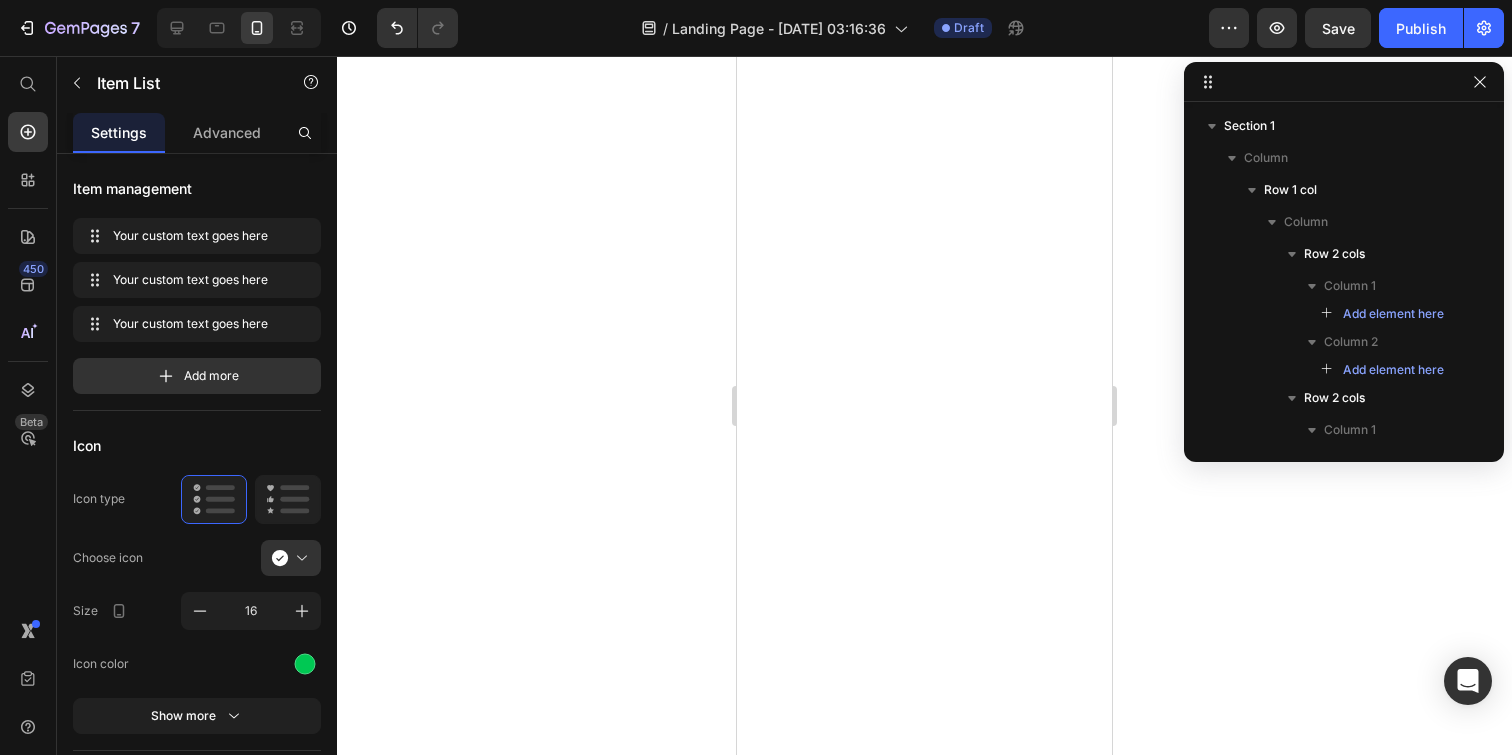 scroll, scrollTop: 0, scrollLeft: 0, axis: both 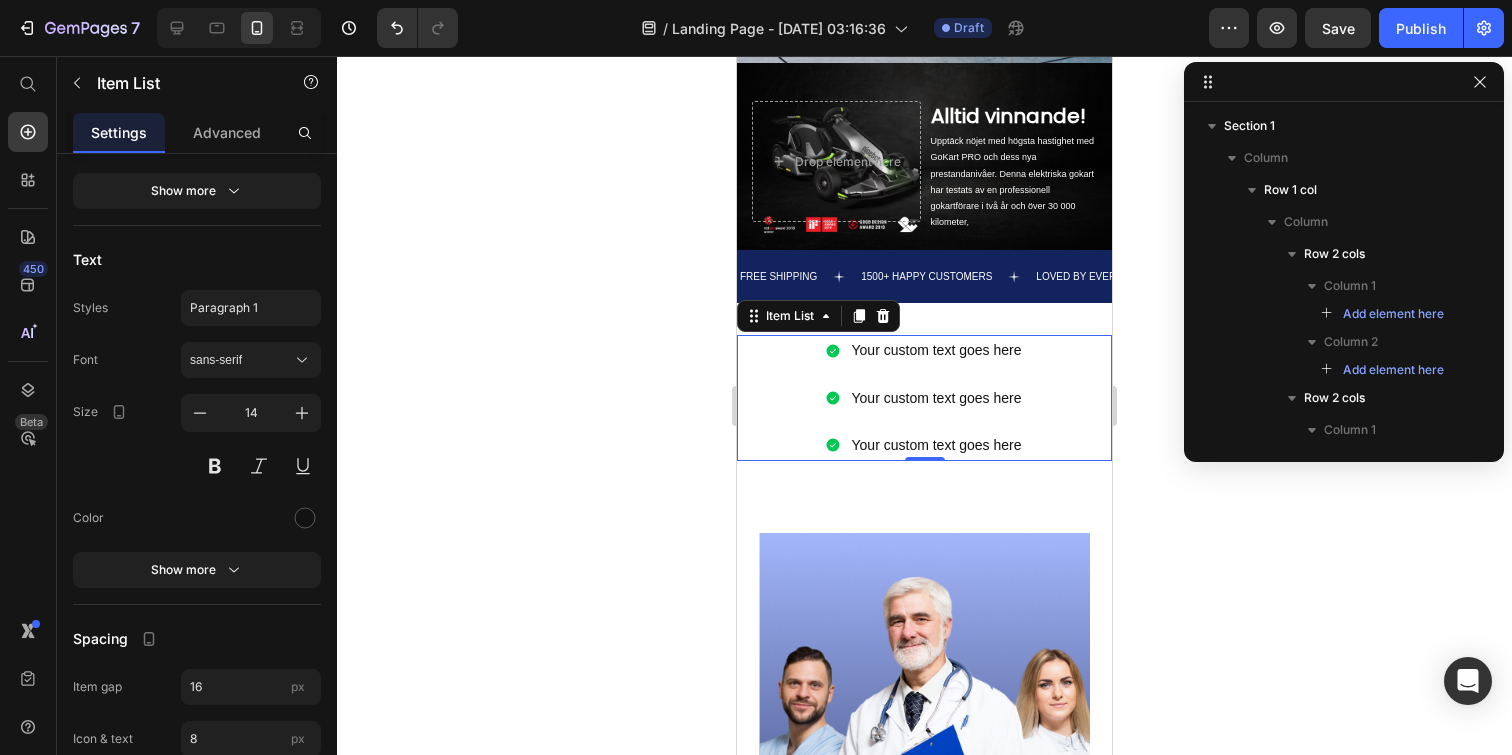 click on "Your custom text goes here Your custom text goes here Your custom text goes here" at bounding box center (924, 398) 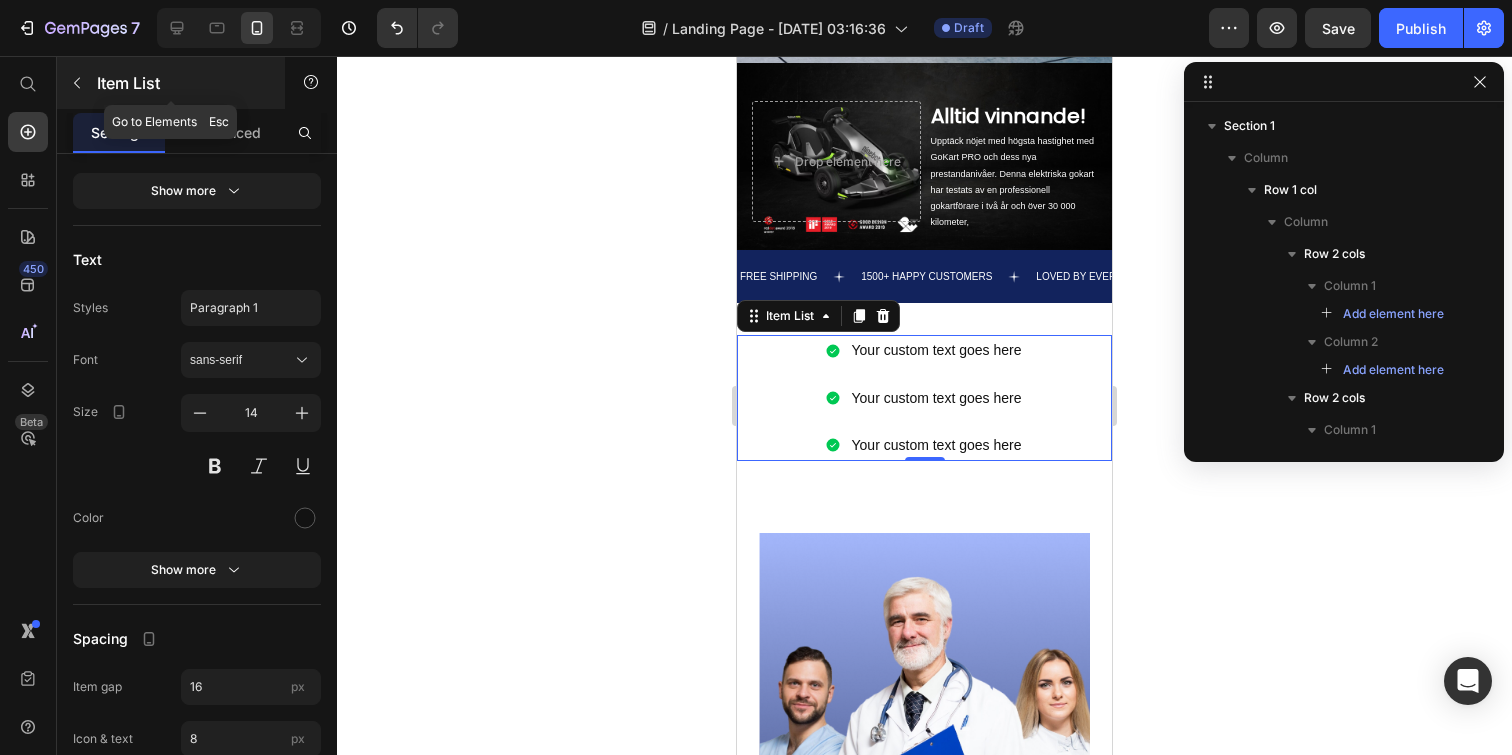 click 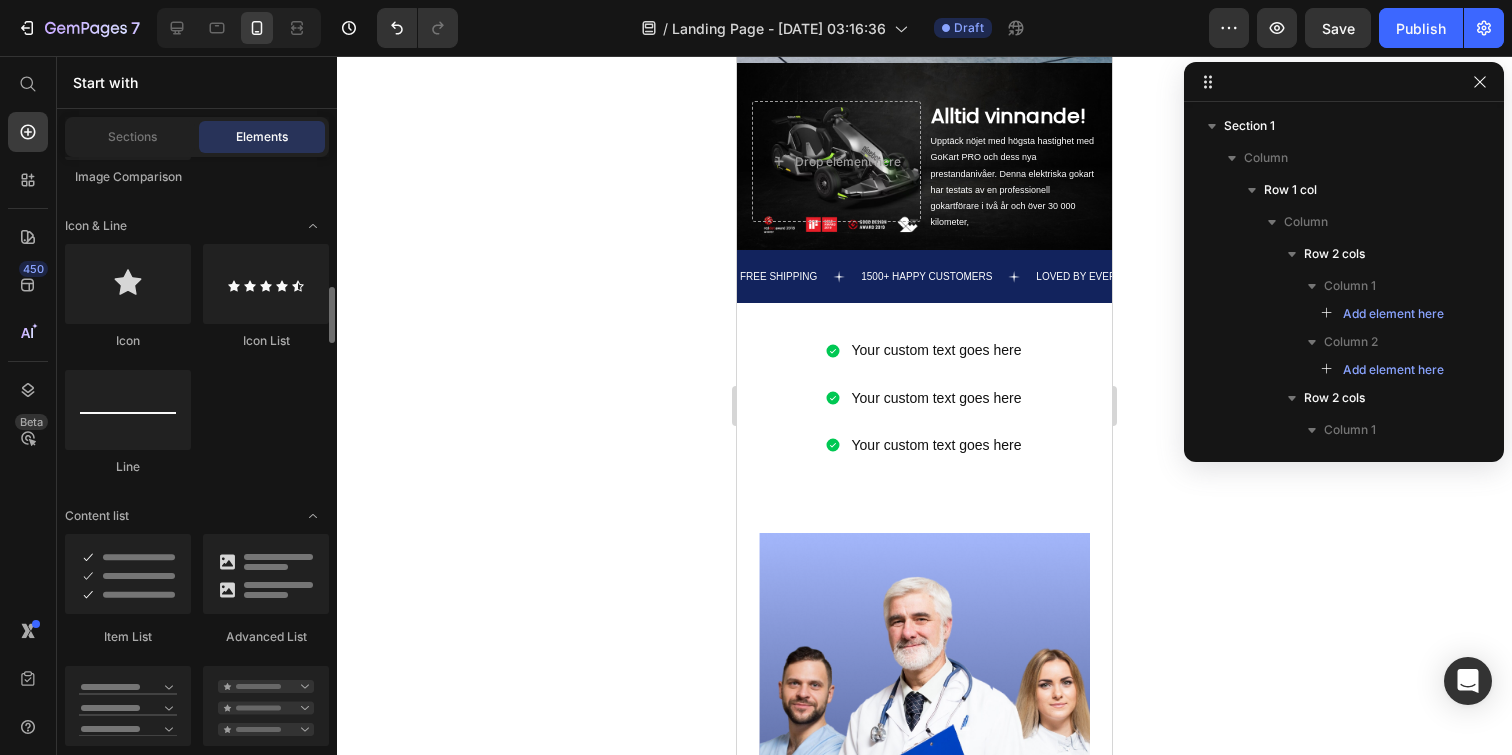 scroll, scrollTop: 1377, scrollLeft: 0, axis: vertical 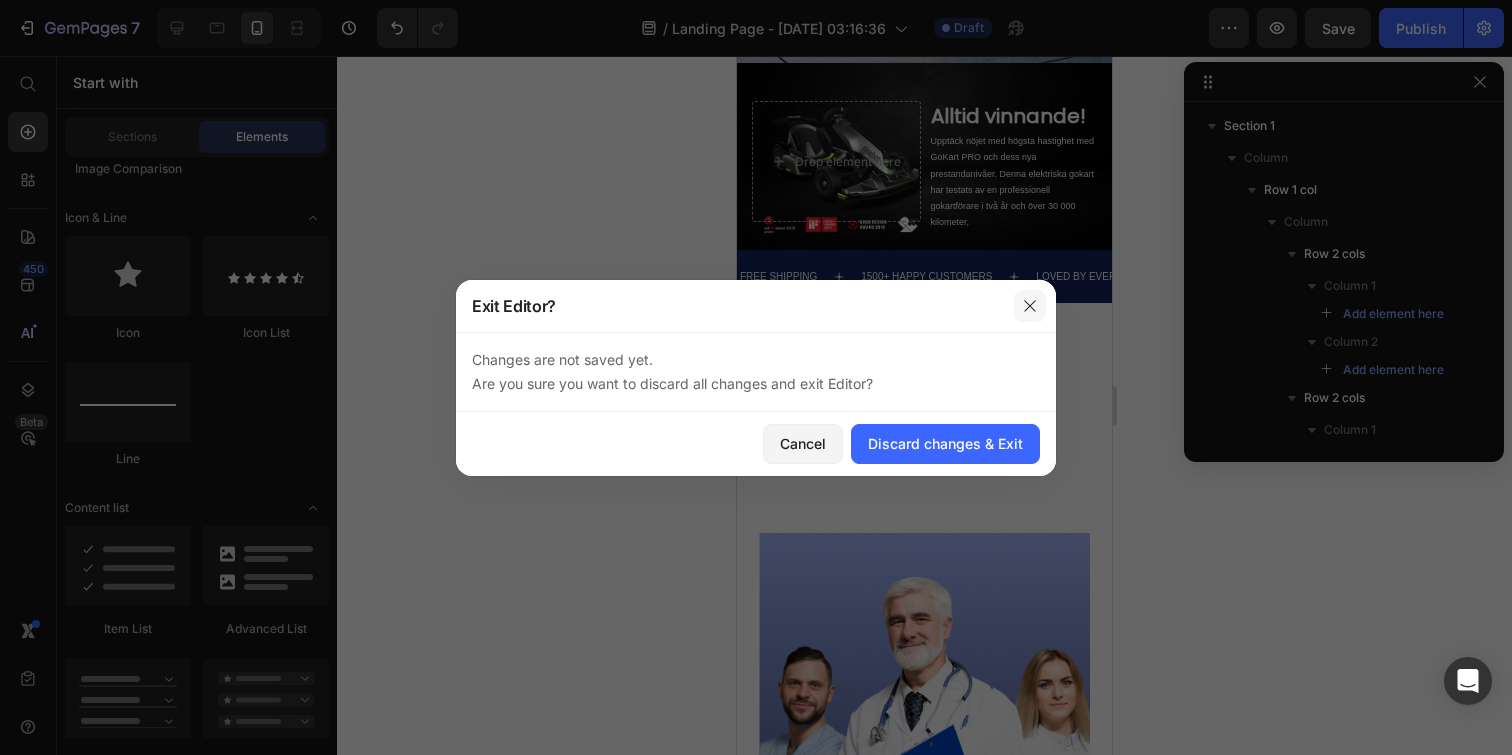 click 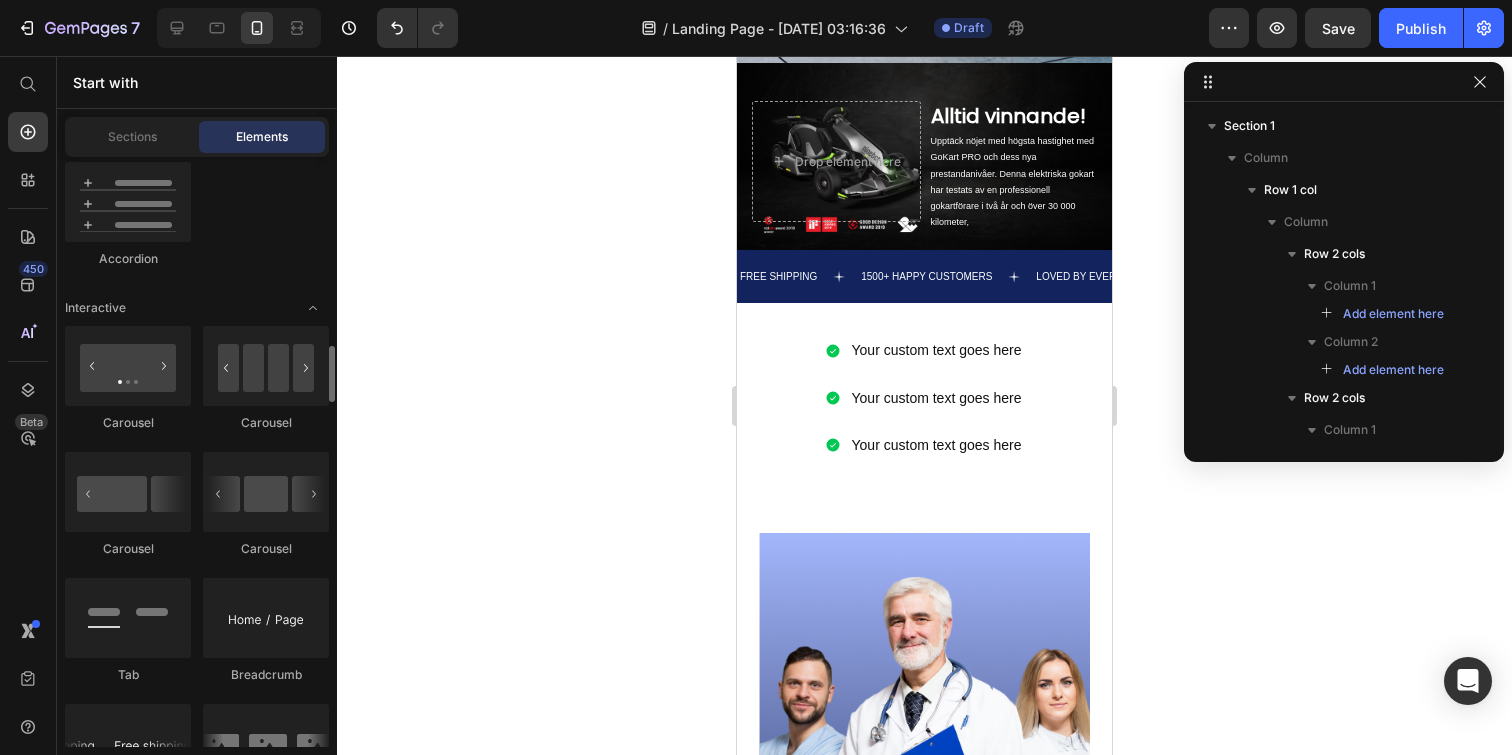 scroll, scrollTop: 1986, scrollLeft: 0, axis: vertical 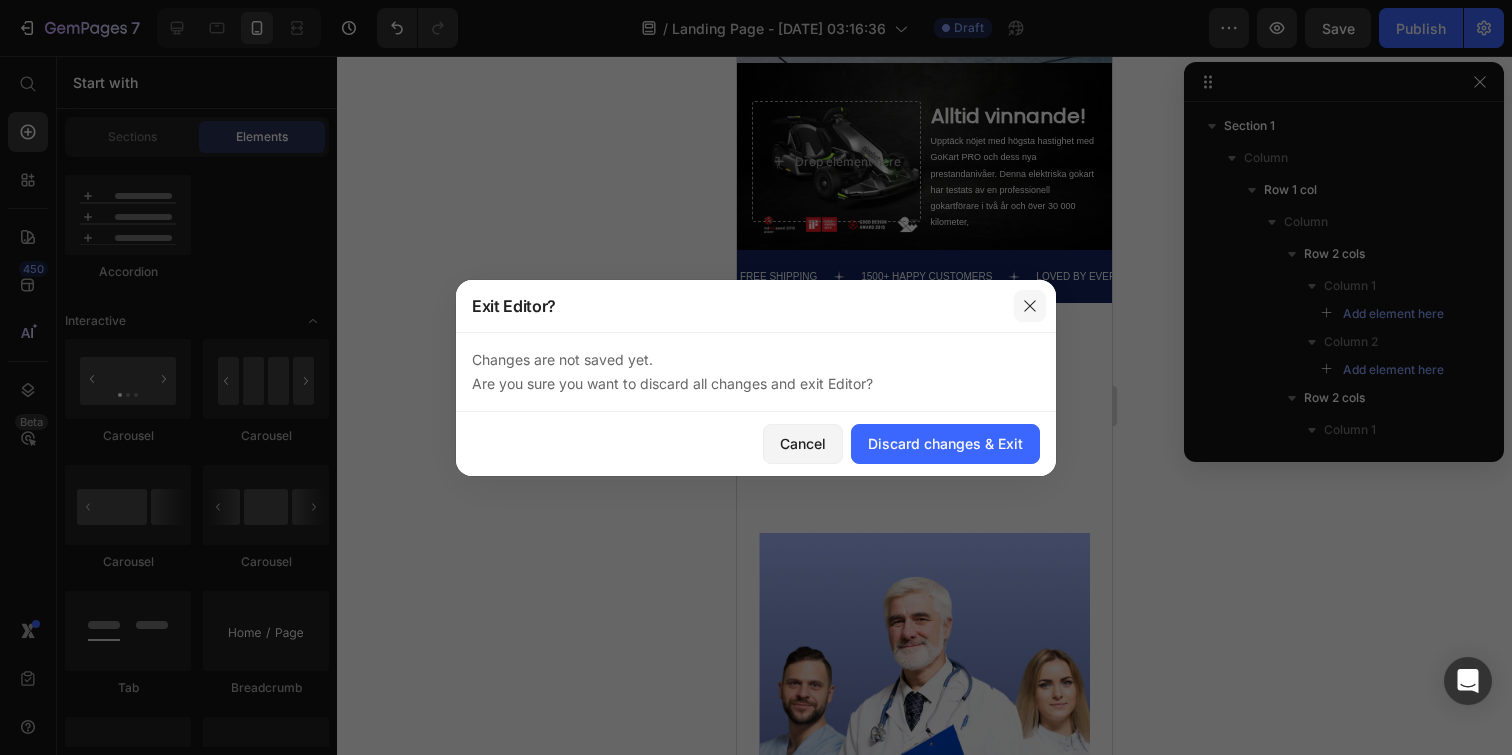 click 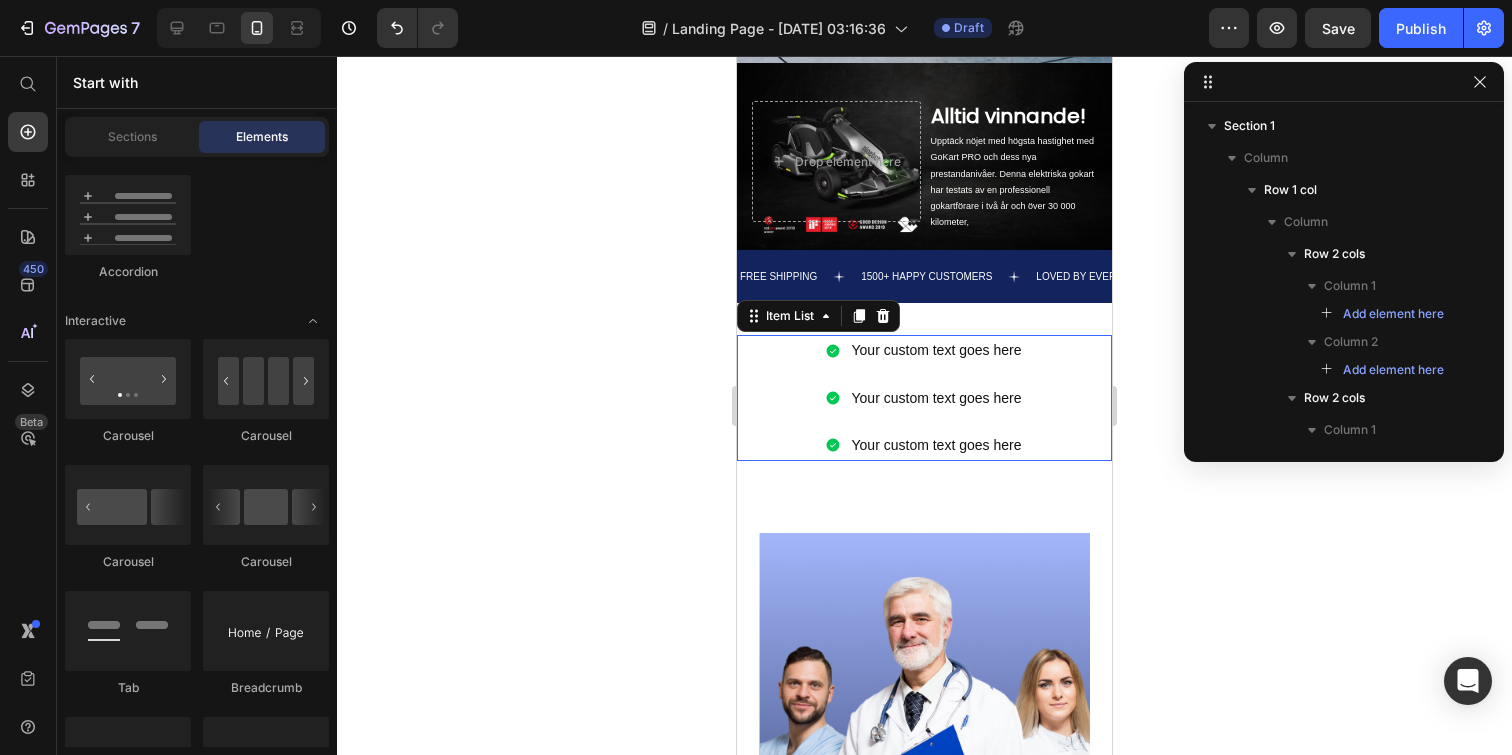 click 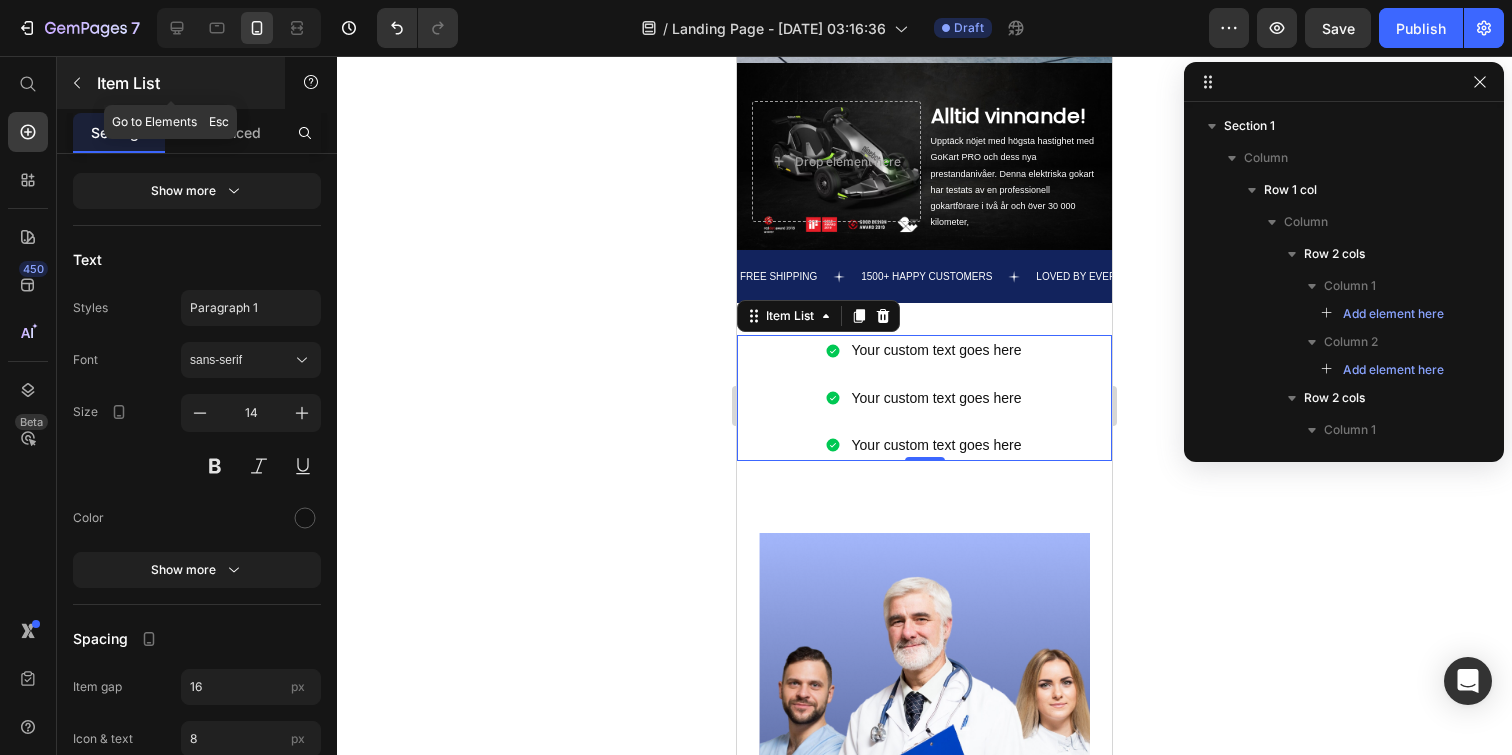 click at bounding box center (77, 83) 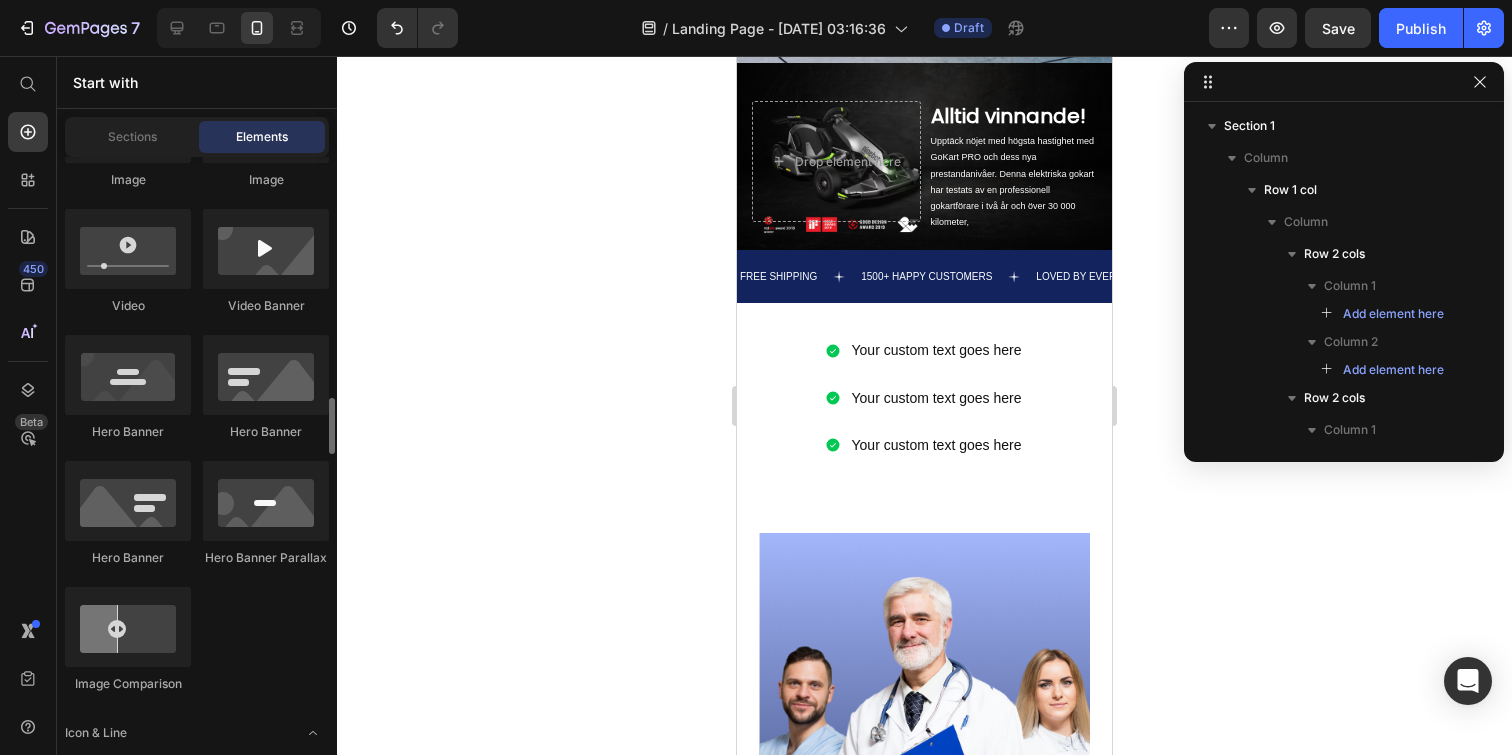 scroll, scrollTop: 0, scrollLeft: 0, axis: both 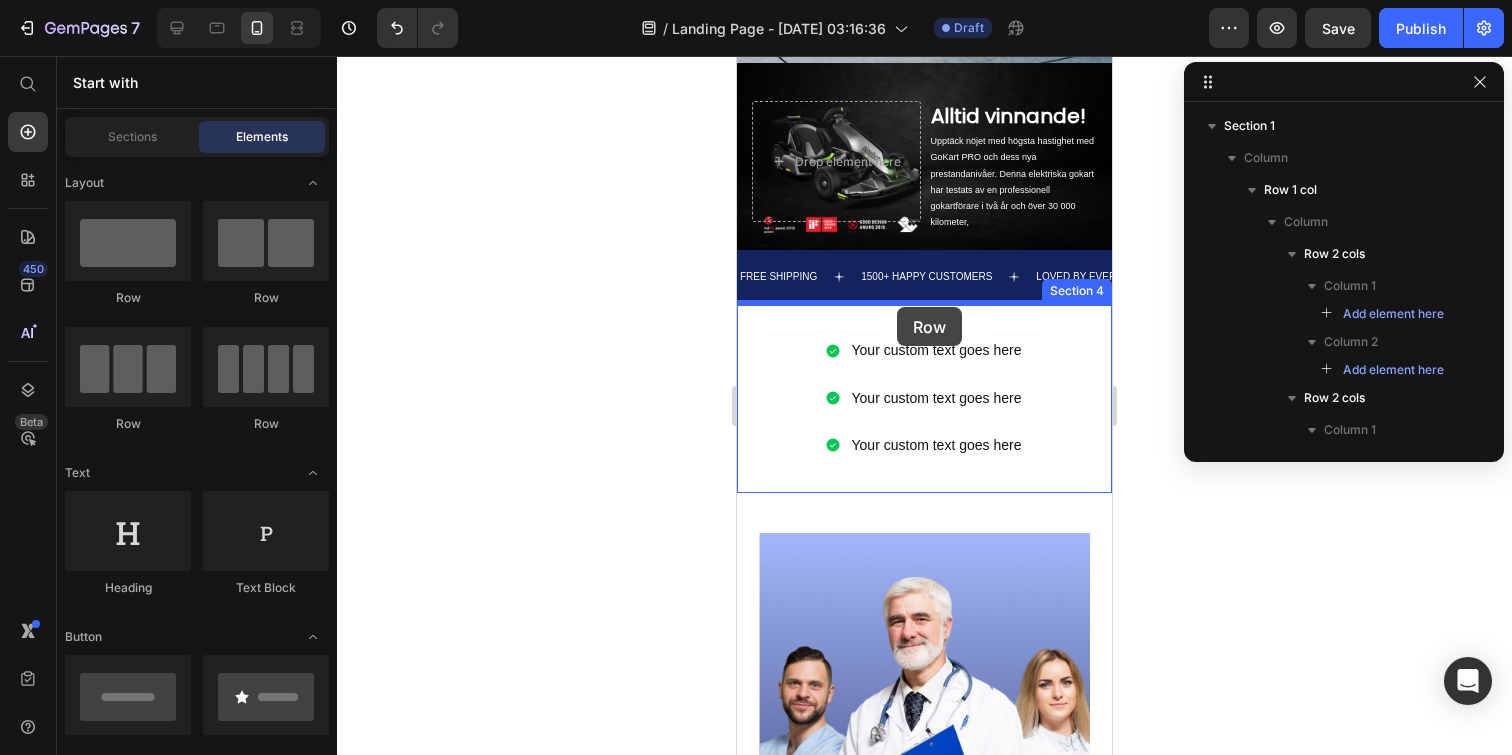 drag, startPoint x: 967, startPoint y: 325, endPoint x: 896, endPoint y: 305, distance: 73.76314 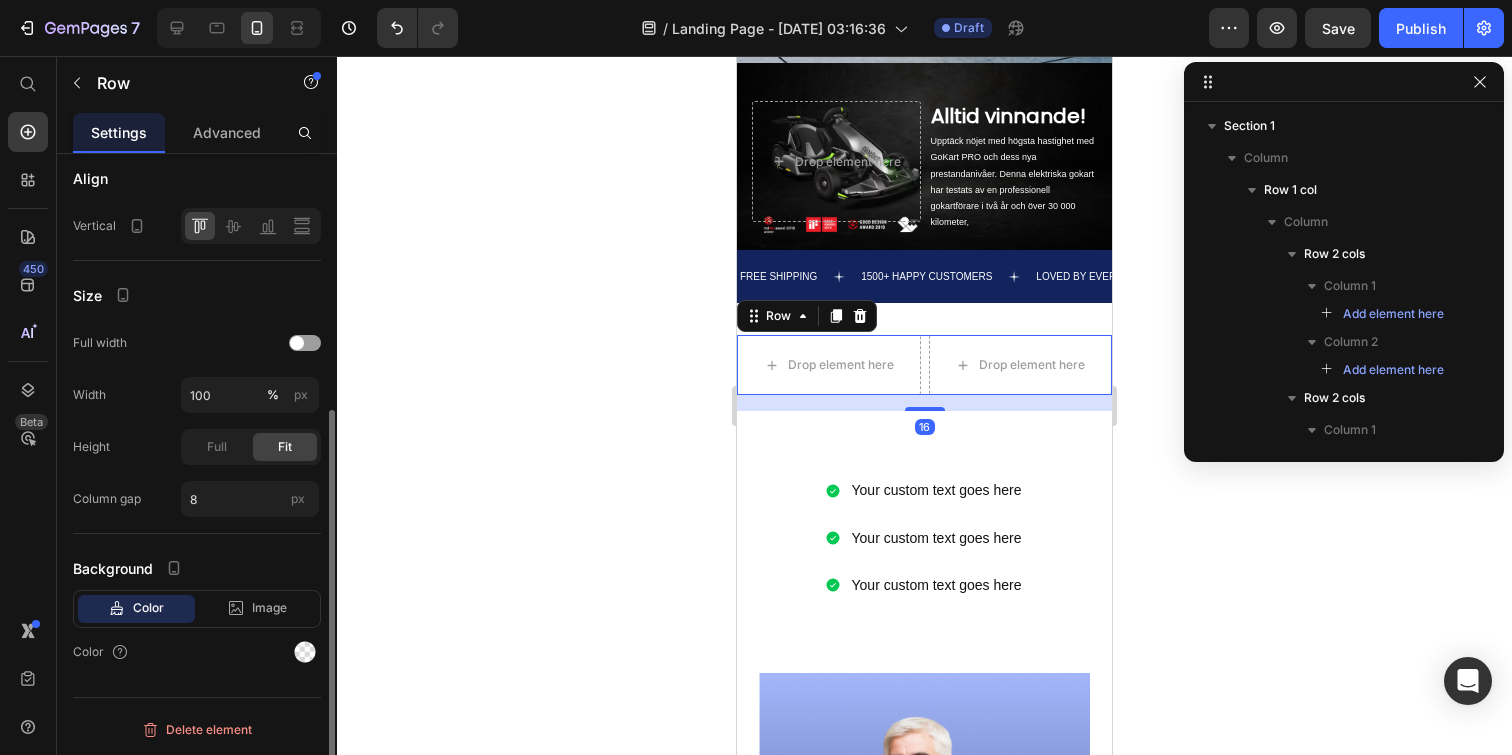 scroll, scrollTop: 0, scrollLeft: 0, axis: both 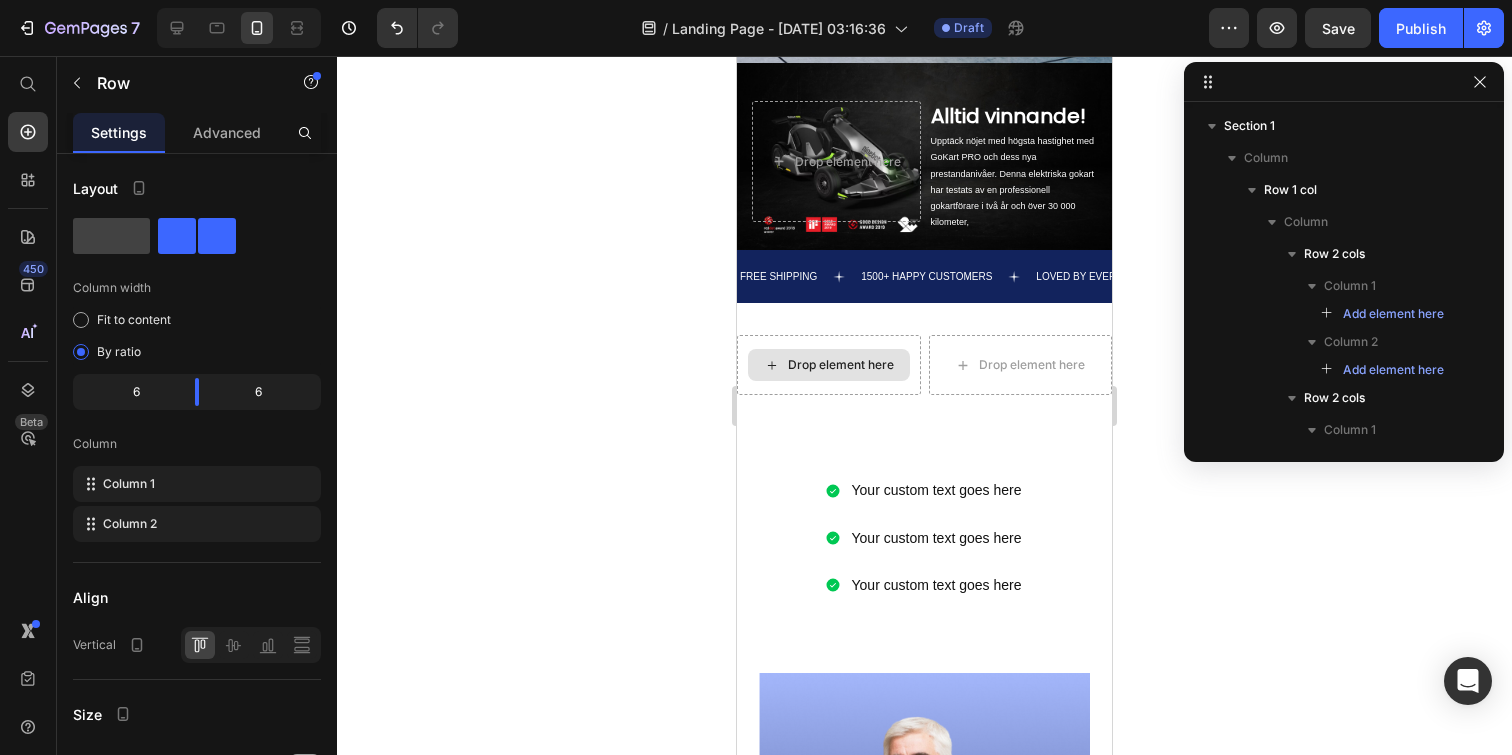 click on "Drop element here" at bounding box center [841, 365] 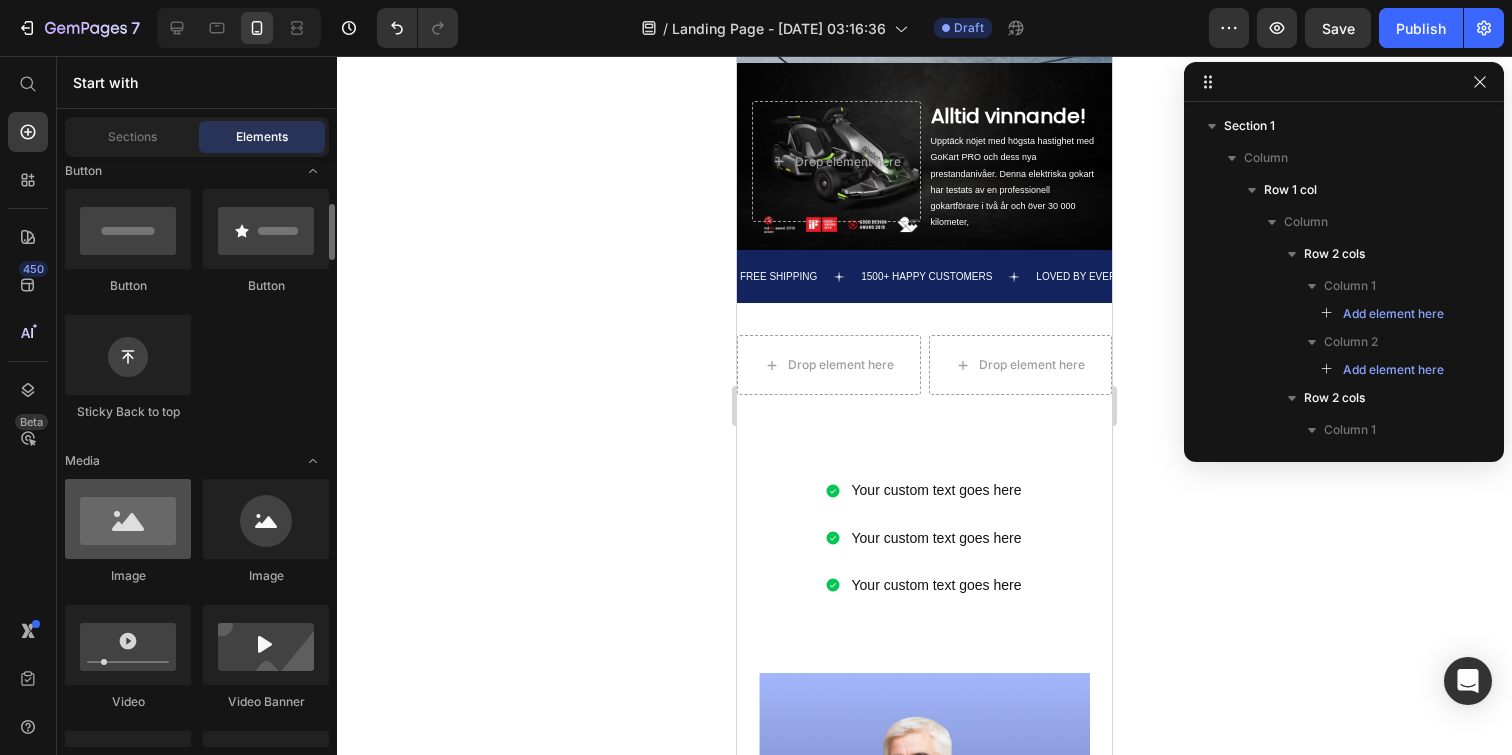 scroll, scrollTop: 469, scrollLeft: 0, axis: vertical 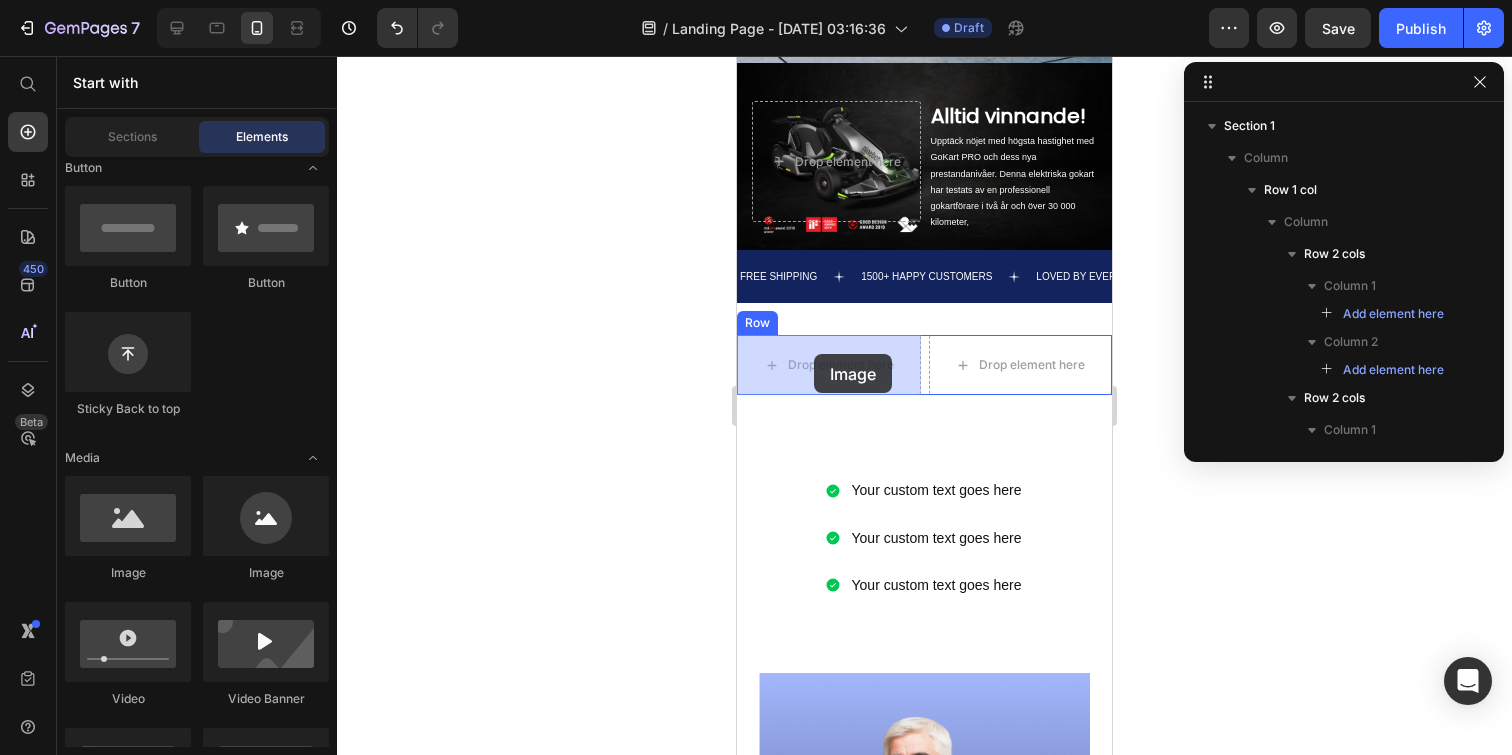 drag, startPoint x: 1022, startPoint y: 593, endPoint x: 814, endPoint y: 354, distance: 316.8359 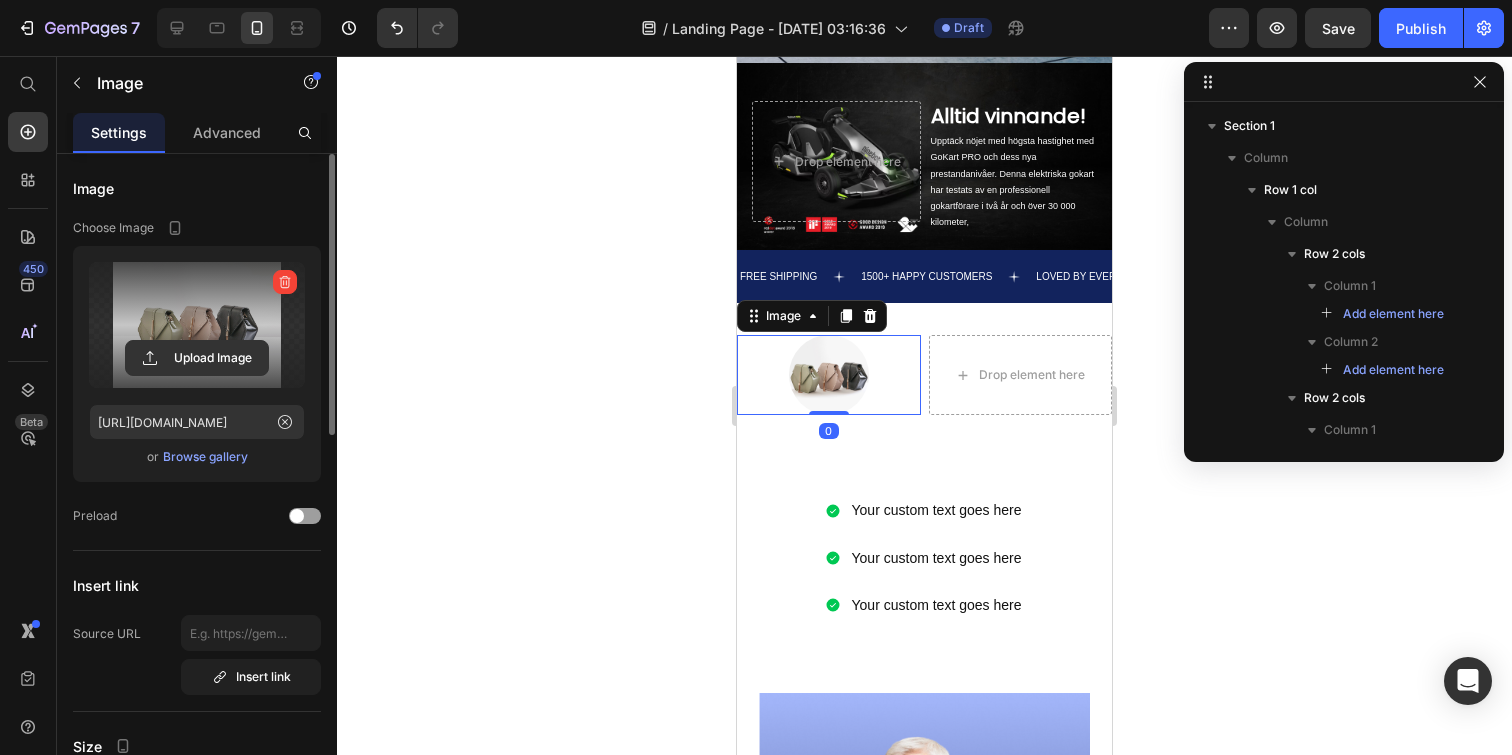 click at bounding box center [197, 325] 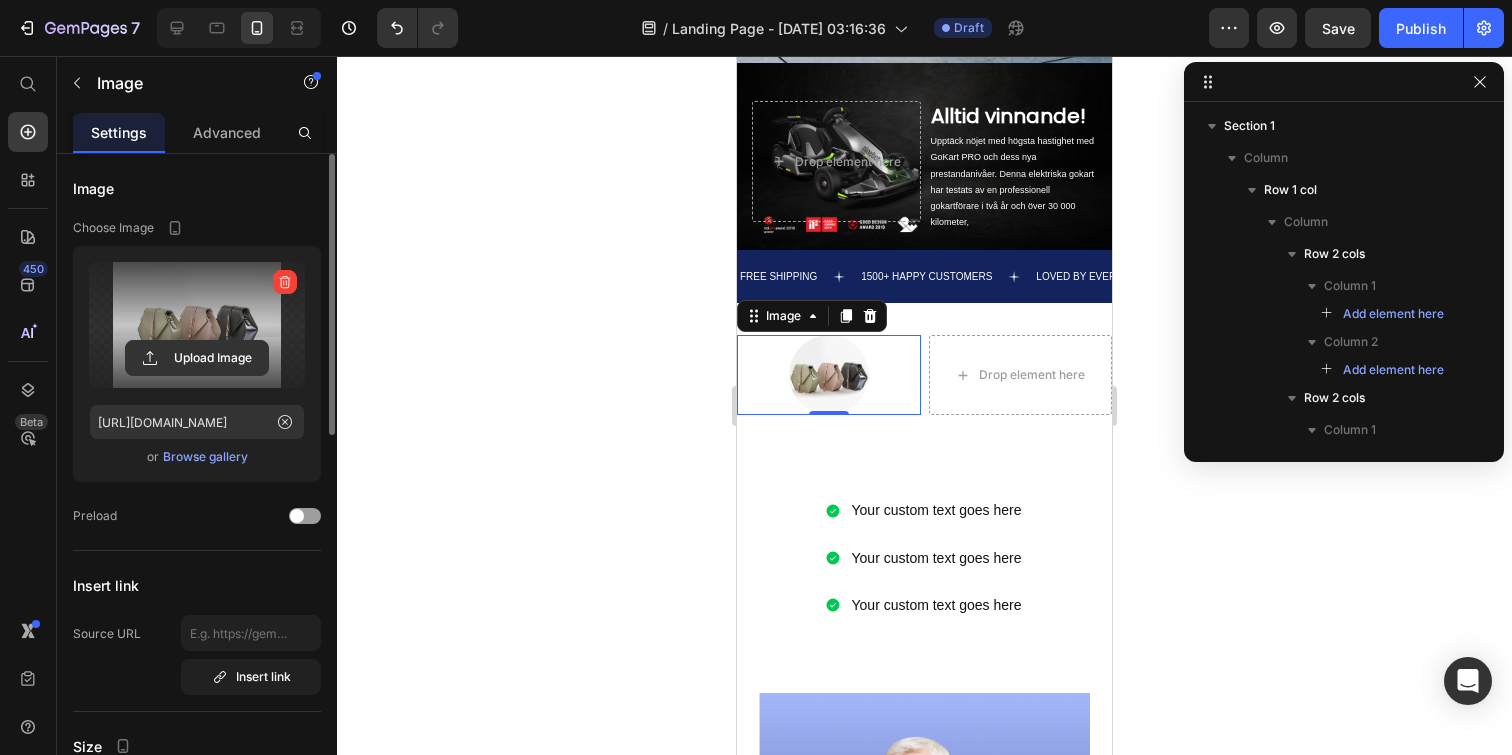 click at bounding box center (197, 325) 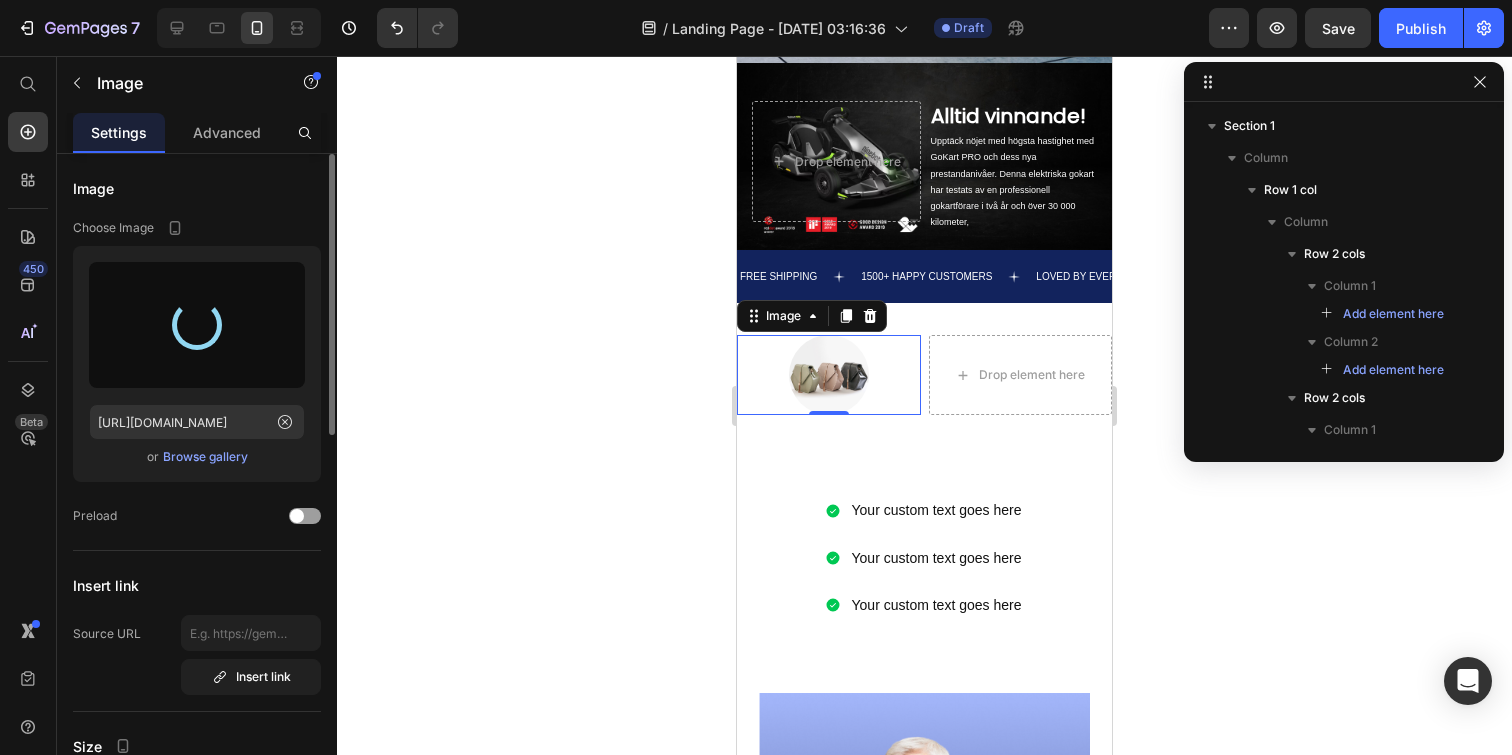 type on "[URL][DOMAIN_NAME]" 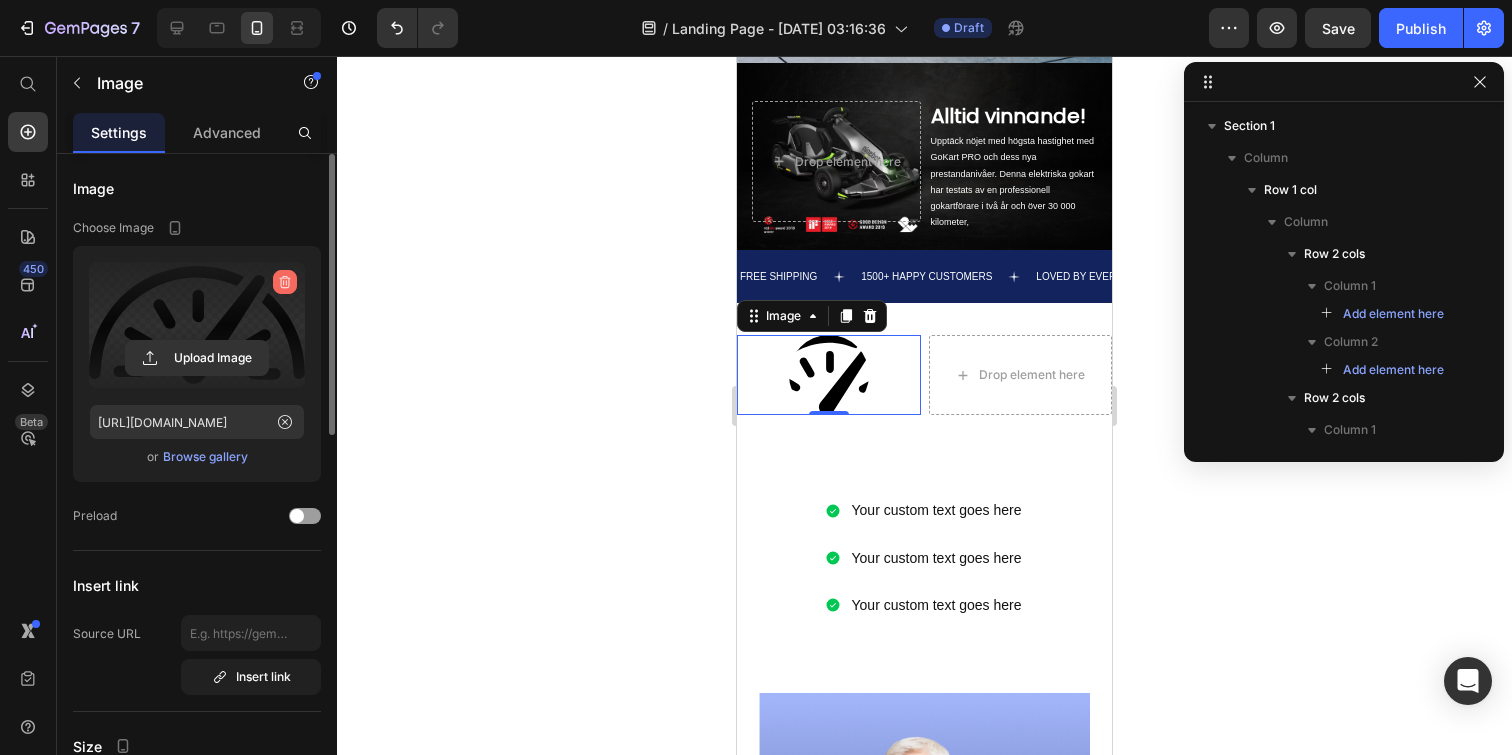 click 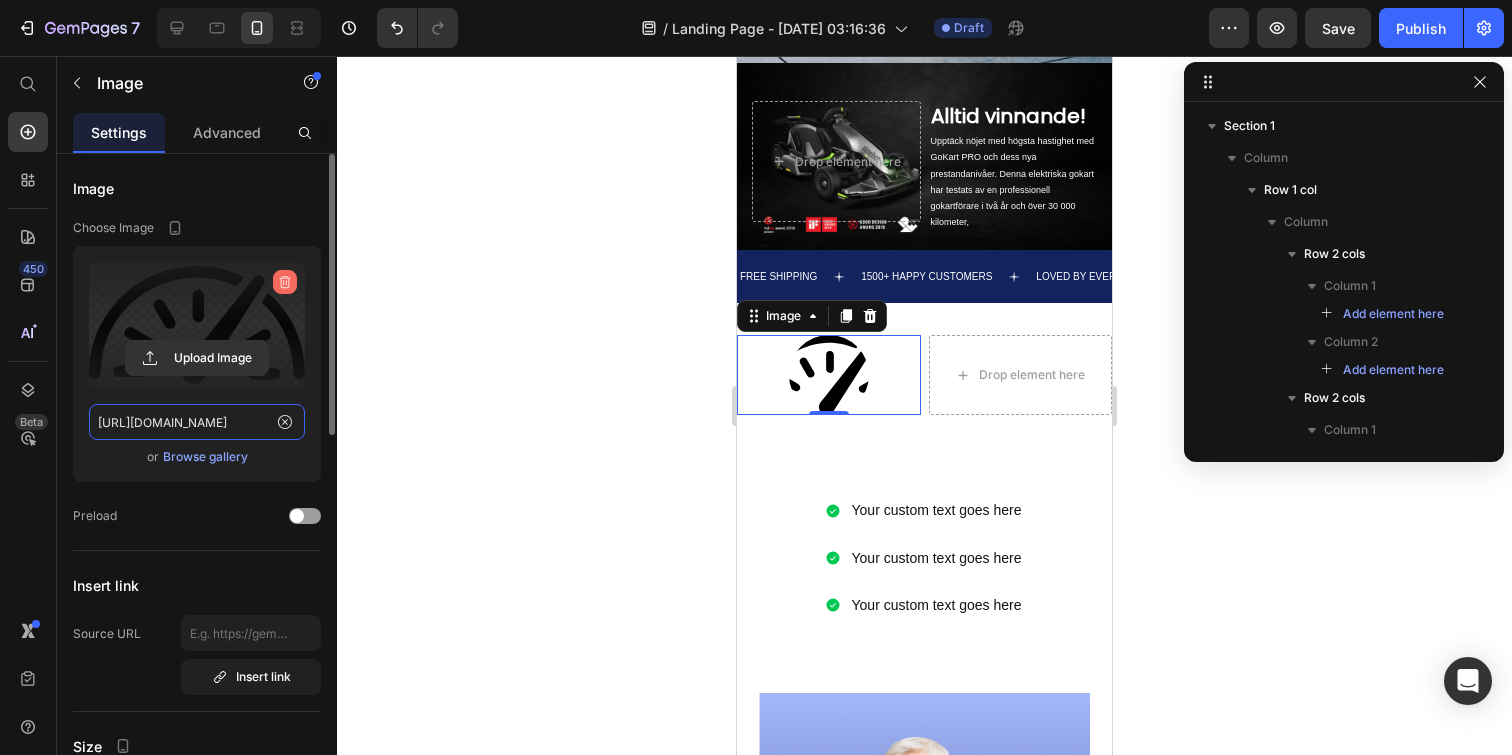 type 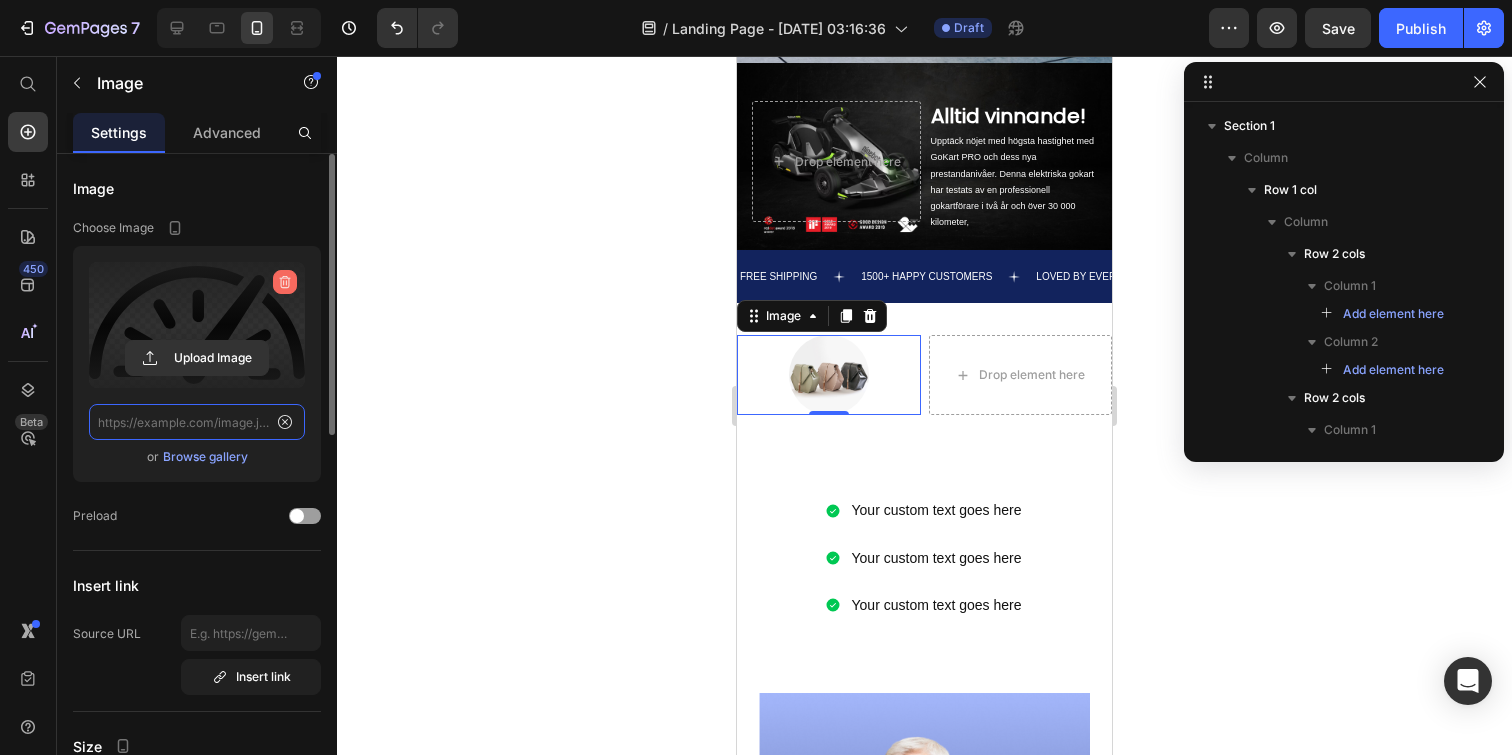 scroll, scrollTop: 0, scrollLeft: 0, axis: both 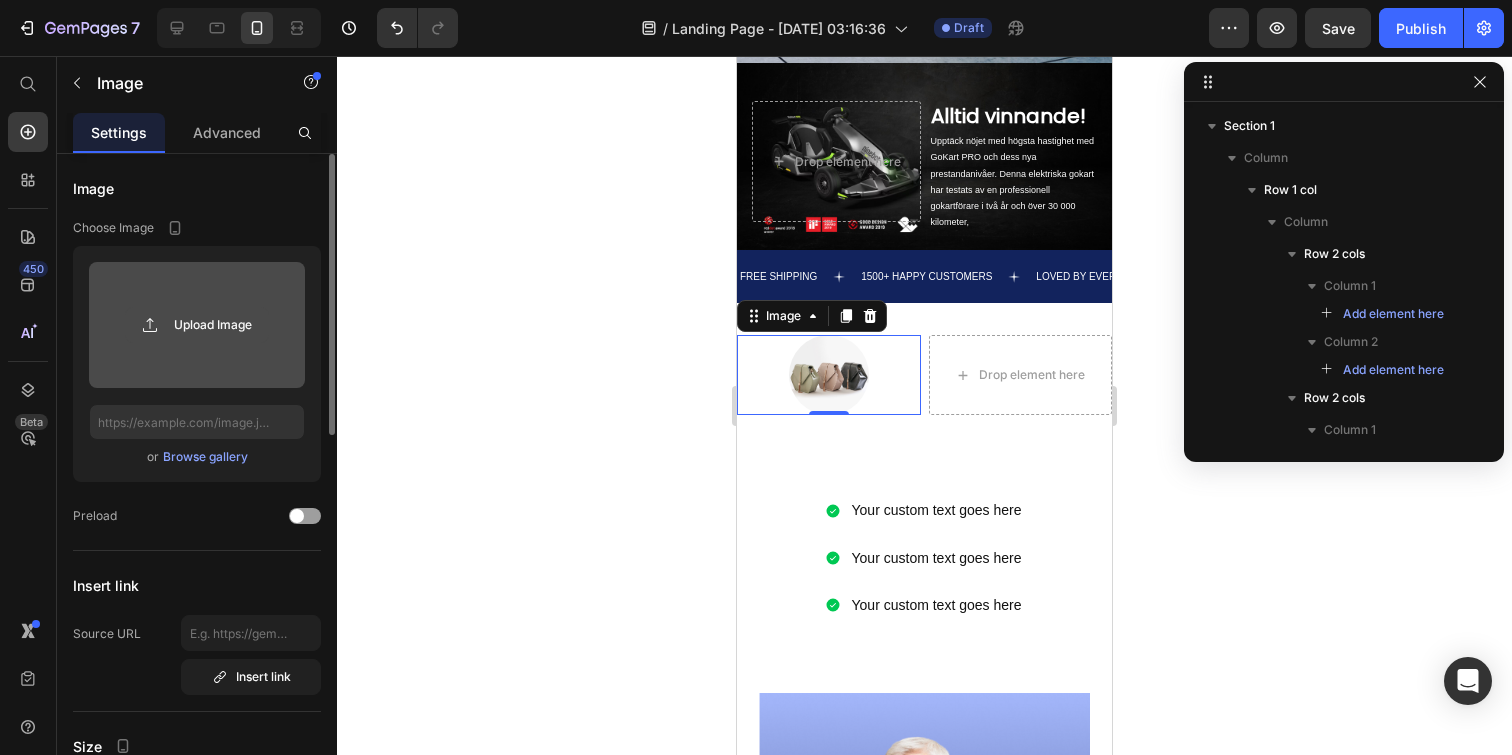 click on "Upload Image" at bounding box center [197, 325] 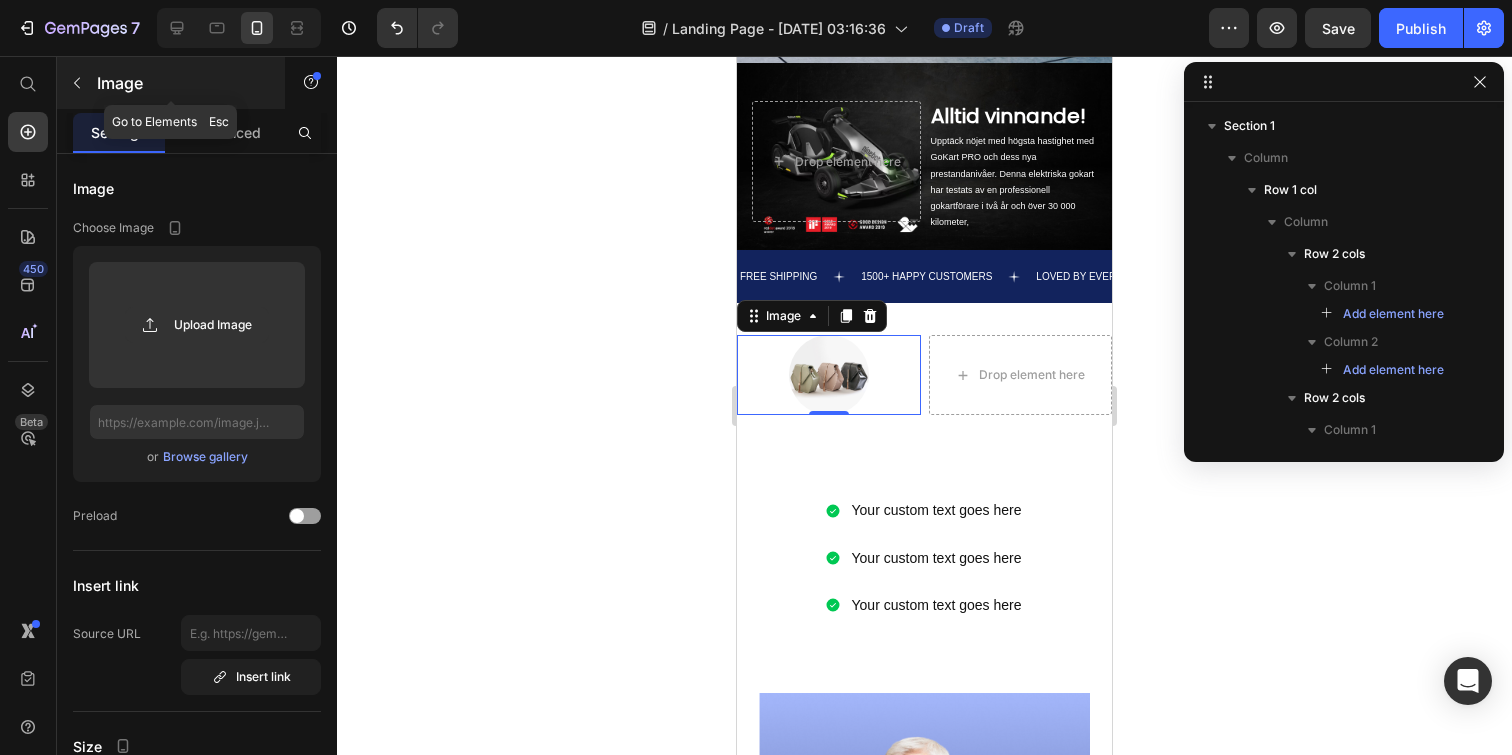 click 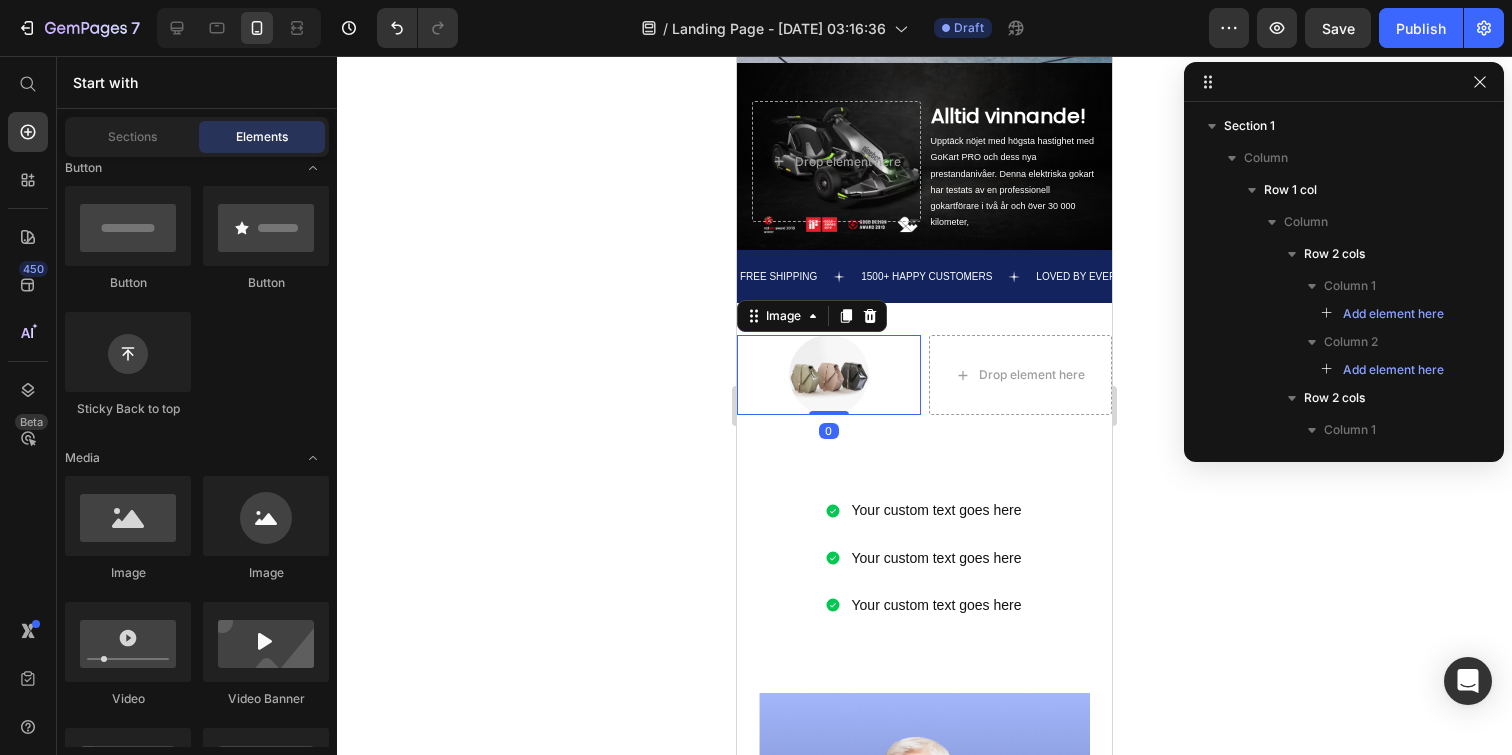 click at bounding box center [829, 375] 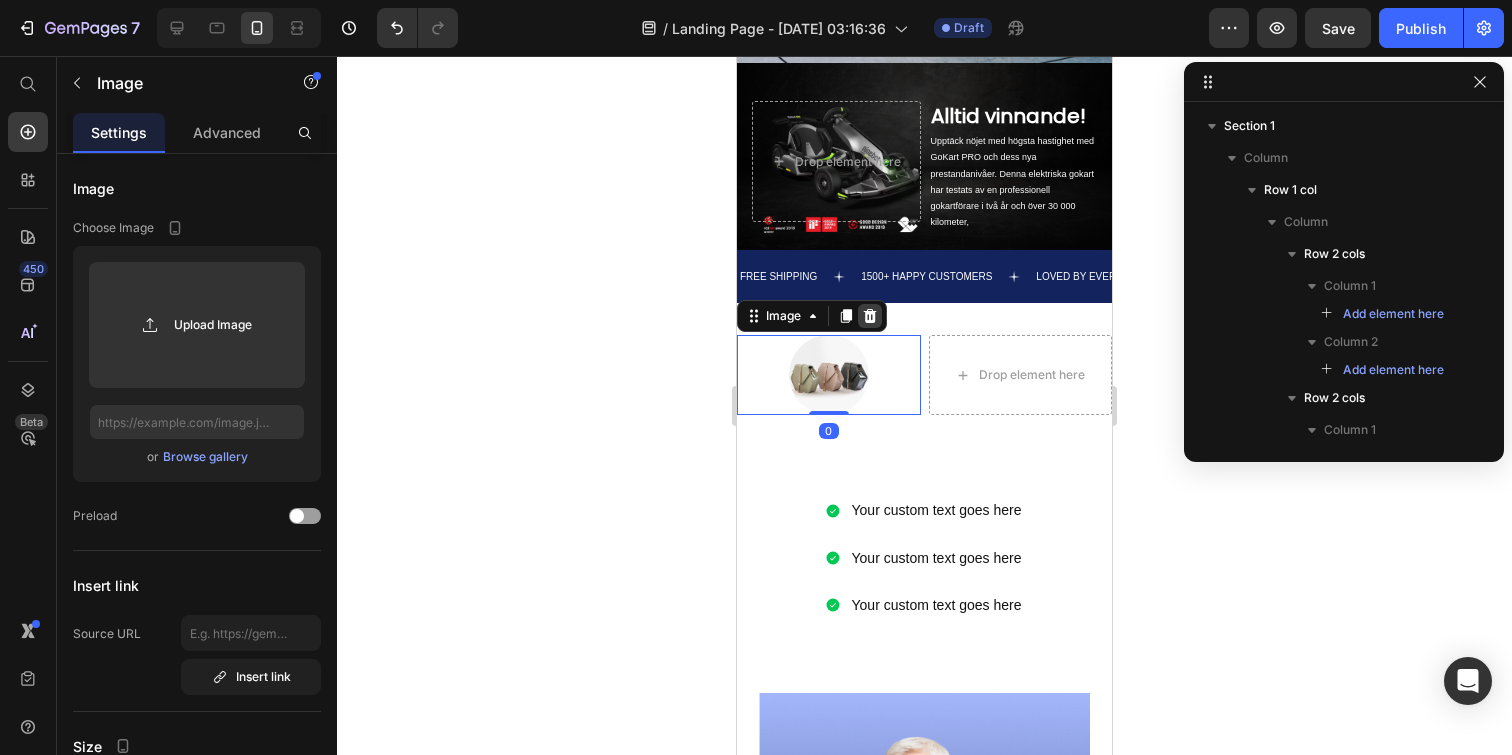 click 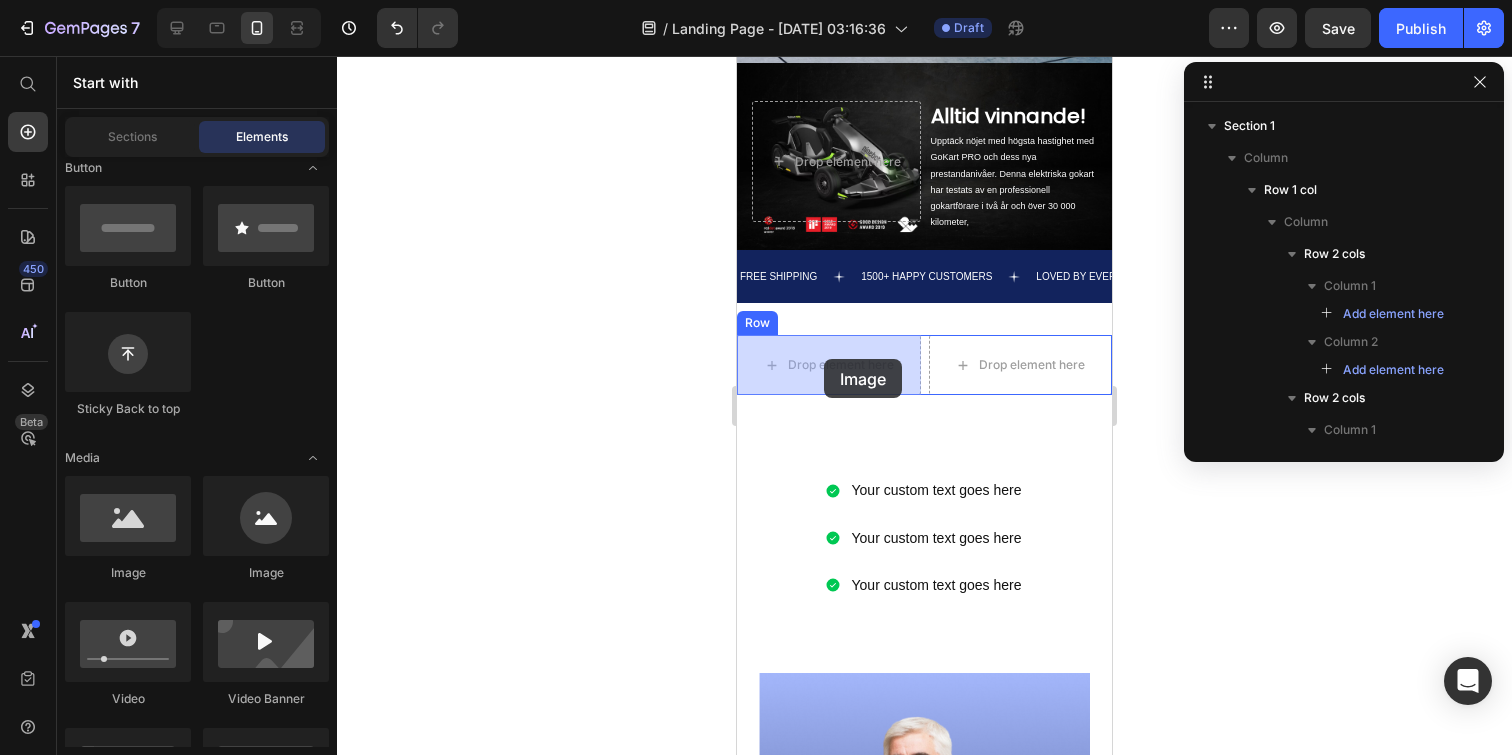 drag, startPoint x: 925, startPoint y: 563, endPoint x: 824, endPoint y: 359, distance: 227.63348 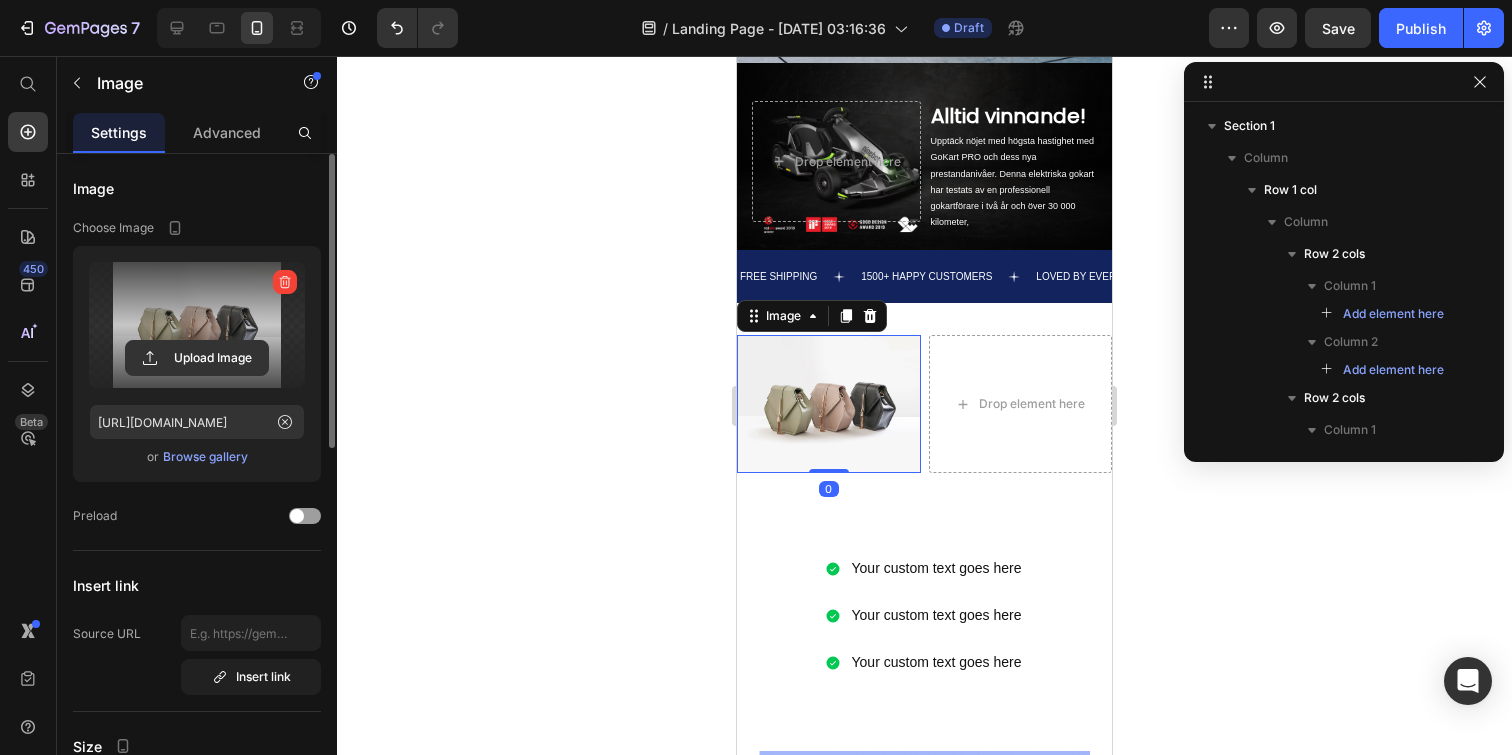 click at bounding box center [197, 325] 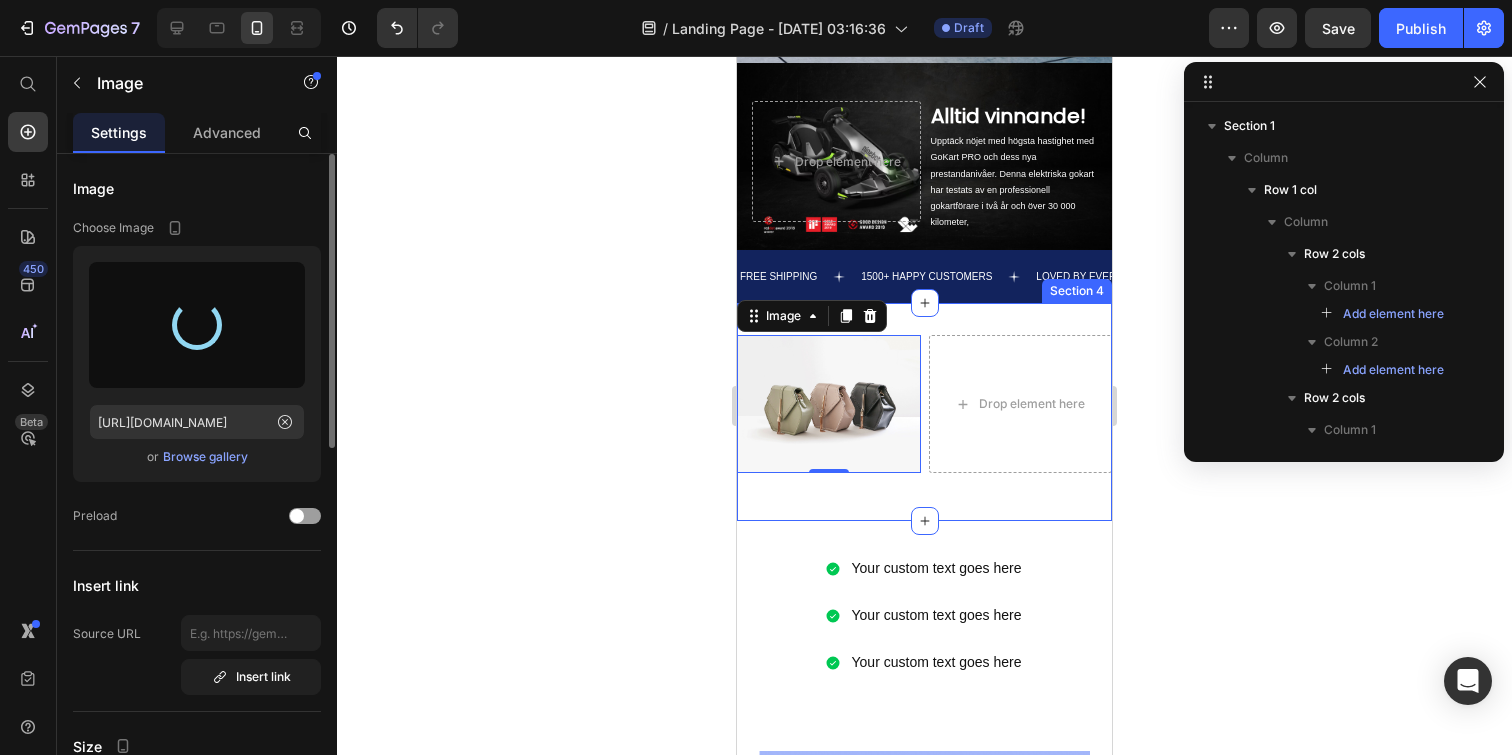 type on "[URL][DOMAIN_NAME]" 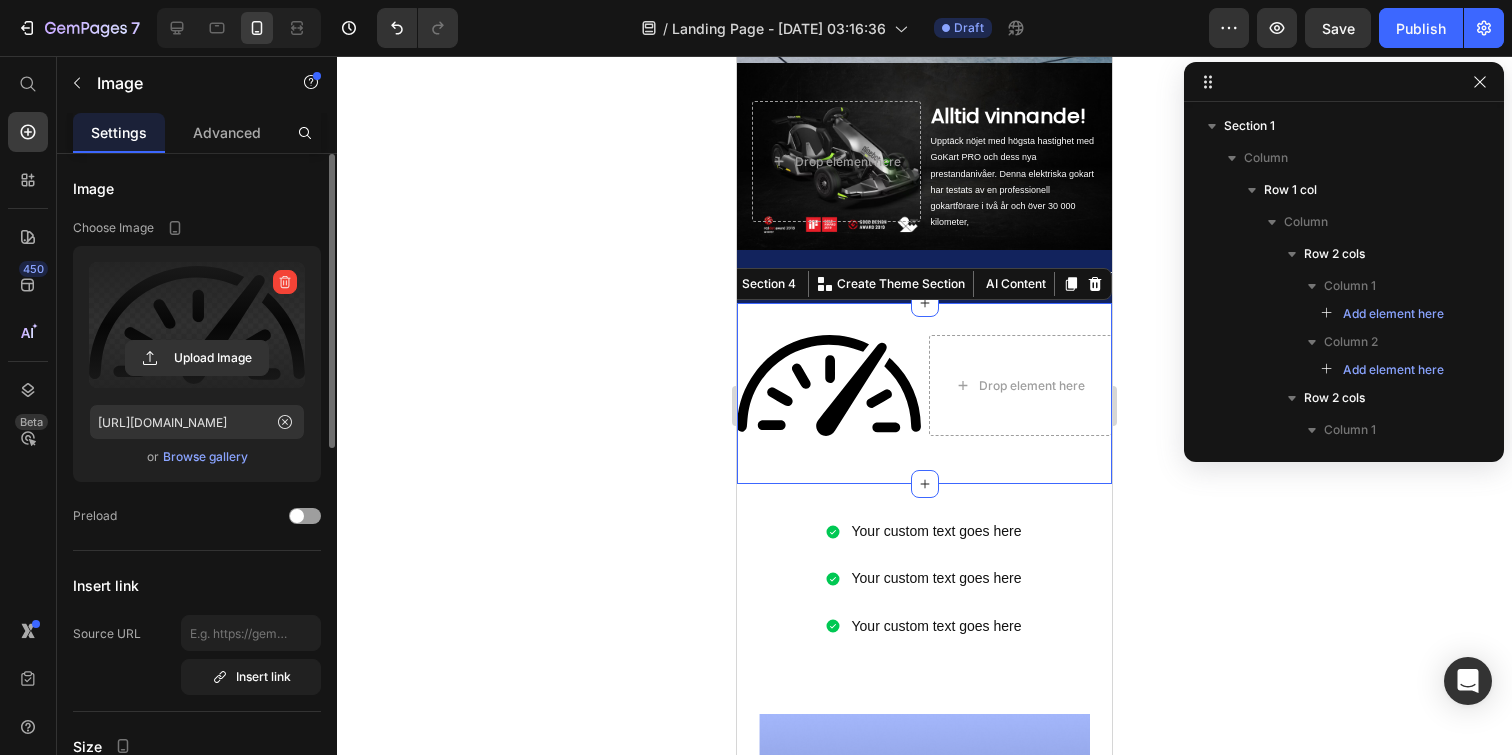 click on "Image
Drop element here Row Section 4   You can create reusable sections Create Theme Section AI Content Write with GemAI What would you like to describe here? Tone and Voice Persuasive Product ENGWE M20 Show more Generate" at bounding box center (924, 393) 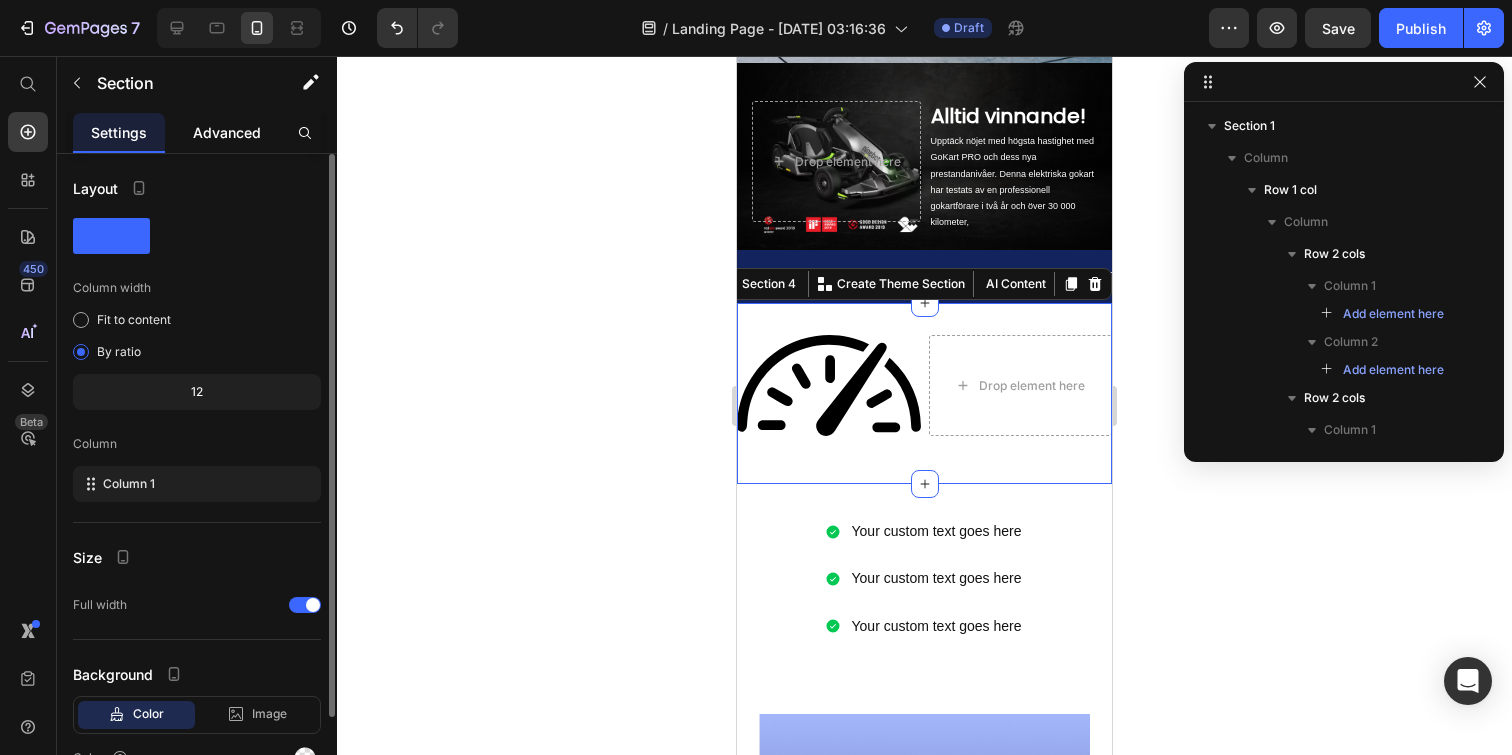 click on "Advanced" at bounding box center (227, 132) 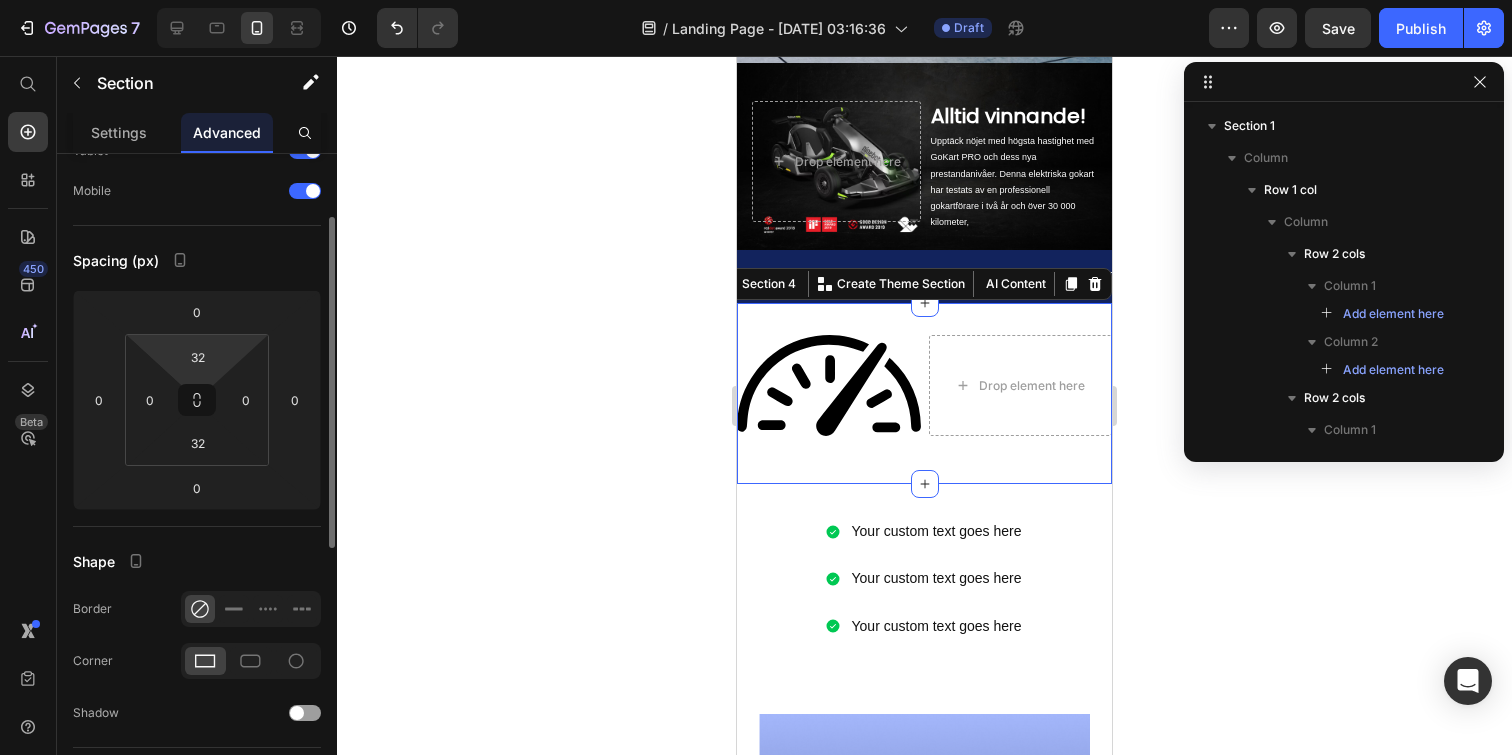 scroll, scrollTop: 0, scrollLeft: 0, axis: both 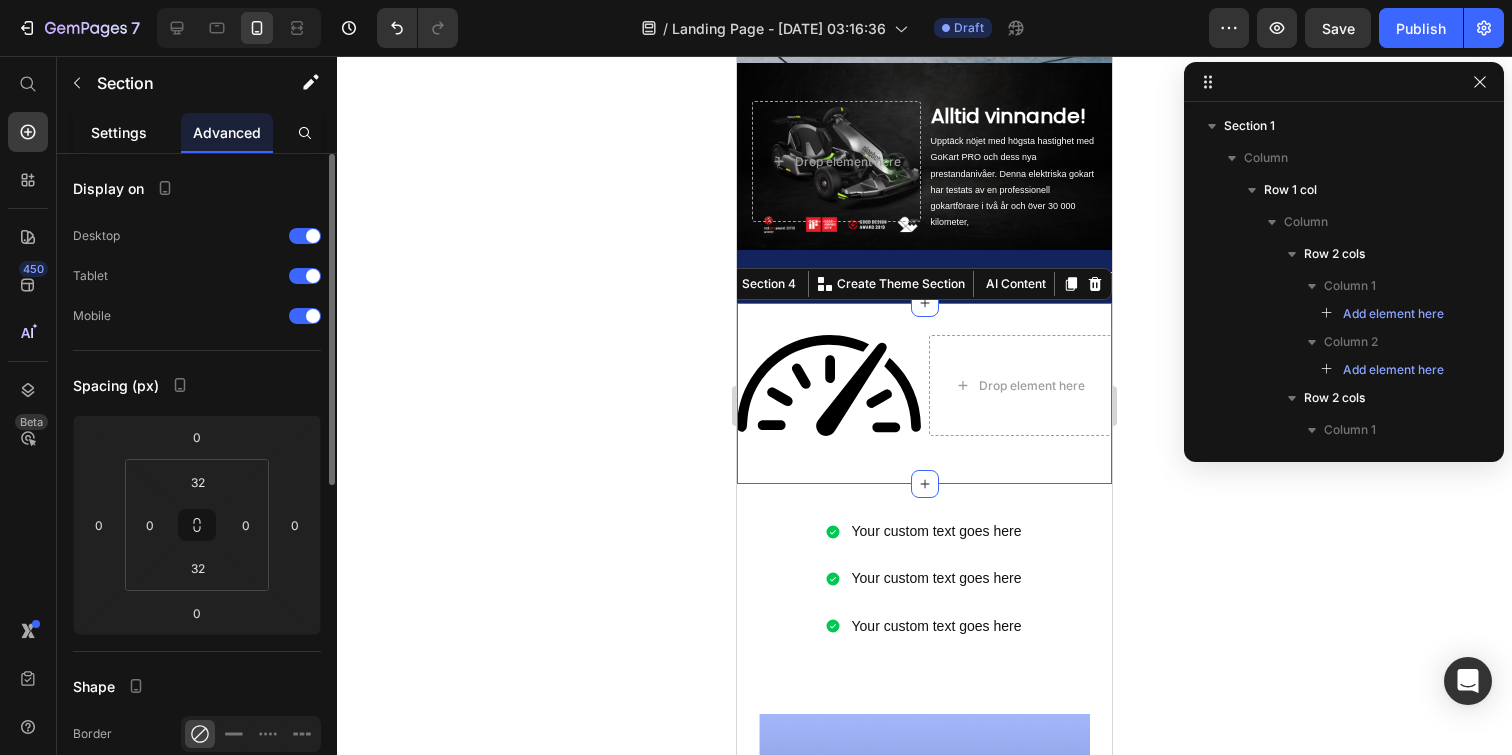 click on "Settings" at bounding box center (119, 132) 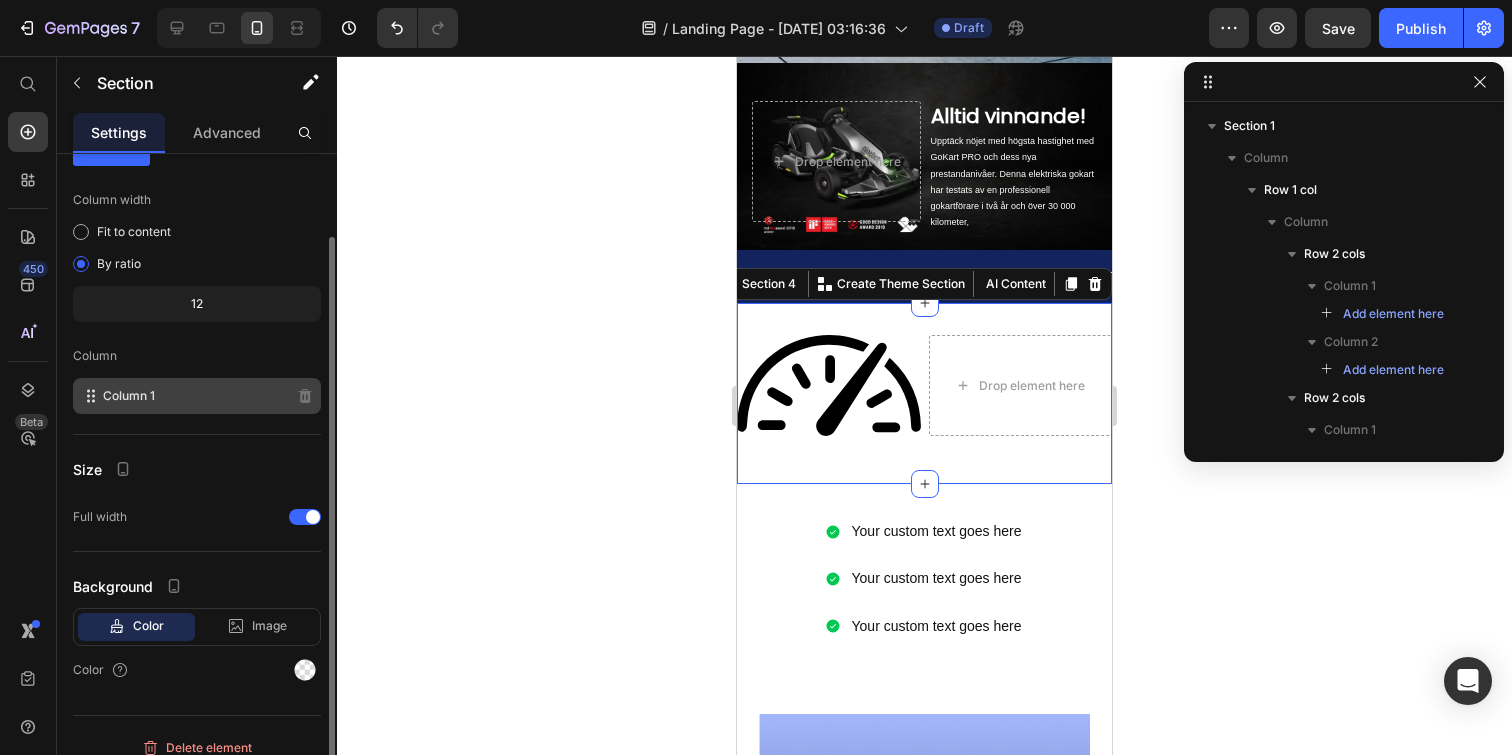scroll, scrollTop: 106, scrollLeft: 0, axis: vertical 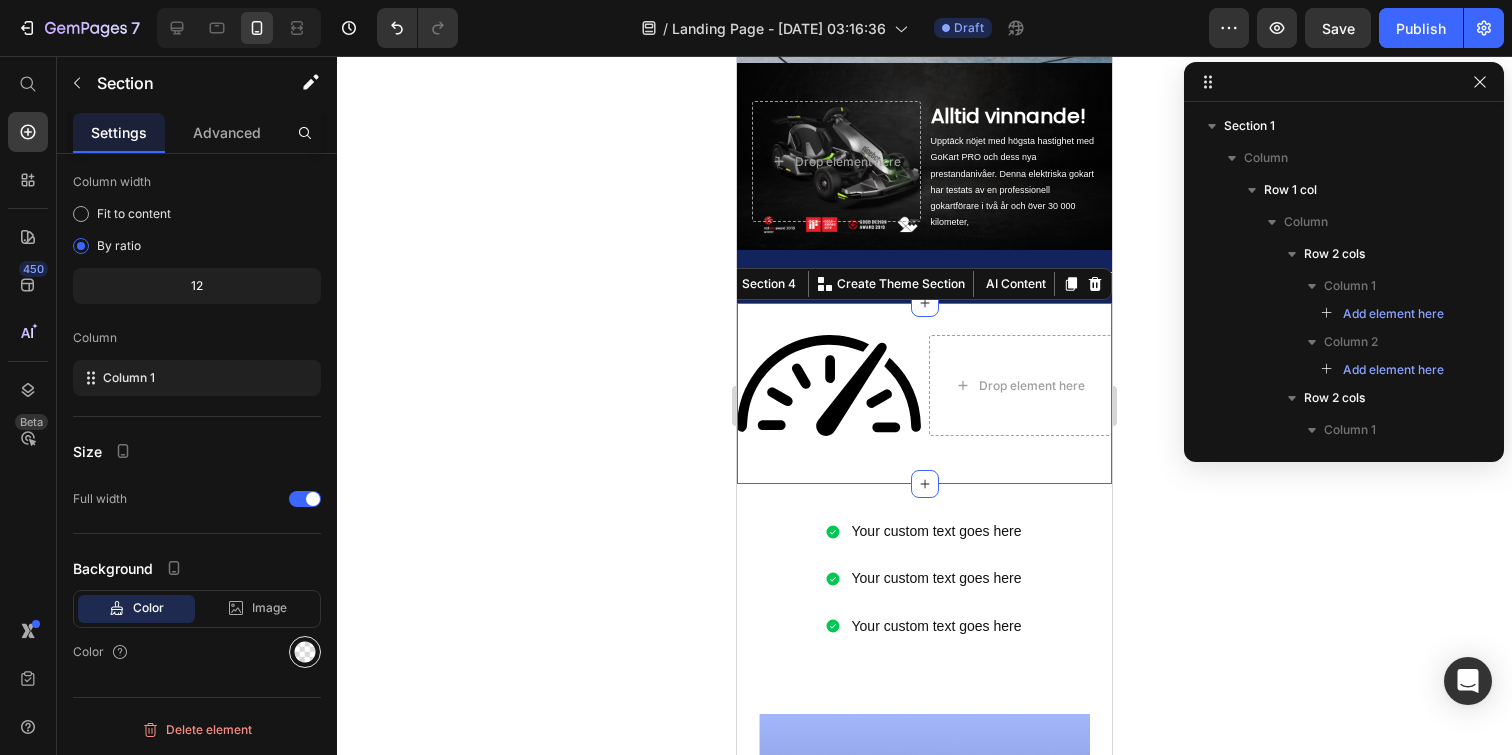 click at bounding box center [305, 652] 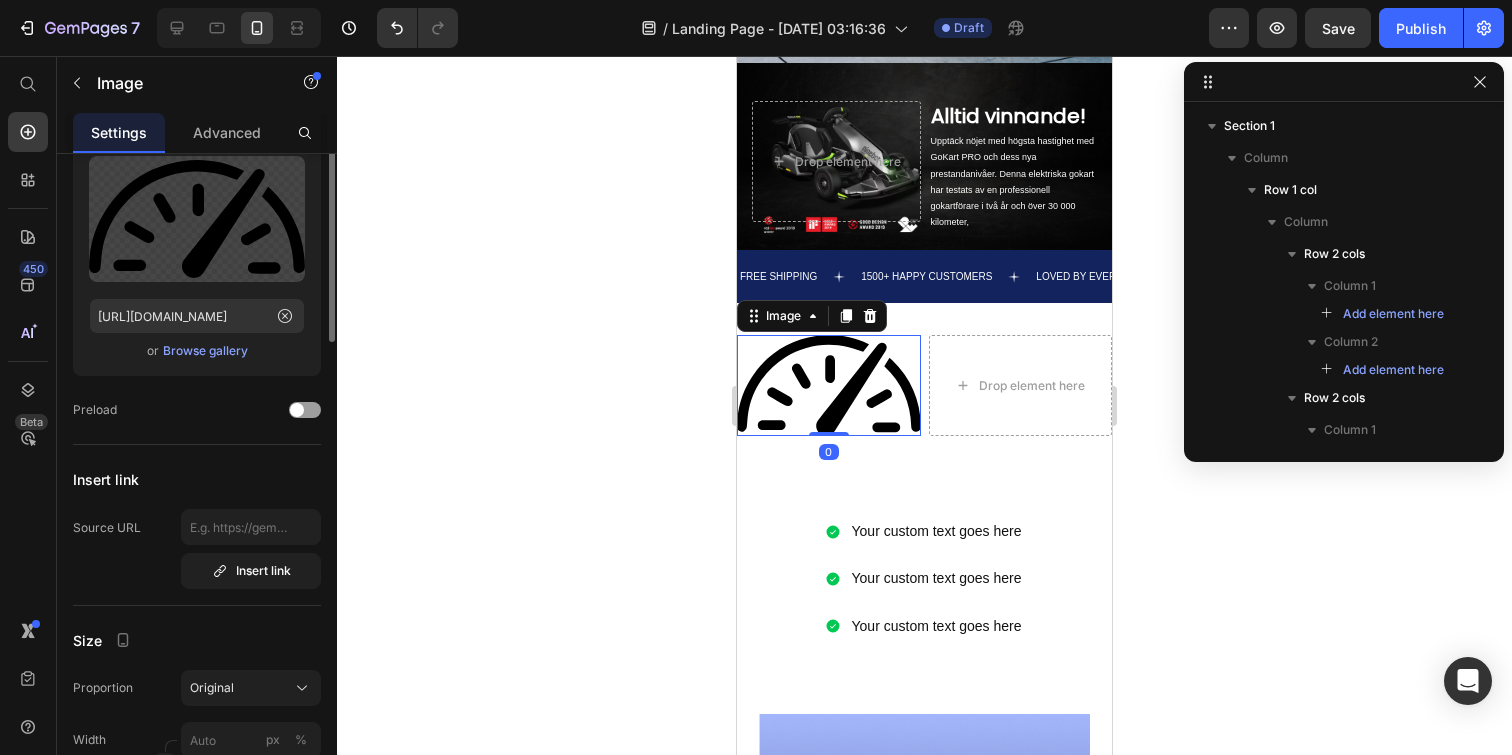 scroll, scrollTop: 0, scrollLeft: 0, axis: both 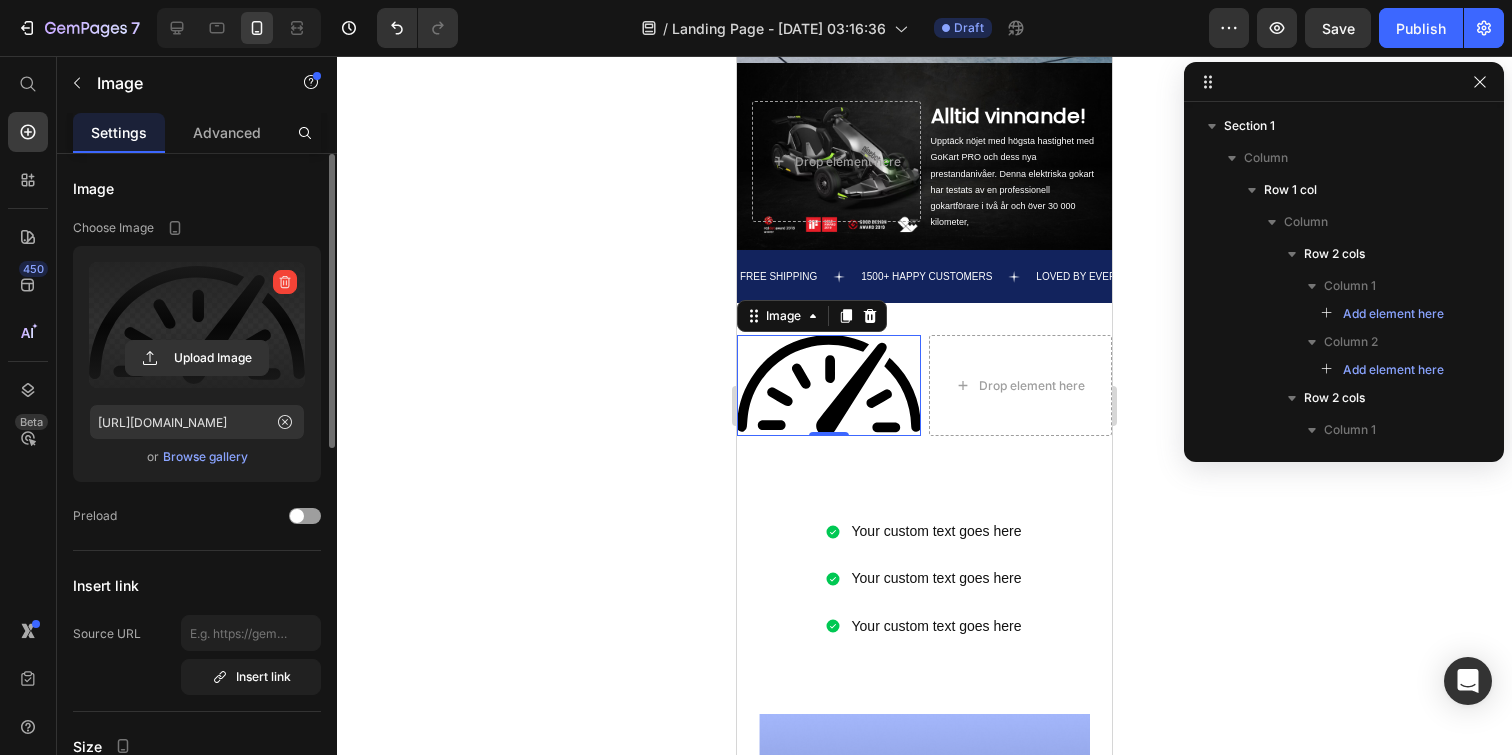 click at bounding box center [197, 325] 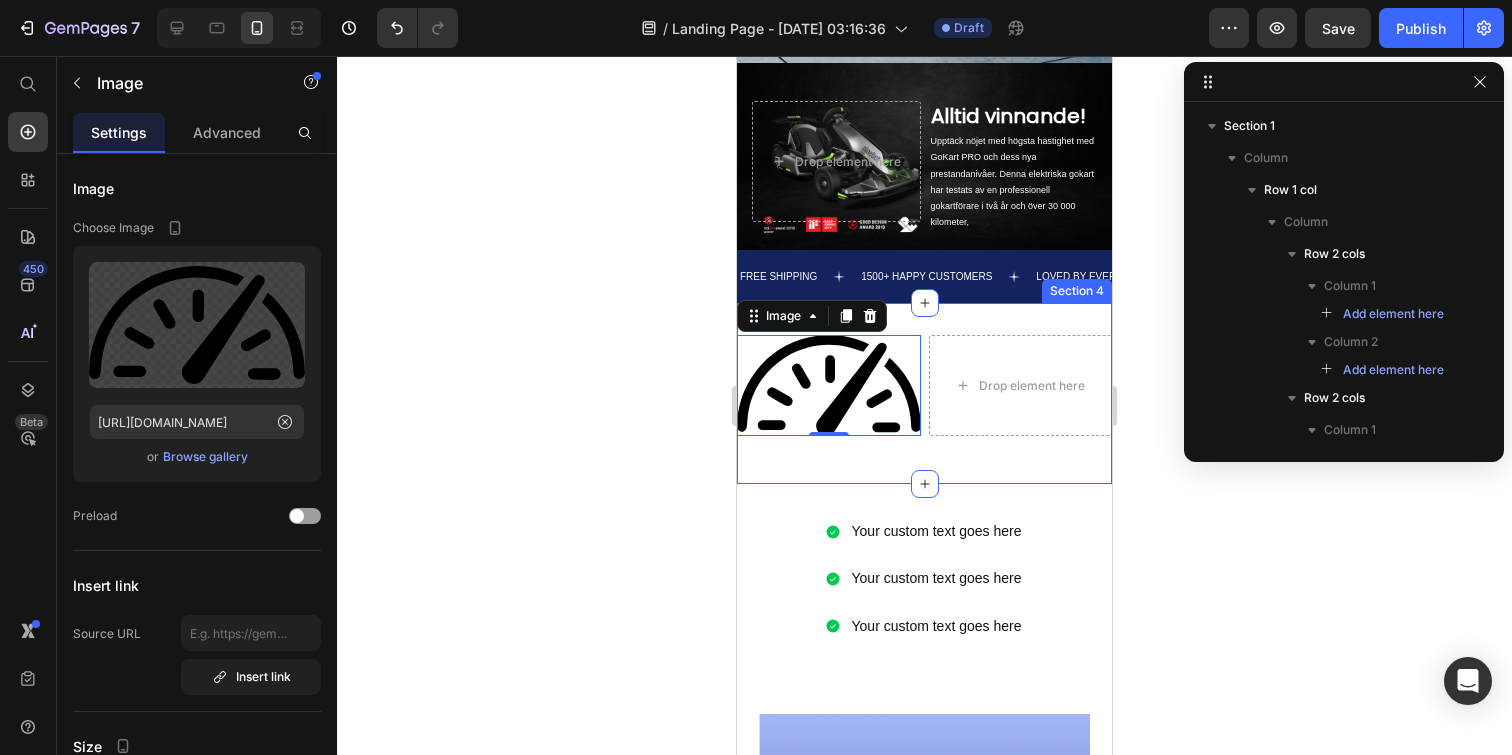 click on "Image   0
Drop element here Row Section 4" at bounding box center (924, 393) 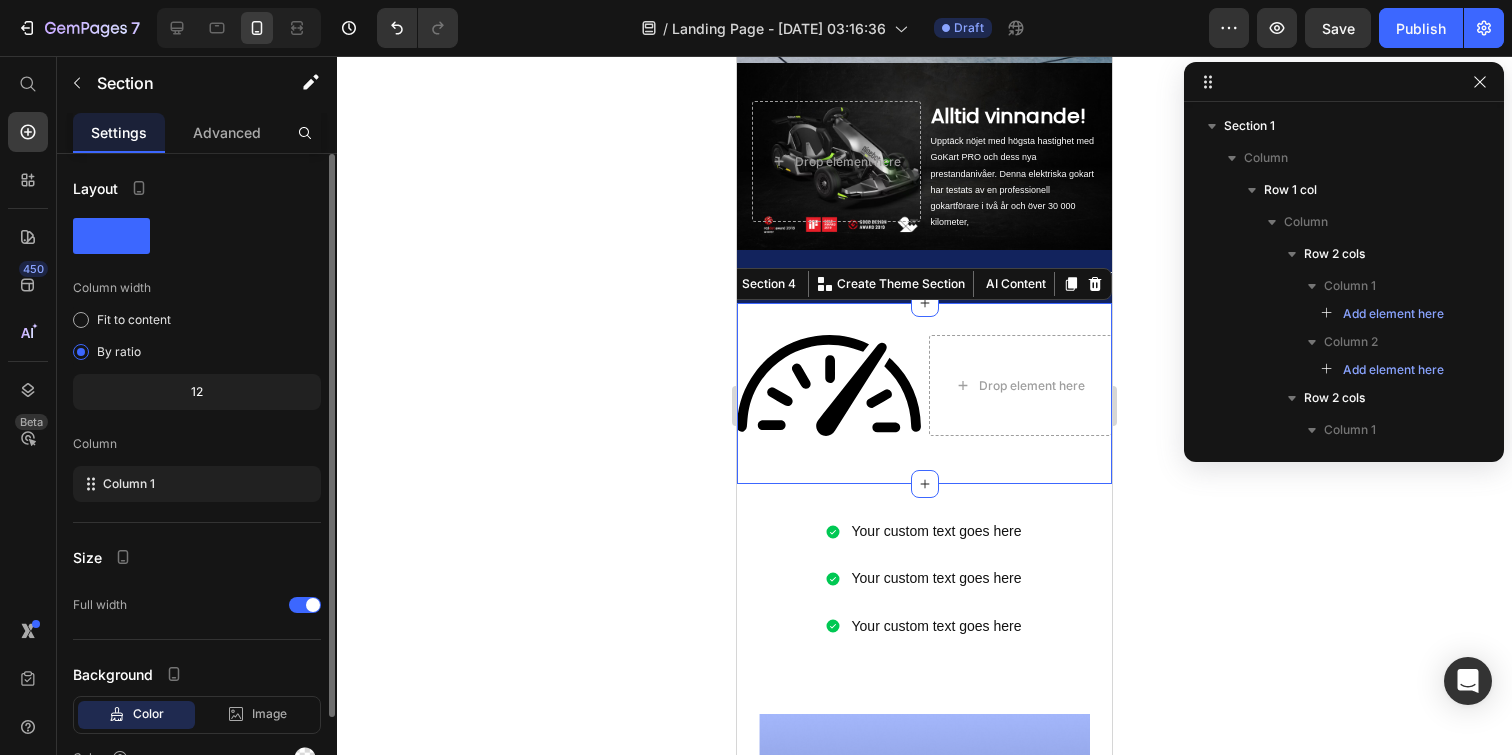 scroll, scrollTop: 106, scrollLeft: 0, axis: vertical 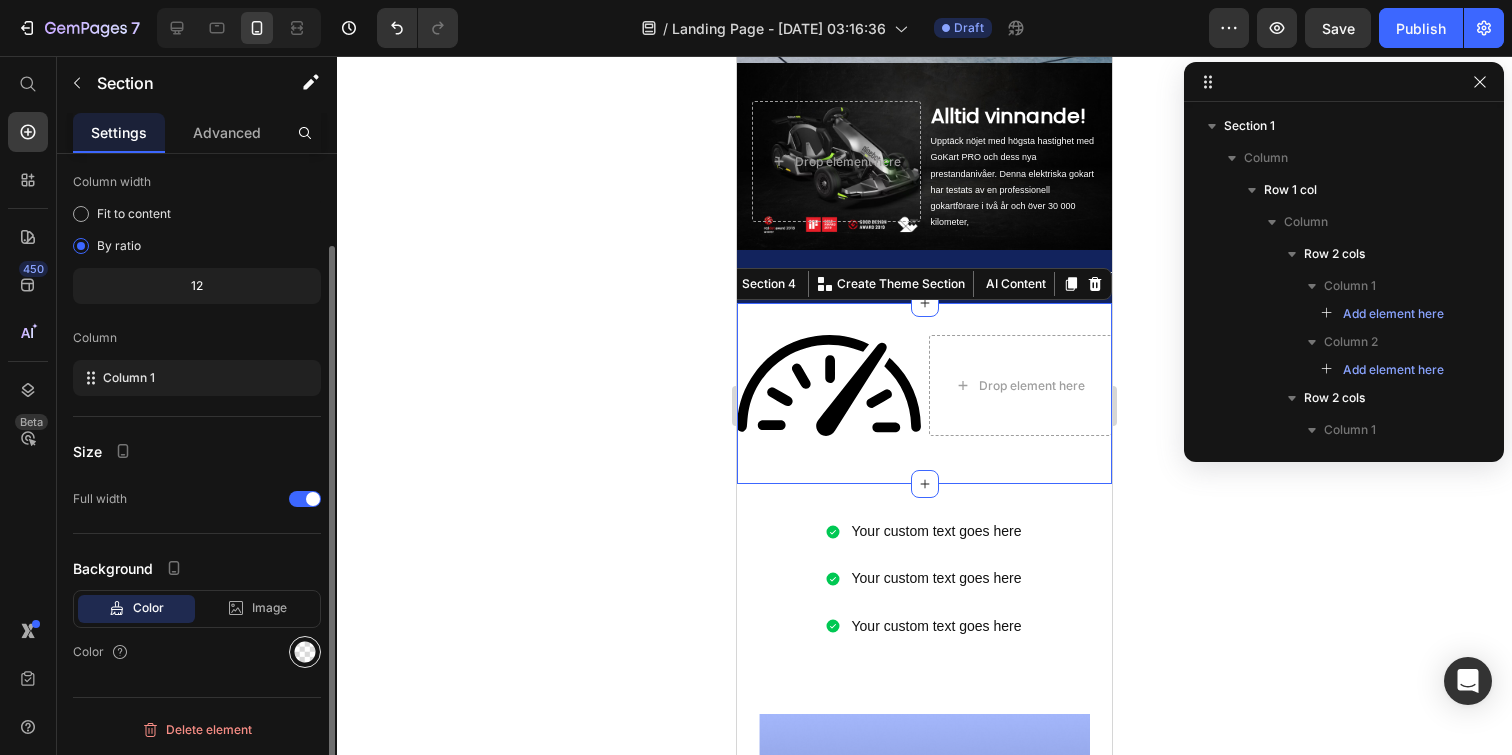 click at bounding box center (305, 652) 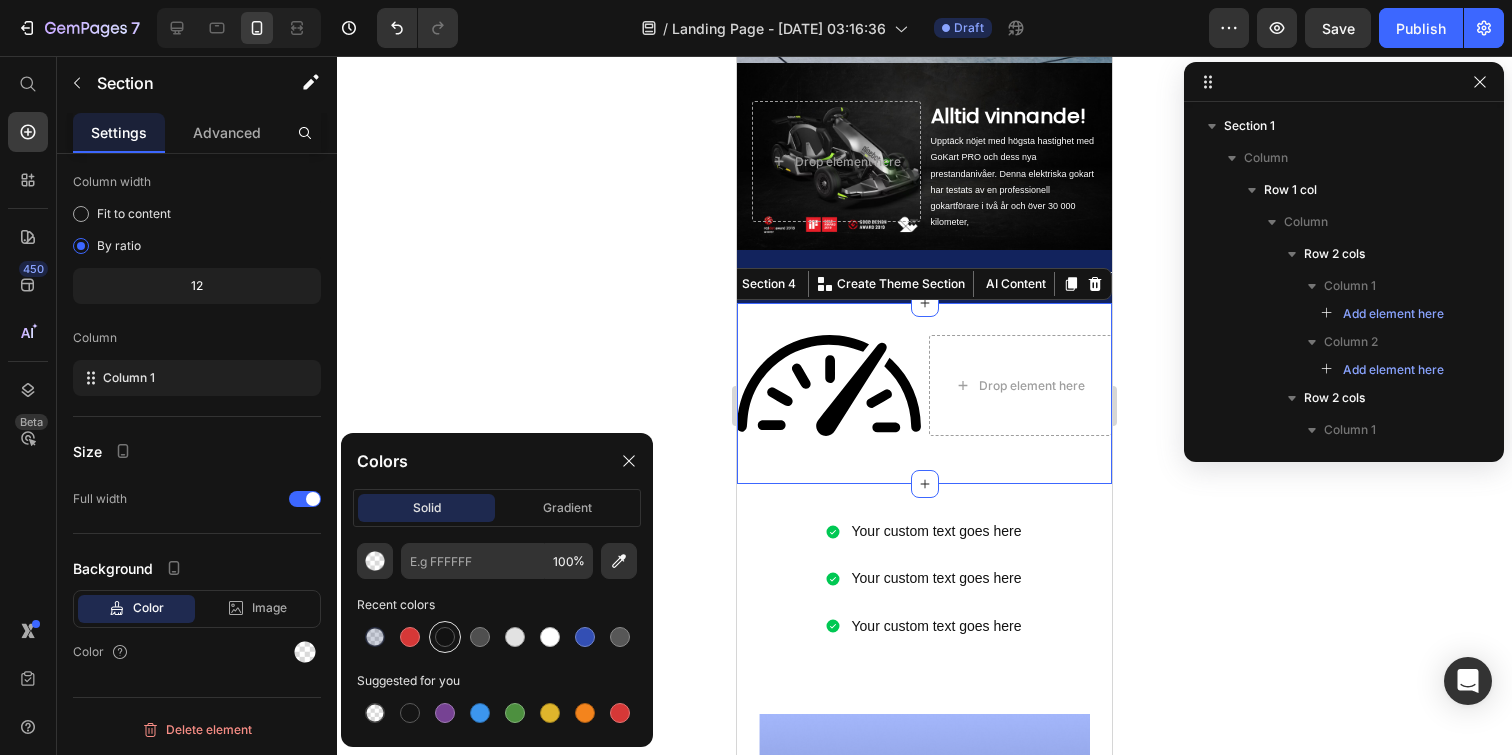 click at bounding box center (445, 637) 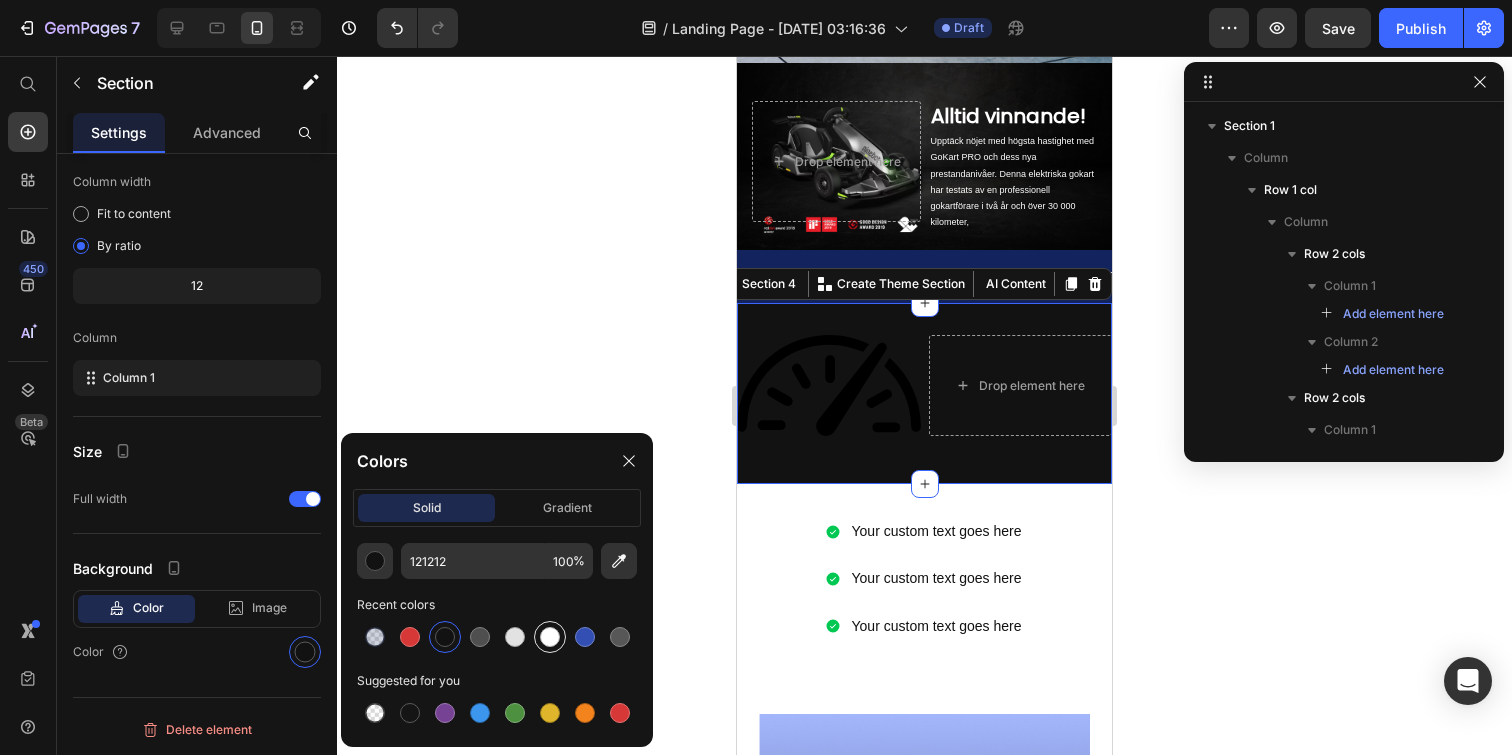 click at bounding box center (550, 637) 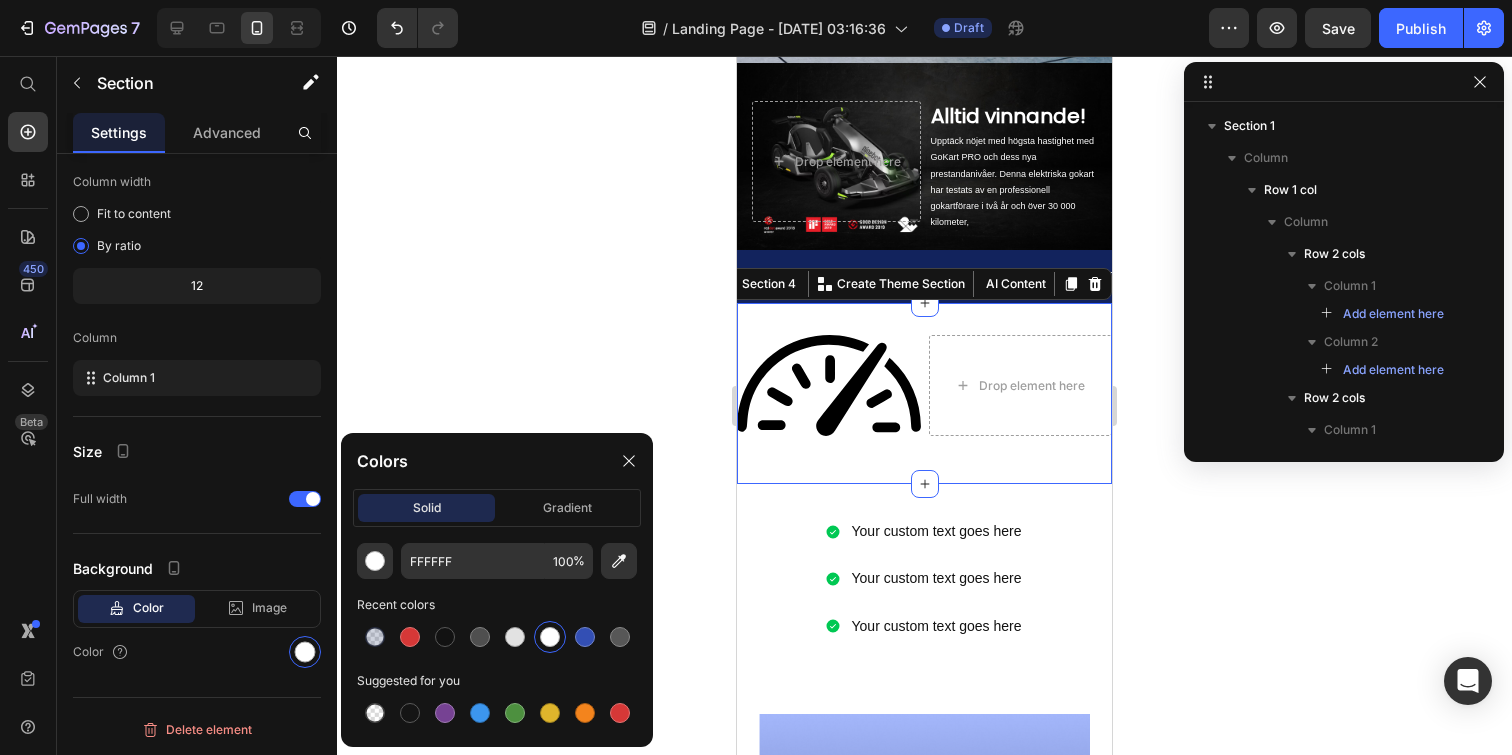 click 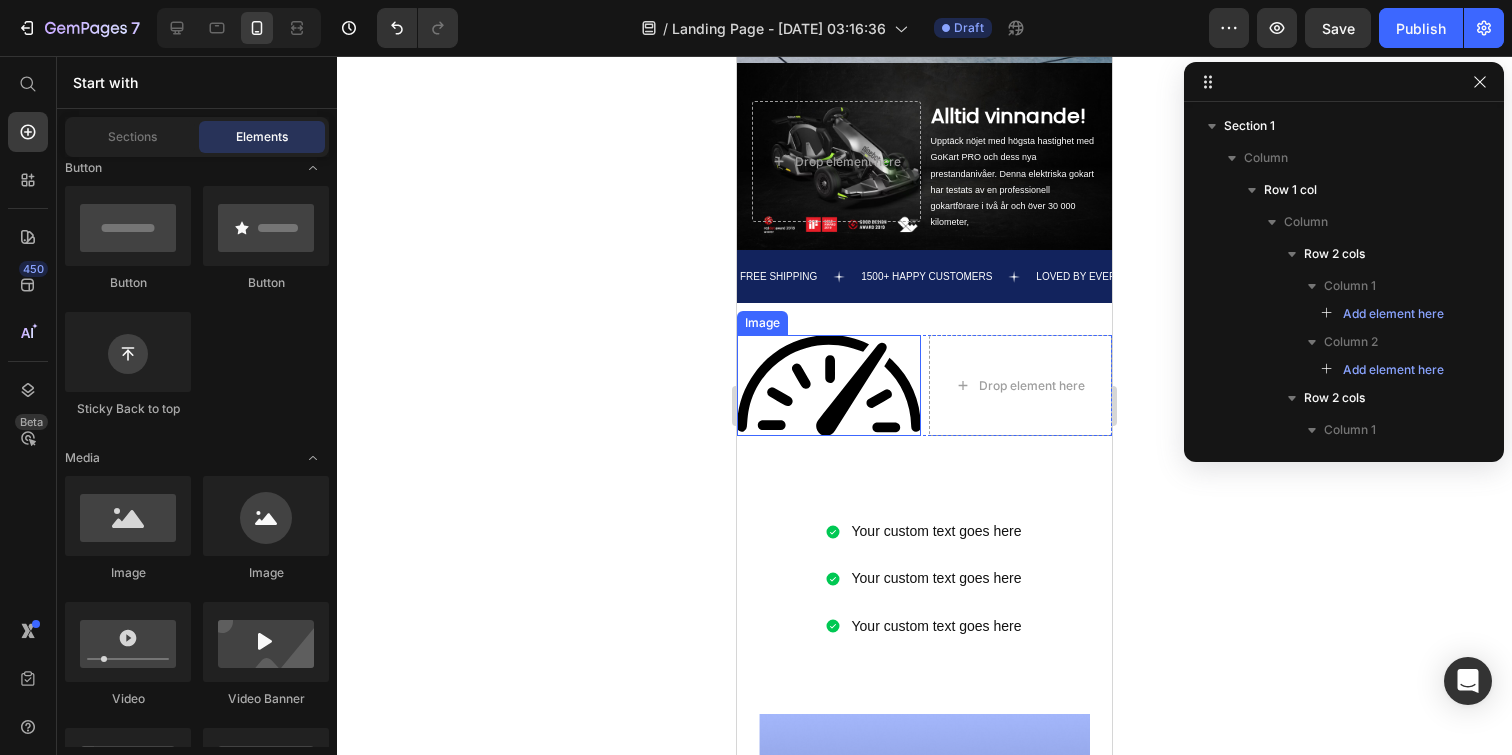 click at bounding box center (829, 385) 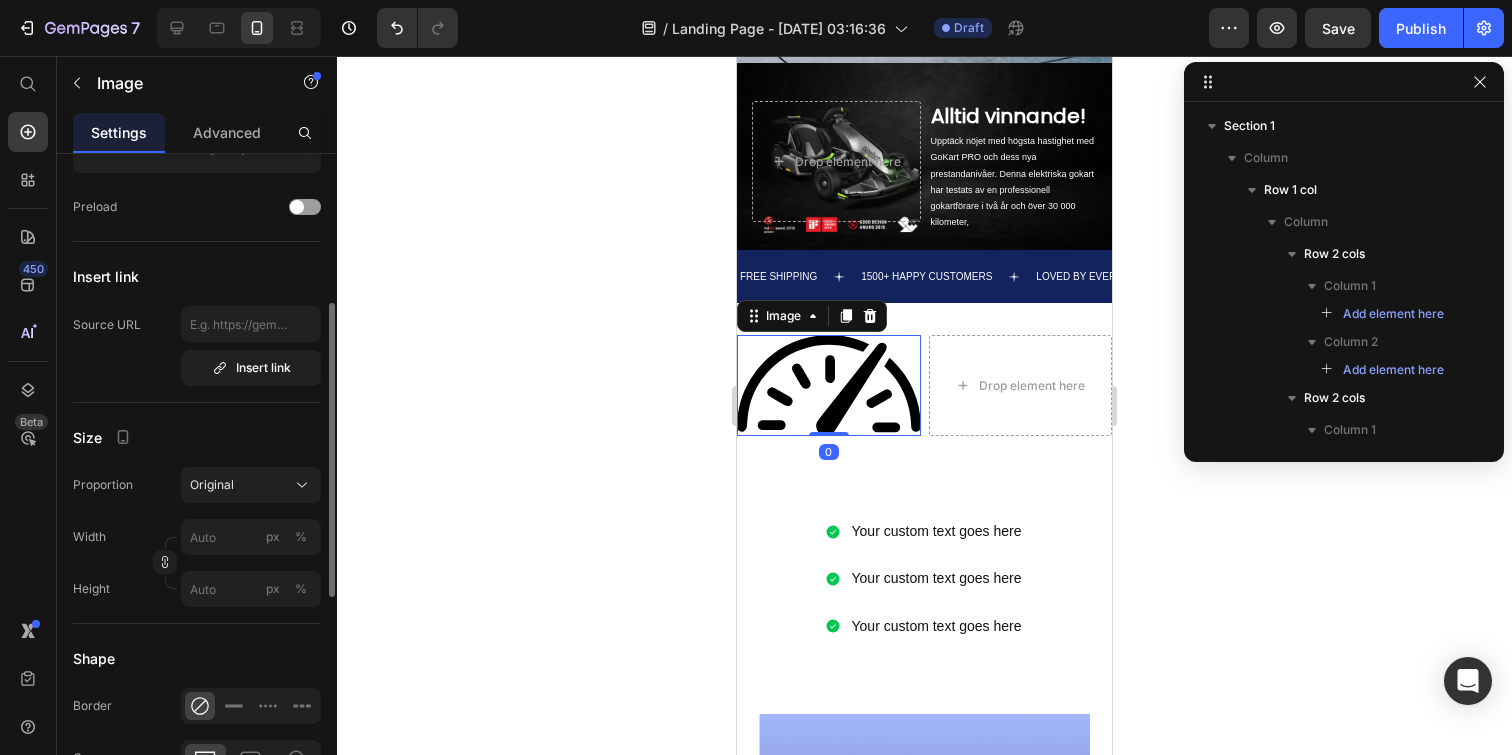 scroll, scrollTop: 317, scrollLeft: 0, axis: vertical 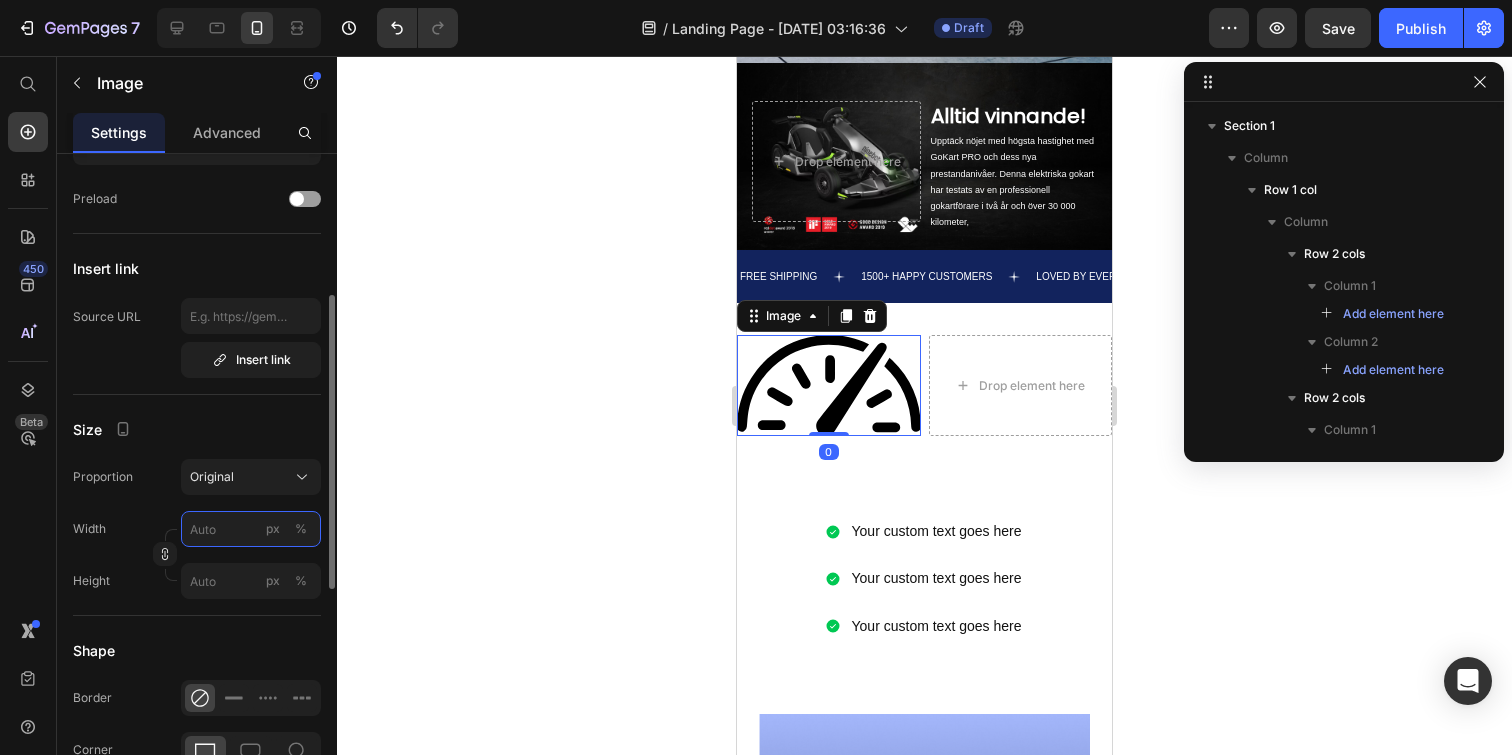 click on "px %" at bounding box center [251, 529] 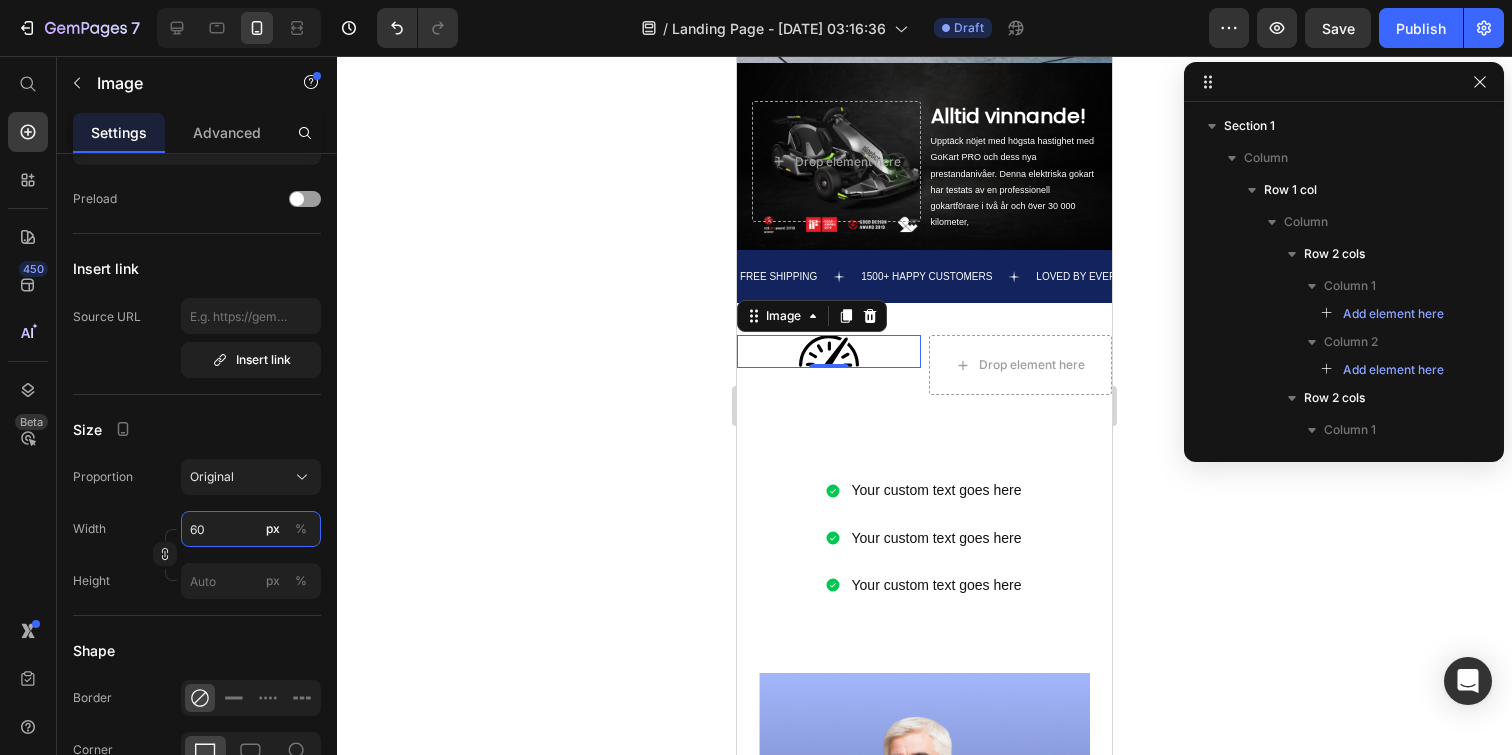 type on "6" 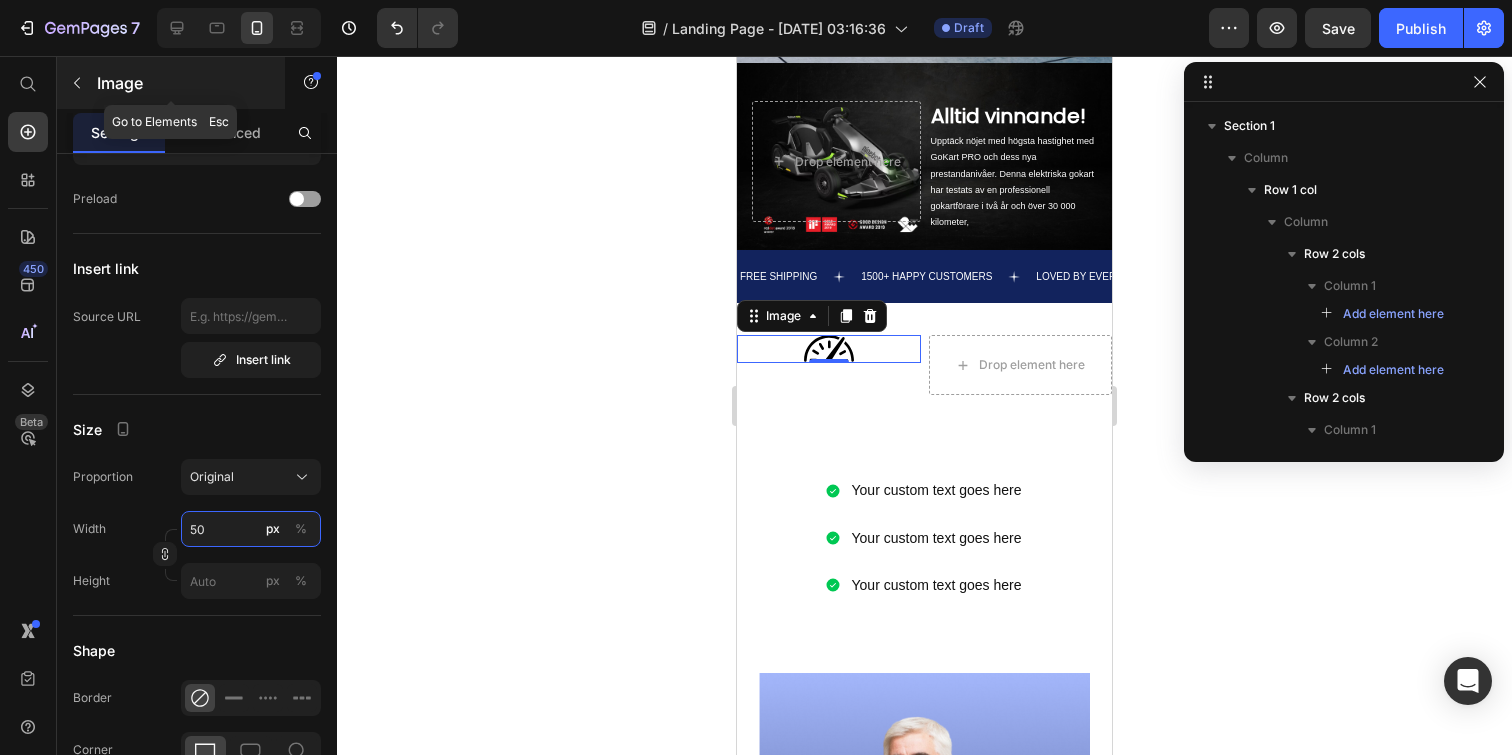 type on "50" 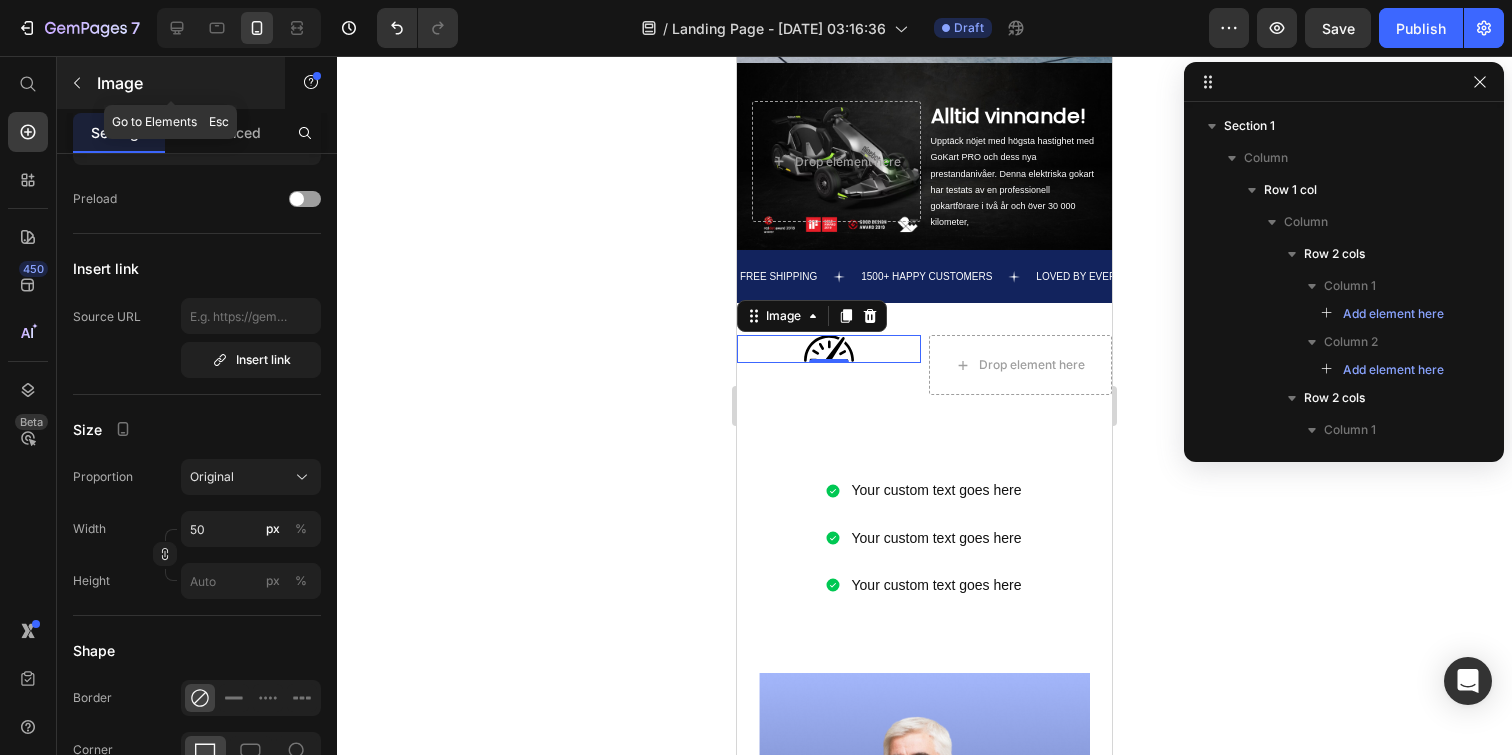 click at bounding box center [77, 83] 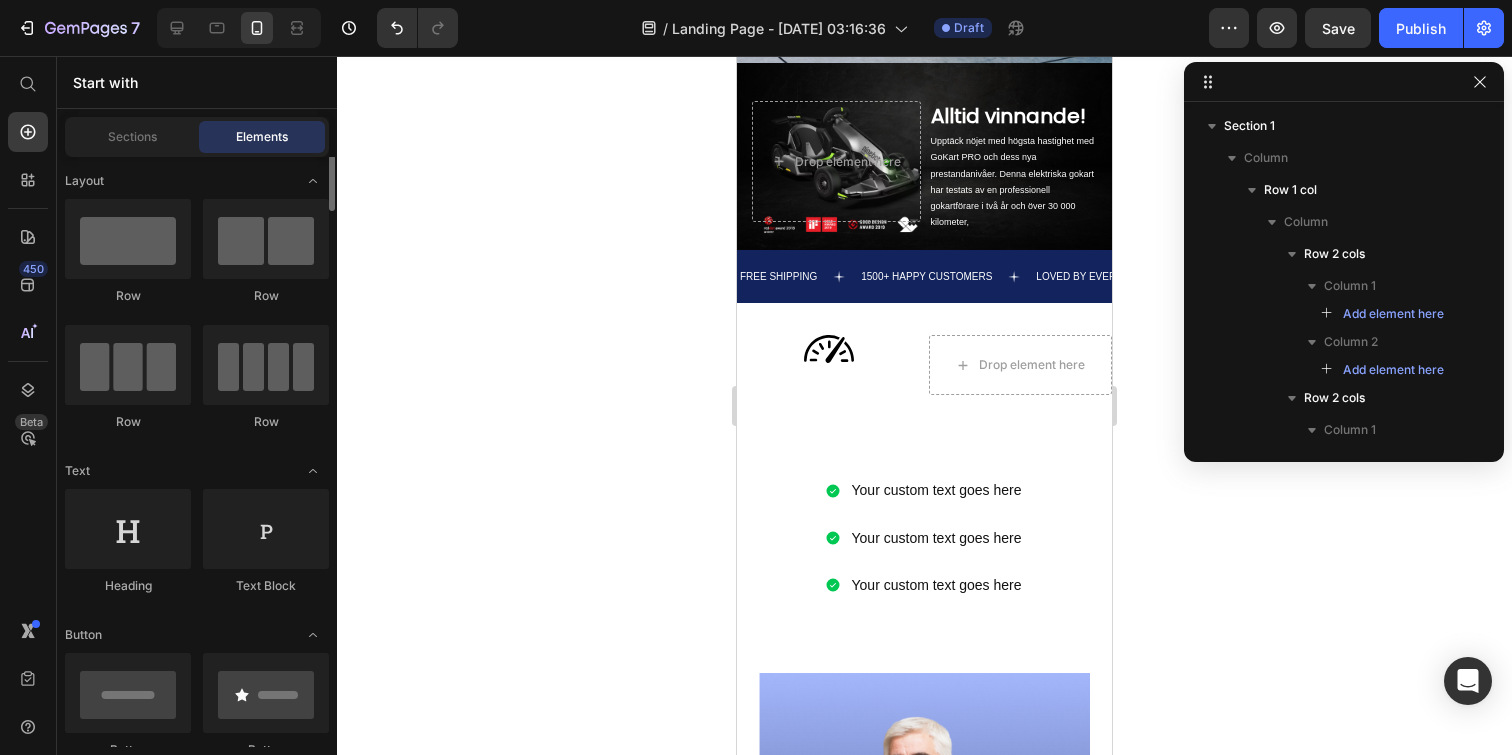 scroll, scrollTop: 0, scrollLeft: 0, axis: both 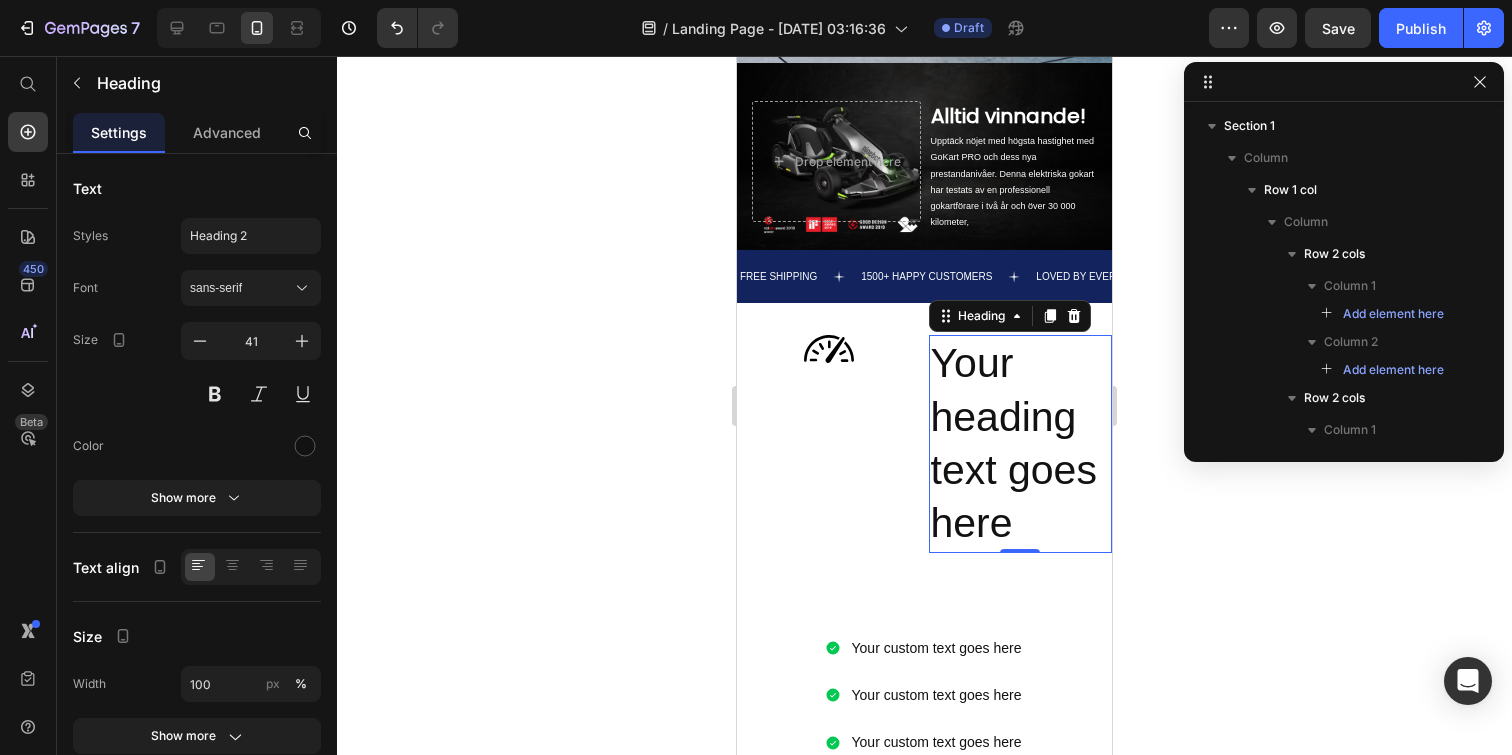 click on "Your heading text goes here" at bounding box center [1021, 443] 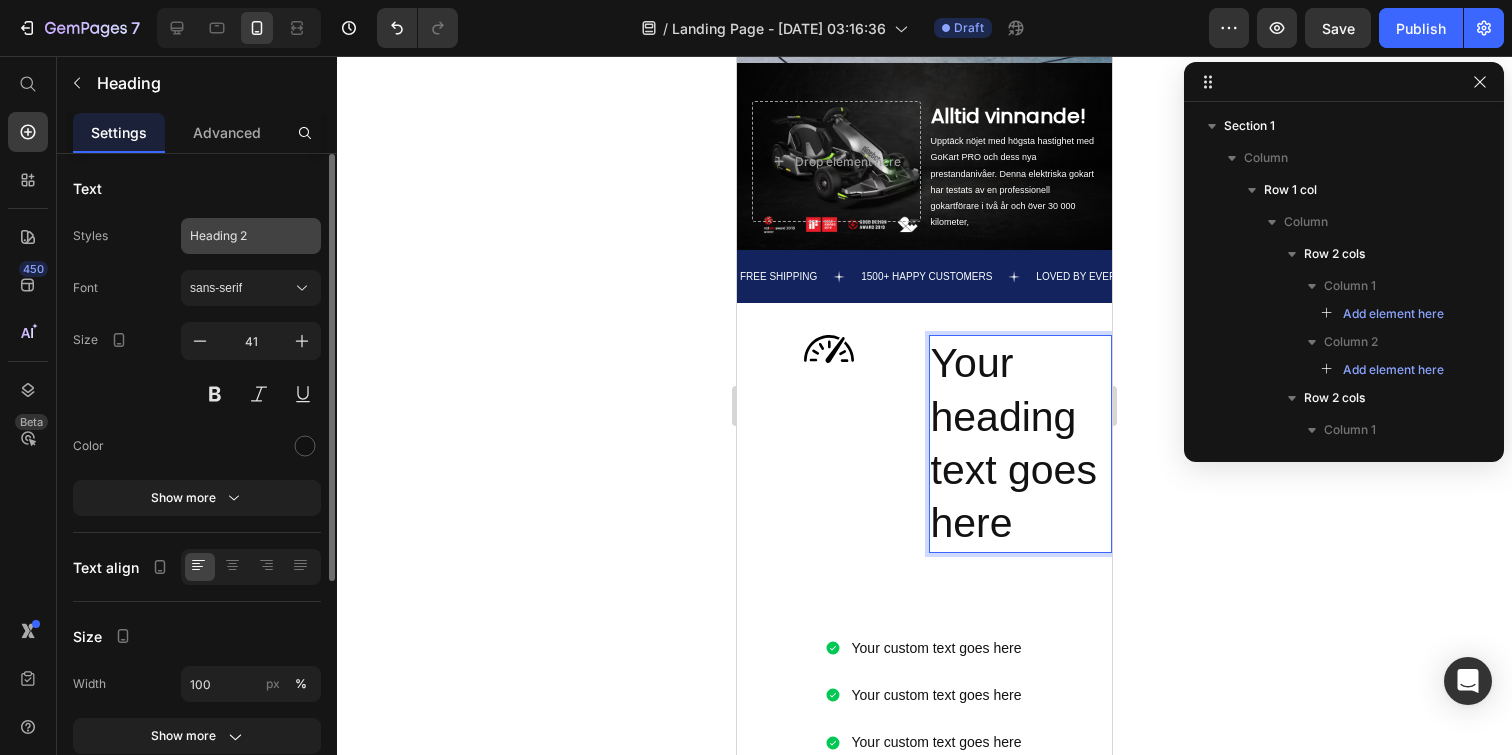 click on "Heading 2" at bounding box center [239, 236] 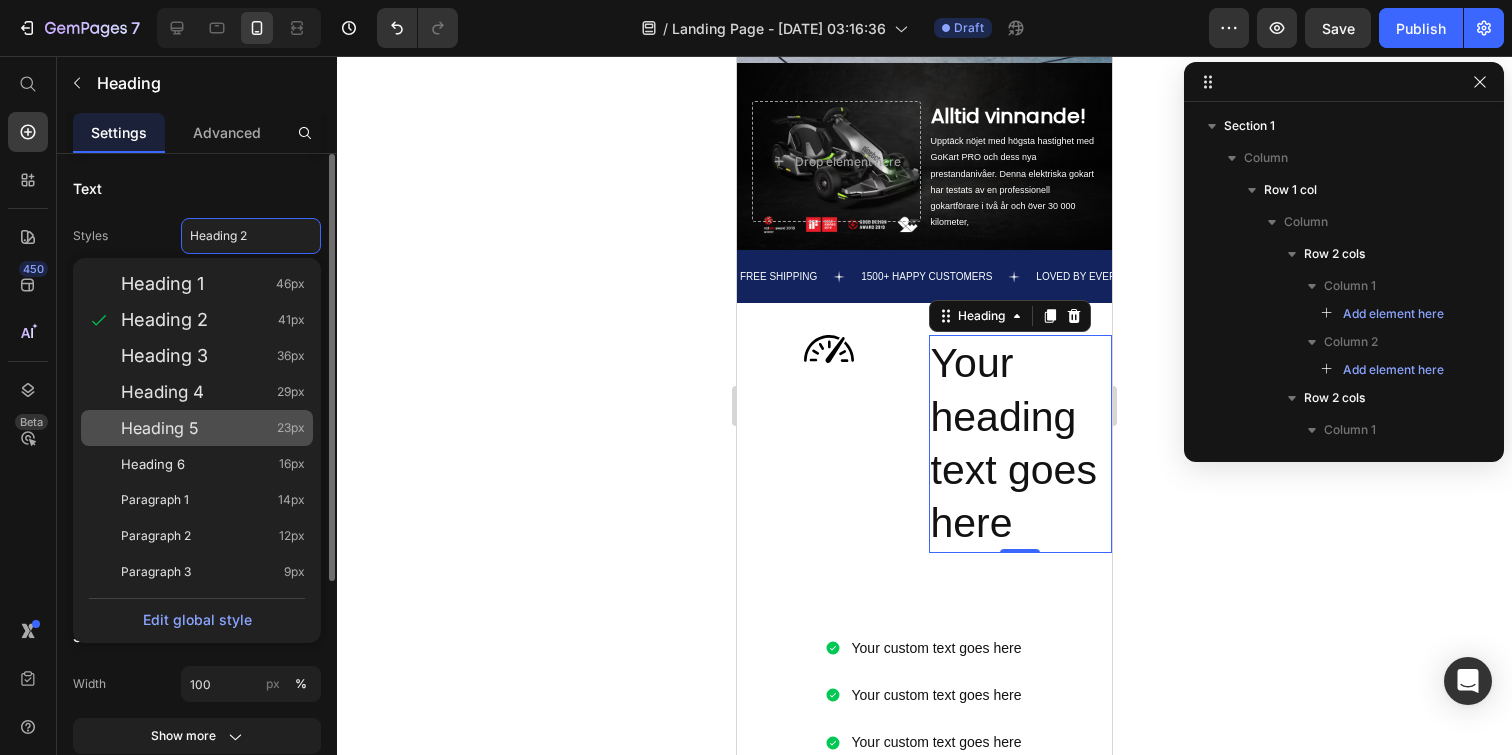 click on "Heading 5 23px" at bounding box center [213, 428] 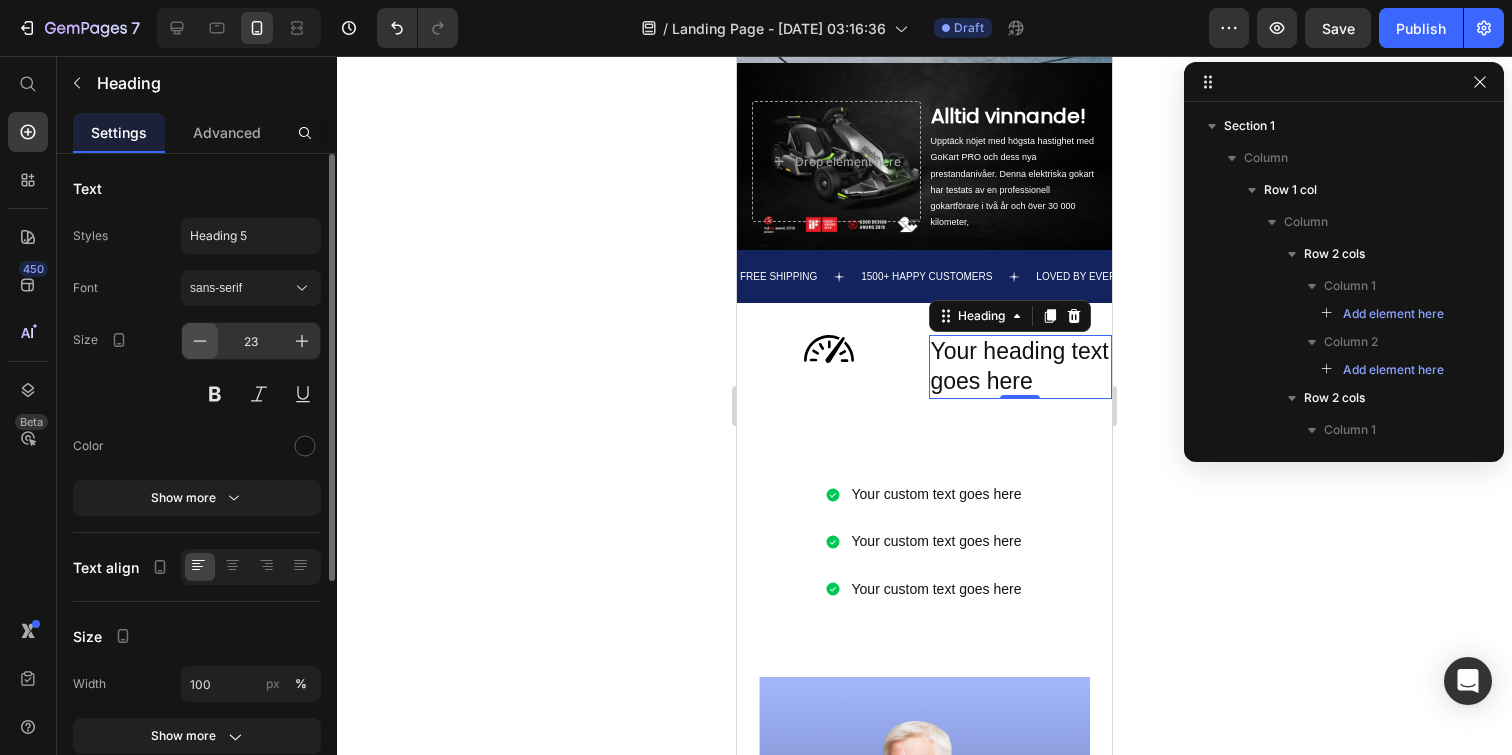 click 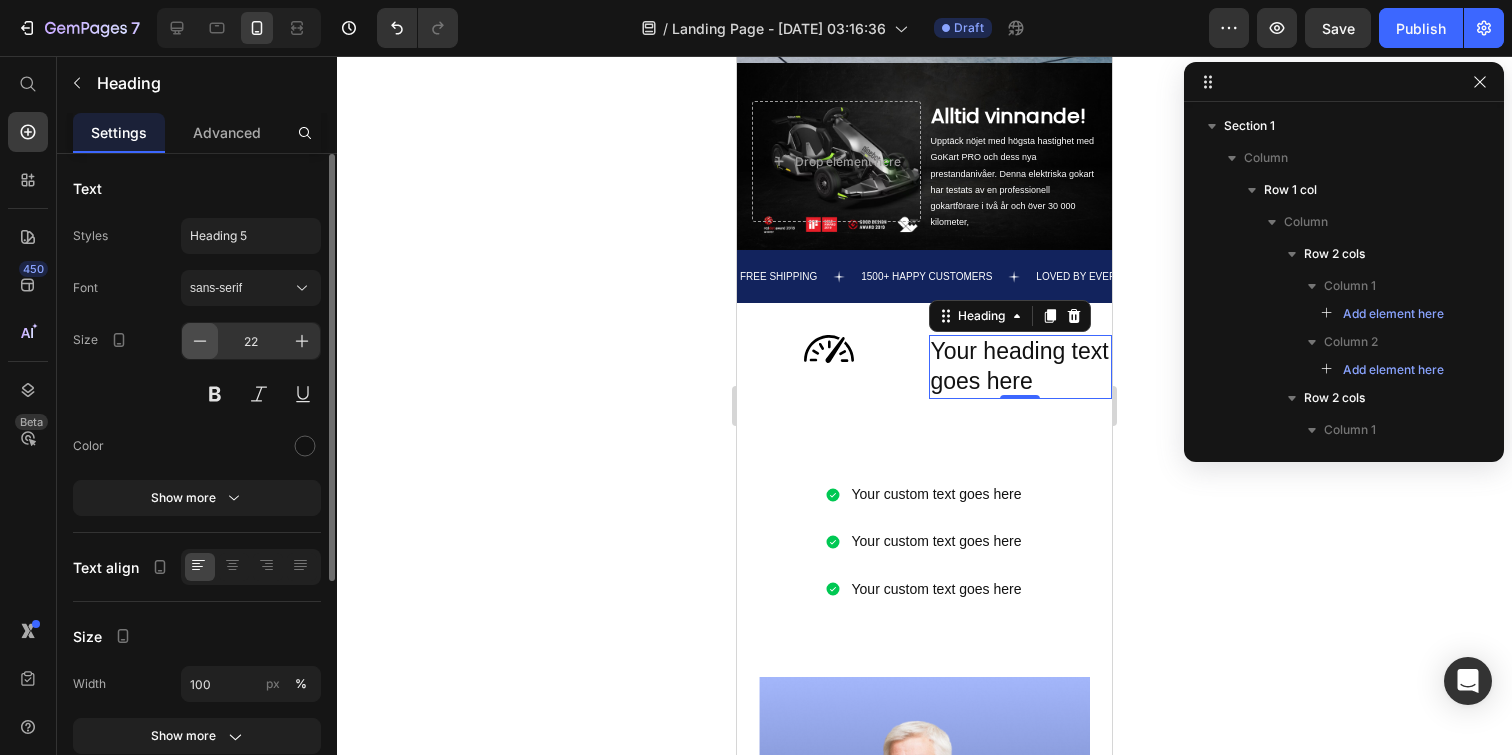 click 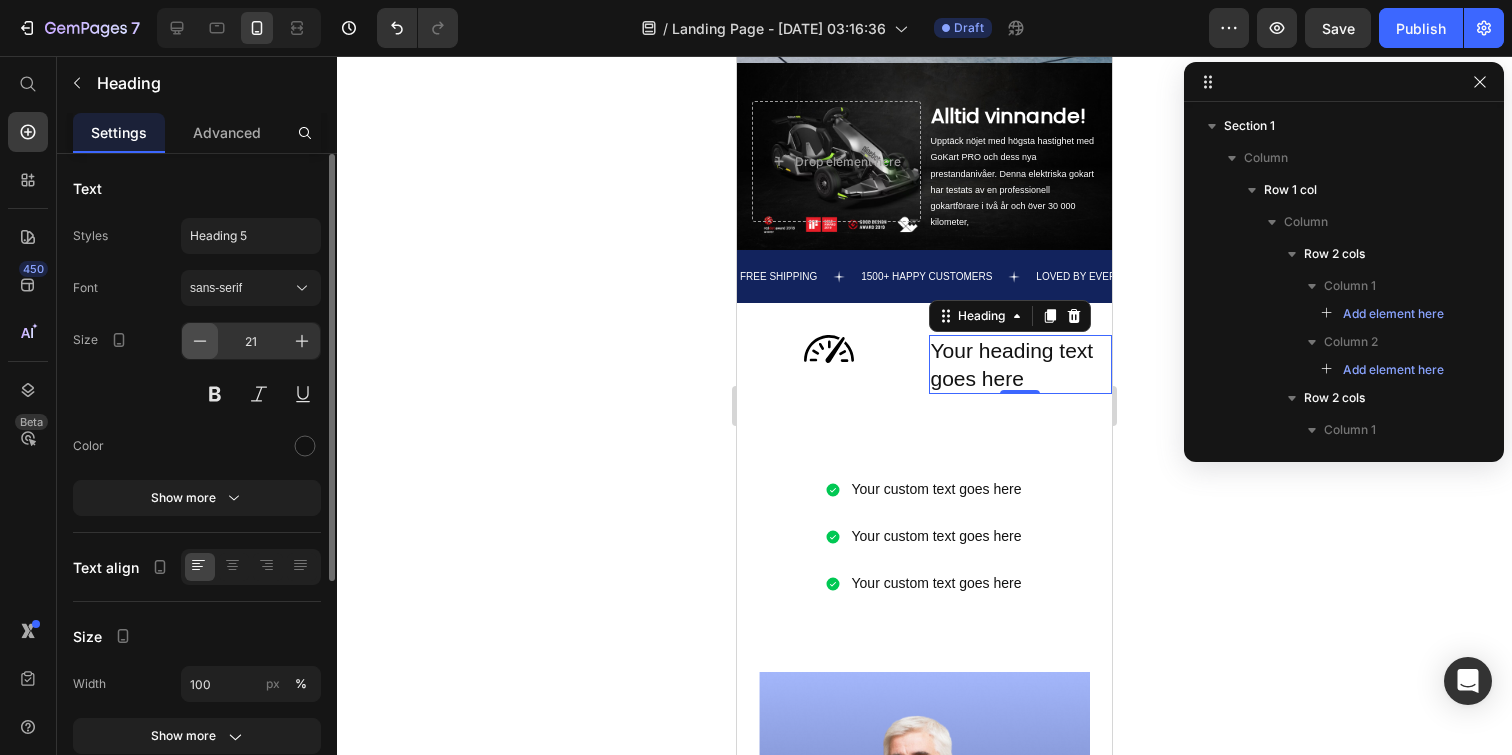 click 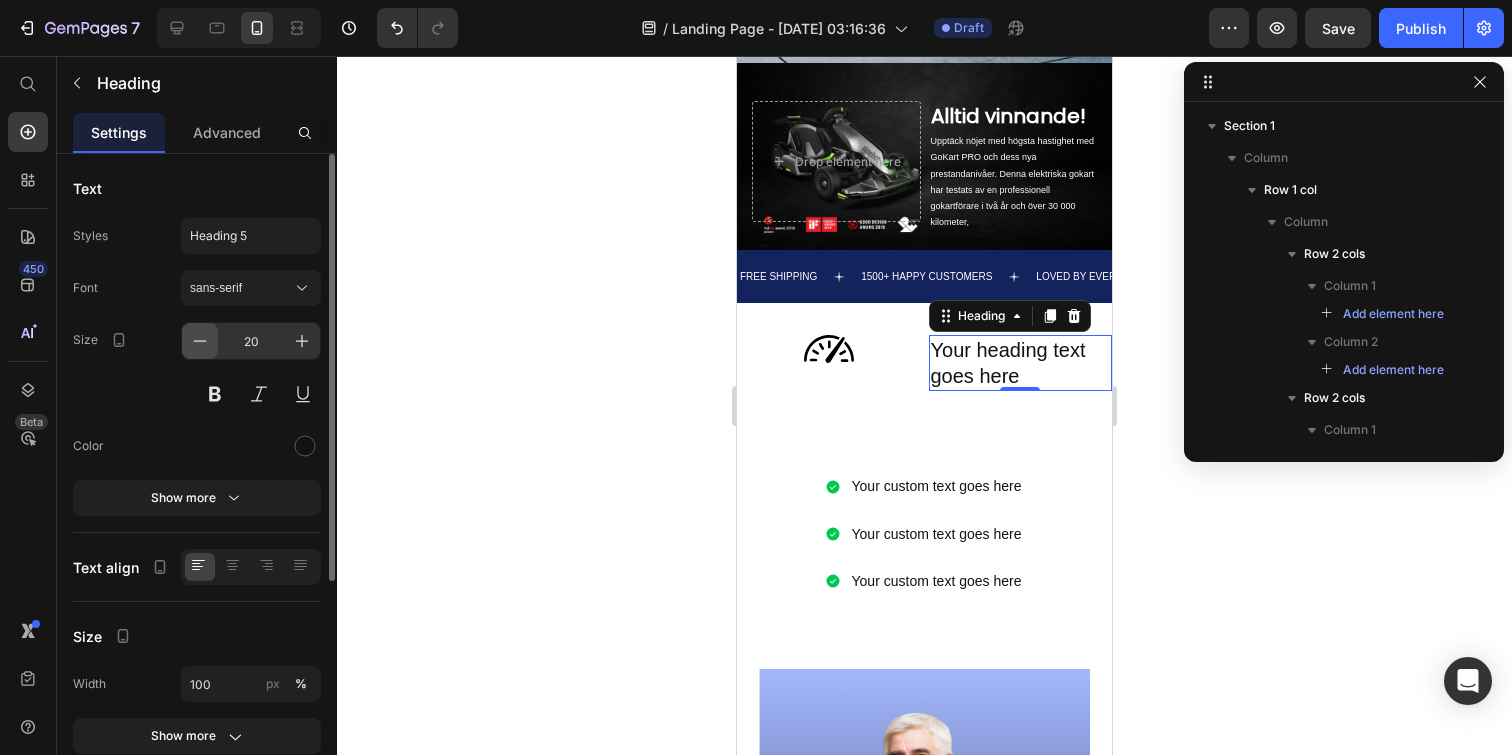 click 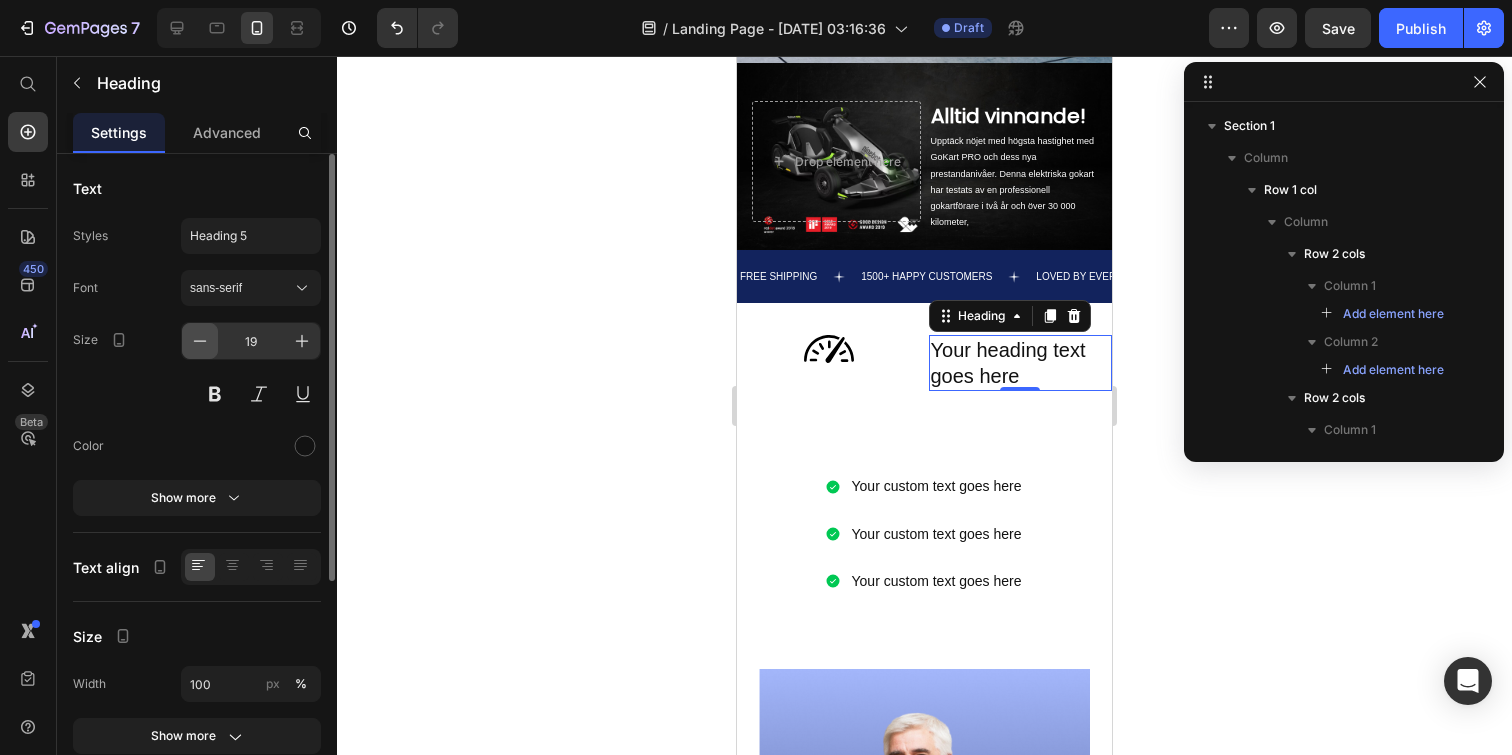 click 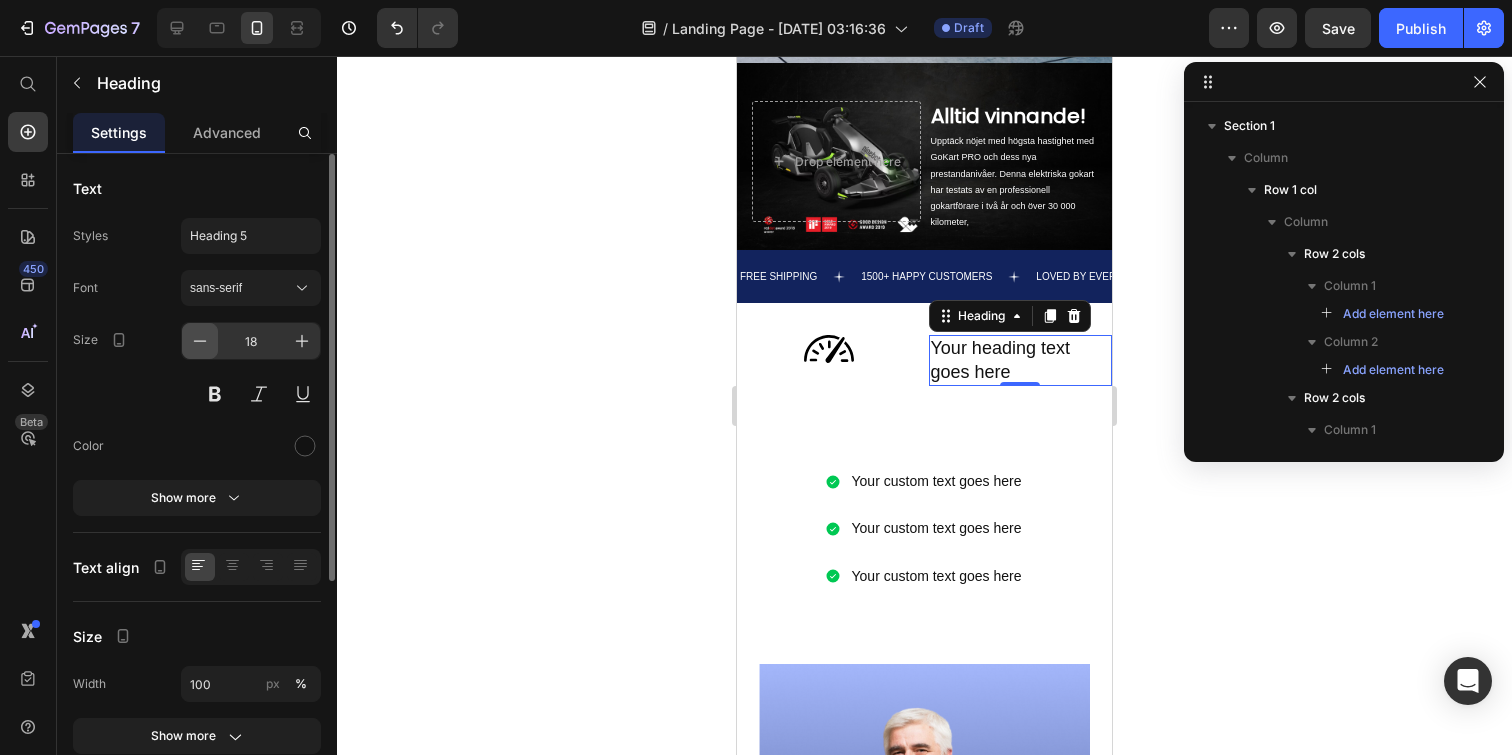click 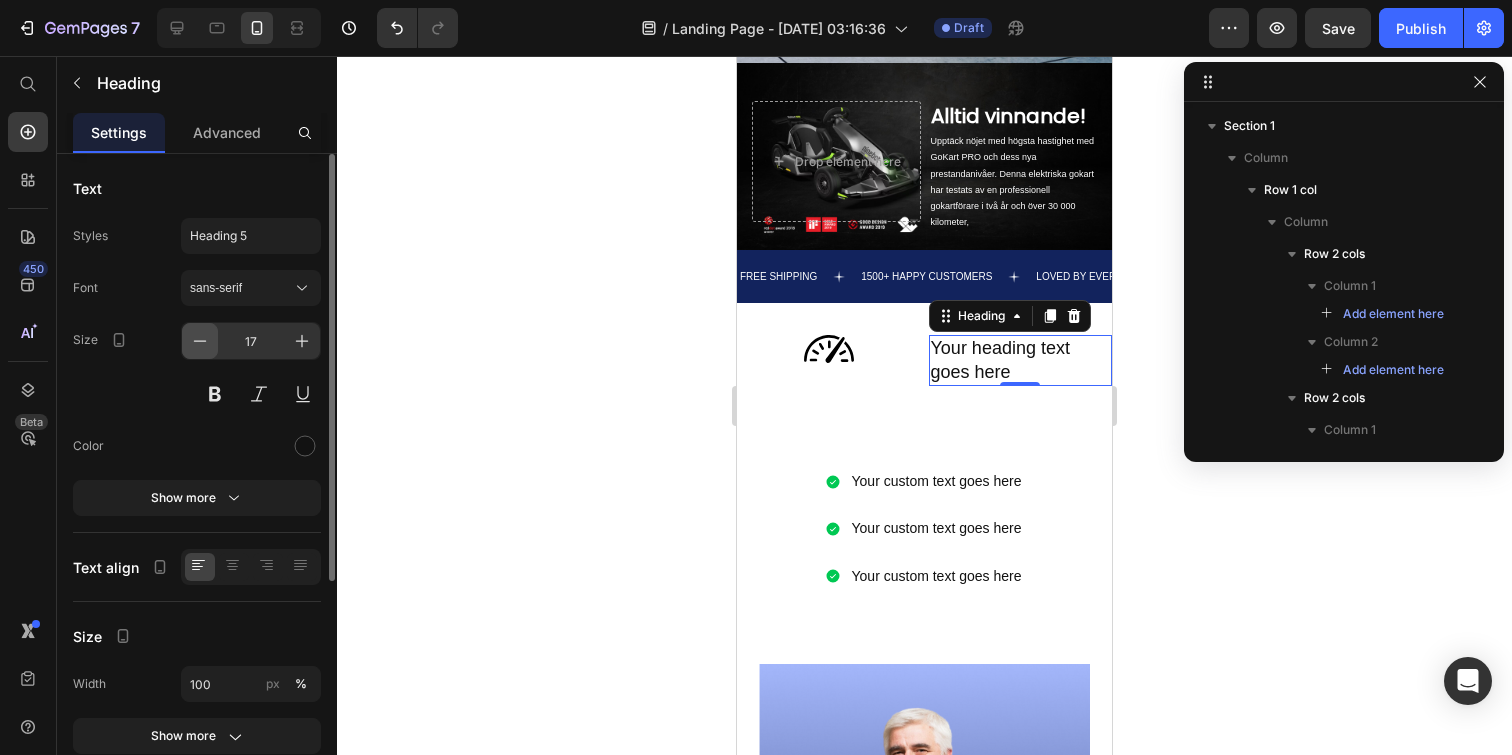 click 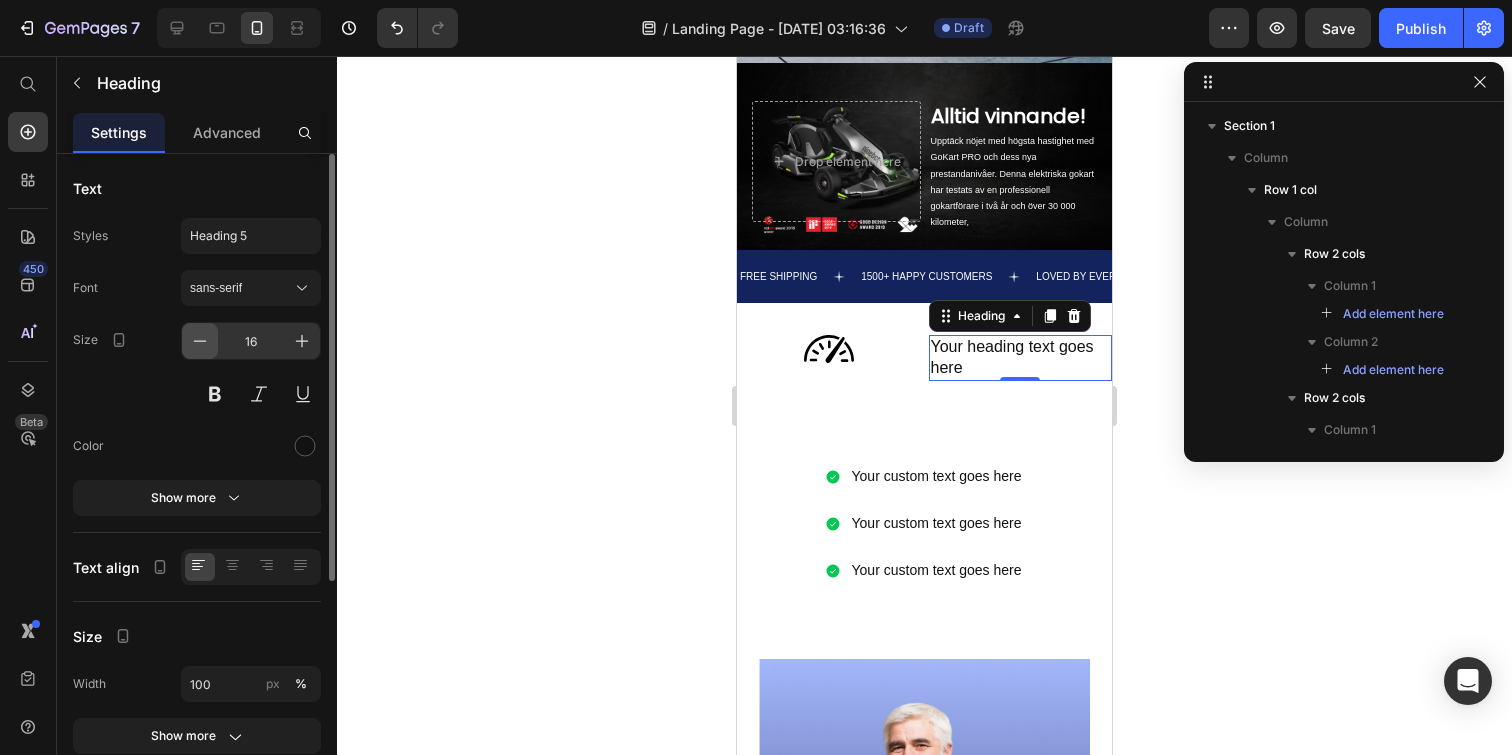 click 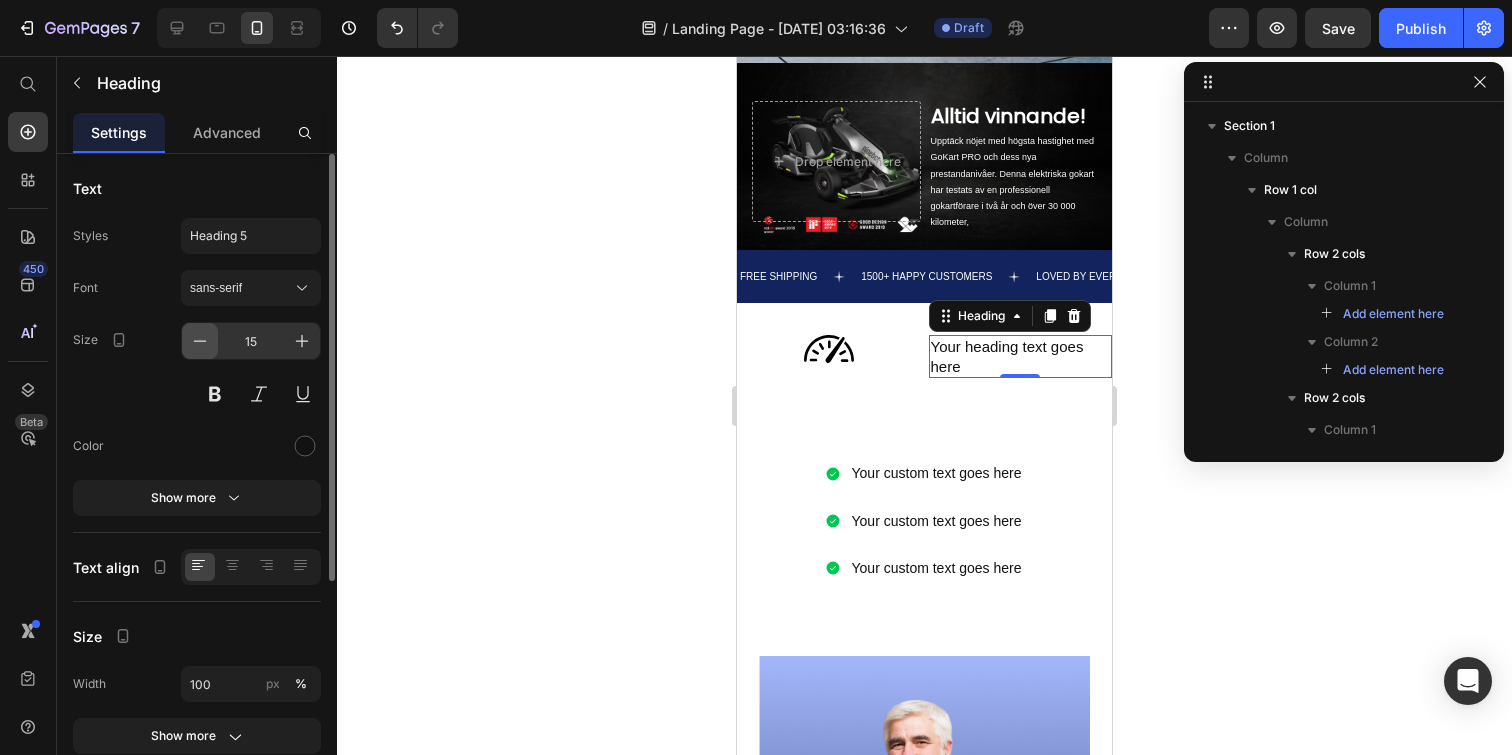 click 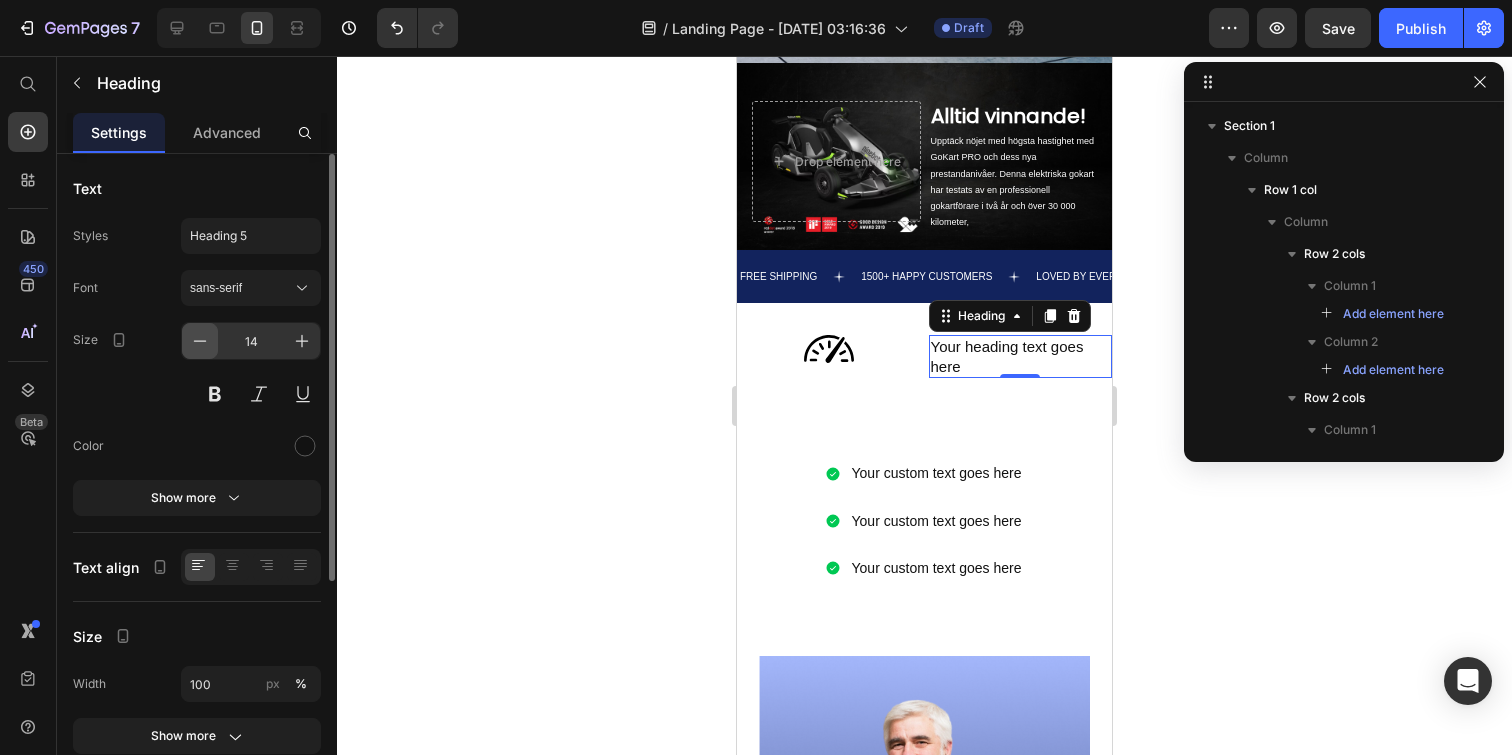 click 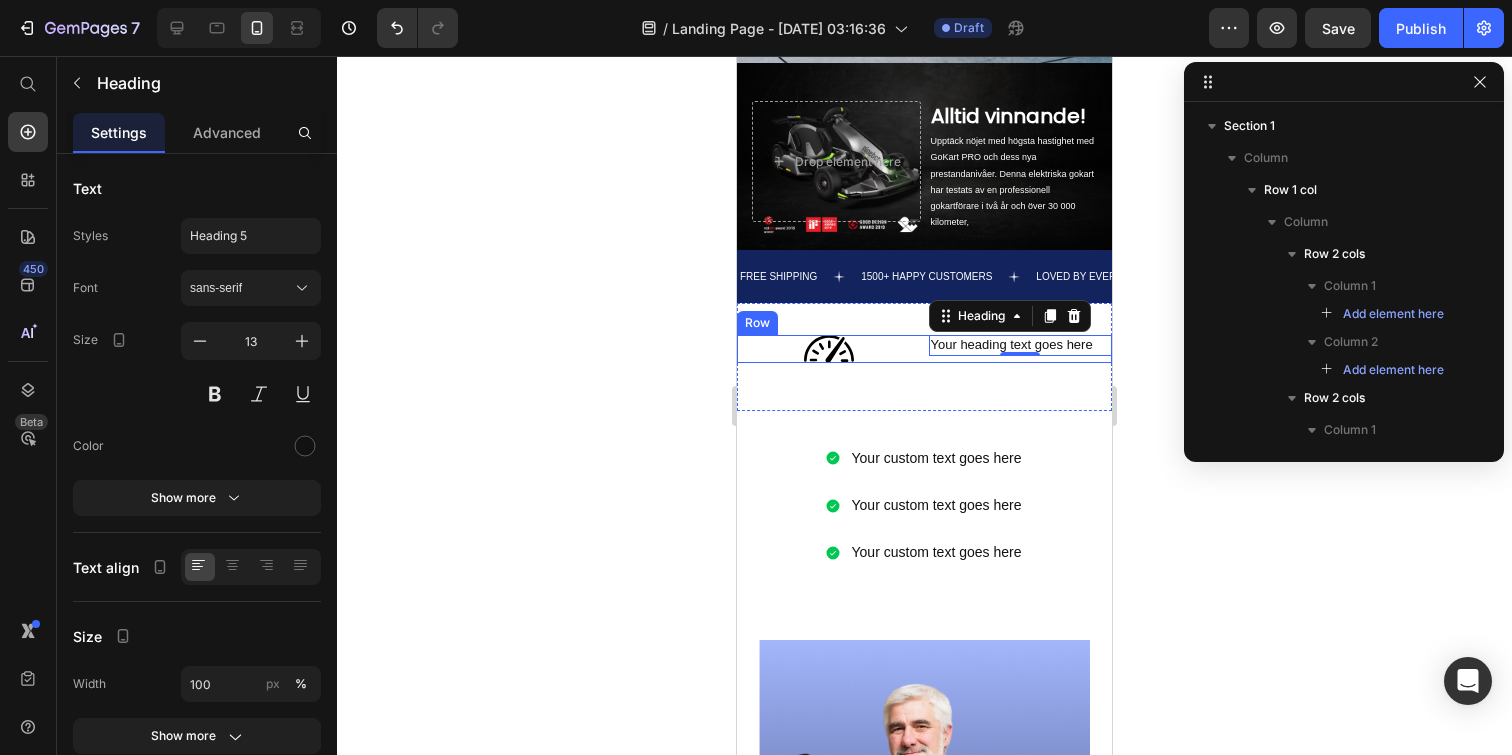 click on "Image Your heading text goes here Heading   0 Row" at bounding box center [924, 349] 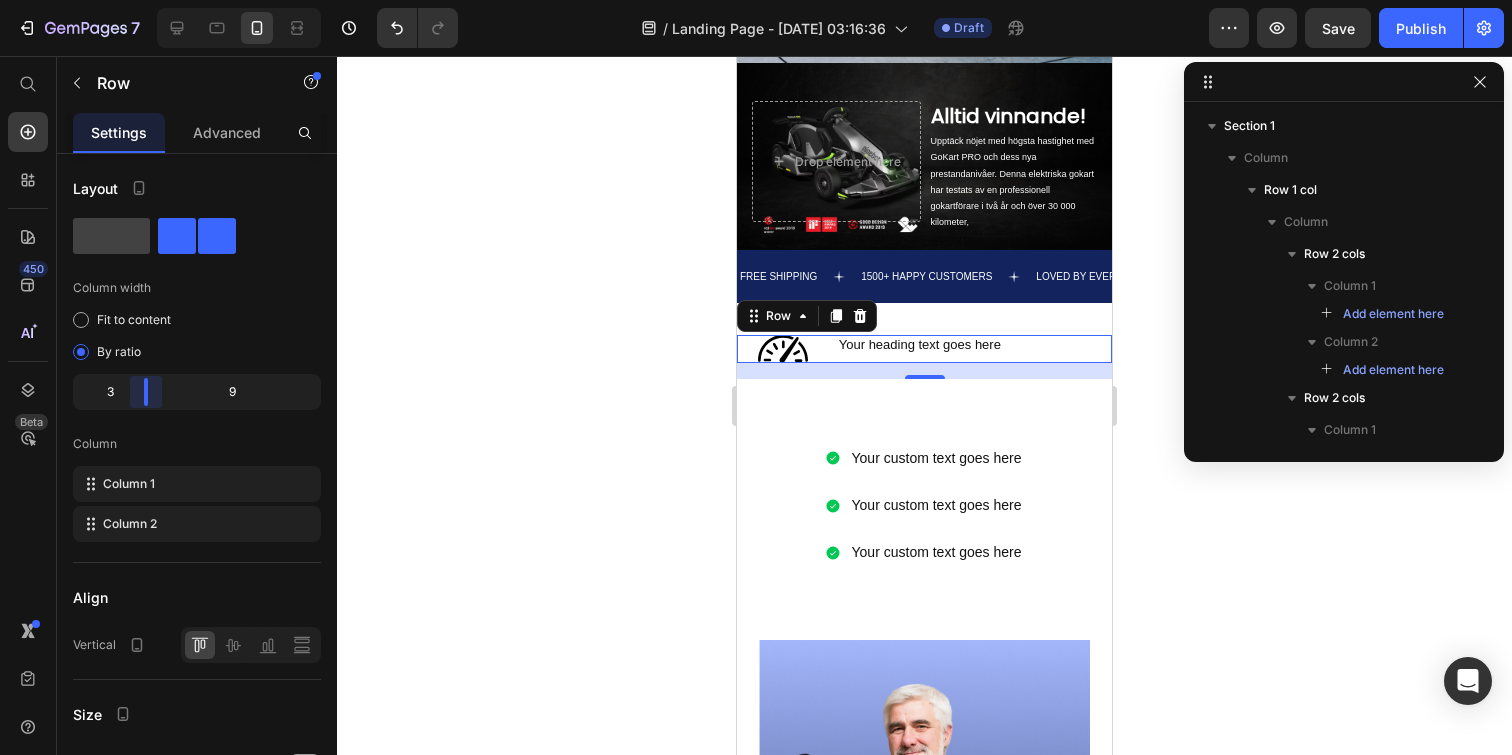 drag, startPoint x: 192, startPoint y: 387, endPoint x: 138, endPoint y: 389, distance: 54.037025 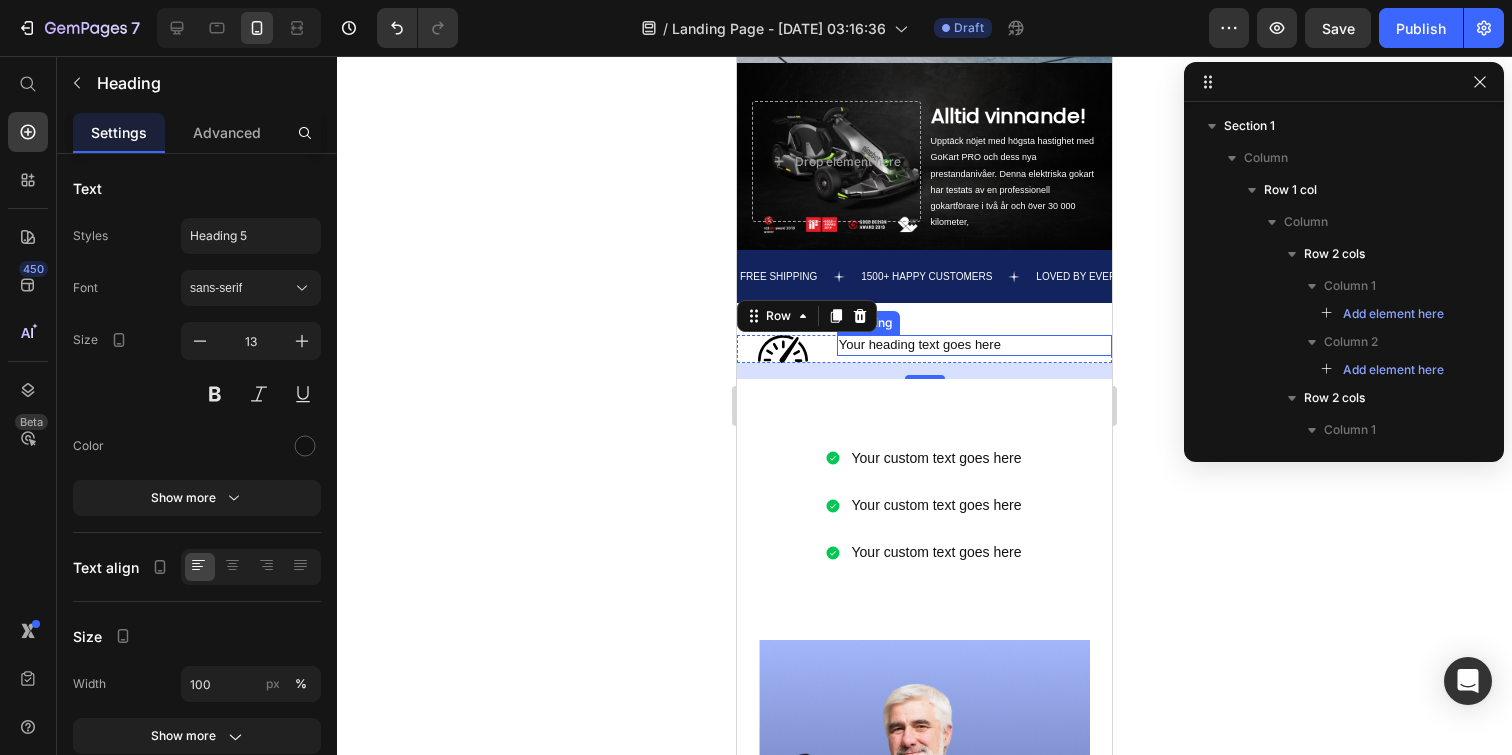 click on "Your heading text goes here" at bounding box center [974, 345] 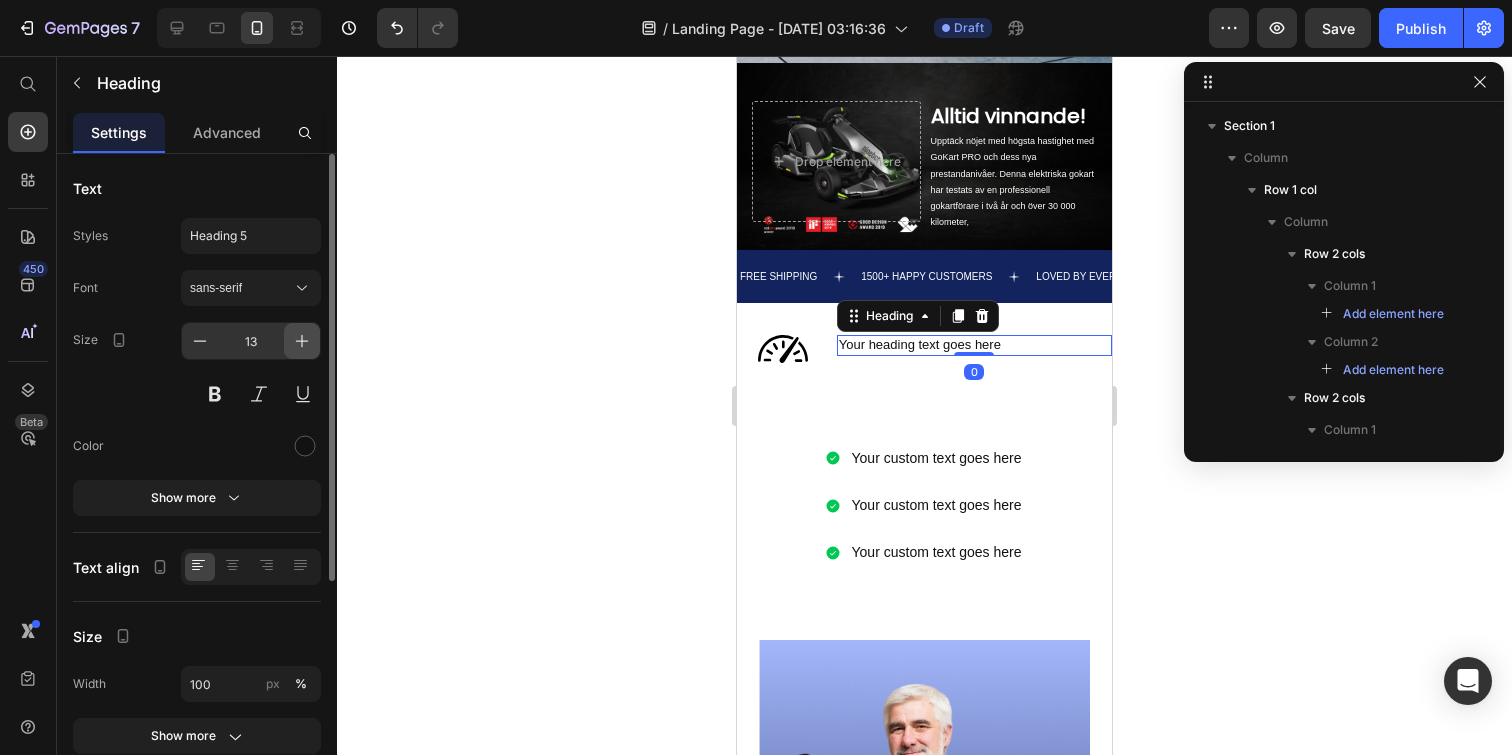 click 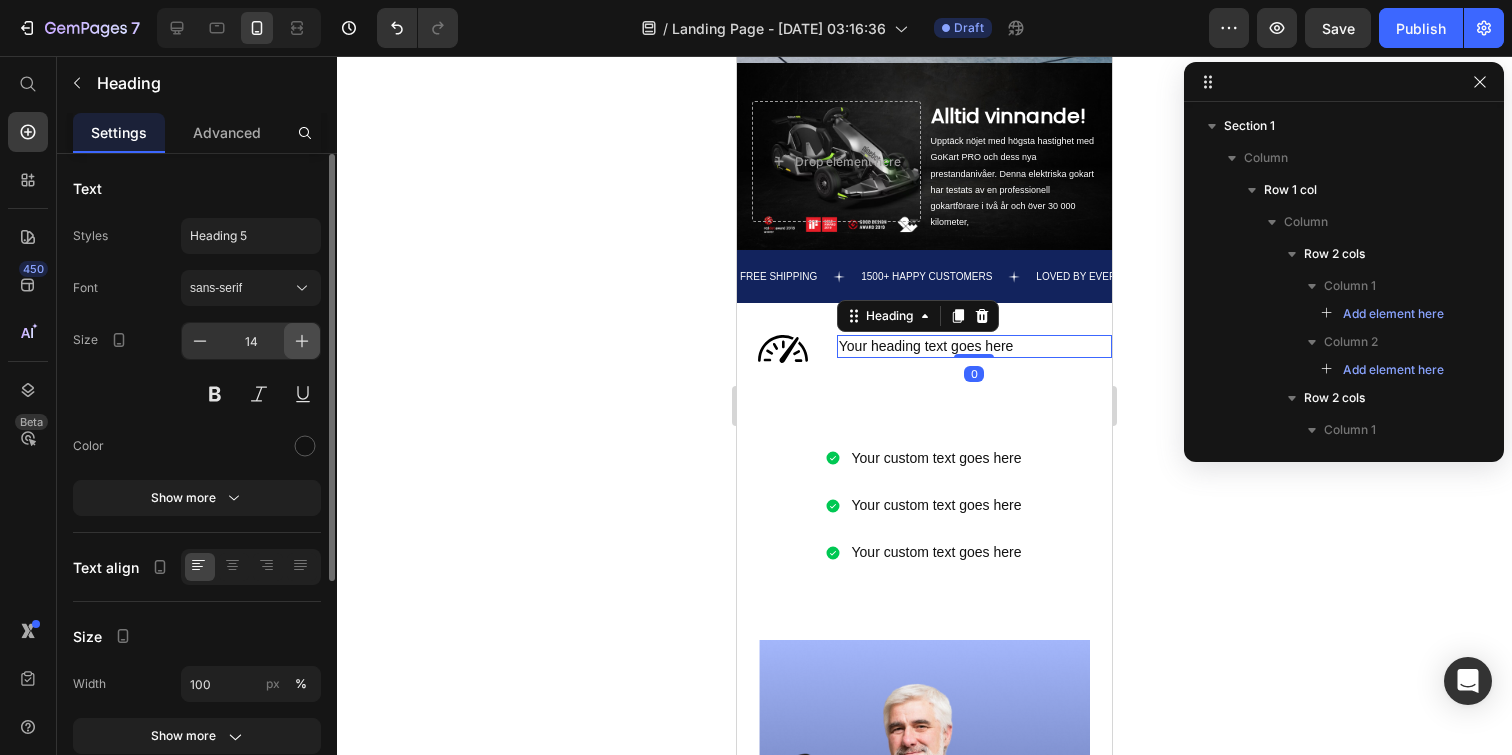 click 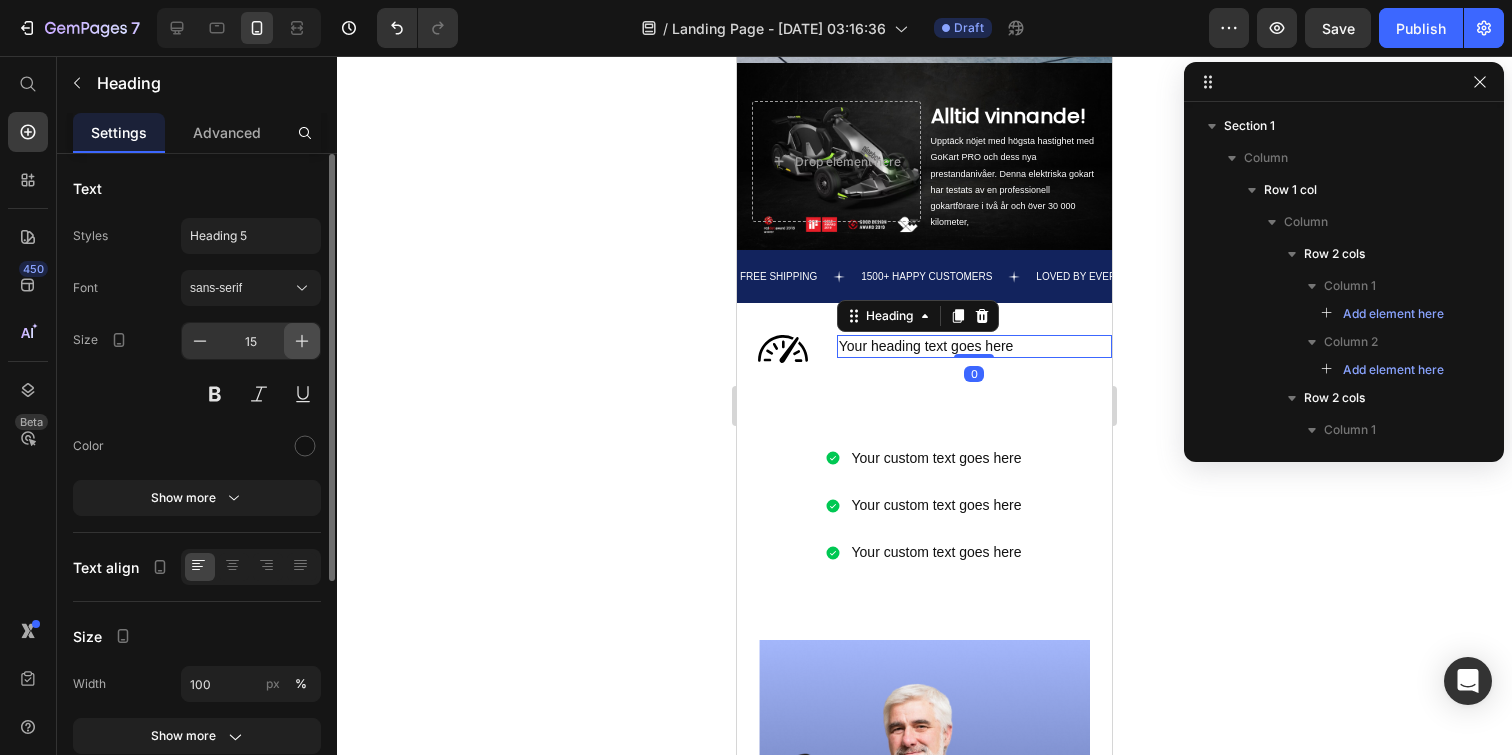 click 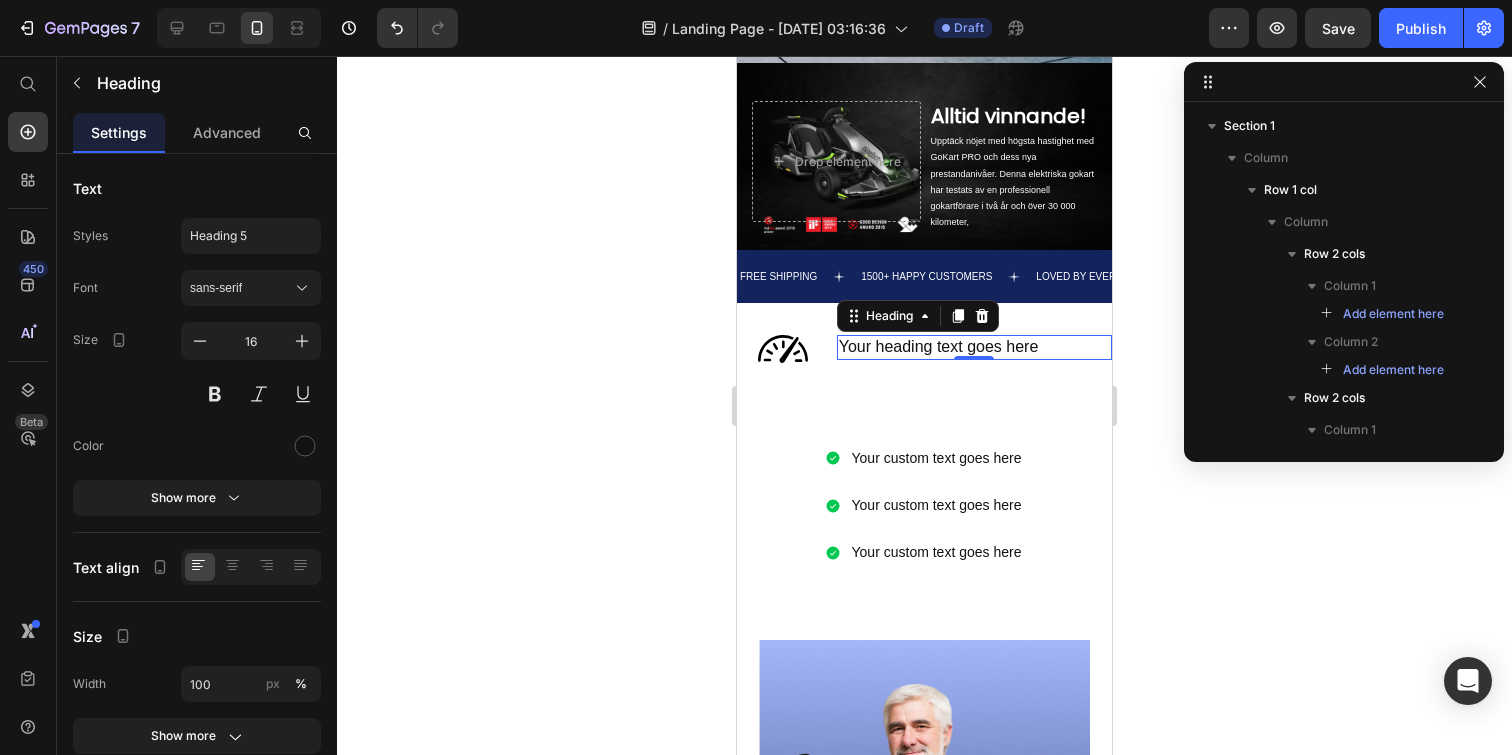 click 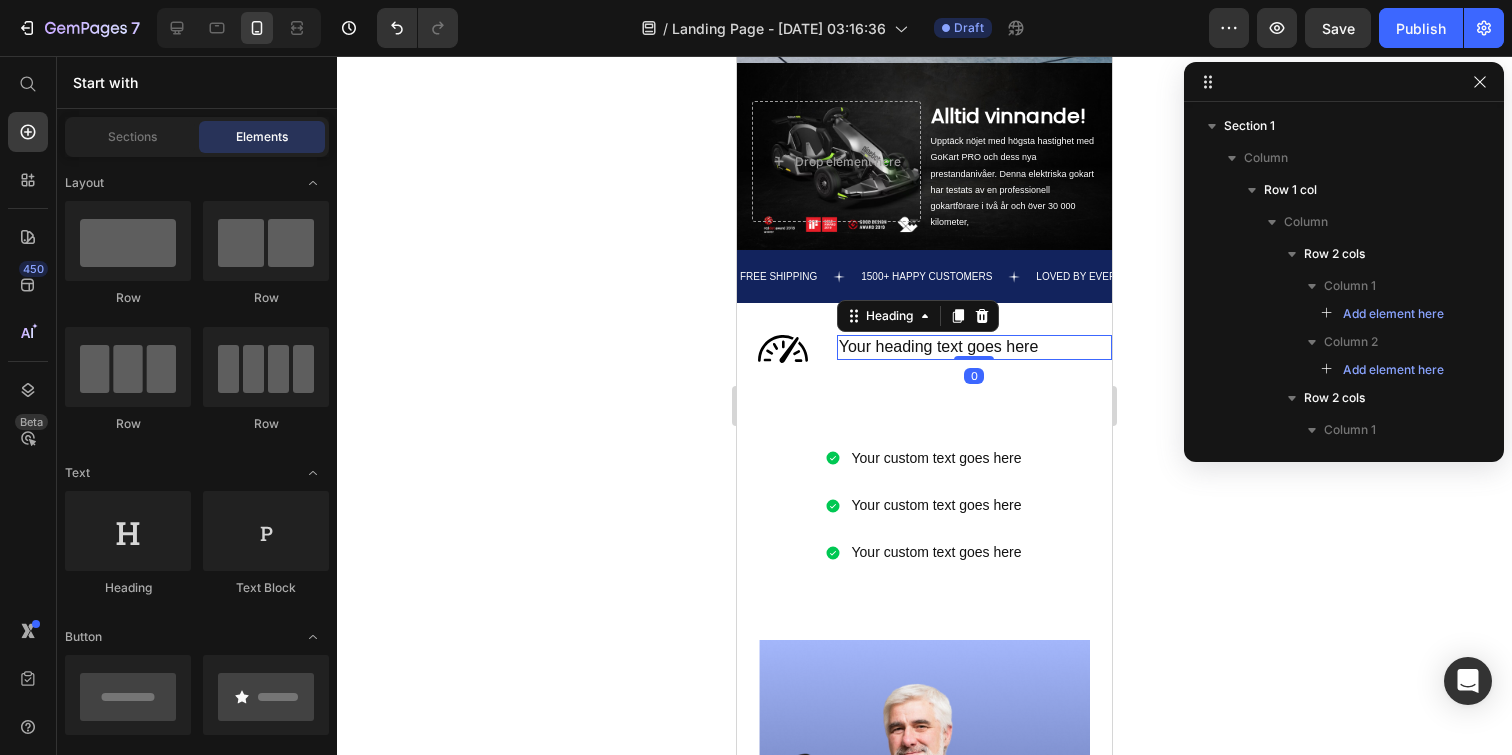click on "Your heading text goes here" at bounding box center (974, 347) 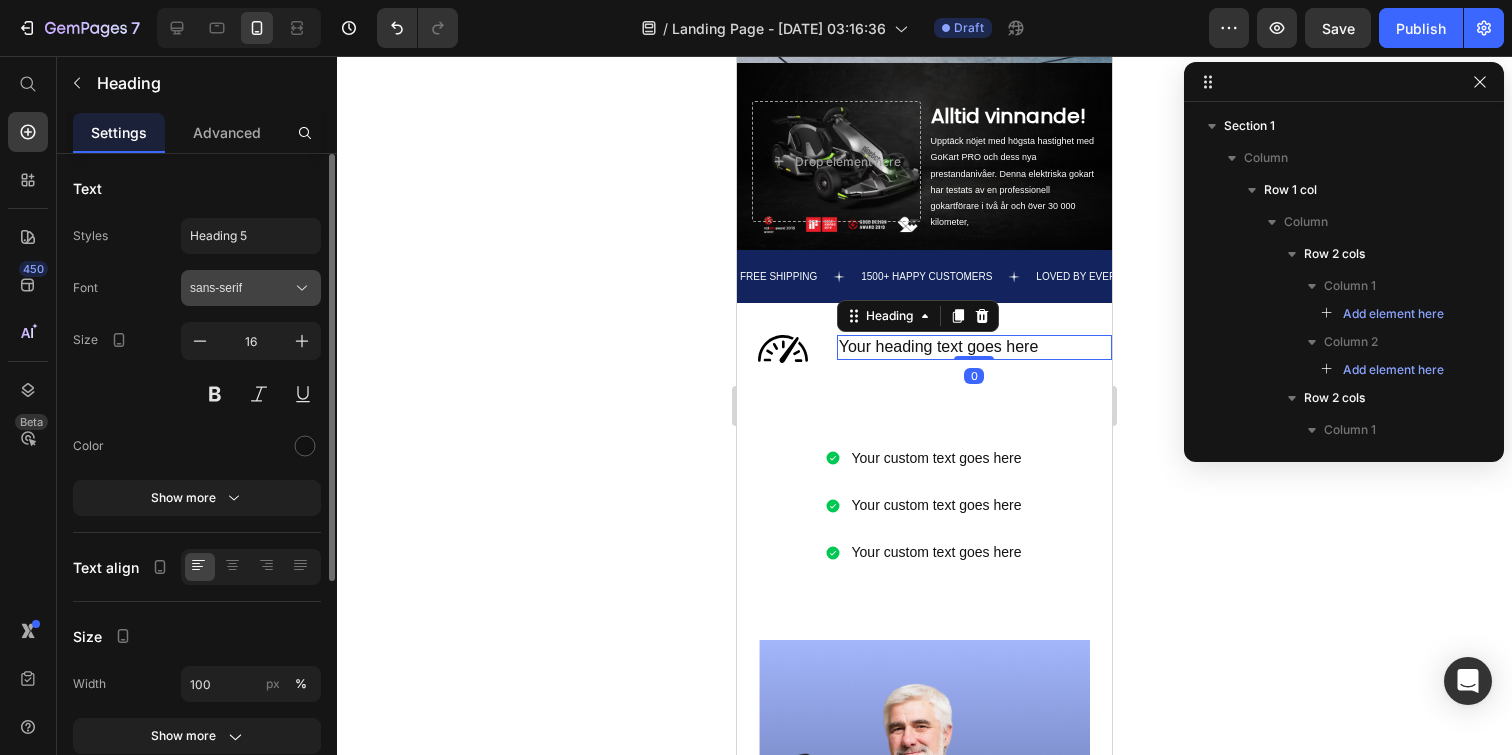 click on "sans-serif" at bounding box center [251, 288] 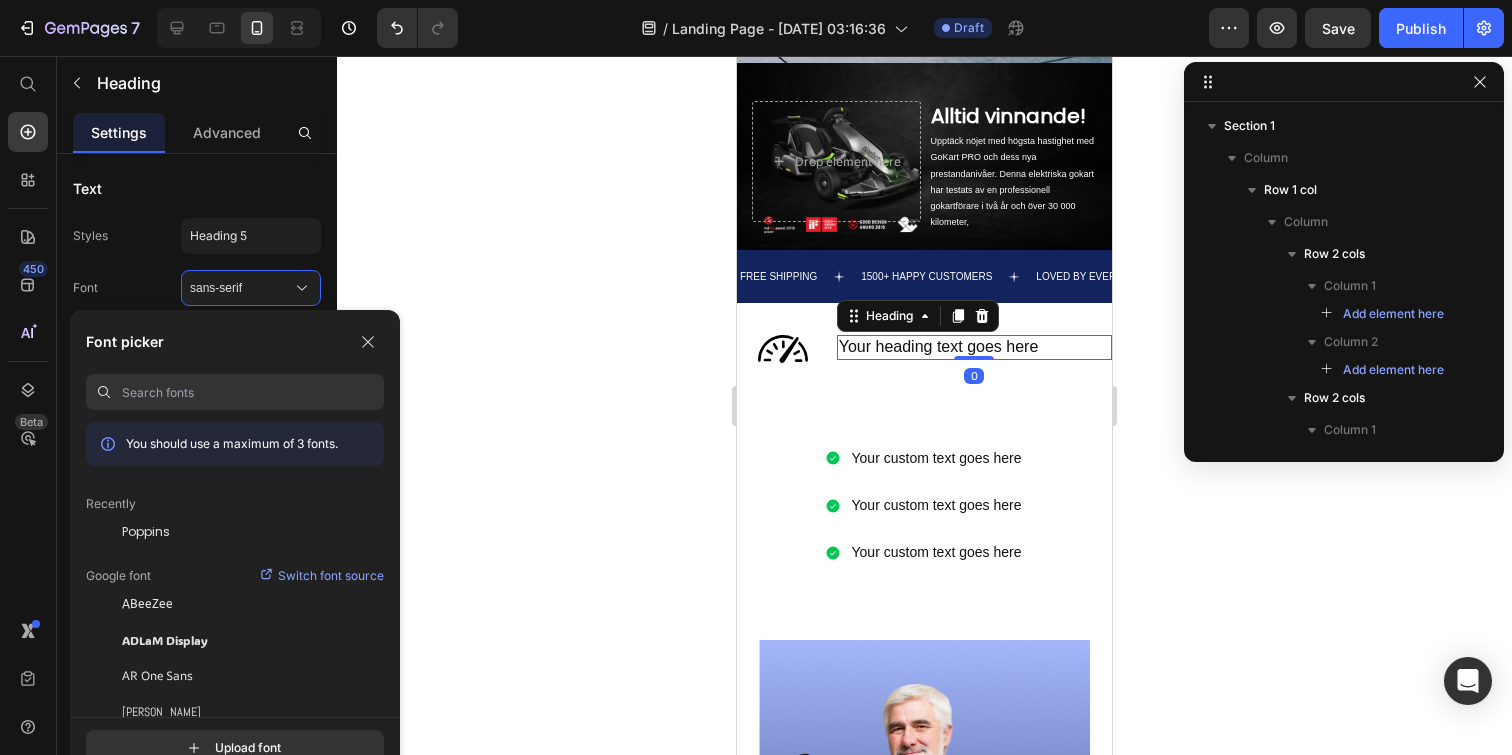 click on "Google font Switch font source" 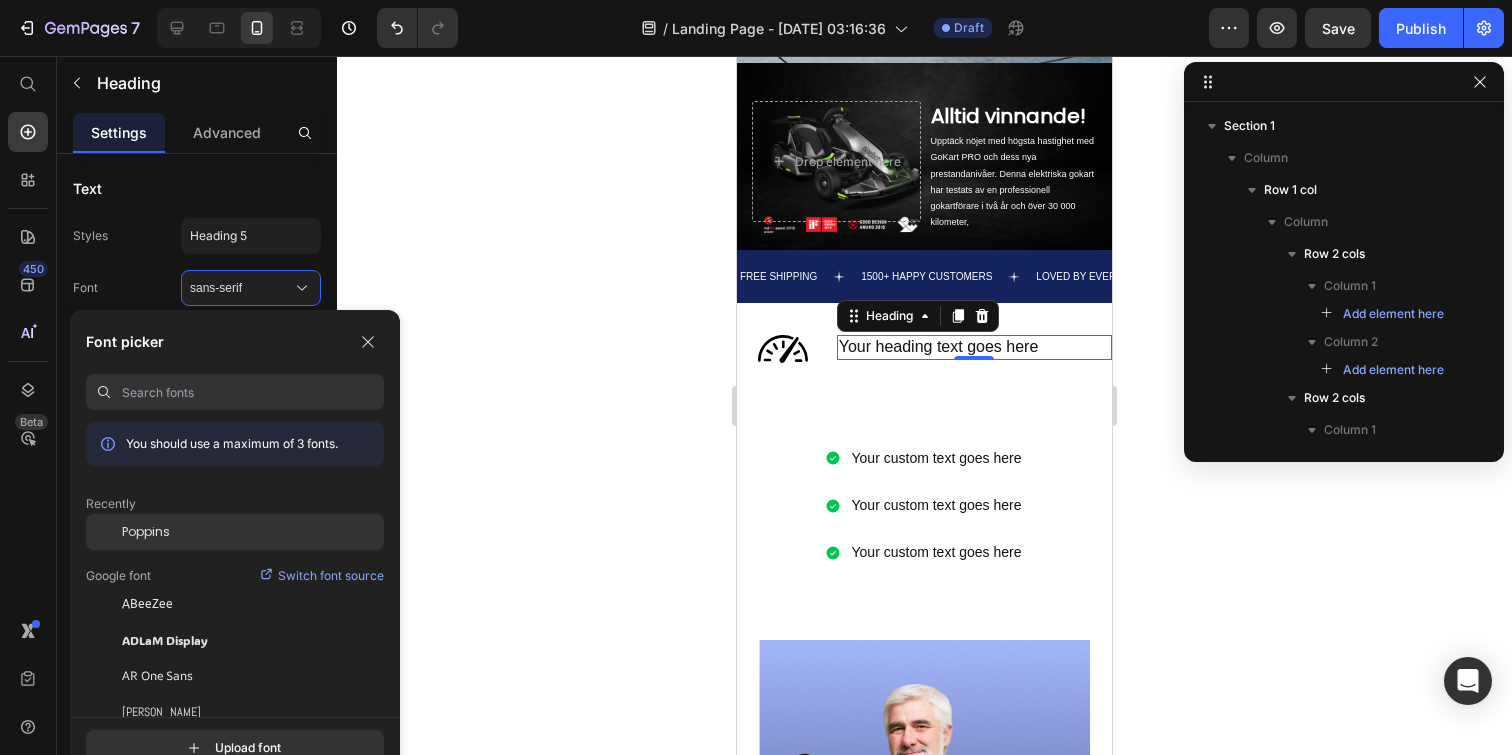 click on "Poppins" 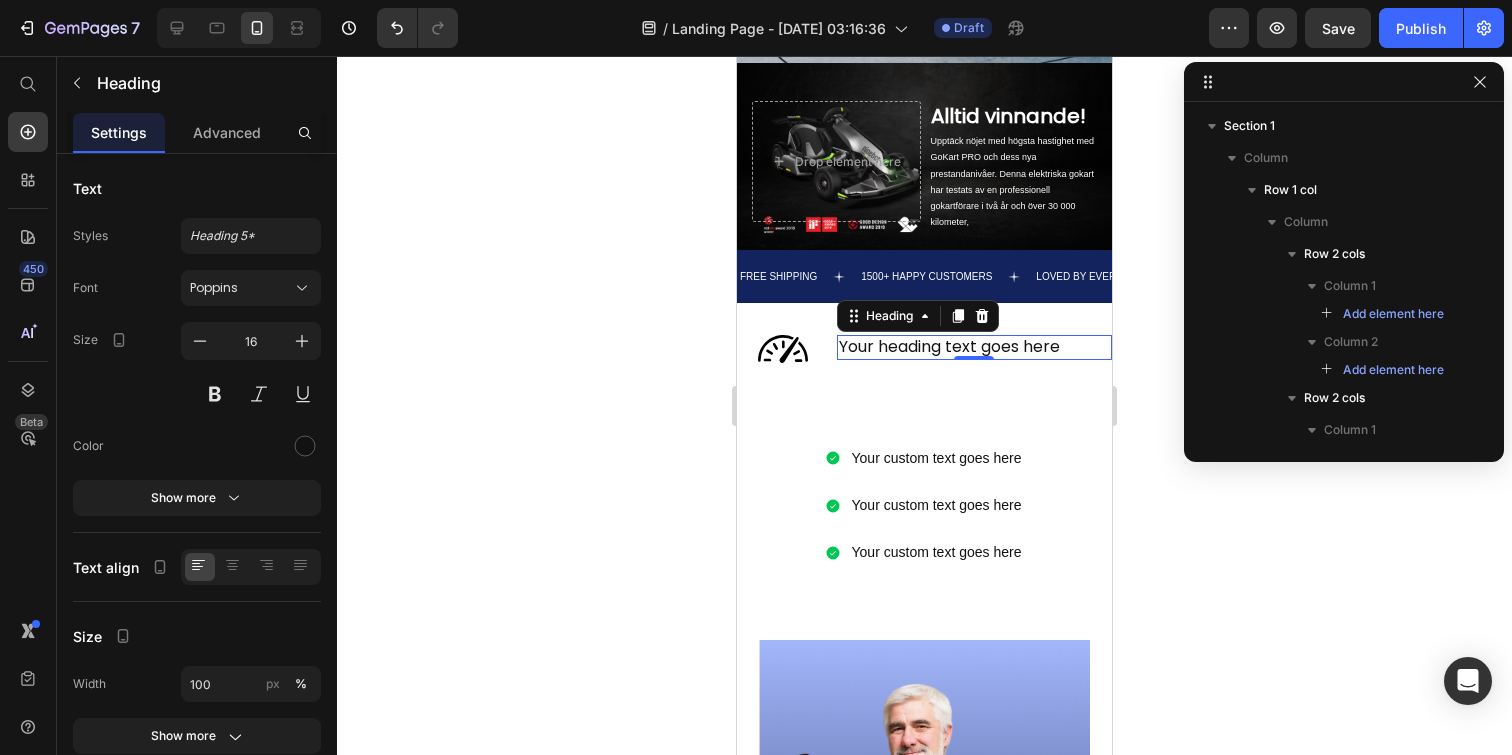click 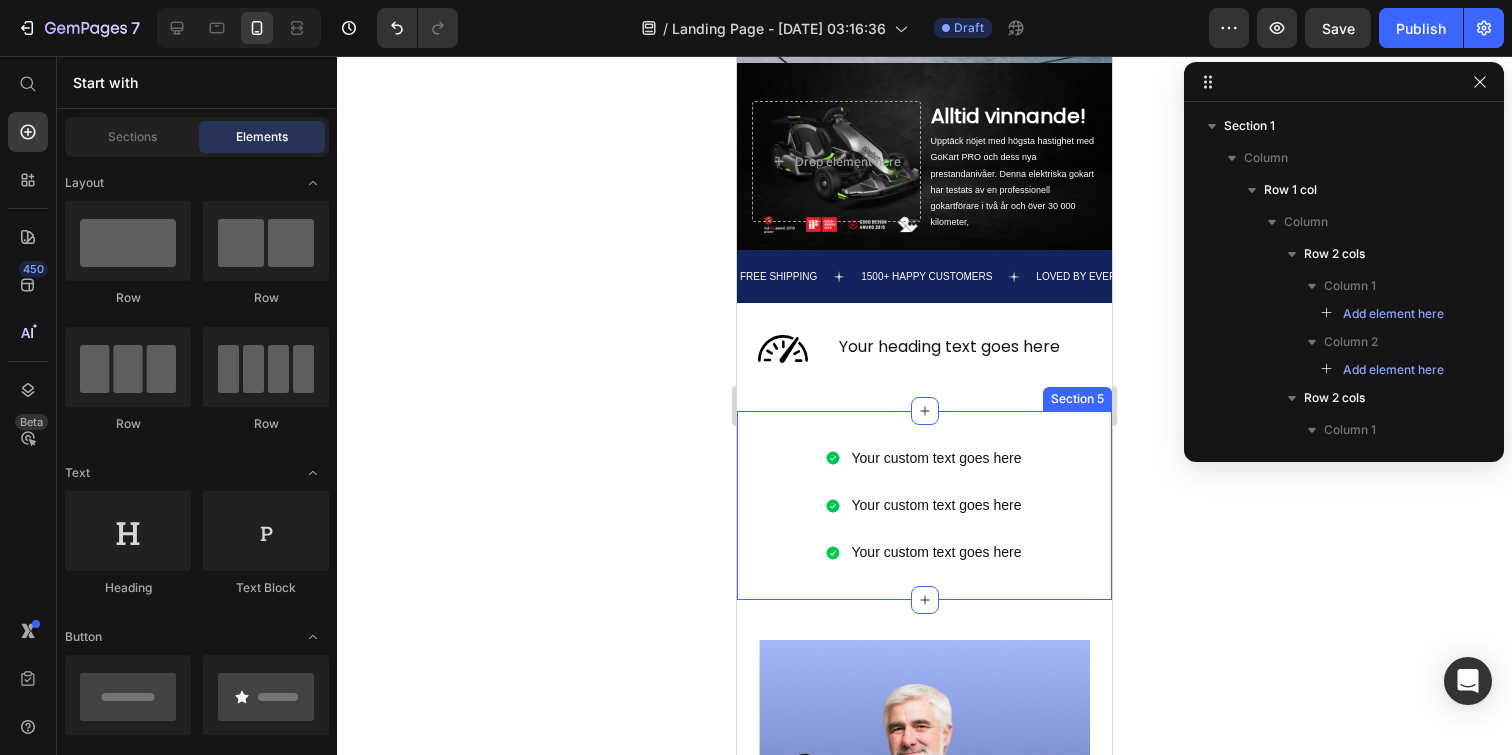 click on "Your custom text goes here Your custom text goes here Your custom text goes here Item List Section 5" at bounding box center [924, 506] 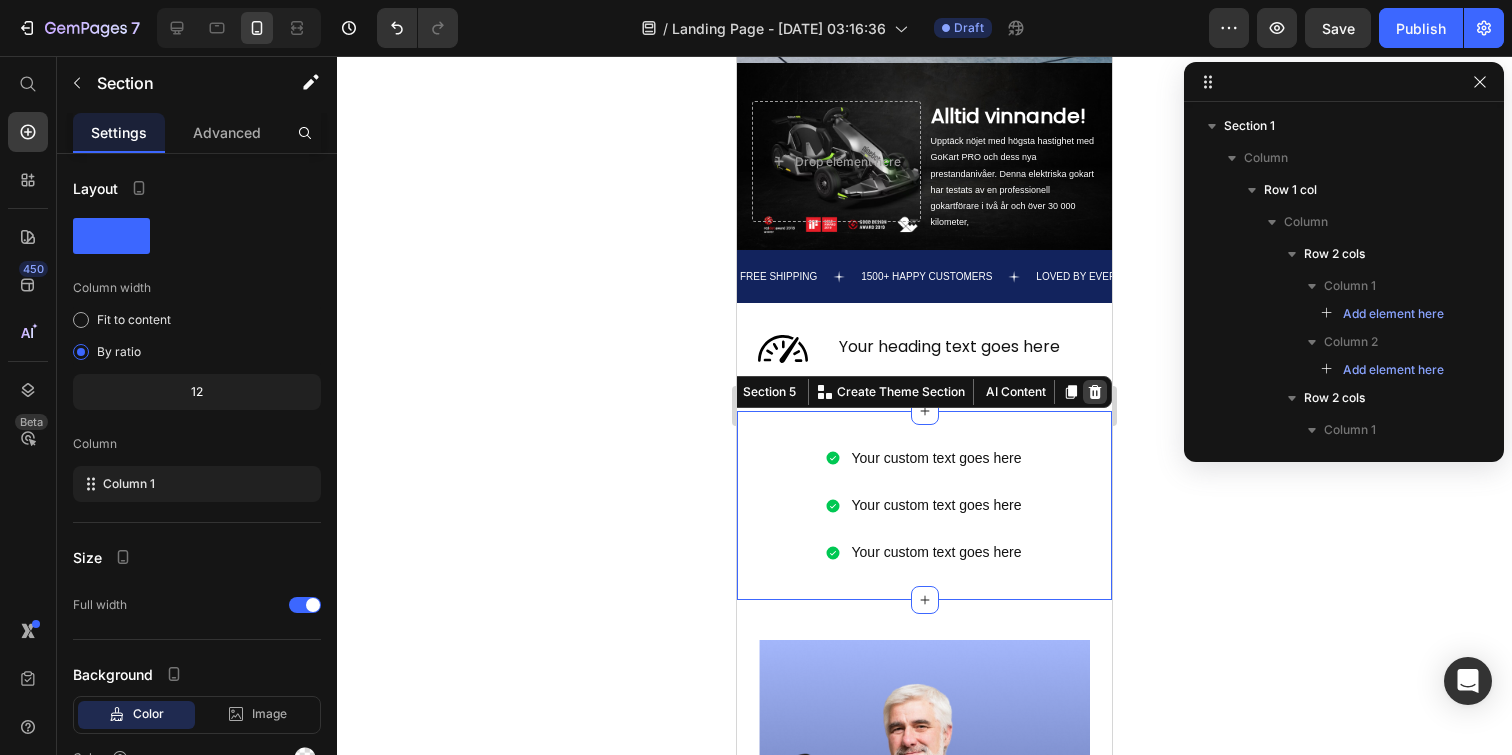 click 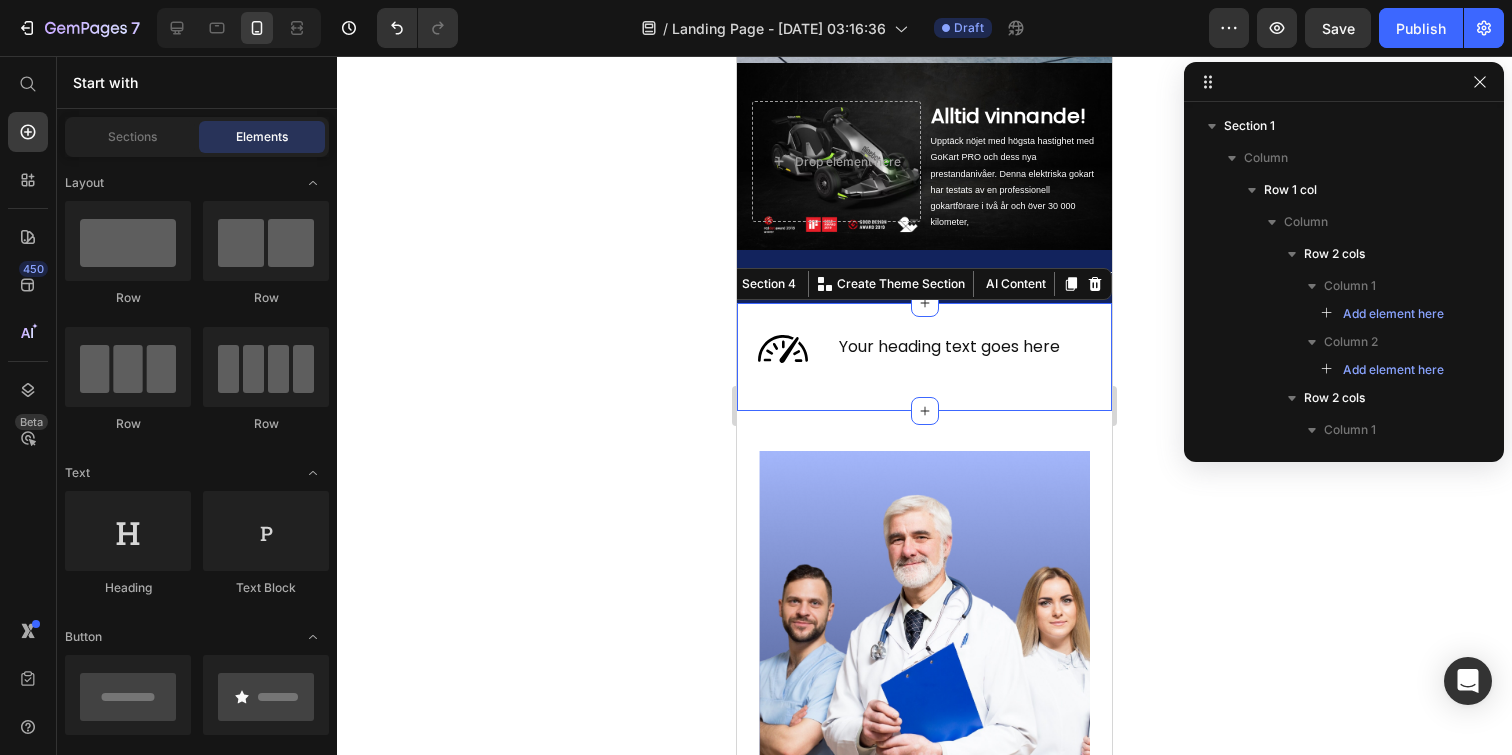 click on "Image Your heading text goes here Heading Row Section 4   You can create reusable sections Create Theme Section AI Content Write with GemAI What would you like to describe here? Tone and Voice Persuasive Product ENGWE M20 Show more Generate" at bounding box center (924, 357) 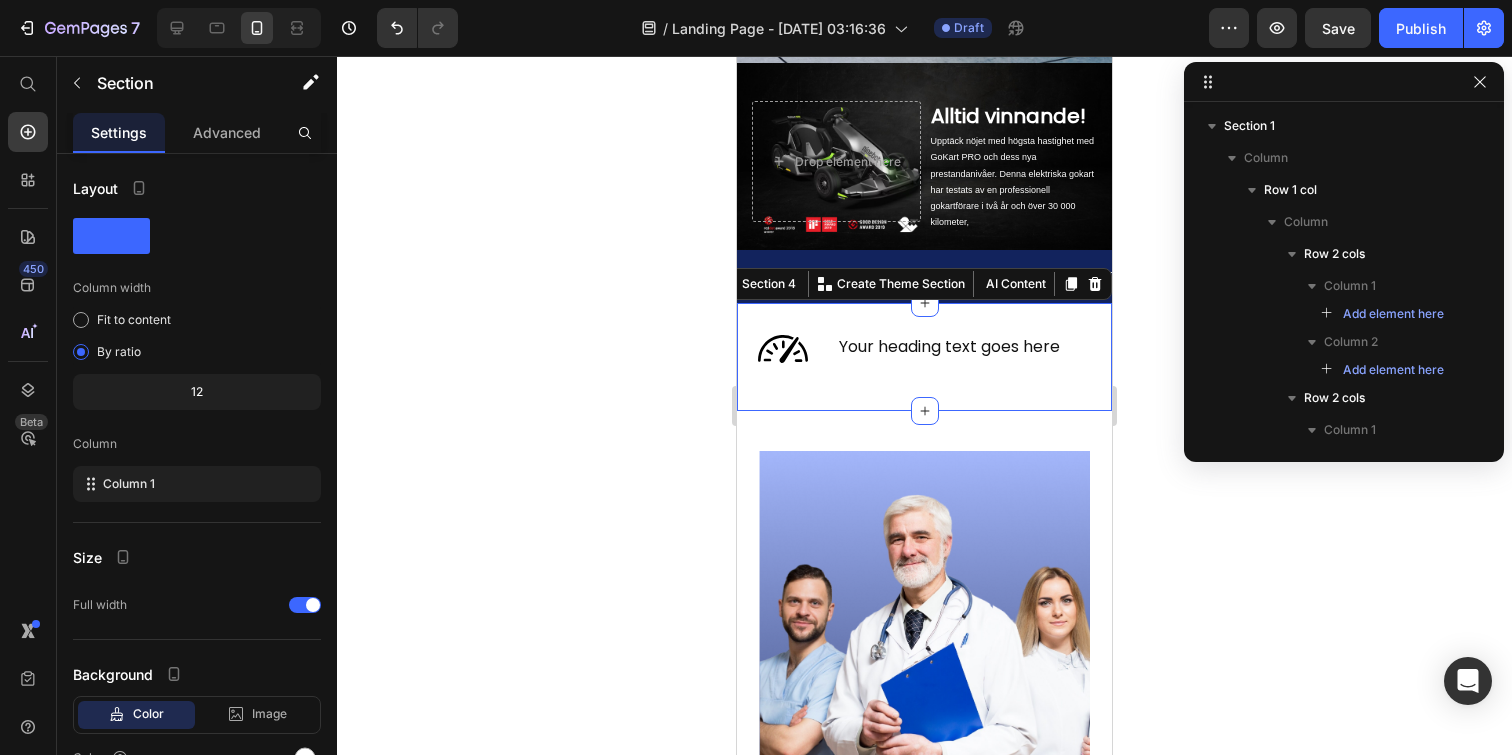 click on "Image Your heading text goes here Heading Row Section 4   You can create reusable sections Create Theme Section AI Content Write with GemAI What would you like to describe here? Tone and Voice Persuasive Product ENGWE M20 Show more Generate" at bounding box center (924, 357) 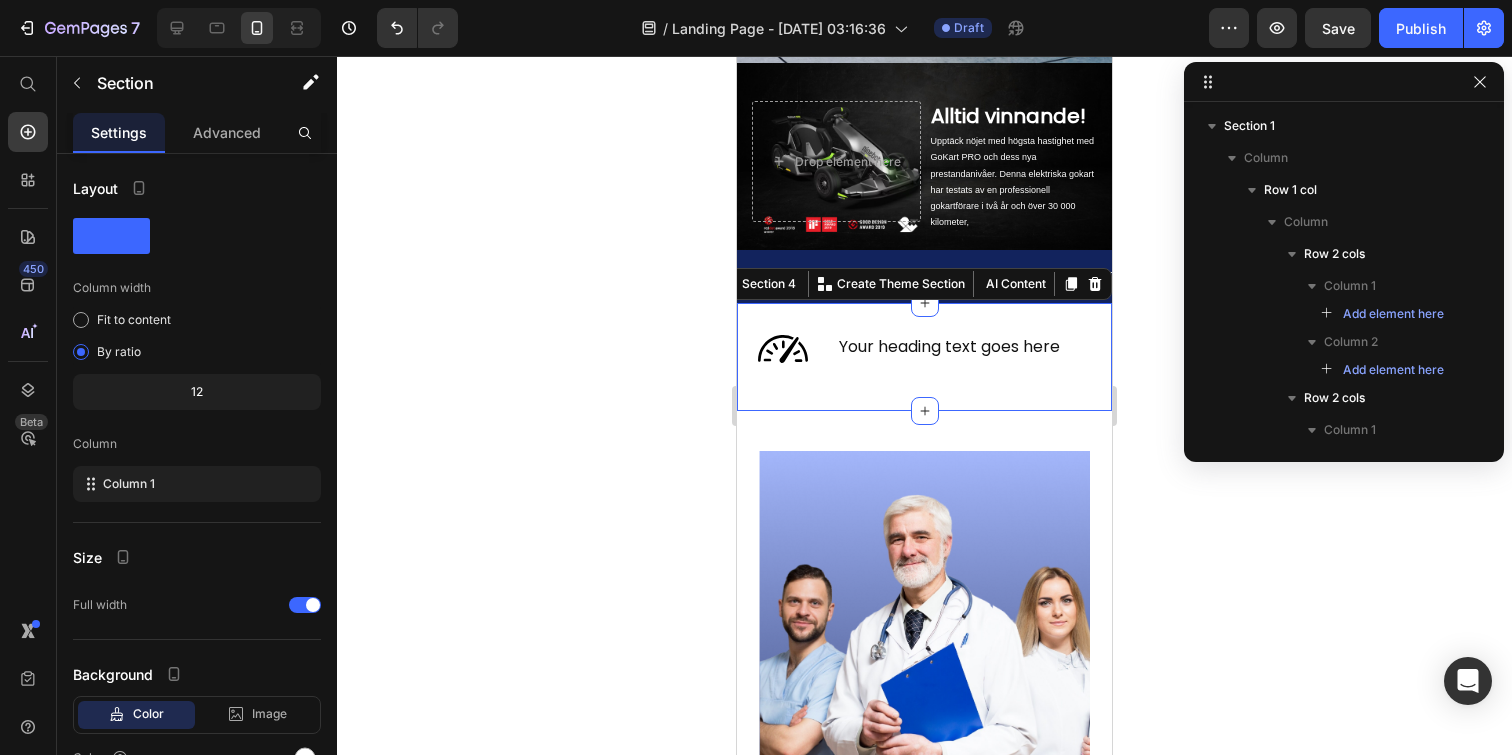 click 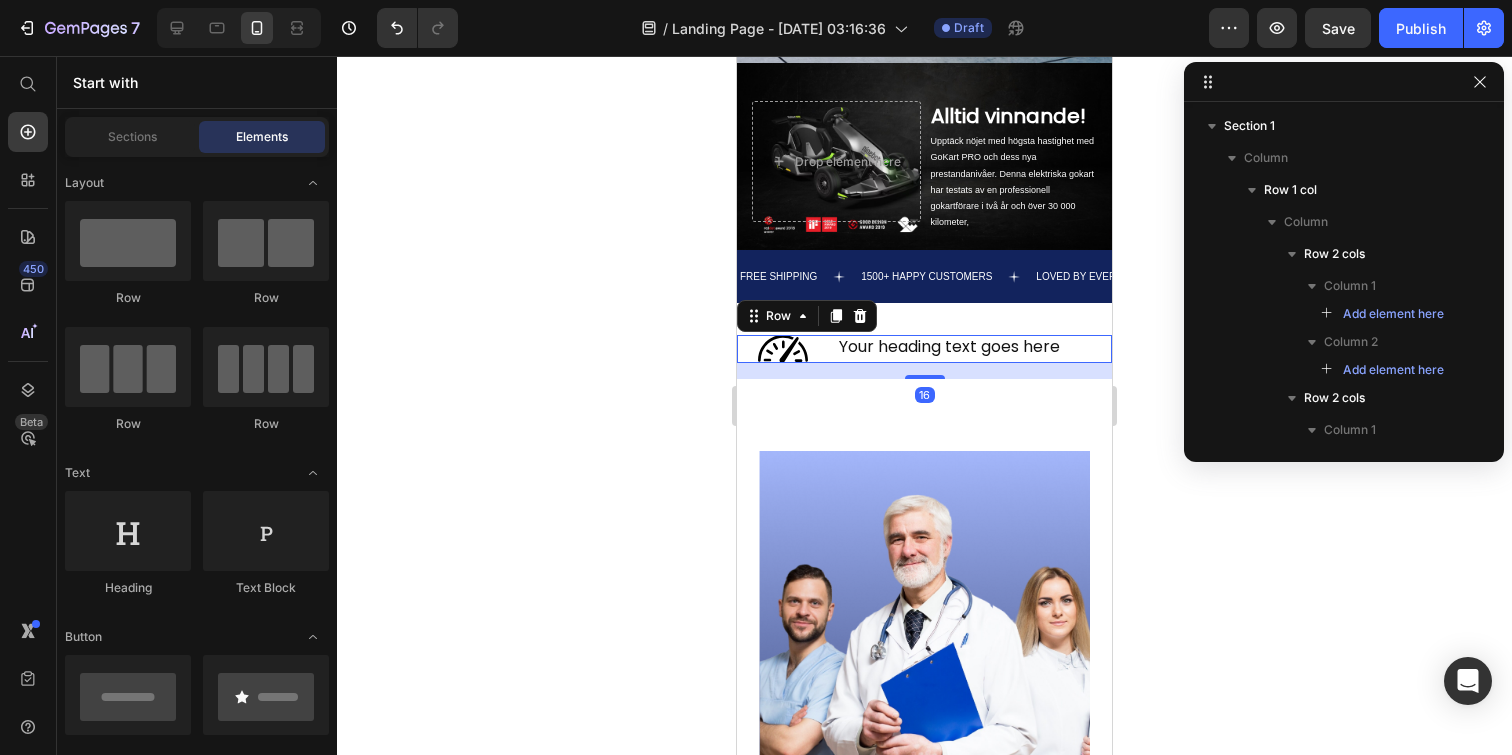 click on "Image Your heading text goes here Heading Row   16" at bounding box center [924, 349] 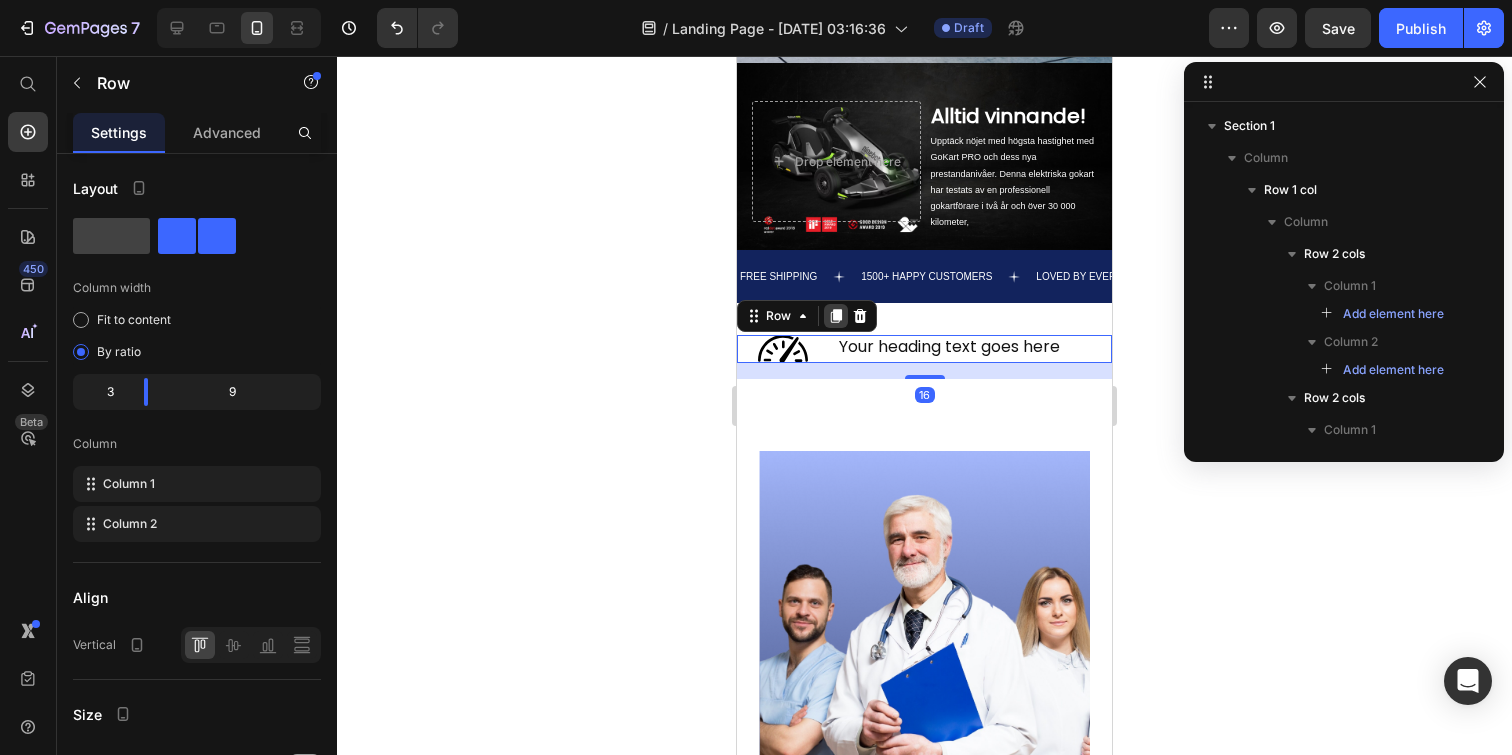 click 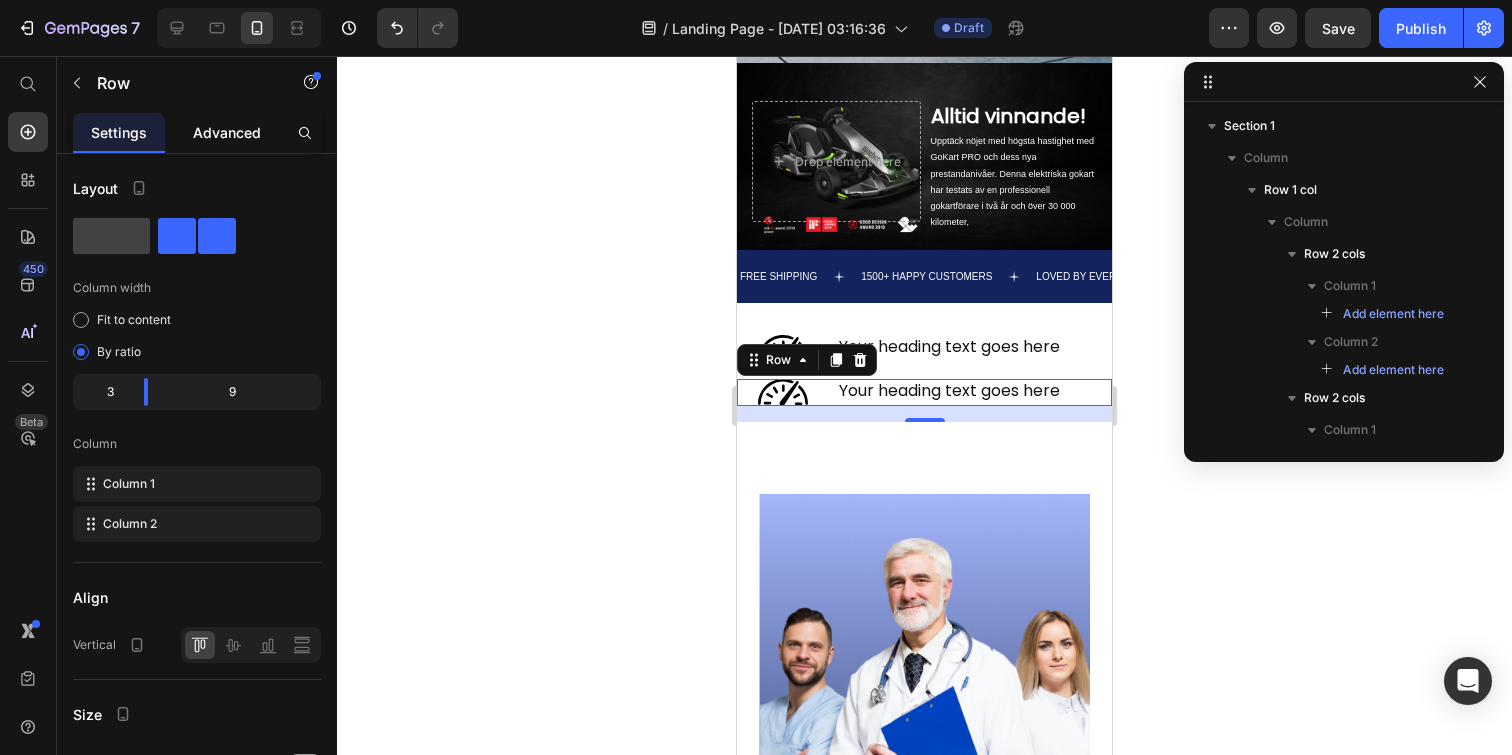 click on "Advanced" 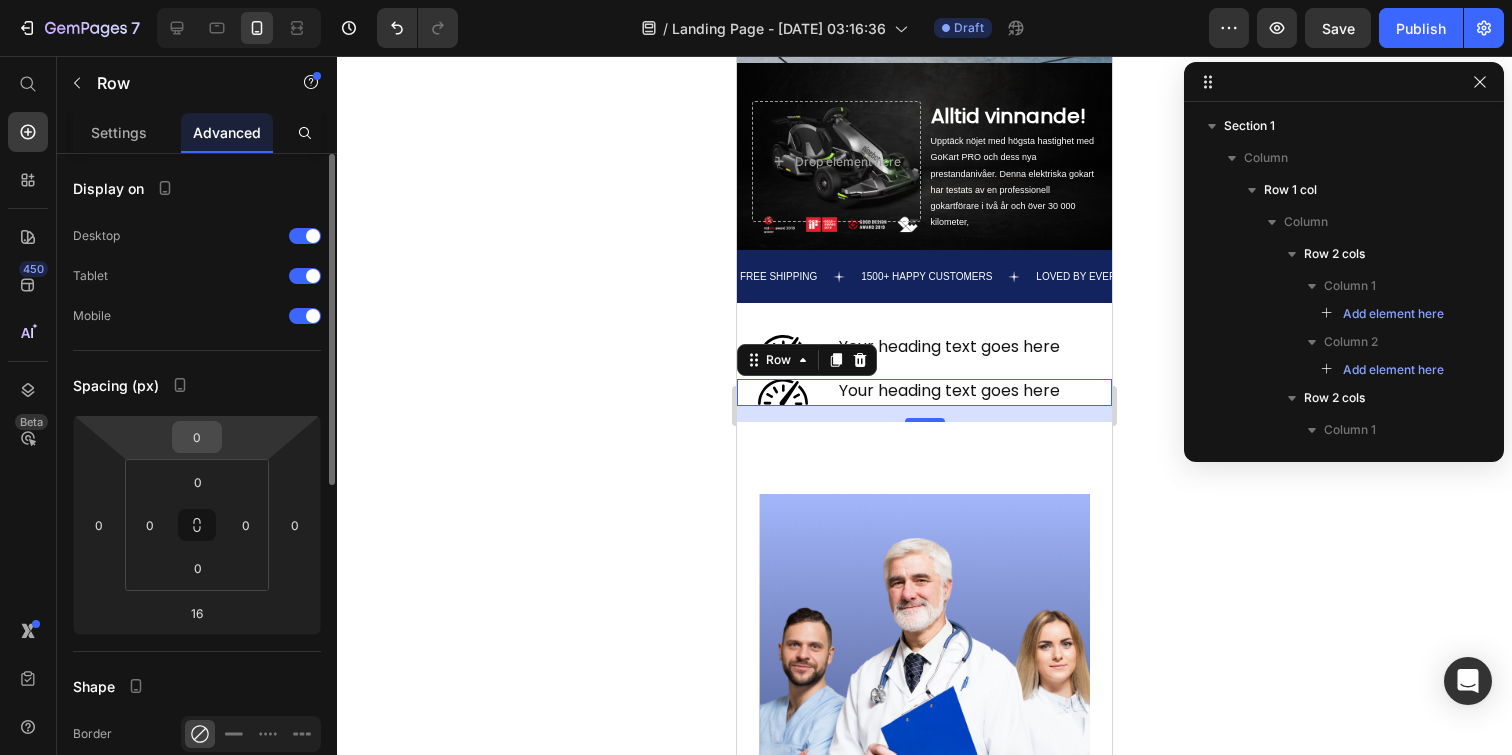 click on "0" at bounding box center [197, 437] 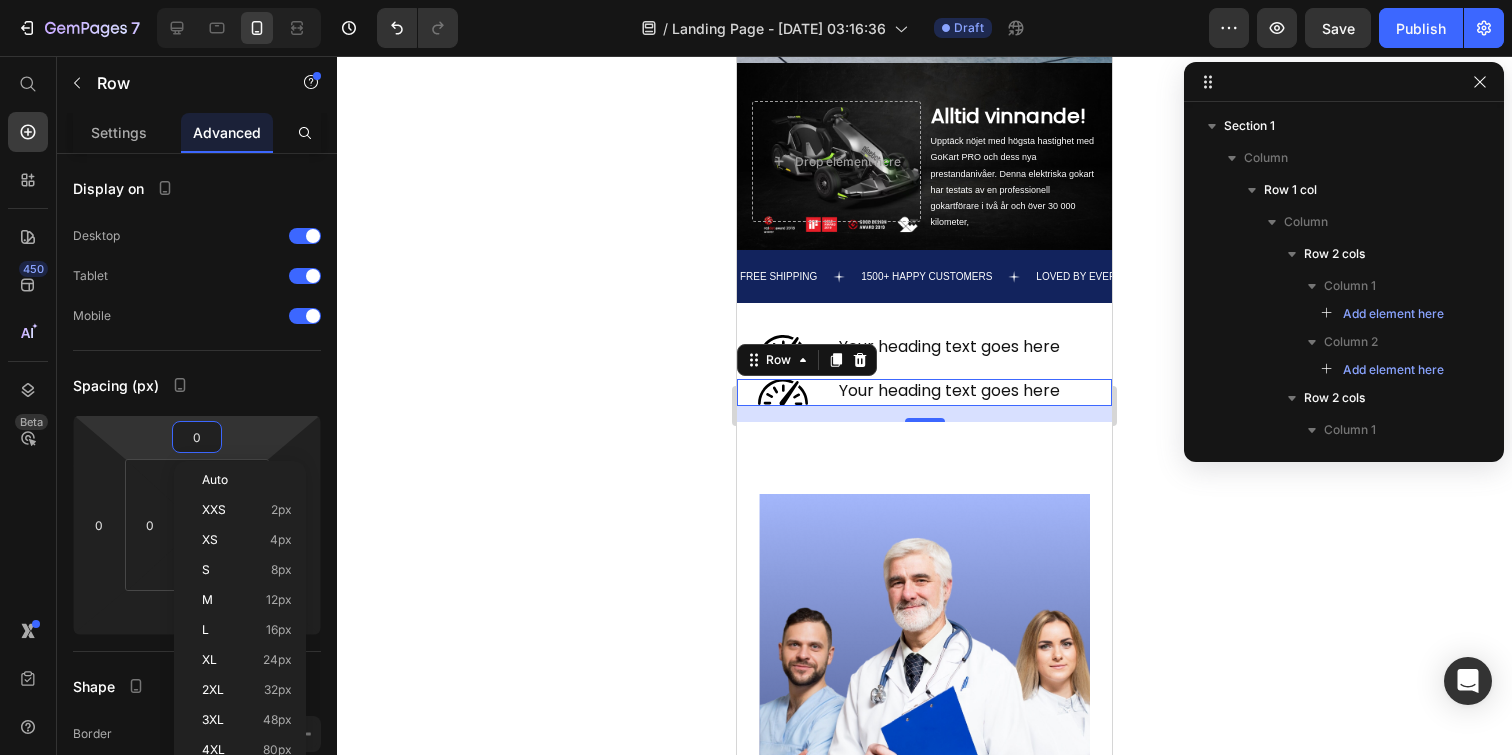 type on "7" 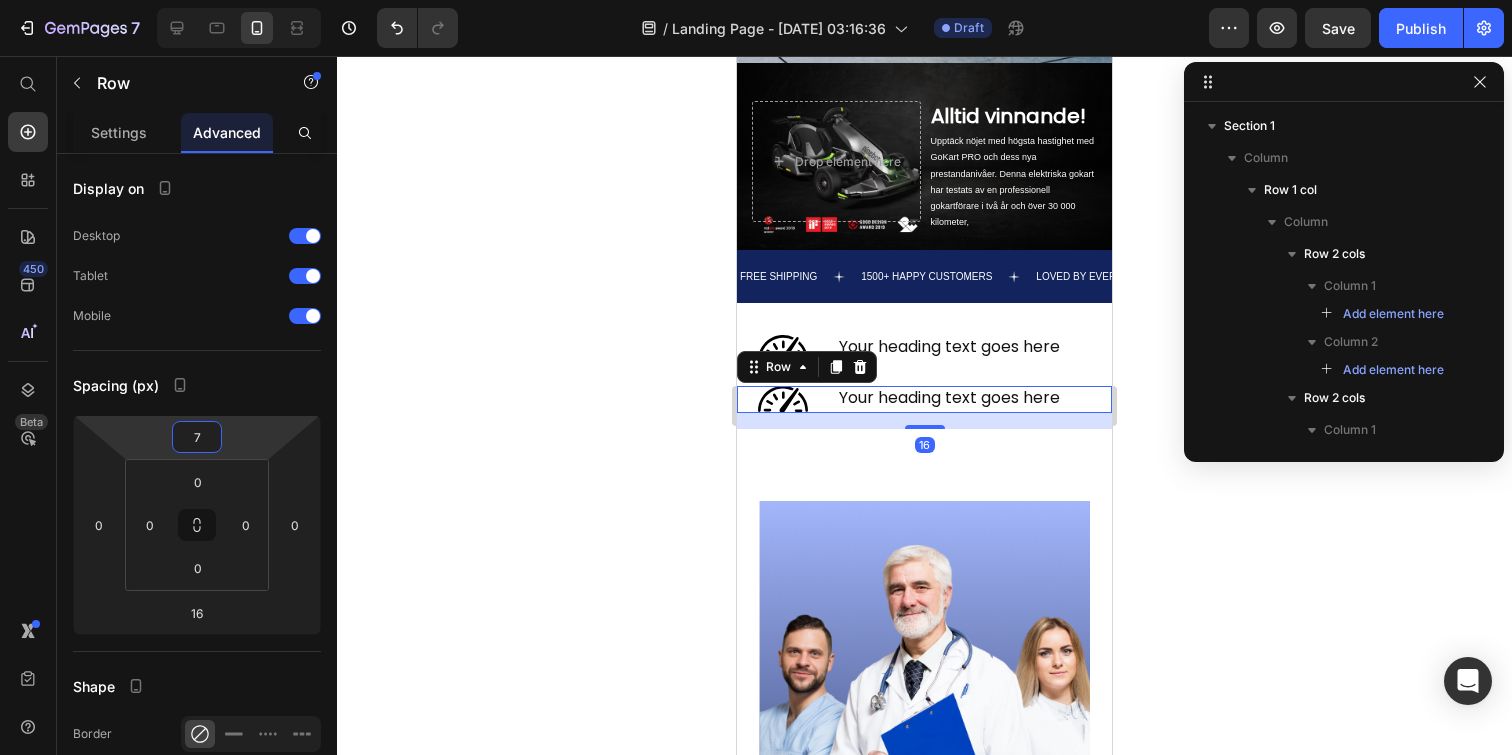 click 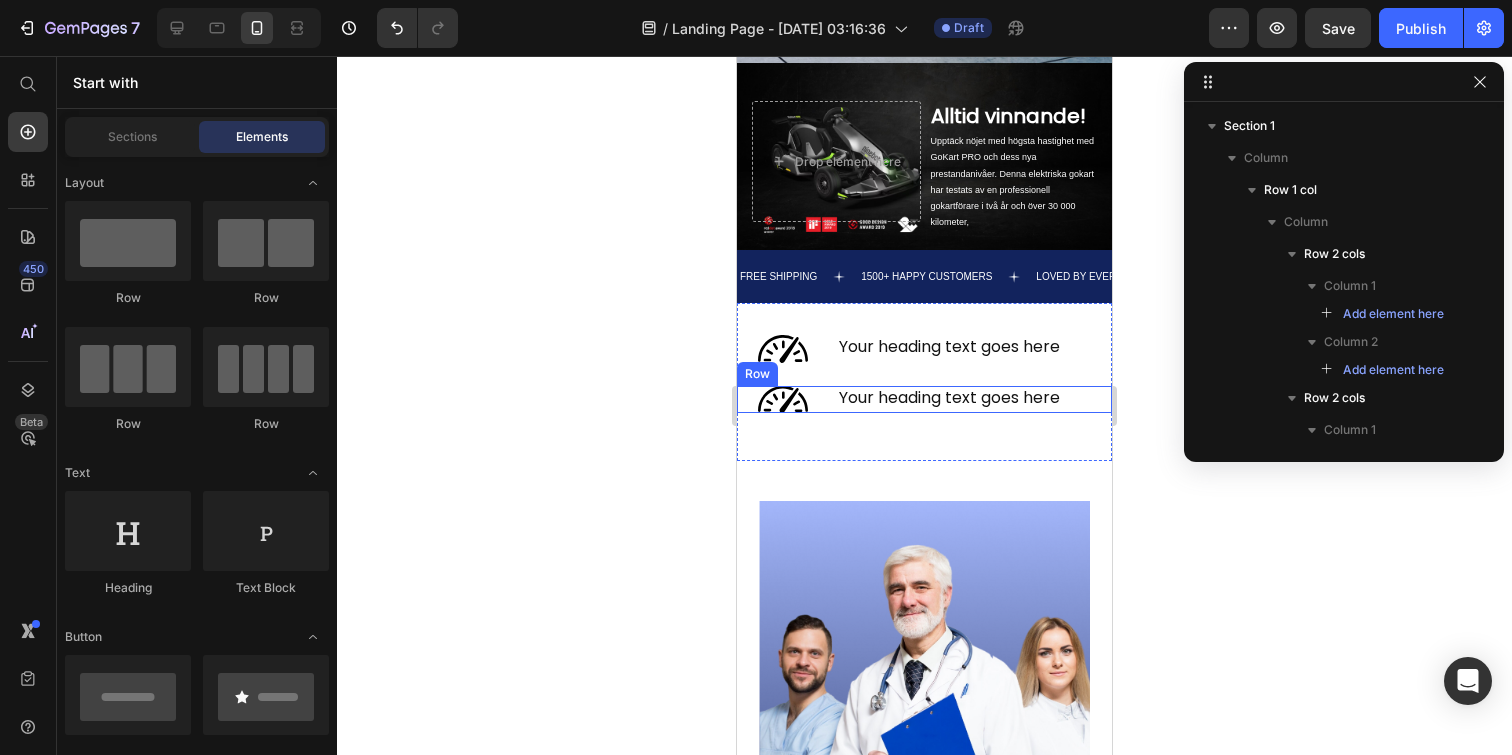 click on "Image Your heading text goes here Heading Row" at bounding box center [924, 400] 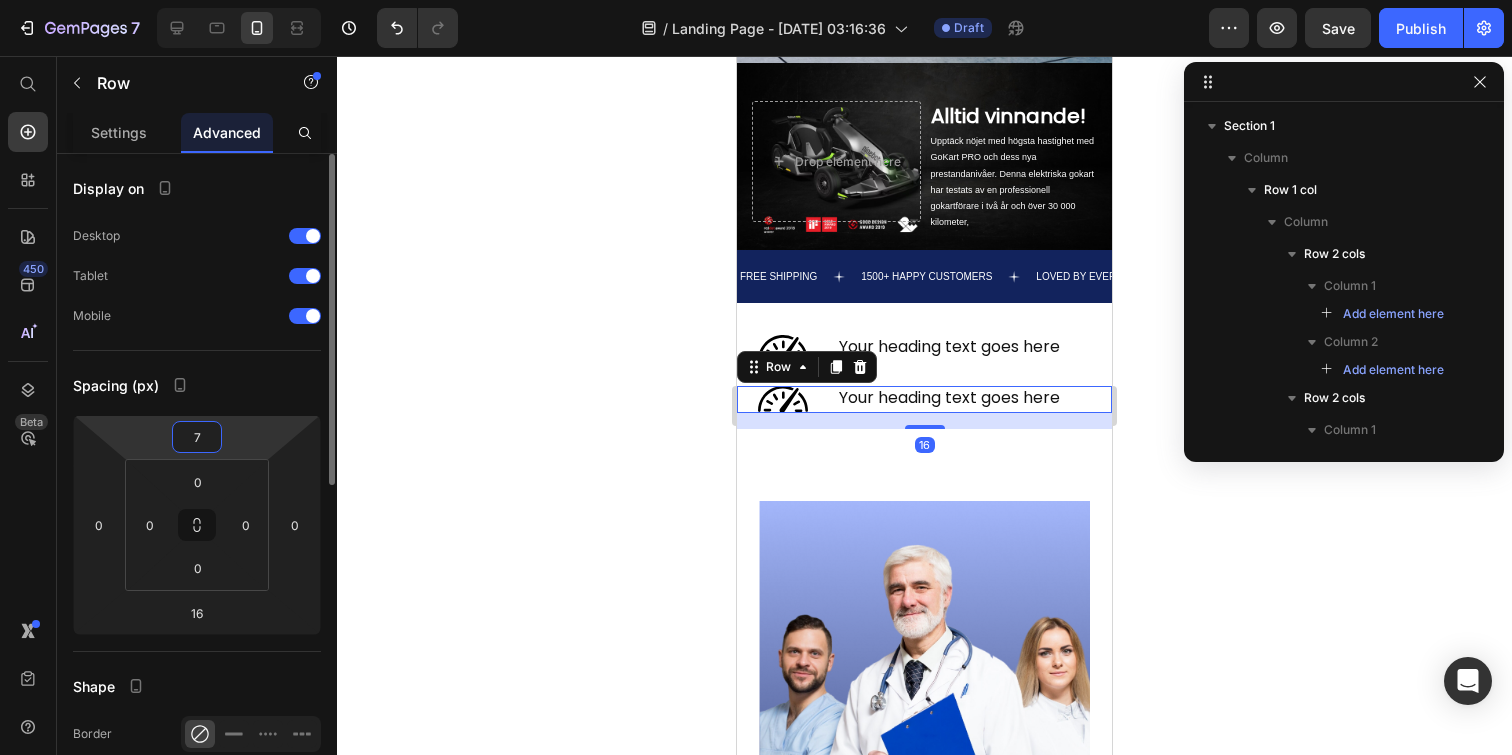 click on "7" at bounding box center [197, 437] 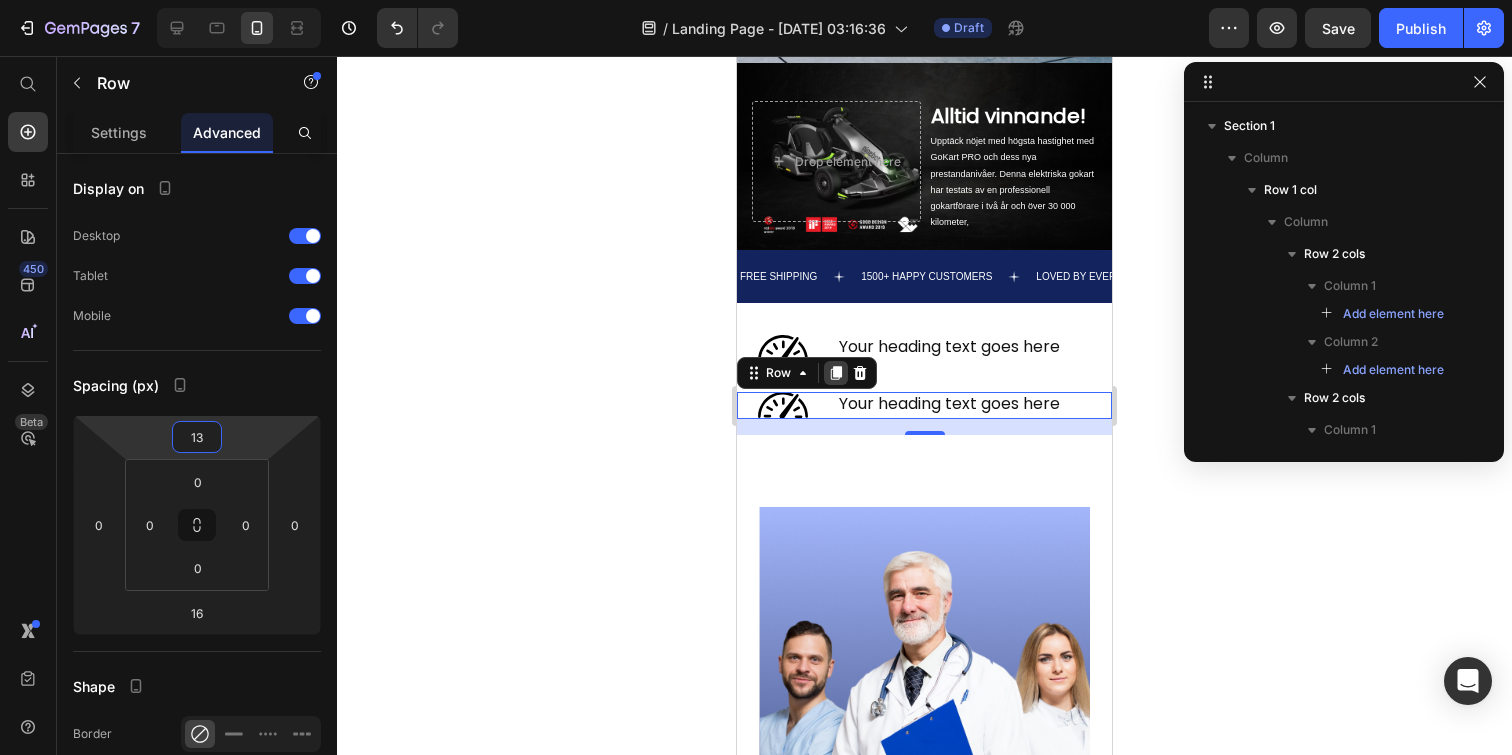 type on "13" 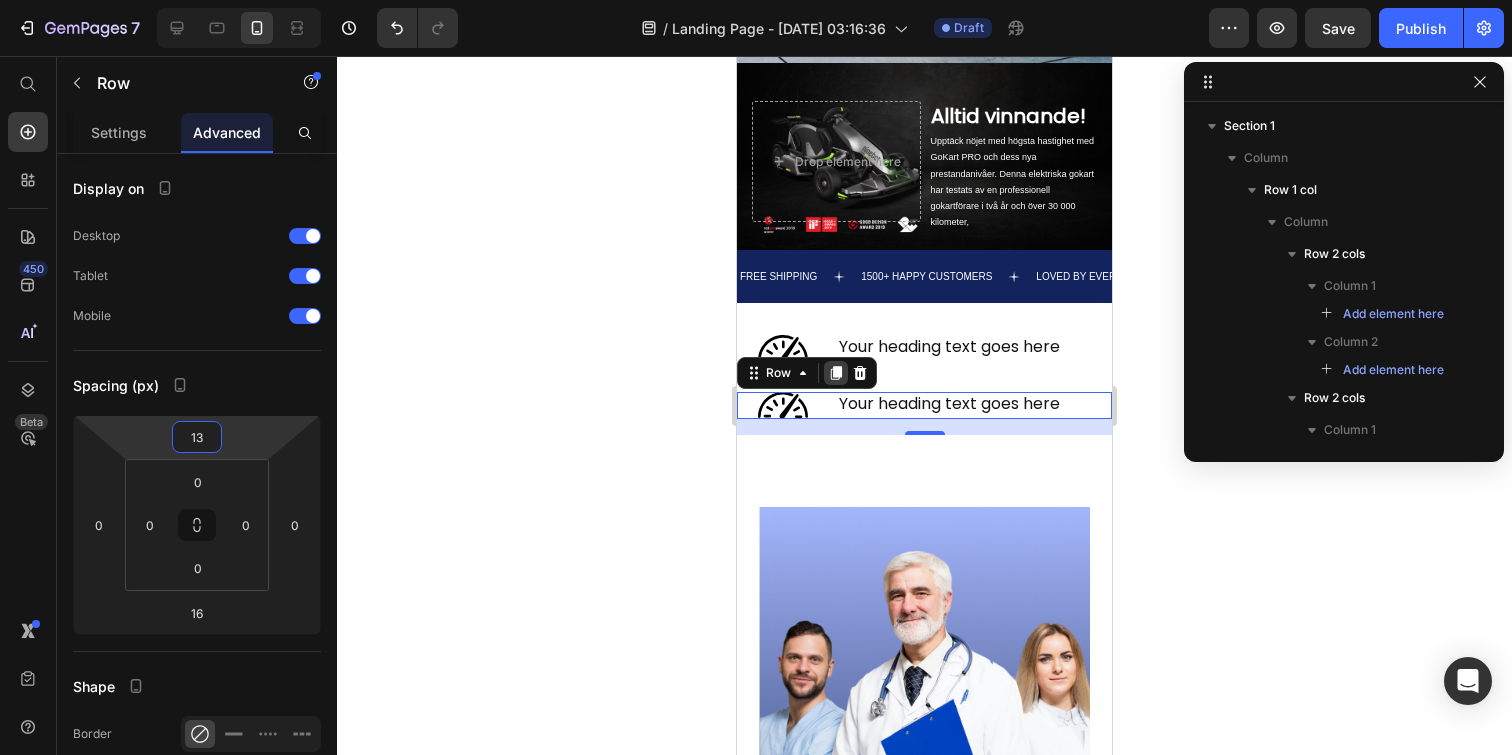 click 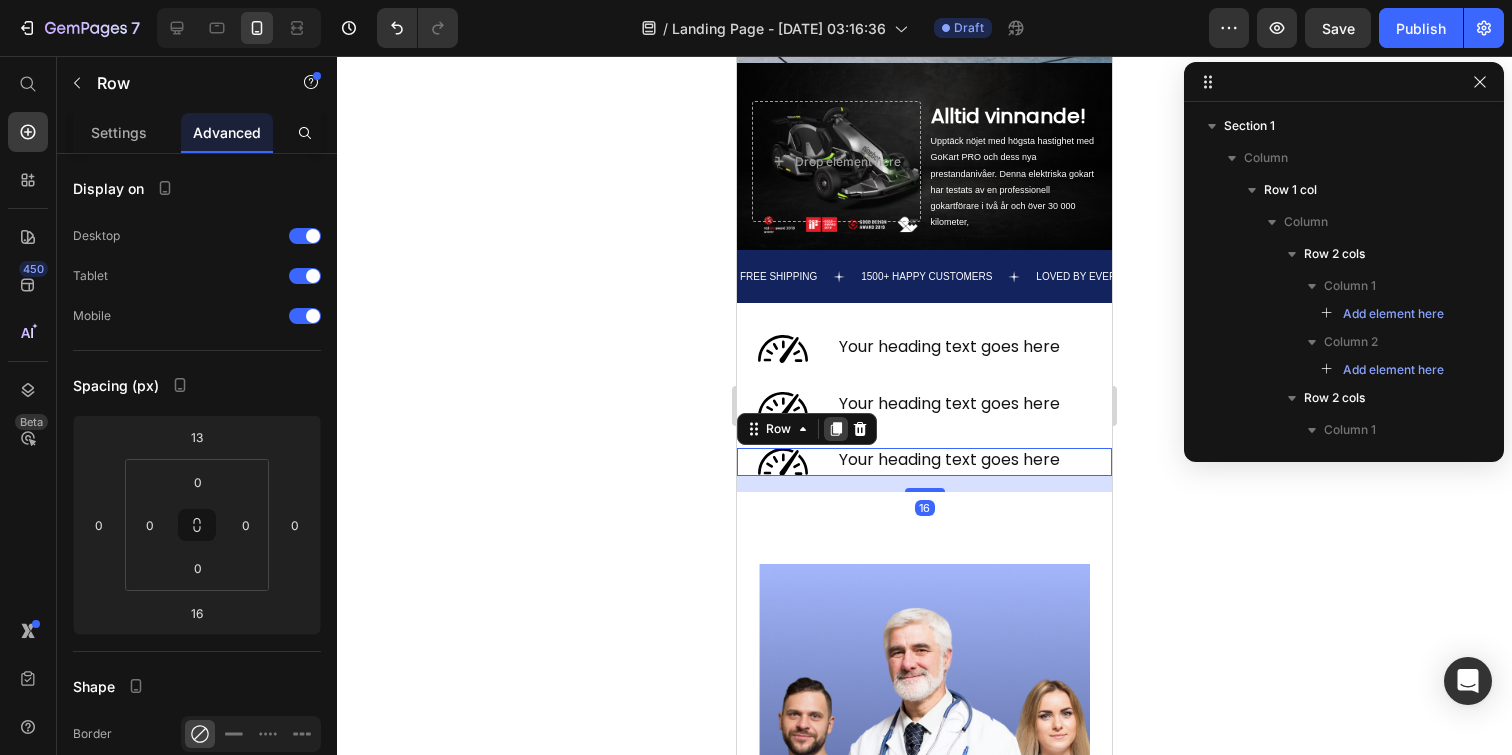 click 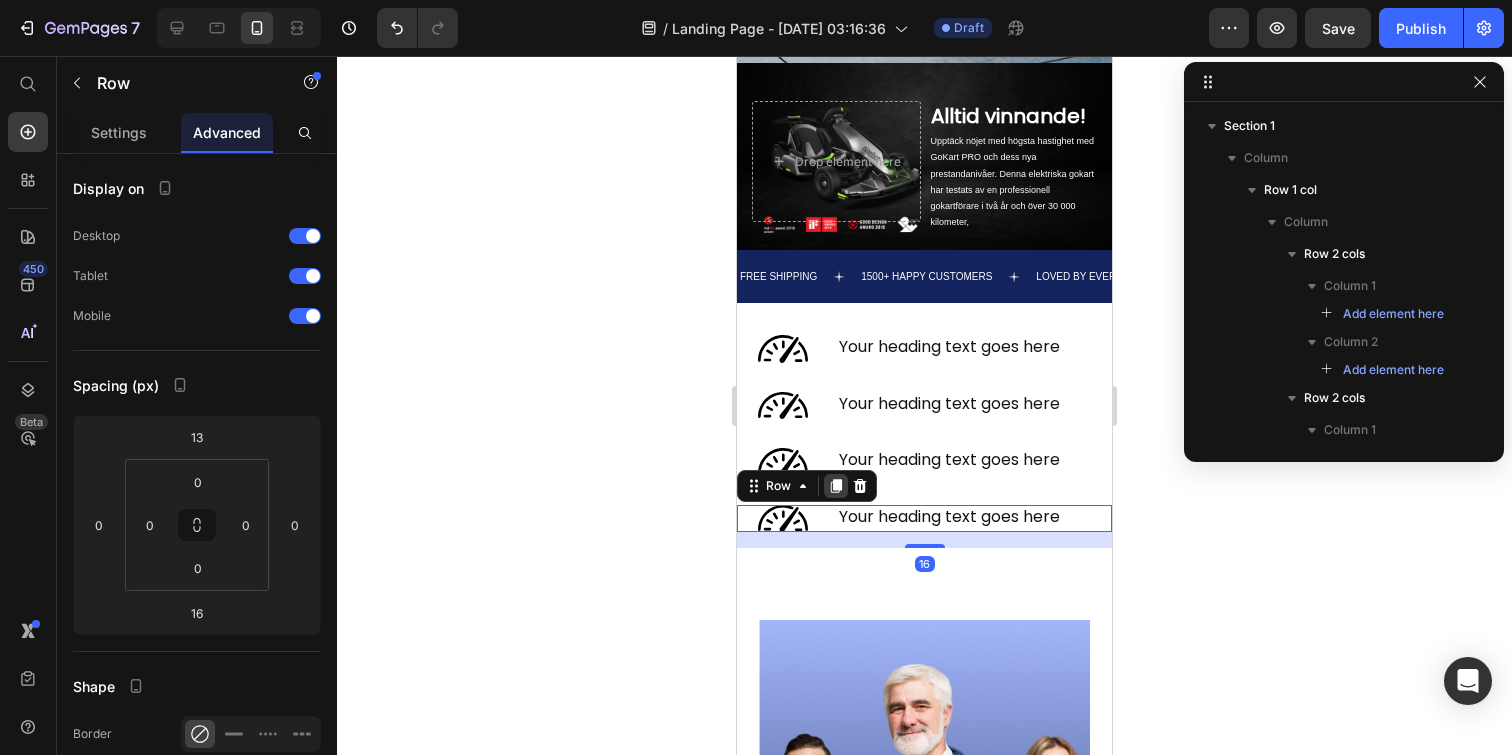 click 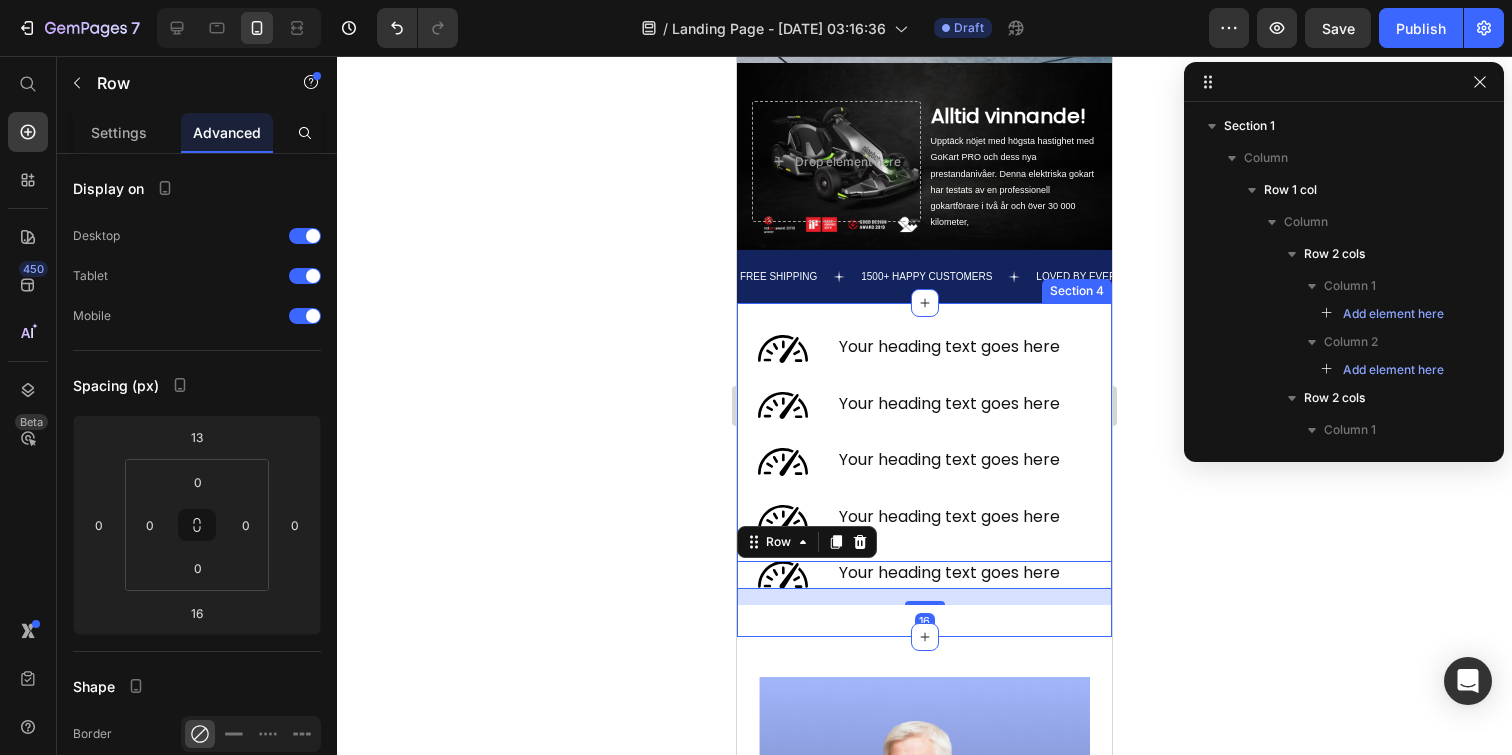 click 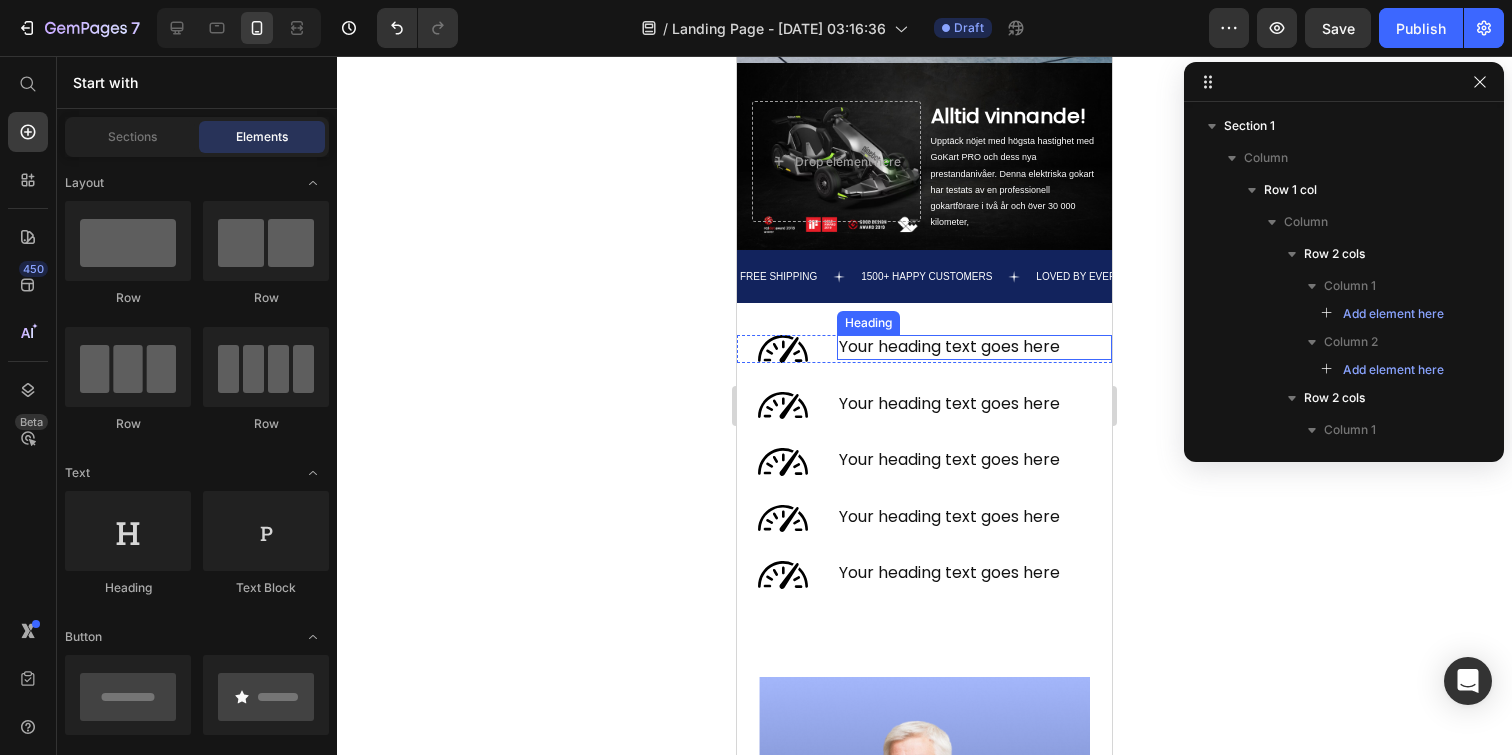 click on "Your heading text goes here" at bounding box center [974, 347] 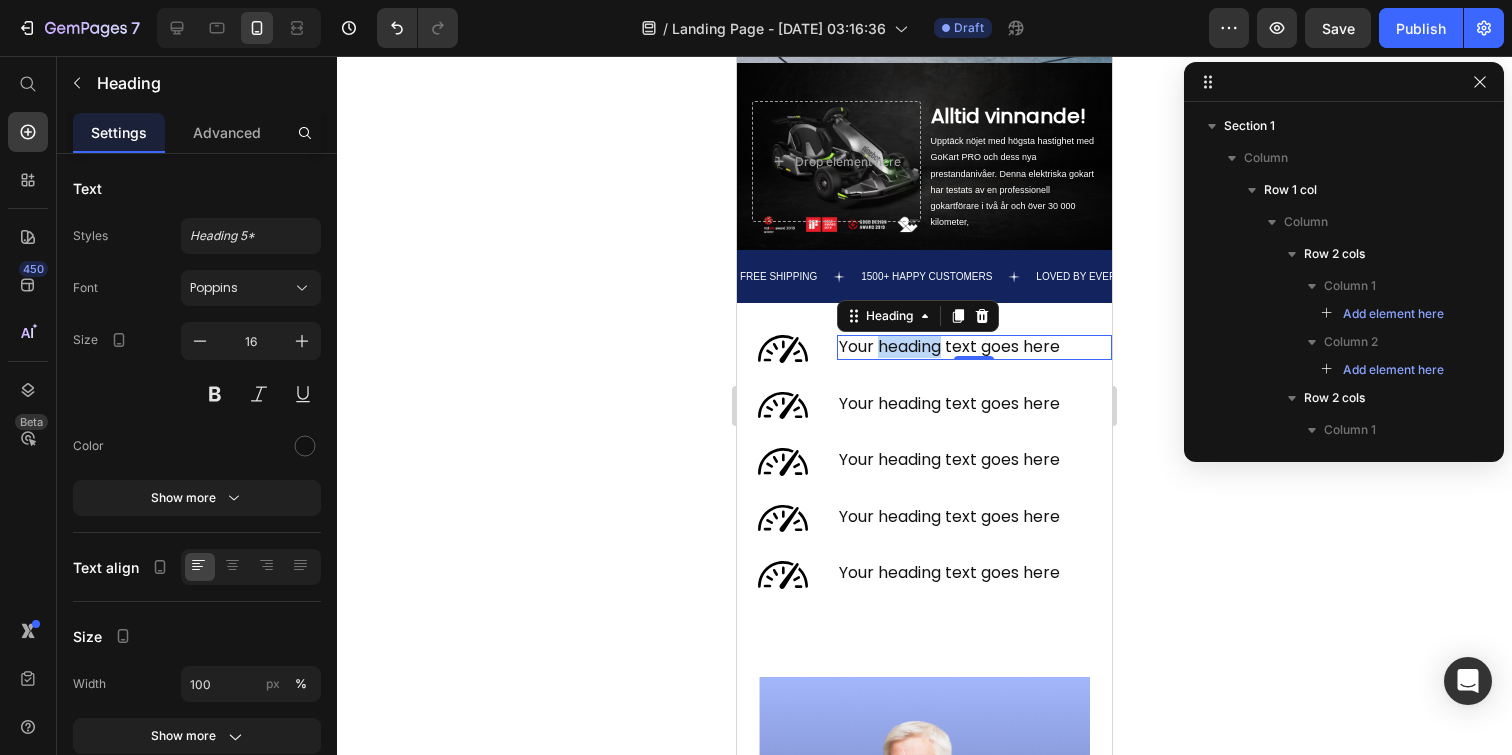 click on "Your heading text goes here" at bounding box center [974, 347] 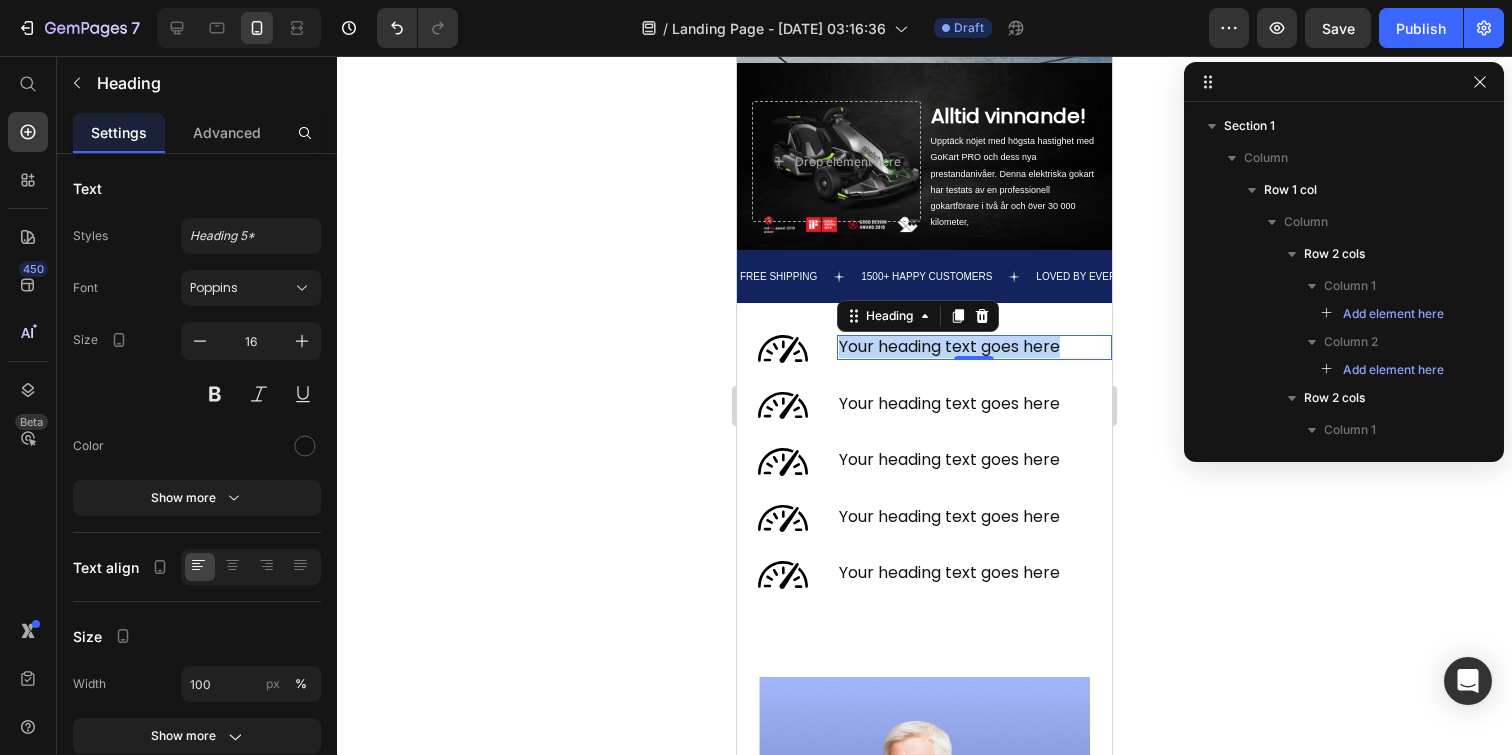 click on "Your heading text goes here" at bounding box center [974, 347] 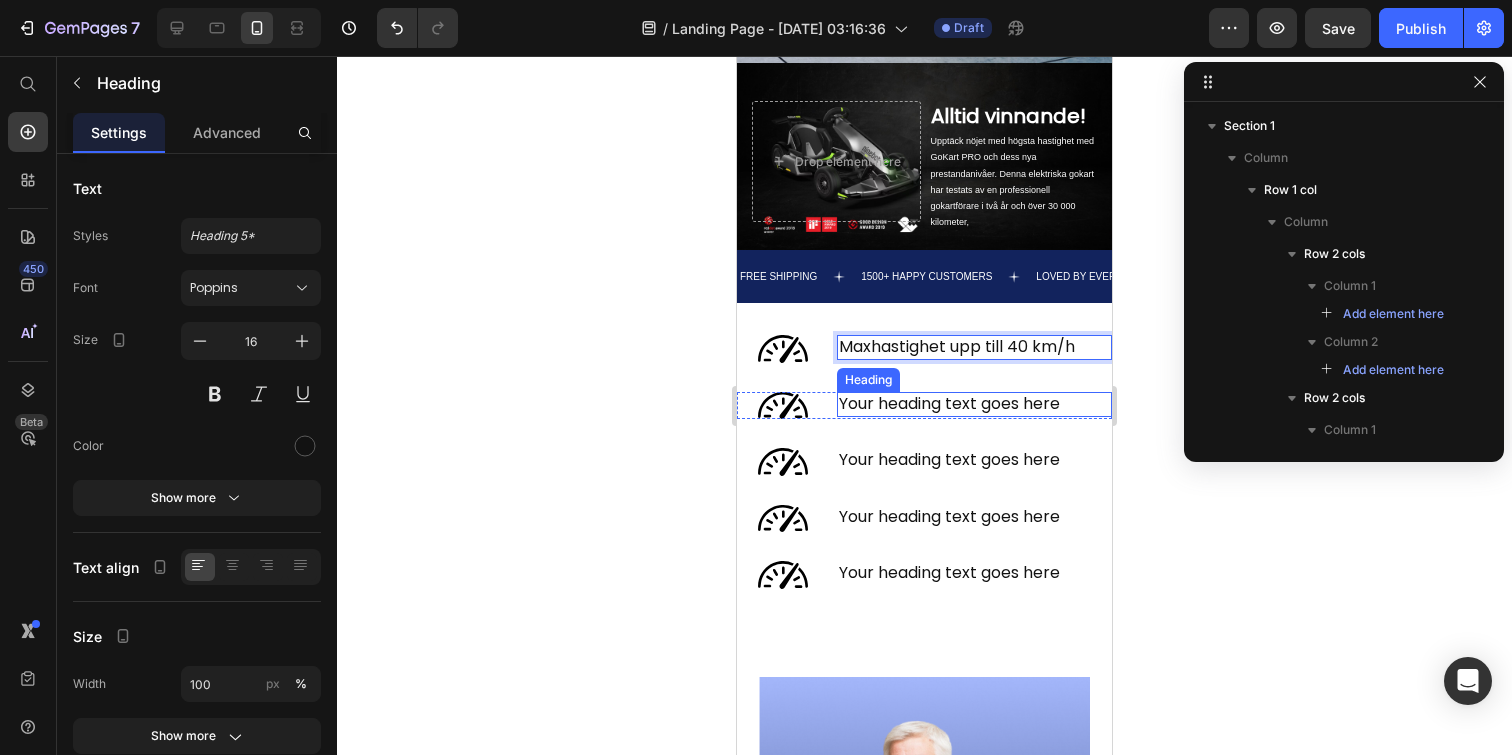 click on "Your heading text goes here" at bounding box center [974, 404] 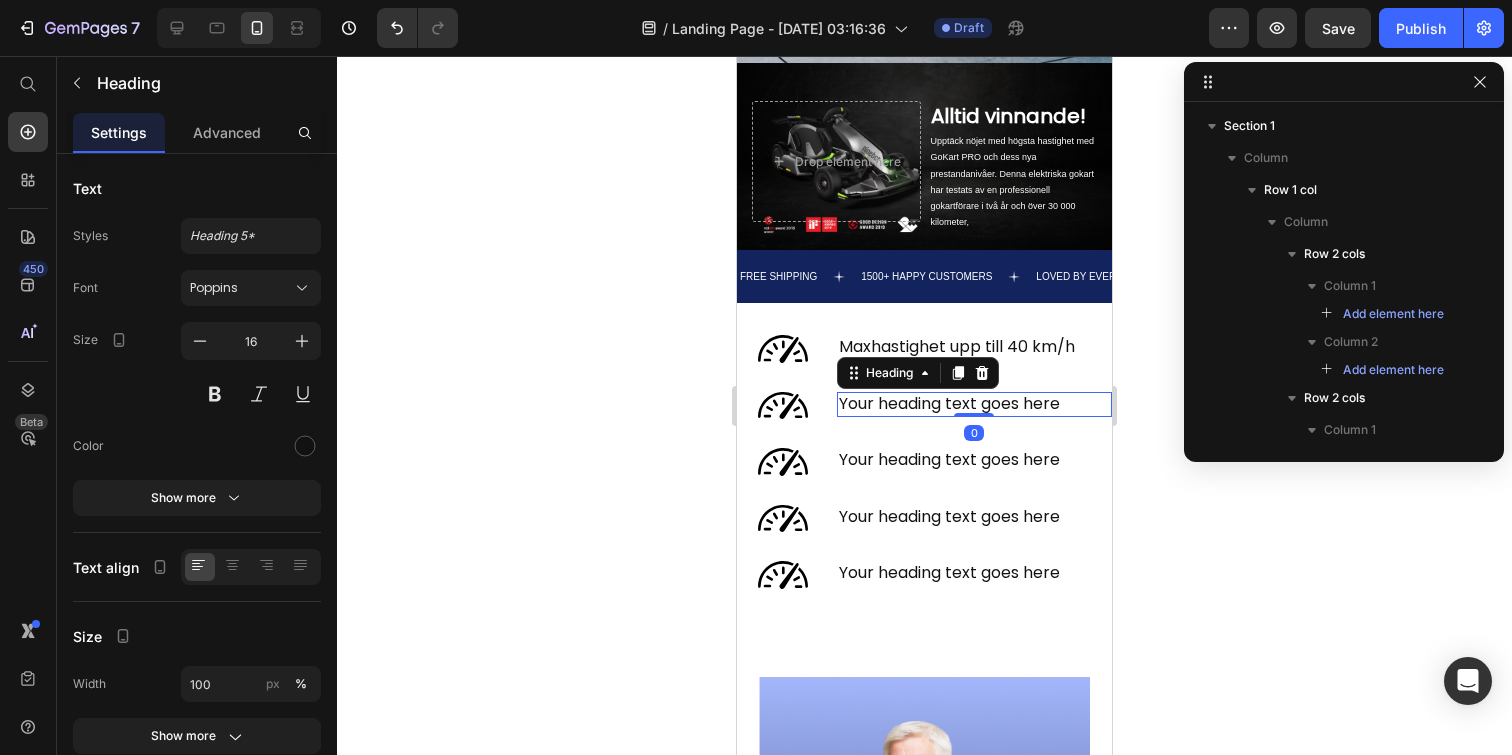 click on "Your heading text goes here" at bounding box center (974, 404) 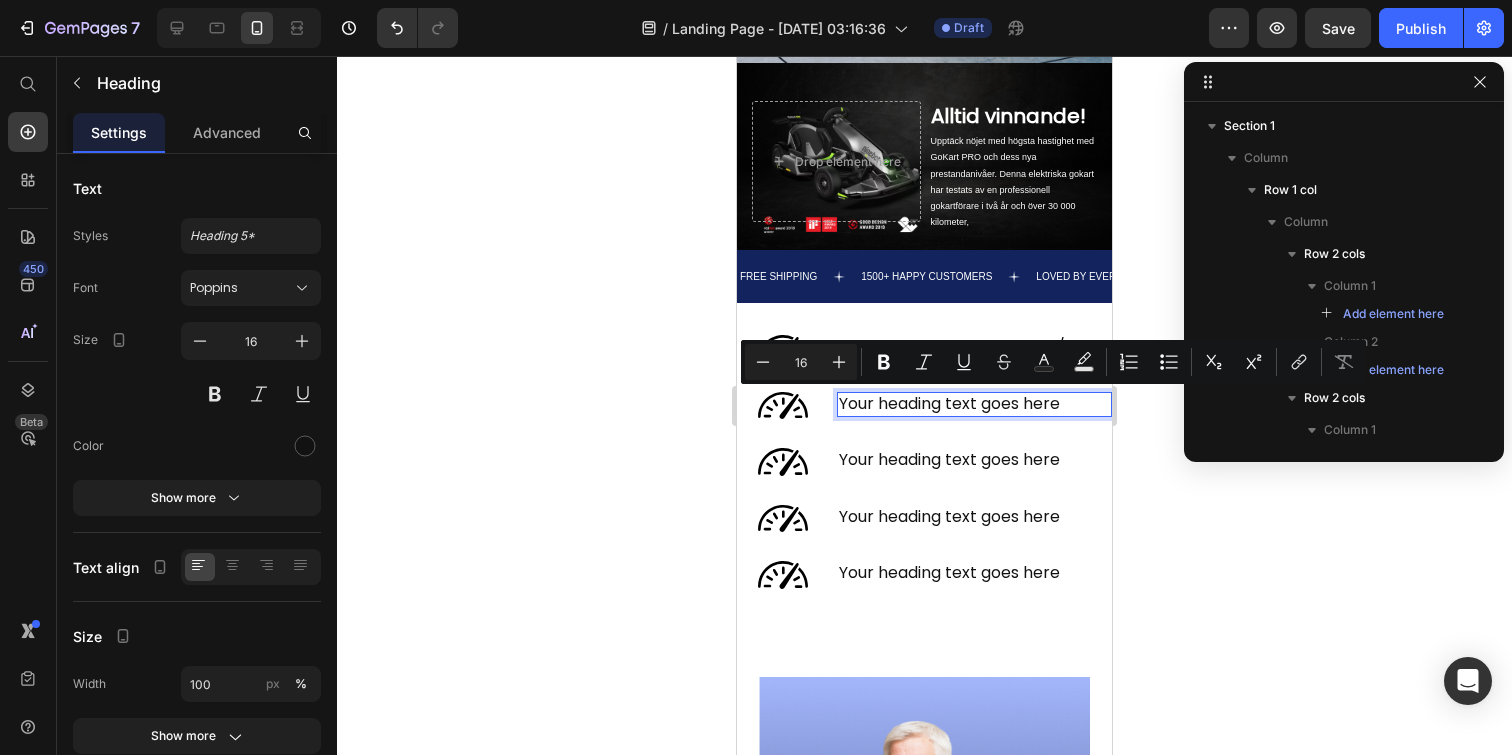 click on "Your heading text goes here" at bounding box center (974, 404) 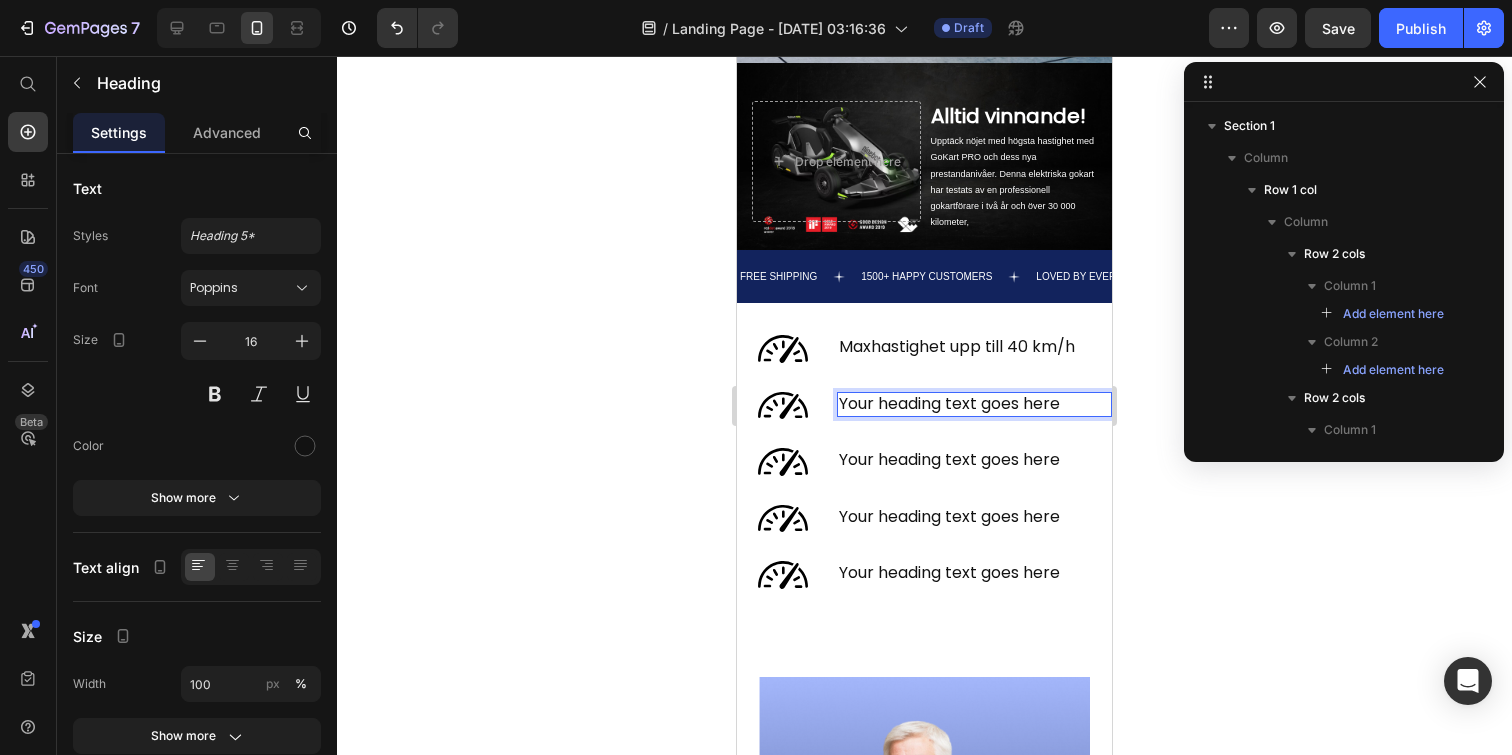 click on "Your heading text goes here" at bounding box center (974, 404) 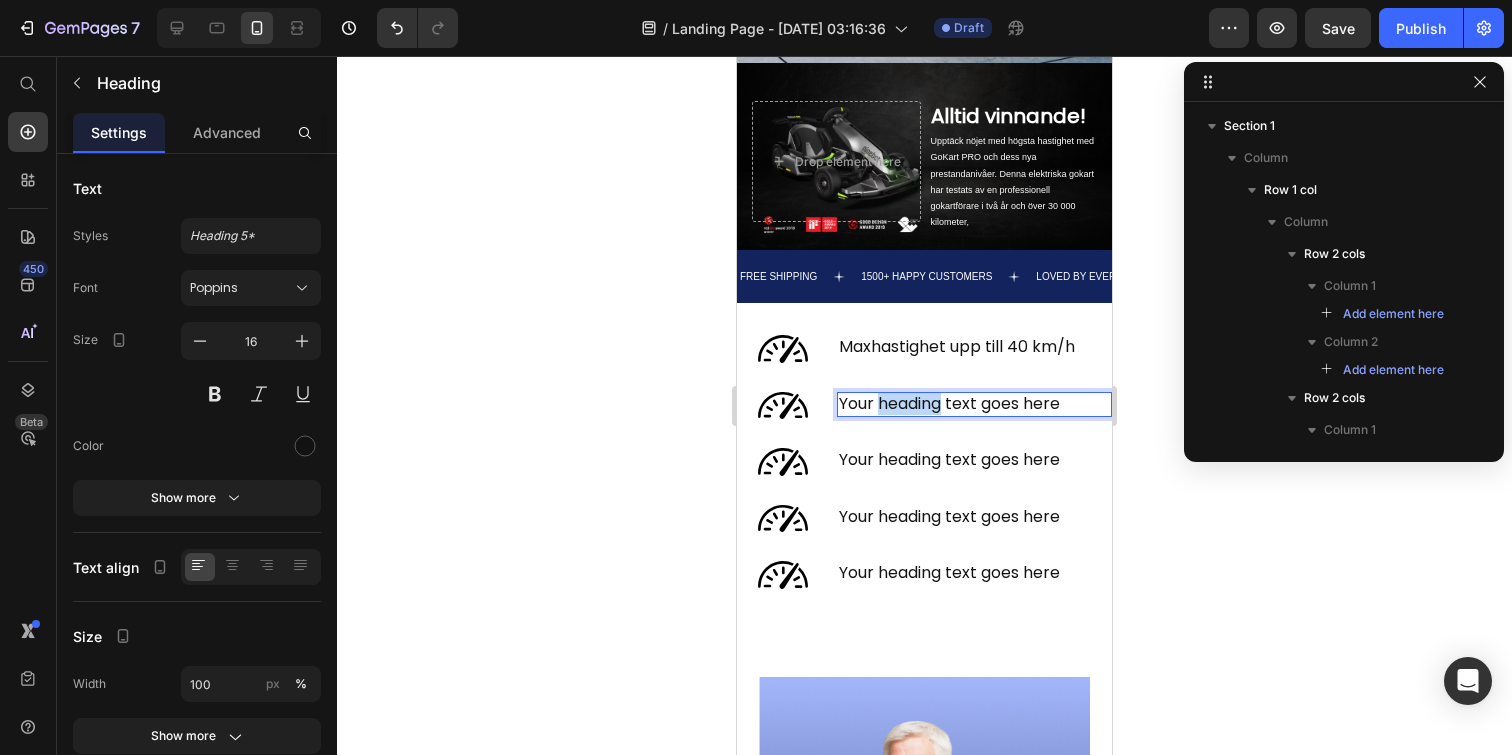 click on "Your heading text goes here" at bounding box center [974, 404] 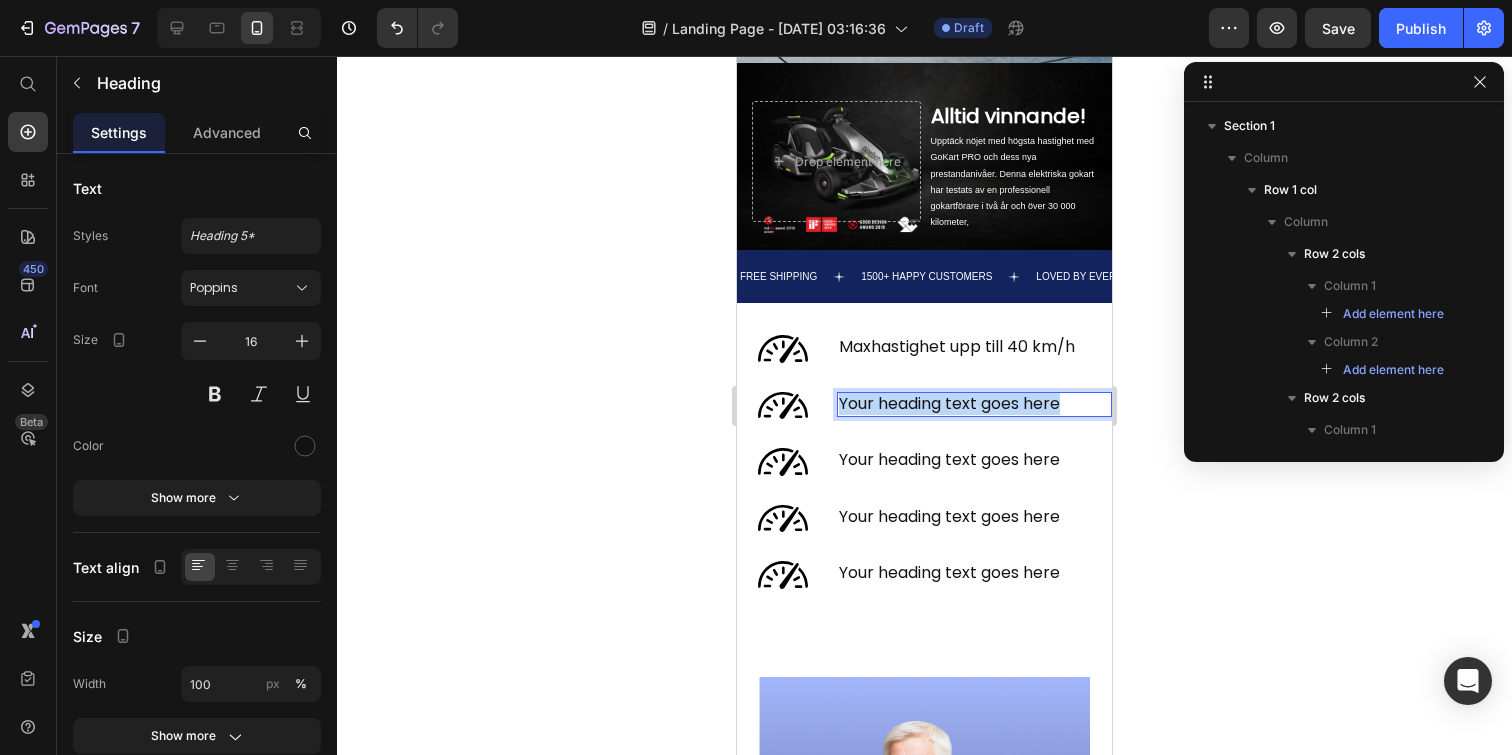 click on "Your heading text goes here" at bounding box center (974, 404) 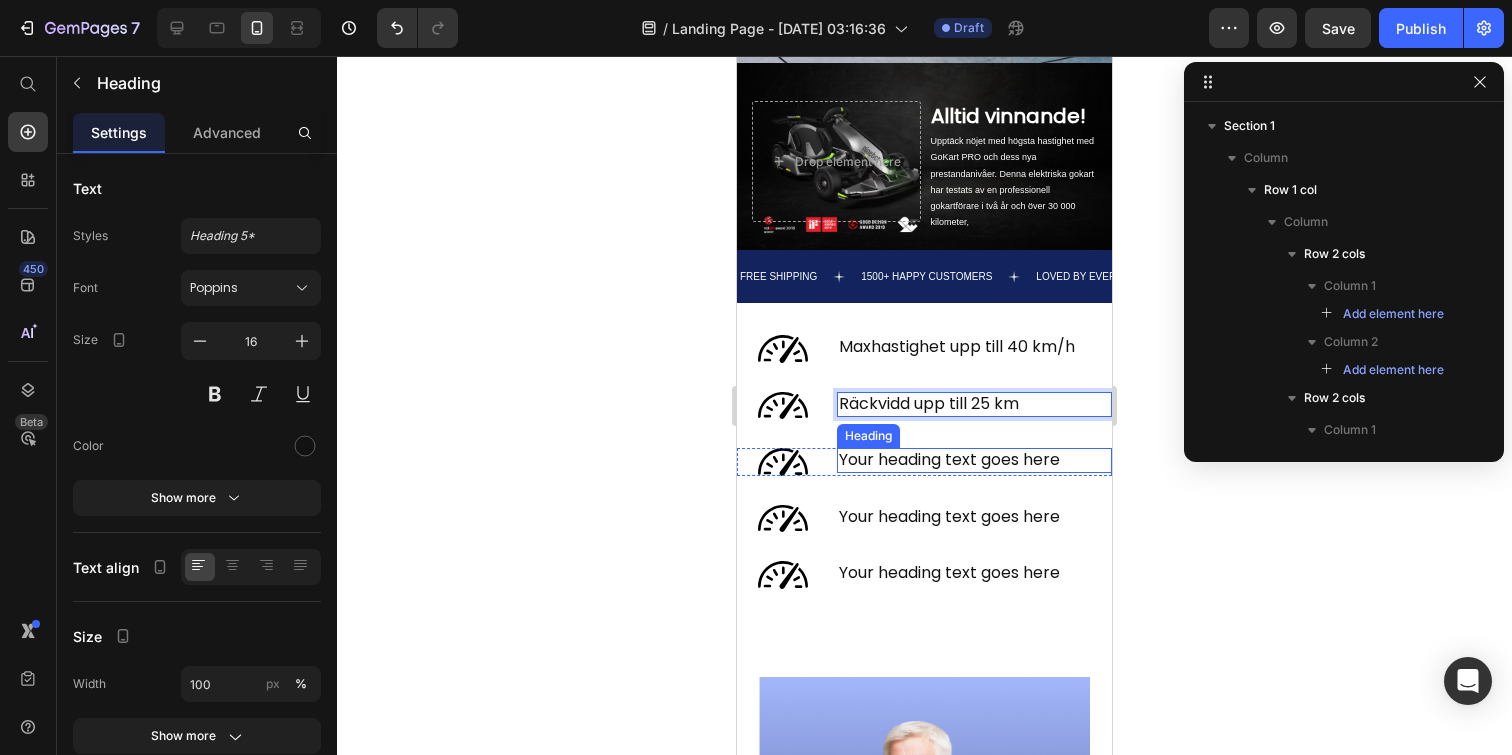 click on "Your heading text goes here" at bounding box center [974, 460] 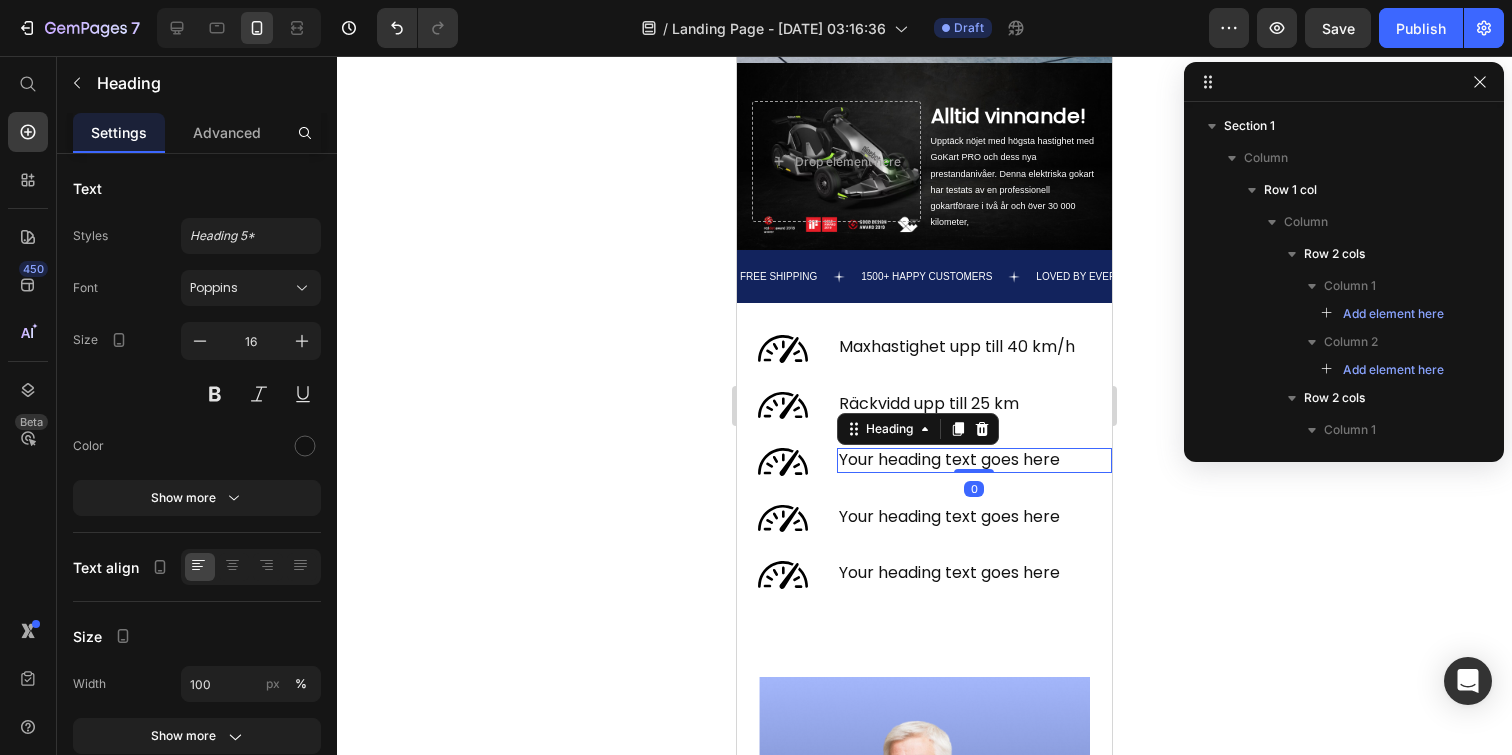 click on "Your heading text goes here" at bounding box center [974, 460] 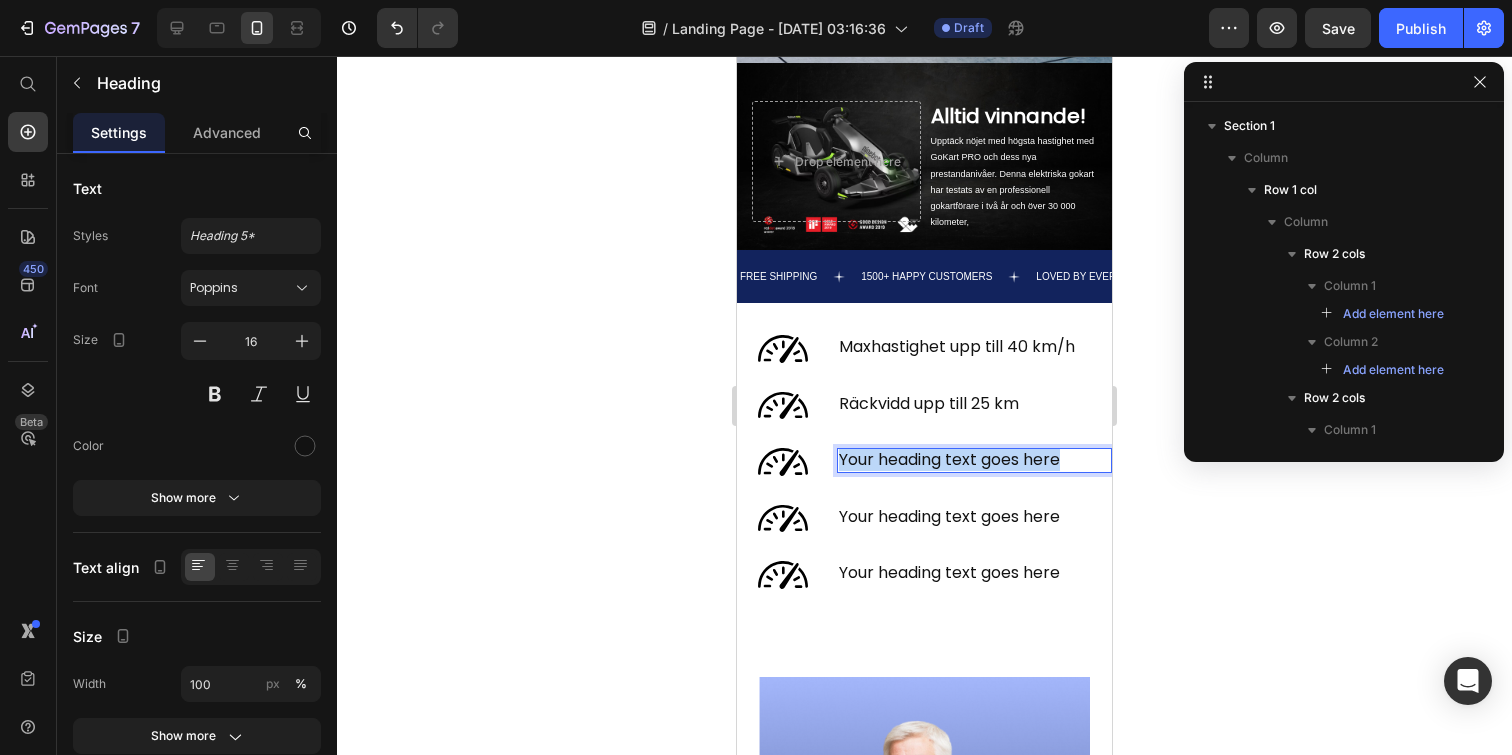 click on "Your heading text goes here" at bounding box center (974, 460) 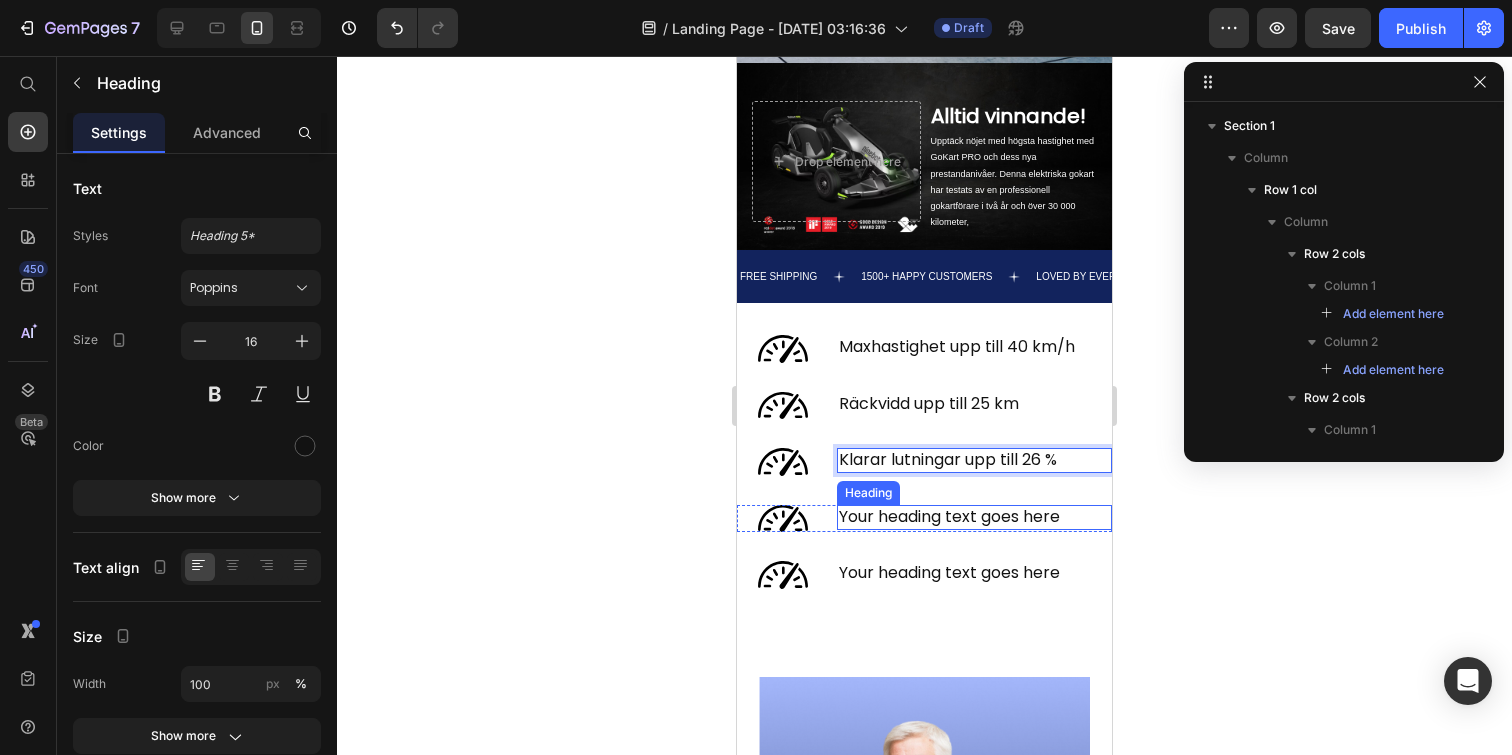 click on "Your heading text goes here" at bounding box center (974, 517) 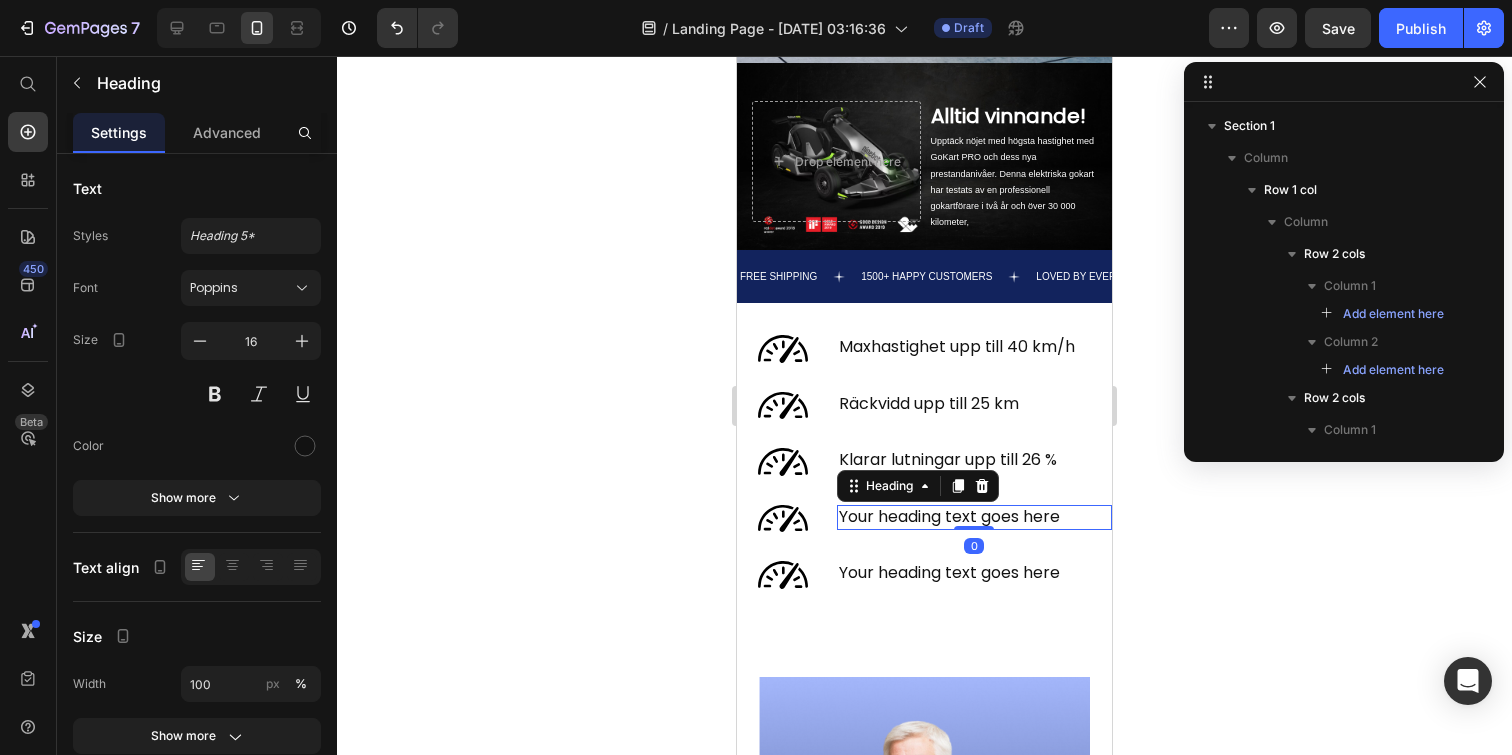 click on "Your heading text goes here" at bounding box center [974, 517] 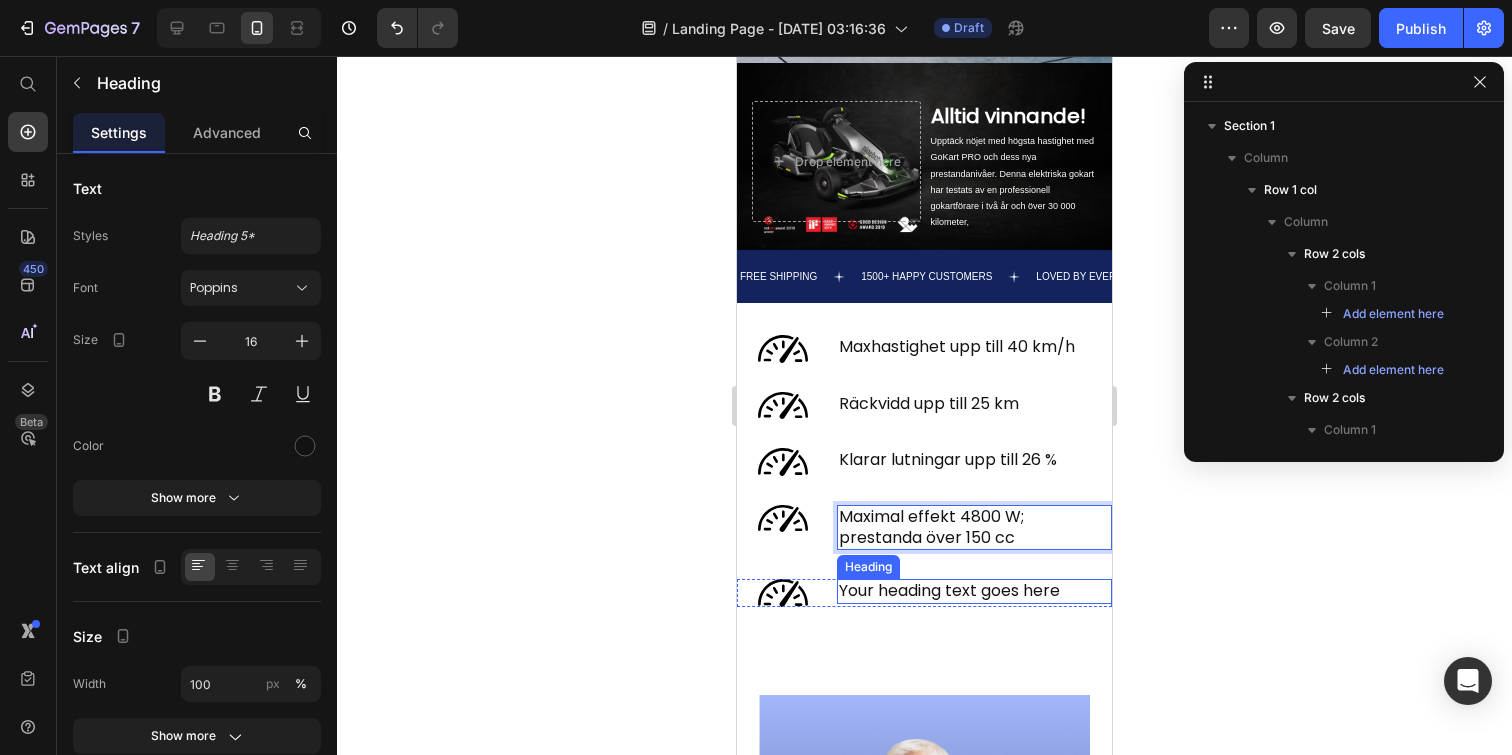 click on "Your heading text goes here" at bounding box center [974, 591] 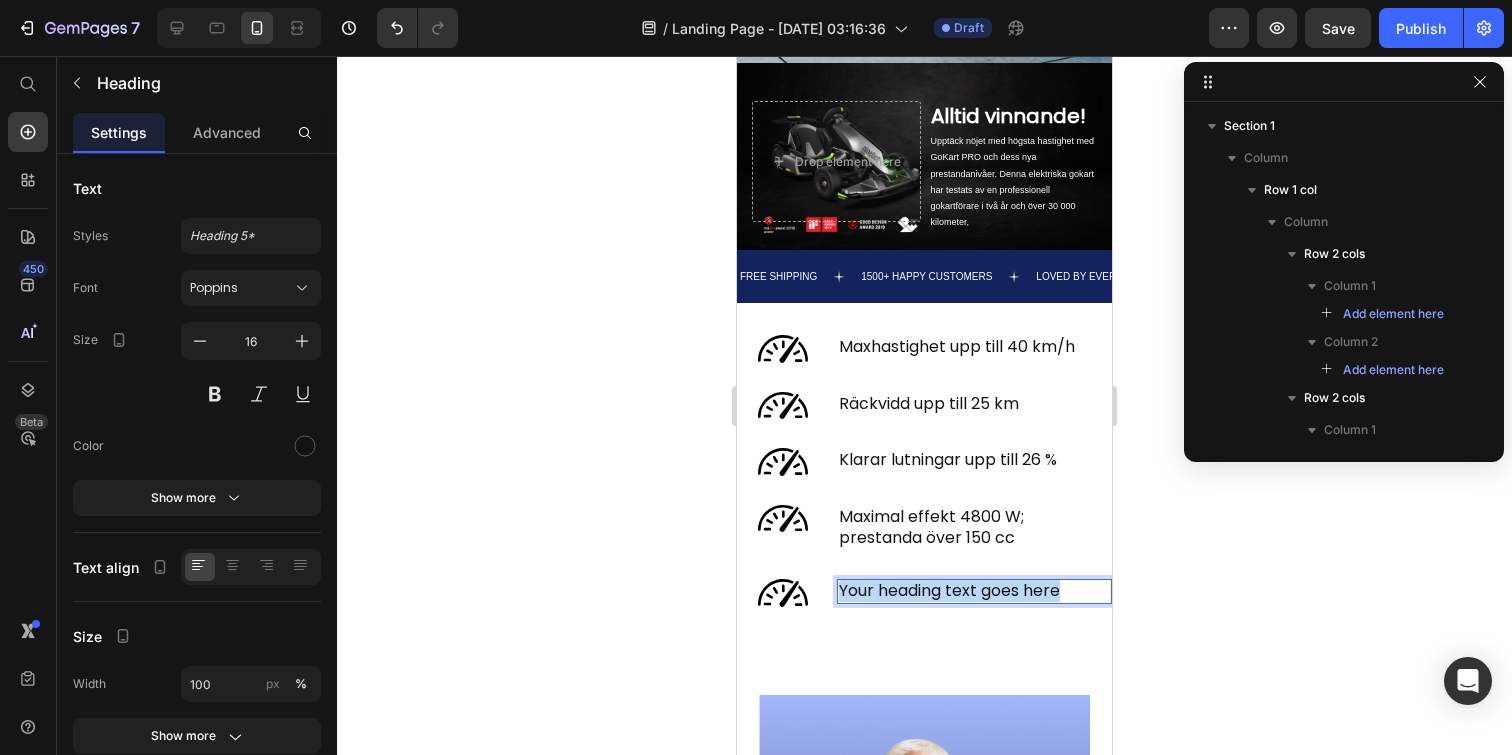 click on "Your heading text goes here" at bounding box center (974, 591) 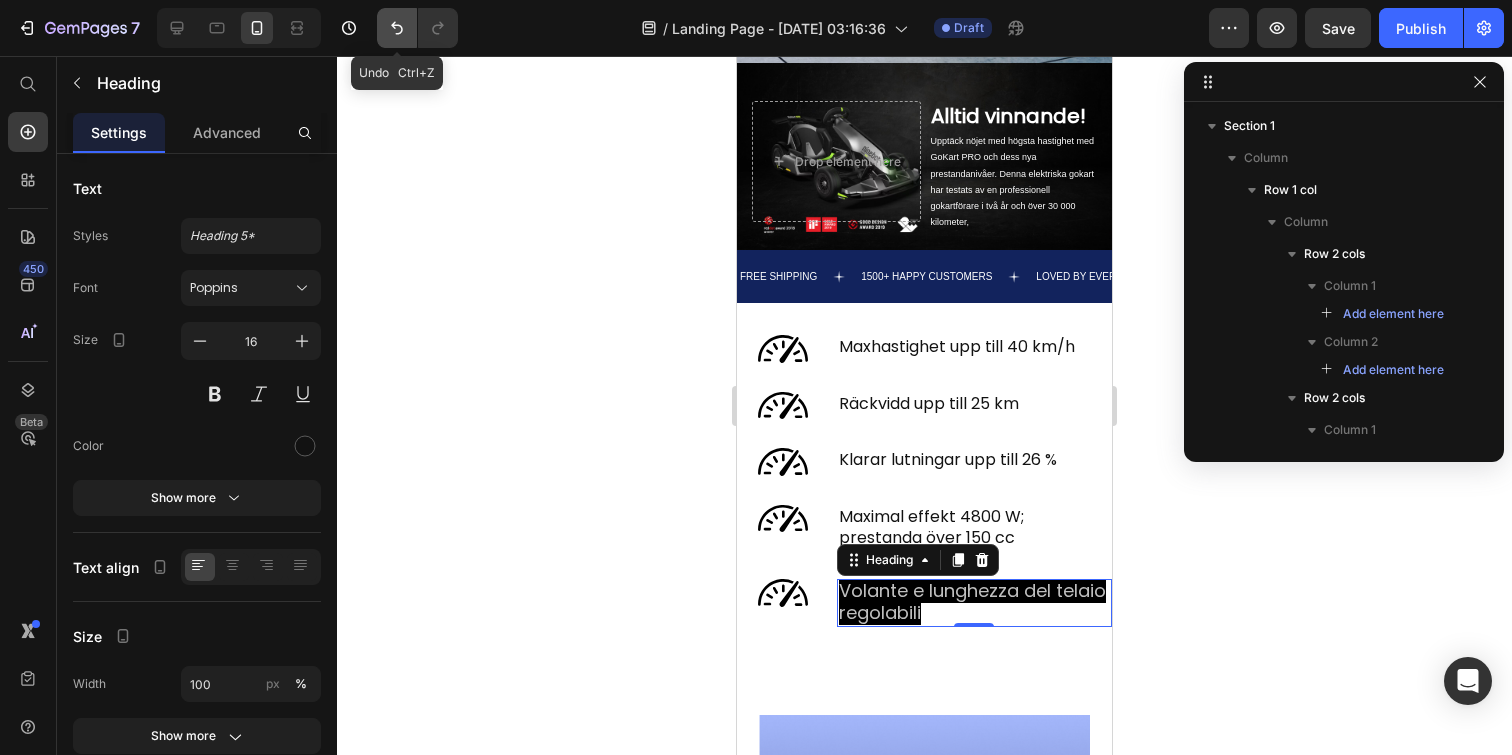 click 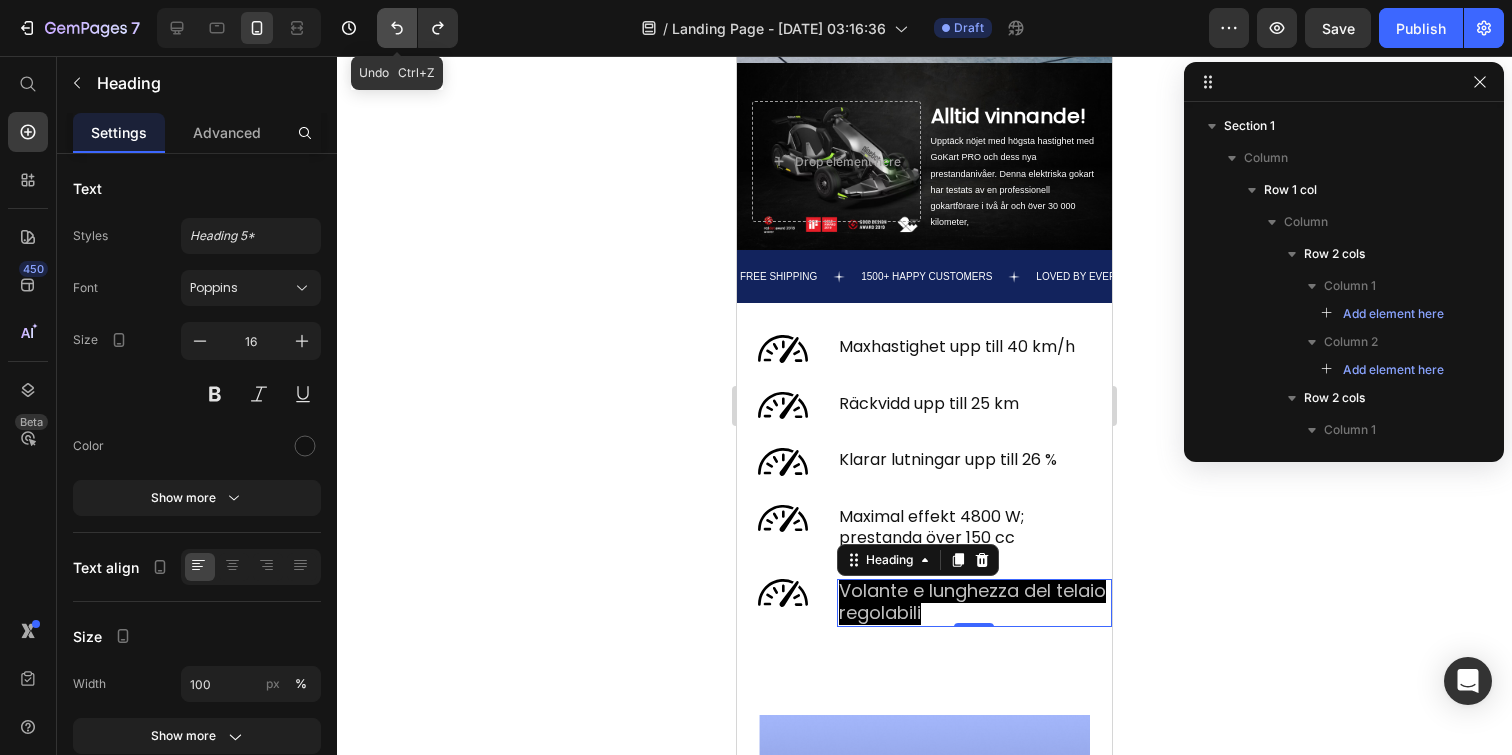 click 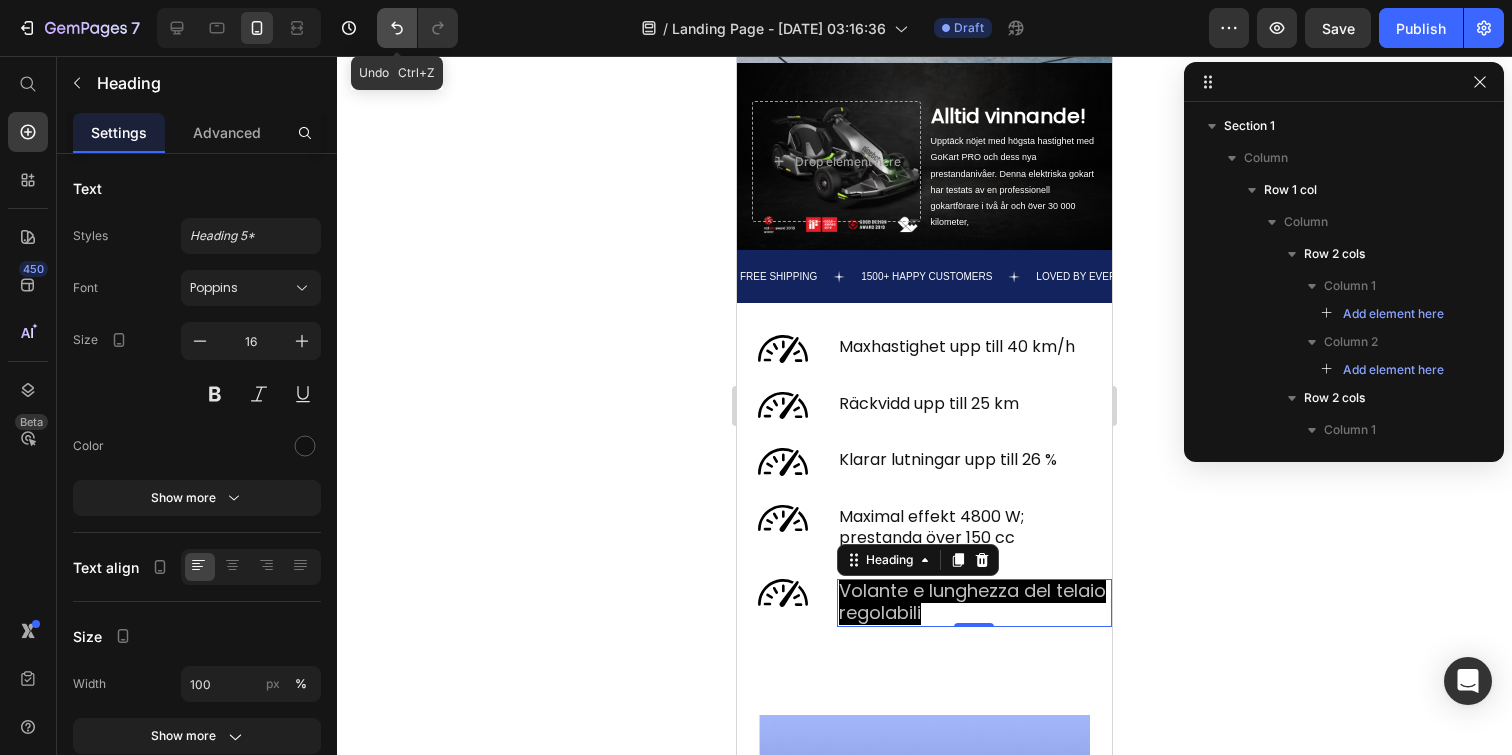 click 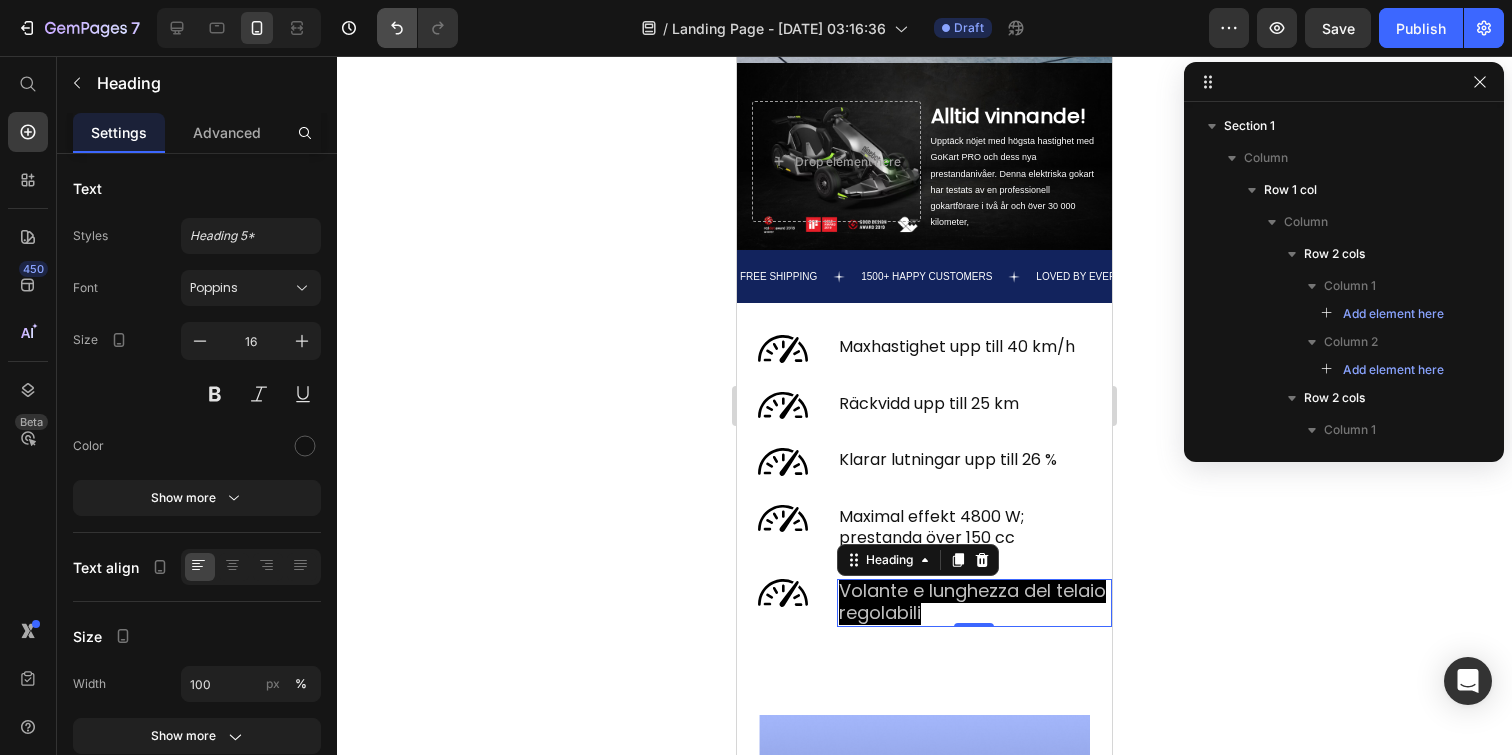 click 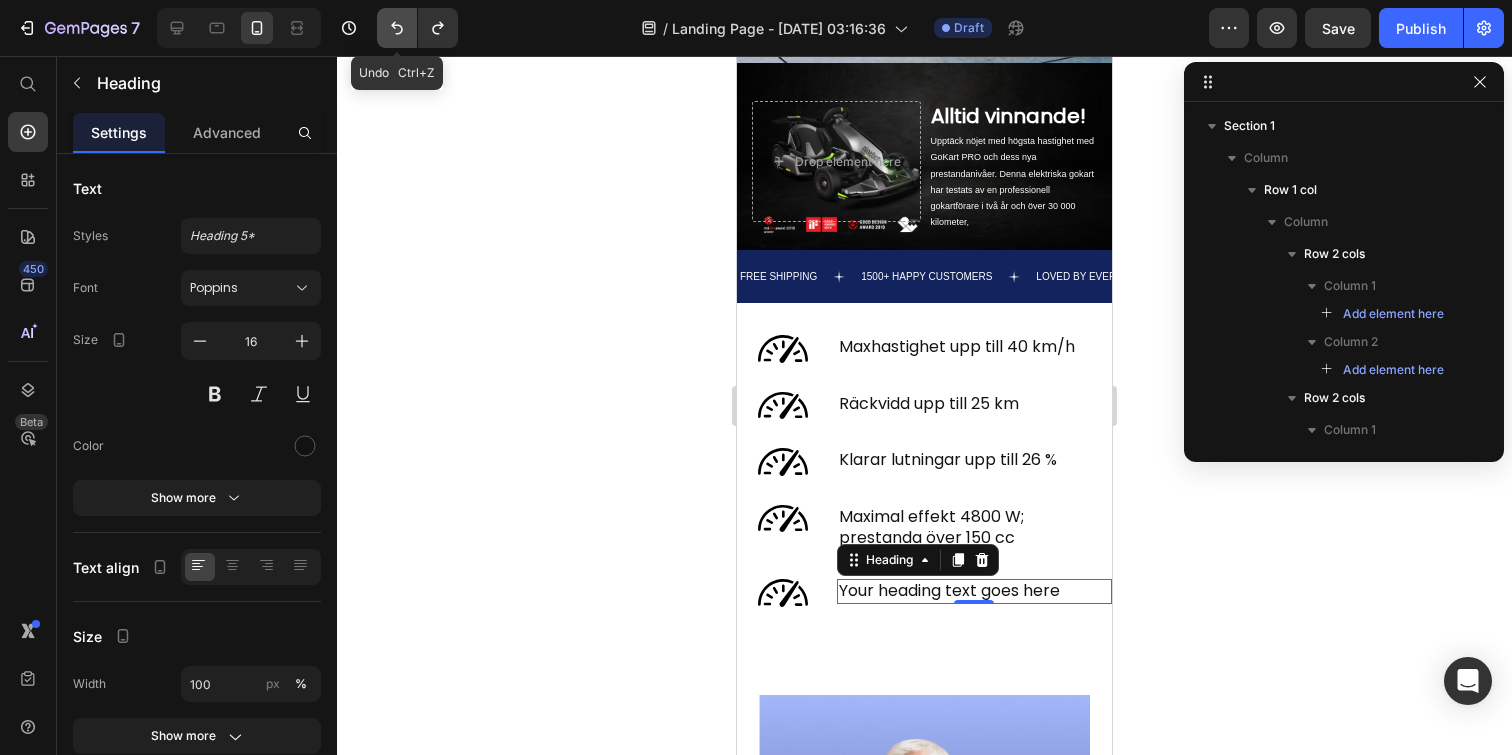 click 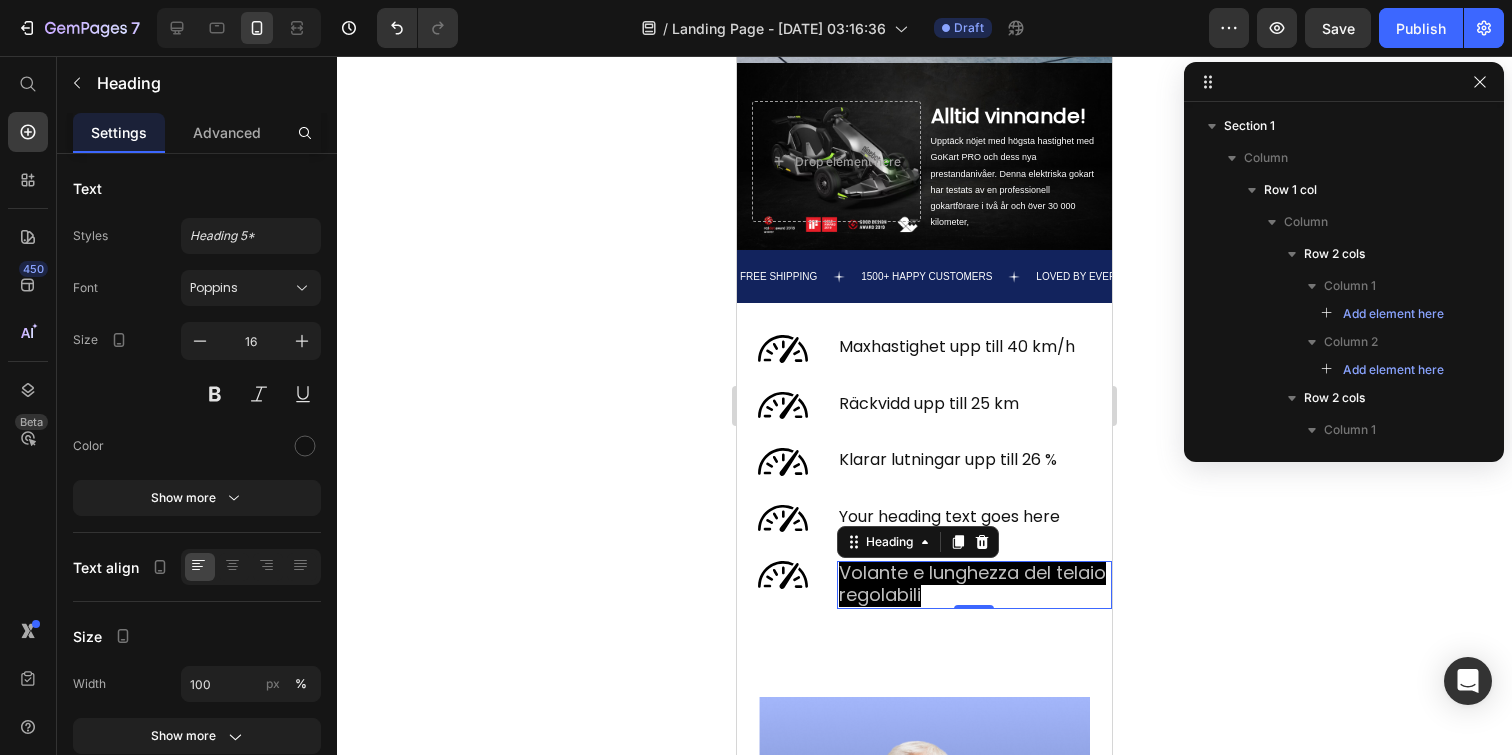 click on "7   /  Landing Page - [DATE] 03:16:36 Draft Preview  Save   Publish" 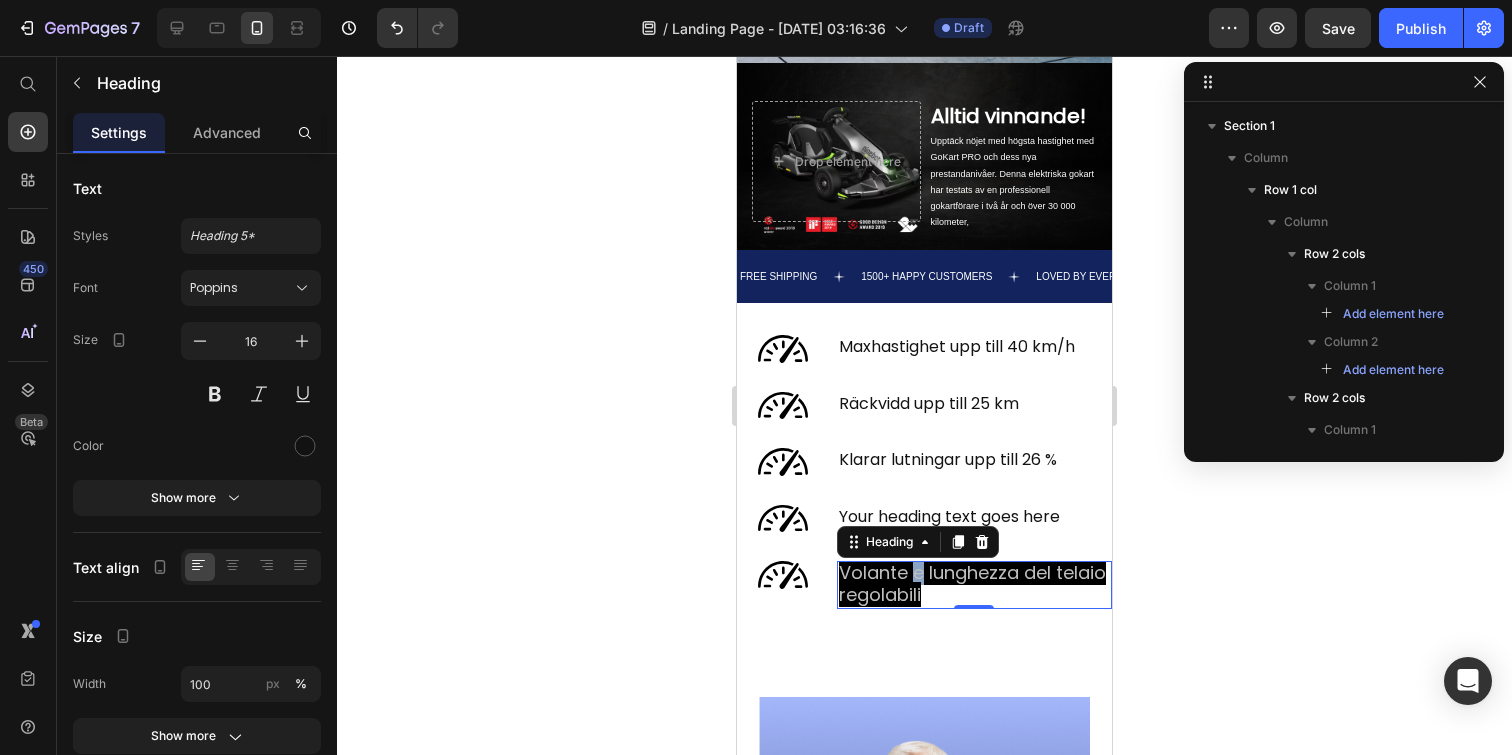click on "Volante e lunghezza del telaio regolabili" at bounding box center [972, 583] 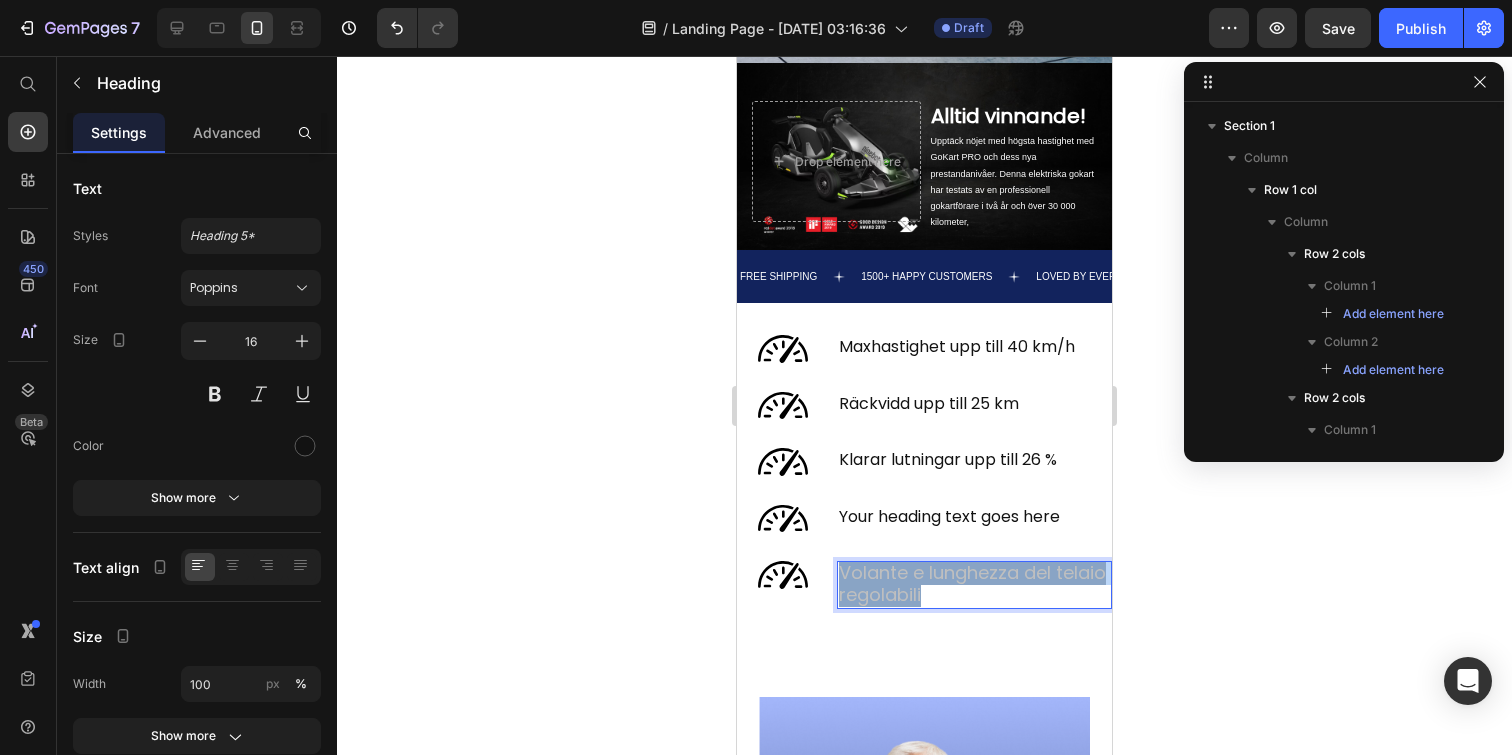 click on "Volante e lunghezza del telaio regolabili" at bounding box center (972, 583) 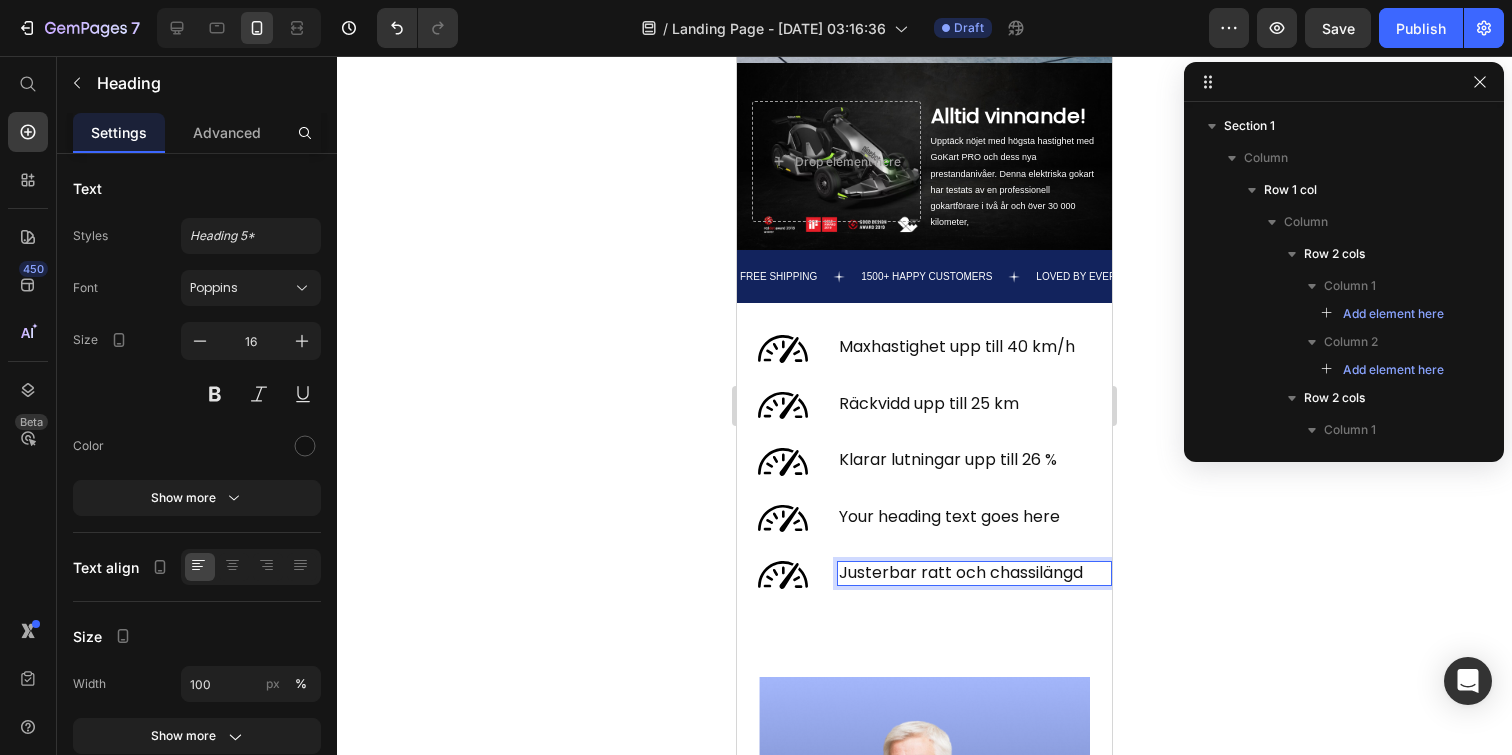 click 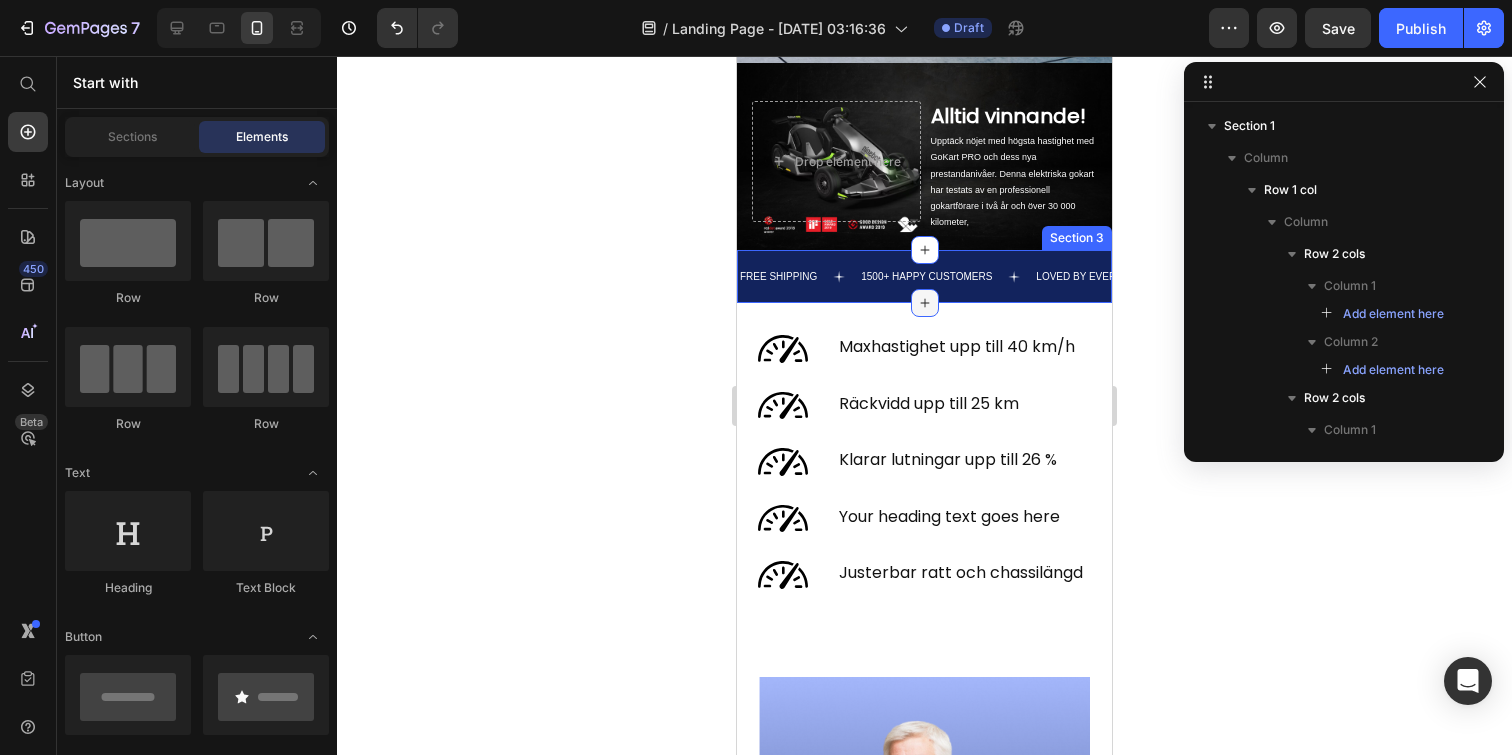 click at bounding box center [925, 303] 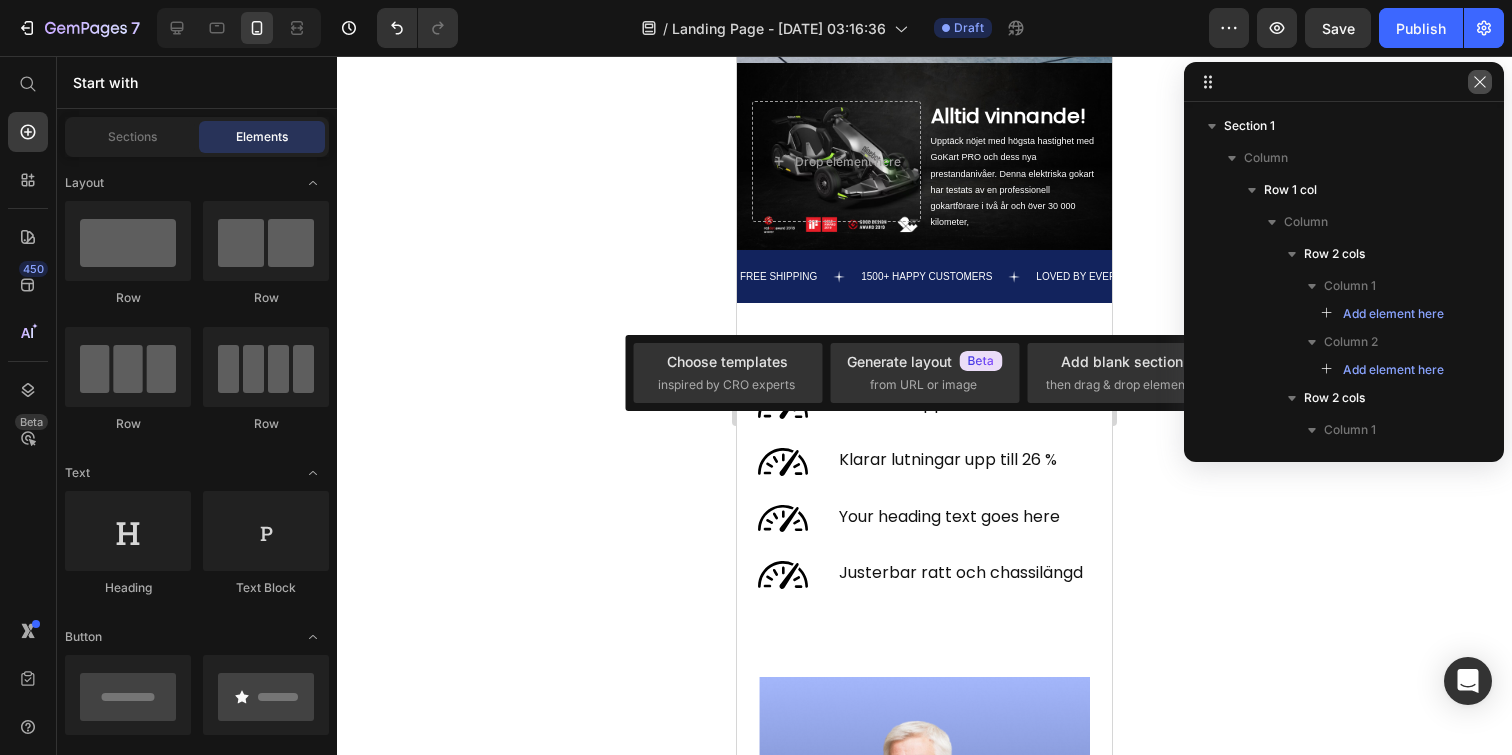 click 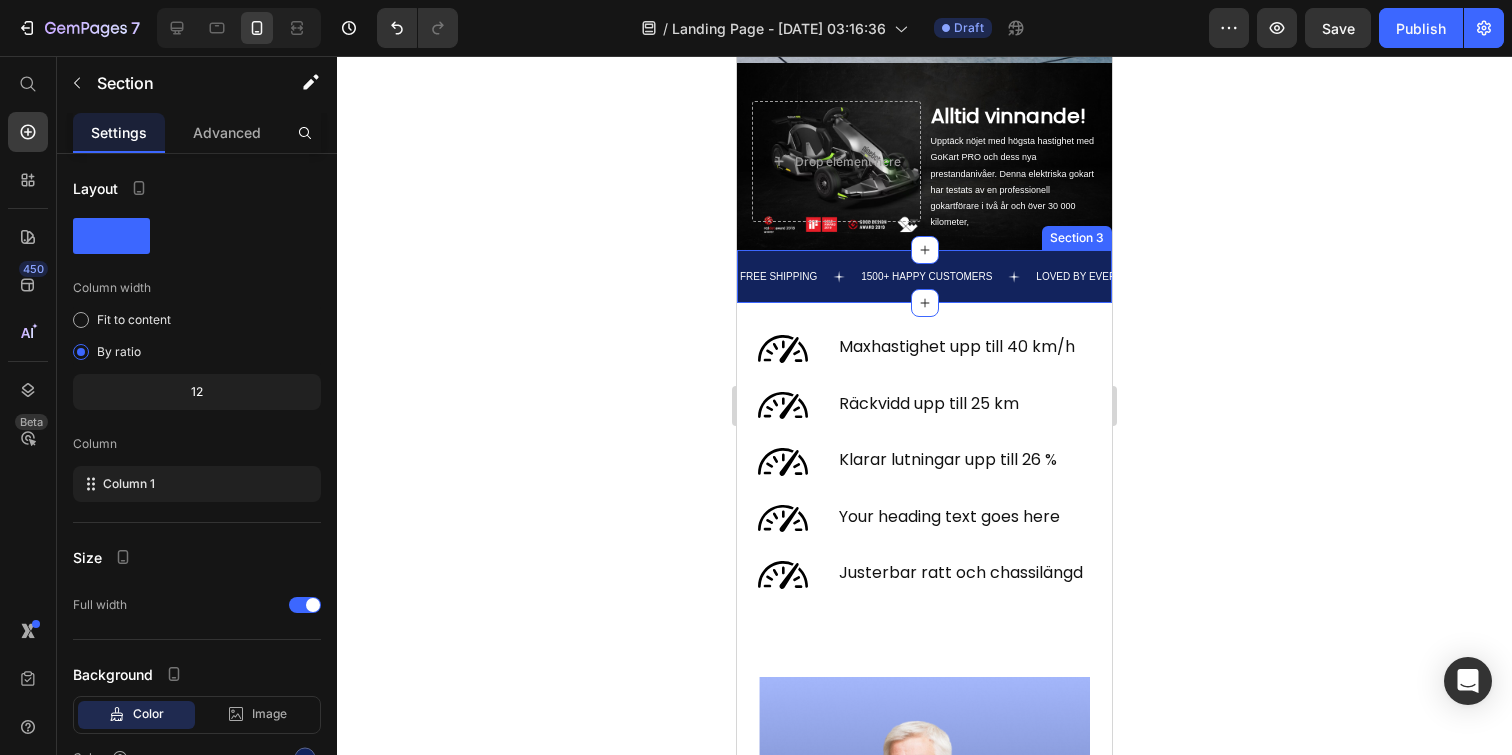 click on "FREE SHIPPING Text
1500+ HAPPY CUSTOMERS Text
LOVED BY EVERYONE Text
FREE SHIPPING Text
1500+ HAPPY CUSTOMERS Text
LOVED BY EVERYONE Text
Marquee Section 3" at bounding box center (924, 276) 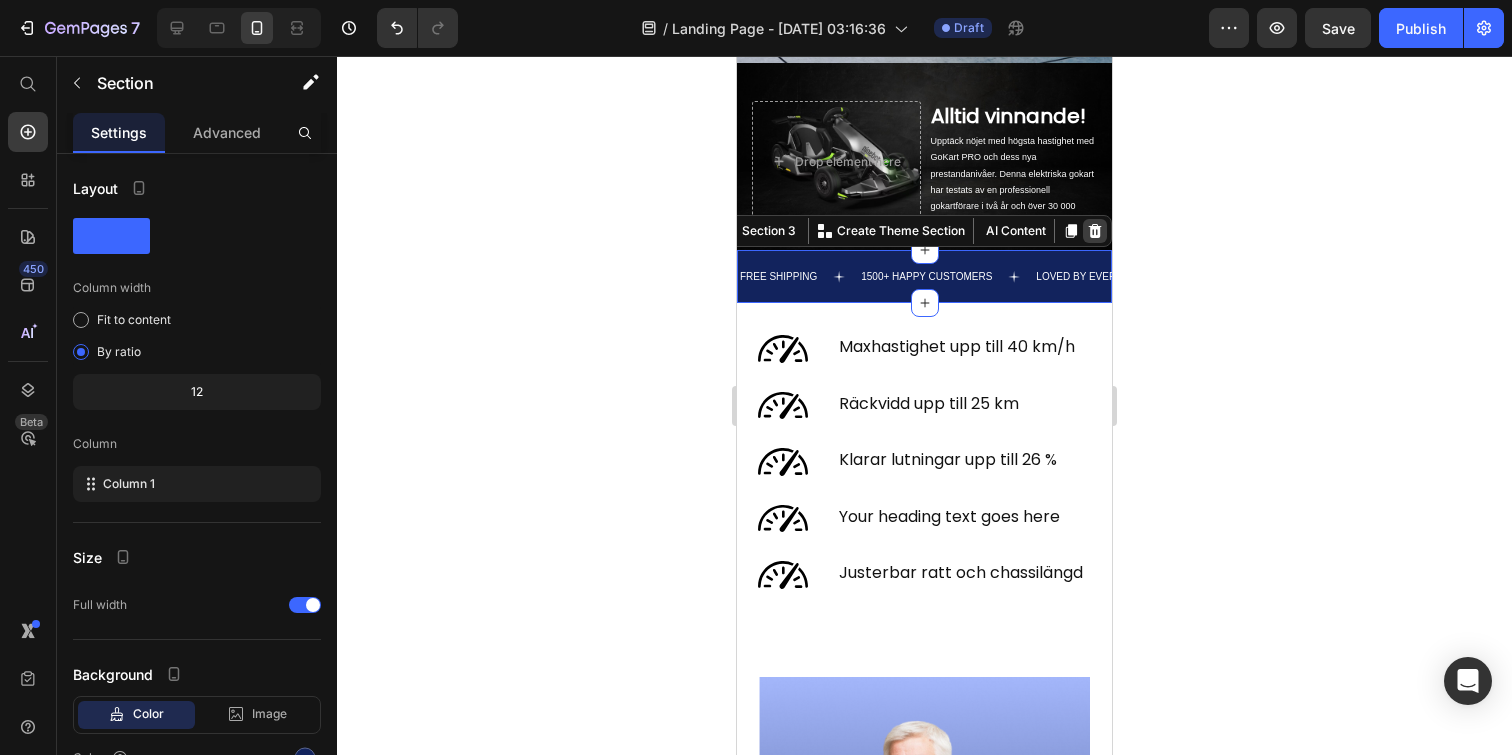 click 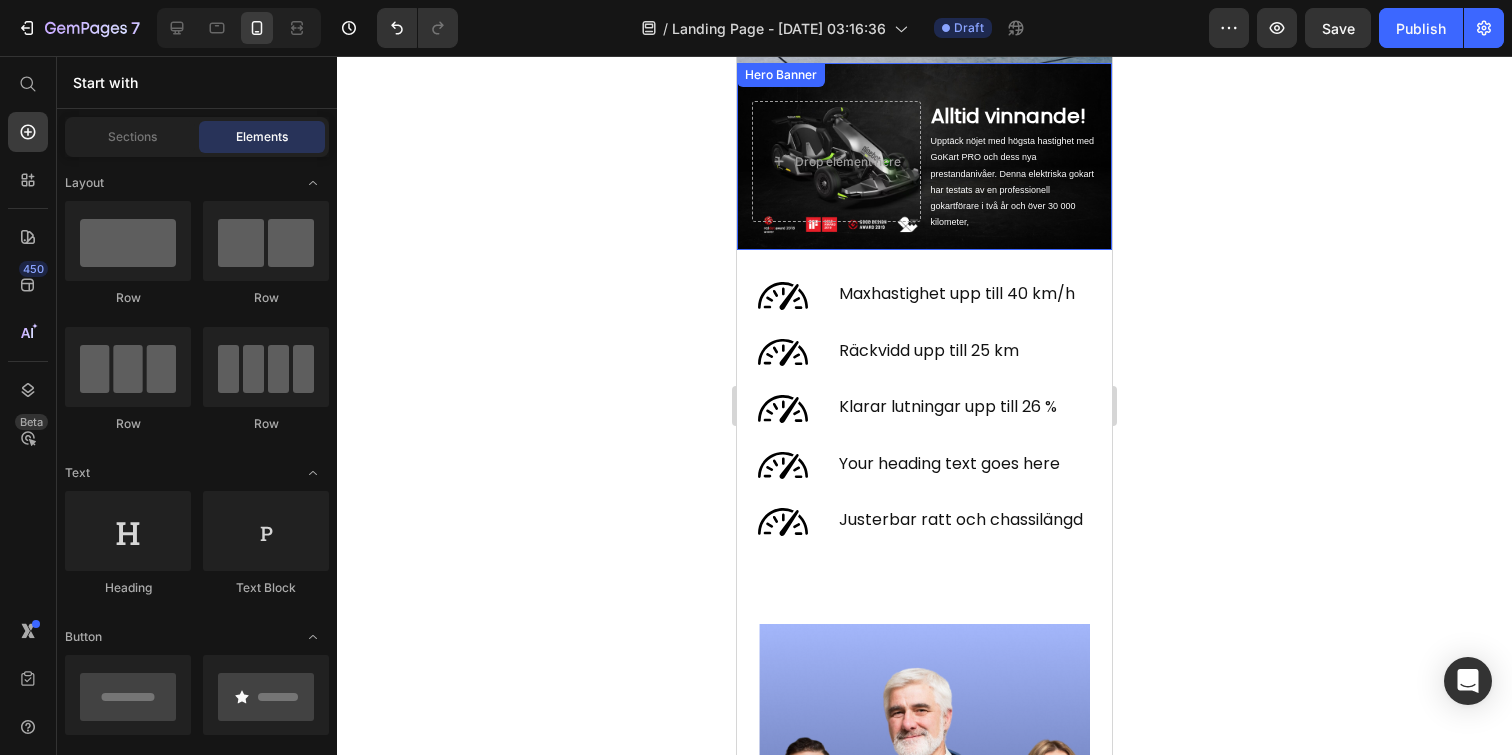 click 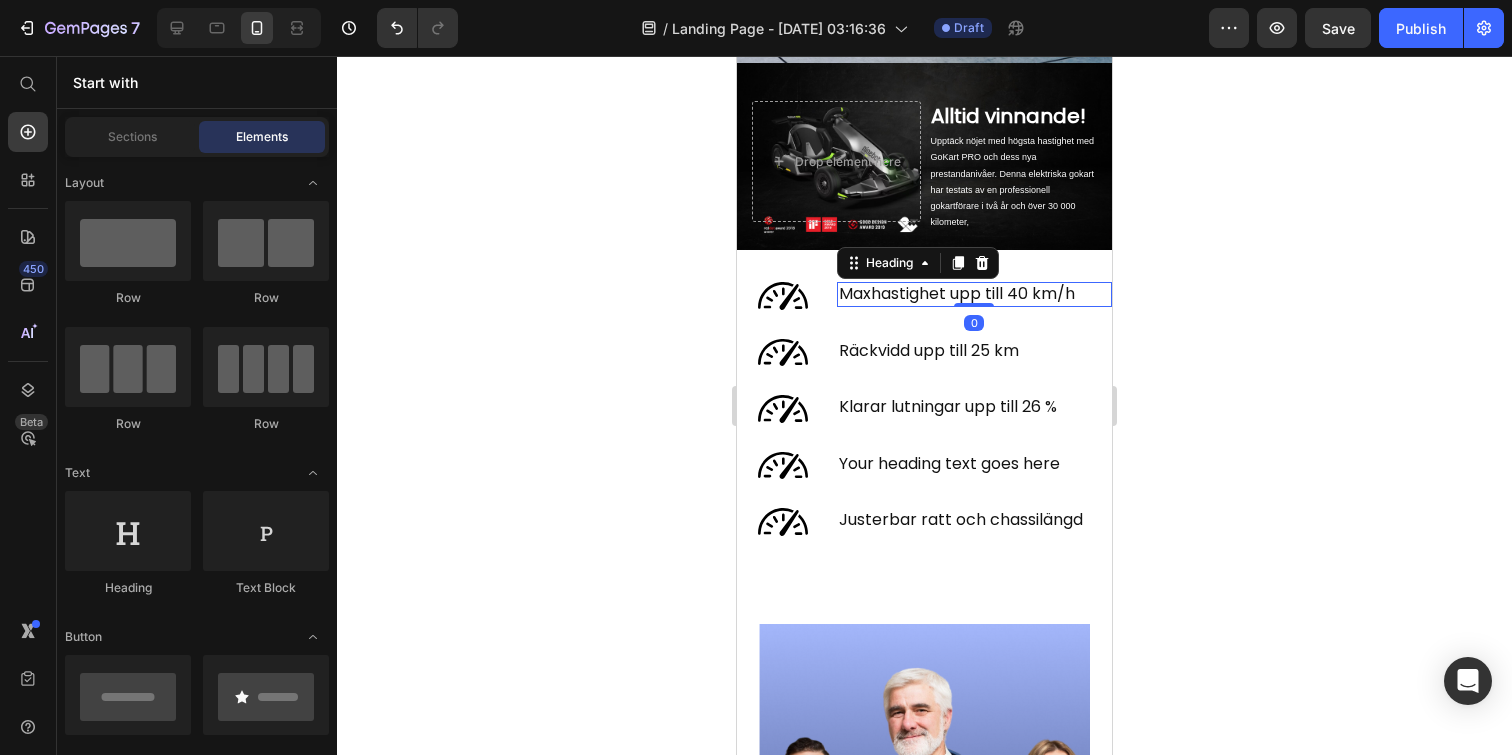 click on "Maxhastighet upp till 40 km/h" at bounding box center [974, 294] 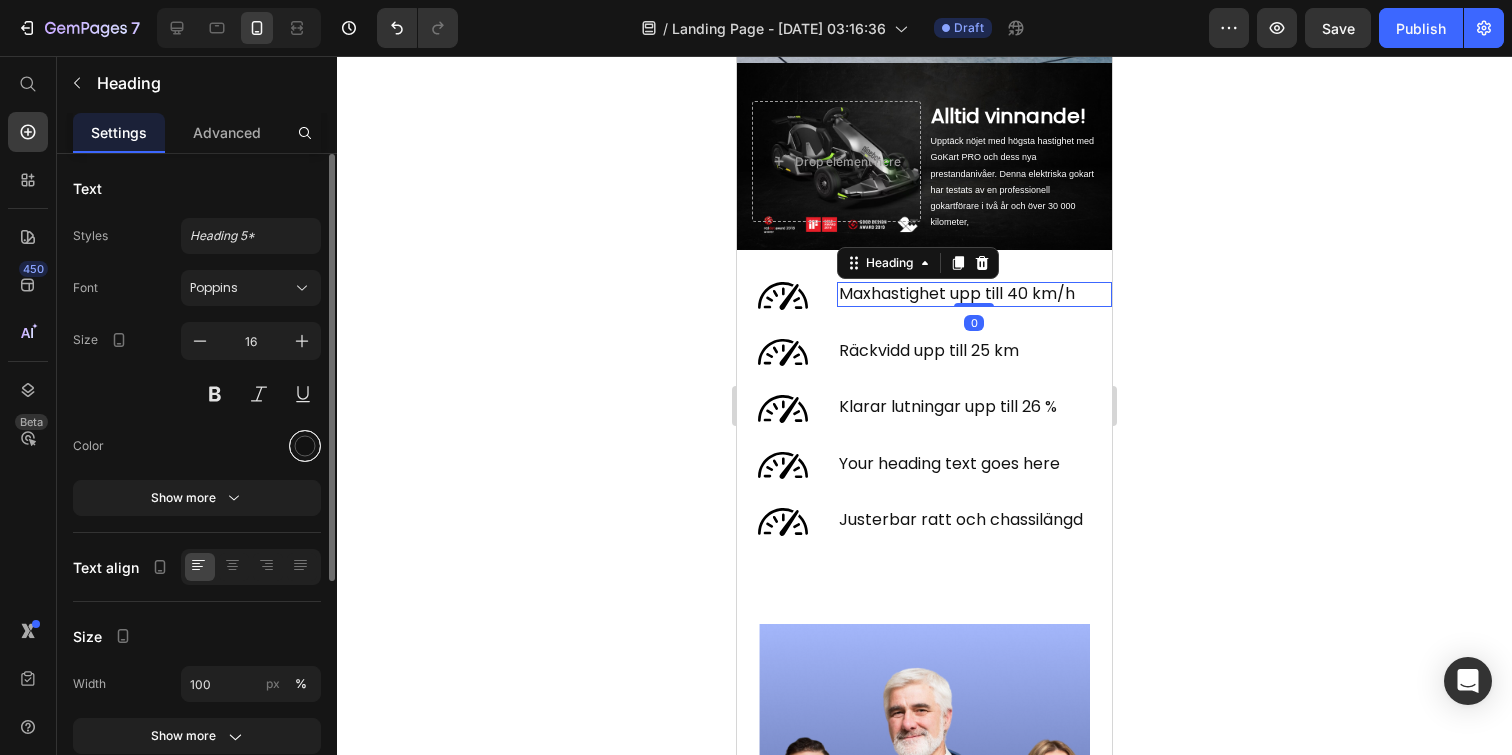 click at bounding box center (305, 446) 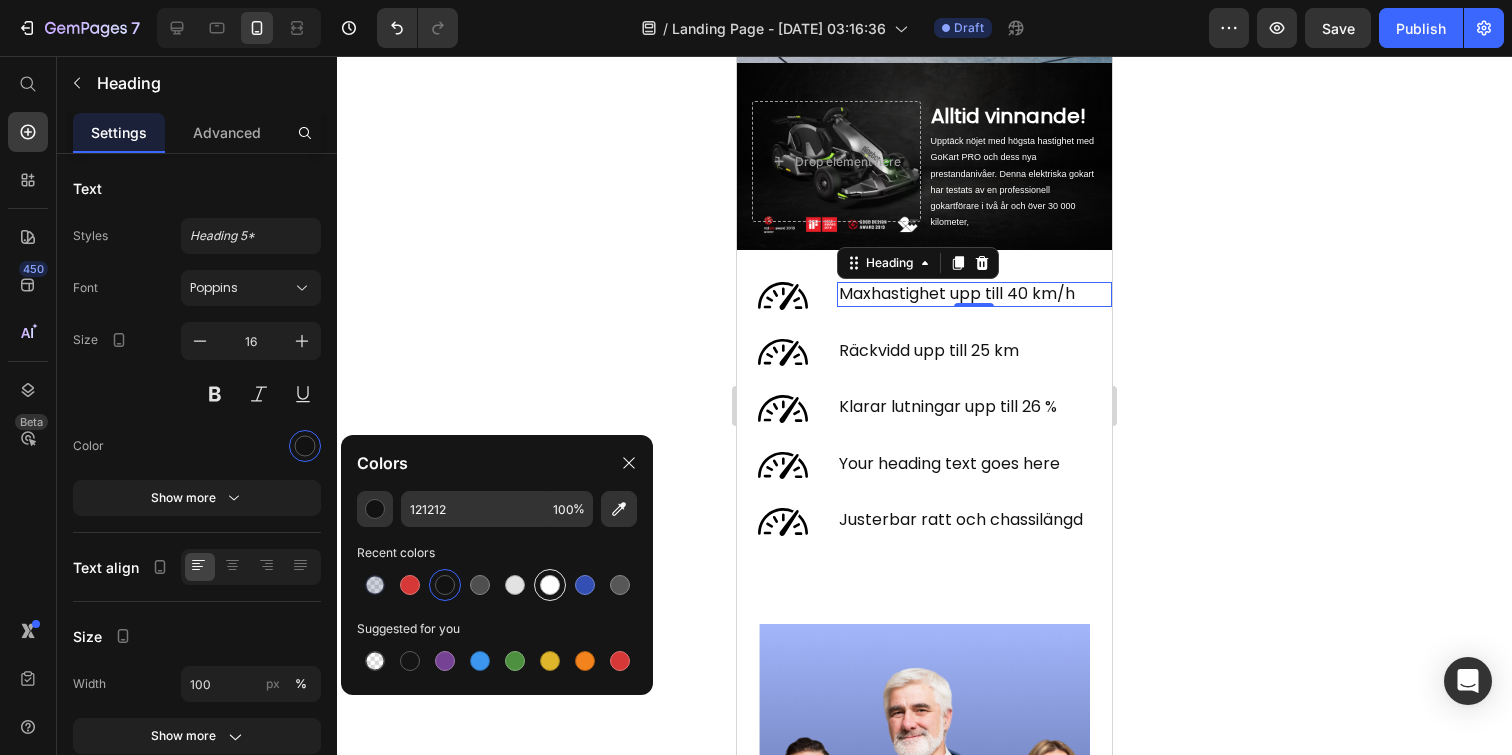 click at bounding box center [550, 585] 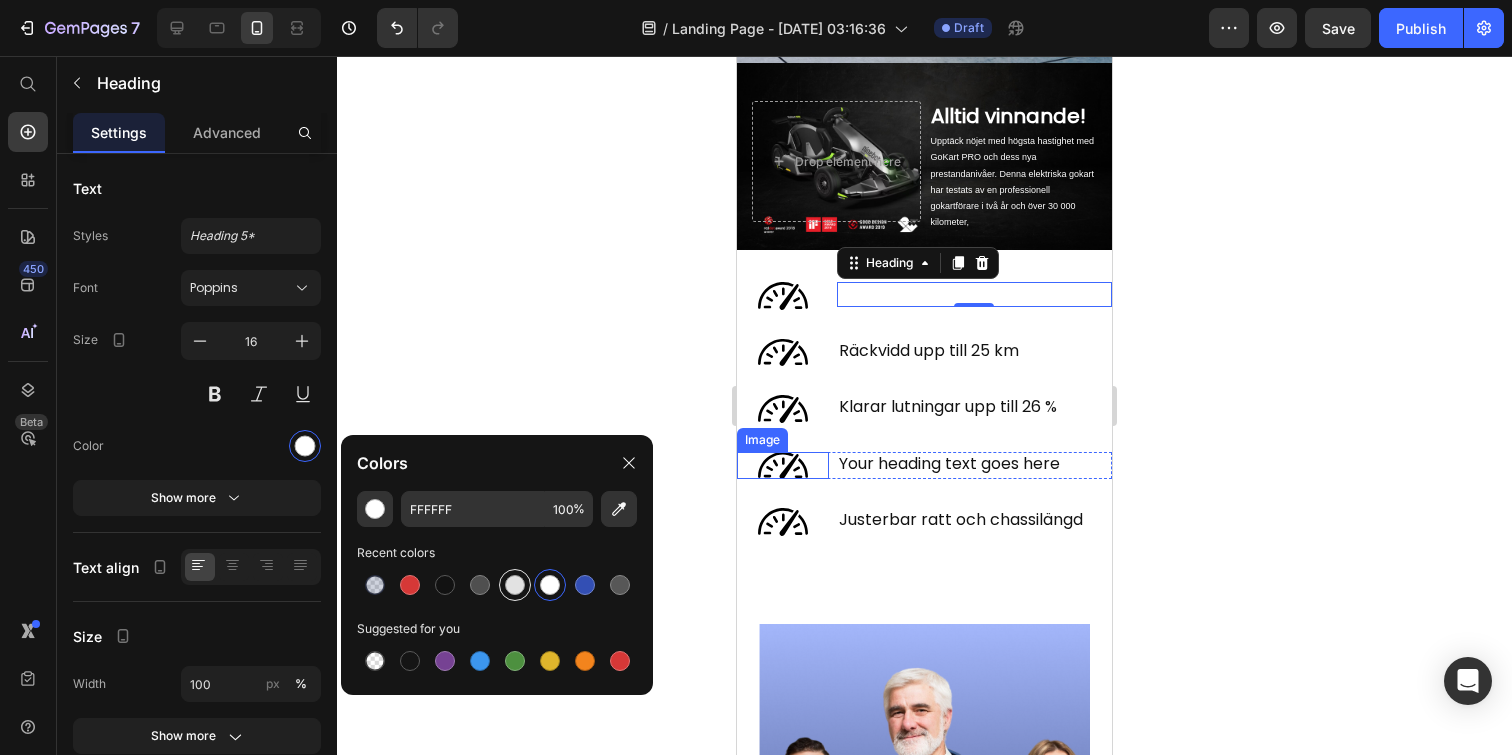 click at bounding box center [515, 585] 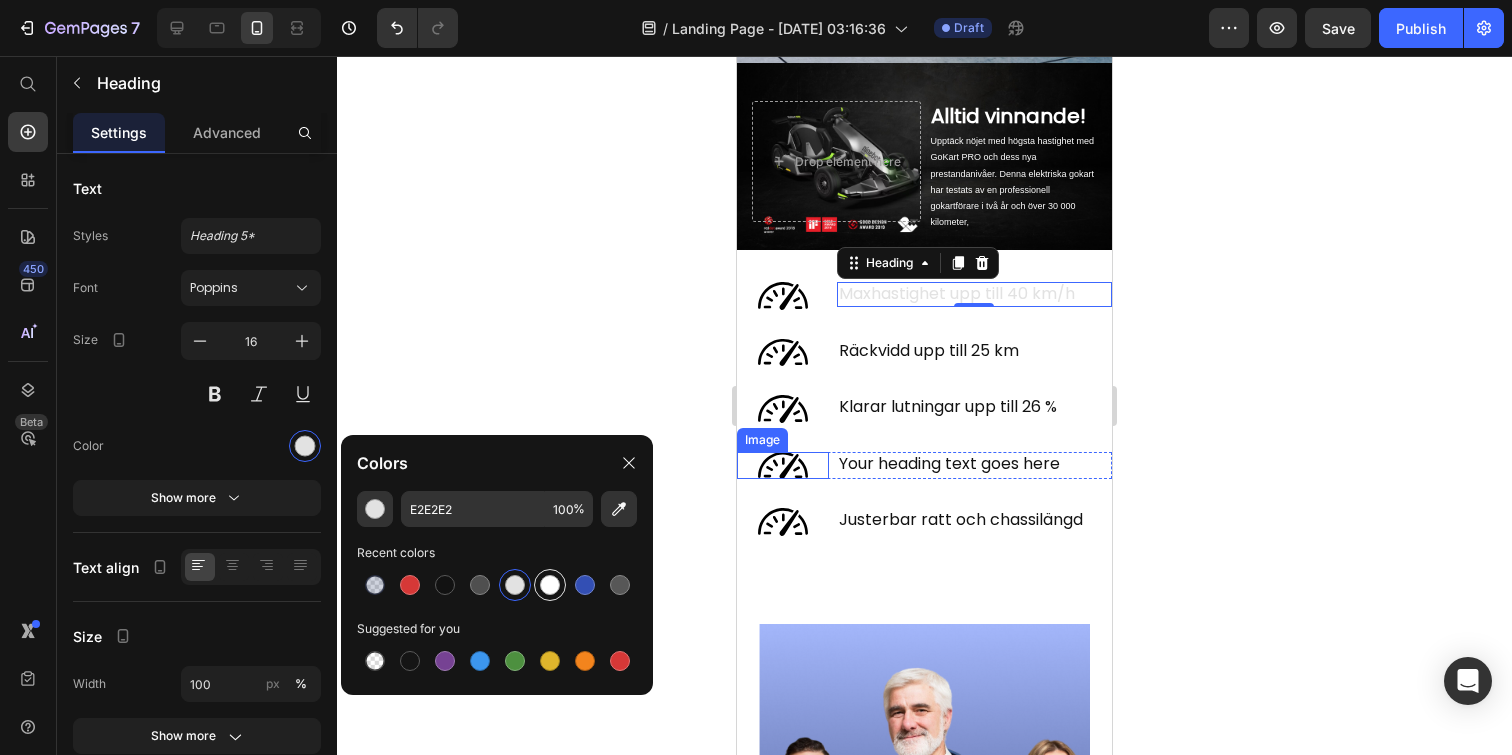 click at bounding box center [550, 585] 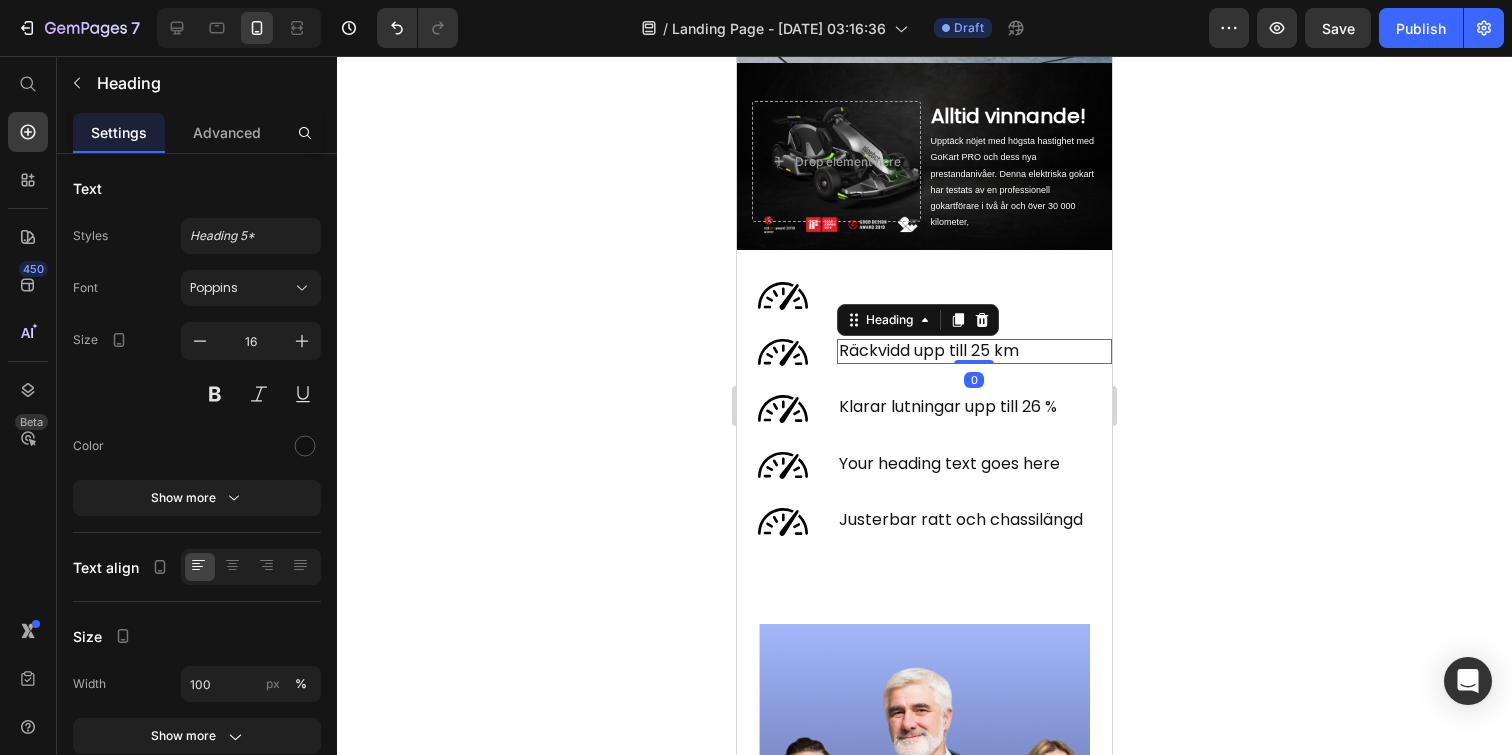 click on "Räckvidd upp till 25 km" at bounding box center (974, 351) 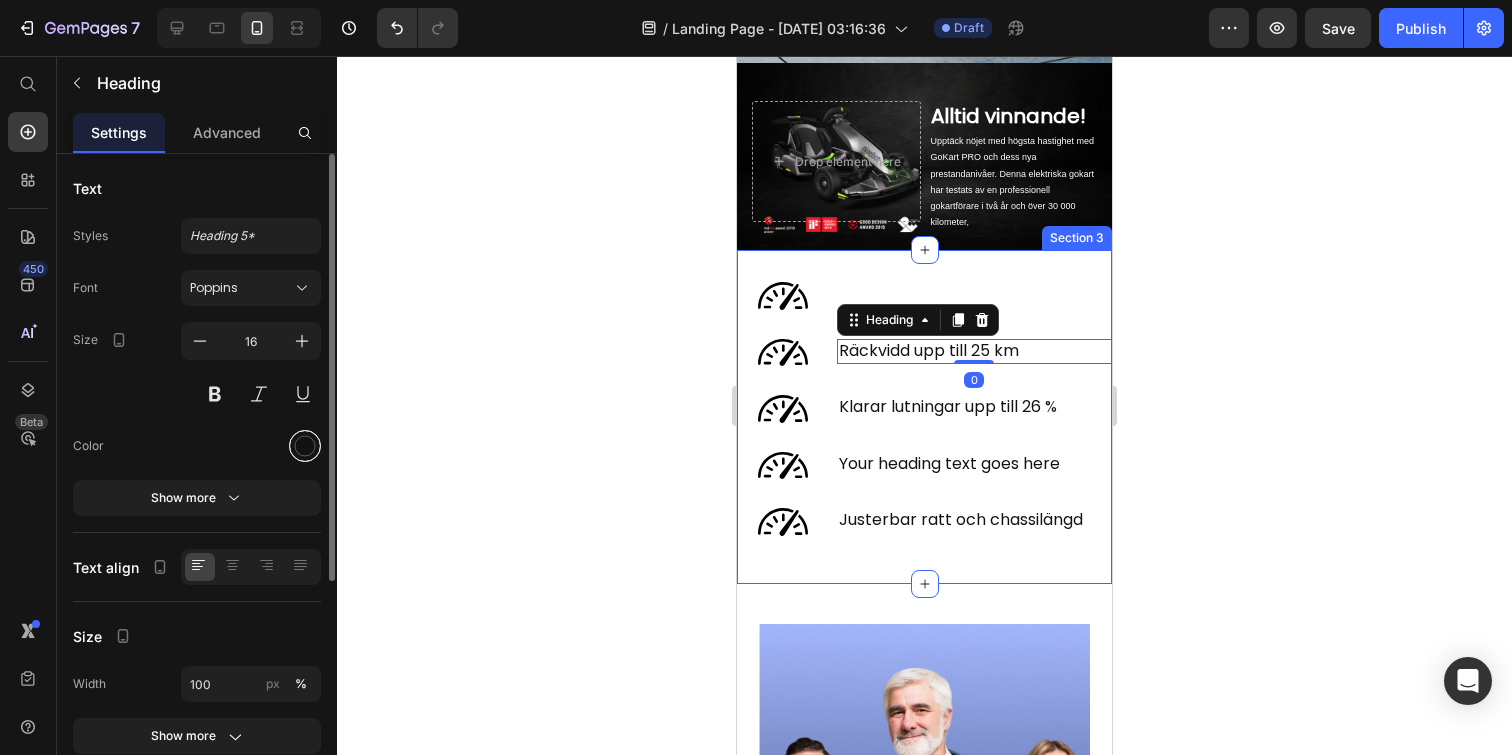 click at bounding box center [305, 446] 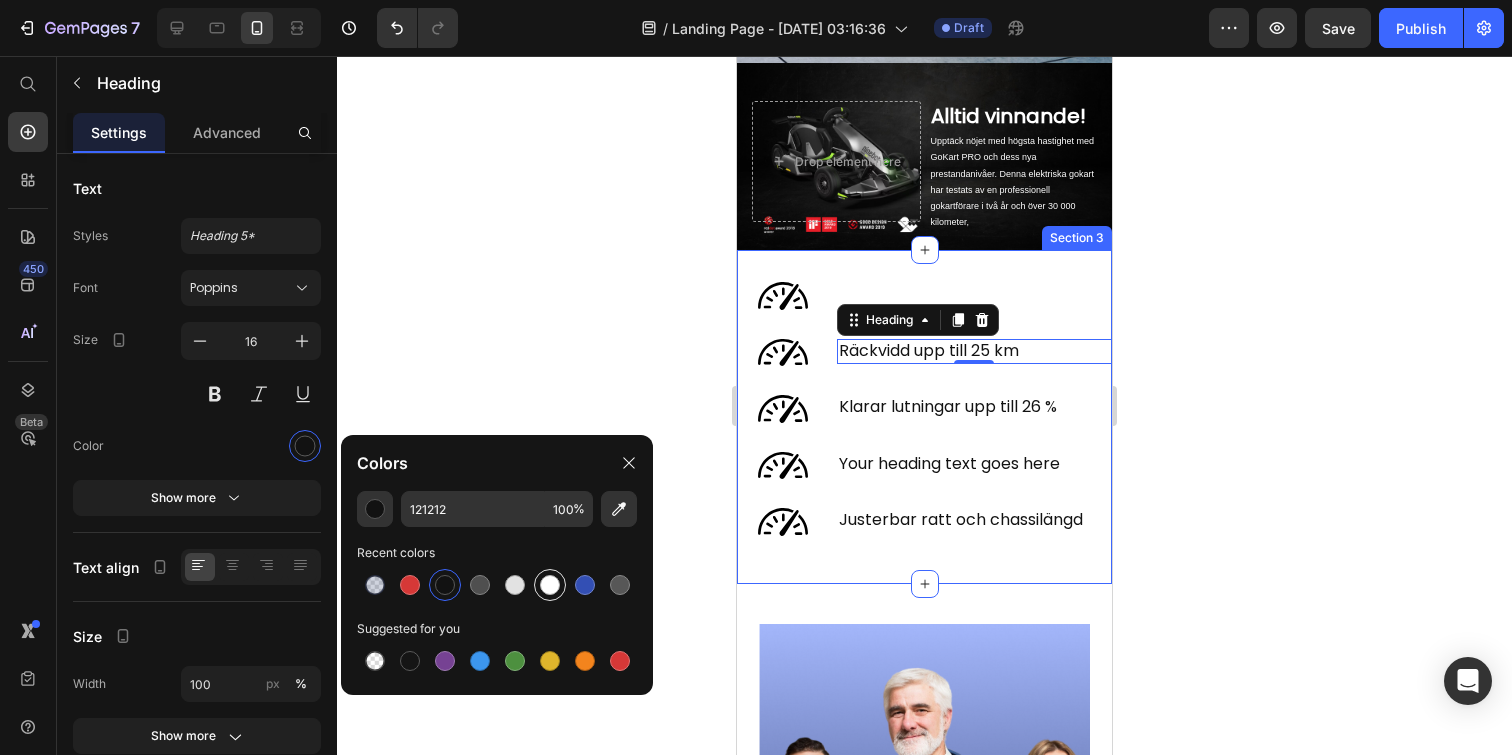 click at bounding box center [550, 585] 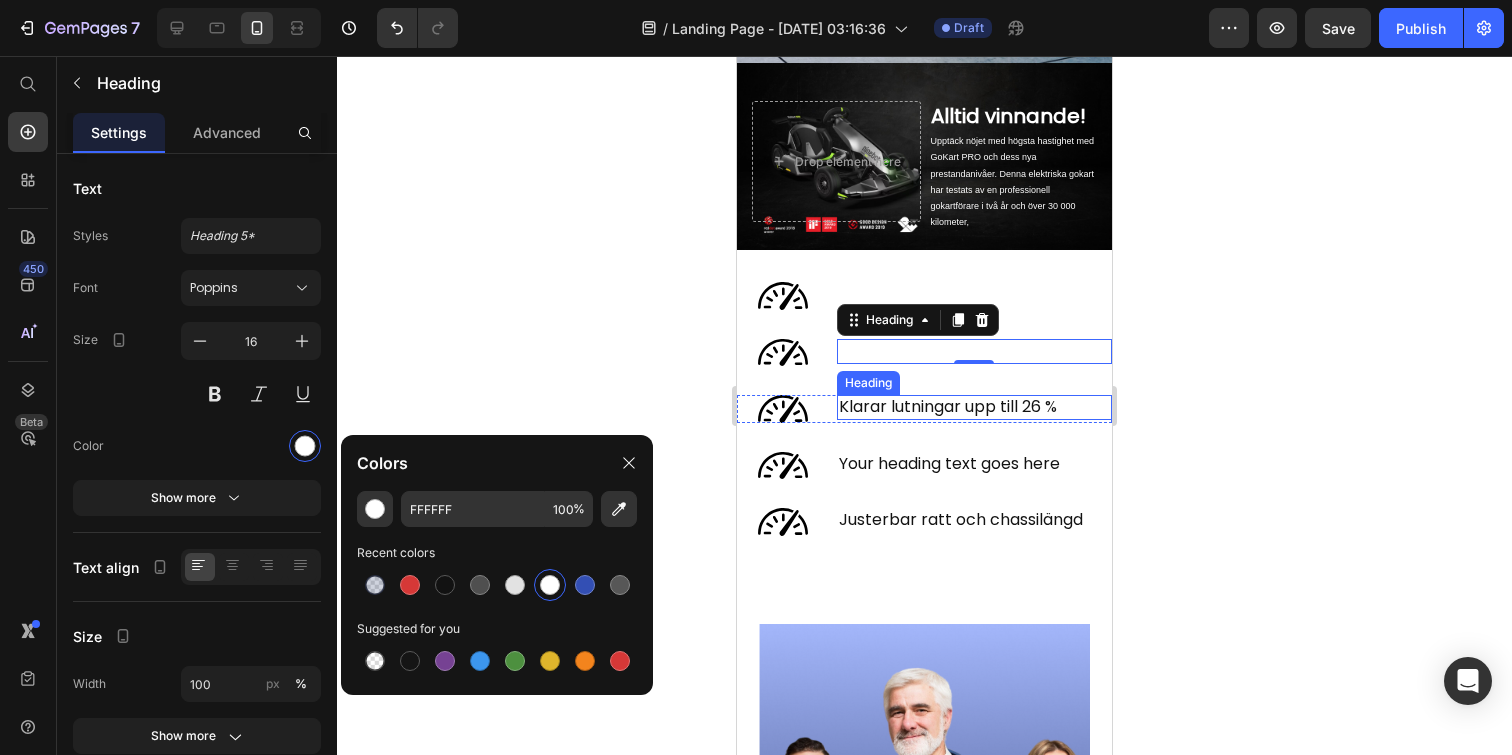 click on "Klarar lutningar upp till 26 %" at bounding box center (974, 407) 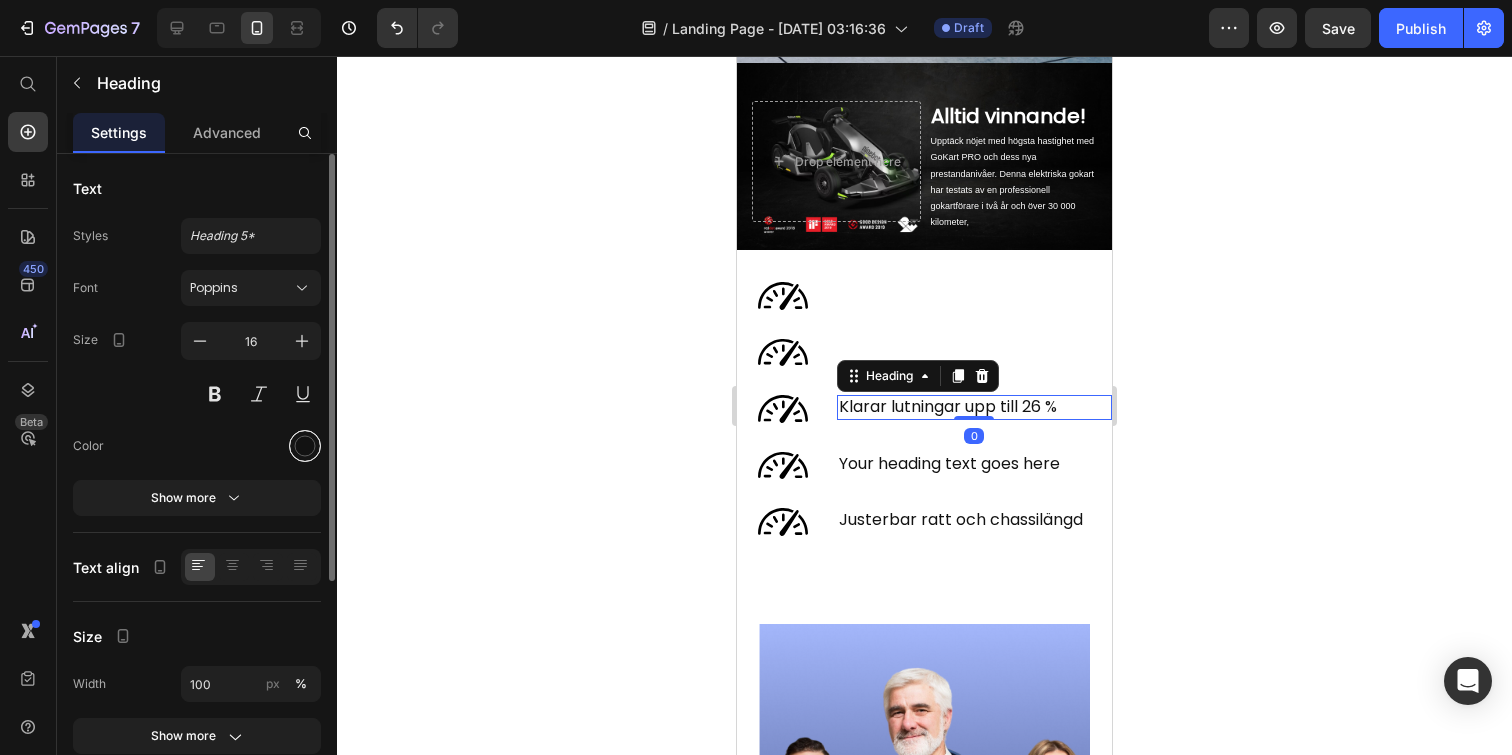 click at bounding box center [305, 446] 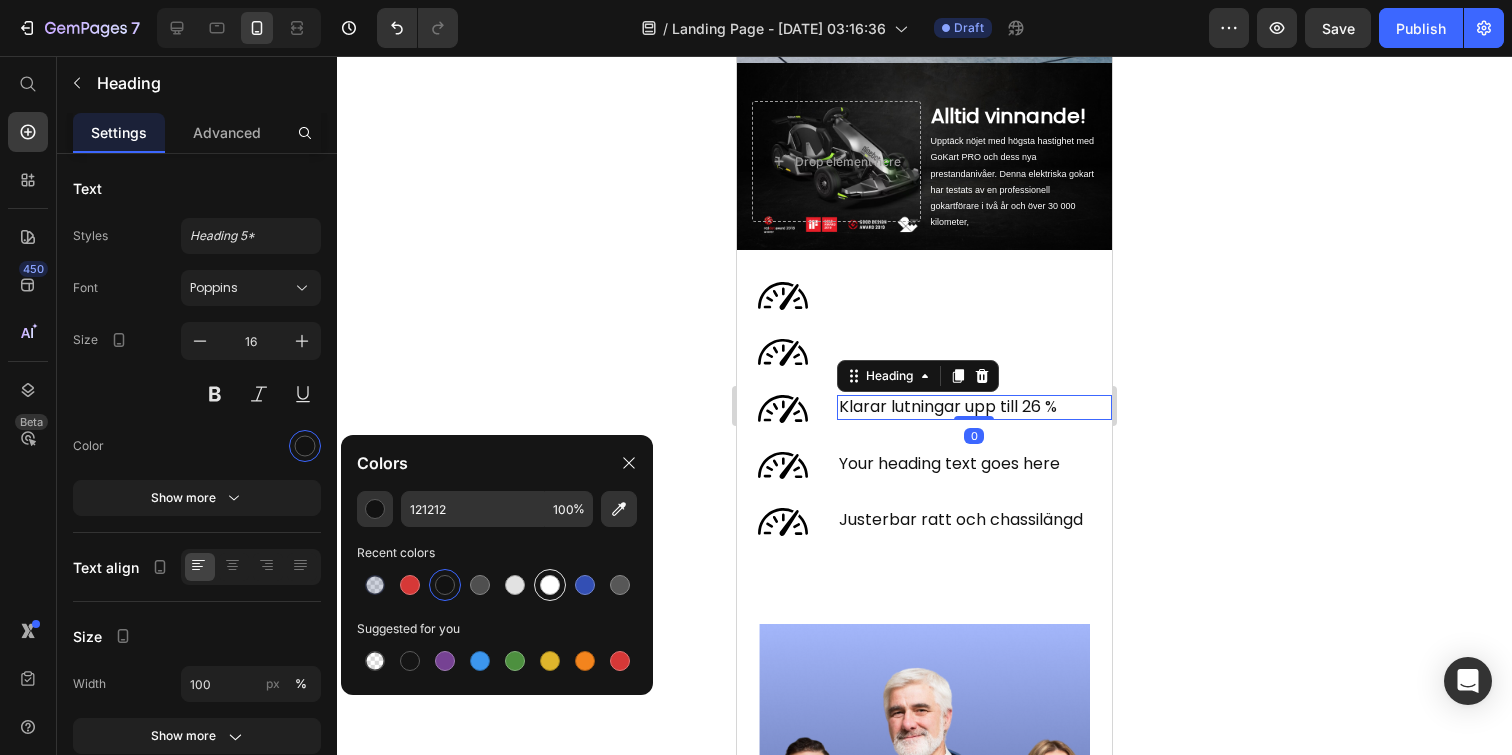 click at bounding box center [550, 585] 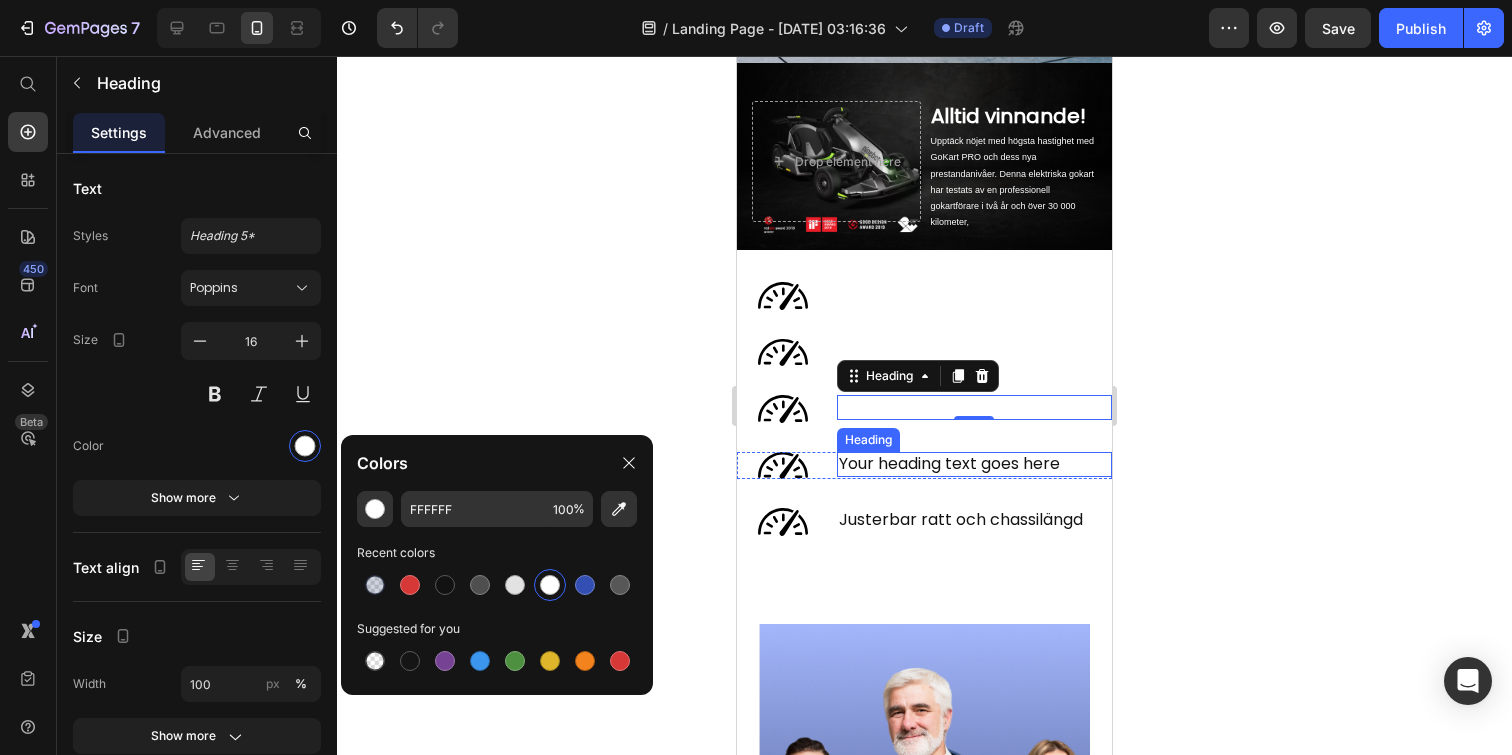 click on "Your heading text goes here" at bounding box center [974, 464] 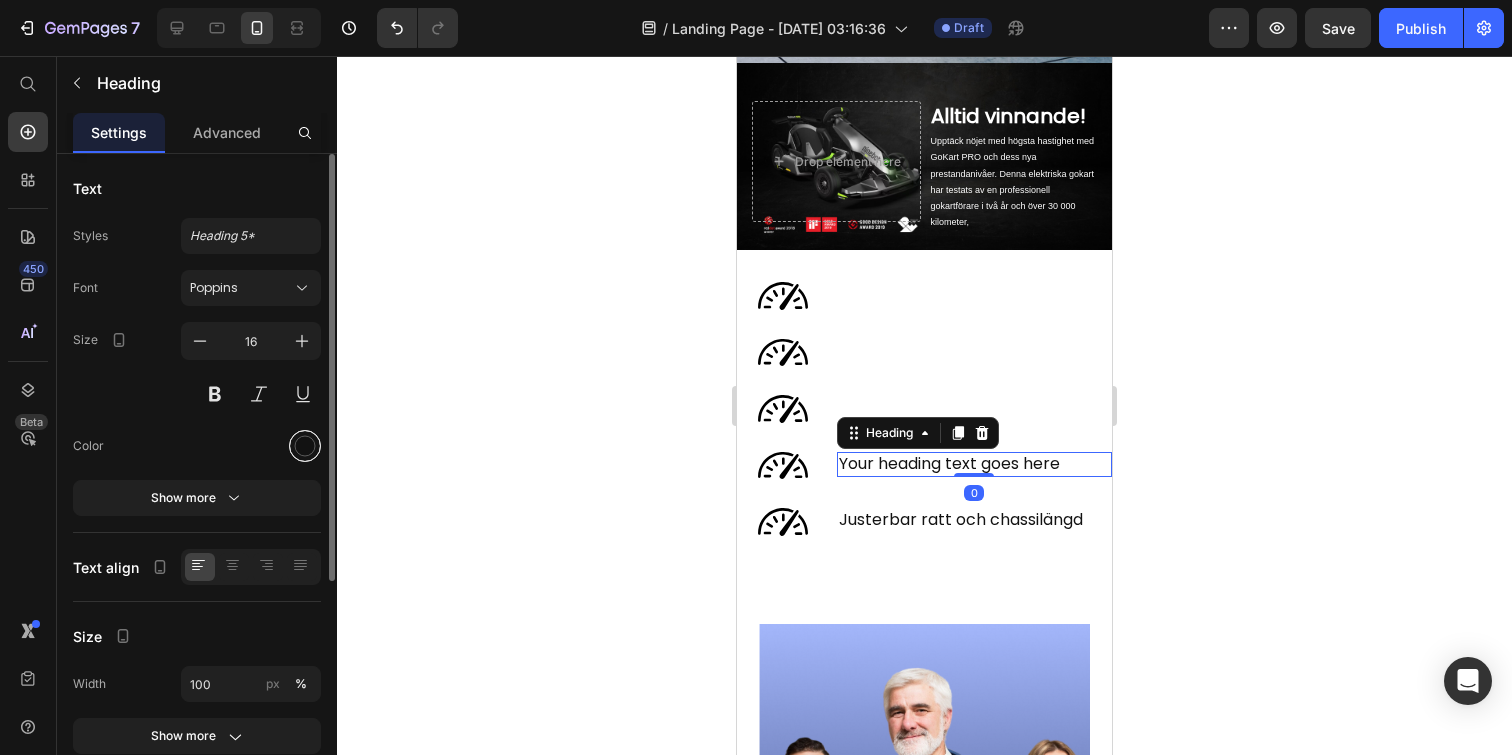 click at bounding box center [305, 446] 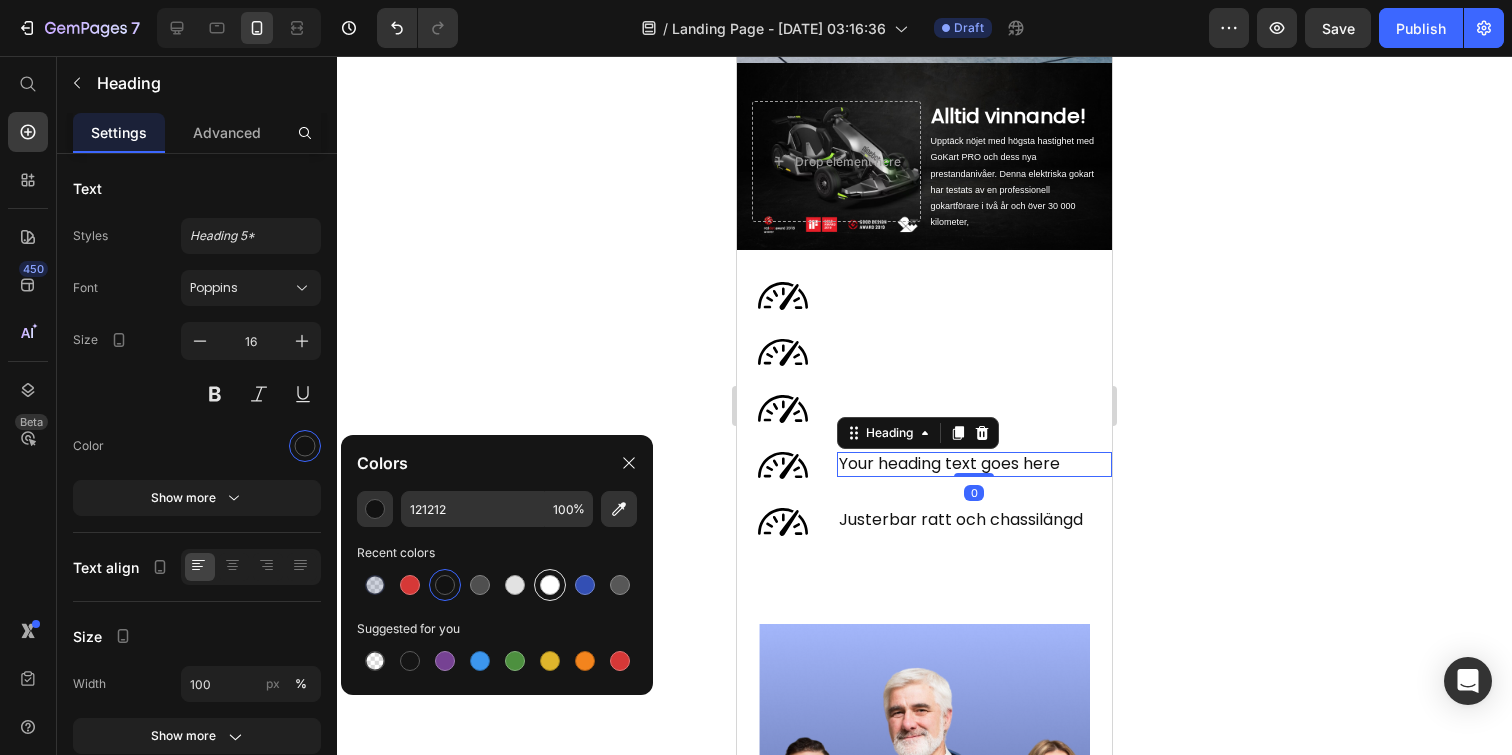 click at bounding box center (550, 585) 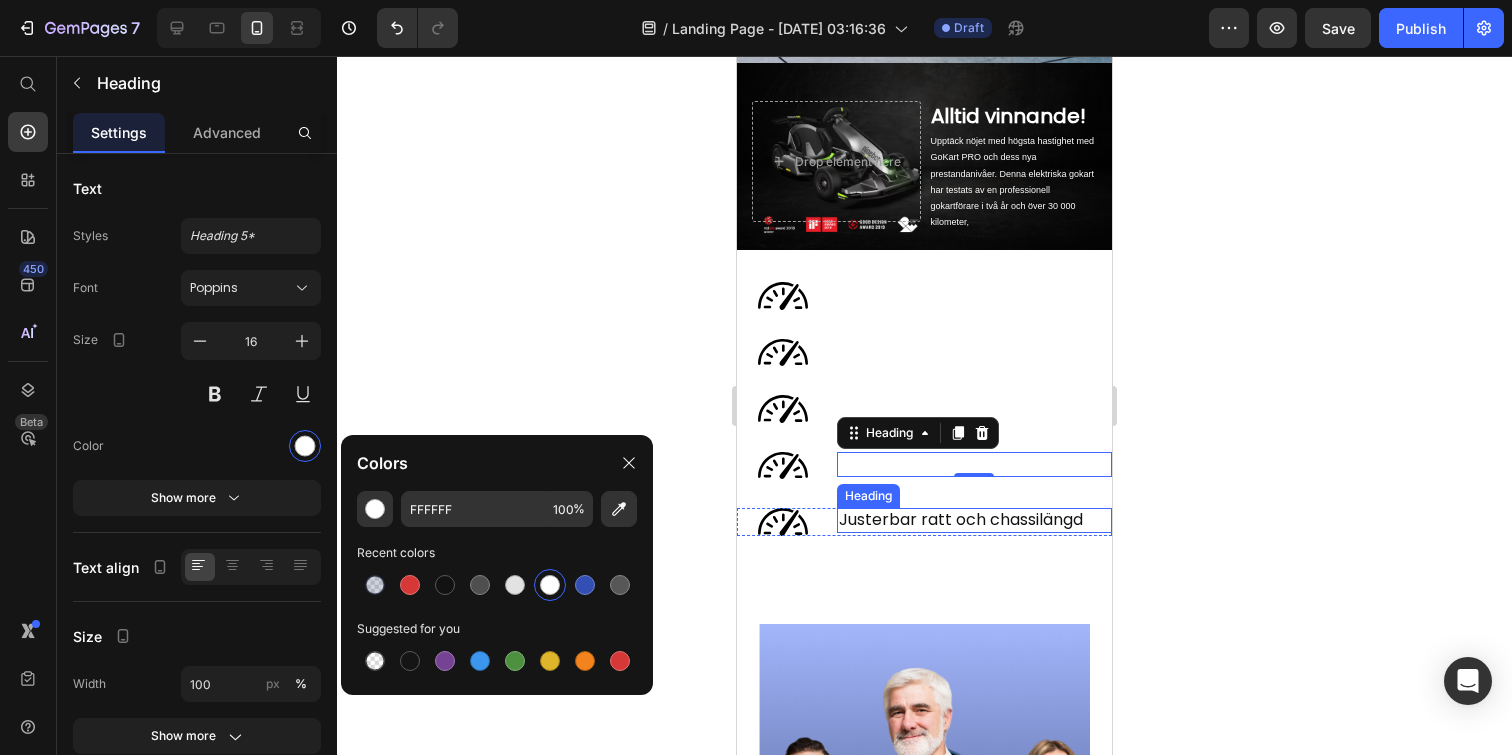 click on "Justerbar ratt och chassilängd" at bounding box center (974, 520) 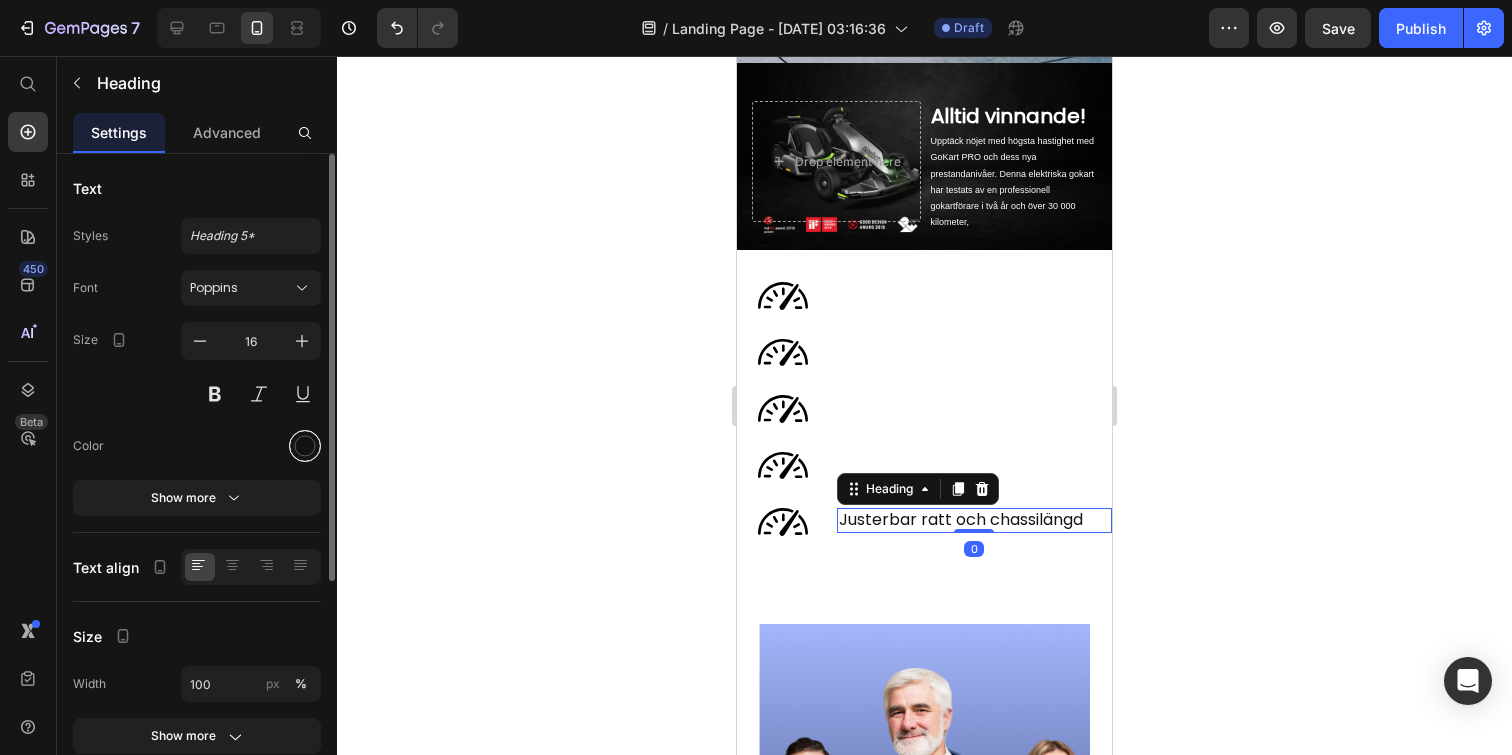 click at bounding box center [305, 446] 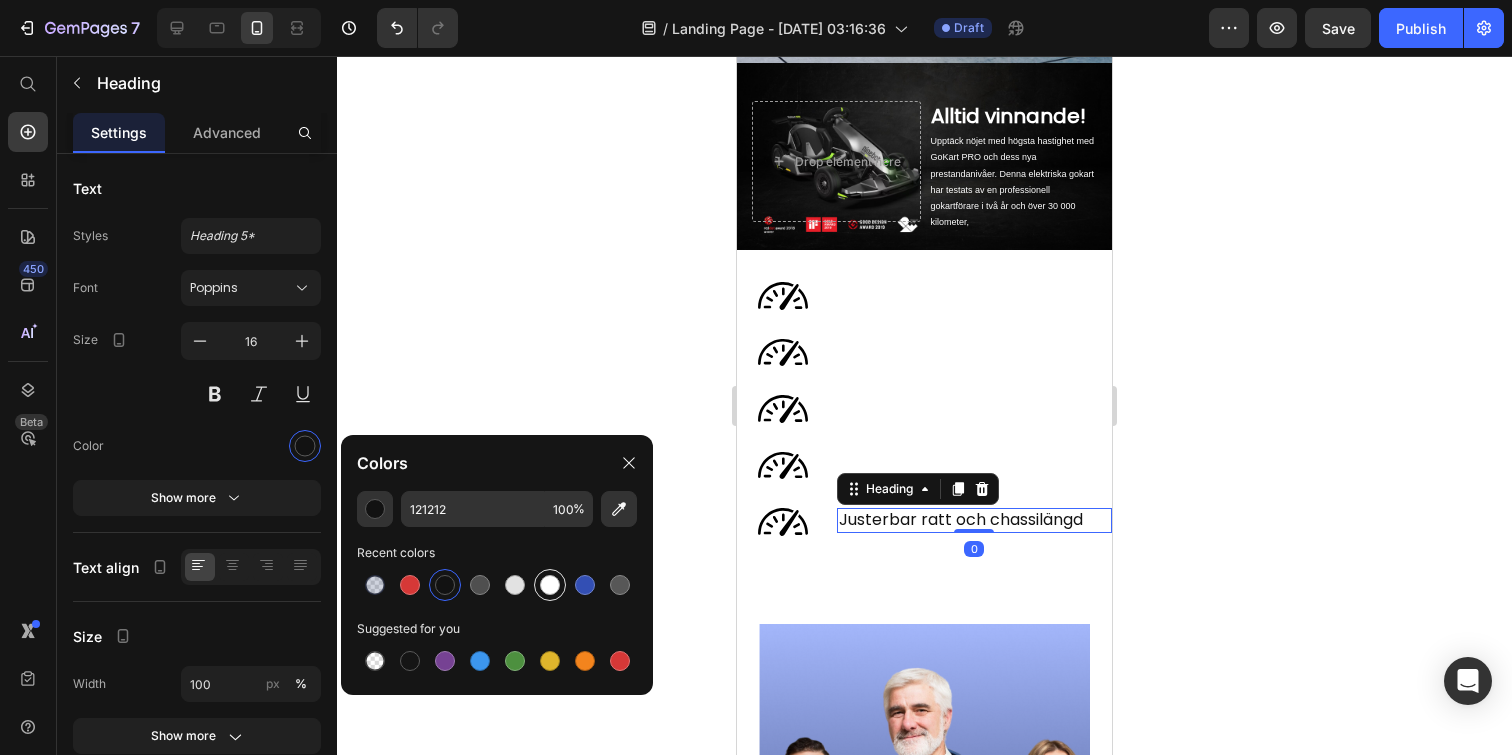 click at bounding box center (550, 585) 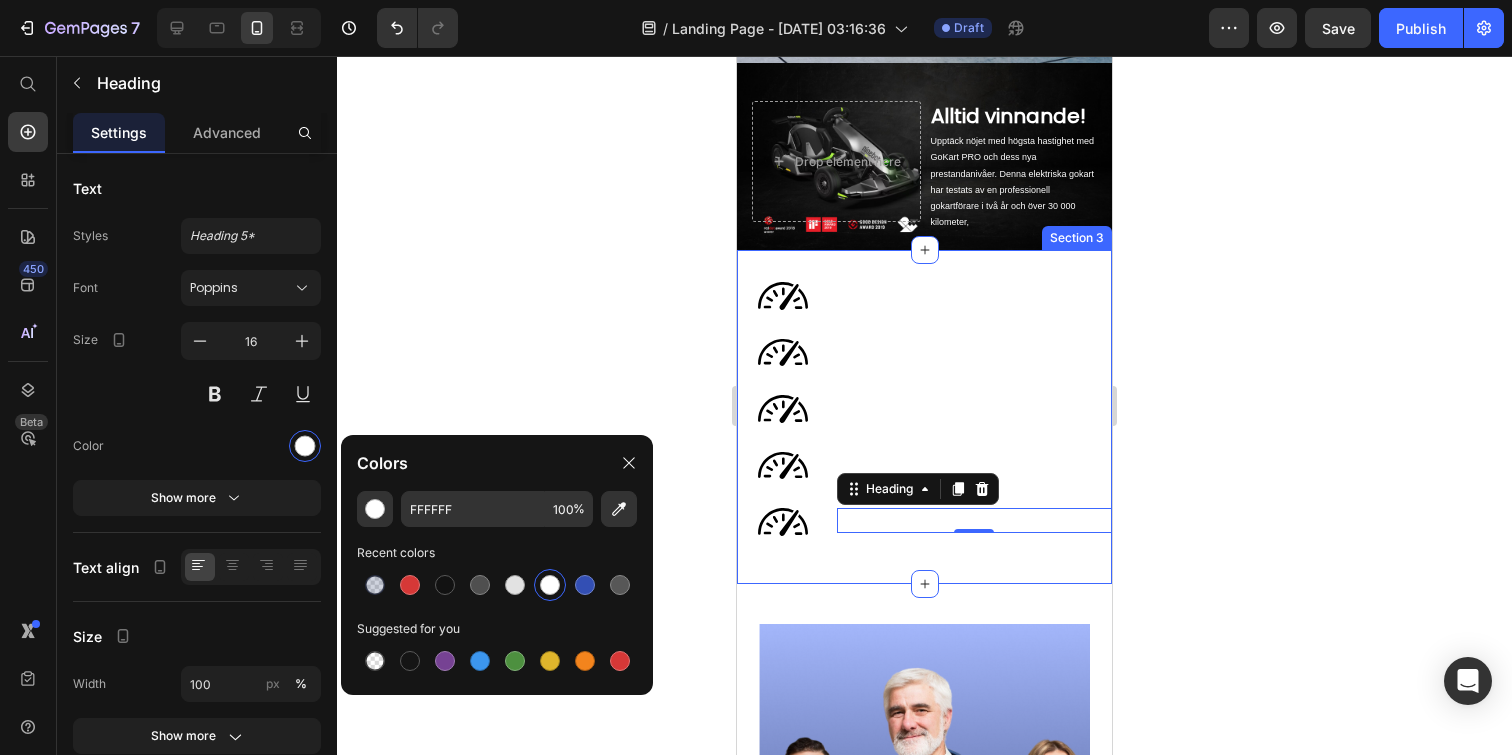 click on "Image Maxhastighet upp till 40 km/h Heading Row Image Räckvidd upp till 25 km Heading Row Image Klarar lutningar upp till 26 % Heading Row Image Your heading text goes here Heading Row Image Justerbar ratt och chassilängd Heading   0 Row Section 3" at bounding box center [924, 417] 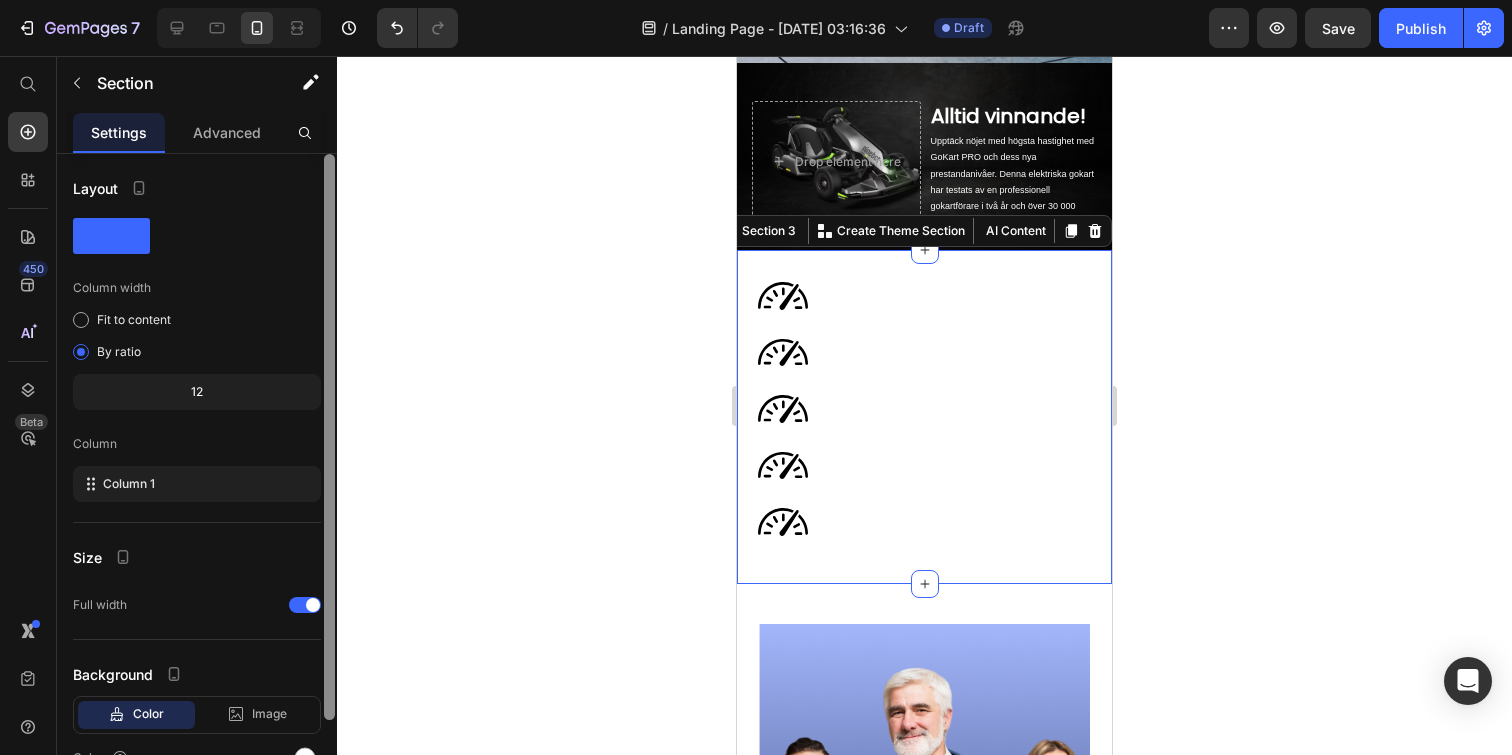 scroll, scrollTop: 106, scrollLeft: 0, axis: vertical 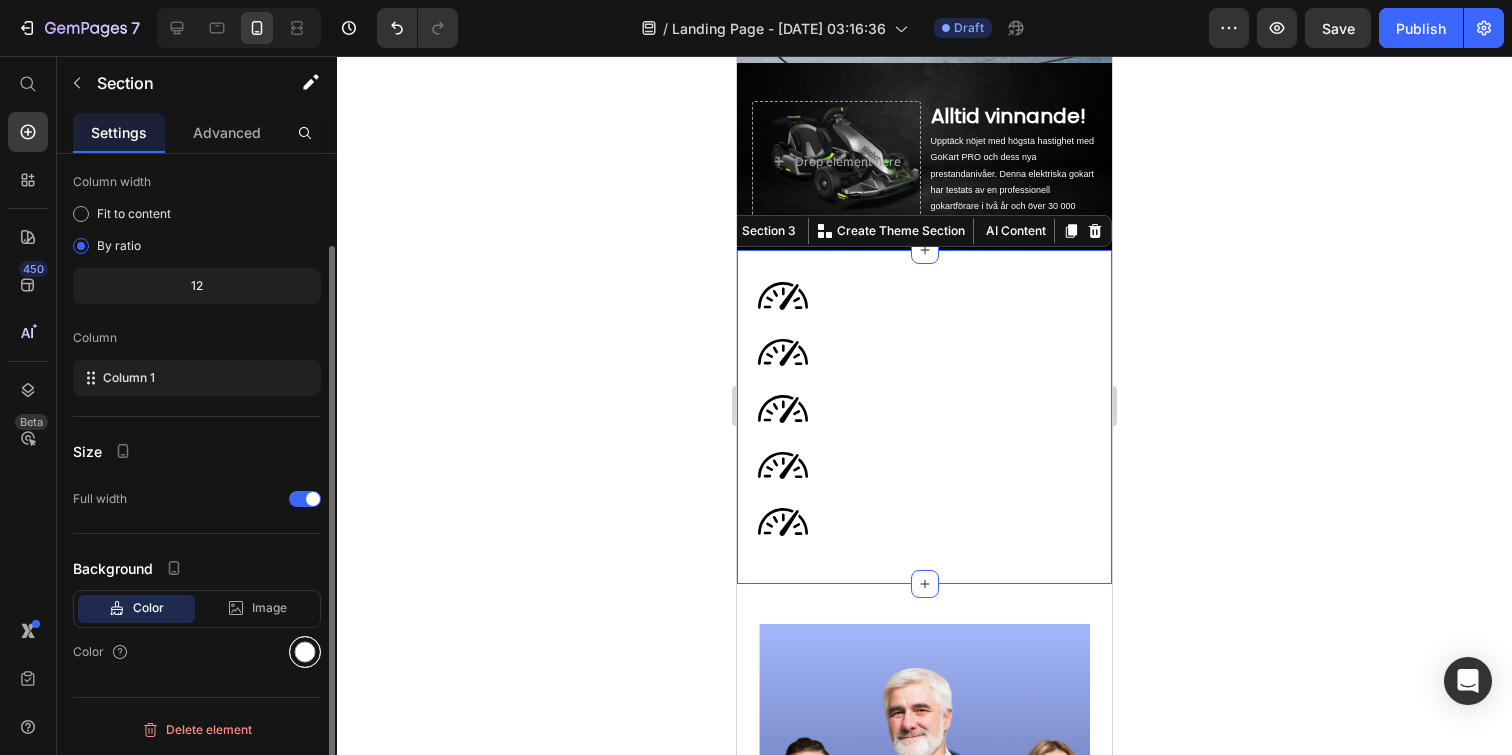 click at bounding box center (305, 652) 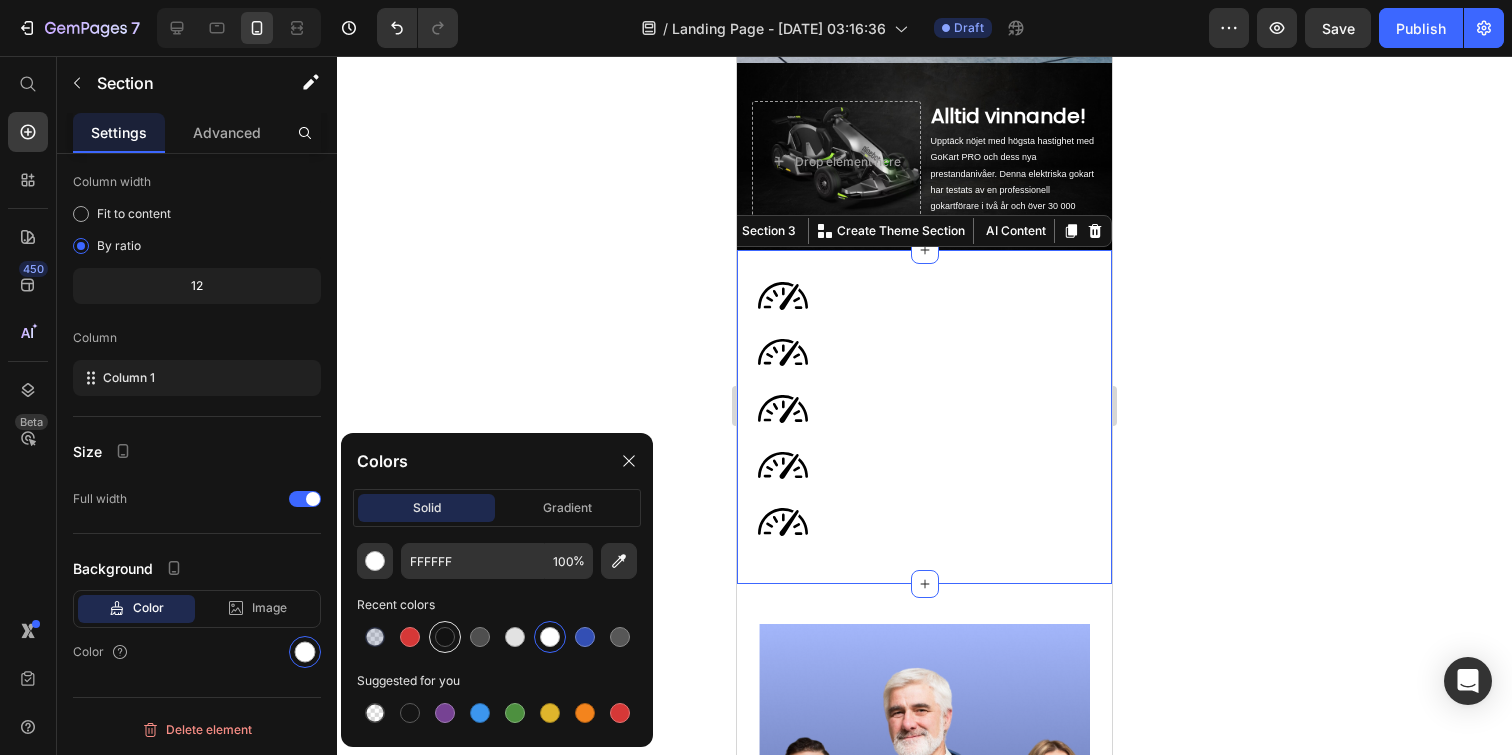 click at bounding box center (445, 637) 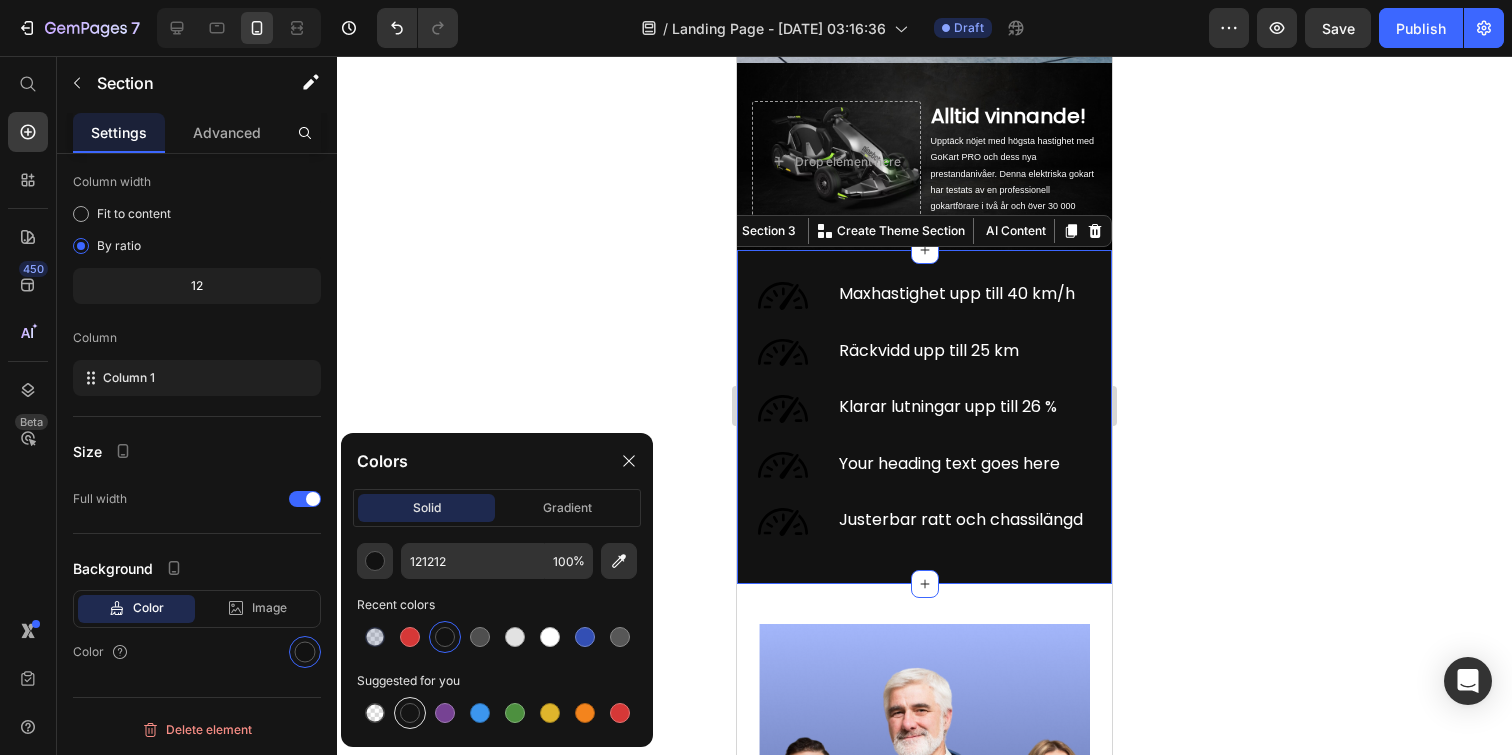 click at bounding box center [410, 713] 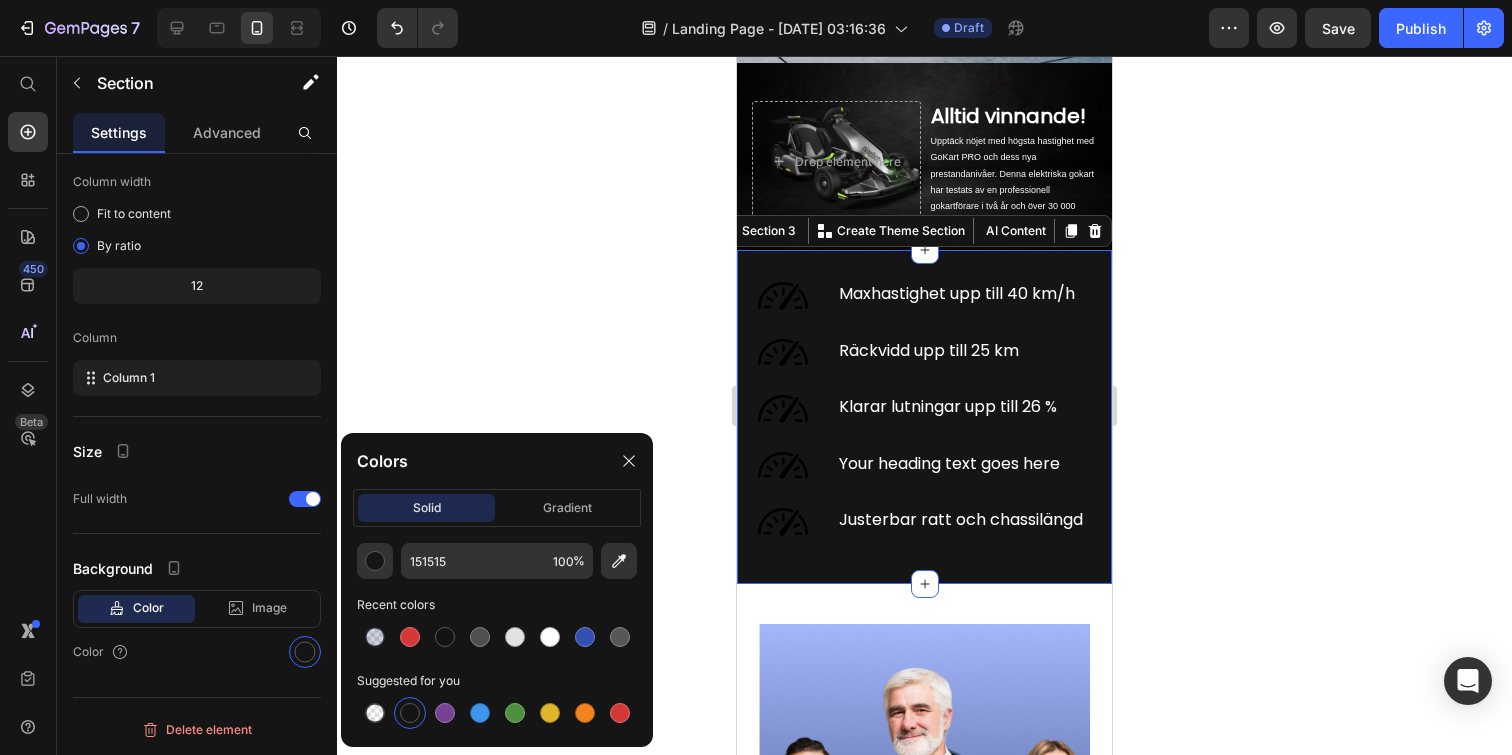 click 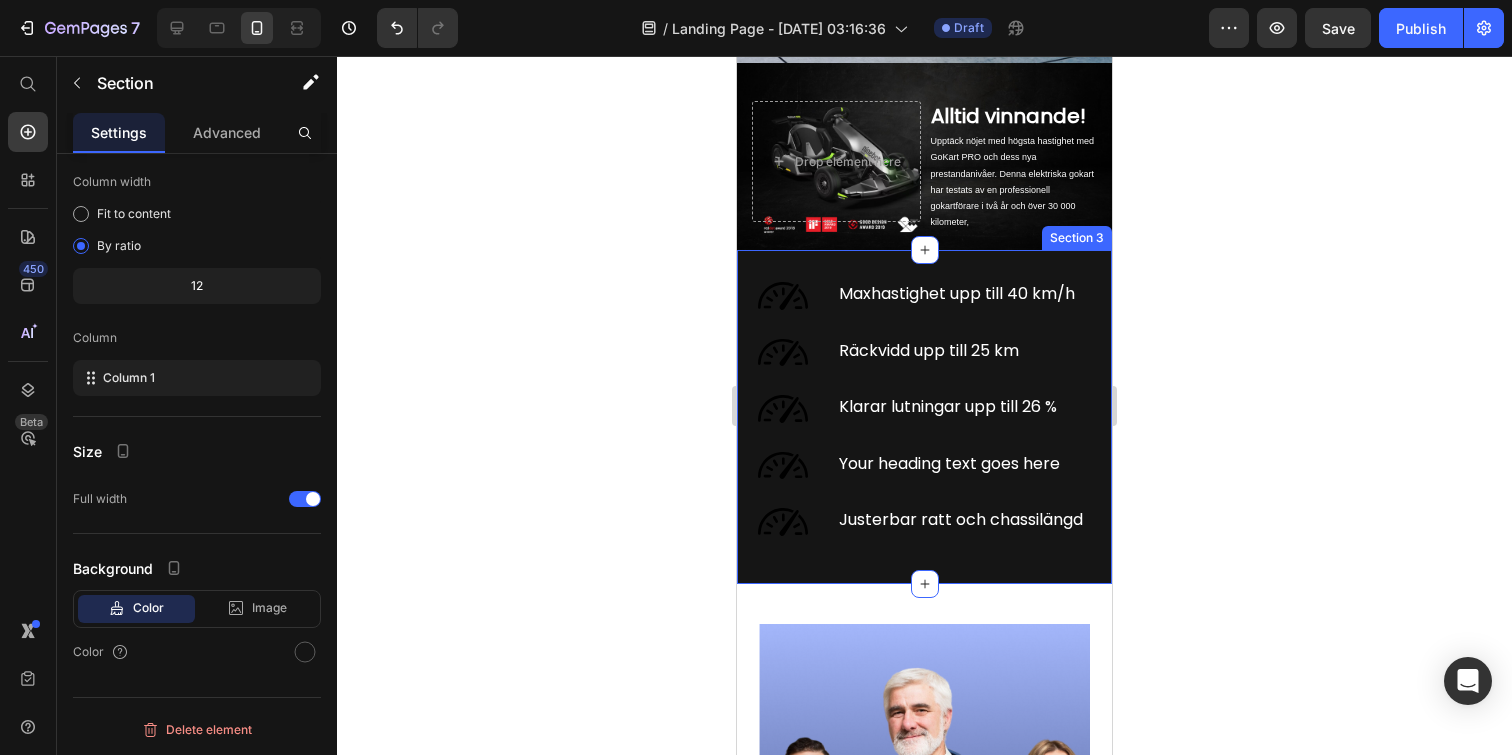 click on "Image Maxhastighet upp till 40 km/h Heading Row Image Räckvidd upp till 25 km Heading Row Image Klarar lutningar upp till 26 % Heading Row Image Your heading text goes here Heading Row Image Justerbar ratt och chassilängd Heading Row Section 3" at bounding box center [924, 417] 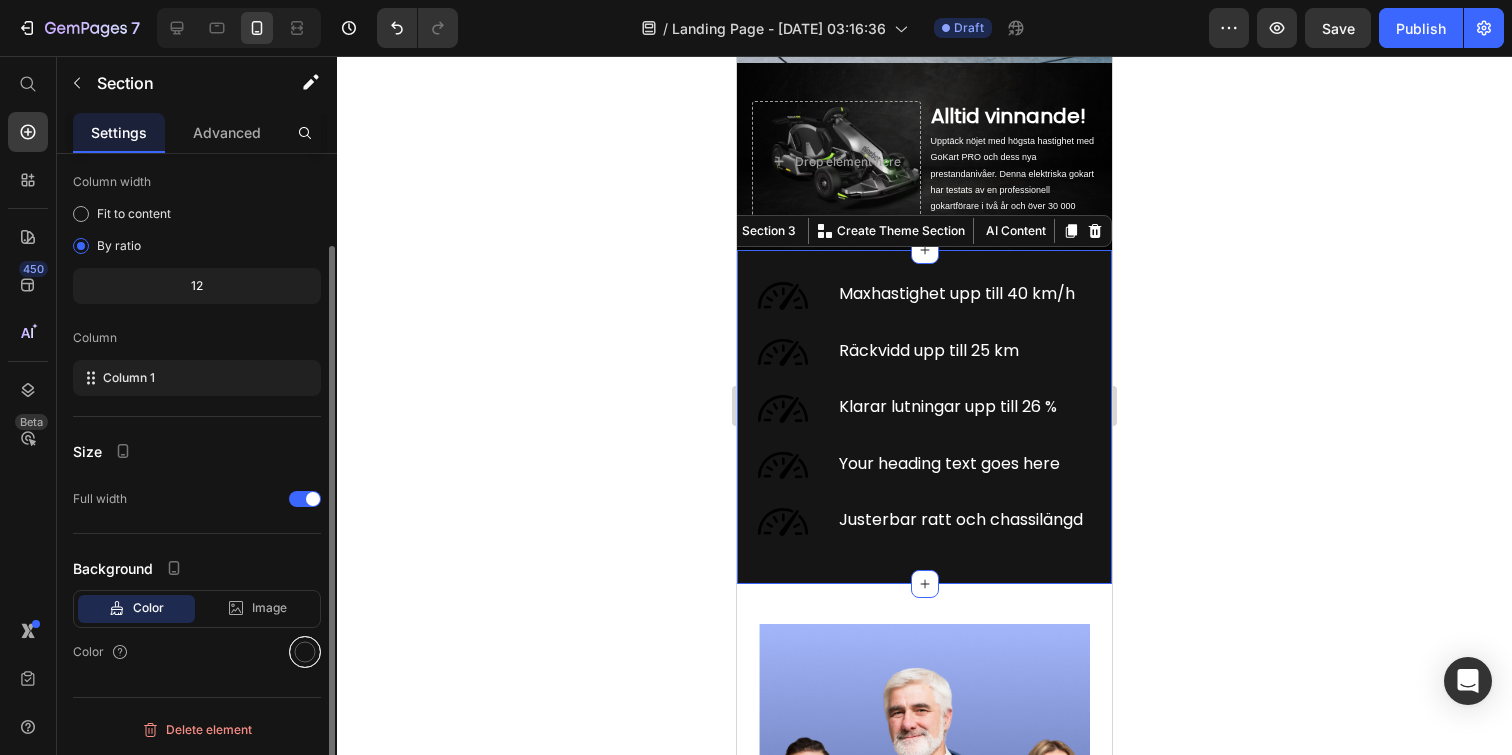 click at bounding box center (305, 652) 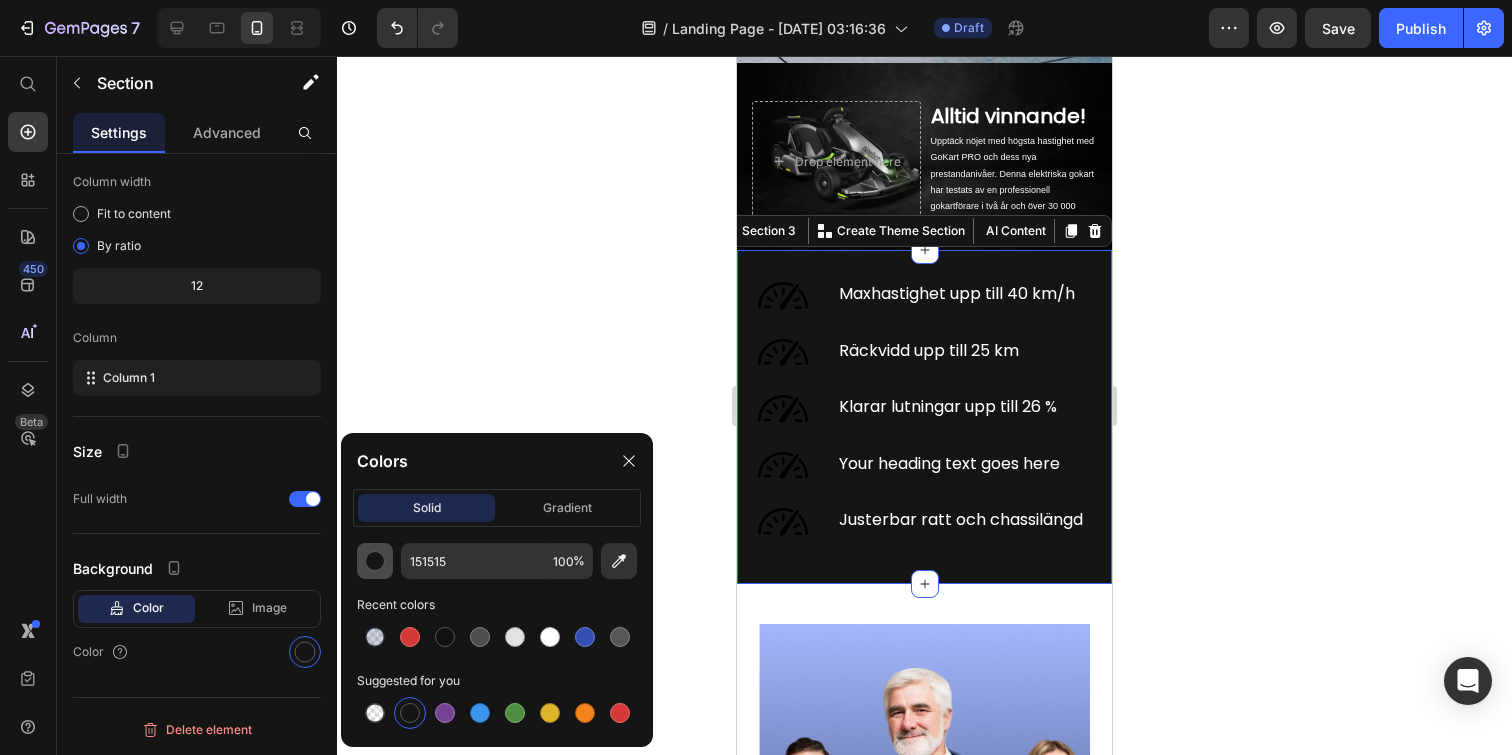click at bounding box center (375, 561) 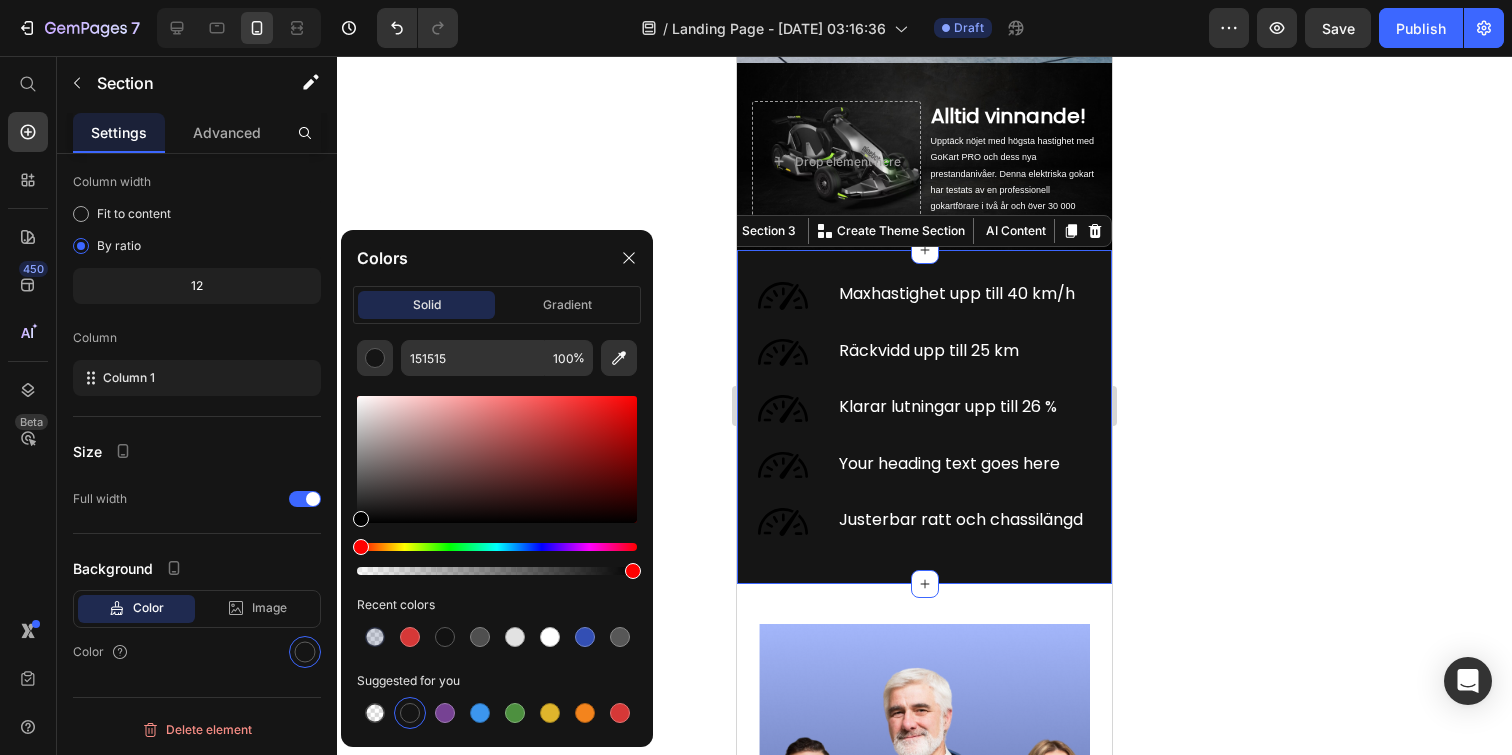 drag, startPoint x: 374, startPoint y: 522, endPoint x: 345, endPoint y: 561, distance: 48.60041 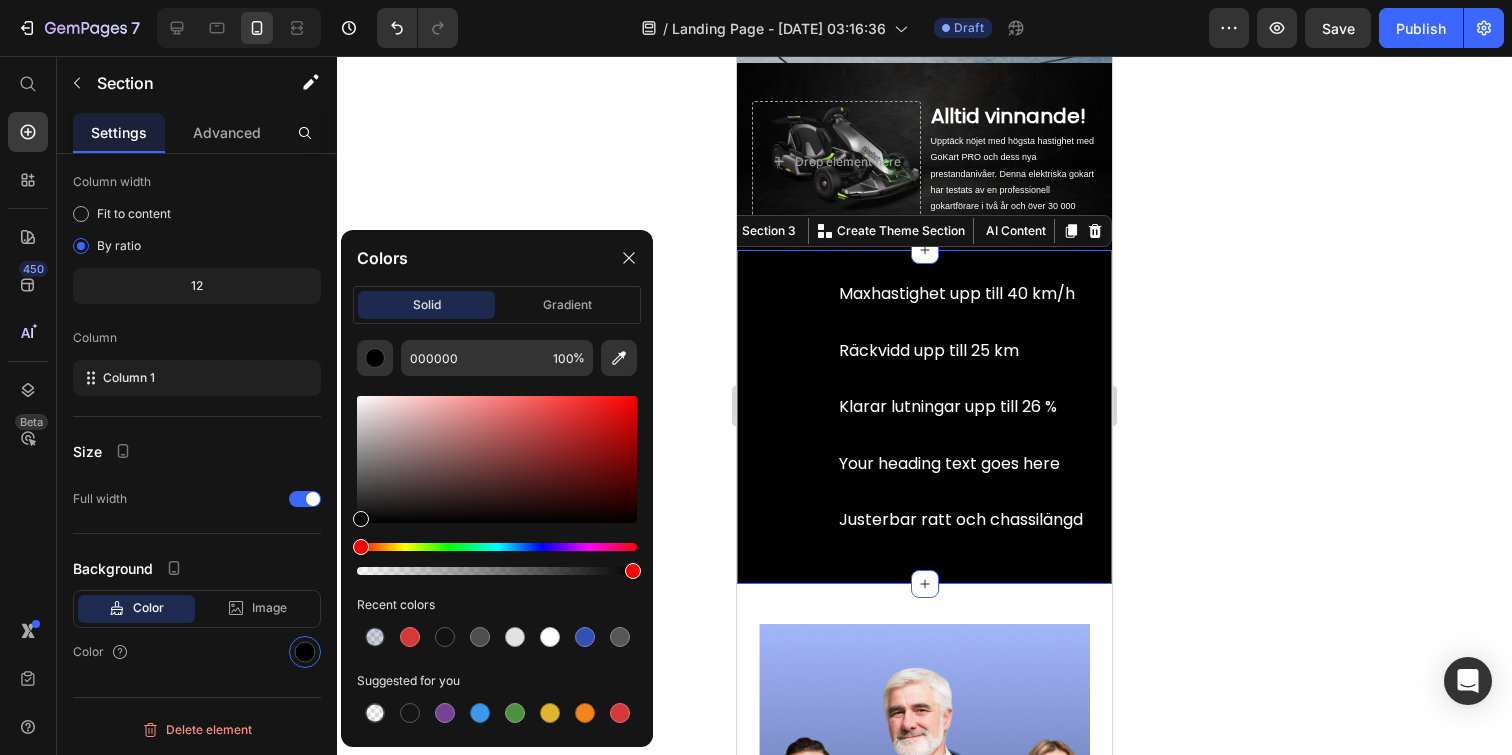 click 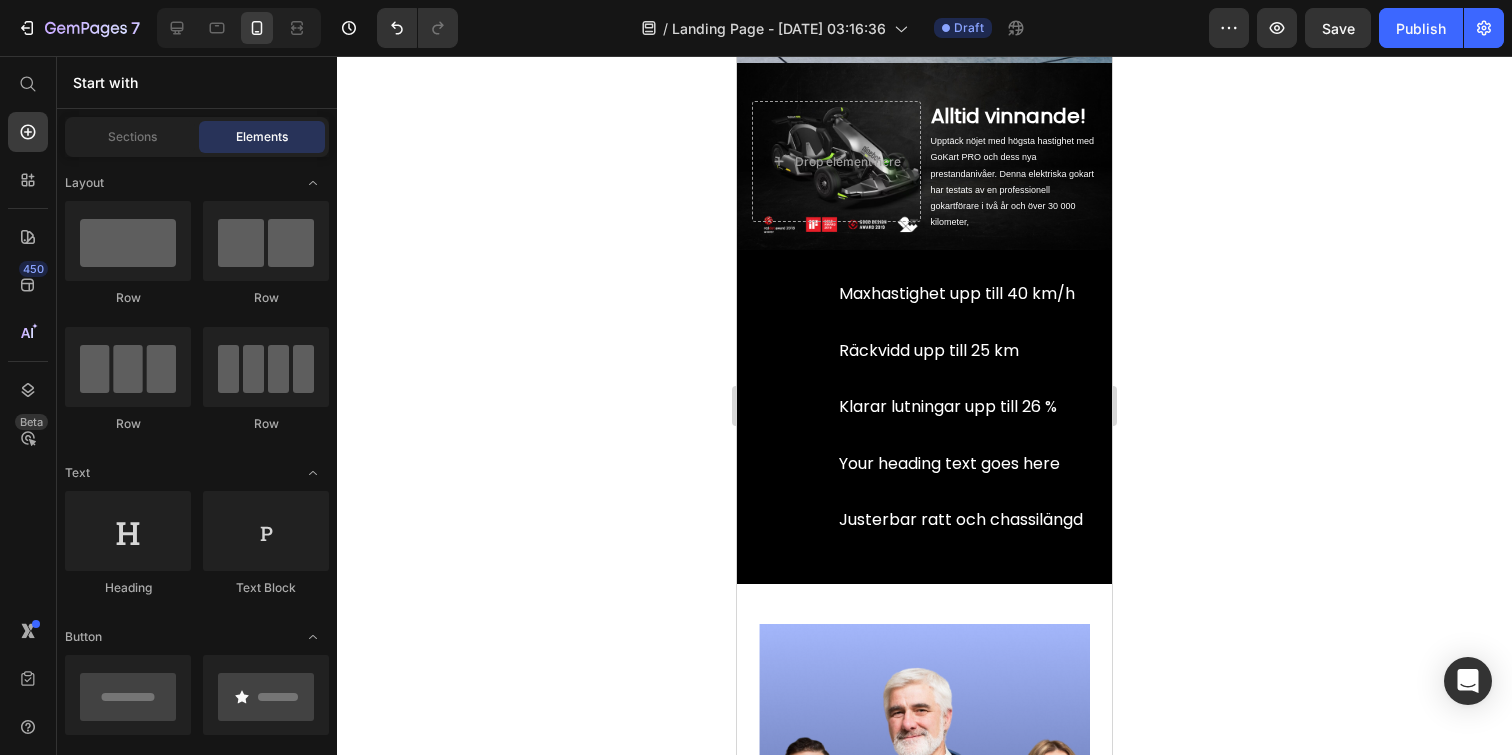 click 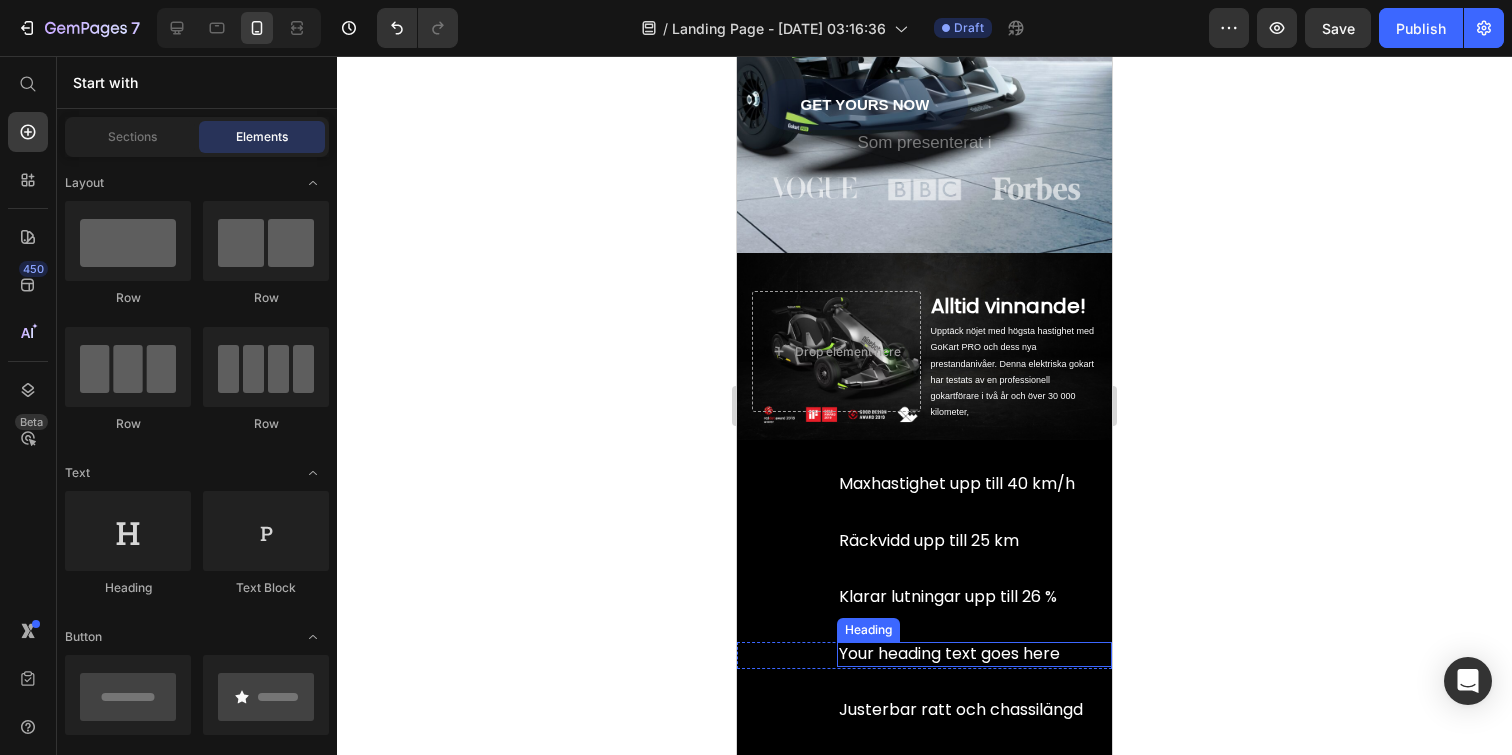 scroll, scrollTop: 0, scrollLeft: 0, axis: both 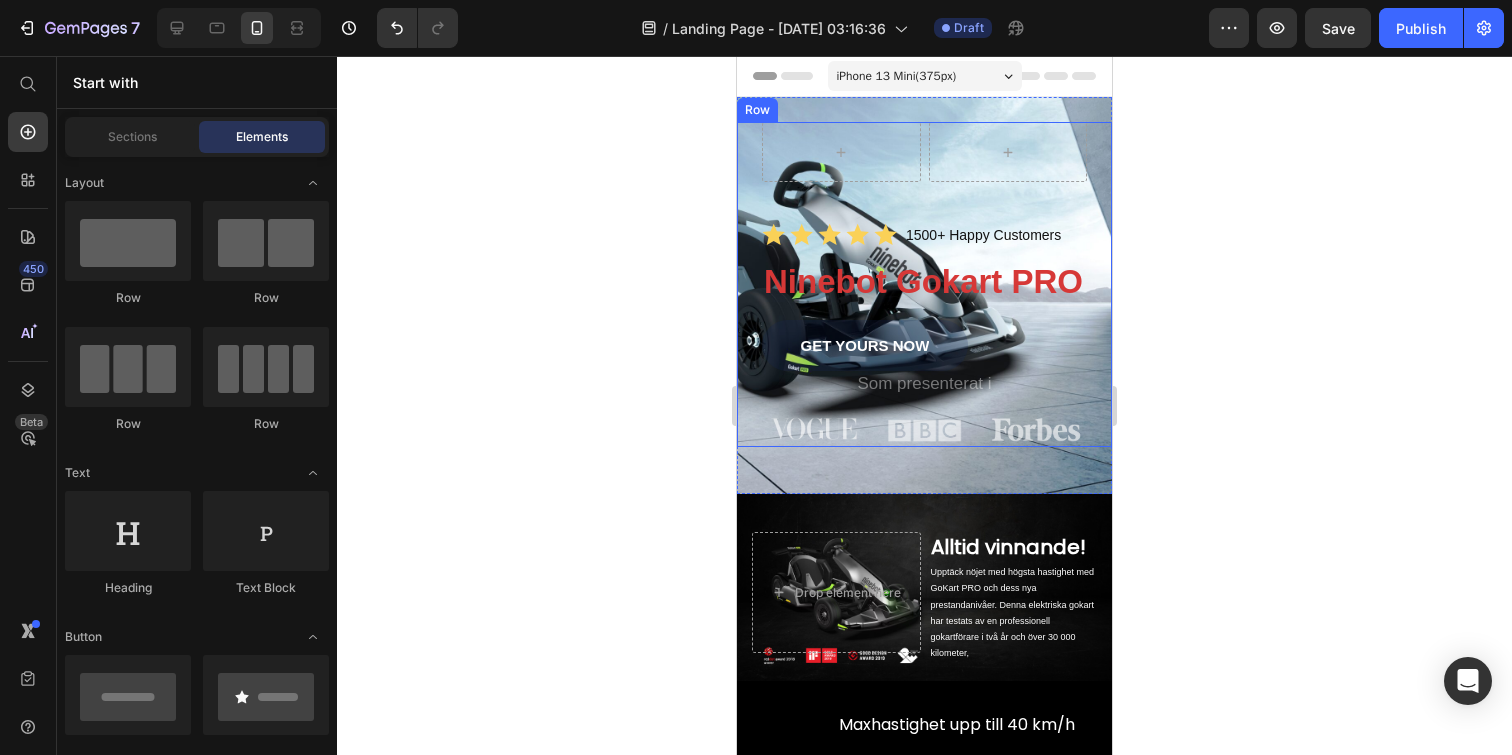 click on "Row
Icon
Icon
Icon
Icon
Icon Icon List 1500+ Happy Customers Text Block Row Ninebot Gokart PRO Heading GET YOURS NOW Button Sleepy Text Block Som presenterat i Text Block Image Image Image Row Row" at bounding box center [924, 284] 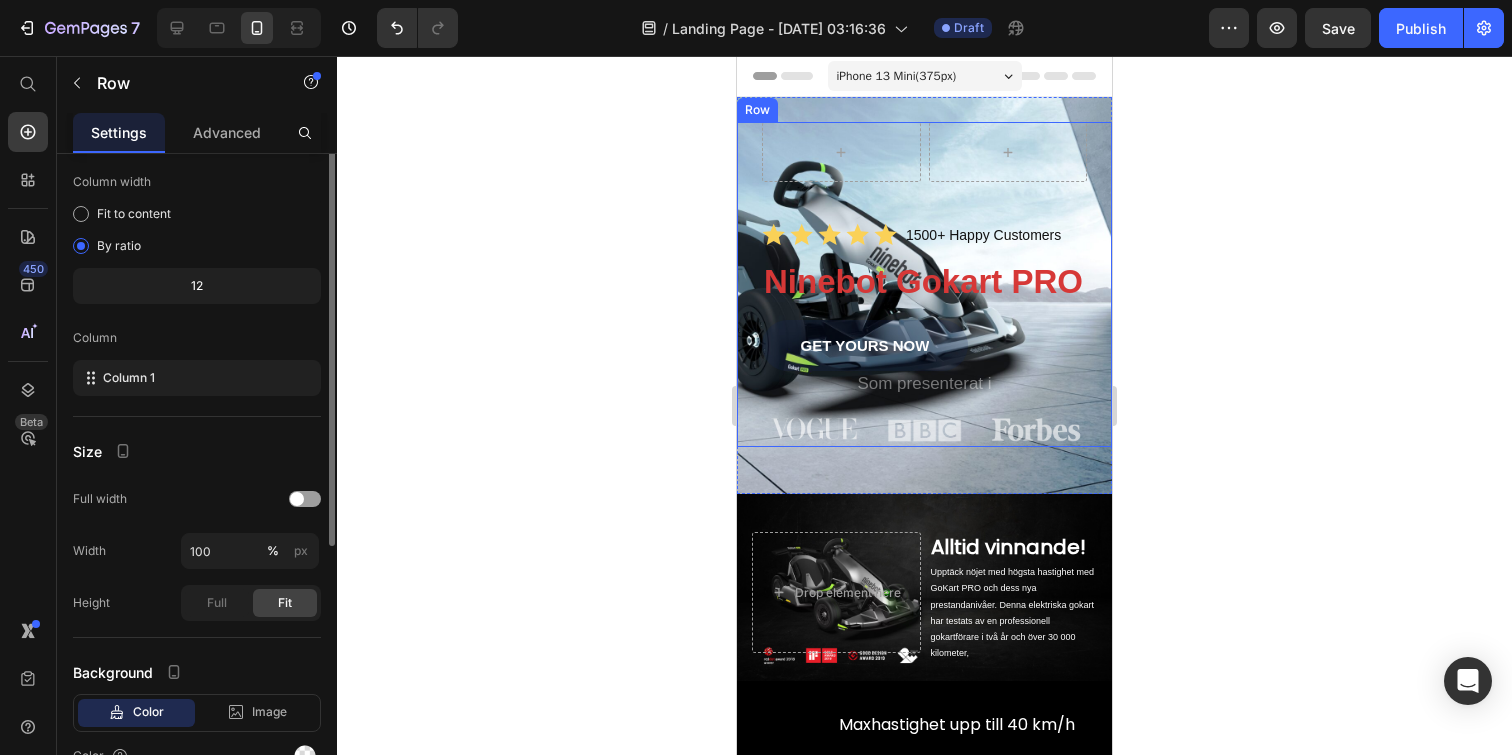 scroll, scrollTop: 0, scrollLeft: 0, axis: both 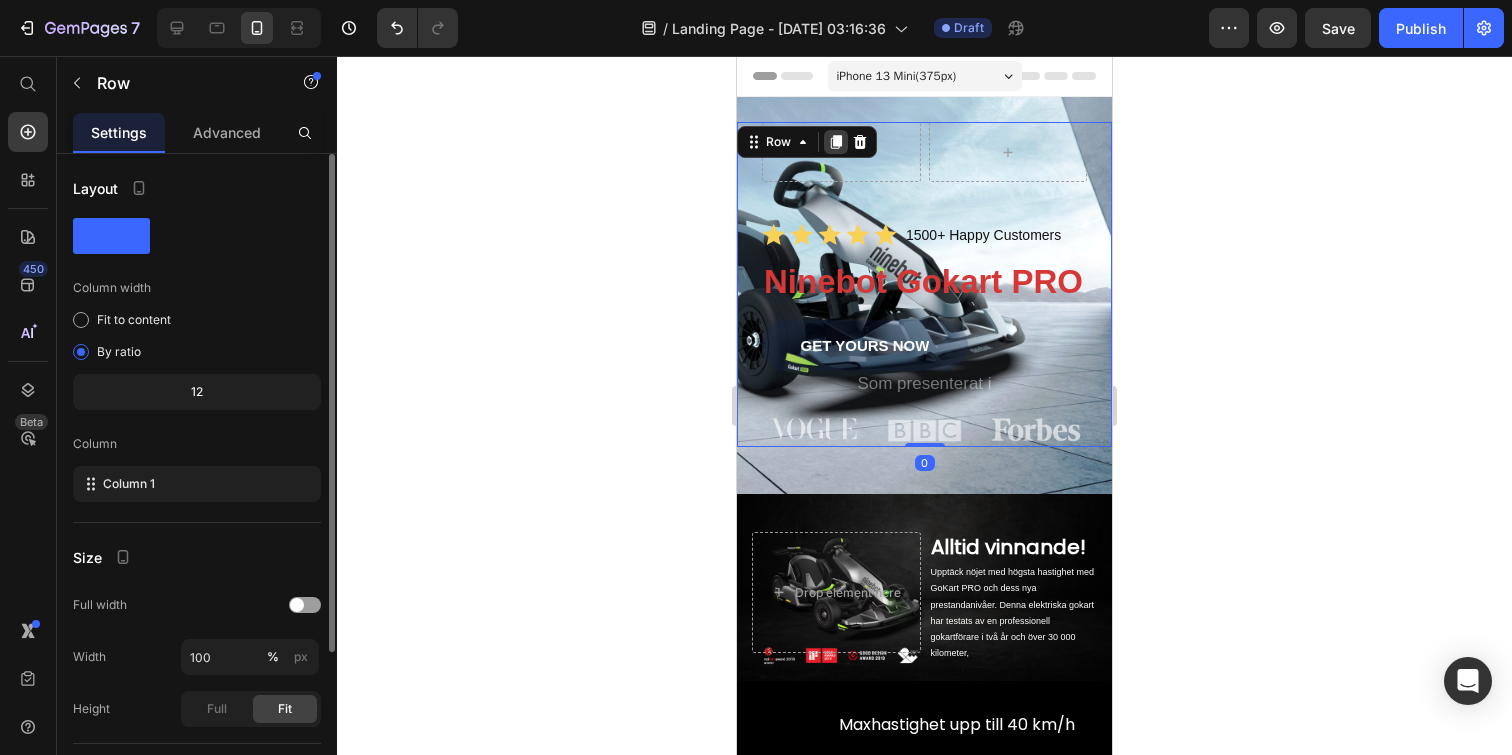 click 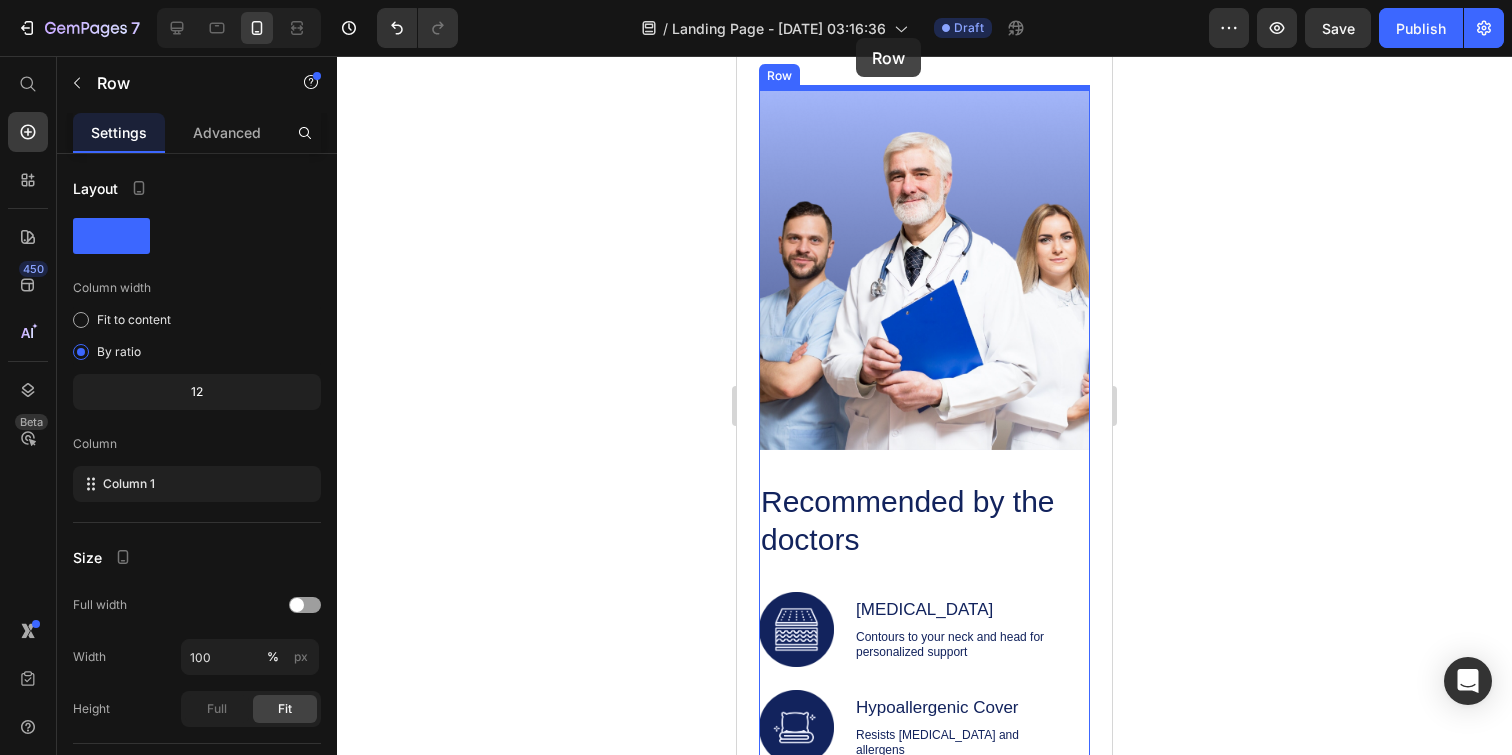 drag, startPoint x: 758, startPoint y: 434, endPoint x: 859, endPoint y: 2, distance: 443.64963 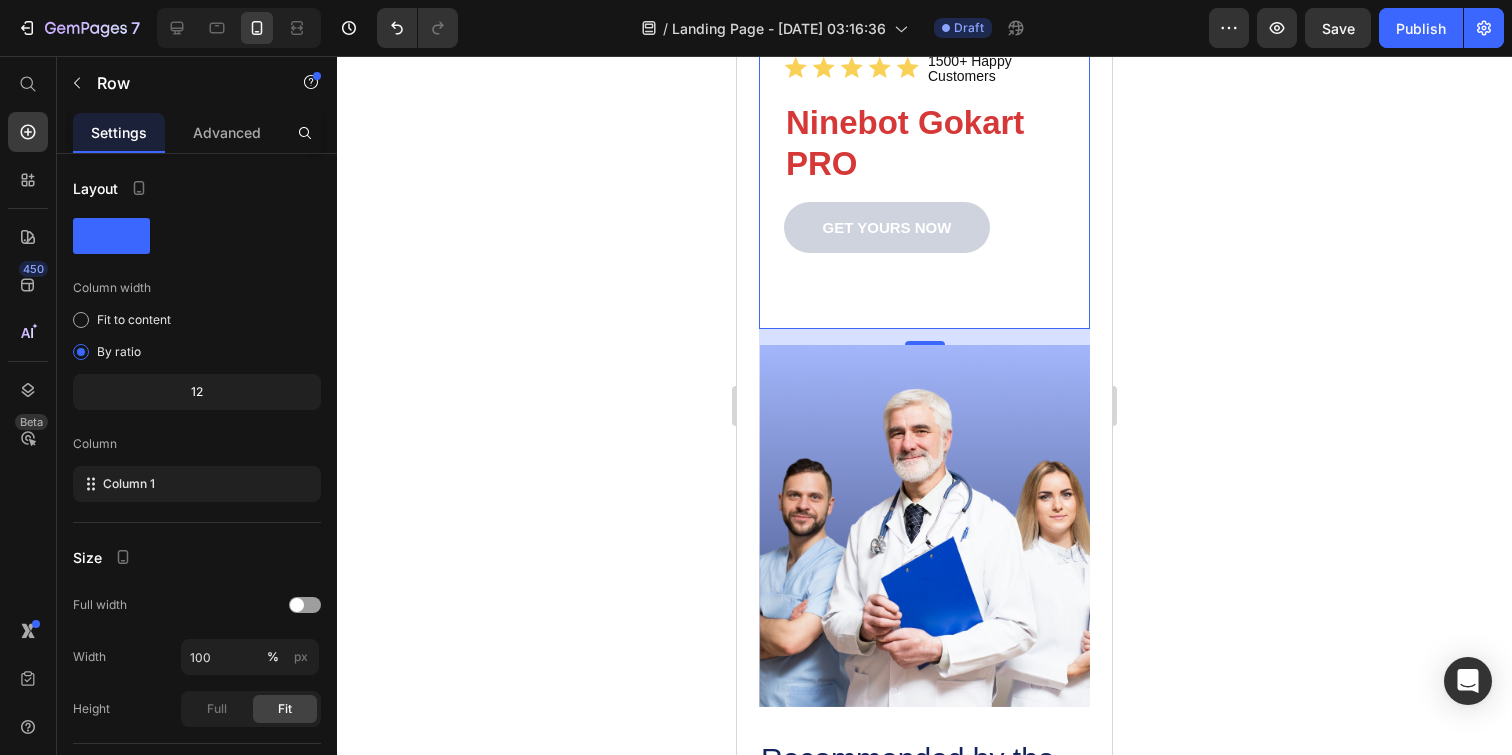 scroll, scrollTop: 680, scrollLeft: 0, axis: vertical 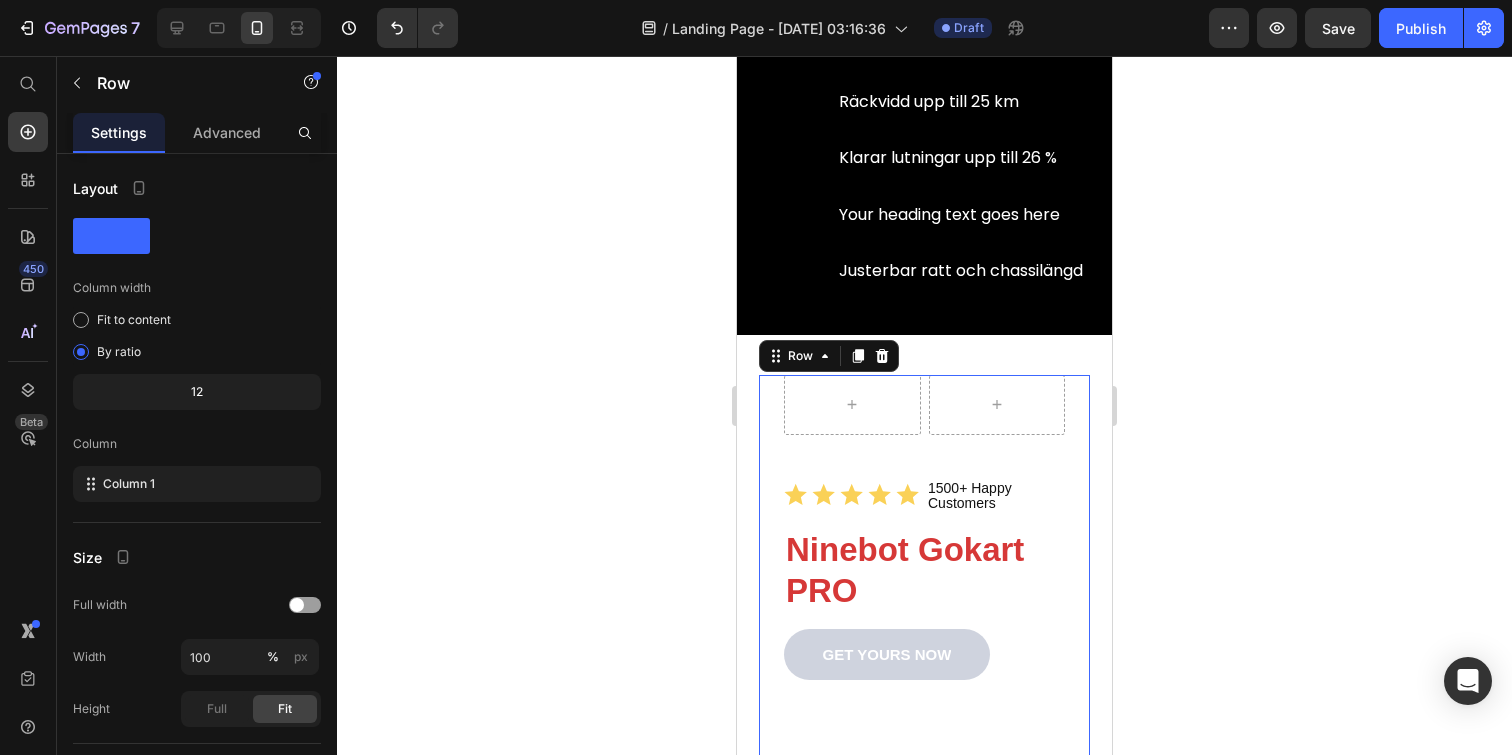 click on "Row
Icon
Icon
Icon
Icon
Icon Icon List 1500+ Happy Customers Text Block Row Ninebot Gokart PRO Heading GET YOURS NOW Button Sleepy Text Block Som presenterat i Text Block Image Image Image Row" at bounding box center [924, 565] 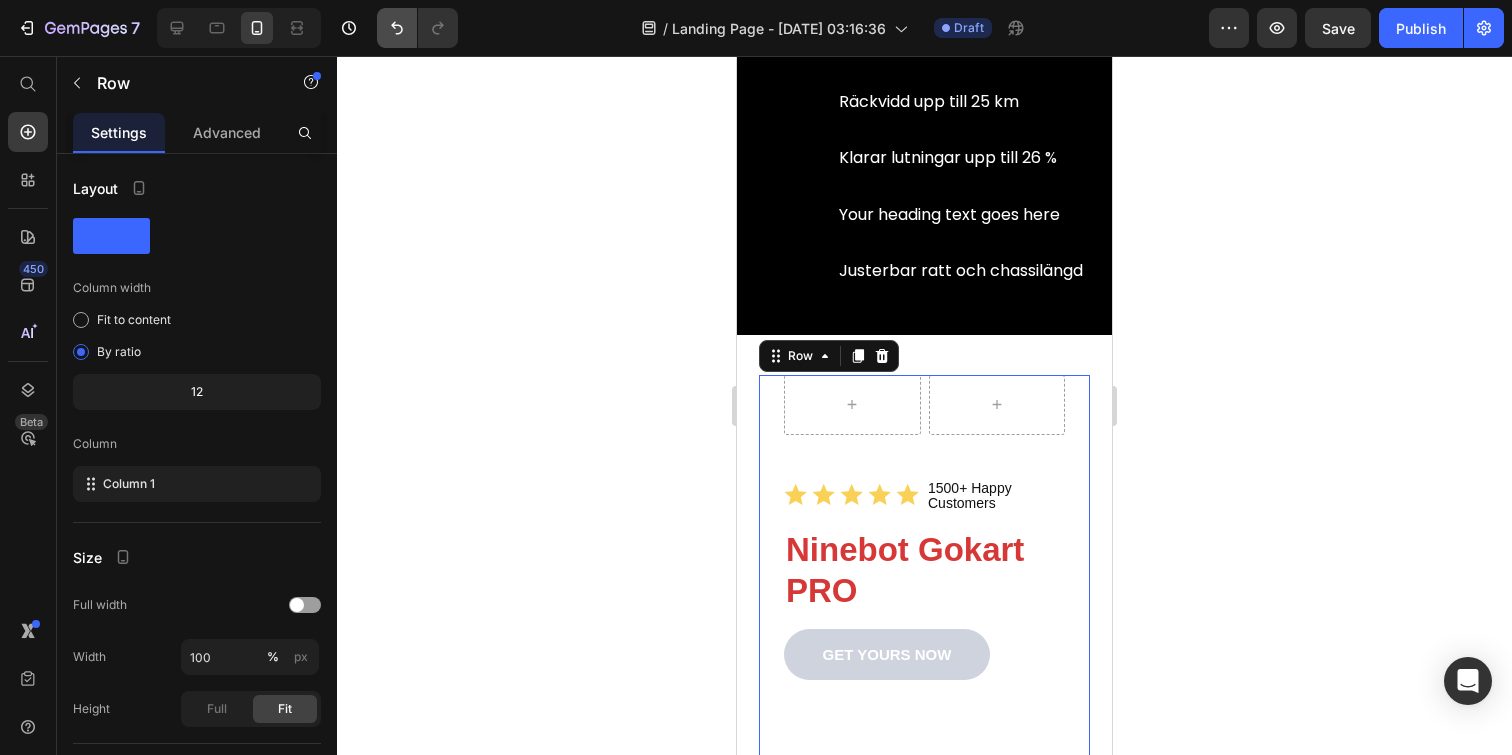 click 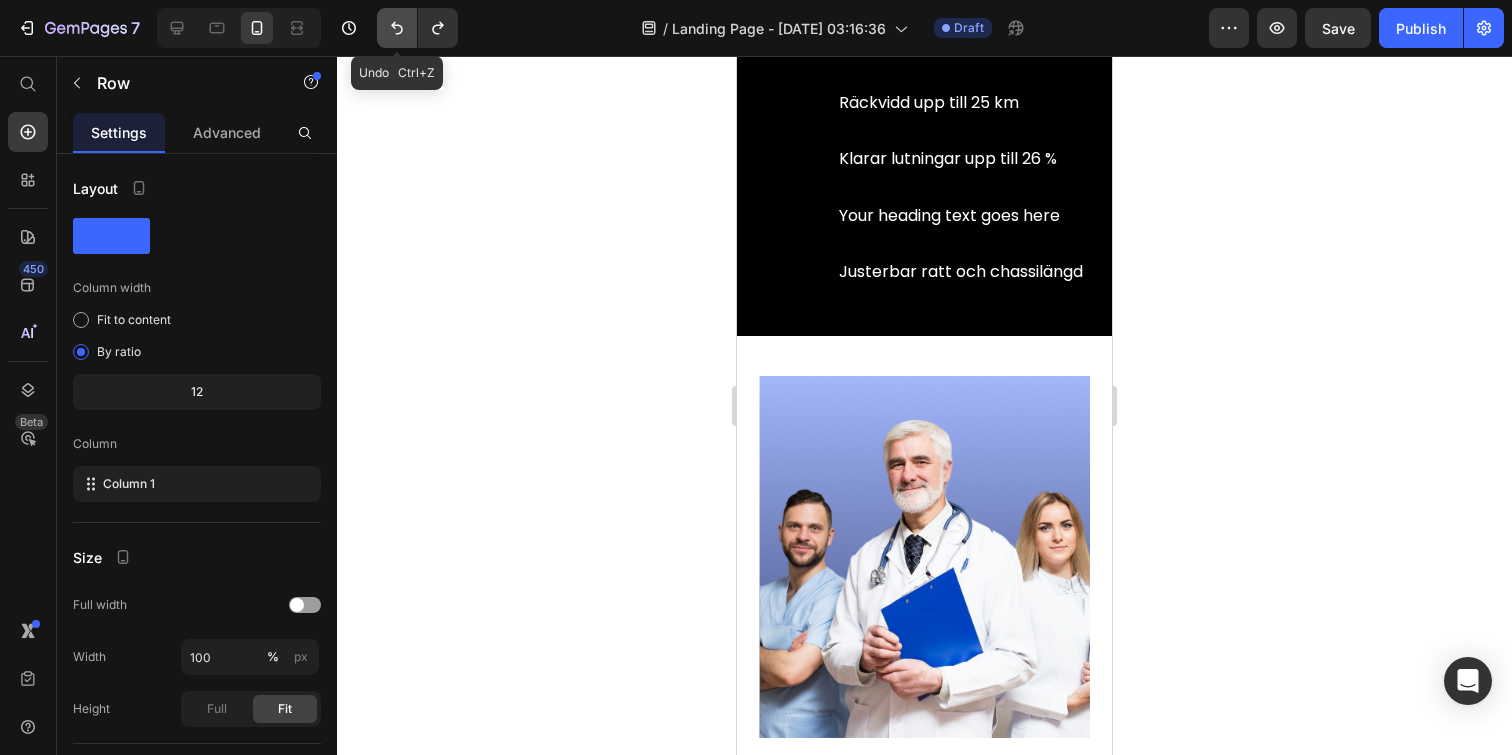 click 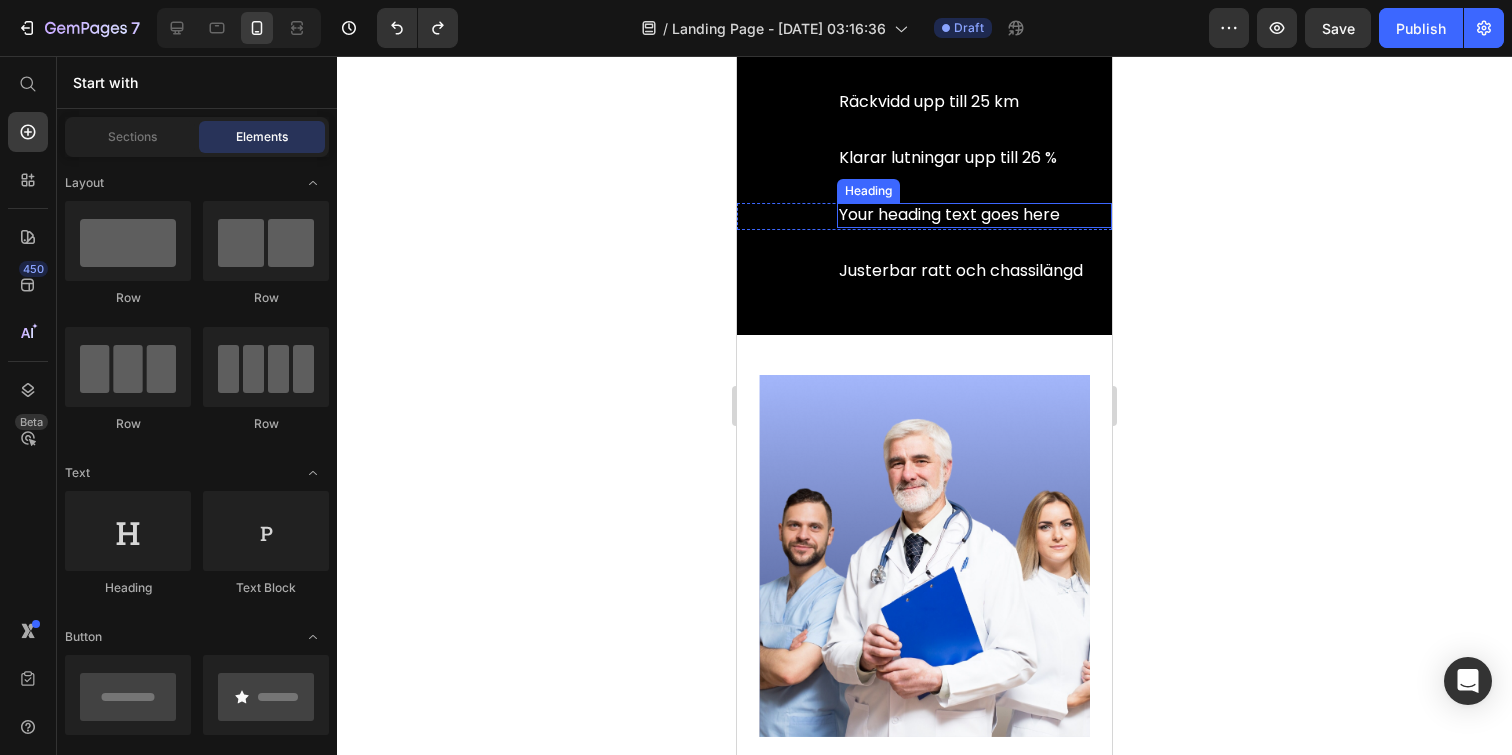scroll, scrollTop: 0, scrollLeft: 0, axis: both 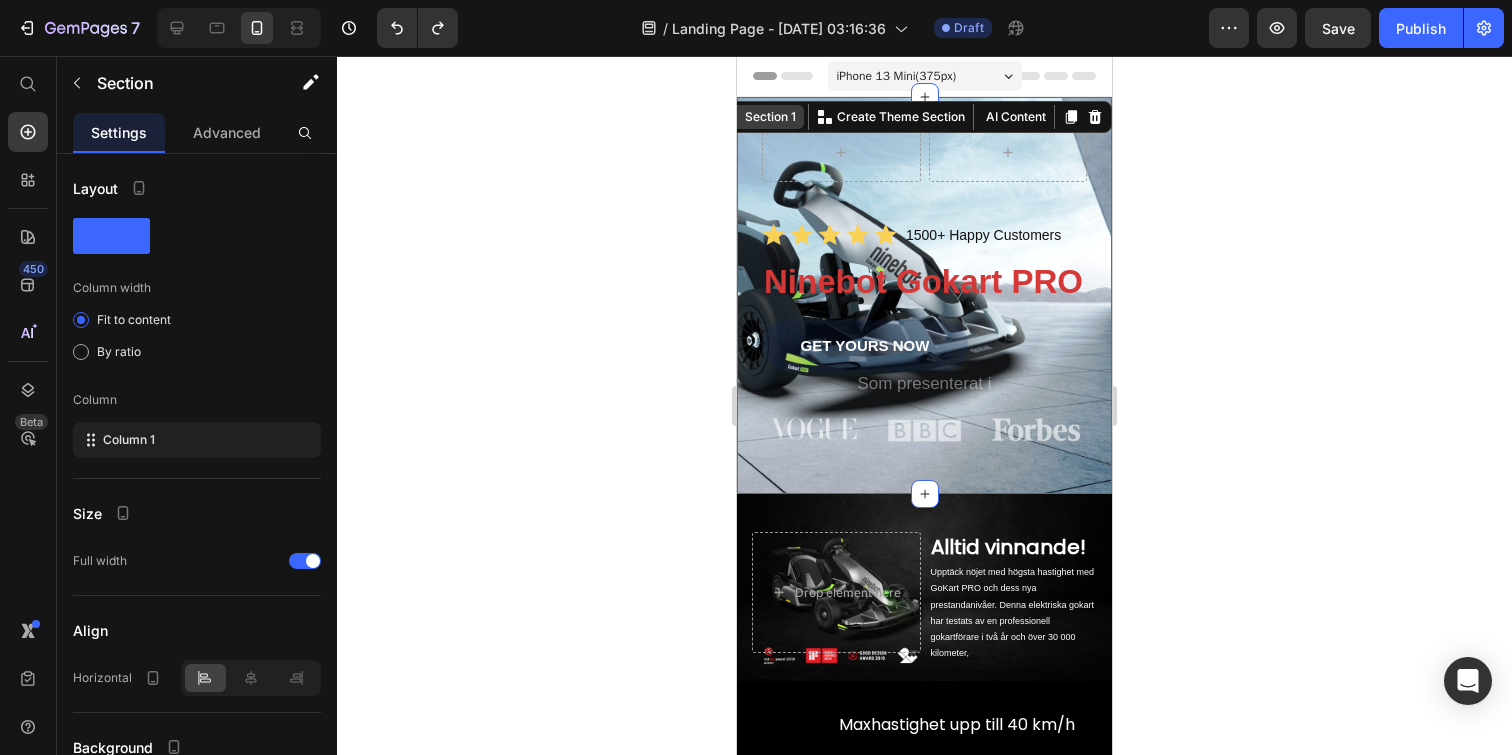click on "Section 1   You can create reusable sections Create Theme Section AI Content Write with GemAI What would you like to describe here? Tone and Voice Persuasive Product ENGWE M20 Show more Generate" at bounding box center (914, 117) 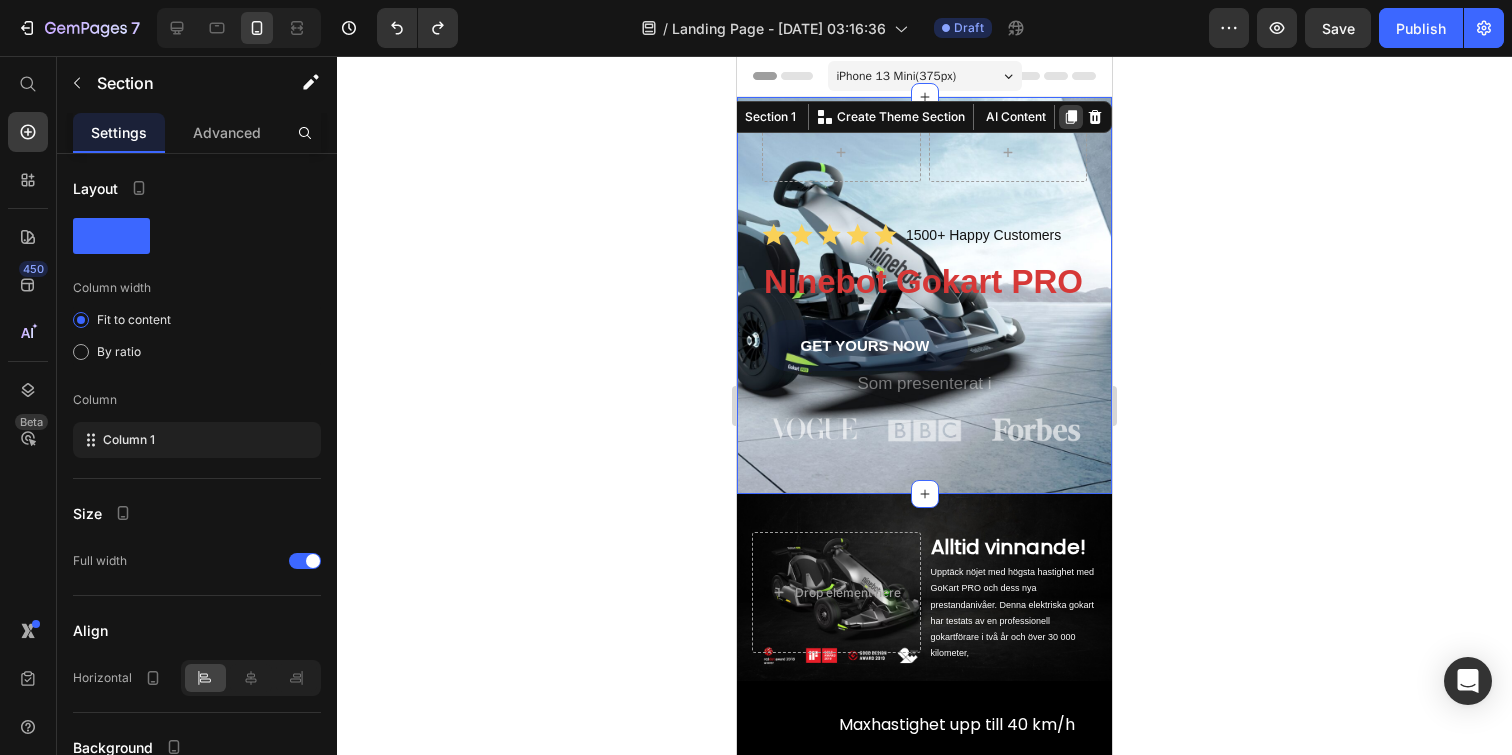 click 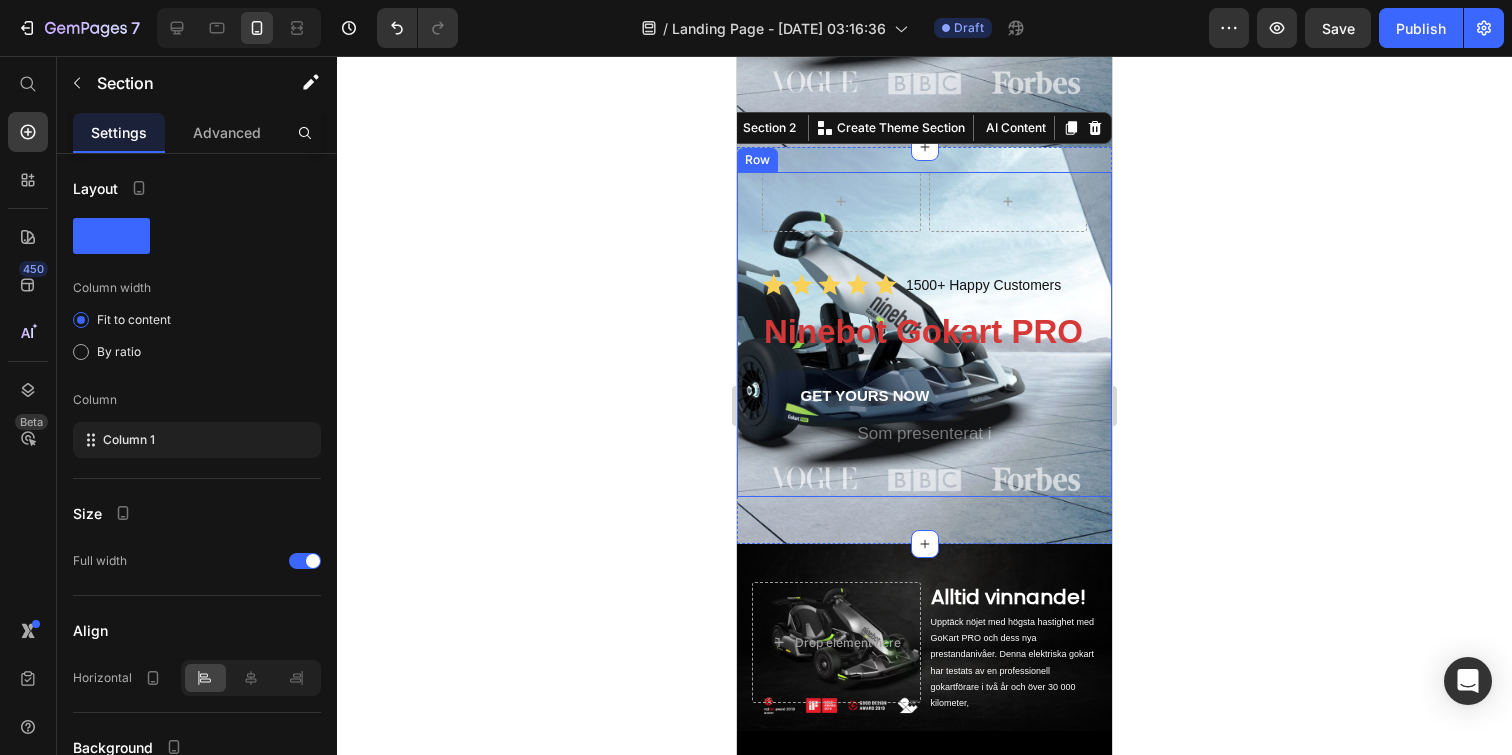 scroll, scrollTop: 368, scrollLeft: 0, axis: vertical 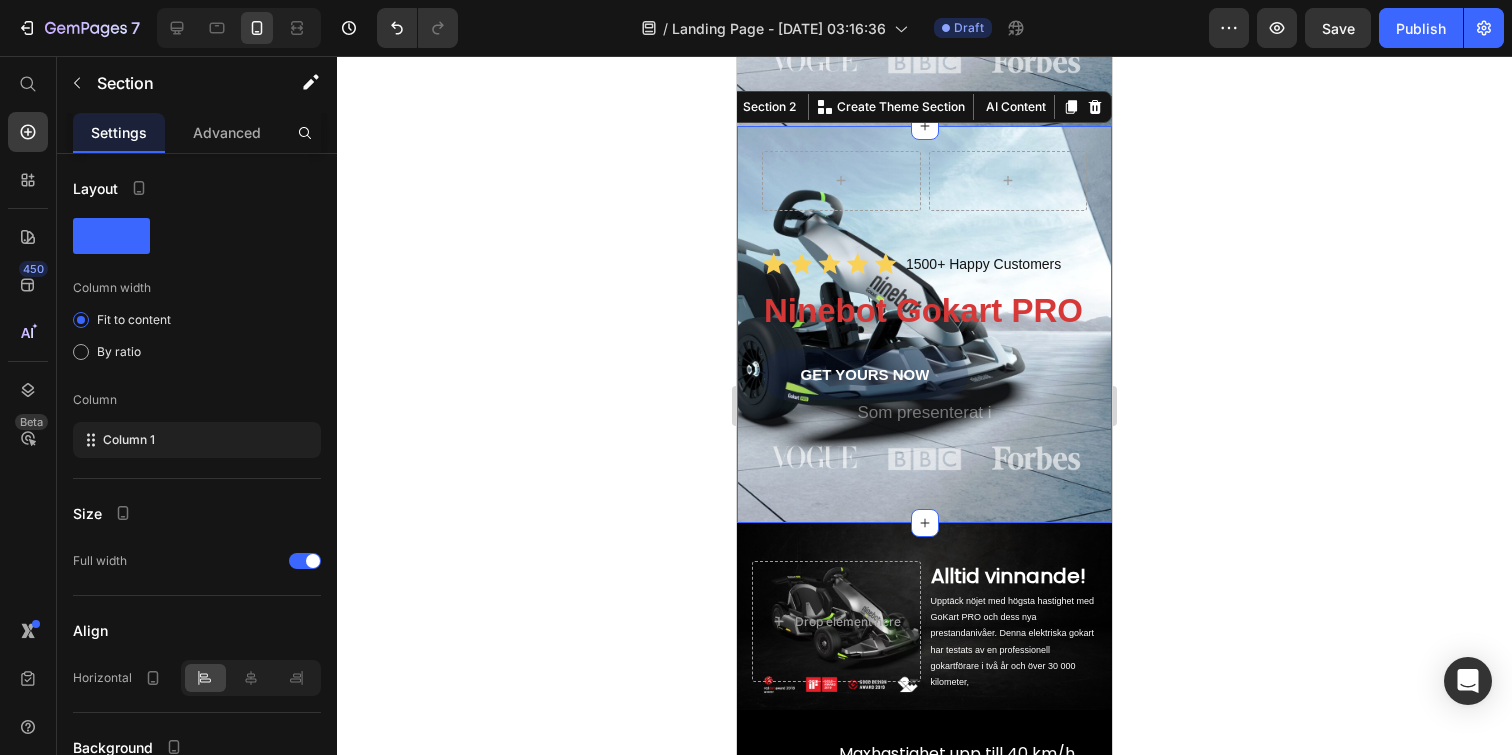 click on "Row
Icon
Icon
Icon
Icon
Icon Icon List 1500+ Happy Customers Text Block Row Ninebot Gokart PRO Heading GET YOURS NOW Button Sleepy Text Block Som presenterat i Text Block Image Image Image Row Row Section 2   You can create reusable sections Create Theme Section AI Content Write with GemAI What would you like to describe here? Tone and Voice Persuasive Product ENGWE M20 Show more Generate" at bounding box center (924, 324) 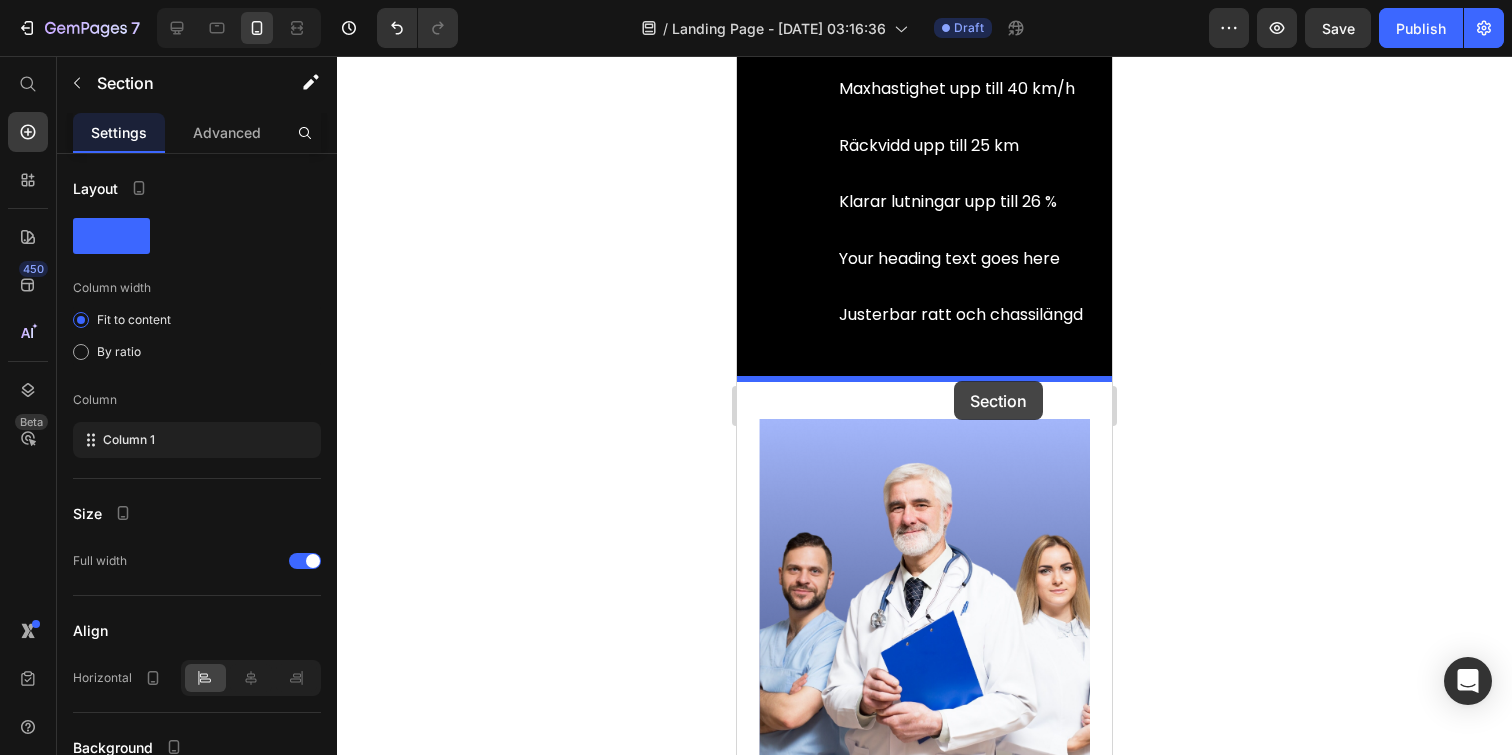 drag, startPoint x: 778, startPoint y: 133, endPoint x: 954, endPoint y: 381, distance: 304.10526 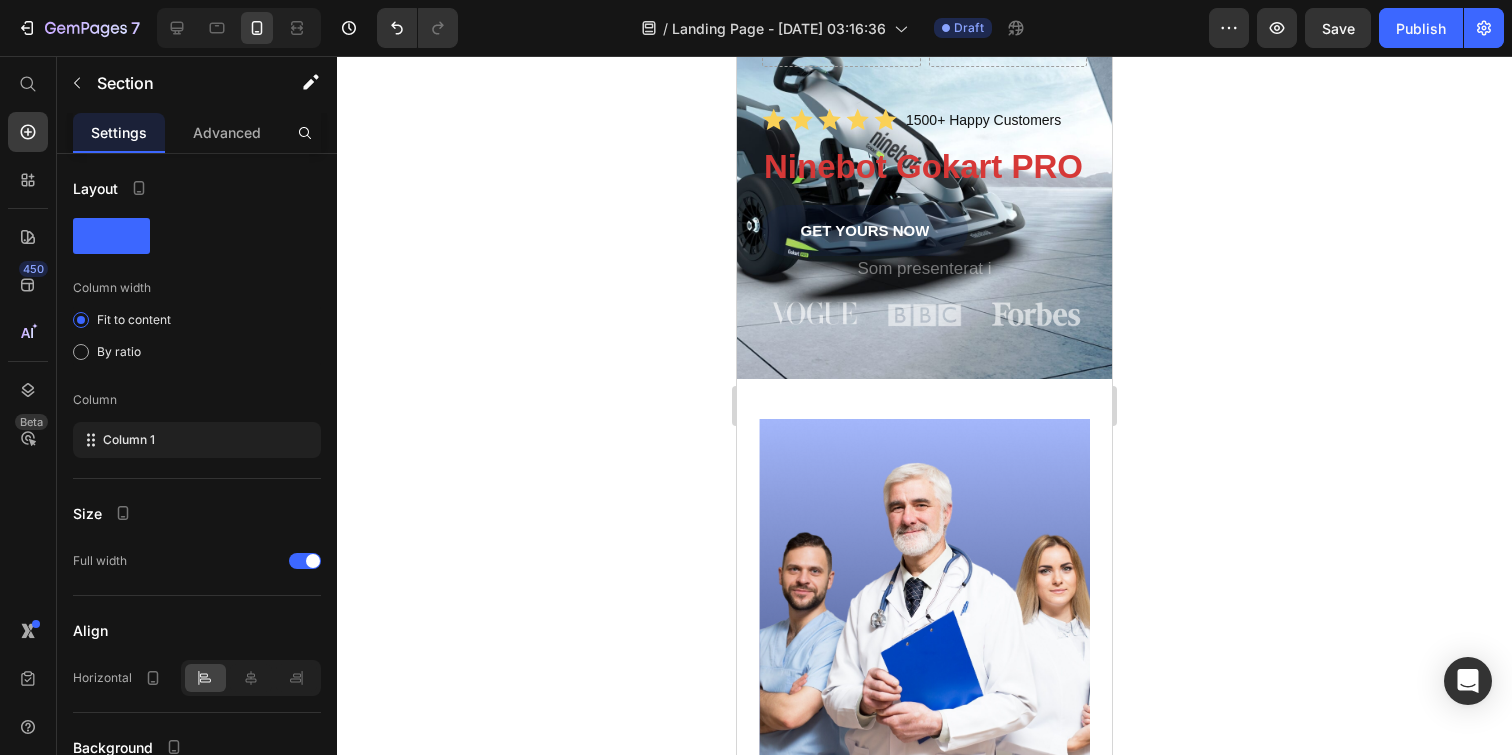 scroll, scrollTop: 636, scrollLeft: 0, axis: vertical 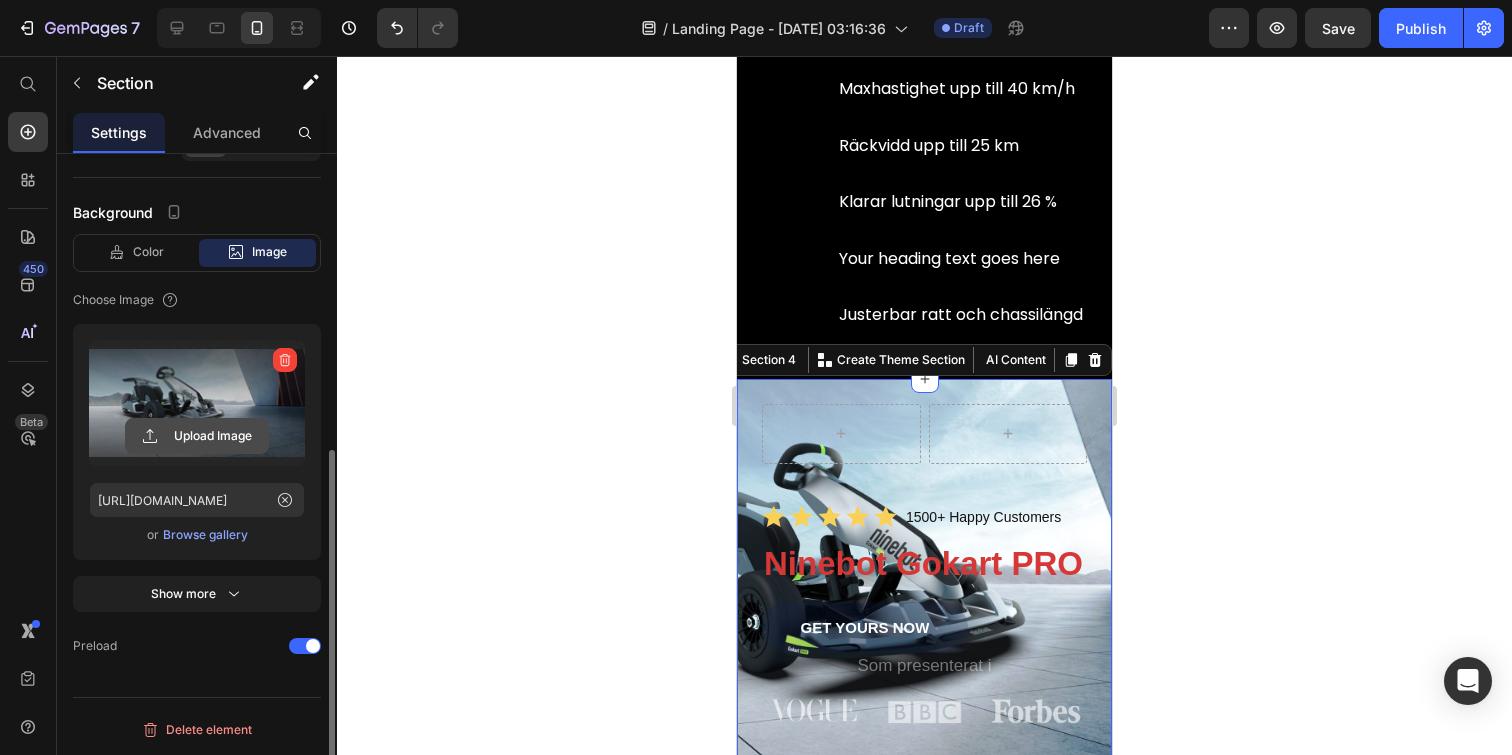 click 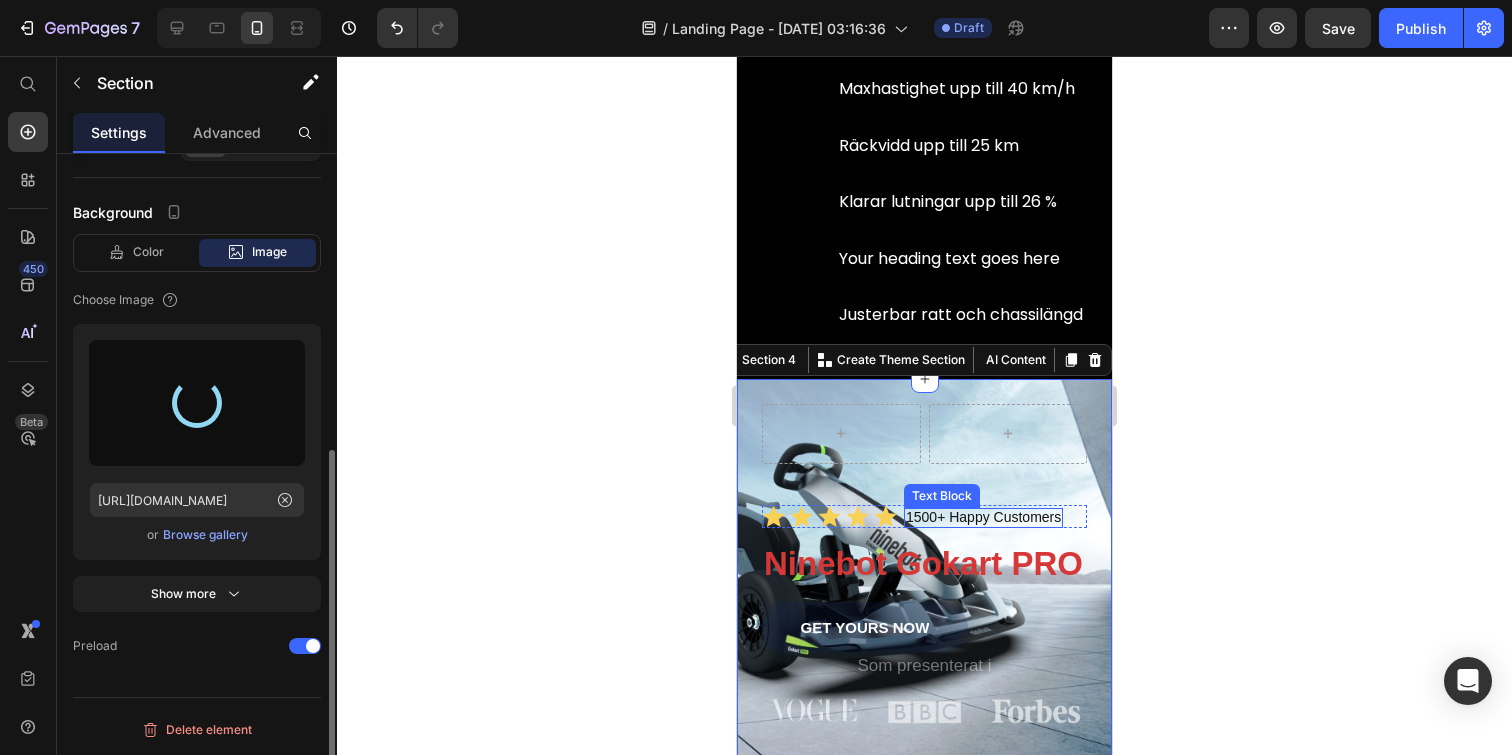 type on "[URL][DOMAIN_NAME]" 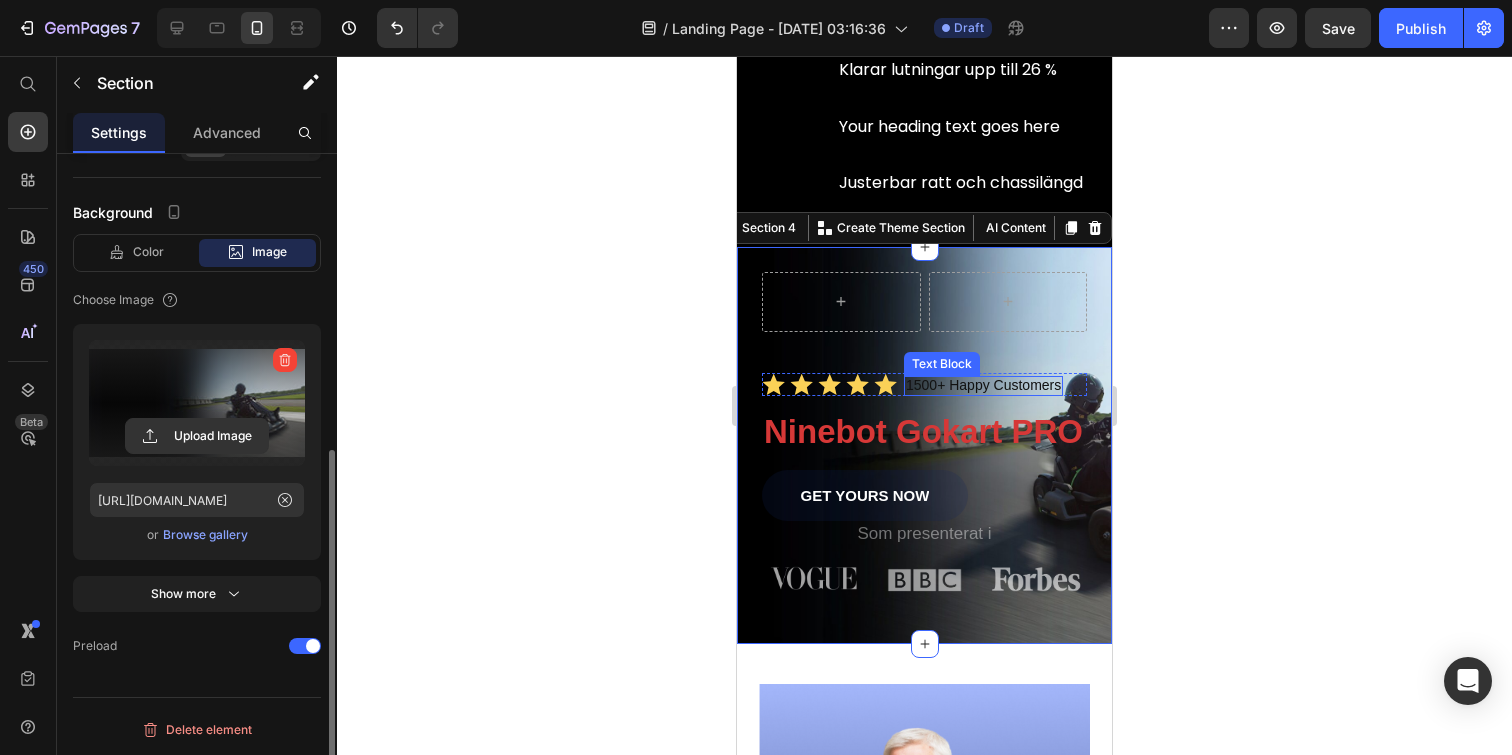 scroll, scrollTop: 766, scrollLeft: 0, axis: vertical 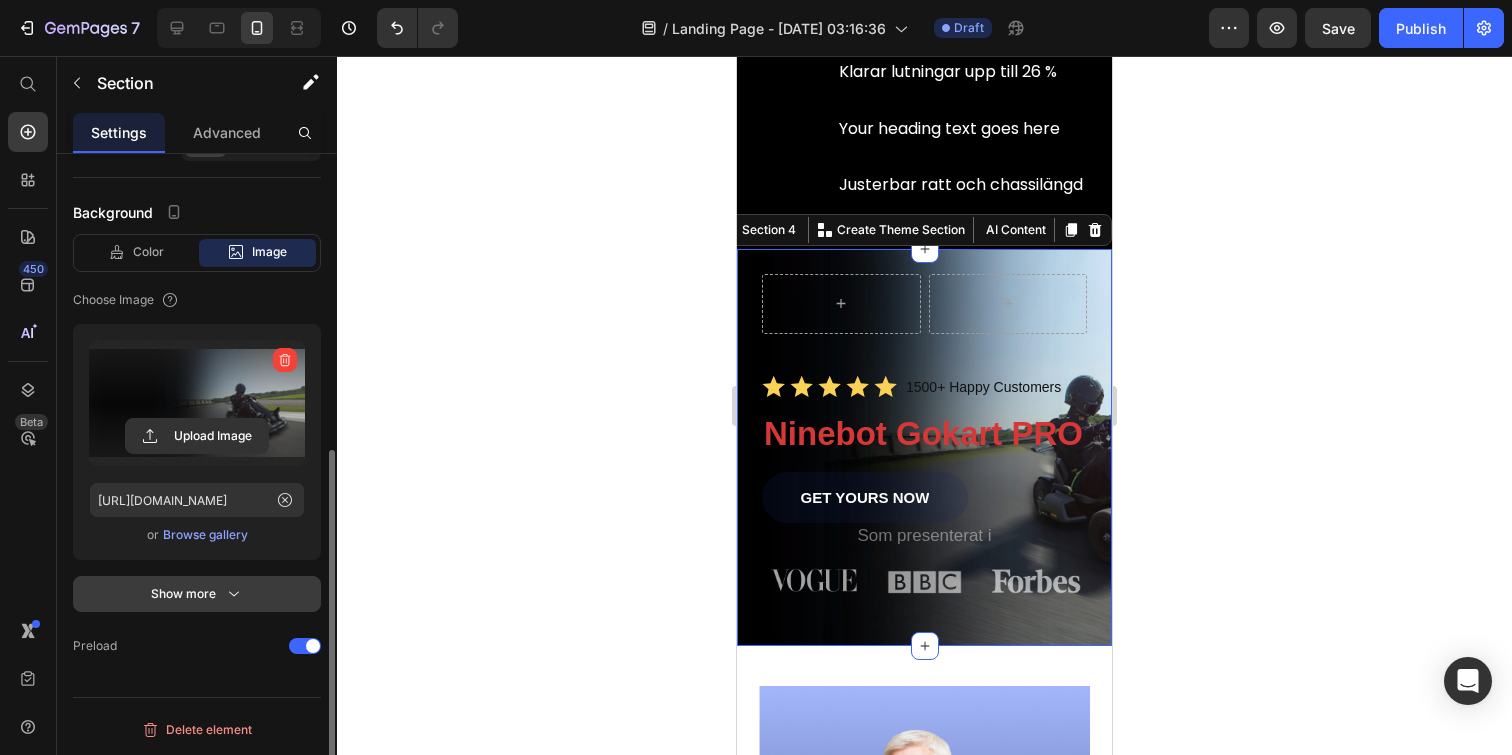 click on "Show more" at bounding box center [197, 594] 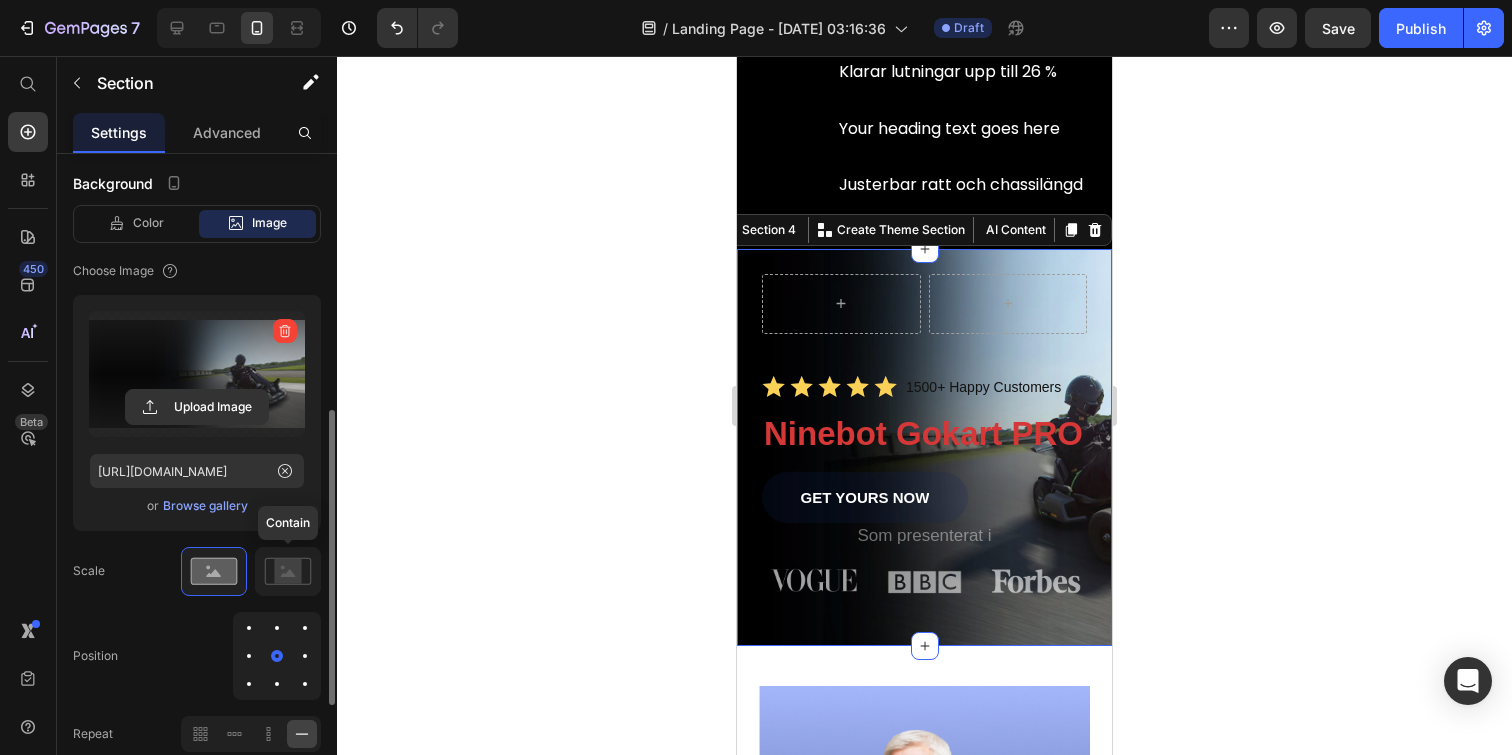 scroll, scrollTop: 580, scrollLeft: 0, axis: vertical 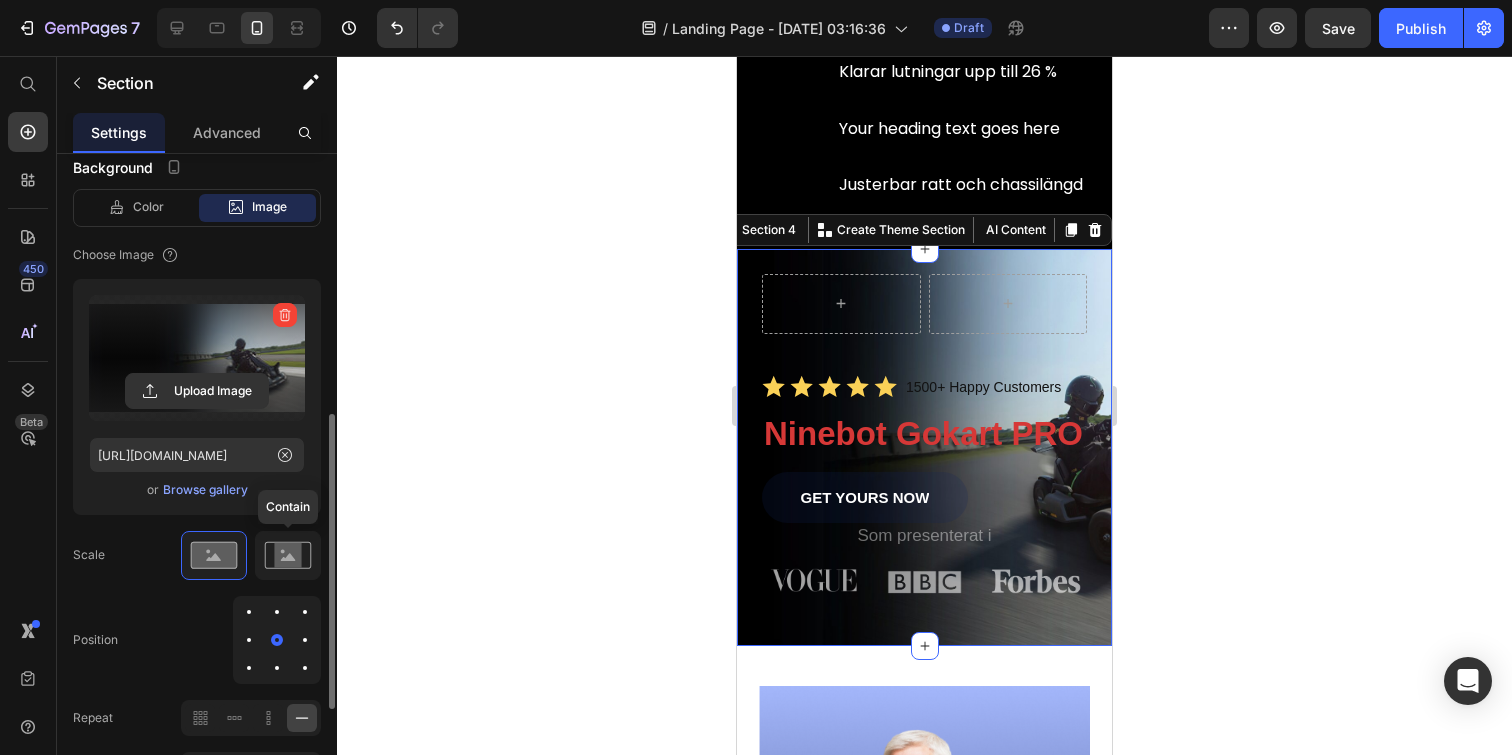 click 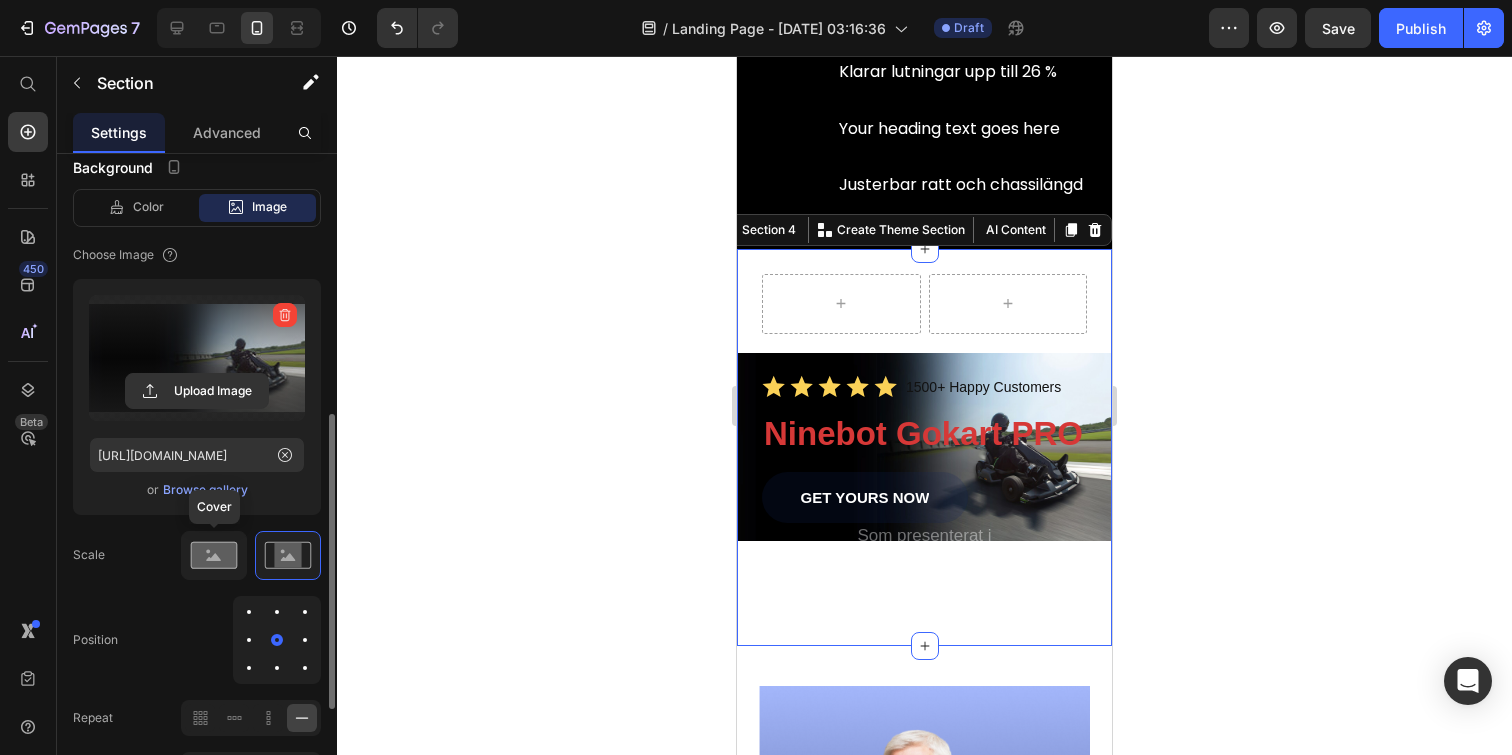 click 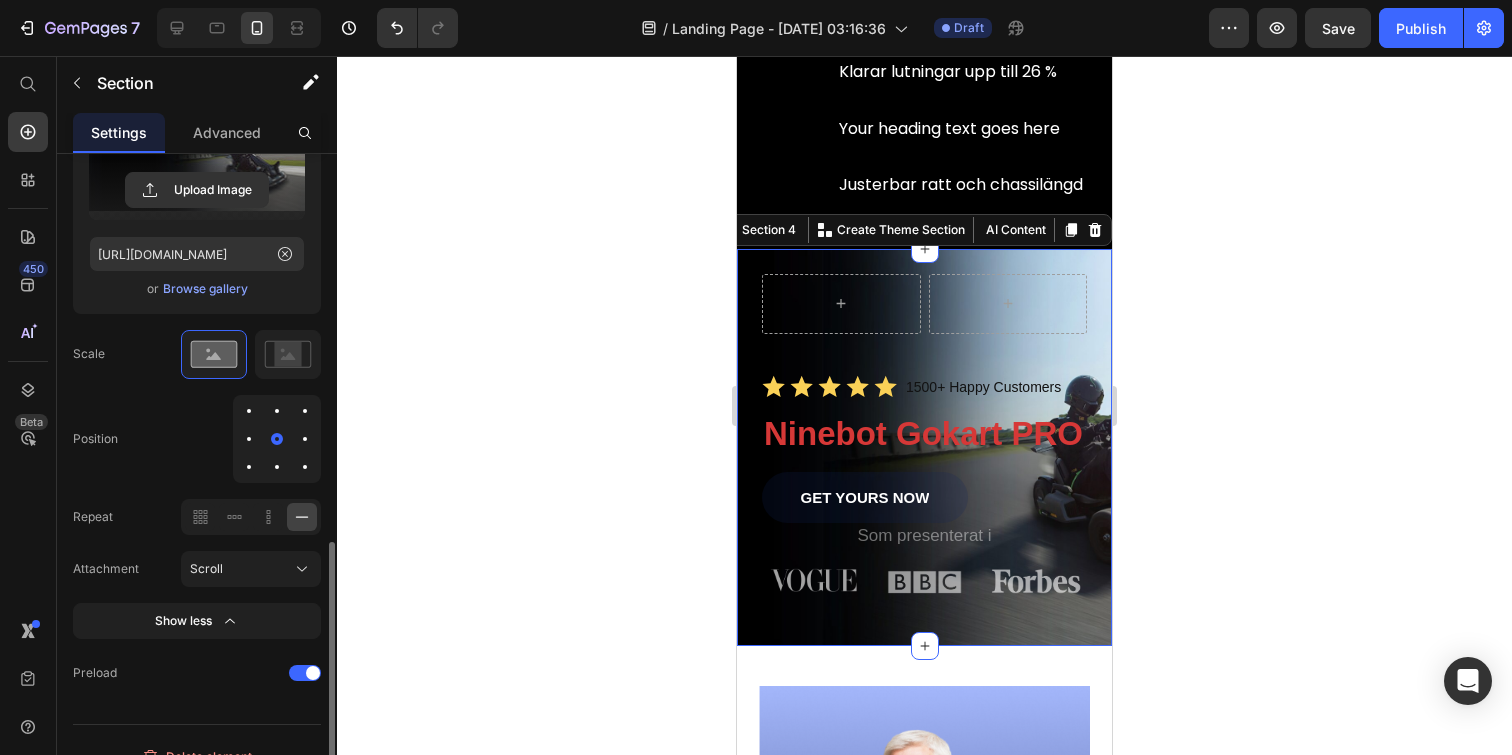 scroll, scrollTop: 807, scrollLeft: 0, axis: vertical 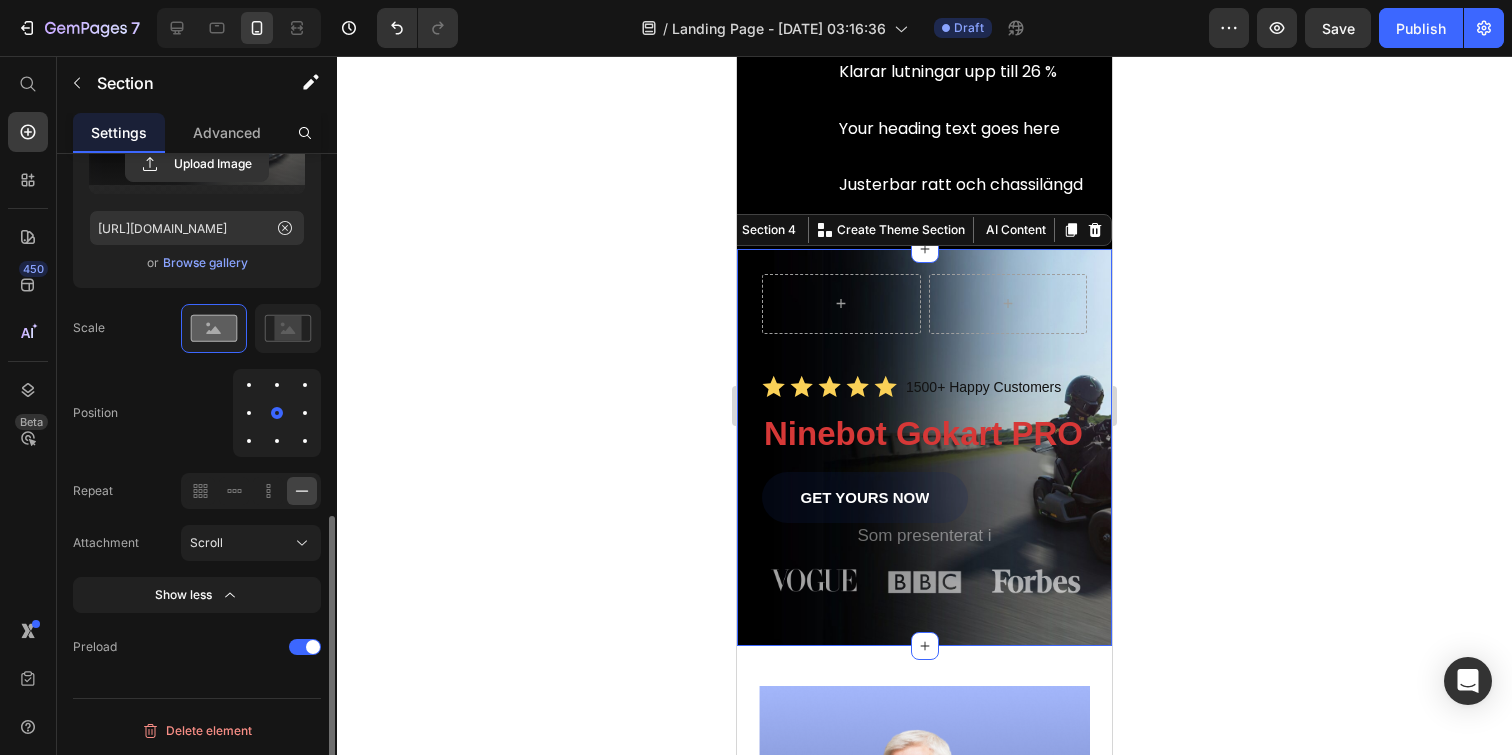 click at bounding box center [305, 413] 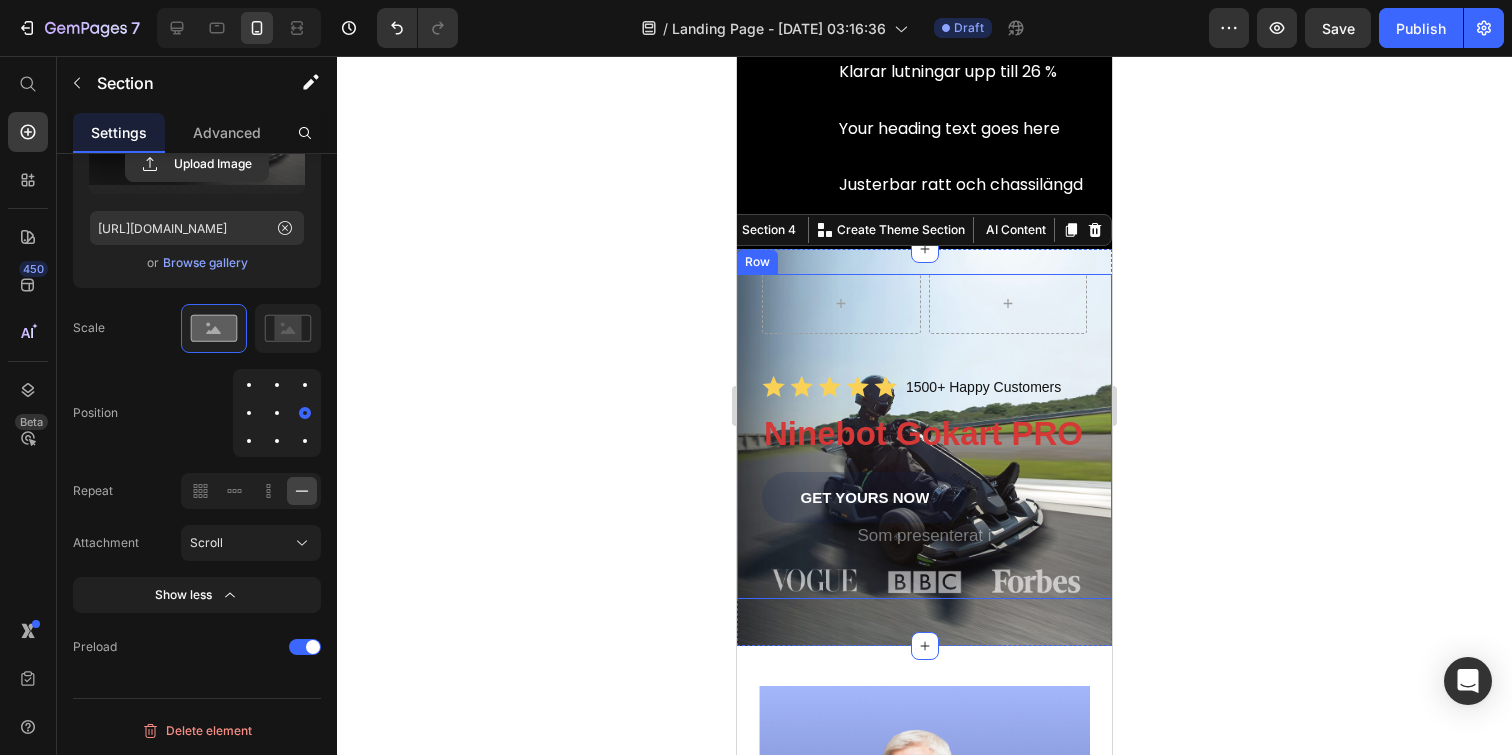 click 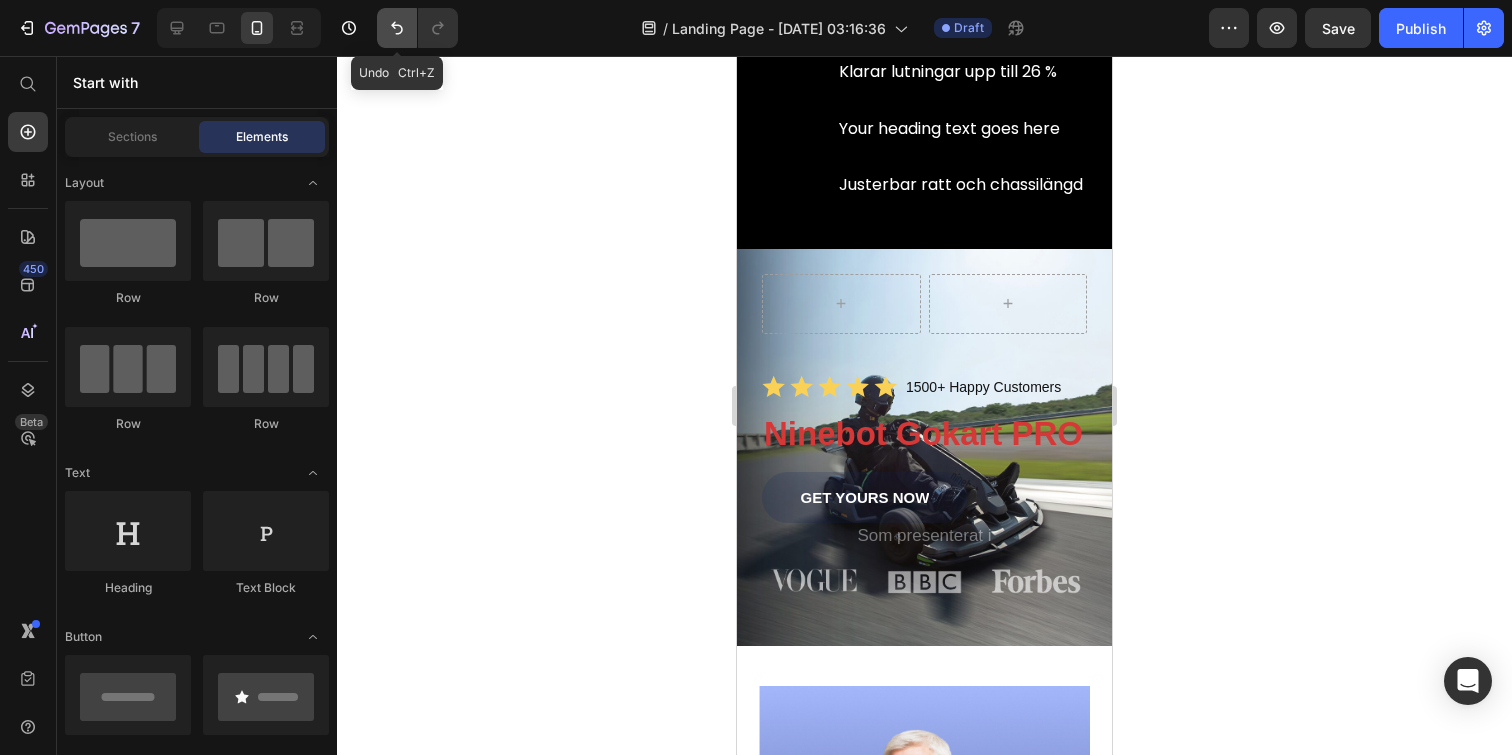 click 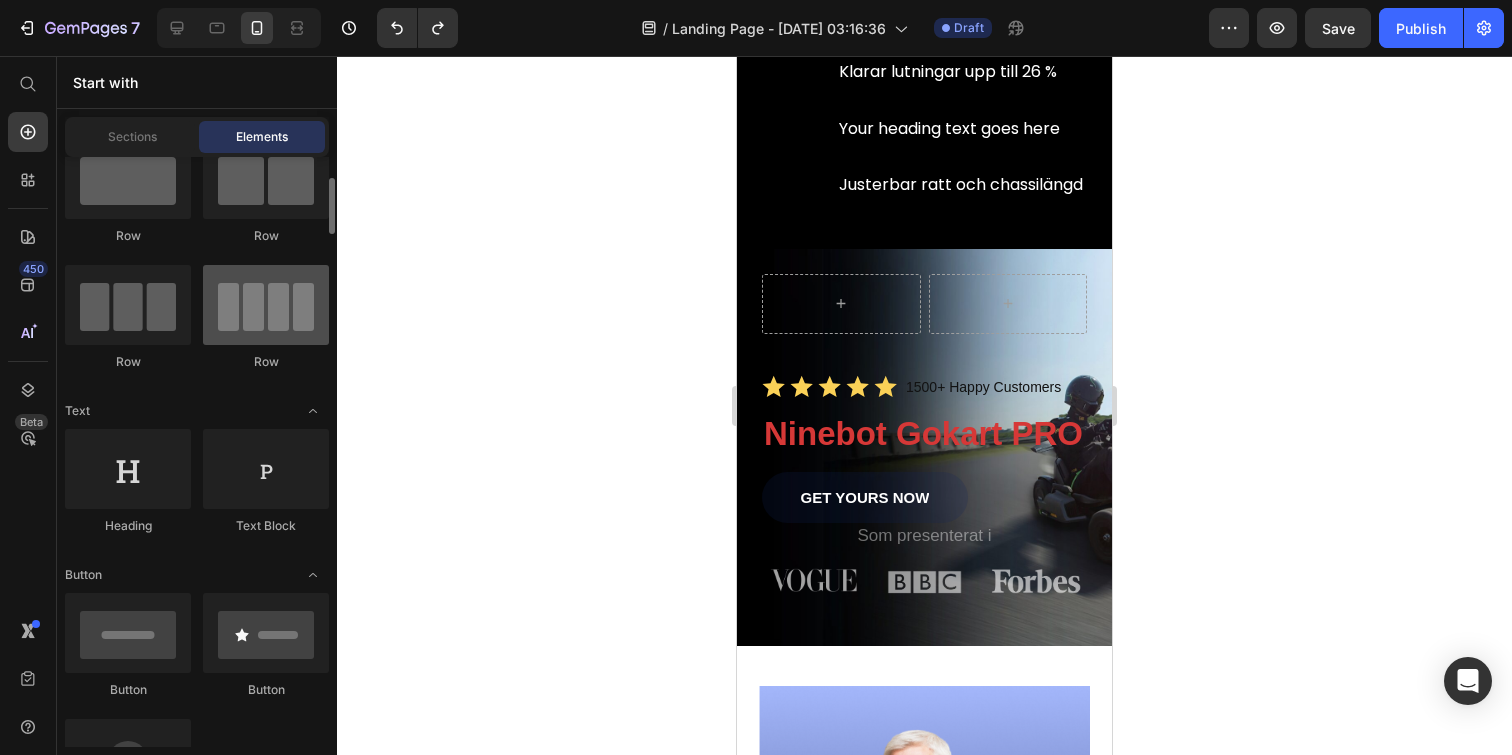 scroll, scrollTop: 0, scrollLeft: 0, axis: both 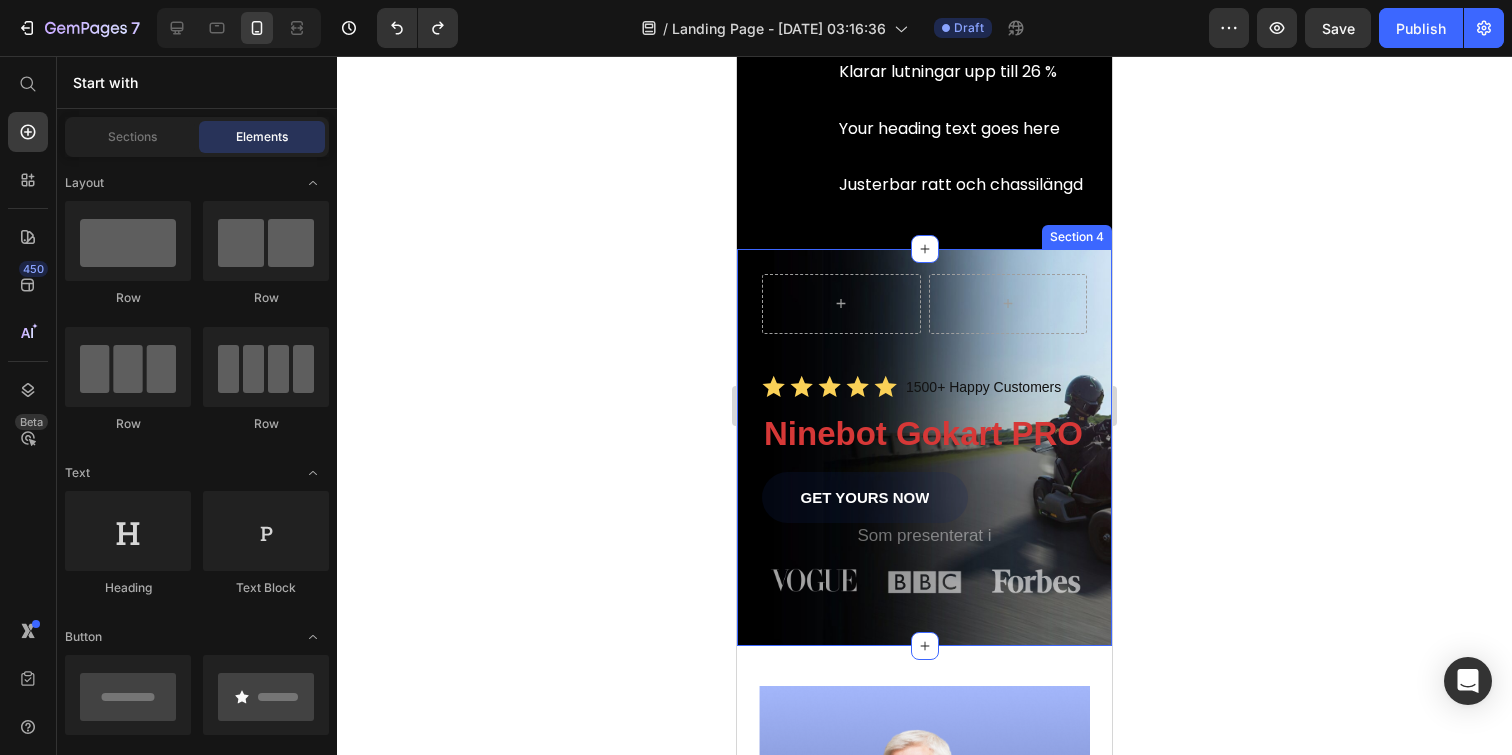click on "Row
Icon
Icon
Icon
Icon
Icon Icon List 1500+ Happy Customers Text Block Row Ninebot Gokart PRO Heading GET YOURS NOW Button Sleepy Text Block Som presenterat i Text Block Image Image Image Row Row Section 4" at bounding box center (924, 447) 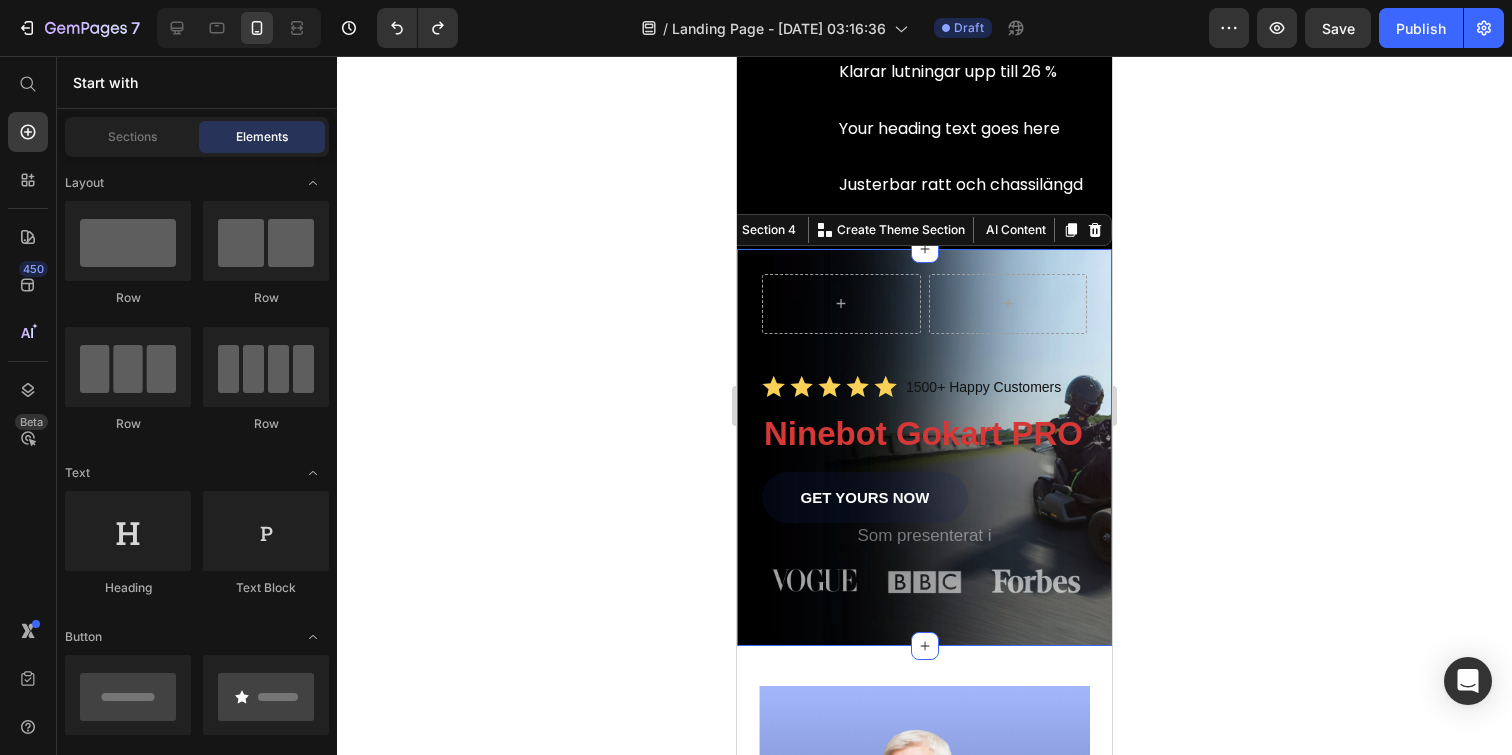 scroll, scrollTop: 535, scrollLeft: 0, axis: vertical 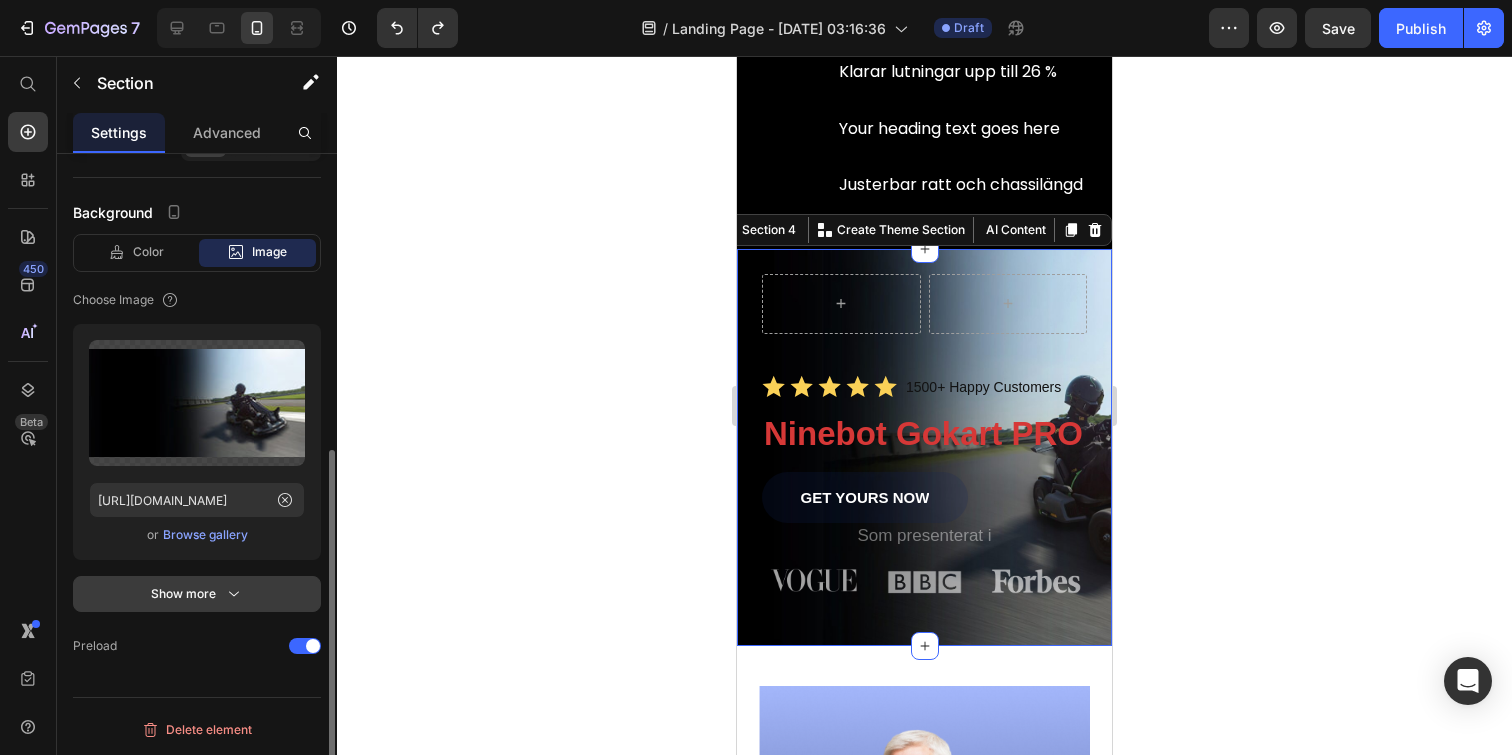 click on "Show more" at bounding box center [197, 594] 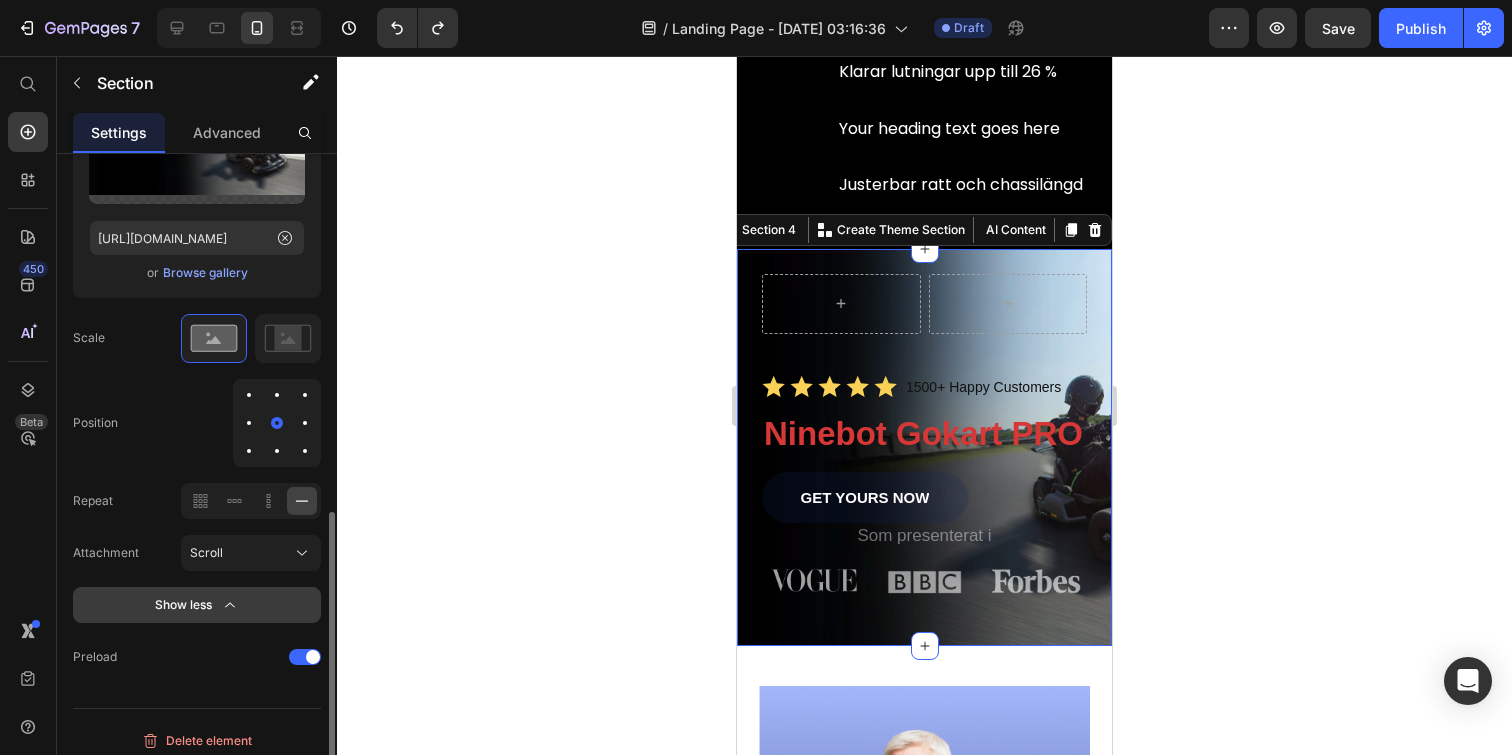 scroll, scrollTop: 800, scrollLeft: 0, axis: vertical 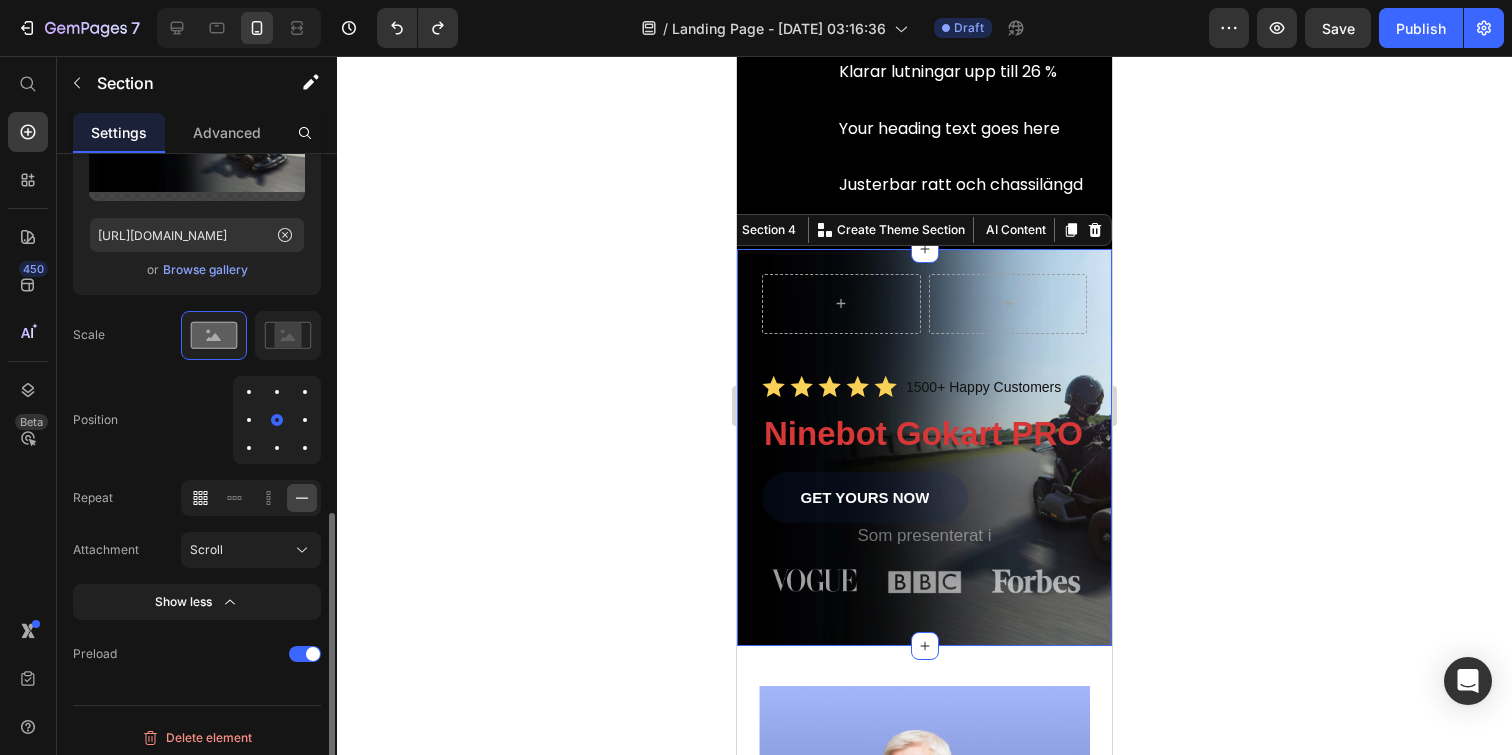 click 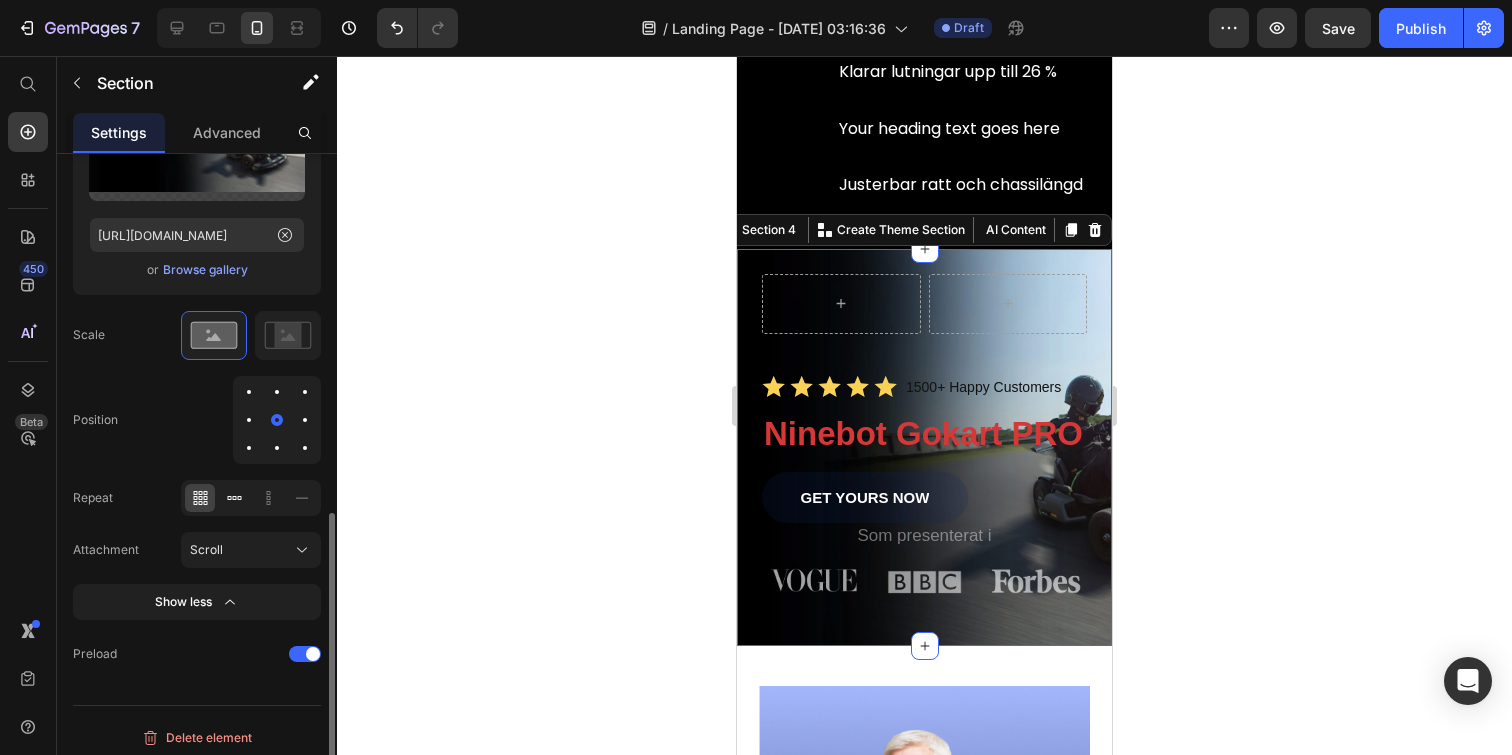 click 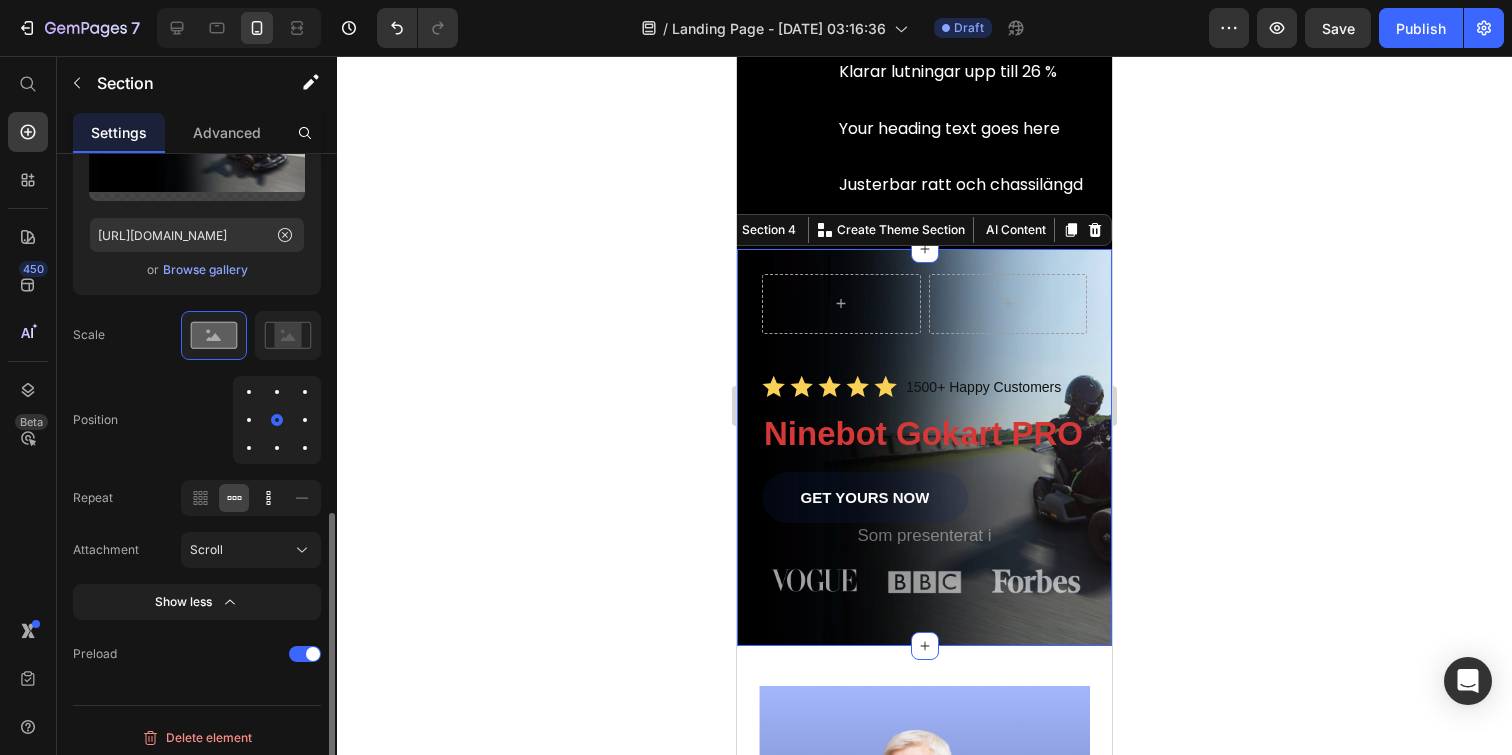 click 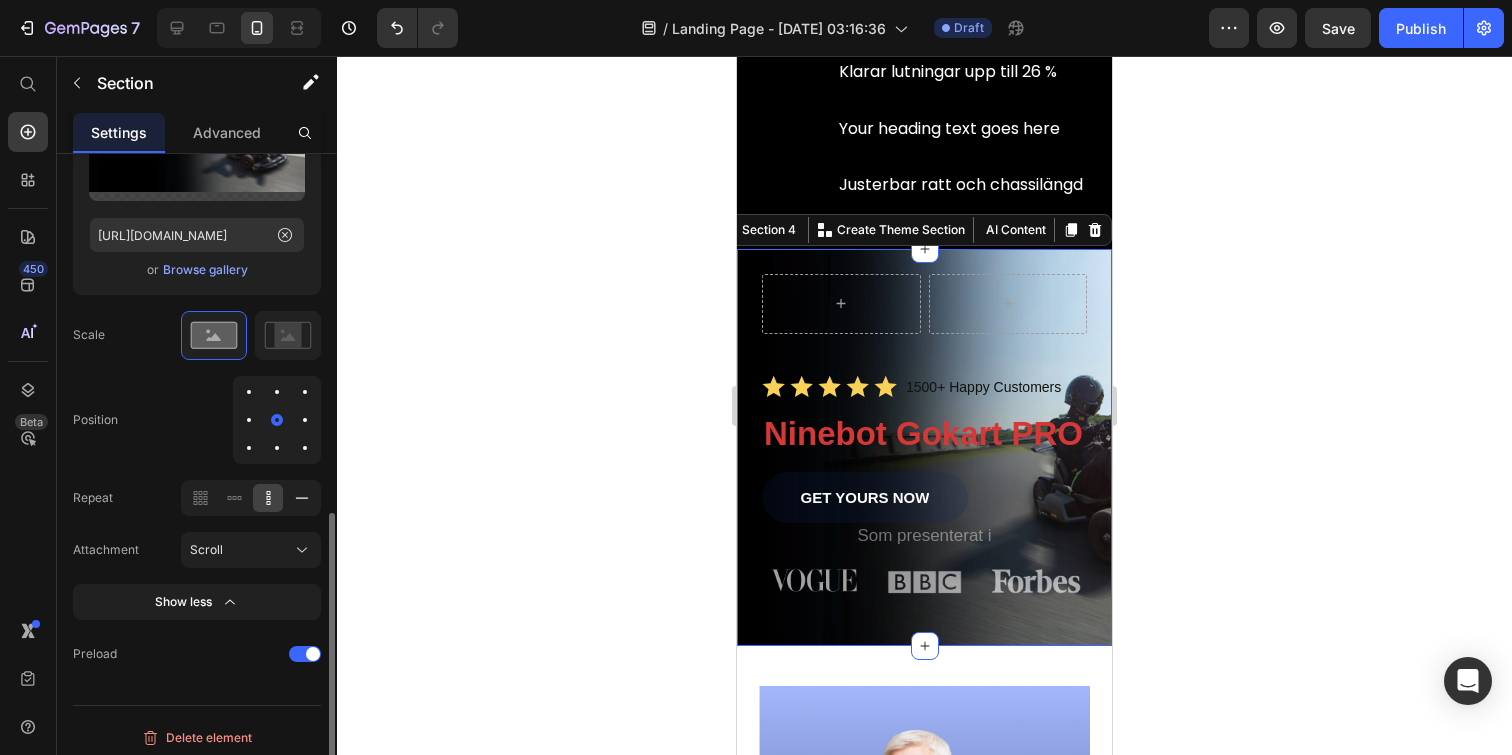 click 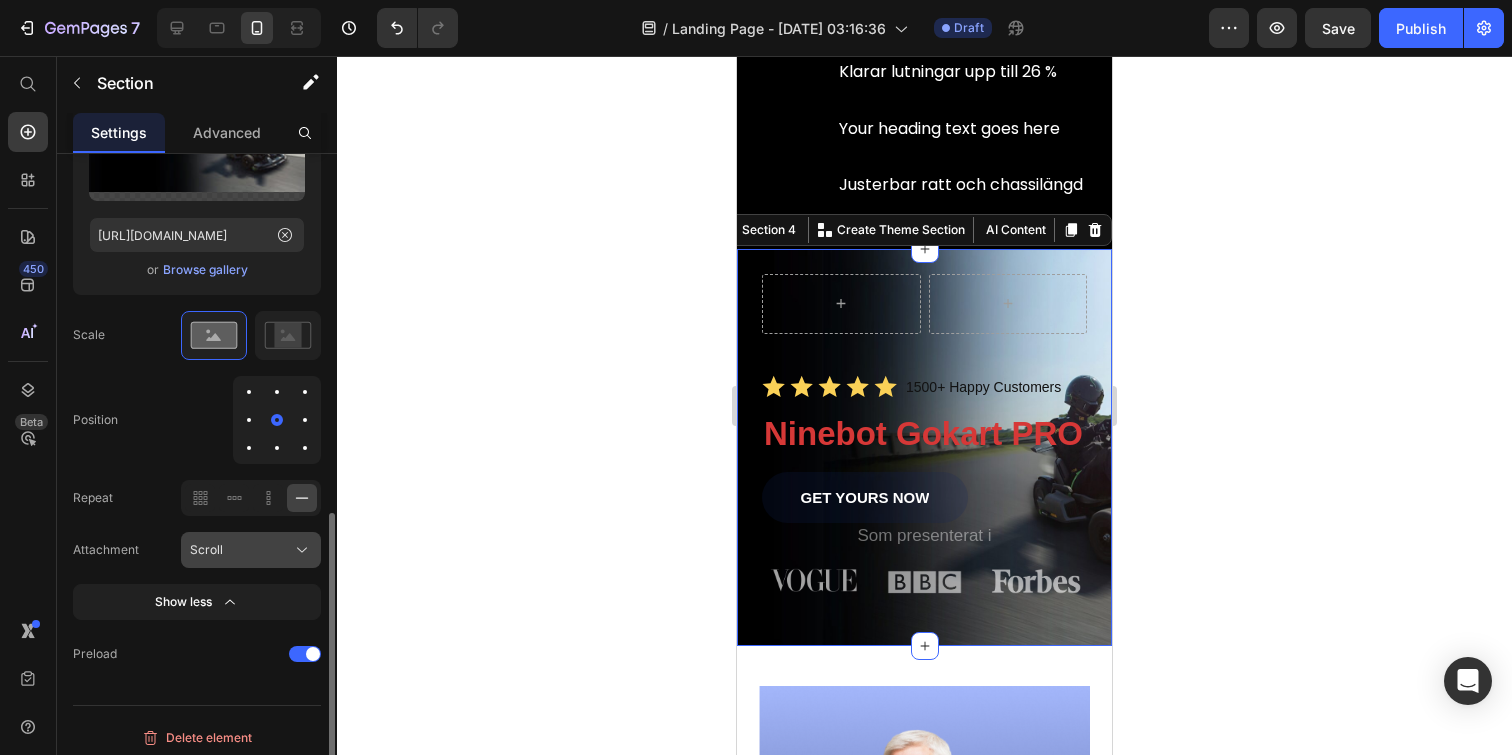 click on "Scroll" 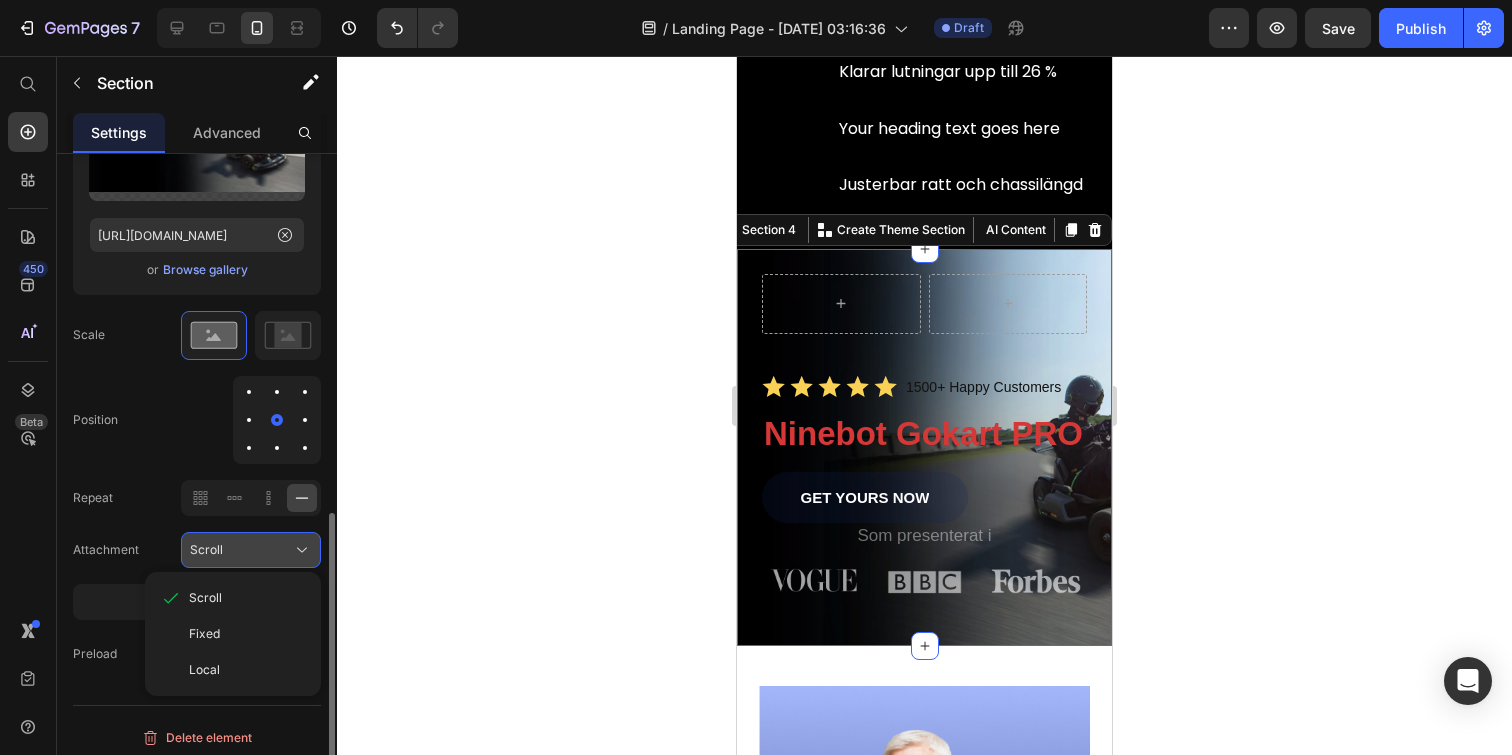 click on "Scroll" 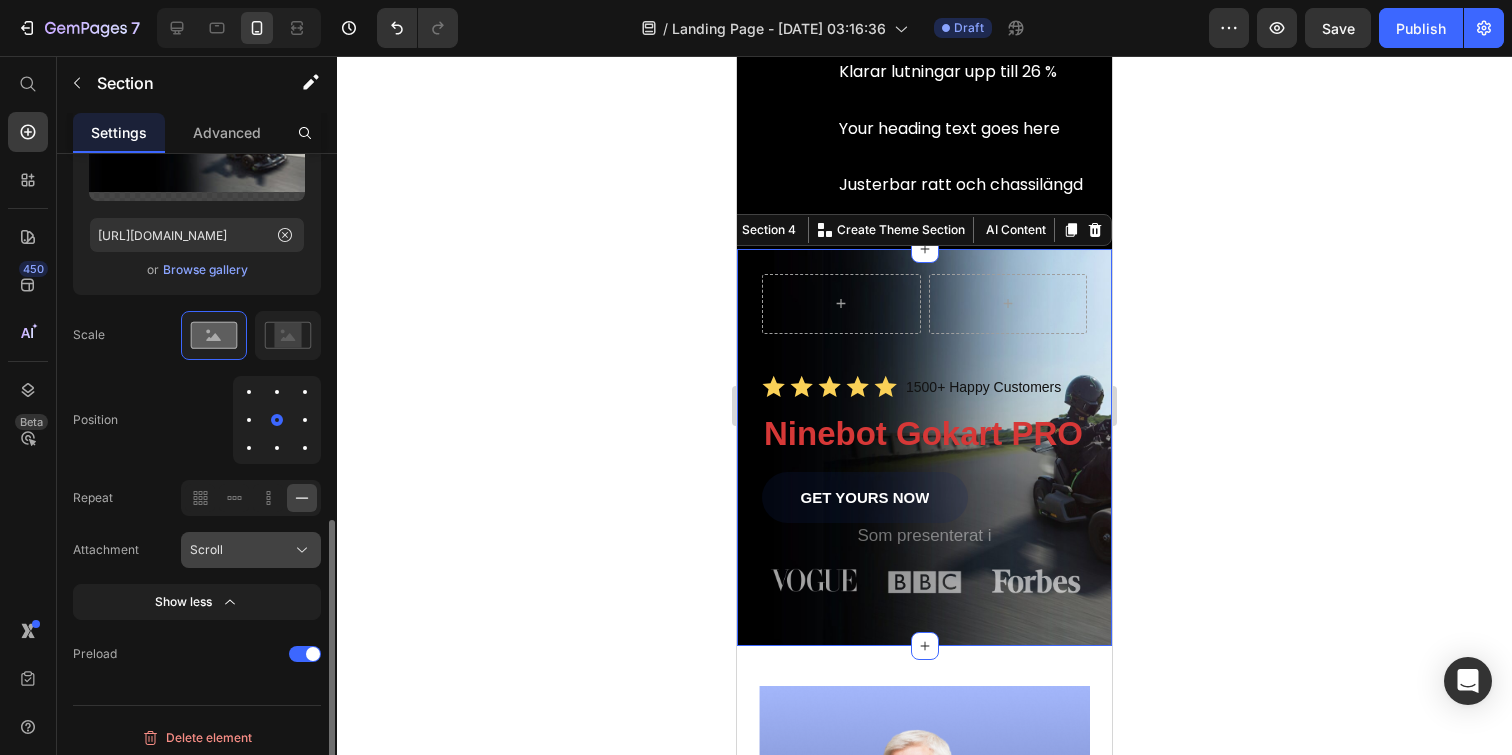 scroll, scrollTop: 807, scrollLeft: 0, axis: vertical 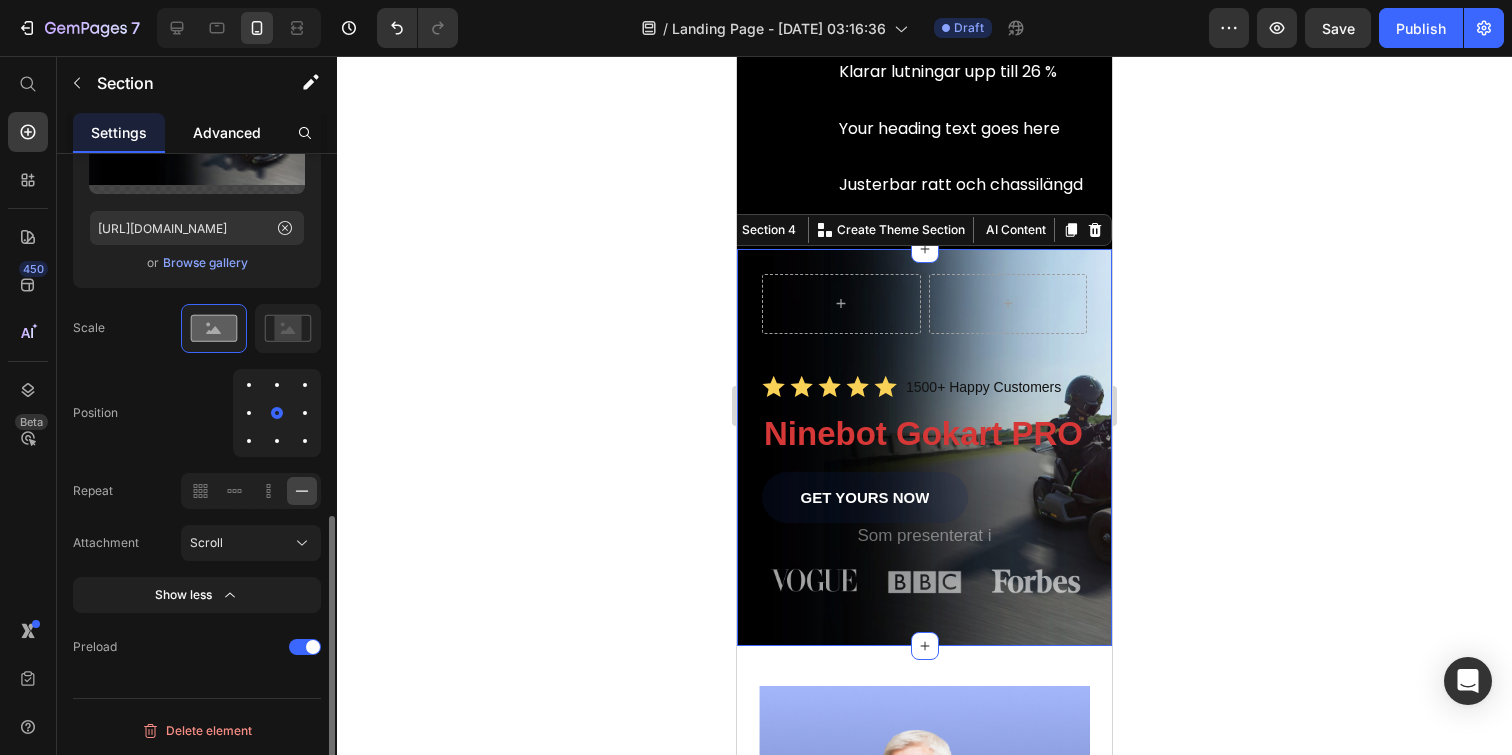 click on "Advanced" 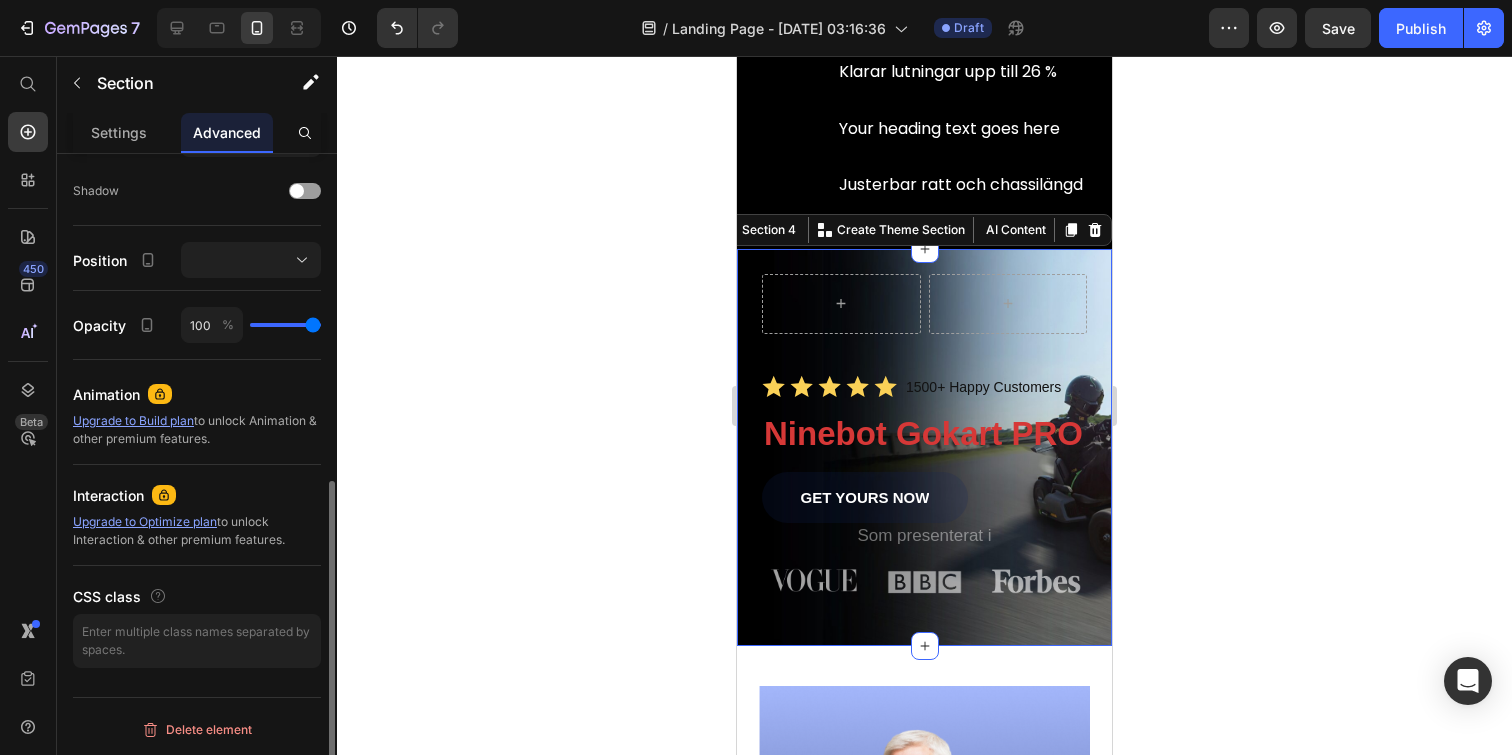 scroll, scrollTop: 0, scrollLeft: 0, axis: both 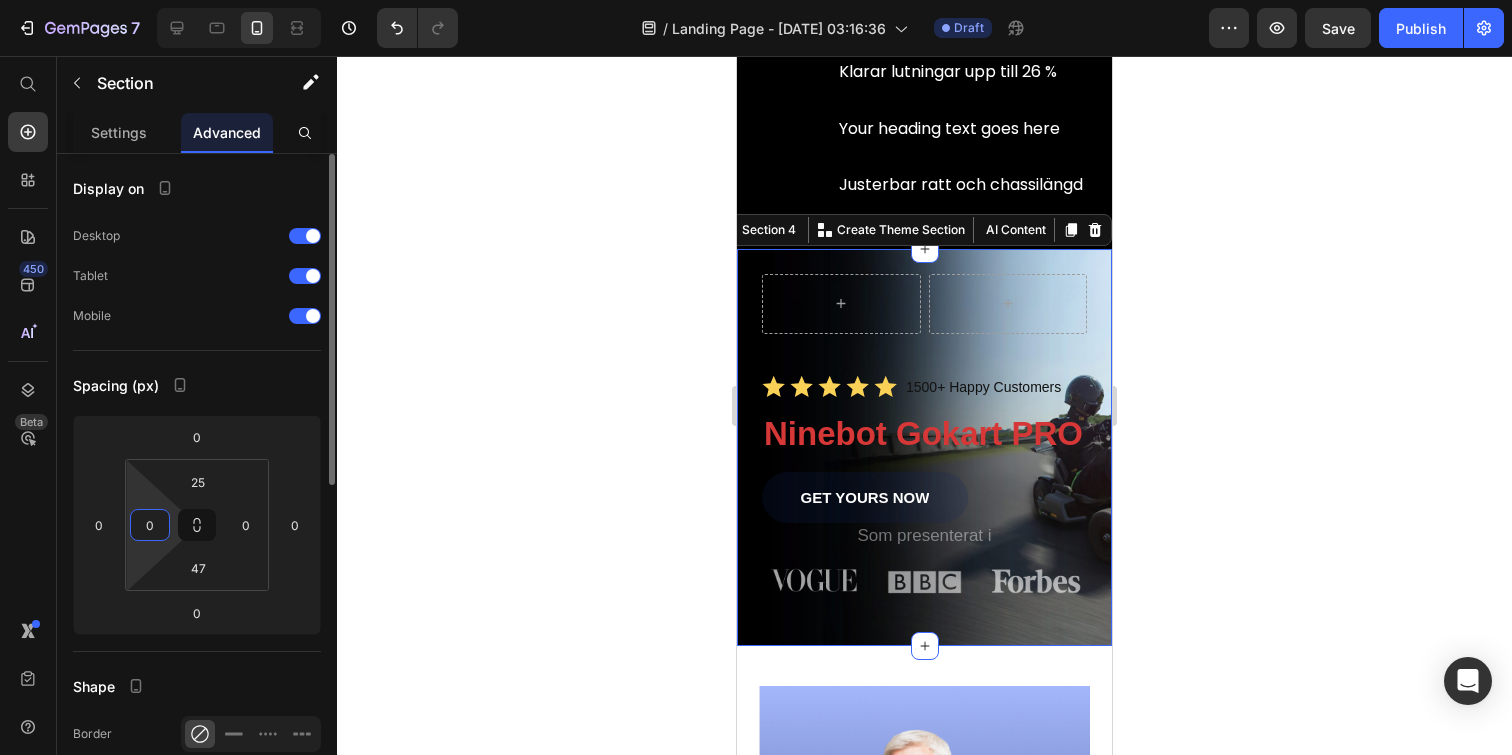 click on "0" at bounding box center [150, 525] 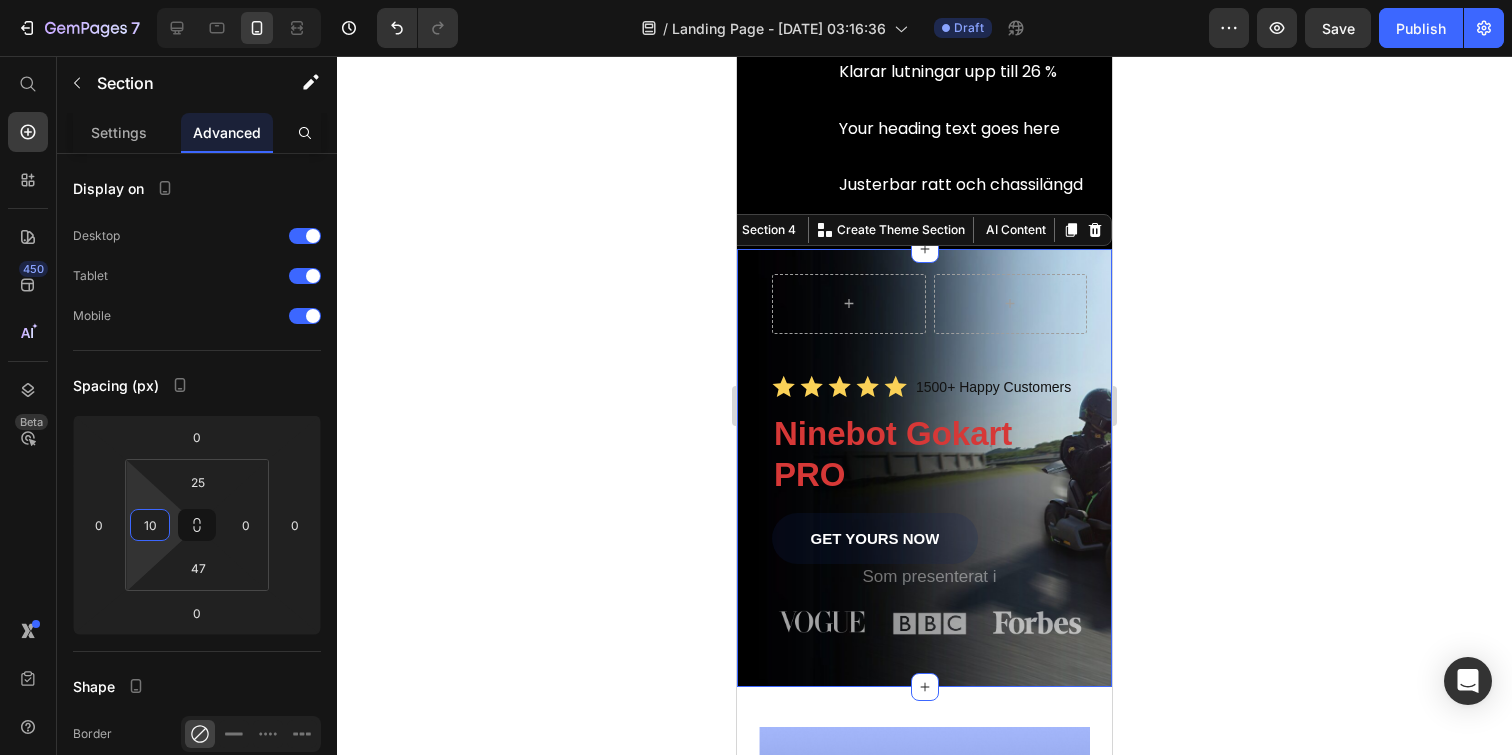 type on "1" 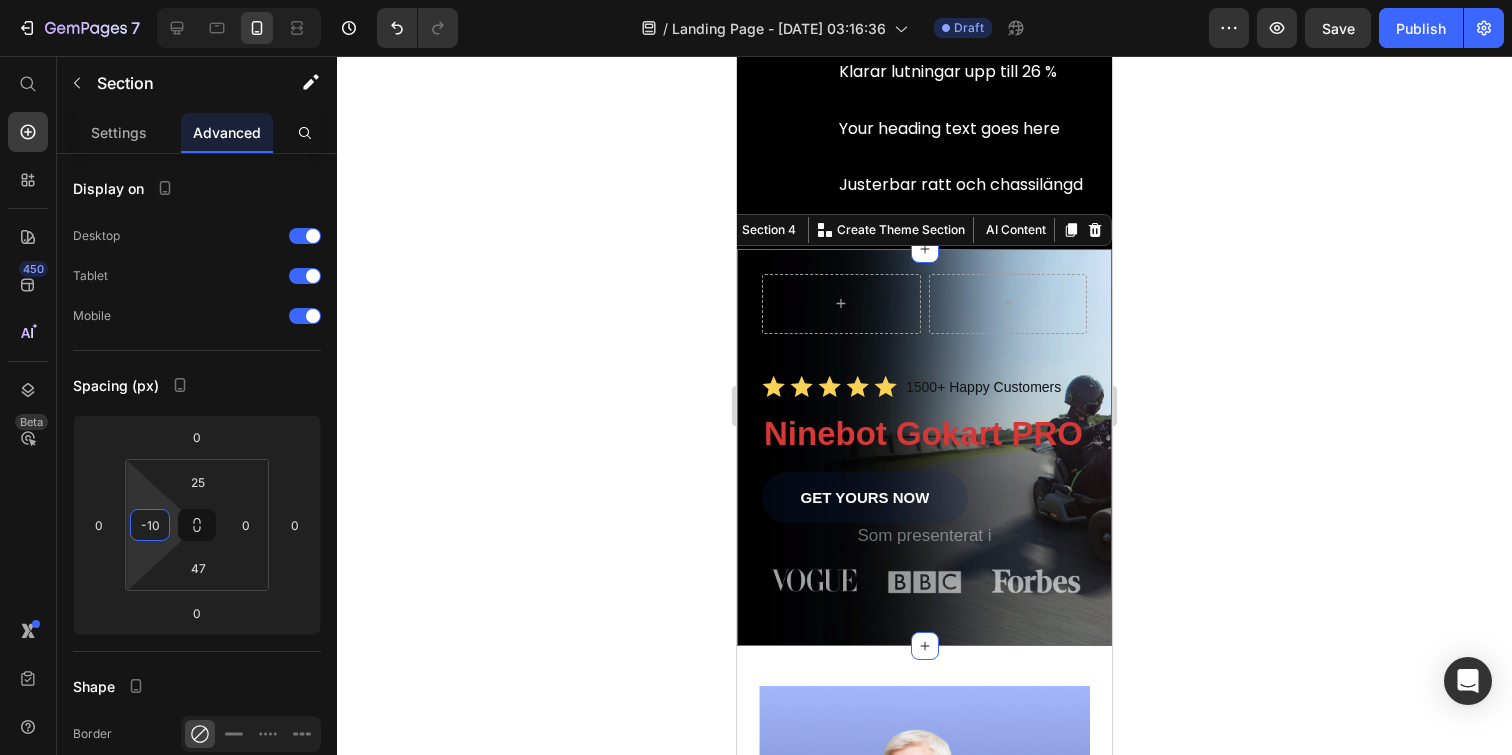 type on "-1" 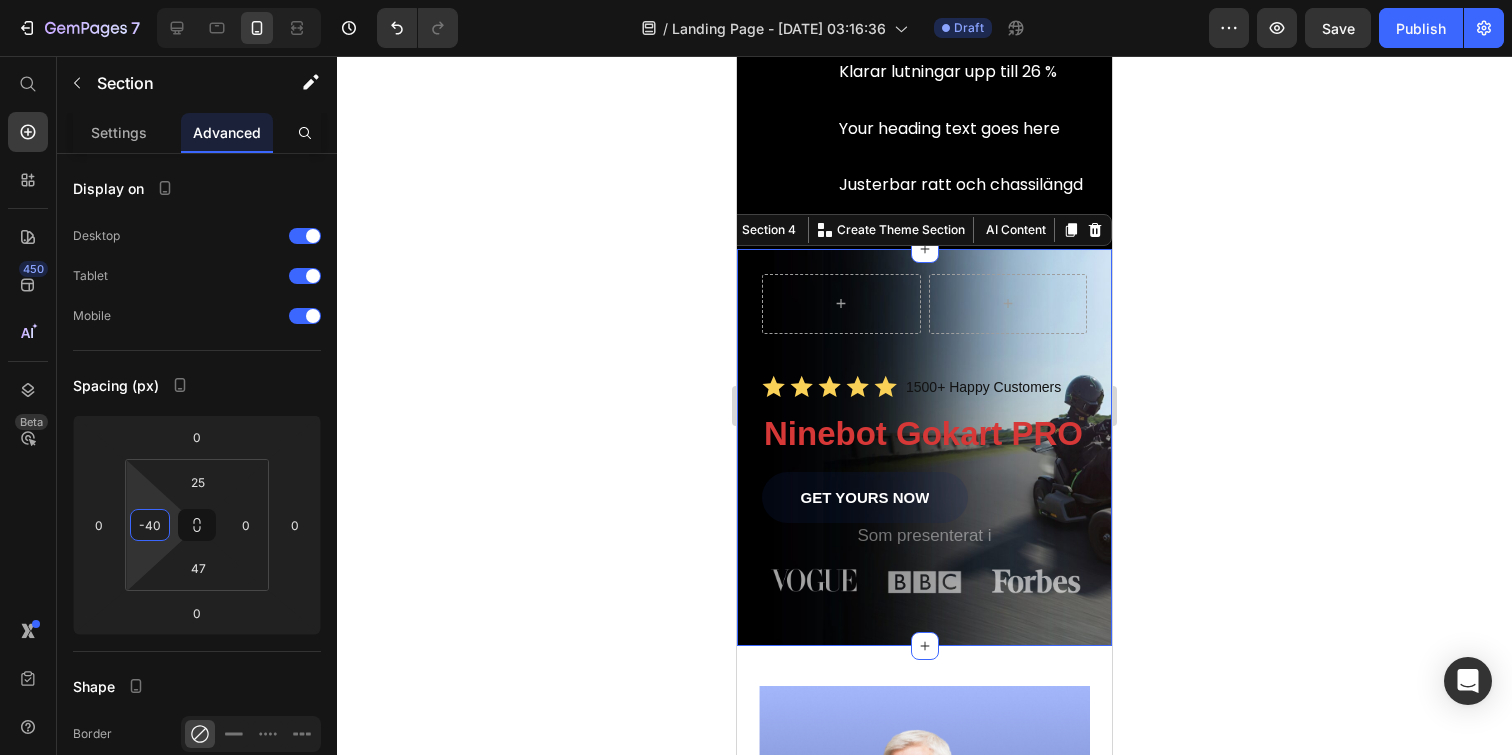 type on "-4" 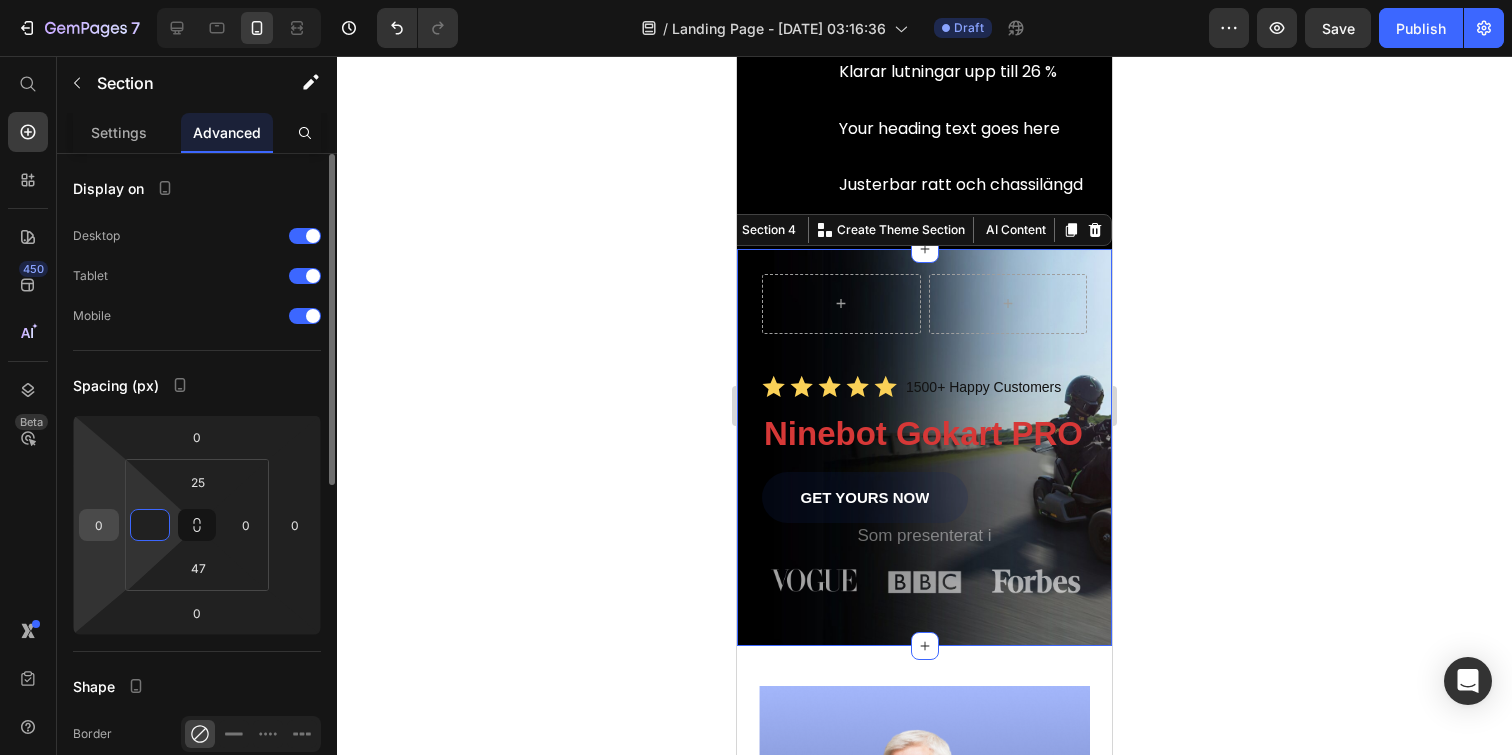 click on "0" at bounding box center [99, 525] 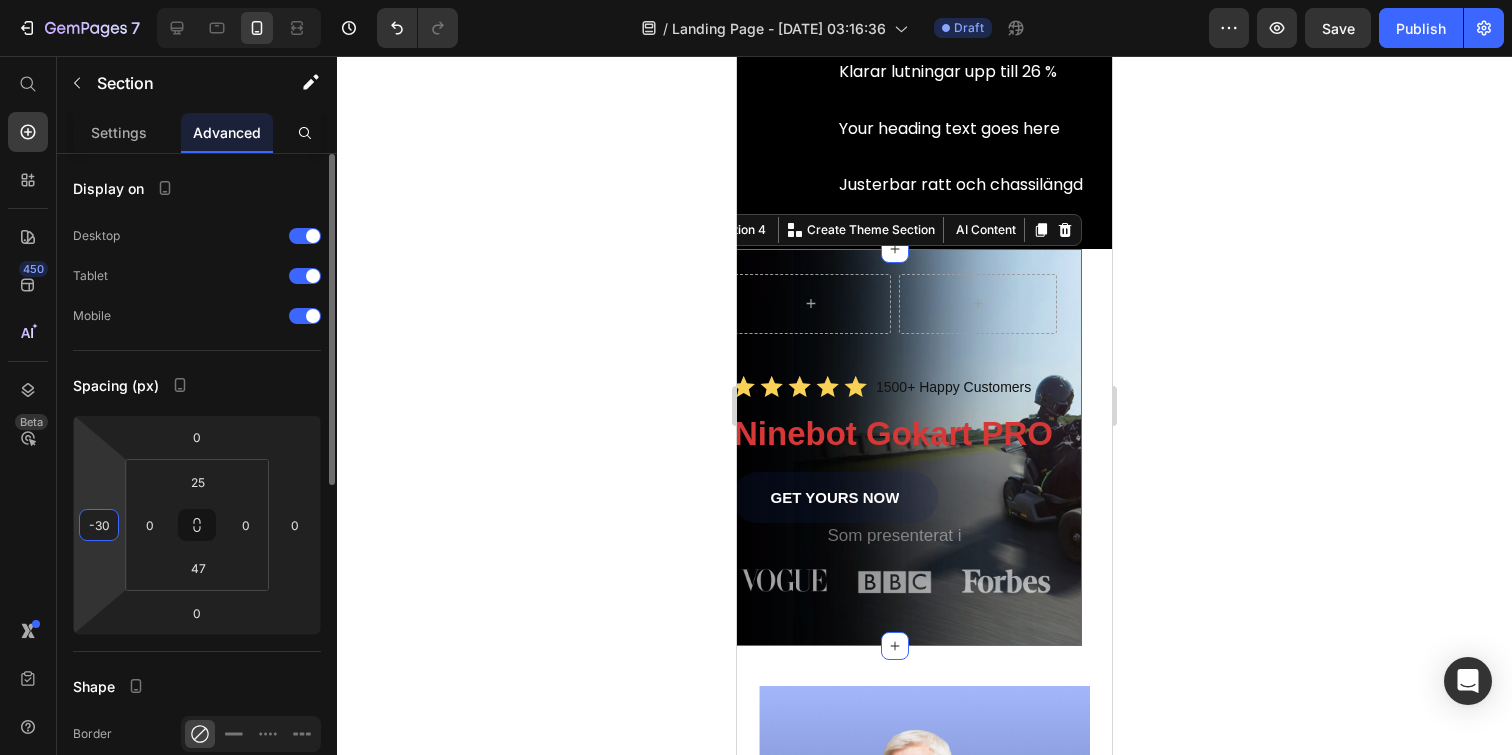type on "-3" 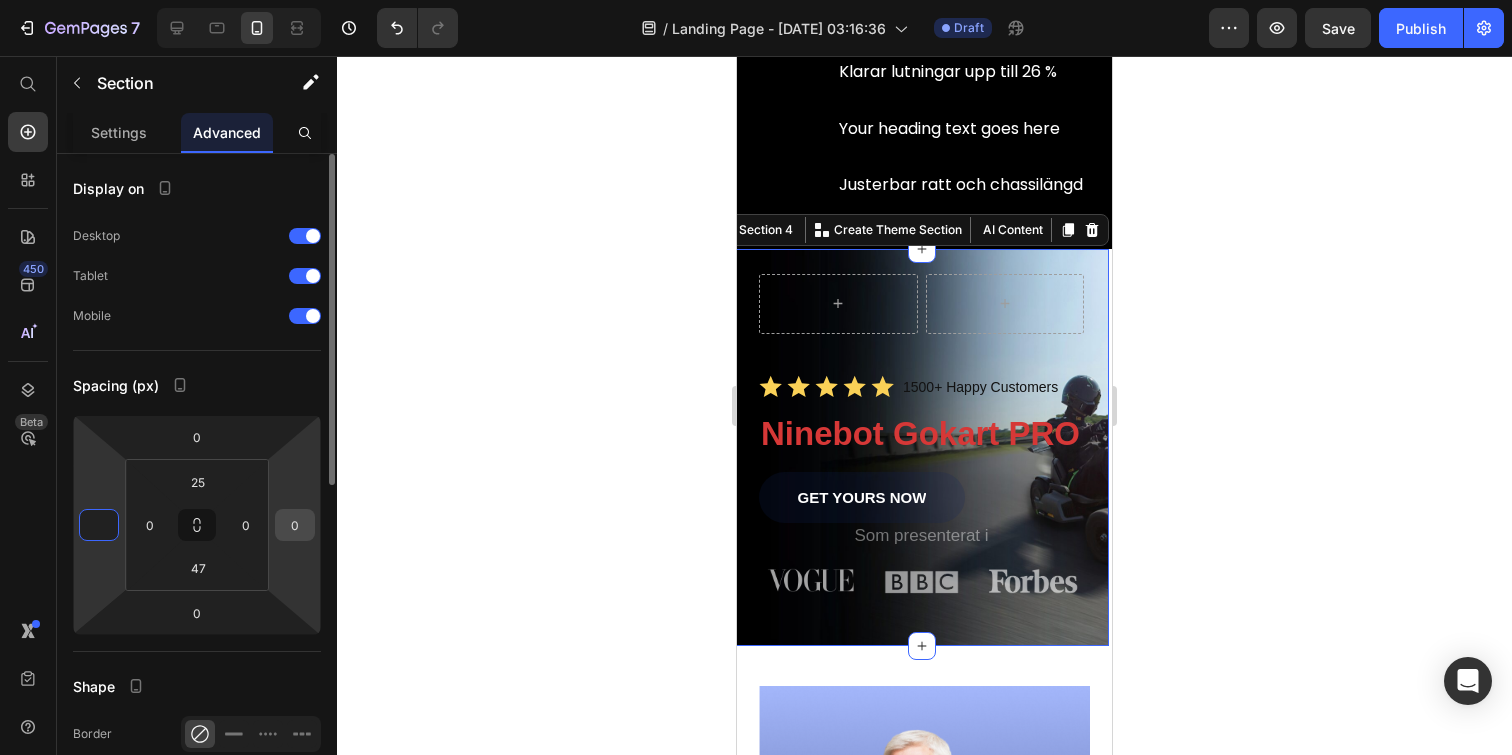 click on "0" at bounding box center (295, 525) 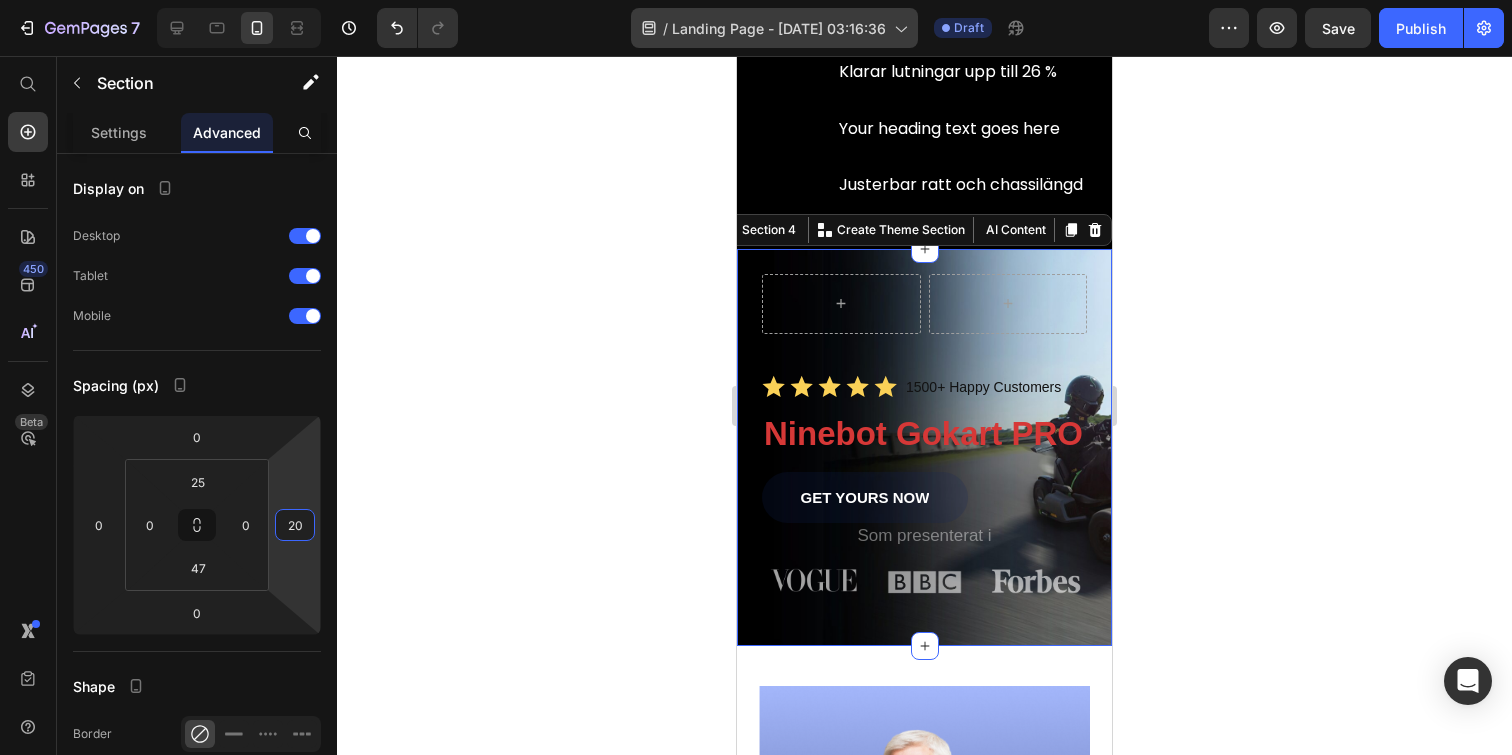 type on "2" 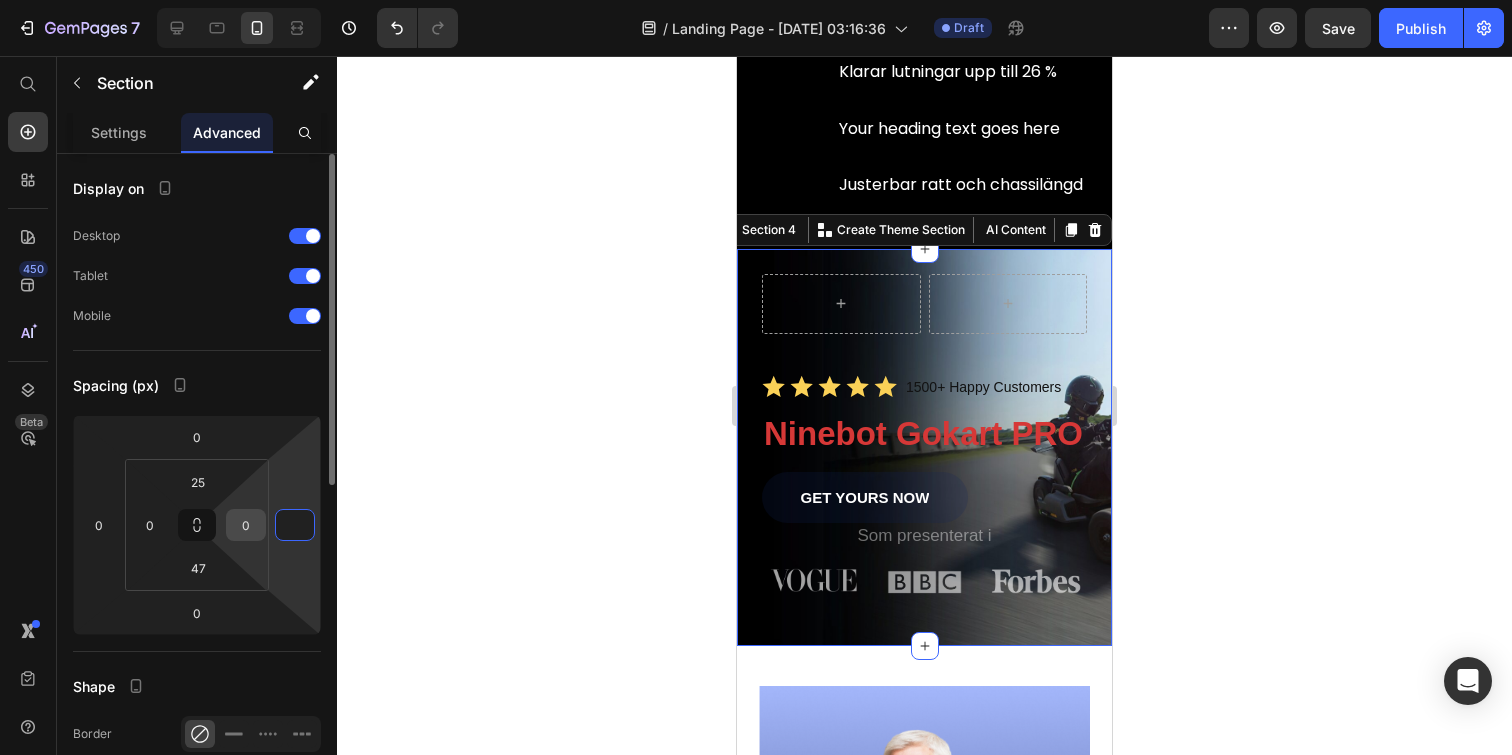 type on "0" 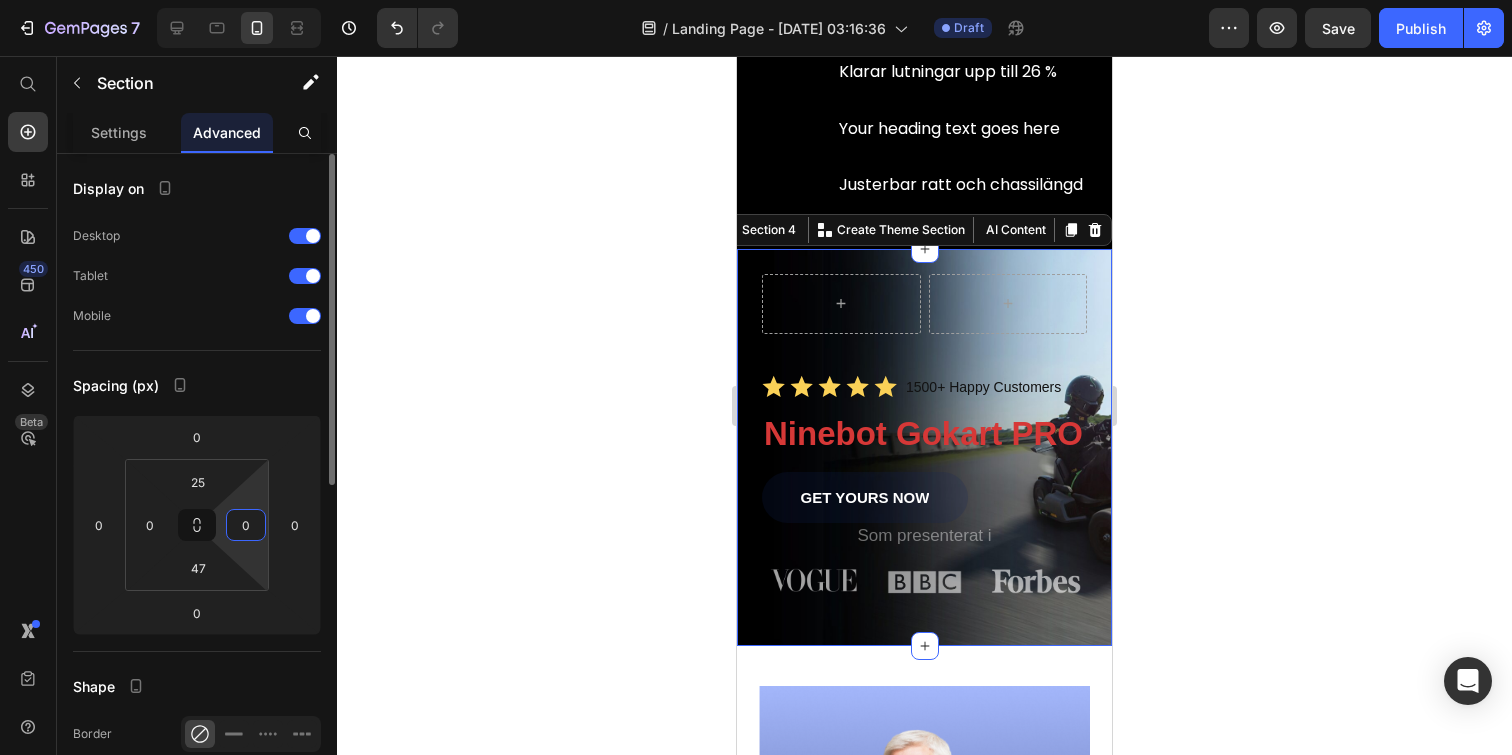 click on "0" at bounding box center [246, 525] 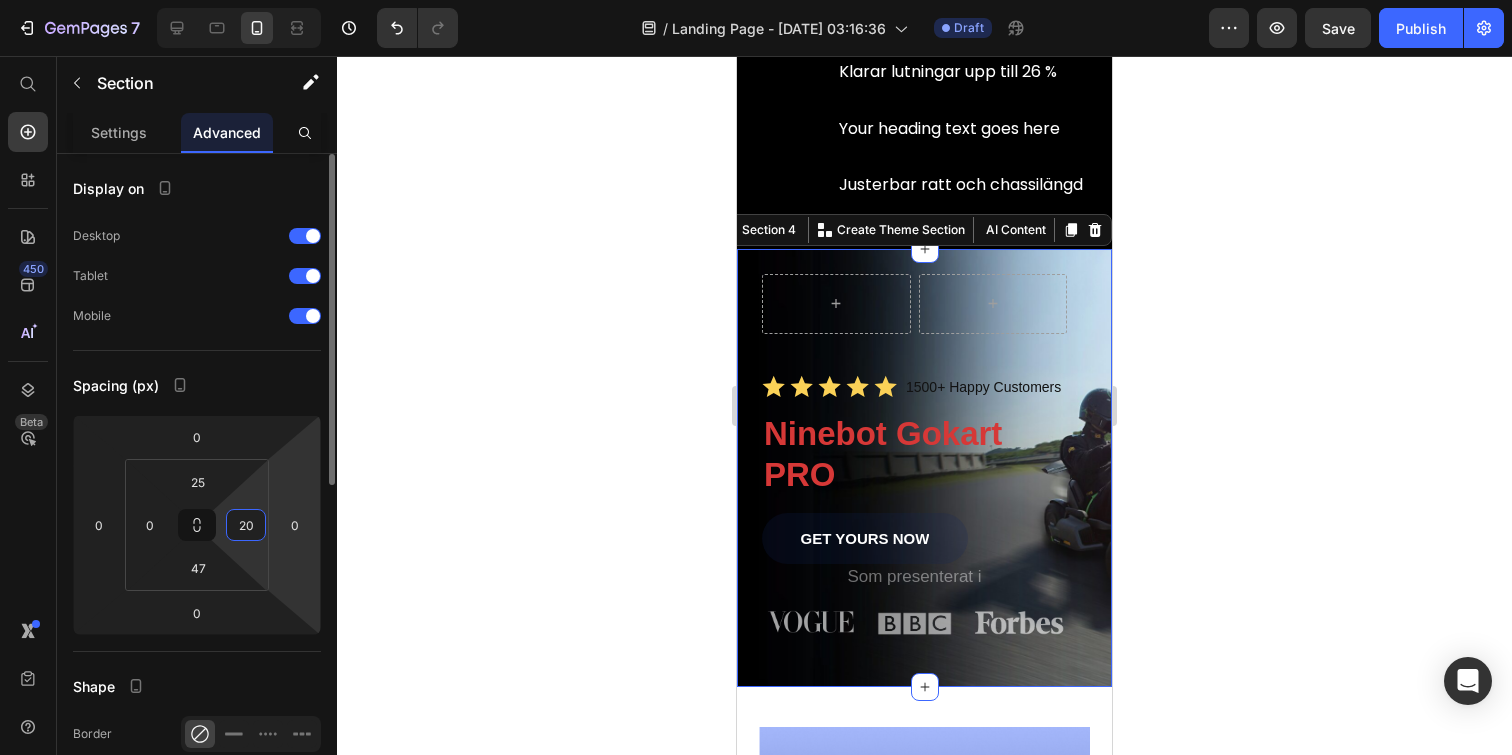 type on "2" 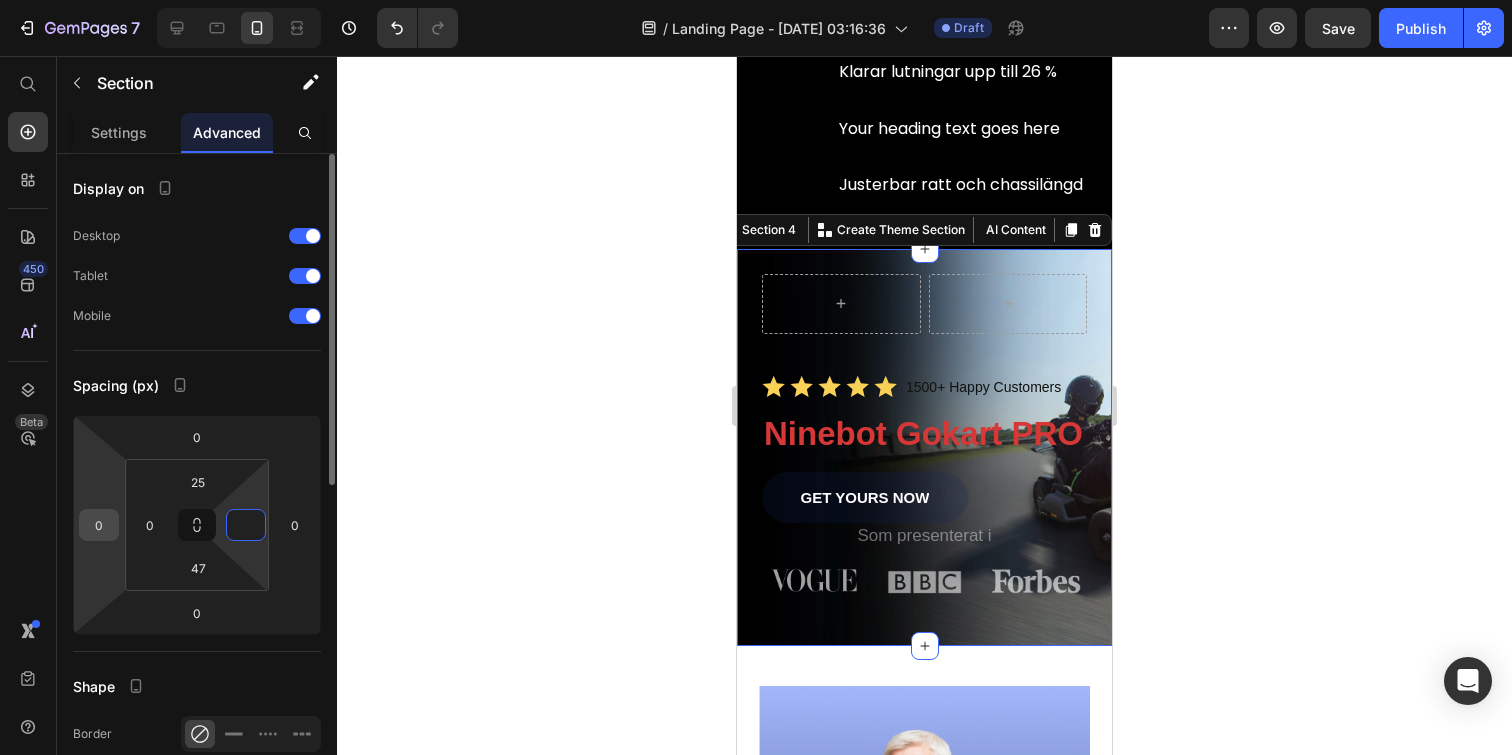 type on "0" 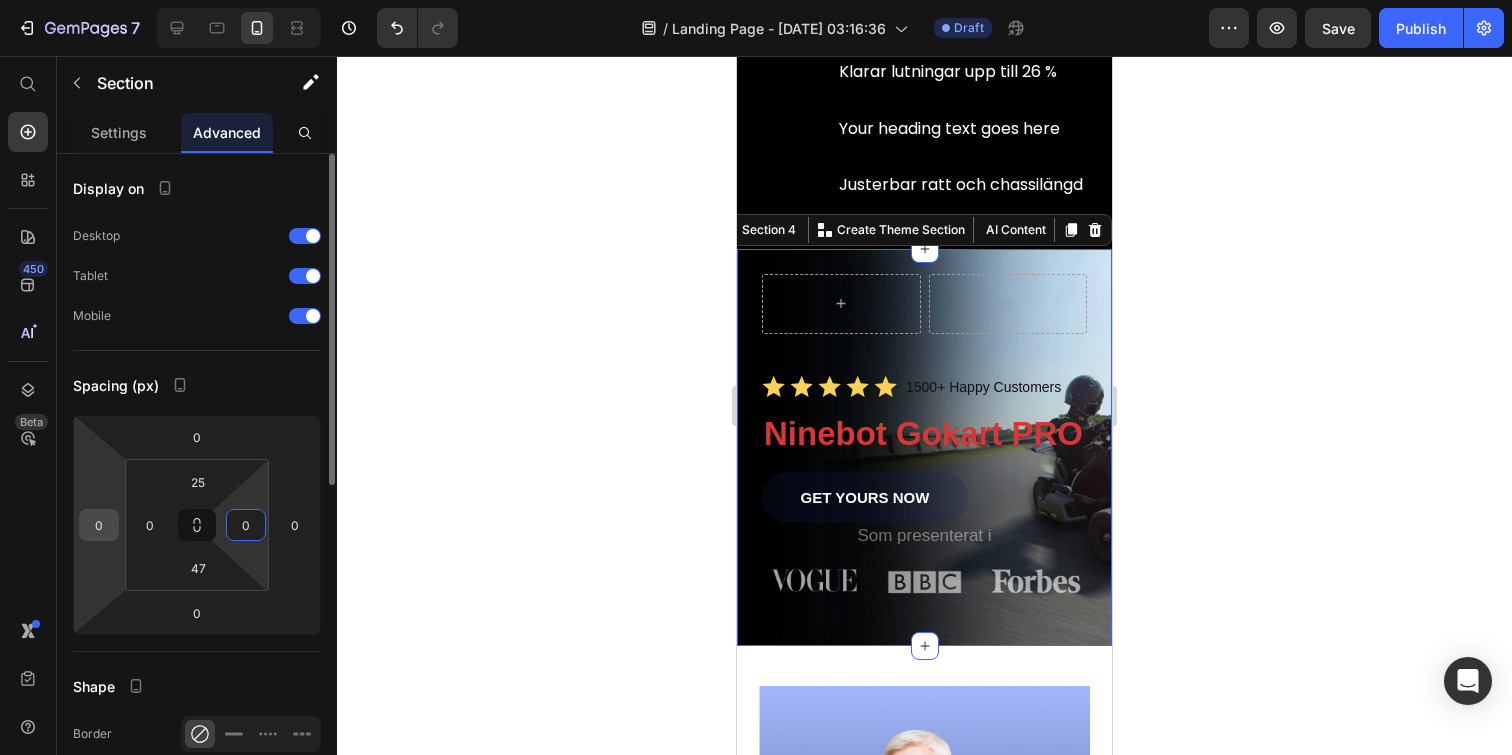 click on "0" at bounding box center (99, 525) 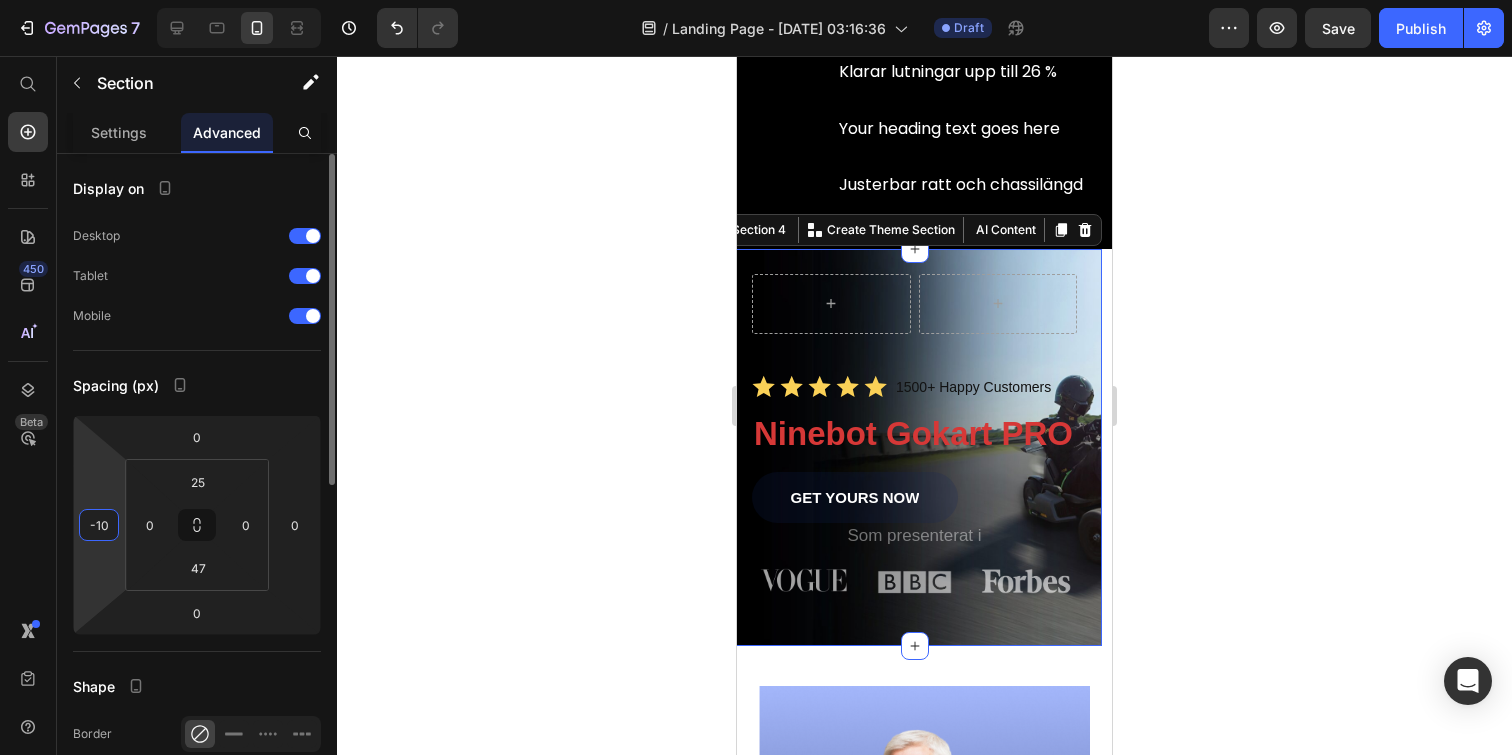 type on "-1" 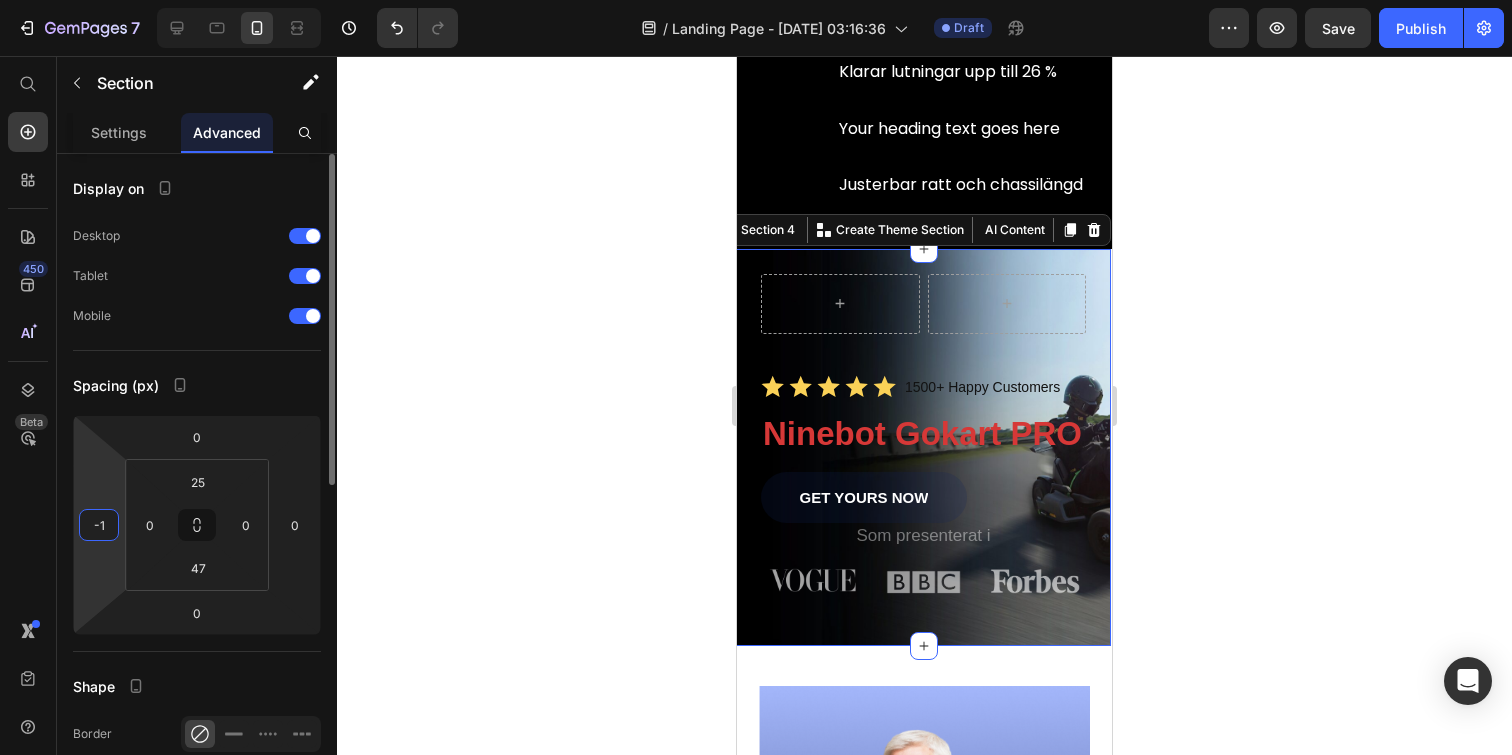 type 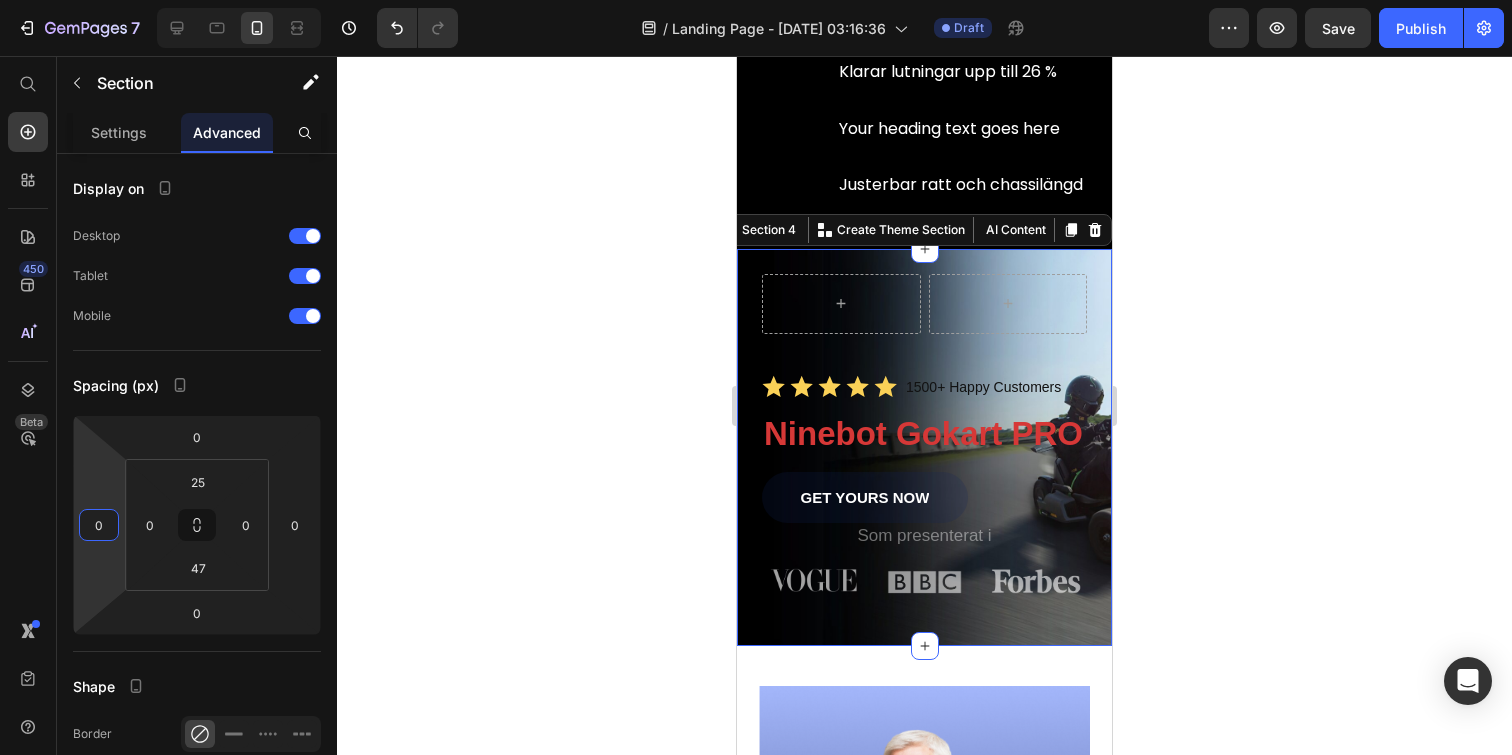 click 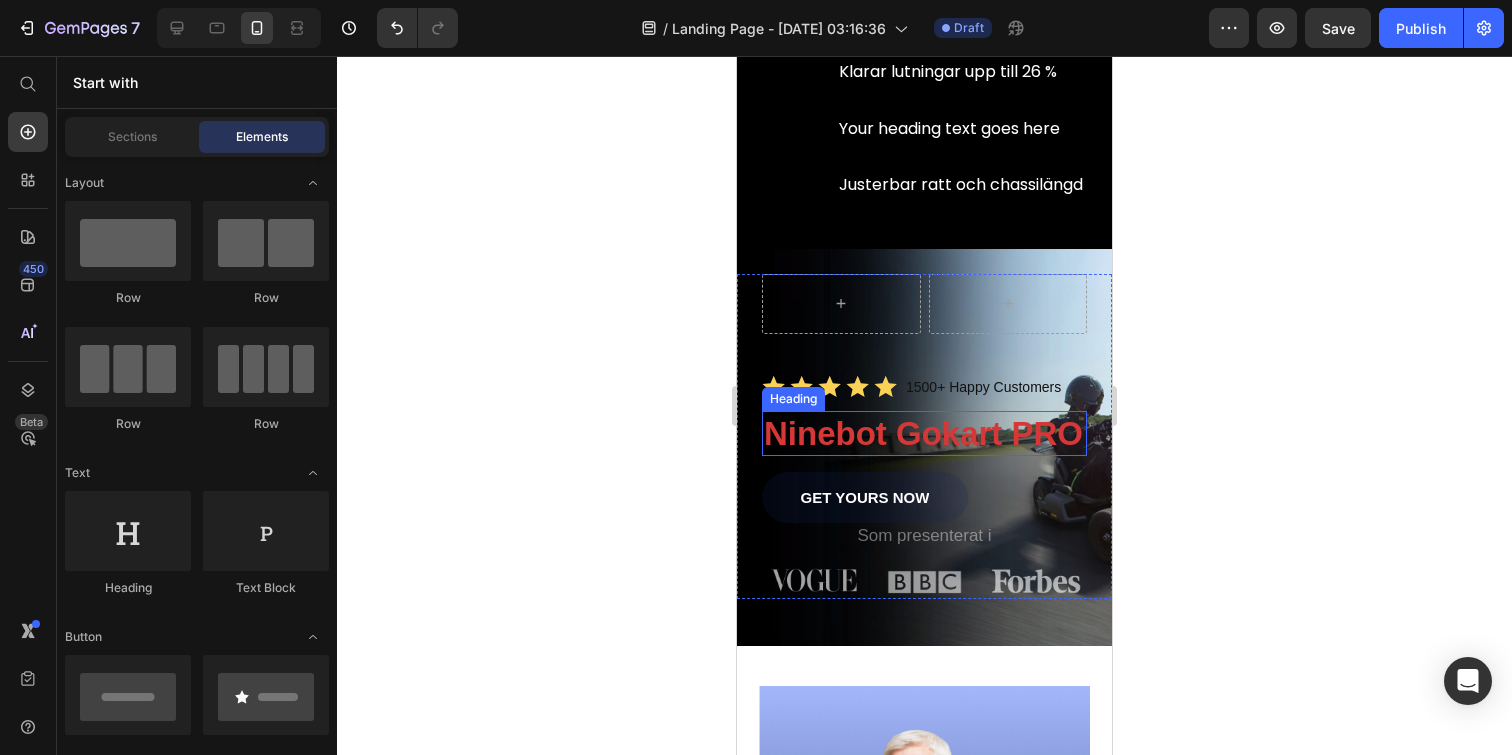click on "Ninebot Gokart PRO" at bounding box center [923, 433] 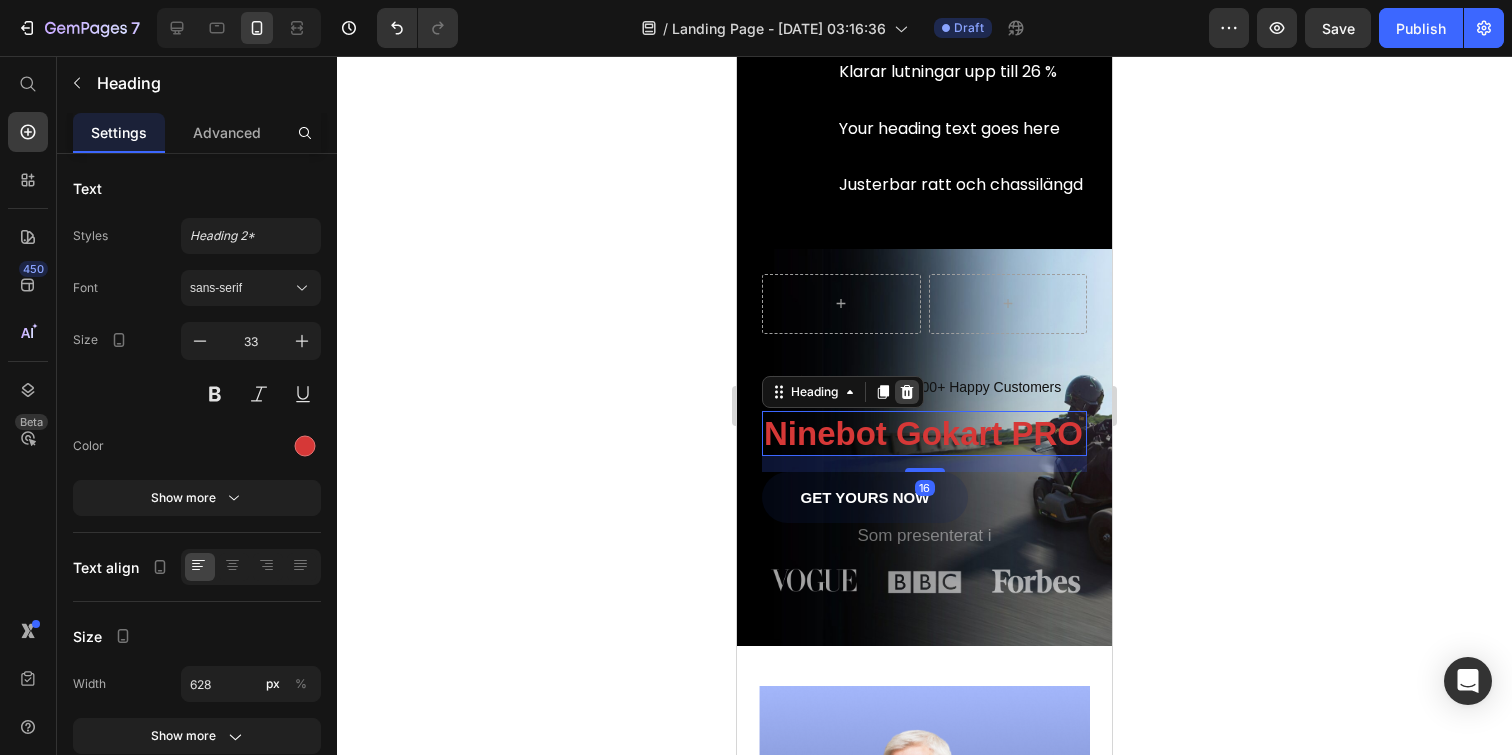 click at bounding box center [907, 392] 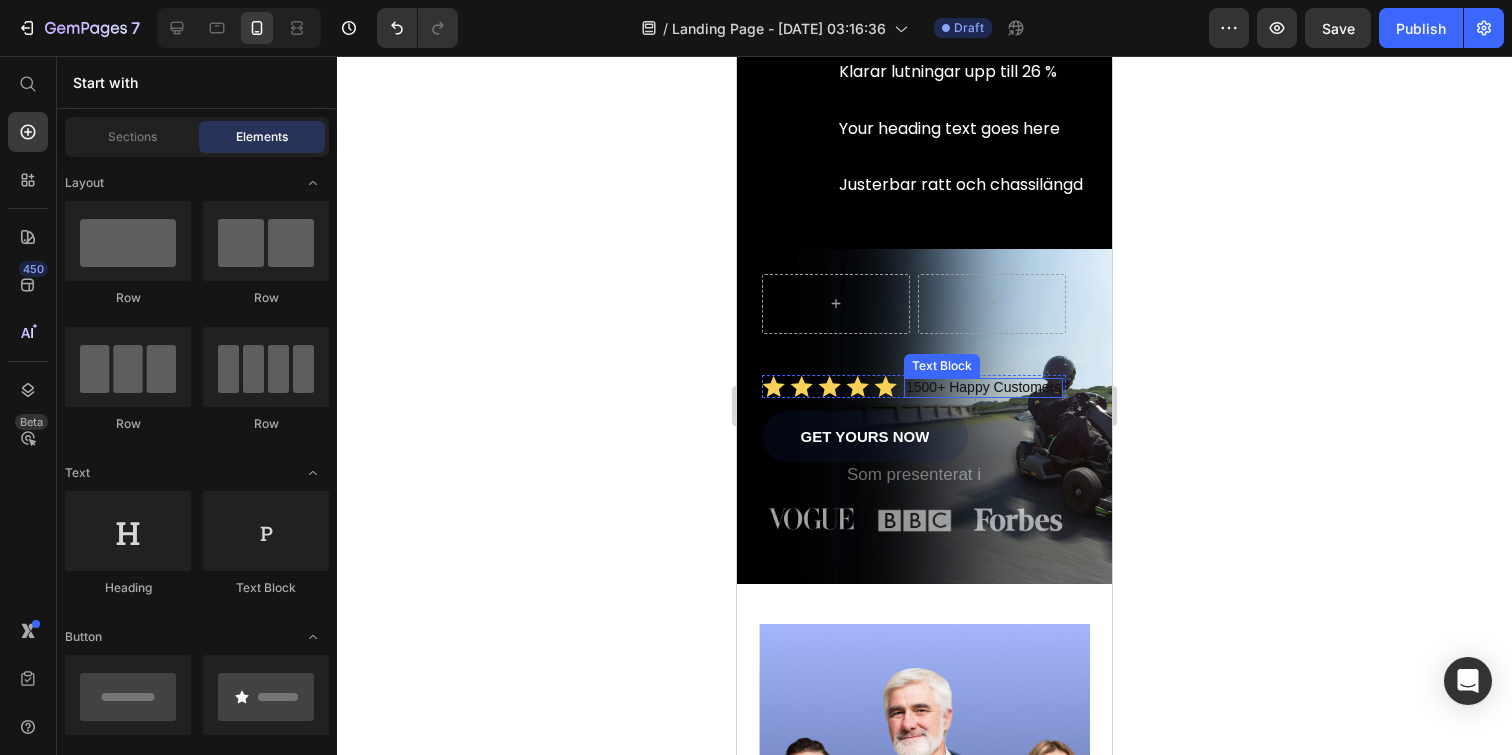 click on "1500+ Happy Customers" at bounding box center [983, 387] 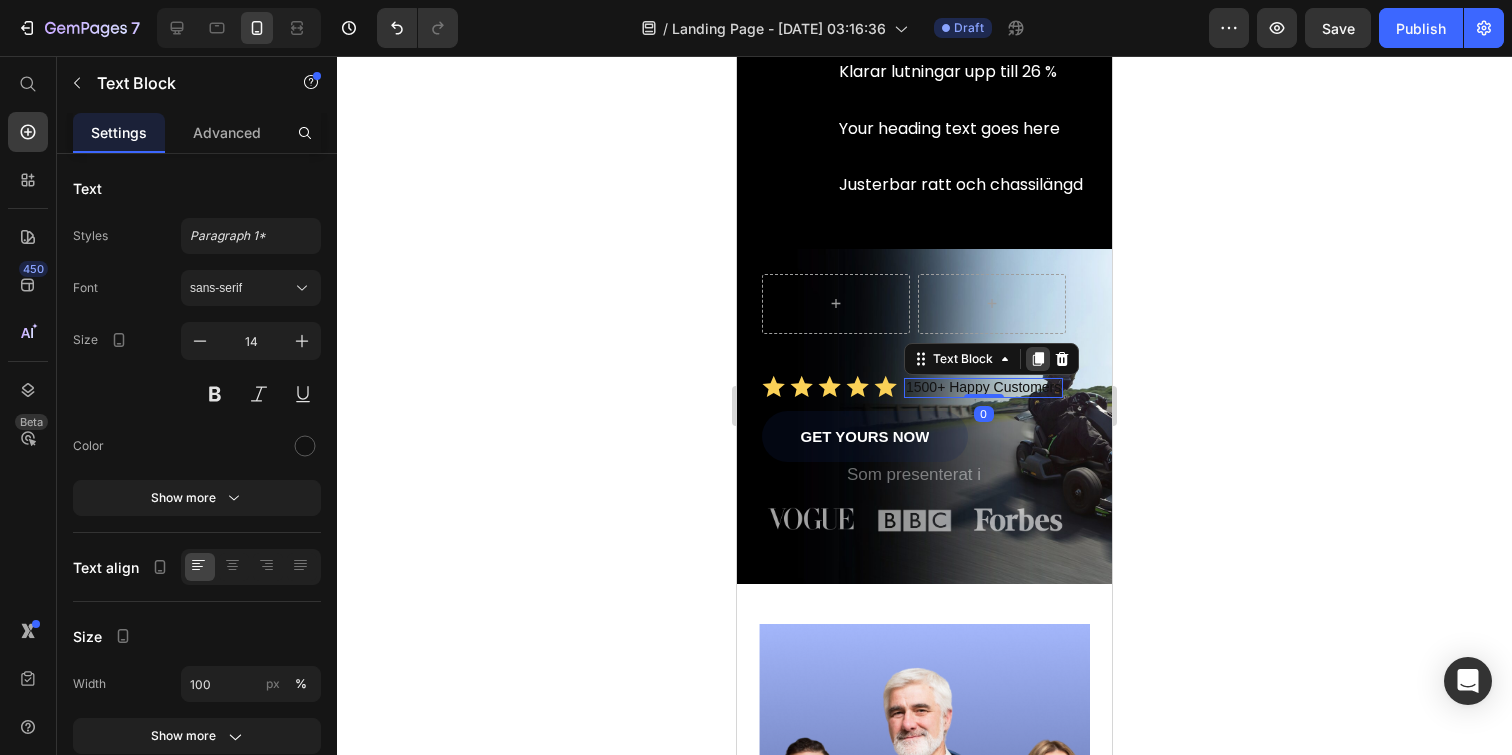 click at bounding box center [1038, 359] 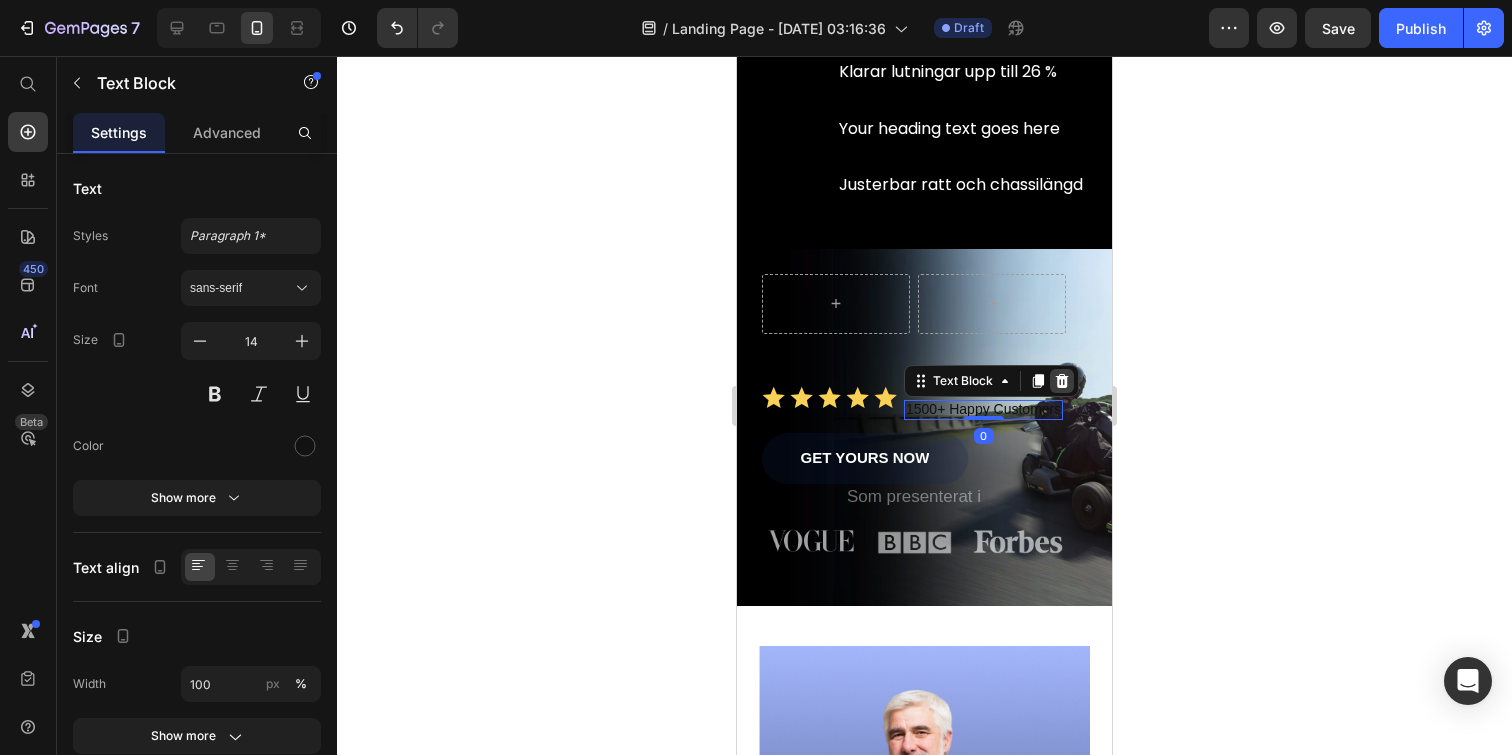 click 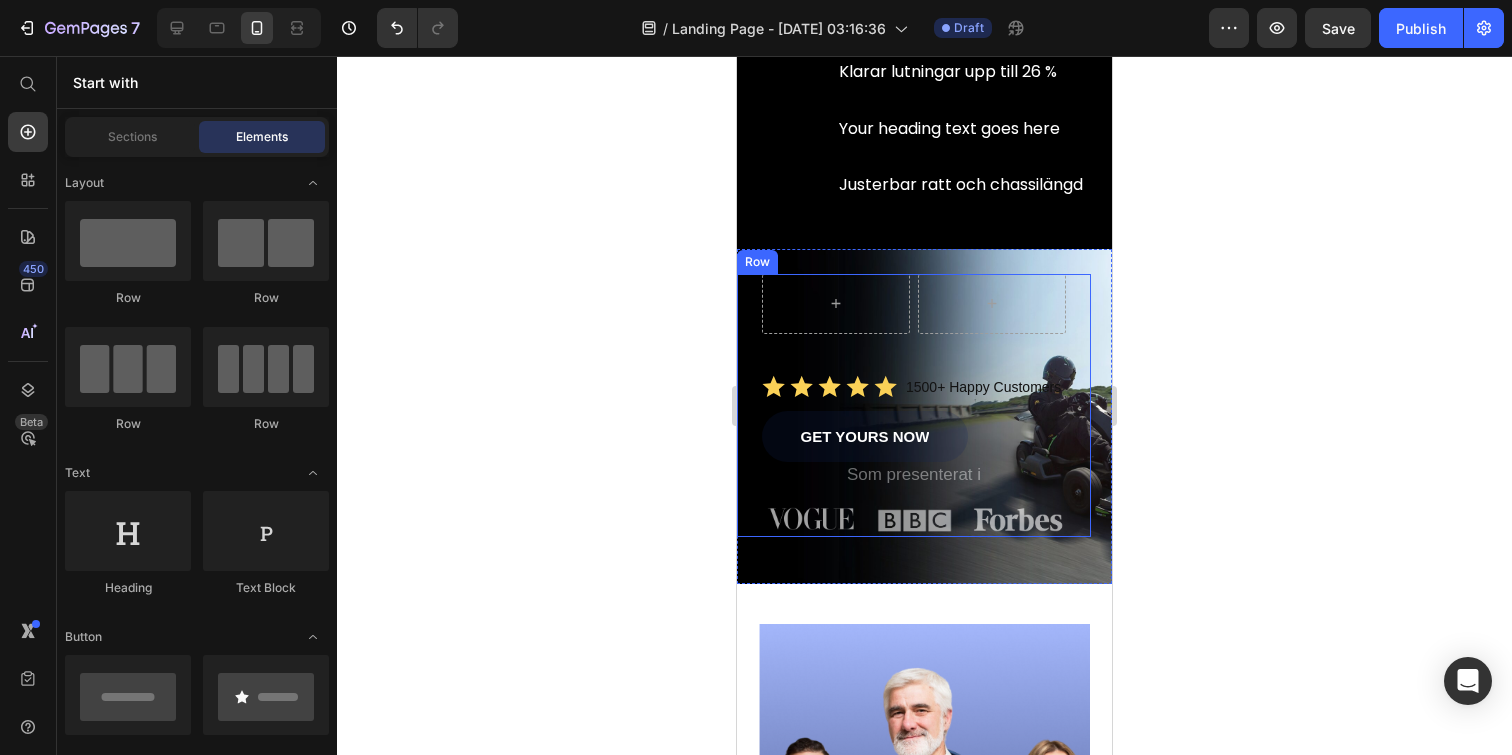 click on "Icon" at bounding box center [885, 386] 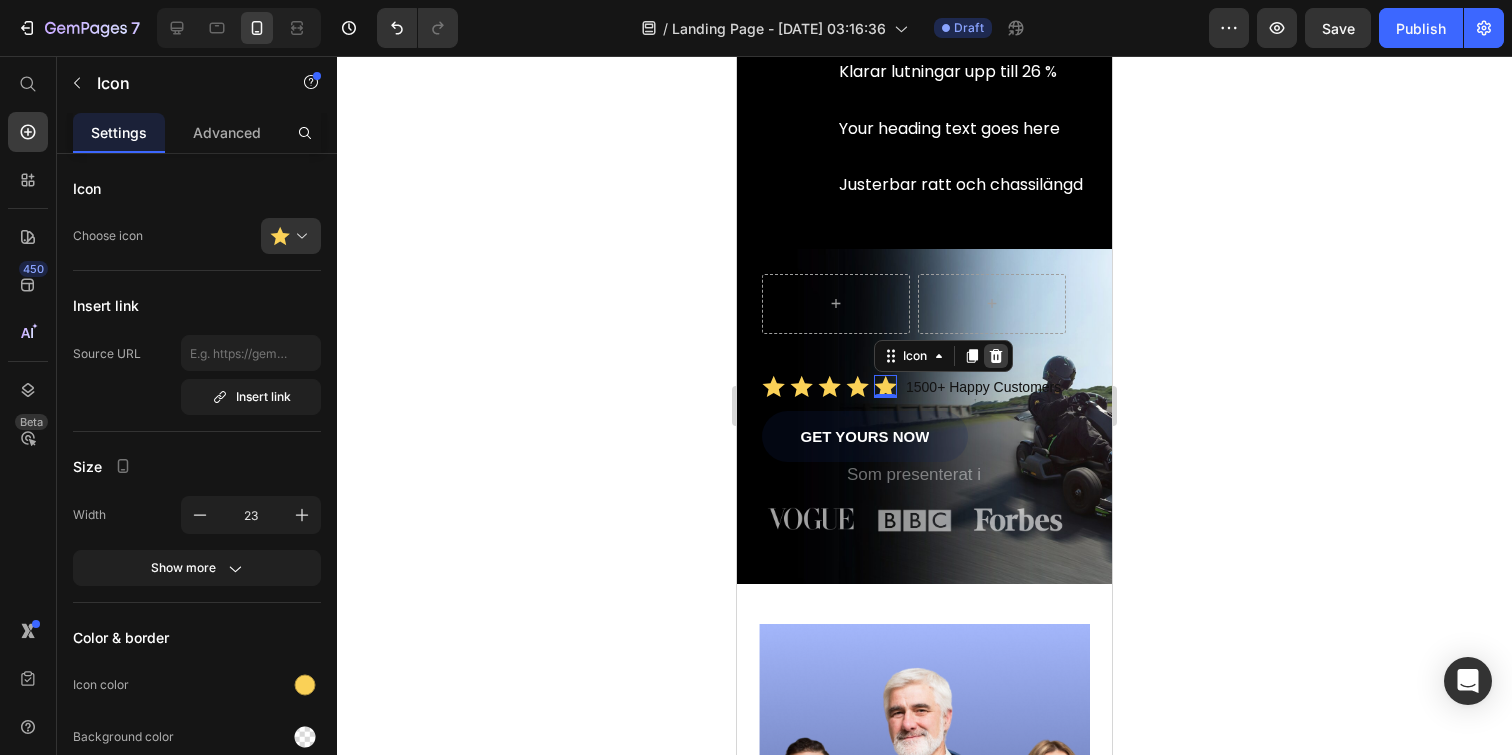 click 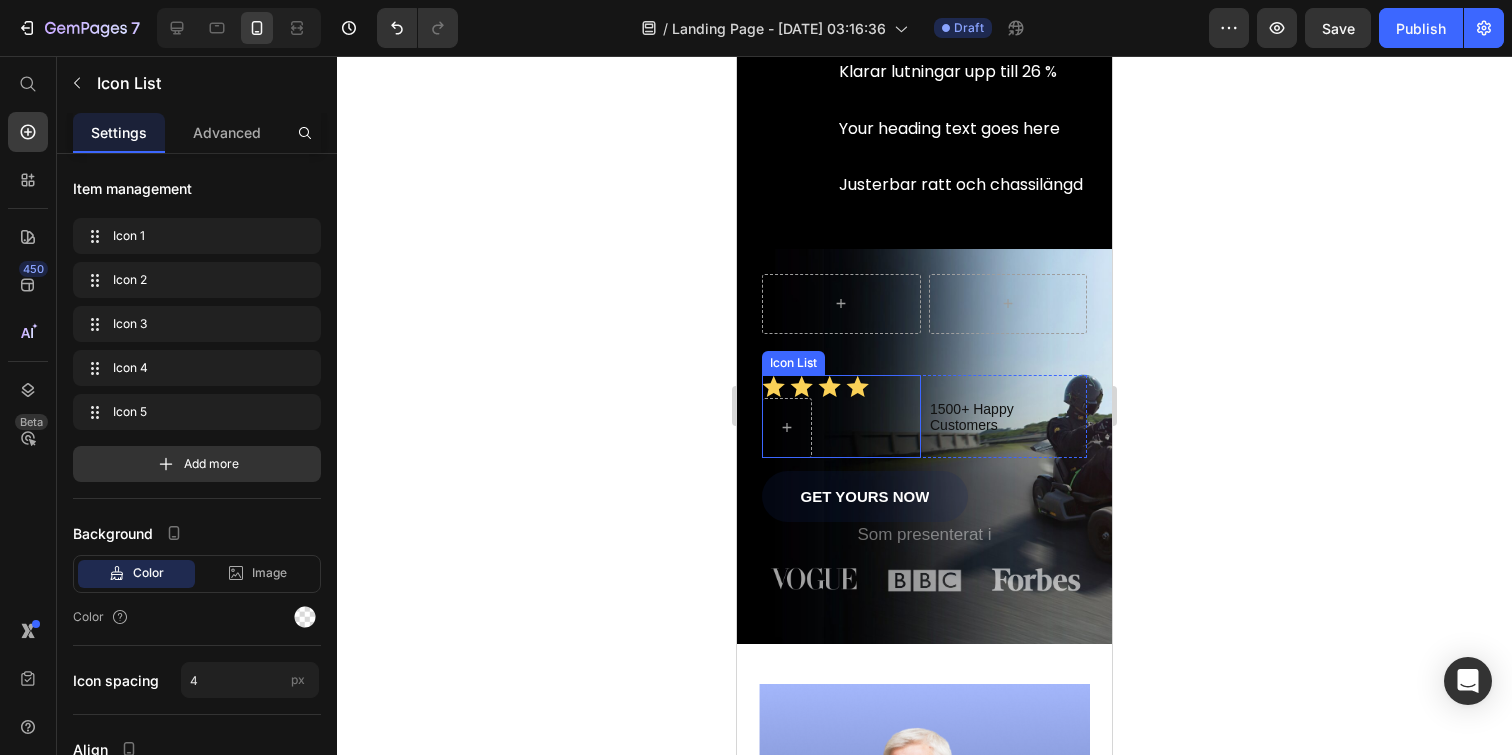 click on "Icon
Icon
Icon
Icon" at bounding box center (841, 416) 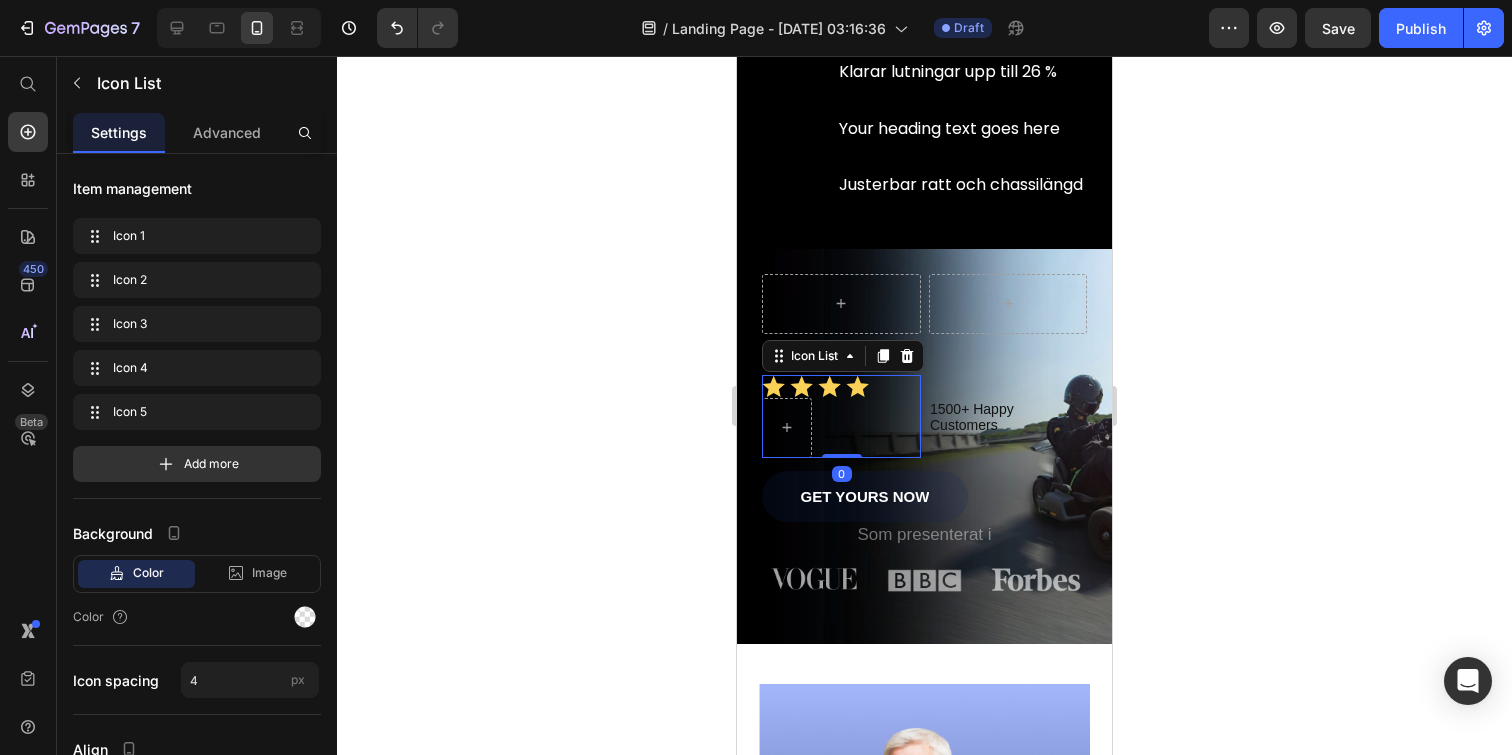 click on "Icon
Icon
Icon
Icon" at bounding box center [841, 416] 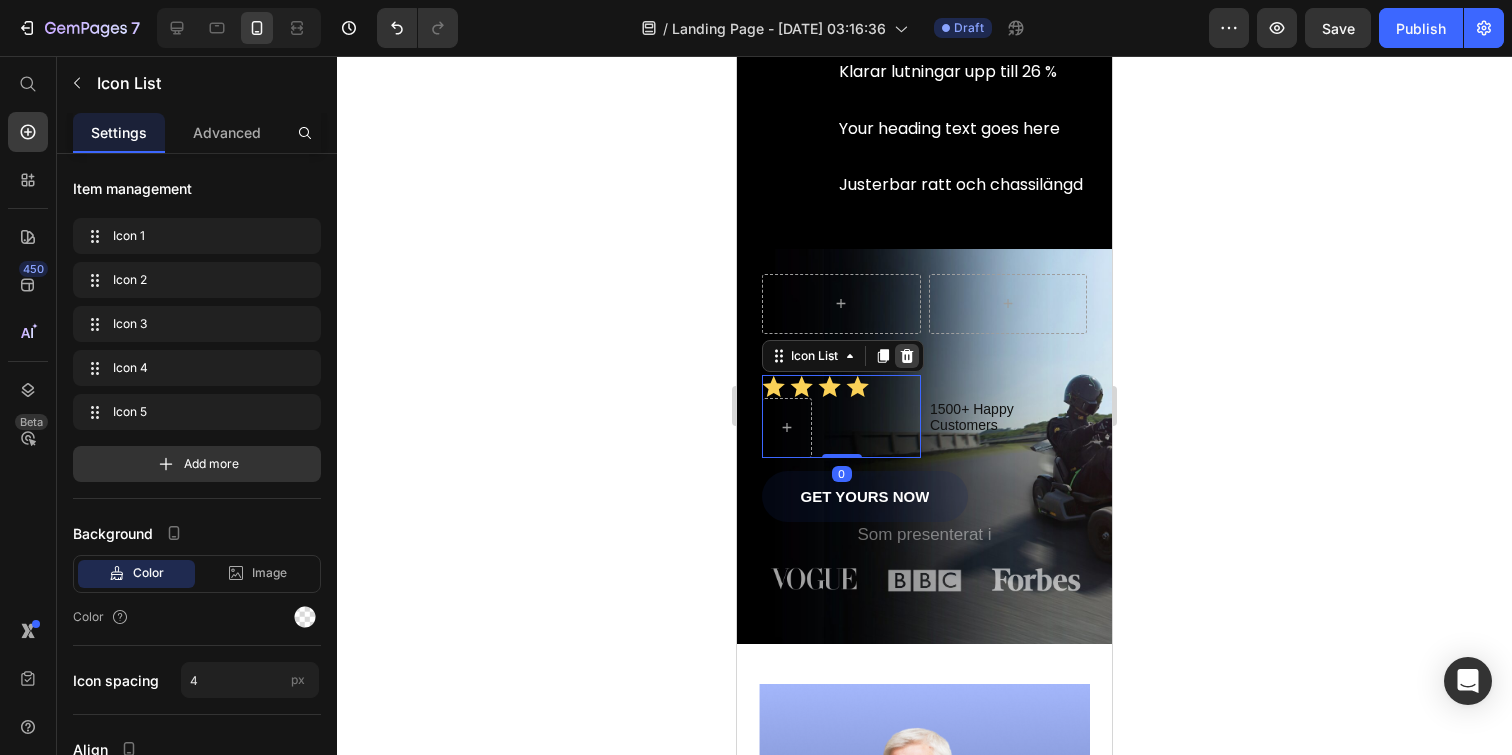 click 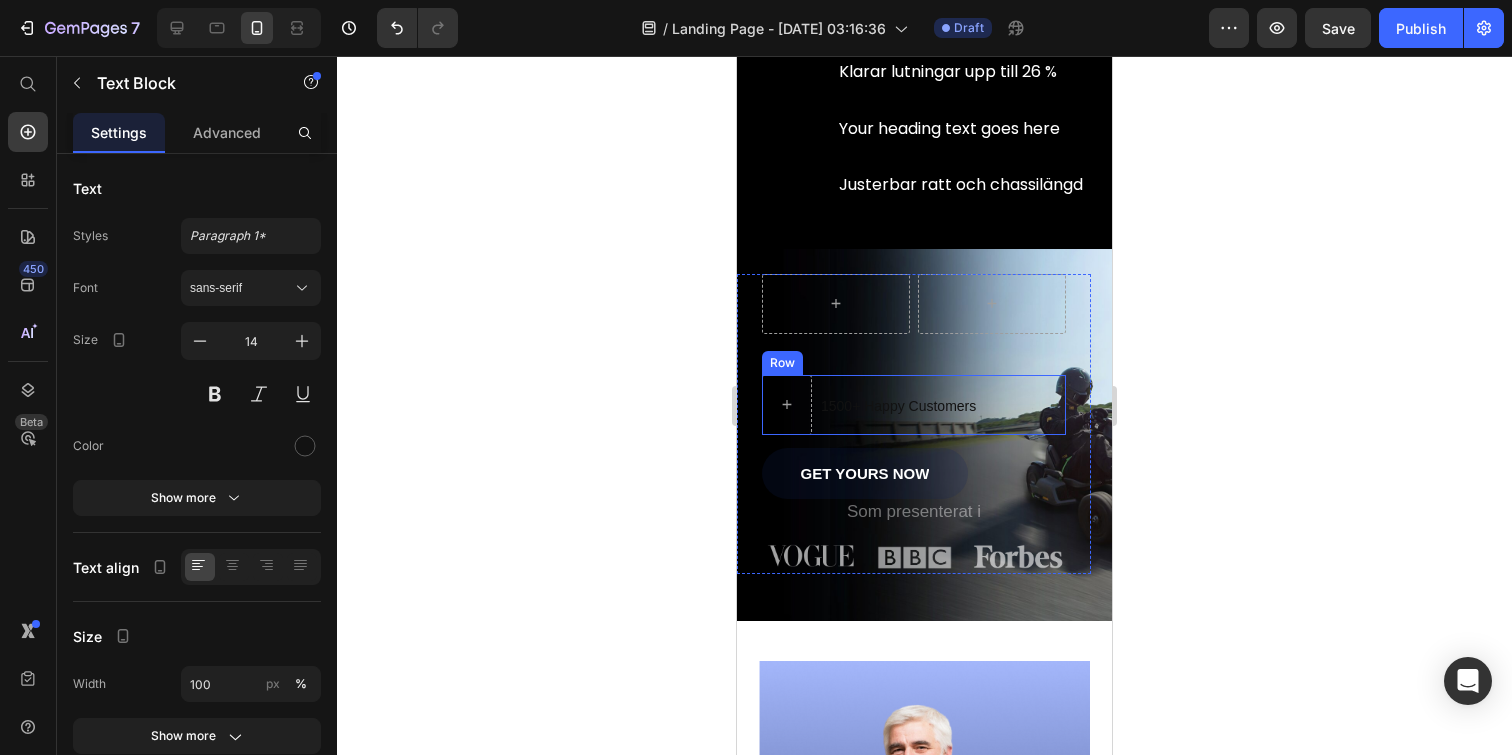click on "1500+ Happy Customers" at bounding box center [898, 406] 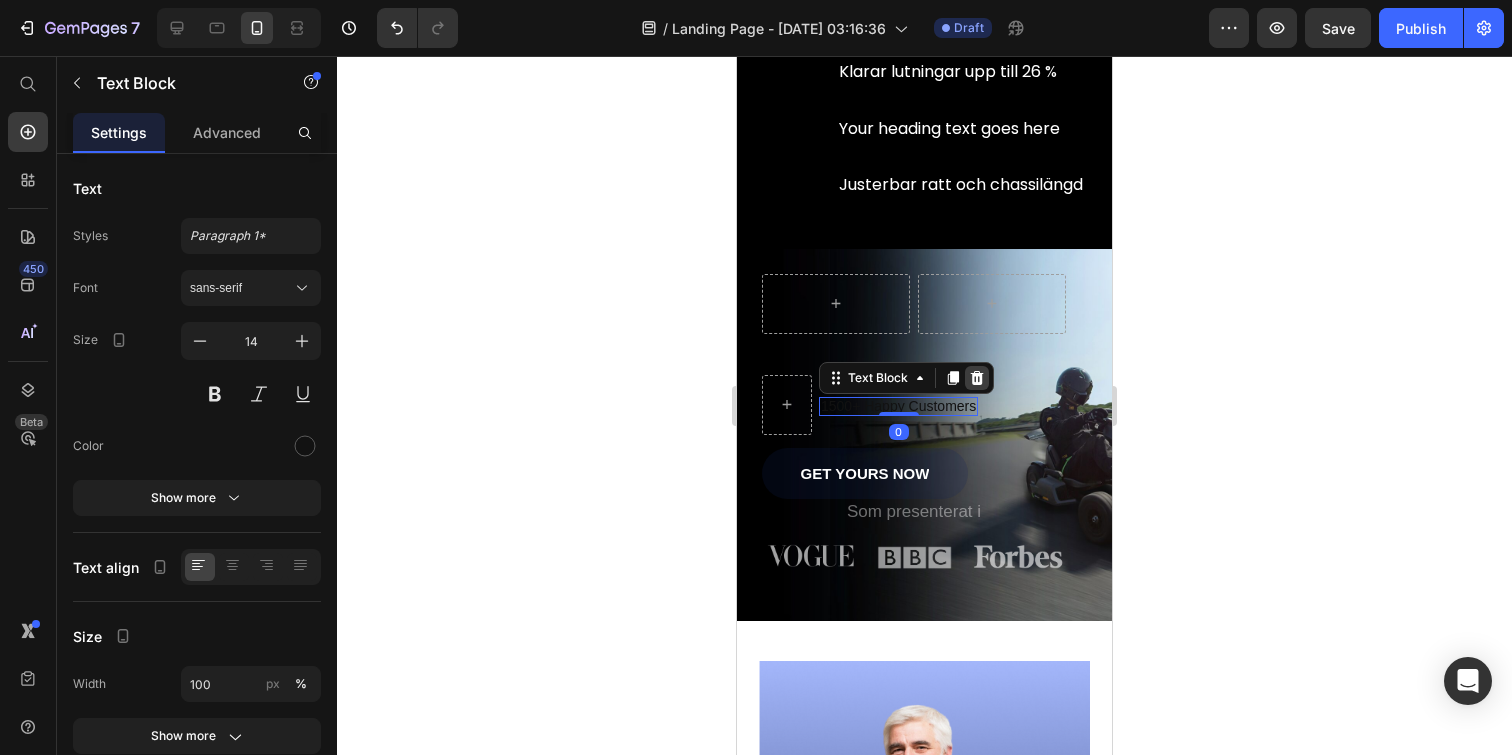 click 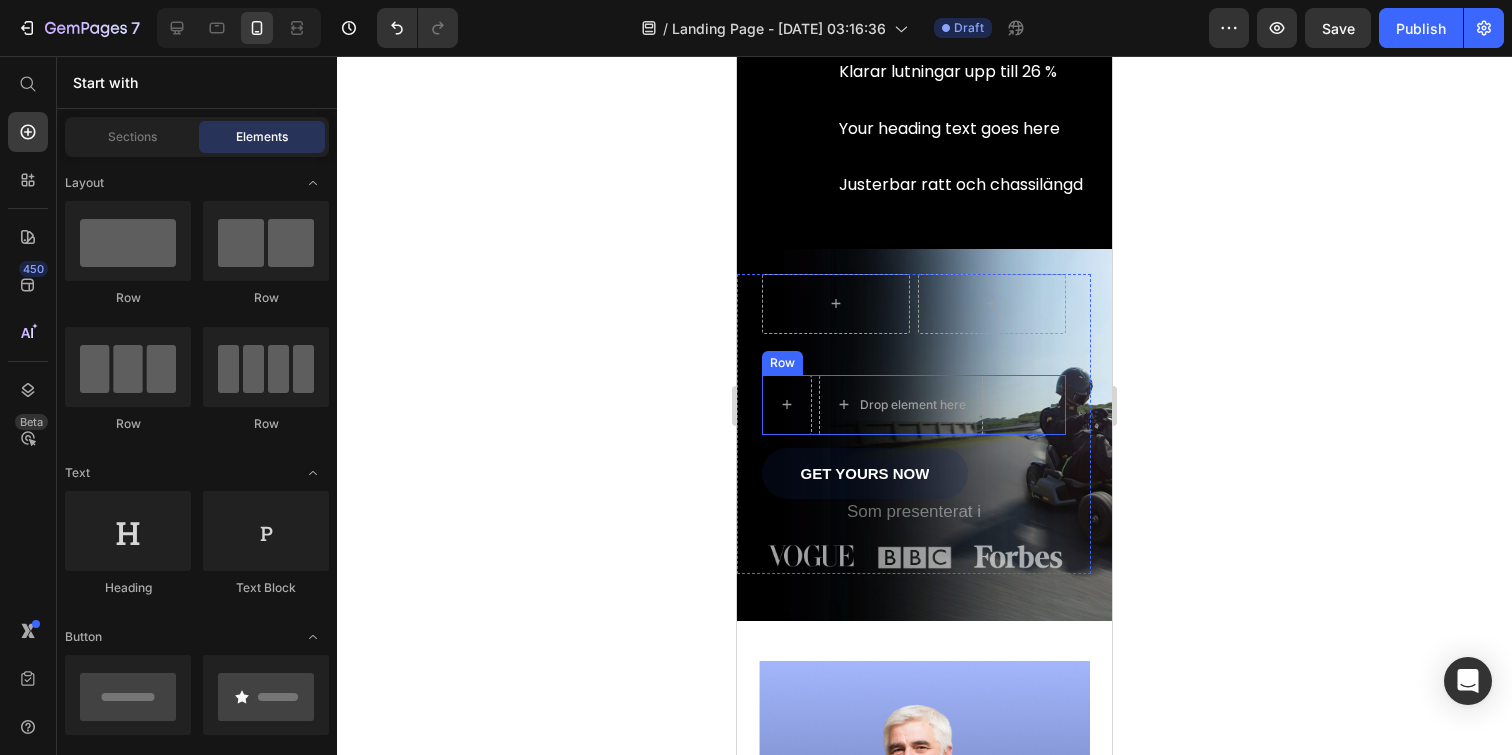click at bounding box center [787, 405] 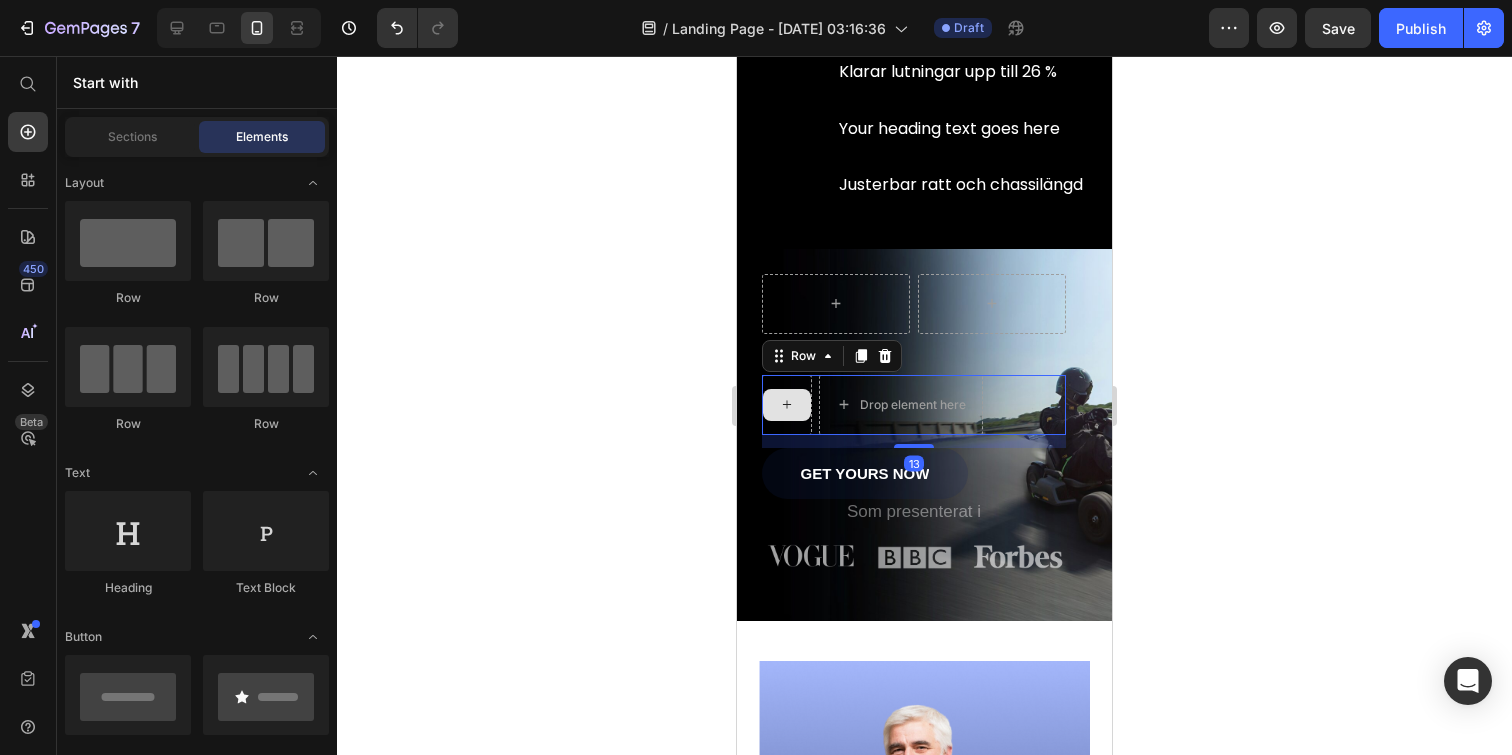 click at bounding box center (787, 405) 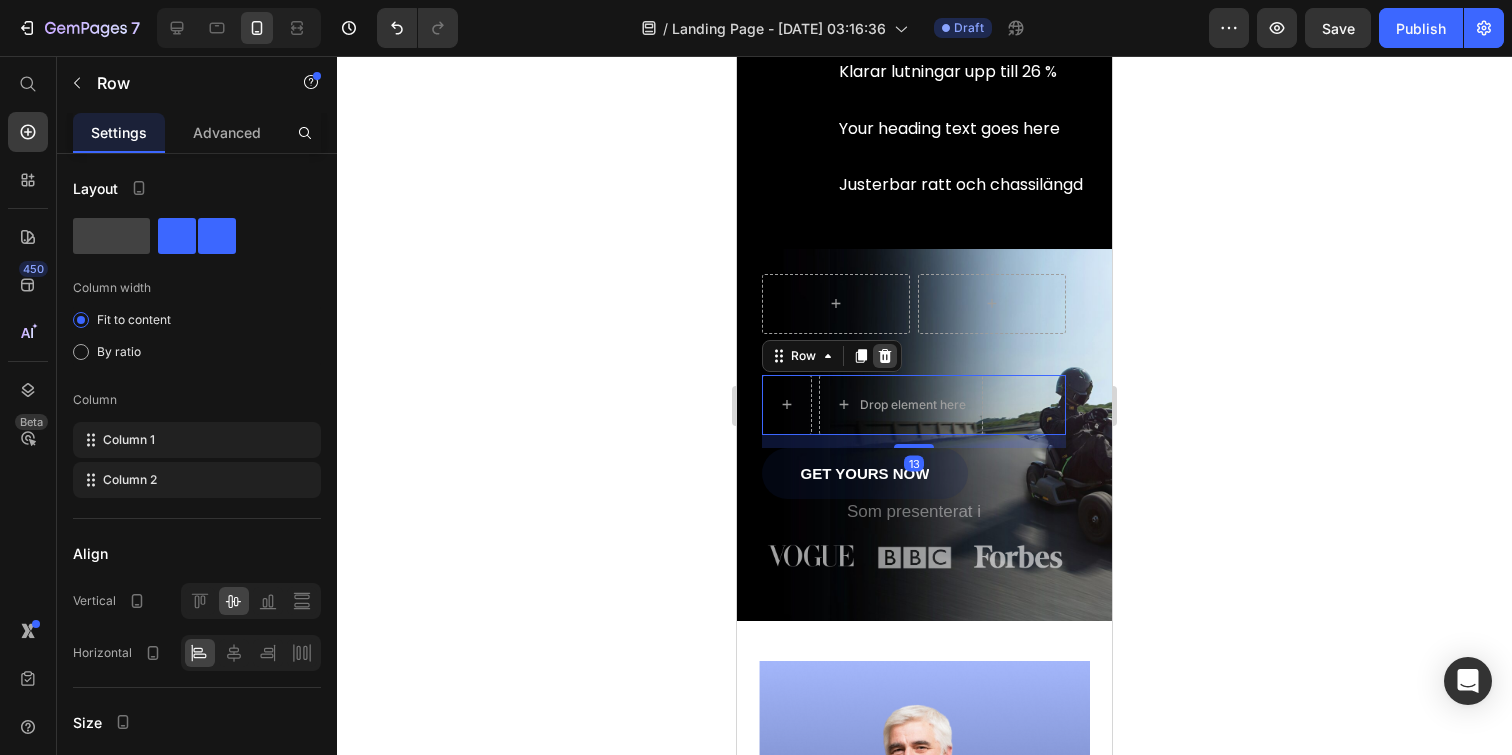 click 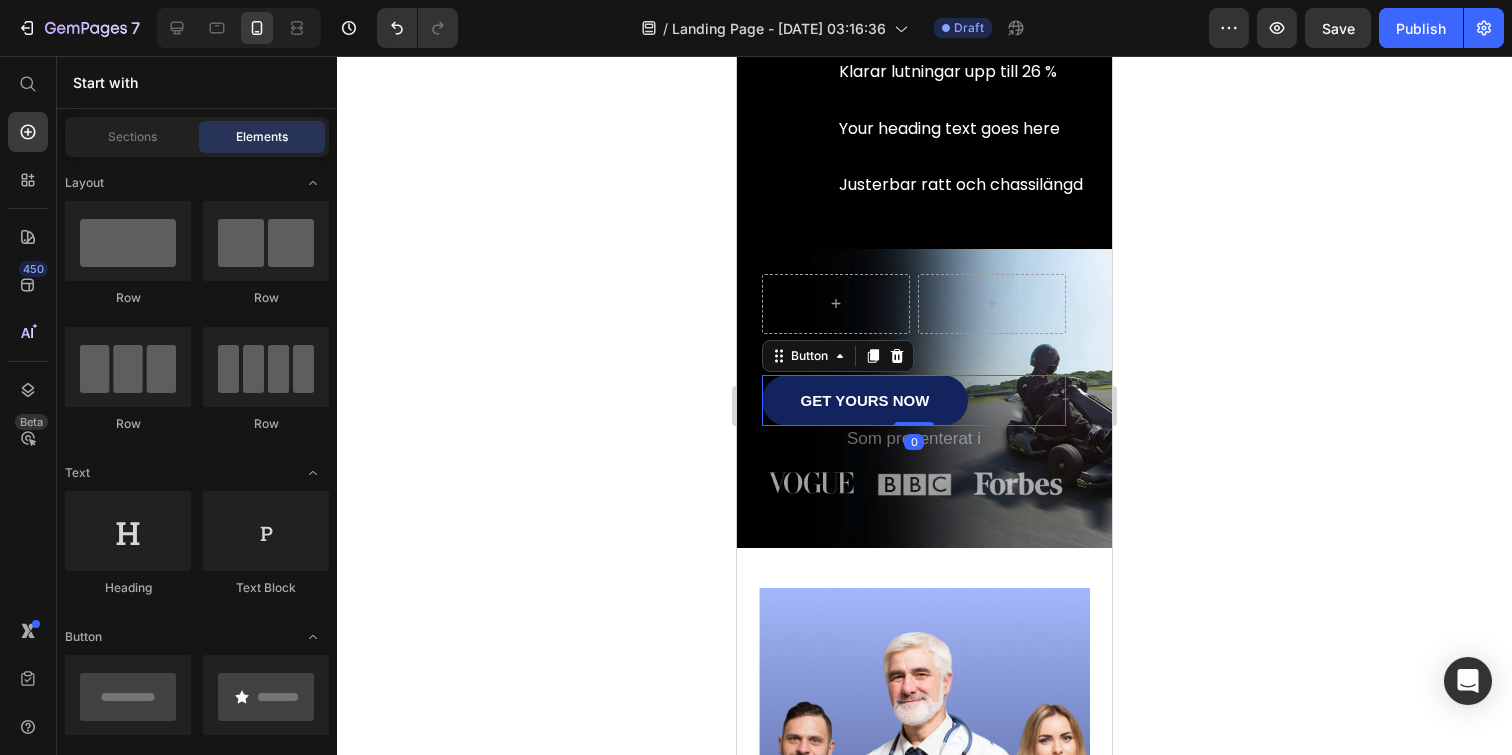 click on "GET YOURS NOW" at bounding box center (865, 400) 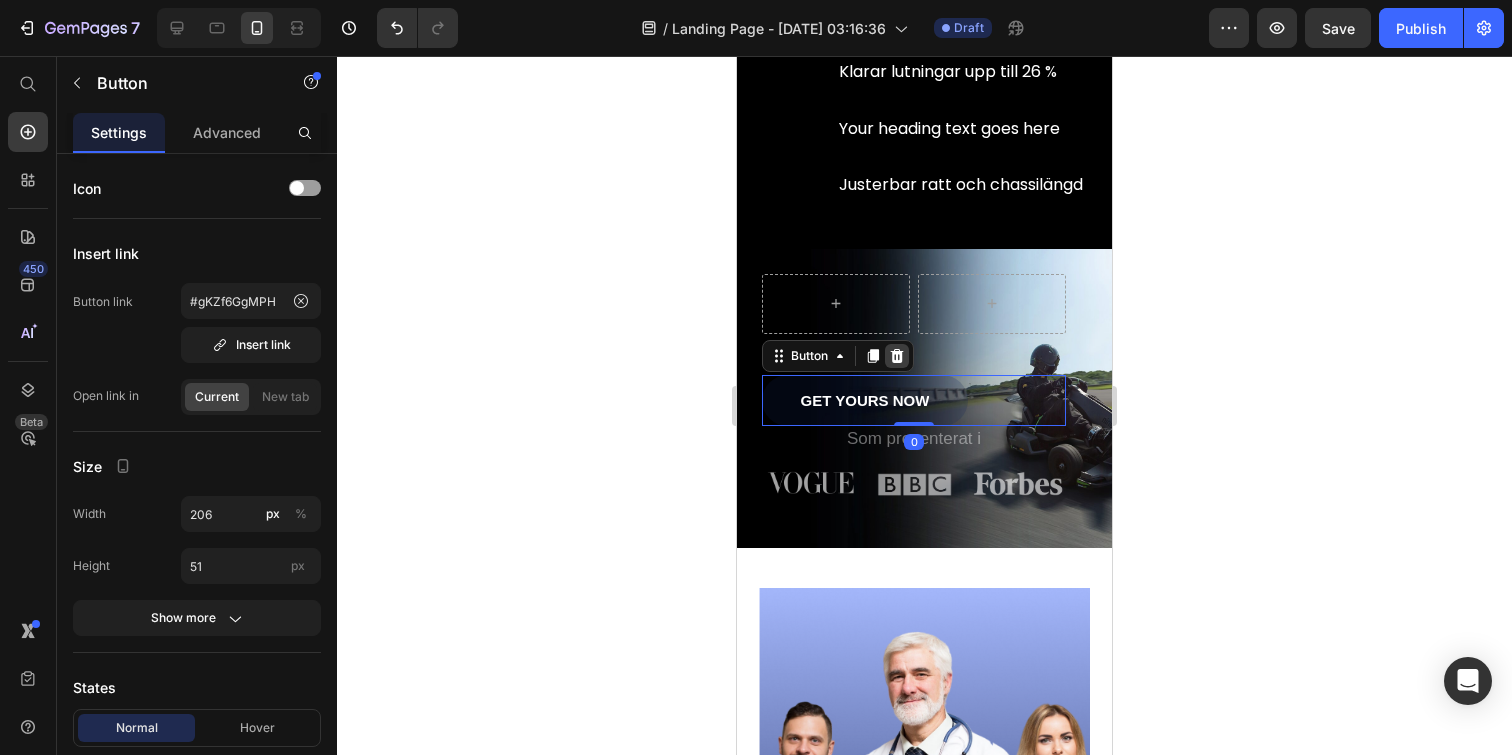 click 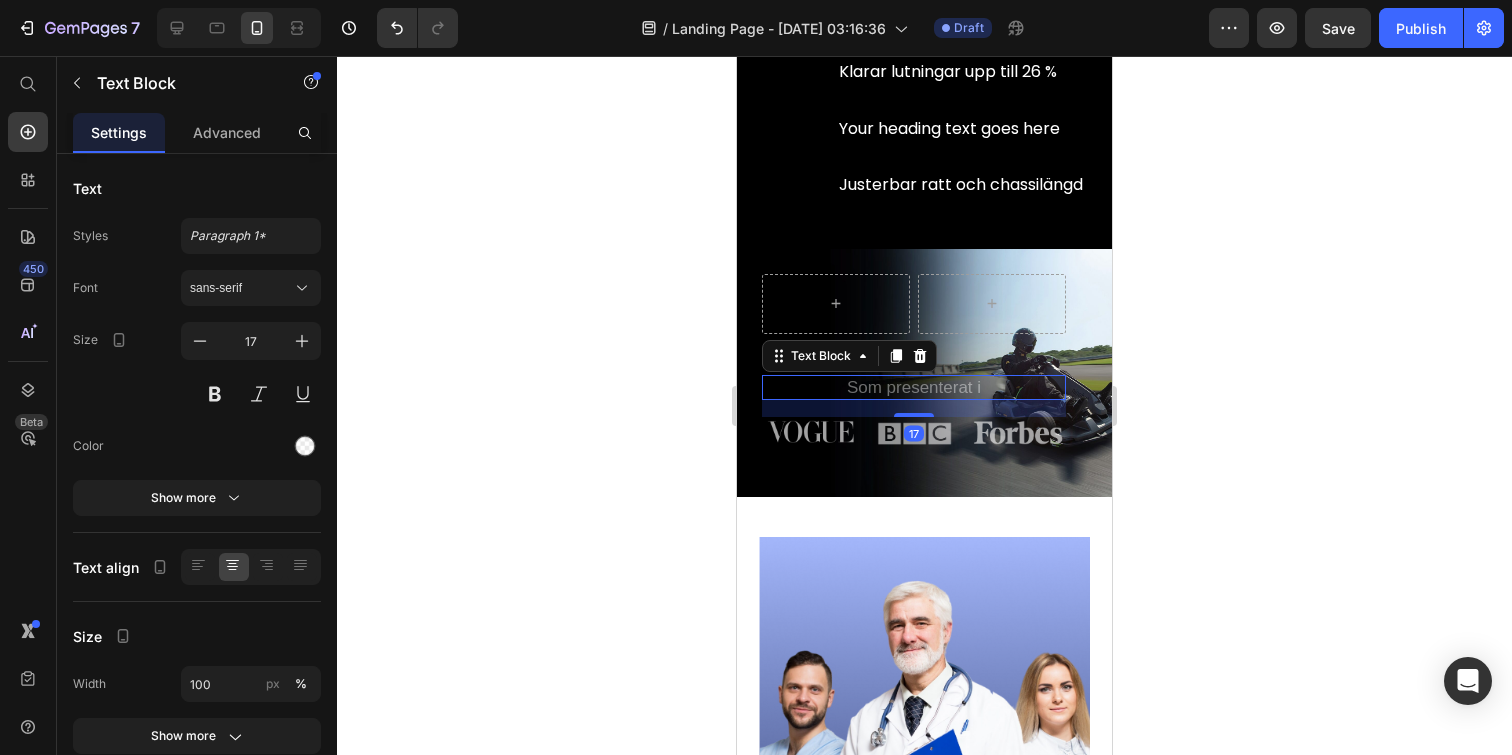 click on "Som presenterat i" at bounding box center [914, 387] 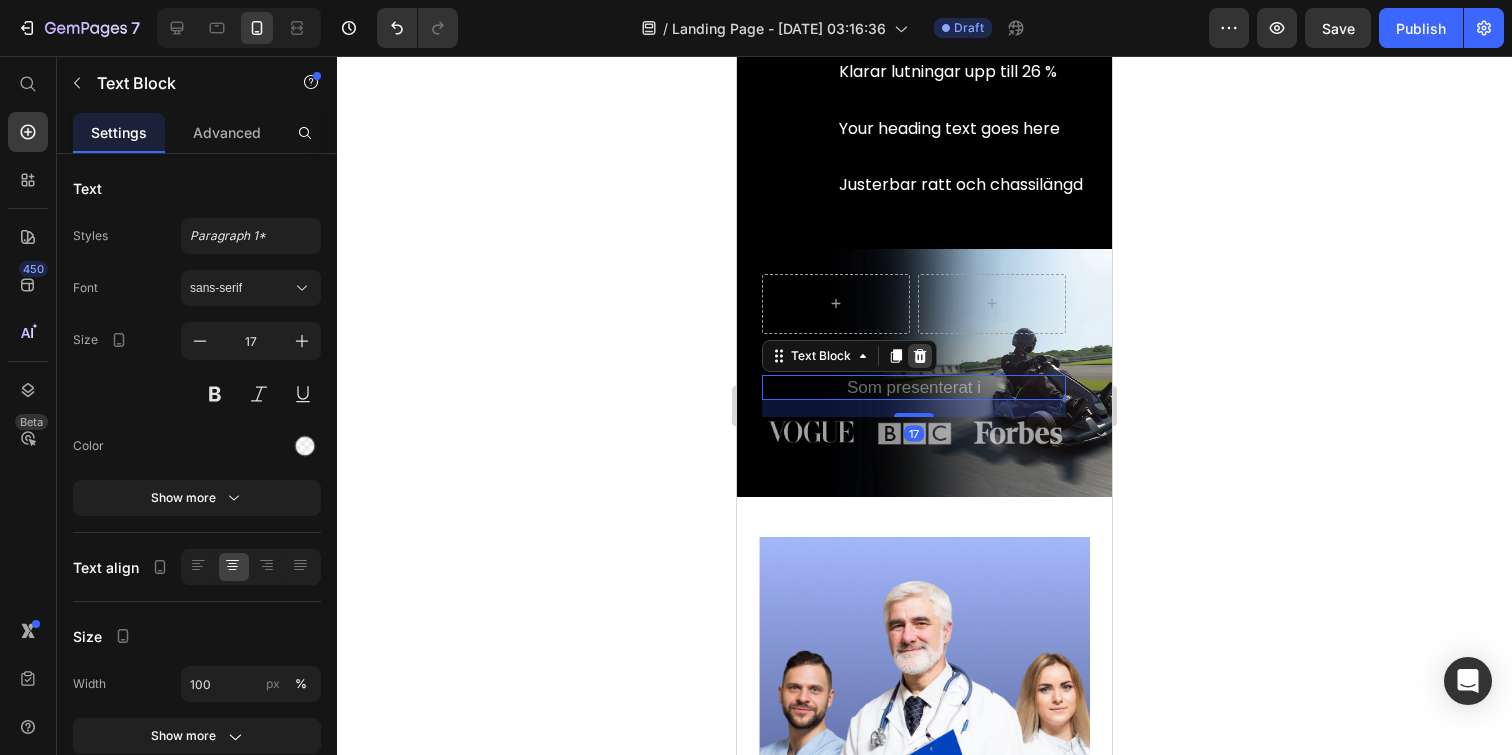 click 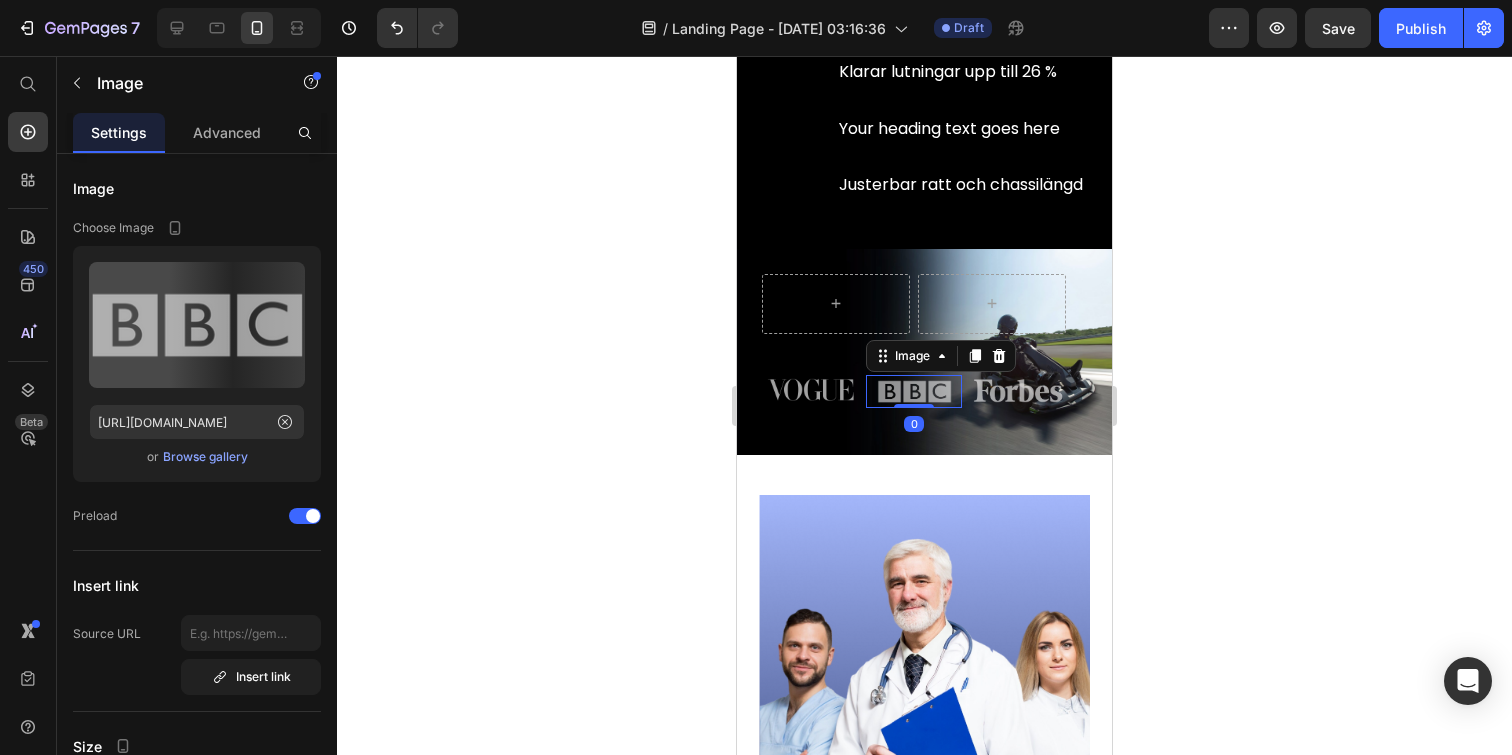 click at bounding box center [914, 391] 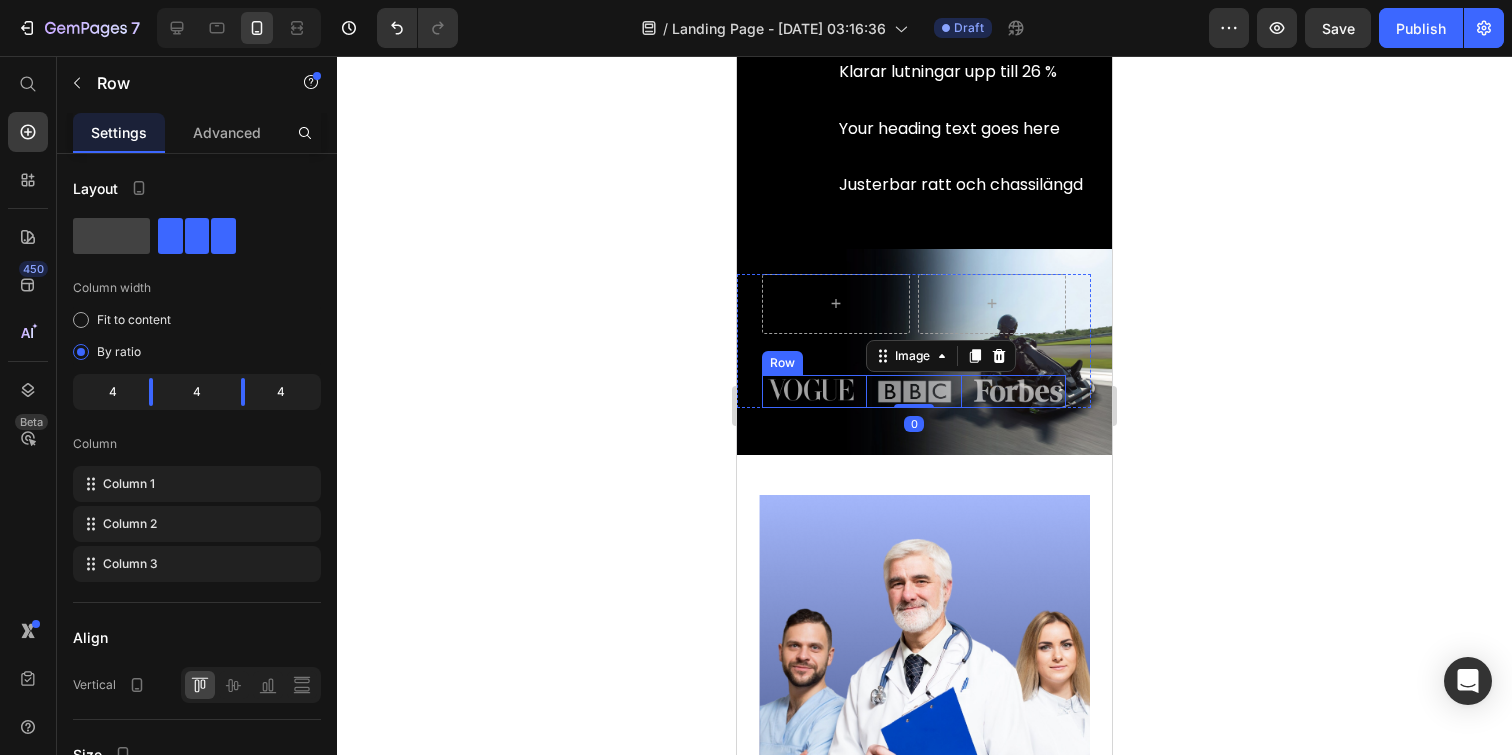 click on "Image Image   0 Image Row" at bounding box center [914, 391] 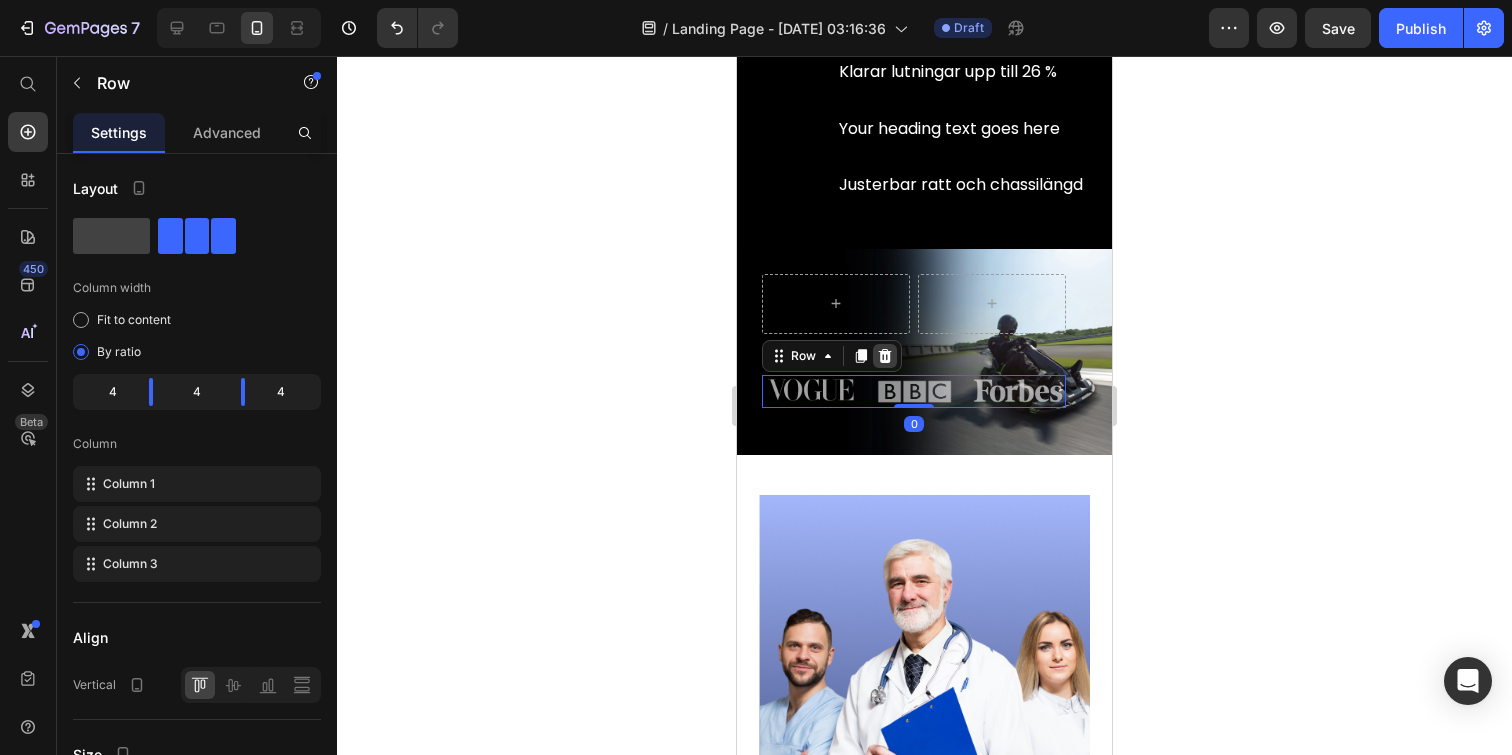 click at bounding box center (885, 356) 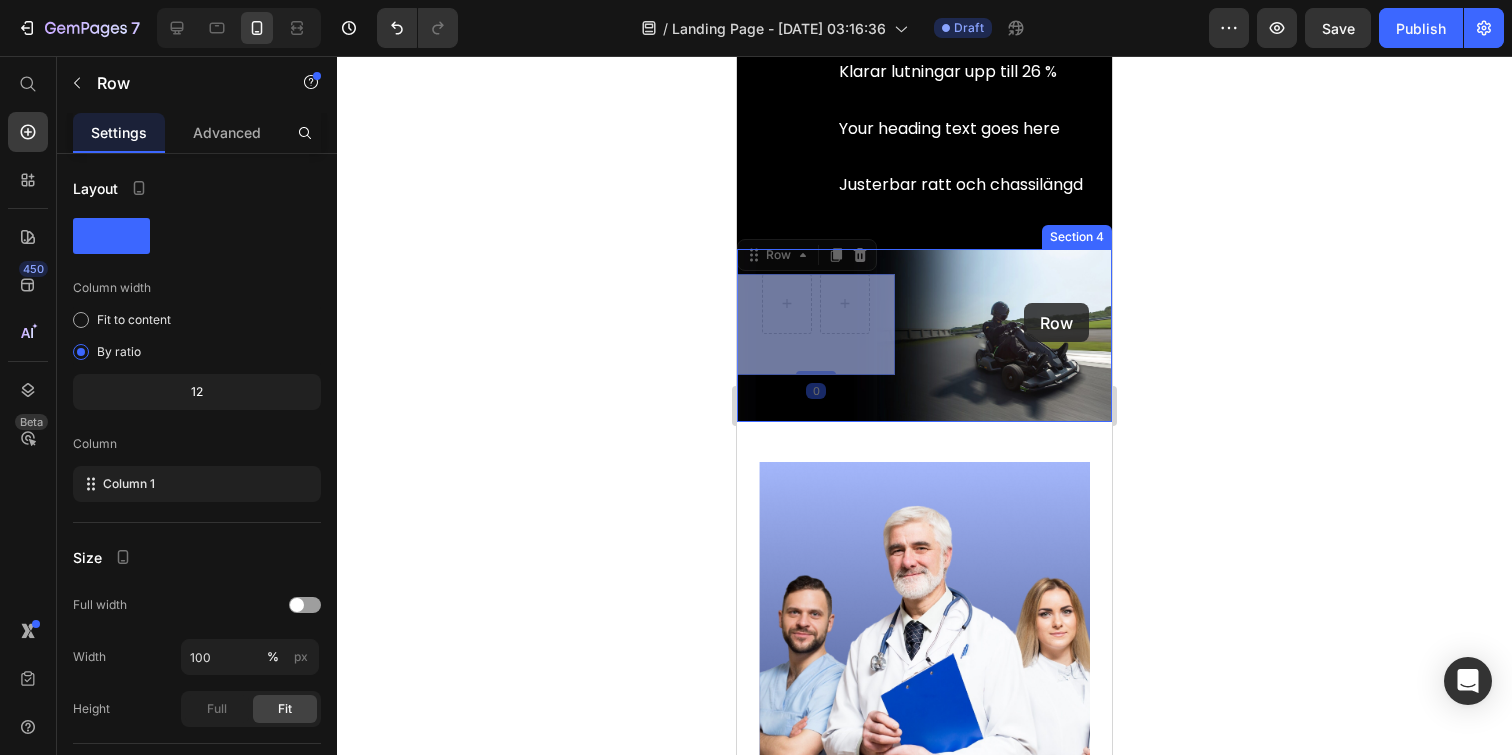drag, startPoint x: 876, startPoint y: 302, endPoint x: 1024, endPoint y: 303, distance: 148.00337 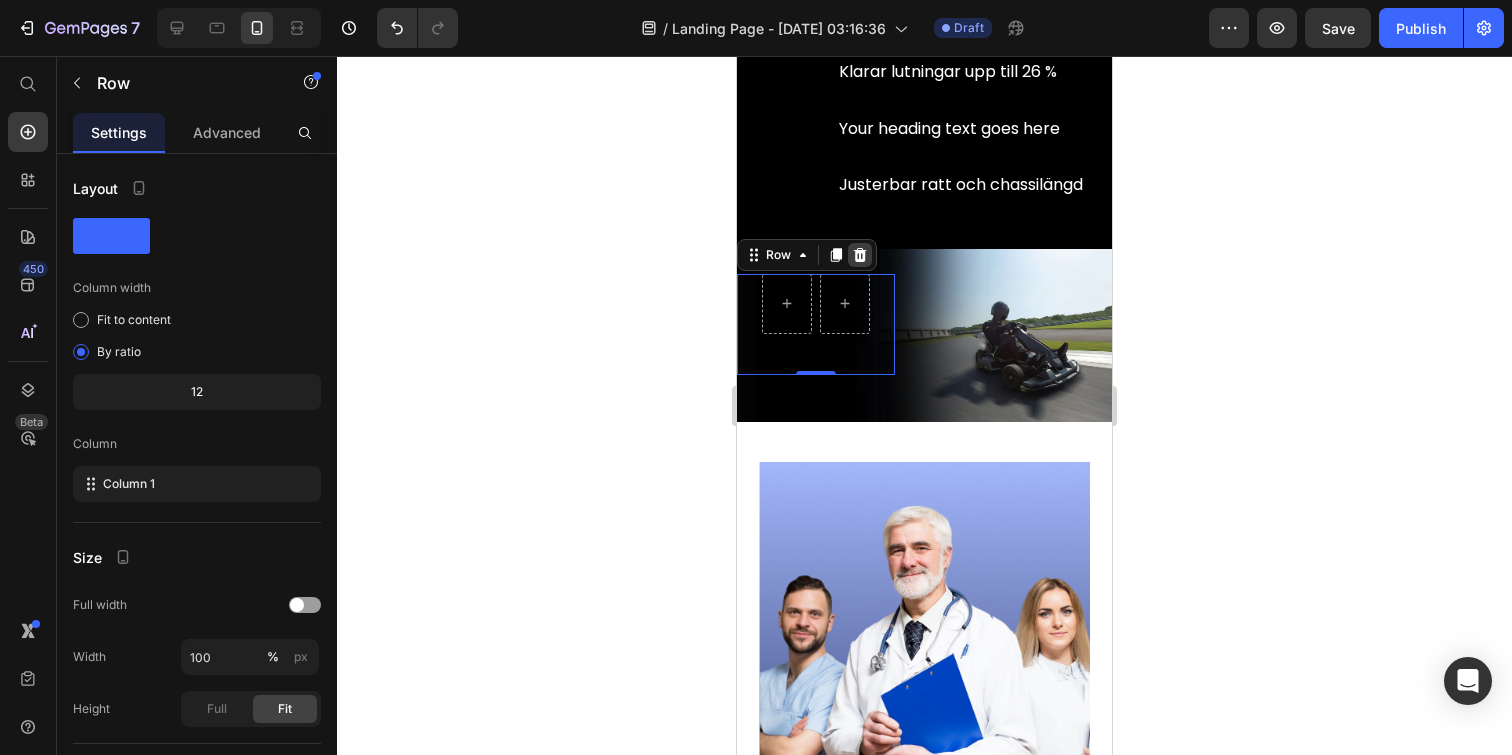 click at bounding box center [860, 255] 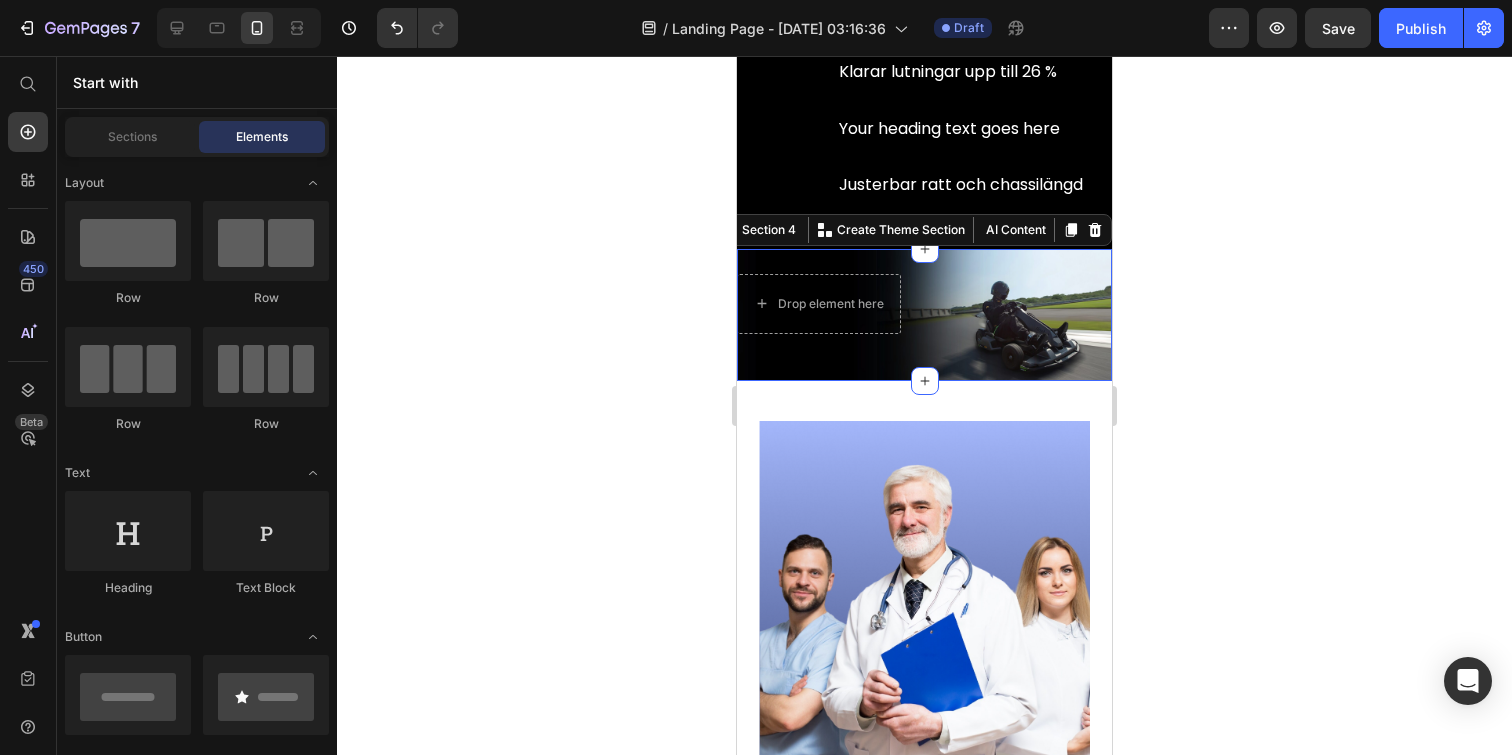 click on "Drop element here Section 4   You can create reusable sections Create Theme Section AI Content Write with GemAI What would you like to describe here? Tone and Voice Persuasive Product ENGWE M20 Show more Generate" at bounding box center [924, 315] 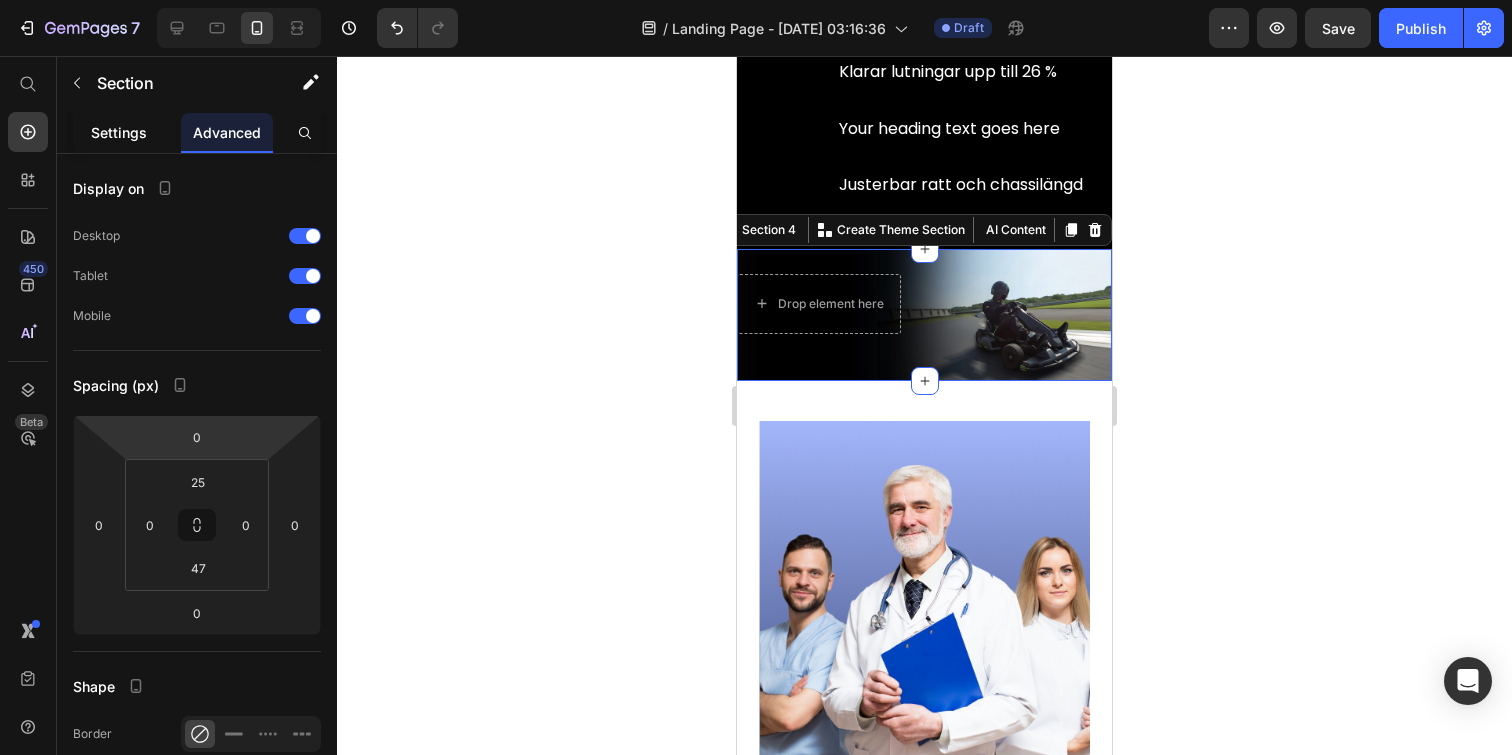 click on "Settings" 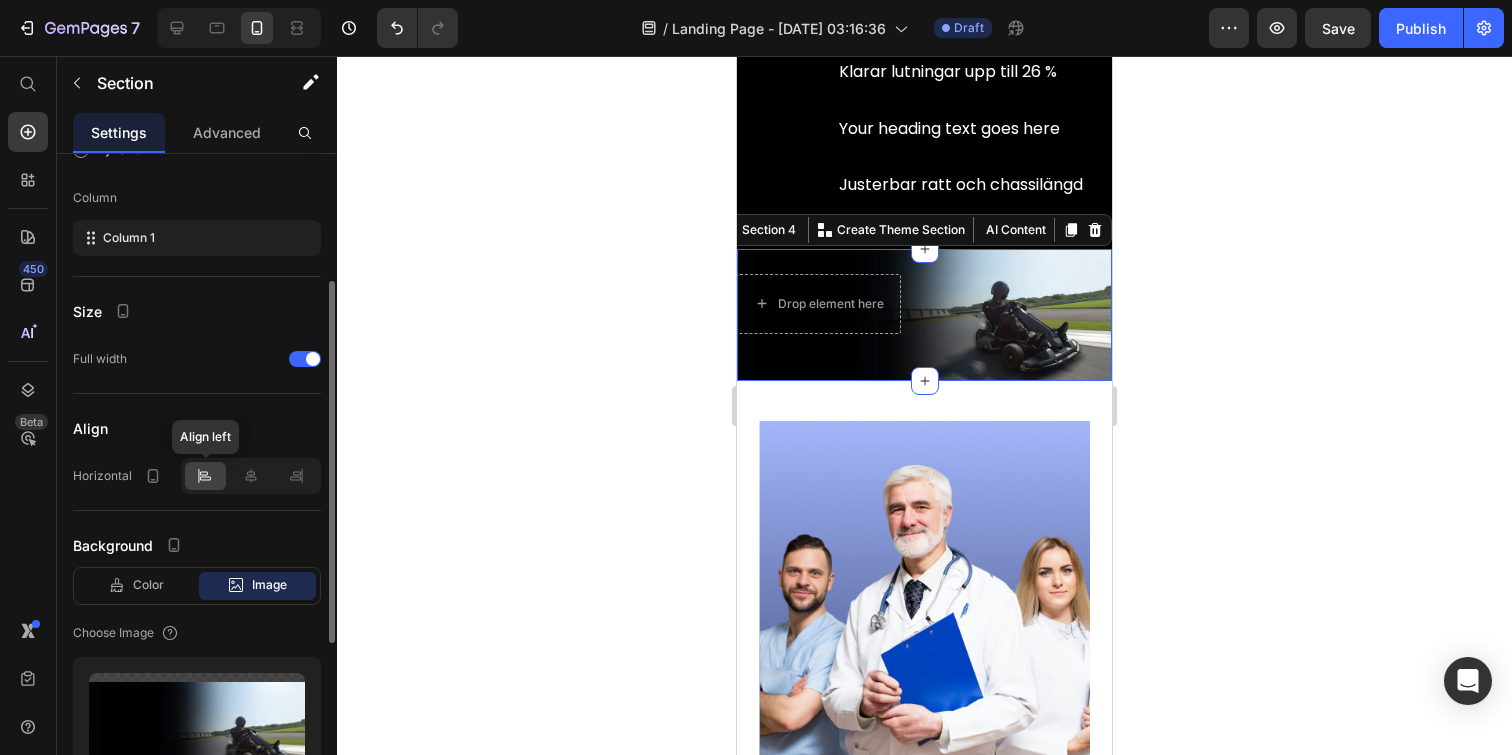 scroll, scrollTop: 212, scrollLeft: 0, axis: vertical 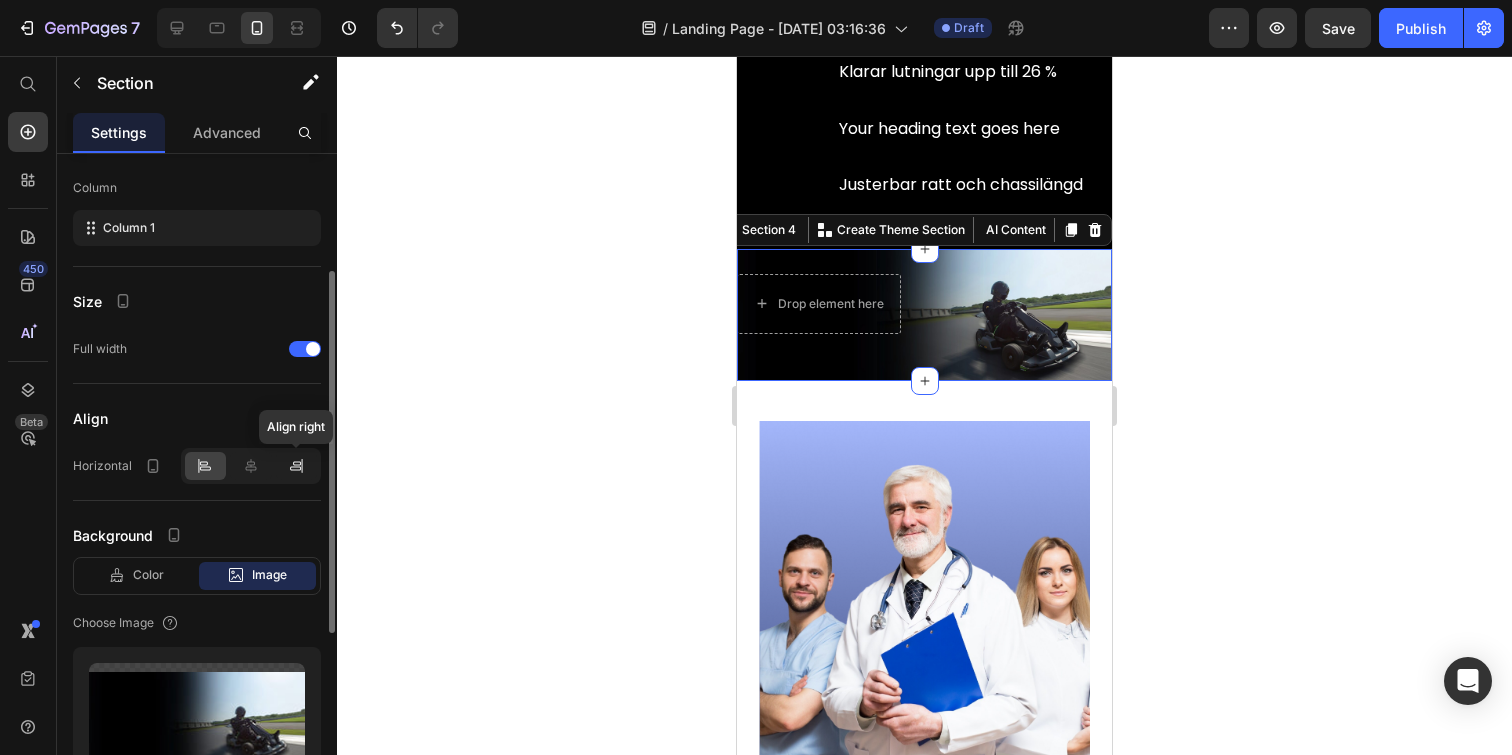 click 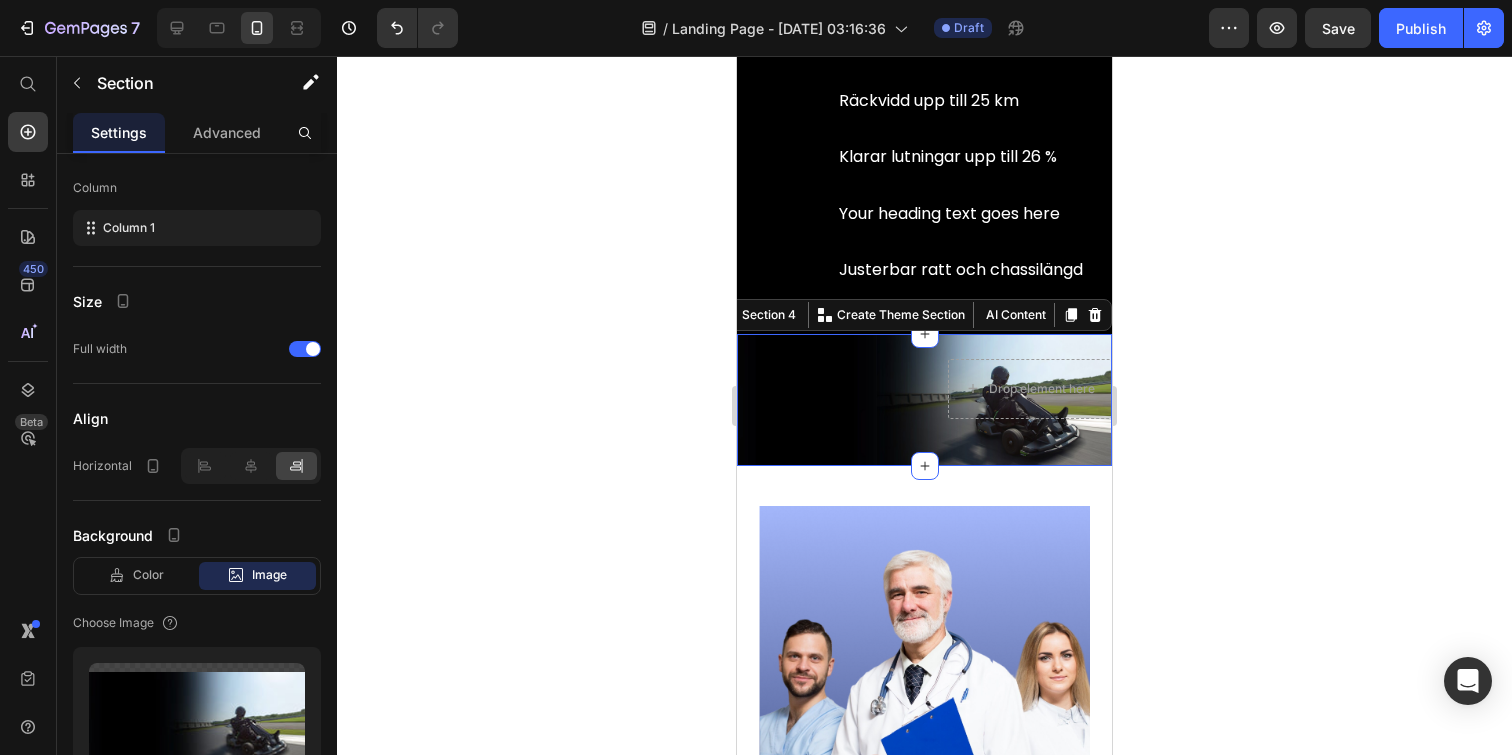 scroll, scrollTop: 665, scrollLeft: 0, axis: vertical 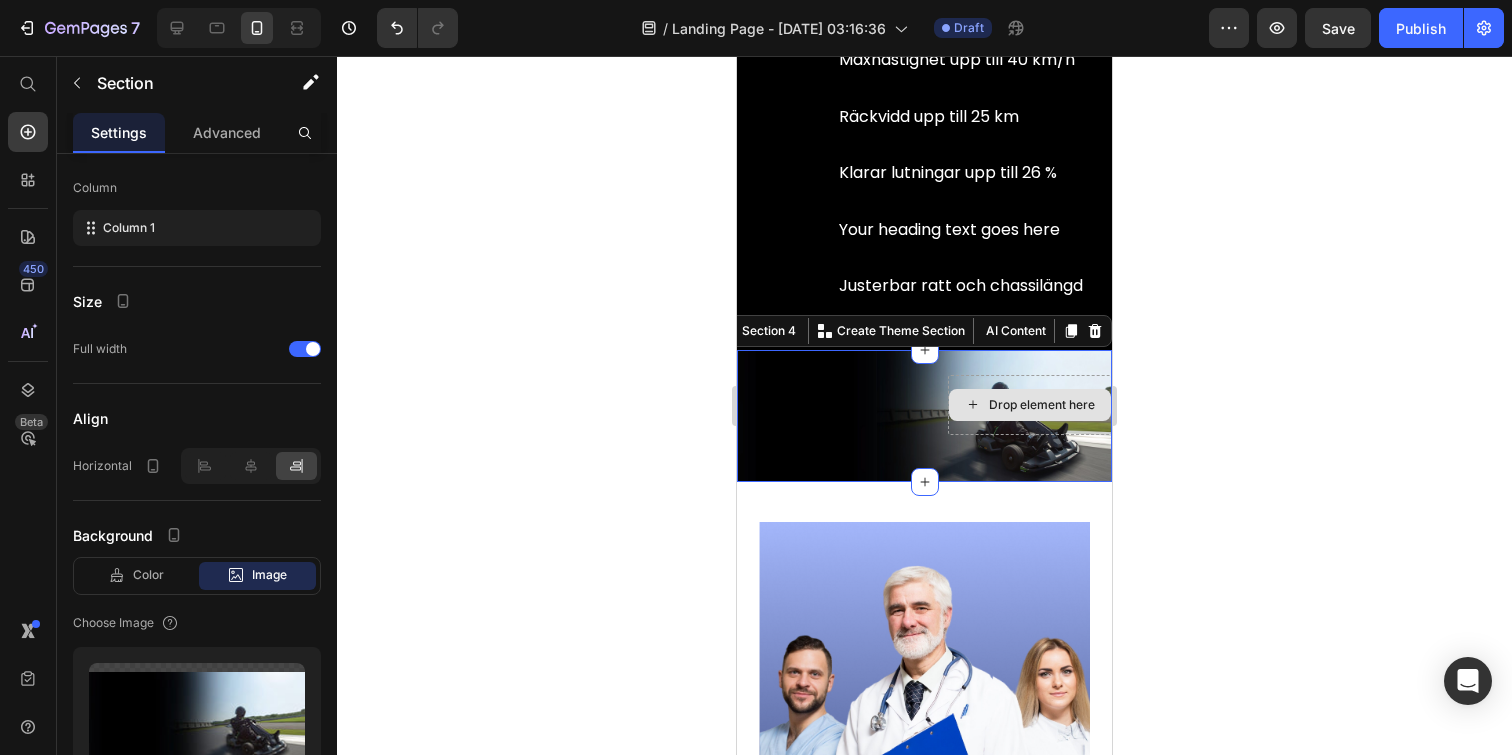 click on "Drop element here" at bounding box center (1030, 405) 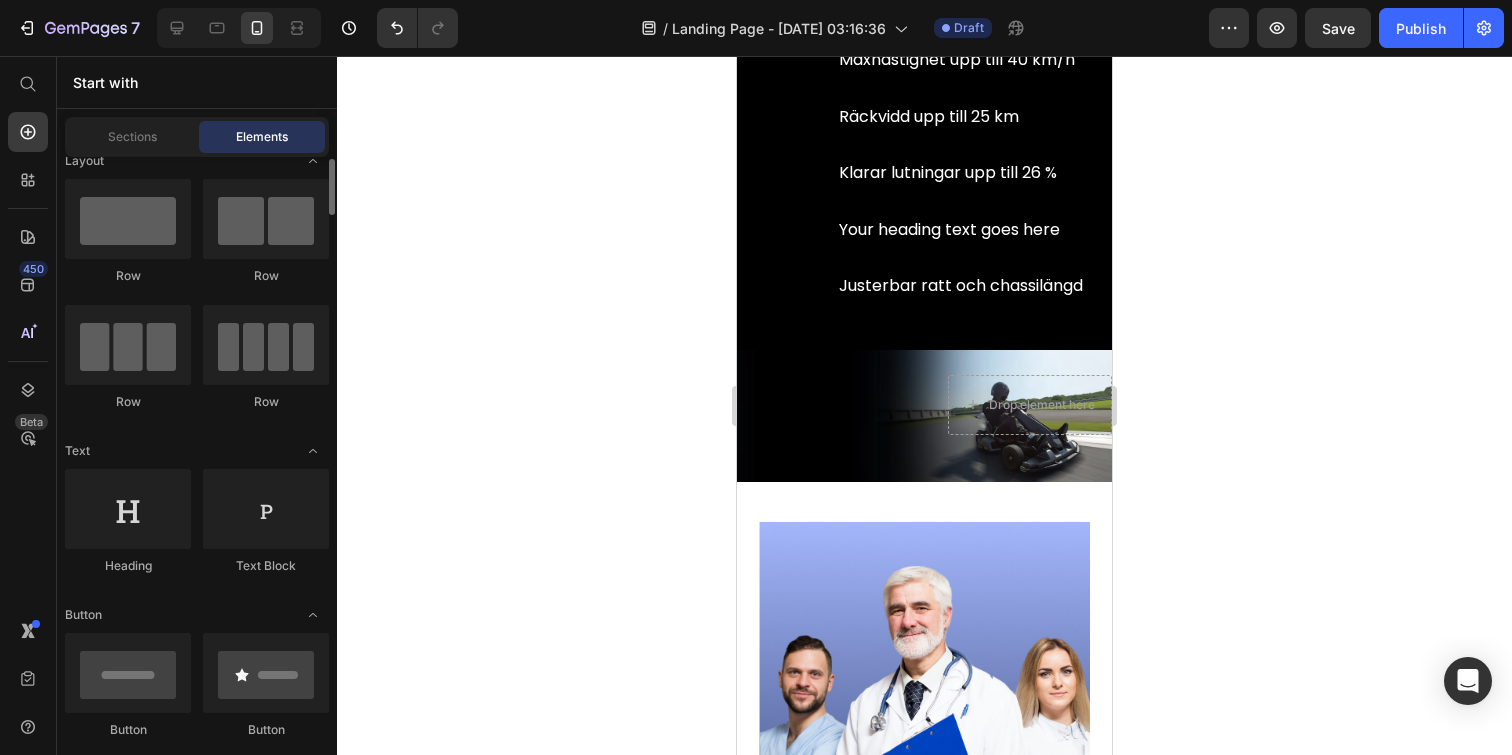 scroll, scrollTop: 32, scrollLeft: 0, axis: vertical 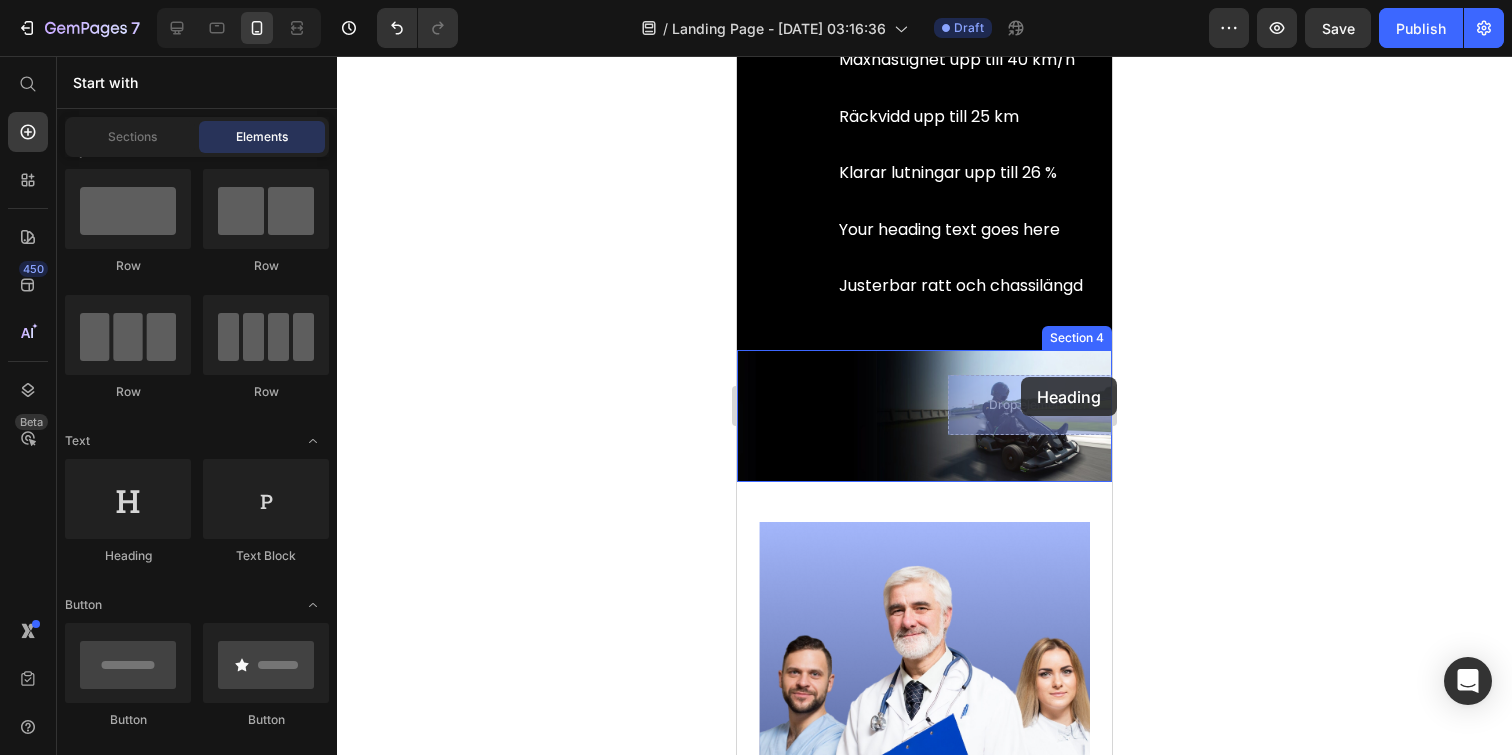 drag, startPoint x: 900, startPoint y: 543, endPoint x: 1021, endPoint y: 377, distance: 205.41908 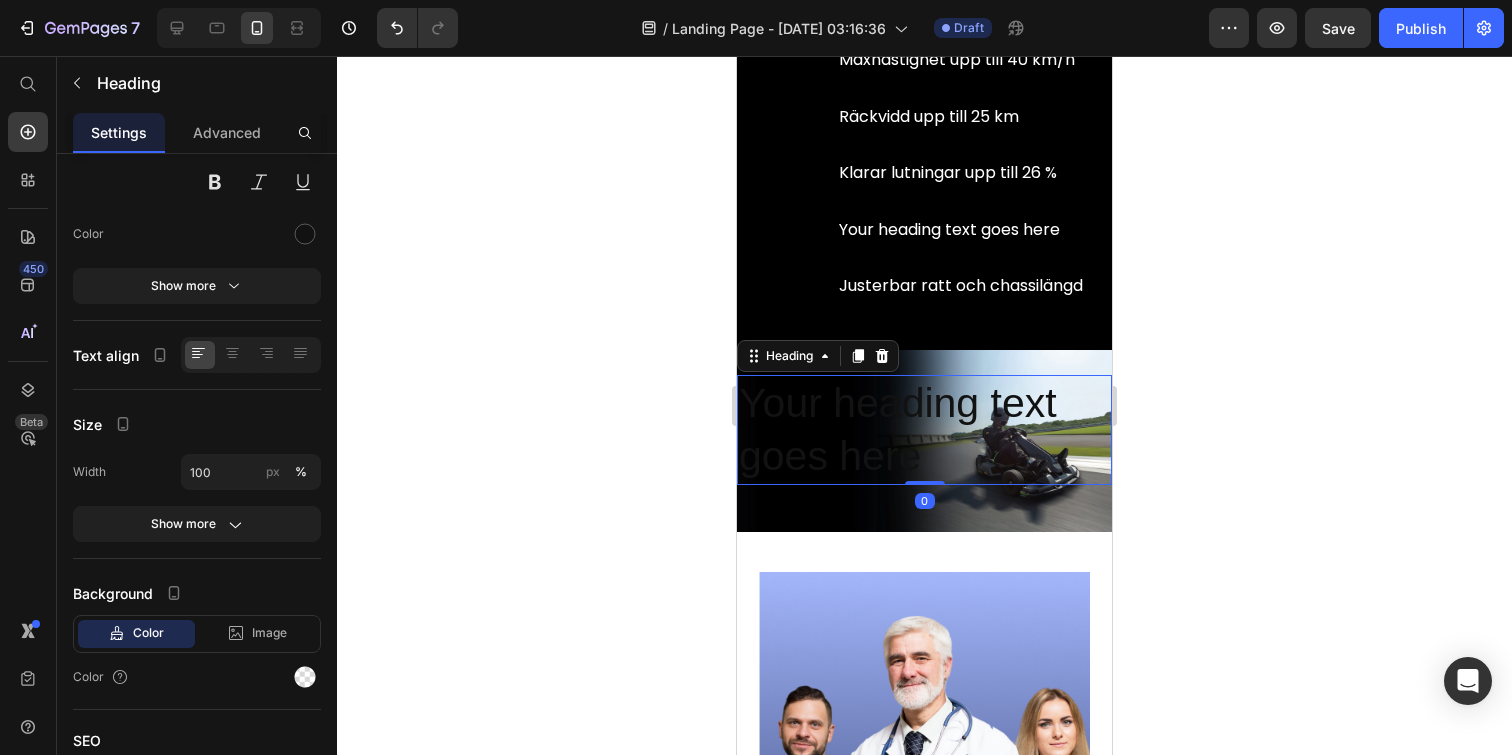scroll, scrollTop: 0, scrollLeft: 0, axis: both 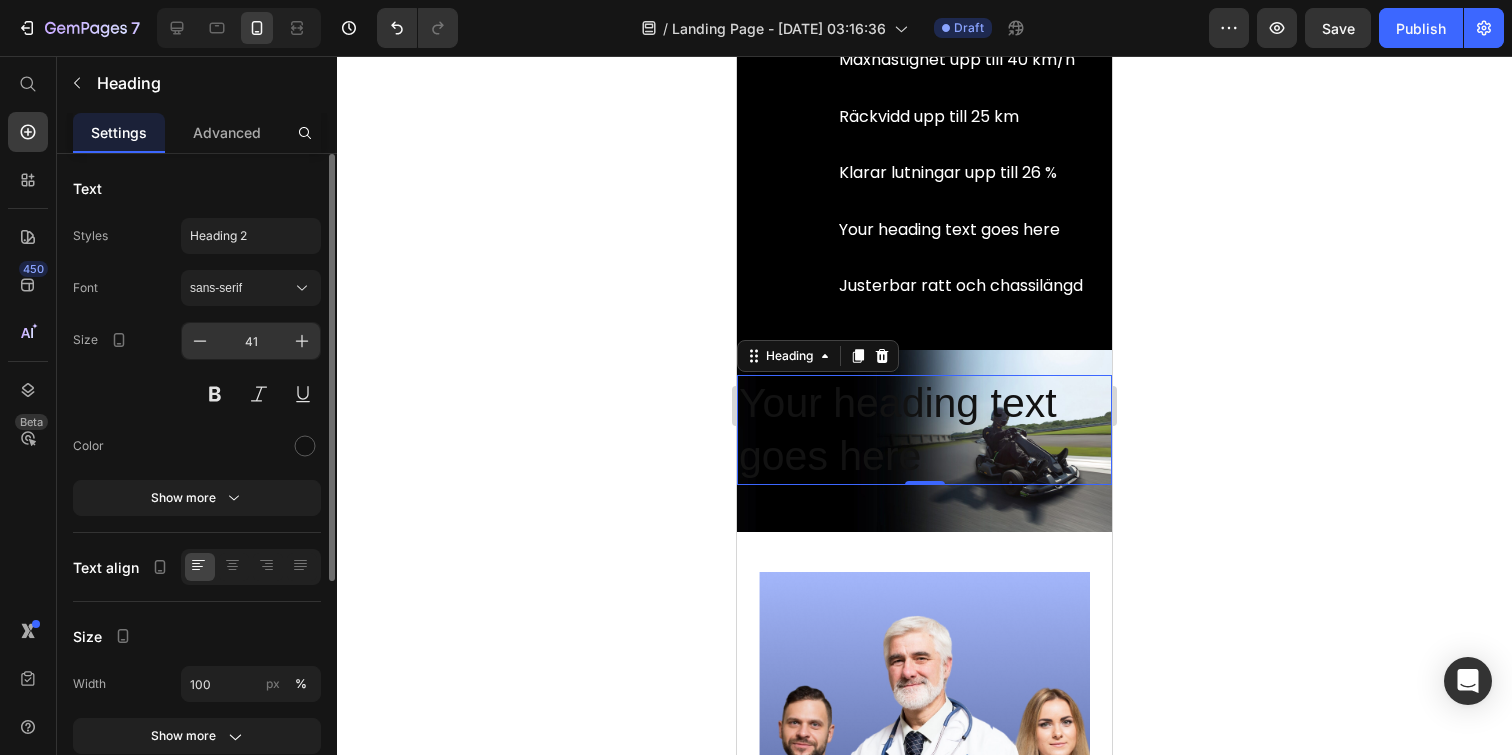 click on "41" at bounding box center [251, 341] 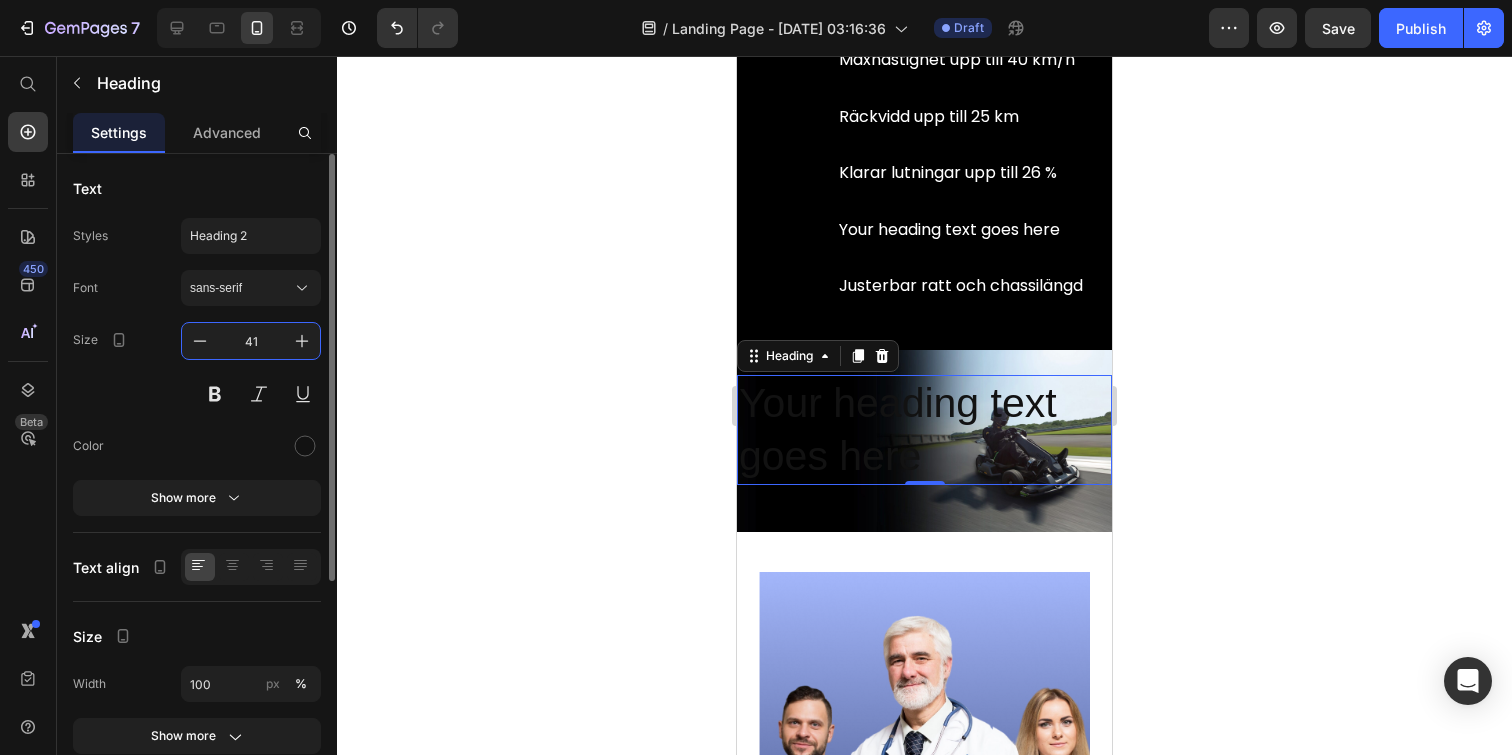click on "41" at bounding box center (251, 341) 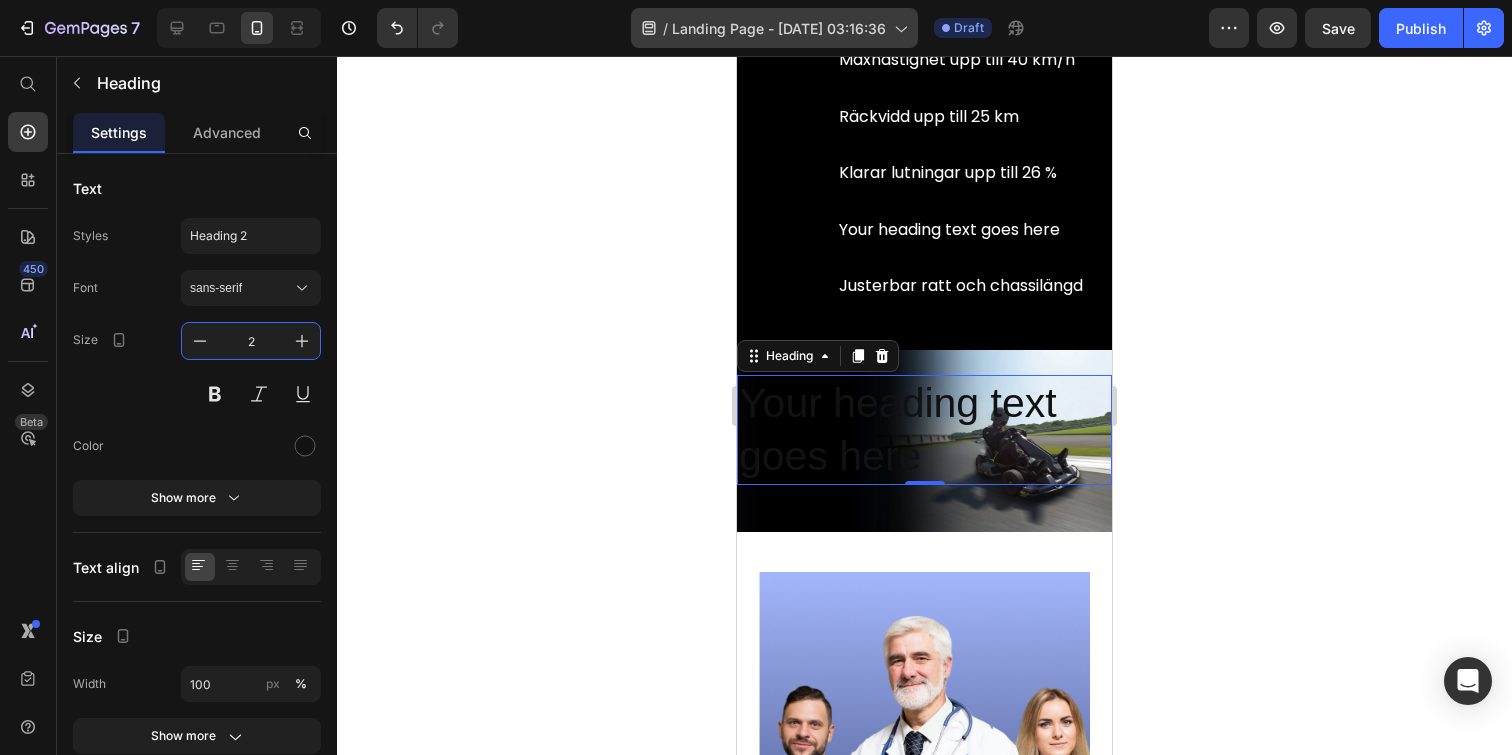 type on "20" 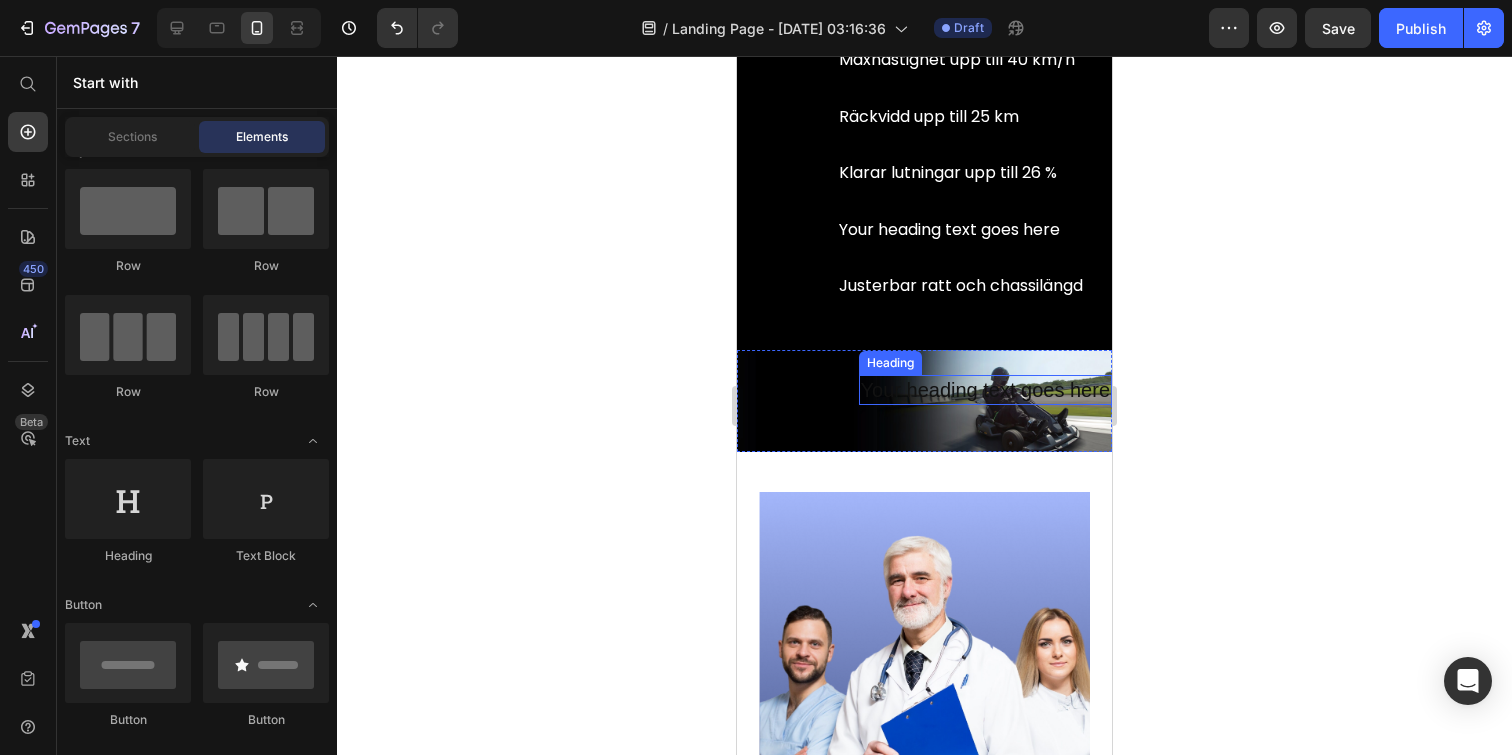 click on "Your heading text goes here" at bounding box center (985, 390) 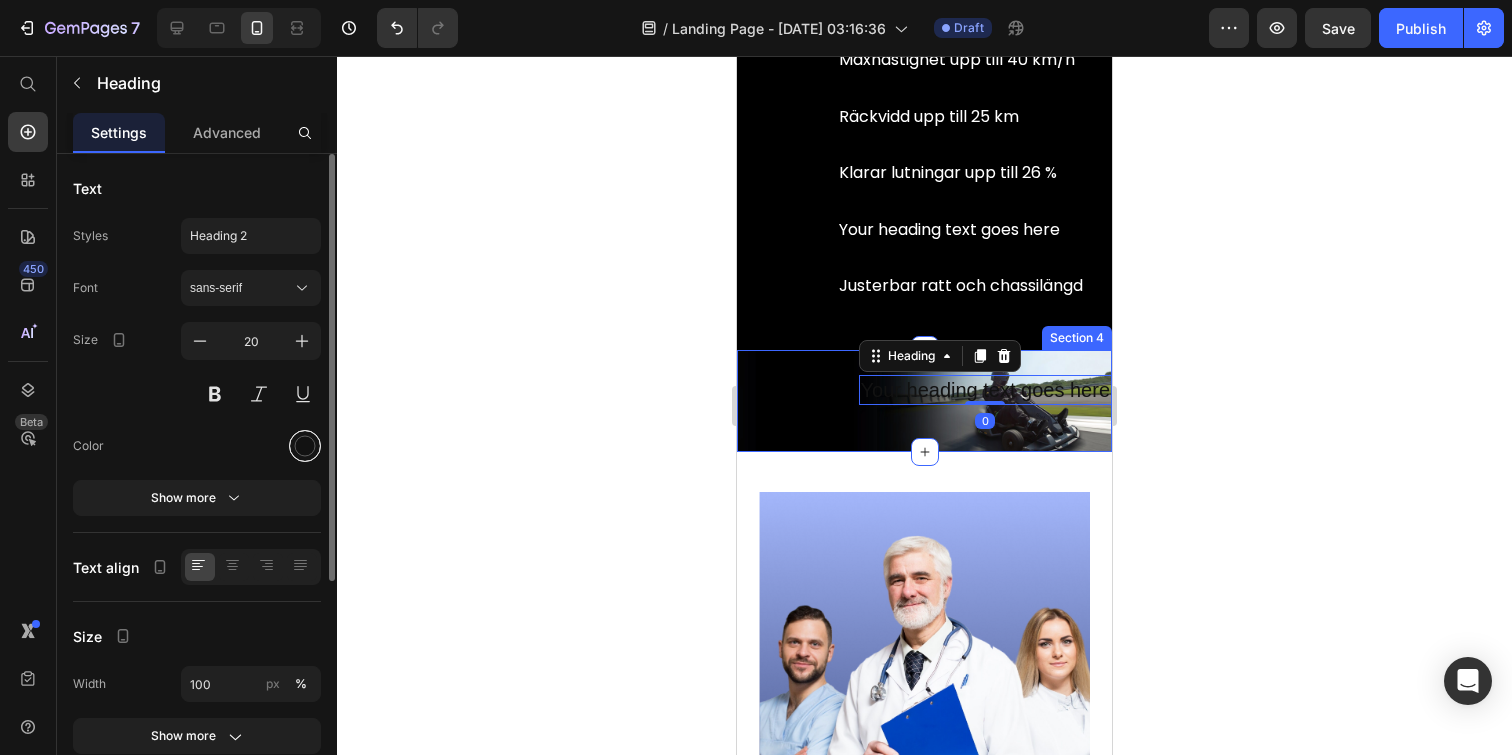 click at bounding box center [305, 446] 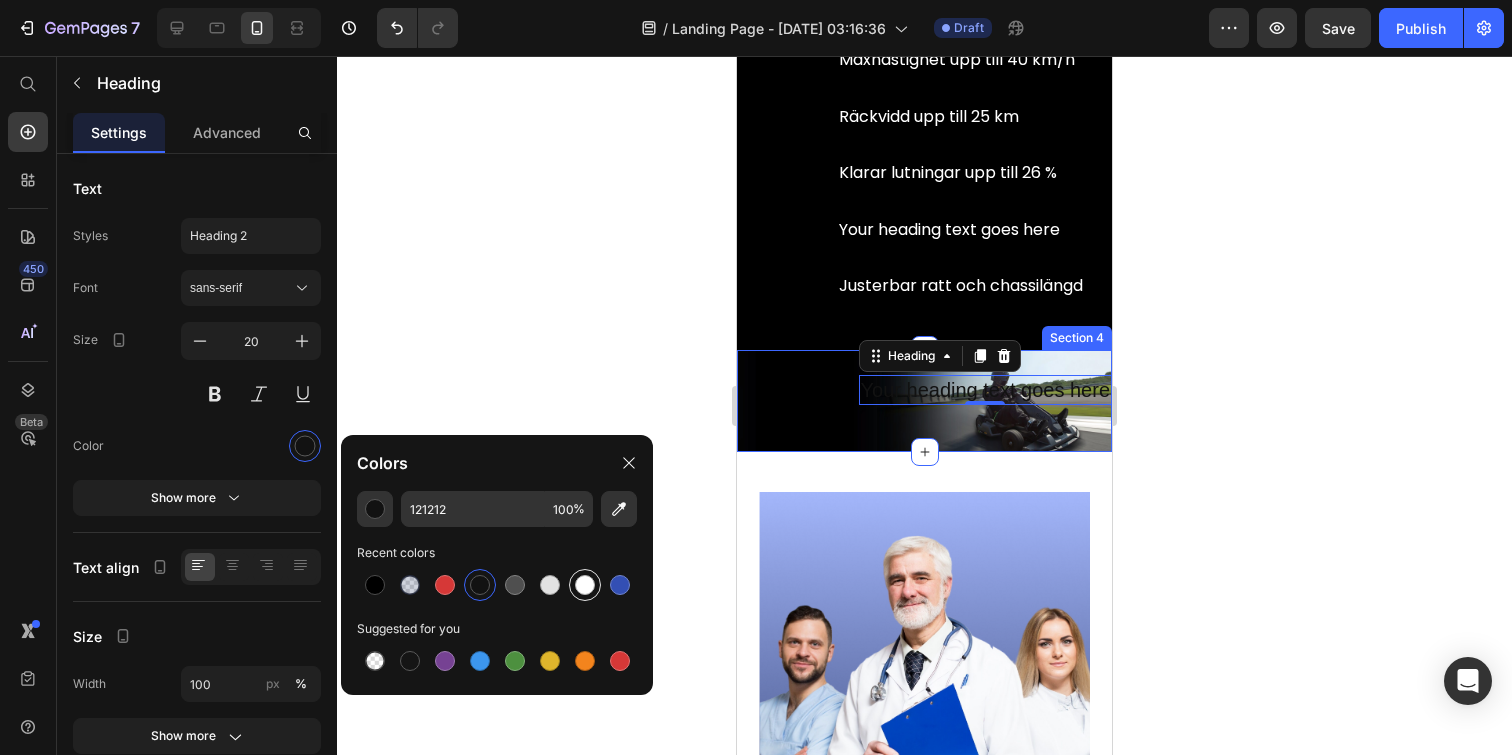 click at bounding box center (585, 585) 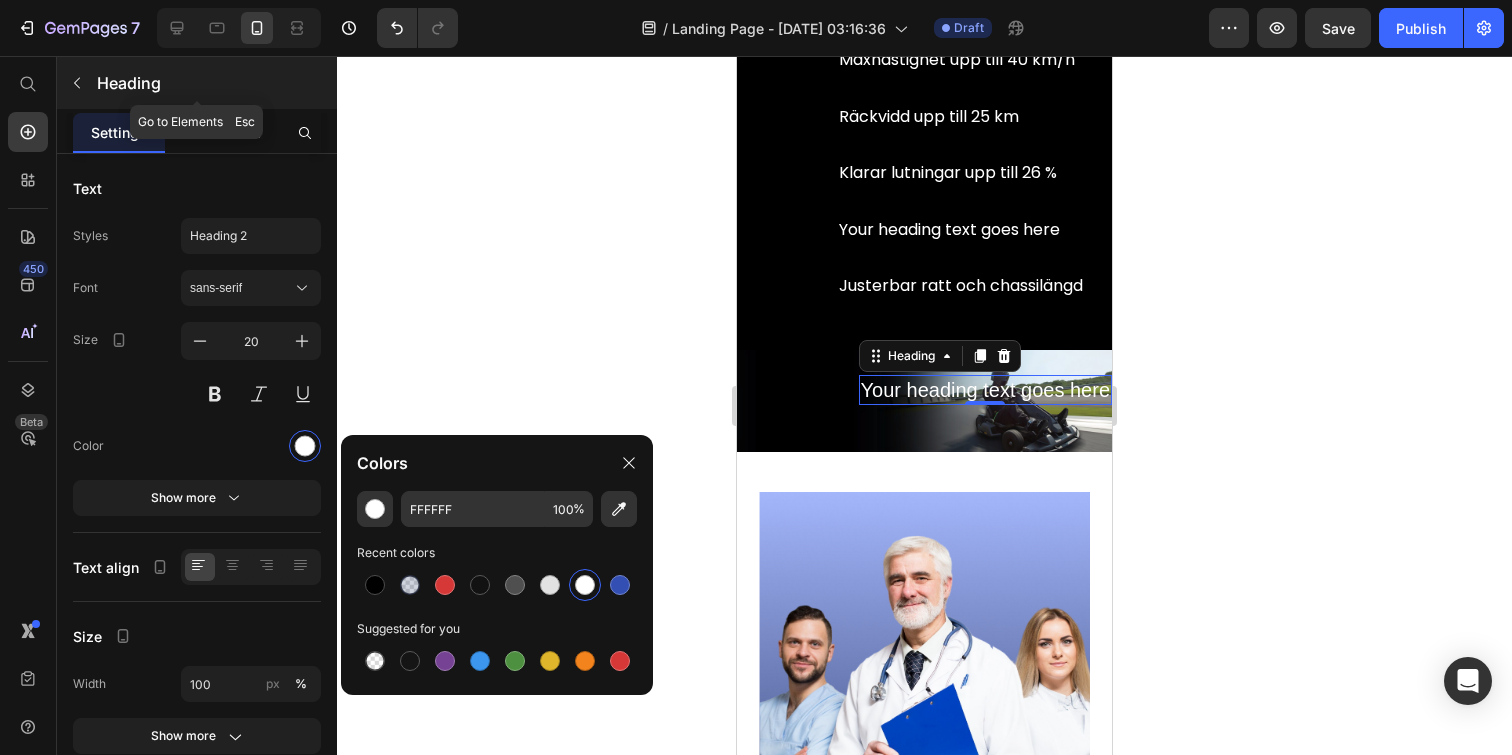 click at bounding box center [77, 83] 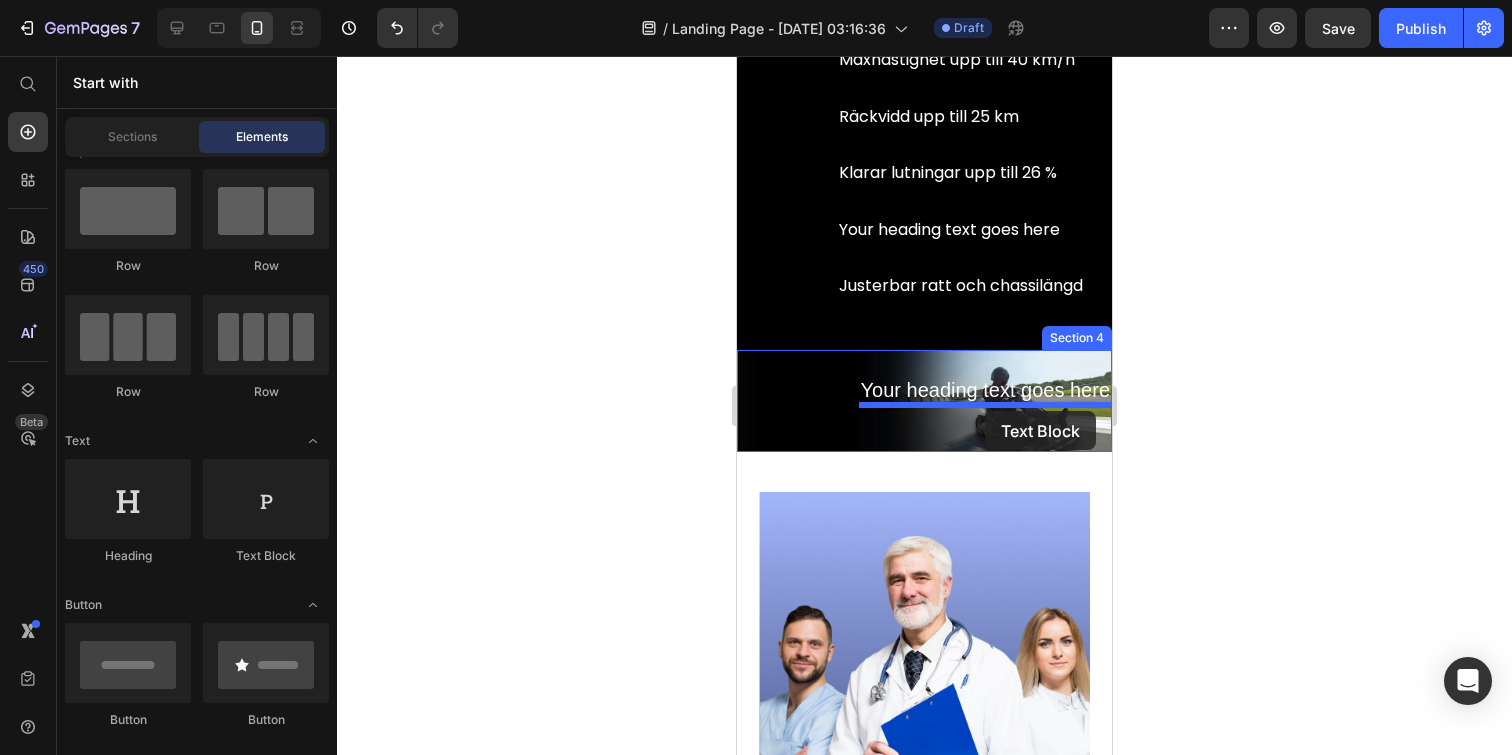 drag, startPoint x: 1014, startPoint y: 570, endPoint x: 985, endPoint y: 411, distance: 161.62302 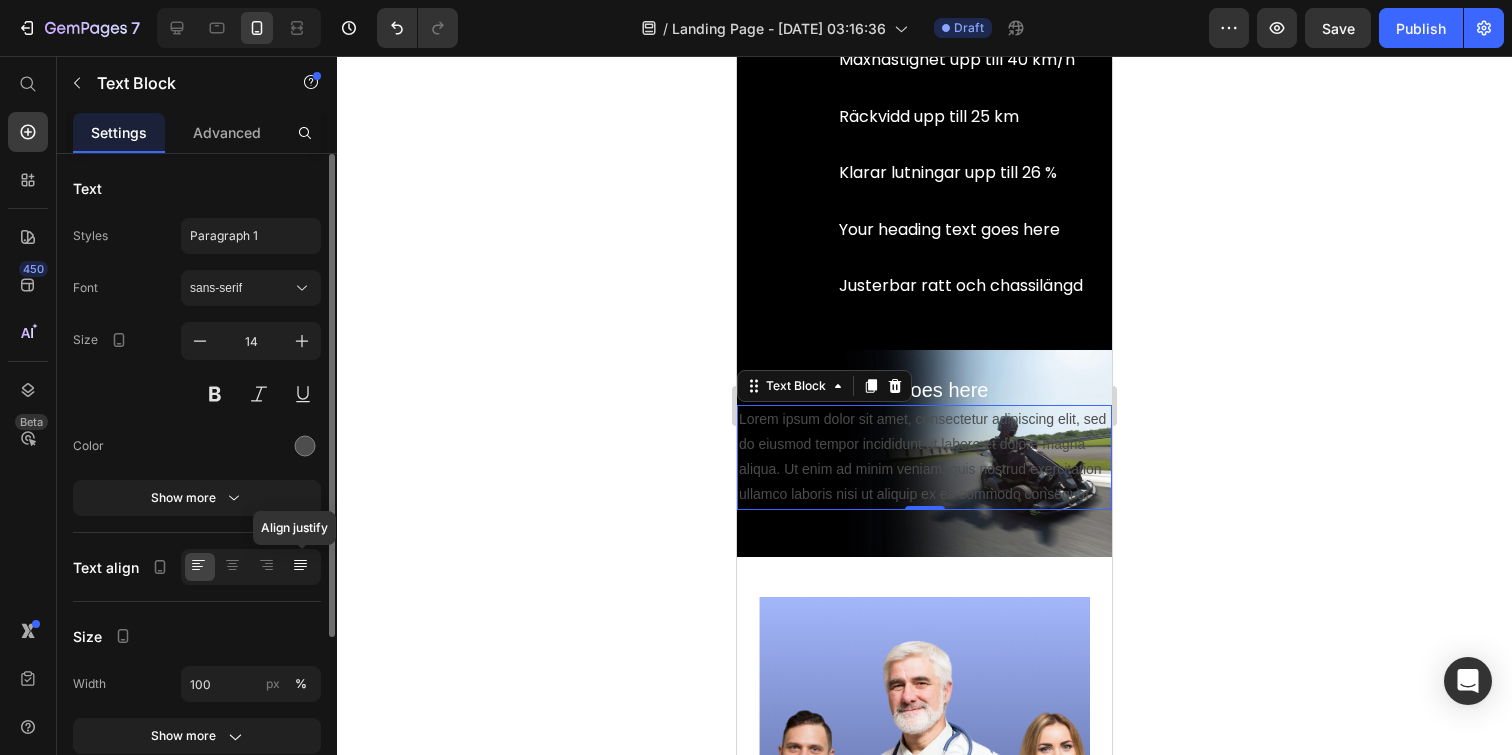 click 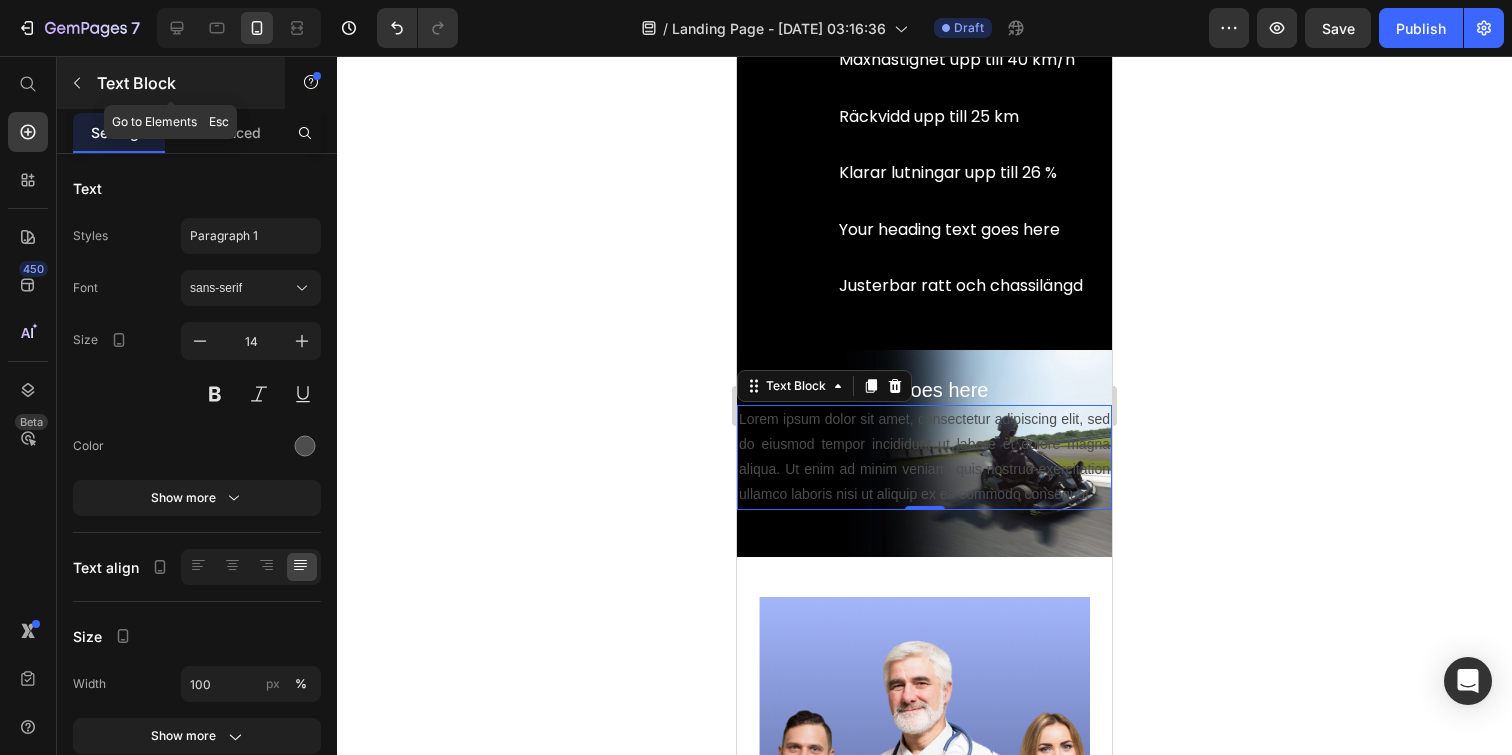 click 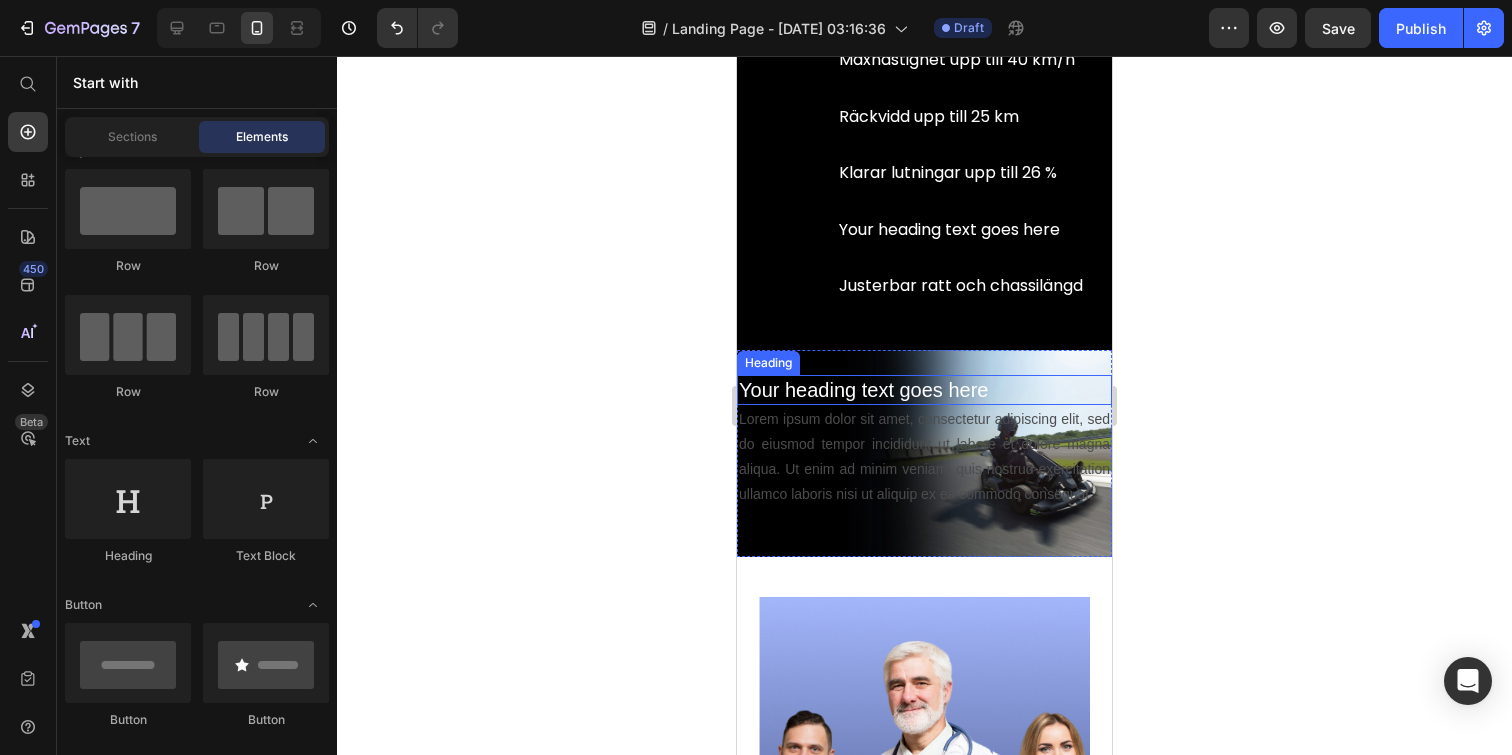 click on "Your heading text goes here" at bounding box center (924, 390) 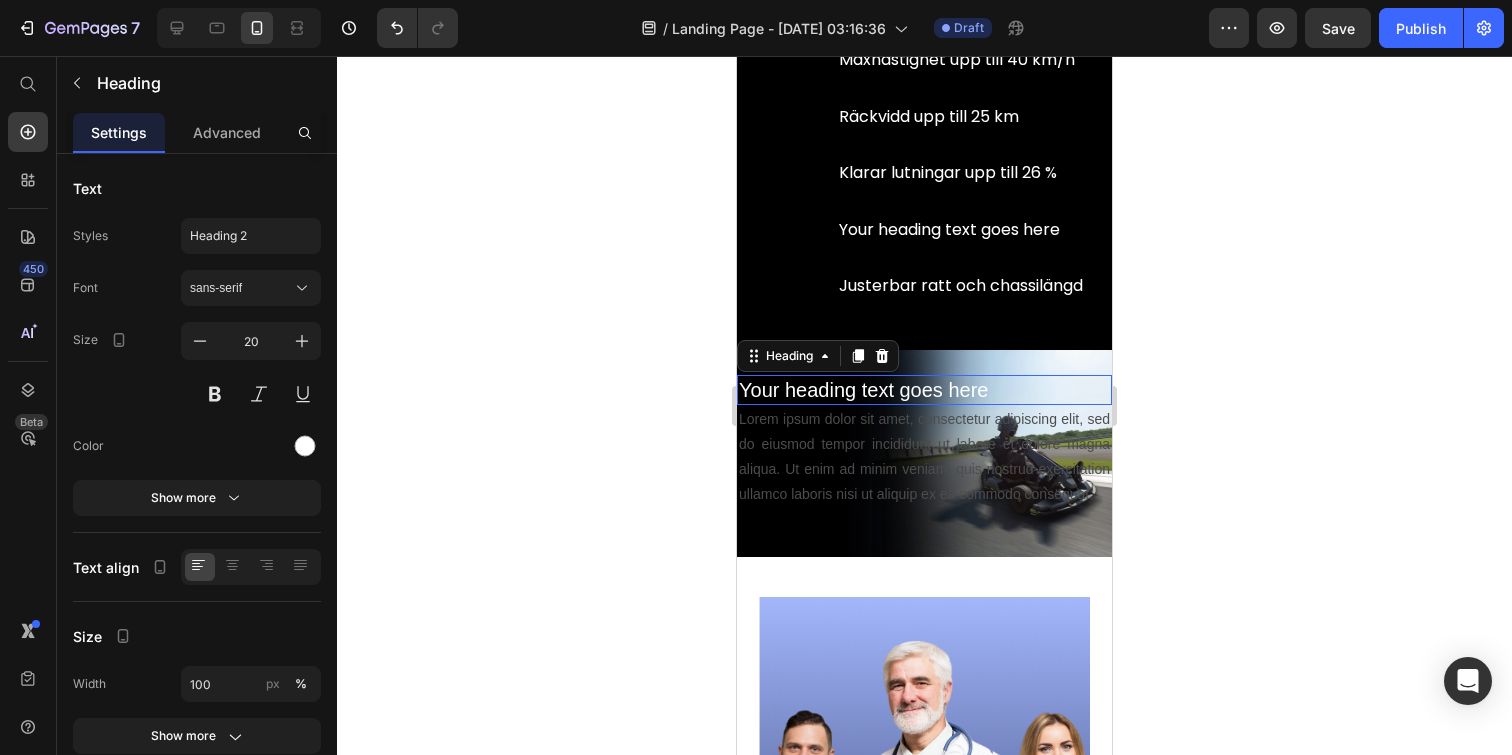 click on "Your heading text goes here" at bounding box center (924, 390) 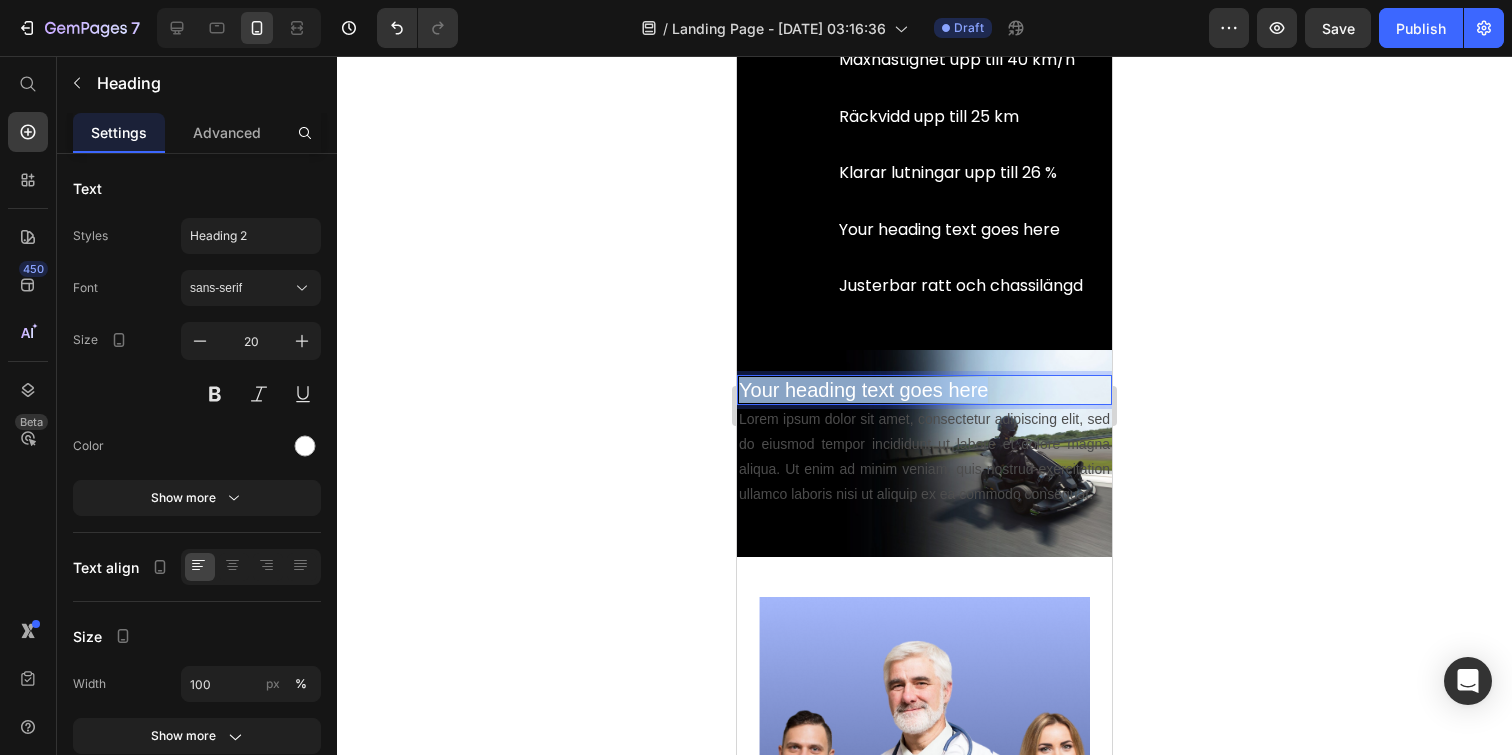 click on "Your heading text goes here" at bounding box center (924, 390) 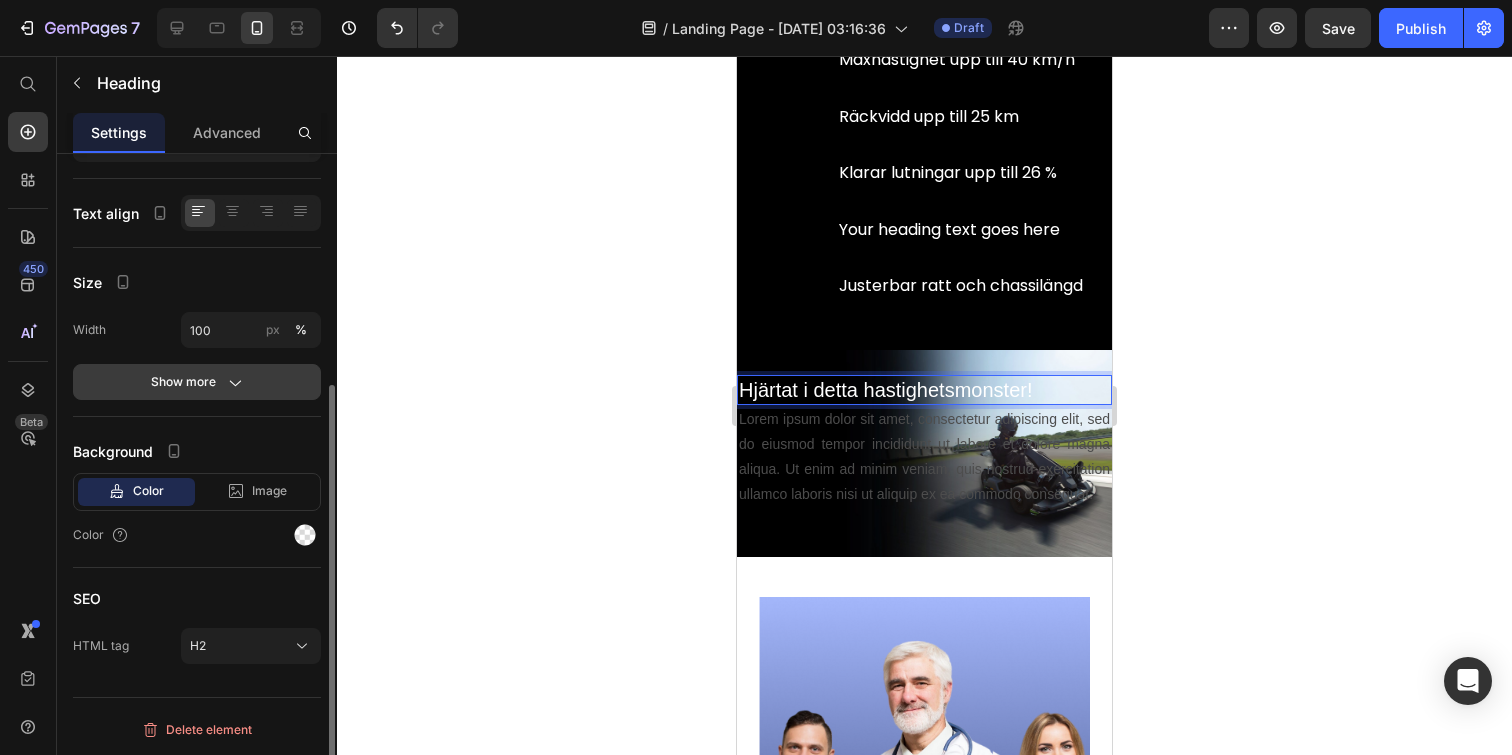 scroll, scrollTop: 338, scrollLeft: 0, axis: vertical 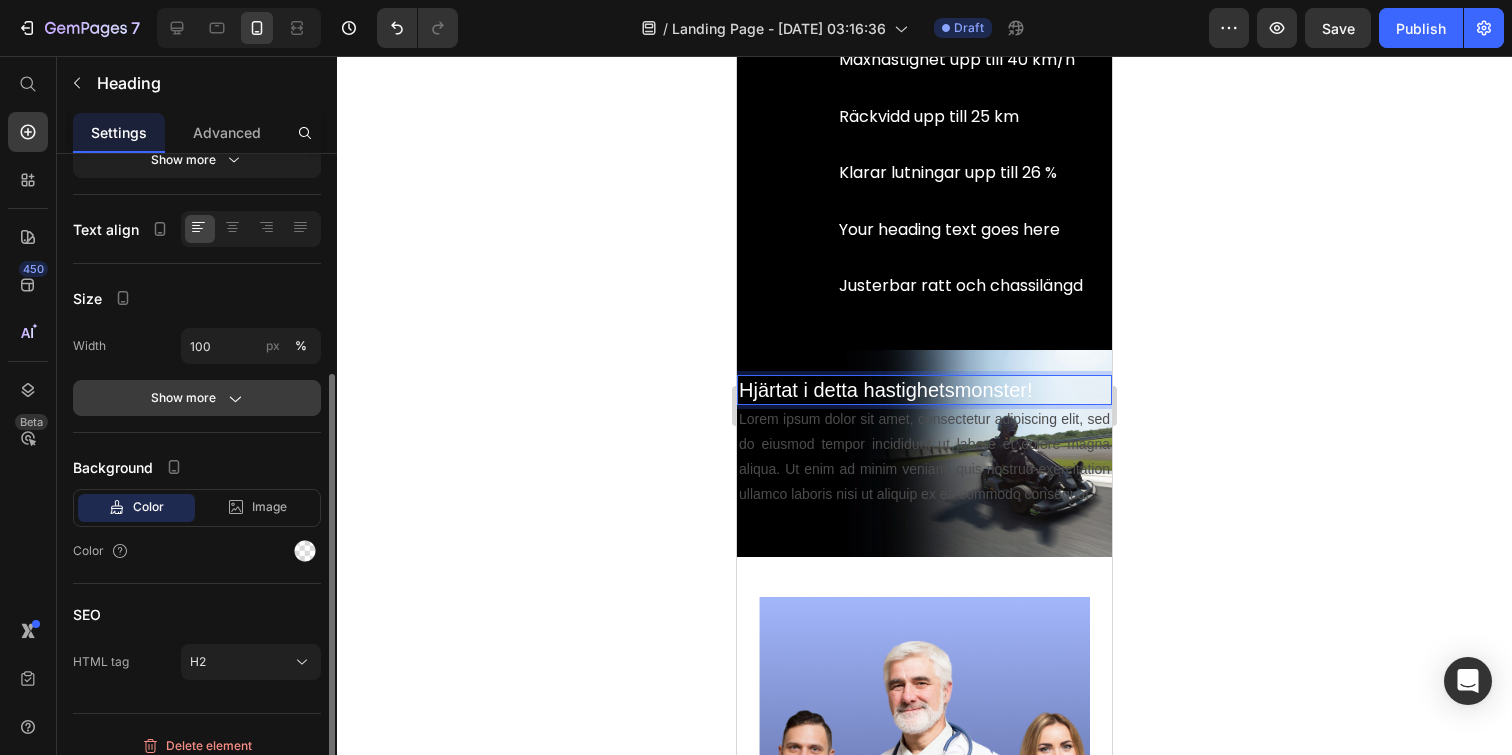 click on "Show more" 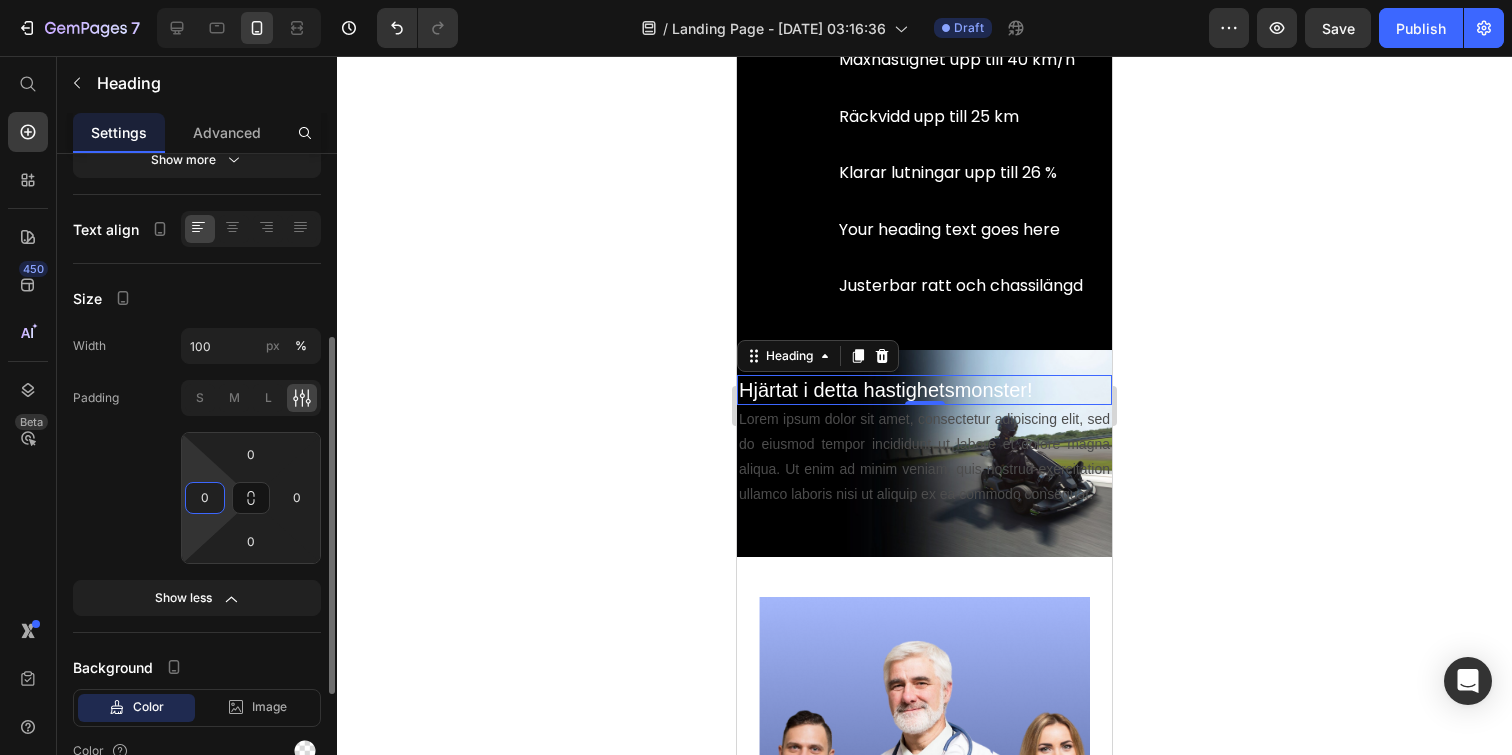 click on "0" at bounding box center [205, 498] 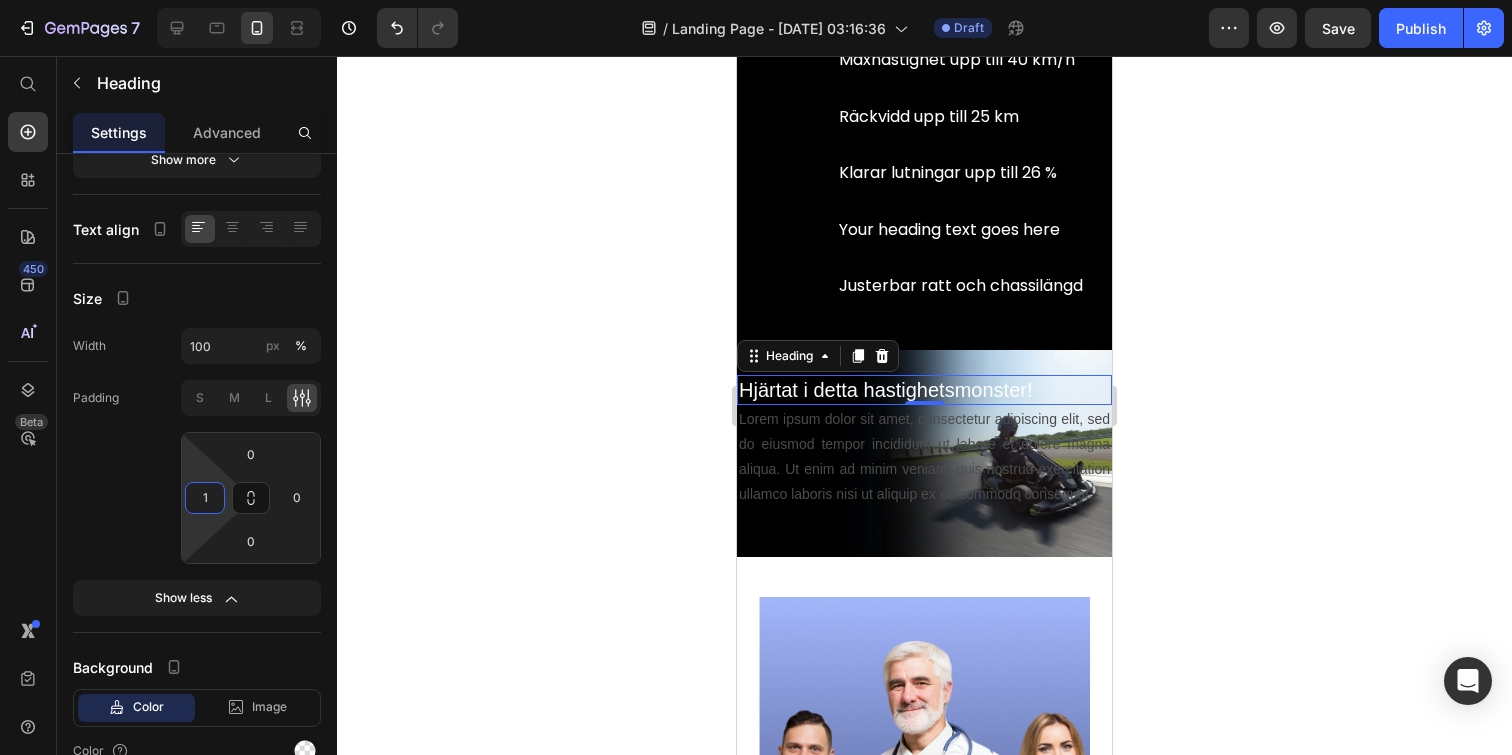 type on "10" 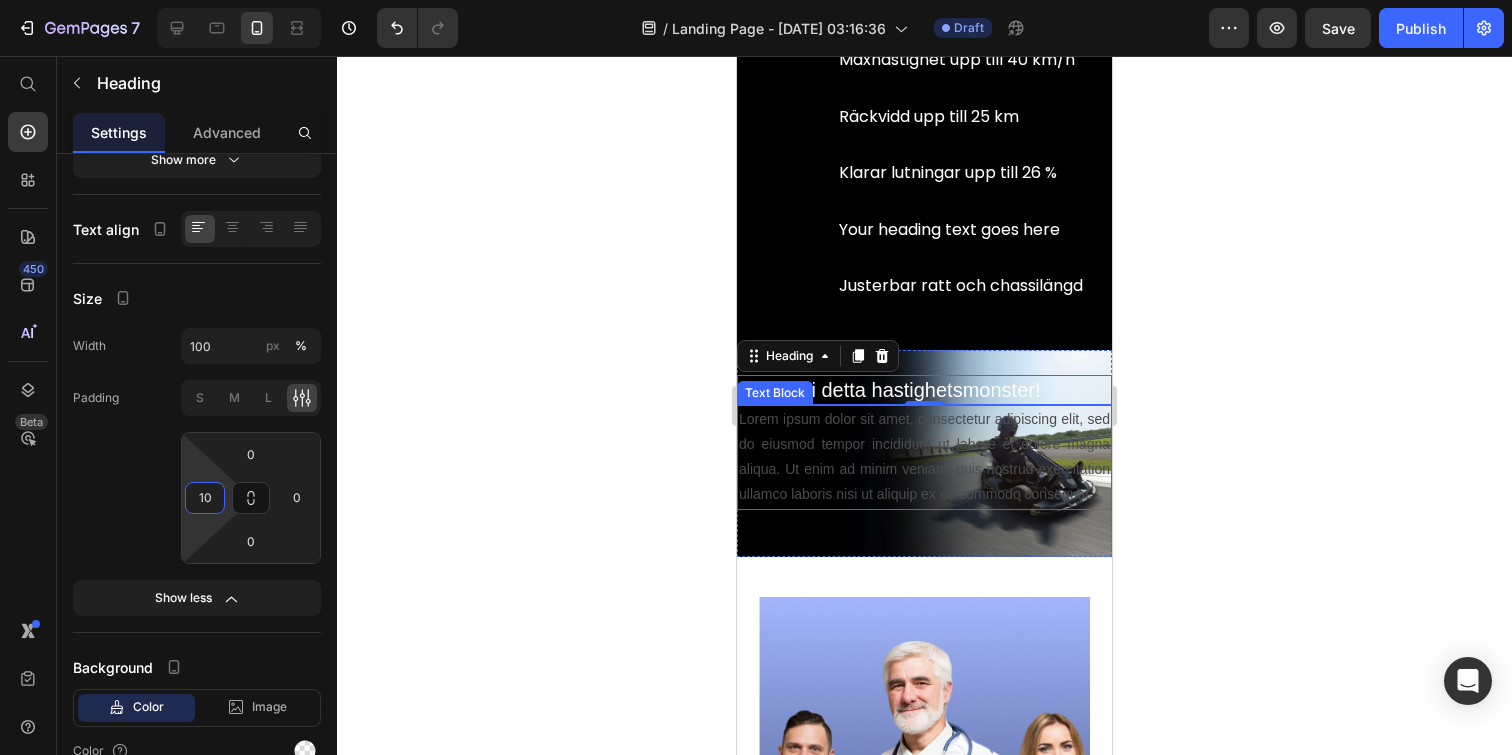 click on "Lorem ipsum dolor sit amet, consectetur adipiscing elit, sed do eiusmod tempor incididunt ut labore et dolore magna aliqua. Ut enim ad minim veniam, quis nostrud exercitation ullamco laboris nisi ut aliquip ex ea commodo consequat." at bounding box center (924, 457) 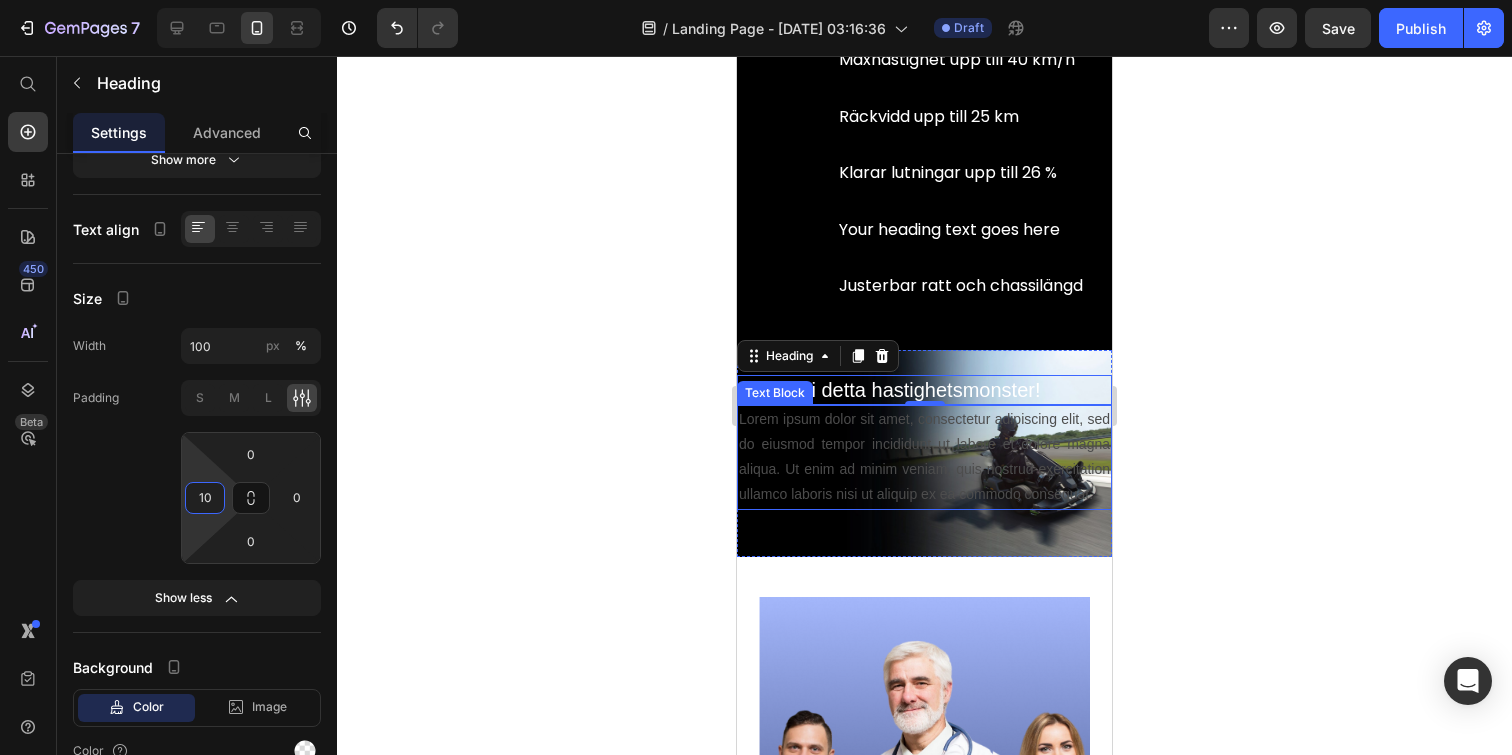 scroll, scrollTop: 0, scrollLeft: 0, axis: both 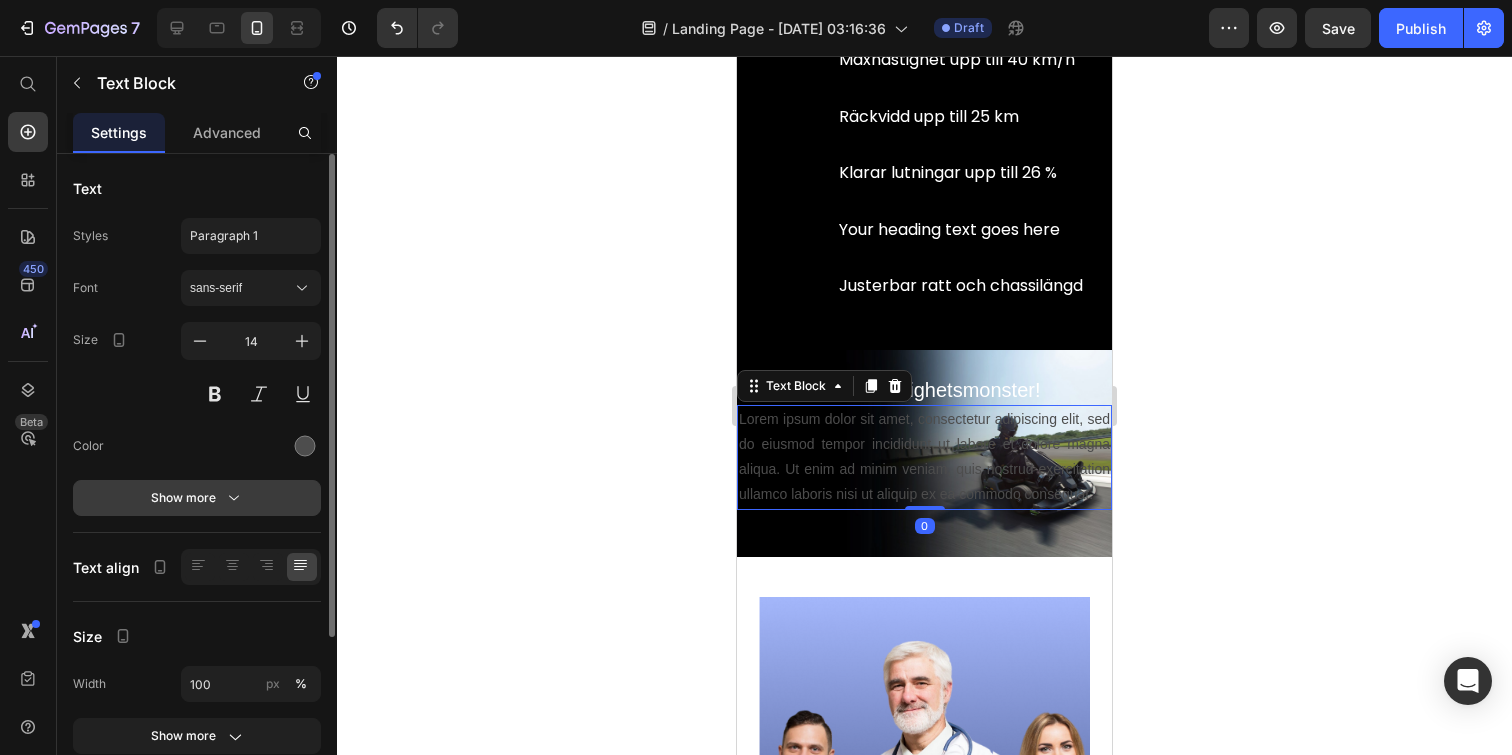 click on "Show more" at bounding box center (197, 498) 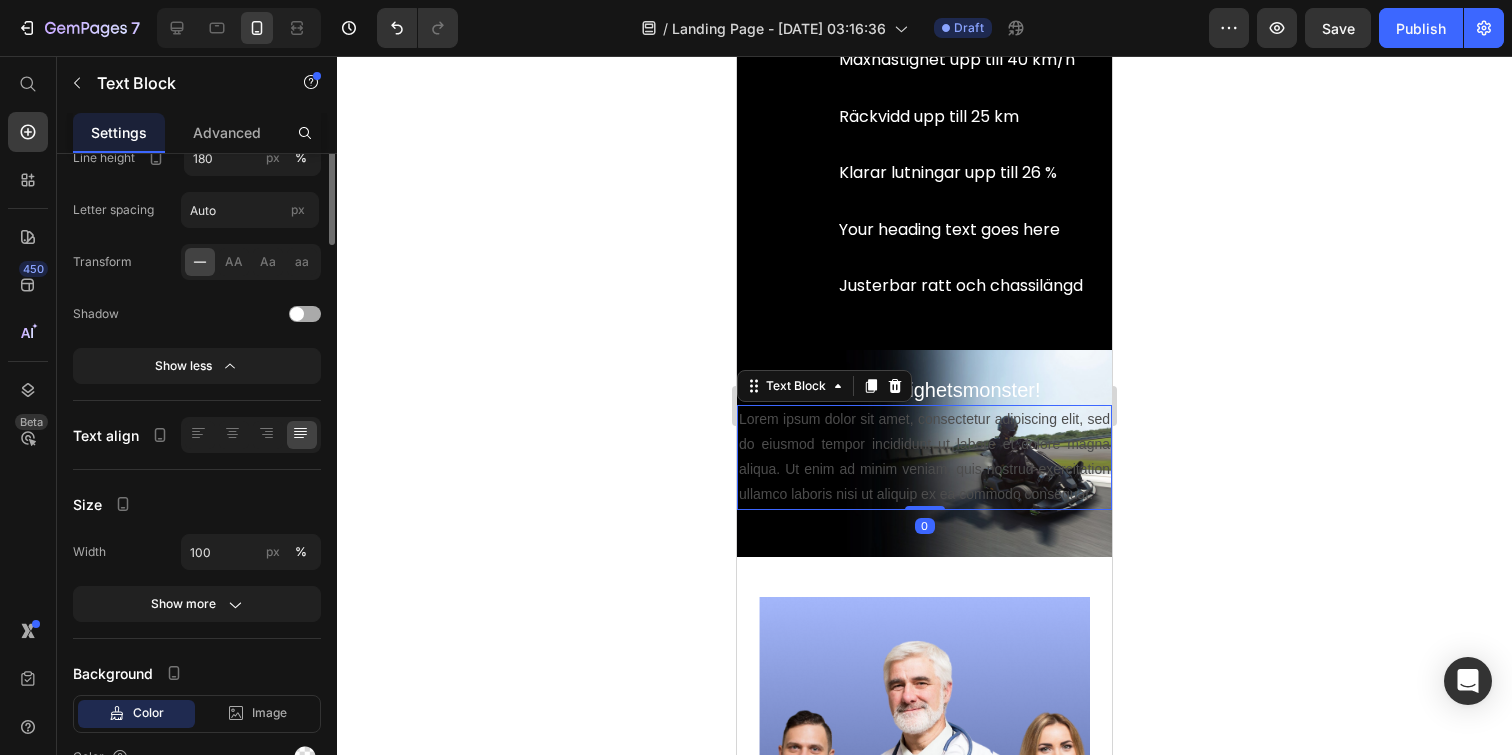 scroll, scrollTop: 497, scrollLeft: 0, axis: vertical 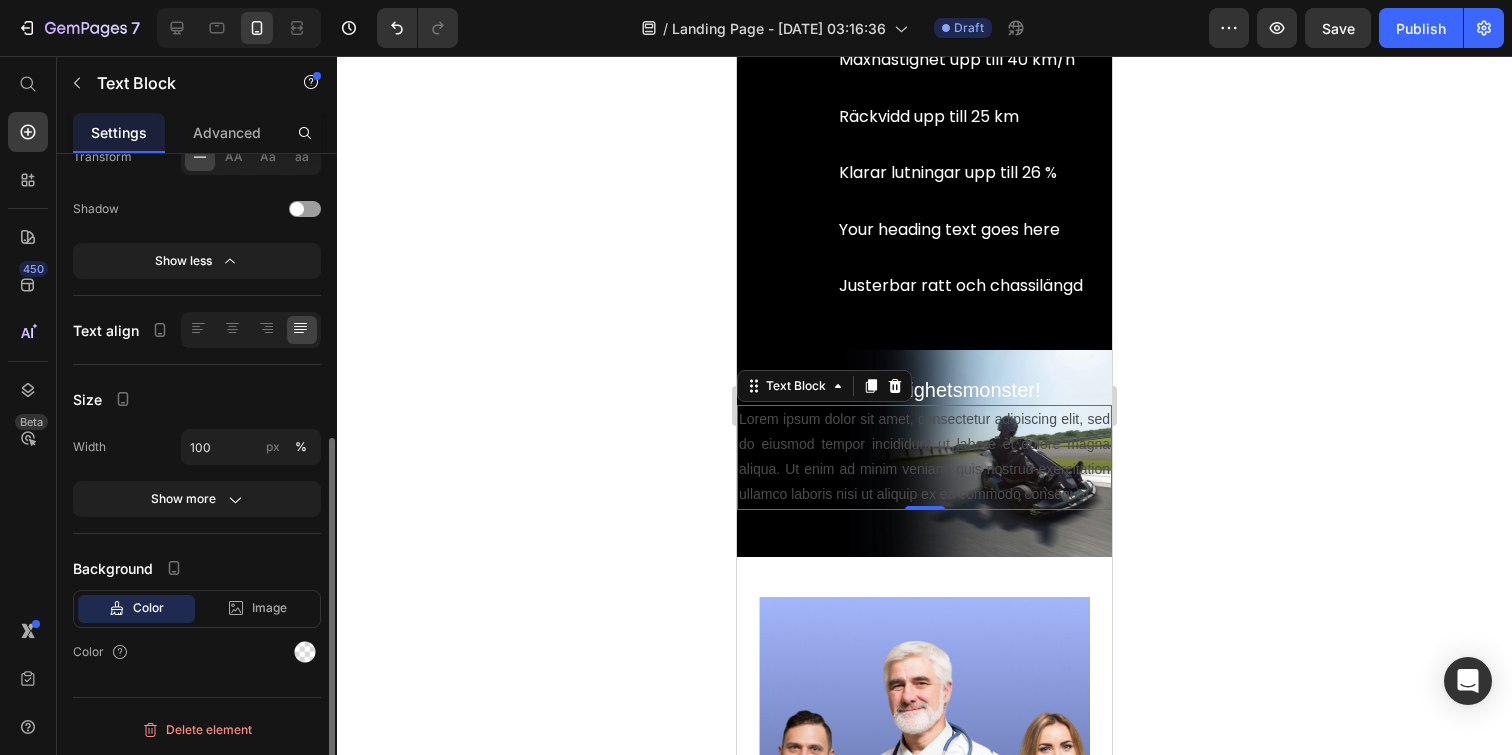 click on "Size Width 100 px % Show more" 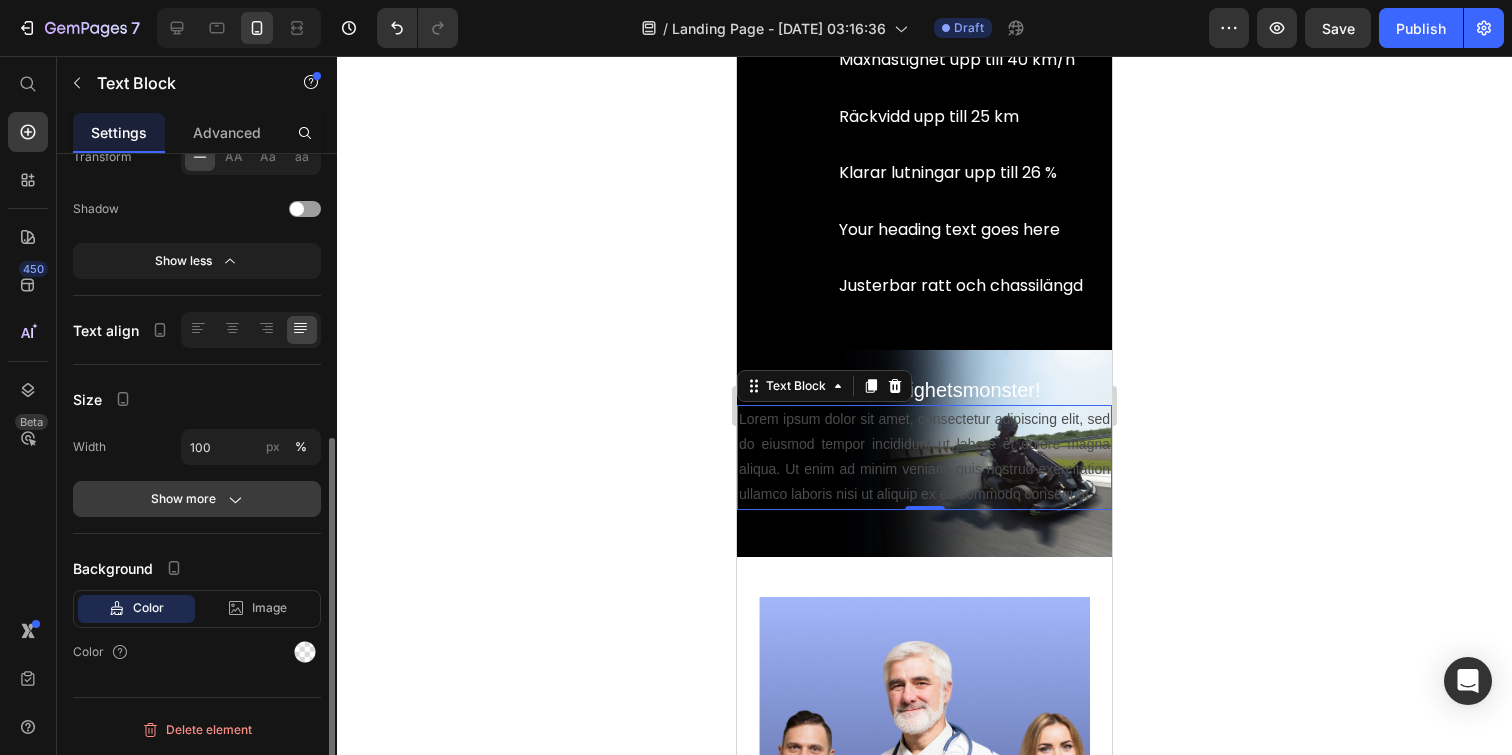 click on "Show more" at bounding box center [197, 499] 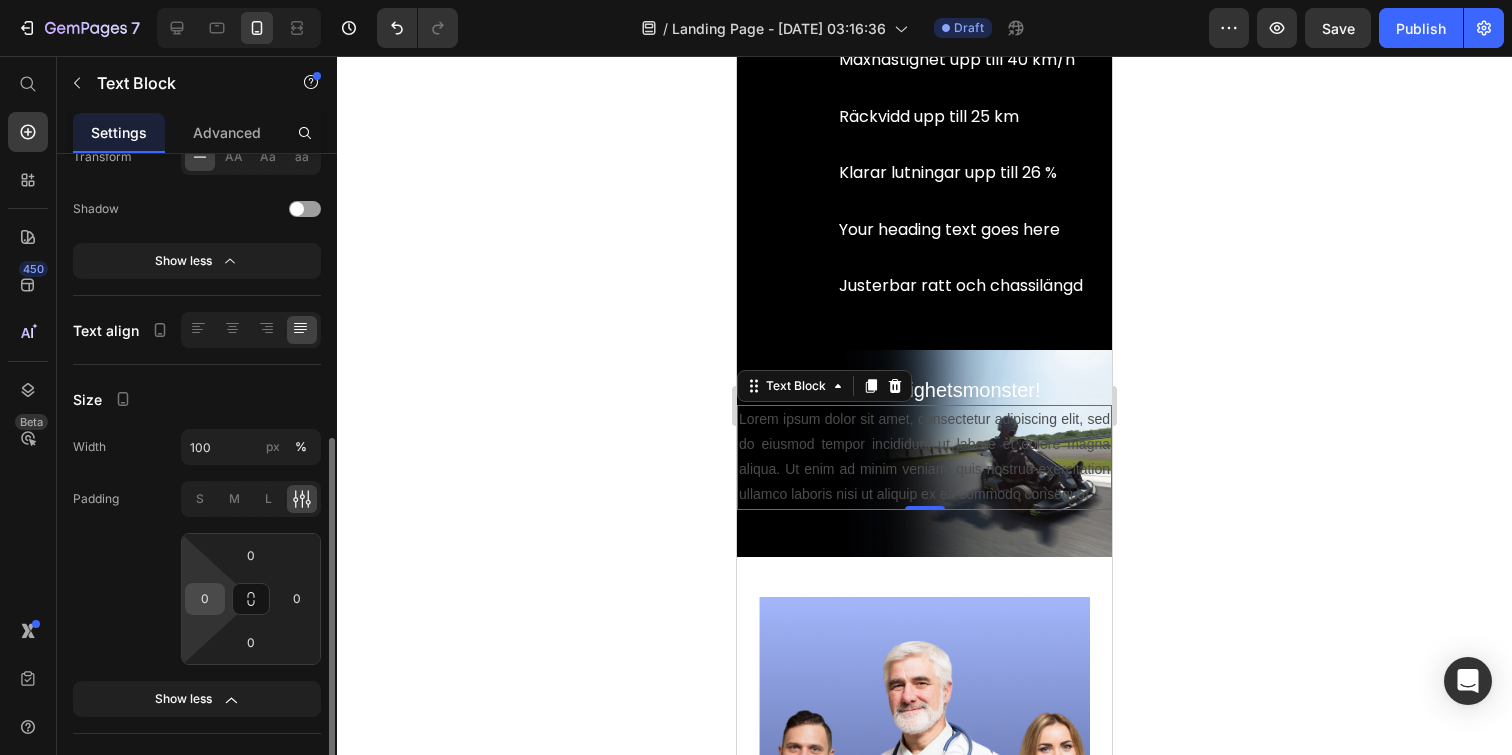 click on "0" at bounding box center (205, 599) 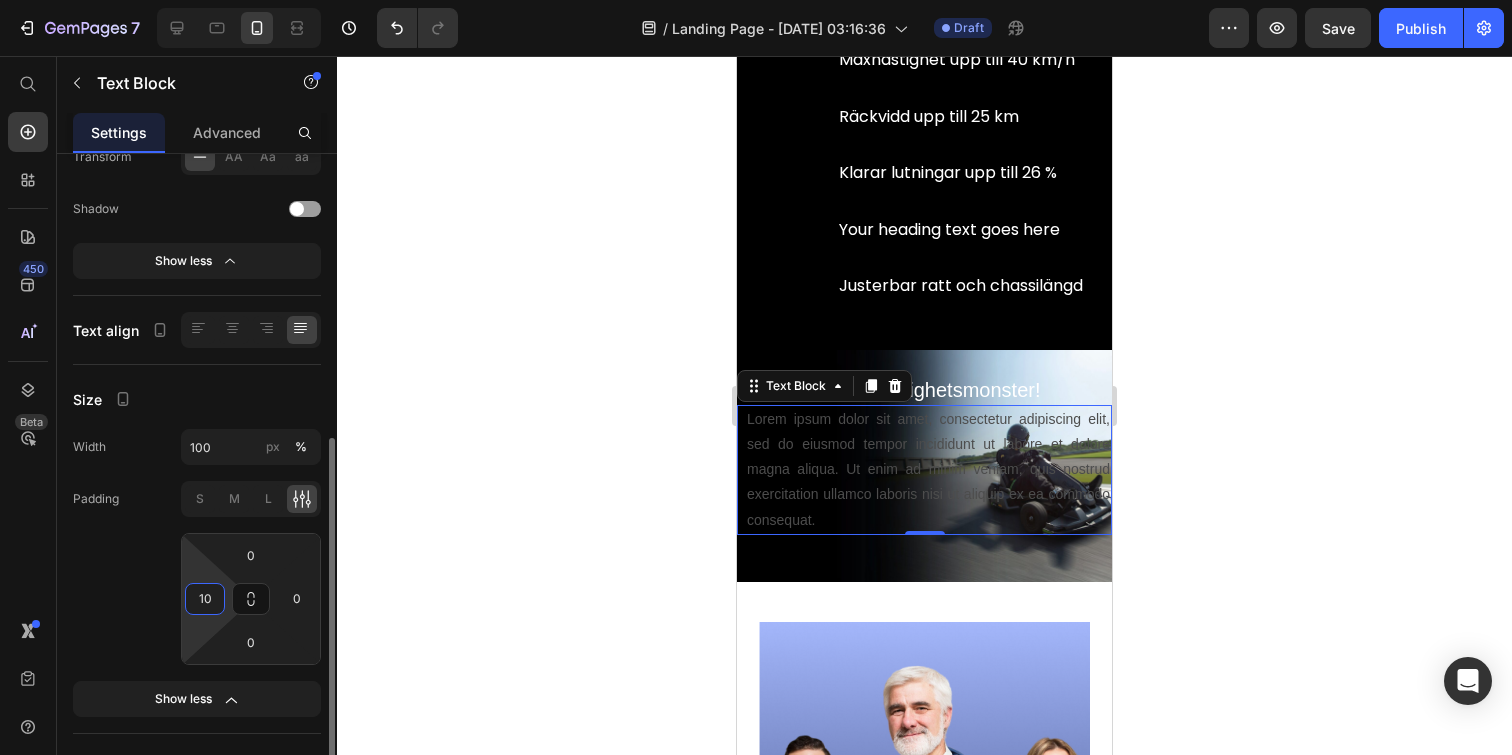 scroll, scrollTop: 0, scrollLeft: 0, axis: both 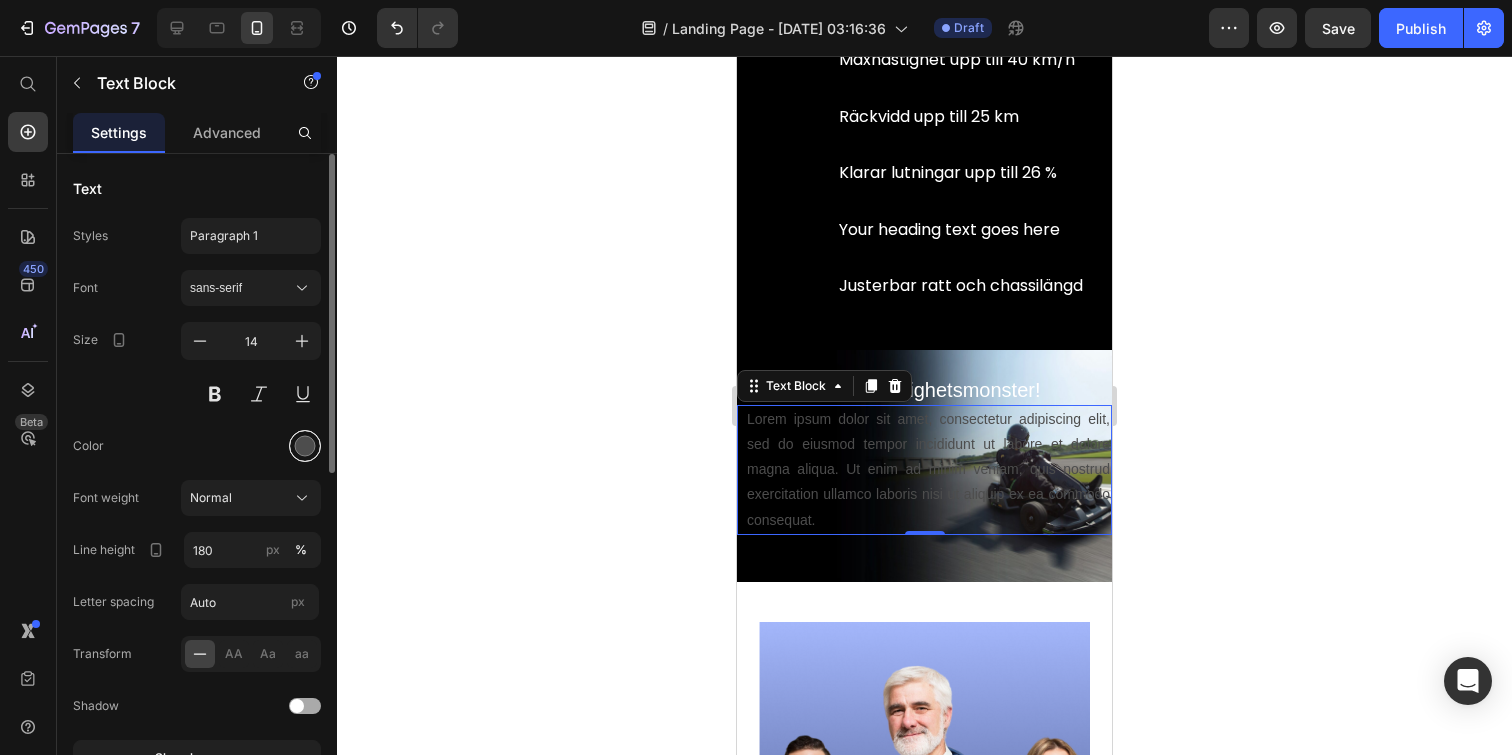 type on "10" 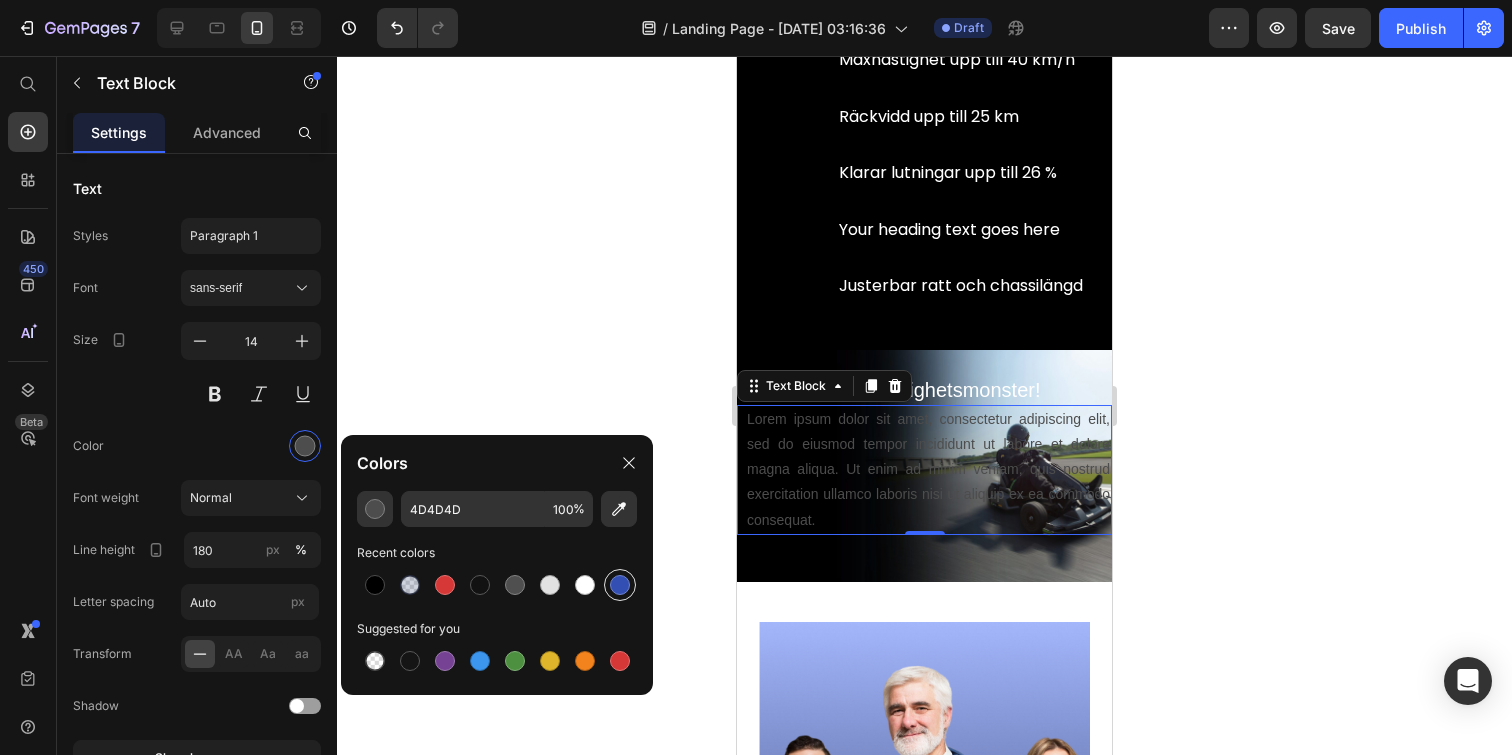 click at bounding box center [620, 585] 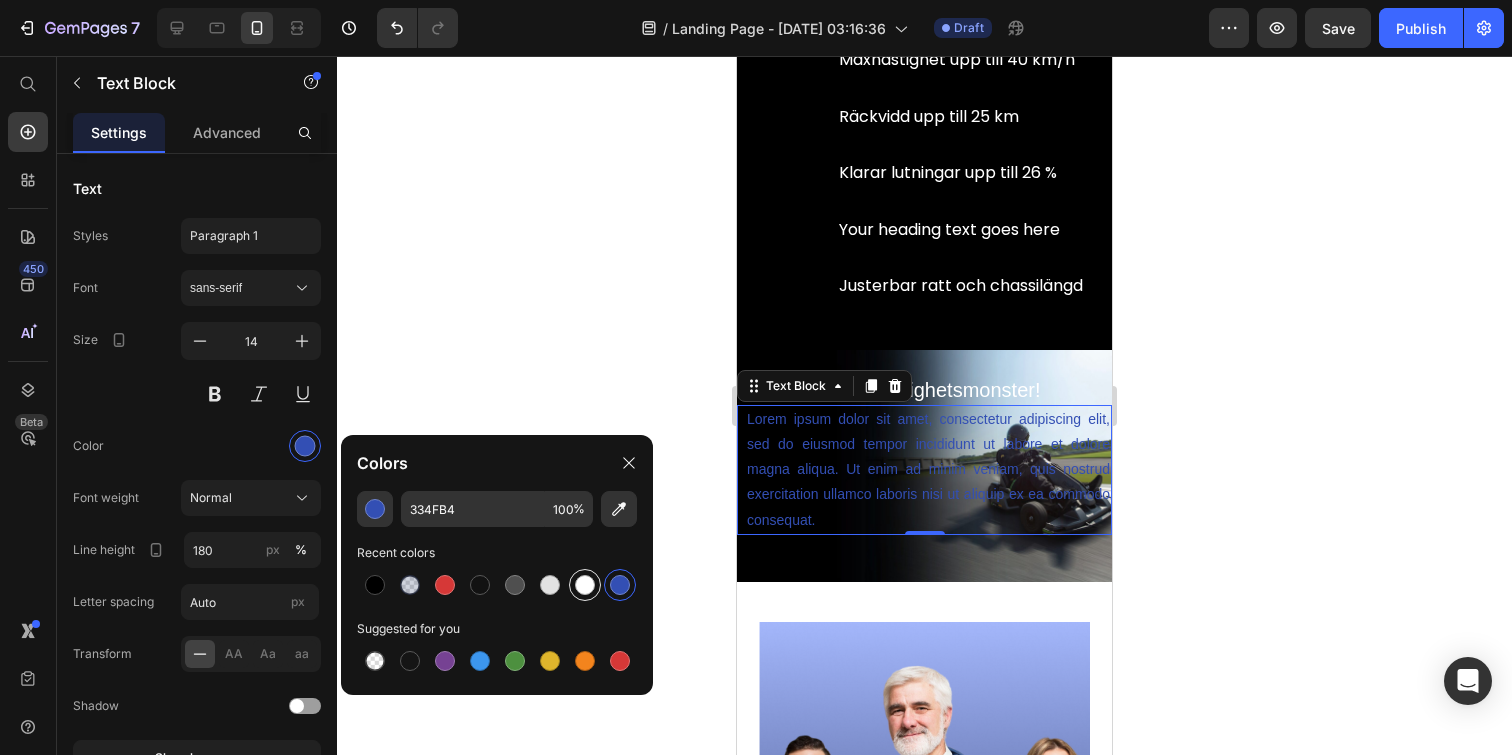 click at bounding box center [585, 585] 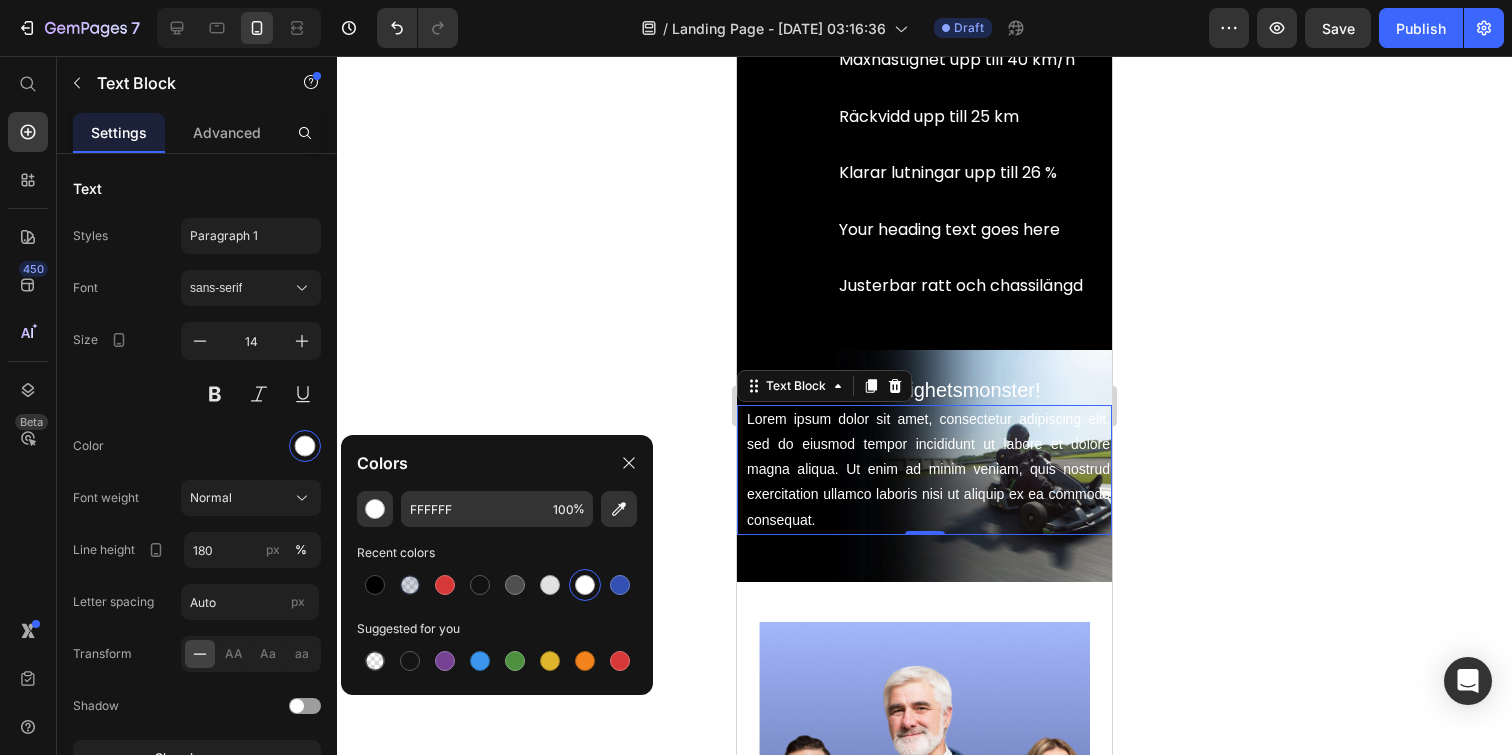 click on "Lorem ipsum dolor sit amet, consectetur adipiscing elit, sed do eiusmod tempor incididunt ut labore et dolore magna aliqua. Ut enim ad minim veniam, quis nostrud exercitation ullamco laboris nisi ut aliquip ex ea commodo consequat." at bounding box center (924, 470) 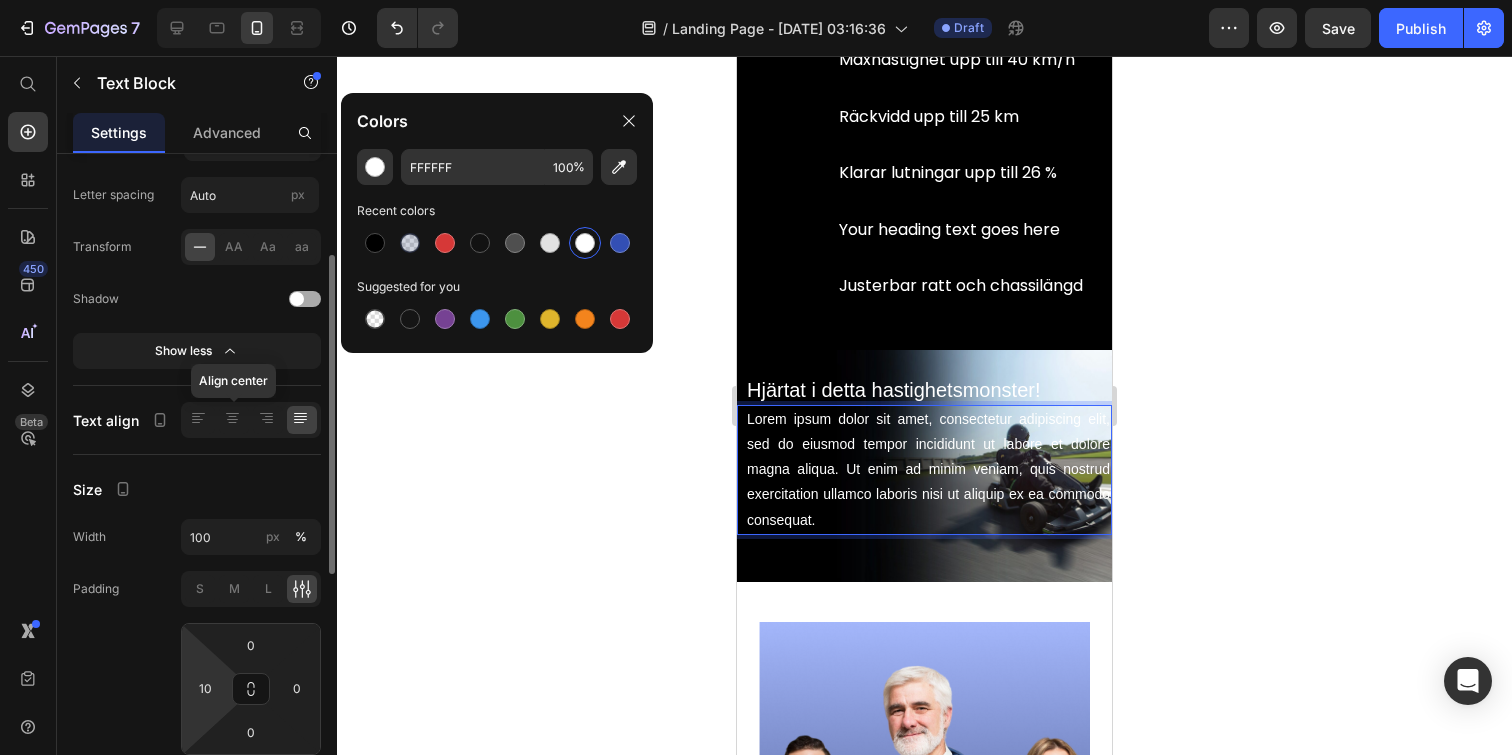 scroll, scrollTop: 647, scrollLeft: 0, axis: vertical 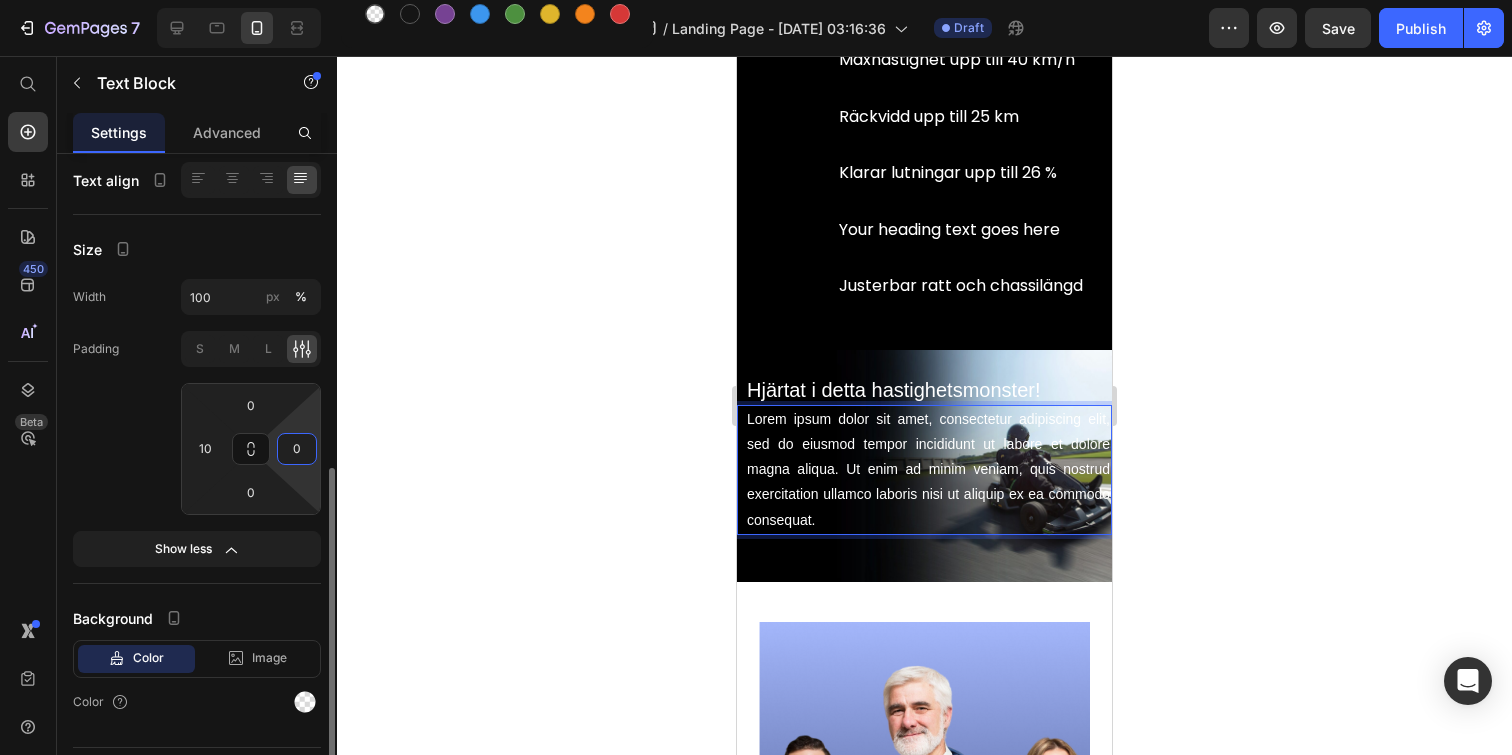 click on "0" at bounding box center (297, 449) 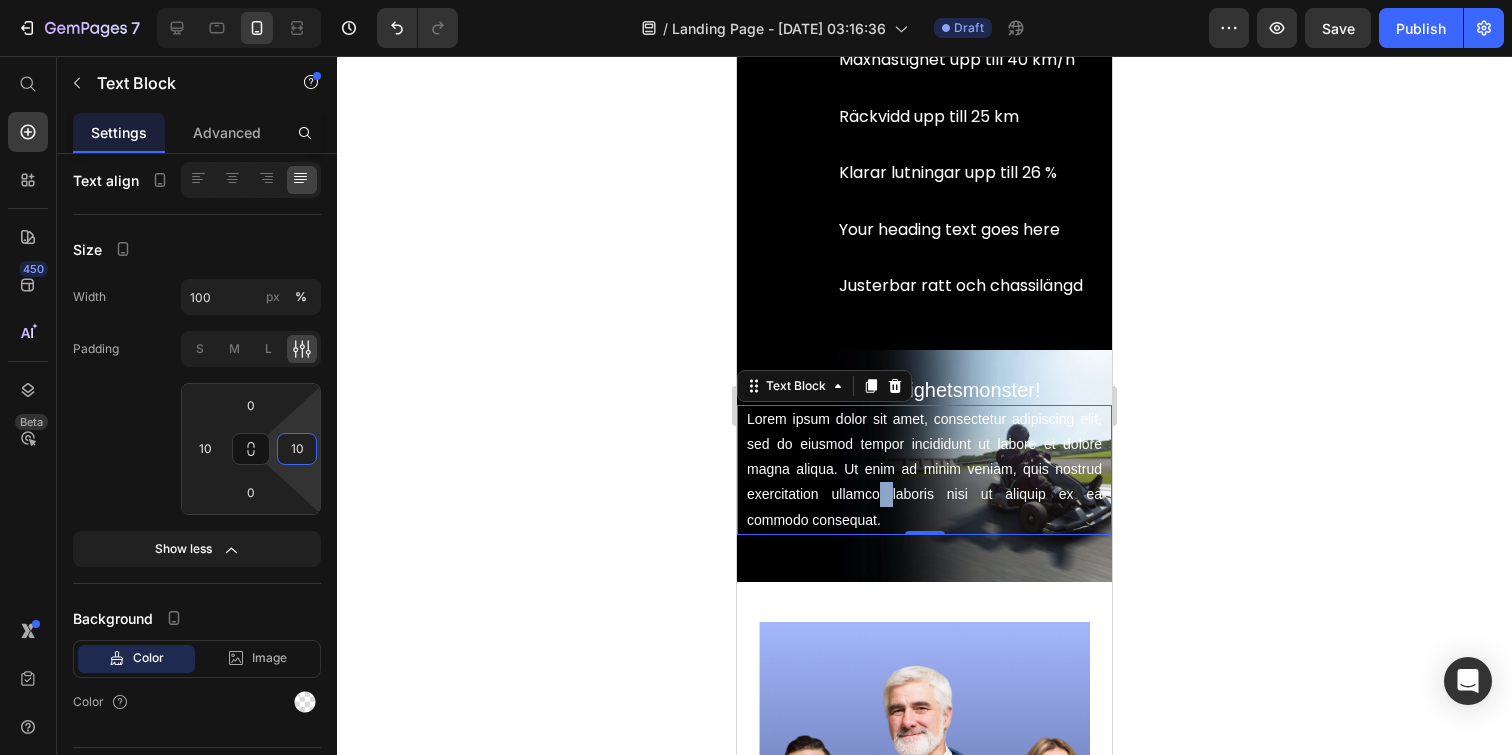 click on "Lorem ipsum dolor sit amet, consectetur adipiscing elit, sed do eiusmod tempor incididunt ut labore et dolore magna aliqua. Ut enim ad minim veniam, quis nostrud exercitation ullamco laboris nisi ut aliquip ex ea commodo consequat." at bounding box center (924, 470) 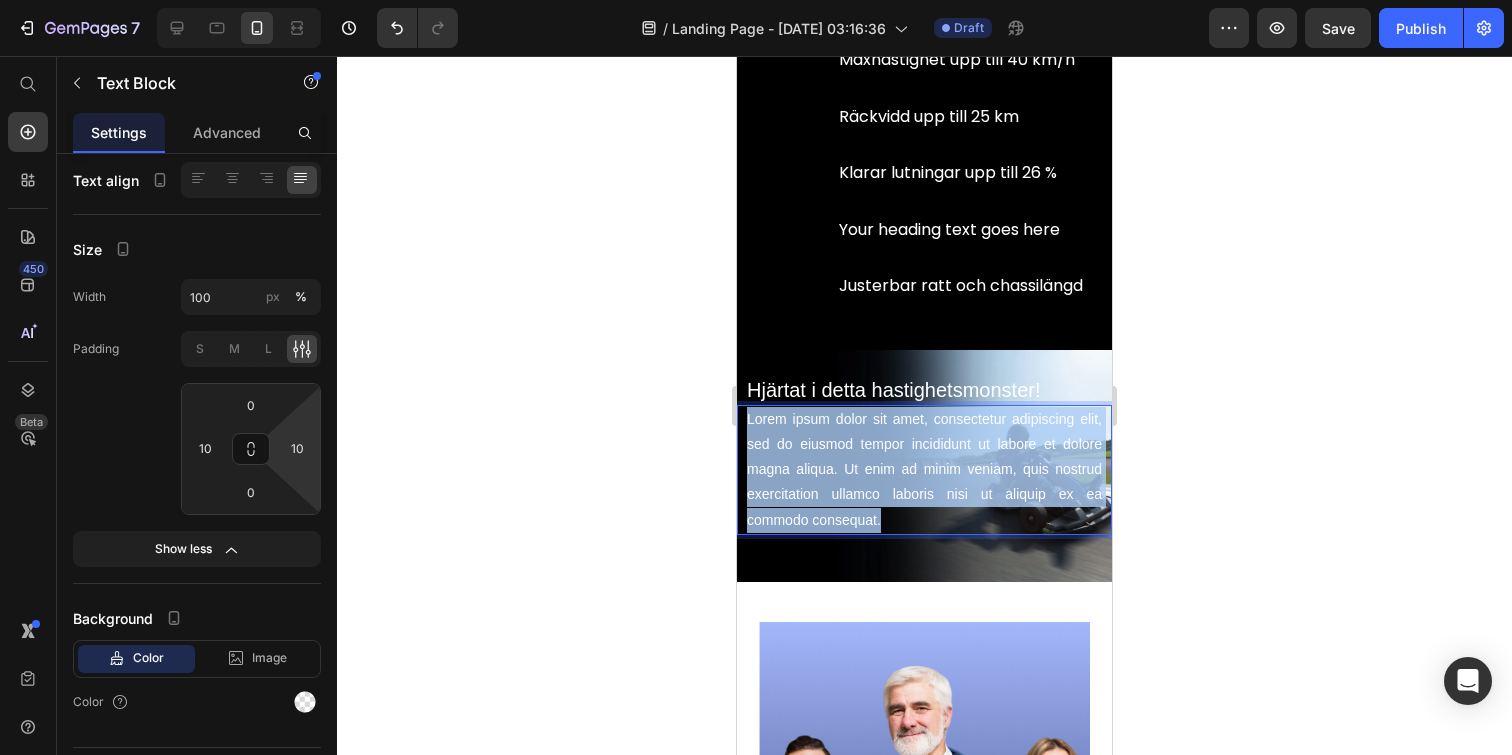click on "Lorem ipsum dolor sit amet, consectetur adipiscing elit, sed do eiusmod tempor incididunt ut labore et dolore magna aliqua. Ut enim ad minim veniam, quis nostrud exercitation ullamco laboris nisi ut aliquip ex ea commodo consequat." at bounding box center (924, 470) 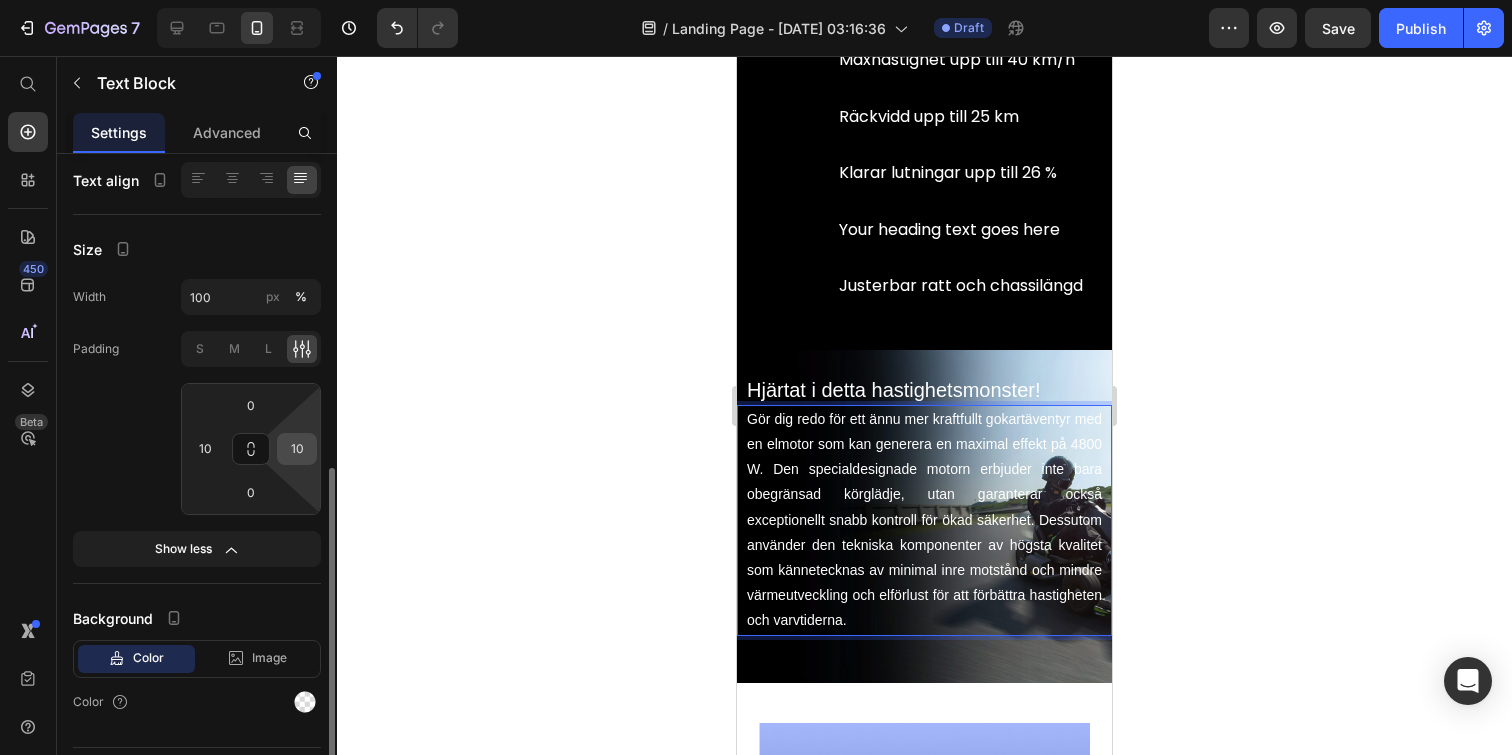 click on "10" at bounding box center [297, 449] 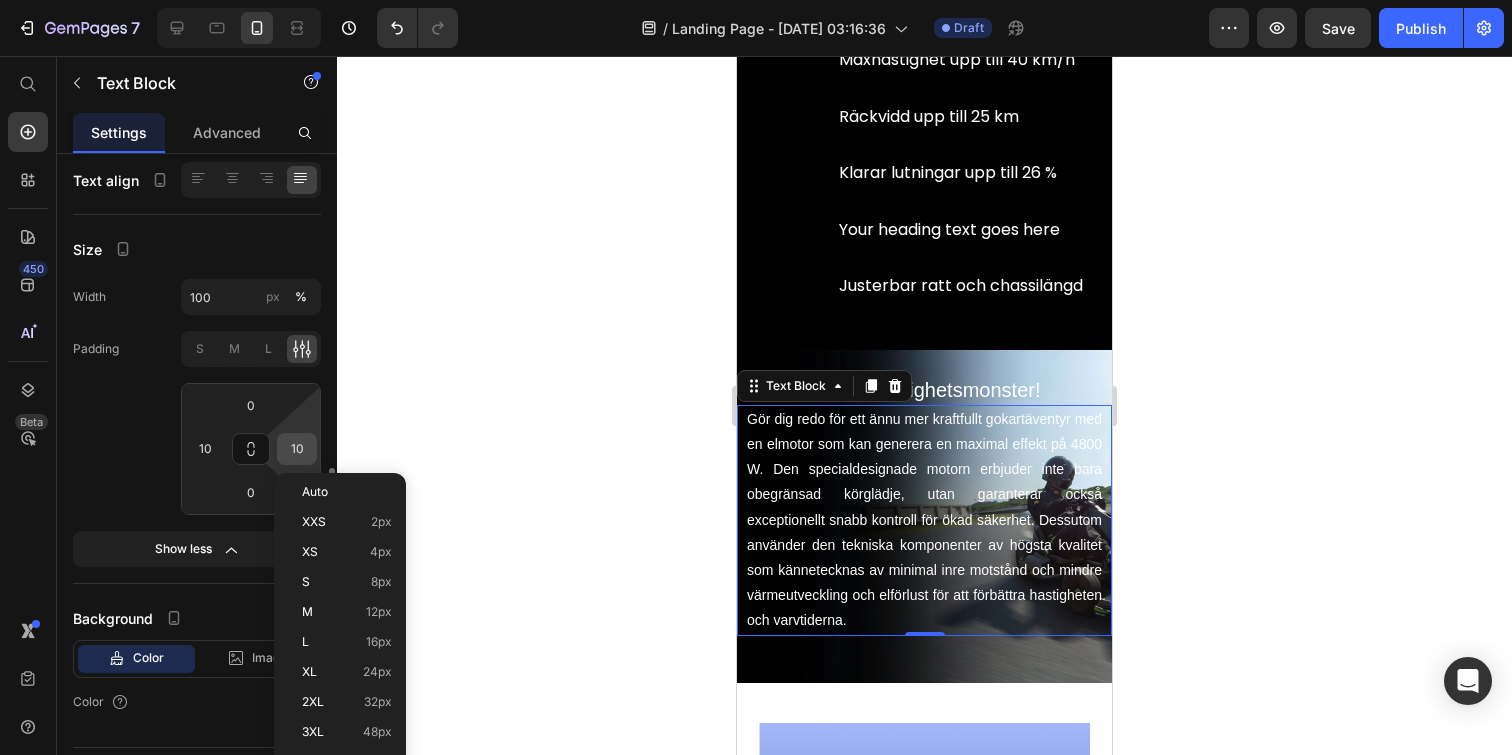 click on "10" at bounding box center (297, 449) 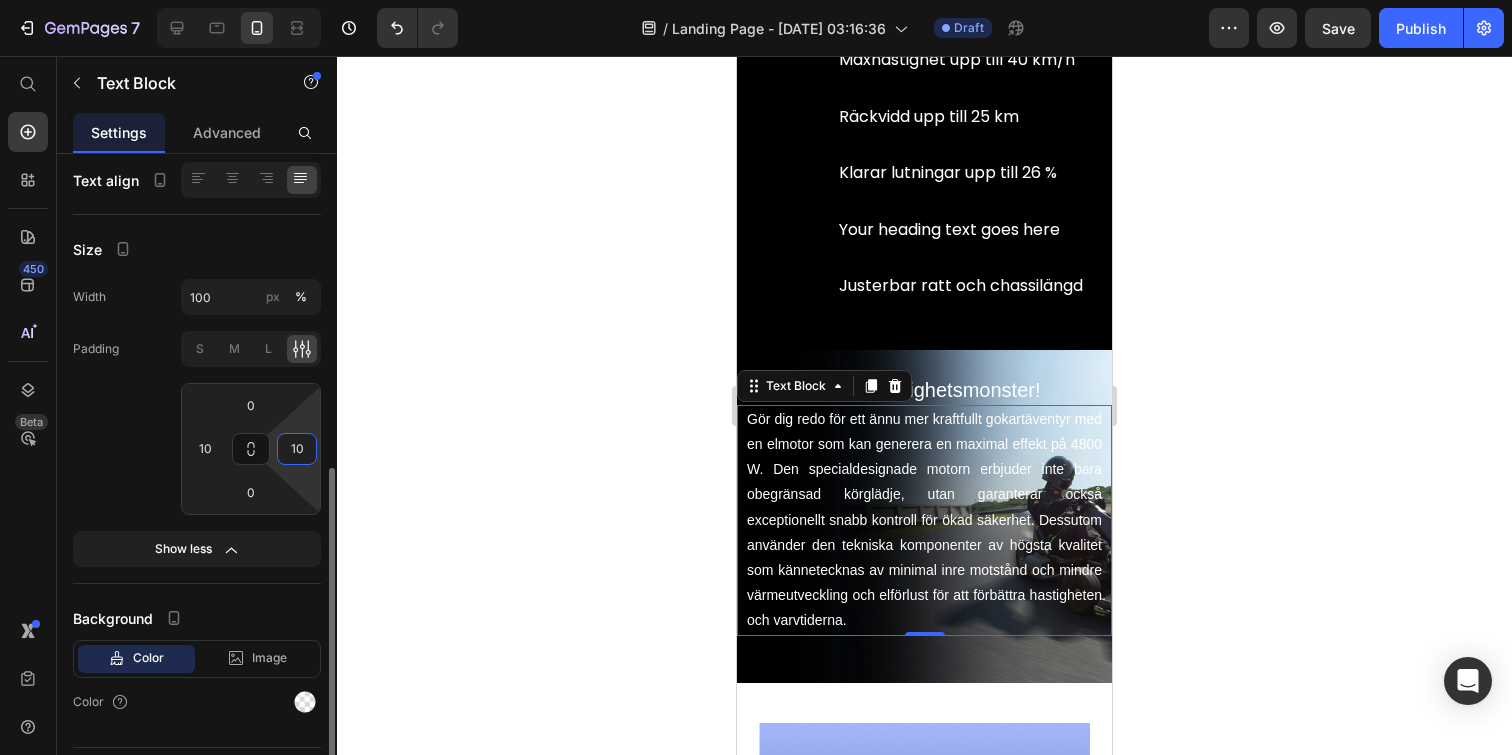 click on "10" at bounding box center [297, 449] 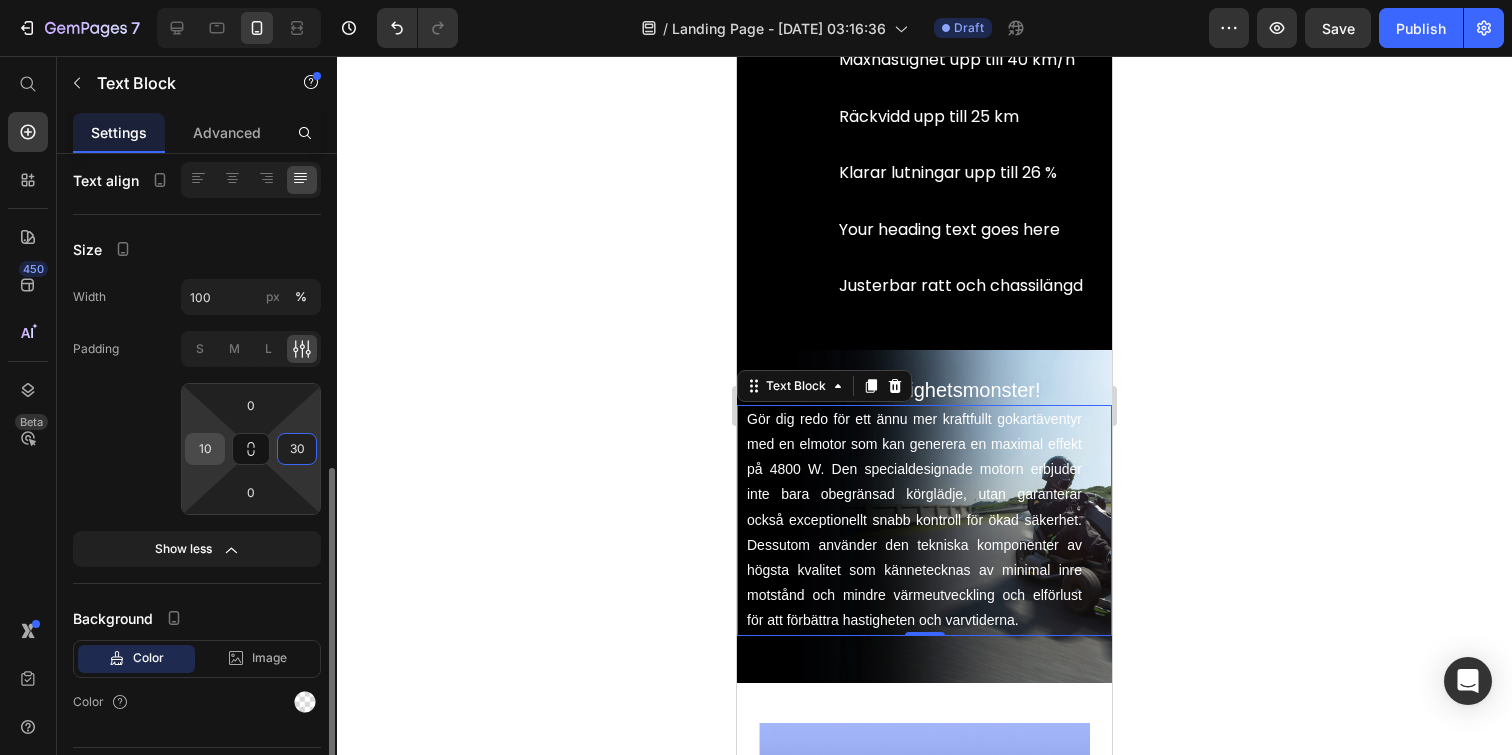 type on "30" 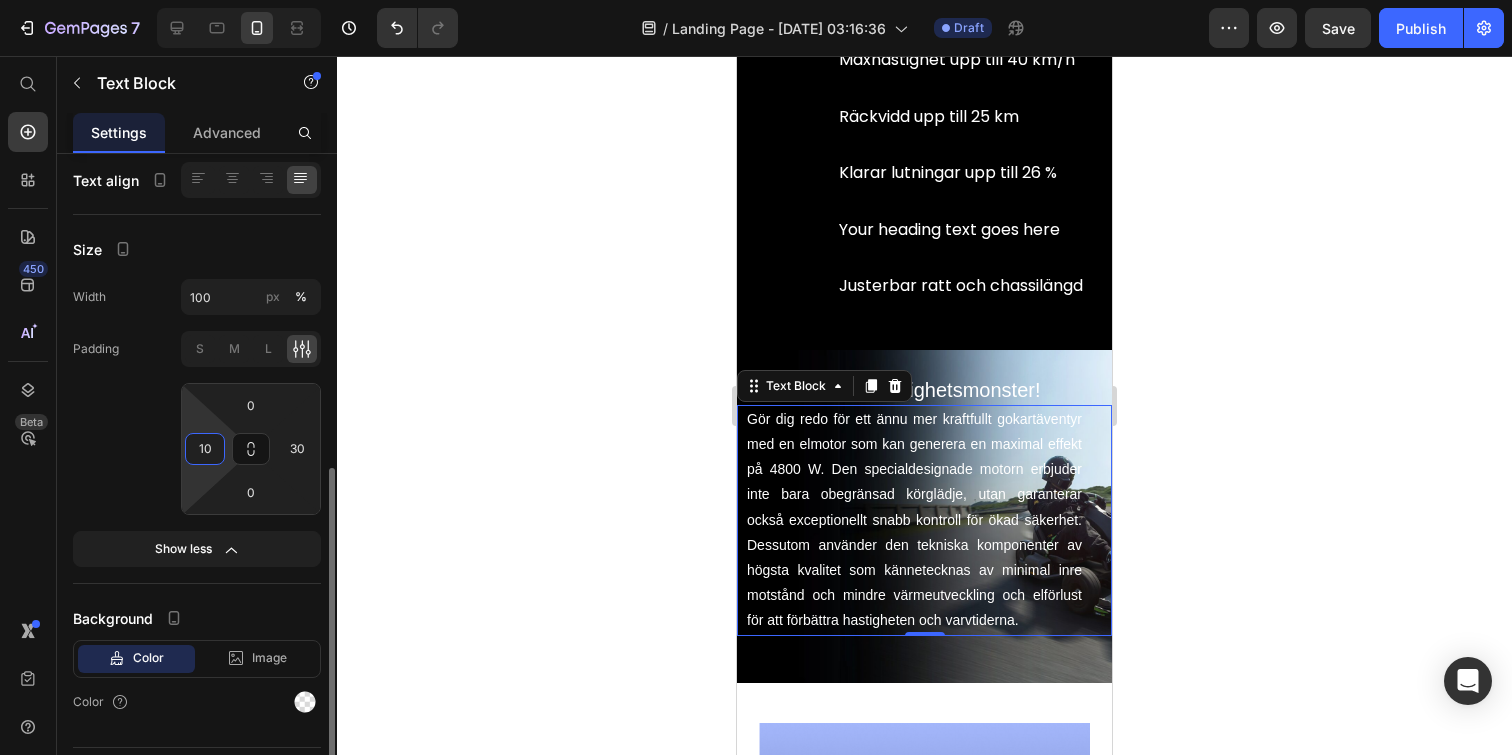 click on "10" at bounding box center [205, 449] 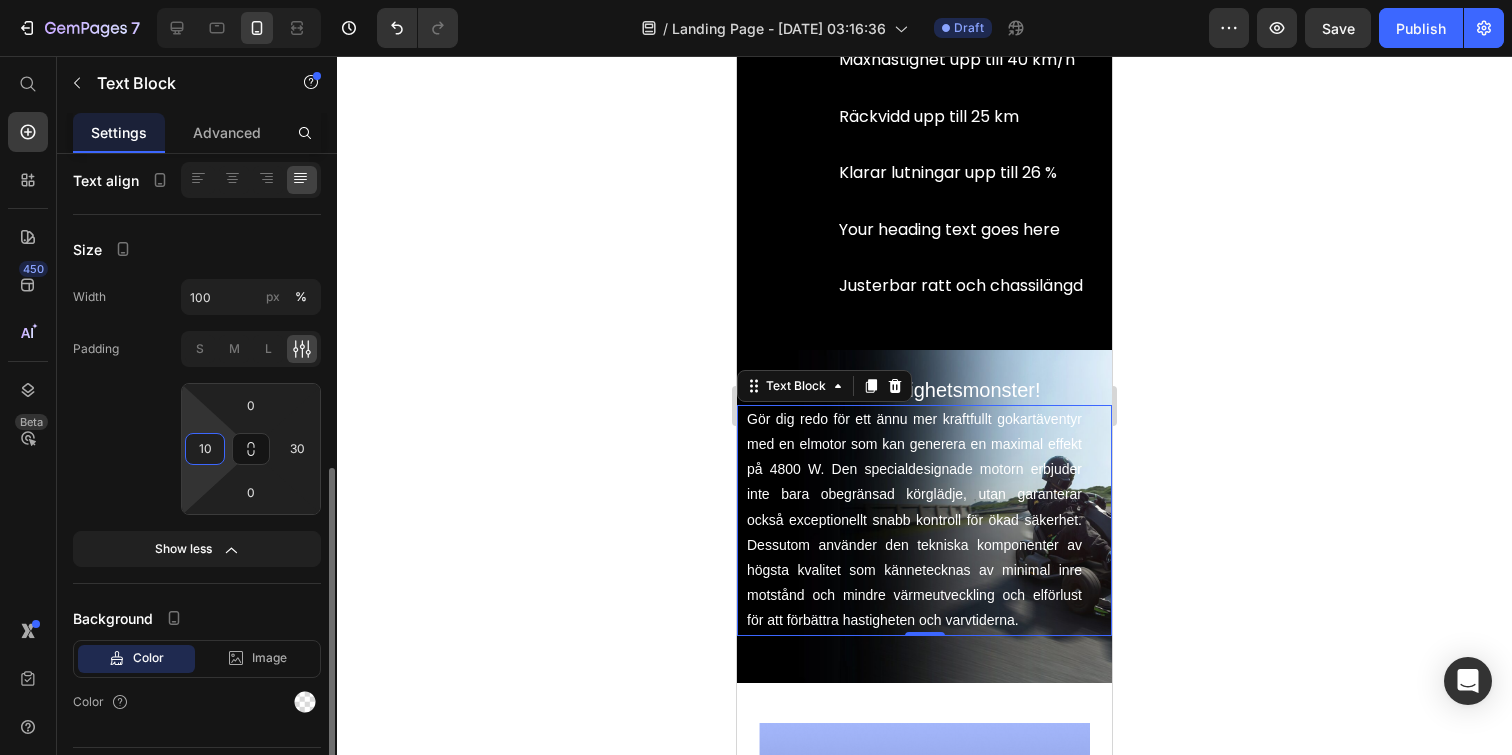 click on "10" at bounding box center (205, 449) 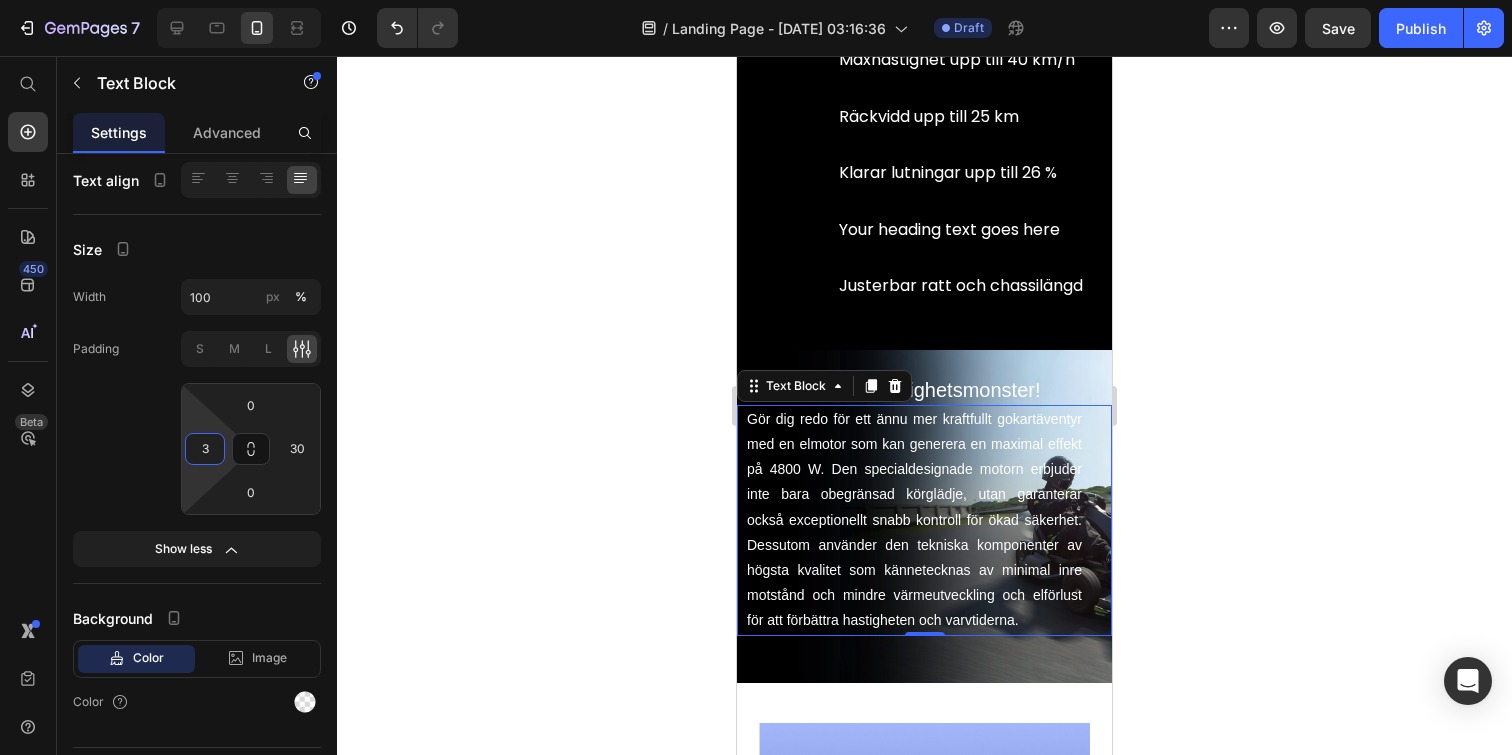 type on "30" 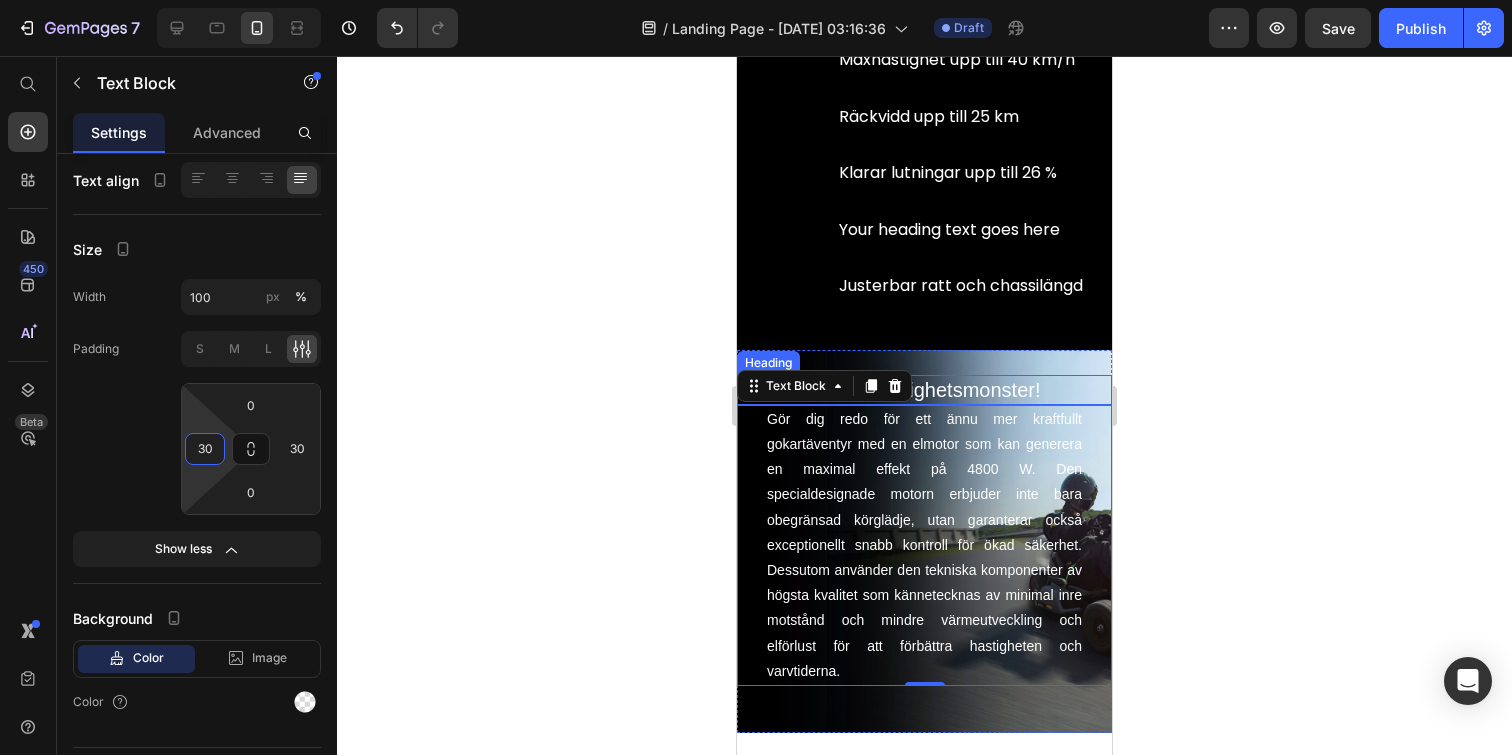 click on "Hjärtat i detta hastighetsmonster!" at bounding box center [928, 390] 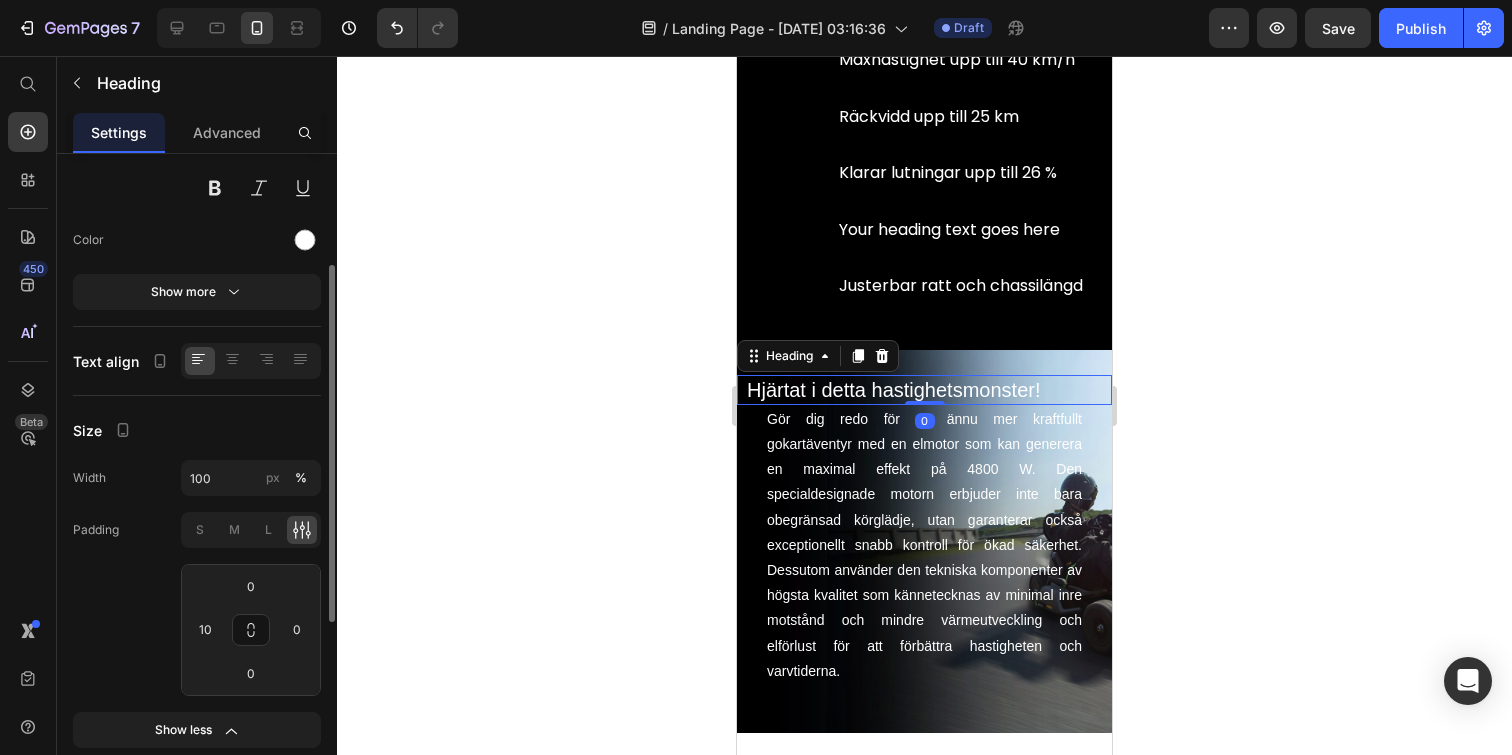 scroll, scrollTop: 284, scrollLeft: 0, axis: vertical 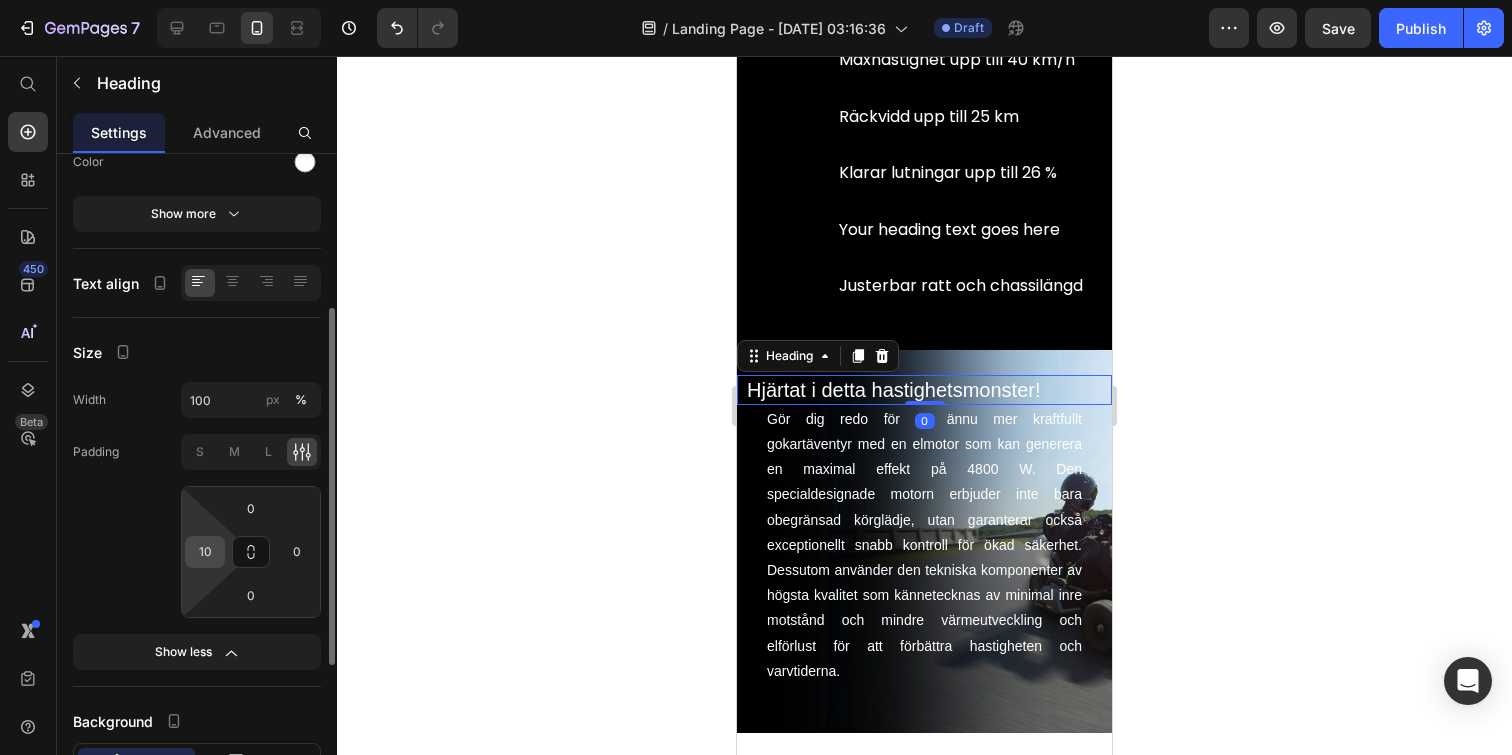 click on "10" at bounding box center (205, 552) 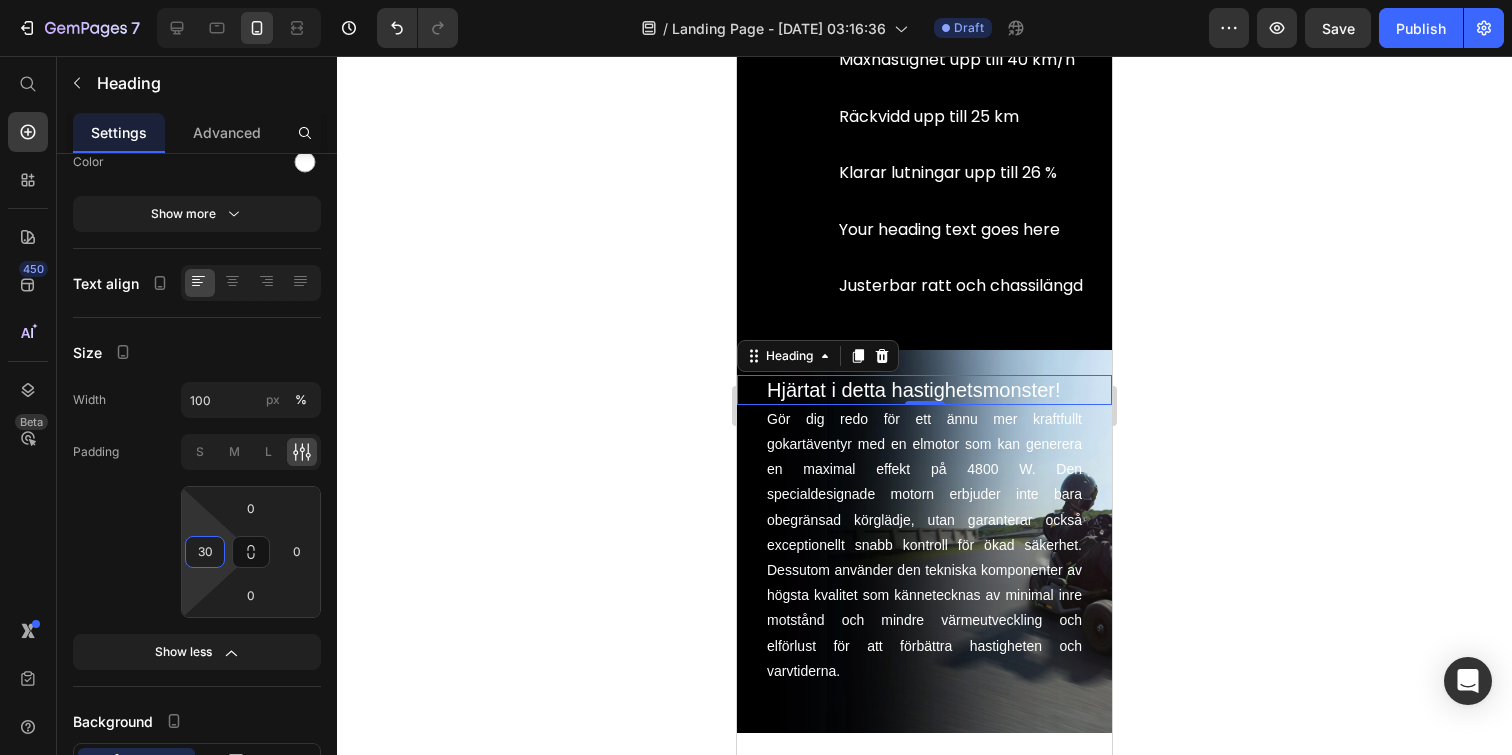 type on "30" 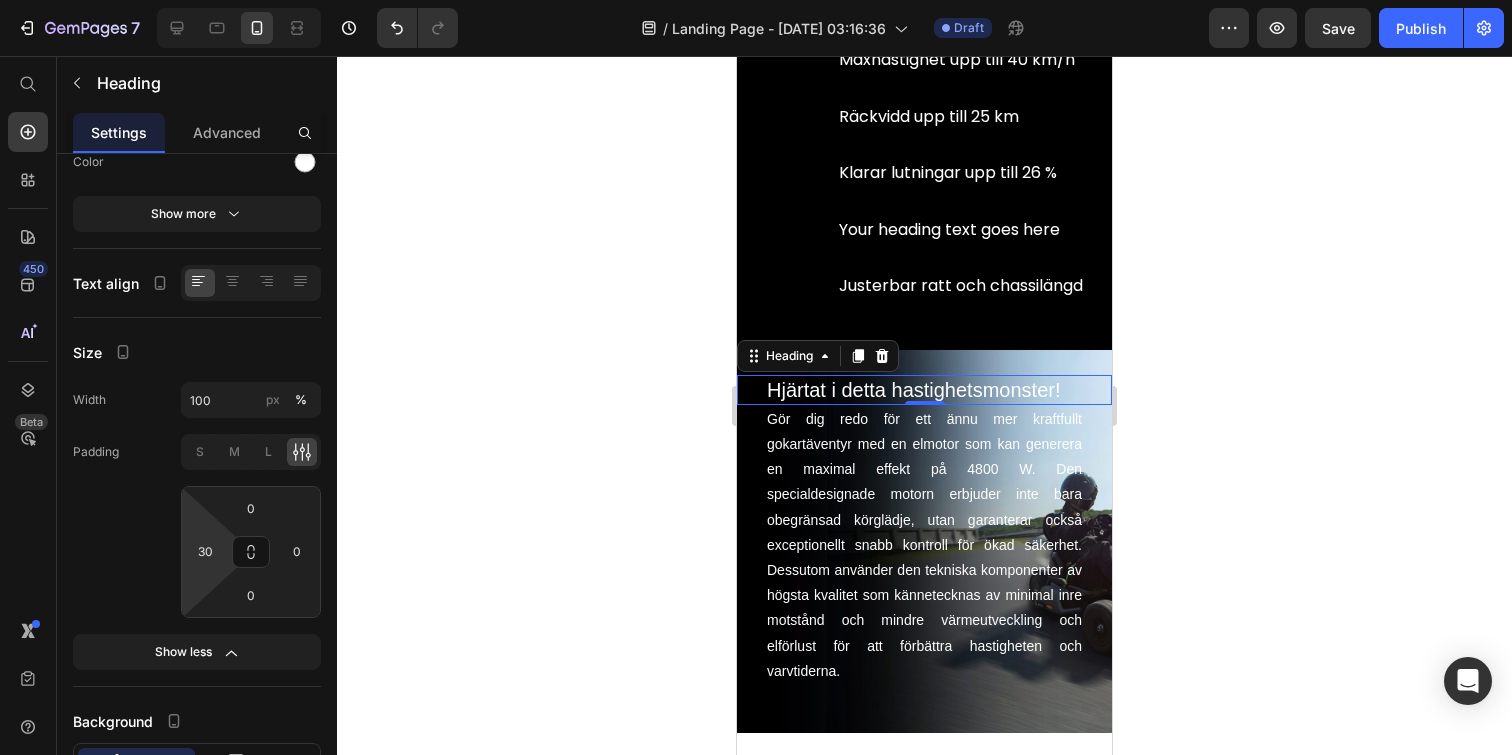 click 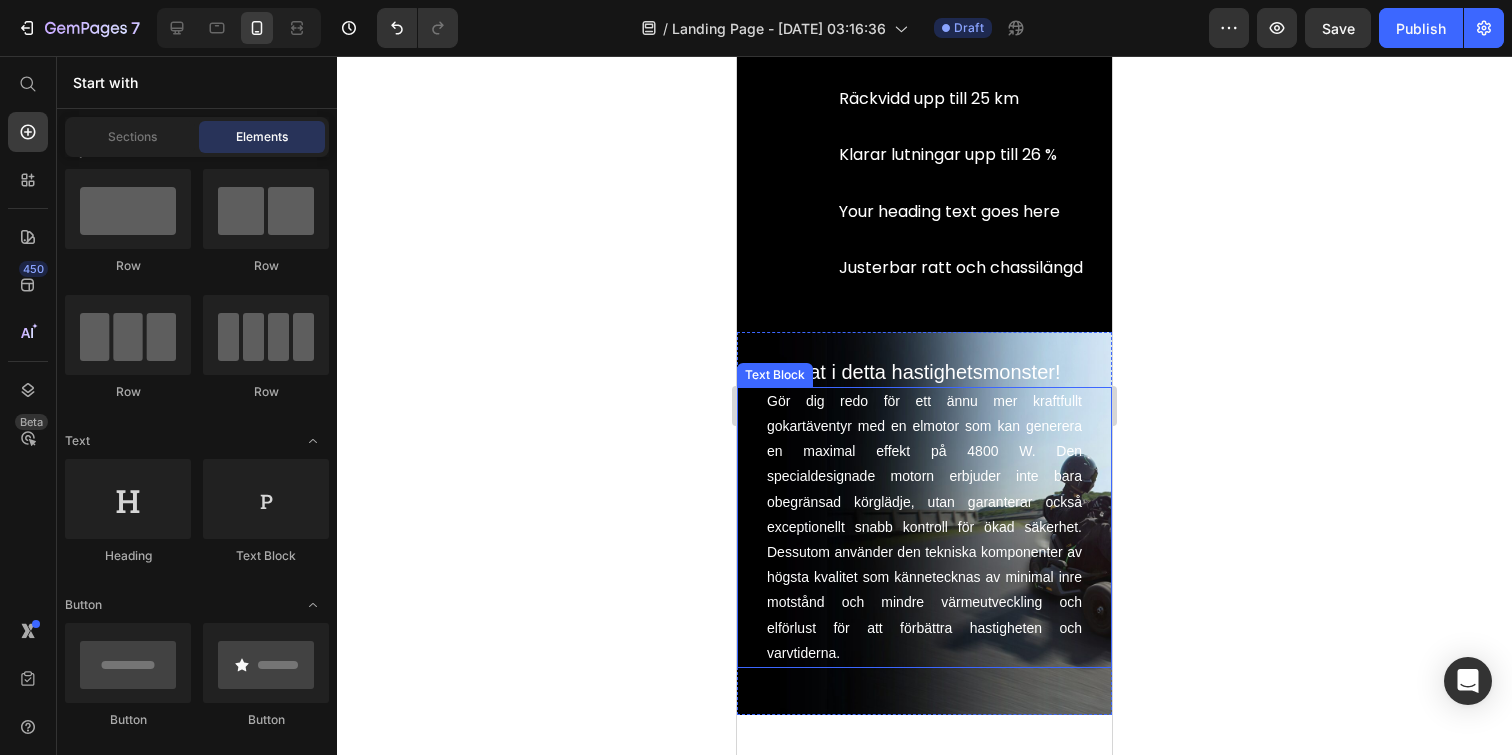 scroll, scrollTop: 687, scrollLeft: 0, axis: vertical 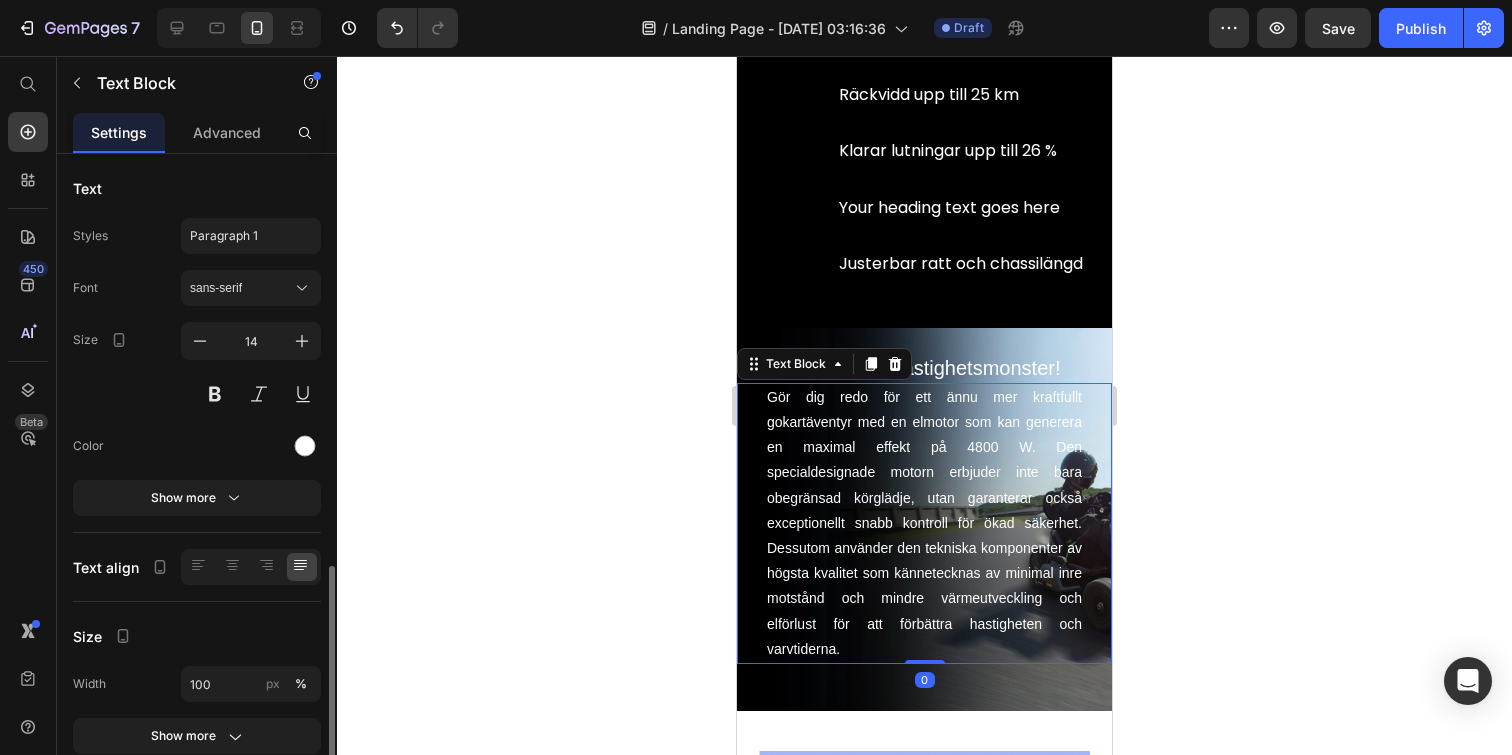 click on "Gör dig redo för ett ännu mer kraftfullt gokartäventyr med en elmotor som kan generera en maximal effekt på 4800 W. Den specialdesignade motorn erbjuder inte bara obegränsad körglädje, utan garanterar också exceptionellt snabb kontroll för ökad säkerhet. Dessutom använder den tekniska komponenter av högsta kvalitet som kännetecknas av minimal inre motstånd och mindre värmeutveckling och elförlust för att förbättra hastigheten och varvtiderna." at bounding box center [924, 523] 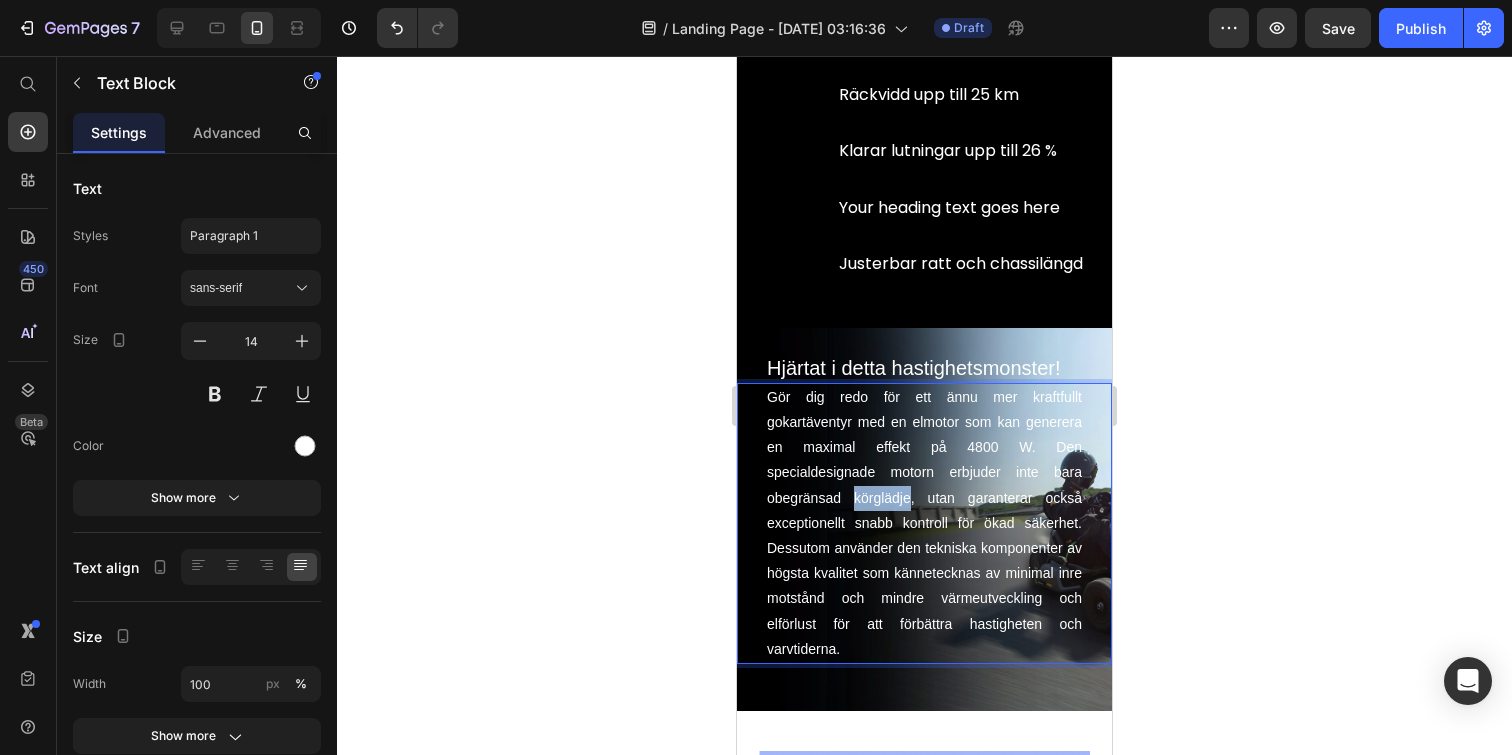 click on "Gör dig redo för ett ännu mer kraftfullt gokartäventyr med en elmotor som kan generera en maximal effekt på 4800 W. Den specialdesignade motorn erbjuder inte bara obegränsad körglädje, utan garanterar också exceptionellt snabb kontroll för ökad säkerhet. Dessutom använder den tekniska komponenter av högsta kvalitet som kännetecknas av minimal inre motstånd och mindre värmeutveckling och elförlust för att förbättra hastigheten och varvtiderna." at bounding box center (924, 523) 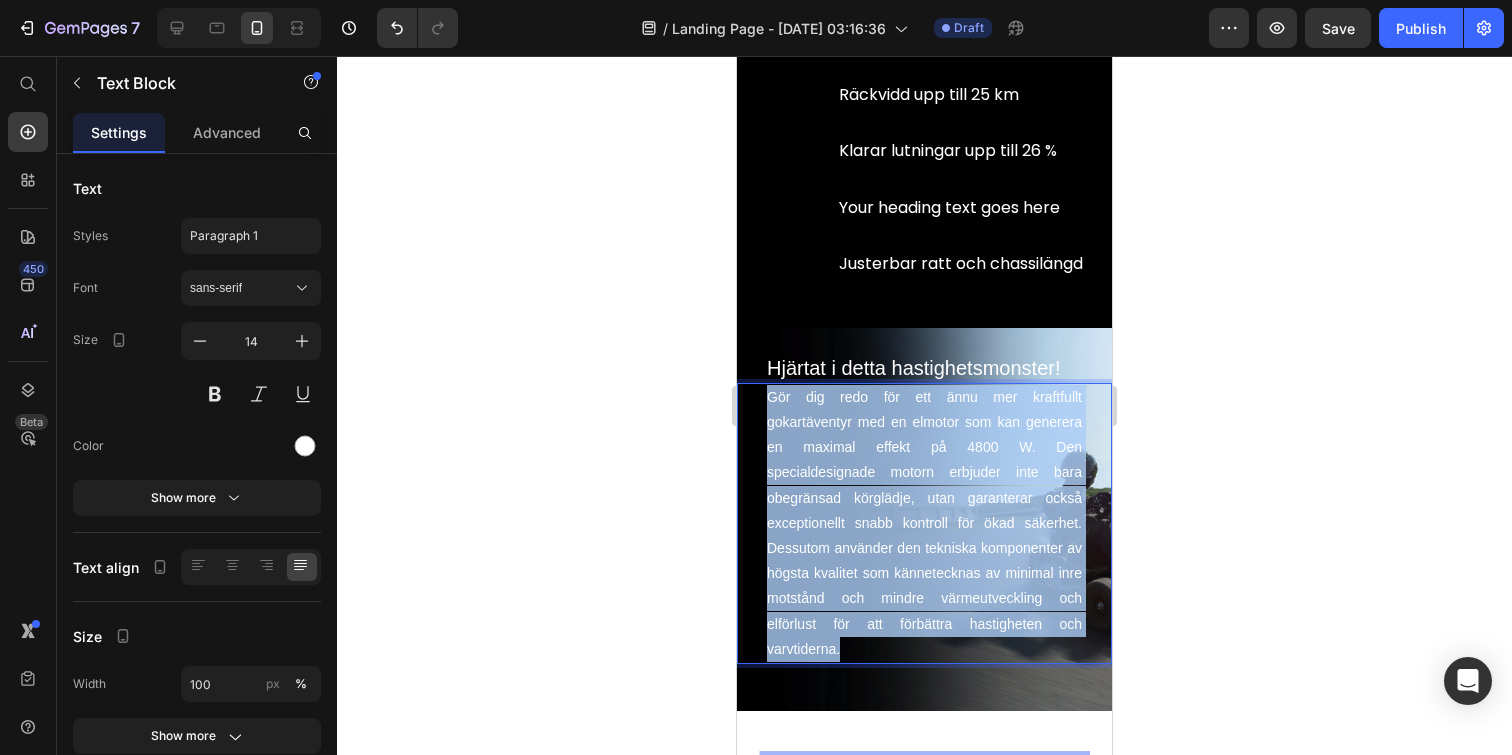click on "Gör dig redo för ett ännu mer kraftfullt gokartäventyr med en elmotor som kan generera en maximal effekt på 4800 W. Den specialdesignade motorn erbjuder inte bara obegränsad körglädje, utan garanterar också exceptionellt snabb kontroll för ökad säkerhet. Dessutom använder den tekniska komponenter av högsta kvalitet som kännetecknas av minimal inre motstånd och mindre värmeutveckling och elförlust för att förbättra hastigheten och varvtiderna." at bounding box center (924, 523) 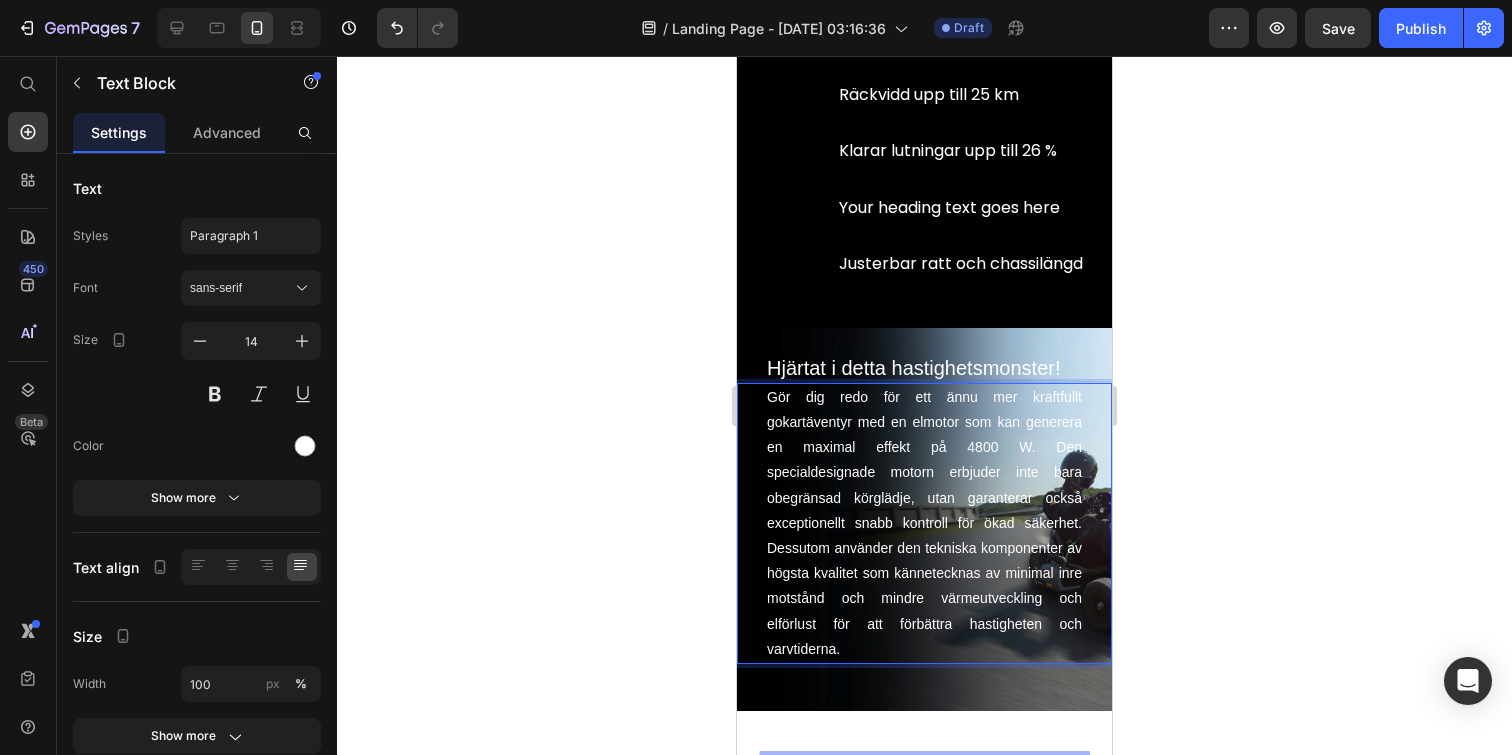 click on "Gör dig redo för ett ännu mer kraftfullt gokartäventyr med en elmotor som kan generera en maximal effekt på 4800 W. Den specialdesignade motorn erbjuder inte bara obegränsad körglädje, utan garanterar också exceptionellt snabb kontroll för ökad säkerhet. Dessutom använder den tekniska komponenter av högsta kvalitet som kännetecknas av minimal inre motstånd och mindre värmeutveckling och elförlust för att förbättra hastigheten och varvtiderna." at bounding box center [924, 523] 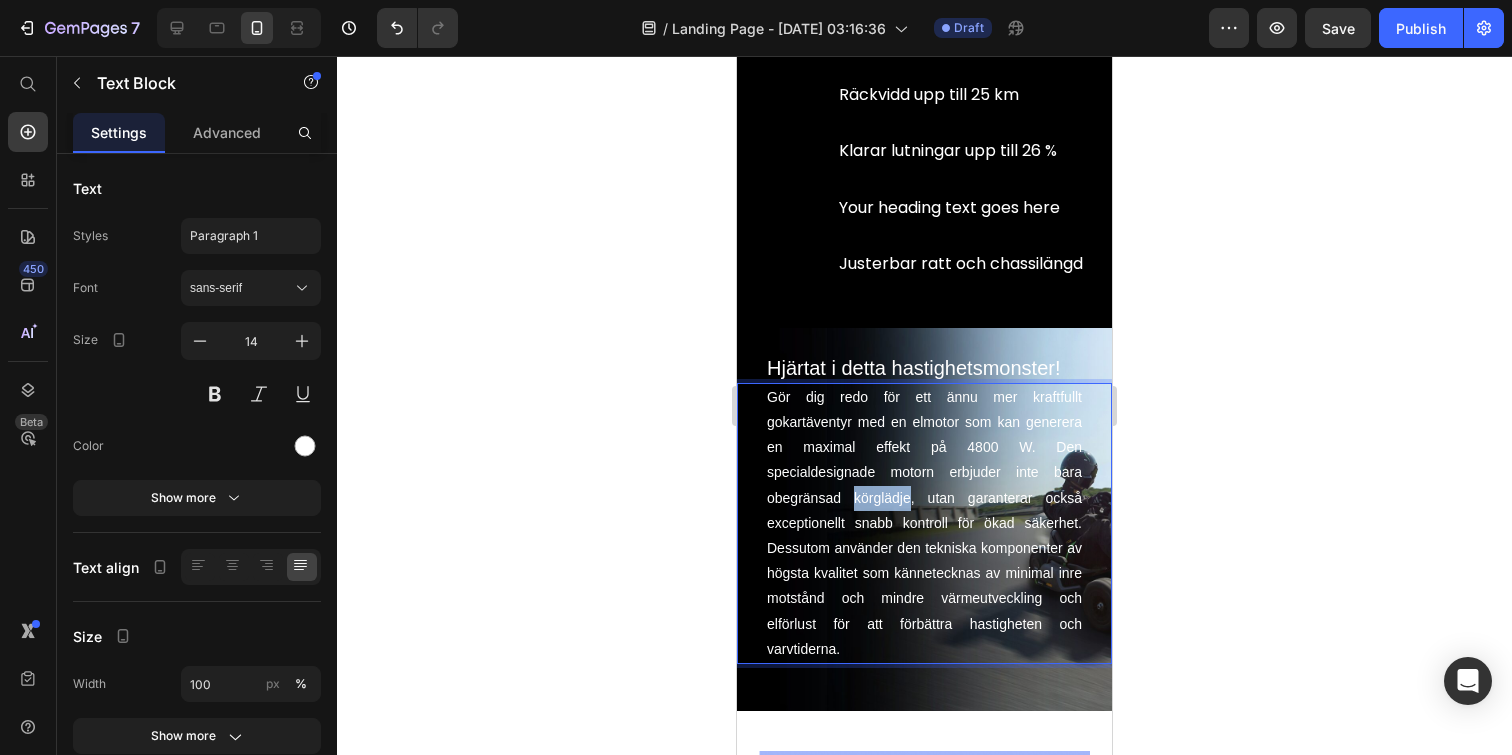 click on "Gör dig redo för ett ännu mer kraftfullt gokartäventyr med en elmotor som kan generera en maximal effekt på 4800 W. Den specialdesignade motorn erbjuder inte bara obegränsad körglädje, utan garanterar också exceptionellt snabb kontroll för ökad säkerhet. Dessutom använder den tekniska komponenter av högsta kvalitet som kännetecknas av minimal inre motstånd och mindre värmeutveckling och elförlust för att förbättra hastigheten och varvtiderna." at bounding box center (924, 523) 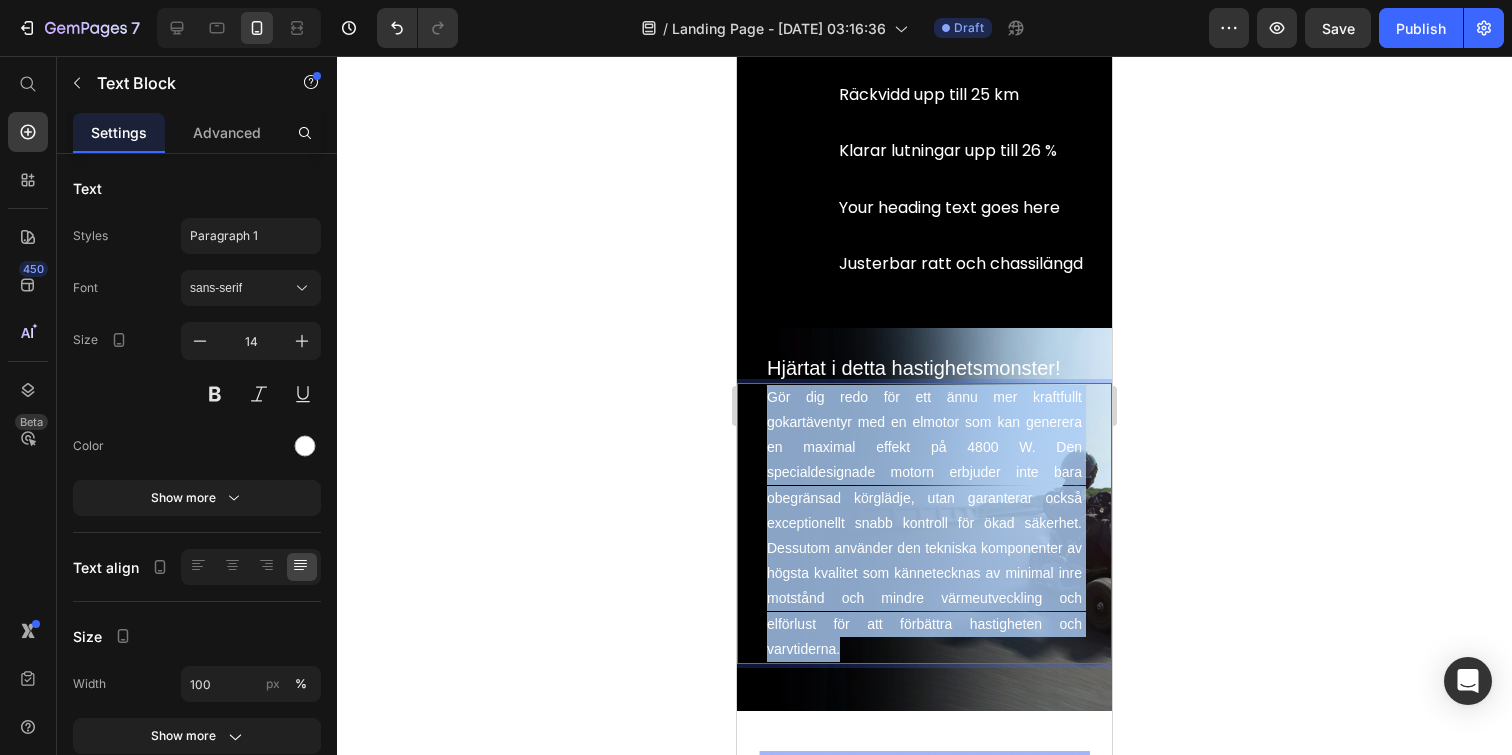 click on "Gör dig redo för ett ännu mer kraftfullt gokartäventyr med en elmotor som kan generera en maximal effekt på 4800 W. Den specialdesignade motorn erbjuder inte bara obegränsad körglädje, utan garanterar också exceptionellt snabb kontroll för ökad säkerhet. Dessutom använder den tekniska komponenter av högsta kvalitet som kännetecknas av minimal inre motstånd och mindre värmeutveckling och elförlust för att förbättra hastigheten och varvtiderna." at bounding box center [924, 523] 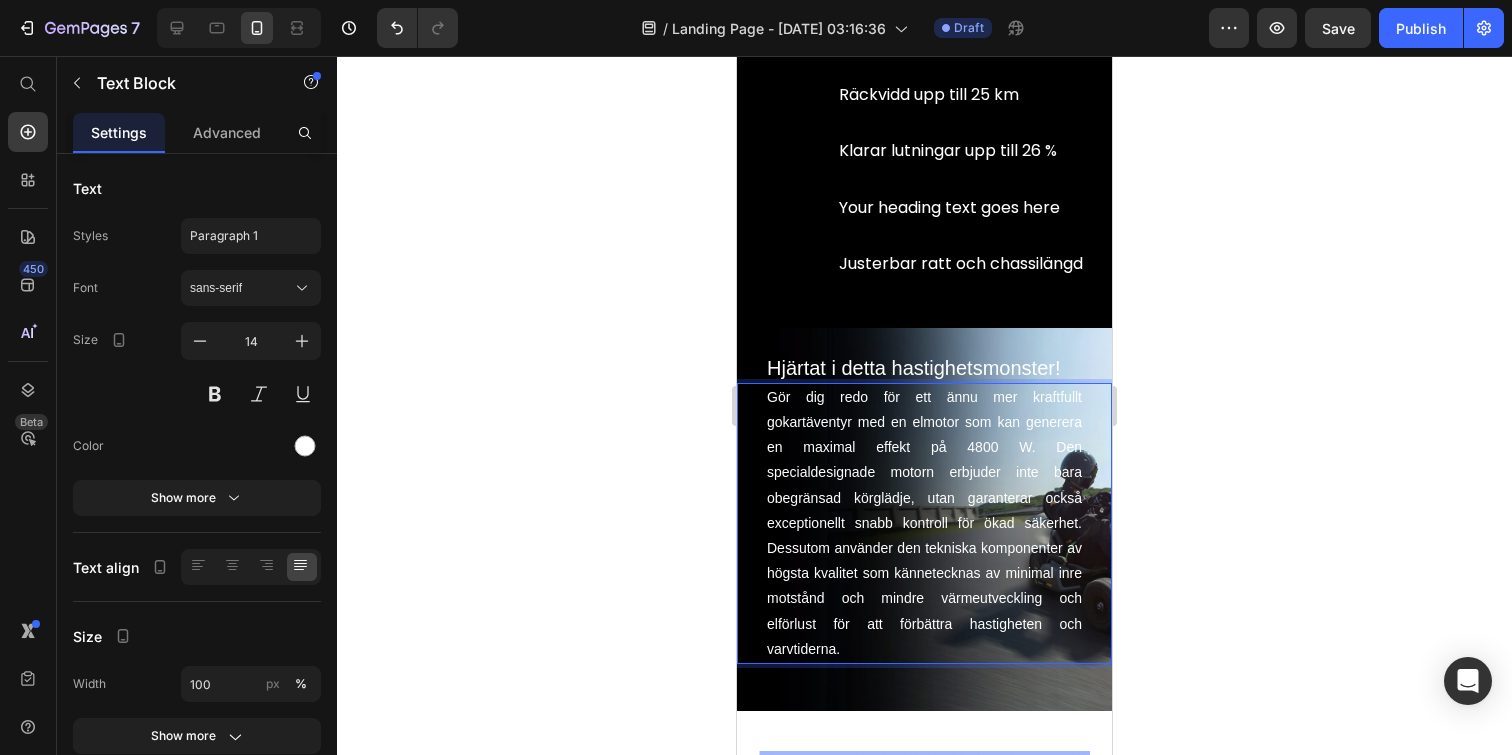 click on "Gör dig redo för ett ännu mer kraftfullt gokartäventyr med en elmotor som kan generera en maximal effekt på 4800 W. Den specialdesignade motorn erbjuder inte bara obegränsad körglädje, utan garanterar också exceptionellt snabb kontroll för ökad säkerhet. Dessutom använder den tekniska komponenter av högsta kvalitet som kännetecknas av minimal inre motstånd och mindre värmeutveckling och elförlust för att förbättra hastigheten och varvtiderna." at bounding box center (924, 523) 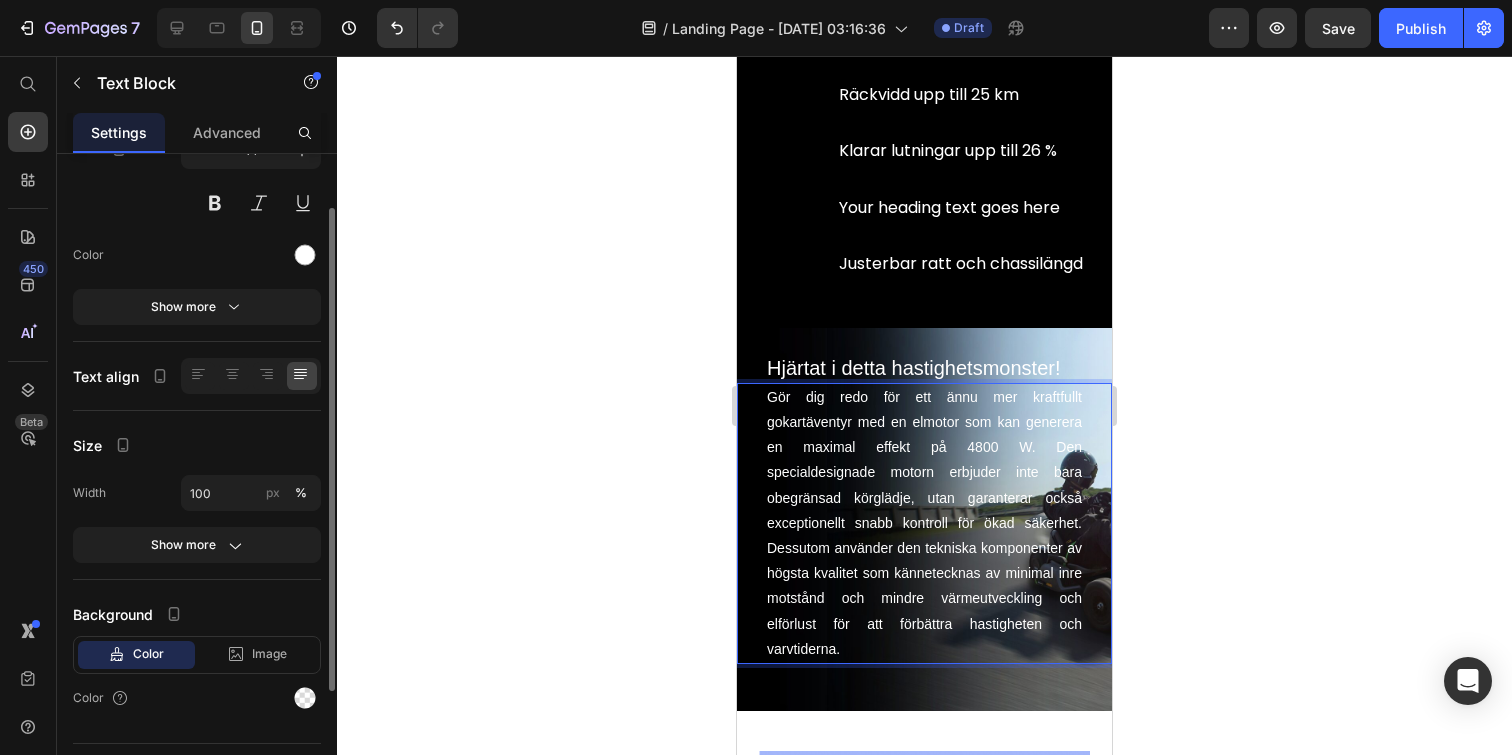 scroll, scrollTop: 237, scrollLeft: 0, axis: vertical 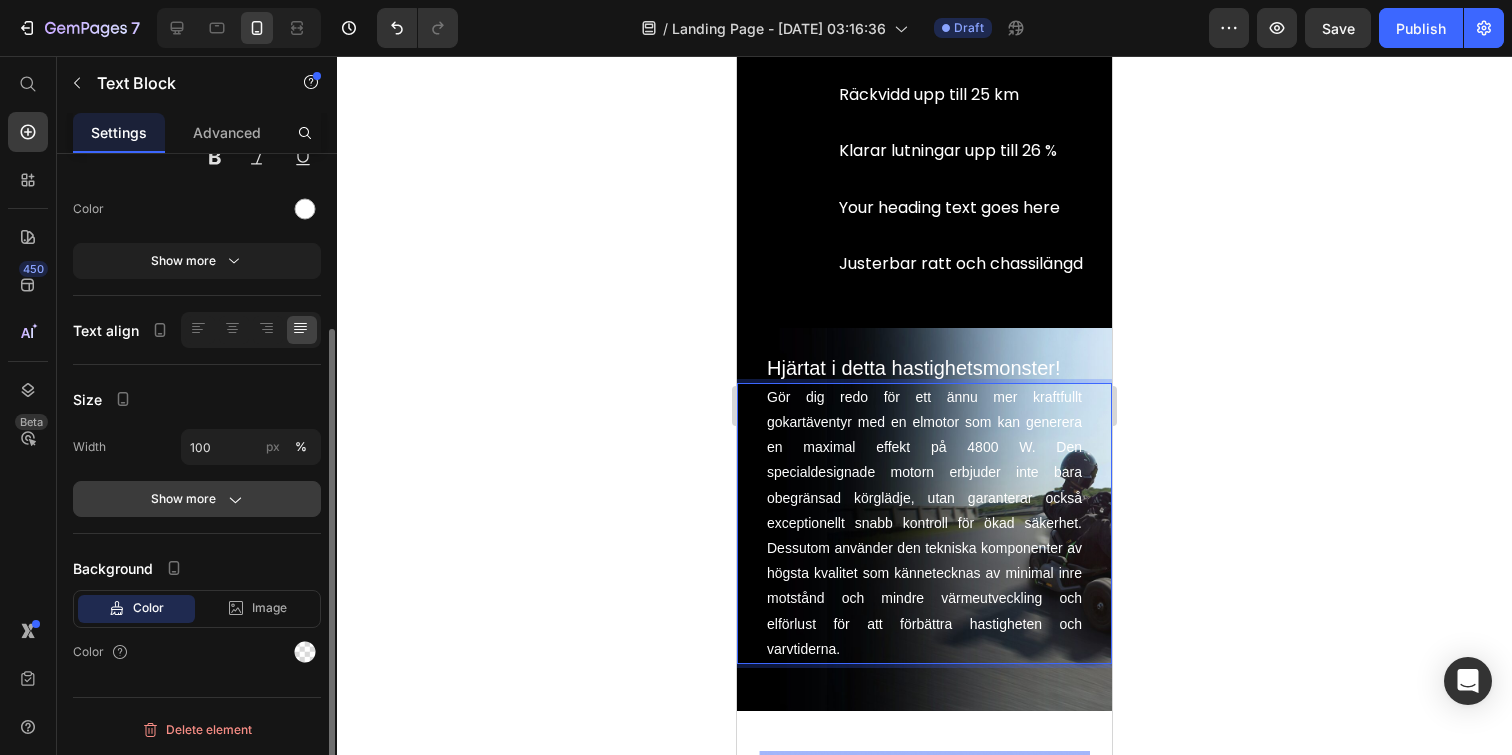 click 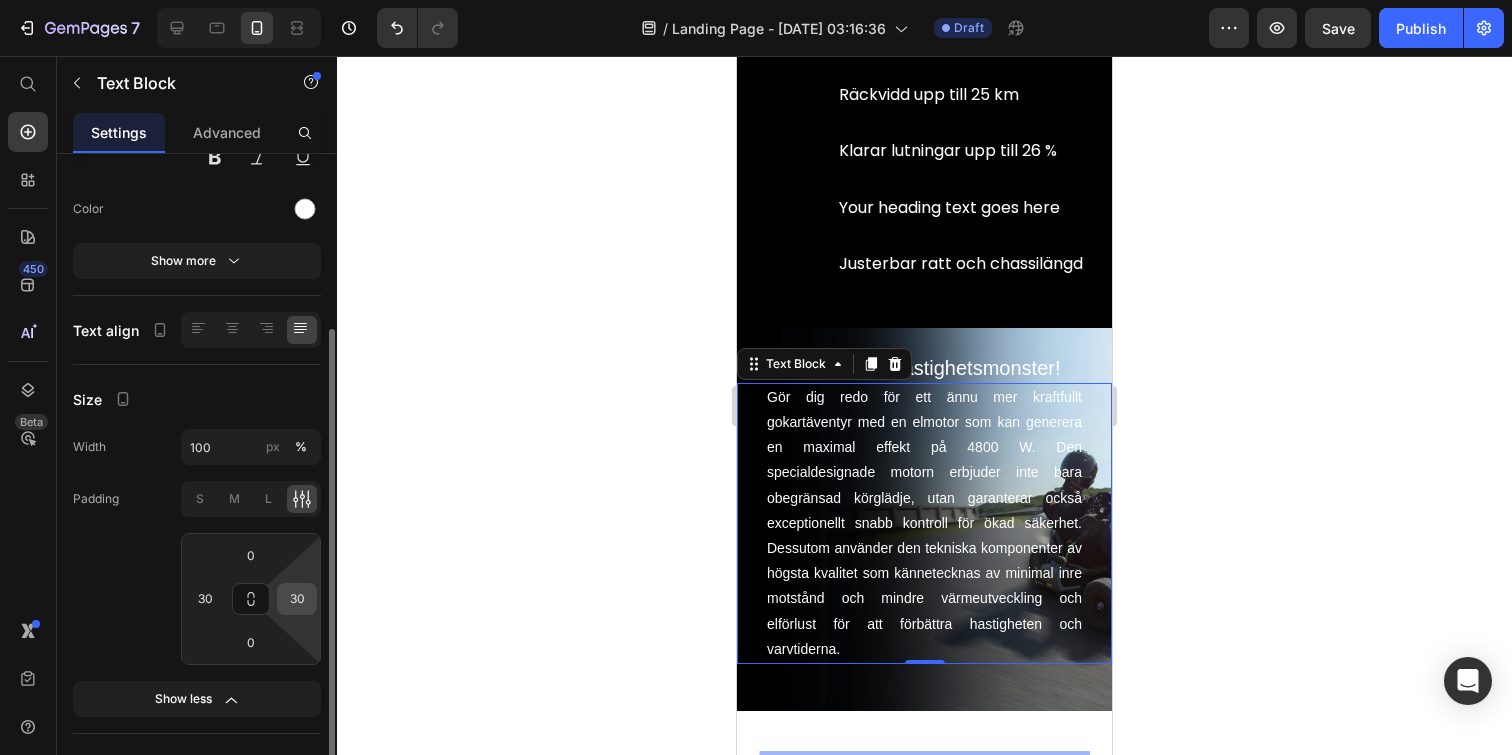 click on "30" at bounding box center [297, 599] 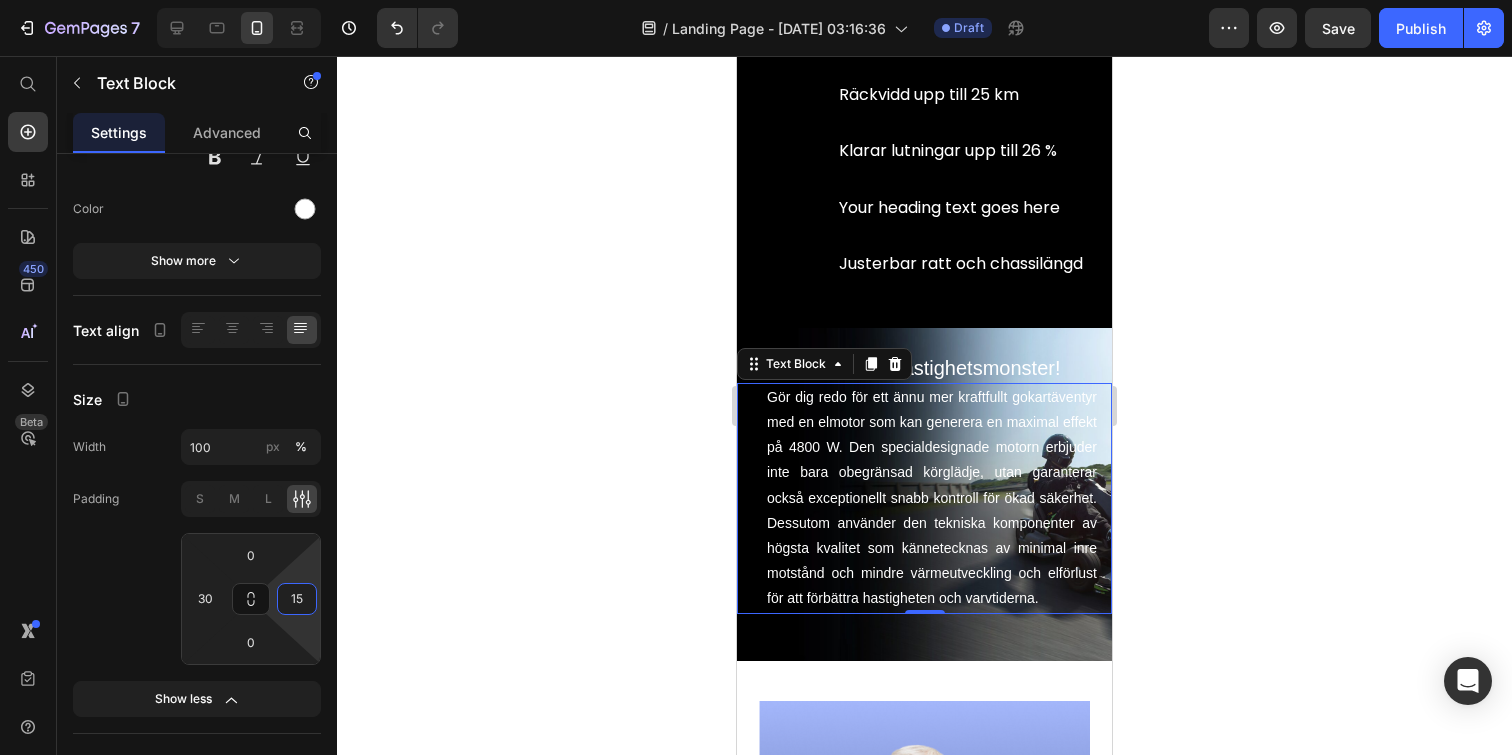 type on "1" 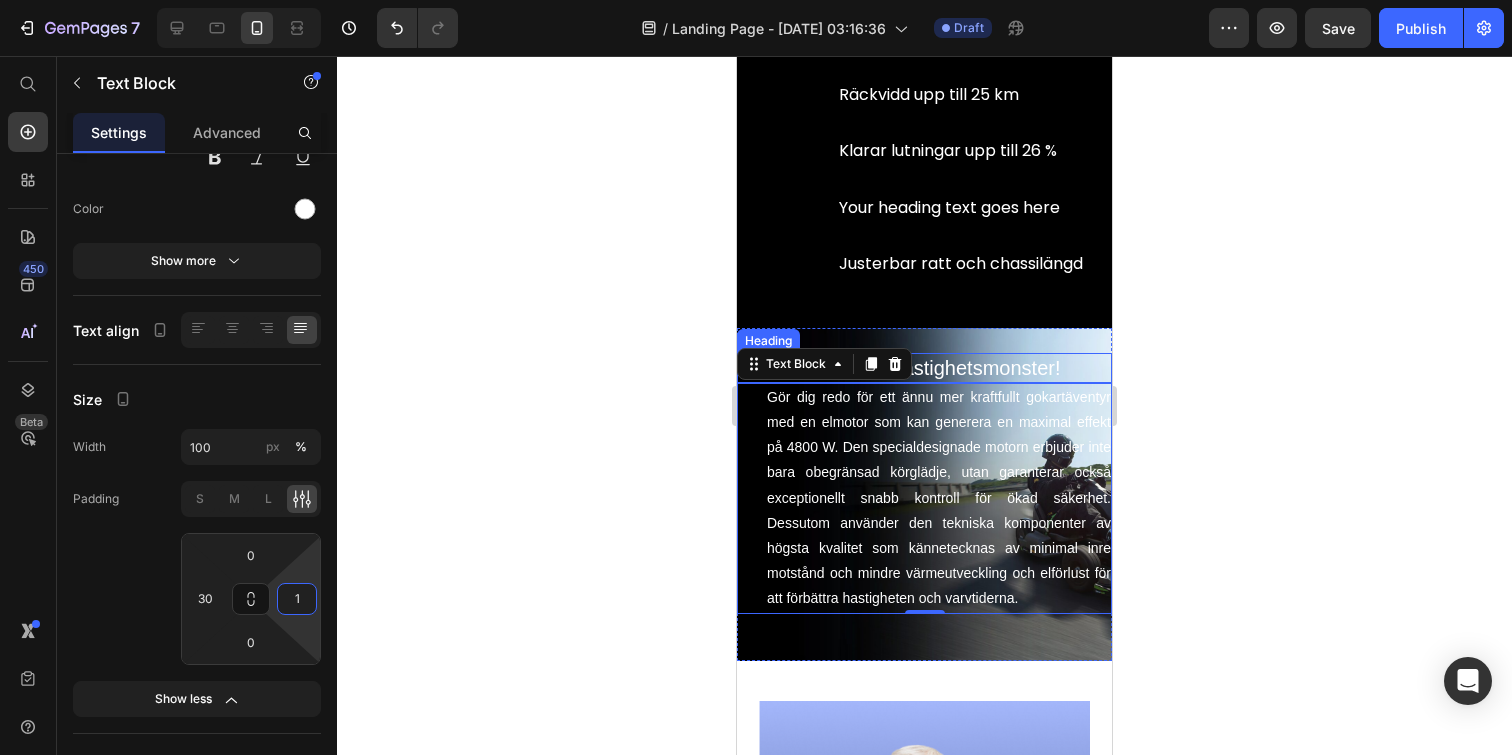 click on "Hjärtat i detta hastighetsmonster!" at bounding box center [938, 368] 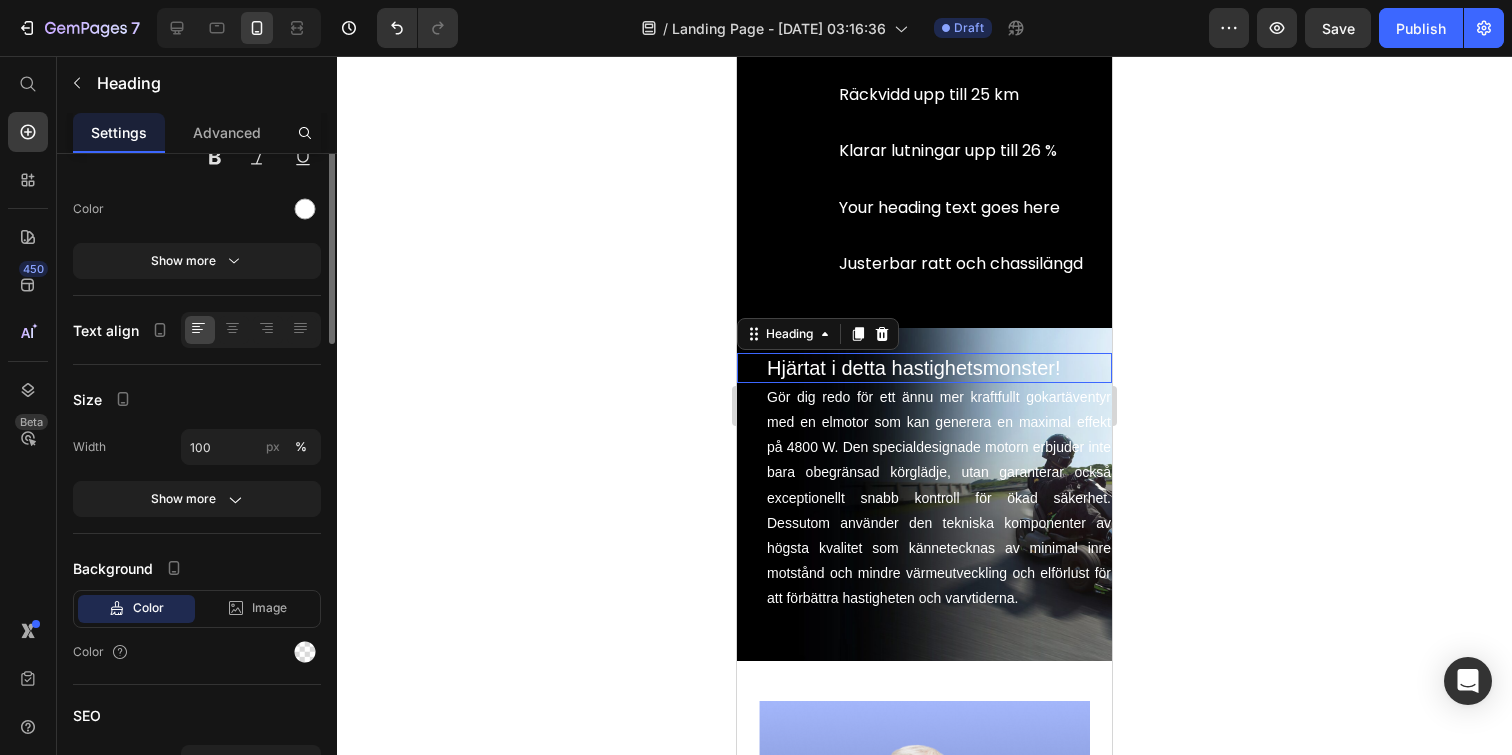scroll, scrollTop: 0, scrollLeft: 0, axis: both 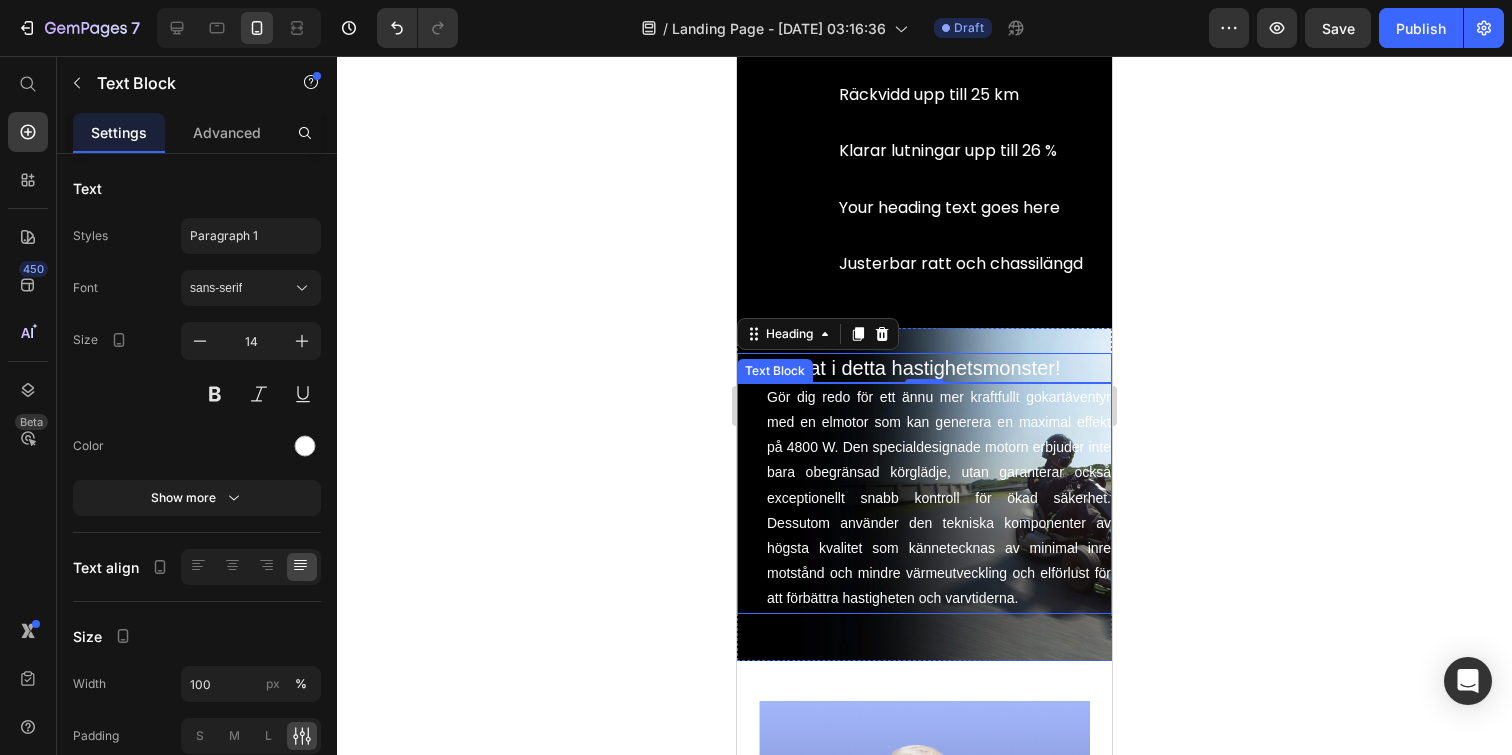 click on "Gör dig redo för ett ännu mer kraftfullt gokartäventyr med en elmotor som kan generera en maximal effekt på 4800 W. Den specialdesignade motorn erbjuder inte bara obegränsad körglädje, utan garanterar också exceptionellt snabb kontroll för ökad säkerhet. Dessutom använder den tekniska komponenter av högsta kvalitet som kännetecknas av minimal inre motstånd och mindre värmeutveckling och elförlust för att förbättra hastigheten och varvtiderna." at bounding box center [939, 498] 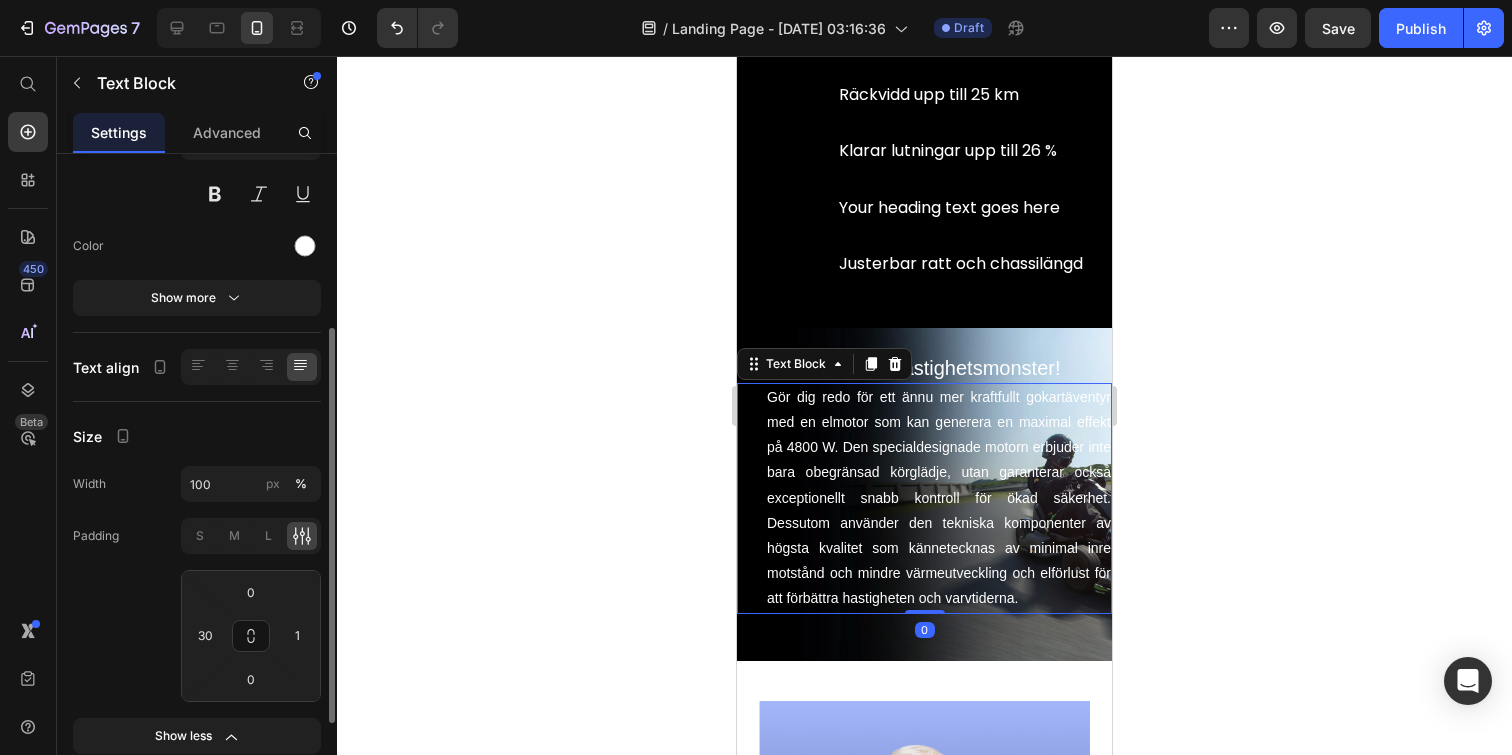 scroll, scrollTop: 347, scrollLeft: 0, axis: vertical 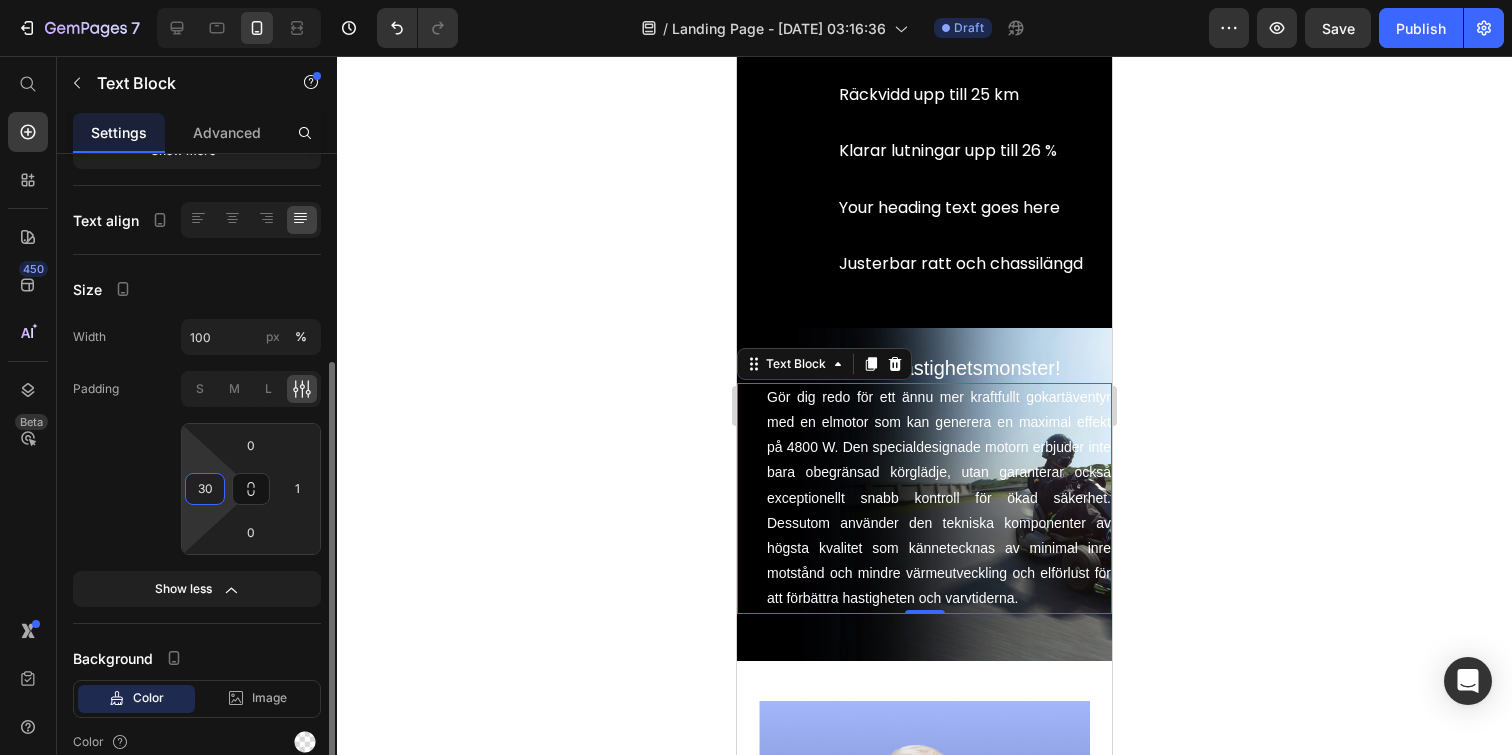 click on "30" at bounding box center (205, 489) 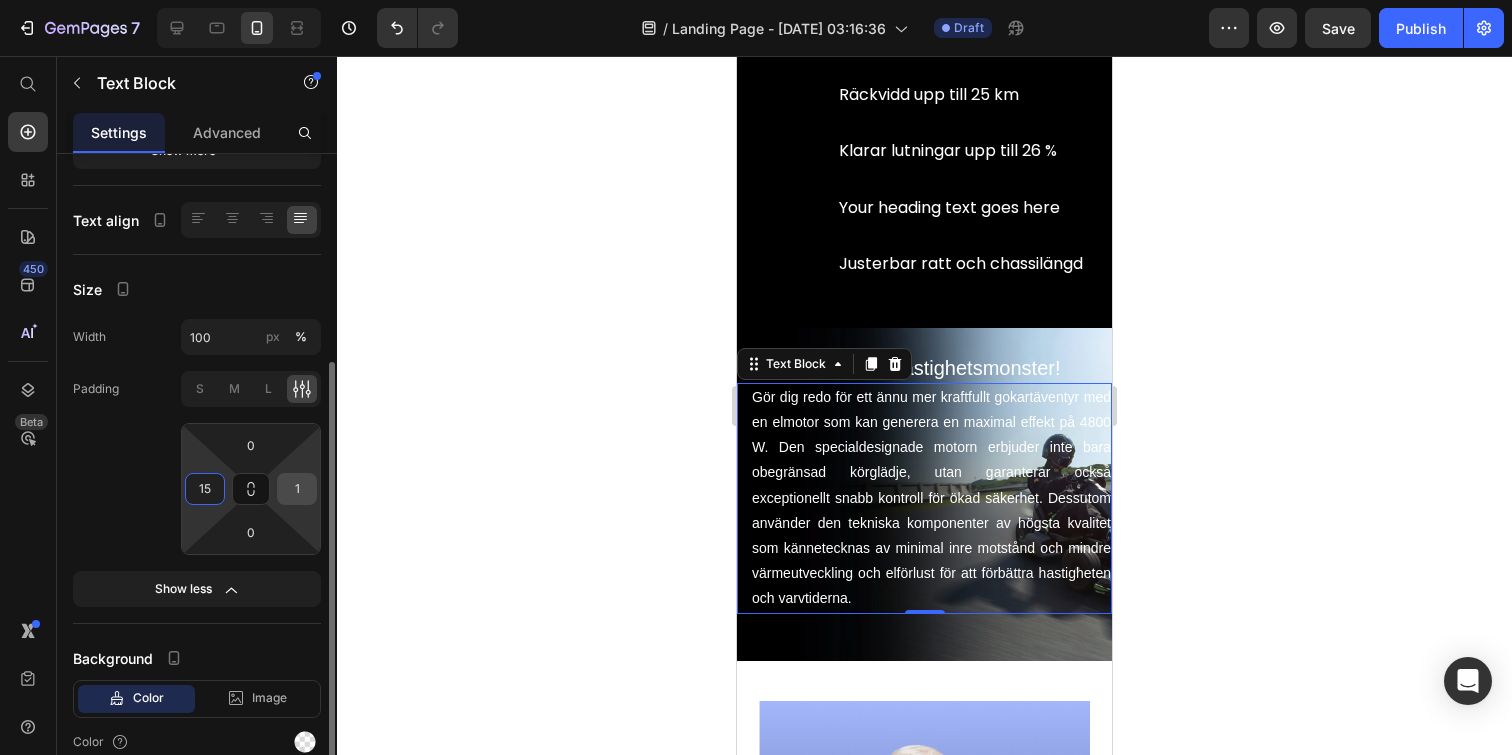 type on "15" 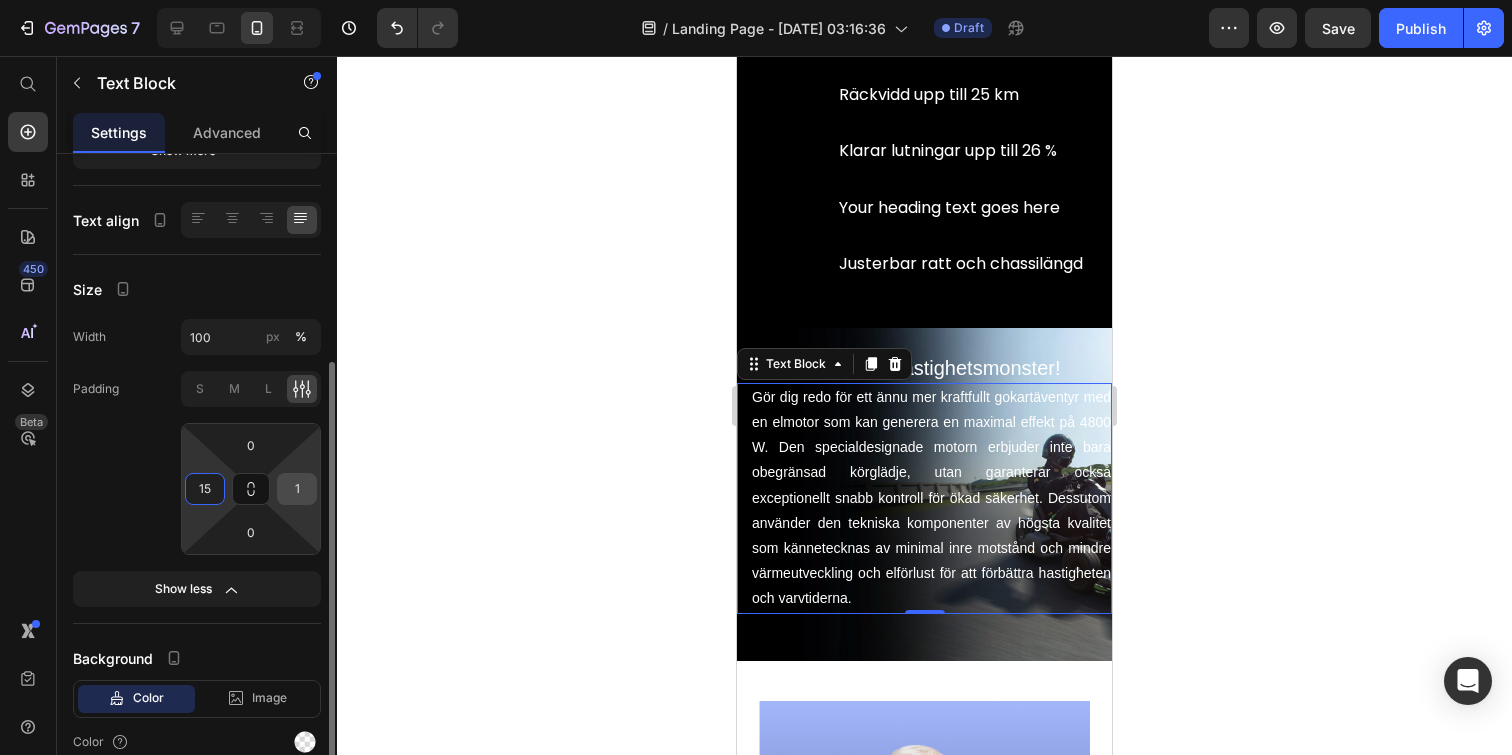 click on "1" at bounding box center (297, 489) 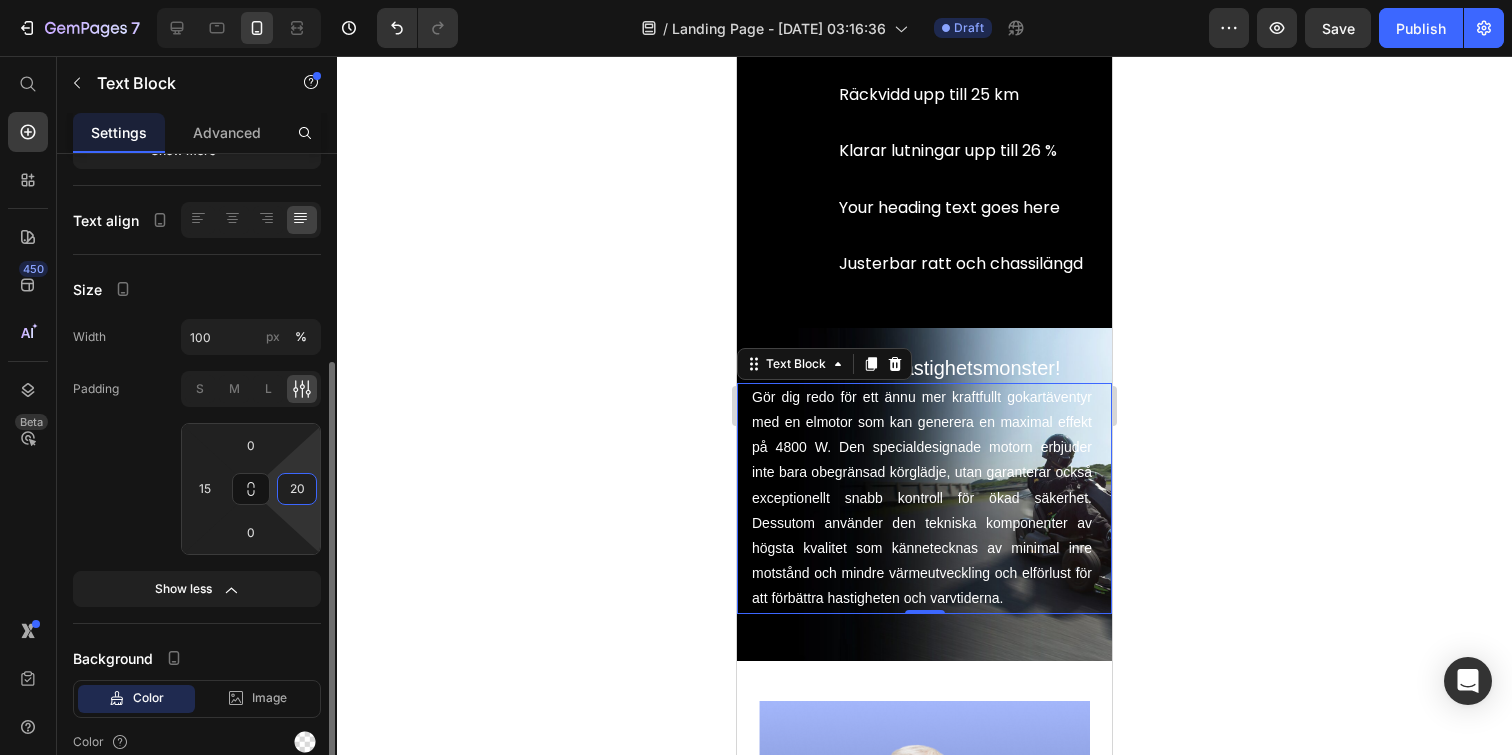 type on "2" 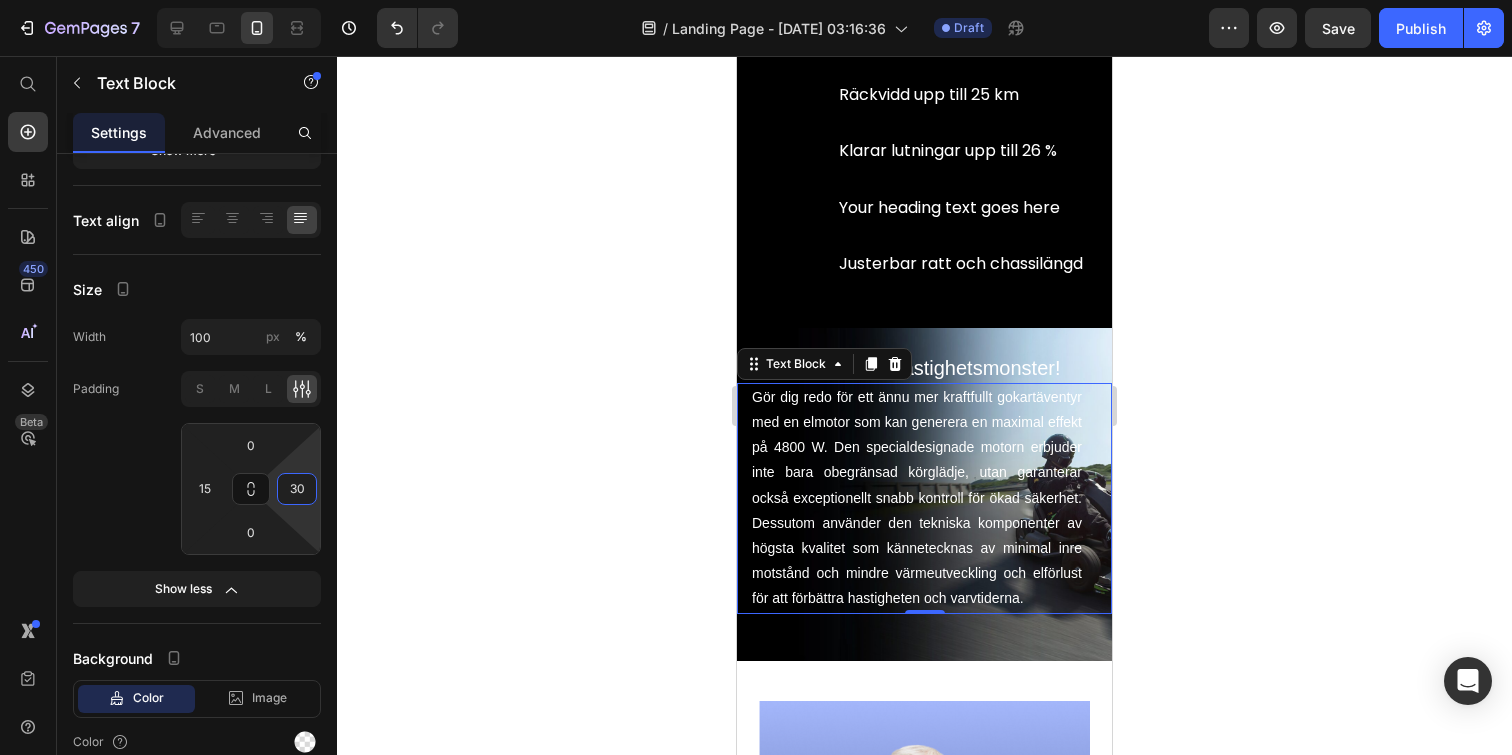 type on "30" 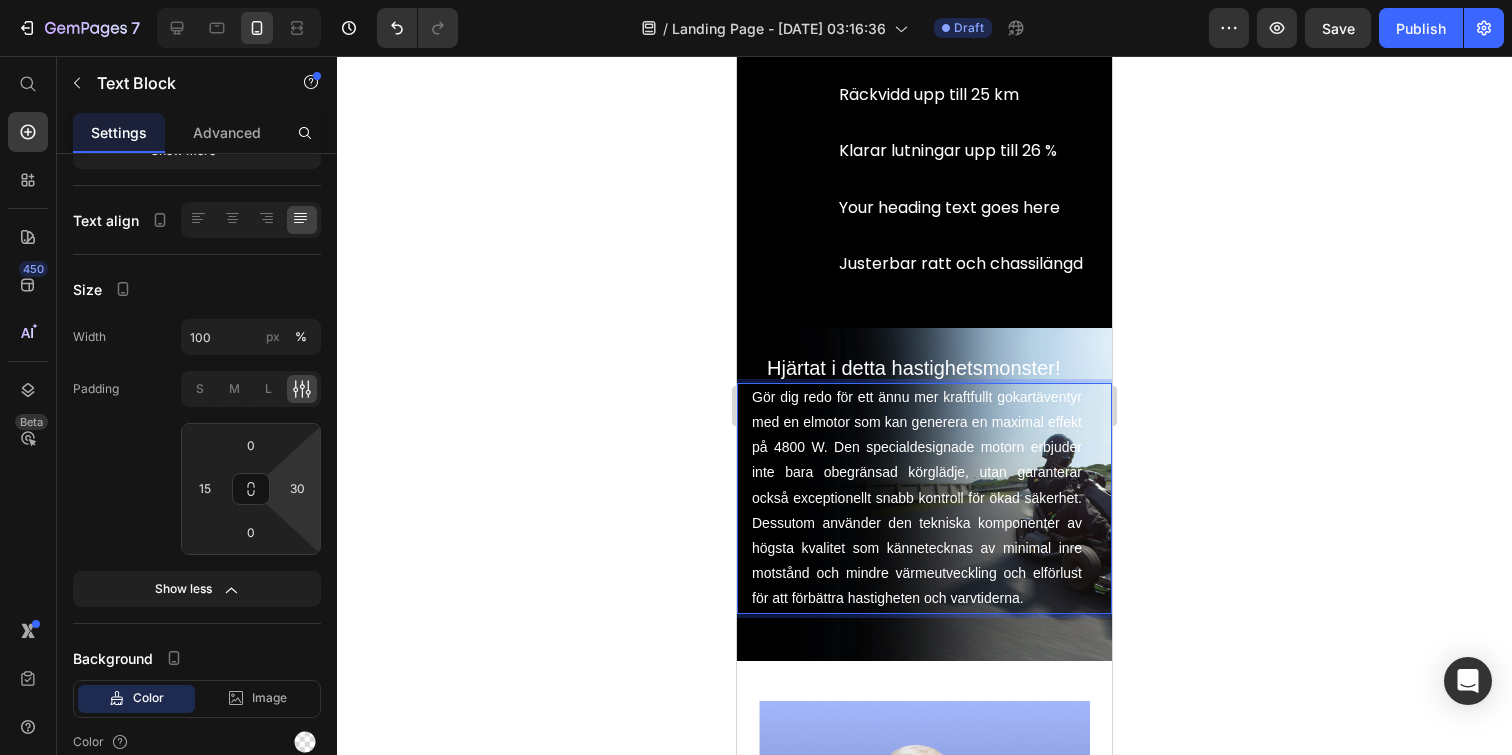 click on "Gör dig redo för ett ännu mer kraftfullt gokartäventyr med en elmotor som kan generera en maximal effekt på 4800 W. Den specialdesignade motorn erbjuder inte bara obegränsad körglädje, utan garanterar också exceptionellt snabb kontroll för ökad säkerhet. Dessutom använder den tekniska komponenter av högsta kvalitet som kännetecknas av minimal inre motstånd och mindre värmeutveckling och elförlust för att förbättra hastigheten och varvtiderna." at bounding box center [924, 498] 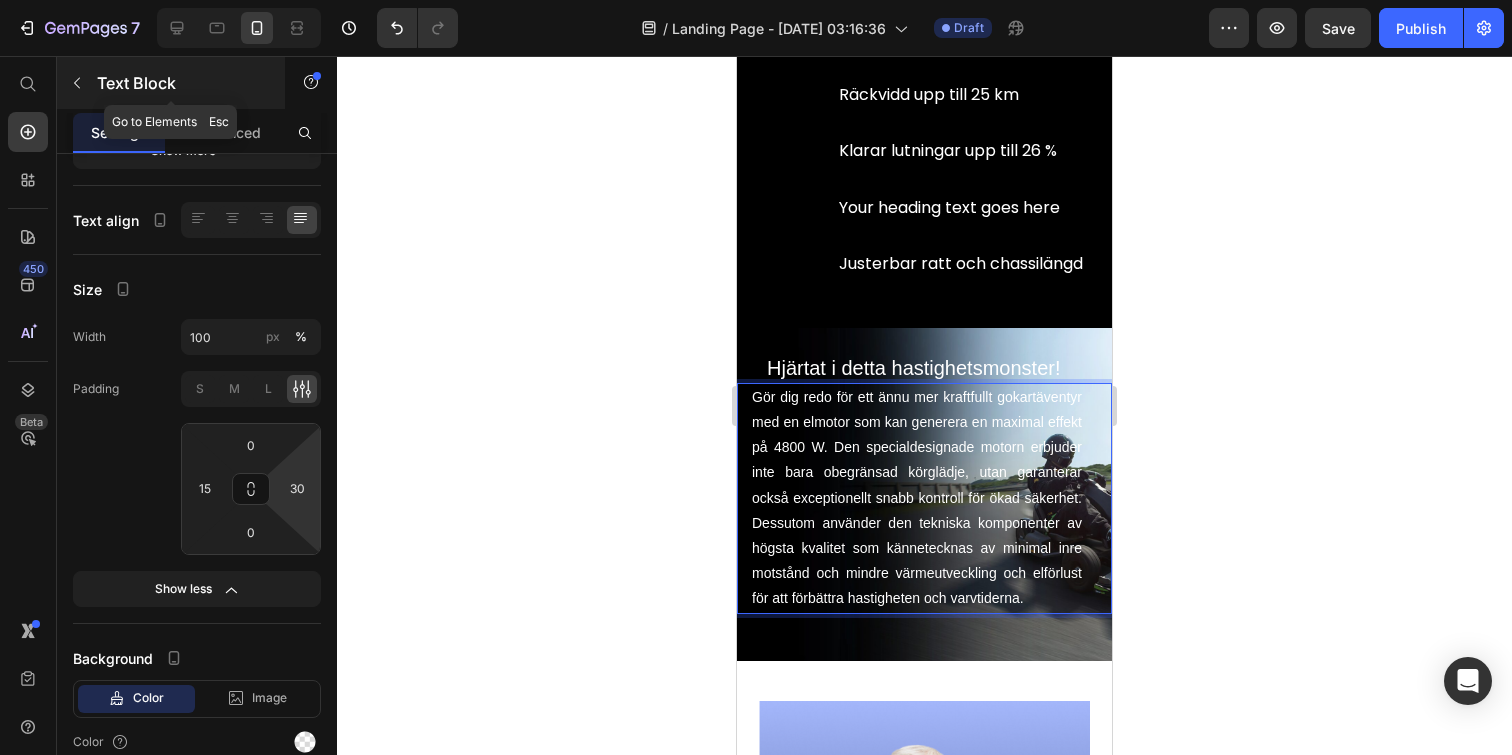 click 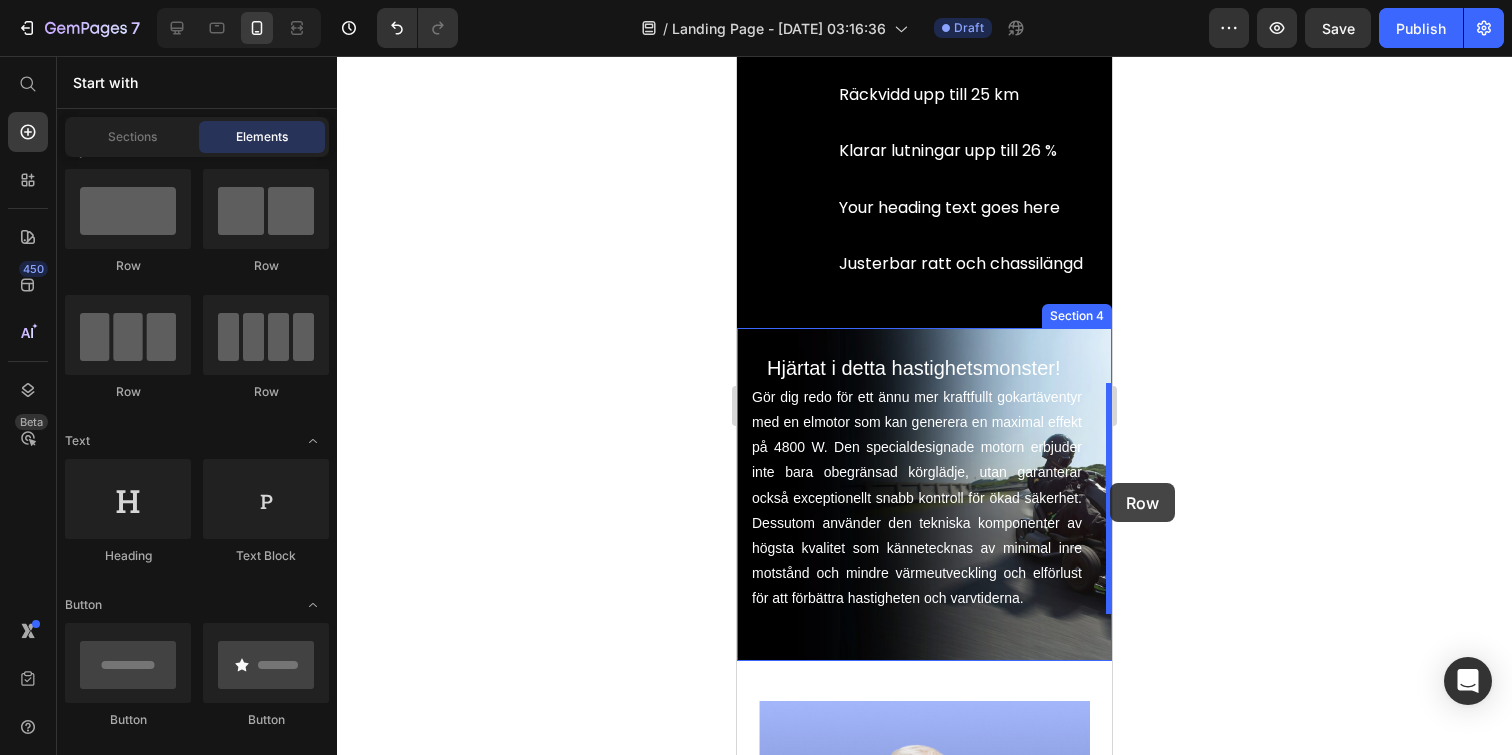 drag, startPoint x: 872, startPoint y: 425, endPoint x: 1110, endPoint y: 483, distance: 244.9653 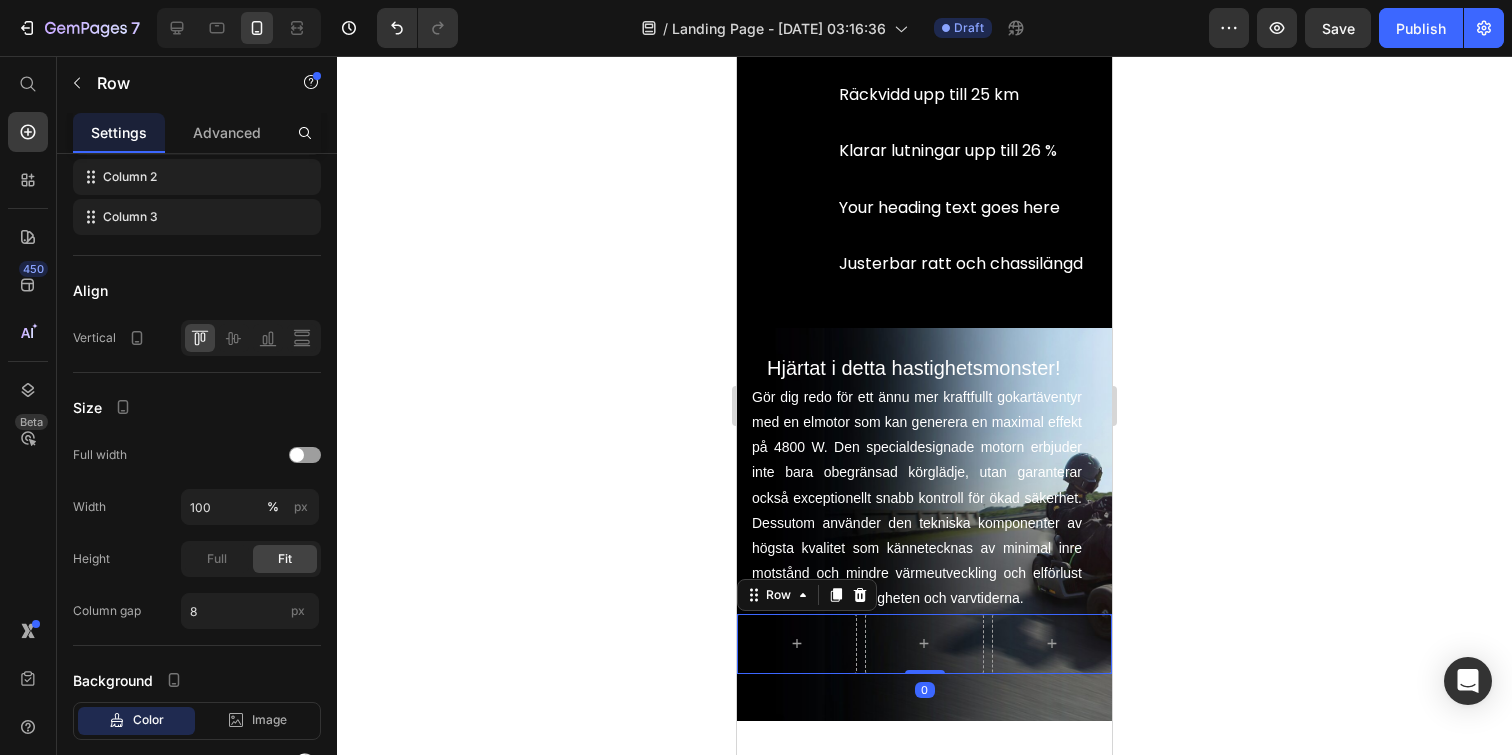 scroll, scrollTop: 0, scrollLeft: 0, axis: both 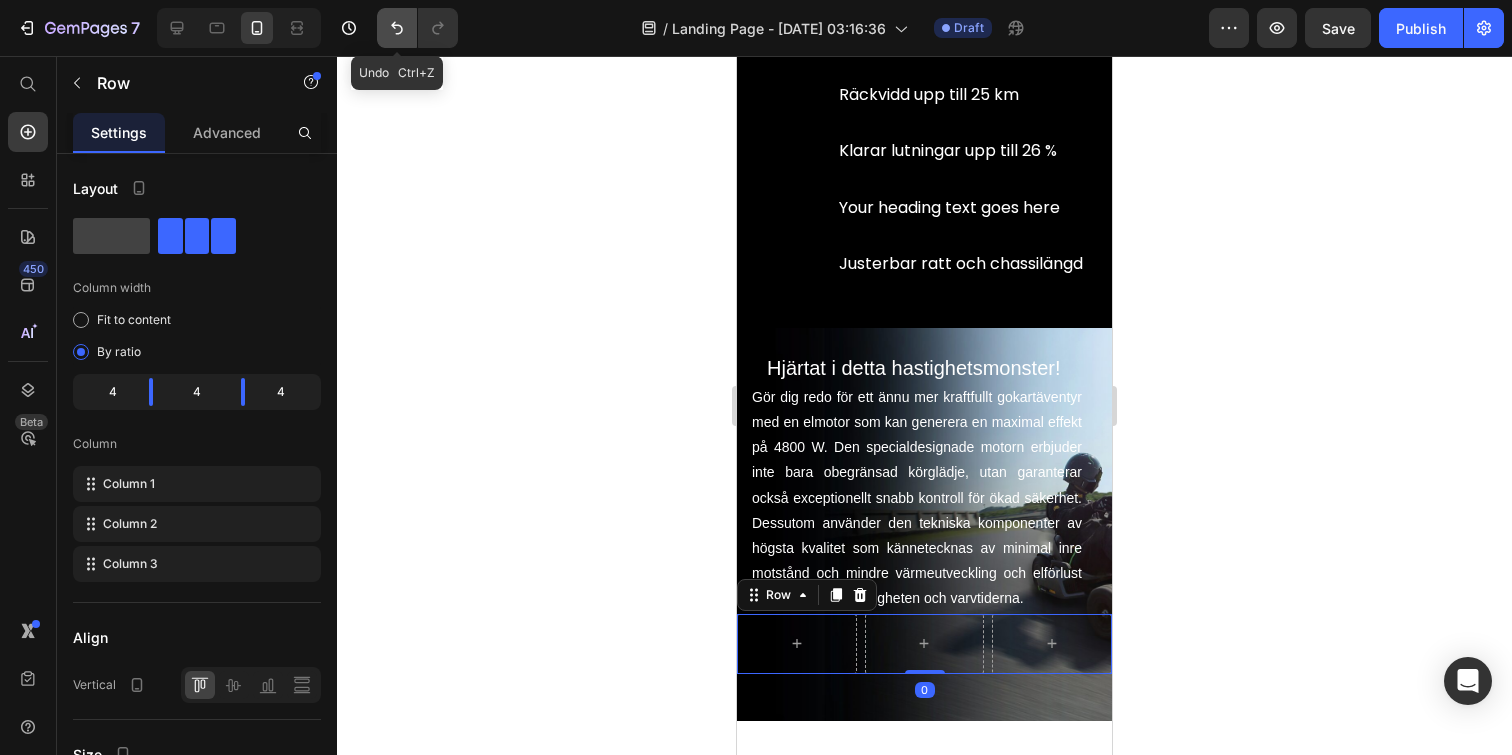 click 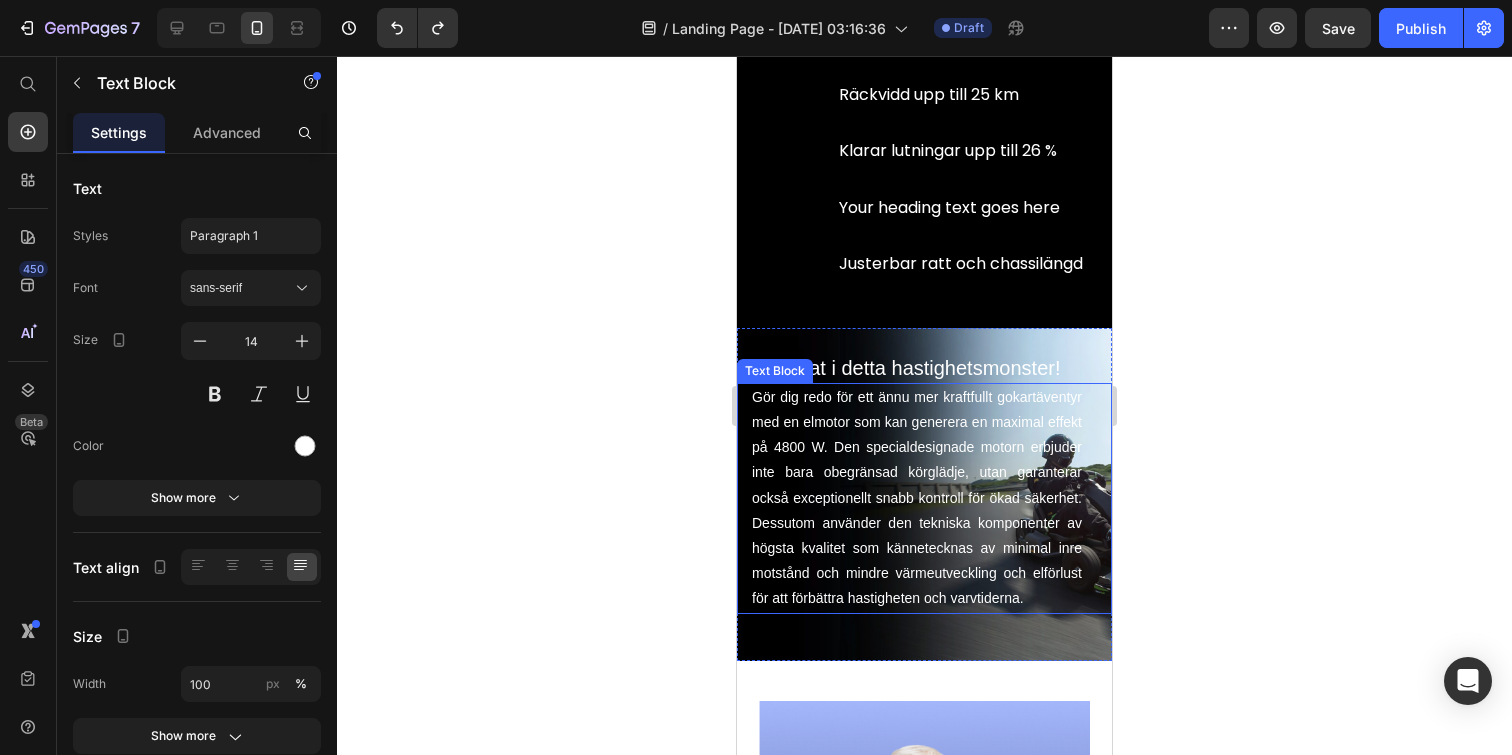 click on "Gör dig redo för ett ännu mer kraftfullt gokartäventyr med en elmotor som kan generera en maximal effekt på 4800 W. Den specialdesignade motorn erbjuder inte bara obegränsad körglädje, utan garanterar också exceptionellt snabb kontroll för ökad säkerhet. Dessutom använder den tekniska komponenter av högsta kvalitet som kännetecknas av minimal inre motstånd och mindre värmeutveckling och elförlust för att förbättra hastigheten och varvtiderna." at bounding box center (917, 498) 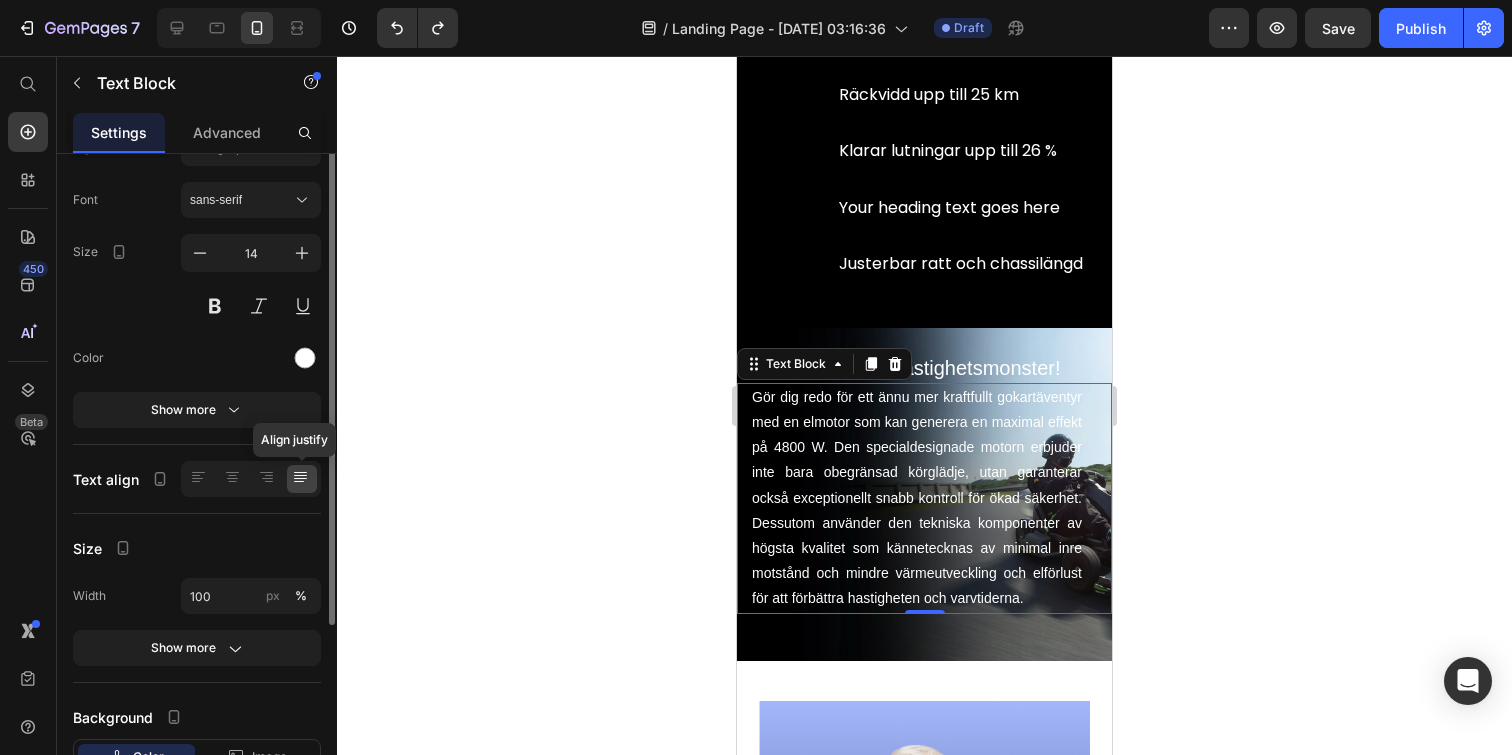 scroll, scrollTop: 237, scrollLeft: 0, axis: vertical 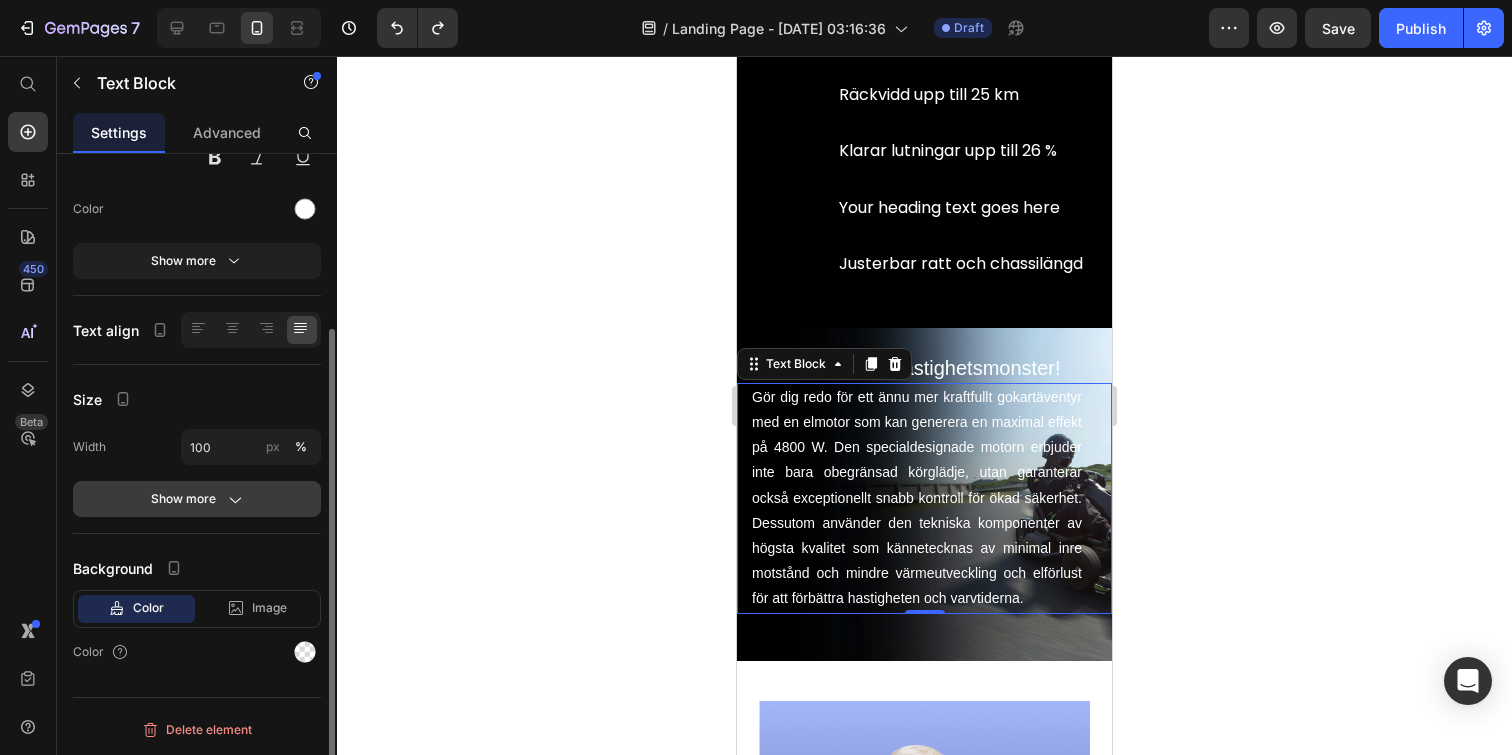 click on "Show more" 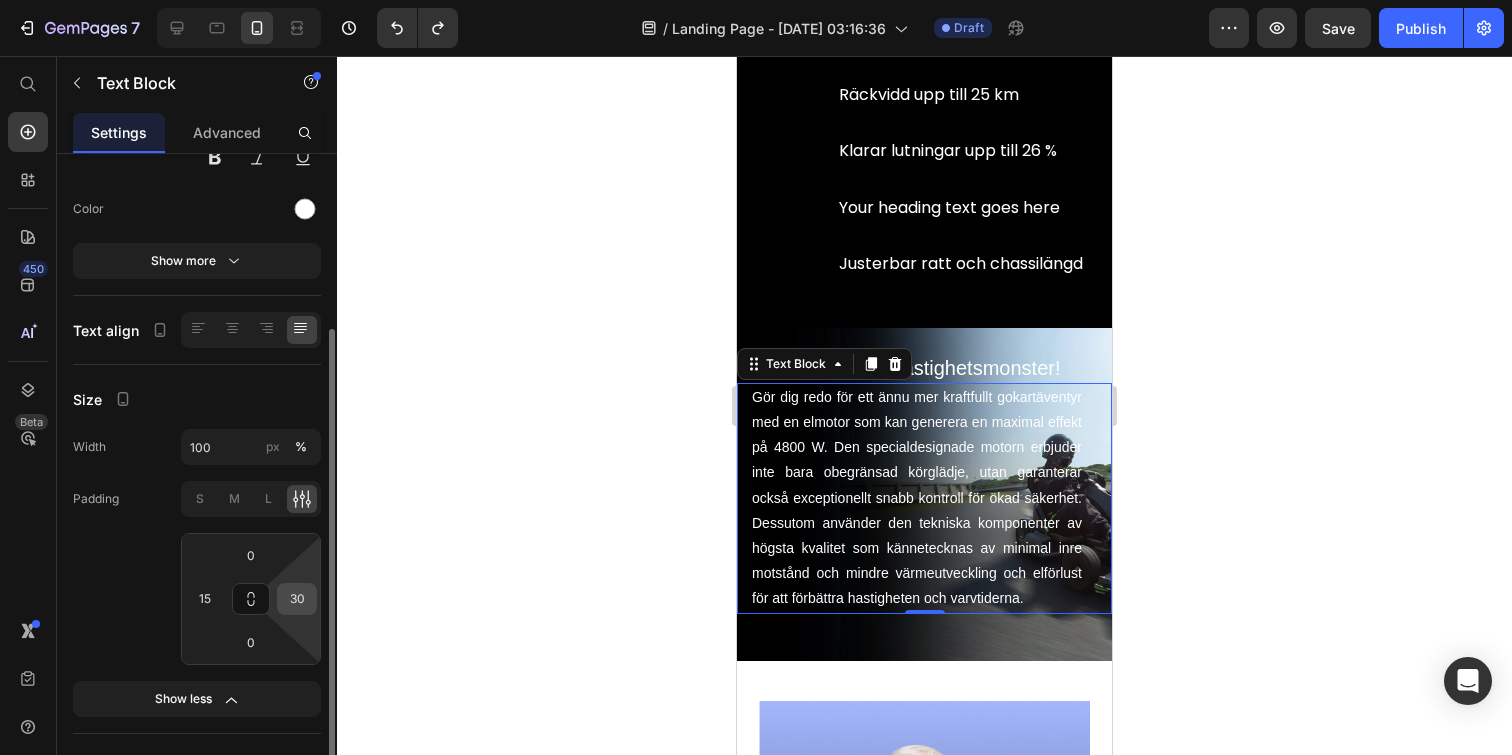 click on "30" at bounding box center (297, 599) 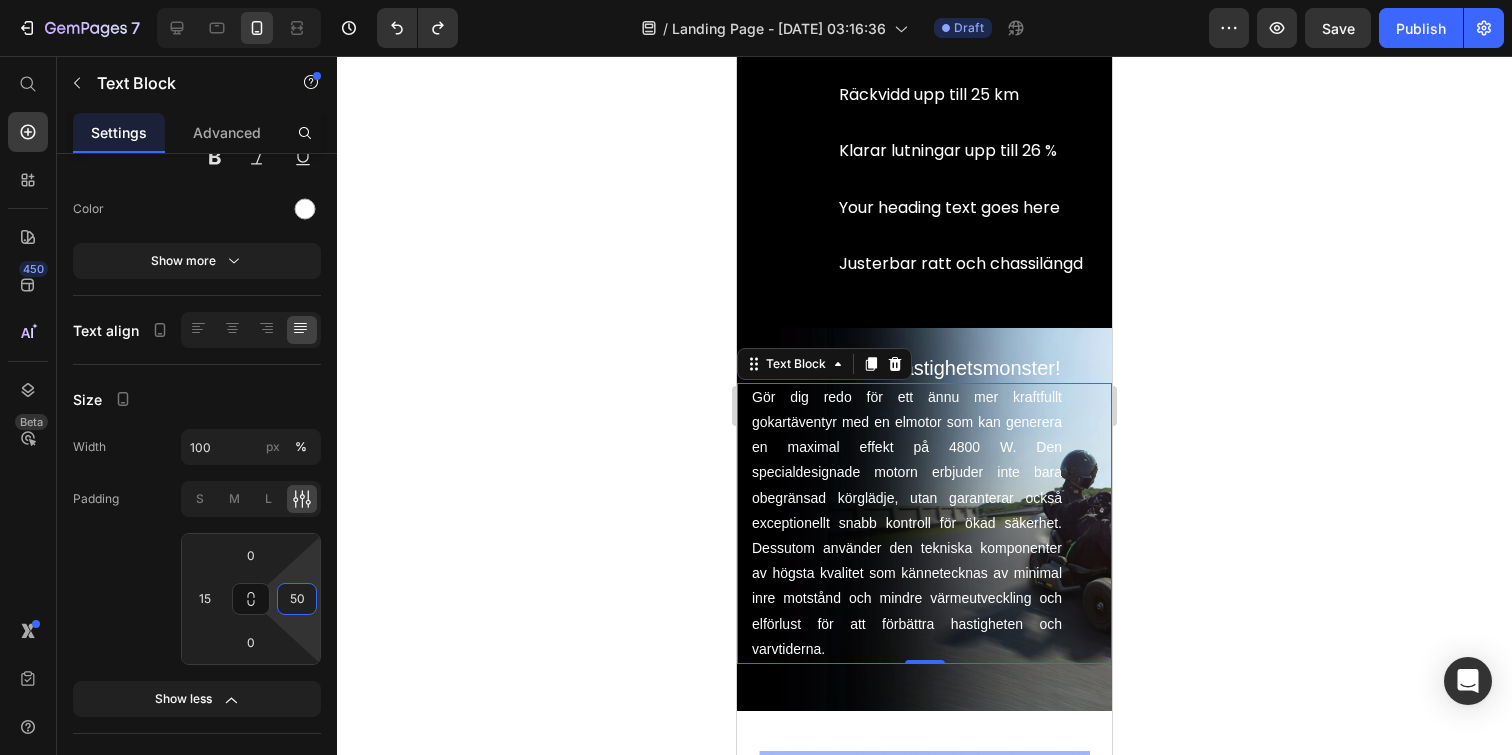 type on "5" 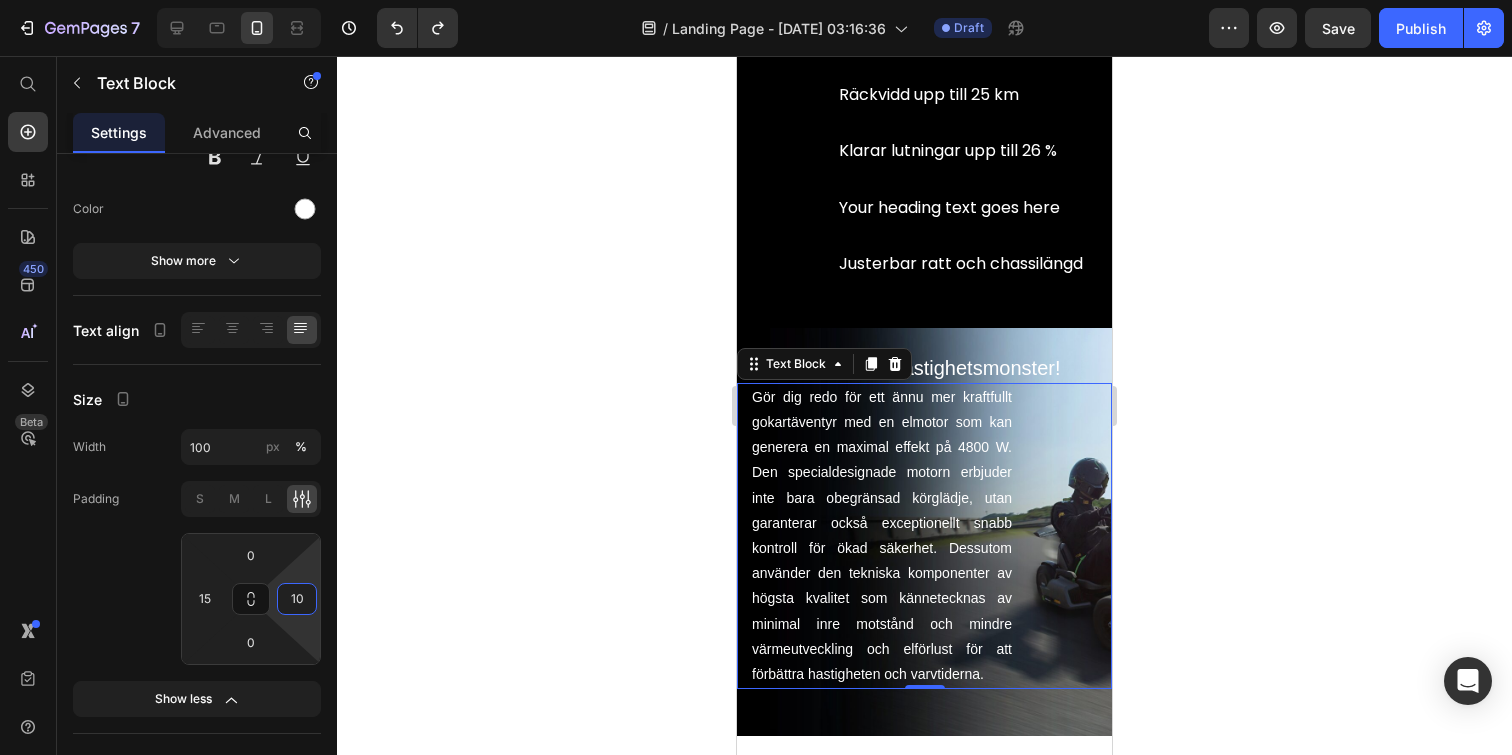 type on "1" 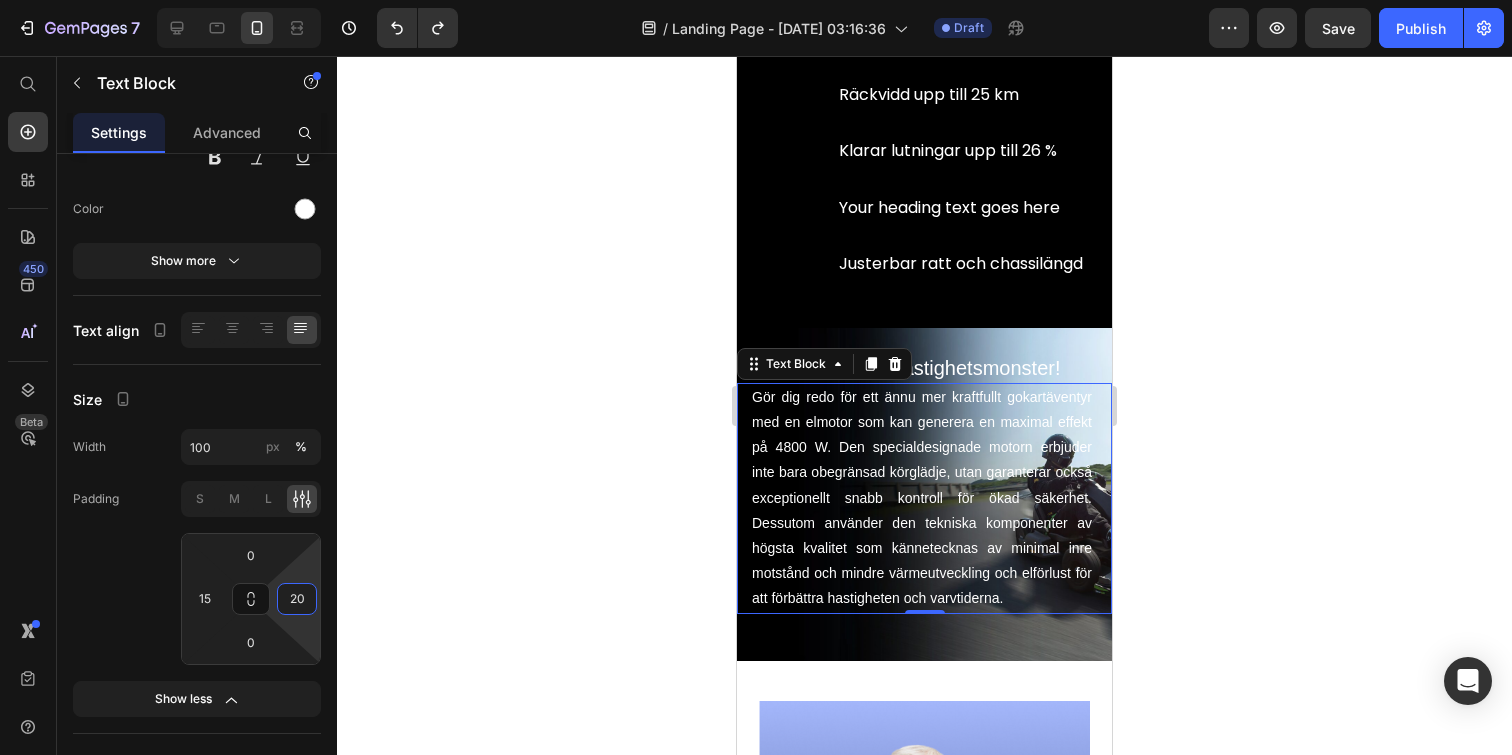 type on "2" 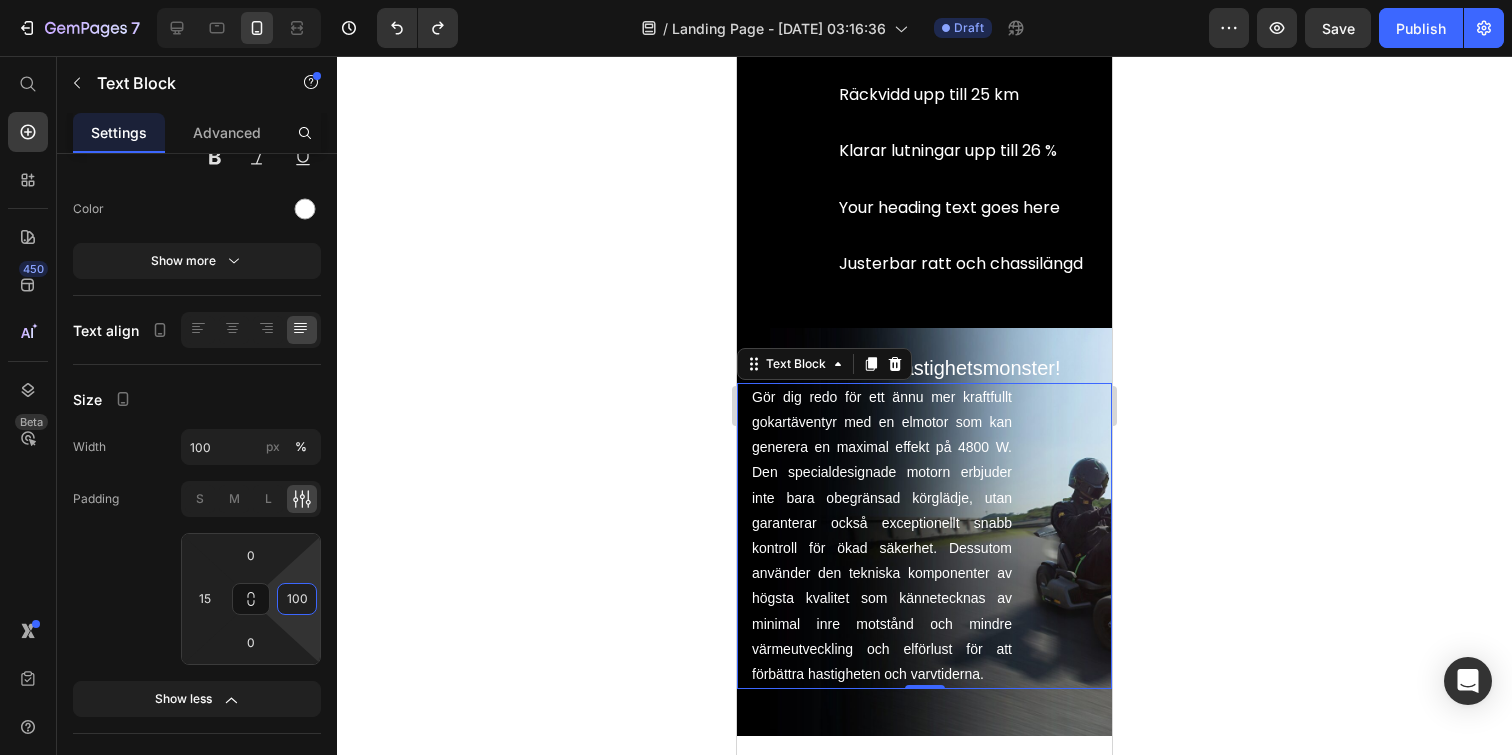 type on "100" 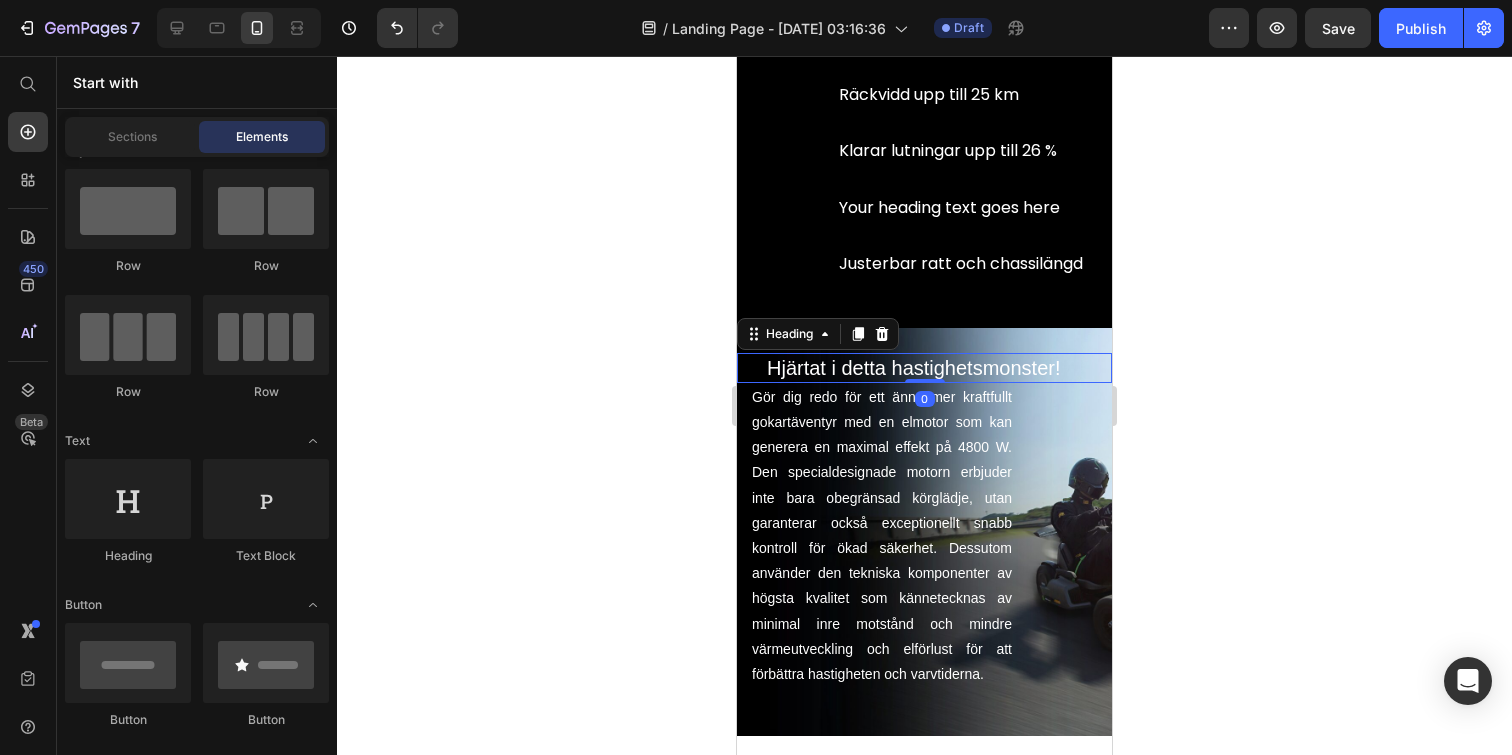 click on "Hjärtat i detta hastighetsmonster!" at bounding box center [938, 368] 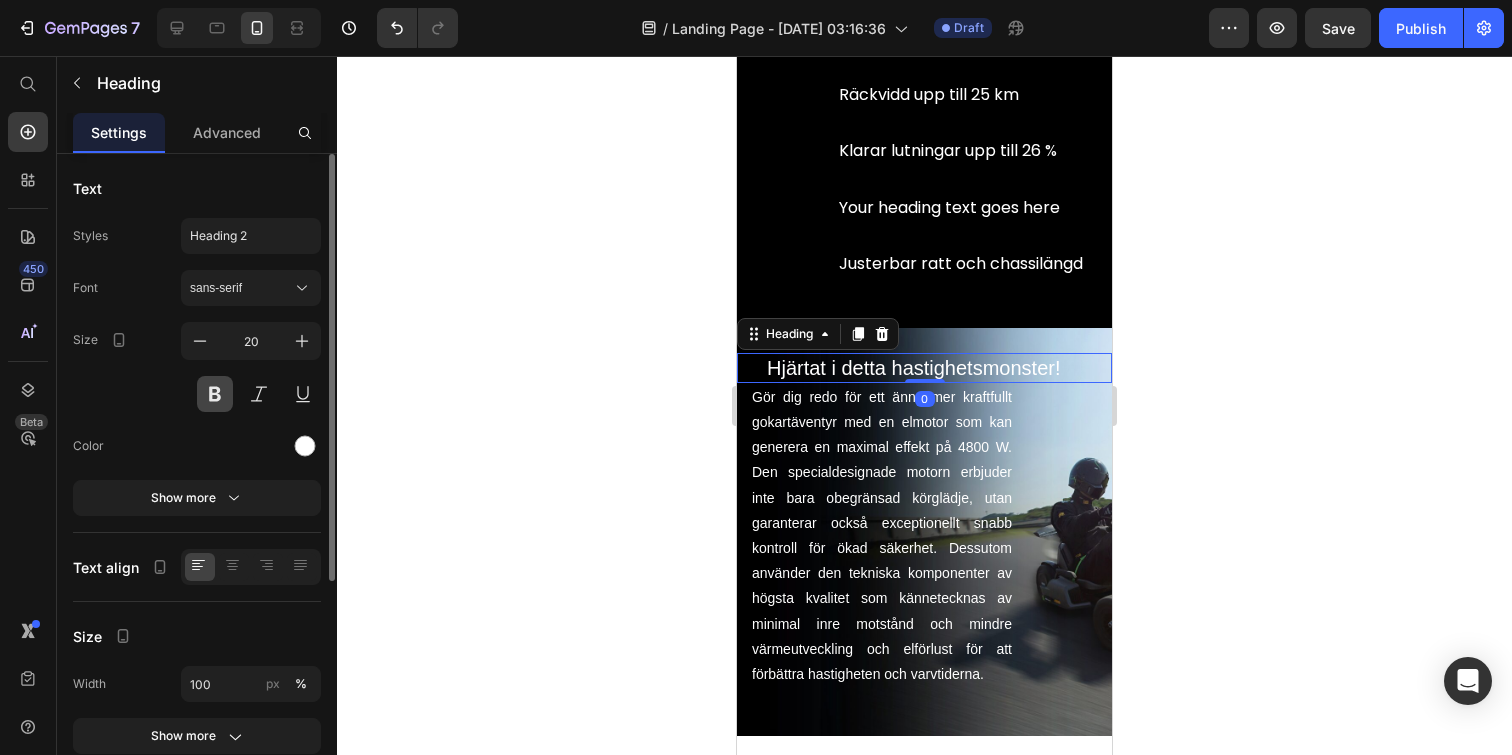 click at bounding box center [215, 394] 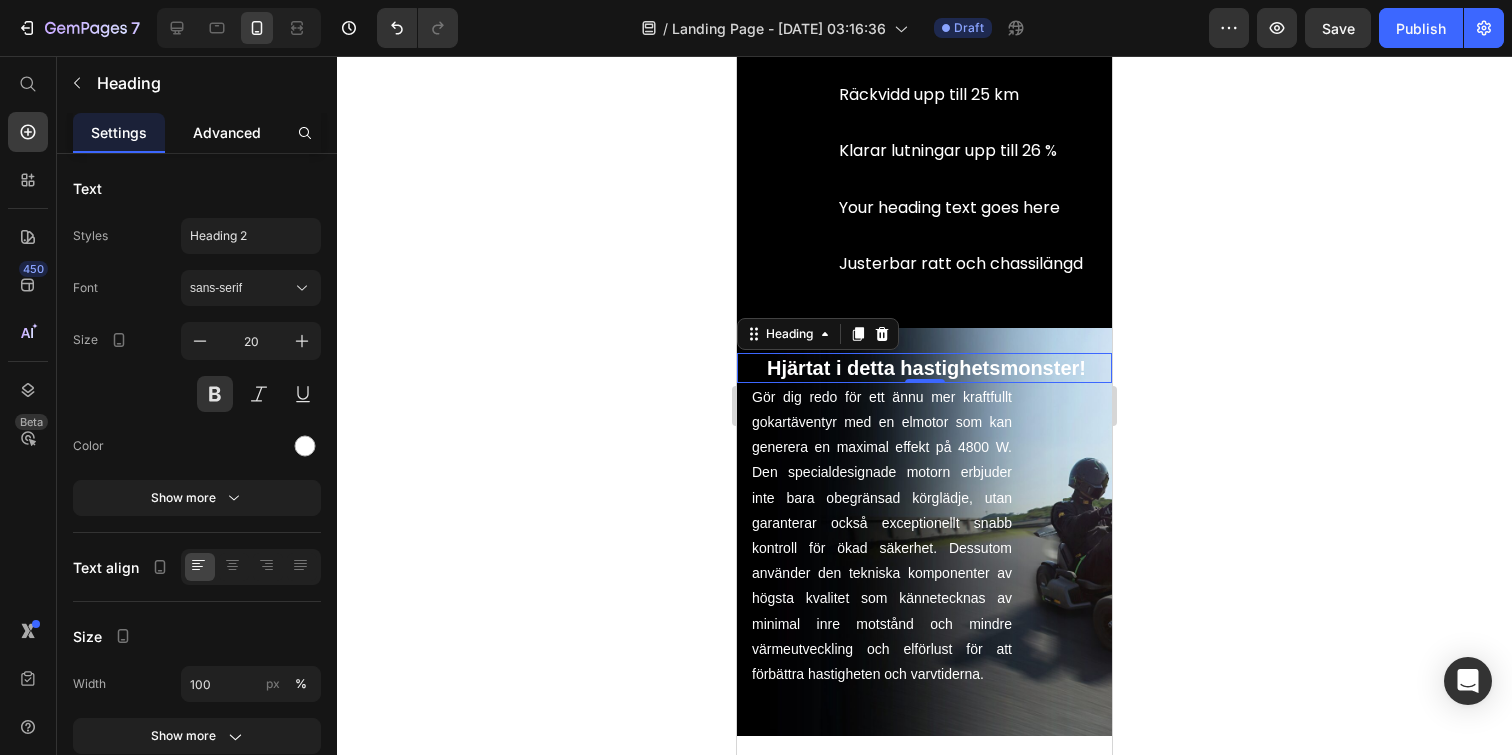 click on "Advanced" at bounding box center [227, 132] 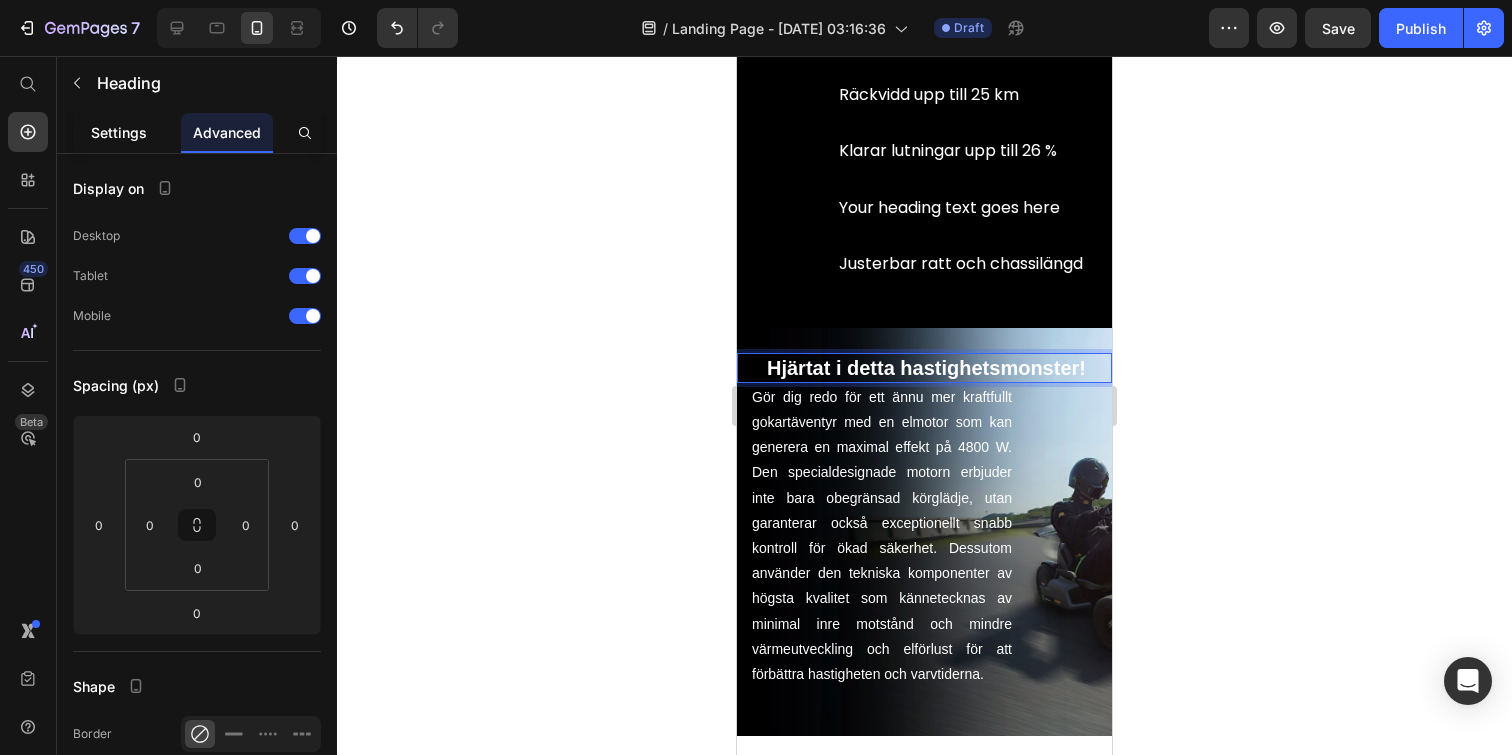click on "Settings" at bounding box center [119, 132] 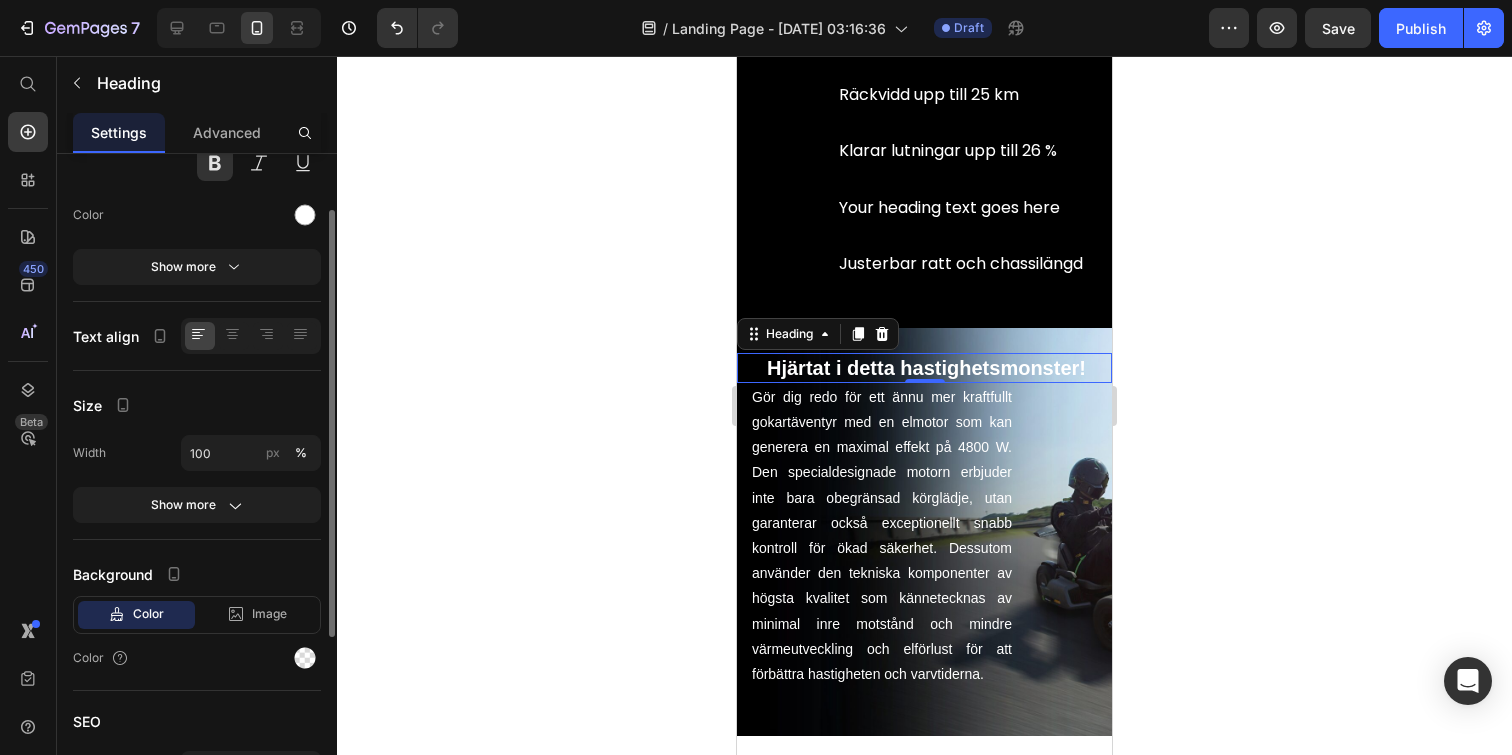 scroll, scrollTop: 354, scrollLeft: 0, axis: vertical 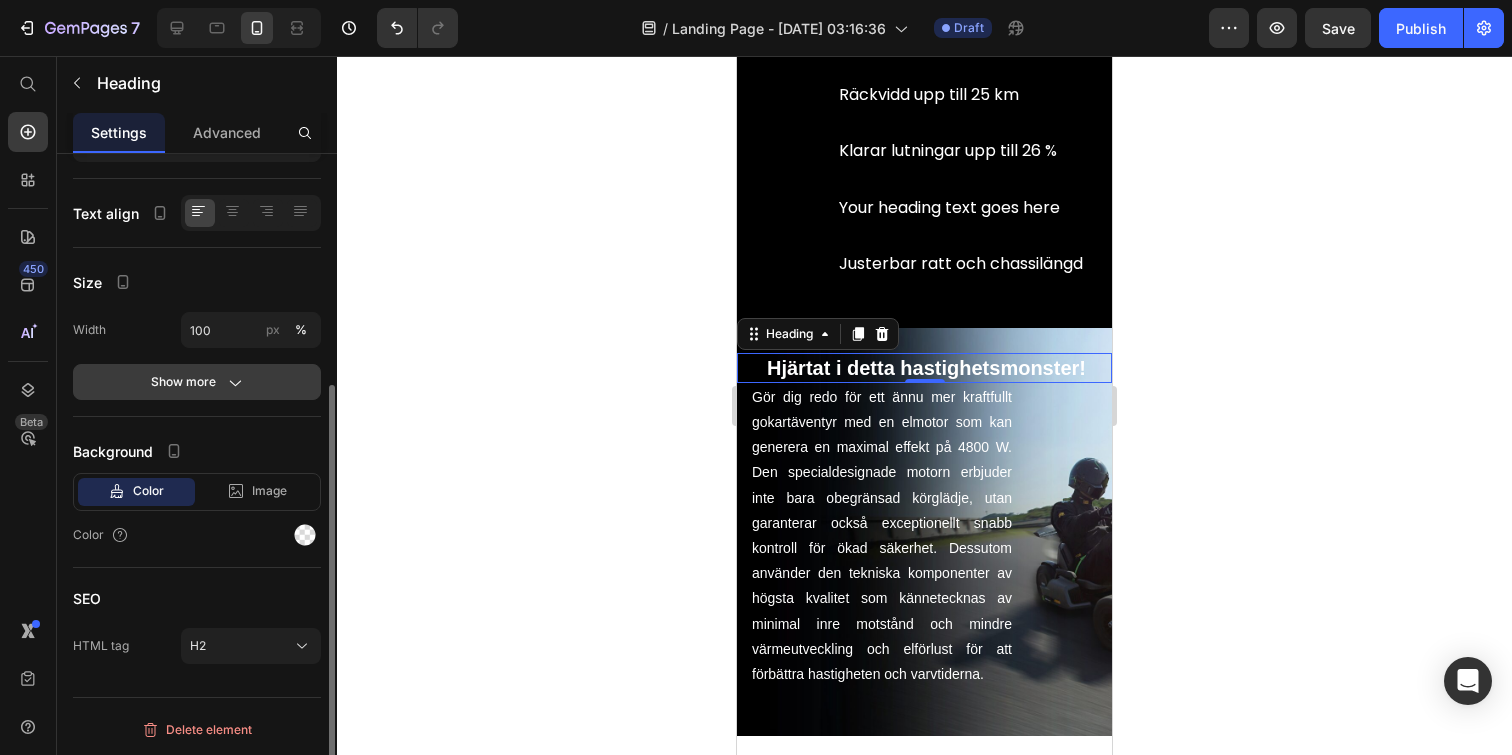click 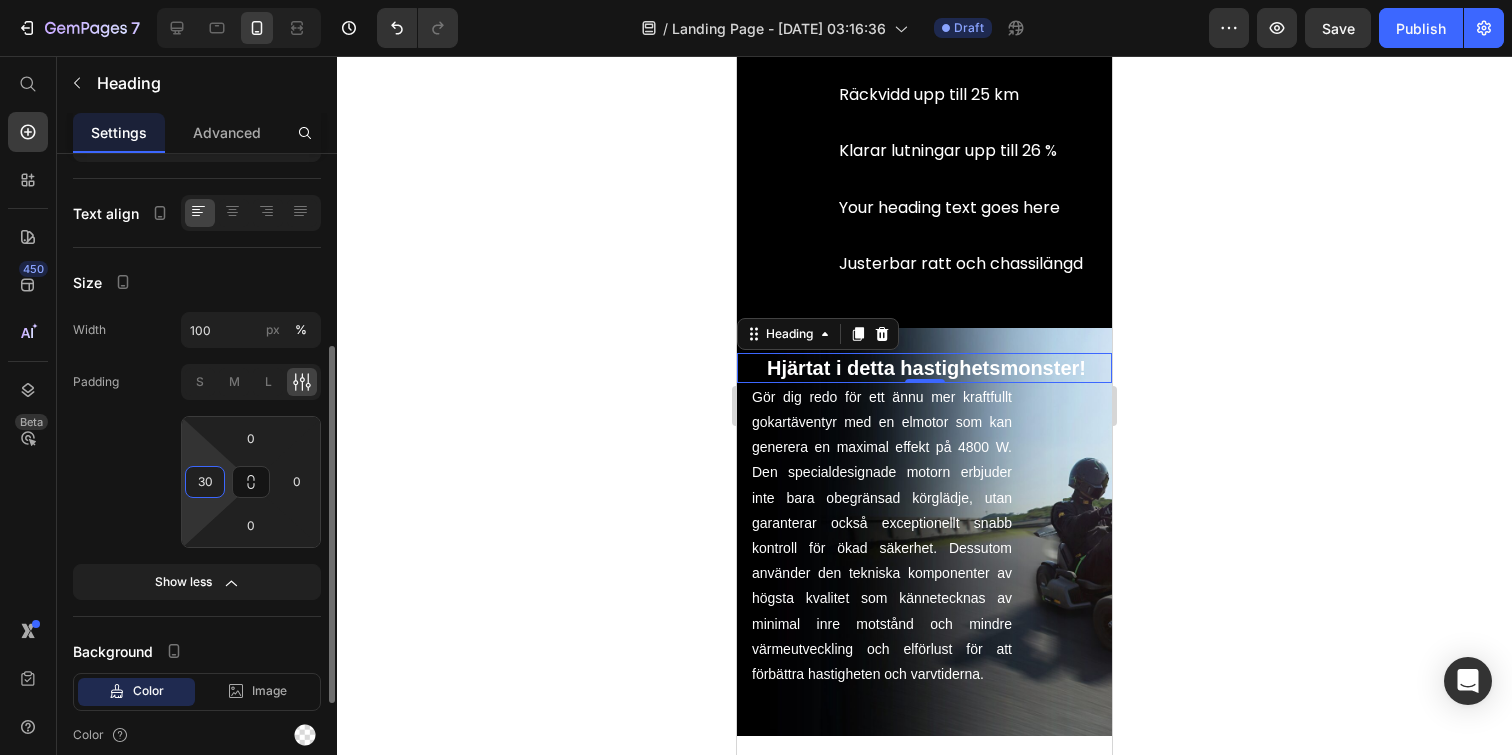 click on "30" at bounding box center [205, 482] 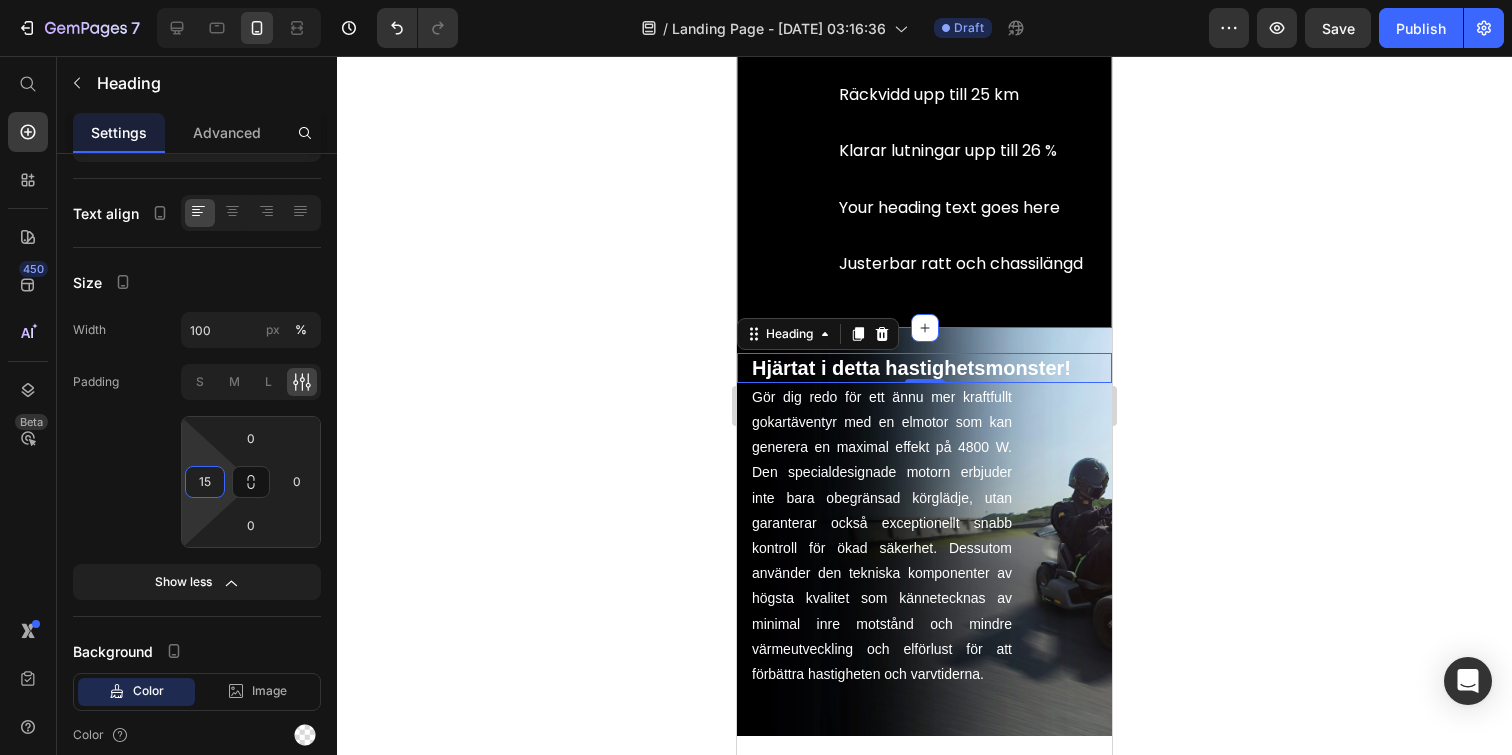 type on "15" 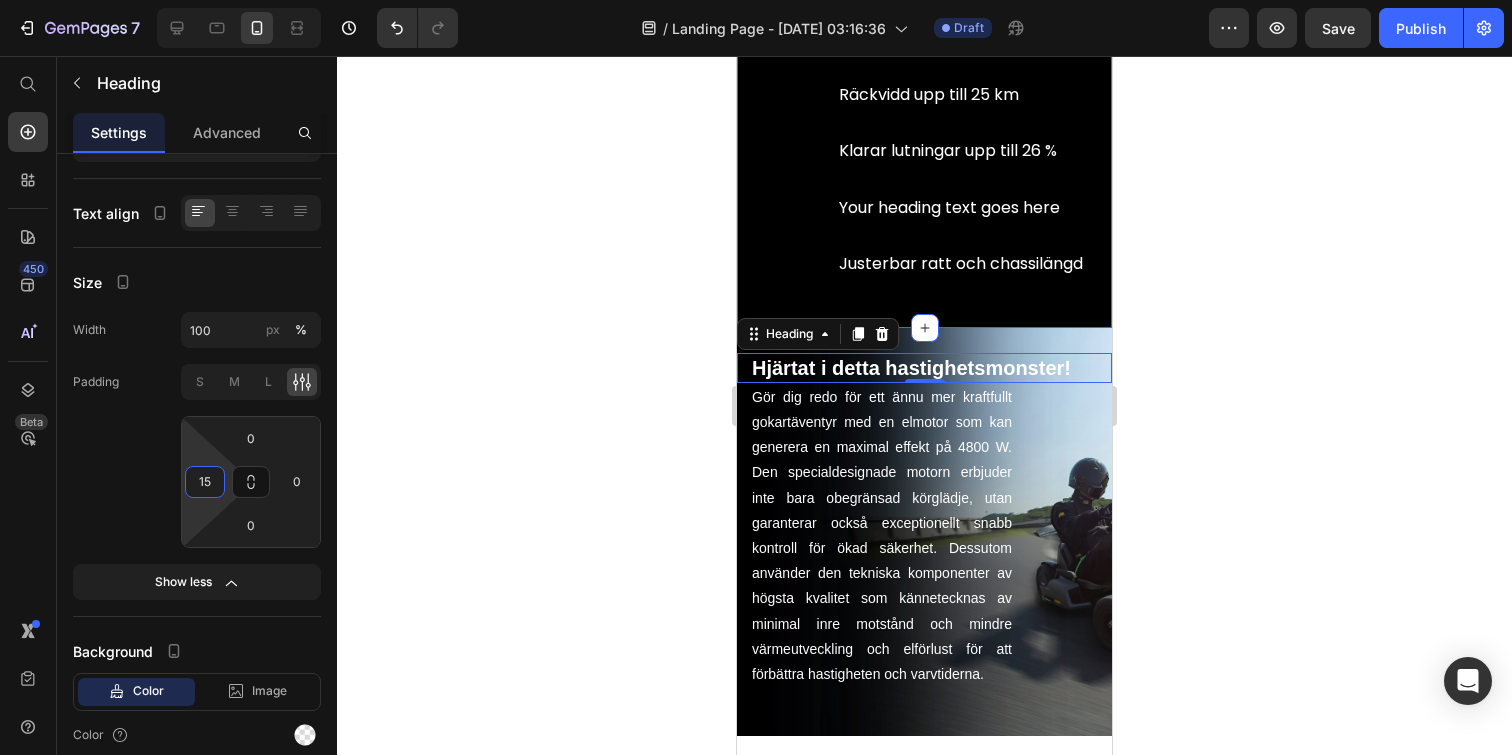 click 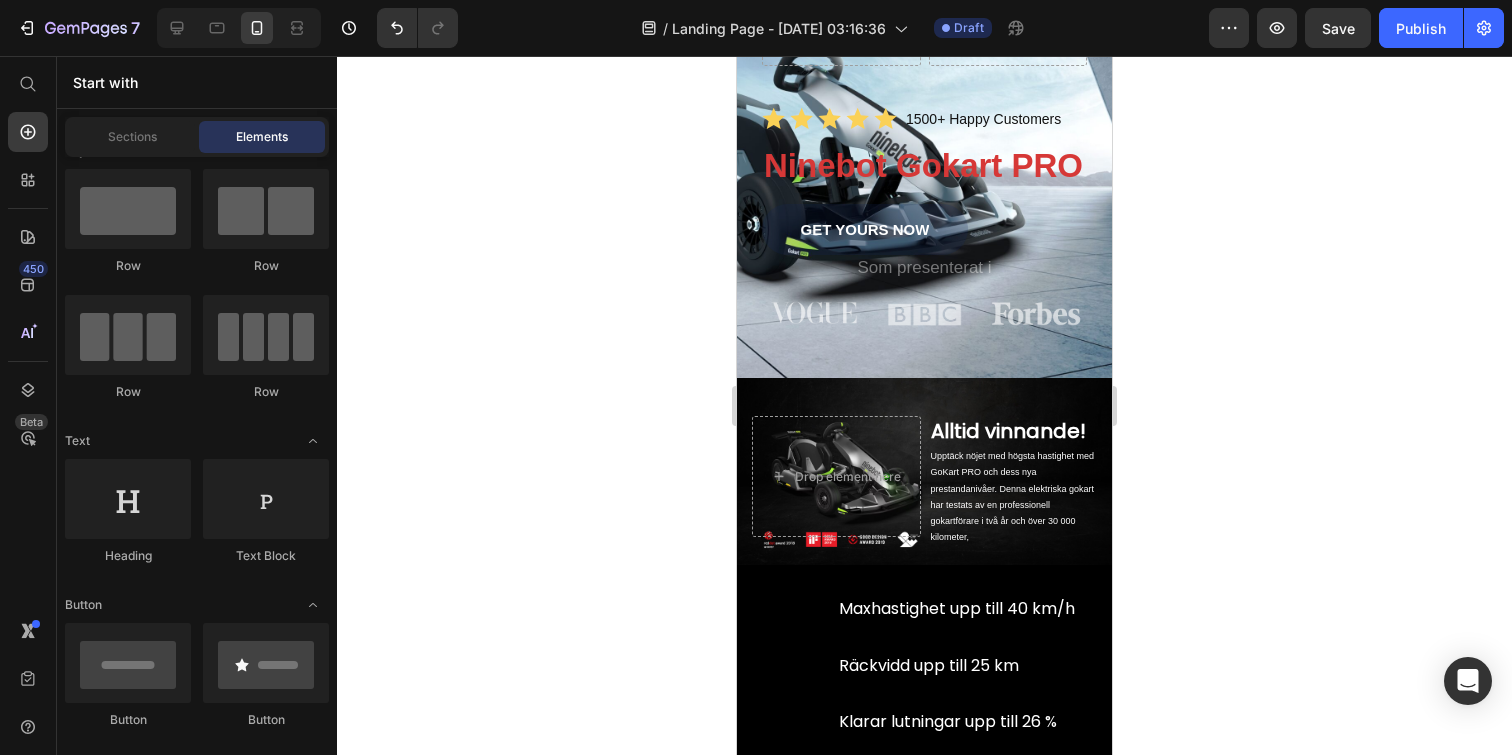 scroll, scrollTop: 0, scrollLeft: 0, axis: both 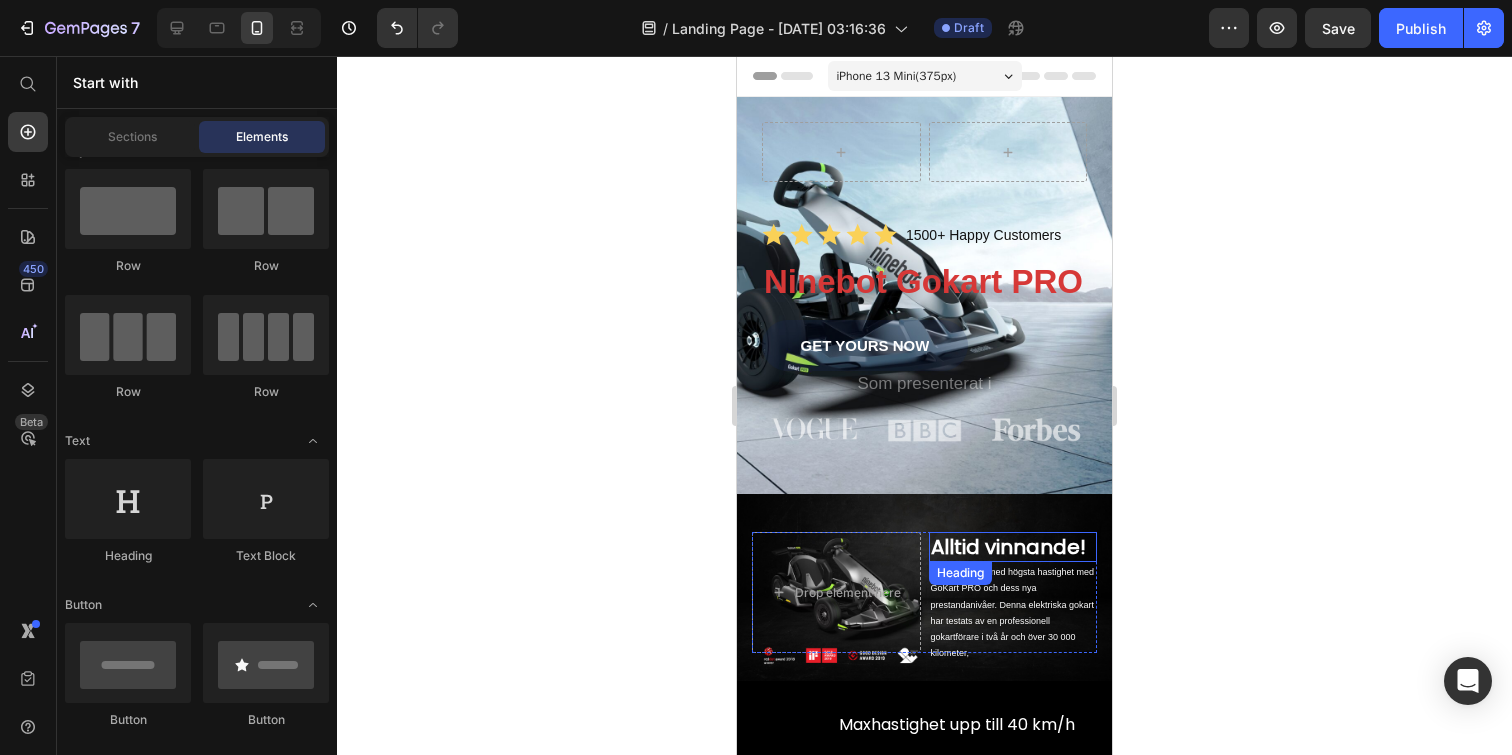 click on "Alltid vinnande!" at bounding box center (1013, 547) 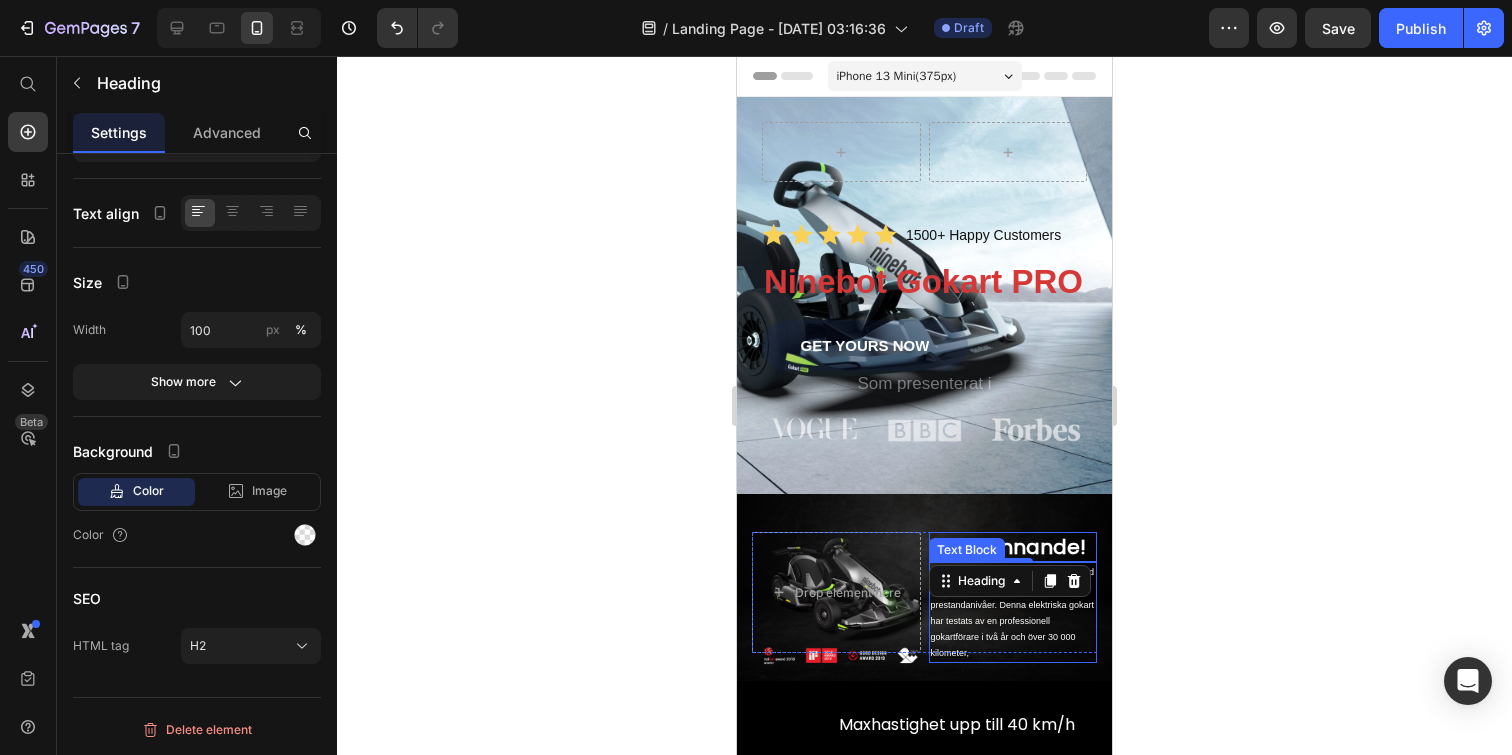 click on "Upptäck nöjet med högsta hastighet med GoKart PRO och dess nya prestandanivåer. Denna elektriska gokart har testats av en professionell gokartförare i två år och över 30 000 kilometer," at bounding box center (1013, 612) 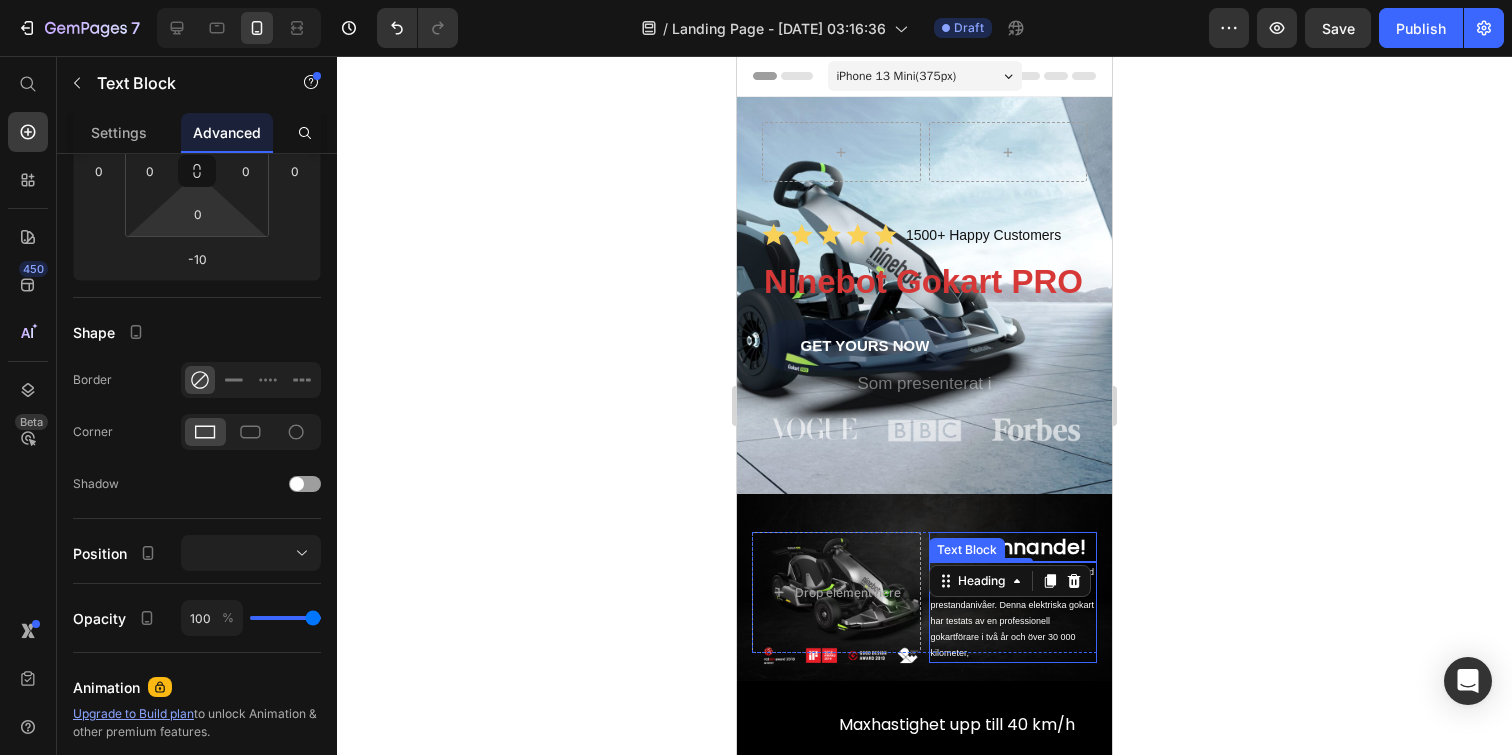 scroll, scrollTop: 0, scrollLeft: 0, axis: both 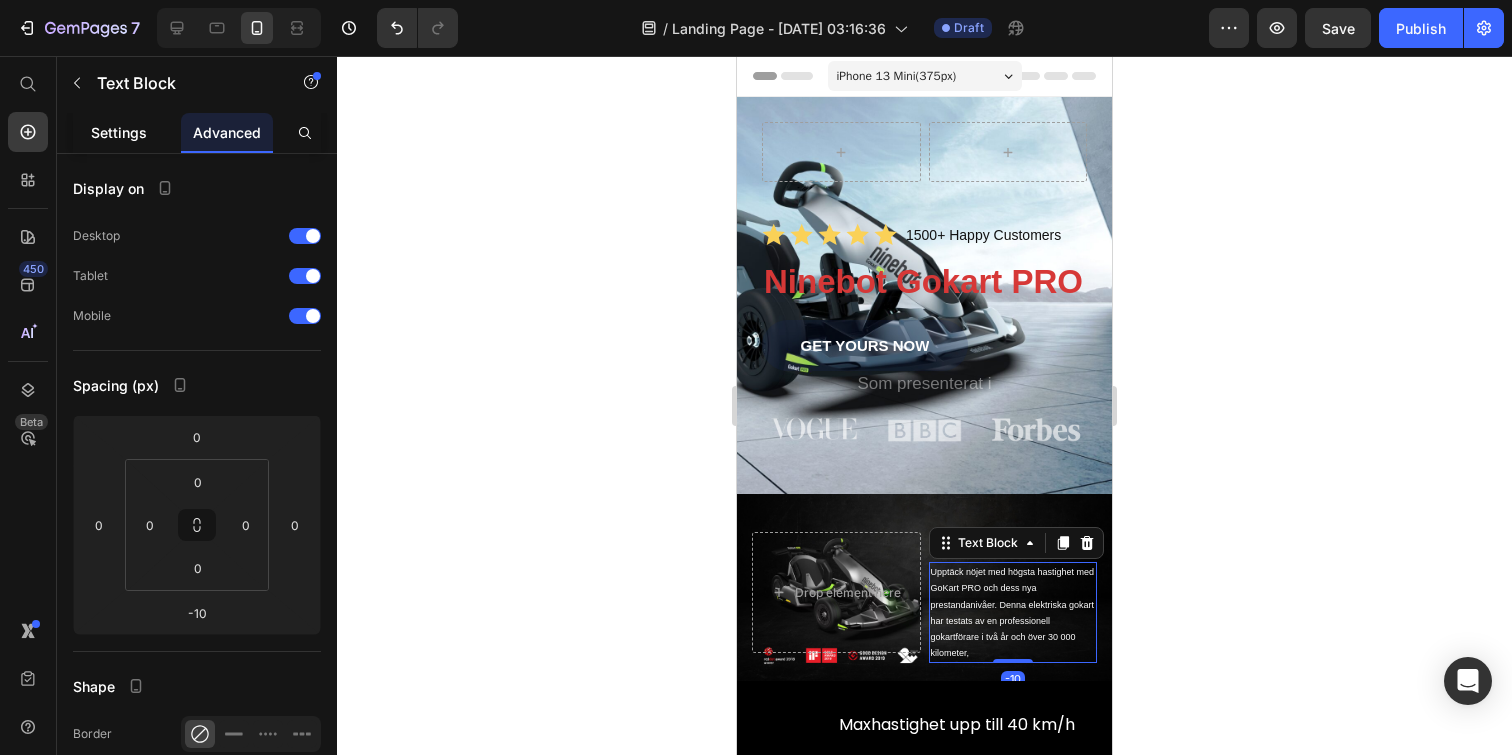 click on "Settings" at bounding box center (119, 132) 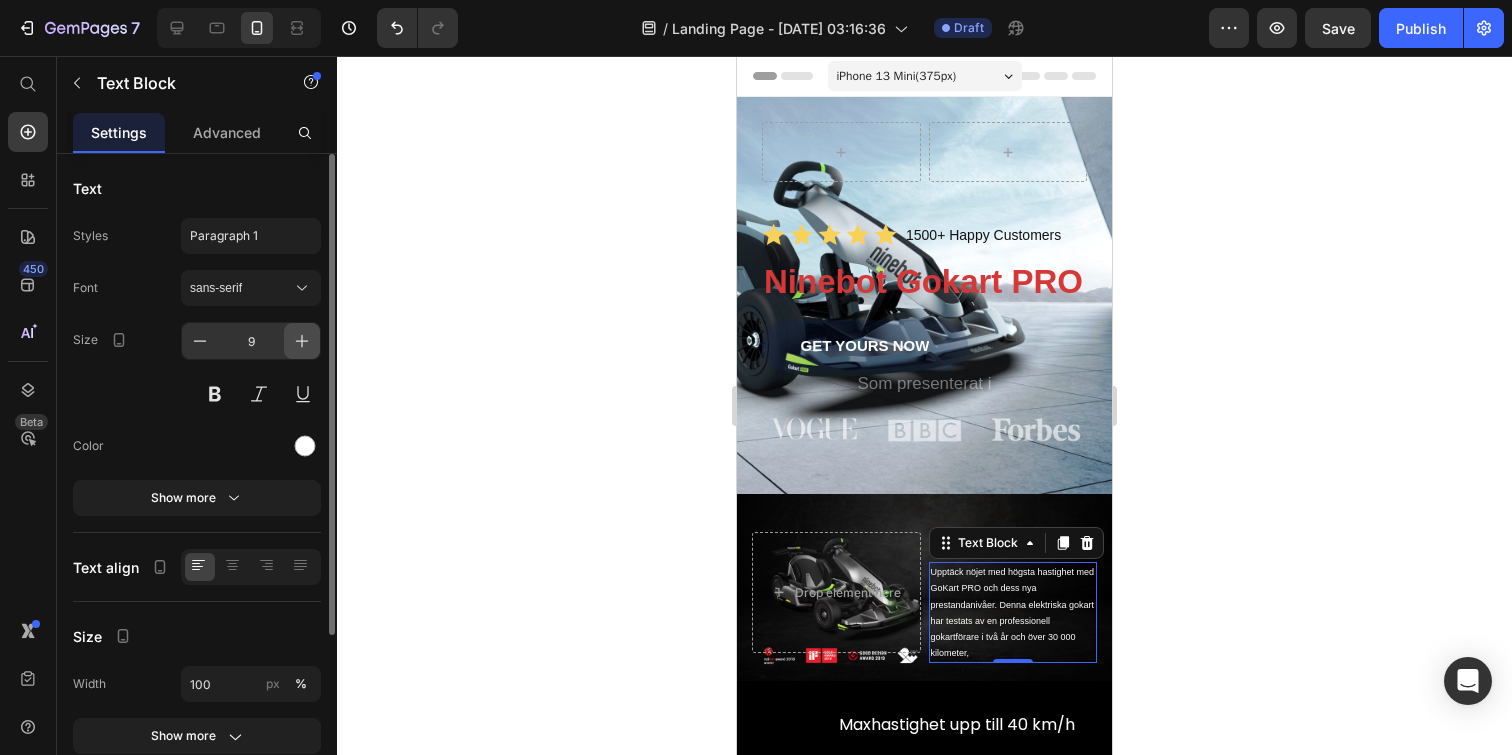 click 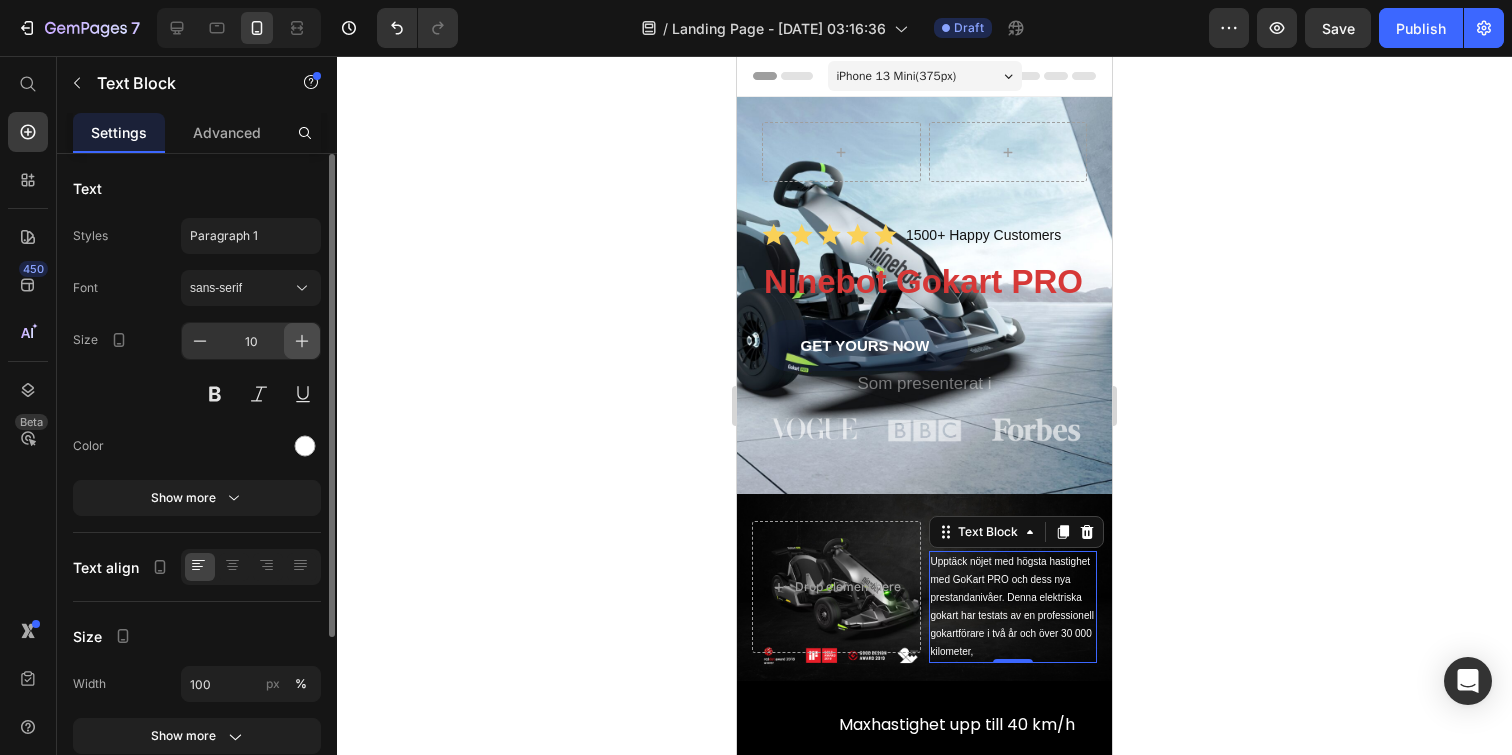 click 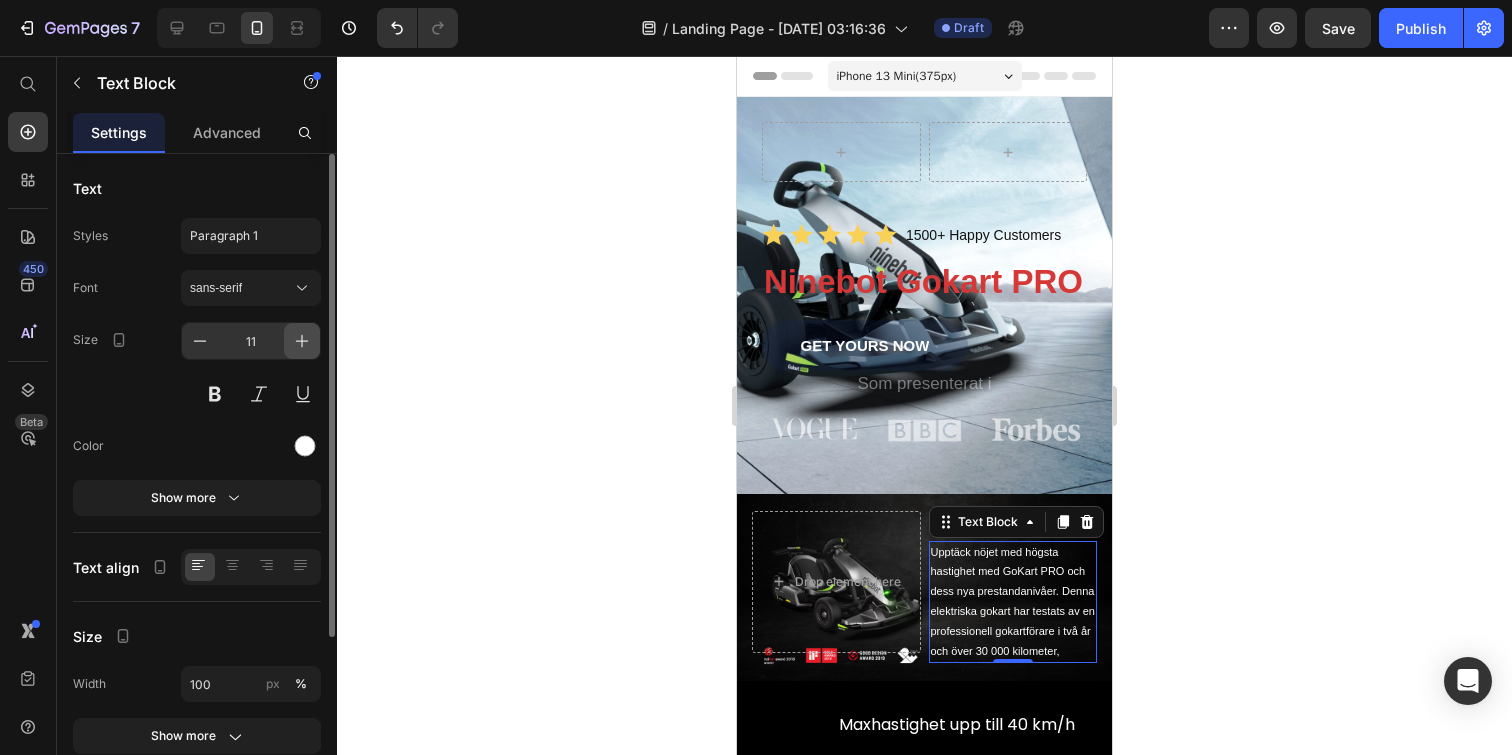 click 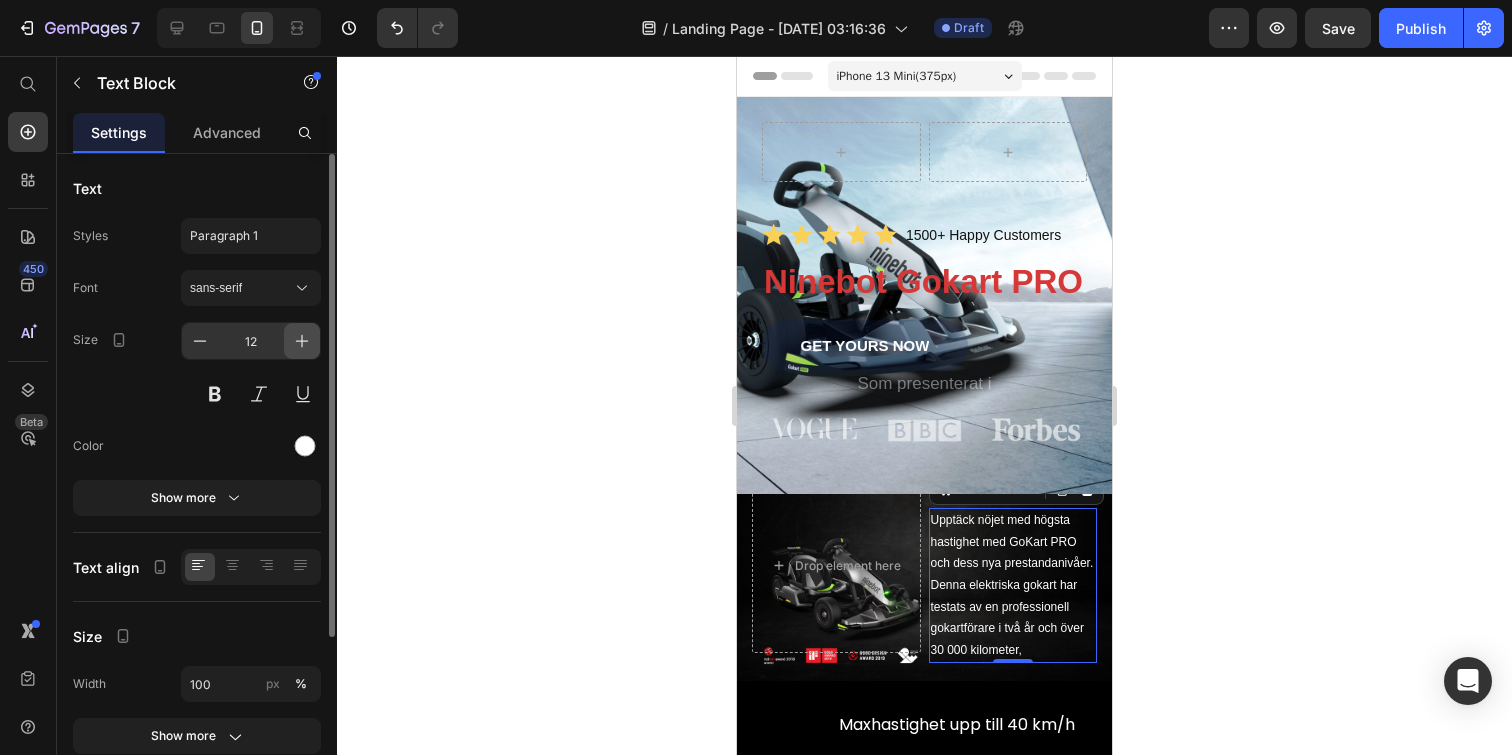 click 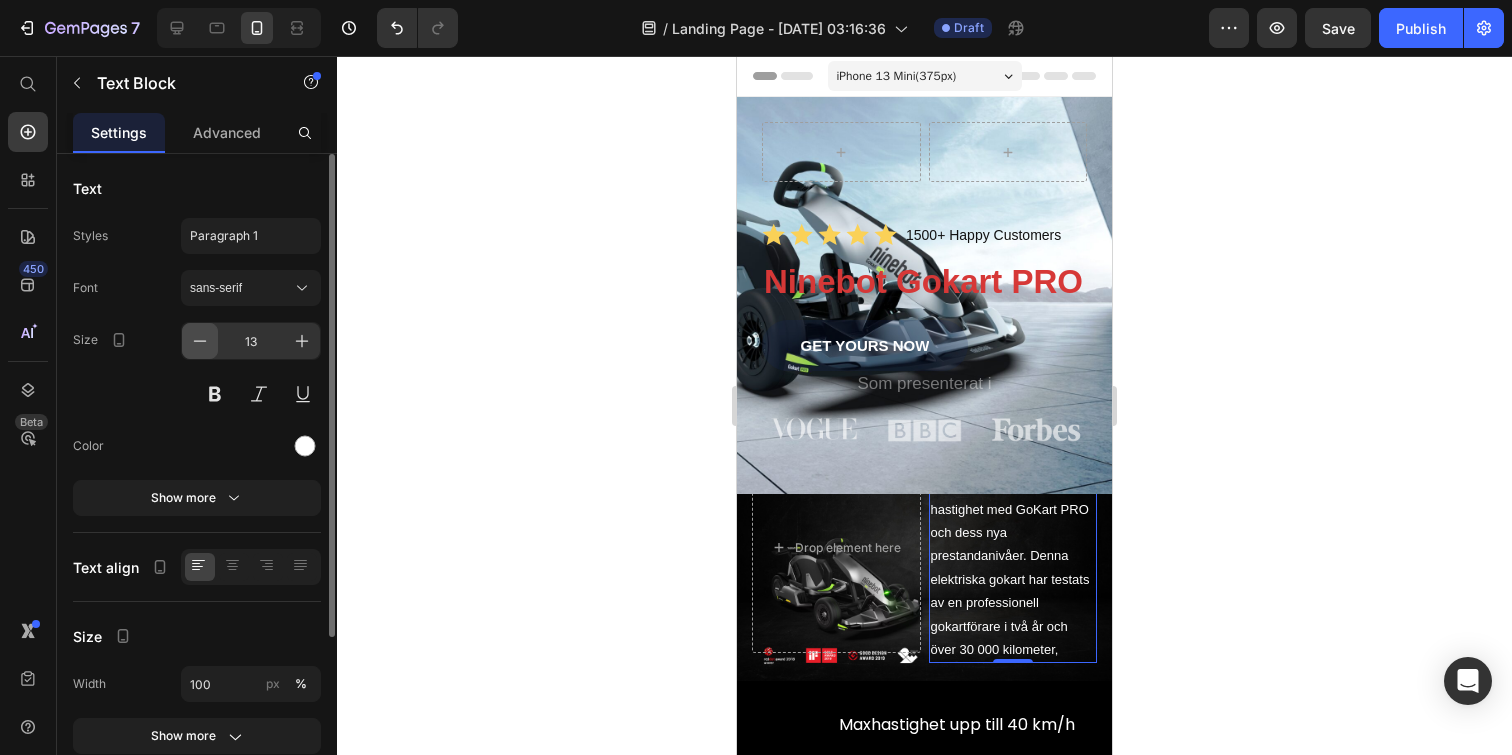 click 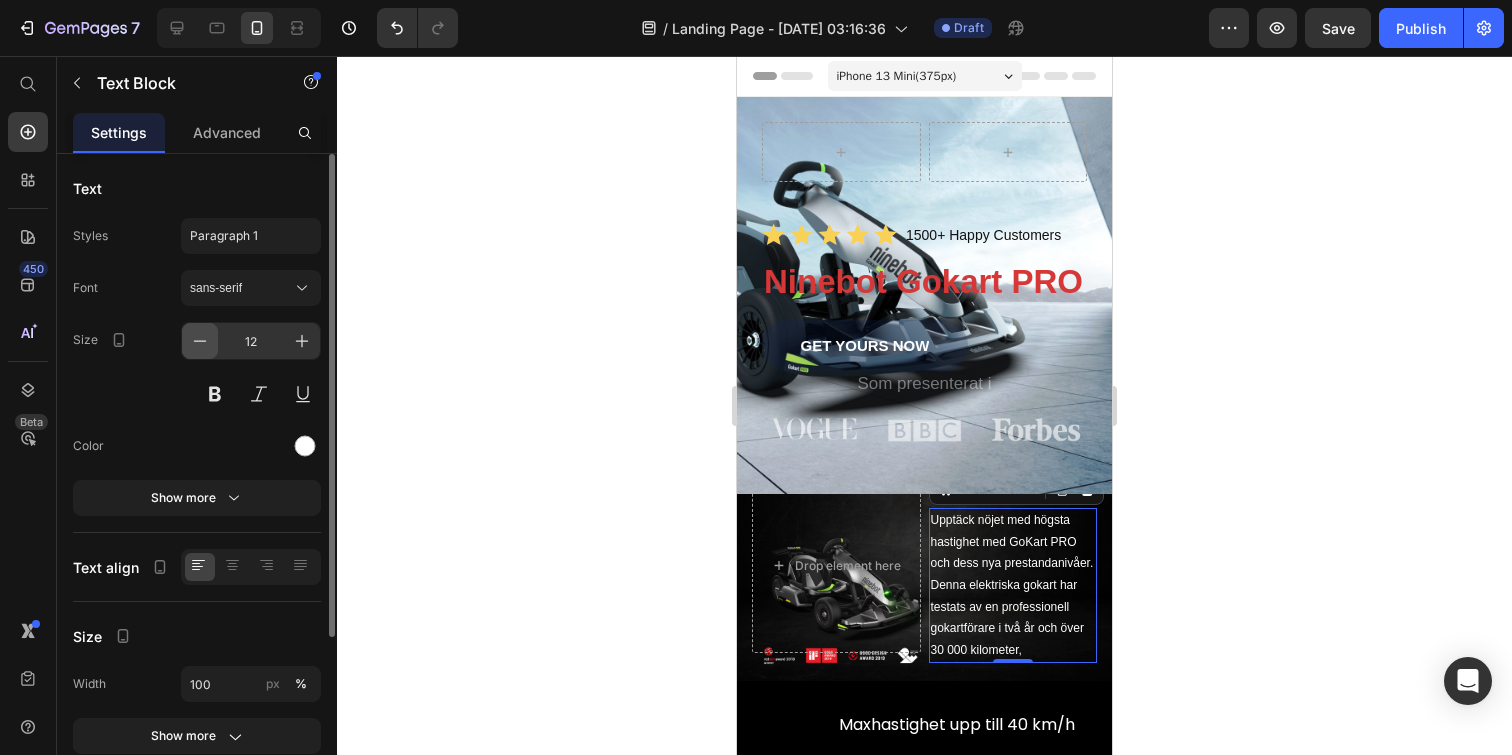click 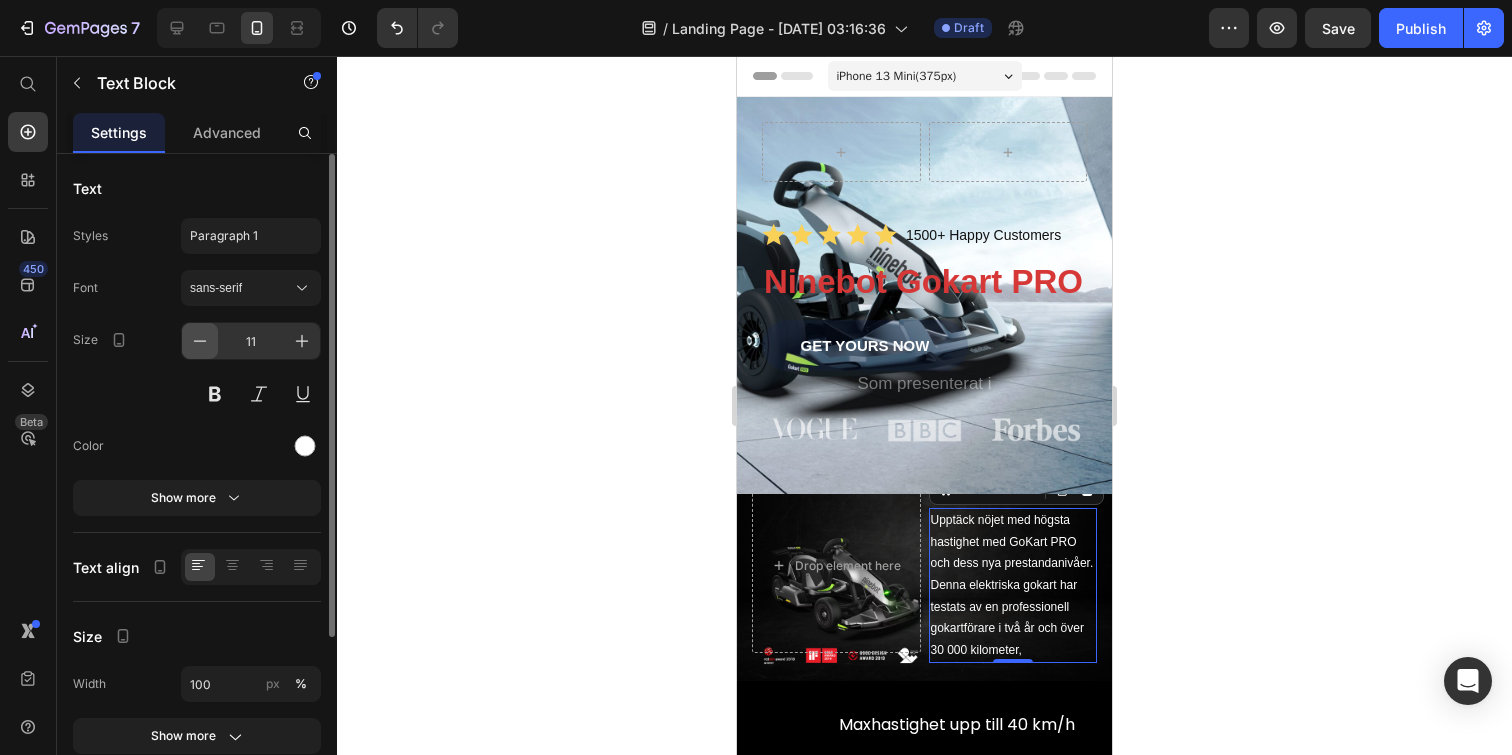click 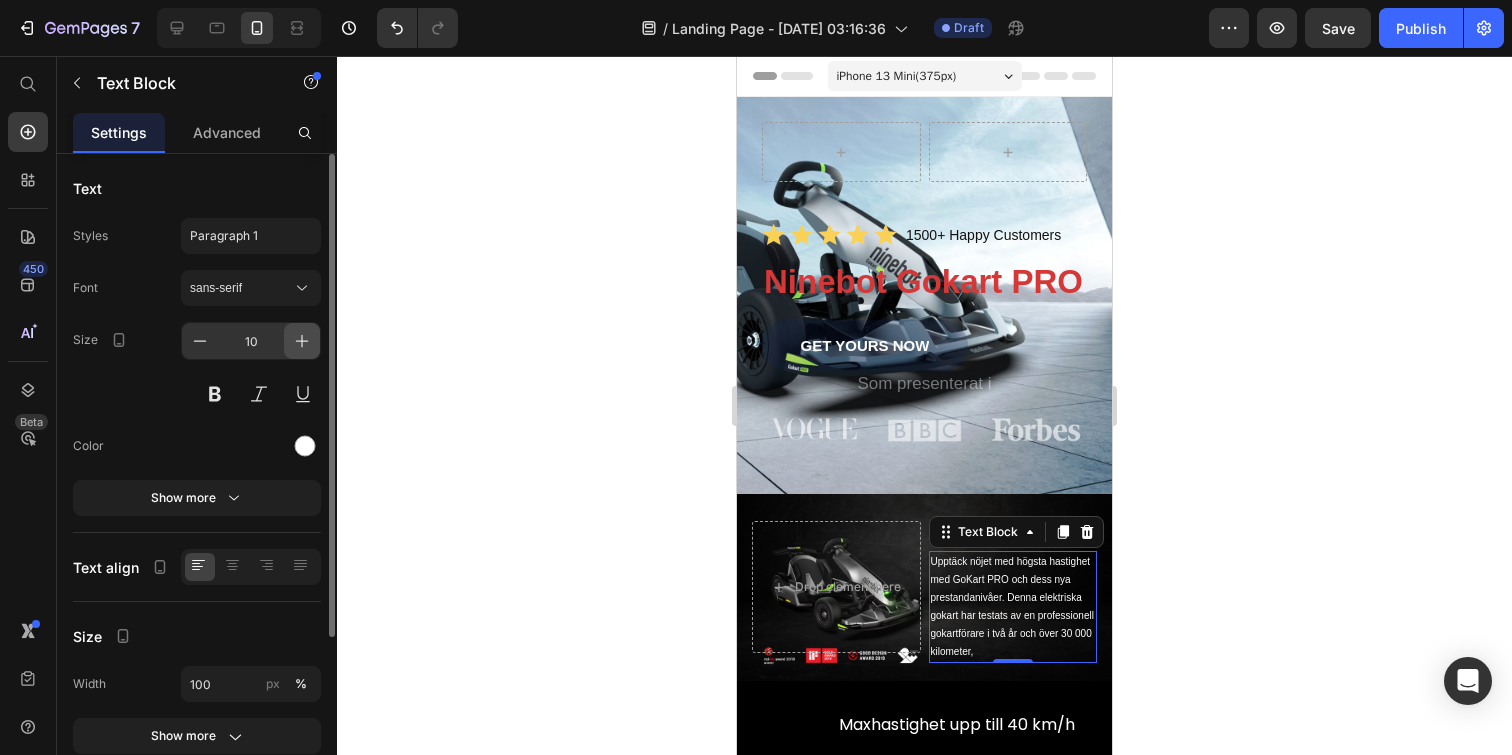 click 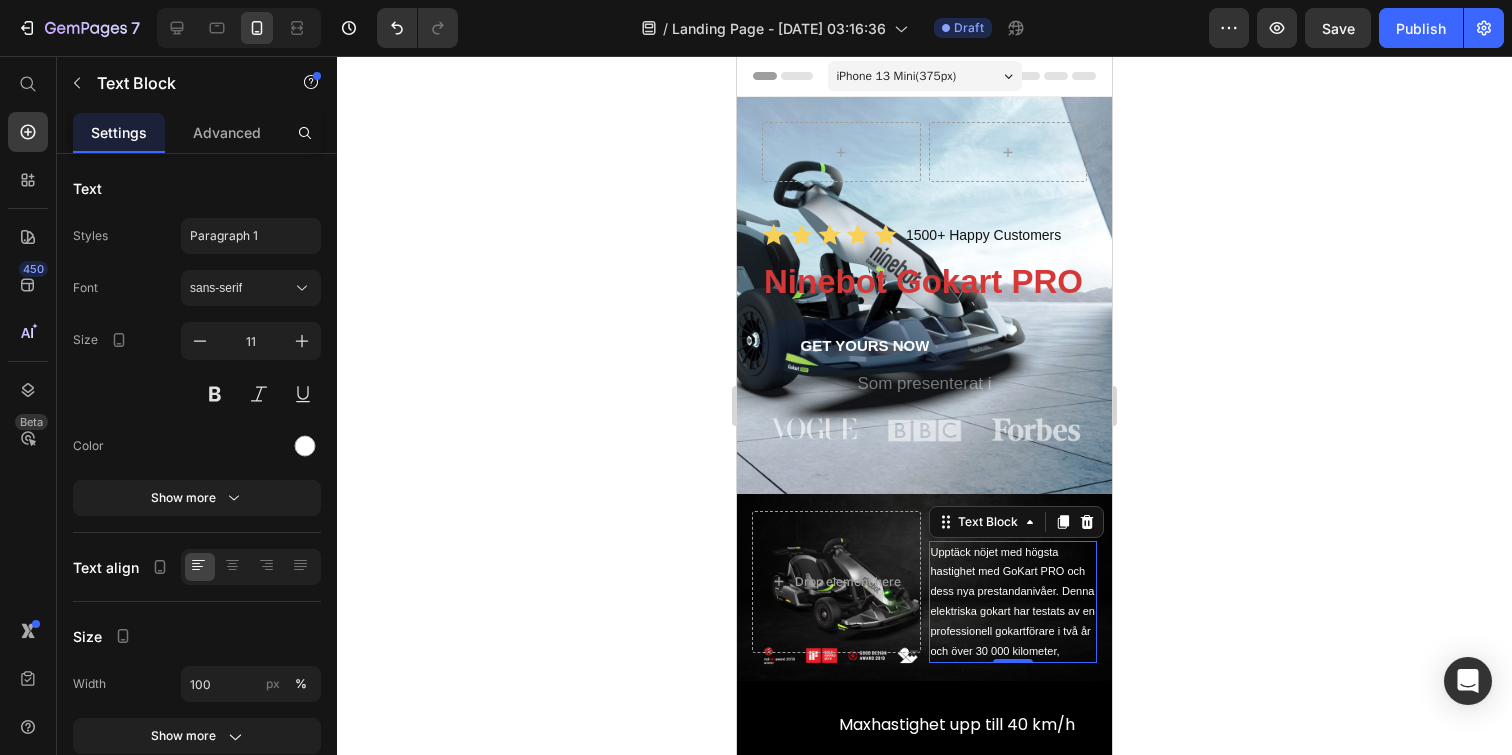 click 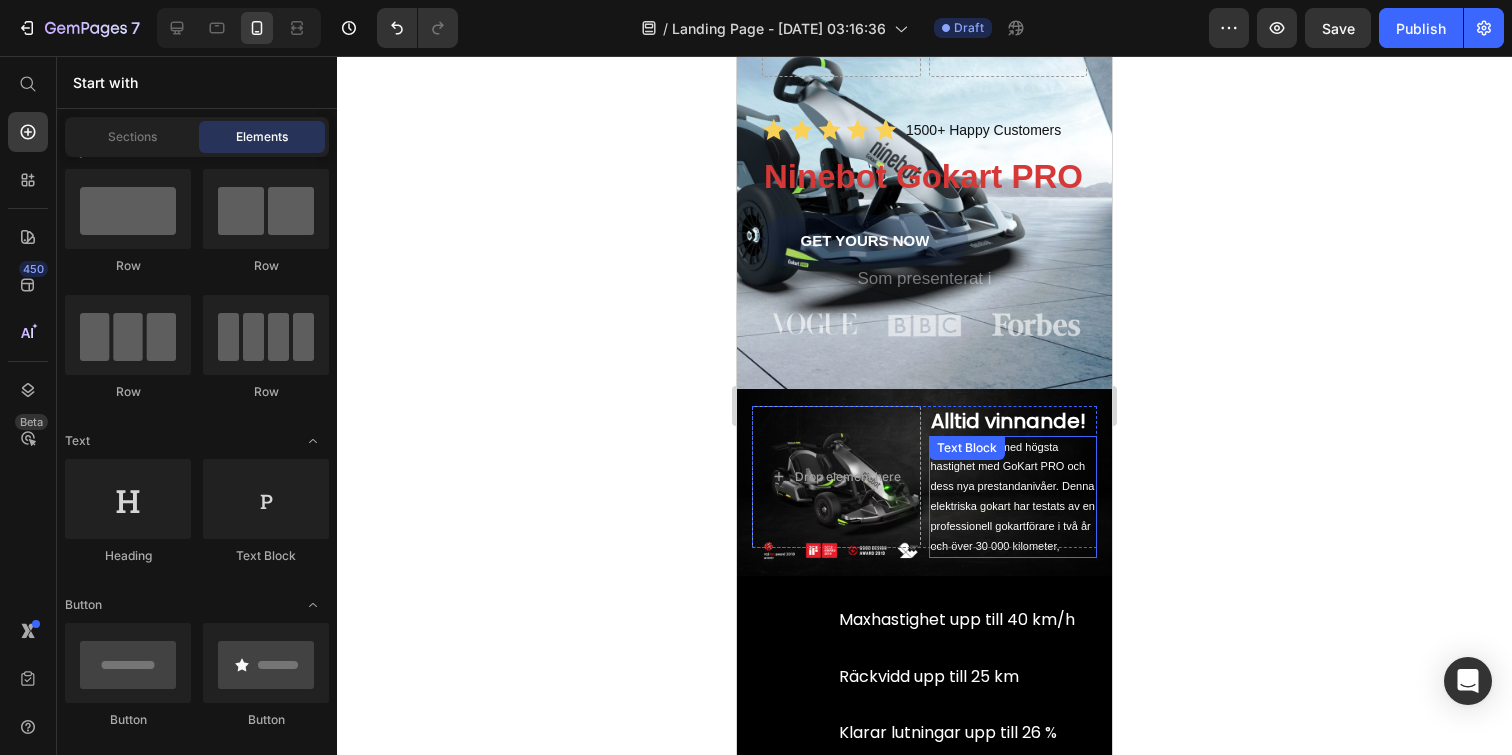 scroll, scrollTop: 0, scrollLeft: 0, axis: both 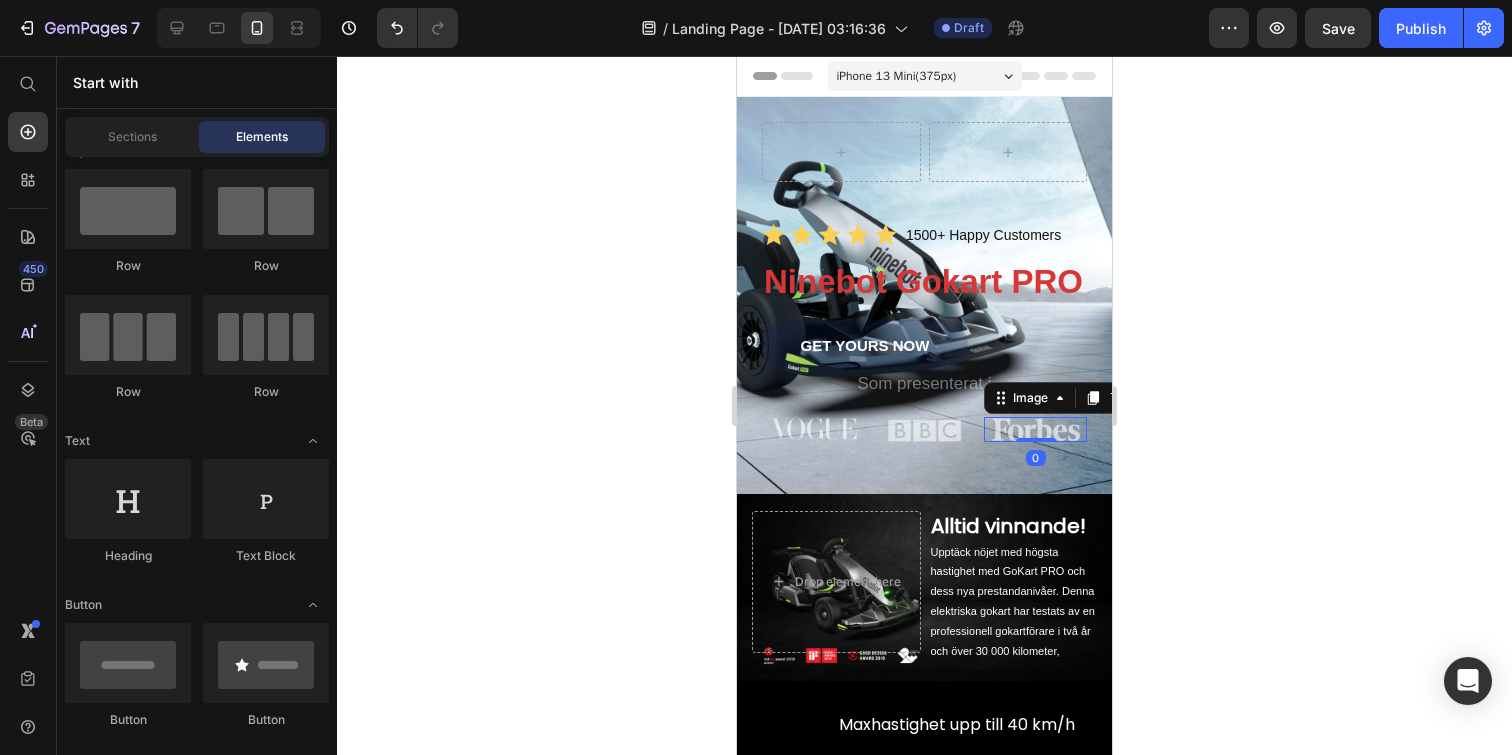 click at bounding box center [1035, 429] 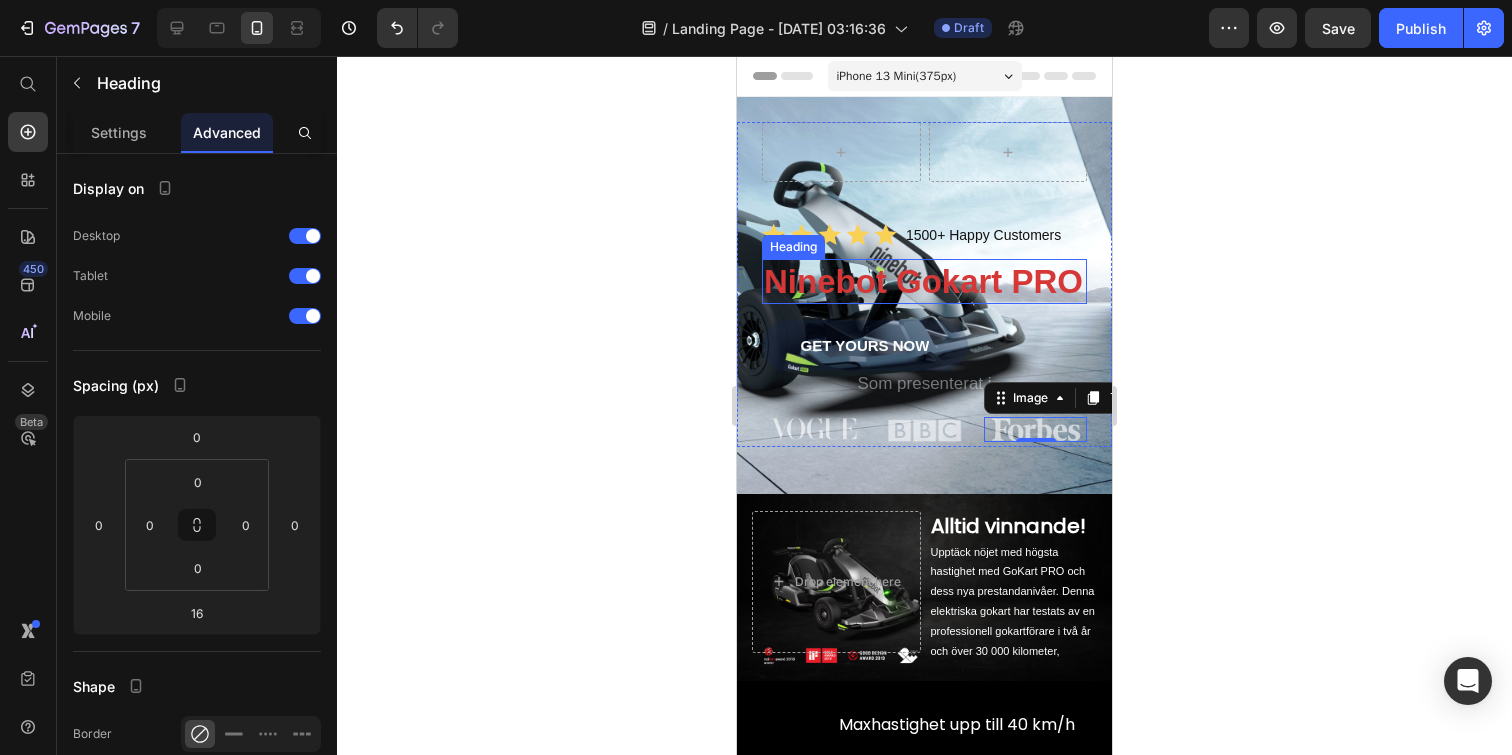 click on "Ninebot Gokart PRO" at bounding box center [923, 281] 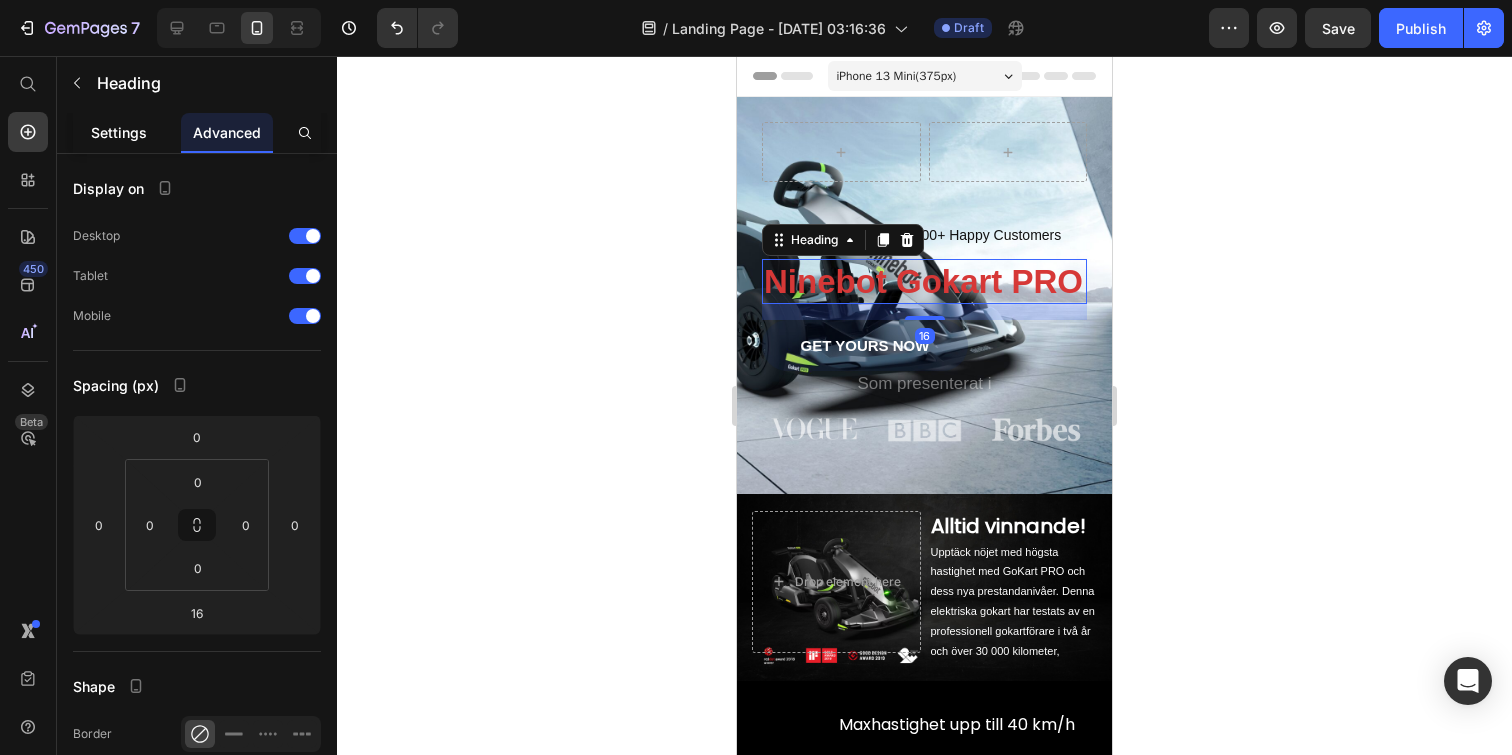 click on "Settings" at bounding box center (119, 132) 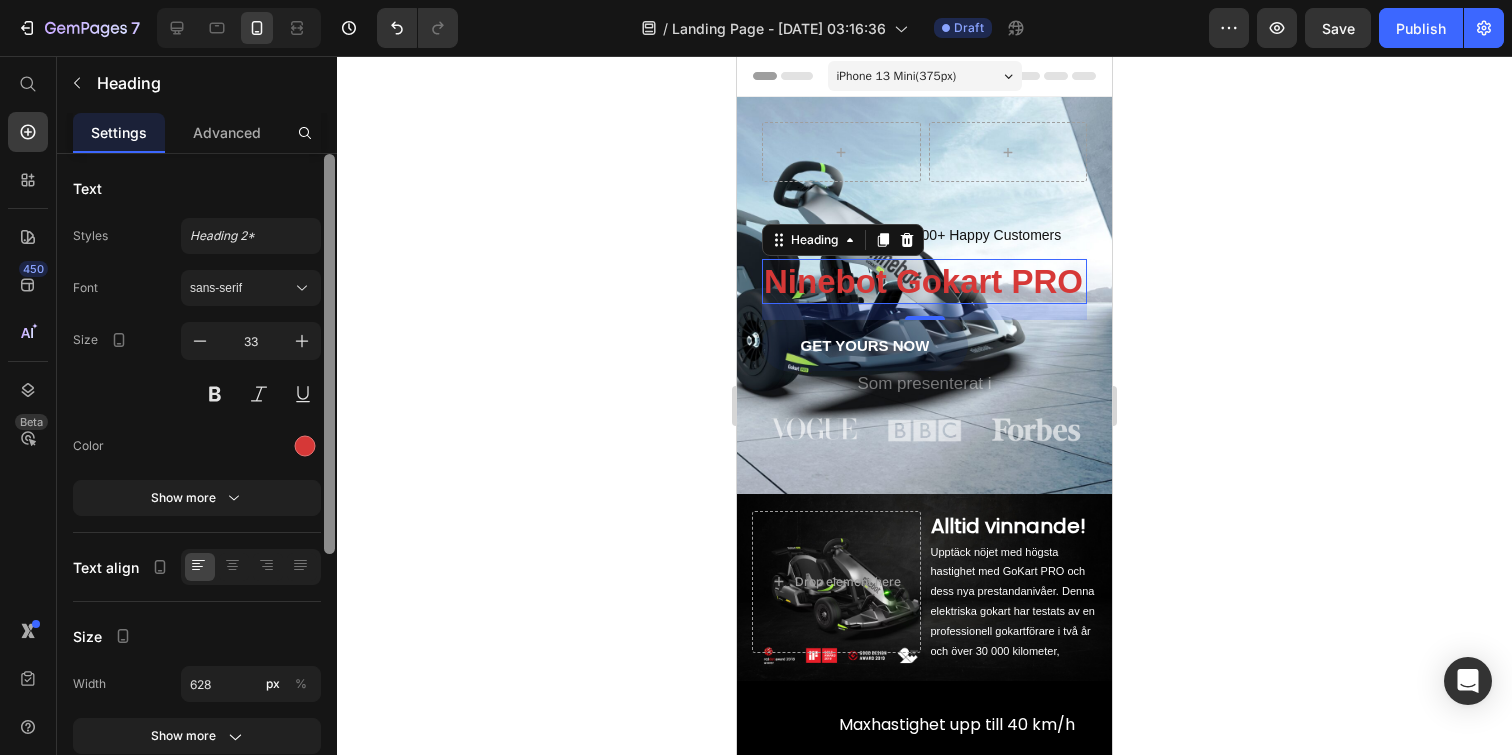 click at bounding box center (329, 354) 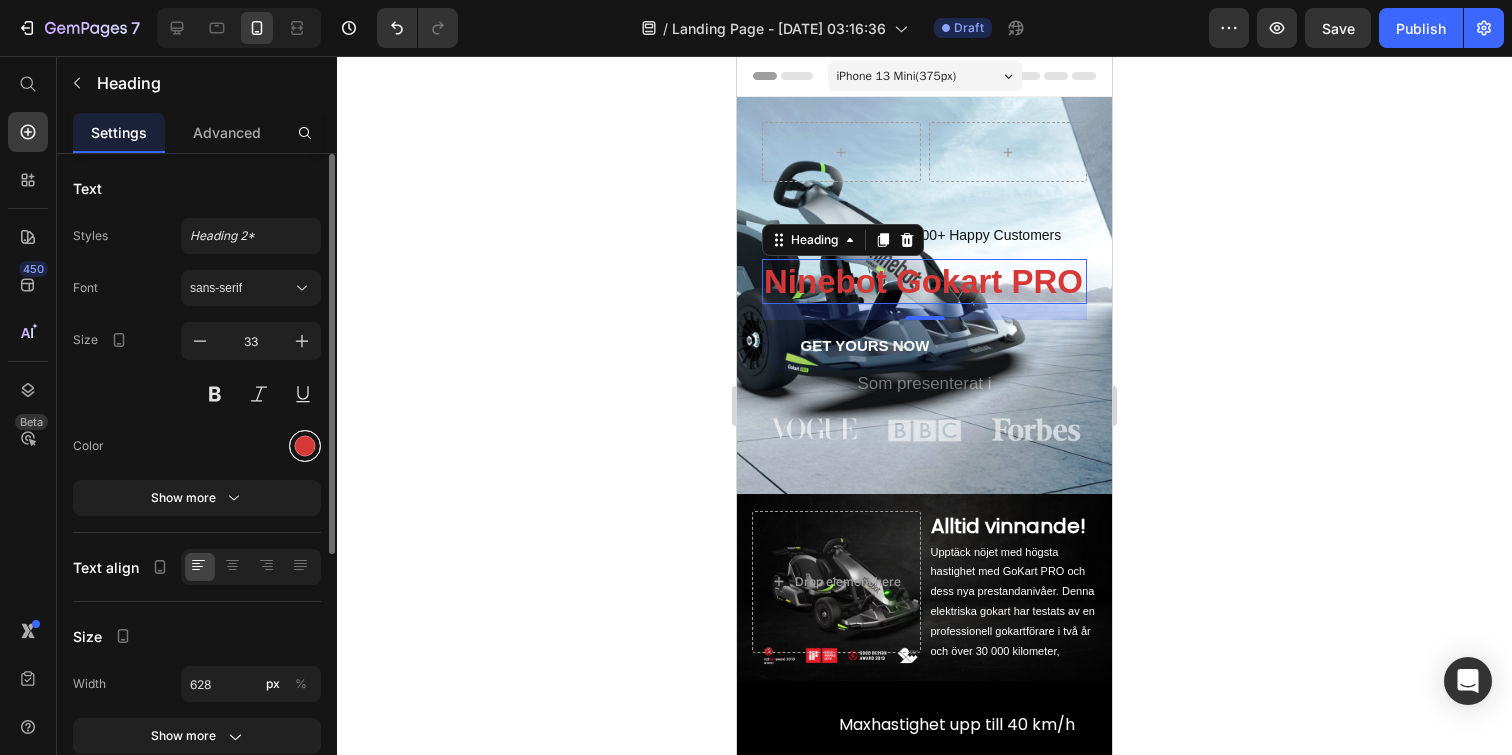 click at bounding box center (305, 446) 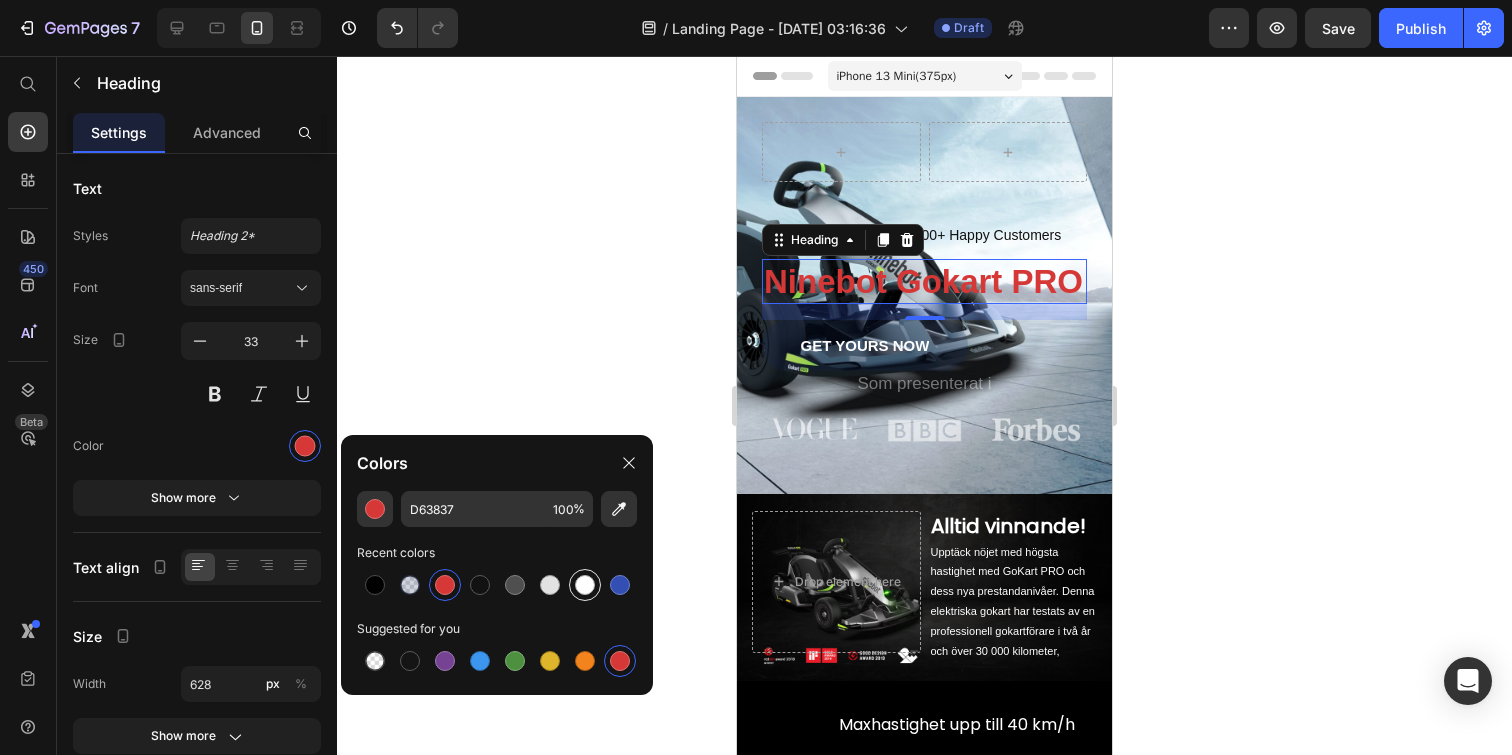 click at bounding box center (585, 585) 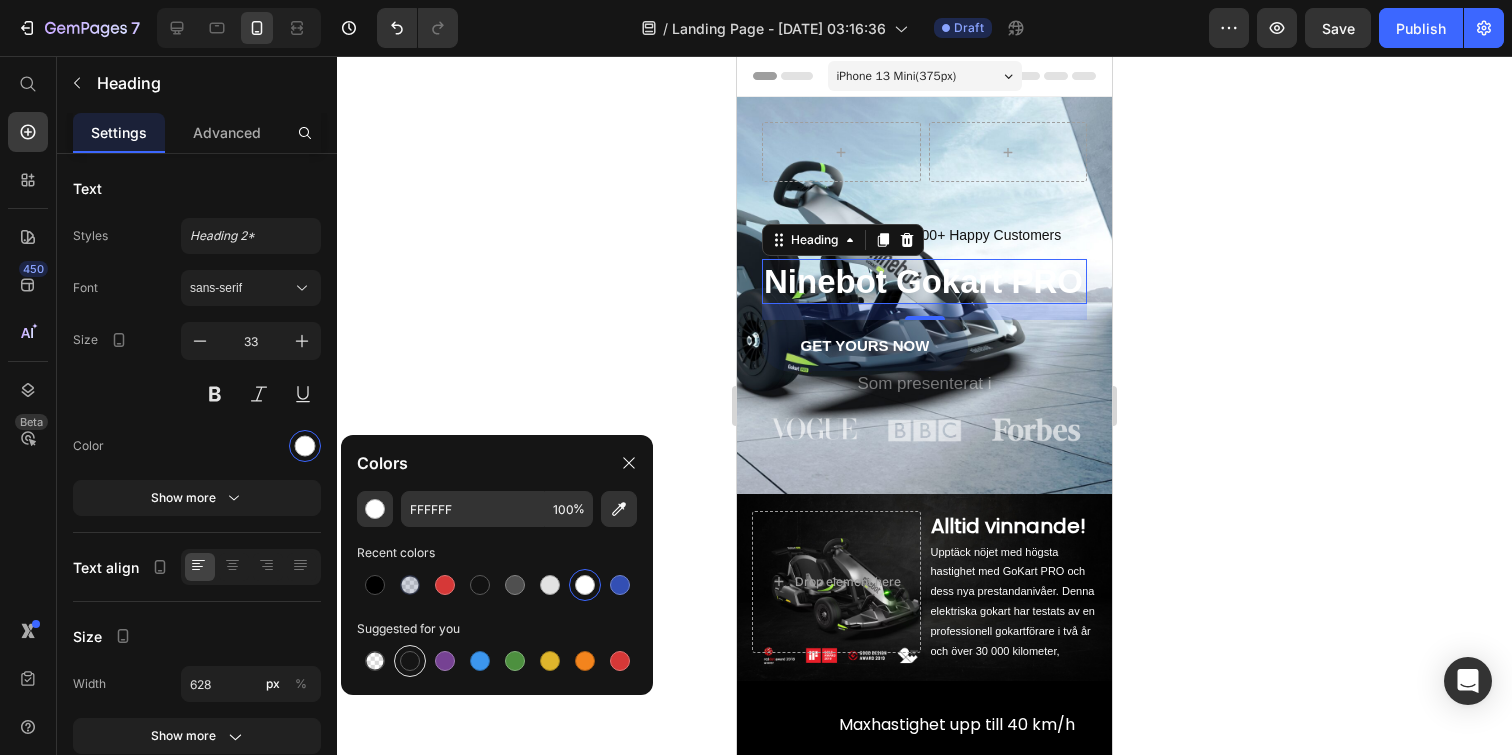 click at bounding box center (410, 661) 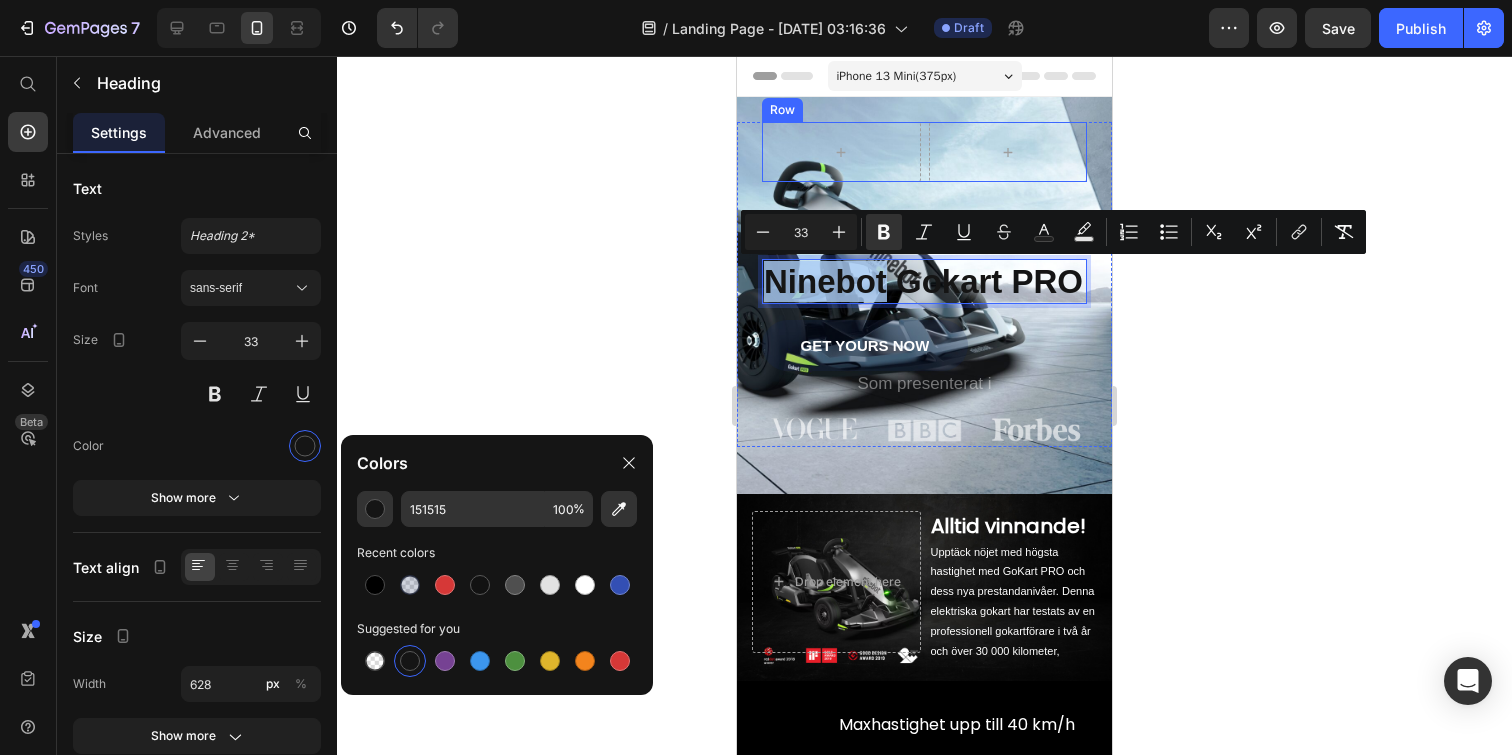 drag, startPoint x: 881, startPoint y: 279, endPoint x: 923, endPoint y: 149, distance: 136.61626 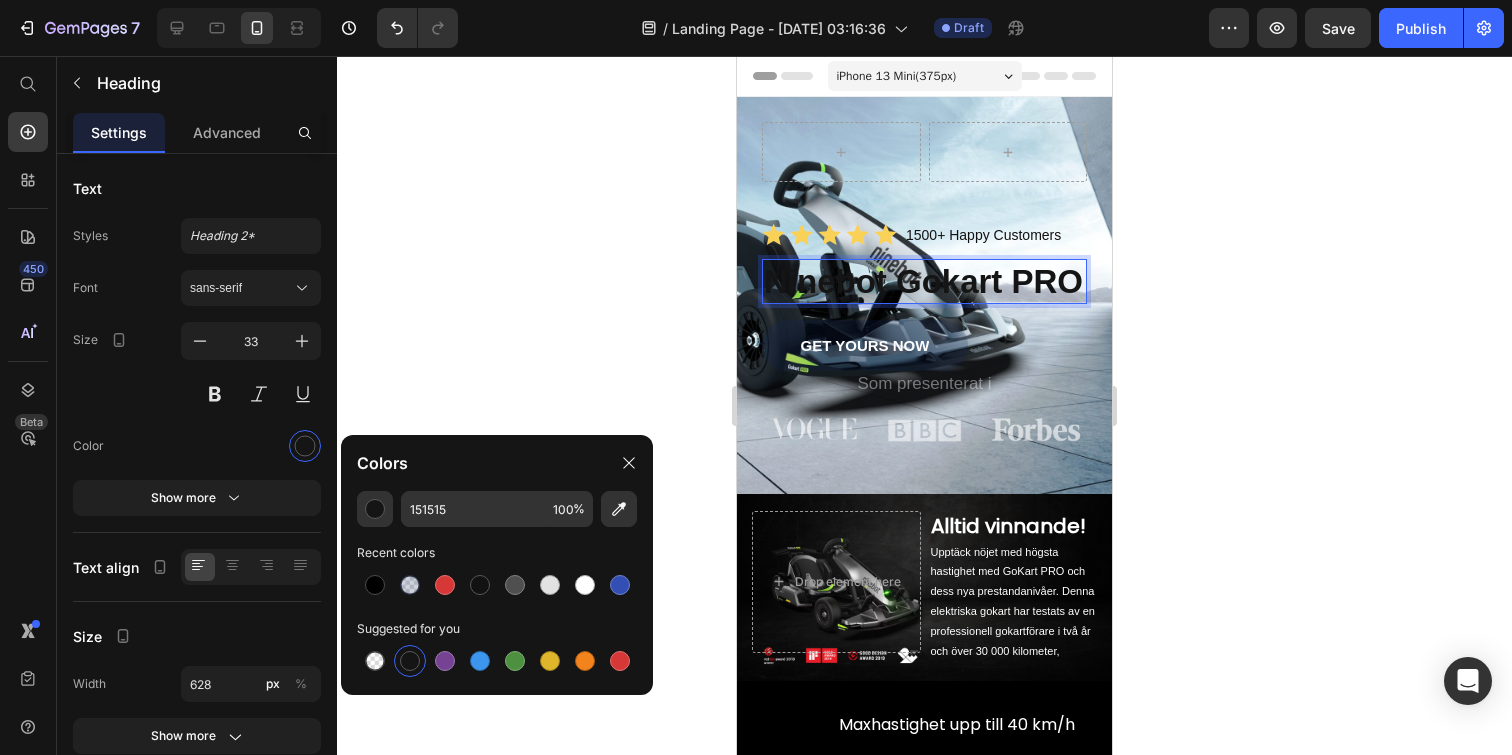 click on "Ninebot Gokart PRO" at bounding box center [923, 281] 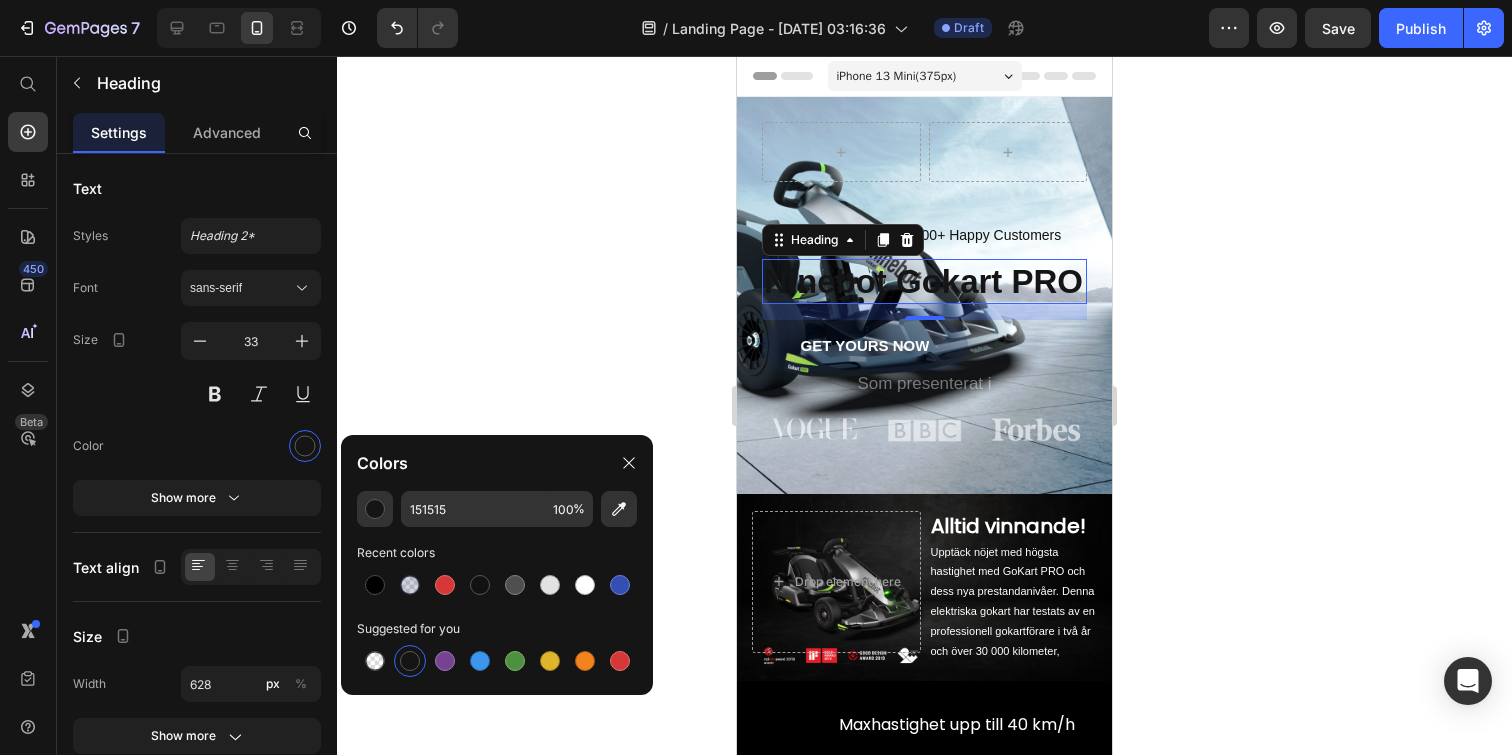 click 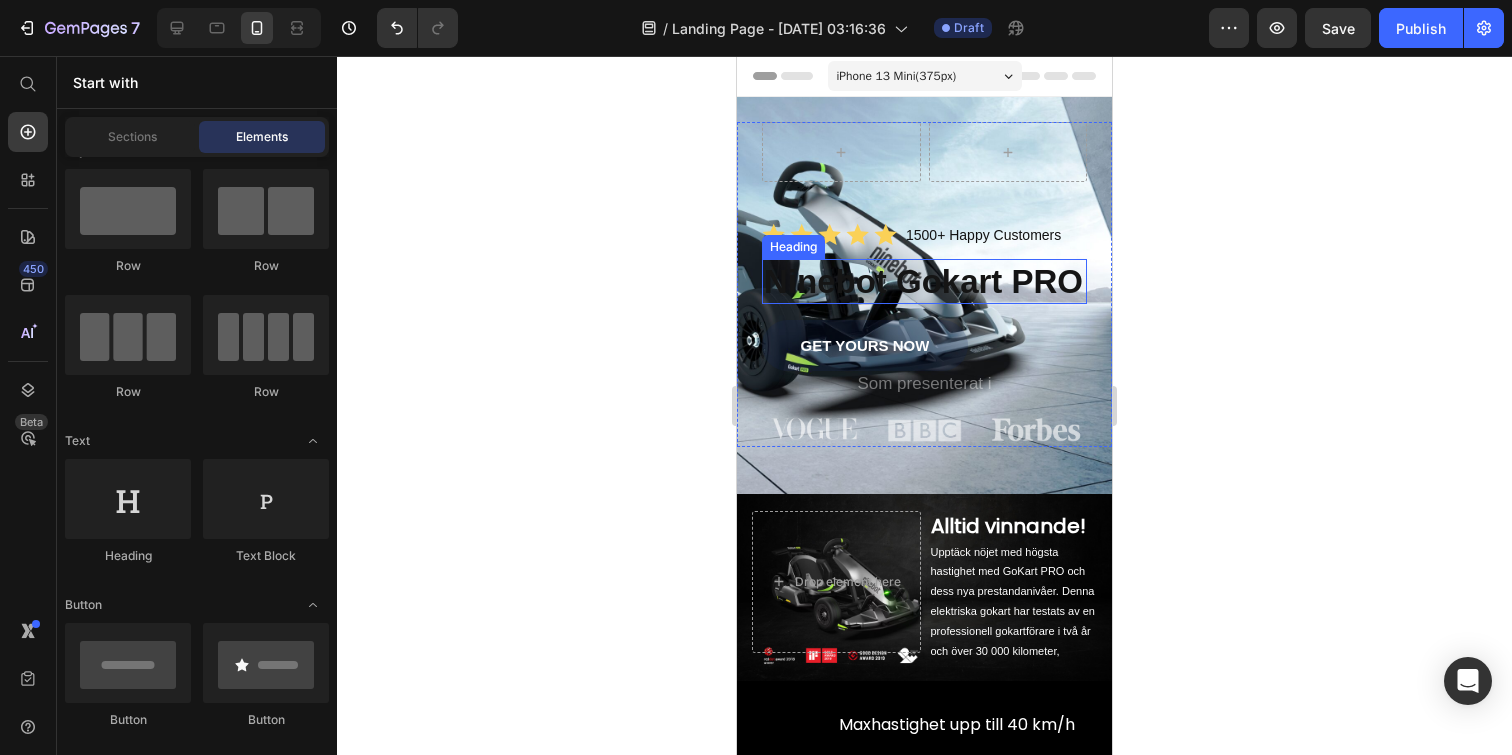 click on "Ninebot Gokart PRO" at bounding box center (923, 281) 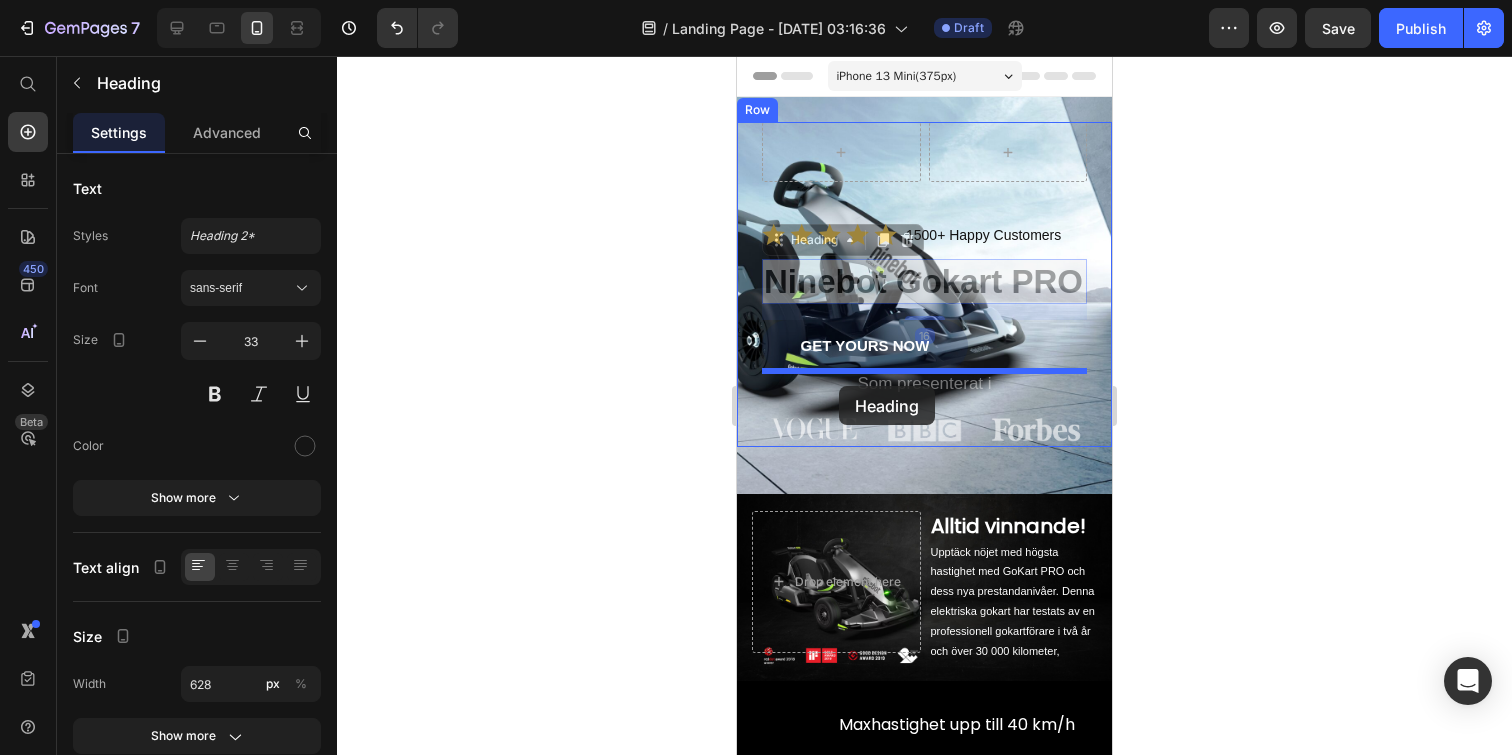drag, startPoint x: 779, startPoint y: 237, endPoint x: 839, endPoint y: 385, distance: 159.69972 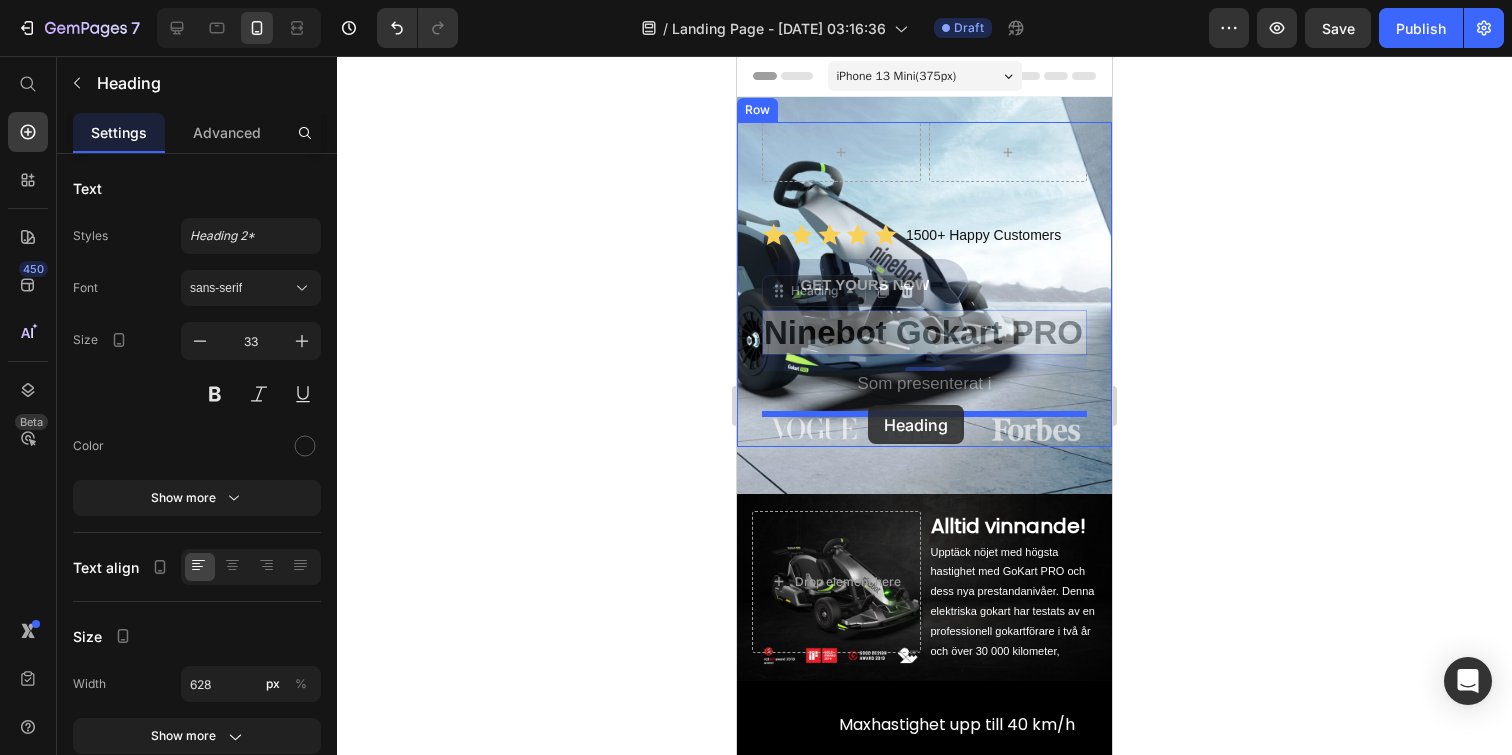 drag, startPoint x: 783, startPoint y: 291, endPoint x: 868, endPoint y: 405, distance: 142.20056 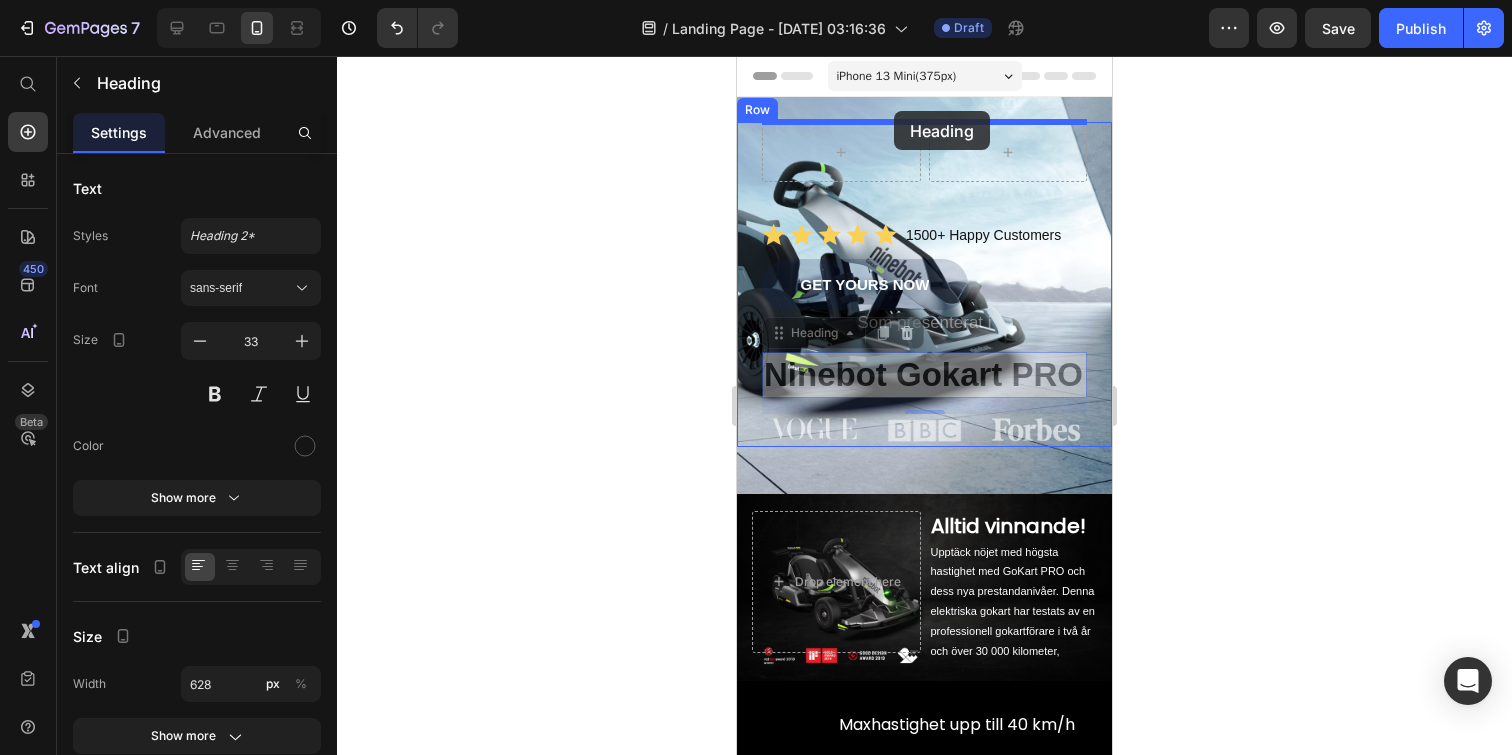 drag, startPoint x: 789, startPoint y: 335, endPoint x: 894, endPoint y: 111, distance: 247.38835 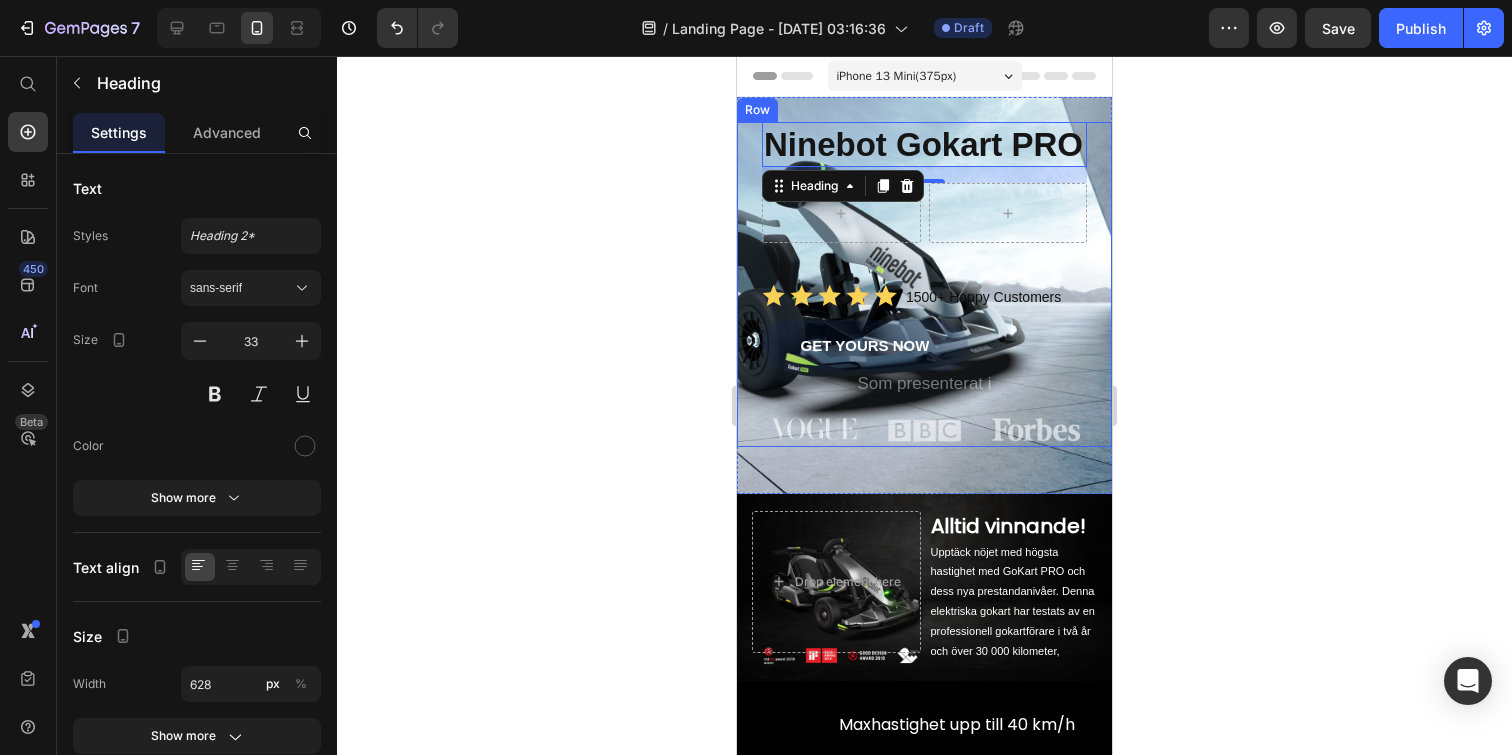 click 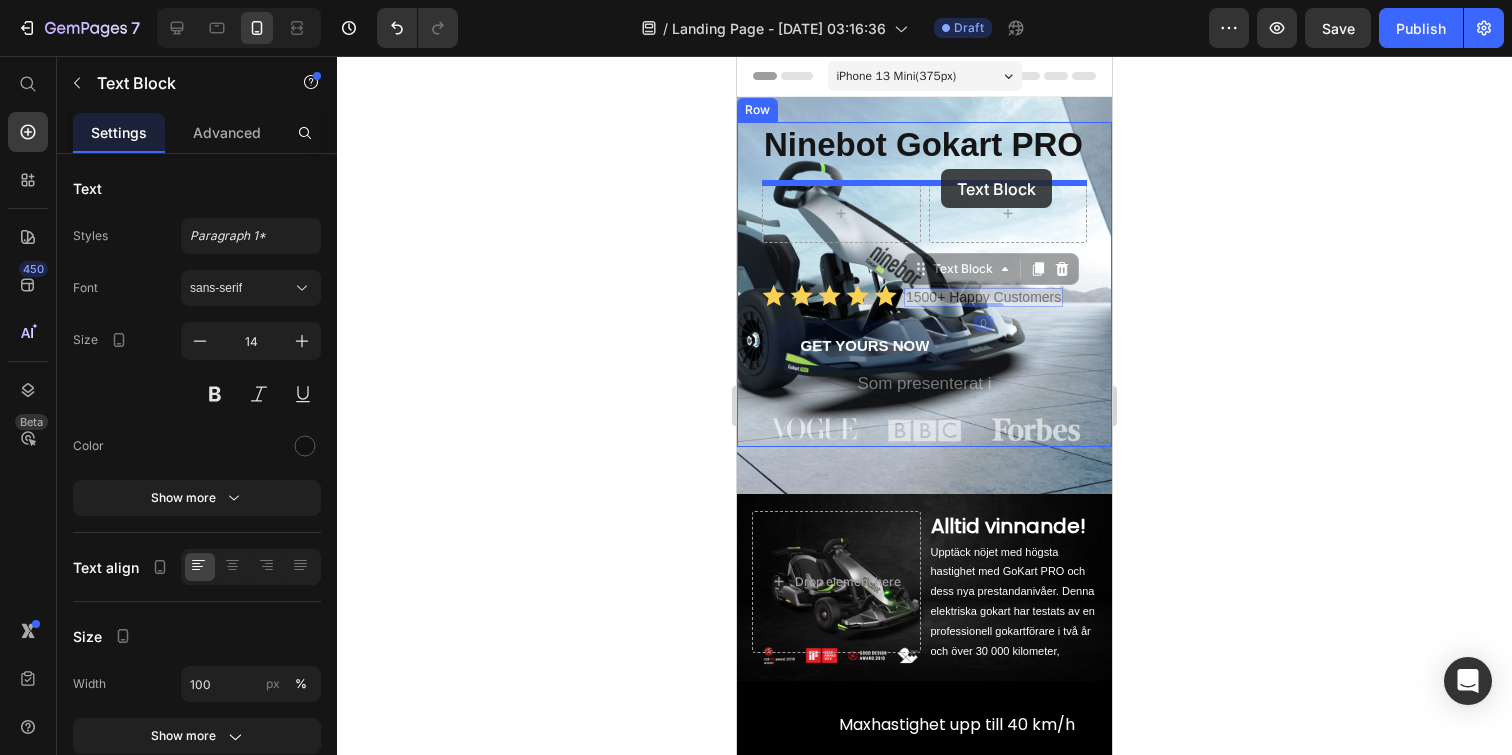 drag, startPoint x: 979, startPoint y: 292, endPoint x: 941, endPoint y: 169, distance: 128.73616 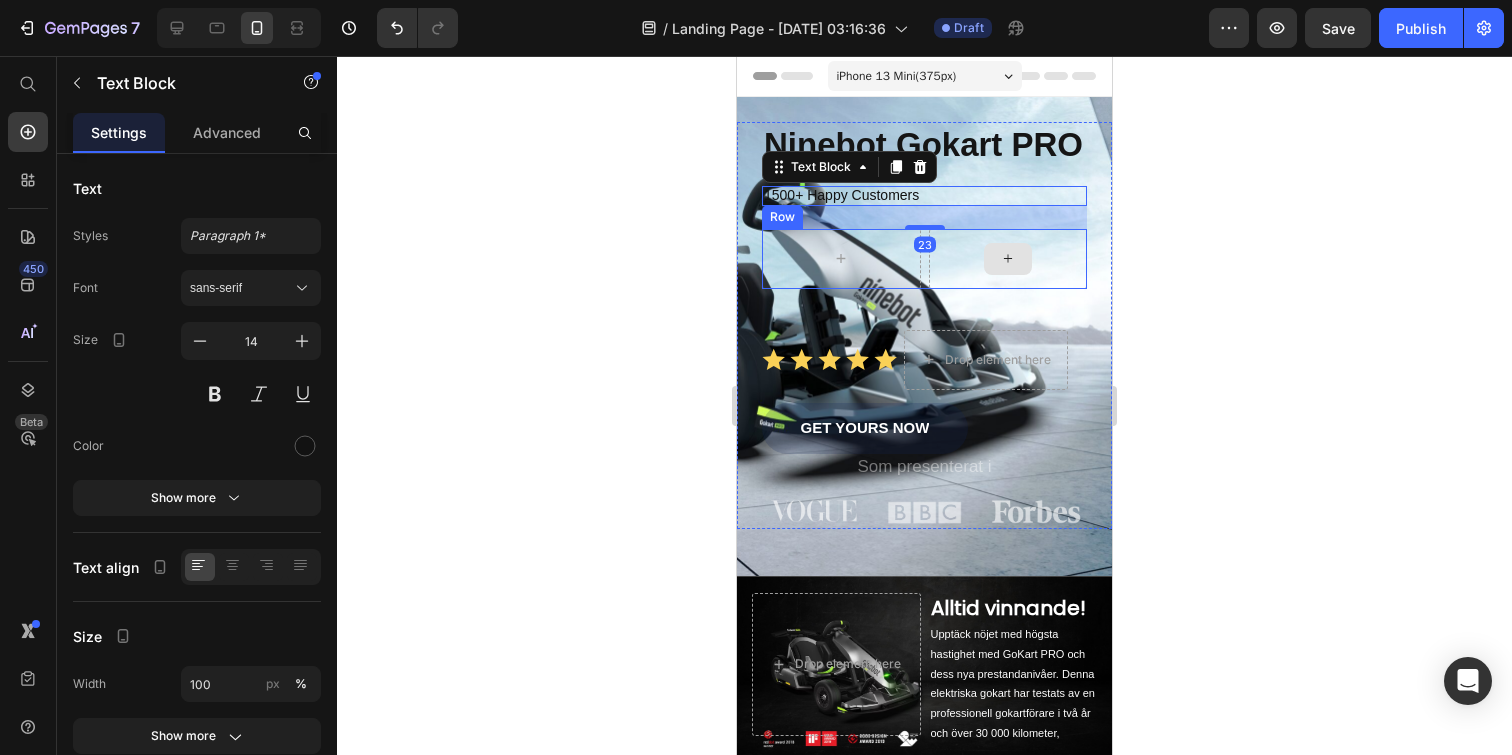 click at bounding box center (1008, 259) 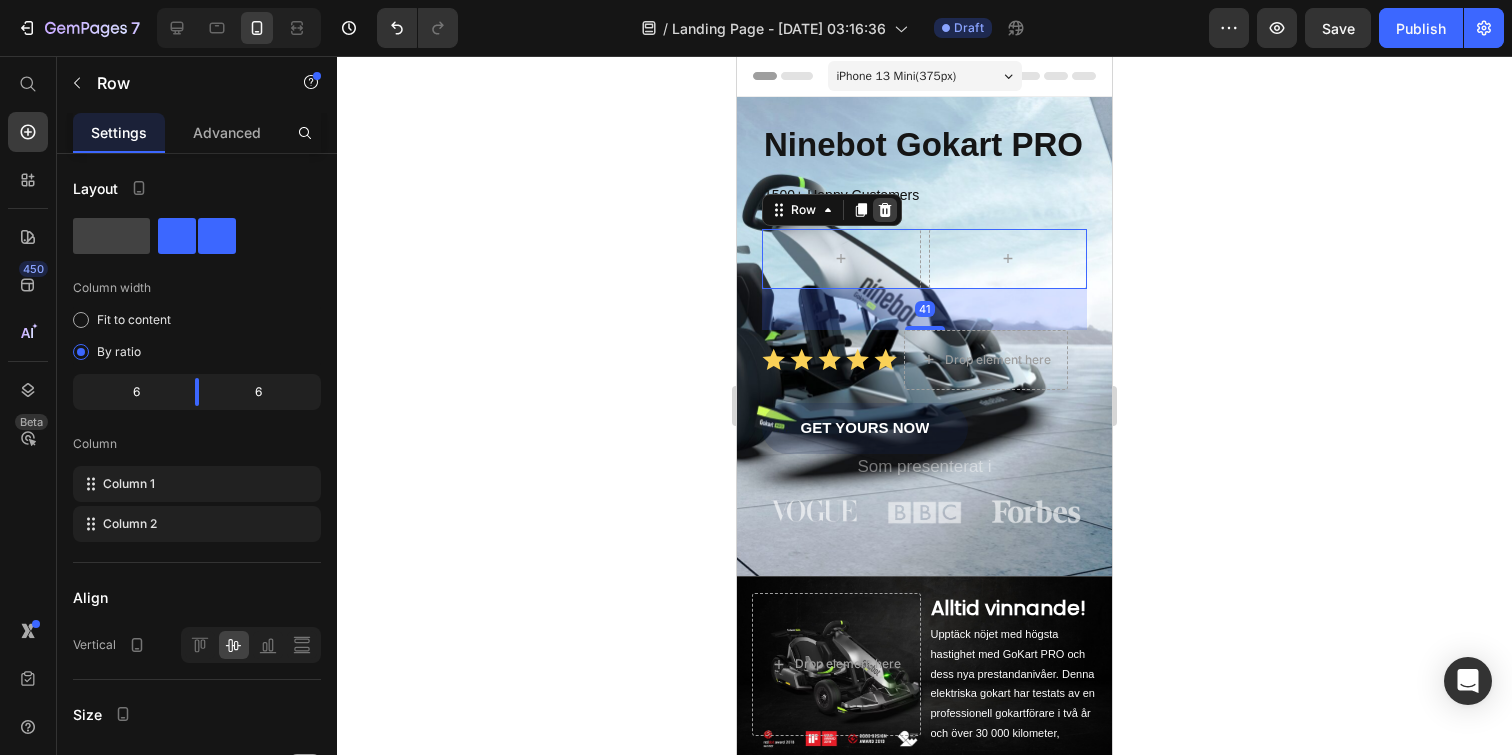 click 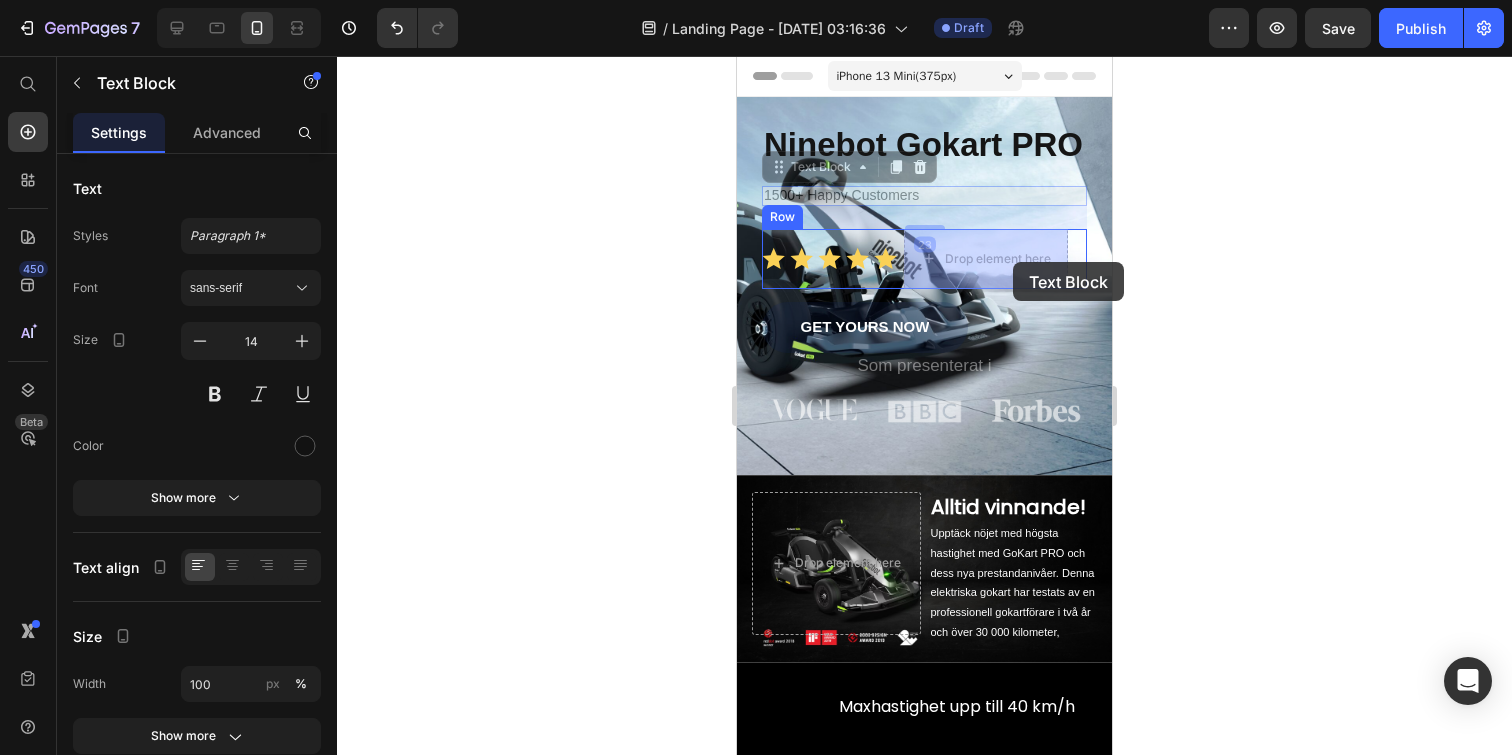 drag, startPoint x: 914, startPoint y: 200, endPoint x: 1013, endPoint y: 262, distance: 116.81181 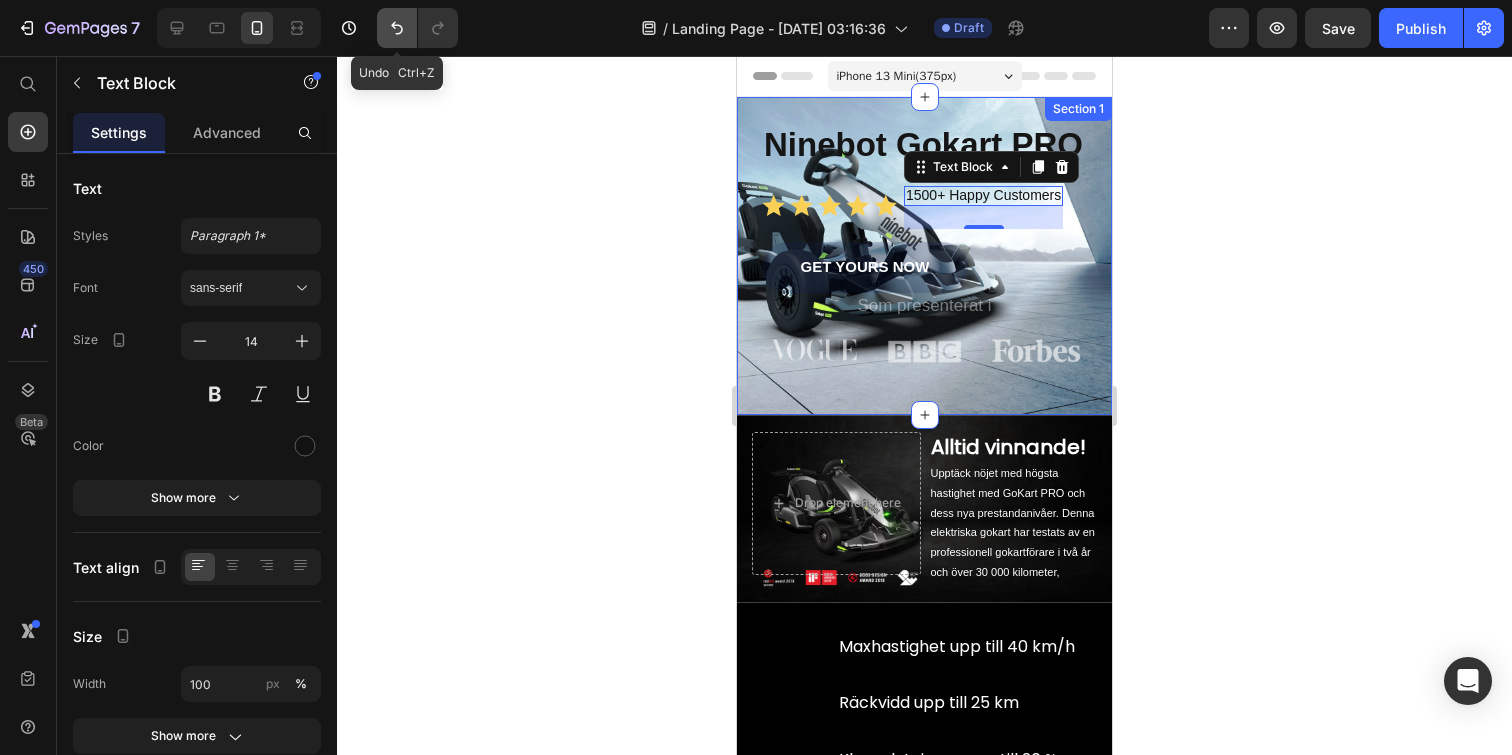 click 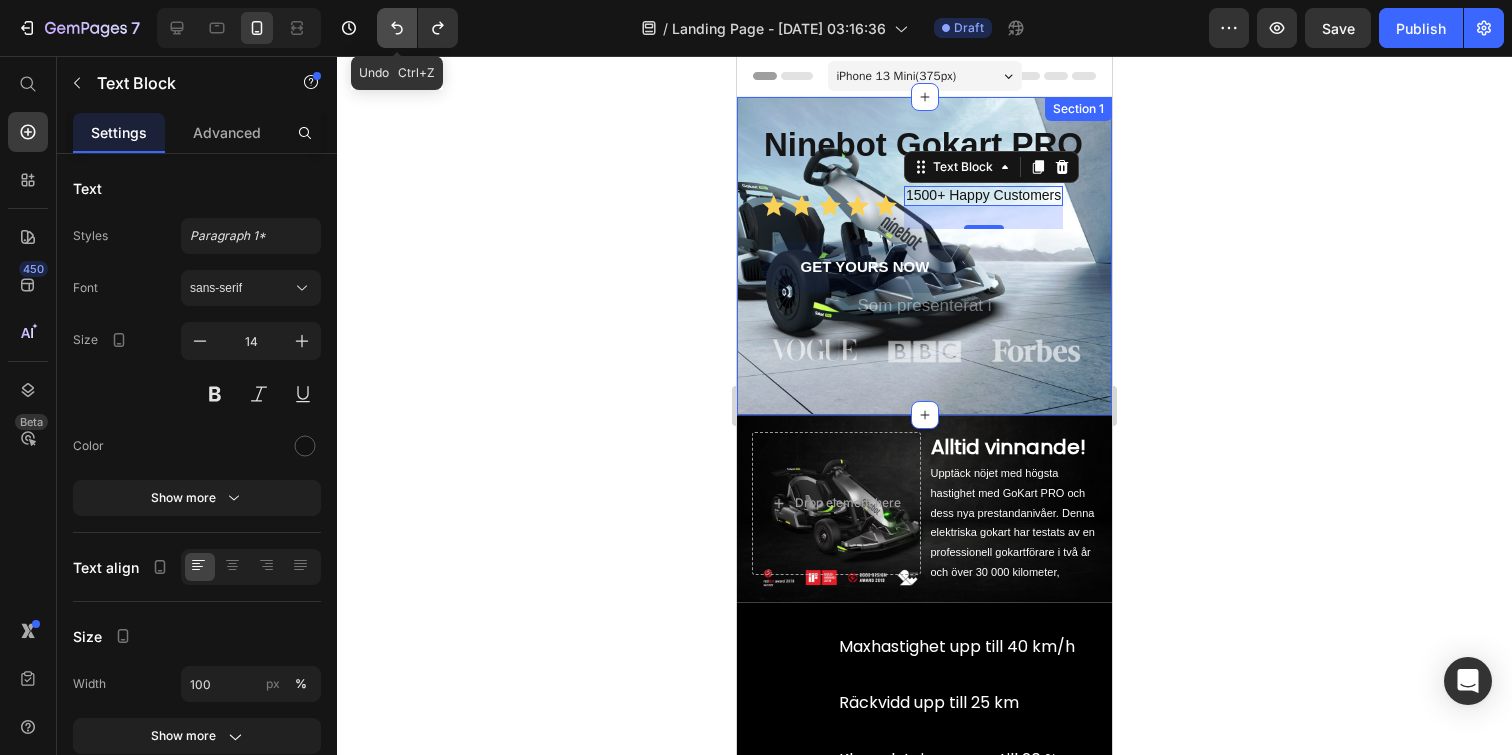 click 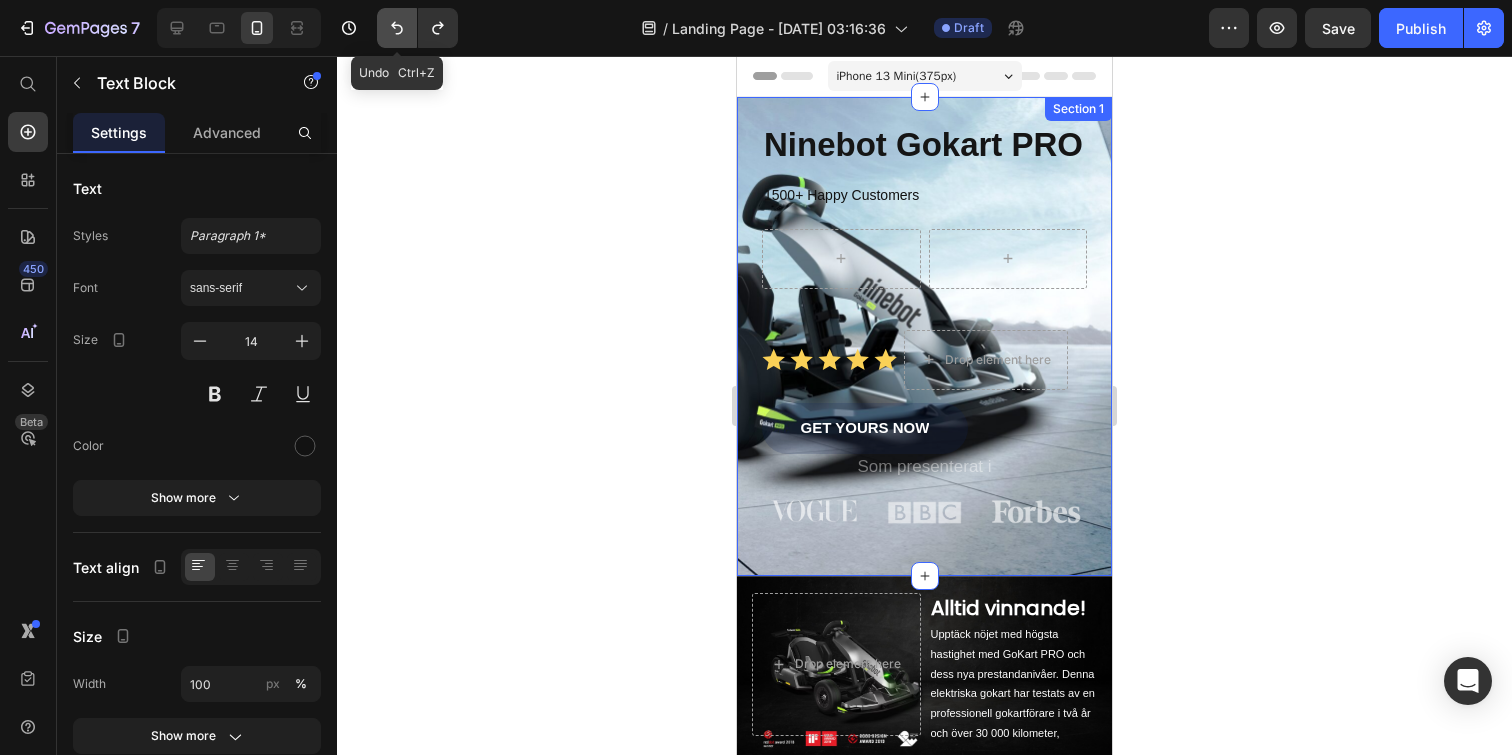 click 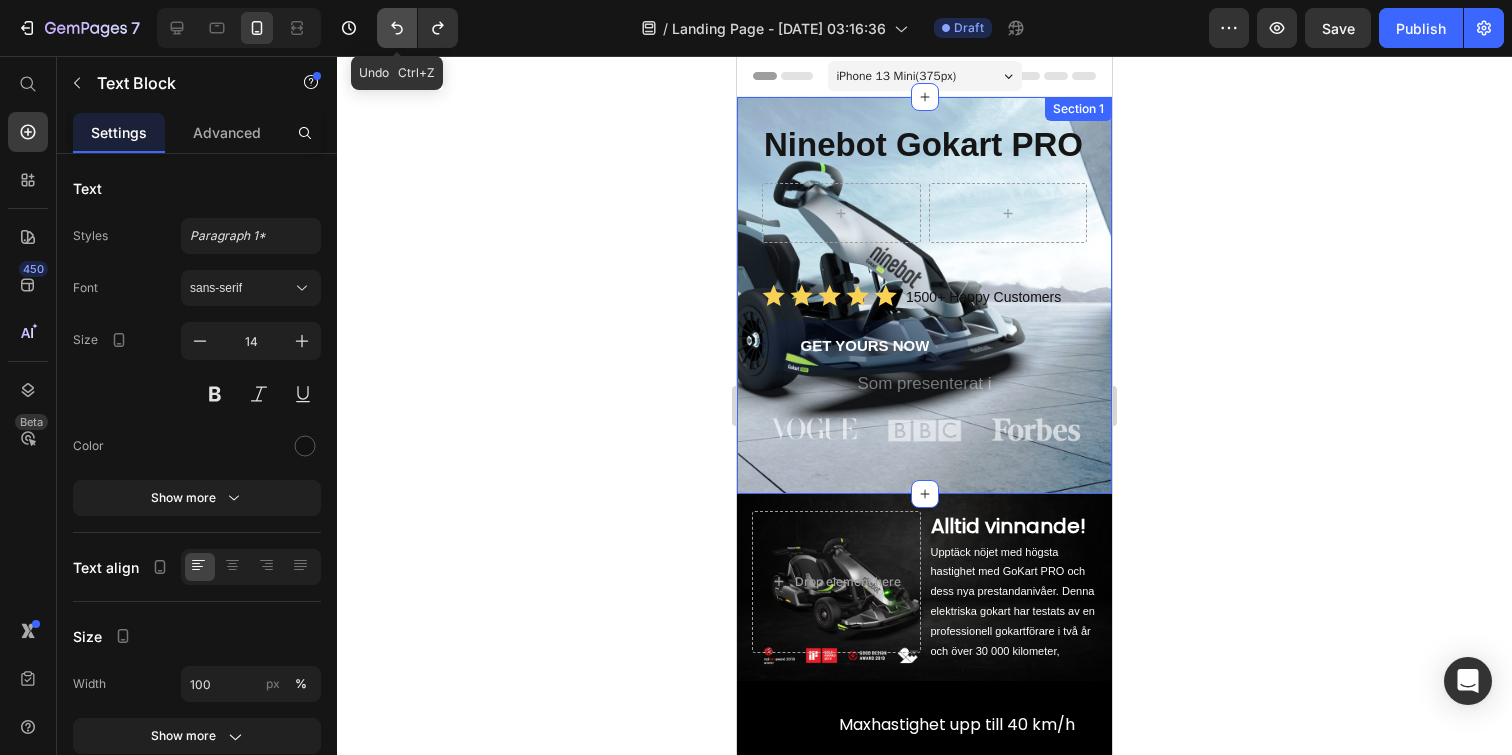 click 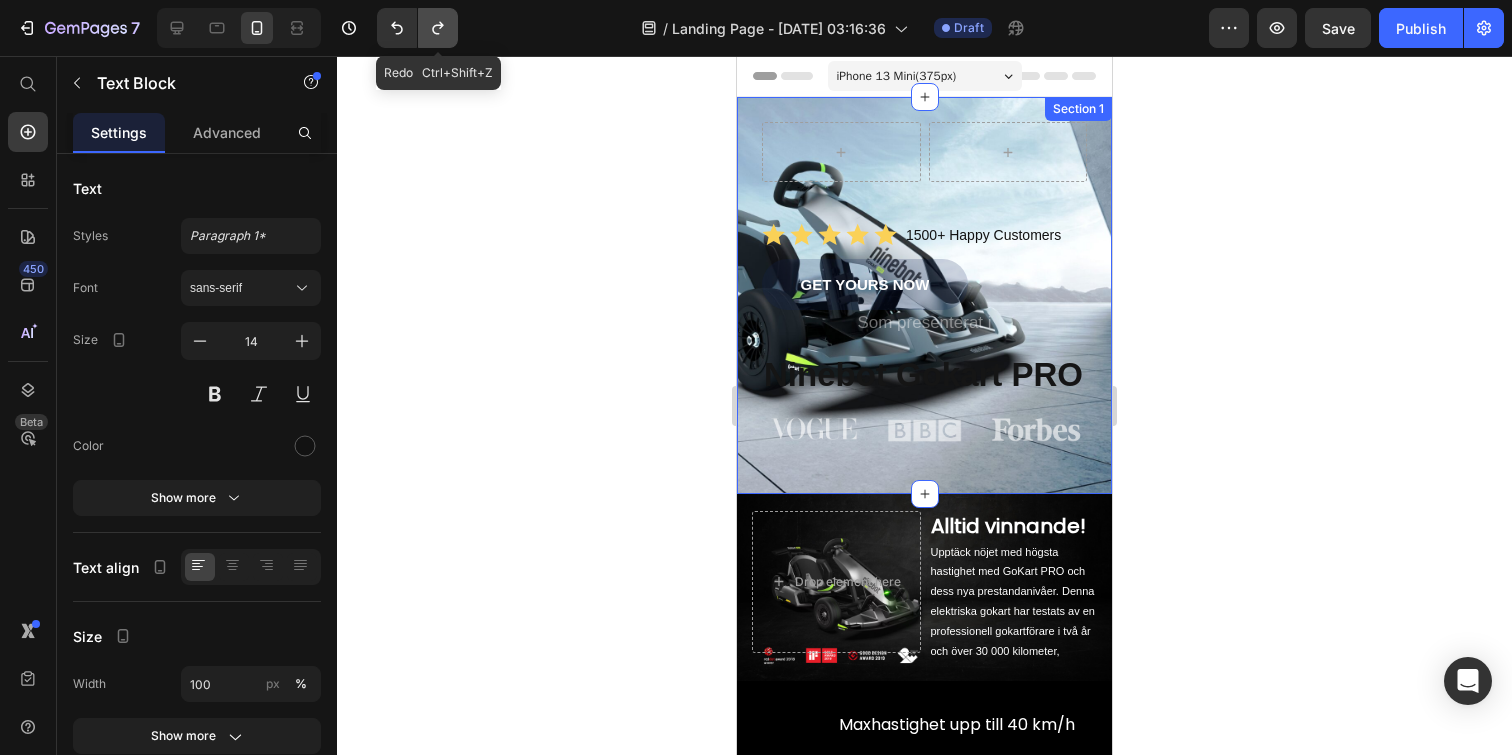 click 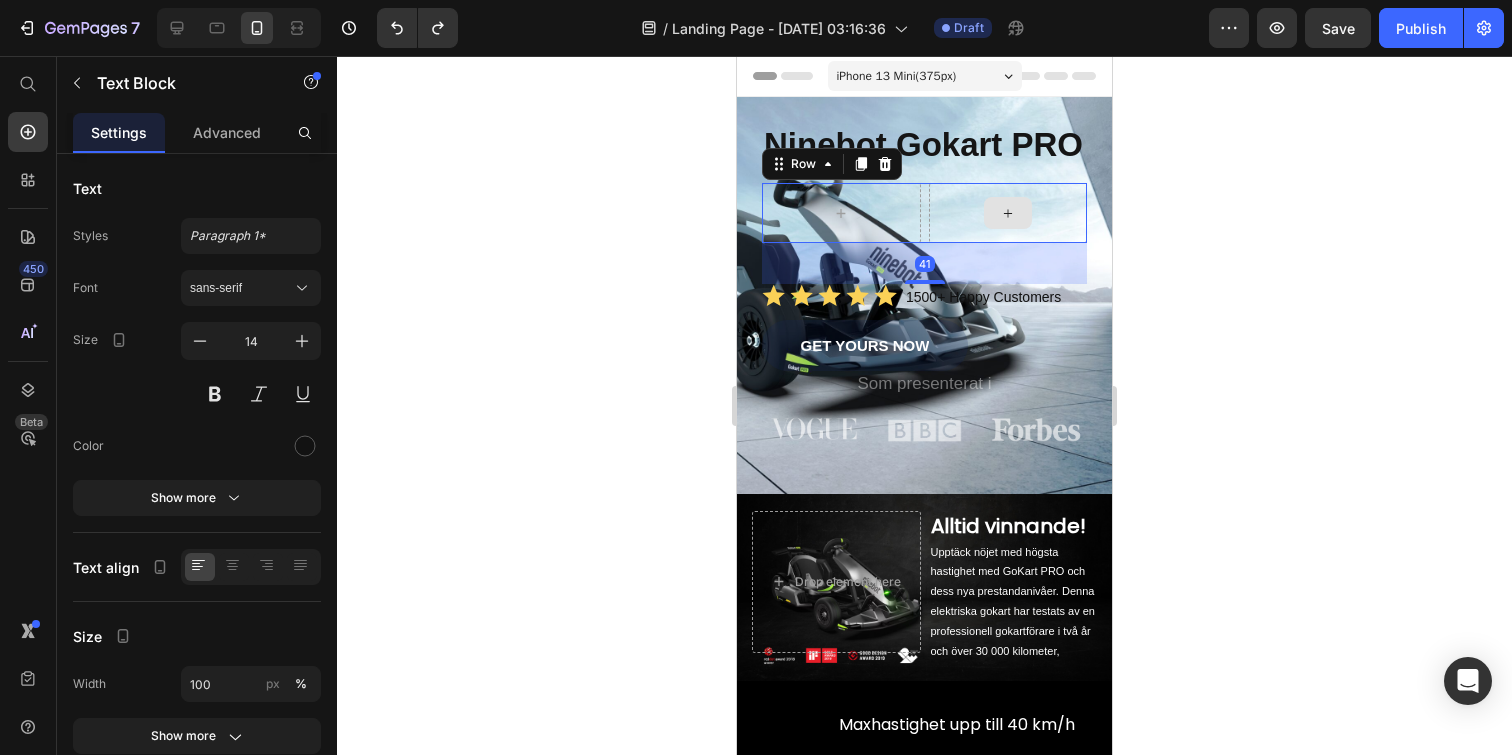 click at bounding box center [1008, 213] 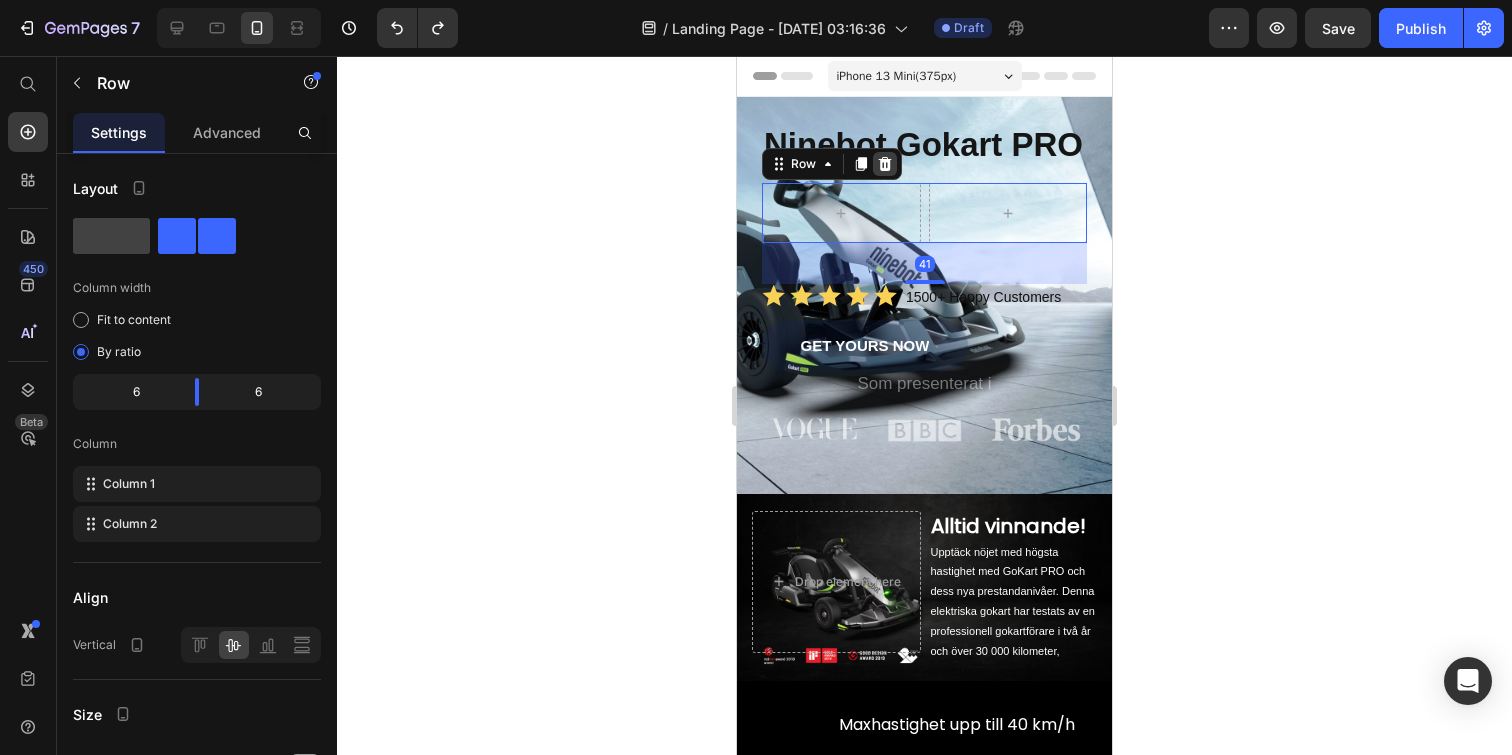 click 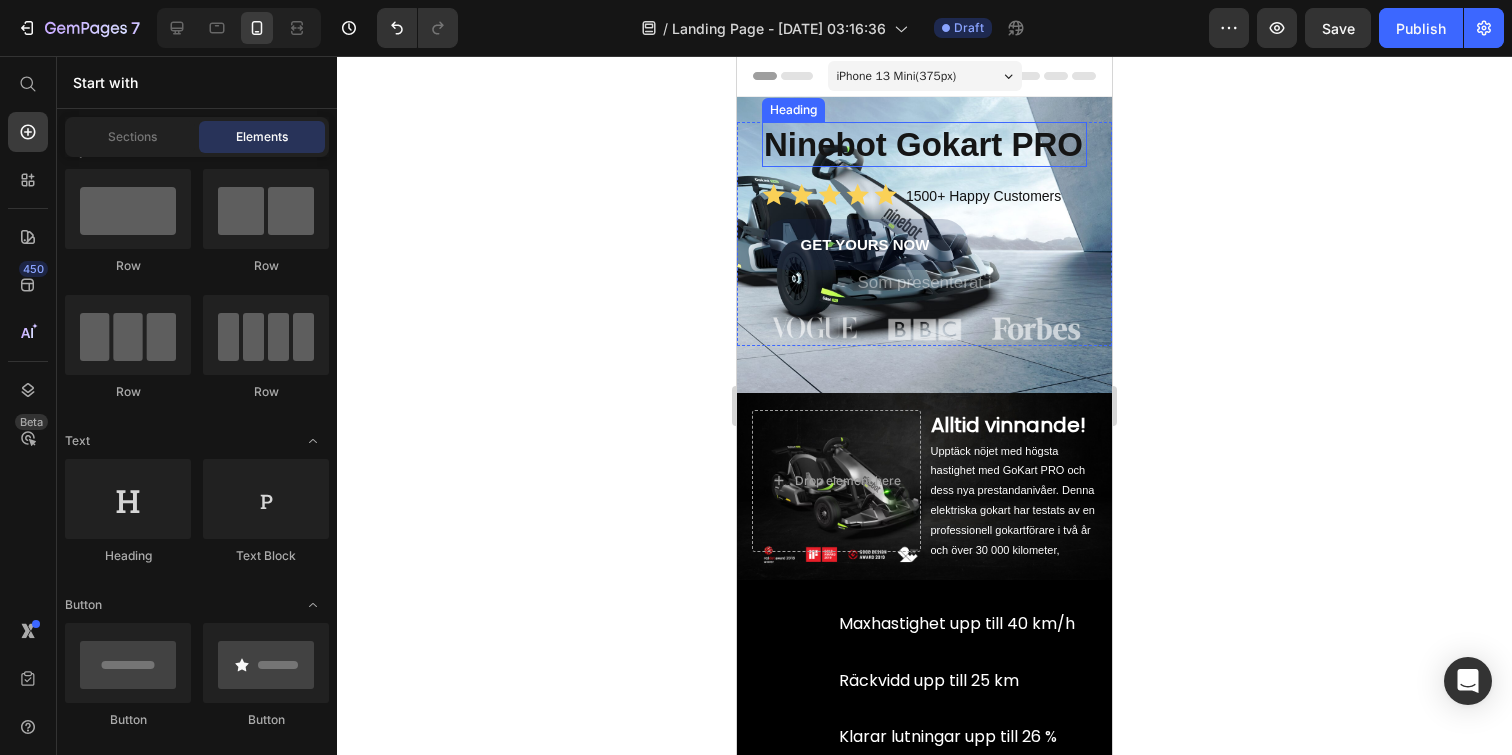 click on "Ninebot Gokart PRO" at bounding box center [923, 144] 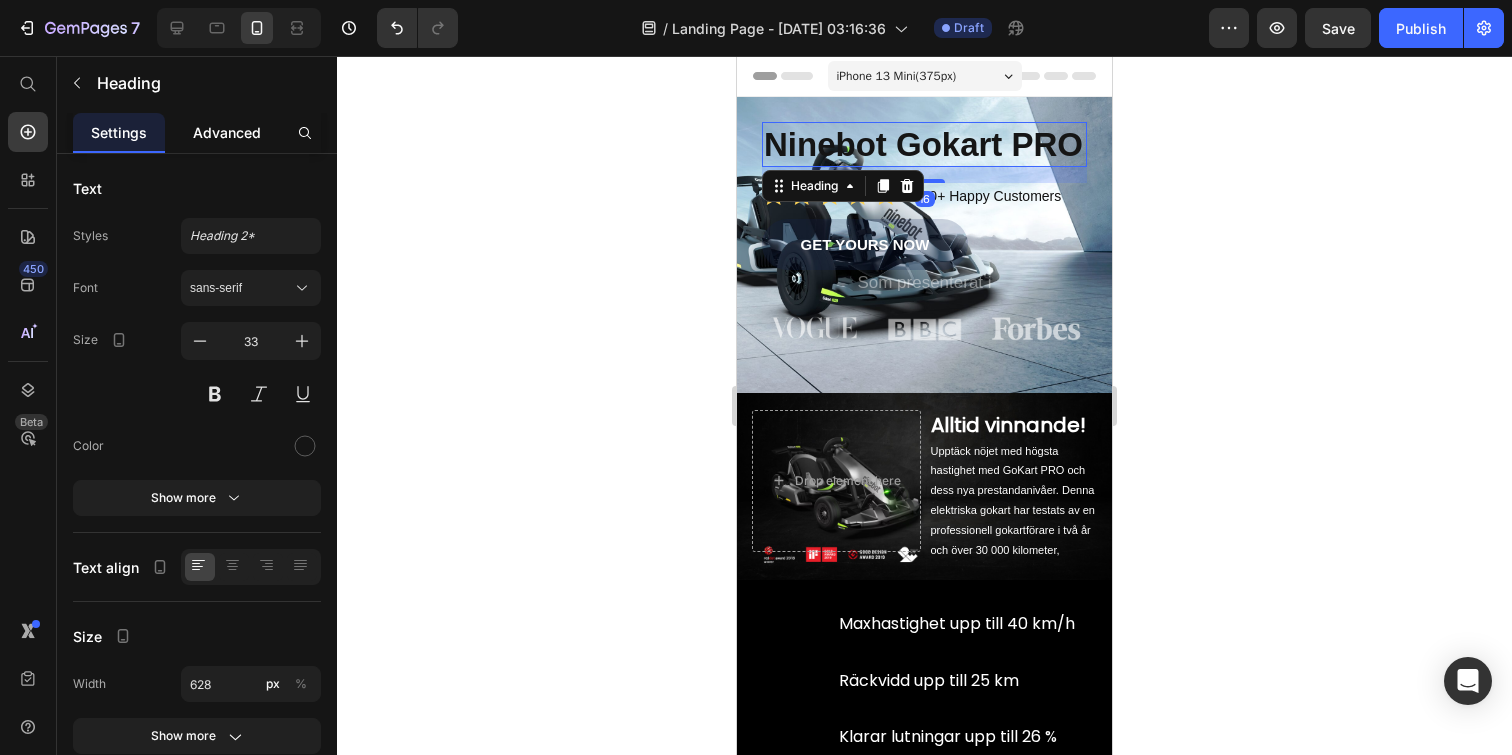 click on "Advanced" 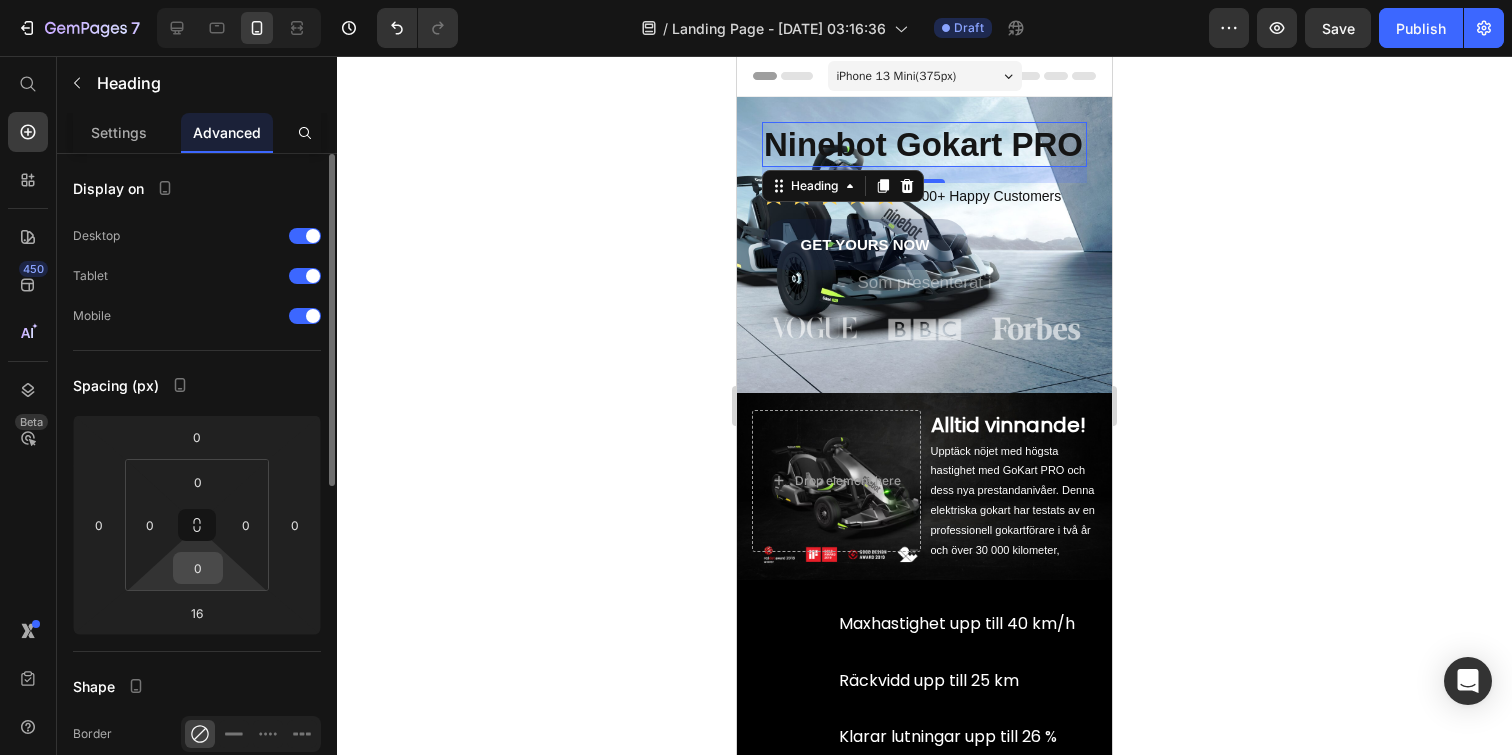 click on "0" at bounding box center (198, 568) 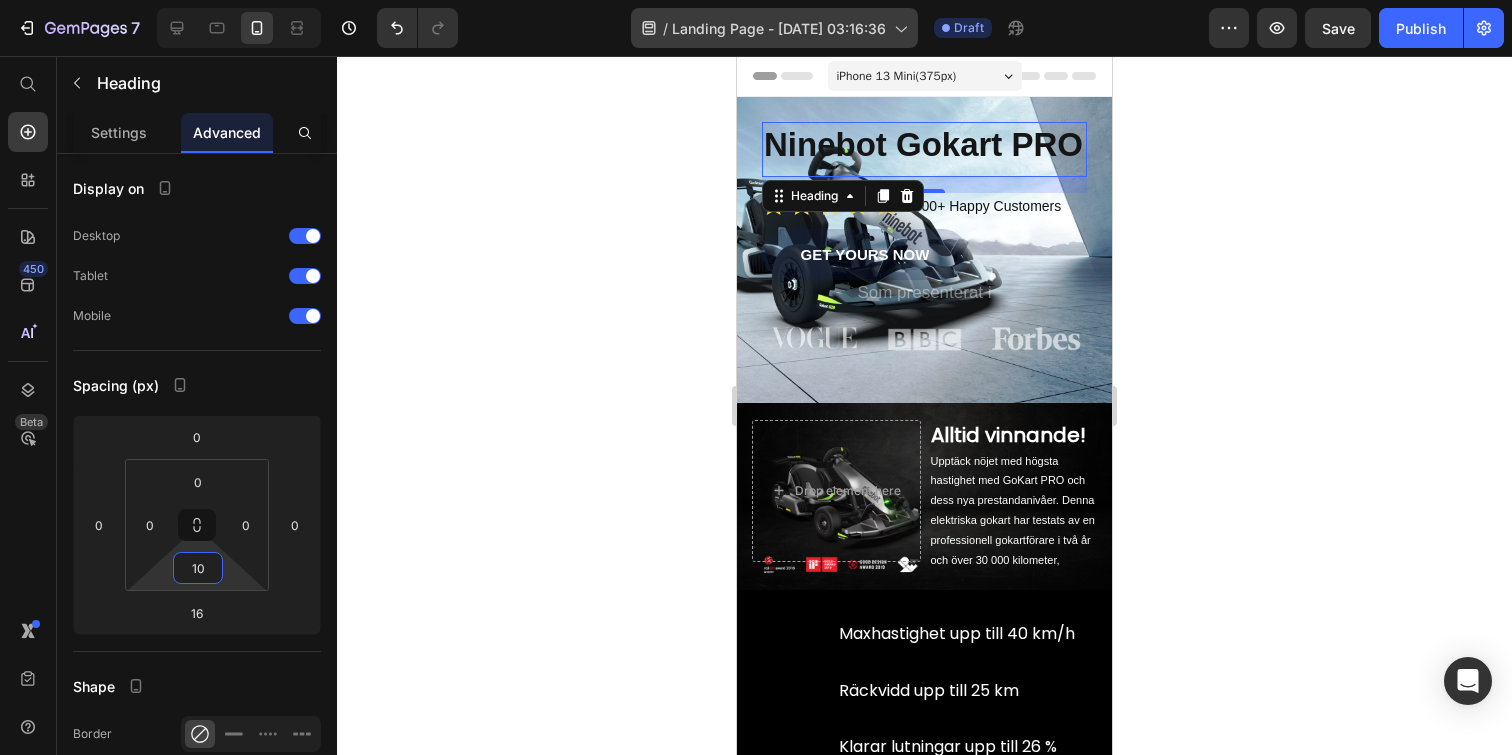 type on "1" 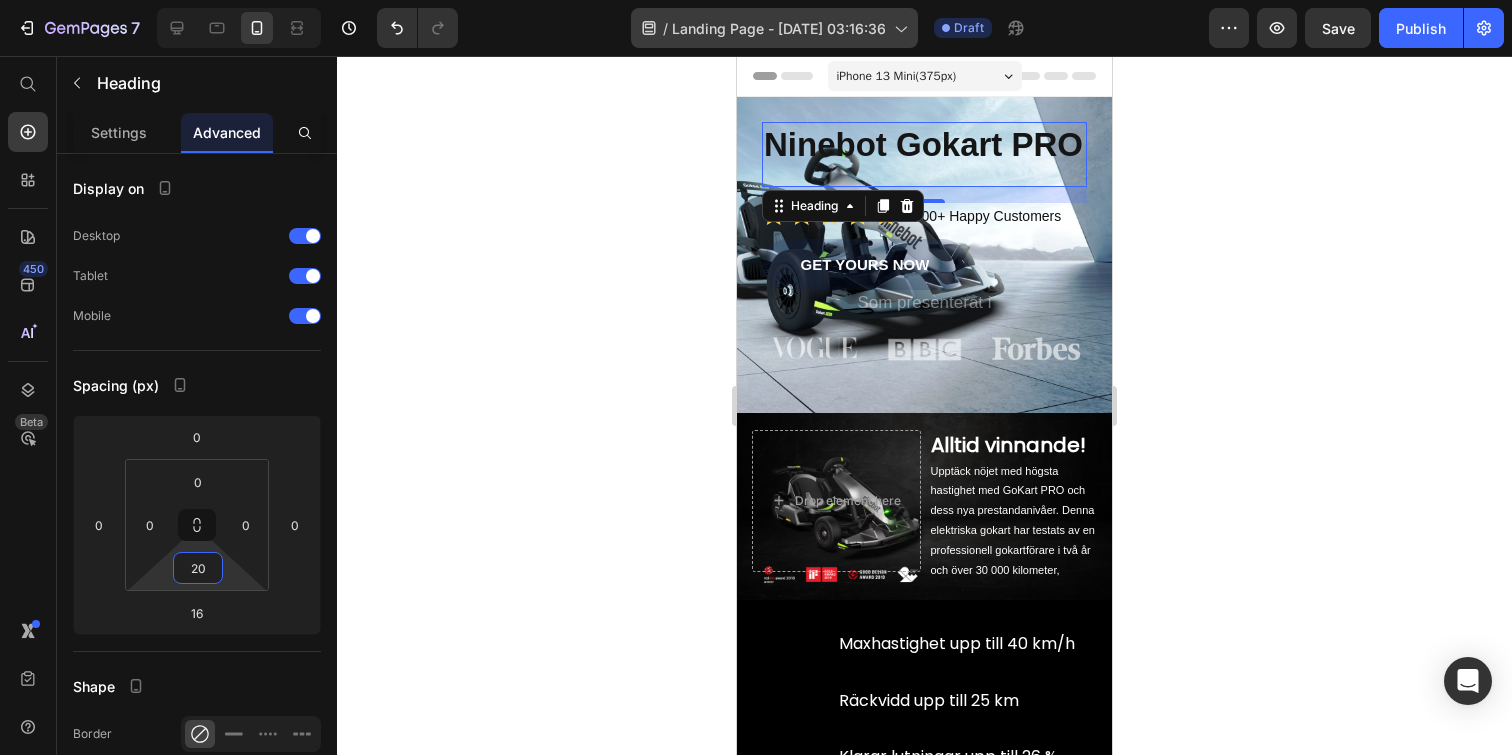 type on "2" 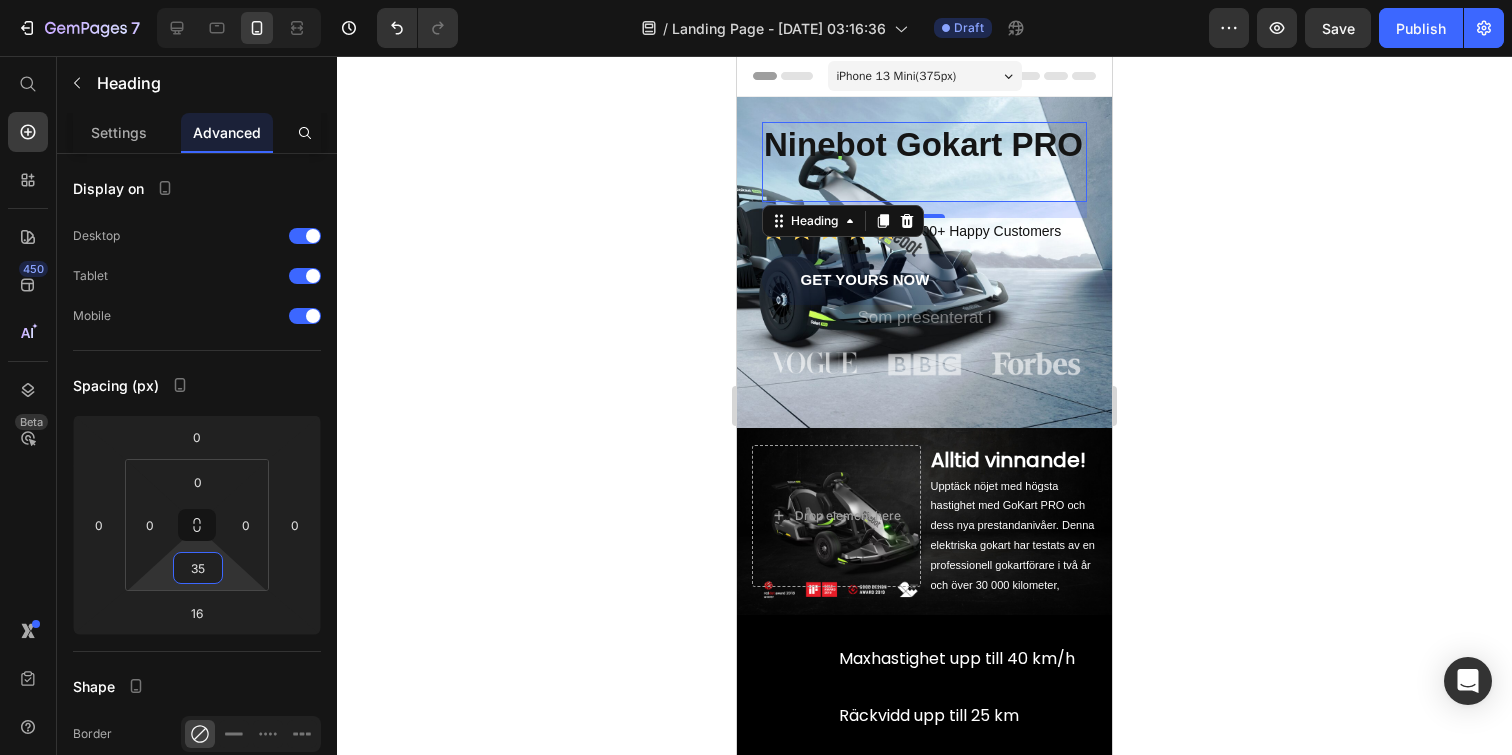 type on "35" 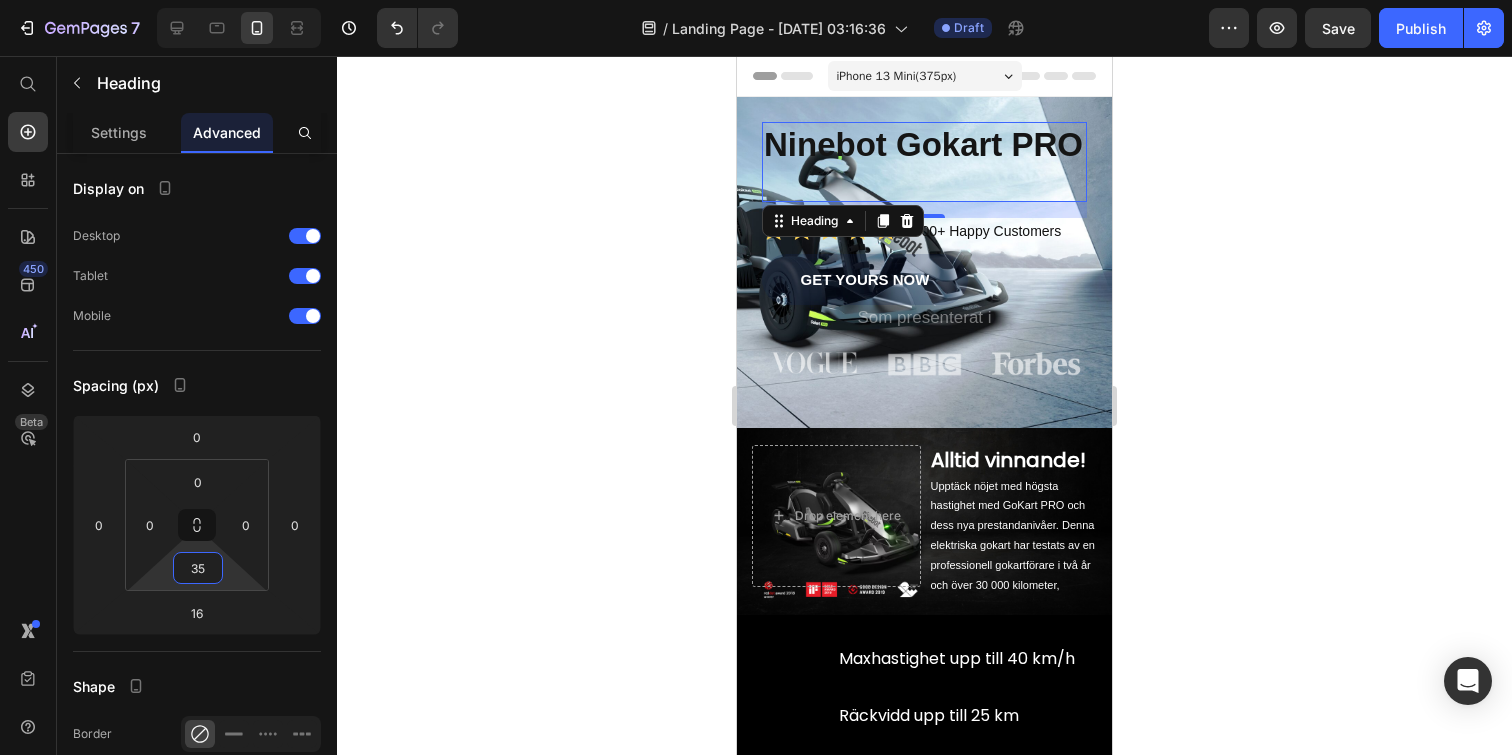 click 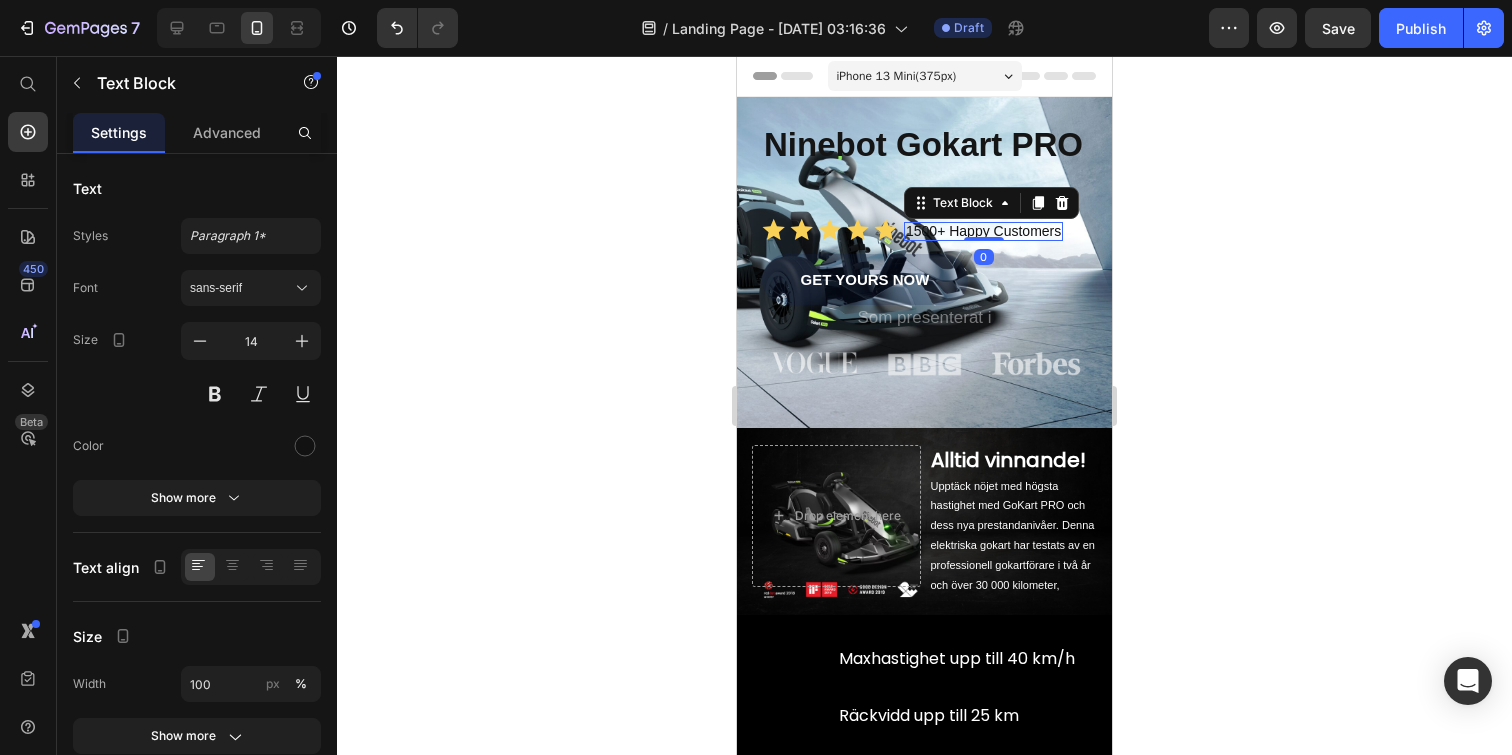click on "1500+ Happy Customers" at bounding box center (983, 231) 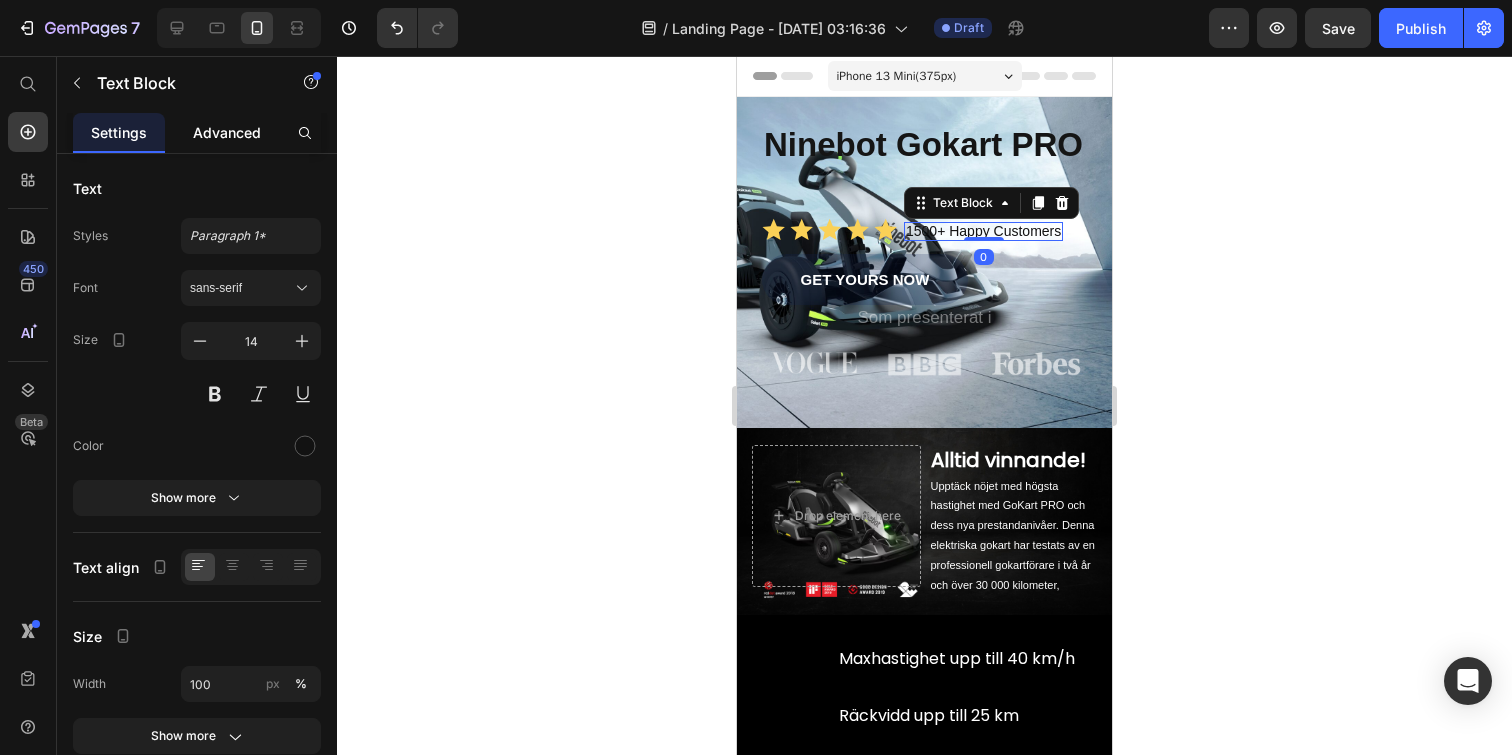click on "Advanced" at bounding box center (227, 132) 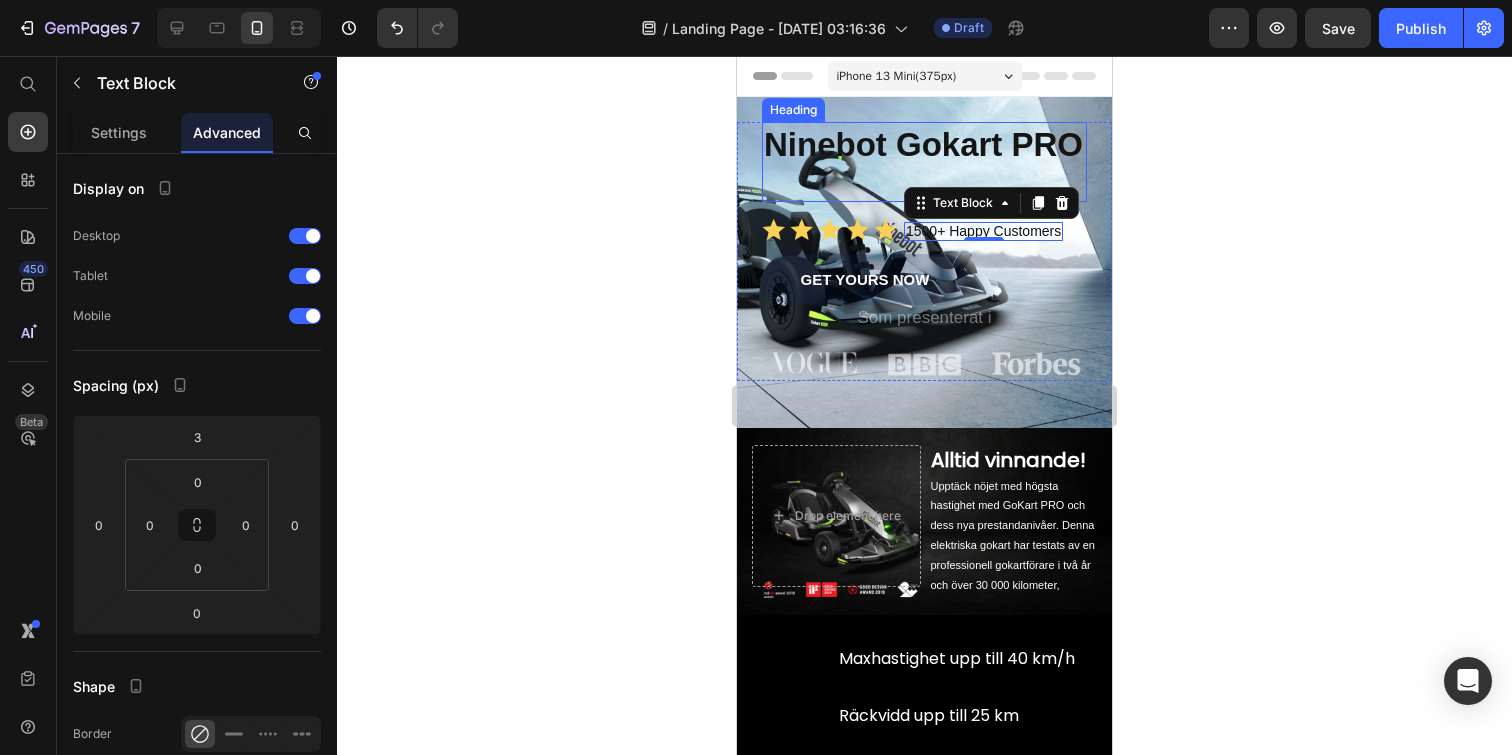 click on "⁠⁠⁠⁠⁠⁠⁠ Ninebot Gokart PRO Heading" at bounding box center (924, 162) 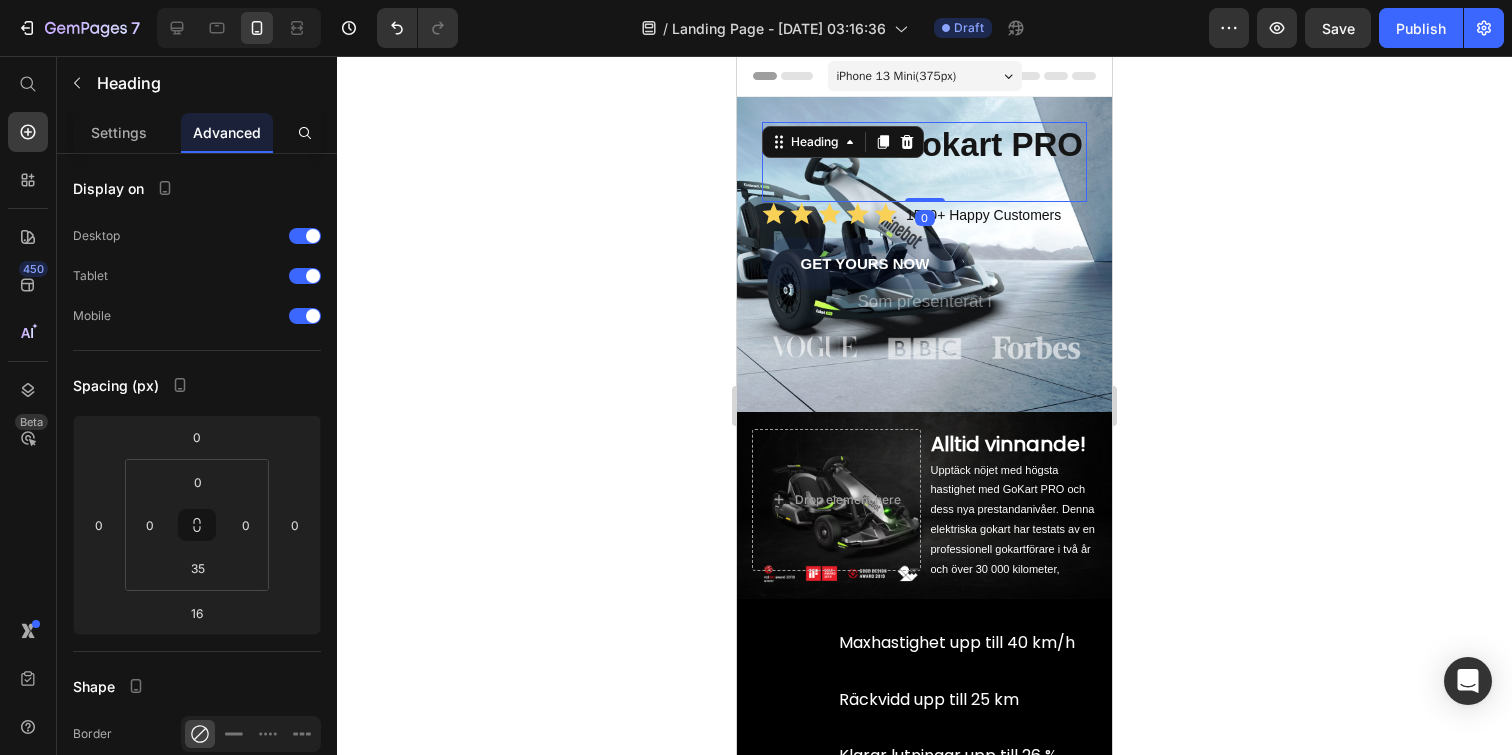 drag, startPoint x: 925, startPoint y: 214, endPoint x: 925, endPoint y: 176, distance: 38 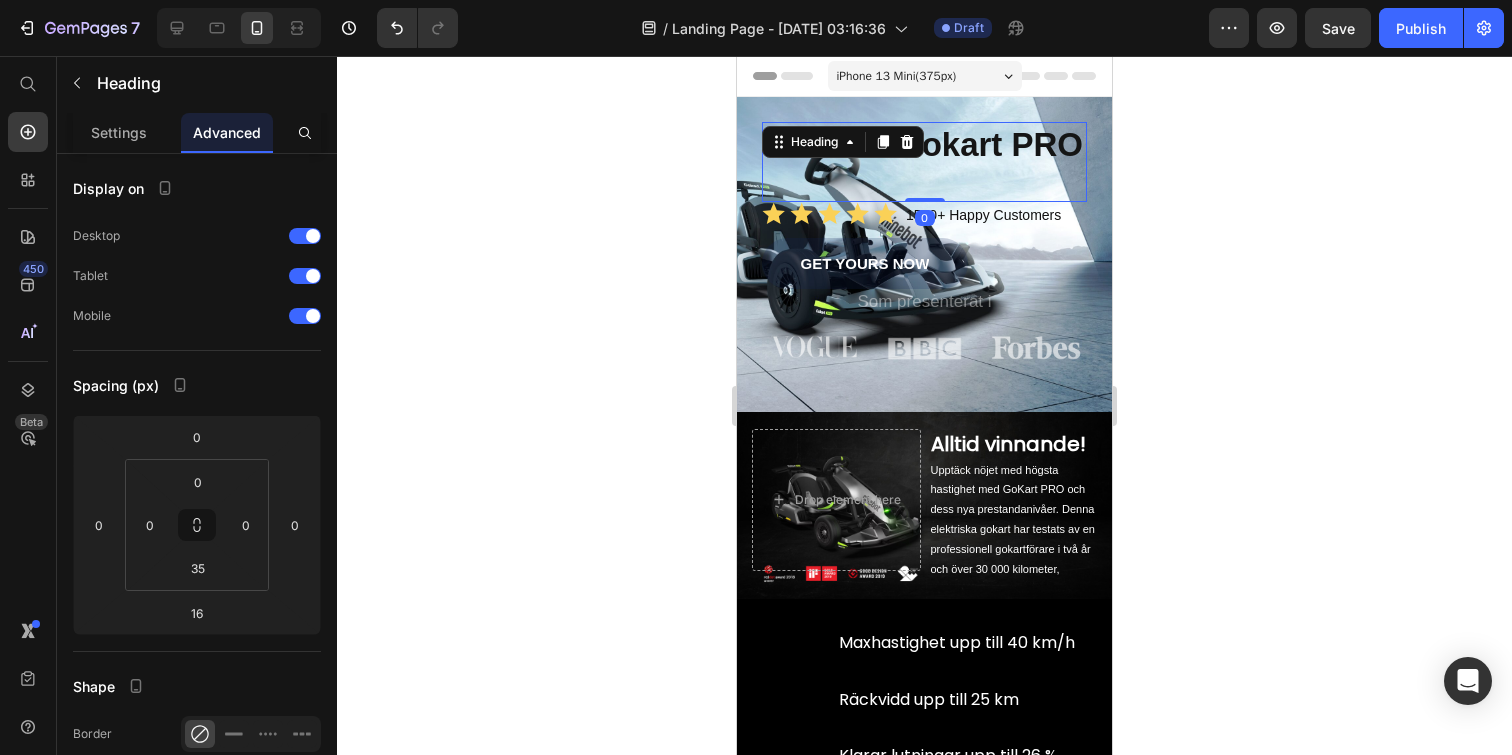 click on "⁠⁠⁠⁠⁠⁠⁠ Ninebot Gokart PRO Heading   0" at bounding box center (924, 162) 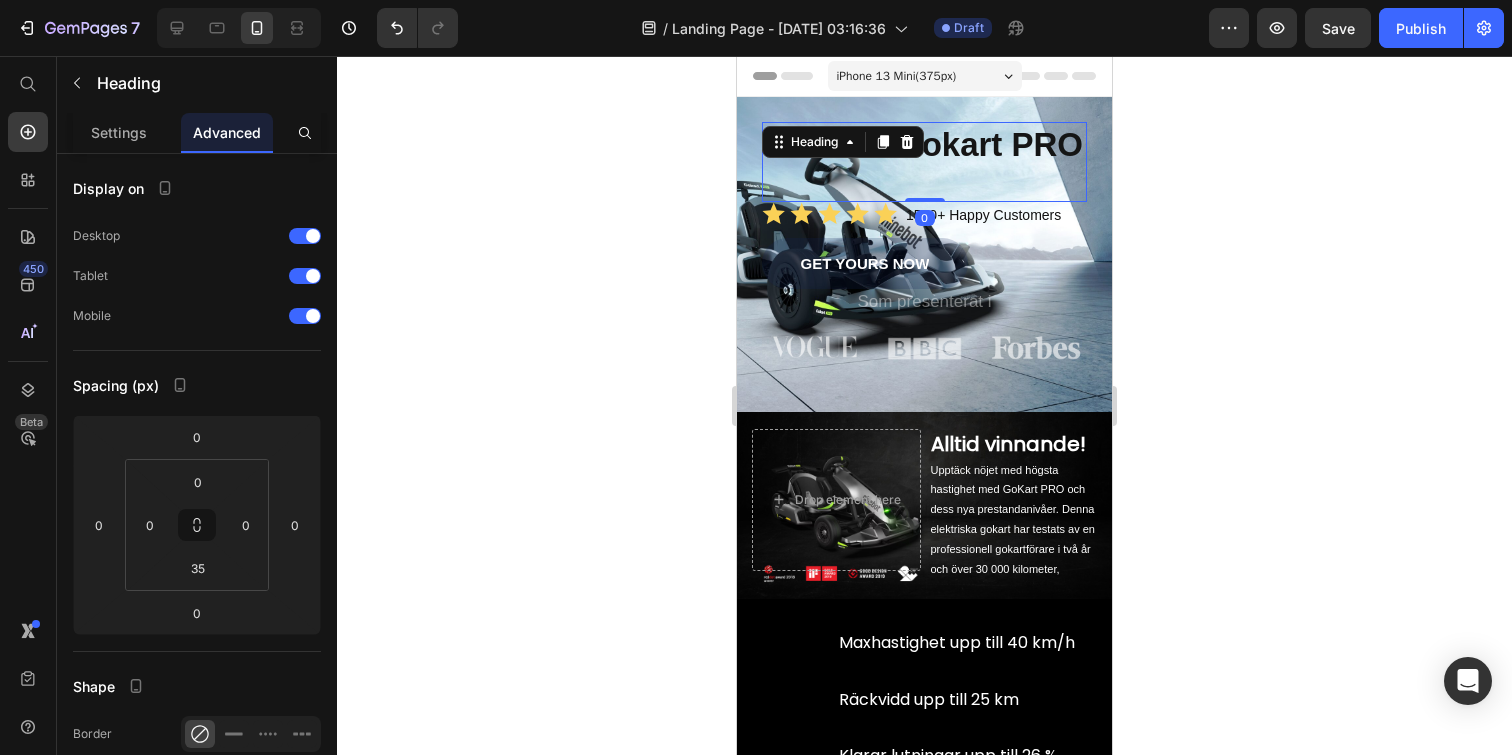 click 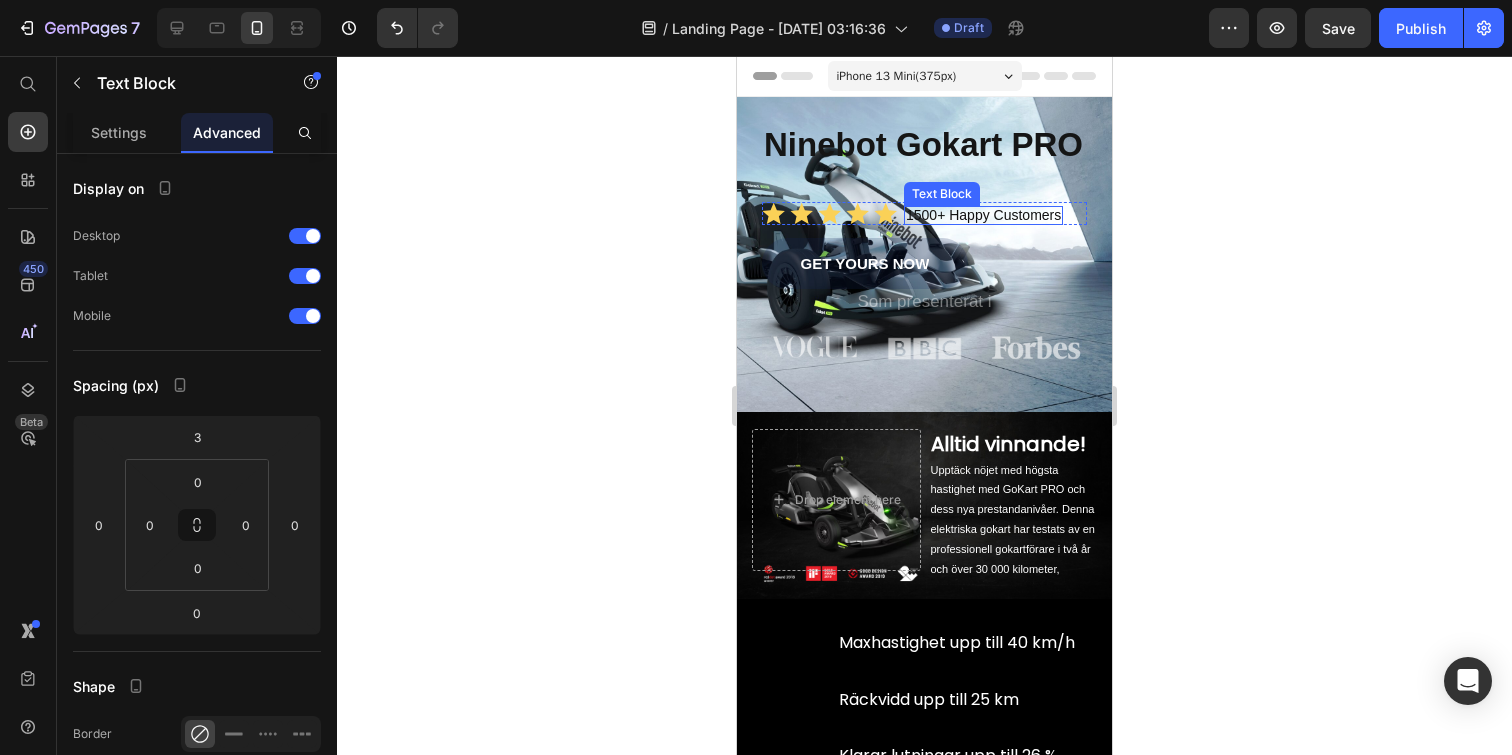 click on "1500+ Happy Customers" at bounding box center (983, 215) 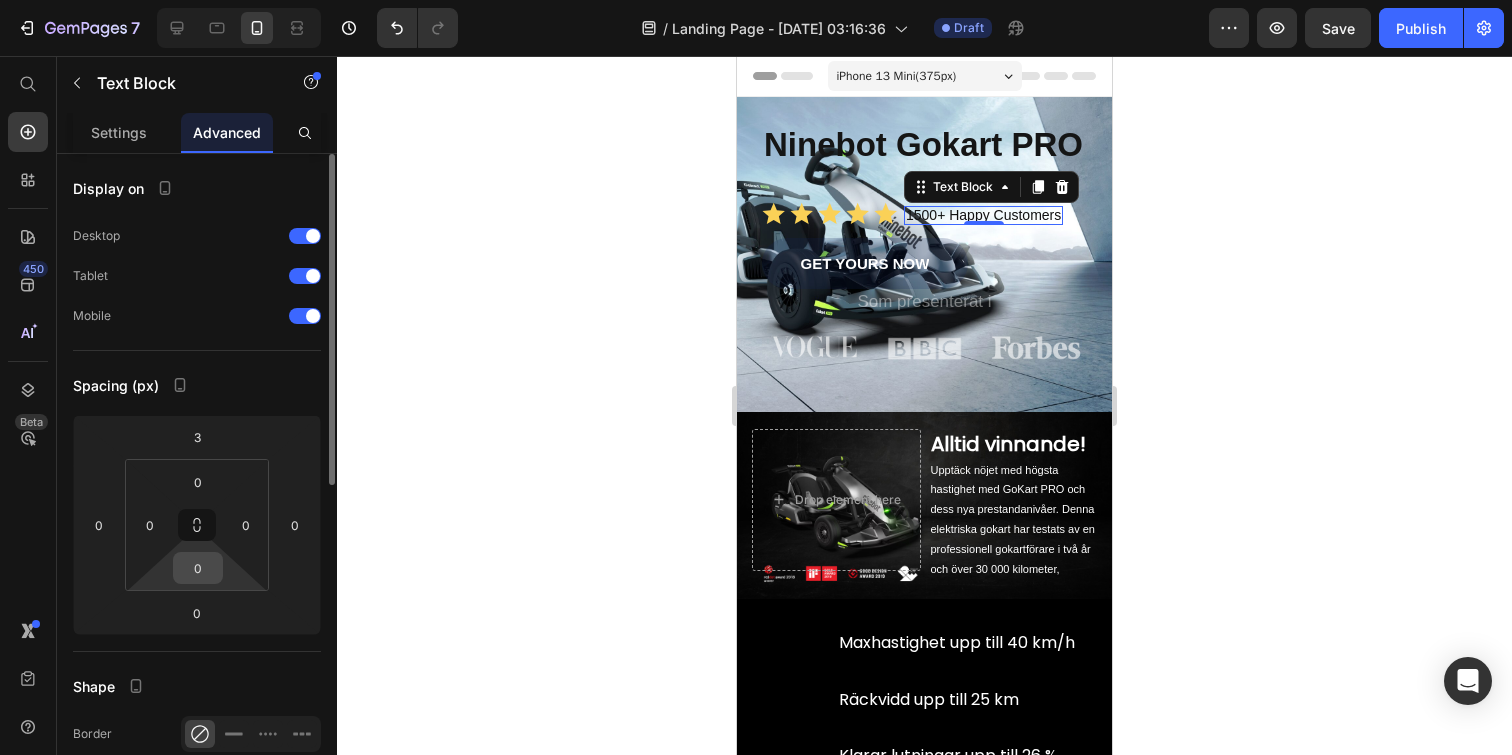click on "0" at bounding box center (198, 568) 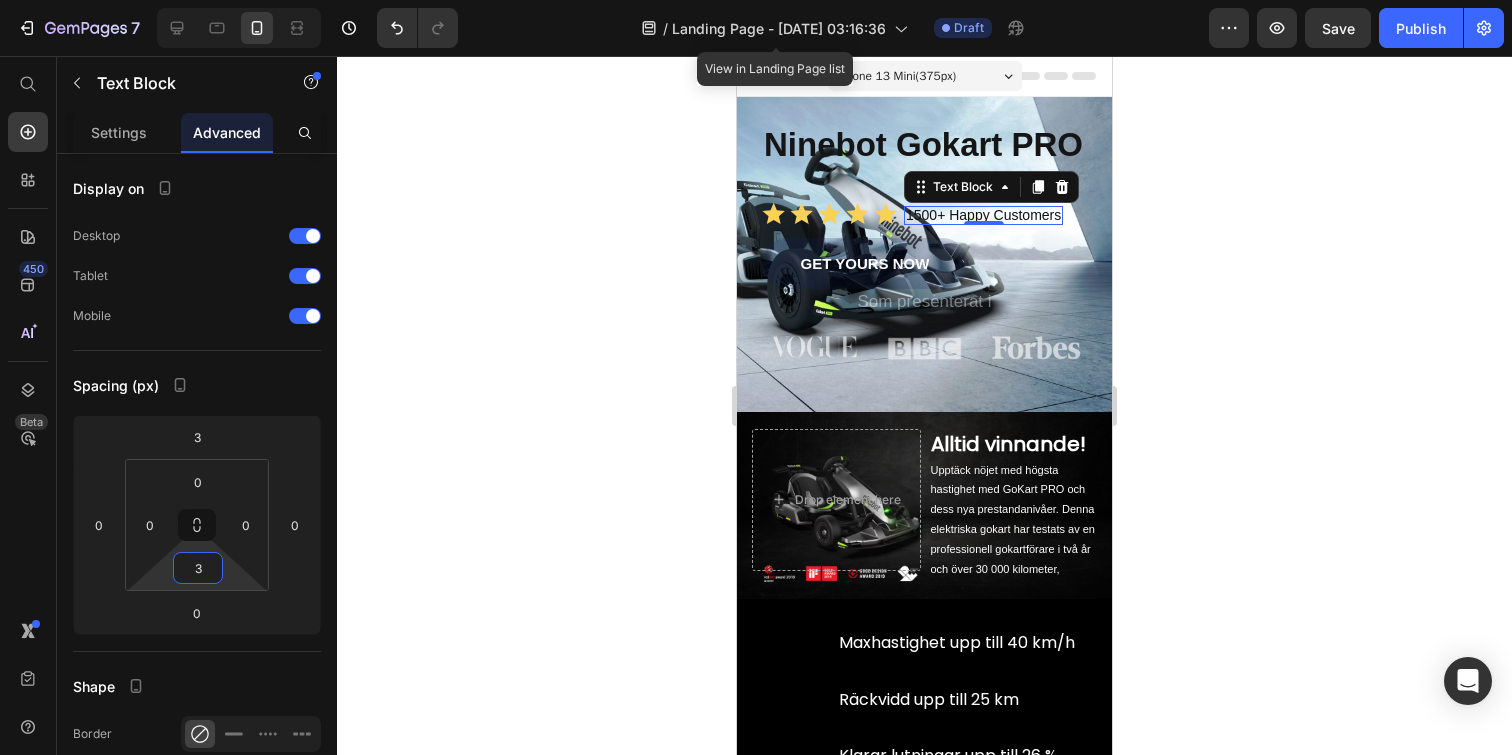 type on "30" 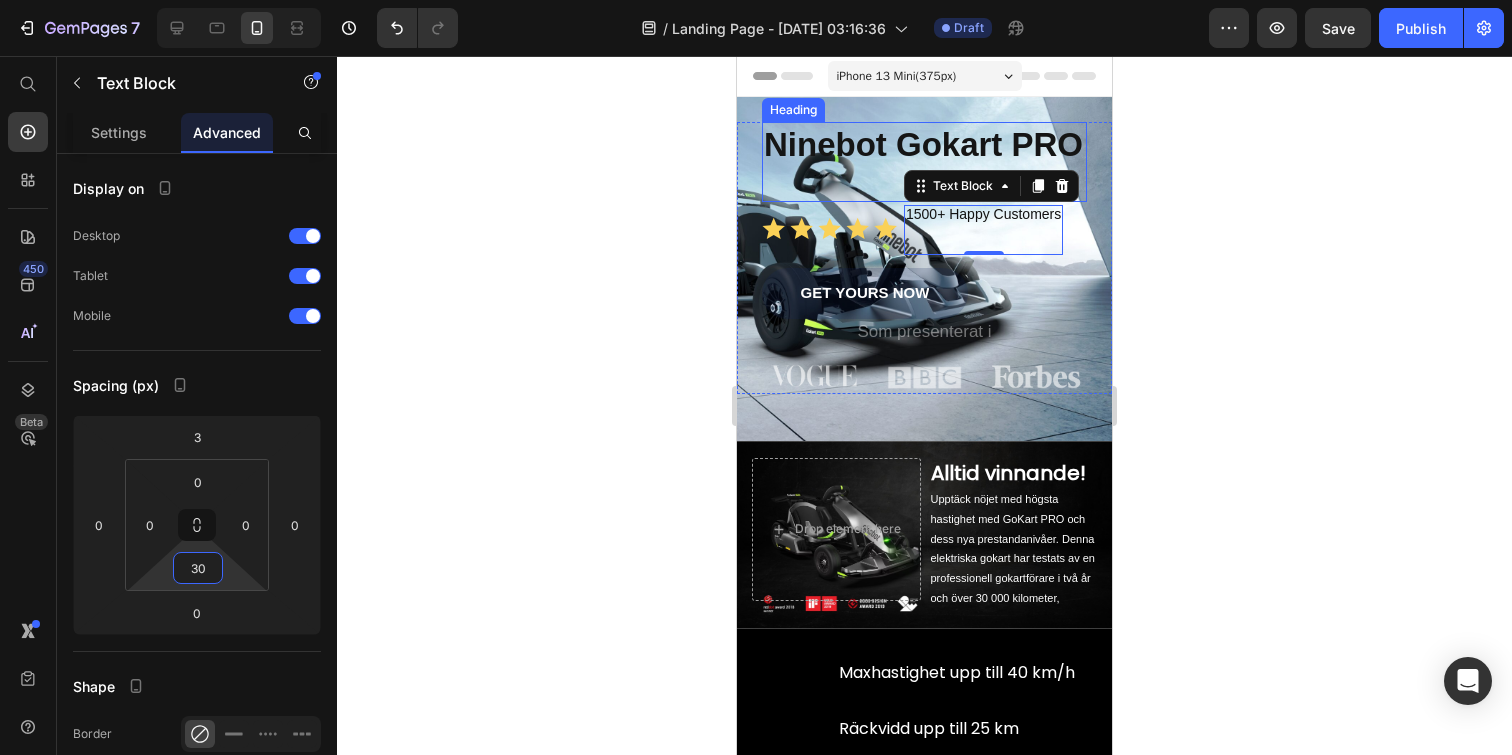 click on "Ninebot Gokart PRO" at bounding box center (923, 144) 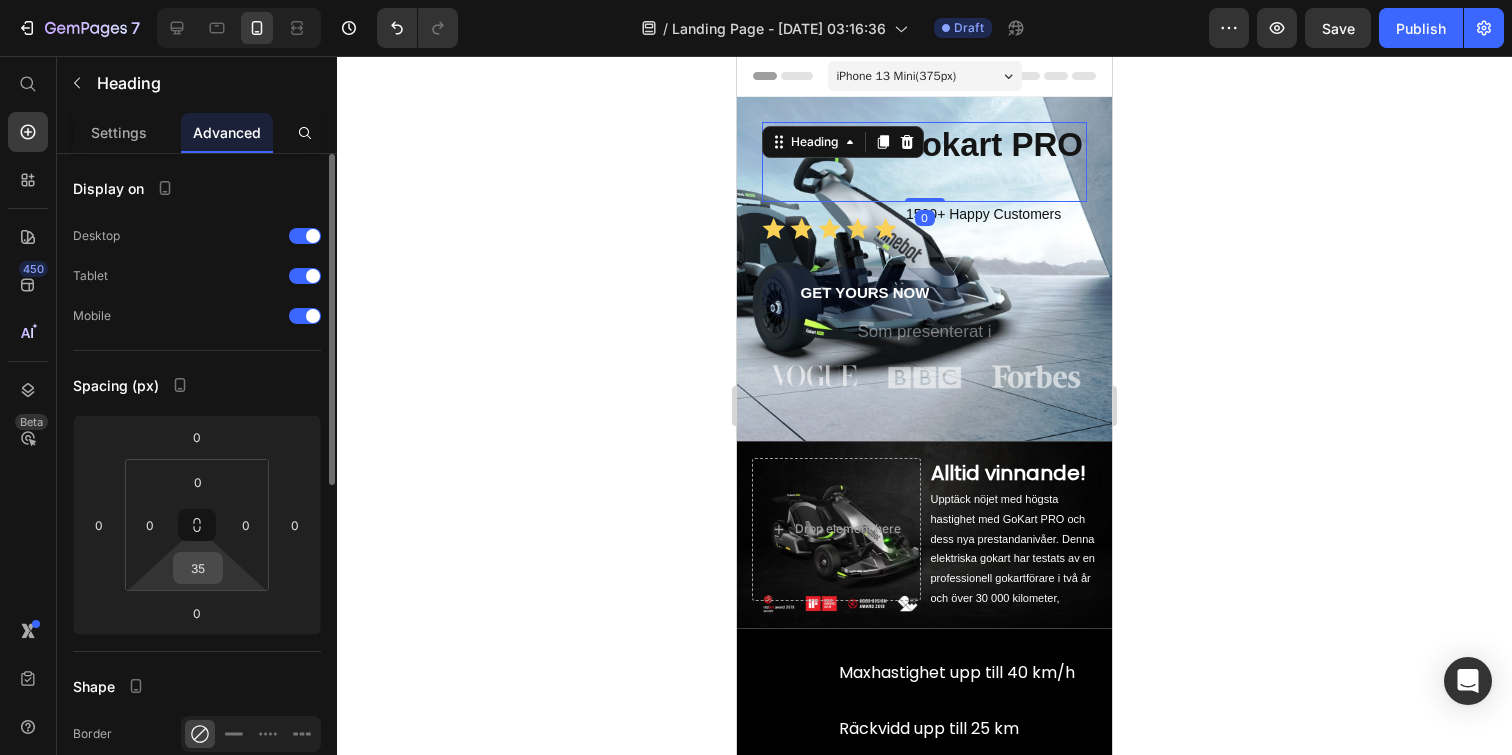 click on "35" at bounding box center (198, 568) 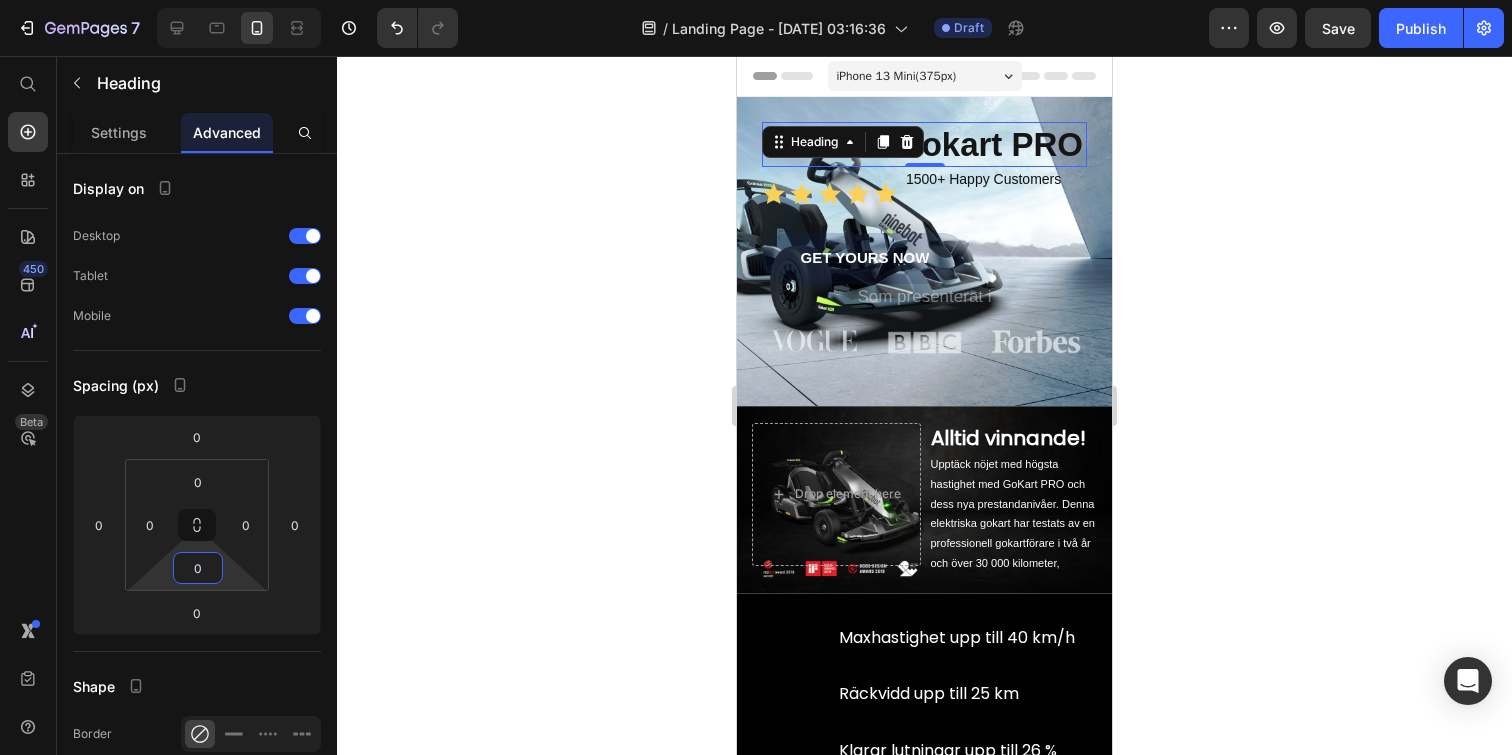click on "0" at bounding box center [925, 183] 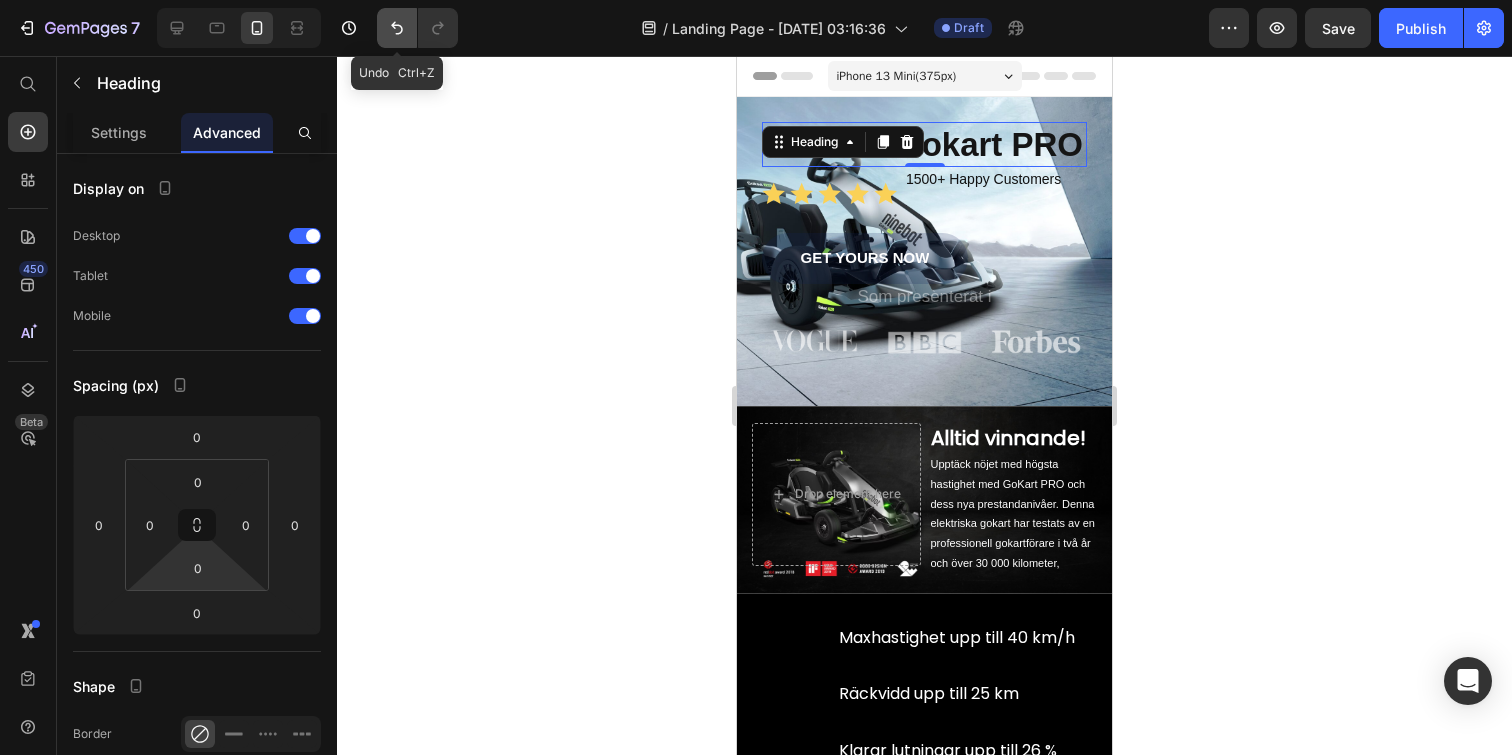 click 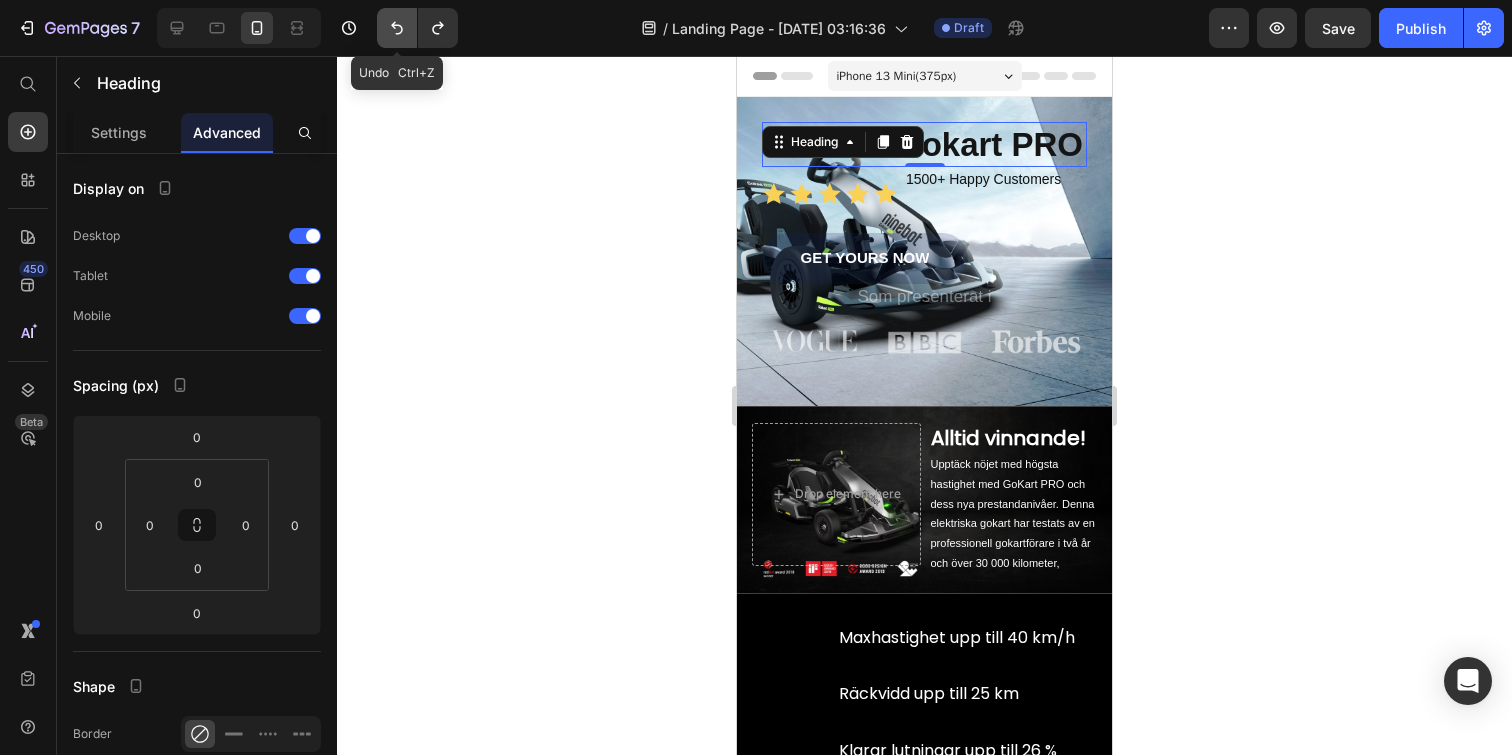 click 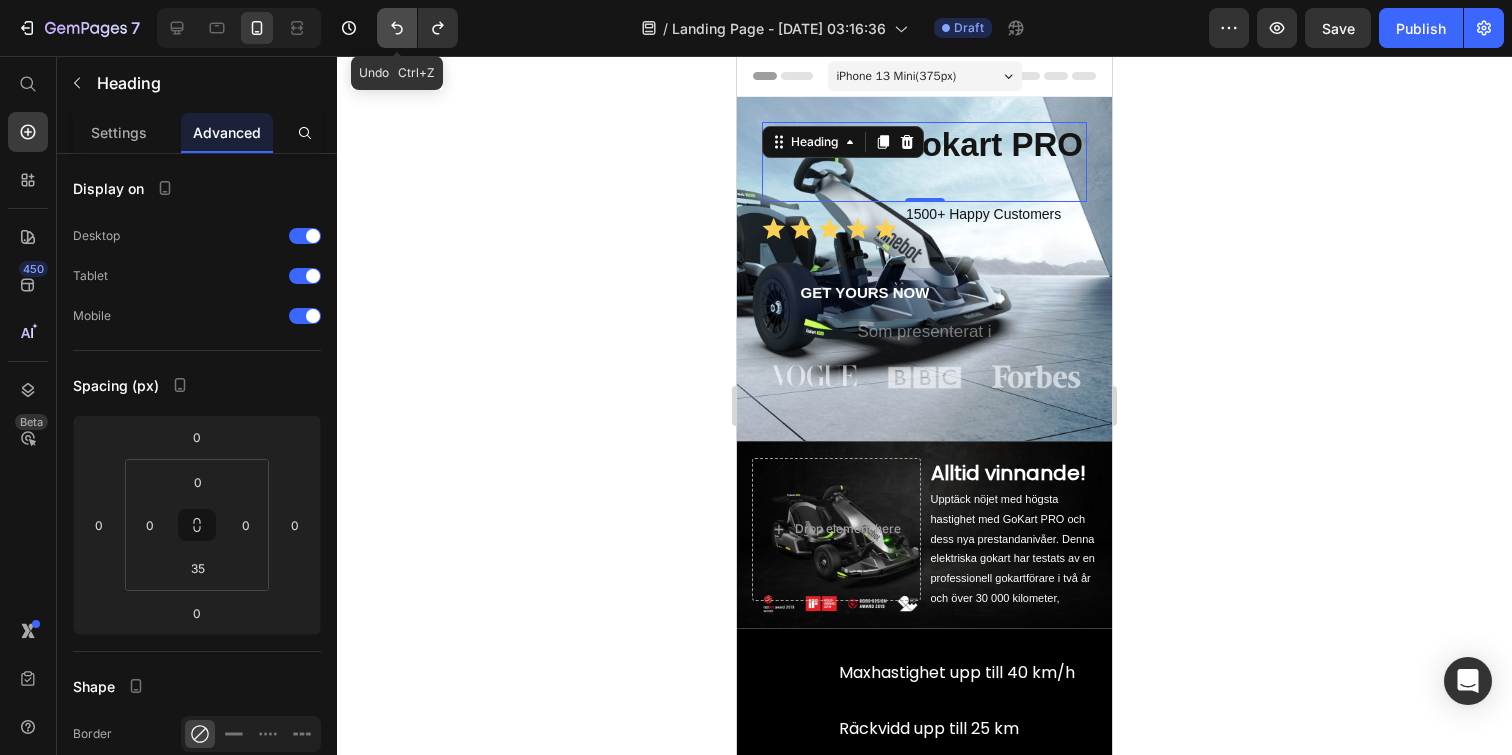 click 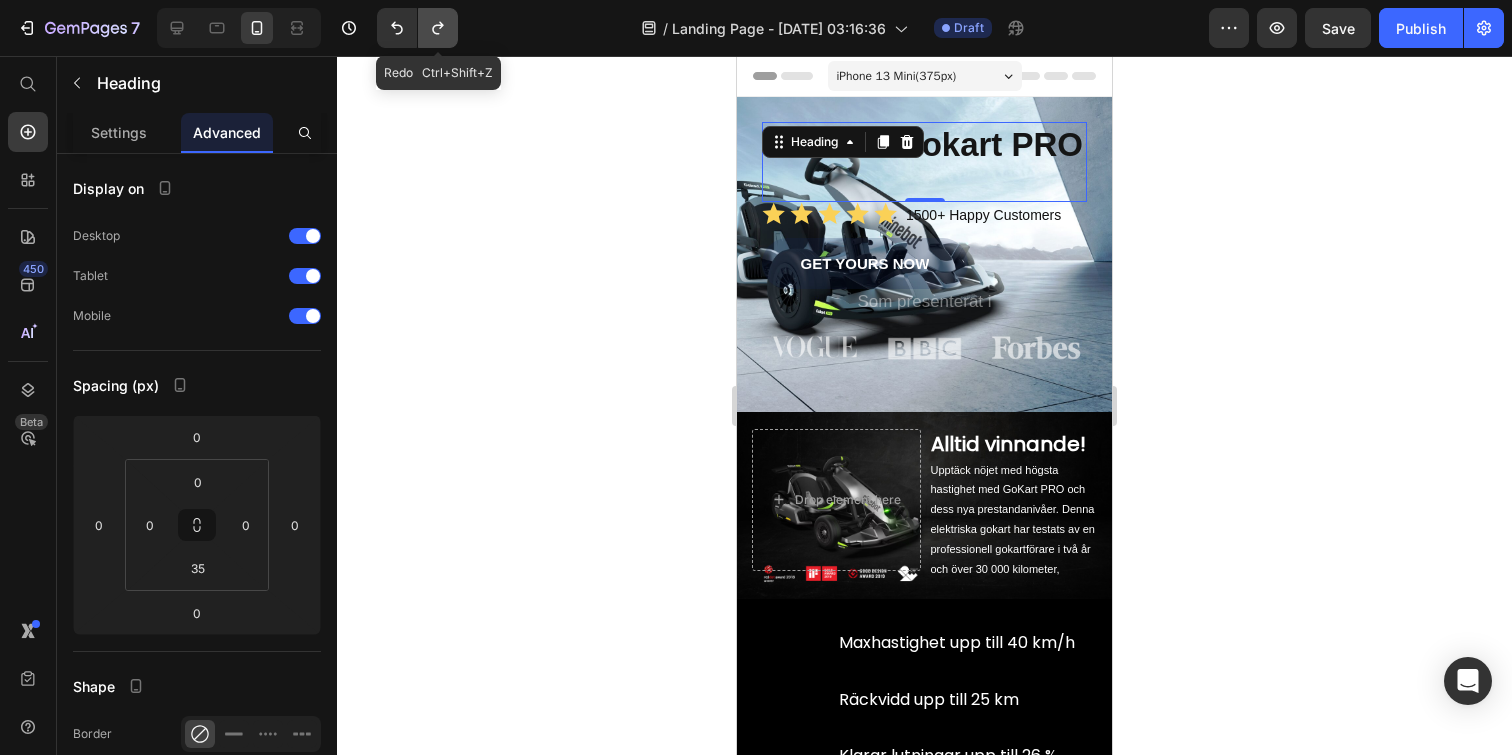 click 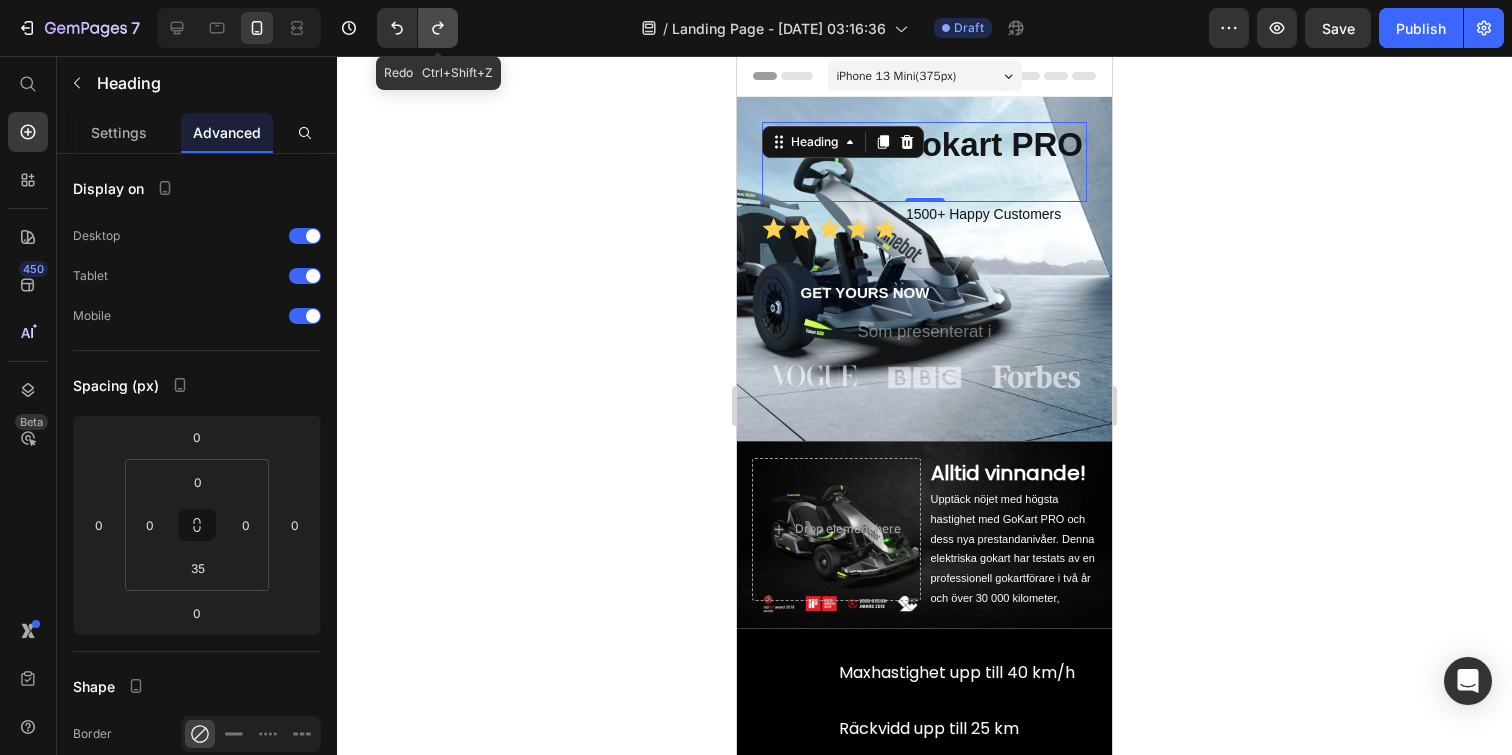 click 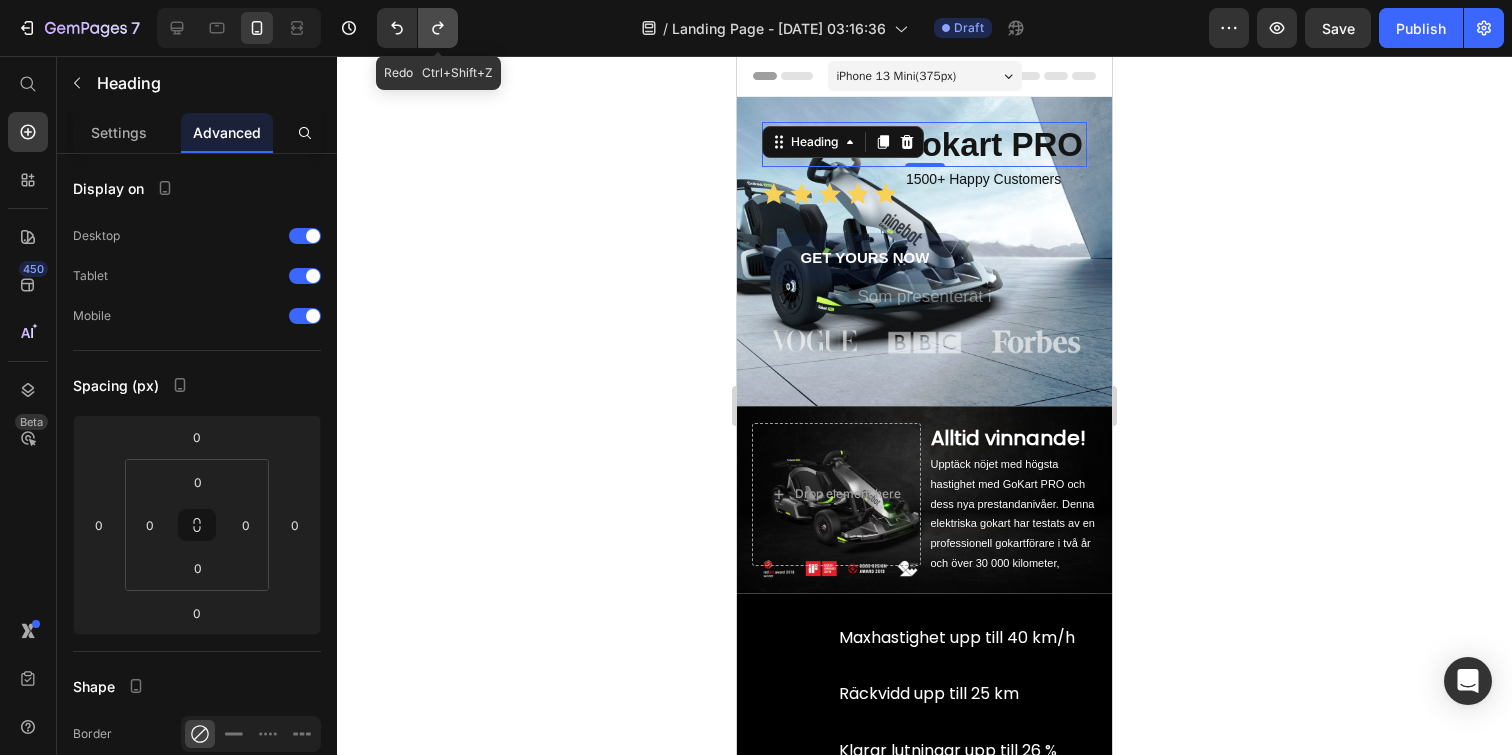click 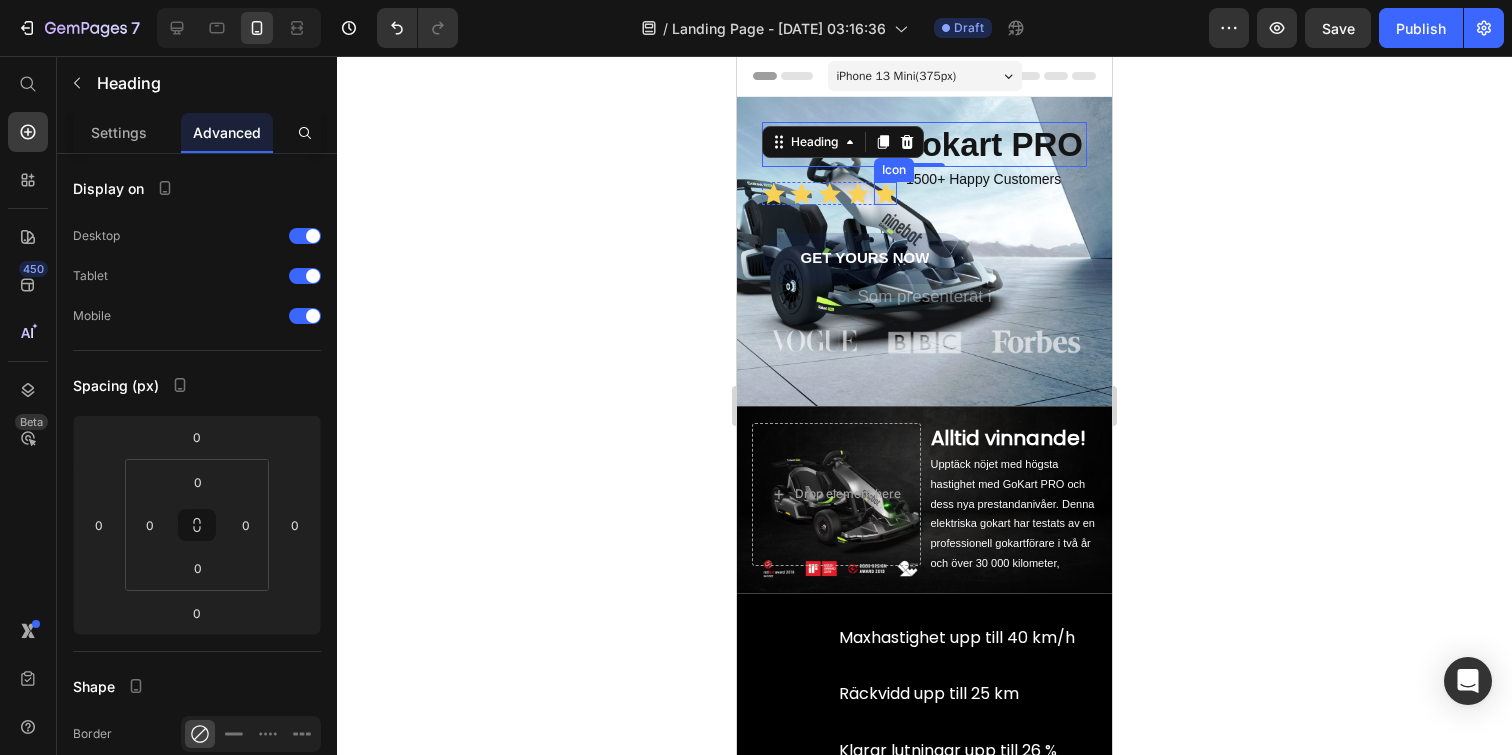 click on "Icon" at bounding box center (885, 193) 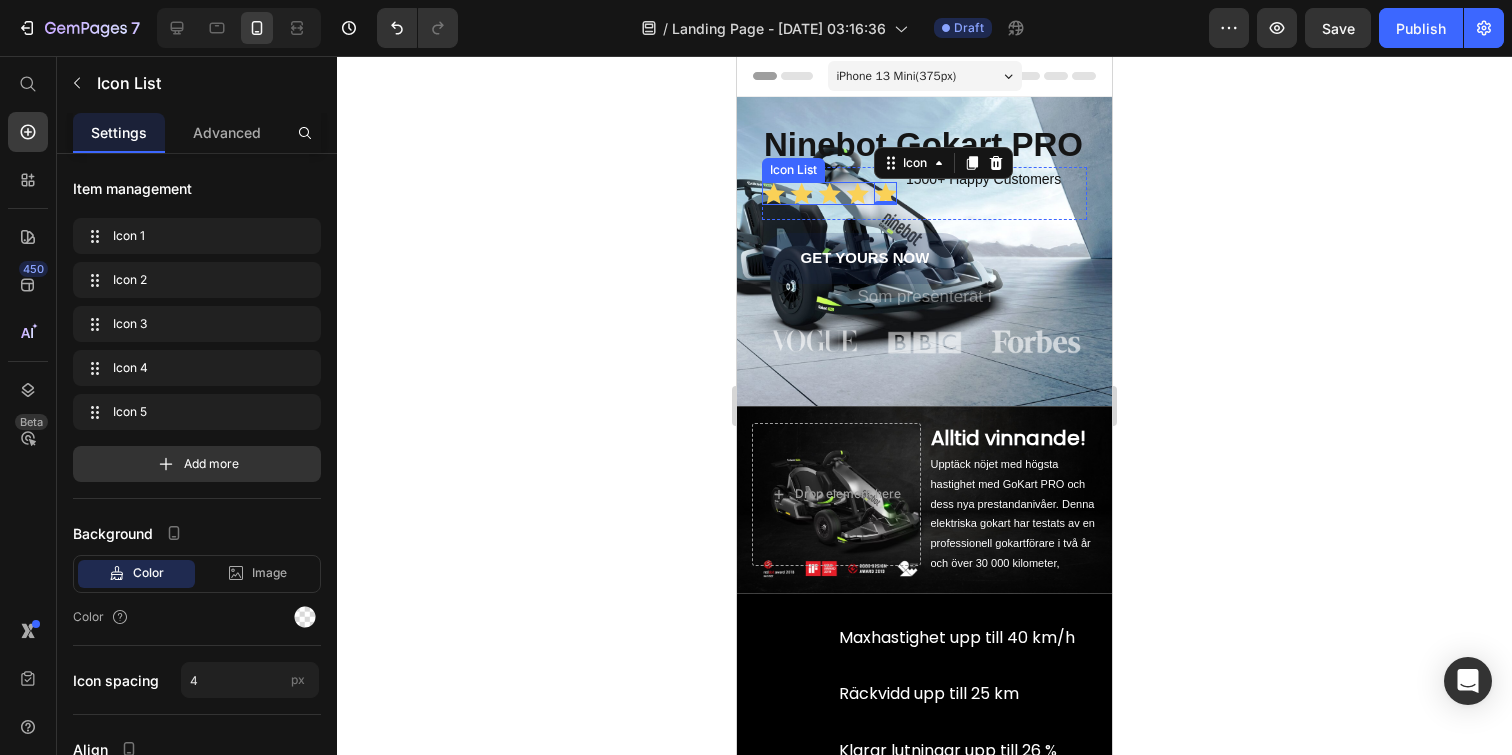 click on "Icon
Icon
Icon
Icon
Icon   0 Icon List" at bounding box center (829, 193) 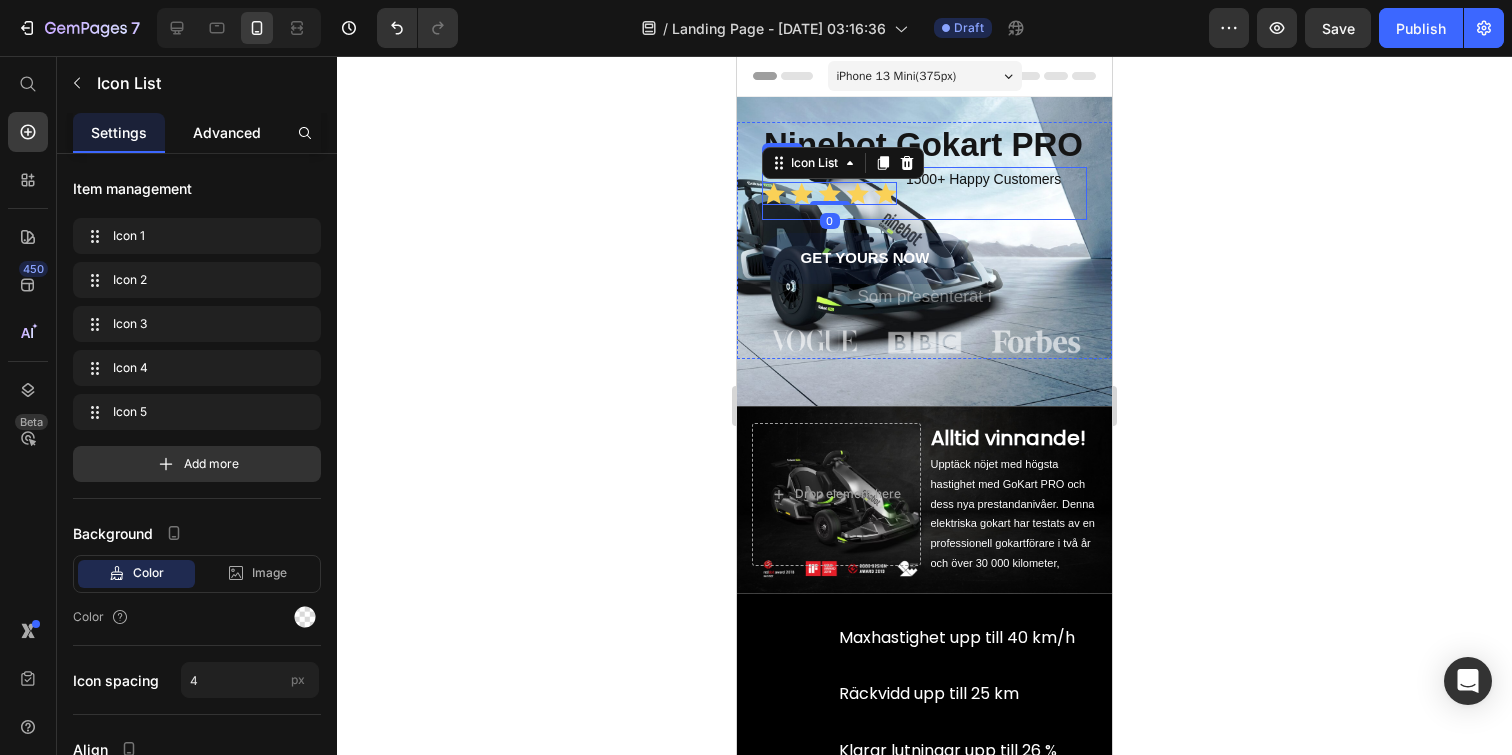 click on "Advanced" 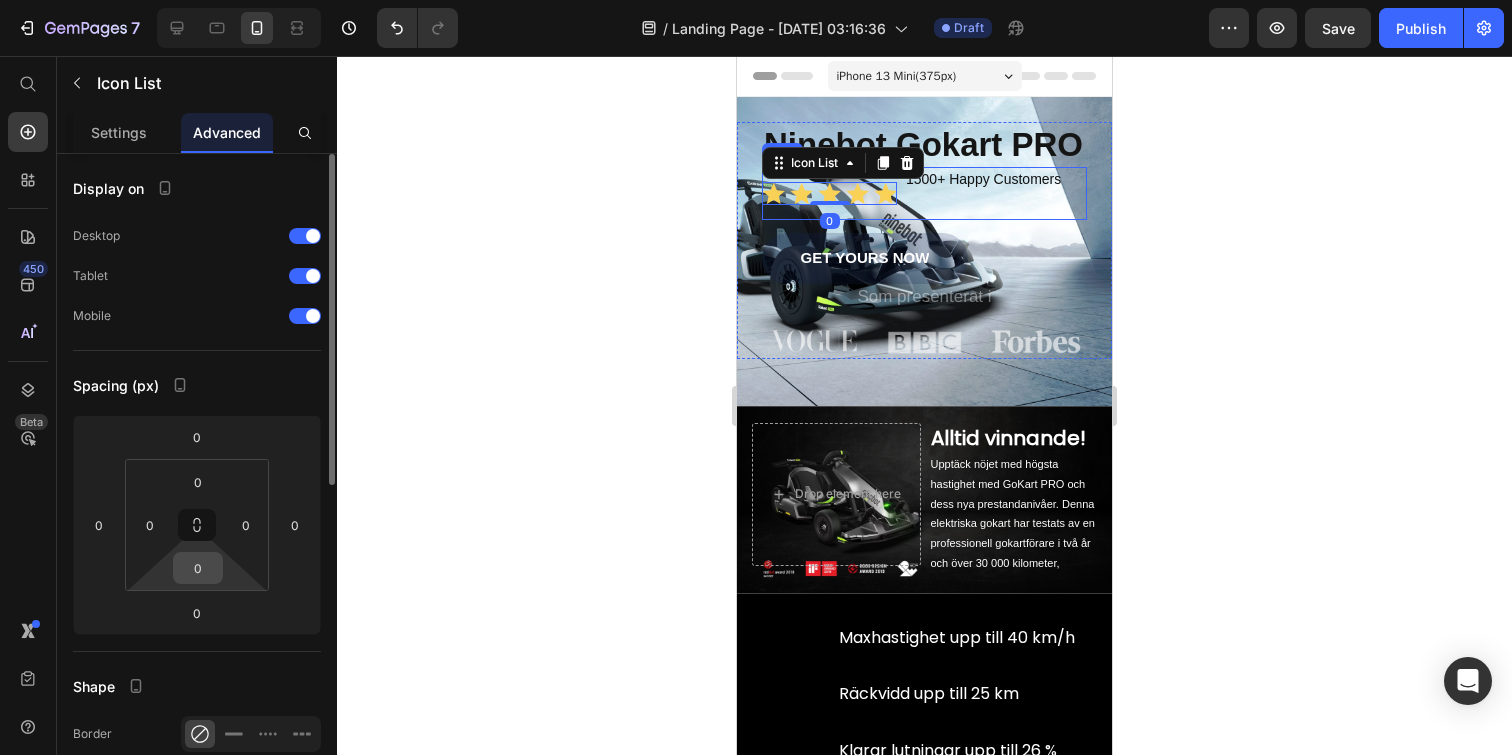 click on "0" at bounding box center [198, 568] 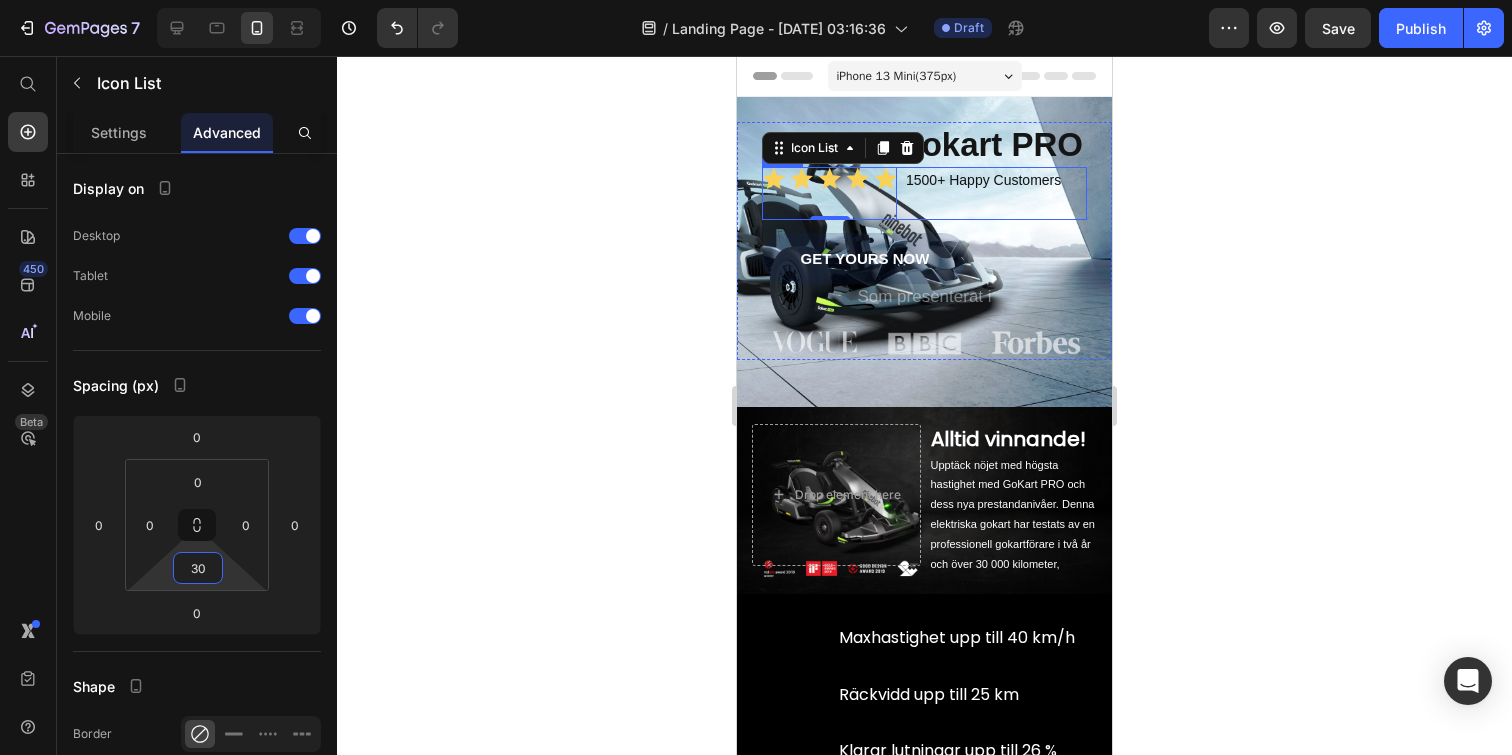 type on "30" 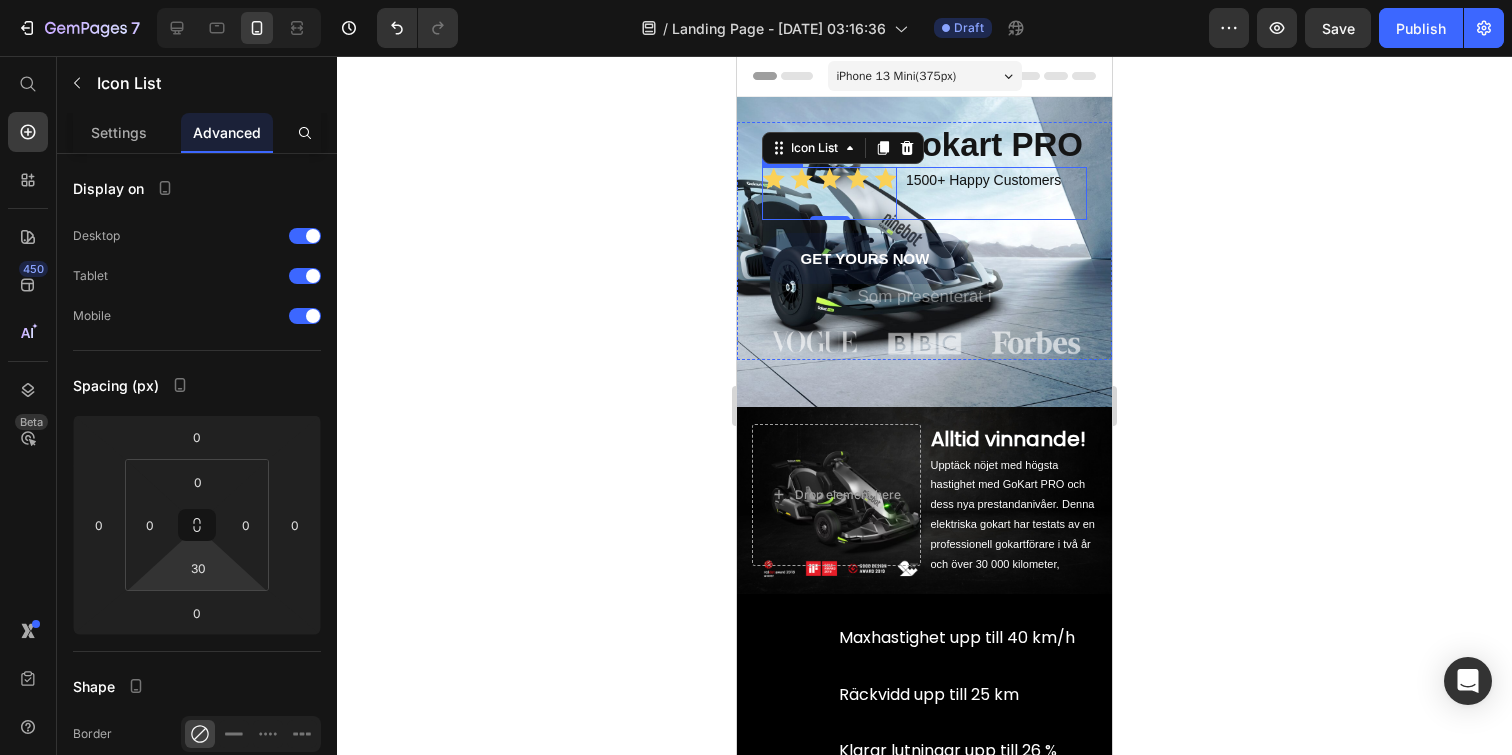 click 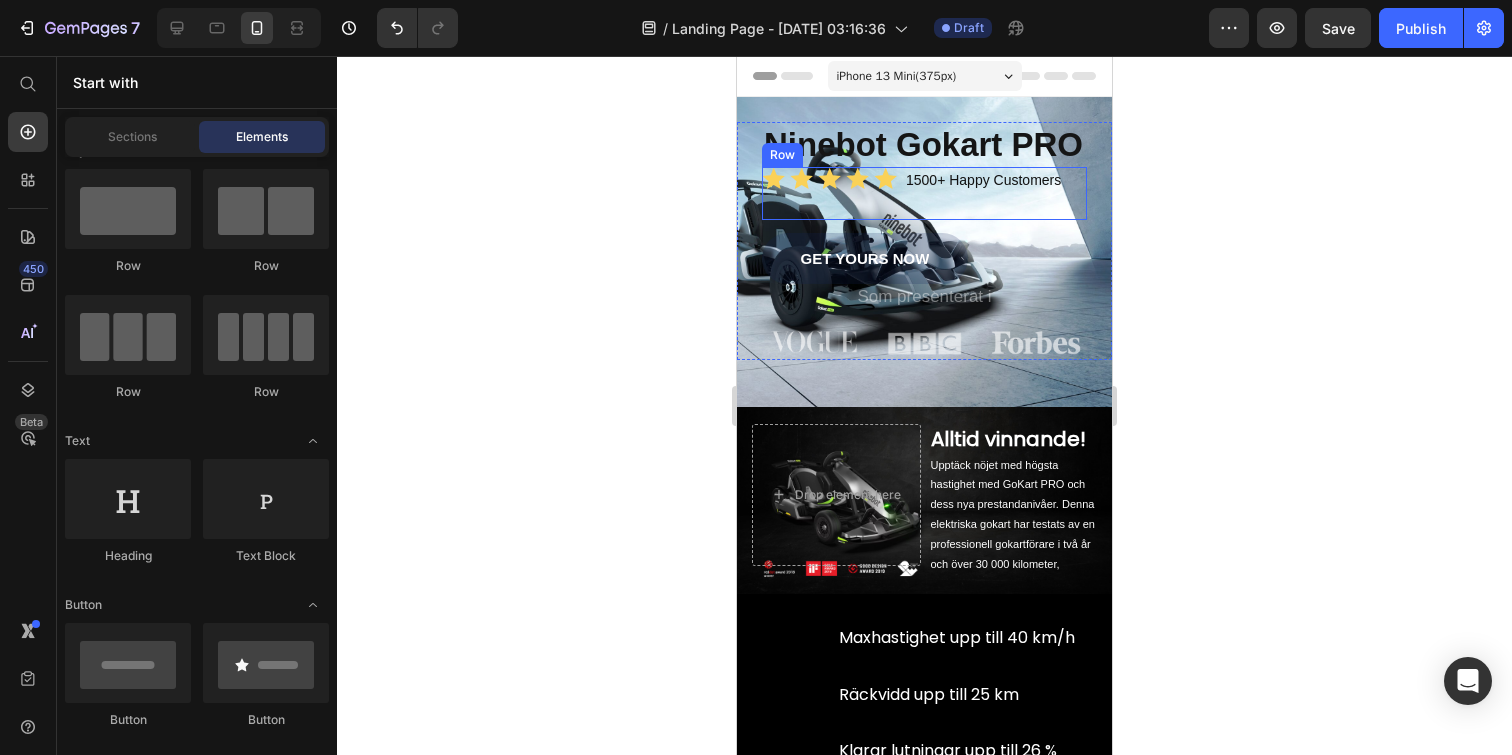 click 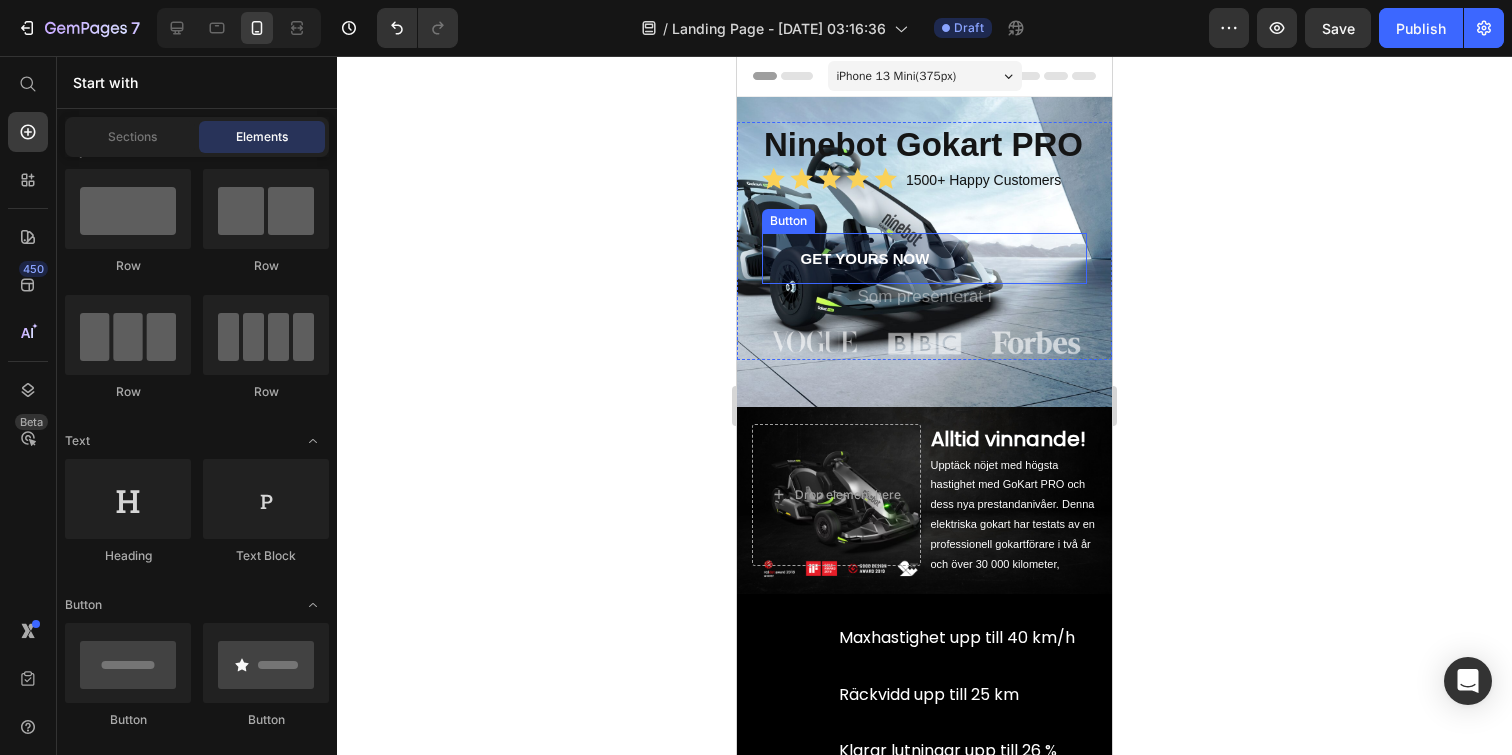 click on "GET YOURS NOW Button" at bounding box center [924, 258] 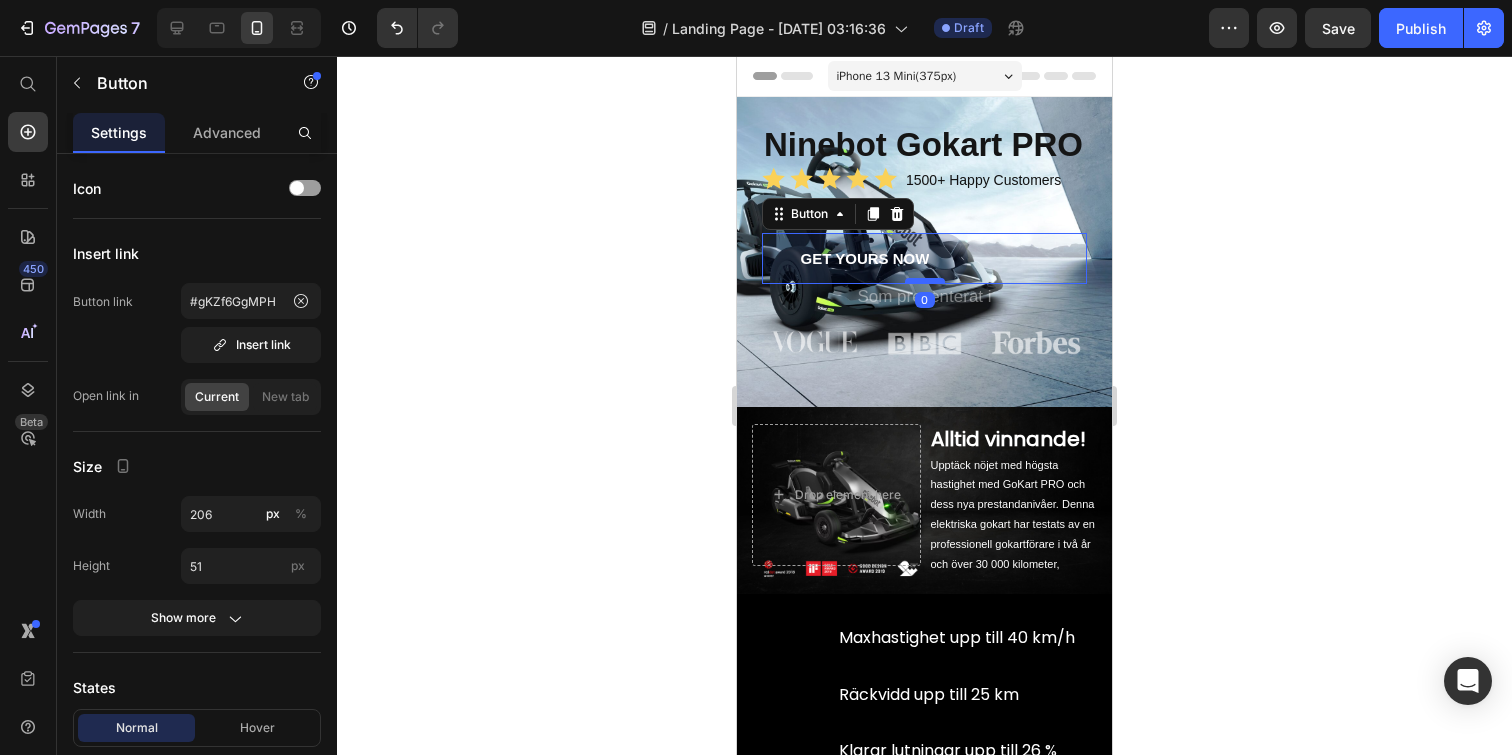 click at bounding box center [925, 281] 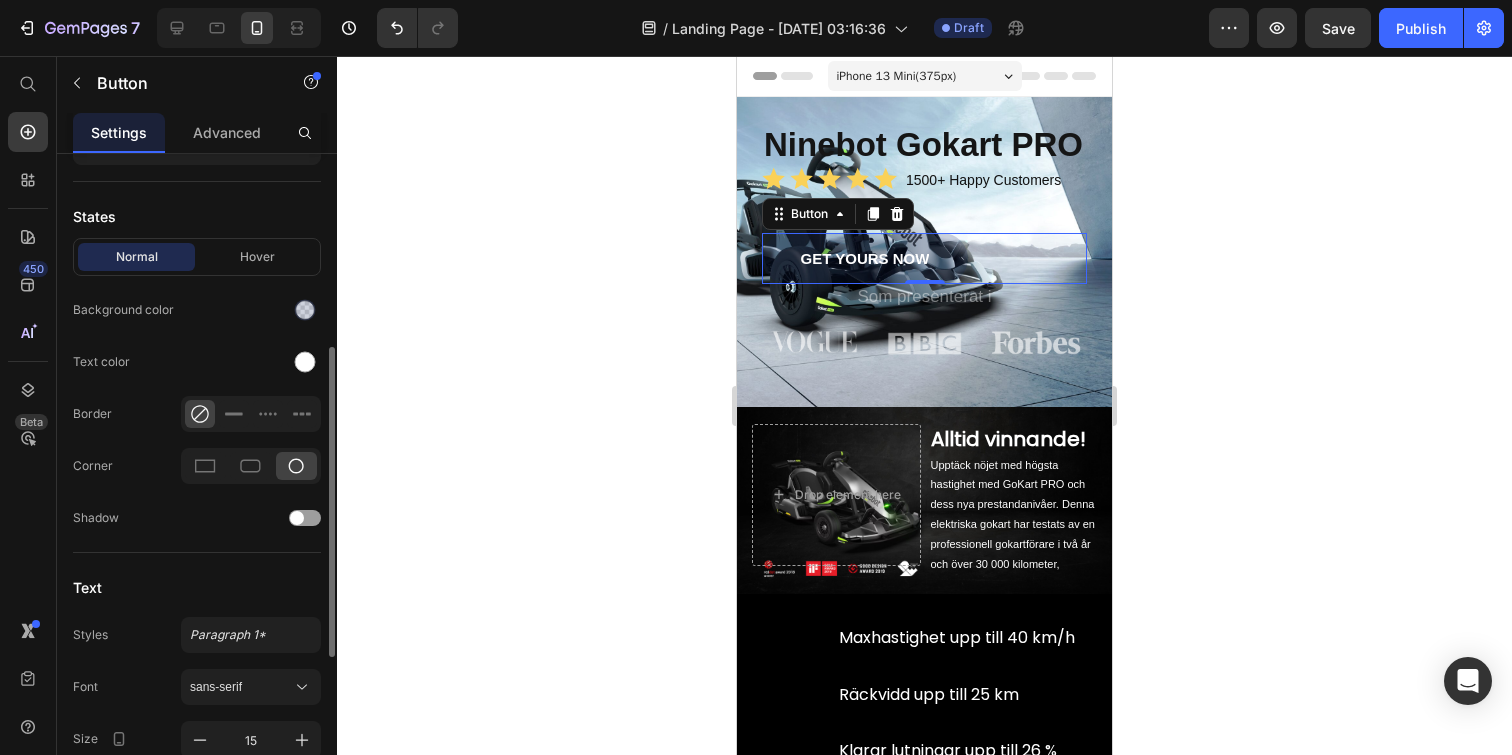 scroll, scrollTop: 441, scrollLeft: 0, axis: vertical 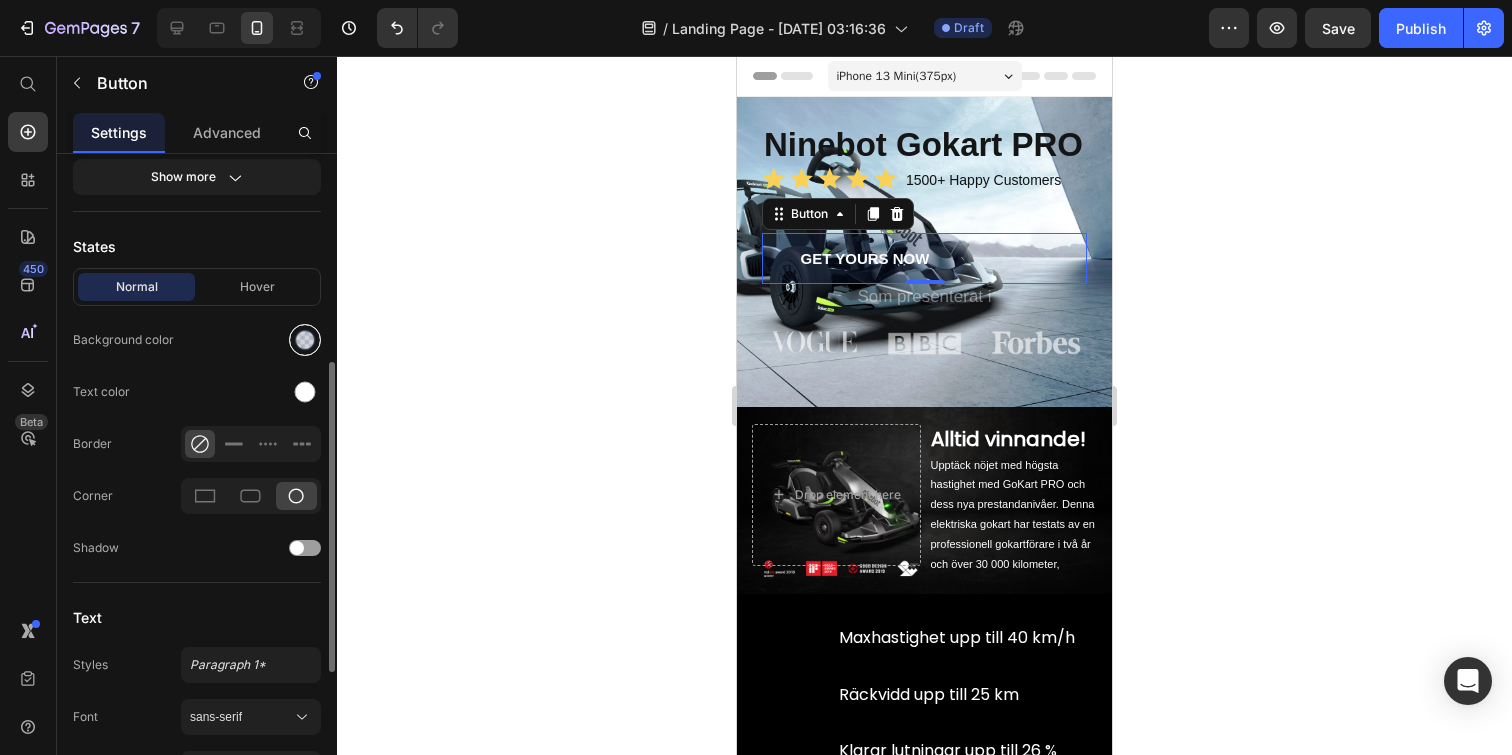 click at bounding box center [305, 340] 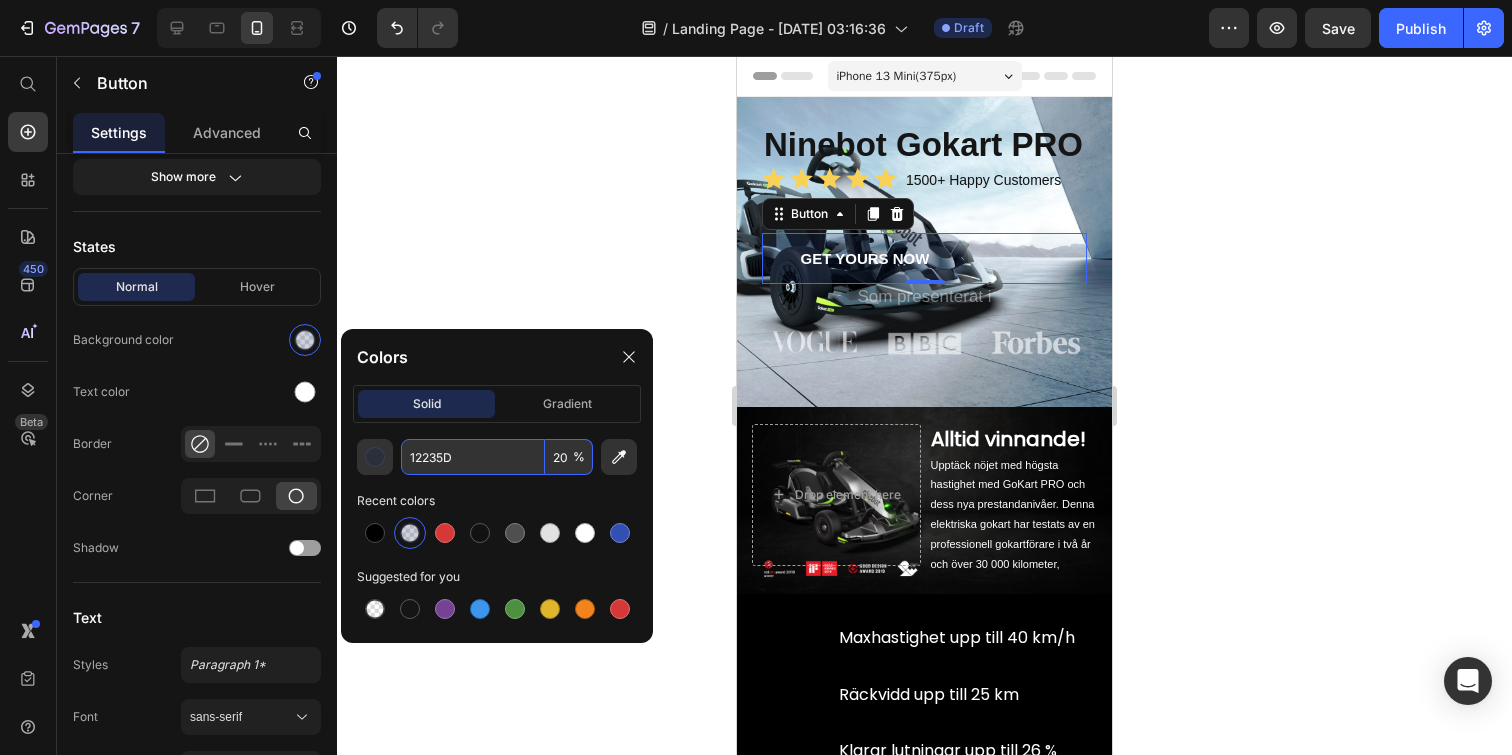 click on "20" at bounding box center [569, 457] 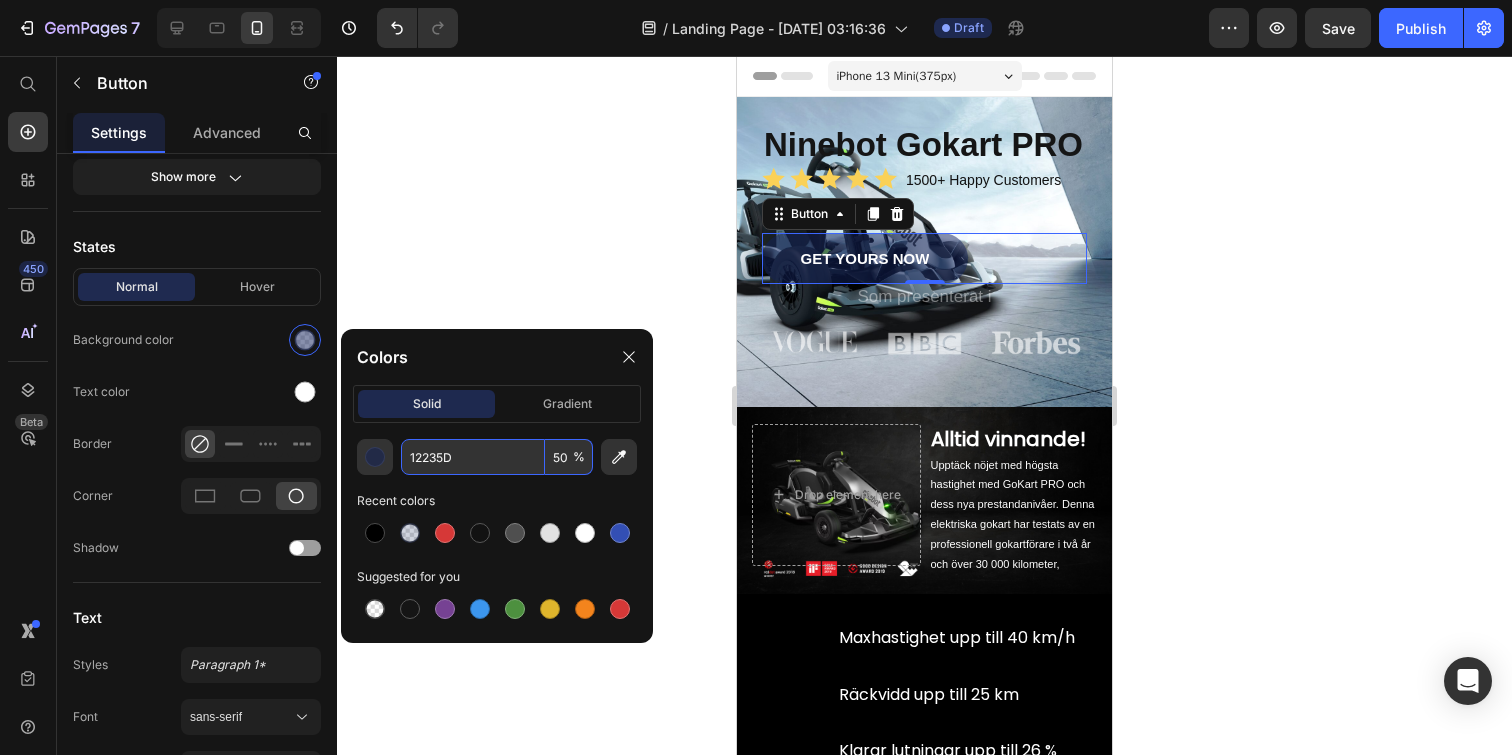 type on "5" 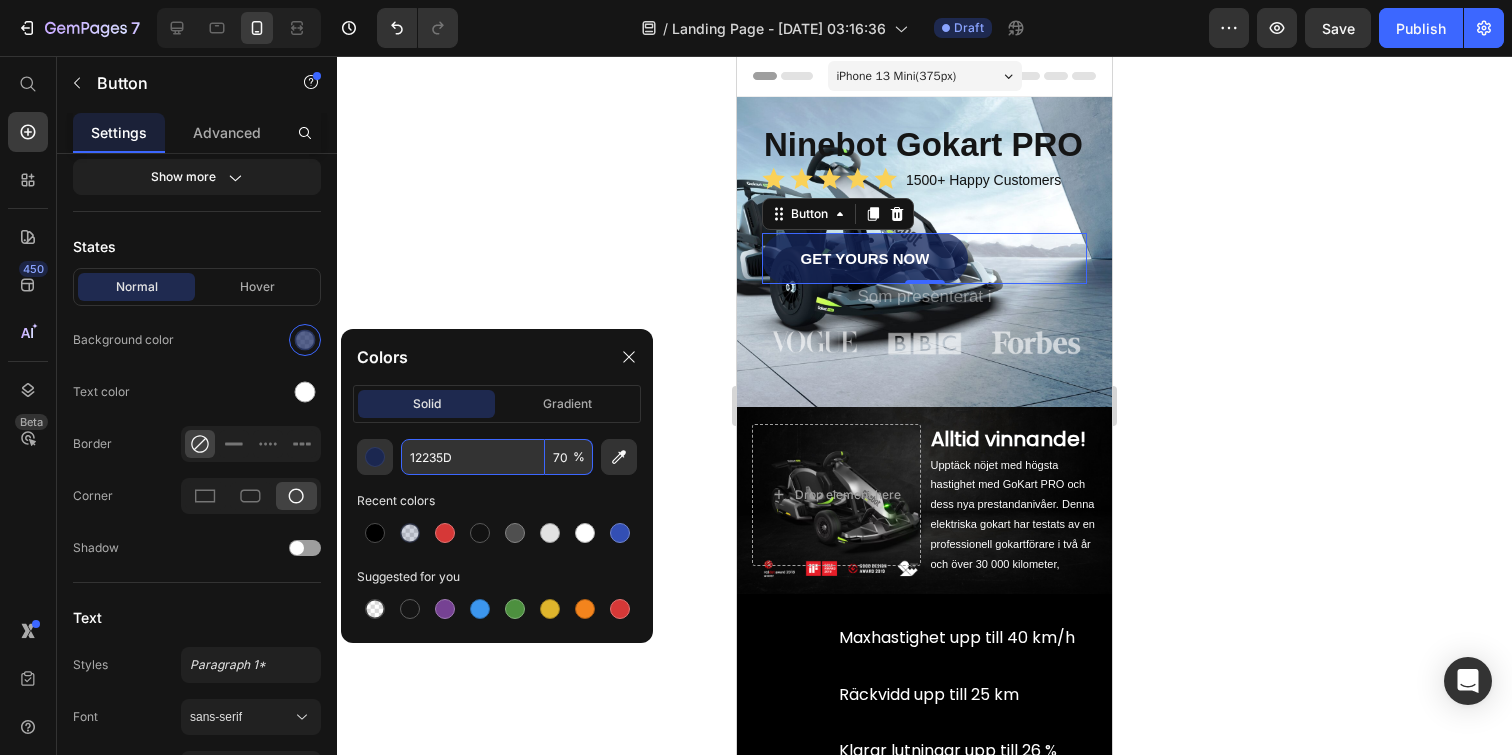 type on "70" 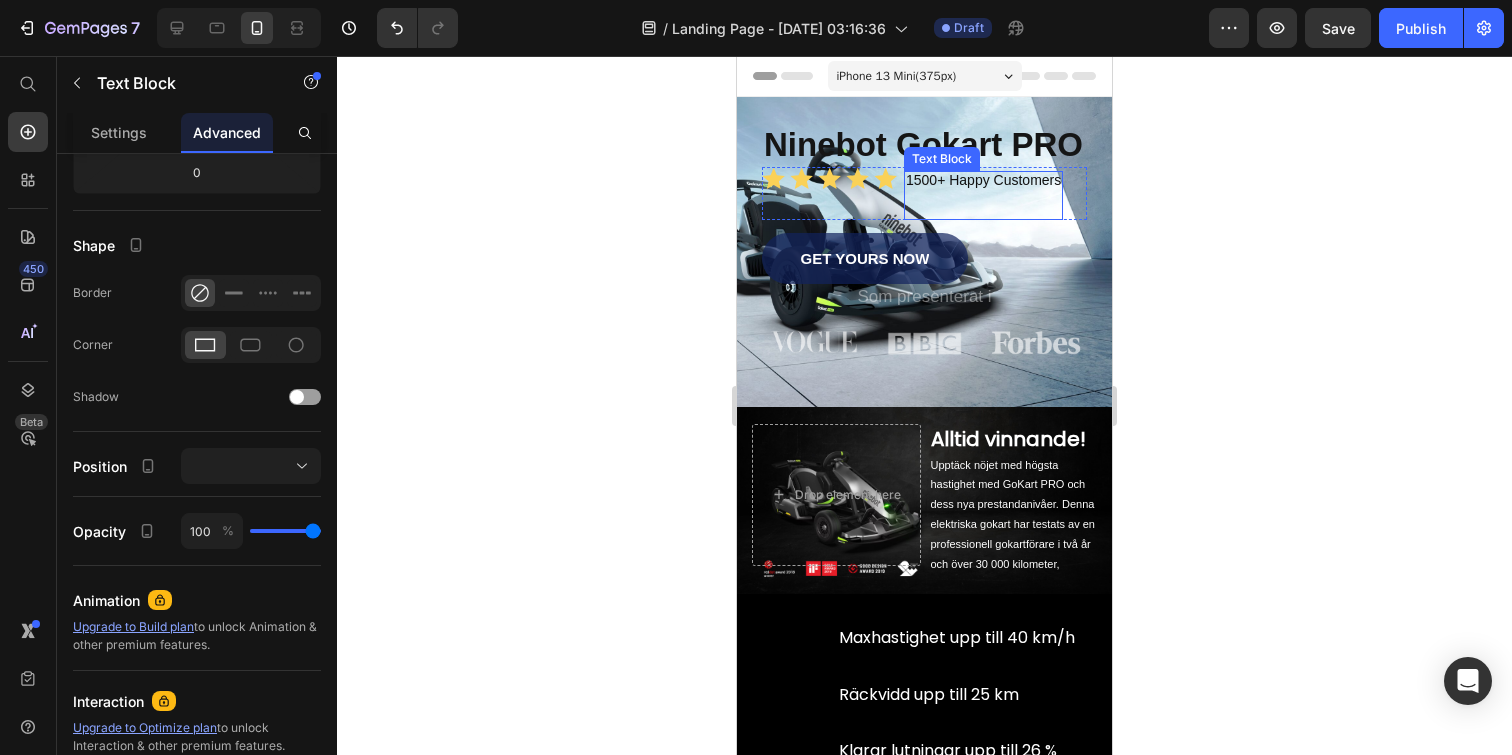 click on "1500+ Happy Customers" at bounding box center (983, 180) 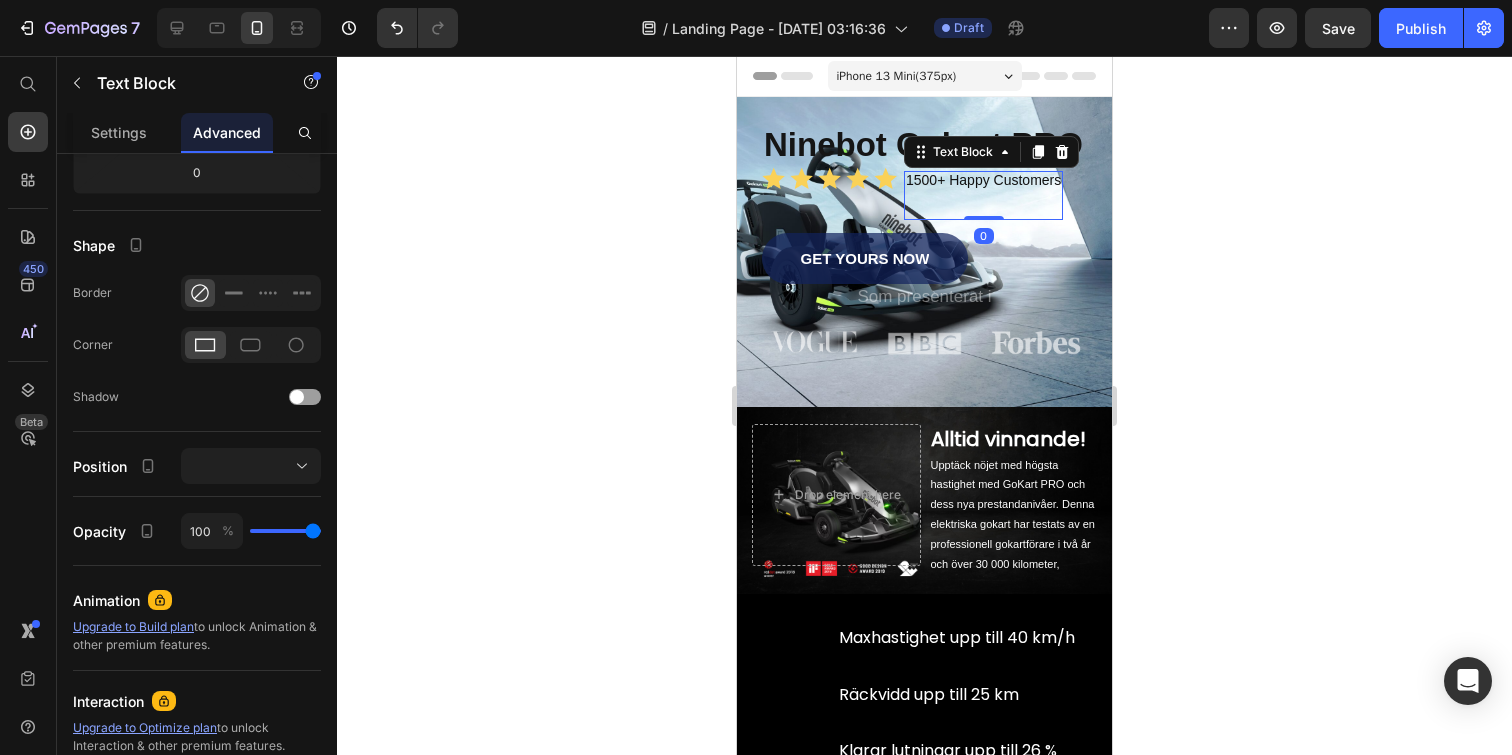 scroll, scrollTop: 0, scrollLeft: 0, axis: both 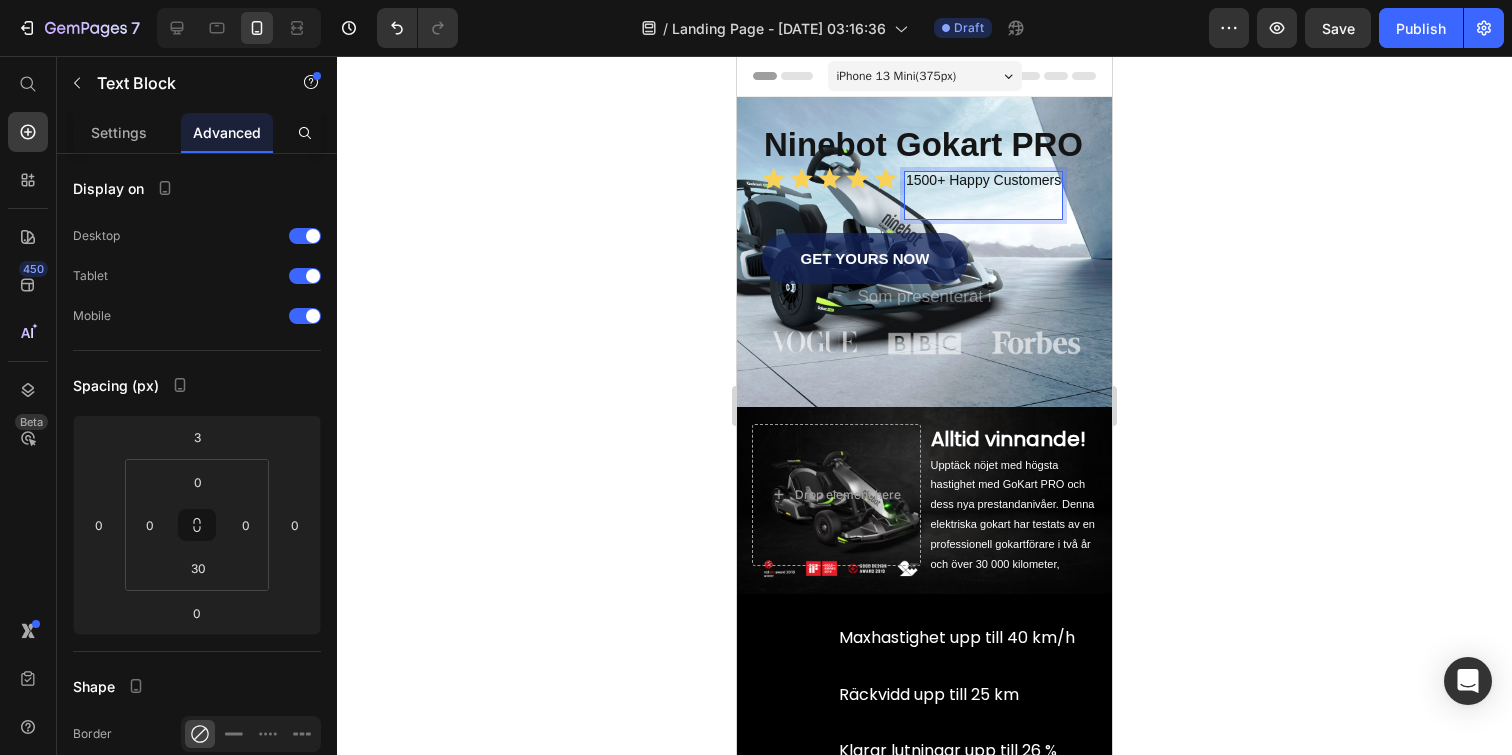 click on "1500+ Happy Customers" at bounding box center (983, 180) 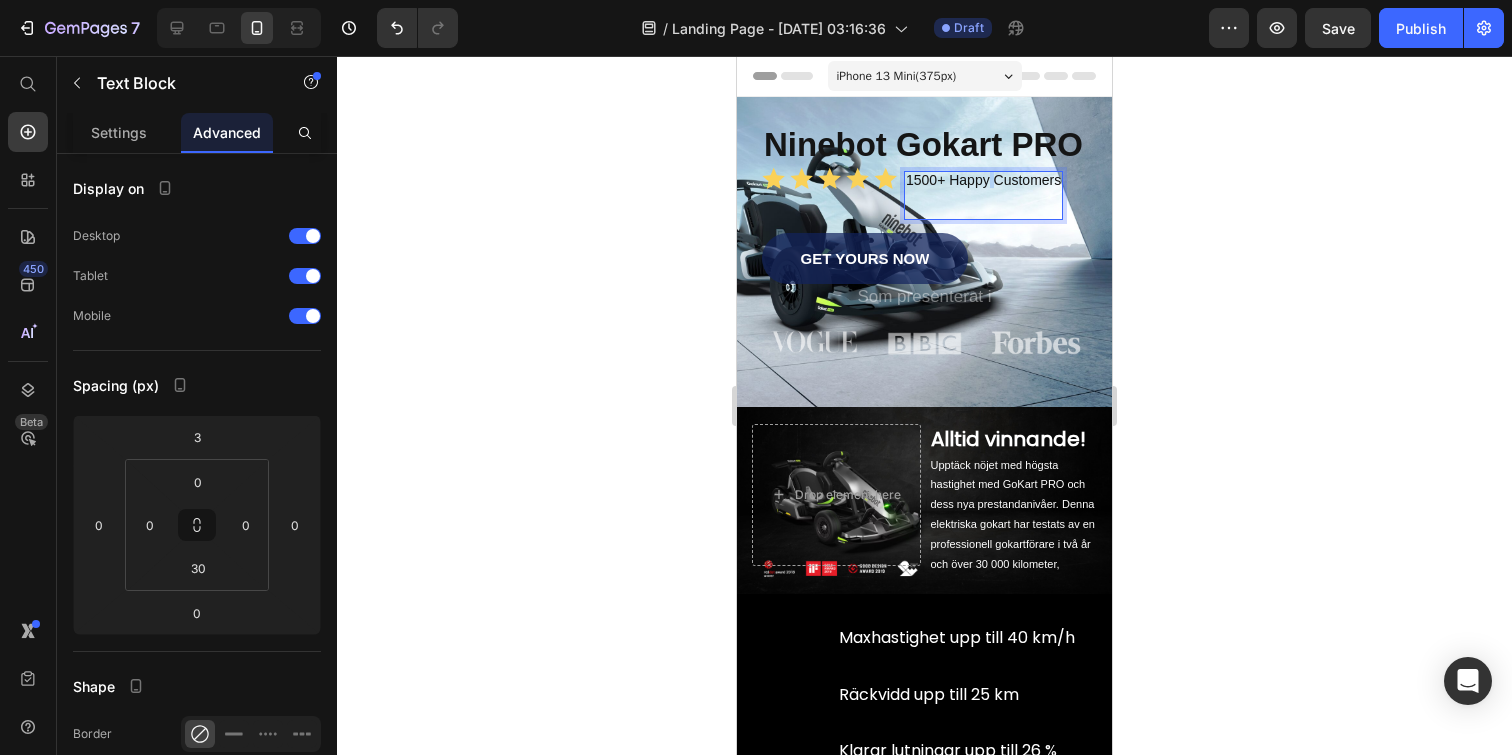 click on "1500+ Happy Customers" at bounding box center [983, 180] 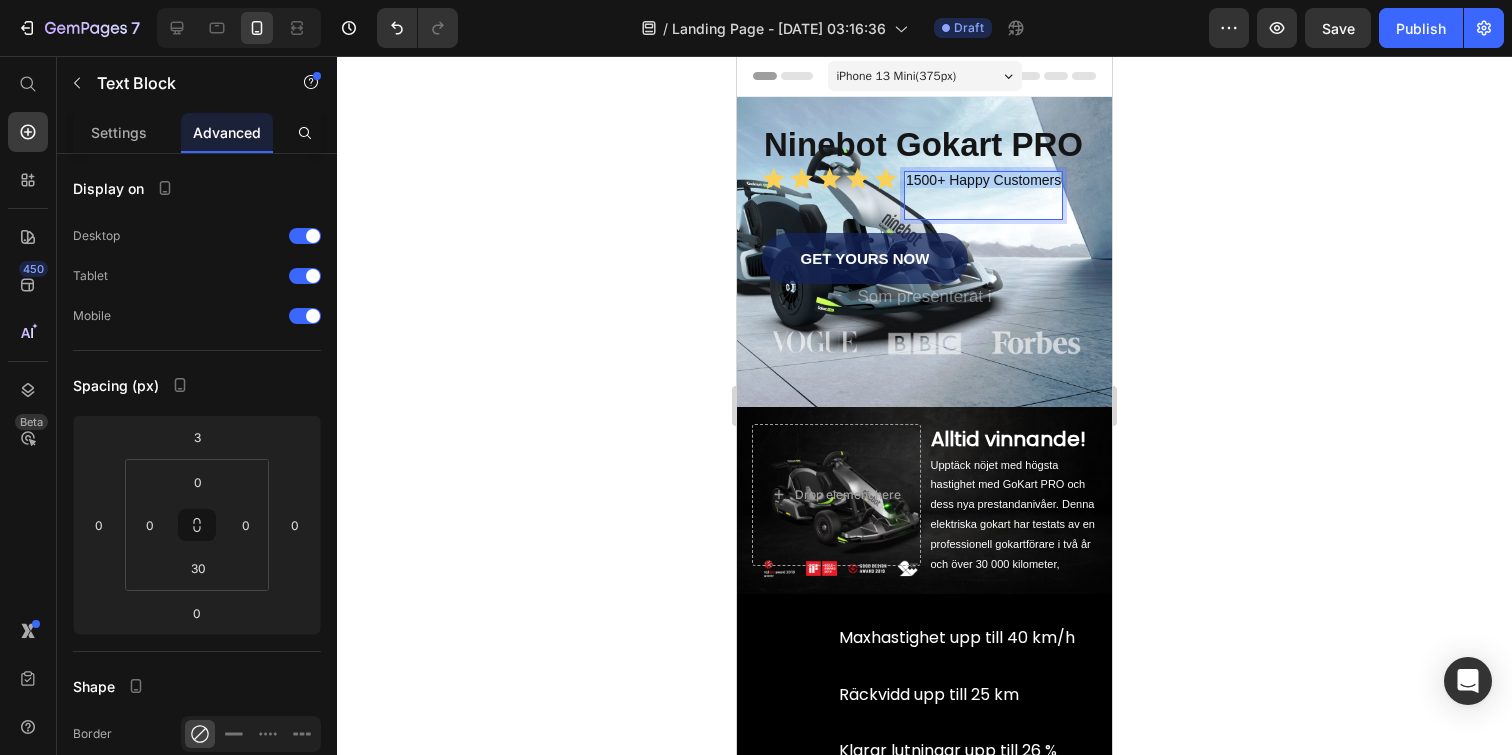click on "1500+ Happy Customers" at bounding box center [983, 180] 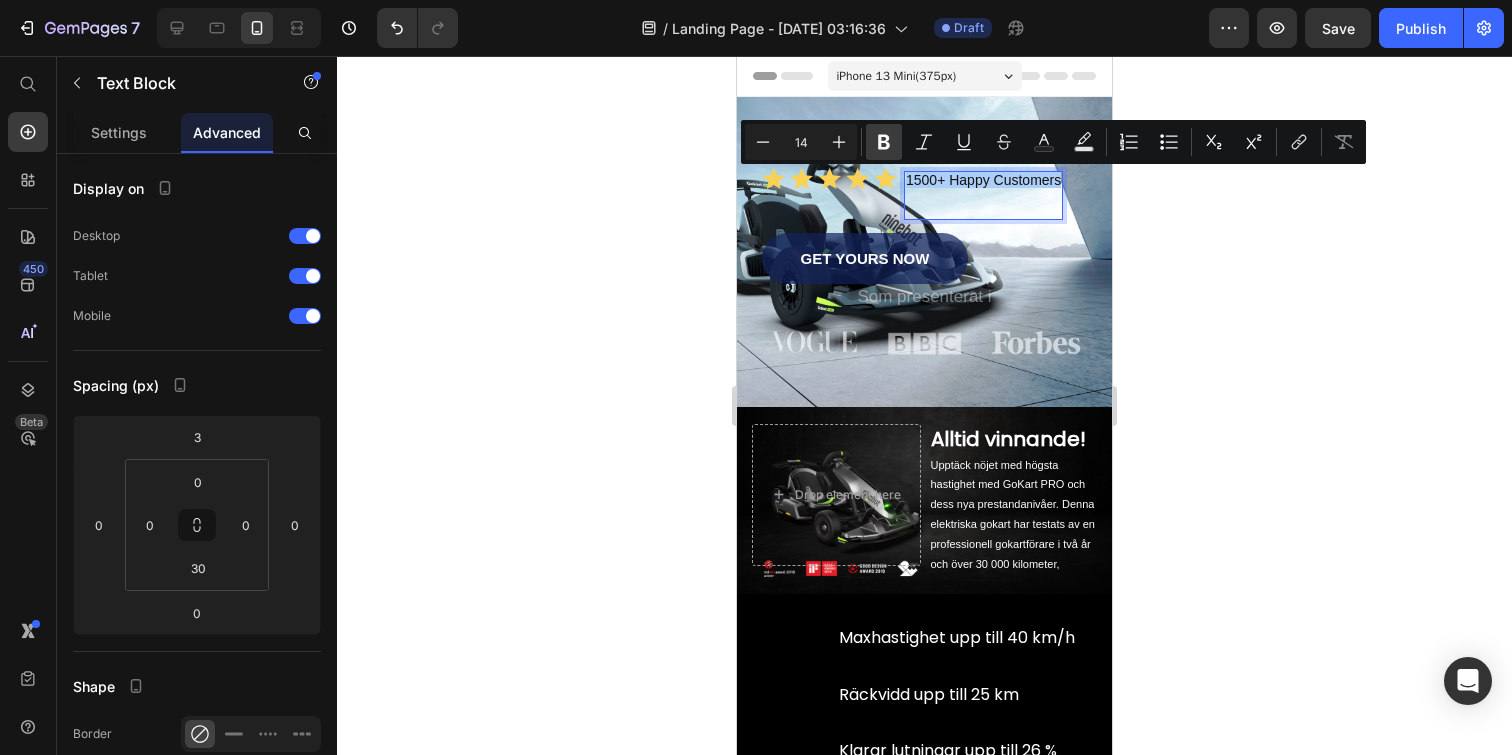 click 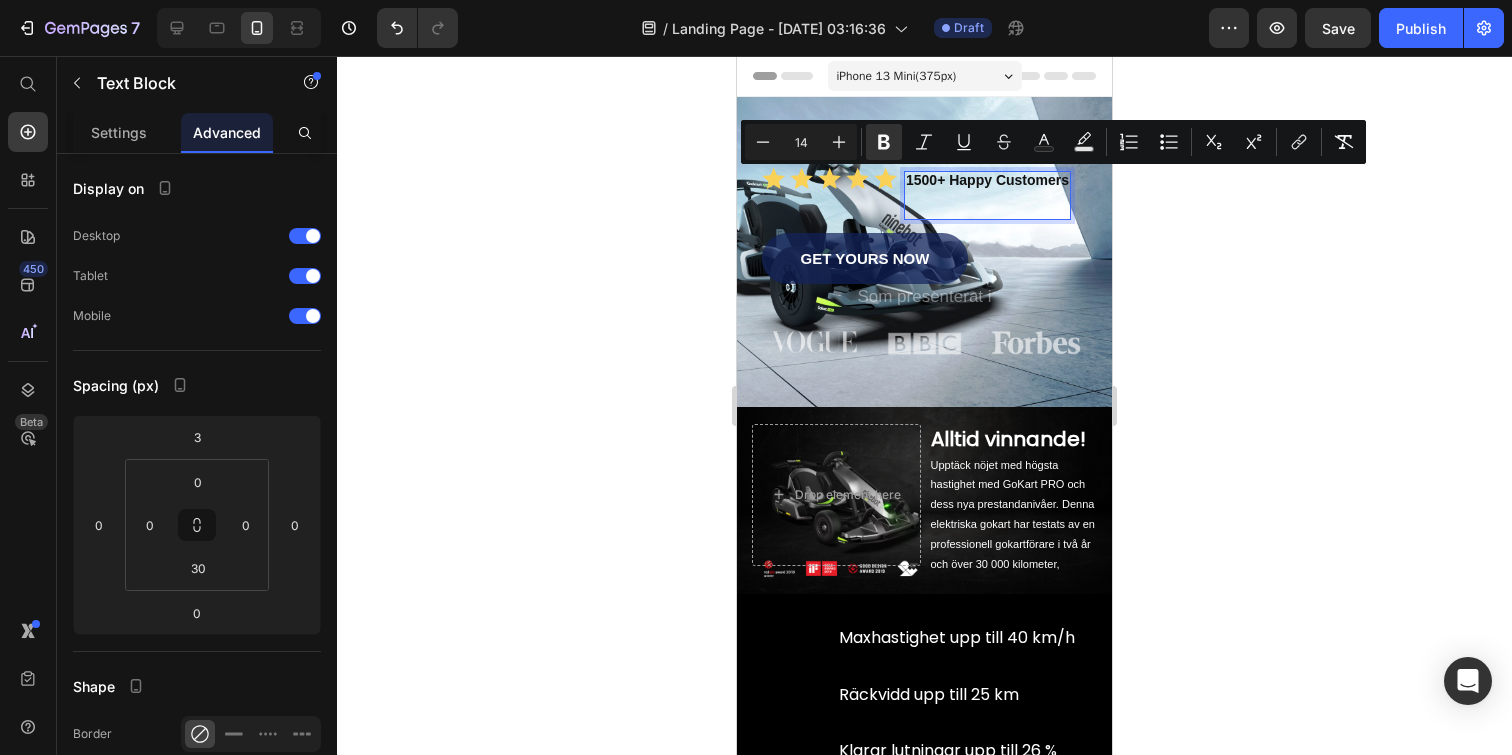 click 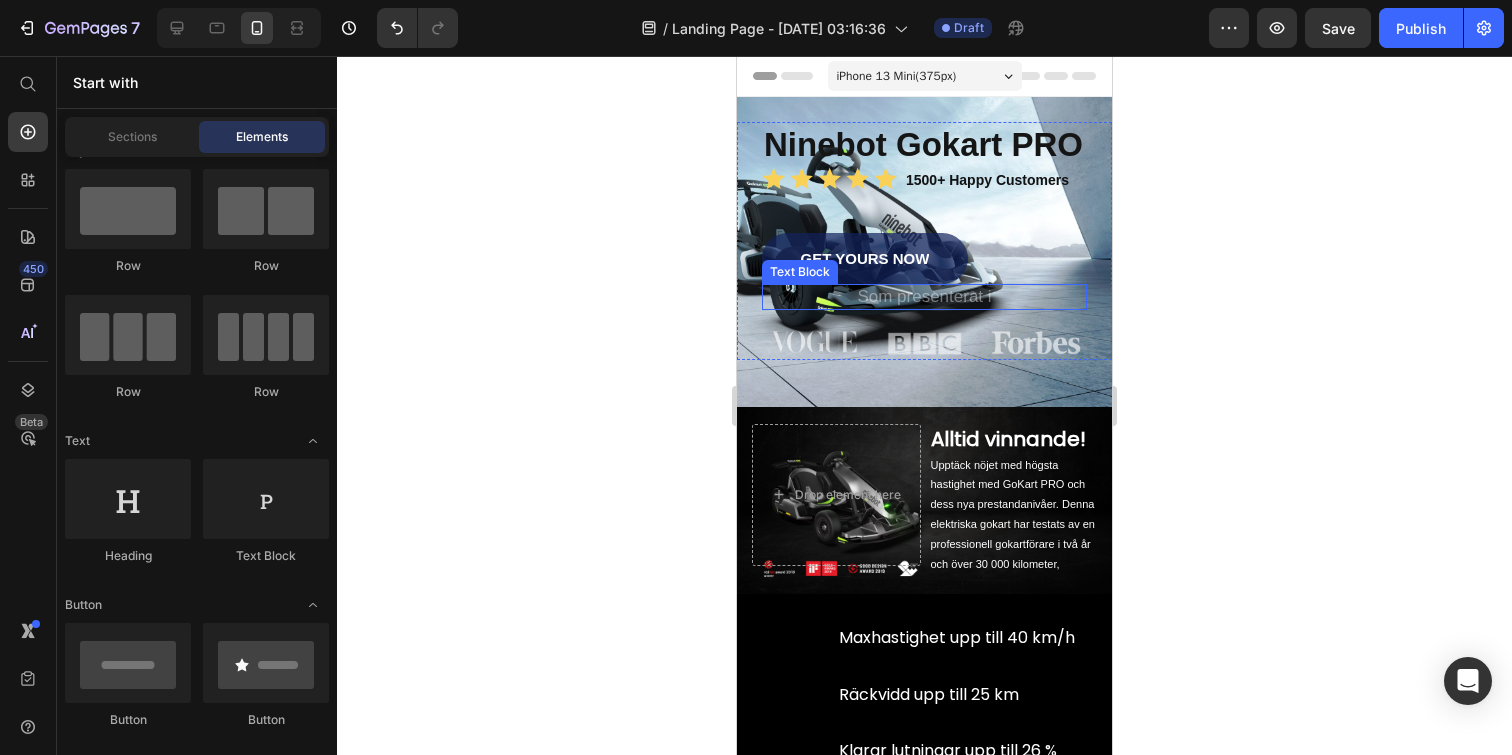 click on "Som presenterat i" at bounding box center (924, 296) 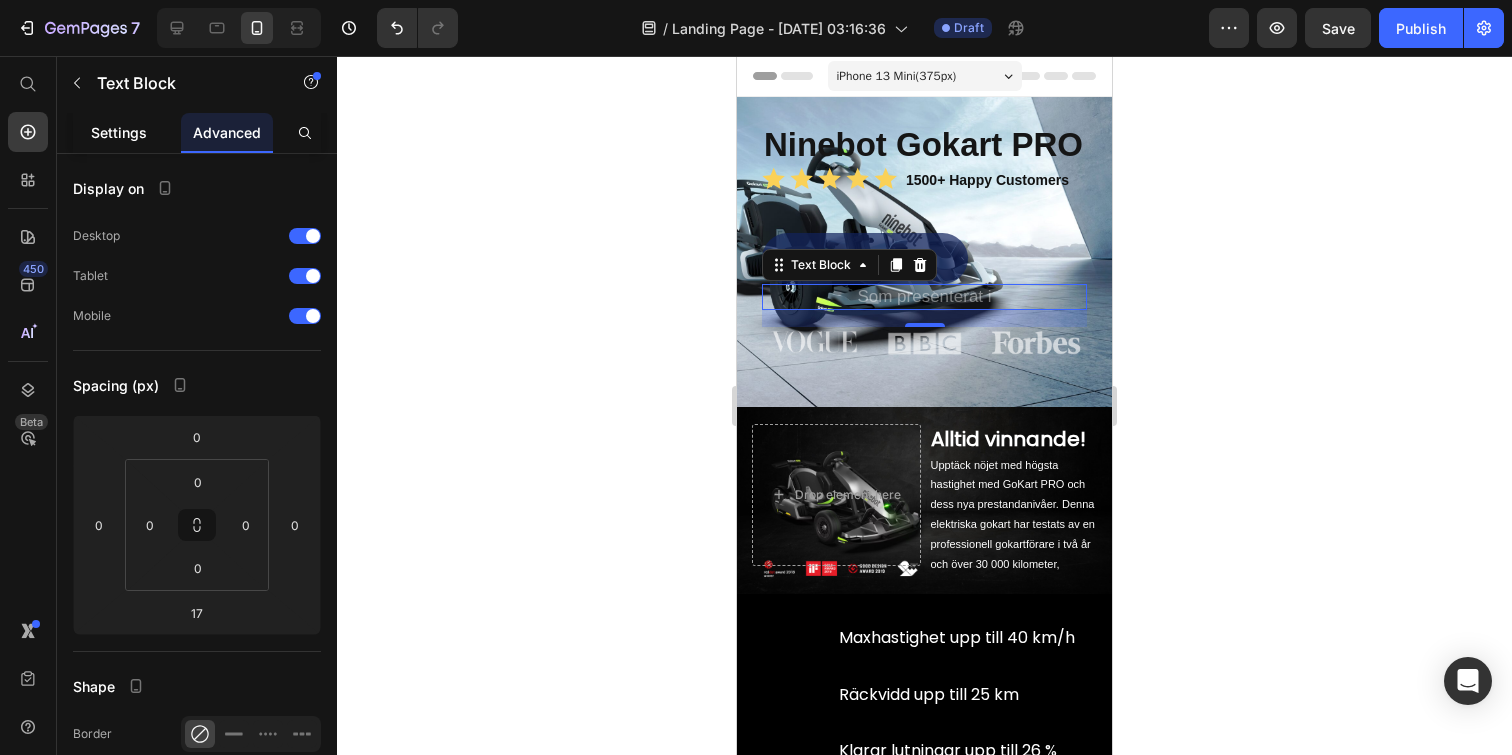 click on "Settings" at bounding box center (119, 132) 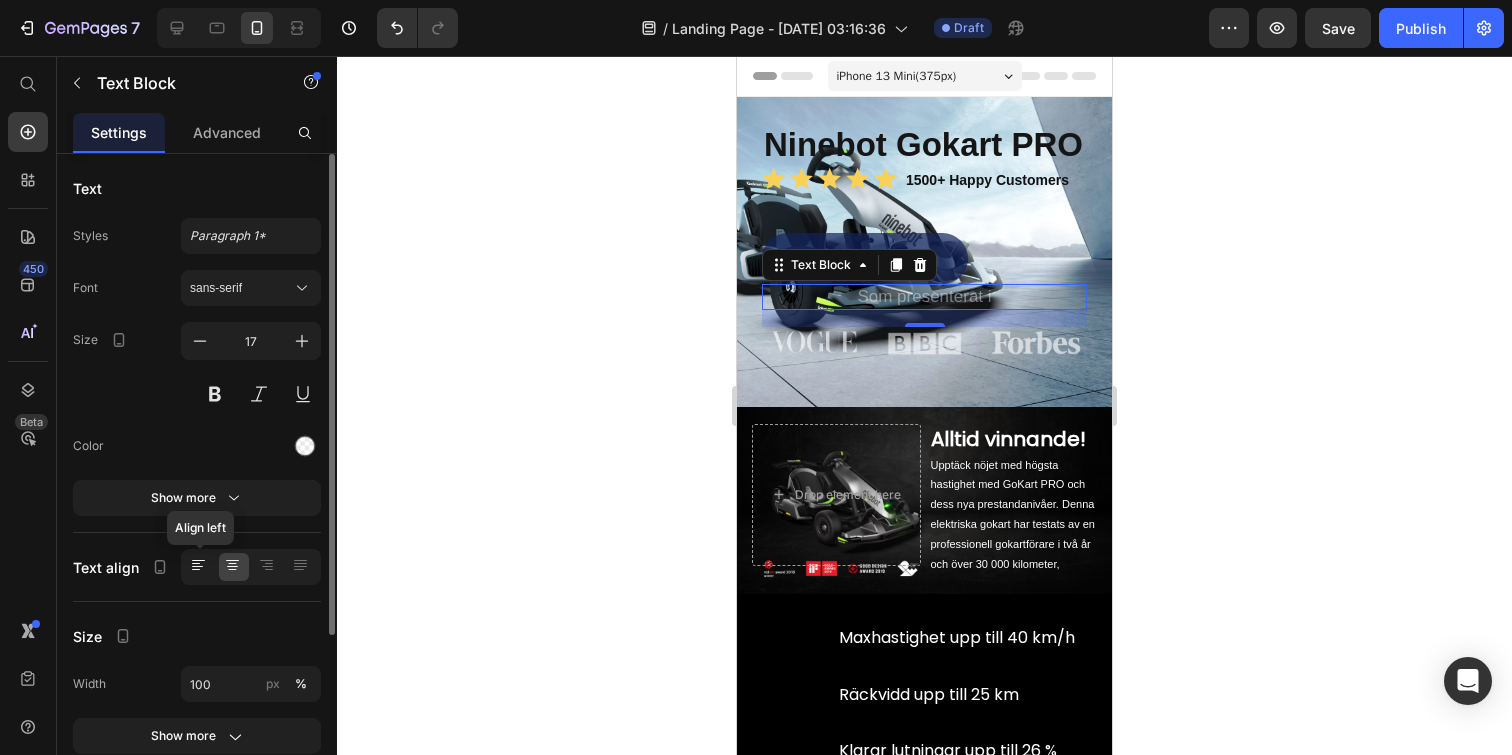click 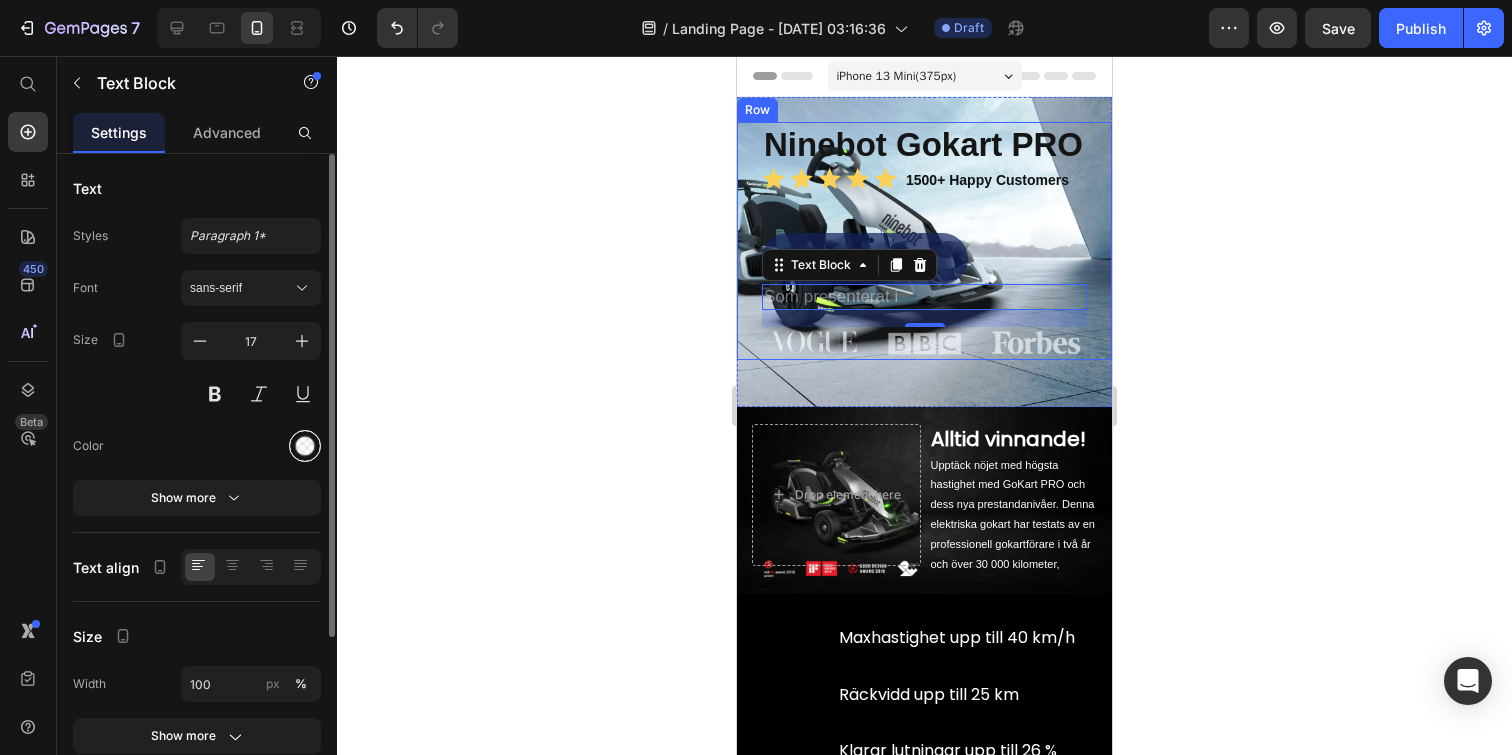 click at bounding box center (305, 446) 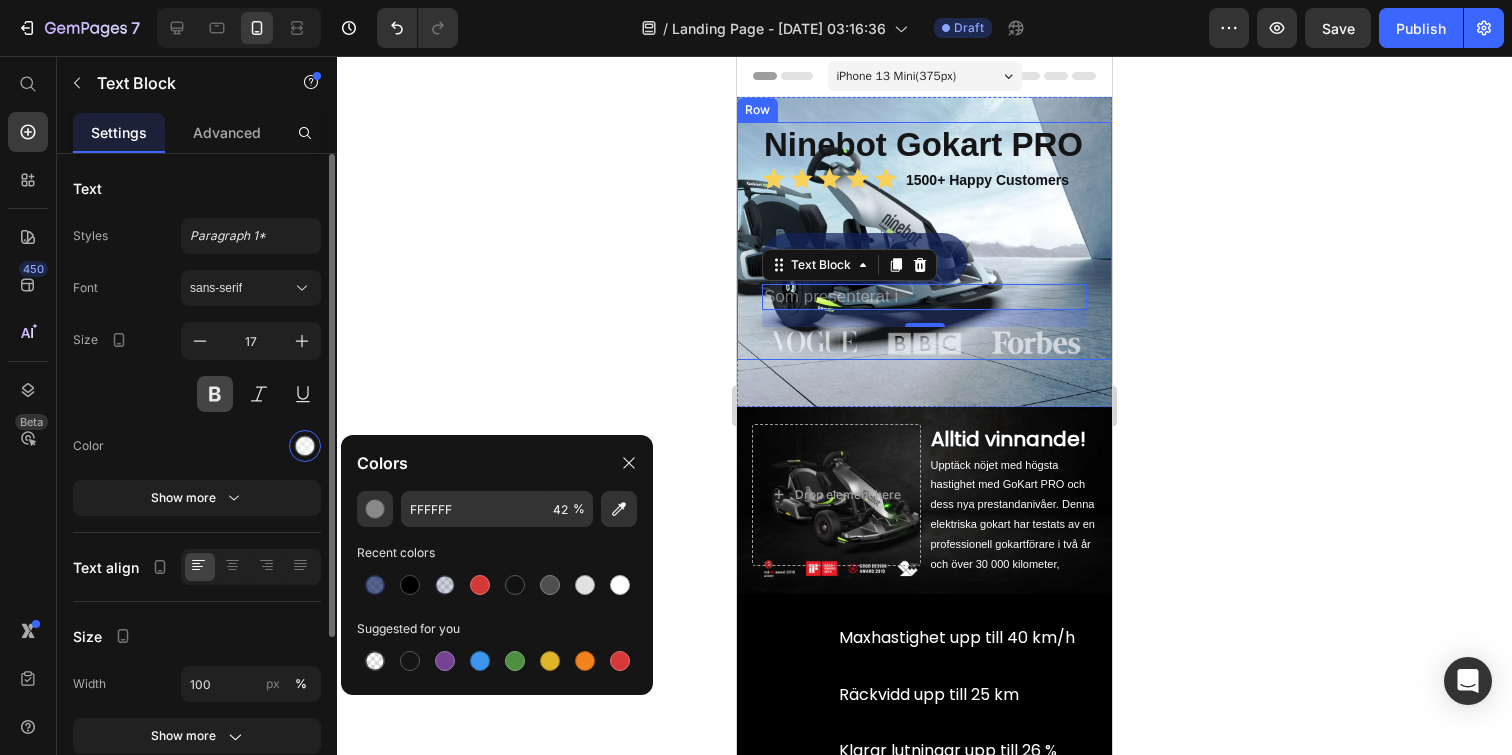 click at bounding box center [215, 394] 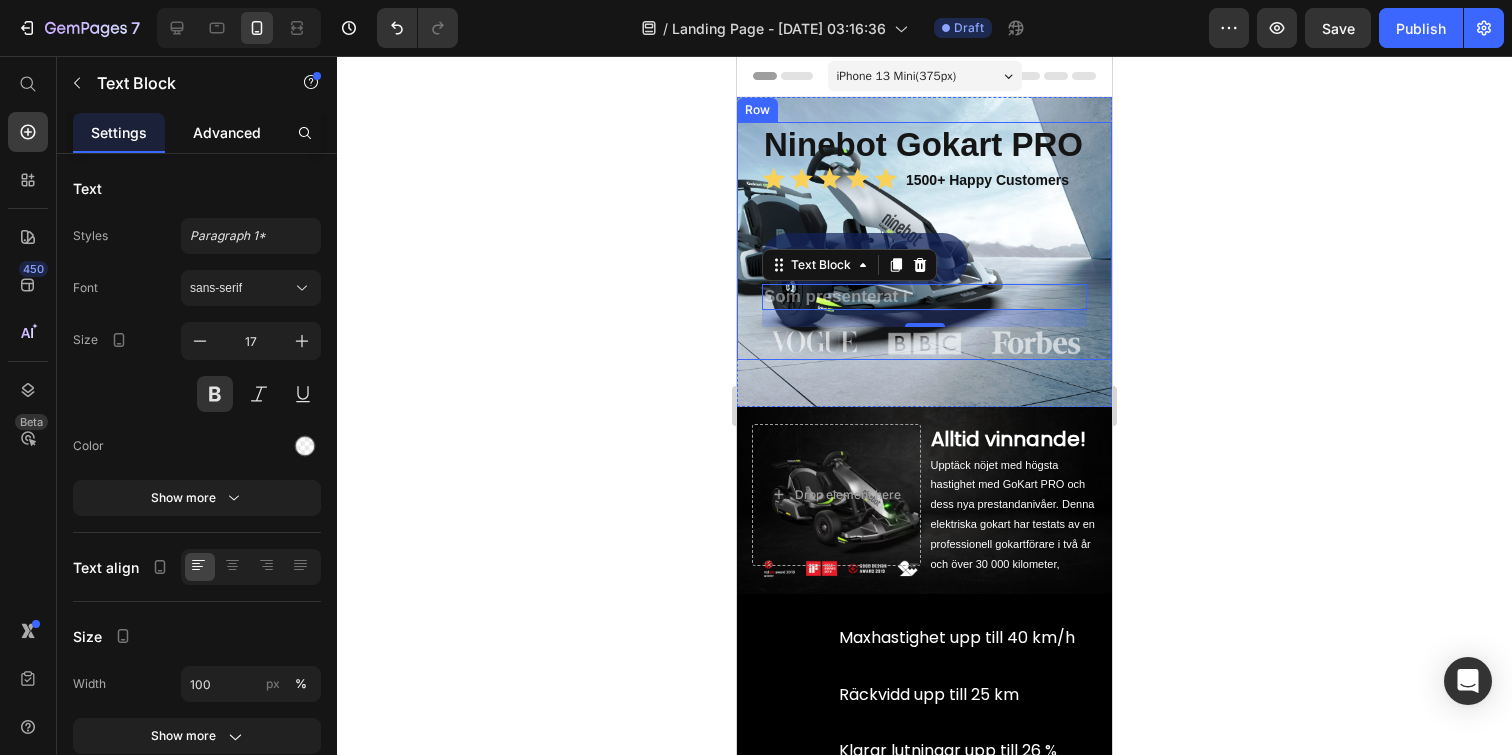 click on "Advanced" 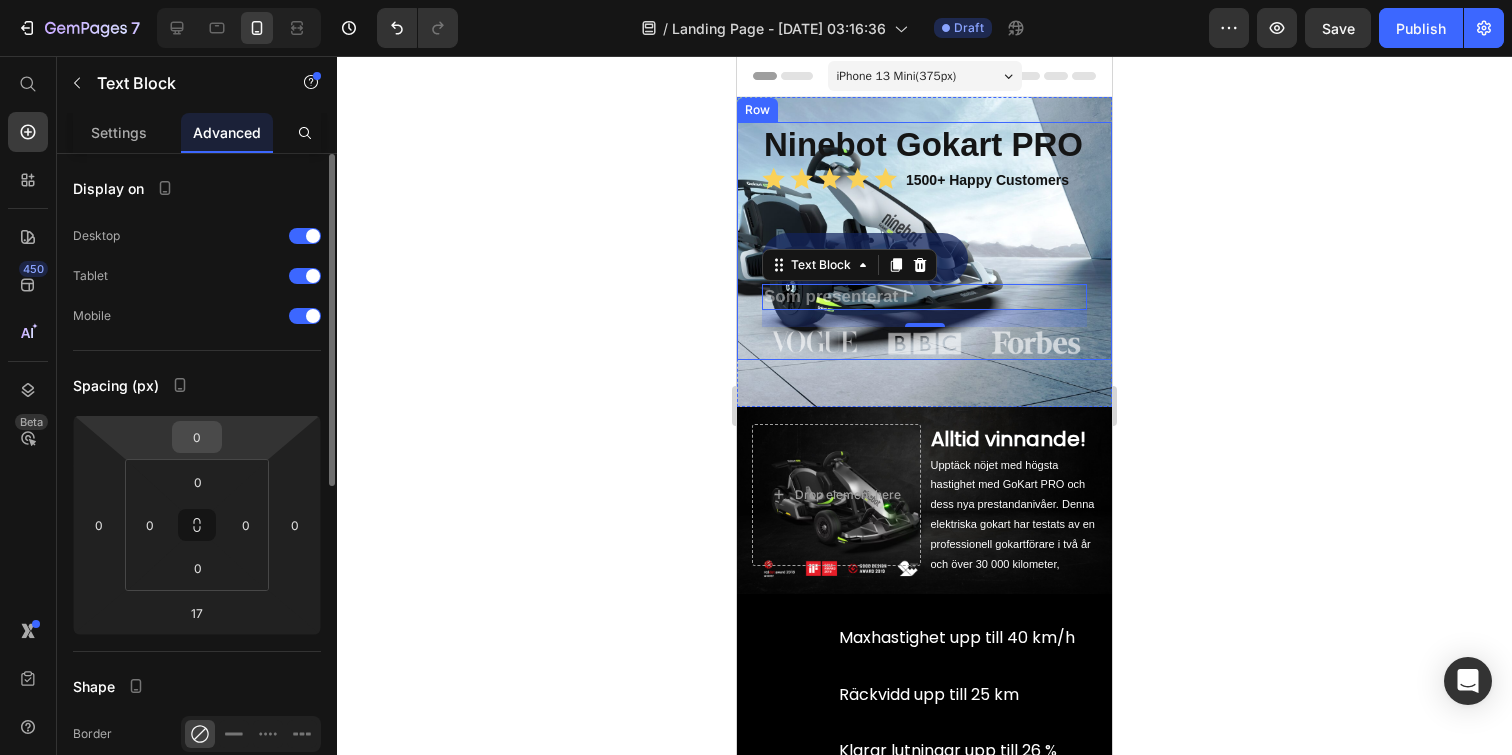 click on "0" at bounding box center (197, 437) 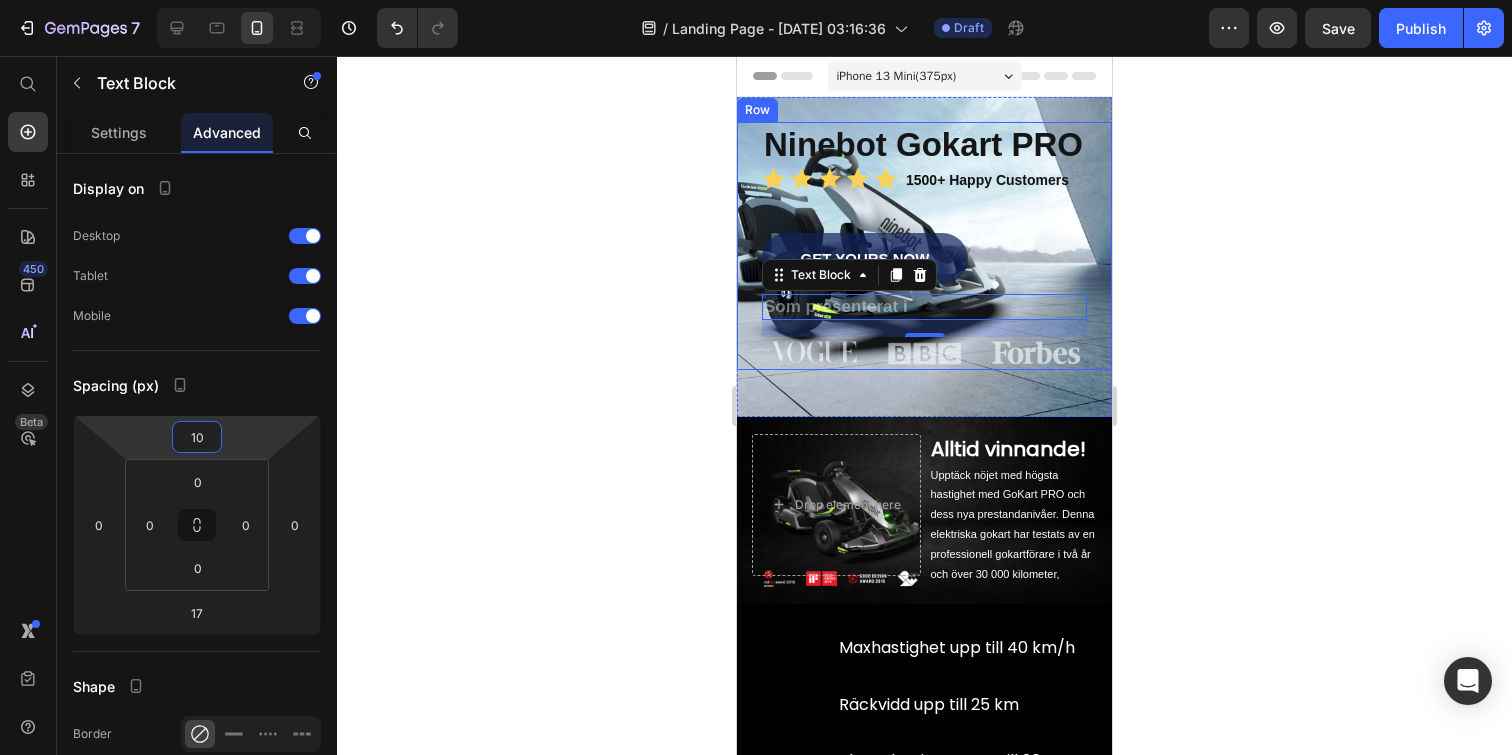 type on "1" 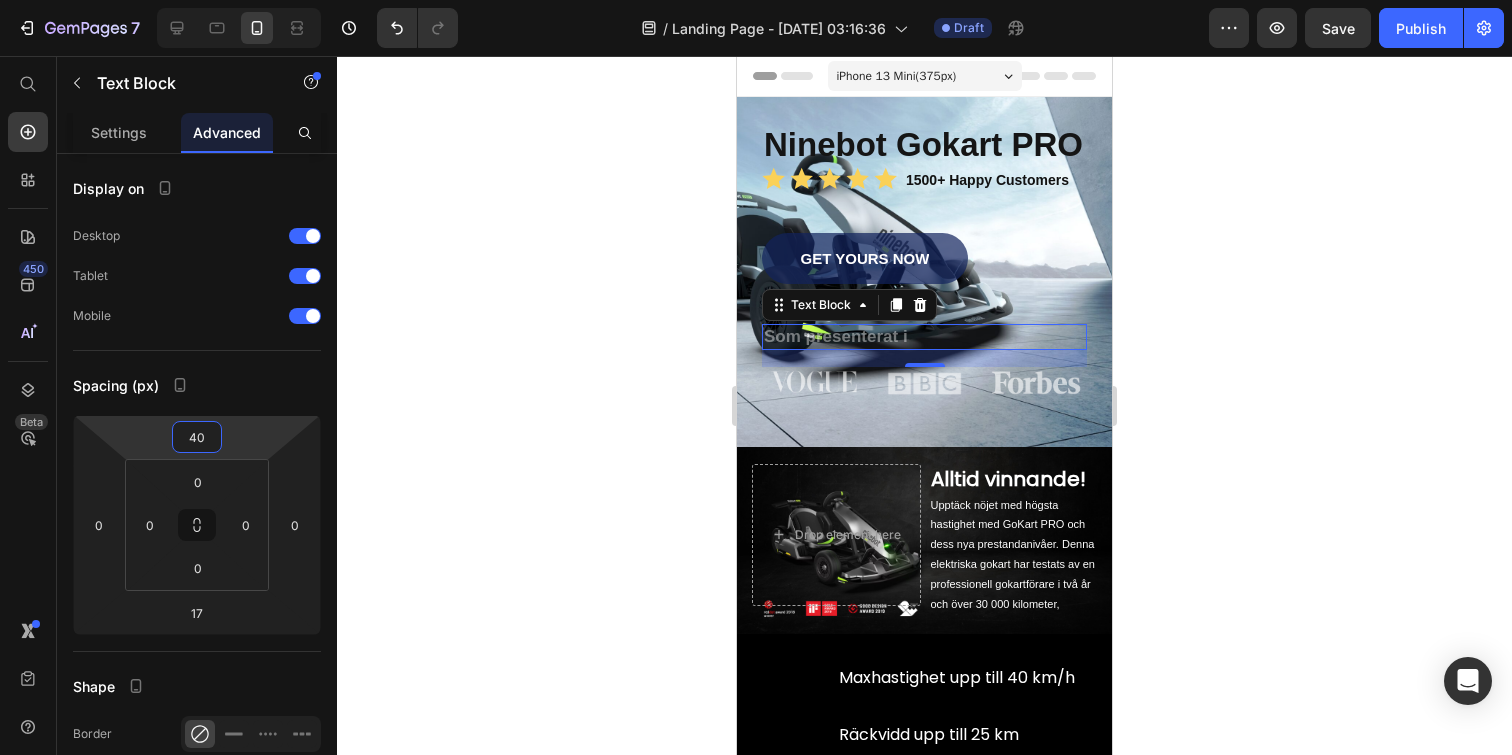 type on "40" 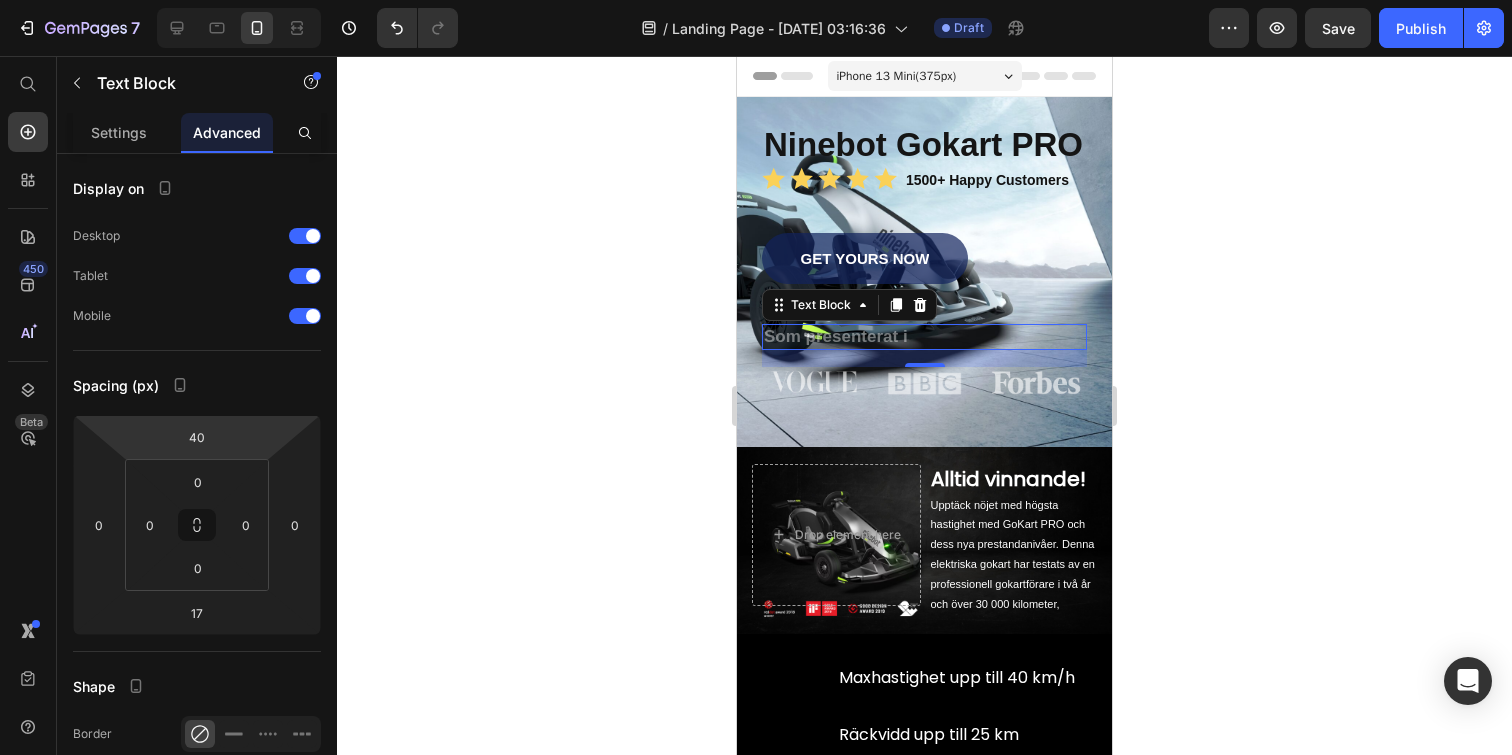 click 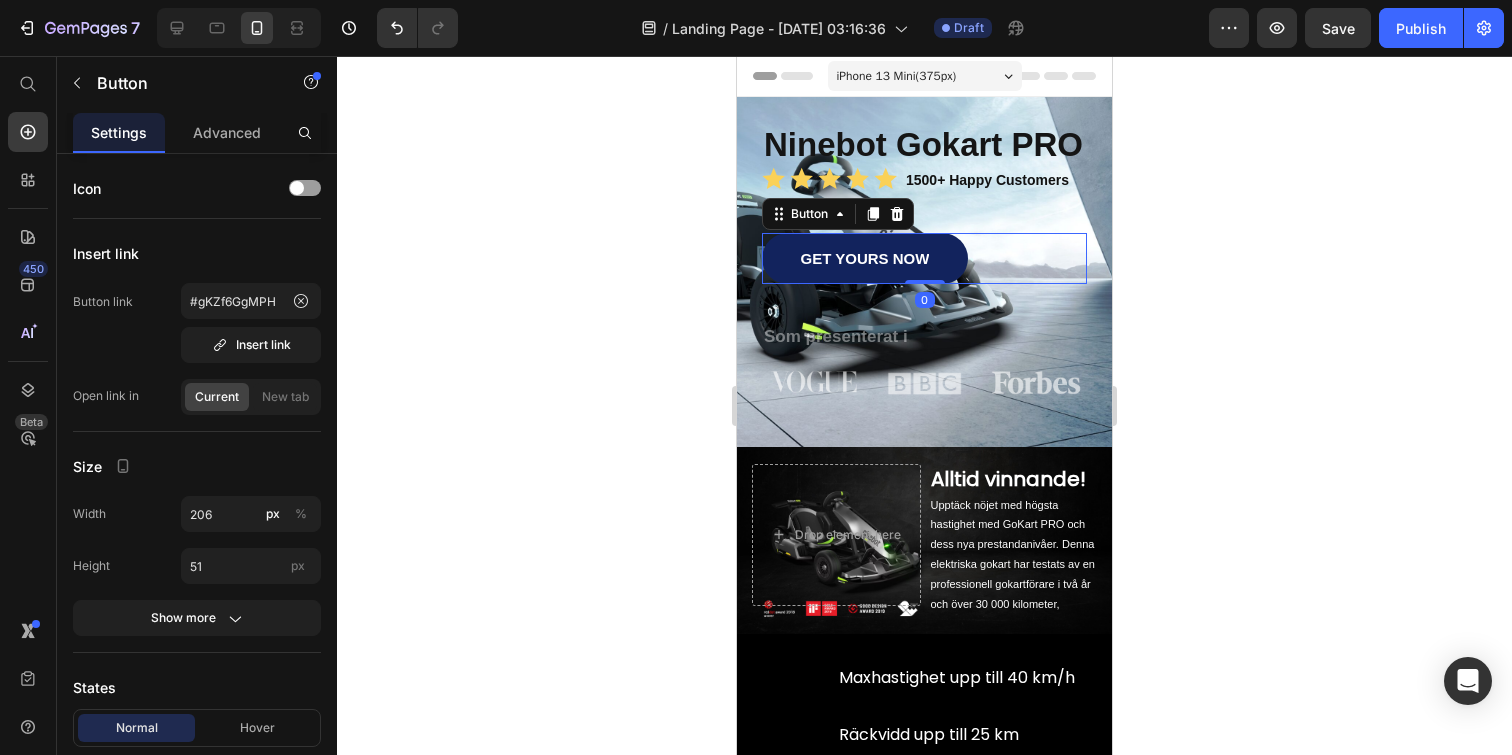 click on "GET YOURS NOW" at bounding box center [865, 258] 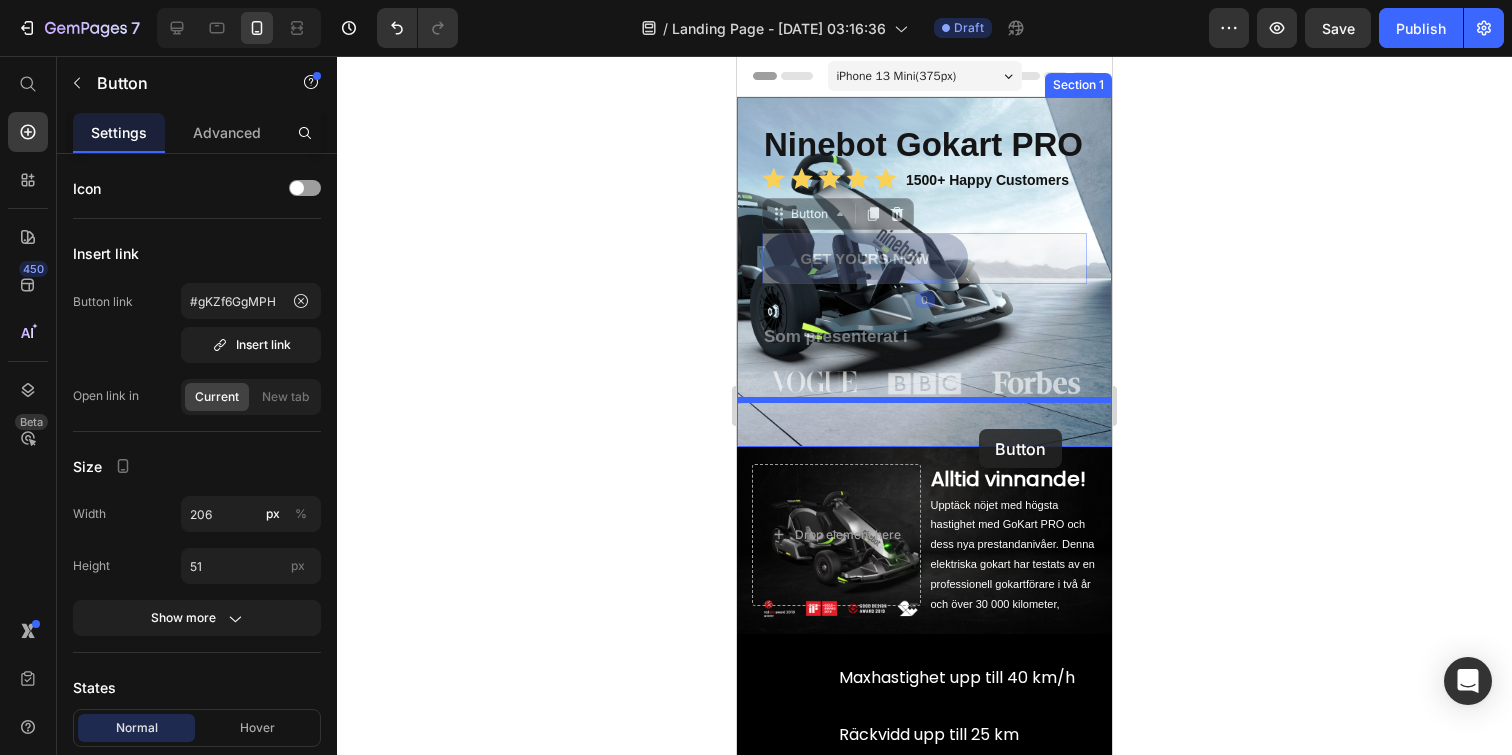 drag, startPoint x: 957, startPoint y: 247, endPoint x: 979, endPoint y: 429, distance: 183.32484 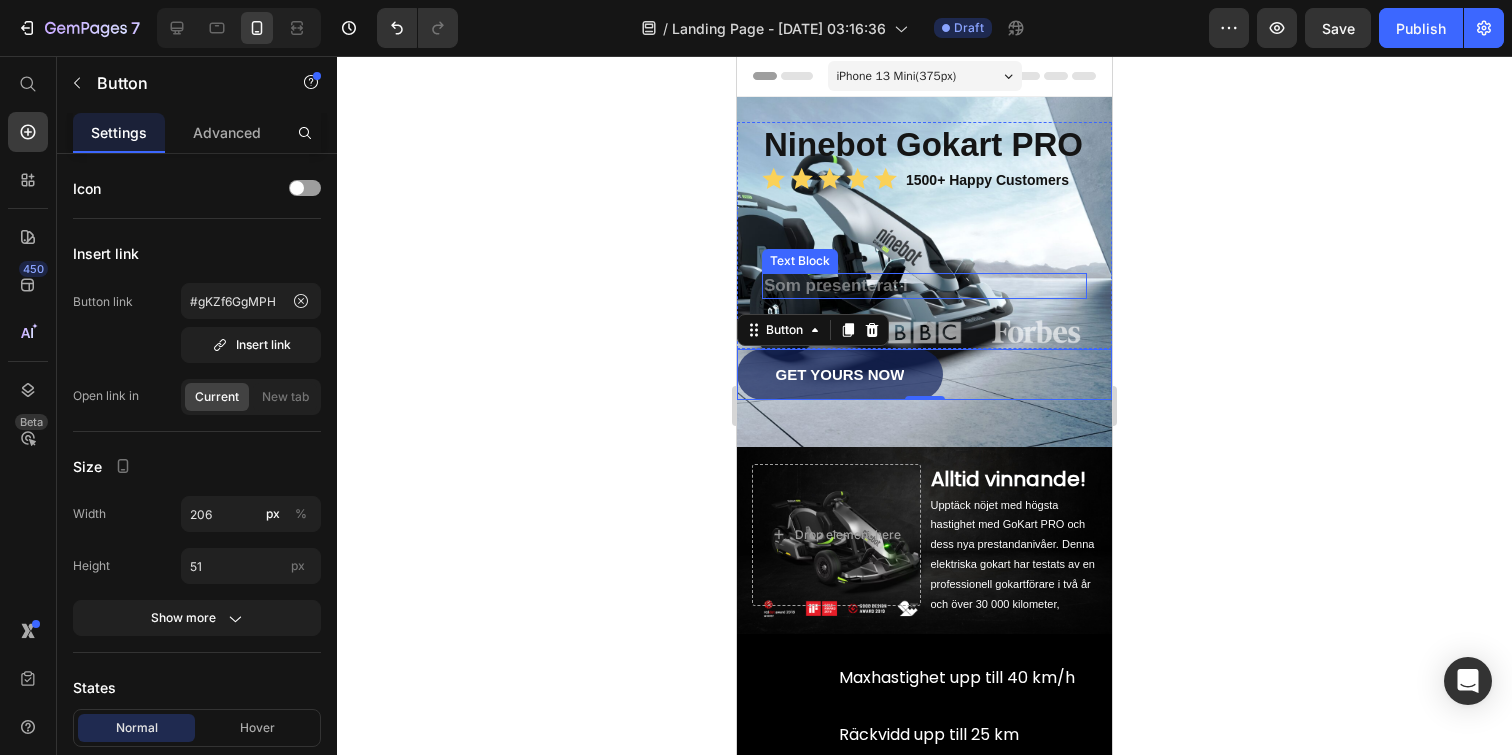 click on "Som presenterat i" at bounding box center [924, 285] 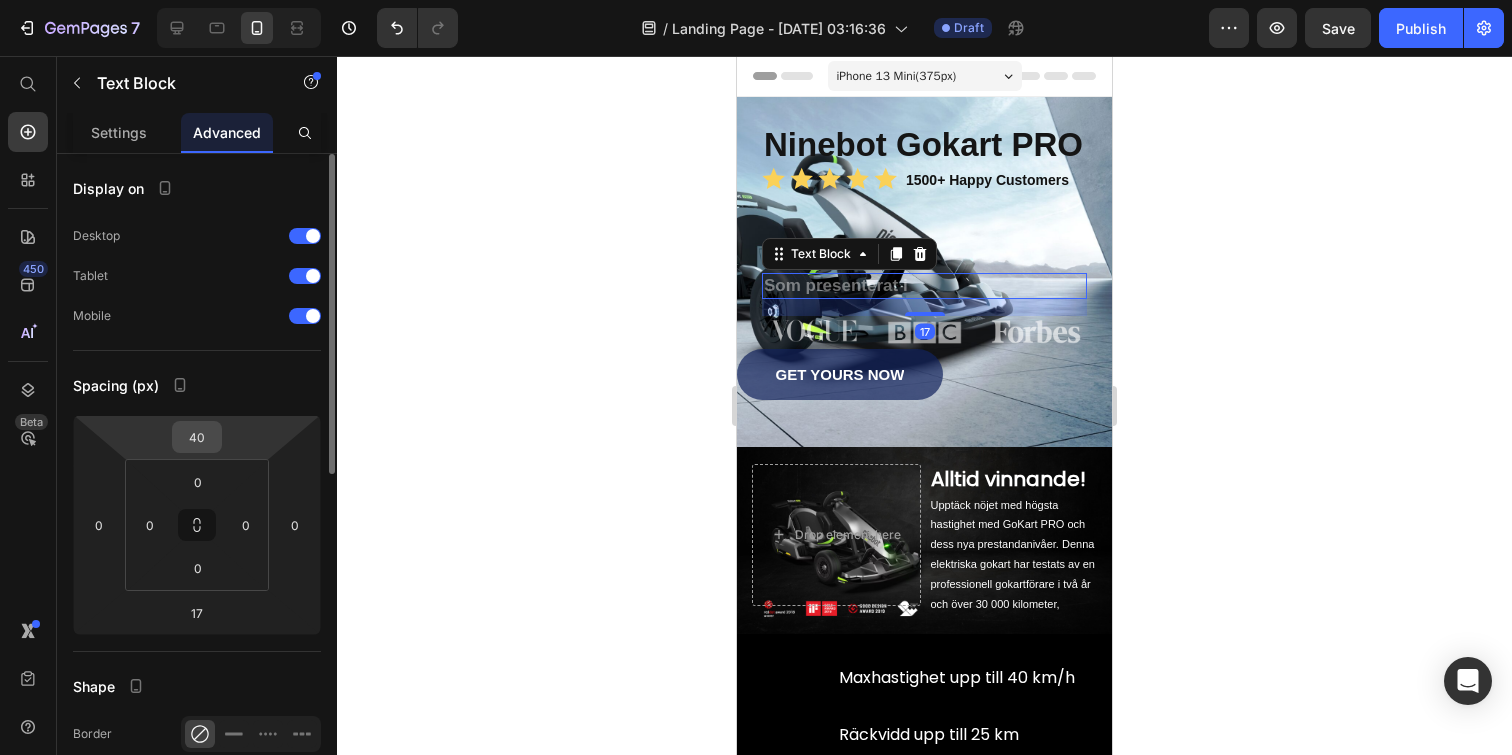 click on "40" at bounding box center (197, 437) 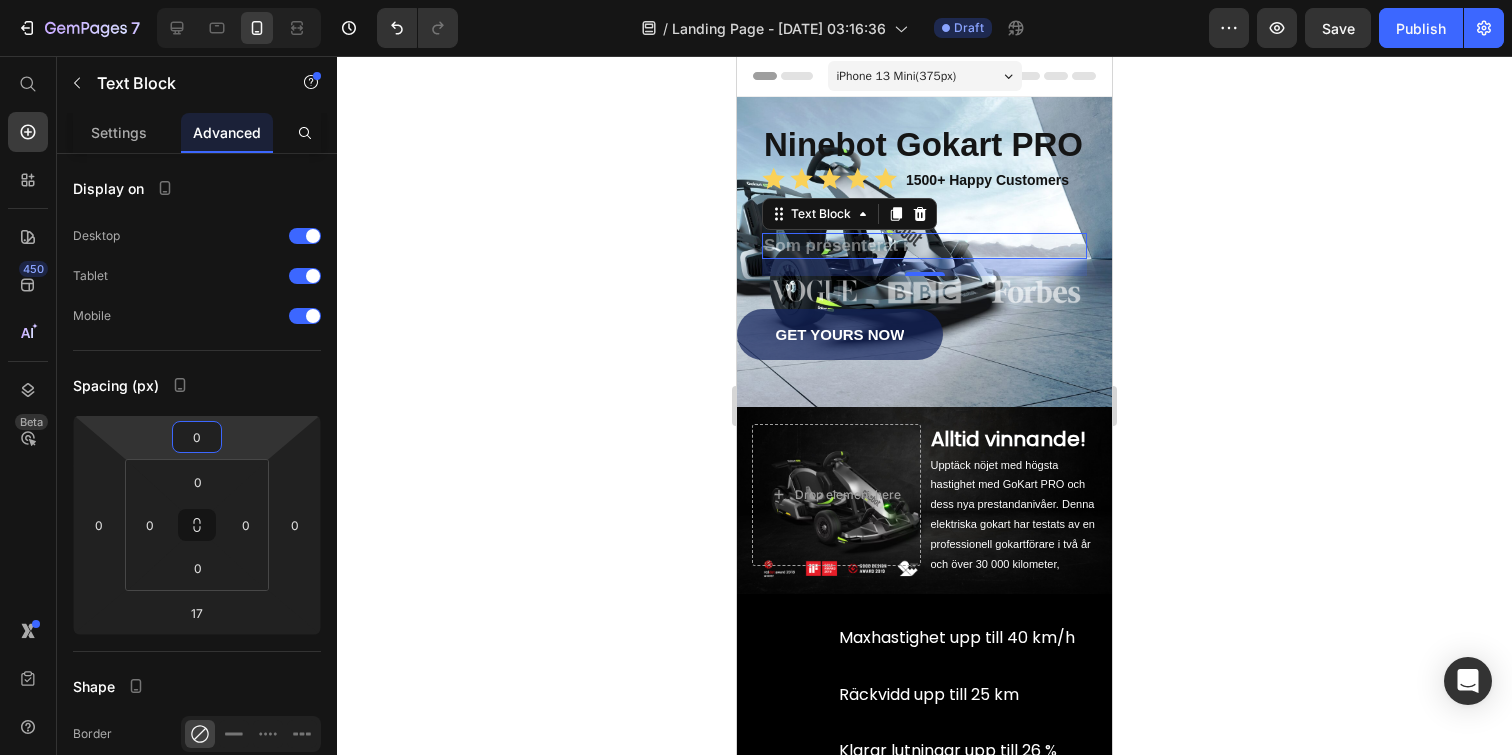 type on "0" 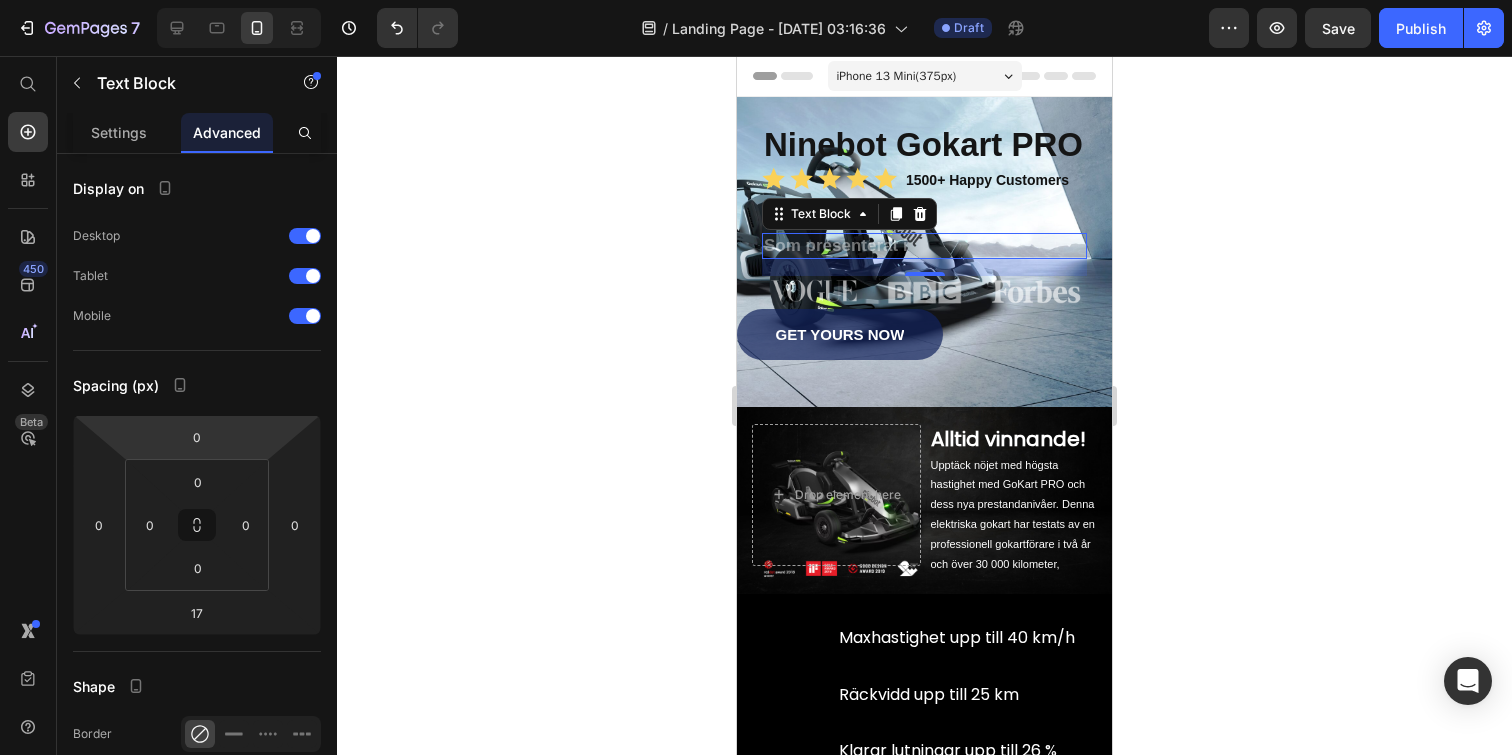 click 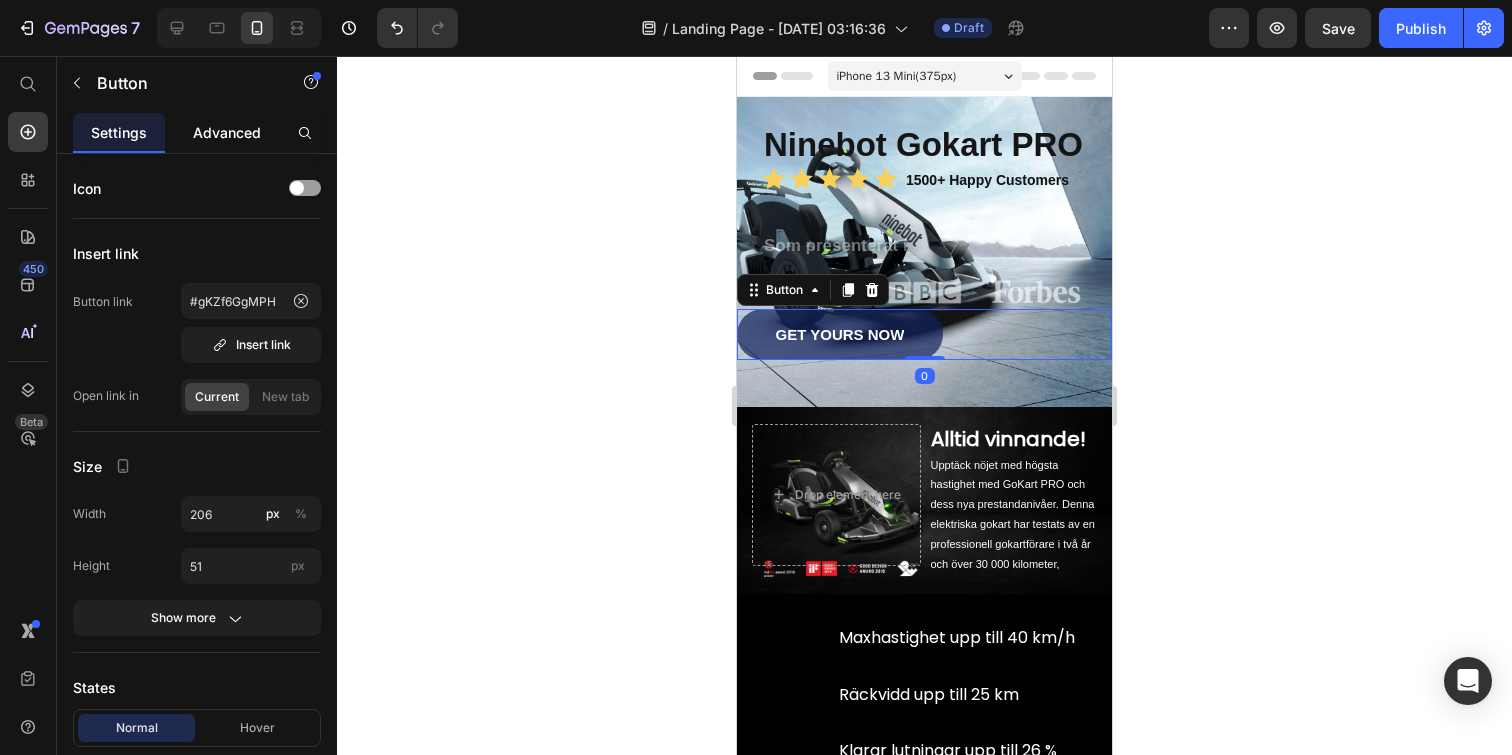 click on "Advanced" at bounding box center (227, 132) 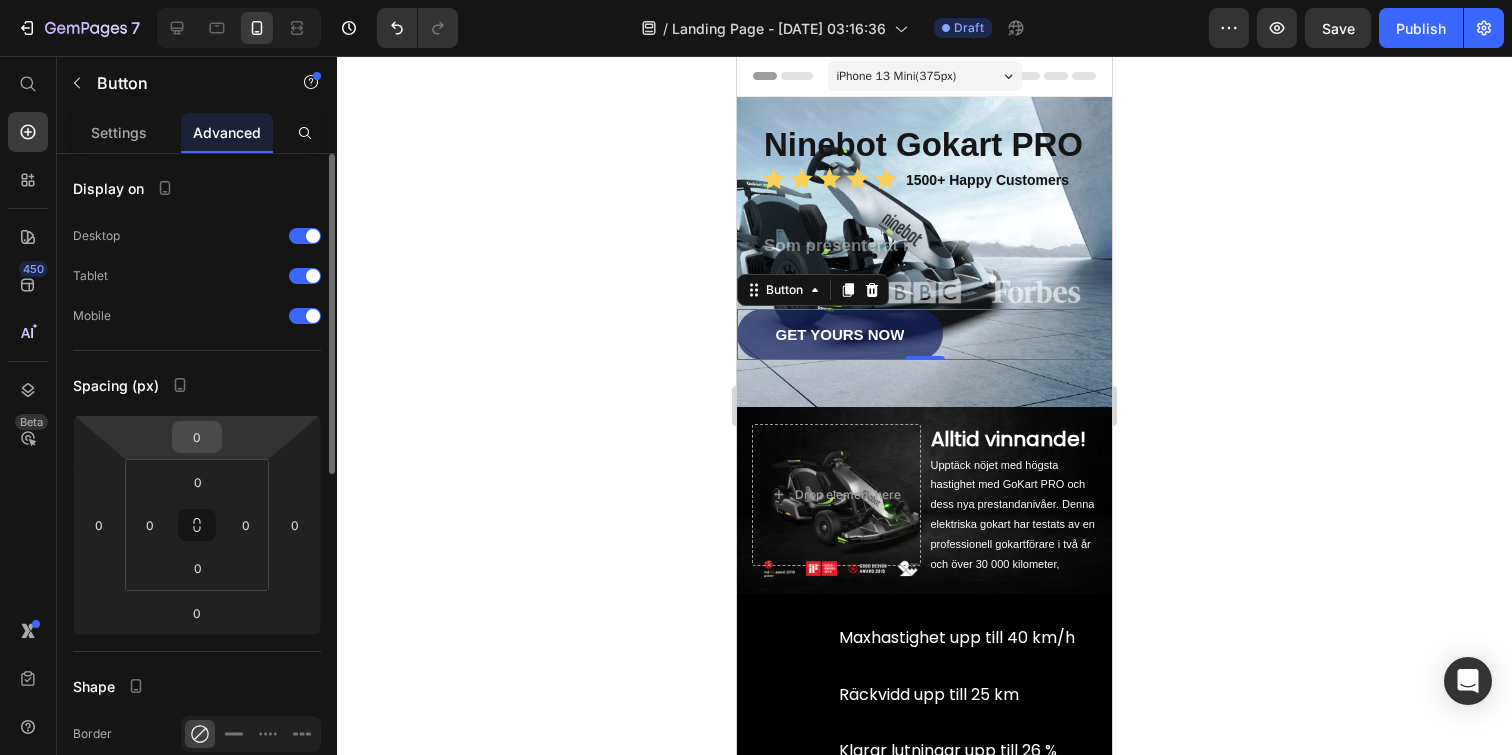click on "0" at bounding box center (197, 437) 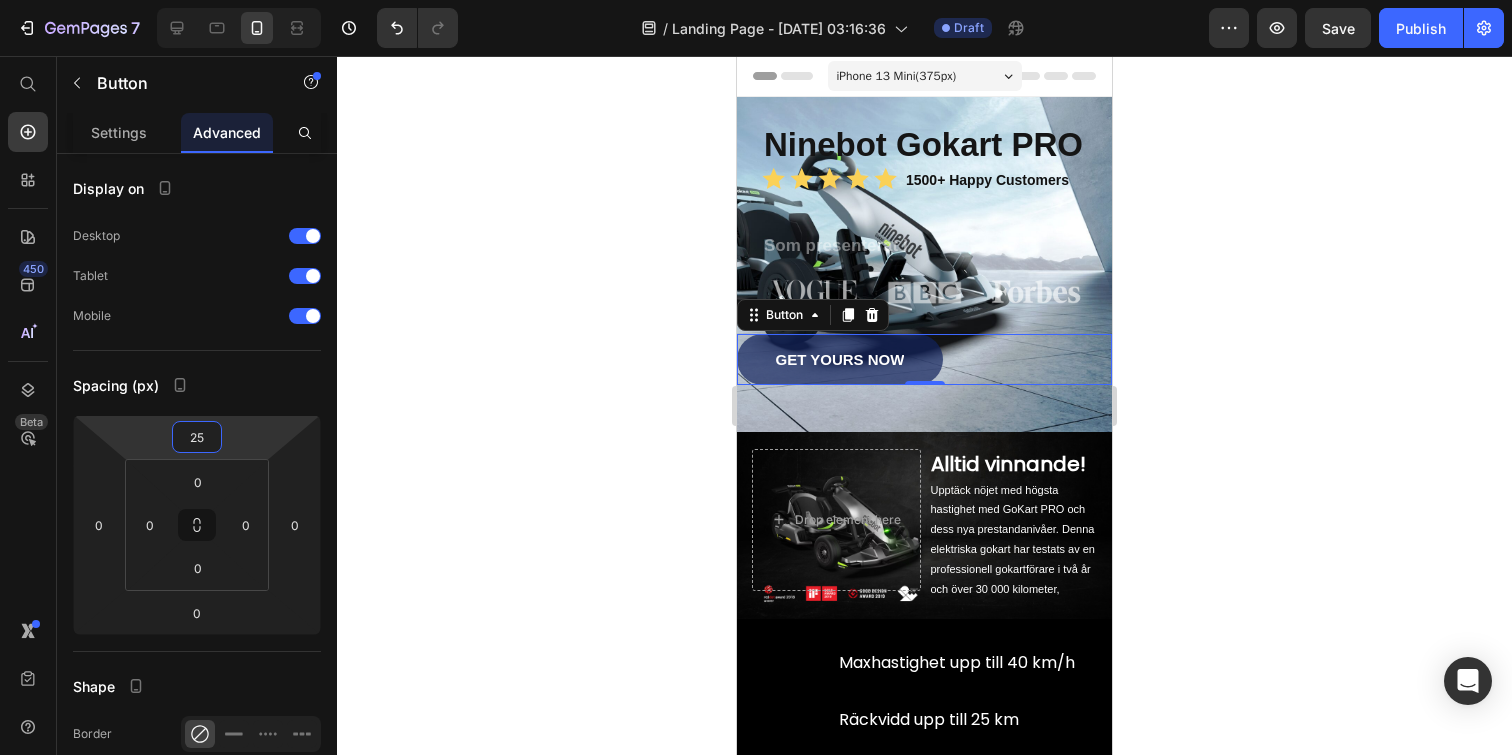 type on "25" 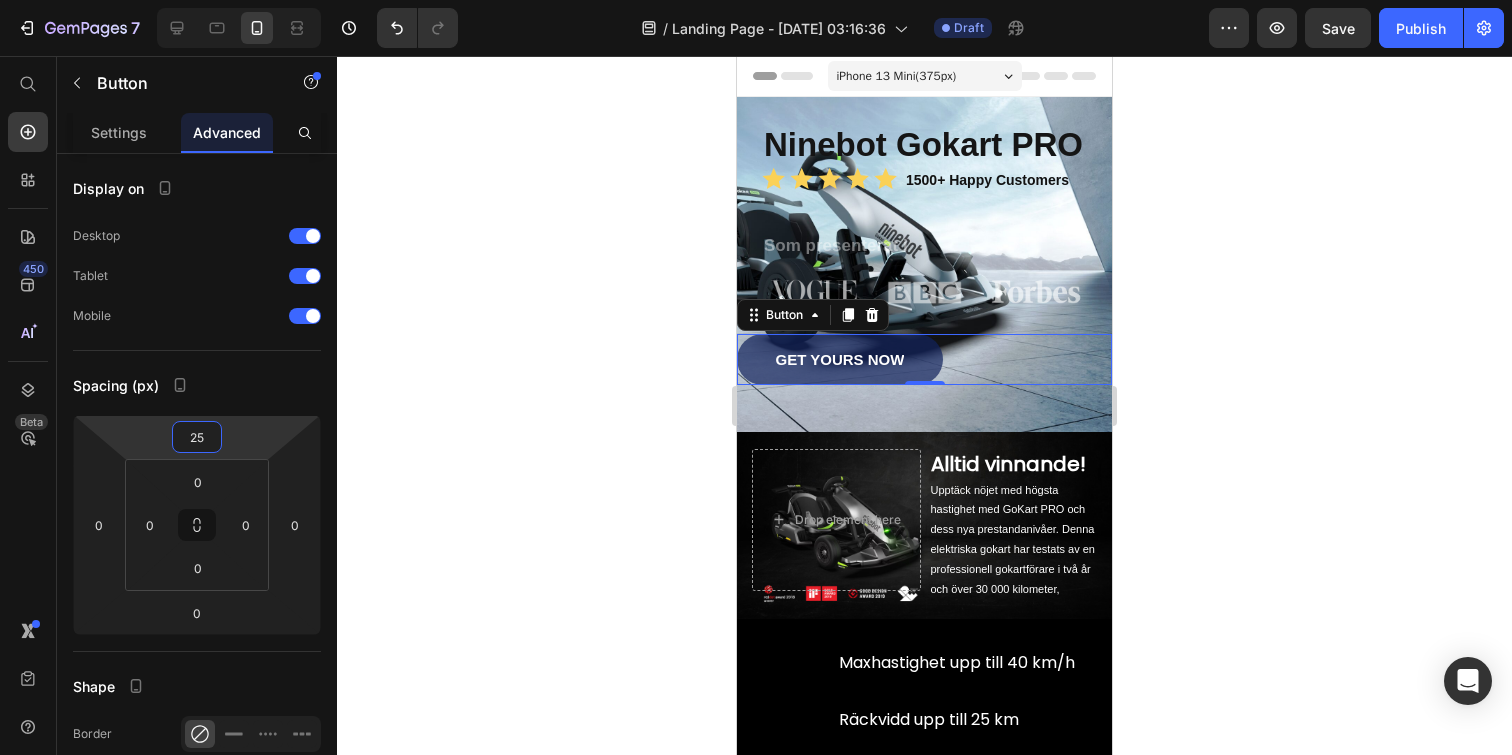 click 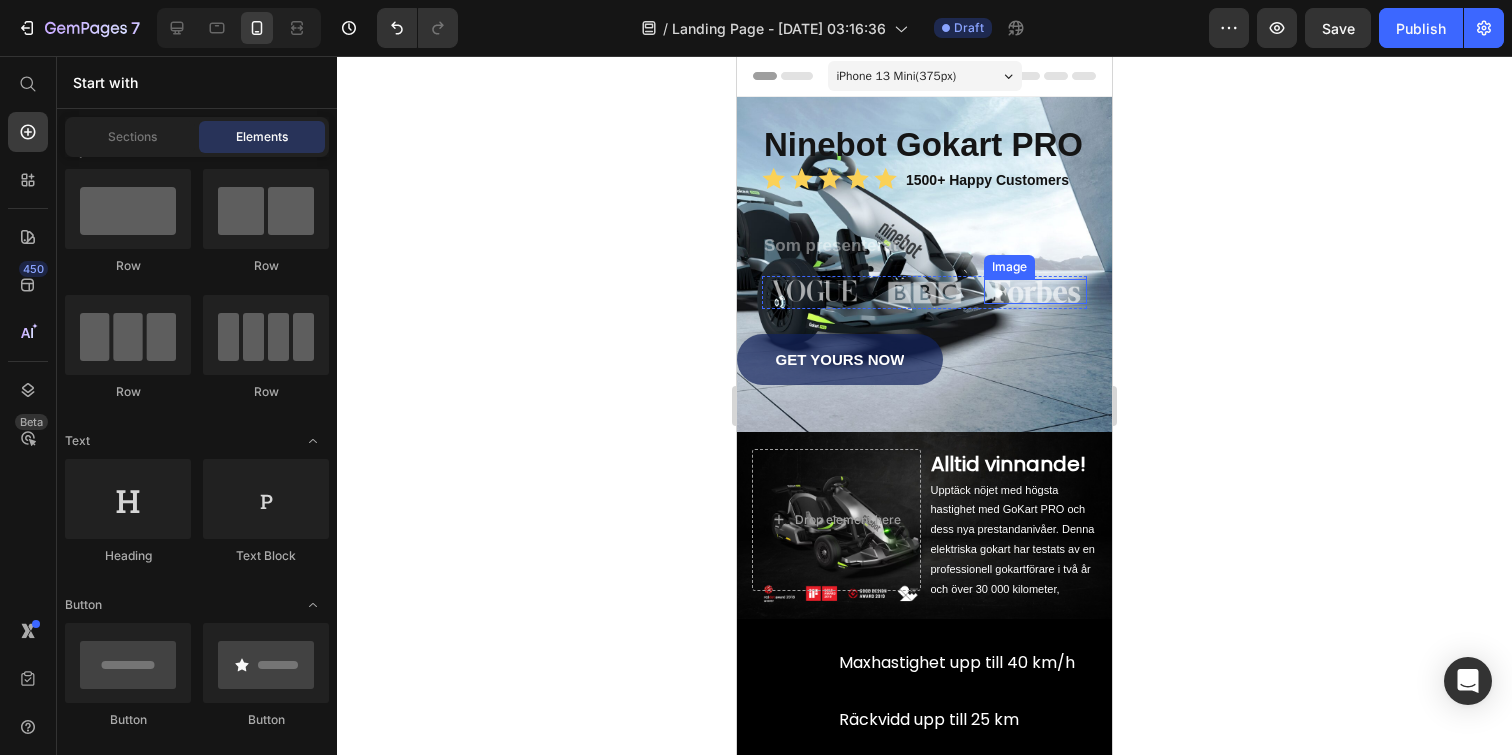 click at bounding box center (1035, 291) 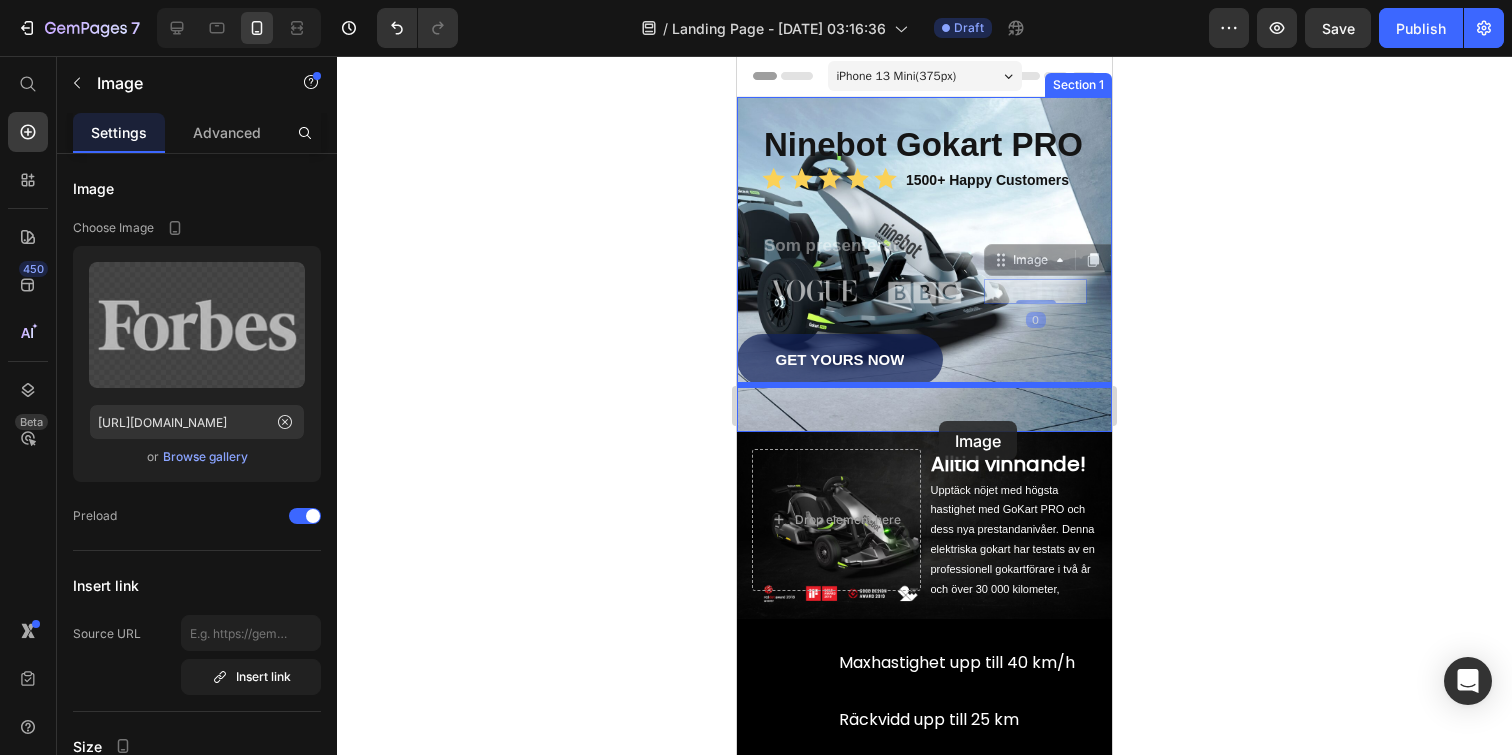 drag, startPoint x: 1003, startPoint y: 261, endPoint x: 939, endPoint y: 420, distance: 171.3972 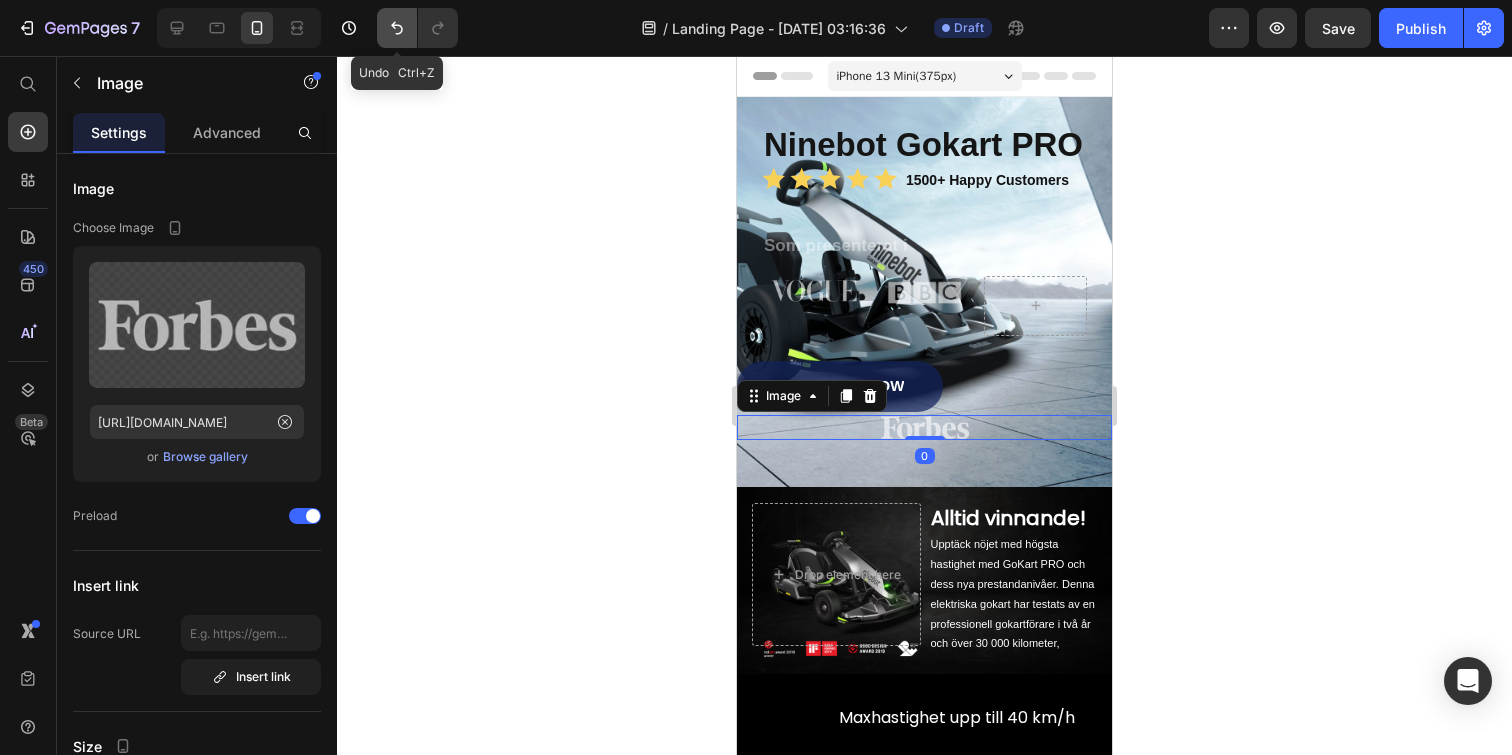 click 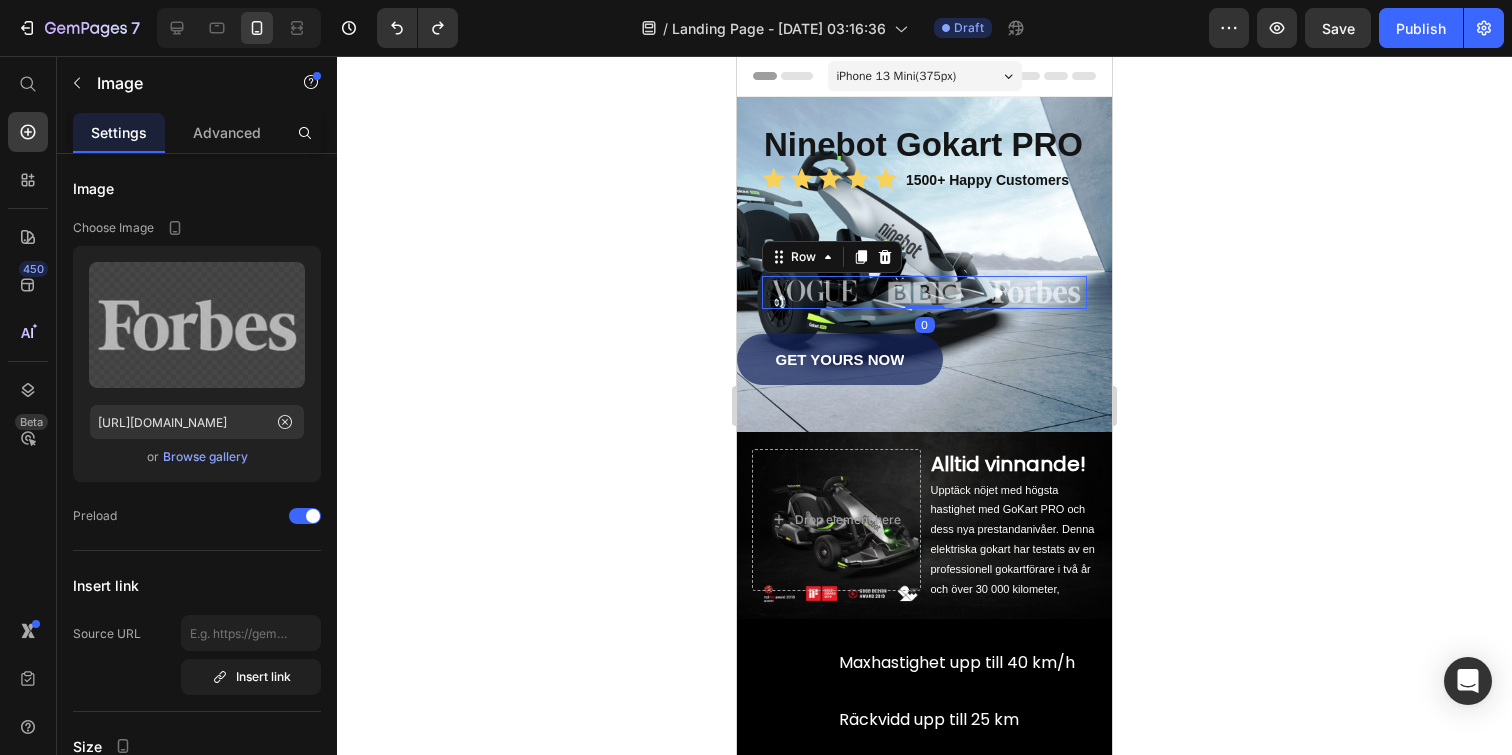 click on "Image Image Image Row   0" at bounding box center (924, 292) 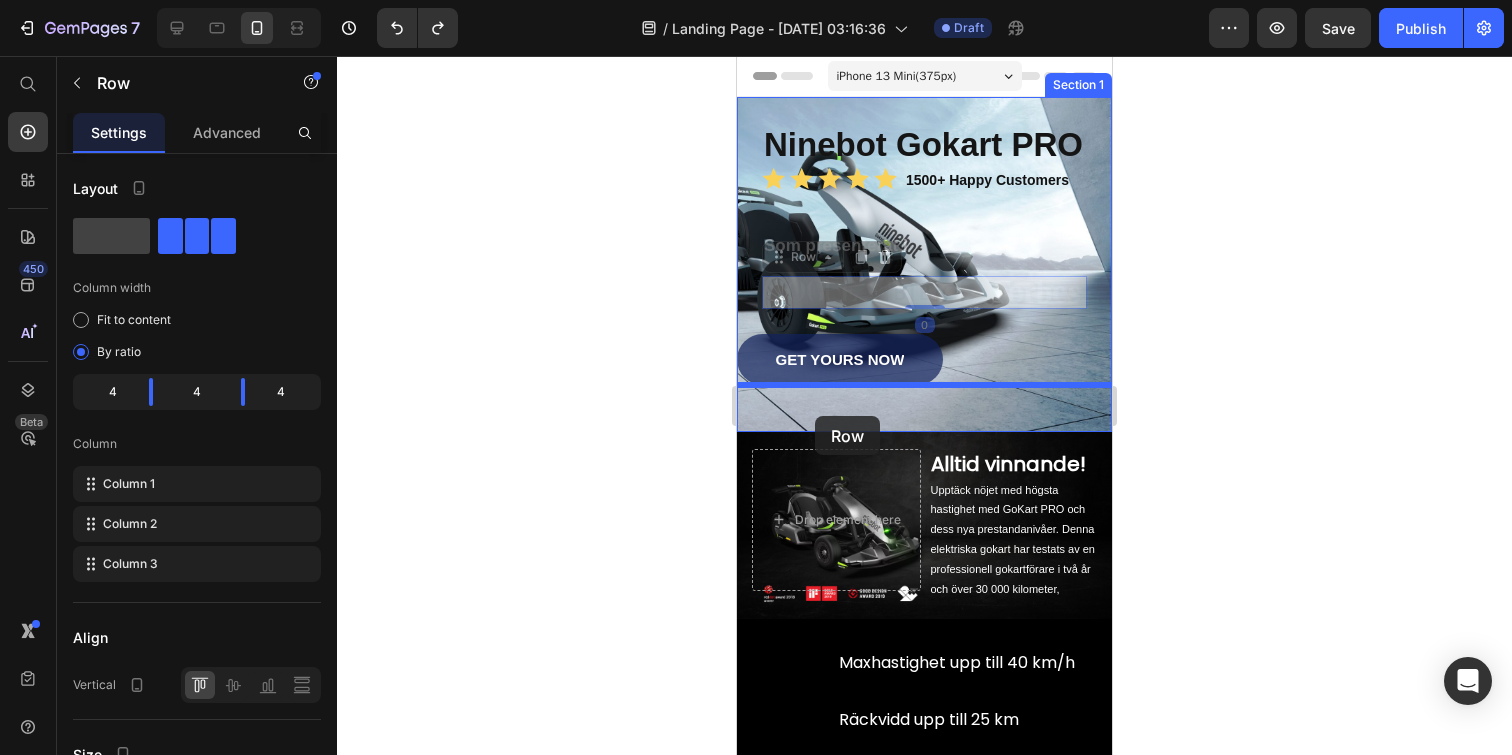 drag, startPoint x: 771, startPoint y: 257, endPoint x: 815, endPoint y: 416, distance: 164.97575 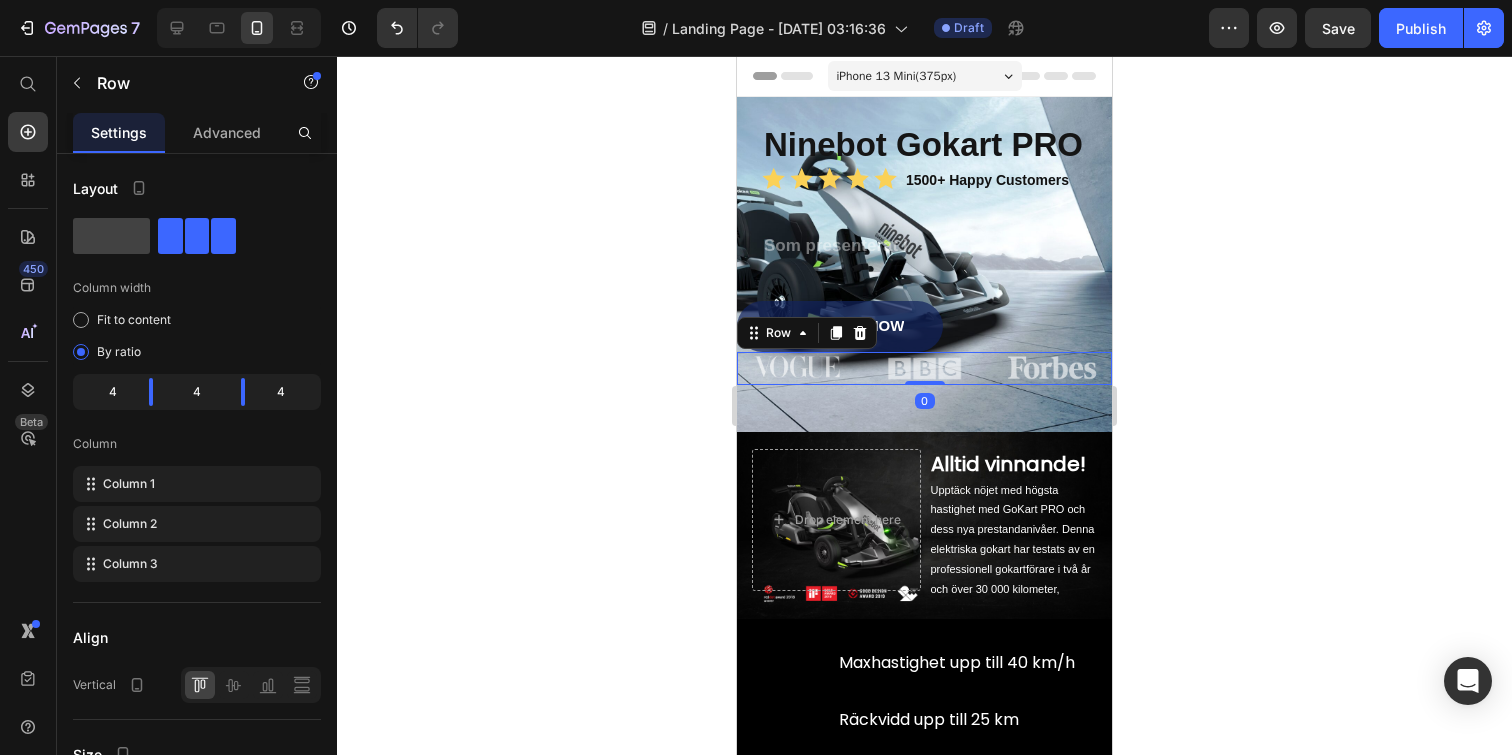 click 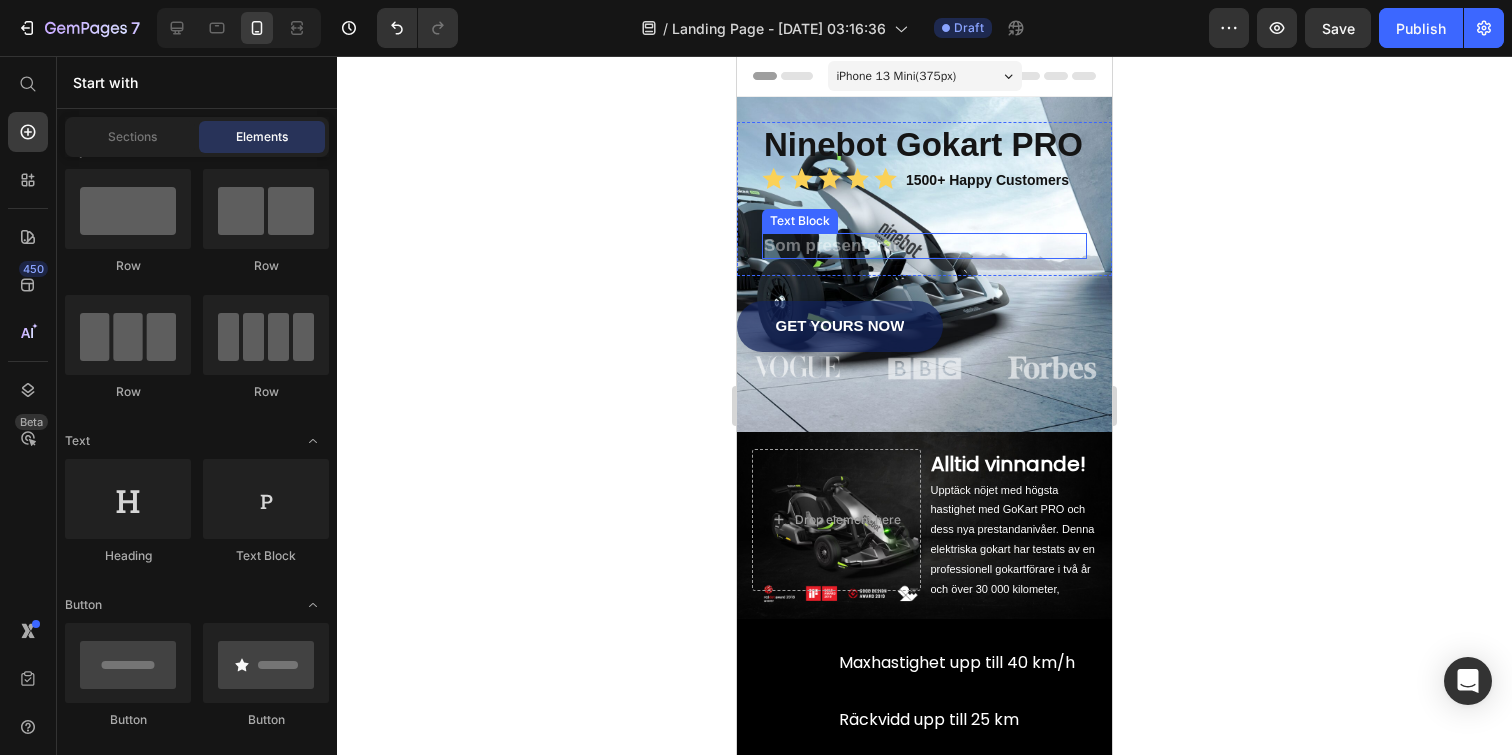 click on "Som presenterat i" at bounding box center (924, 245) 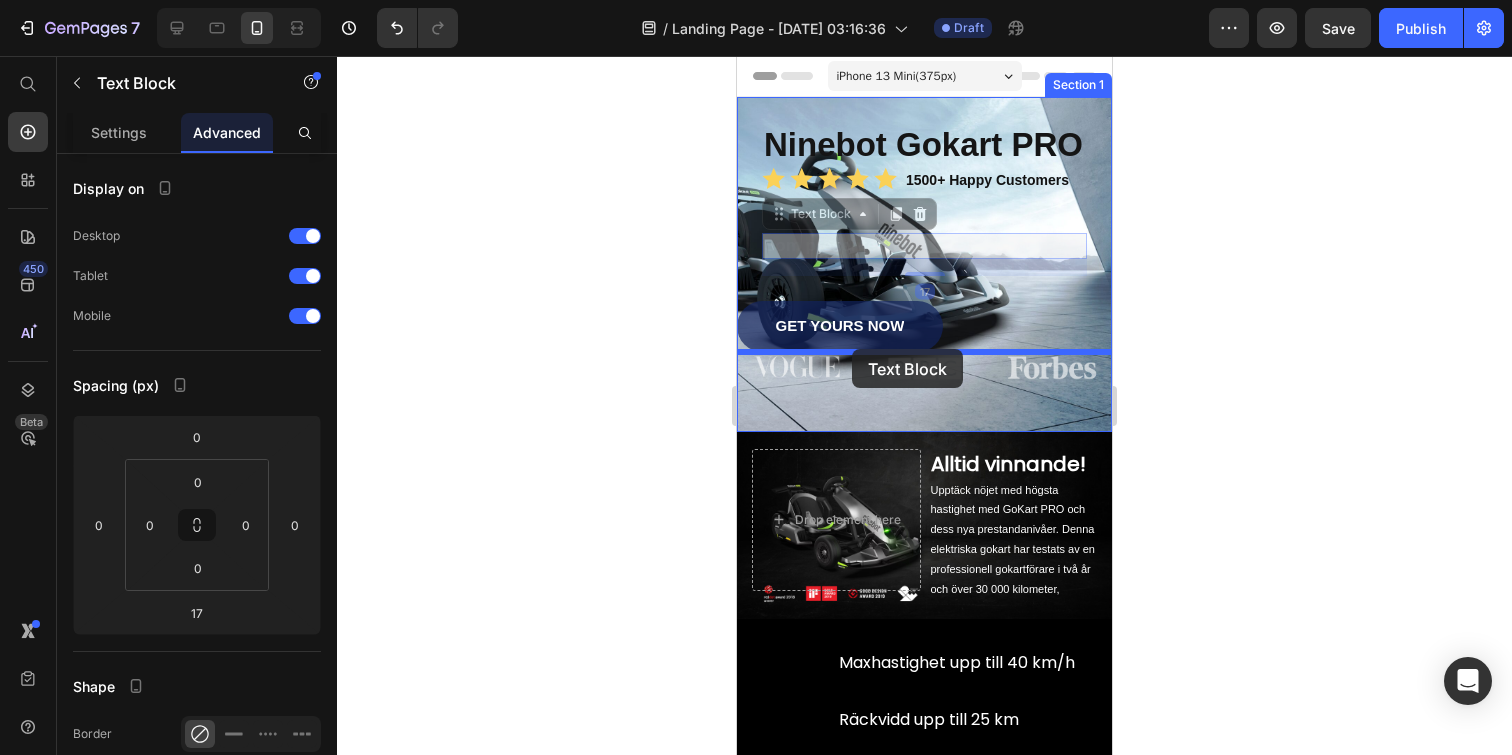 drag, startPoint x: 786, startPoint y: 212, endPoint x: 852, endPoint y: 349, distance: 152.06906 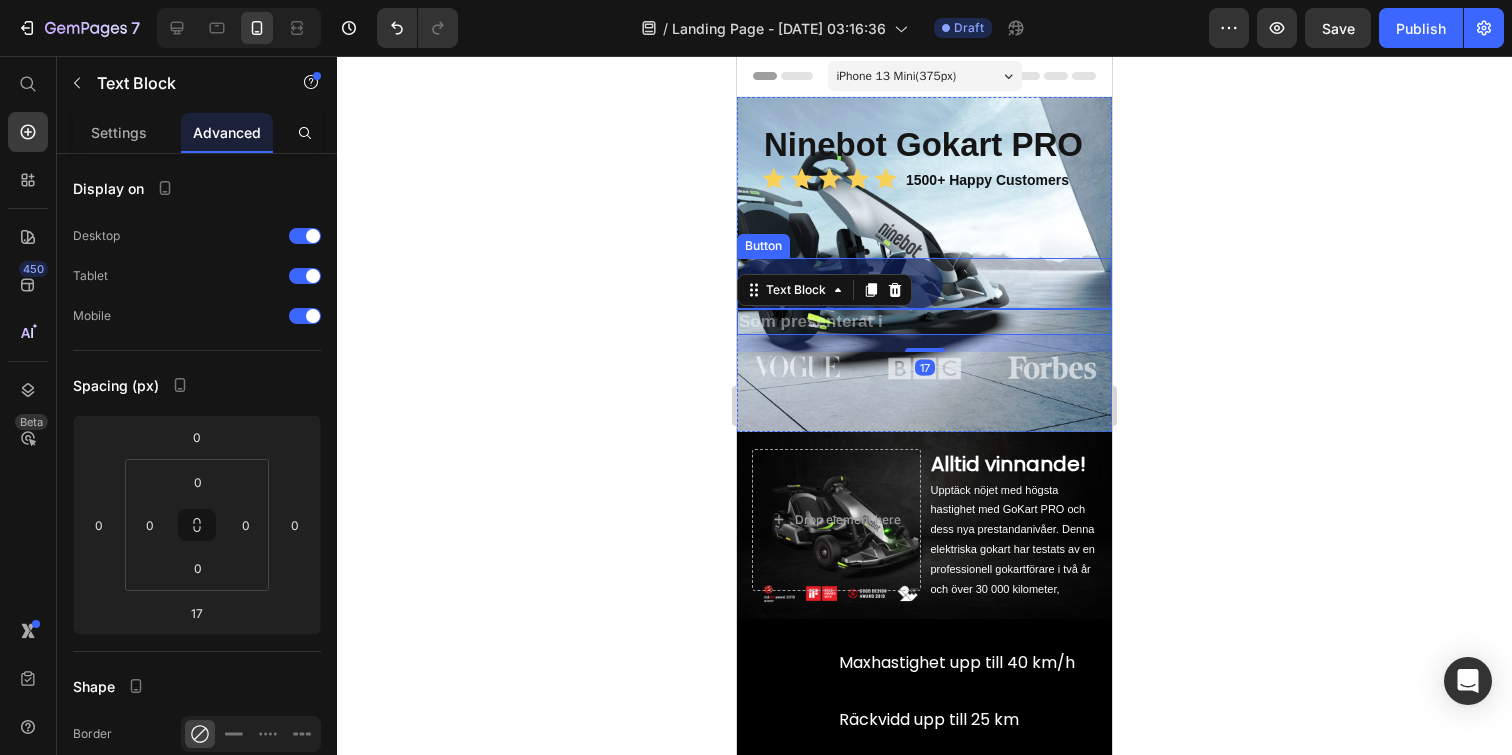 click 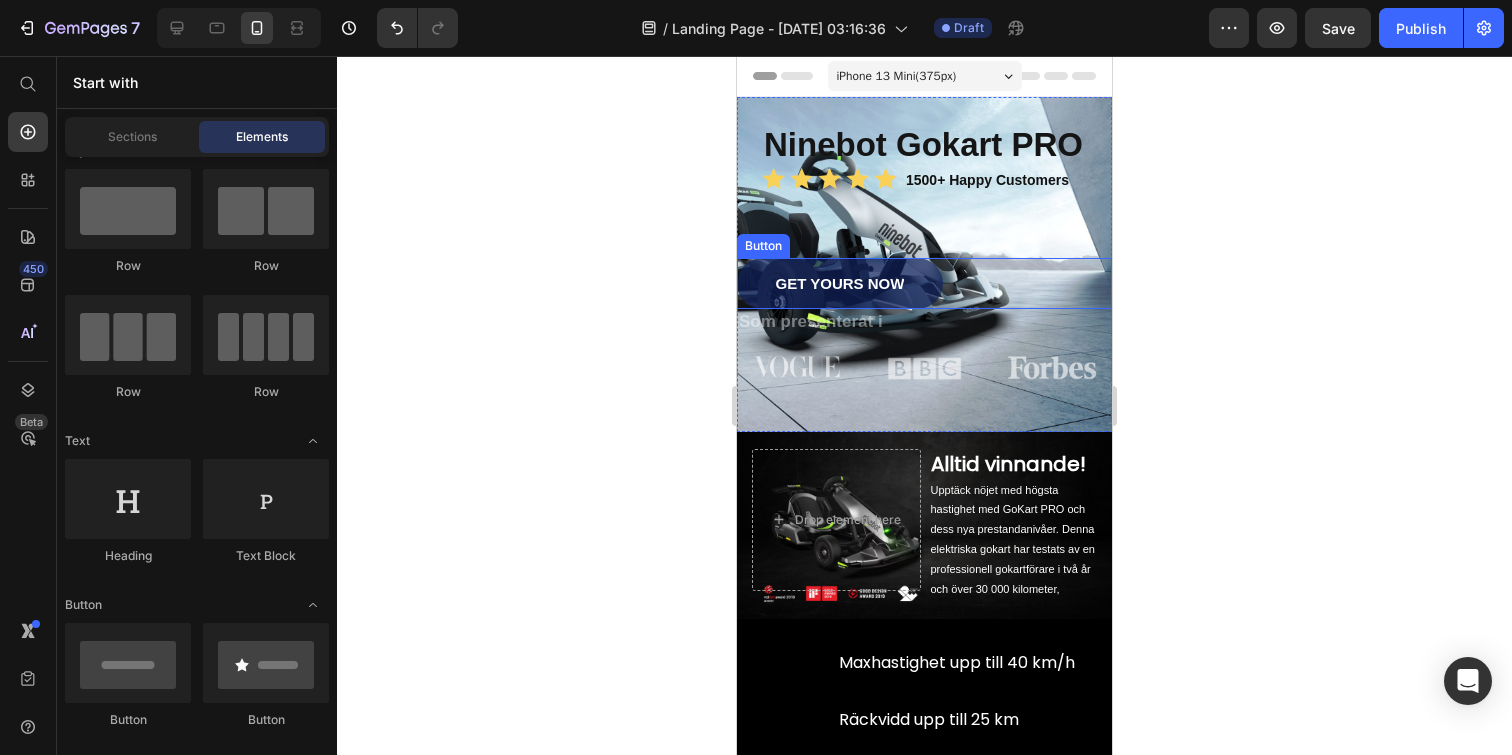 click 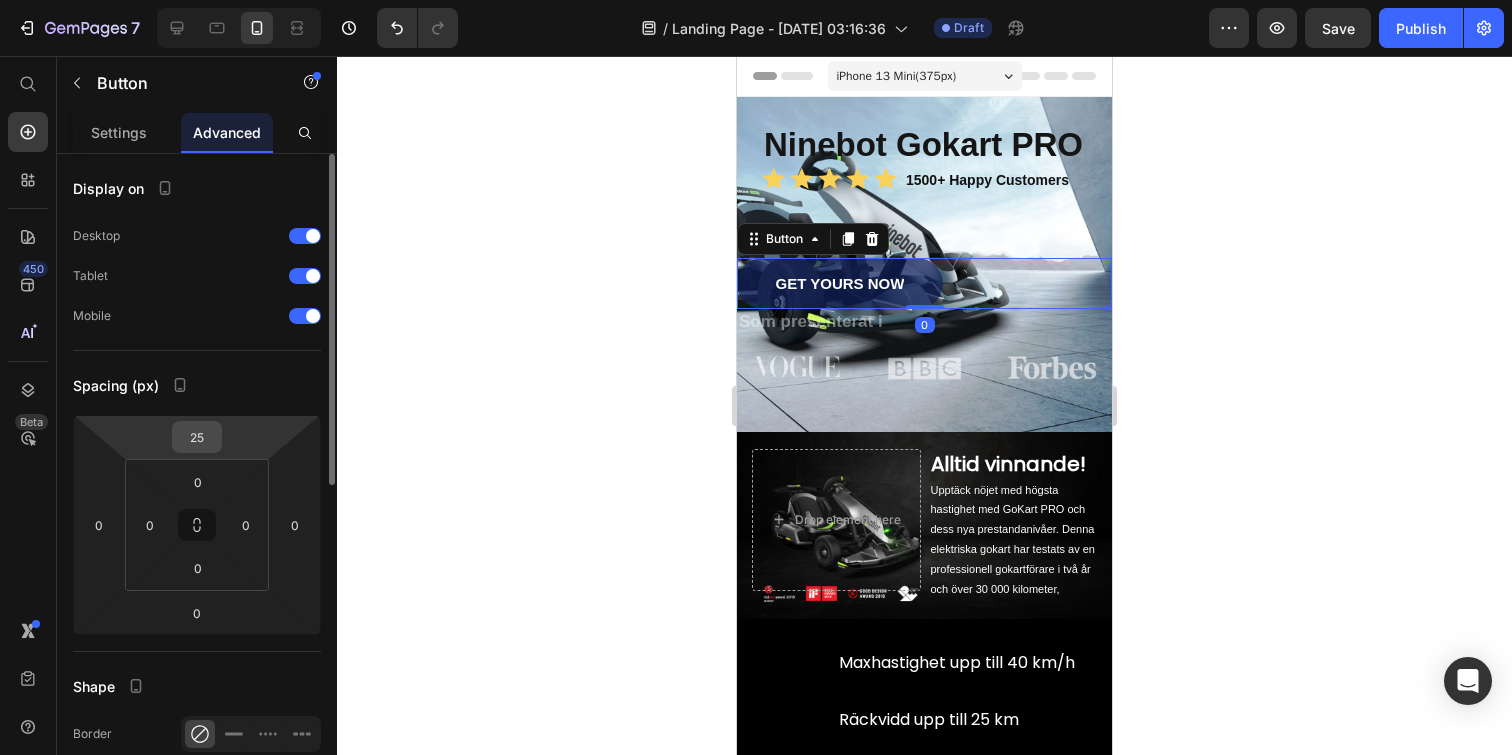 click on "25" at bounding box center [197, 437] 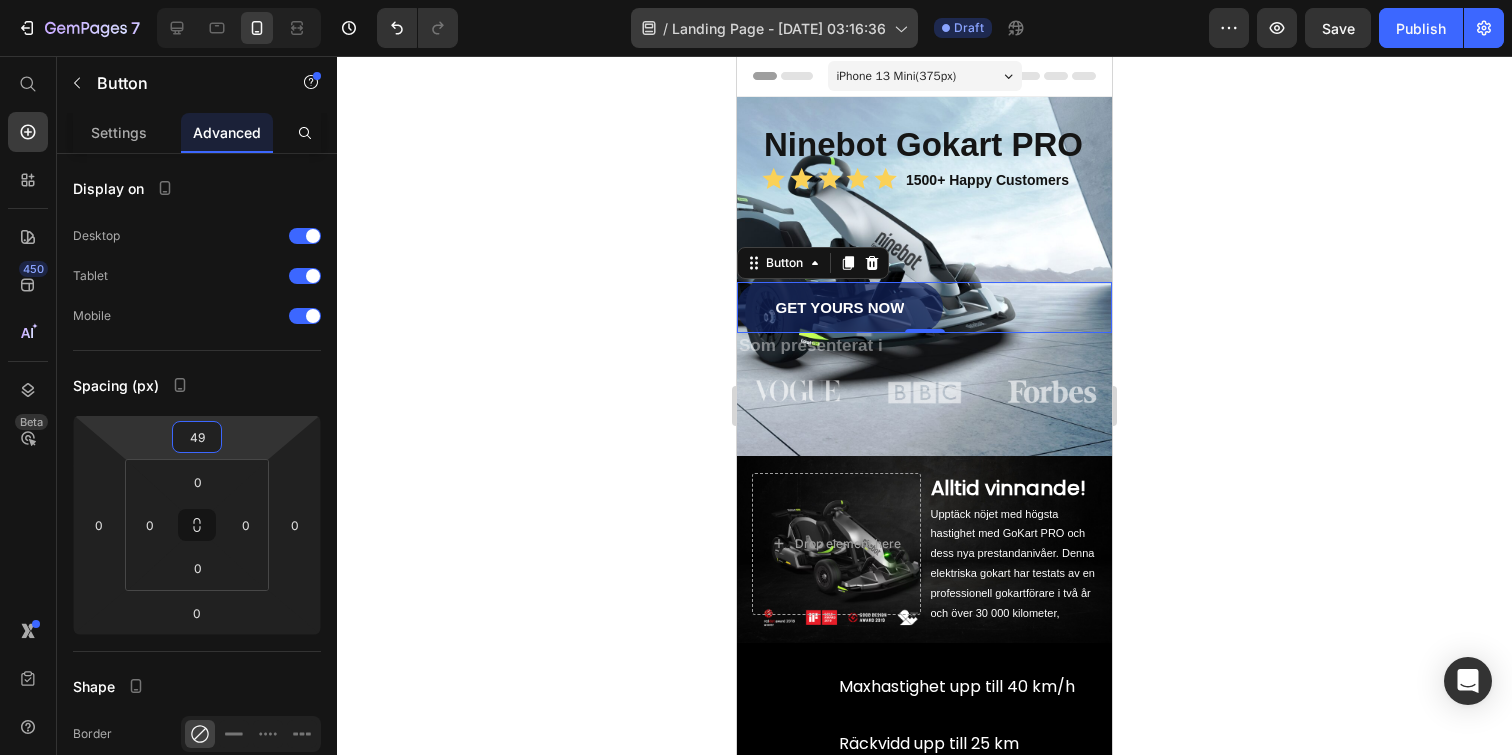 type on "4" 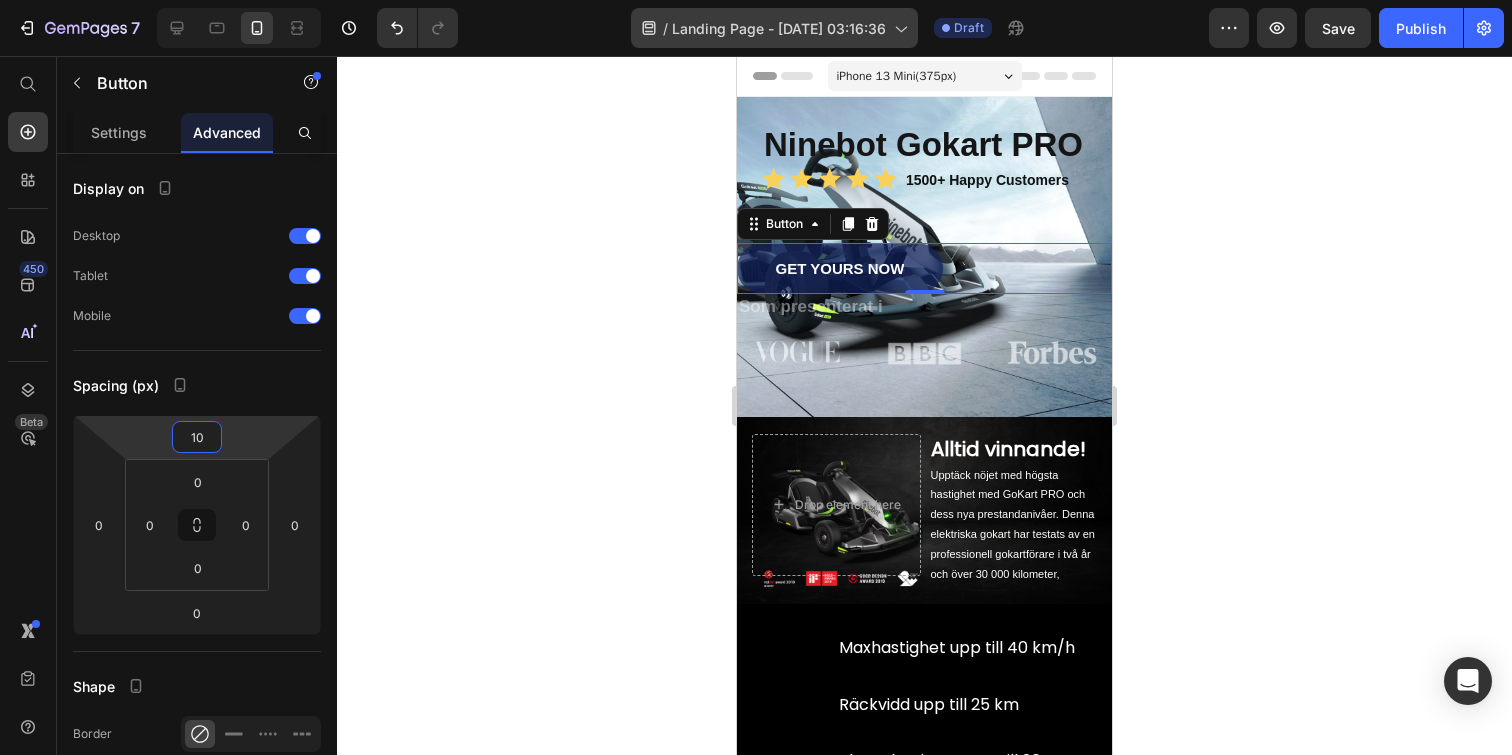 type on "1" 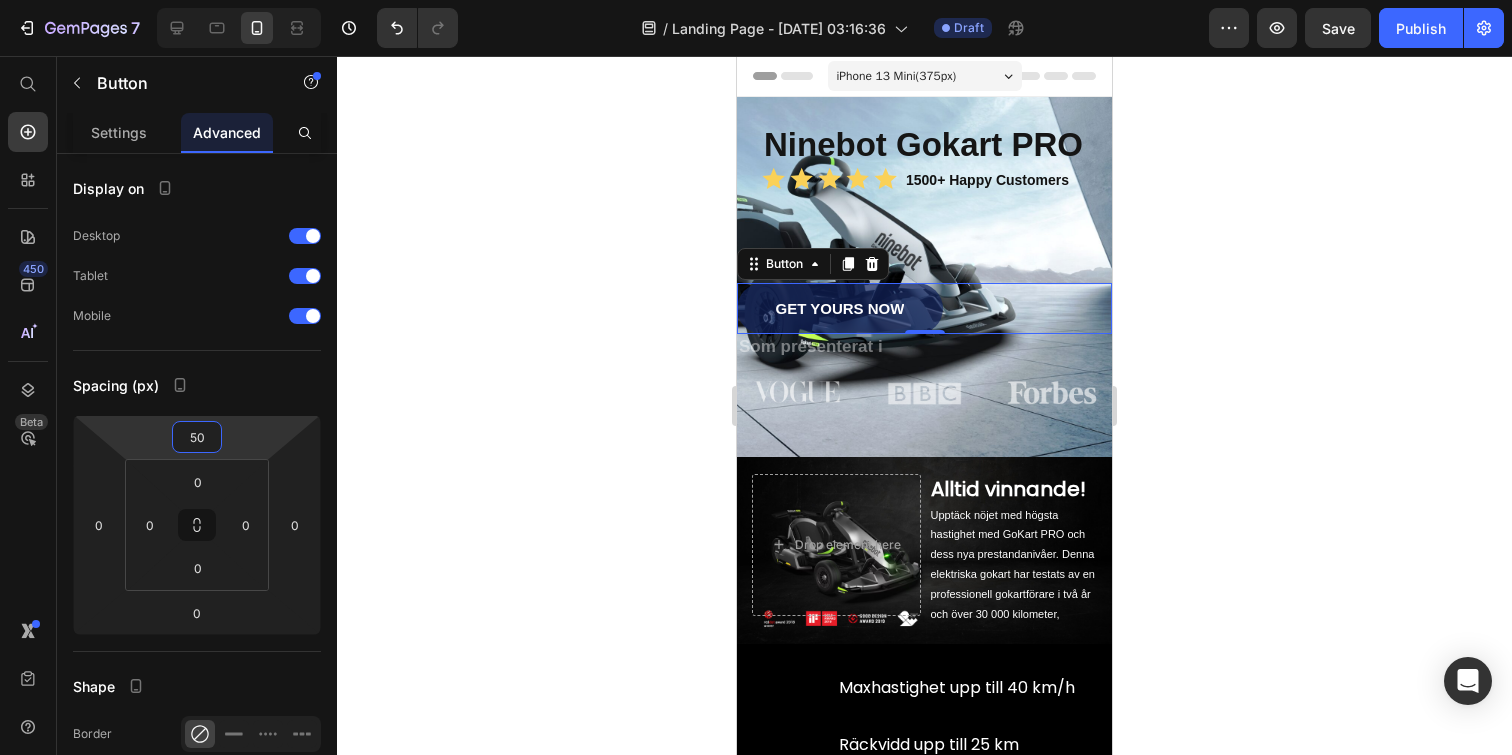 type on "5" 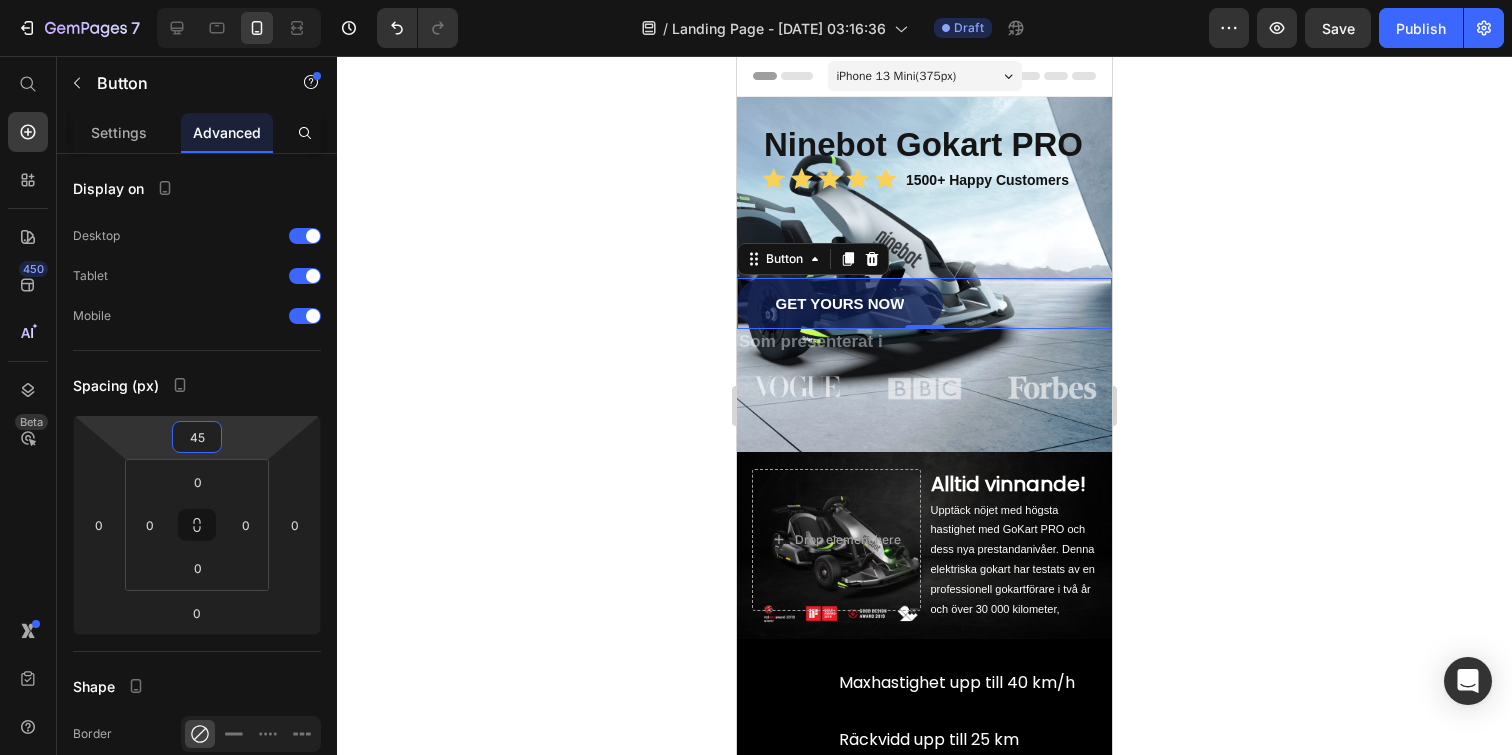 type on "45" 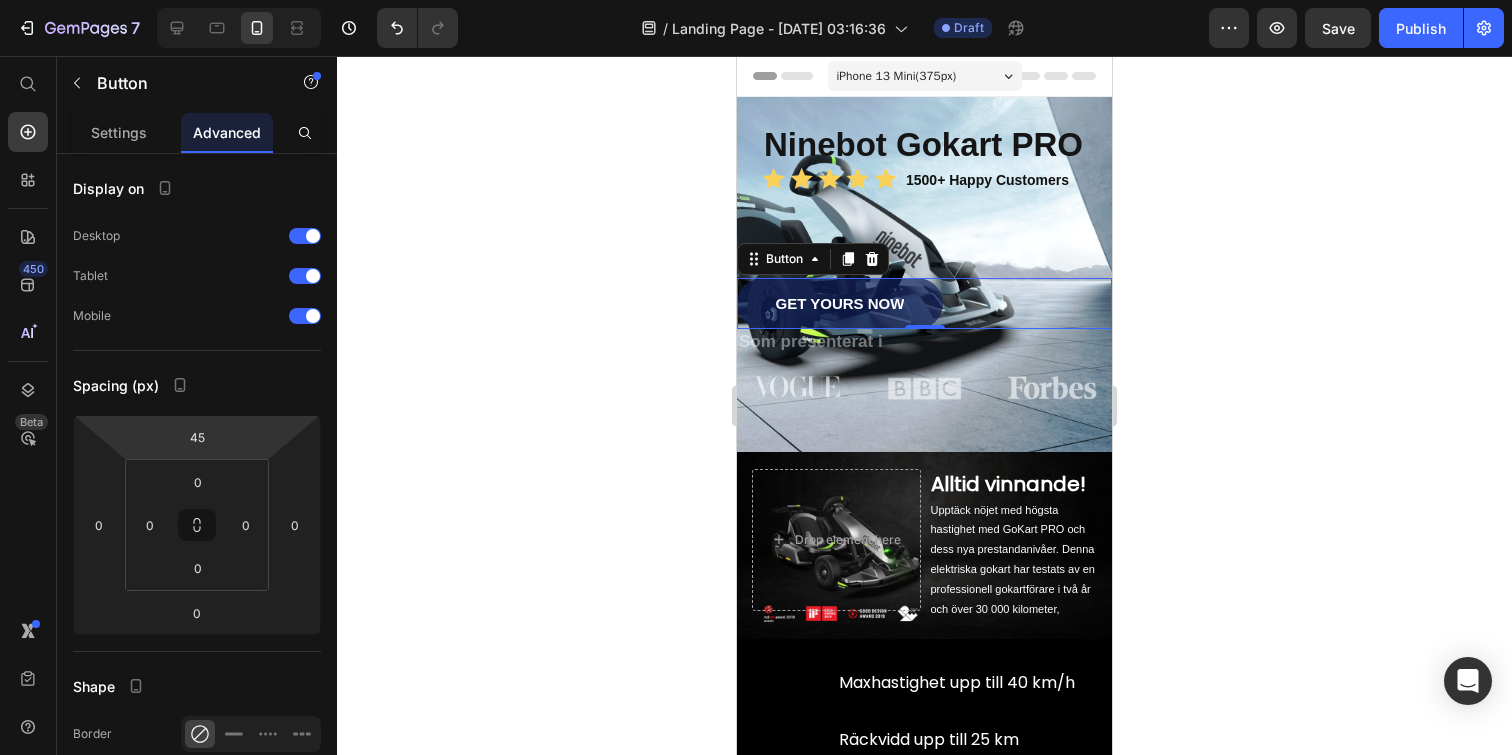 click 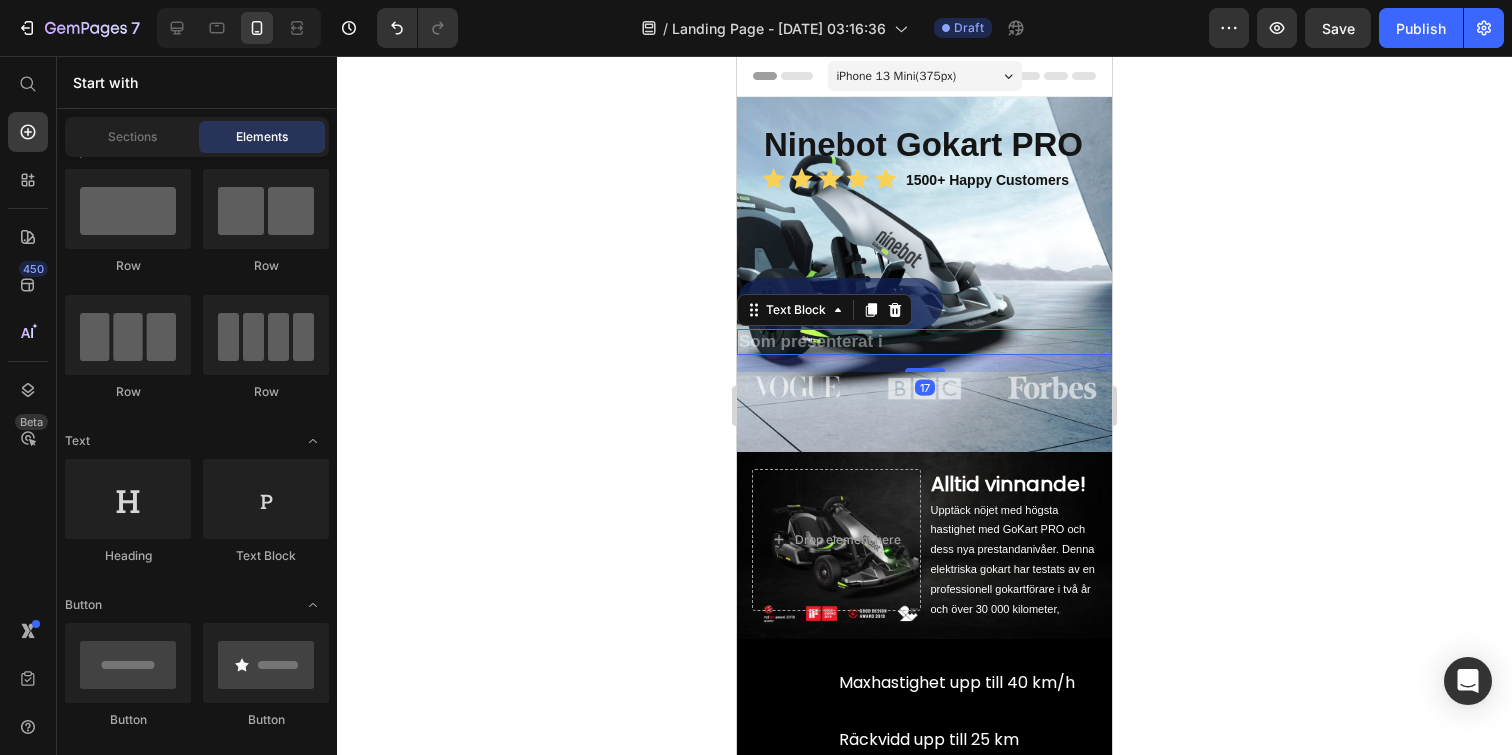 click on "Som presenterat i" at bounding box center (924, 341) 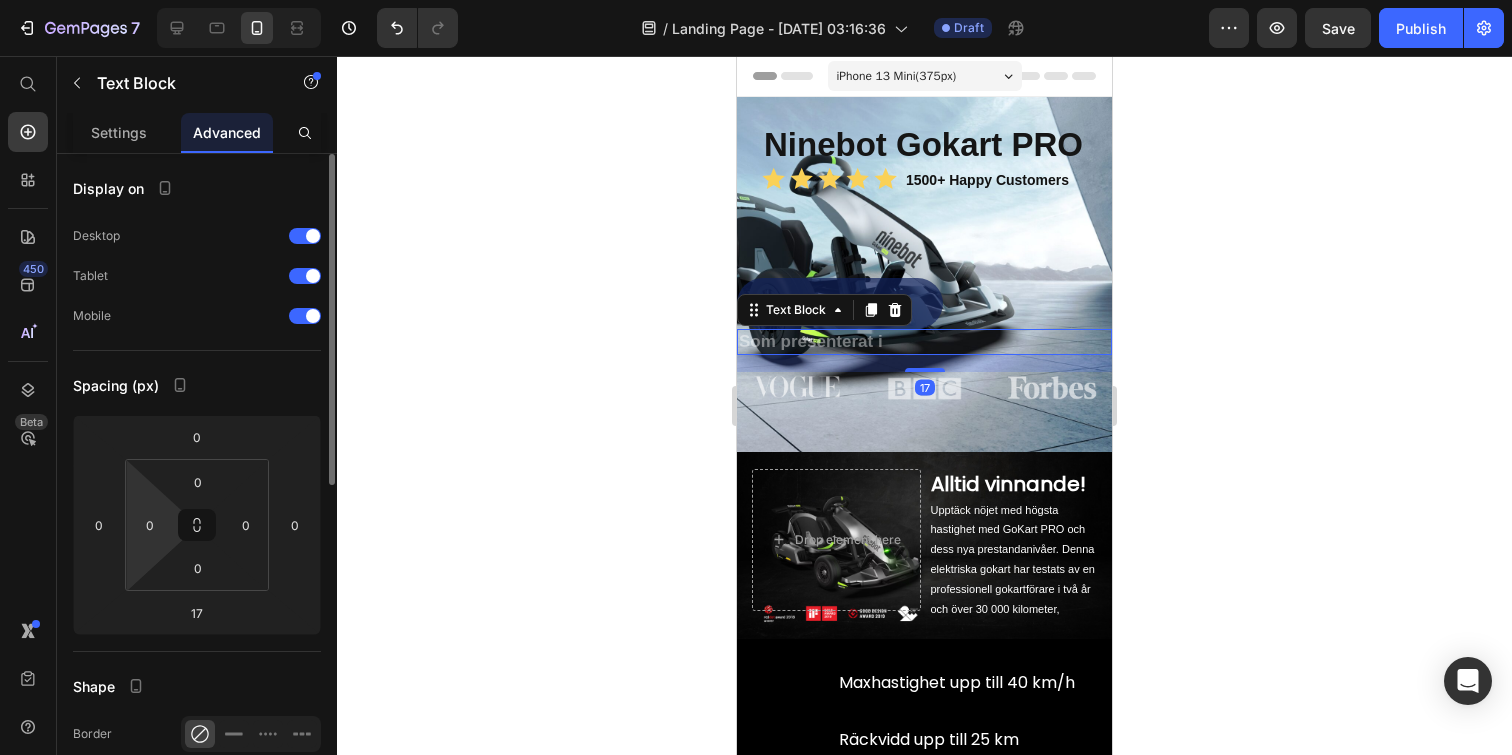 click on "7   /  Landing Page - [DATE] 03:16:36 Draft Preview  Save   Publish  450 Beta Start with Sections Elements Hero Section Product Detail Brands Trusted Badges Guarantee Product Breakdown How to use Testimonials Compare Bundle FAQs Social Proof Brand Story Product List Collection Blog List Contact Sticky Add to Cart Custom Footer Browse Library 450 Layout
Row
Row
Row
Row Text
Heading
Text Block Button
Button
Button
Sticky Back to top Media
Image" at bounding box center (756, 0) 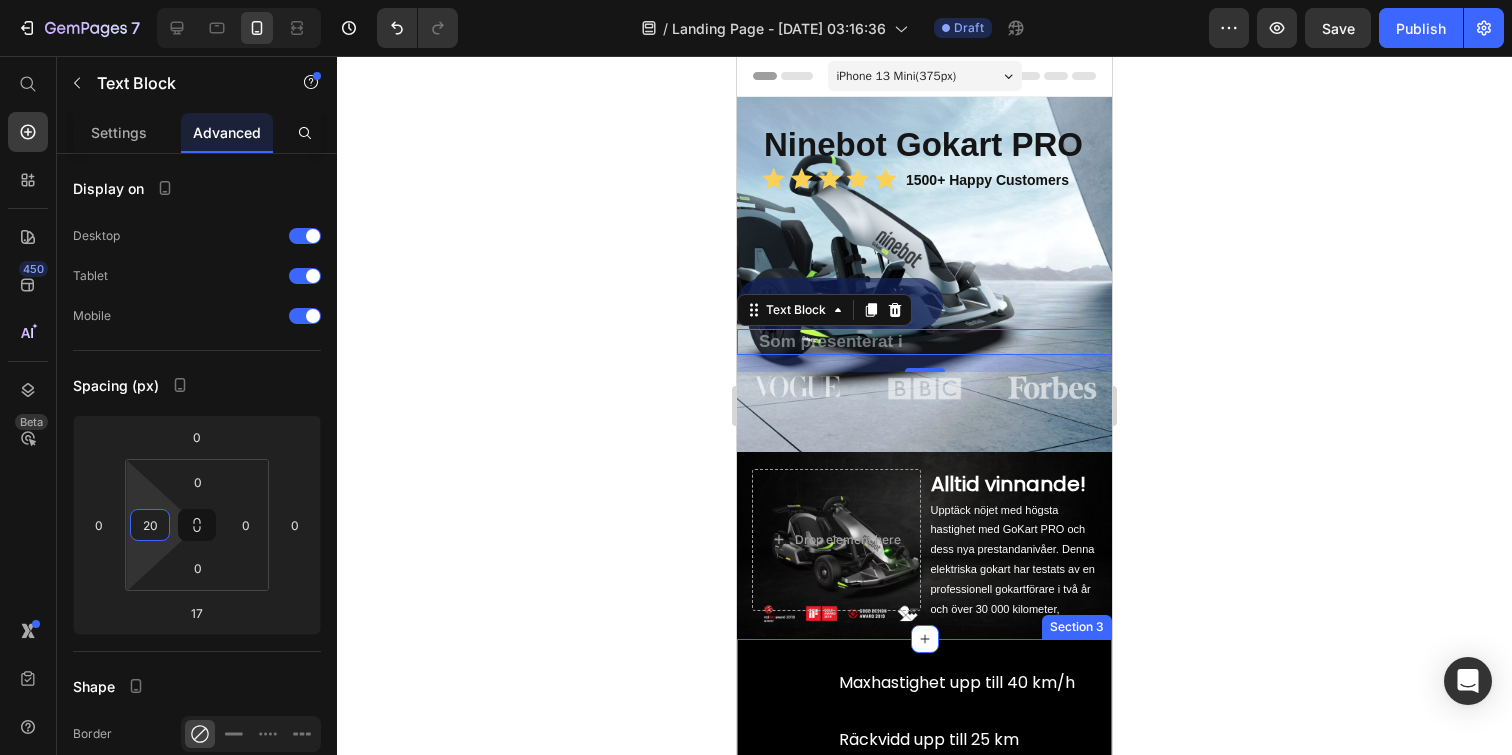 type on "20" 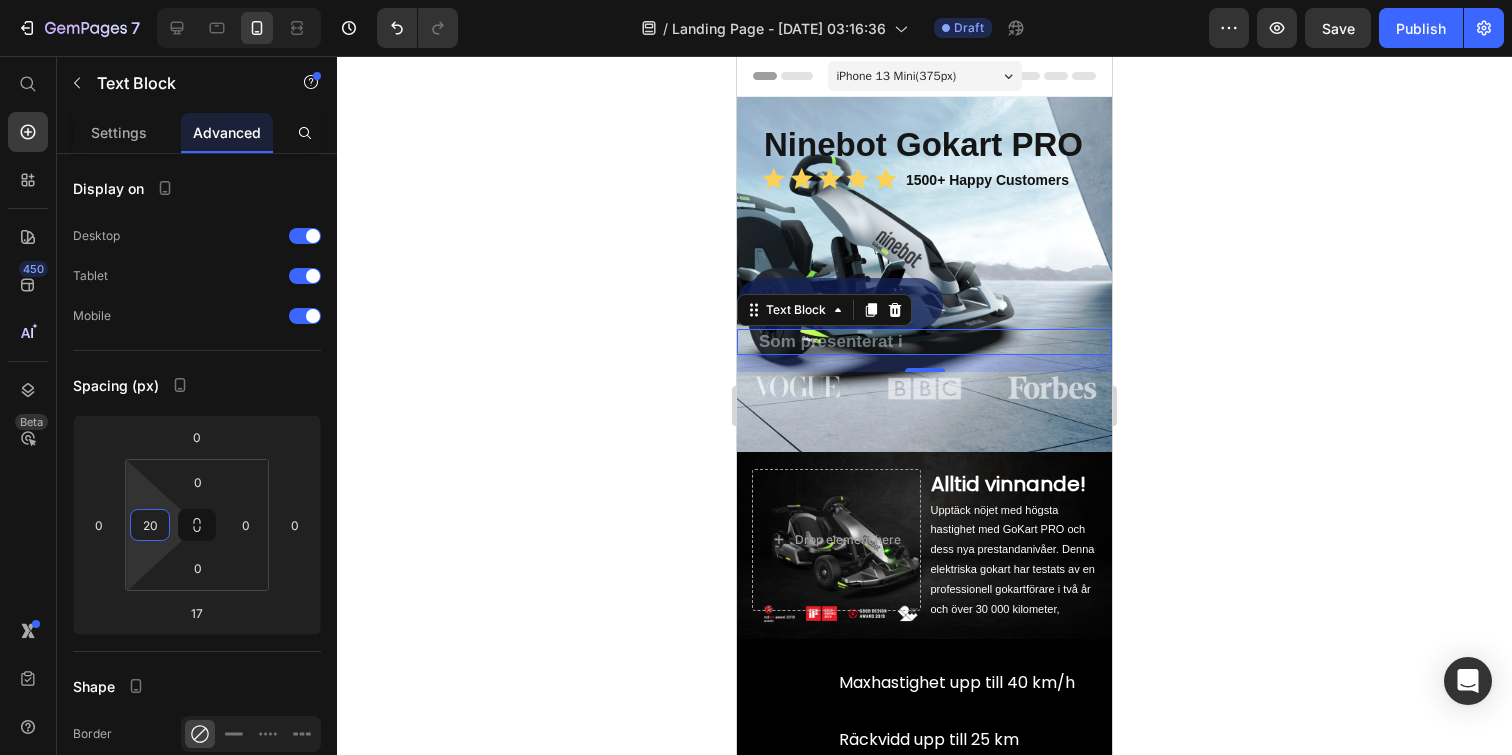 click 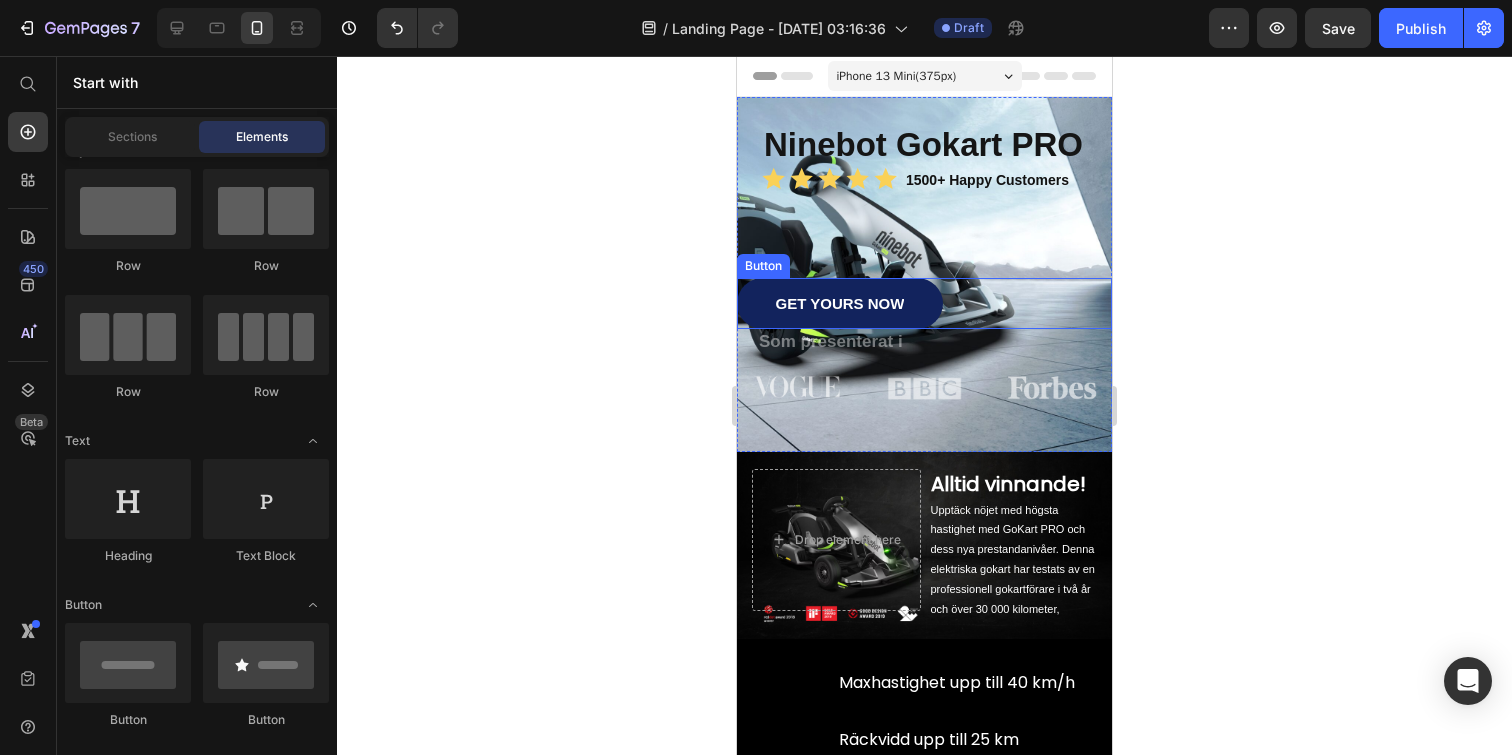 click on "GET YOURS NOW" at bounding box center [840, 303] 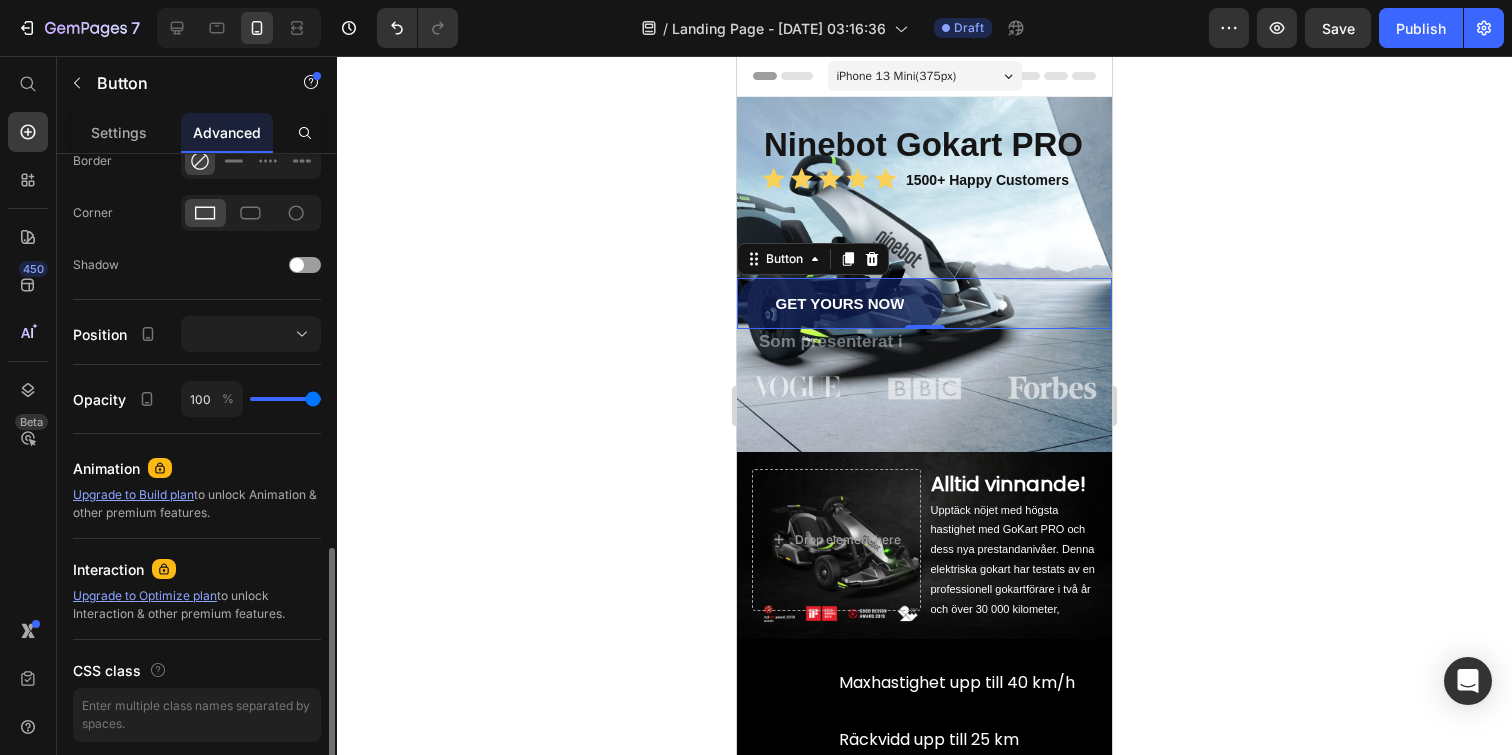 scroll, scrollTop: 531, scrollLeft: 0, axis: vertical 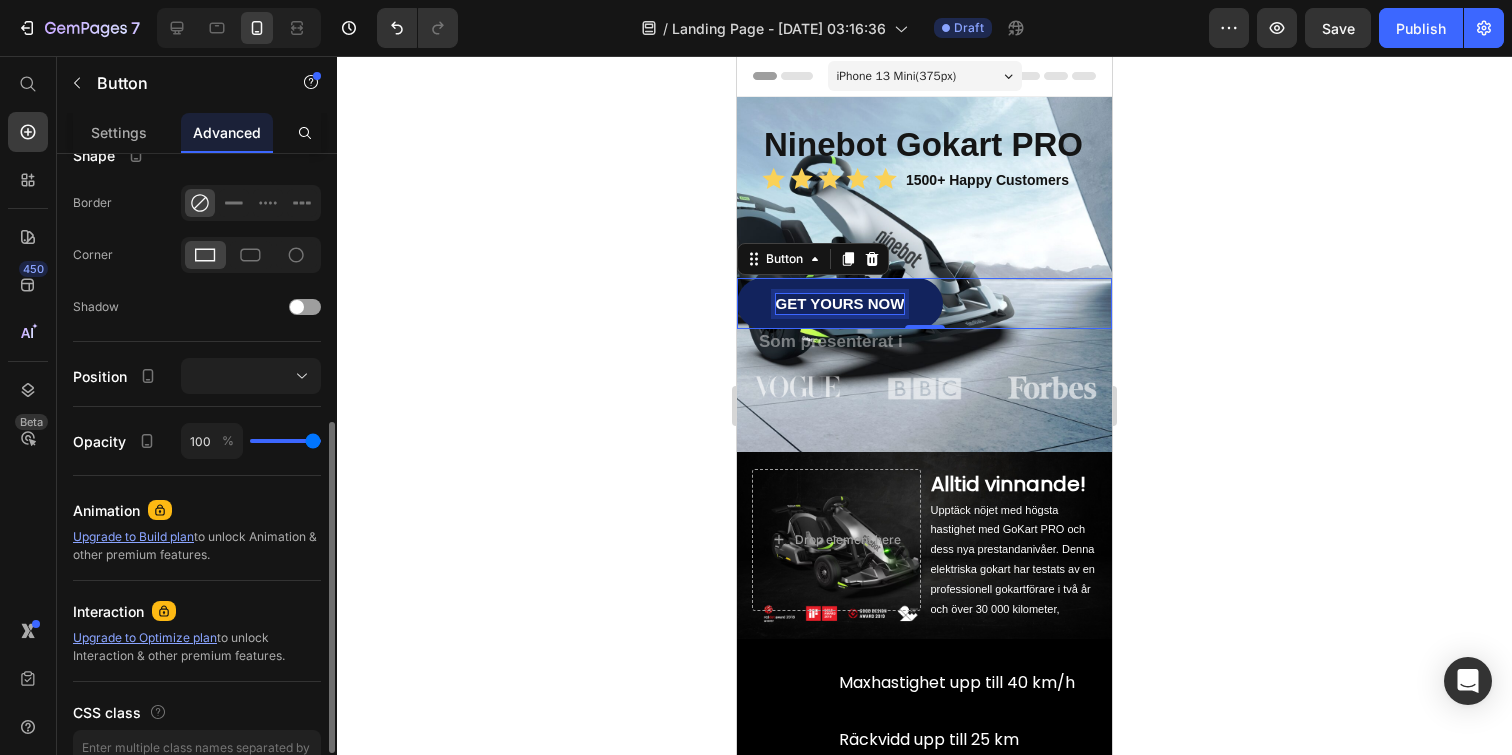 click on "GET YOURS NOW" at bounding box center [840, 304] 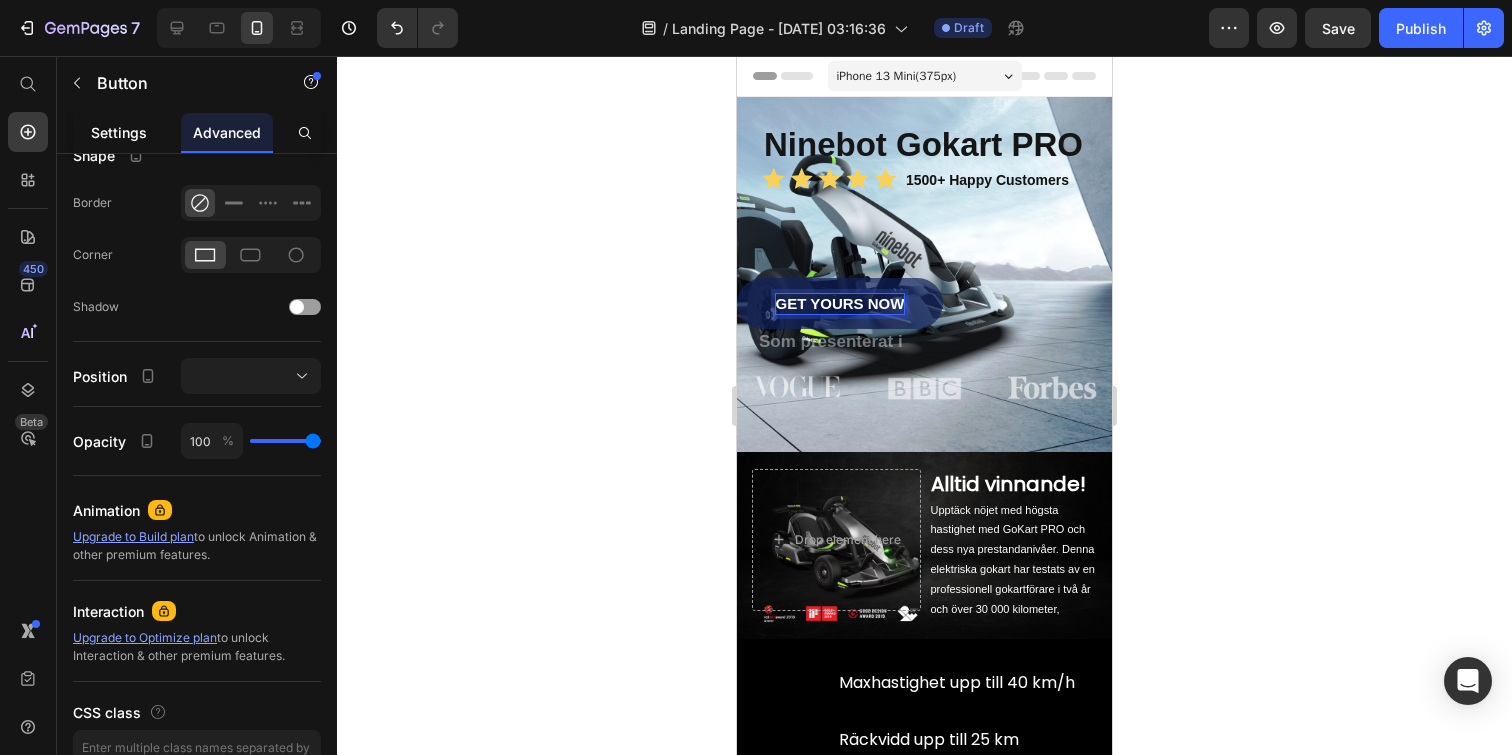 click on "Settings" at bounding box center [119, 132] 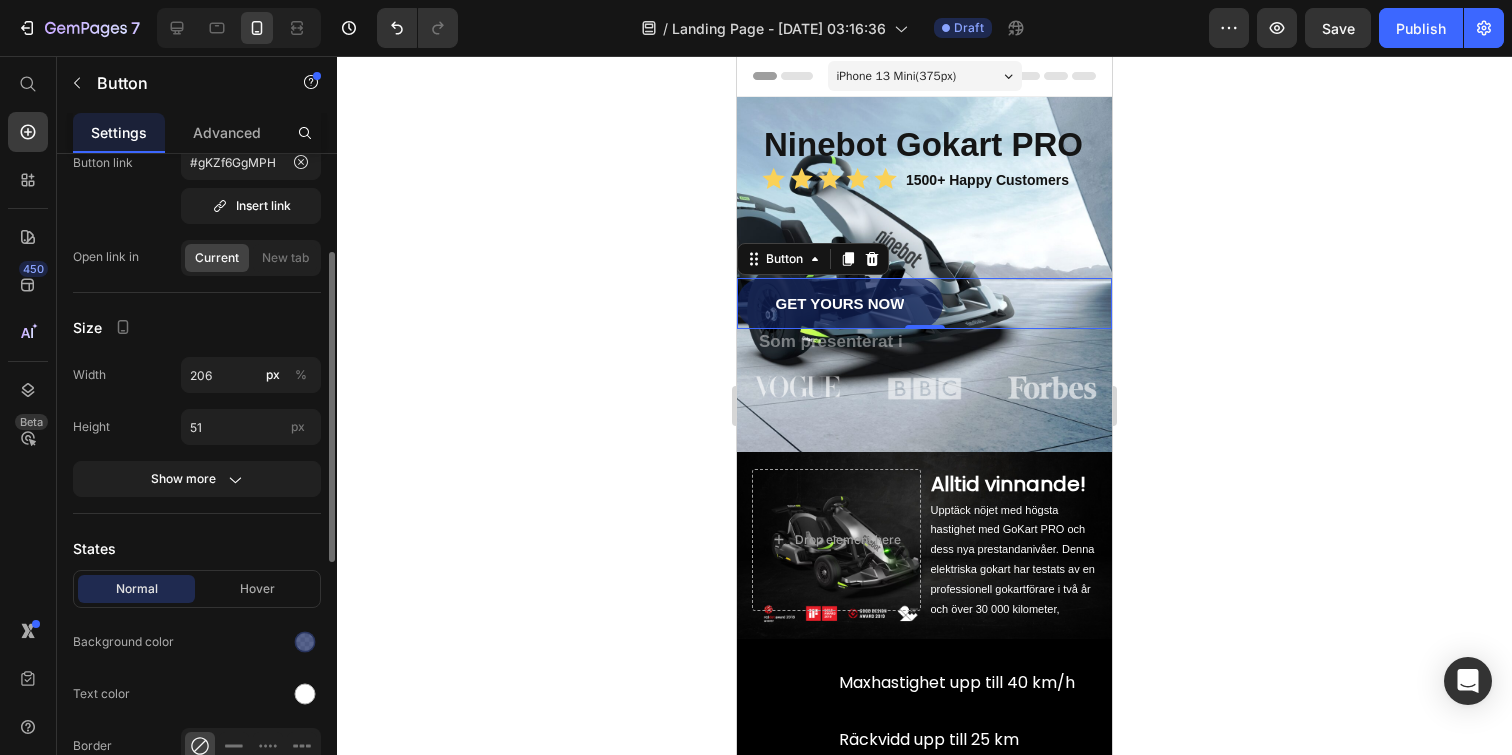 scroll, scrollTop: 91, scrollLeft: 0, axis: vertical 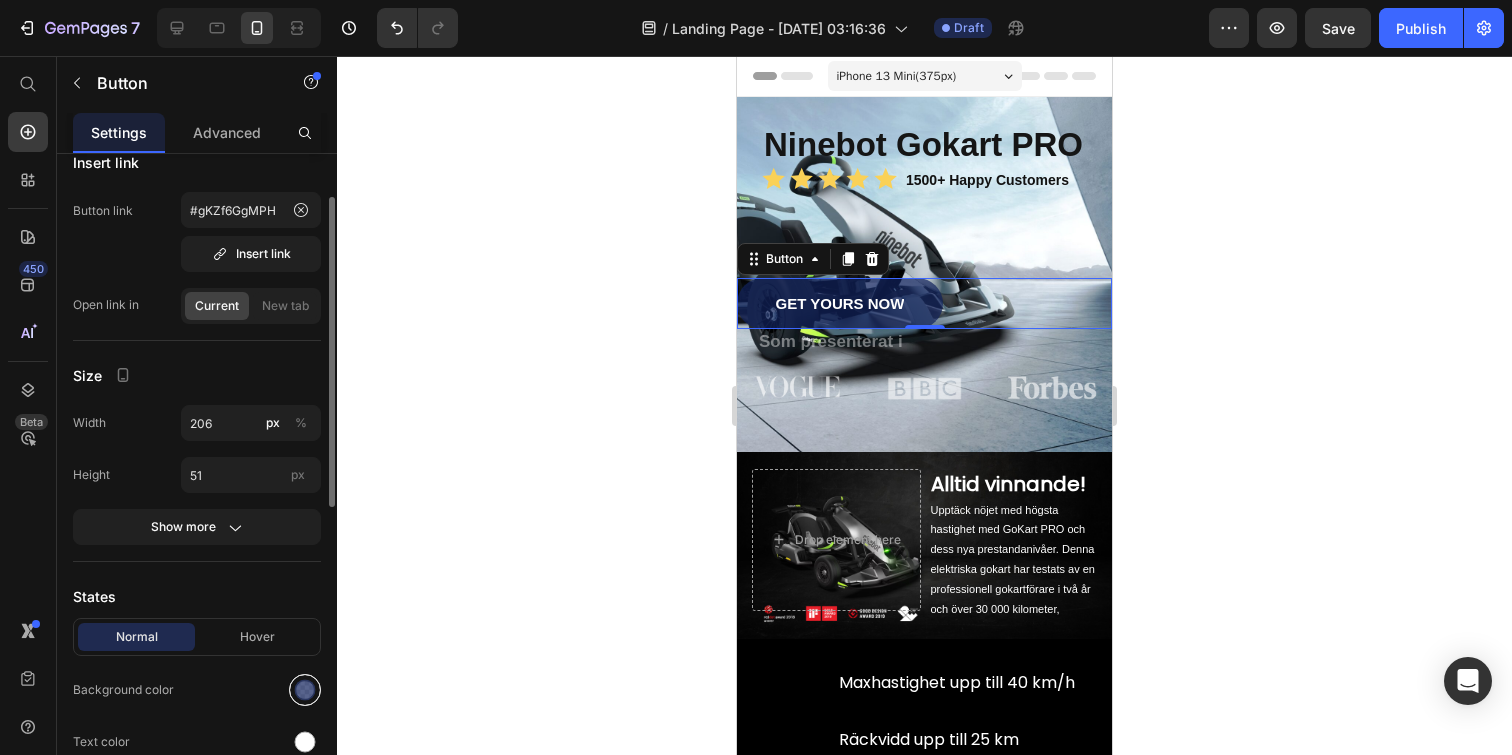 click at bounding box center [305, 690] 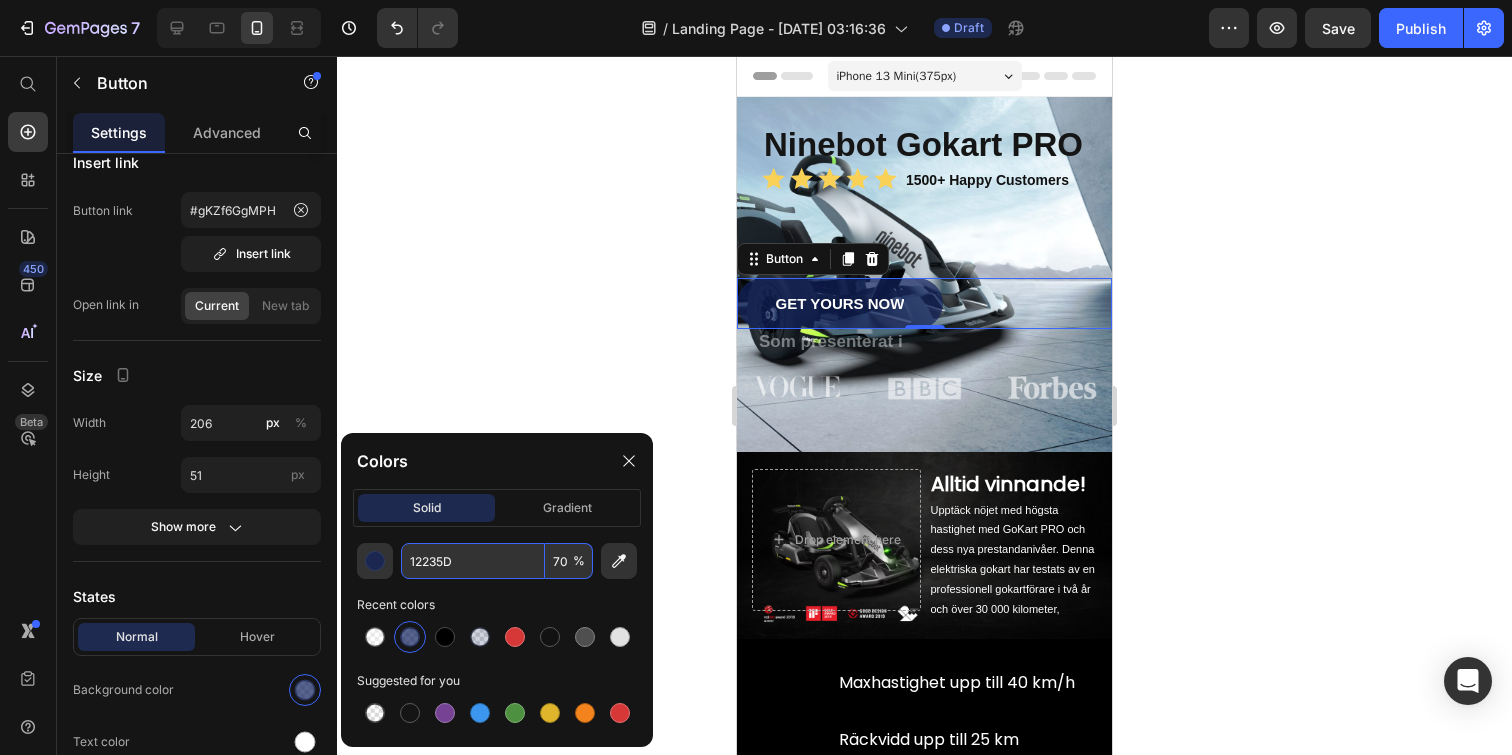 click on "70" at bounding box center [569, 561] 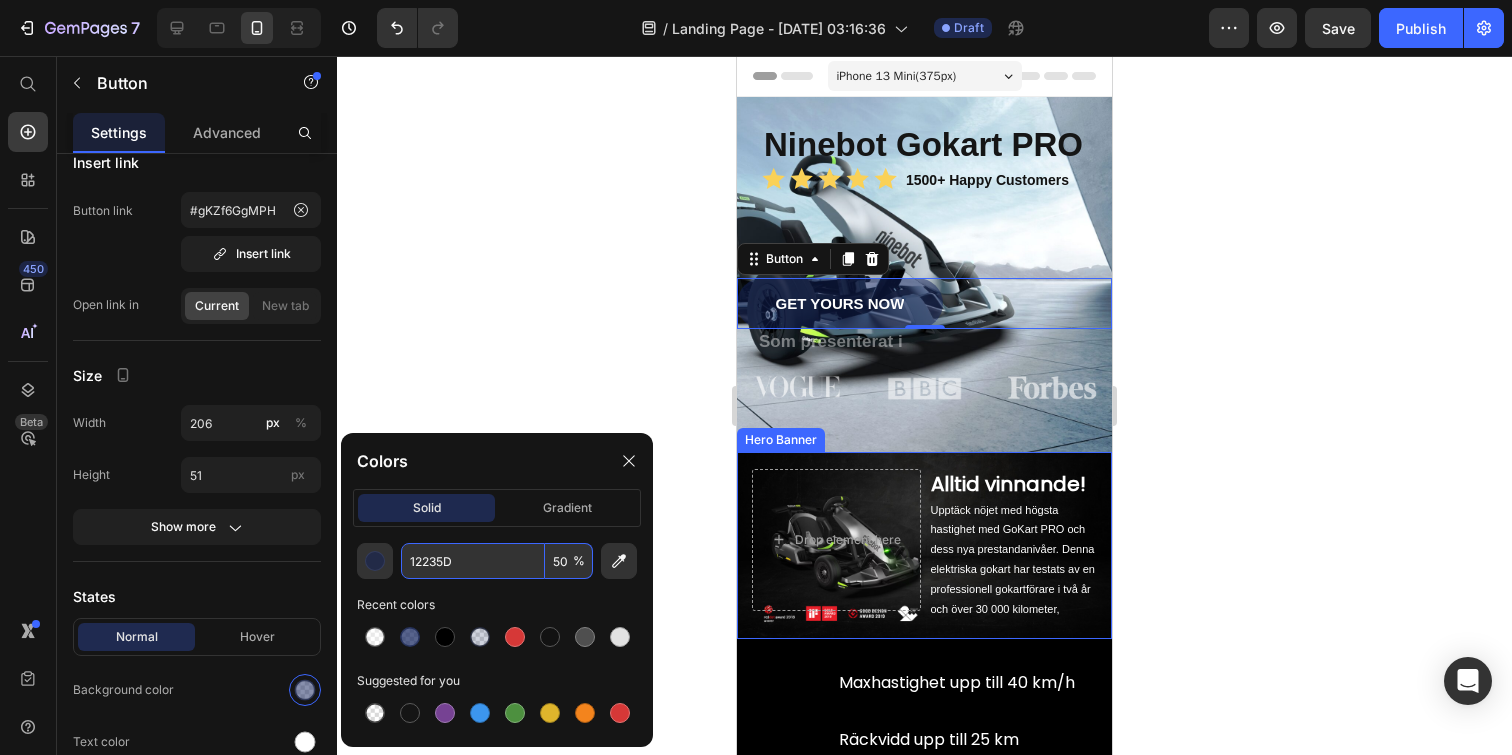 type on "50" 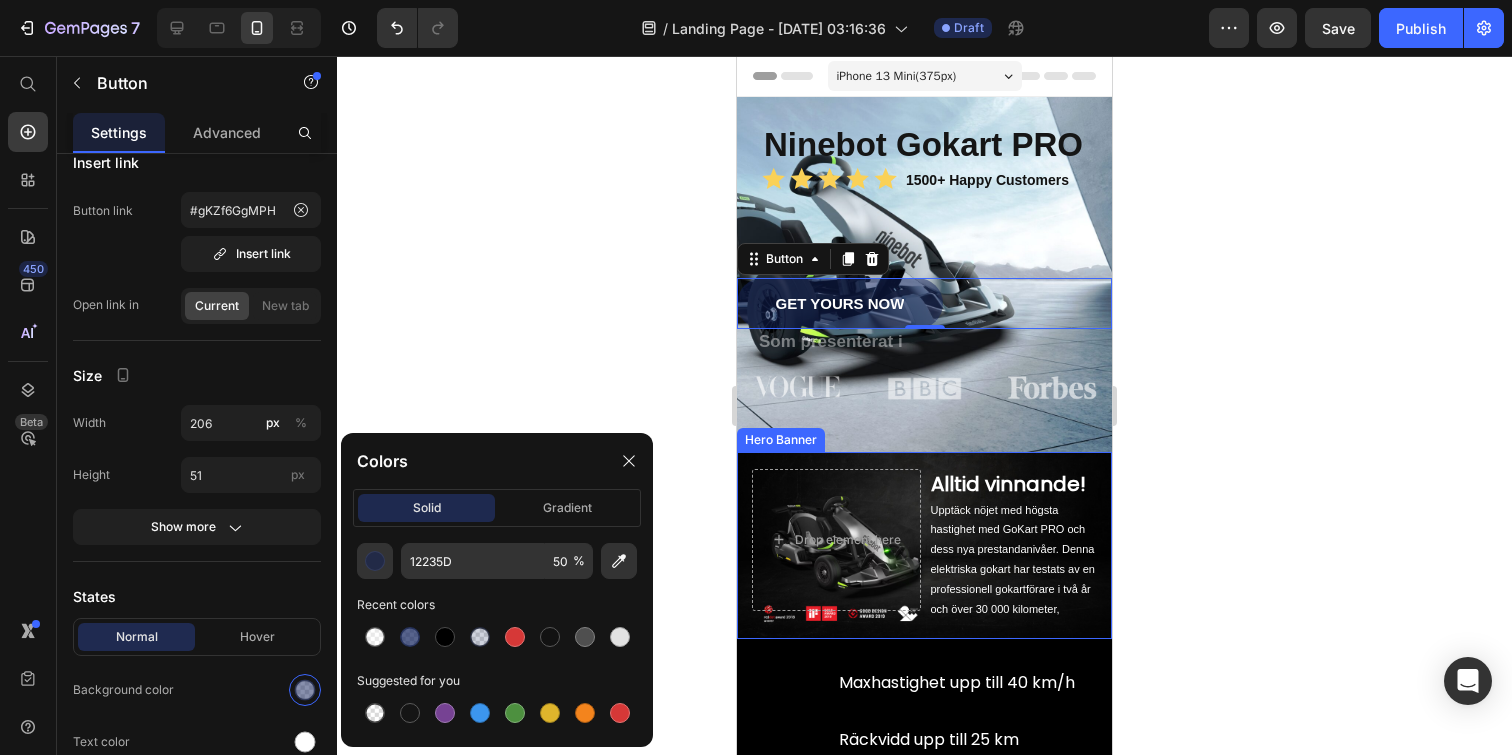 click 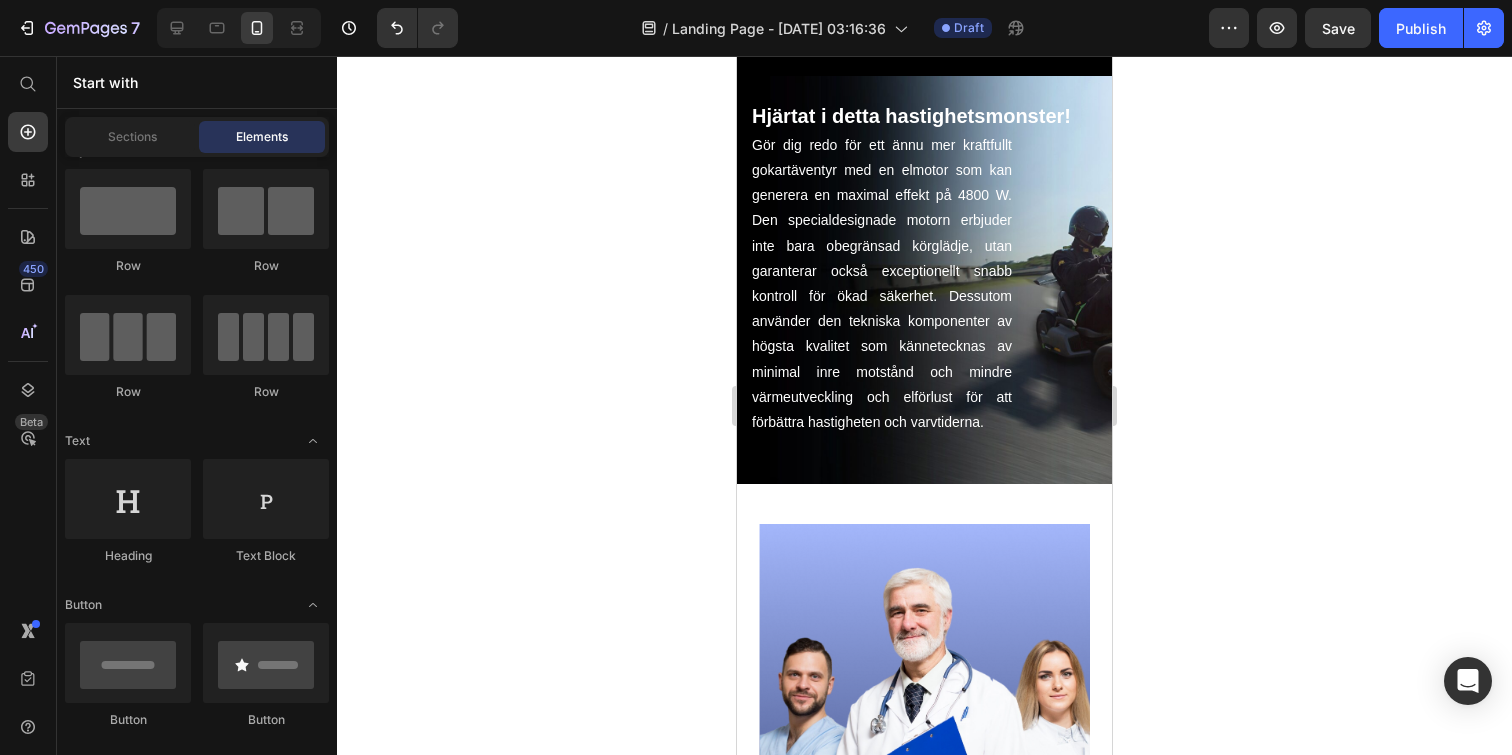 scroll, scrollTop: 924, scrollLeft: 0, axis: vertical 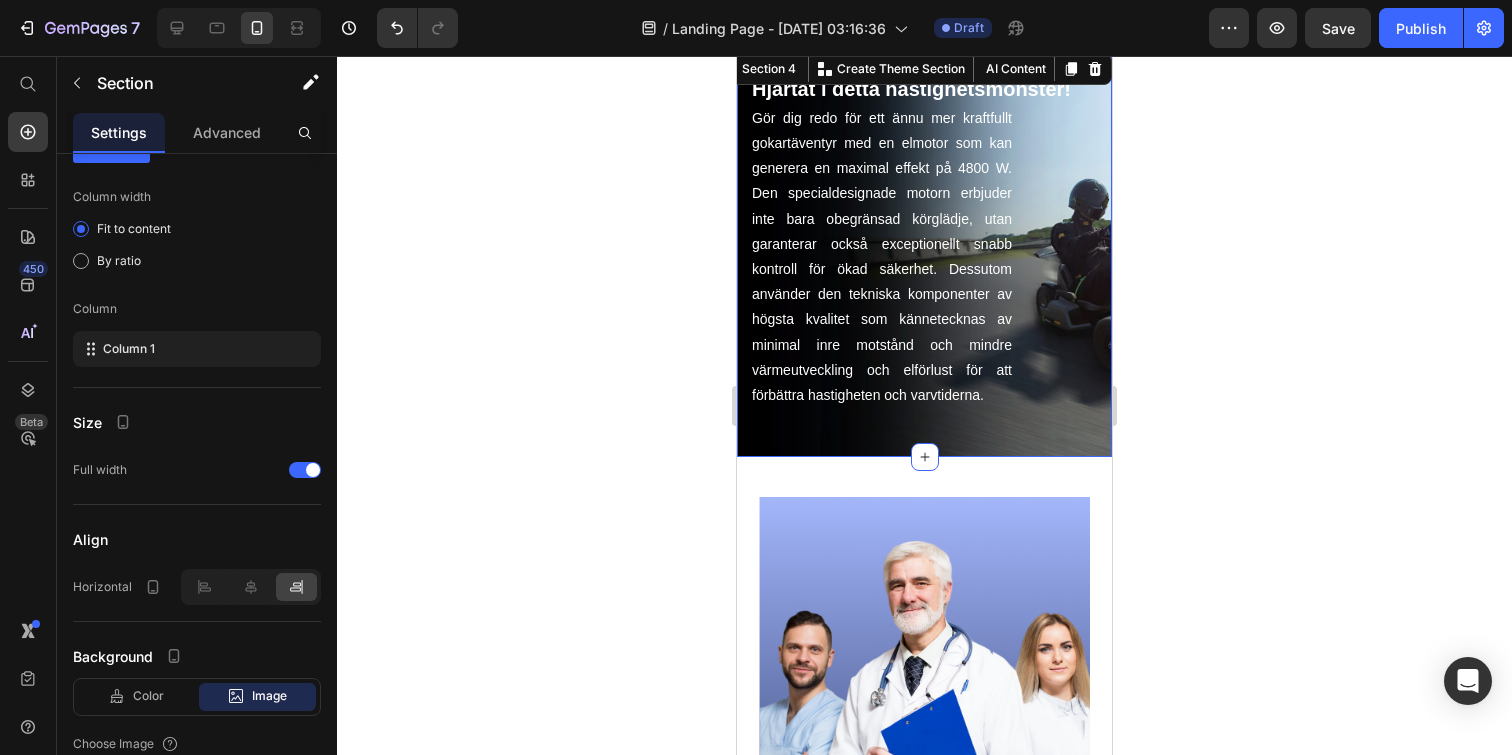 click on "Hjärtat i detta hastighetsmonster! Heading Gör dig redo för ett ännu mer kraftfullt gokartäventyr med en elmotor som kan generera en maximal effekt på 4800 W. Den specialdesignade motorn erbjuder inte bara obegränsad körglädje, utan garanterar också exceptionellt snabb kontroll för ökad säkerhet. Dessutom använder den tekniska komponenter av högsta kvalitet som kännetecknas av minimal inre motstånd och mindre värmeutveckling och elförlust för att förbättra hastigheten och varvtiderna. Text Block Section 4   You can create reusable sections Create Theme Section AI Content Write with GemAI What would you like to describe here? Tone and Voice Persuasive Product Show more Generate" at bounding box center [924, 253] 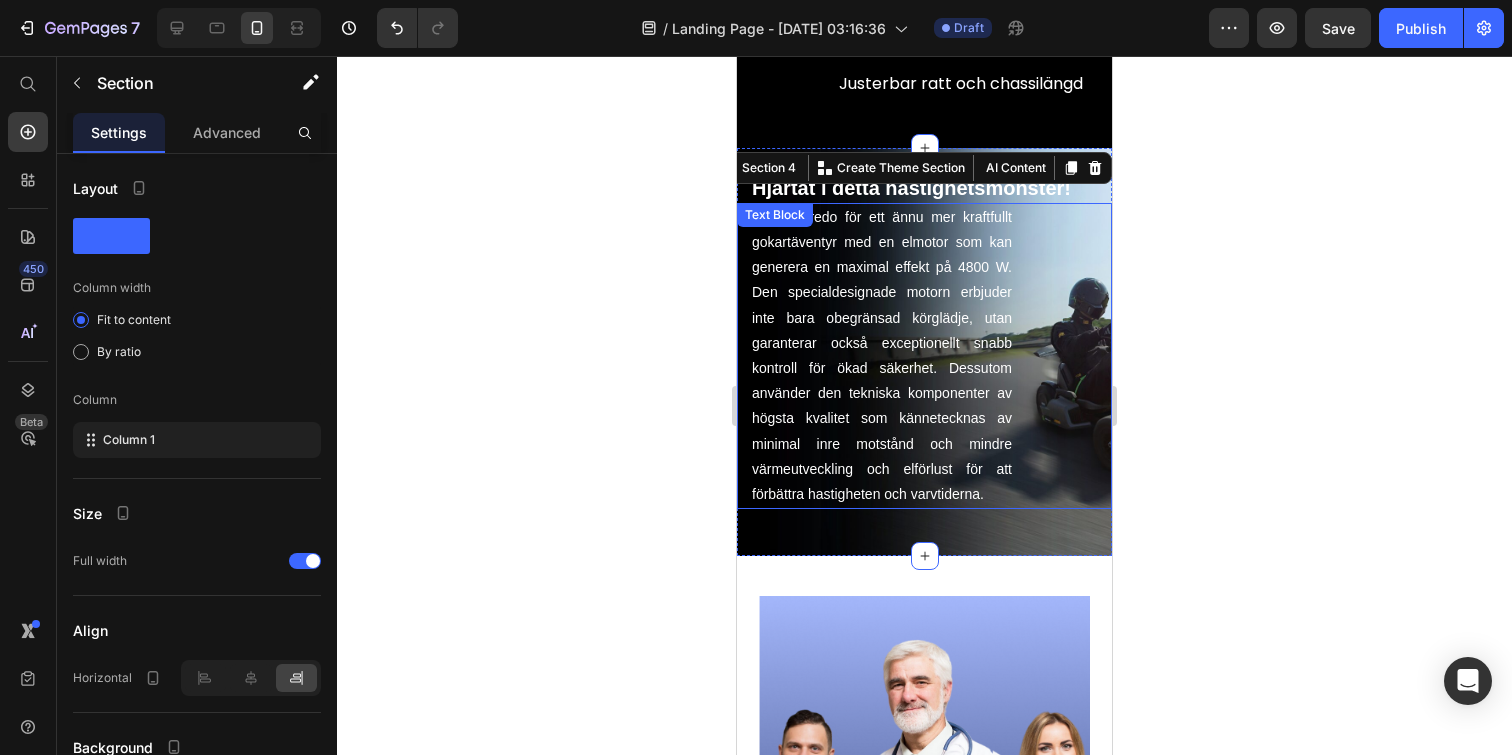 scroll, scrollTop: 788, scrollLeft: 0, axis: vertical 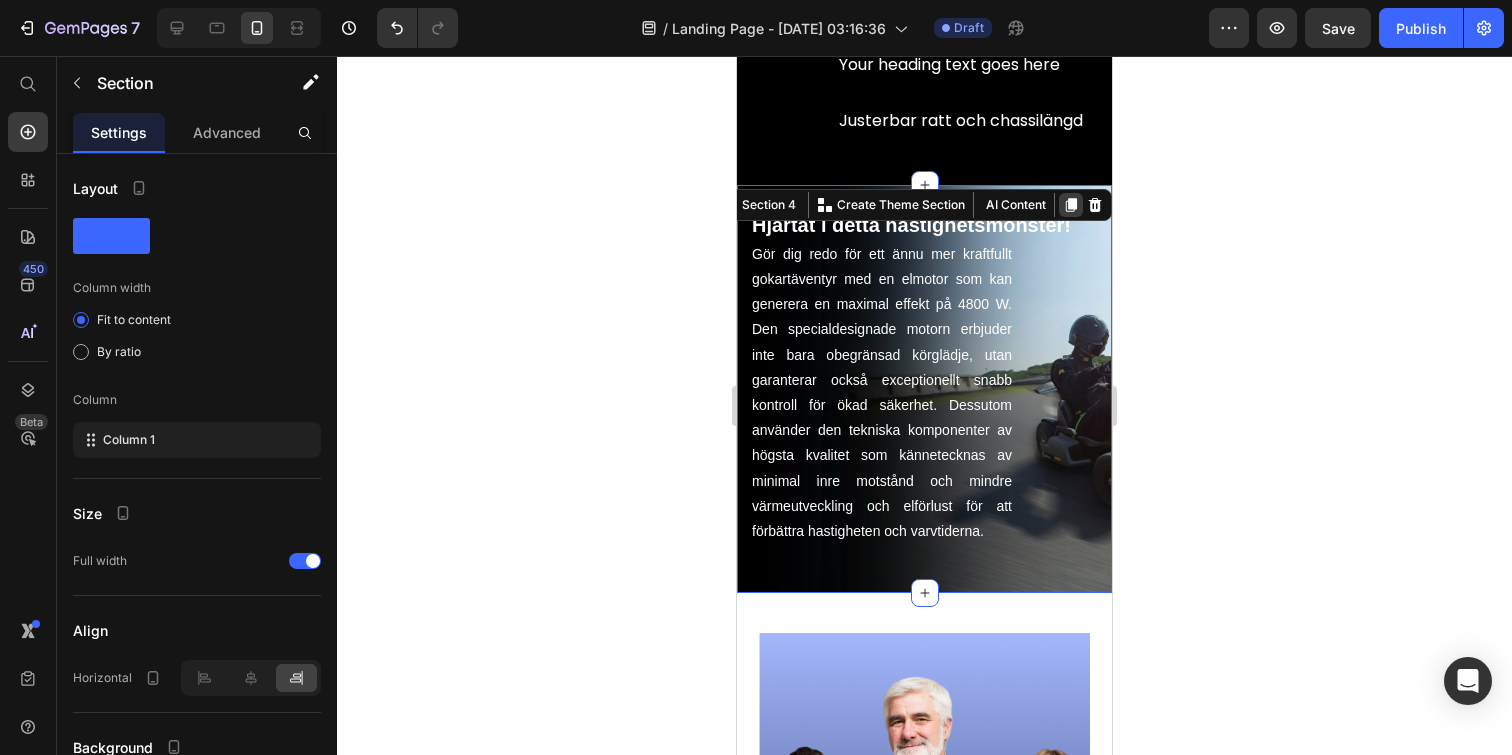 click 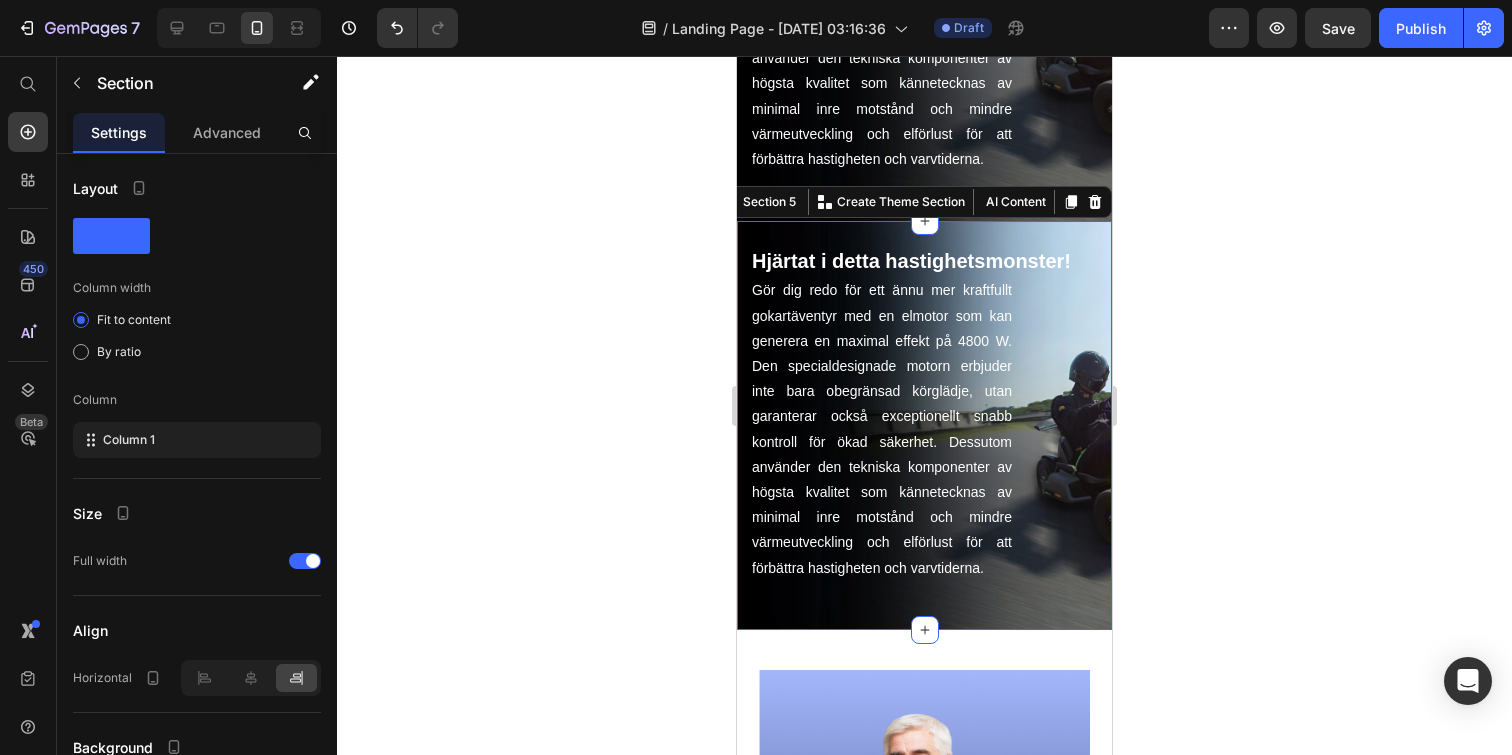 scroll, scrollTop: 1255, scrollLeft: 0, axis: vertical 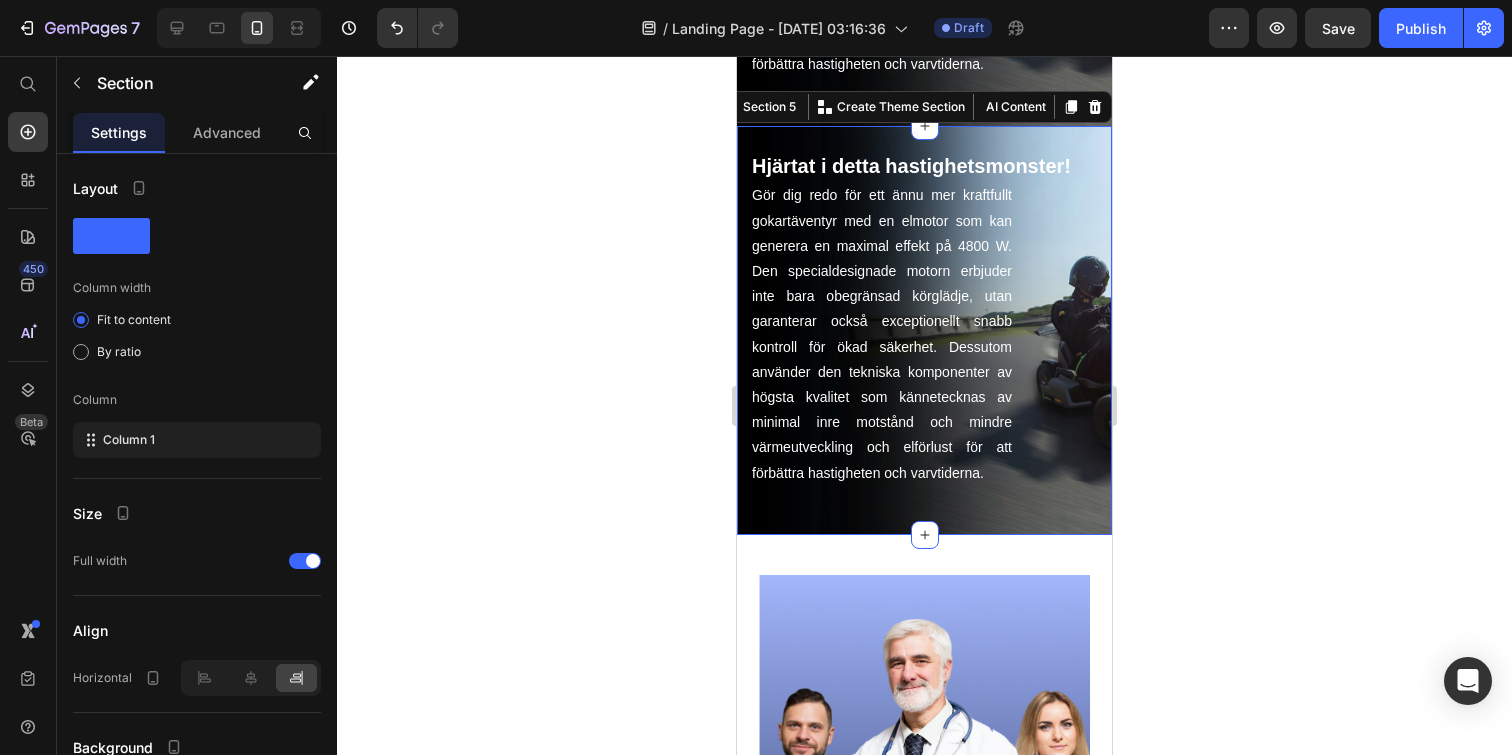 click on "Hjärtat i detta hastighetsmonster! Heading Gör dig redo för ett ännu mer kraftfullt gokartäventyr med en elmotor som kan generera en maximal effekt på 4800 W. Den specialdesignade motorn erbjuder inte bara obegränsad körglädje, utan garanterar också exceptionellt snabb kontroll för ökad säkerhet. Dessutom använder den tekniska komponenter av högsta kvalitet som kännetecknas av minimal inre motstånd och mindre värmeutveckling och elförlust för att förbättra hastigheten och varvtiderna. Text Block Section 5   You can create reusable sections Create Theme Section AI Content Write with GemAI What would you like to describe here? Tone and Voice Persuasive Product ENGWE M20 Show more Generate" at bounding box center [924, 330] 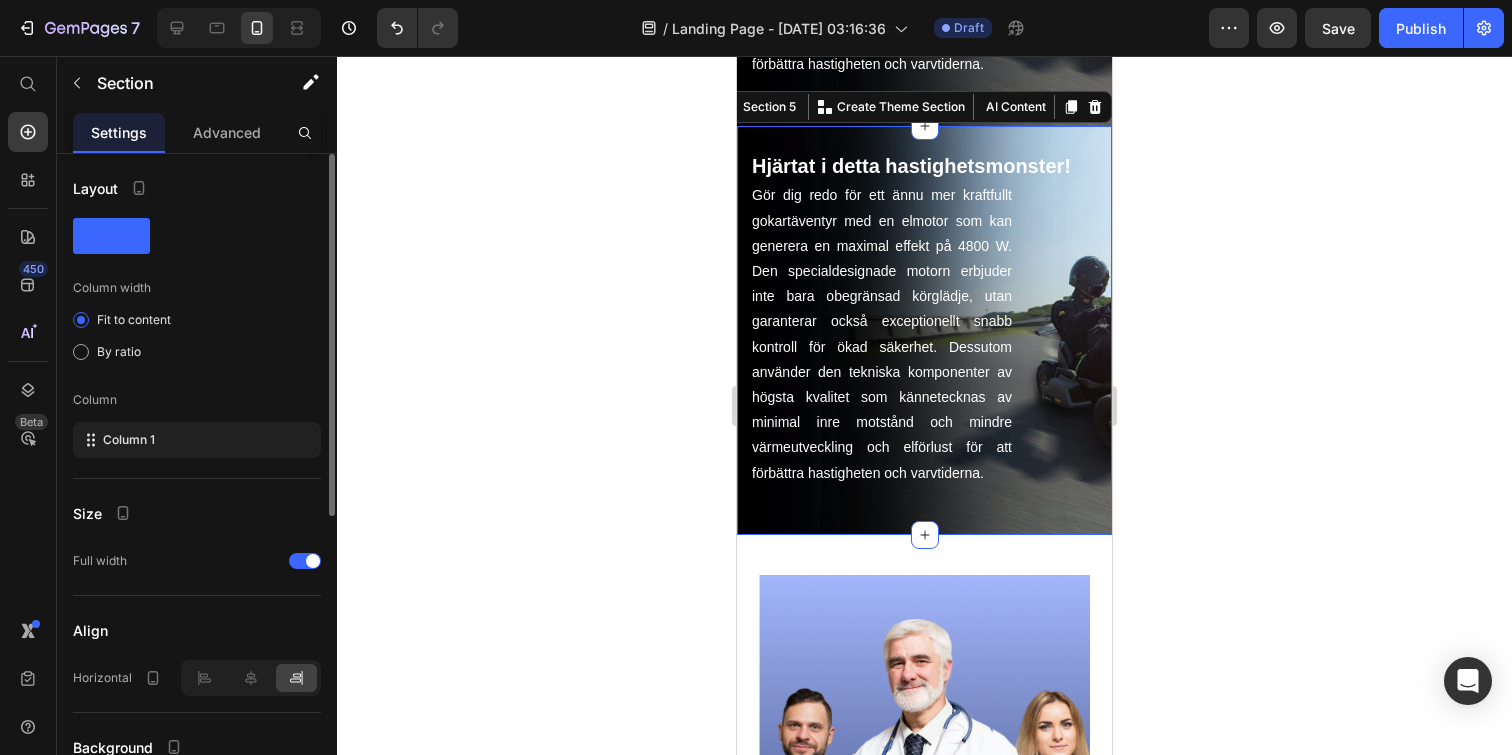 scroll, scrollTop: 535, scrollLeft: 0, axis: vertical 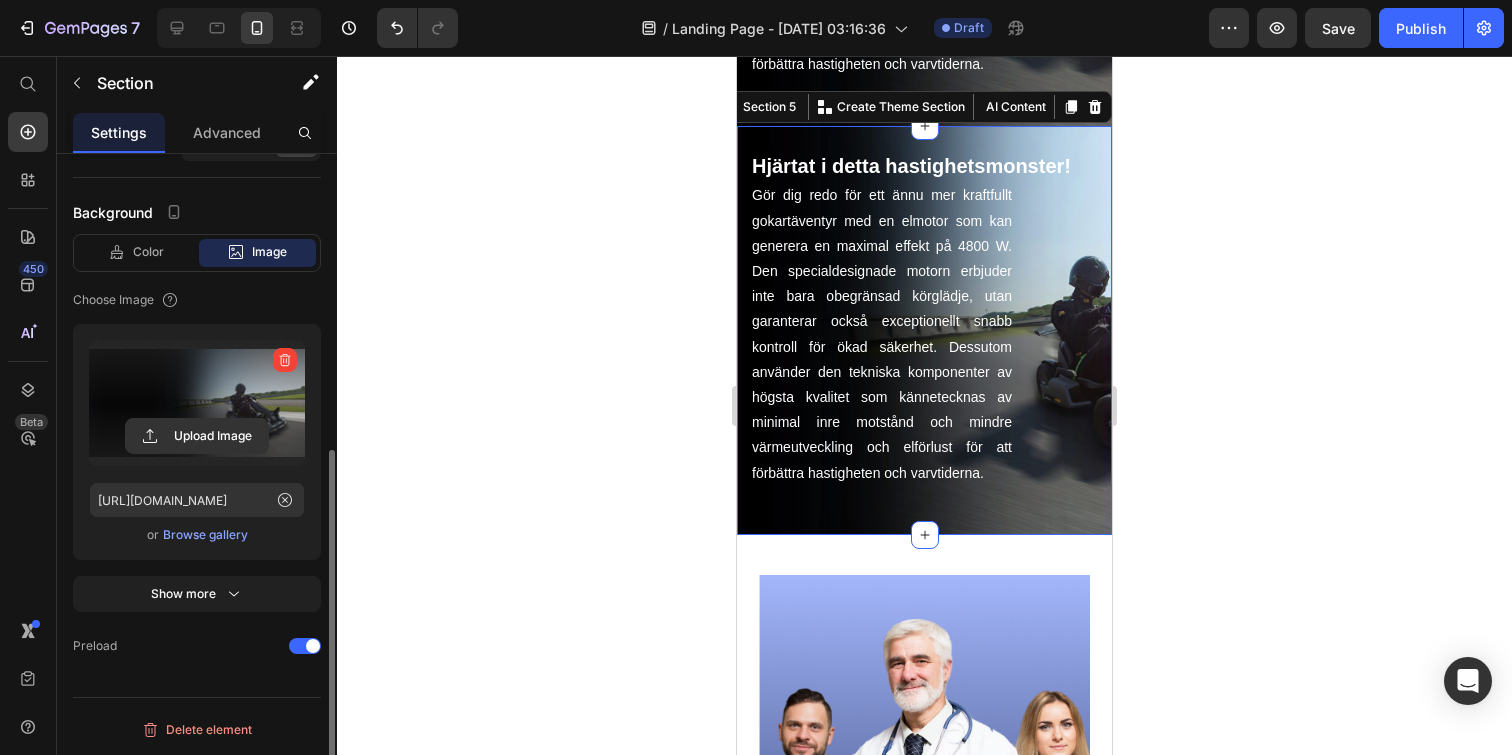 click at bounding box center (197, 403) 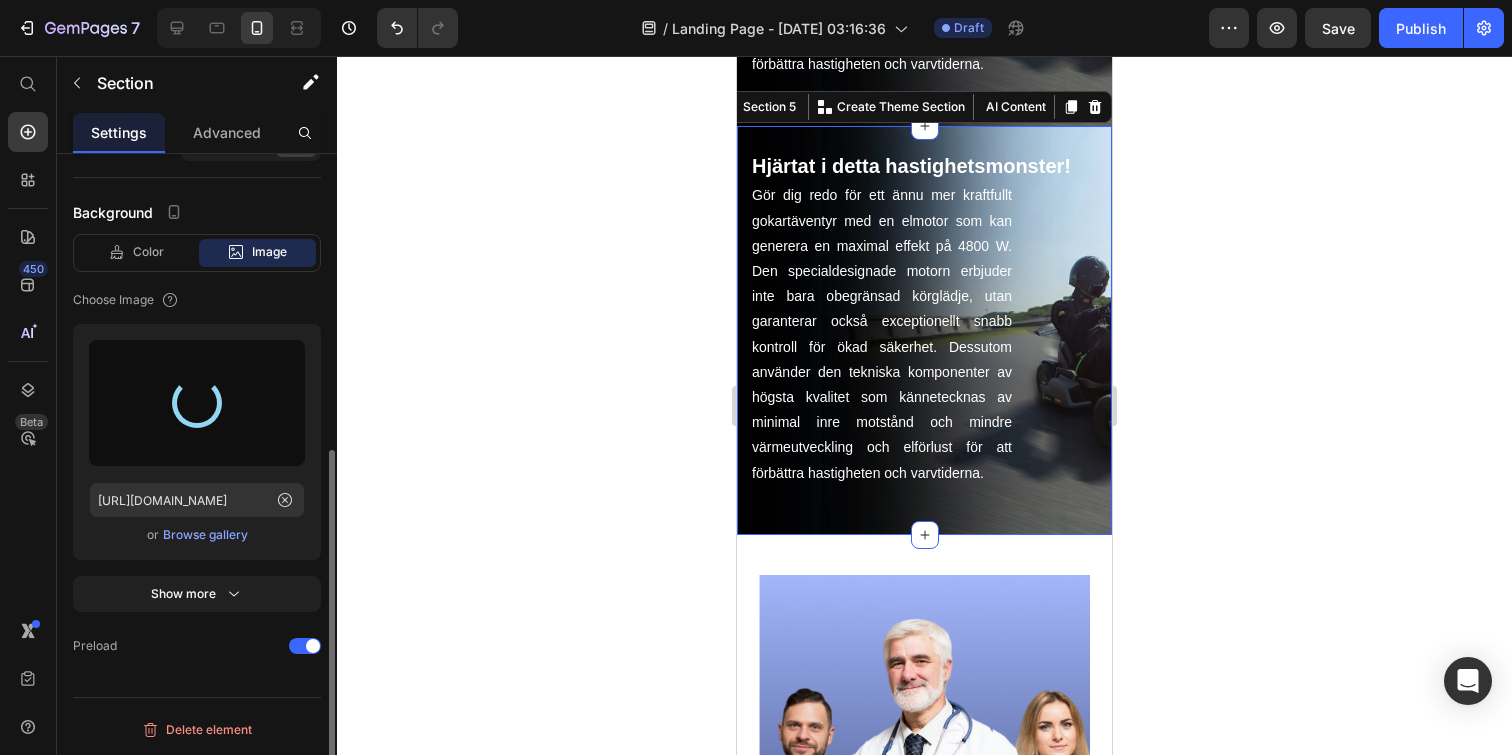 type on "[URL][DOMAIN_NAME]" 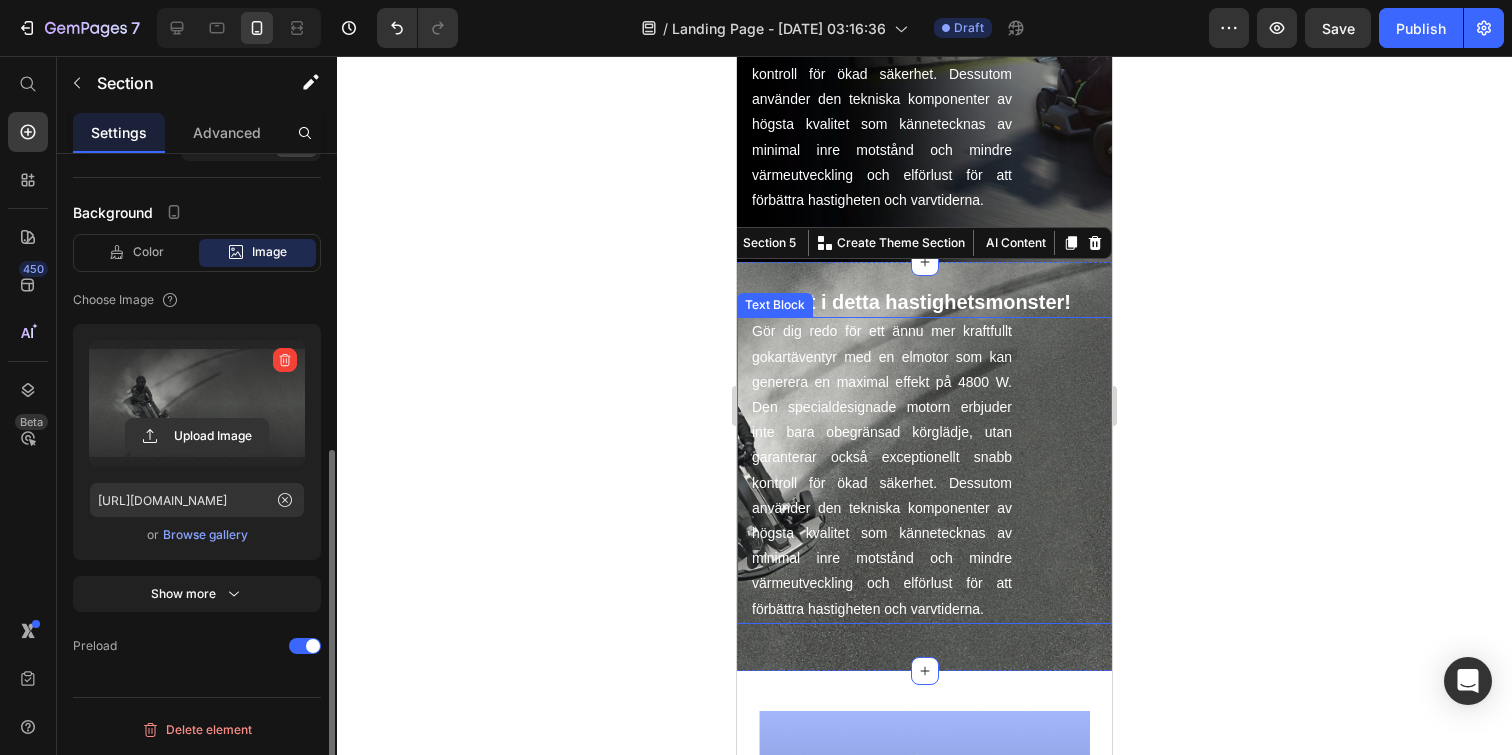 scroll, scrollTop: 1020, scrollLeft: 0, axis: vertical 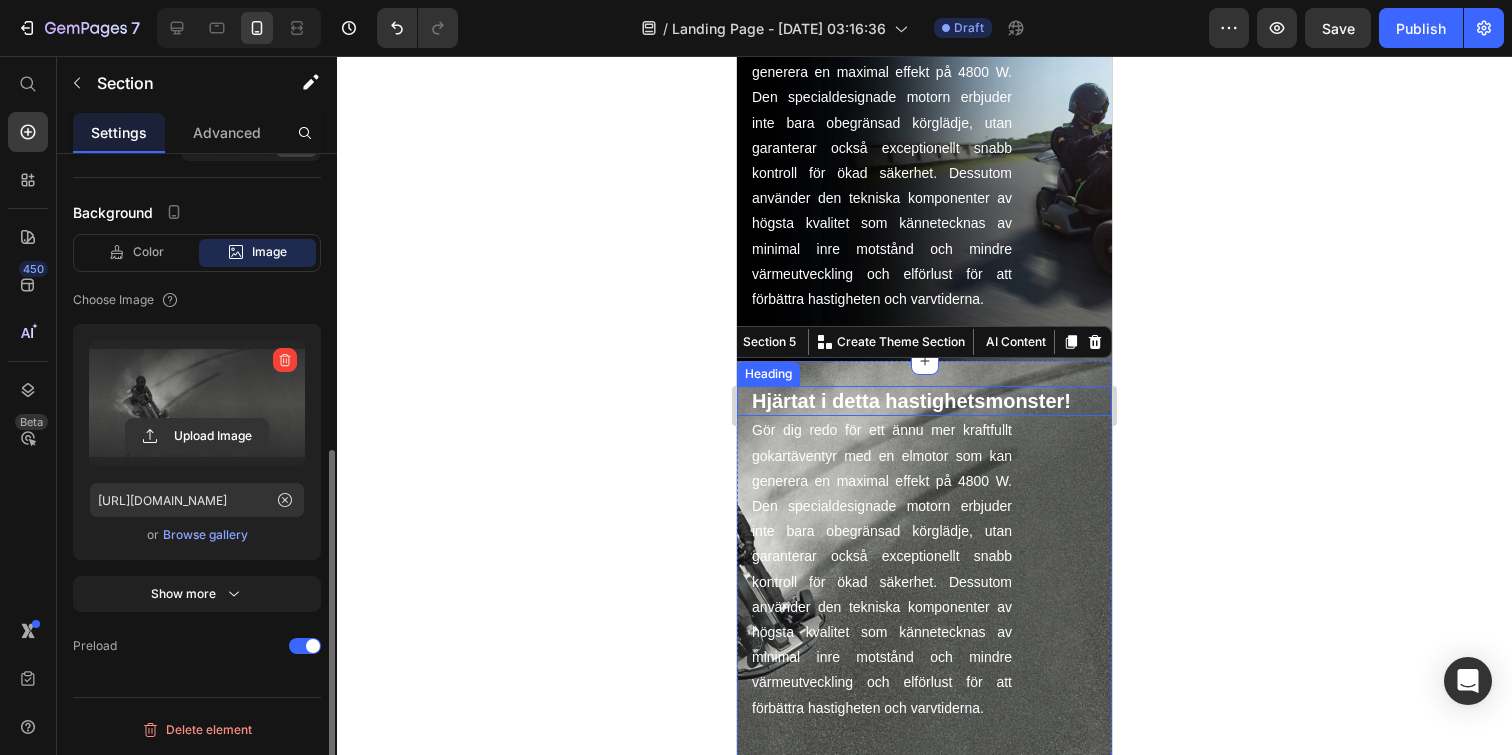 click on "Hjärtat i detta hastighetsmonster!" at bounding box center (924, 401) 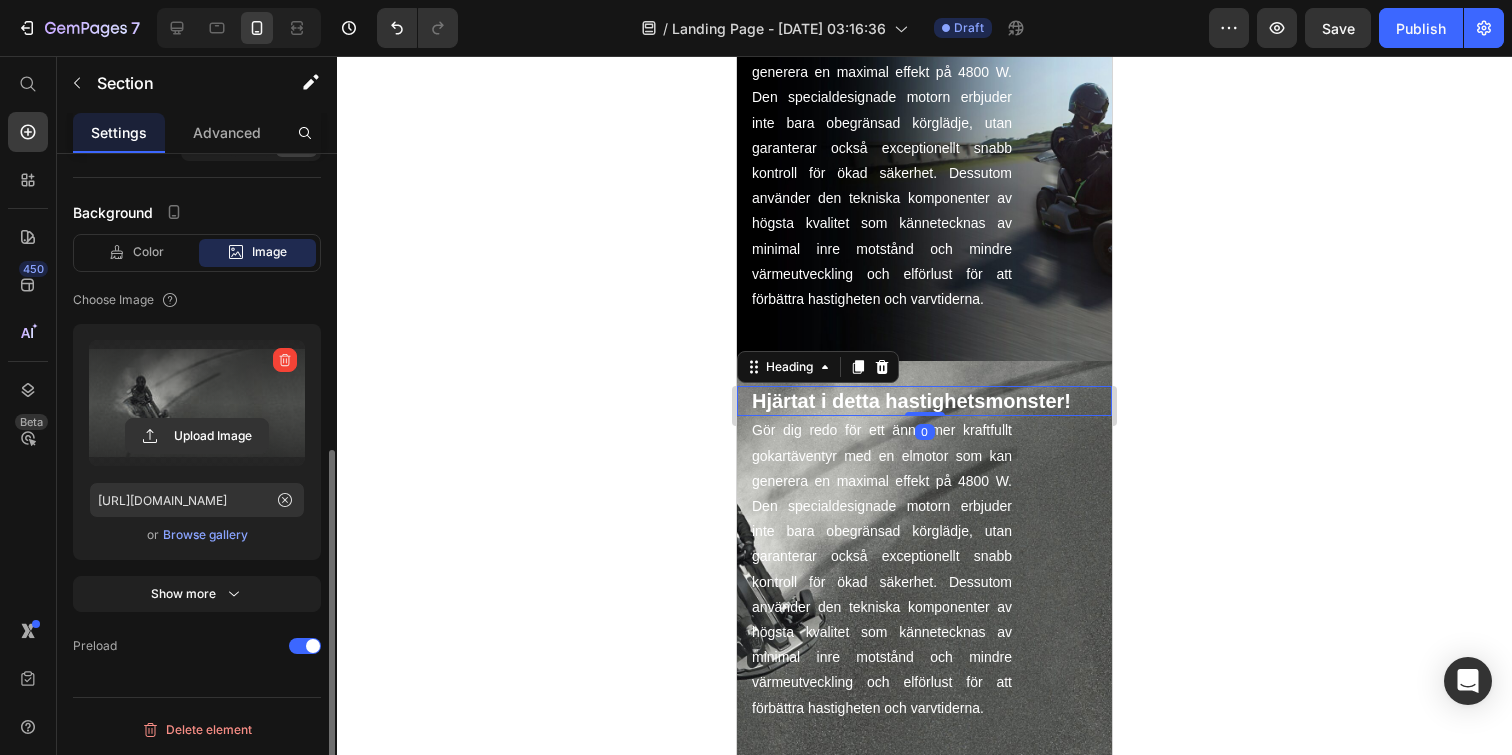 scroll, scrollTop: 0, scrollLeft: 0, axis: both 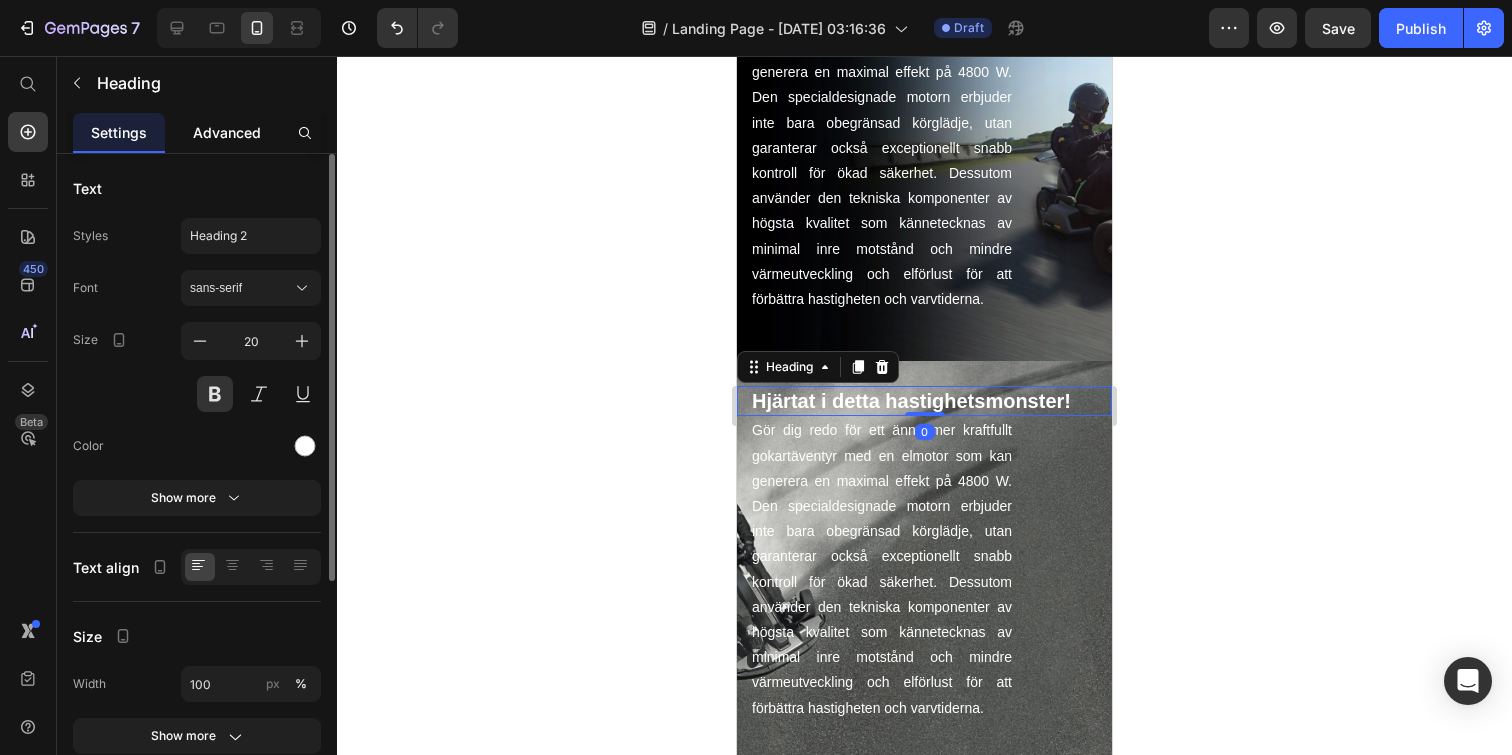 click on "Advanced" at bounding box center (227, 132) 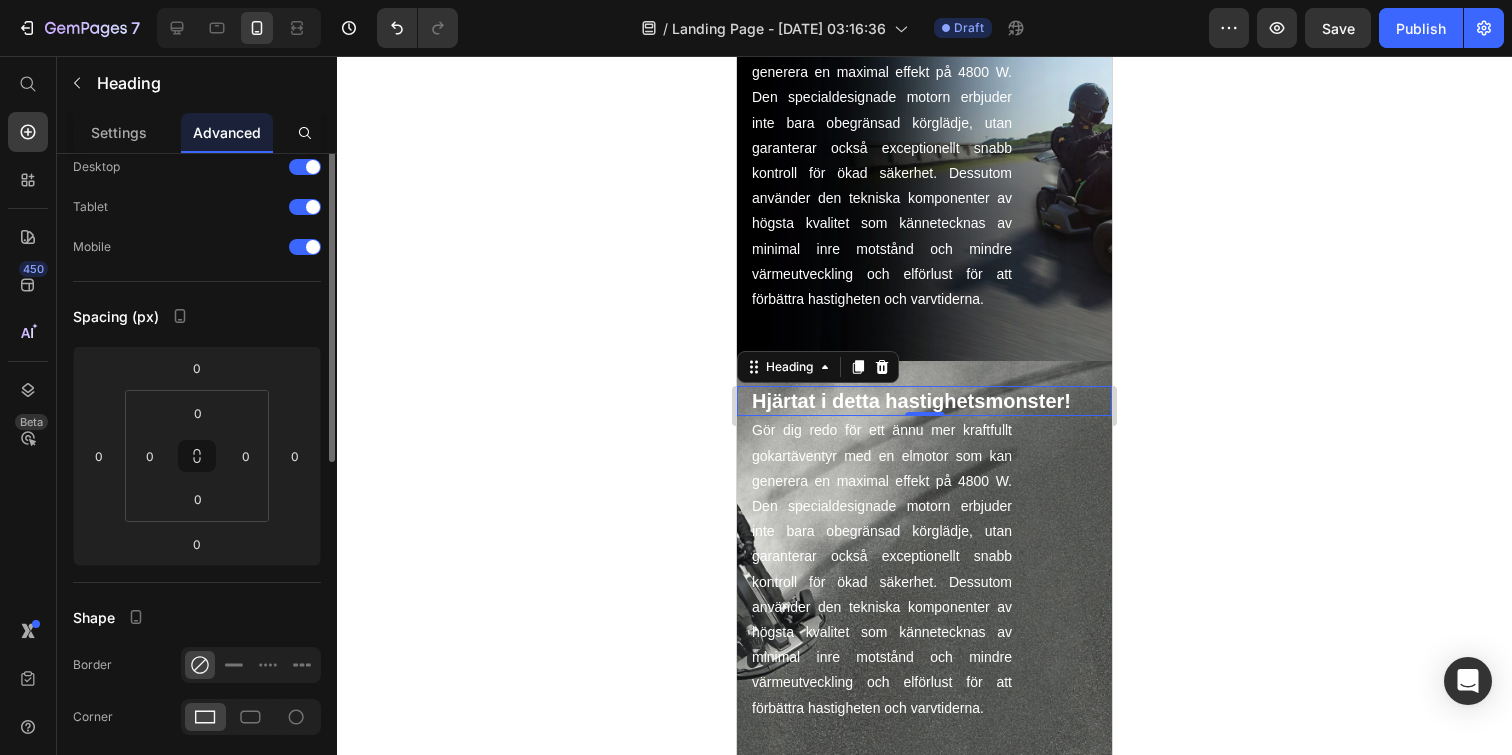 scroll, scrollTop: 31, scrollLeft: 0, axis: vertical 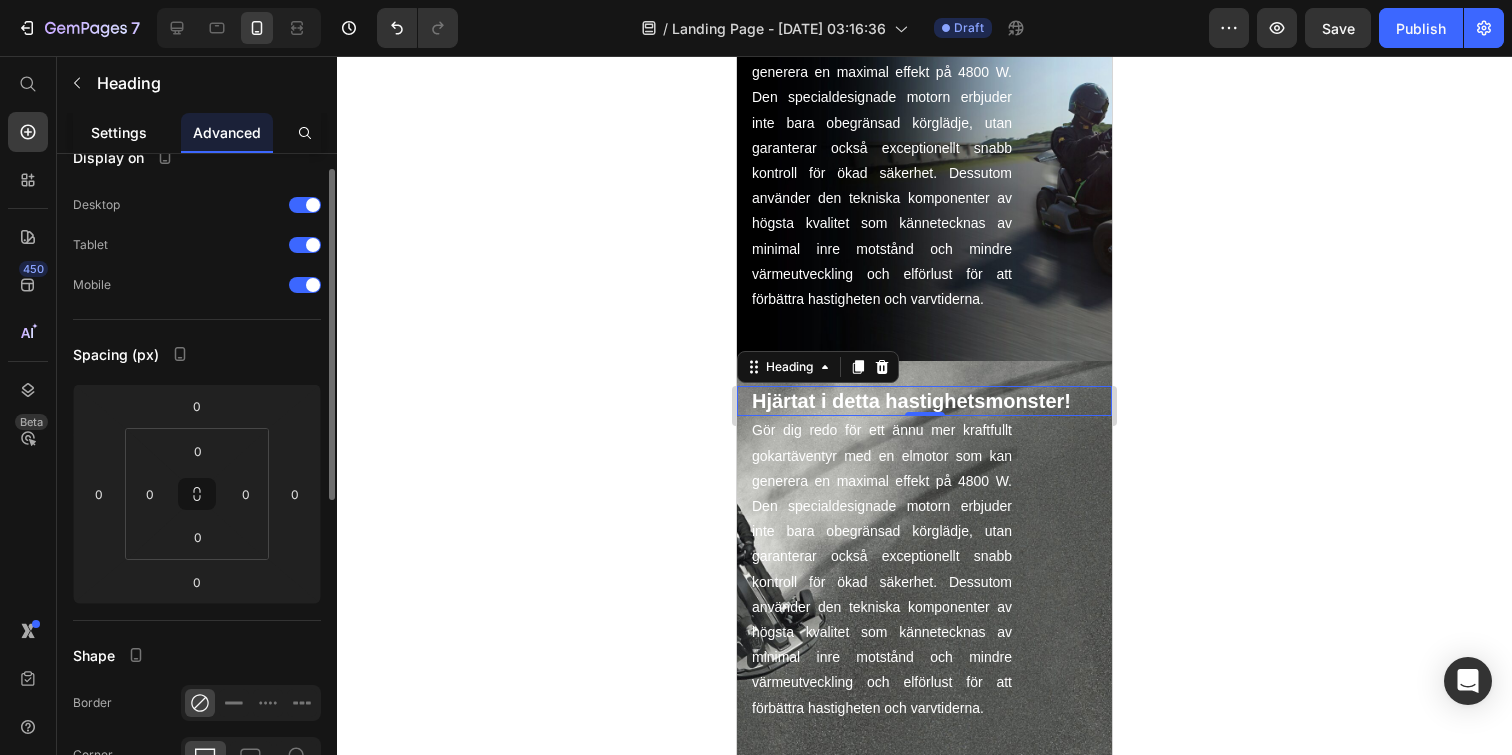 click on "Settings" at bounding box center [119, 132] 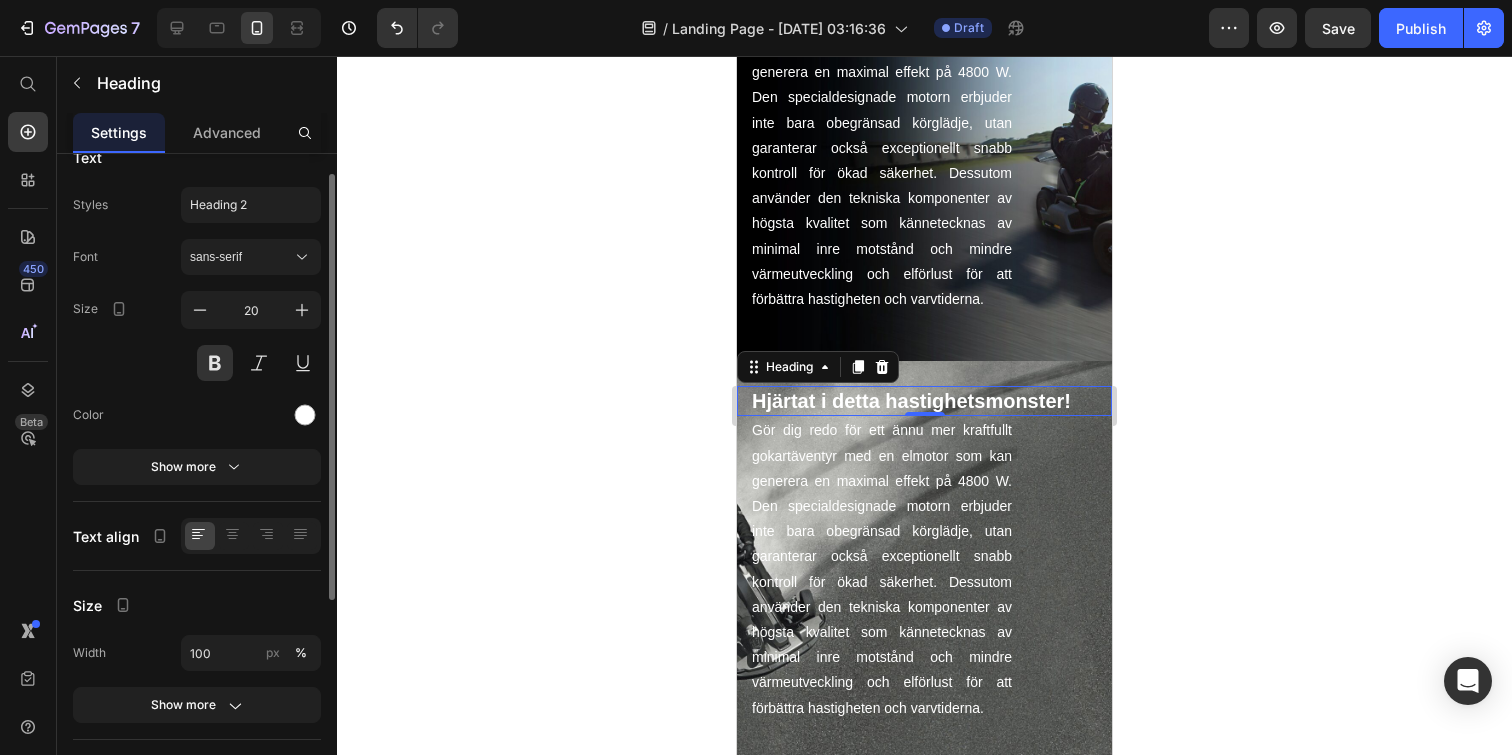 scroll, scrollTop: 0, scrollLeft: 0, axis: both 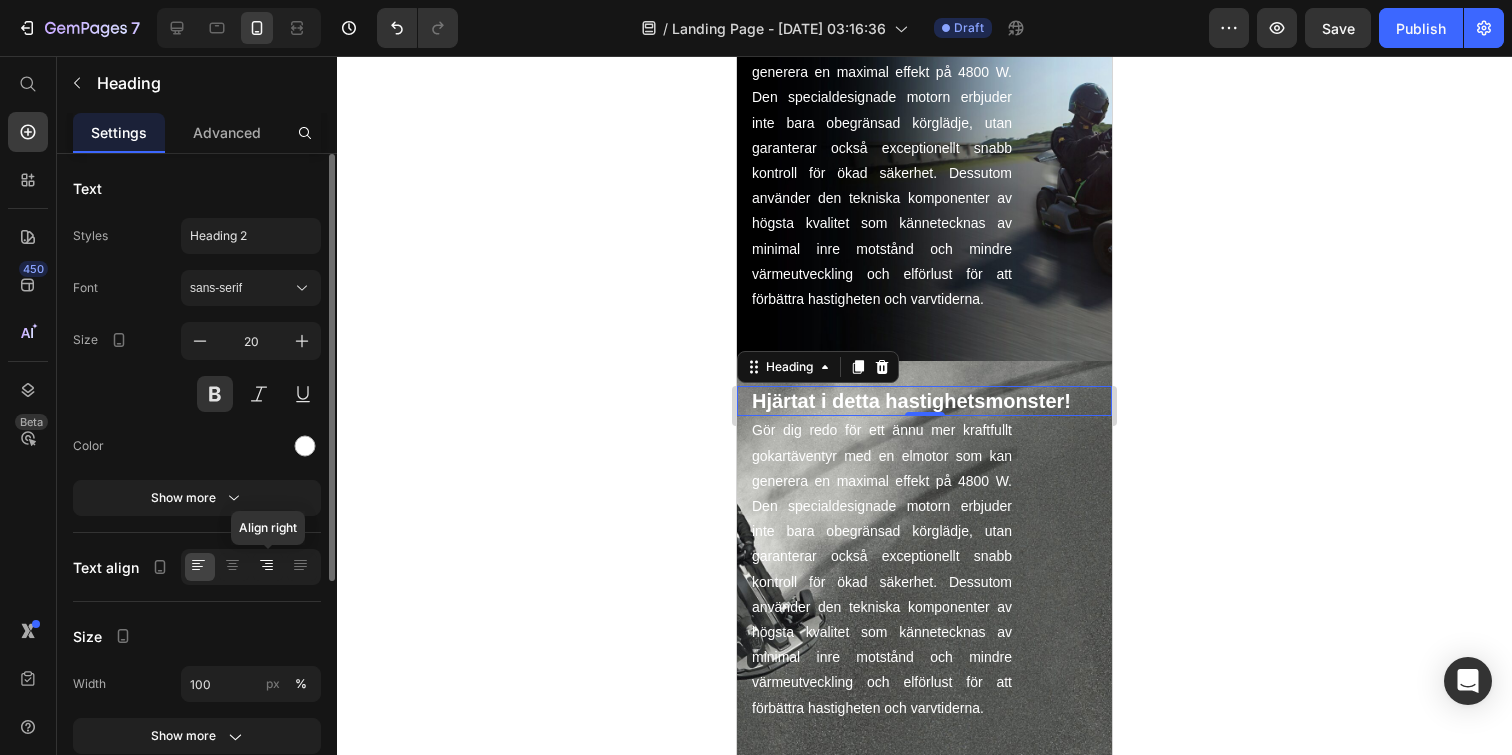 click 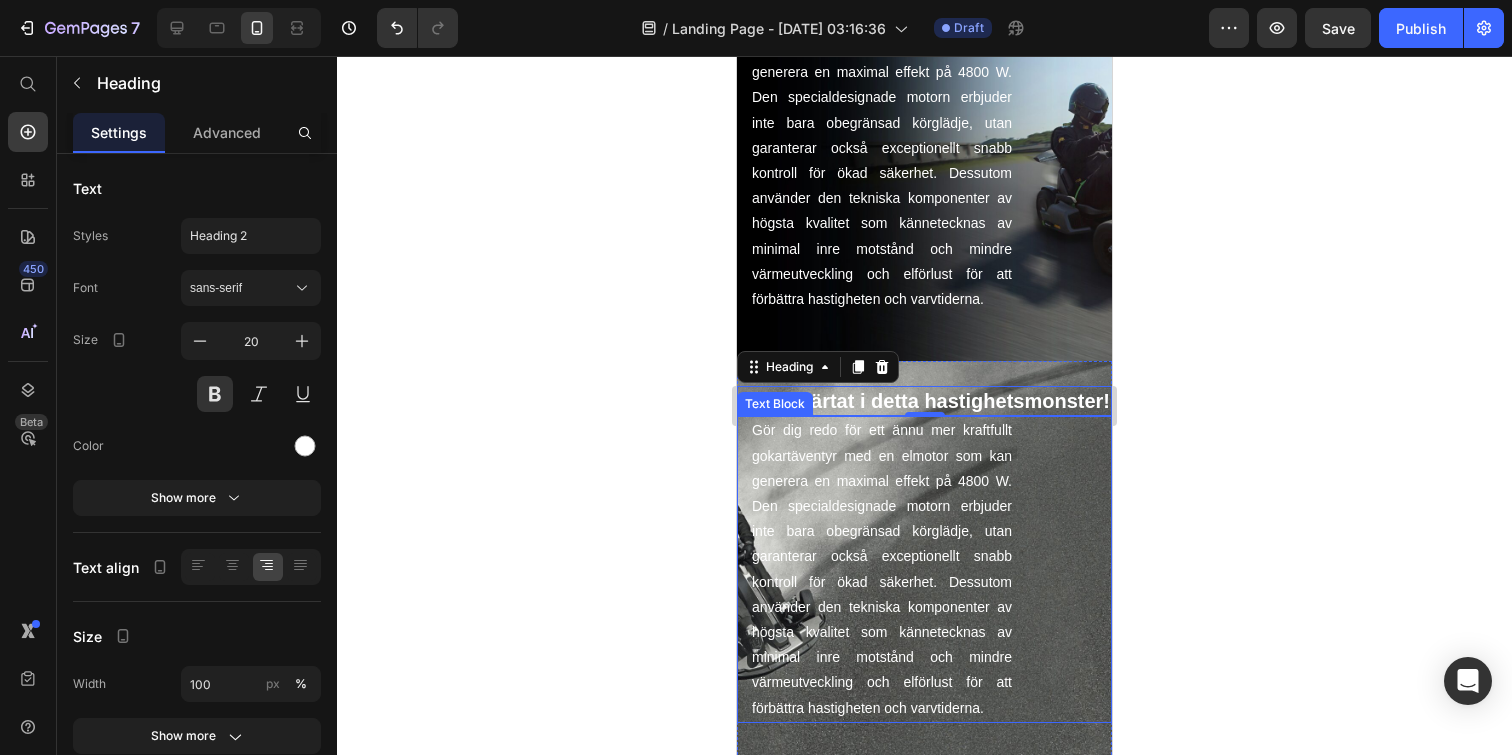 click on "Gör dig redo för ett ännu mer kraftfullt gokartäventyr med en elmotor som kan generera en maximal effekt på 4800 W. Den specialdesignade motorn erbjuder inte bara obegränsad körglädje, utan garanterar också exceptionellt snabb kontroll för ökad säkerhet. Dessutom använder den tekniska komponenter av högsta kvalitet som kännetecknas av minimal inre motstånd och mindre värmeutveckling och elförlust för att förbättra hastigheten och varvtiderna." at bounding box center [882, 569] 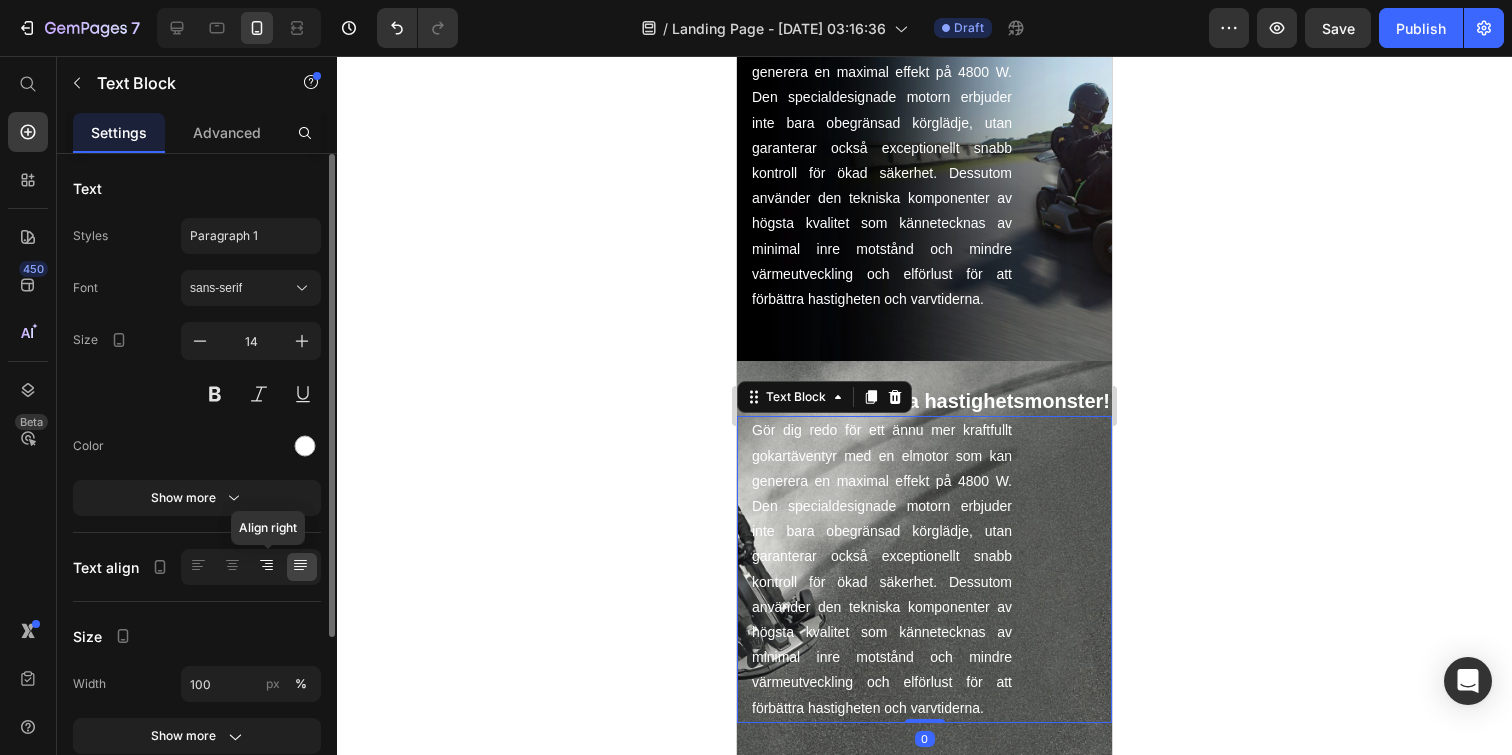 click 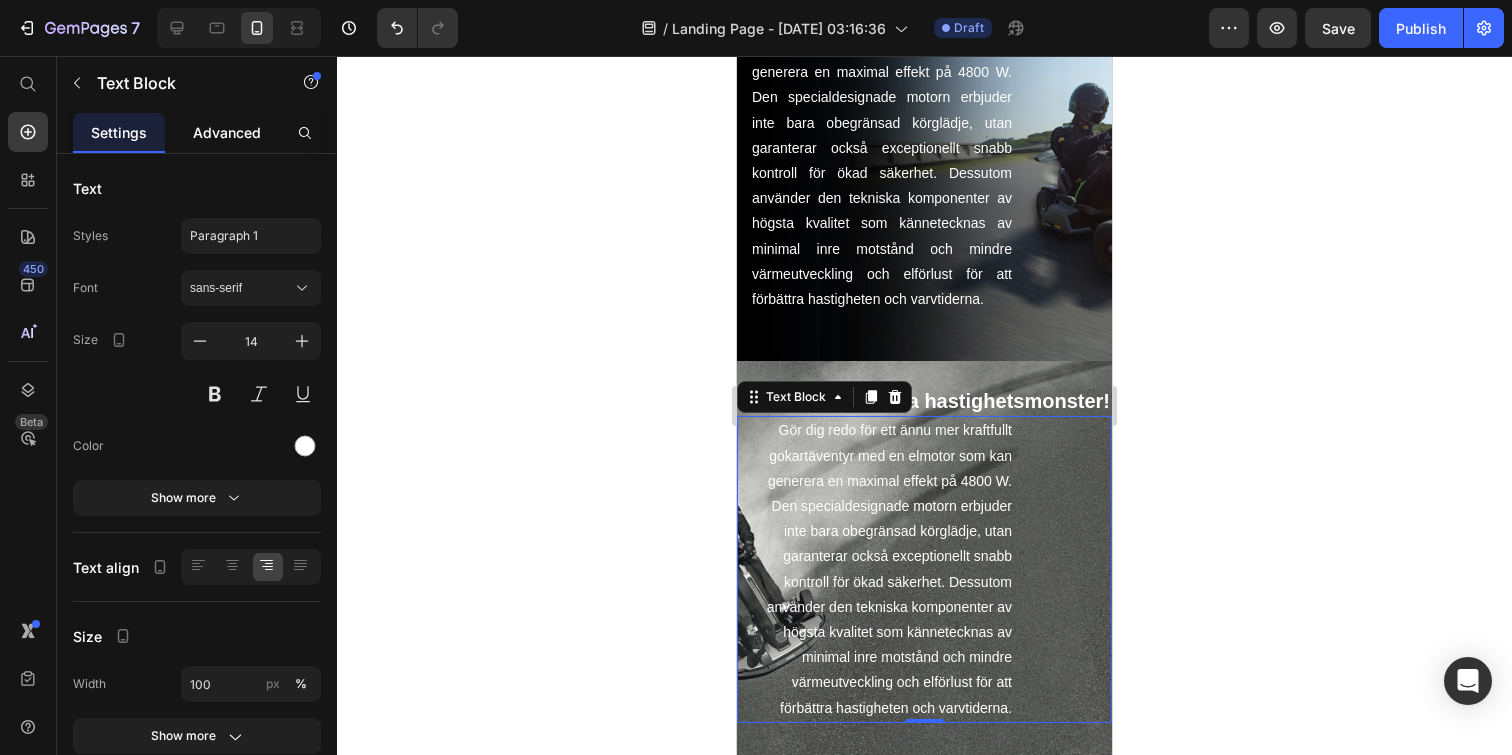 click on "Advanced" at bounding box center [227, 132] 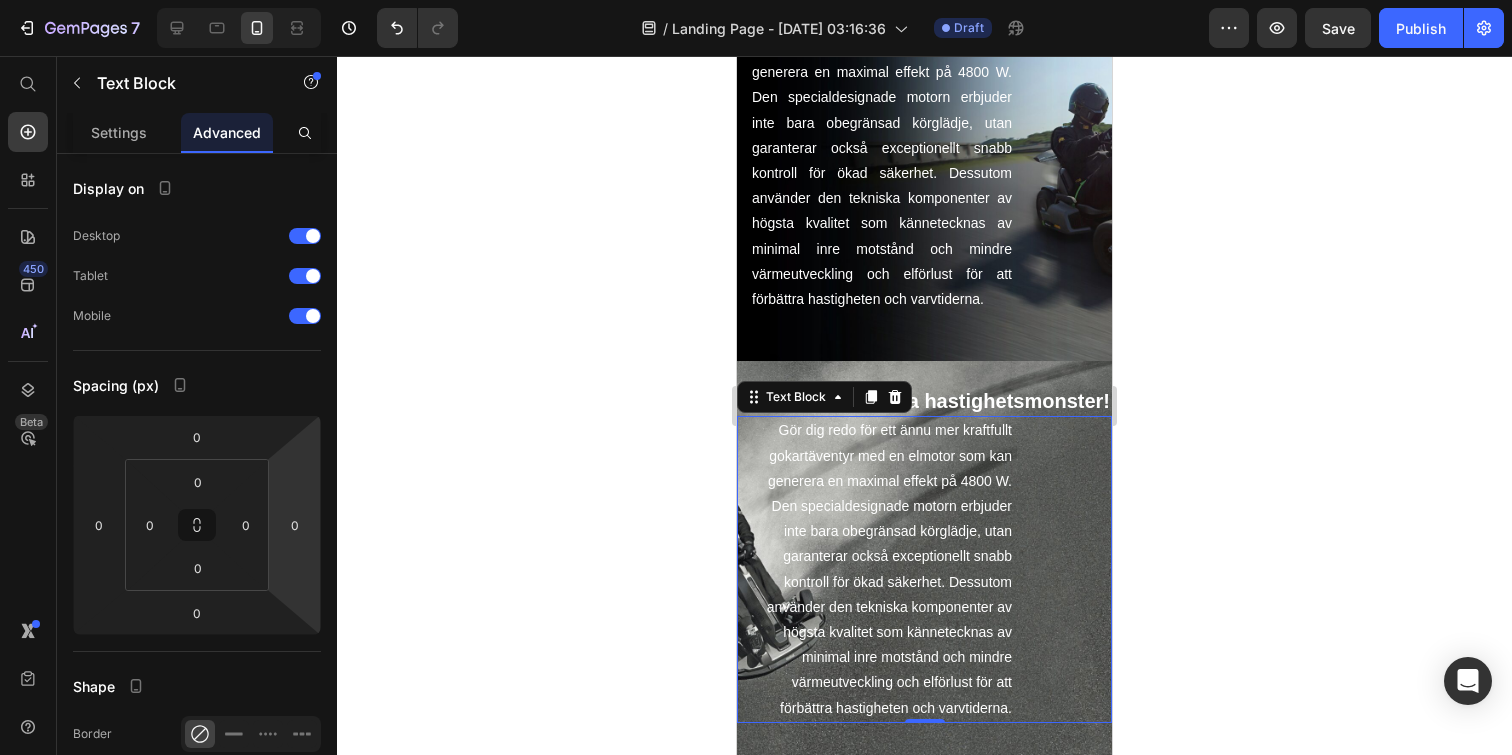 click on "Gör dig redo för ett ännu mer kraftfullt gokartäventyr med en elmotor som kan generera en maximal effekt på 4800 W. Den specialdesignade motorn erbjuder inte bara obegränsad körglädje, utan garanterar också exceptionellt snabb kontroll för ökad säkerhet. Dessutom använder den tekniska komponenter av högsta kvalitet som kännetecknas av minimal inre motstånd och mindre värmeutveckling och elförlust för att förbättra hastigheten och varvtiderna." at bounding box center [882, 569] 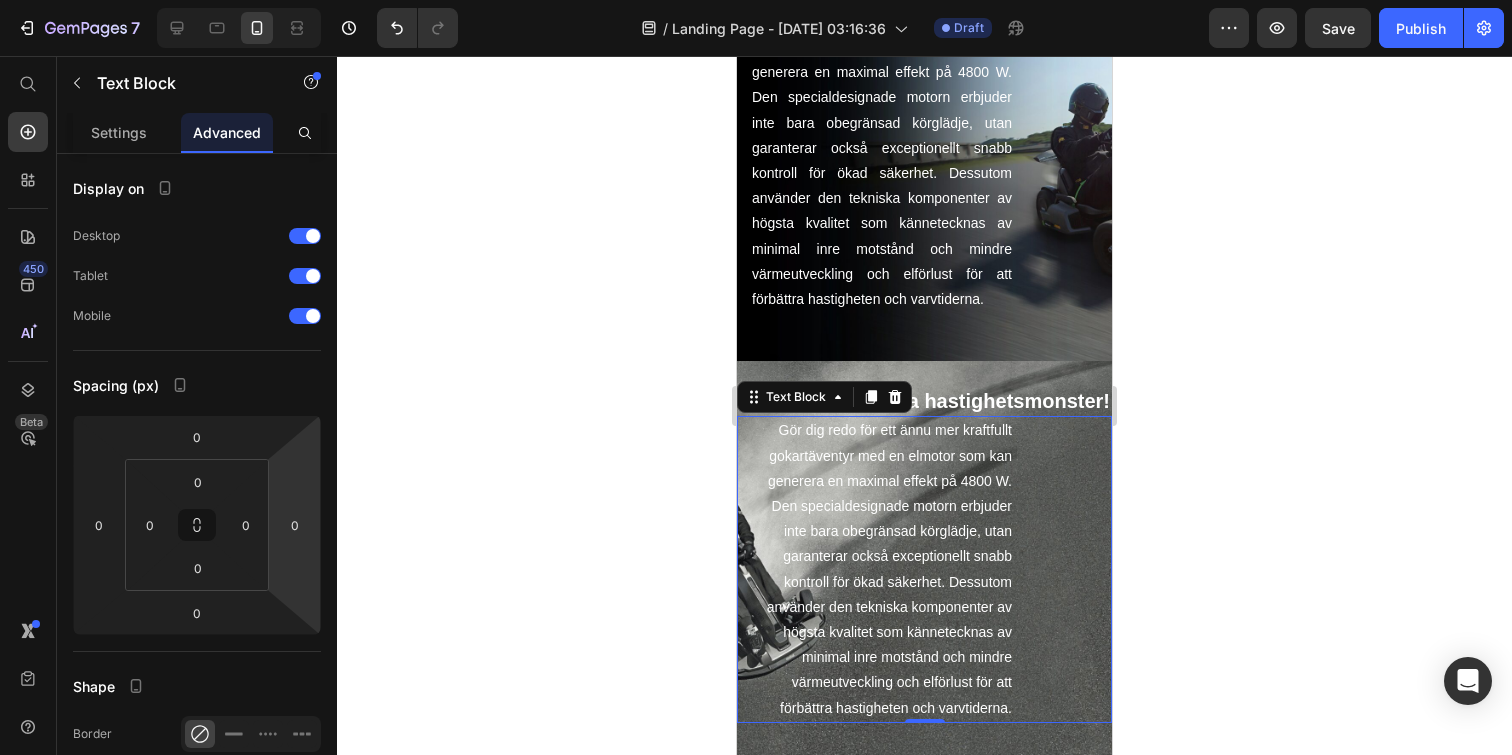click 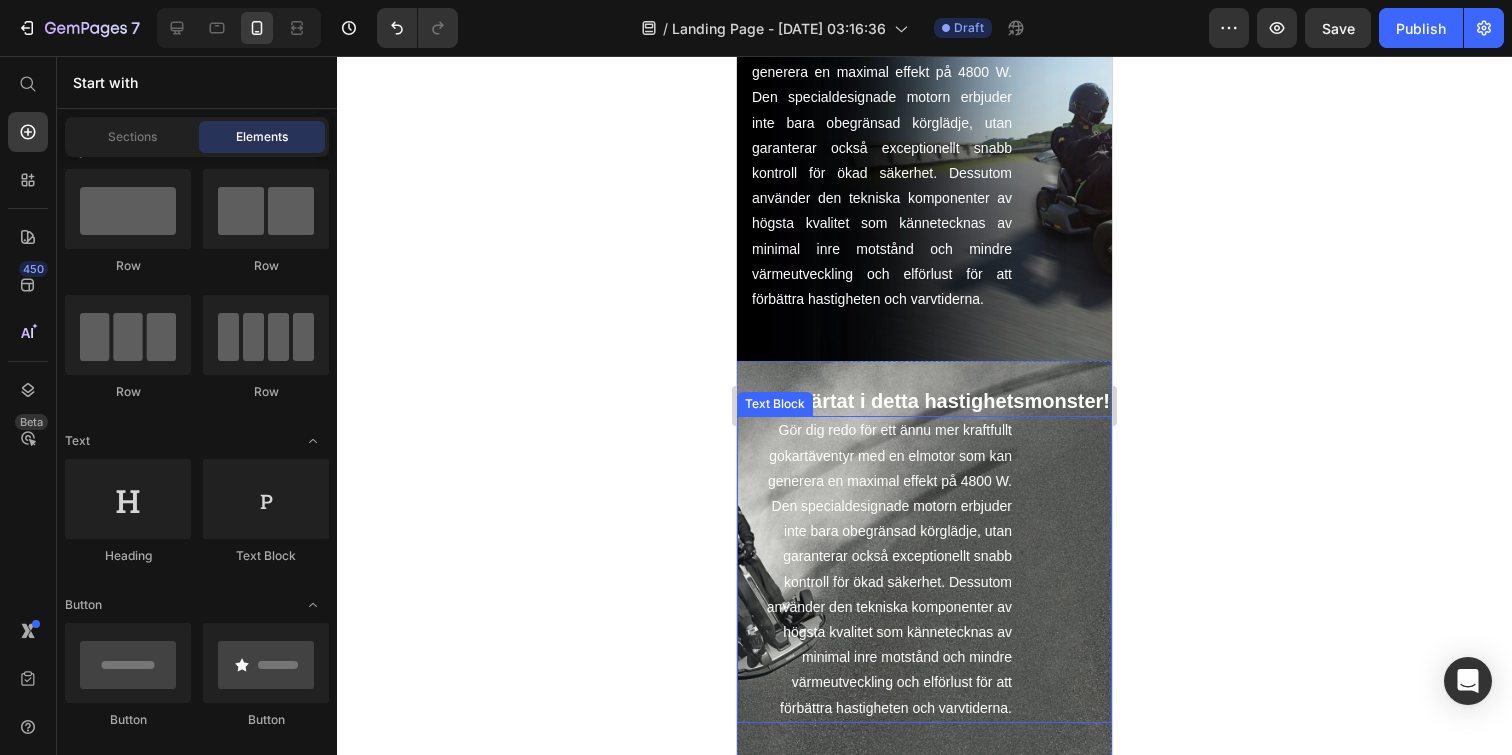click on "Gör dig redo för ett ännu mer kraftfullt gokartäventyr med en elmotor som kan generera en maximal effekt på 4800 W. Den specialdesignade motorn erbjuder inte bara obegränsad körglädje, utan garanterar också exceptionellt snabb kontroll för ökad säkerhet. Dessutom använder den tekniska komponenter av högsta kvalitet som kännetecknas av minimal inre motstånd och mindre värmeutveckling och elförlust för att förbättra hastigheten och varvtiderna." at bounding box center [882, 569] 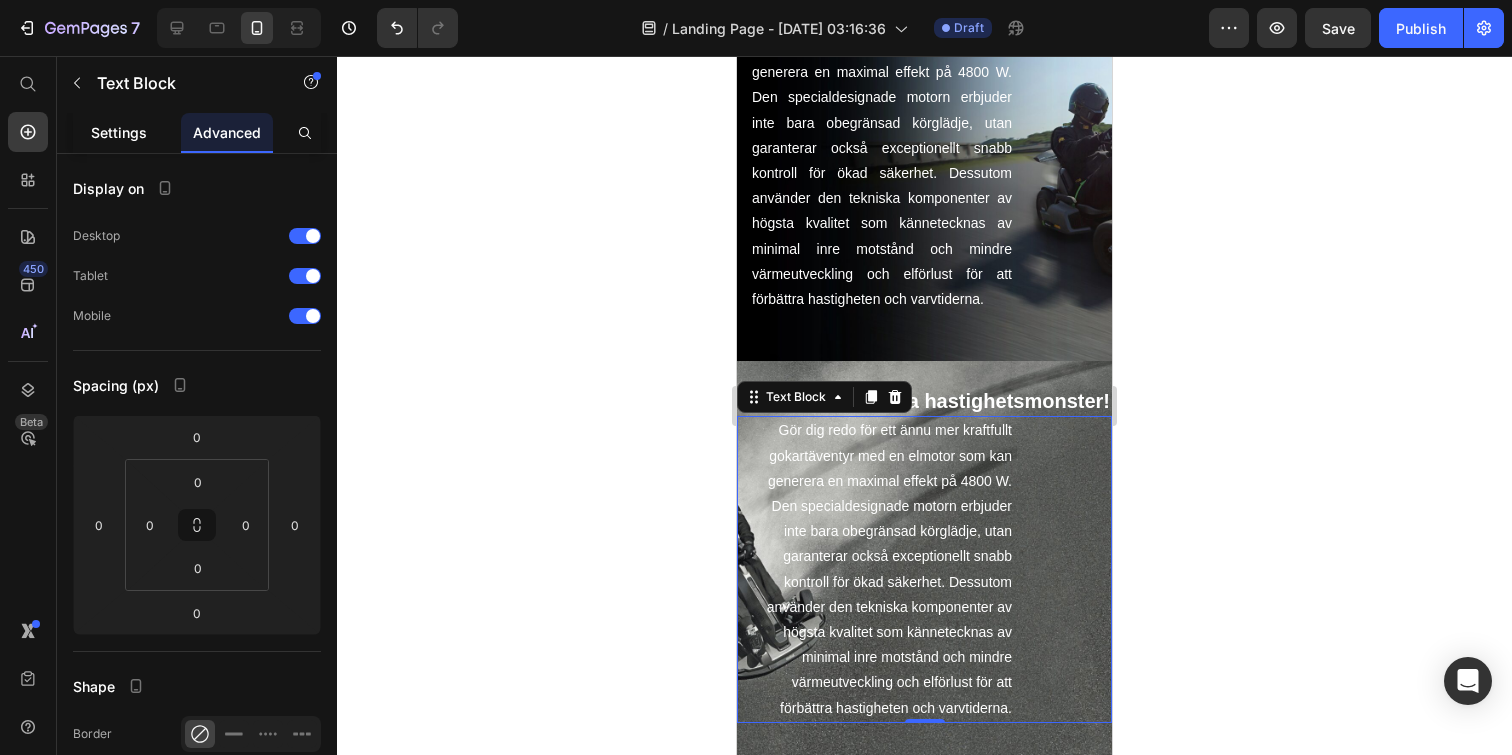click on "Settings" 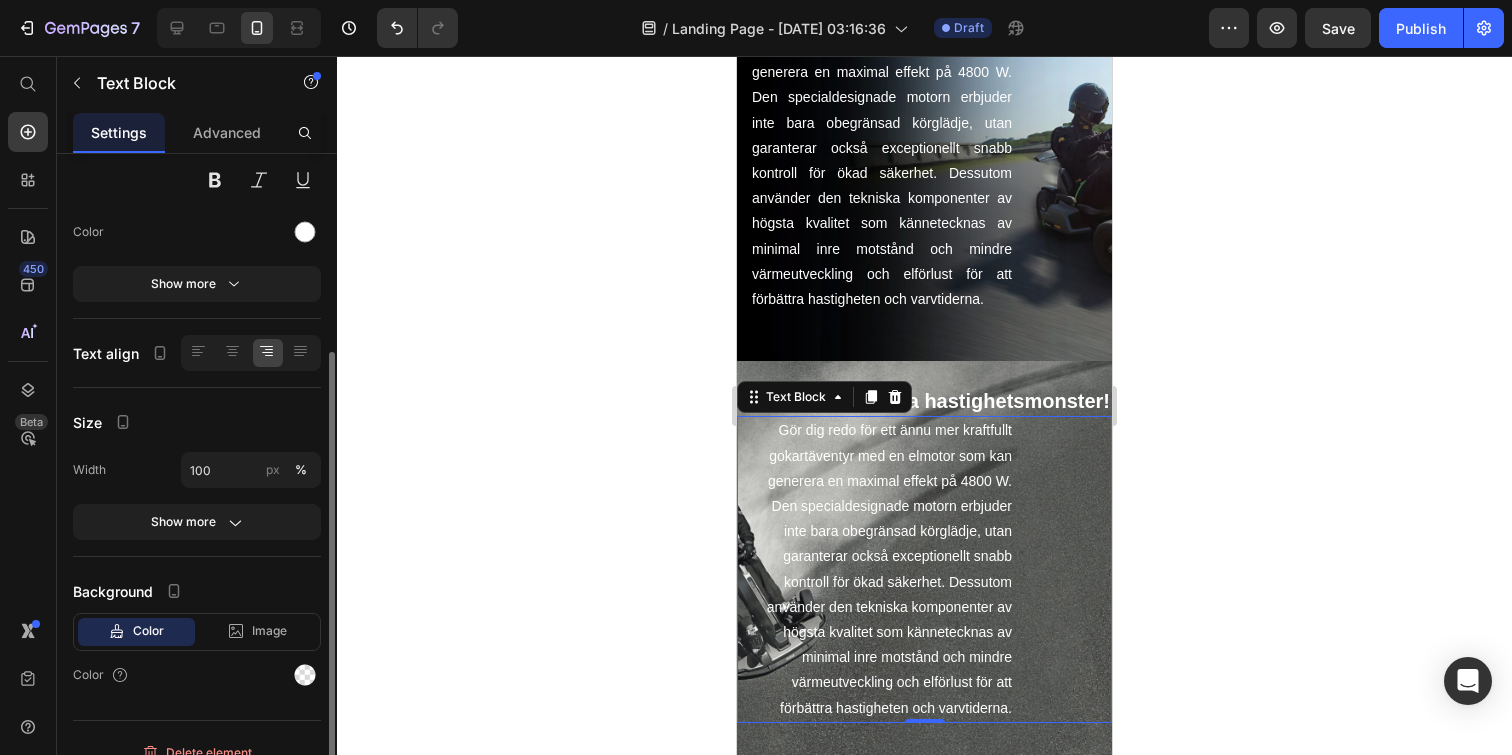 scroll, scrollTop: 237, scrollLeft: 0, axis: vertical 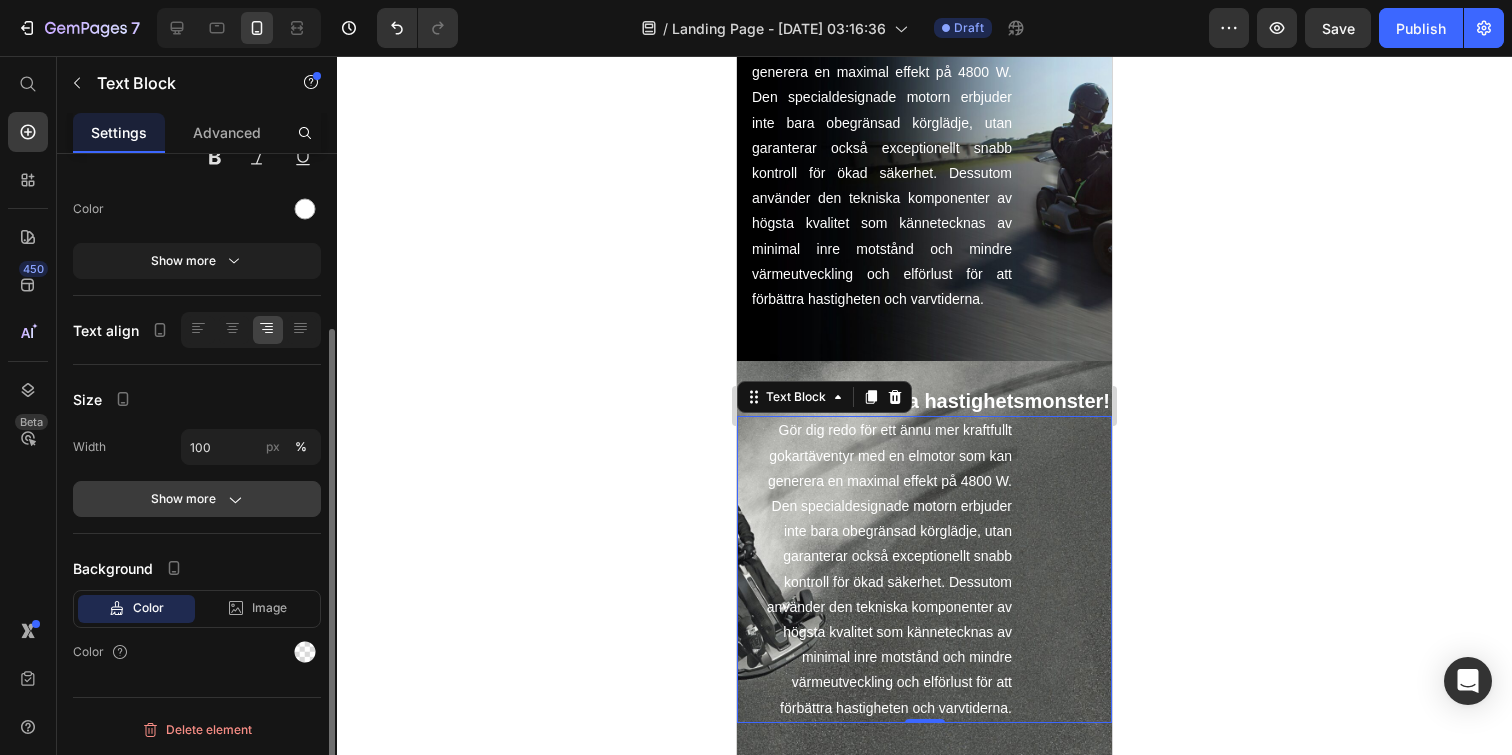 click on "Show more" 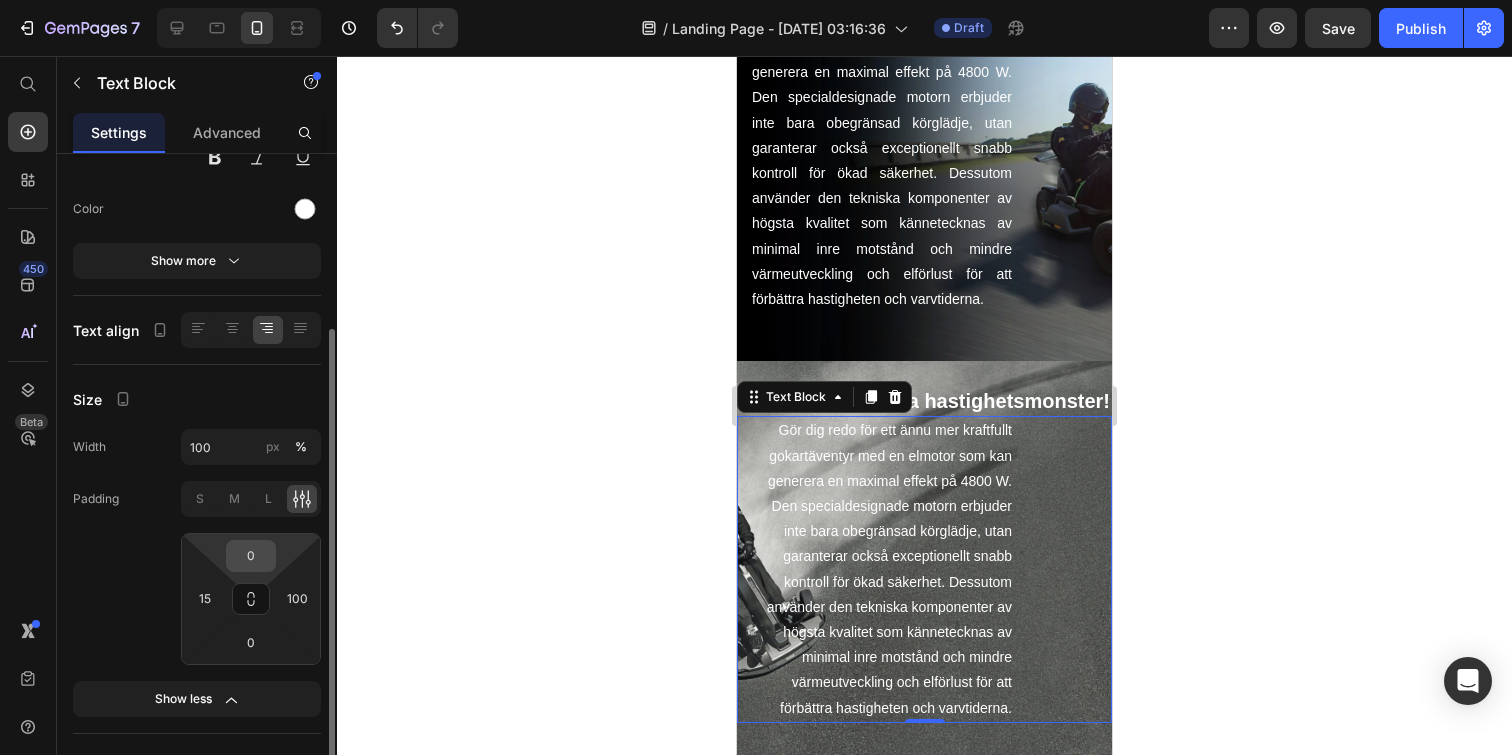 scroll, scrollTop: 264, scrollLeft: 0, axis: vertical 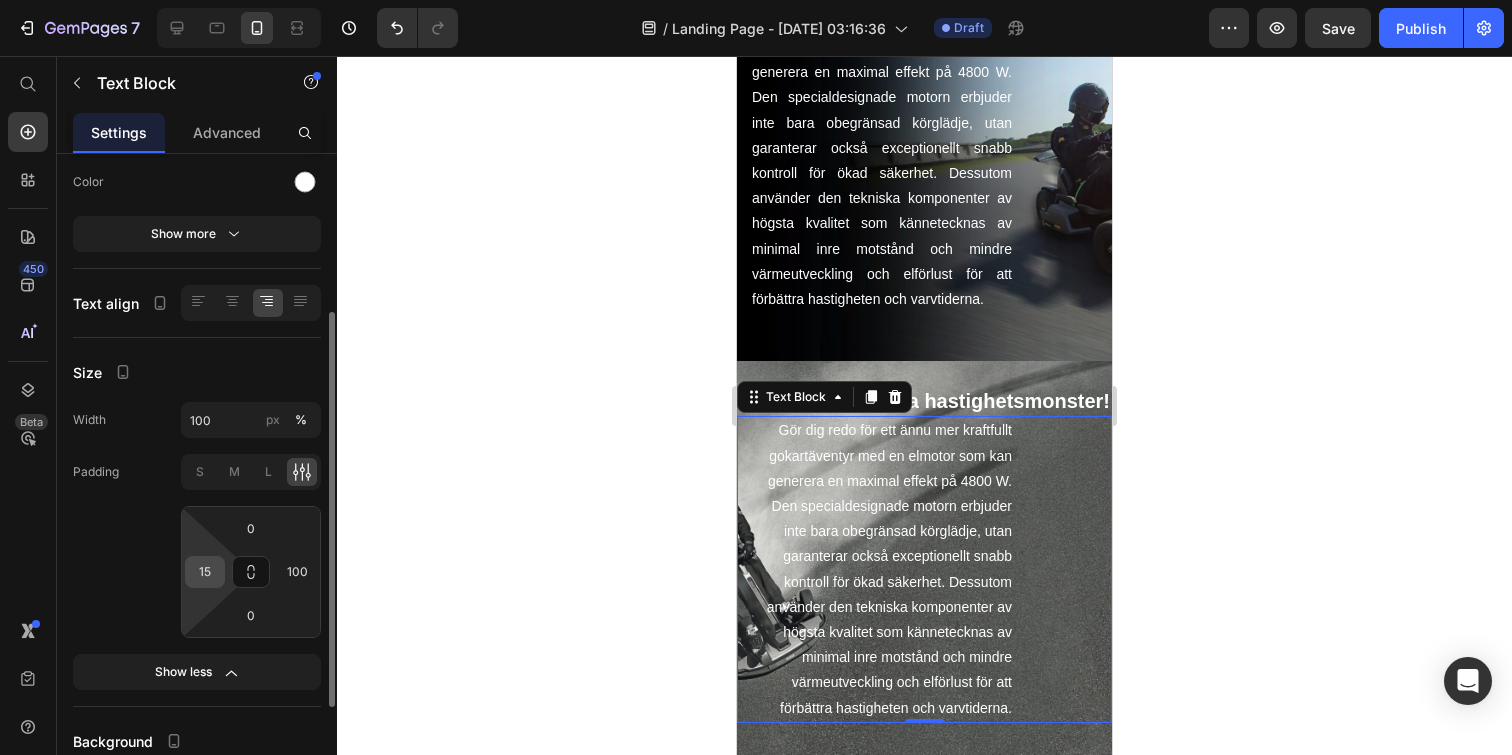 click on "15" at bounding box center [205, 572] 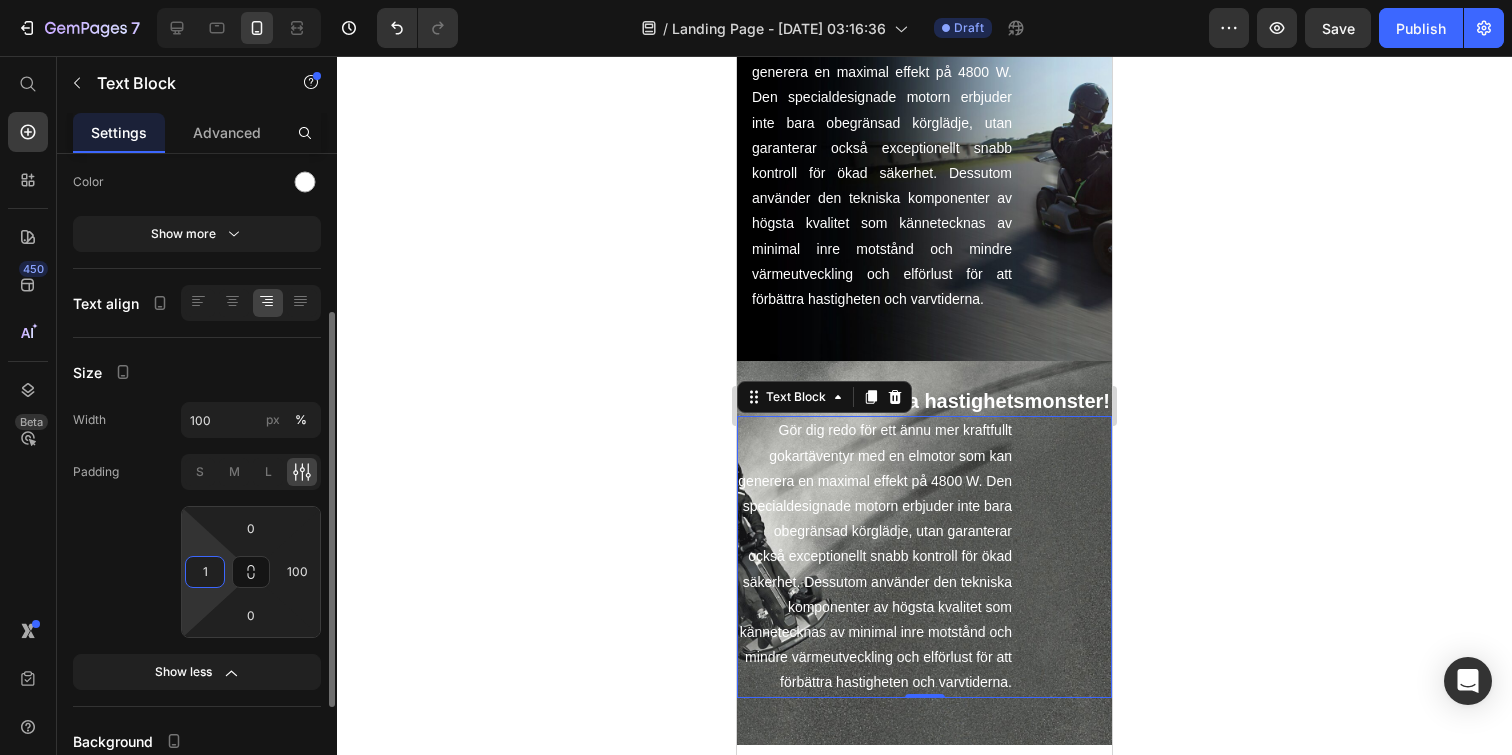 type on "15" 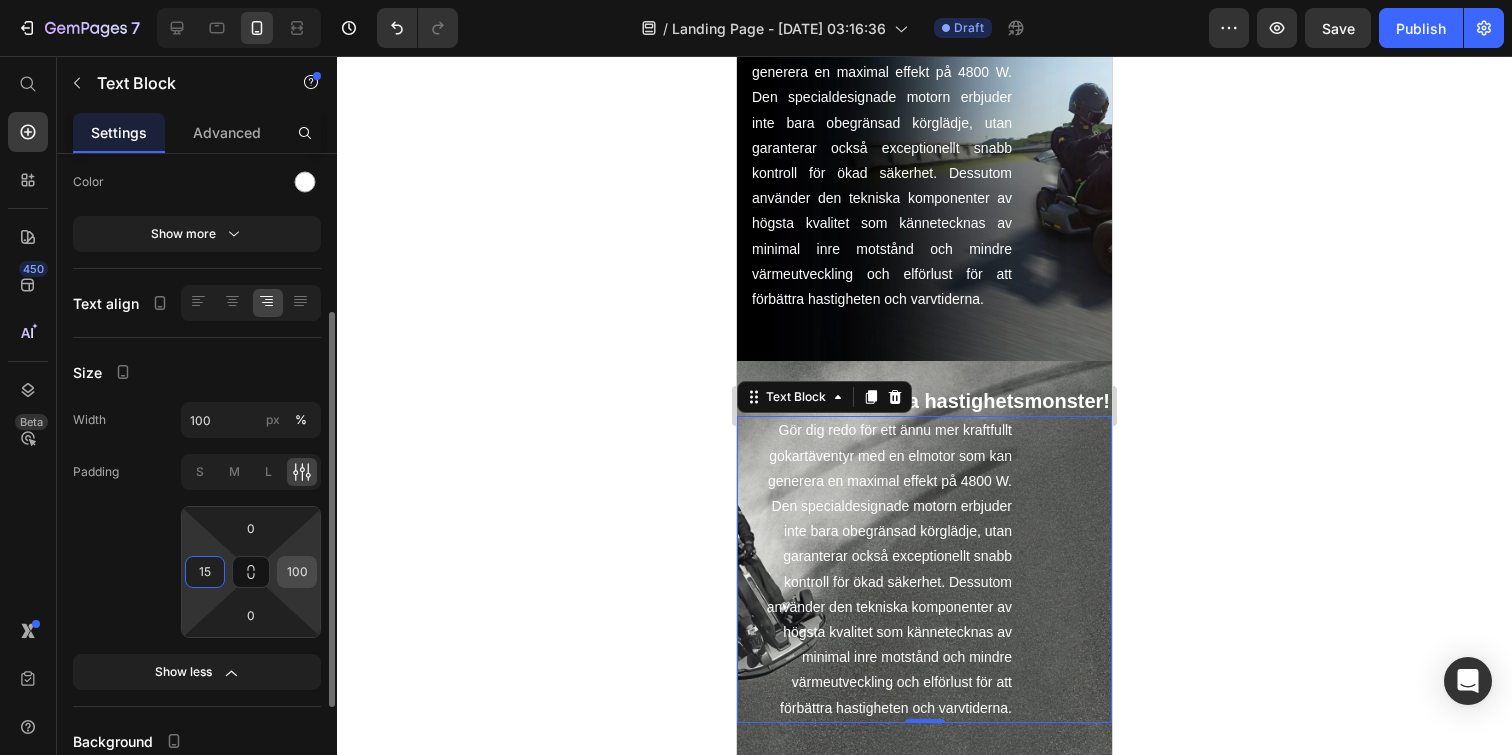 click on "100" at bounding box center (297, 572) 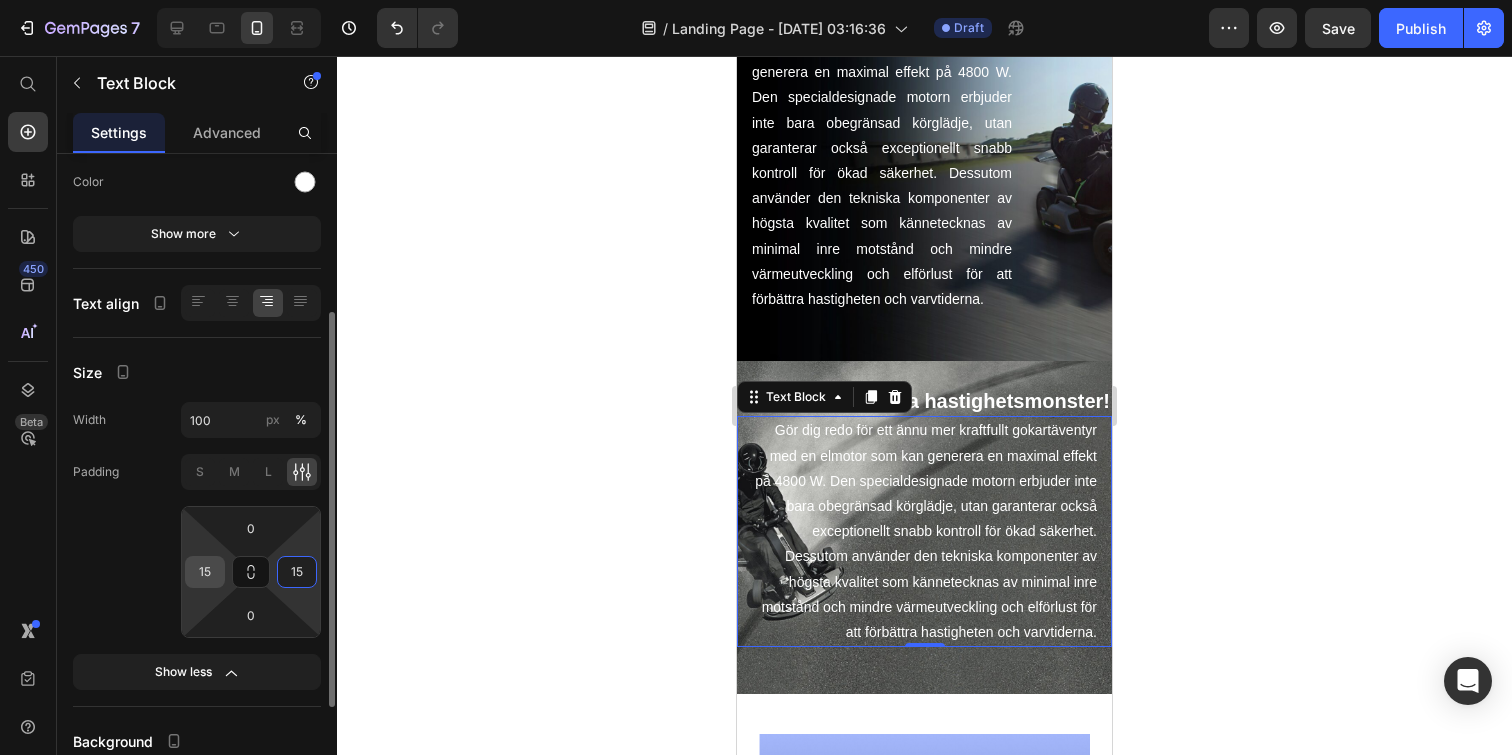 type on "15" 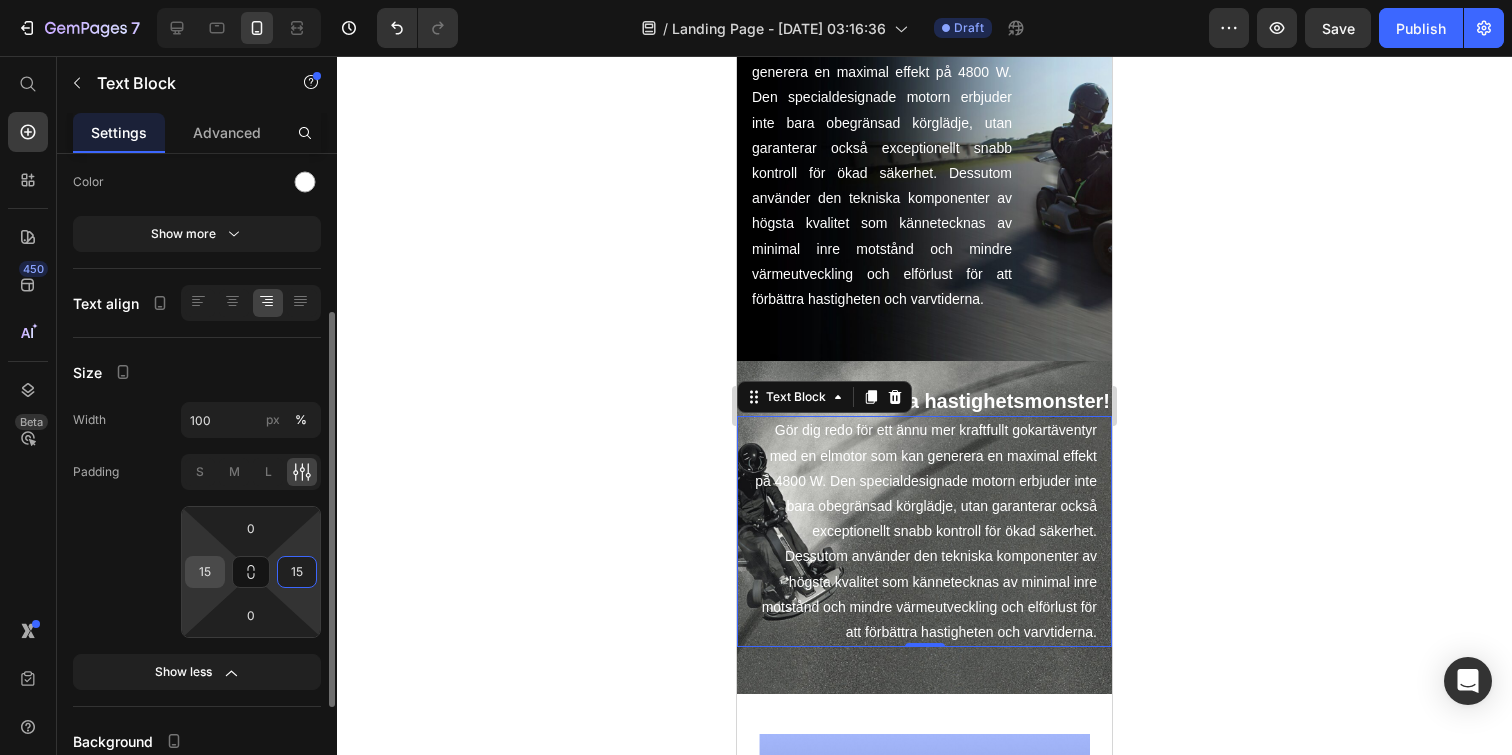 click on "15" at bounding box center (205, 572) 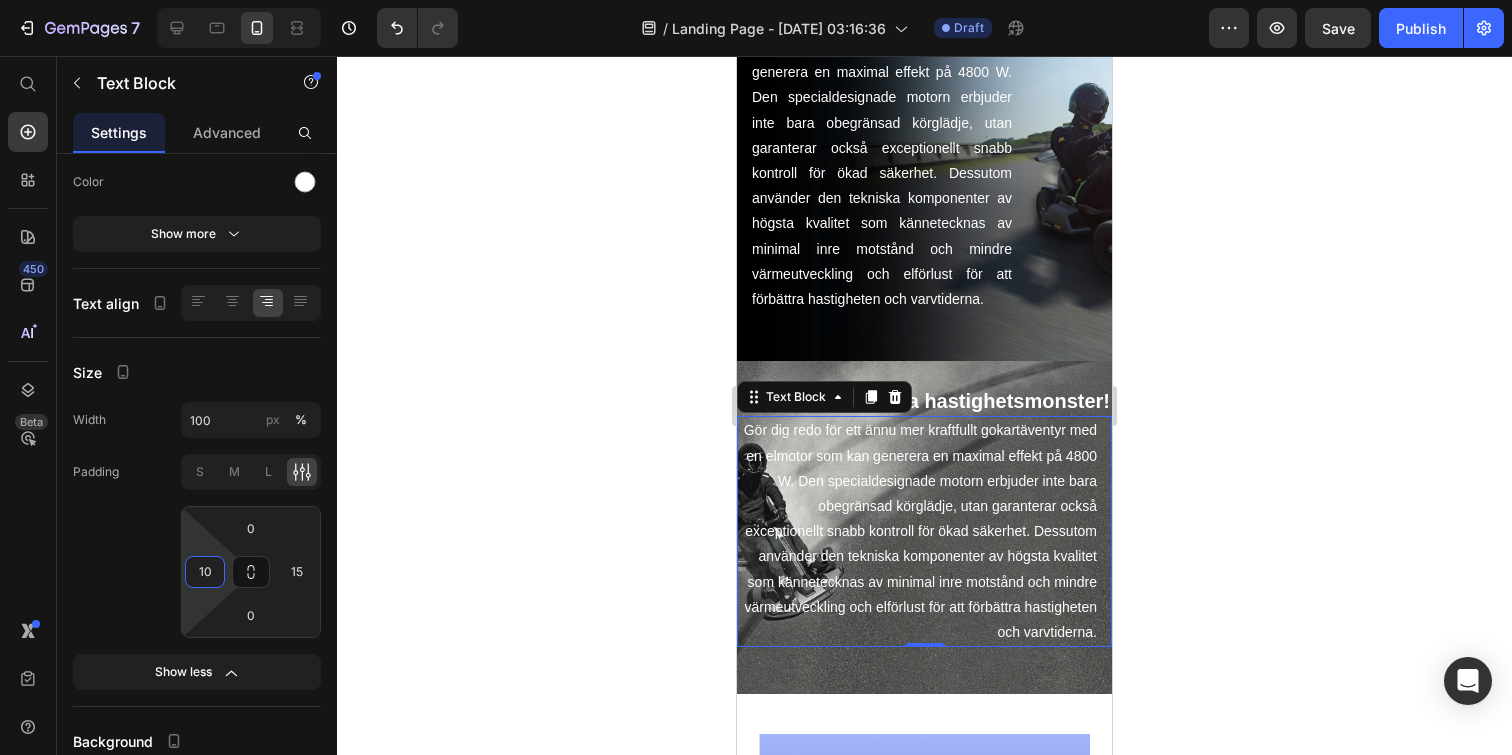 type on "100" 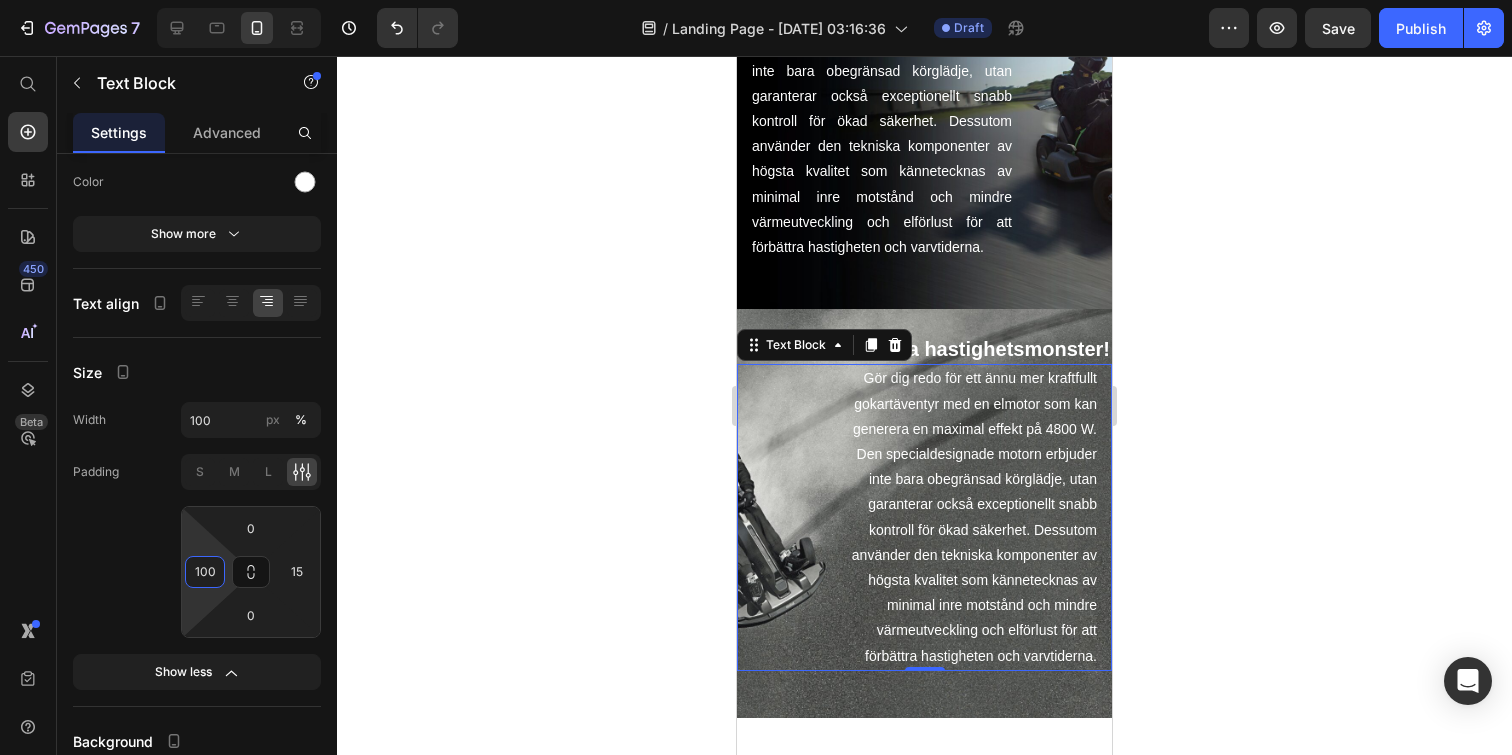 scroll, scrollTop: 1107, scrollLeft: 0, axis: vertical 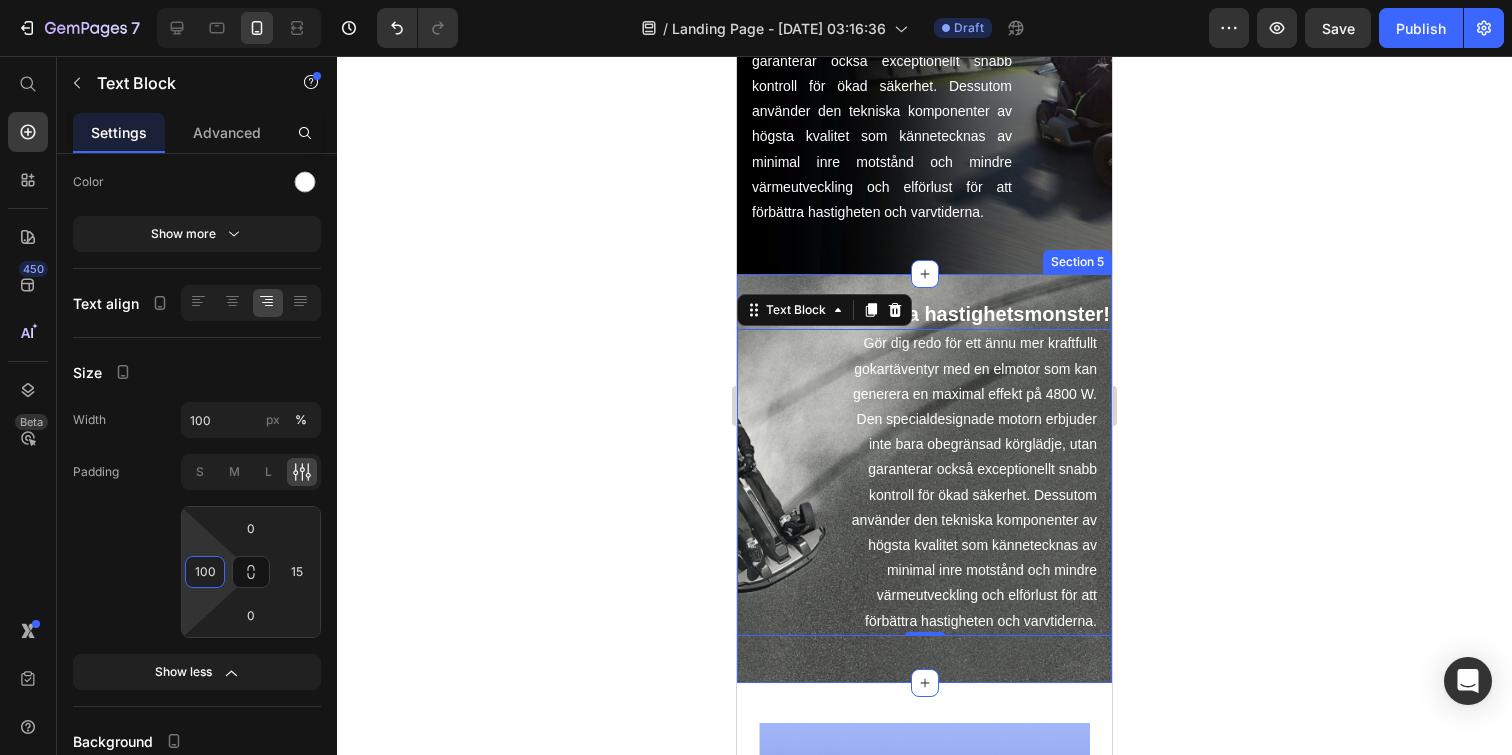 click on "Hjärtat i detta hastighetsmonster! Heading Gör dig redo för ett ännu mer kraftfullt gokartäventyr med en elmotor som kan generera en maximal effekt på 4800 W. Den specialdesignade motorn erbjuder inte bara obegränsad körglädje, utan garanterar också exceptionellt snabb kontroll för ökad säkerhet. Dessutom använder den tekniska komponenter av högsta kvalitet som kännetecknas av minimal inre motstånd och mindre värmeutveckling och elförlust för att förbättra hastigheten och varvtiderna. Text Block   0 Section 5" at bounding box center (924, 478) 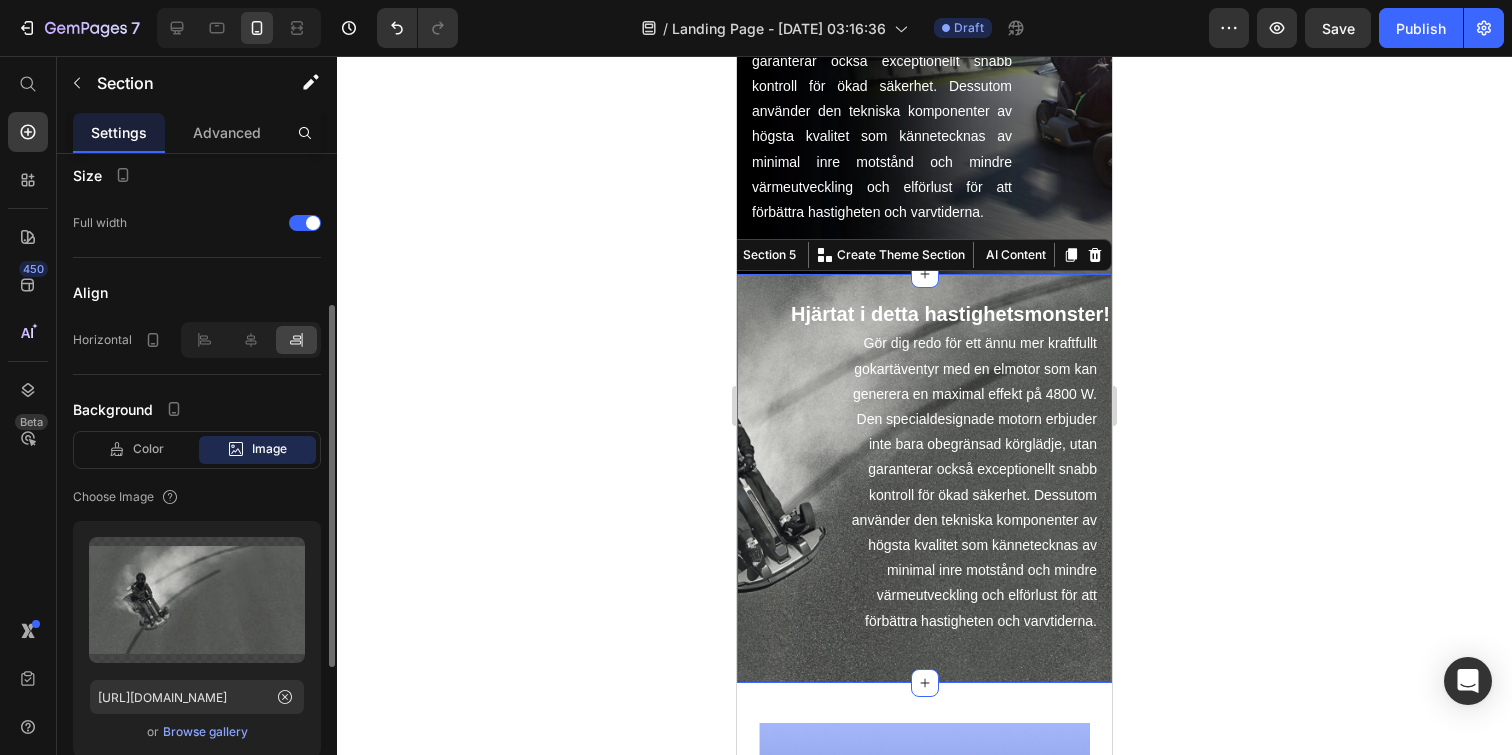 scroll, scrollTop: 376, scrollLeft: 0, axis: vertical 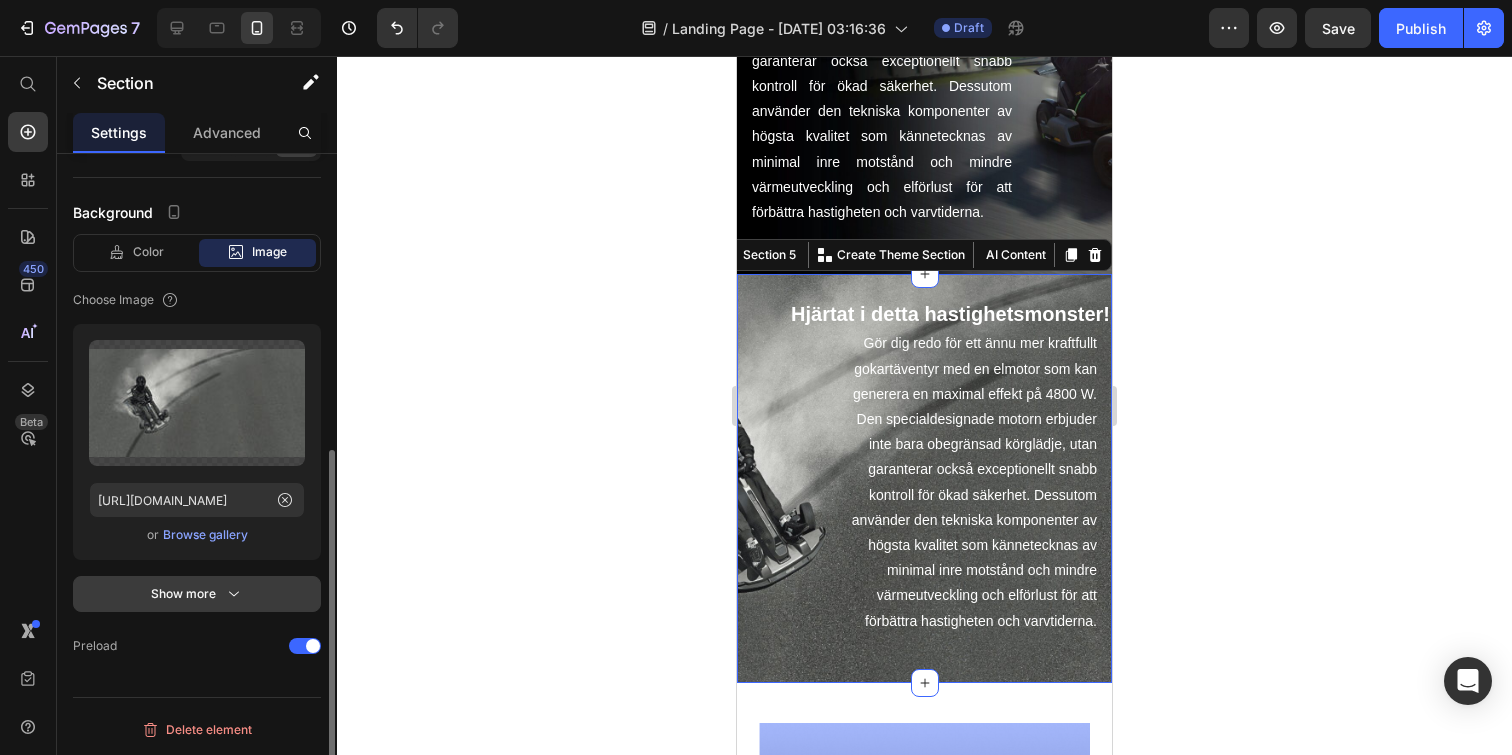 click 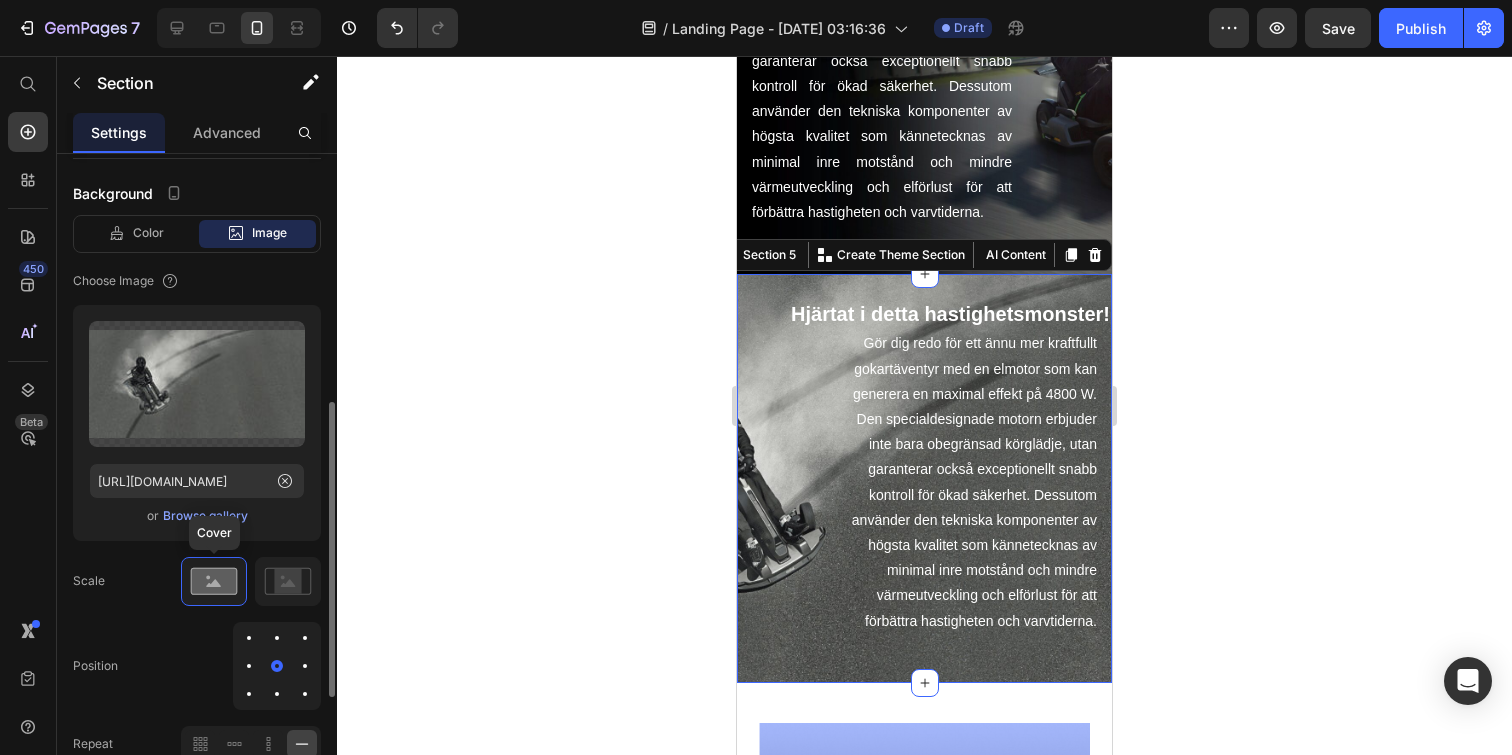 scroll, scrollTop: 560, scrollLeft: 0, axis: vertical 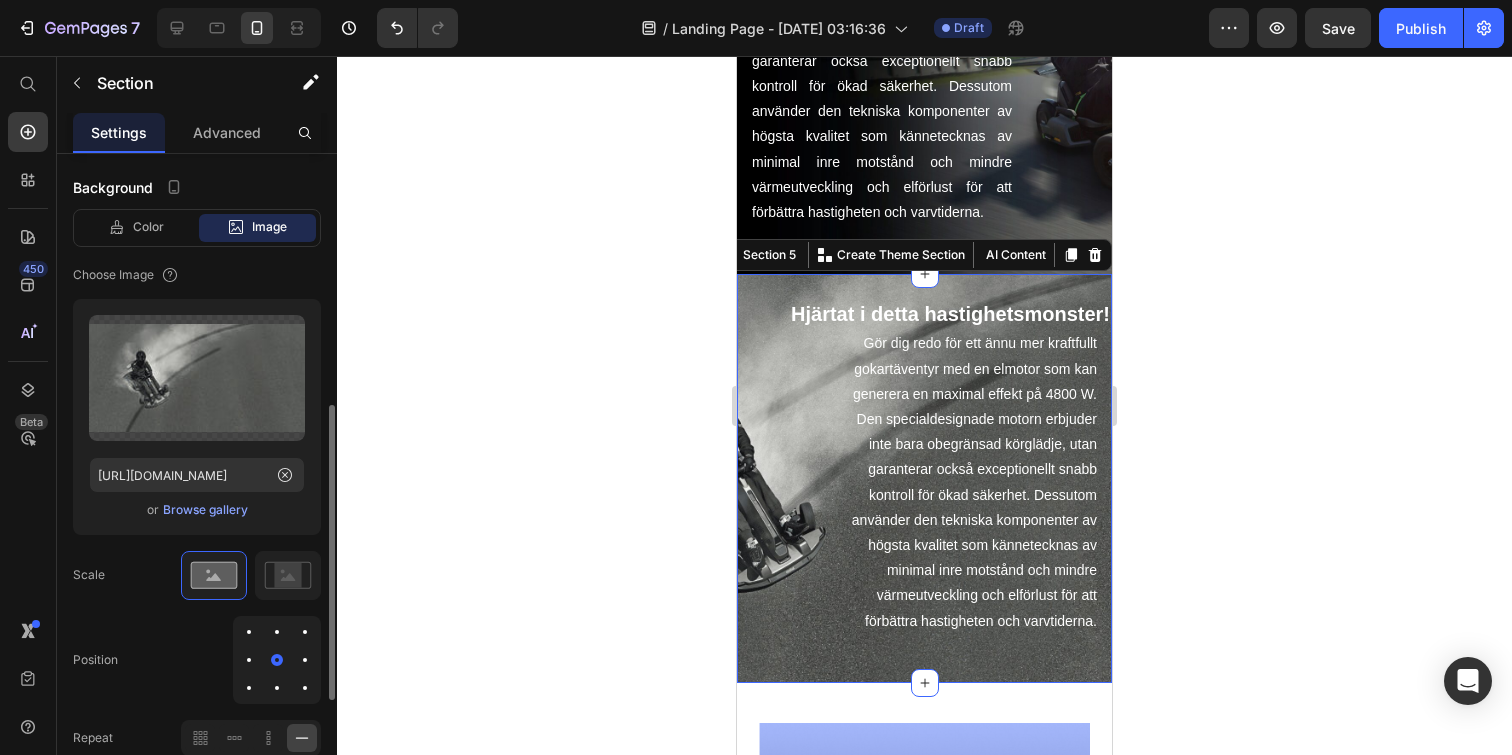 click at bounding box center [305, 660] 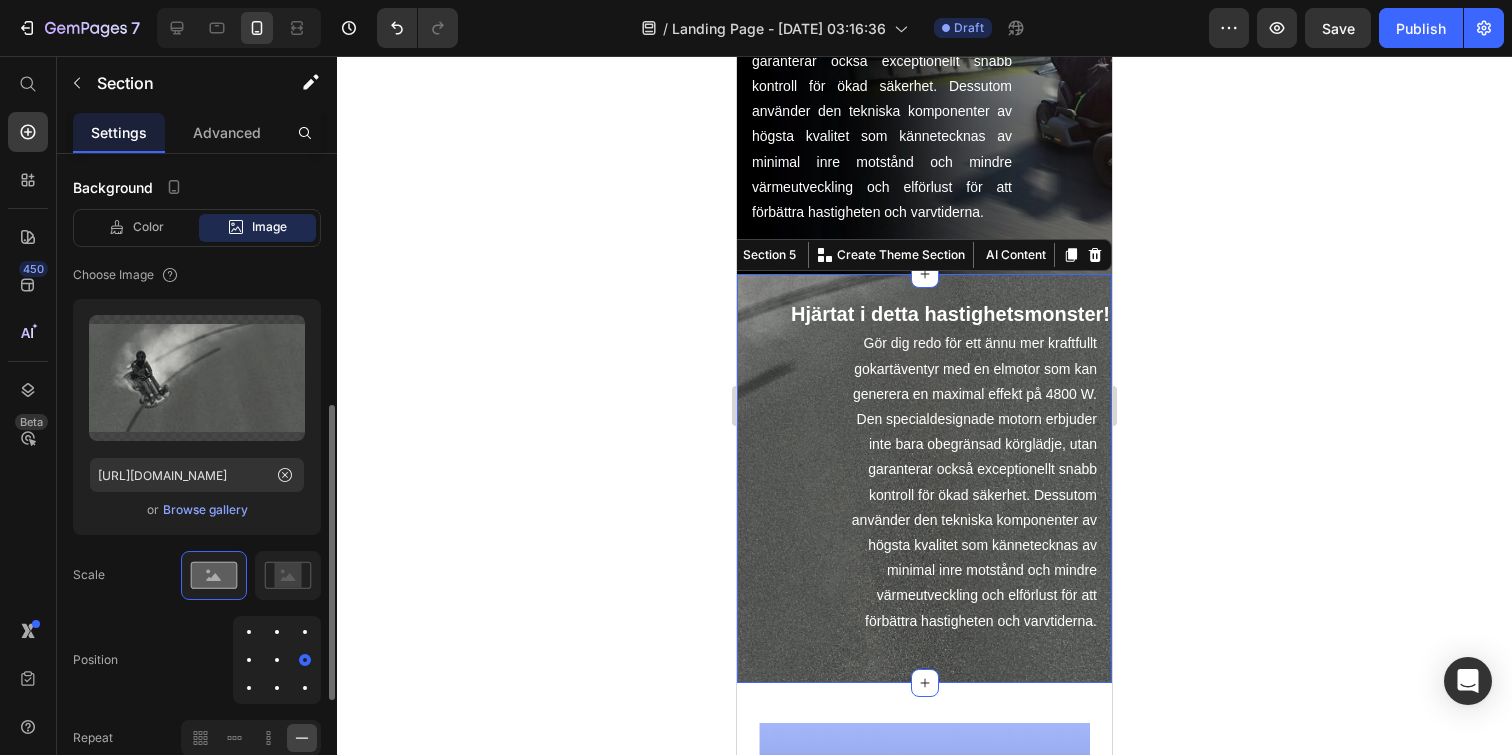 click at bounding box center [249, 660] 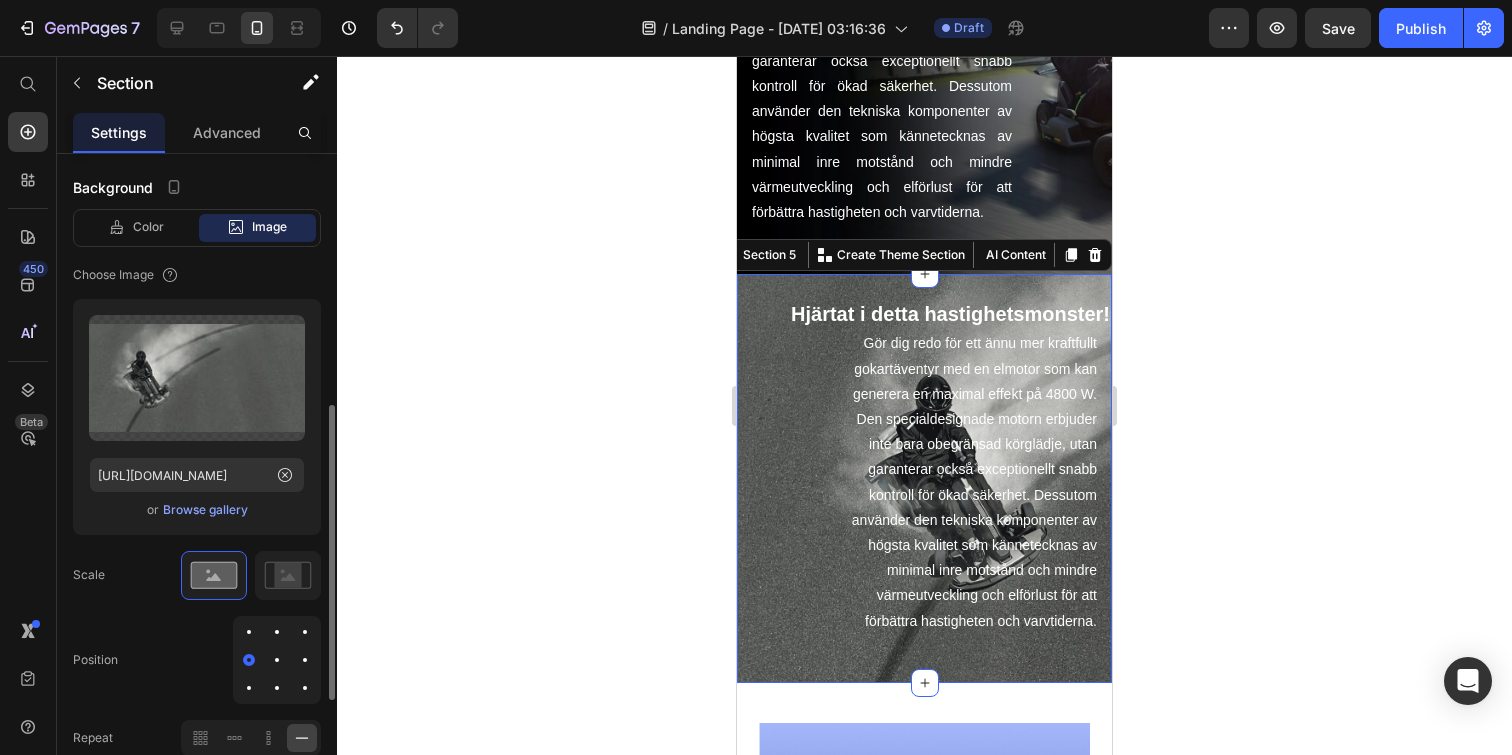 click at bounding box center [277, 660] 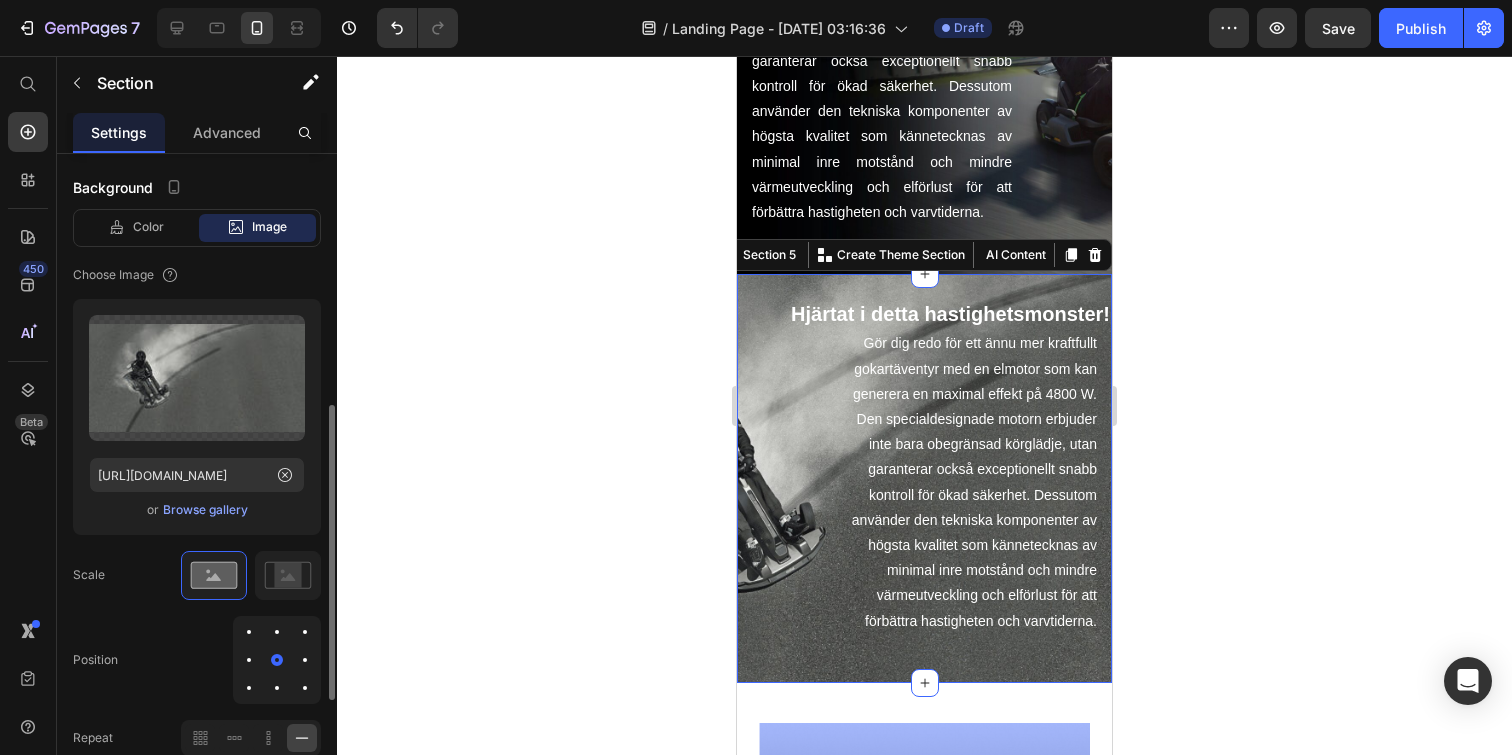 click at bounding box center (249, 660) 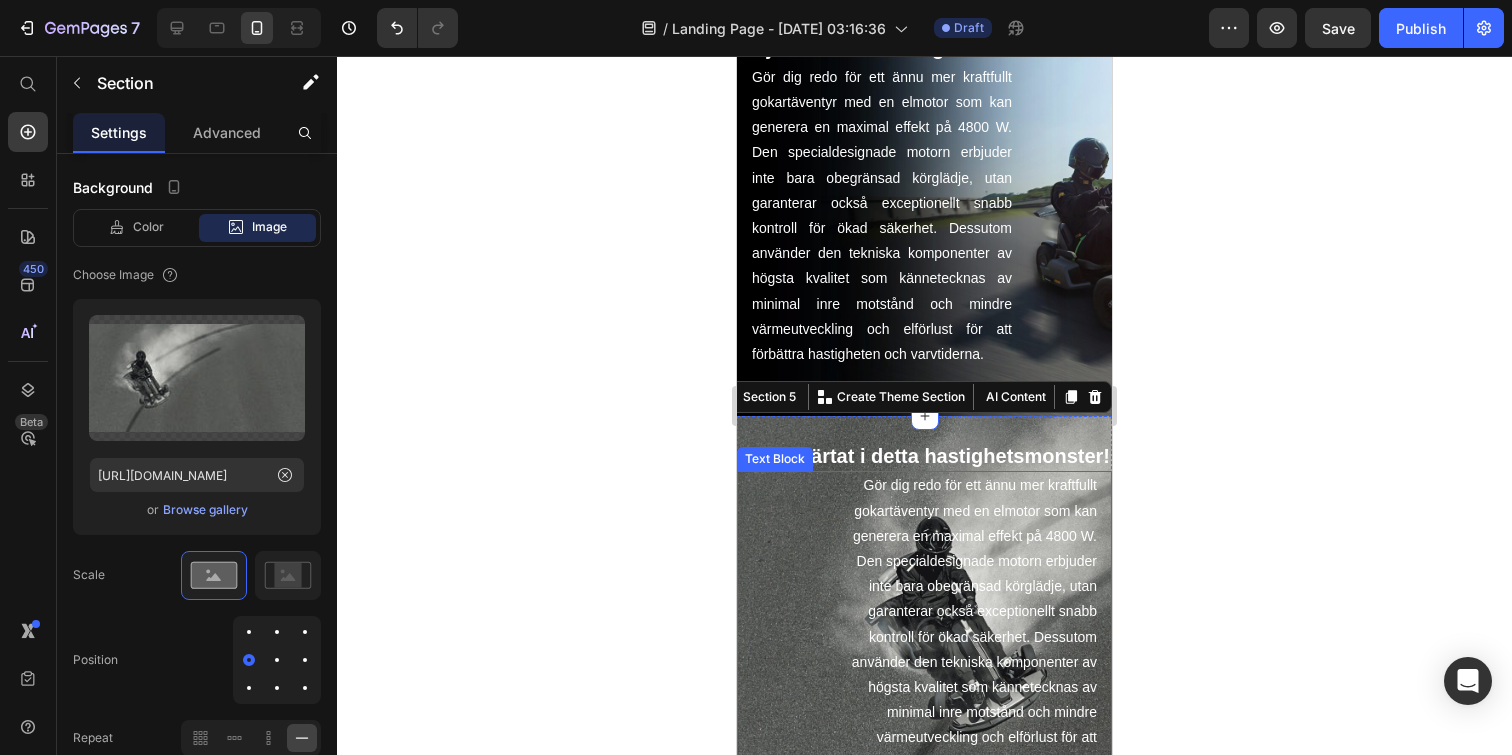 scroll, scrollTop: 951, scrollLeft: 0, axis: vertical 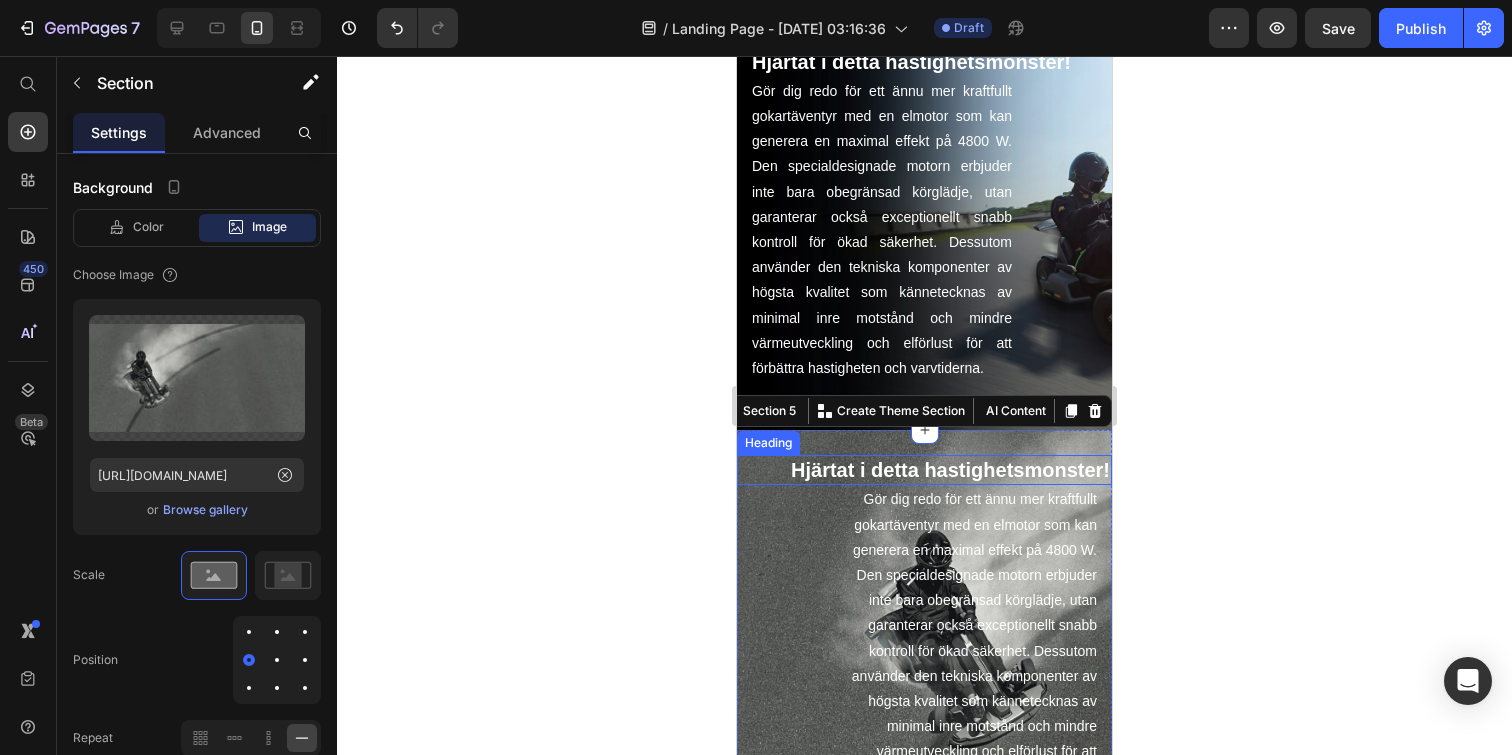click on "Hjärtat i detta hastighetsmonster!" at bounding box center (924, 470) 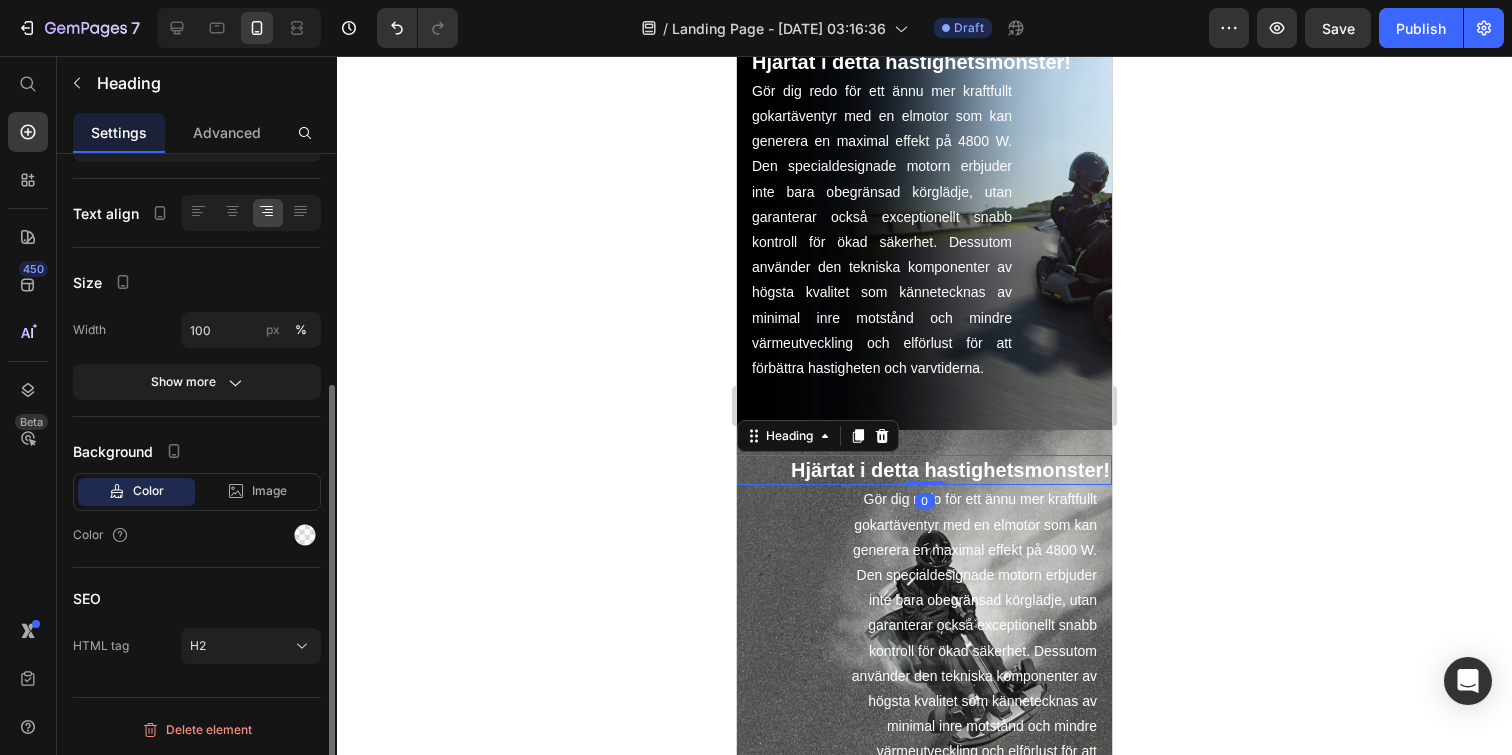 scroll, scrollTop: 0, scrollLeft: 0, axis: both 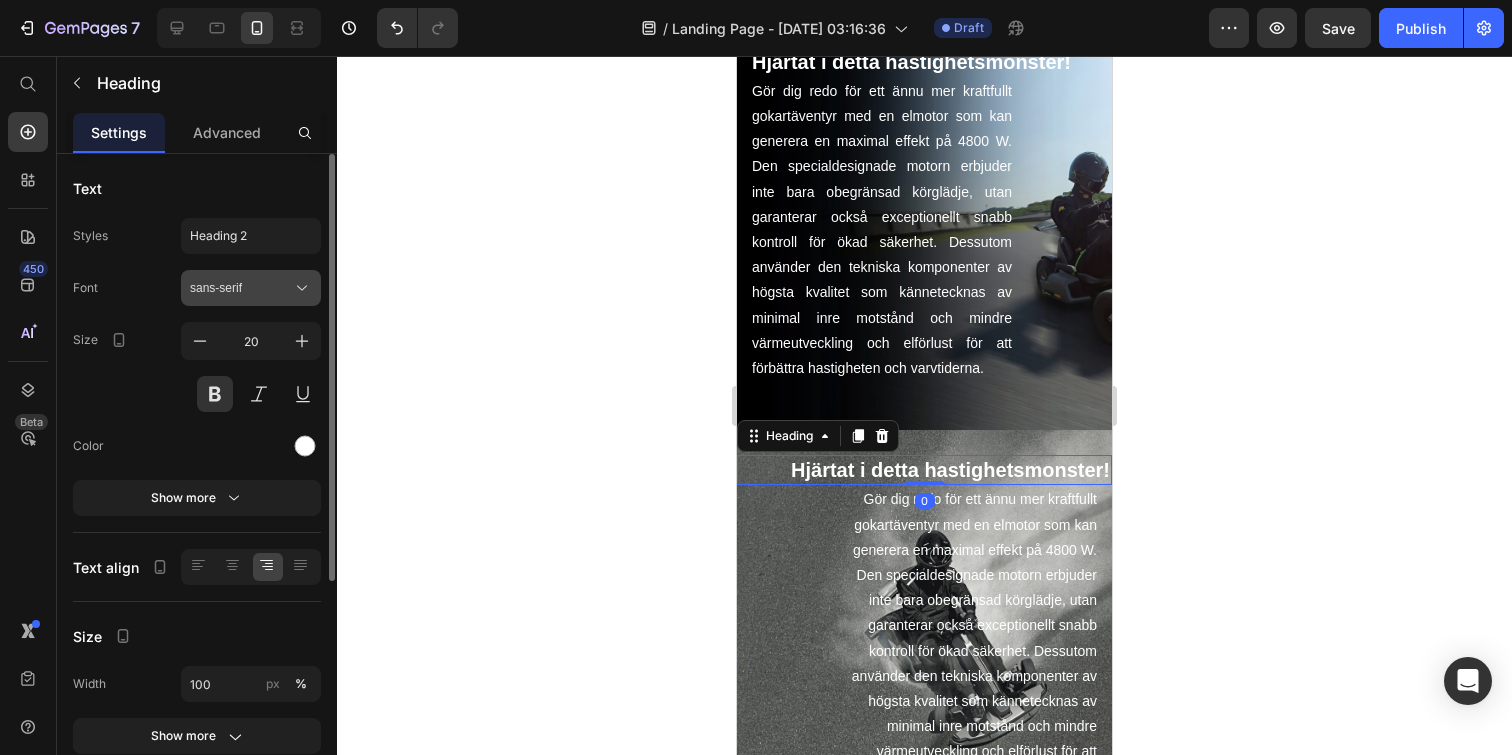 click on "sans-serif" at bounding box center [251, 288] 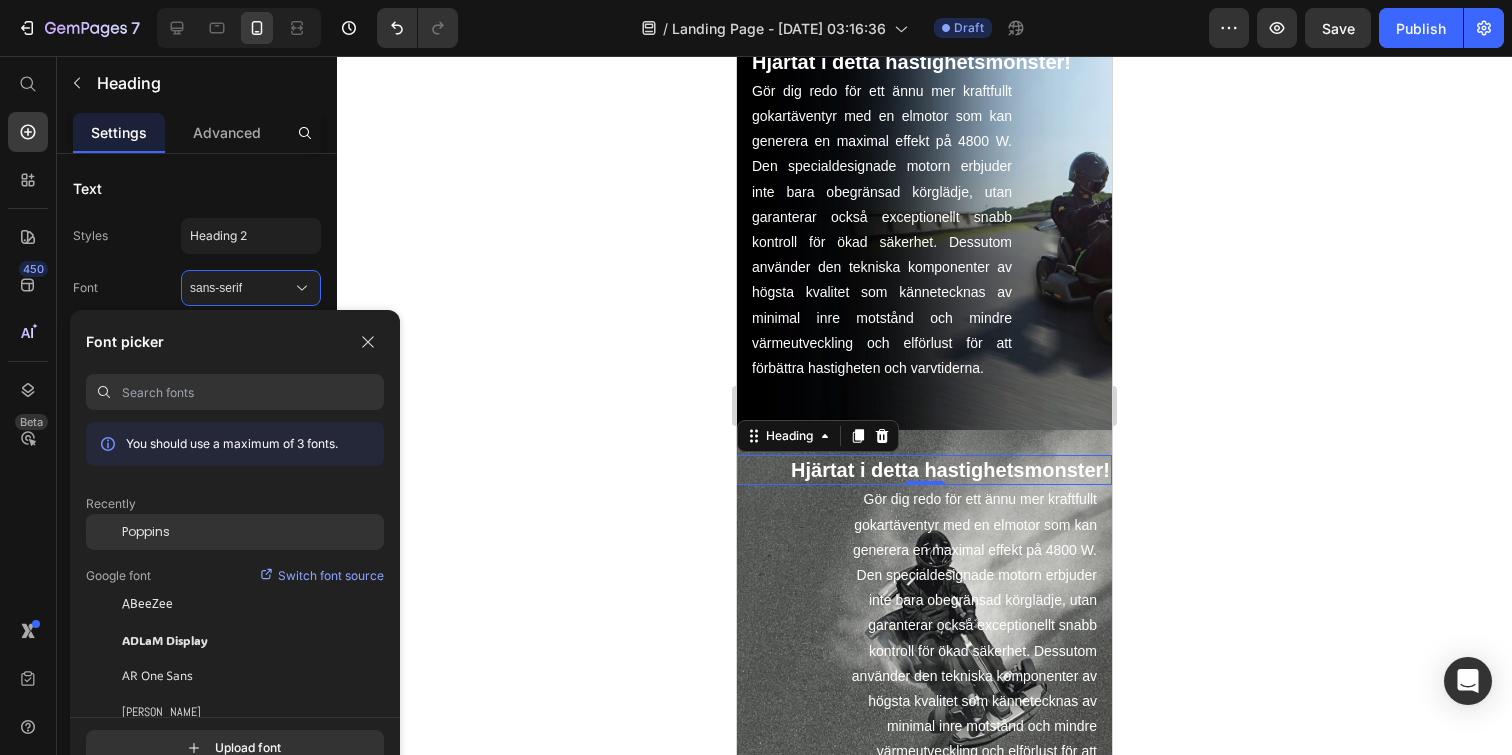 click on "Poppins" 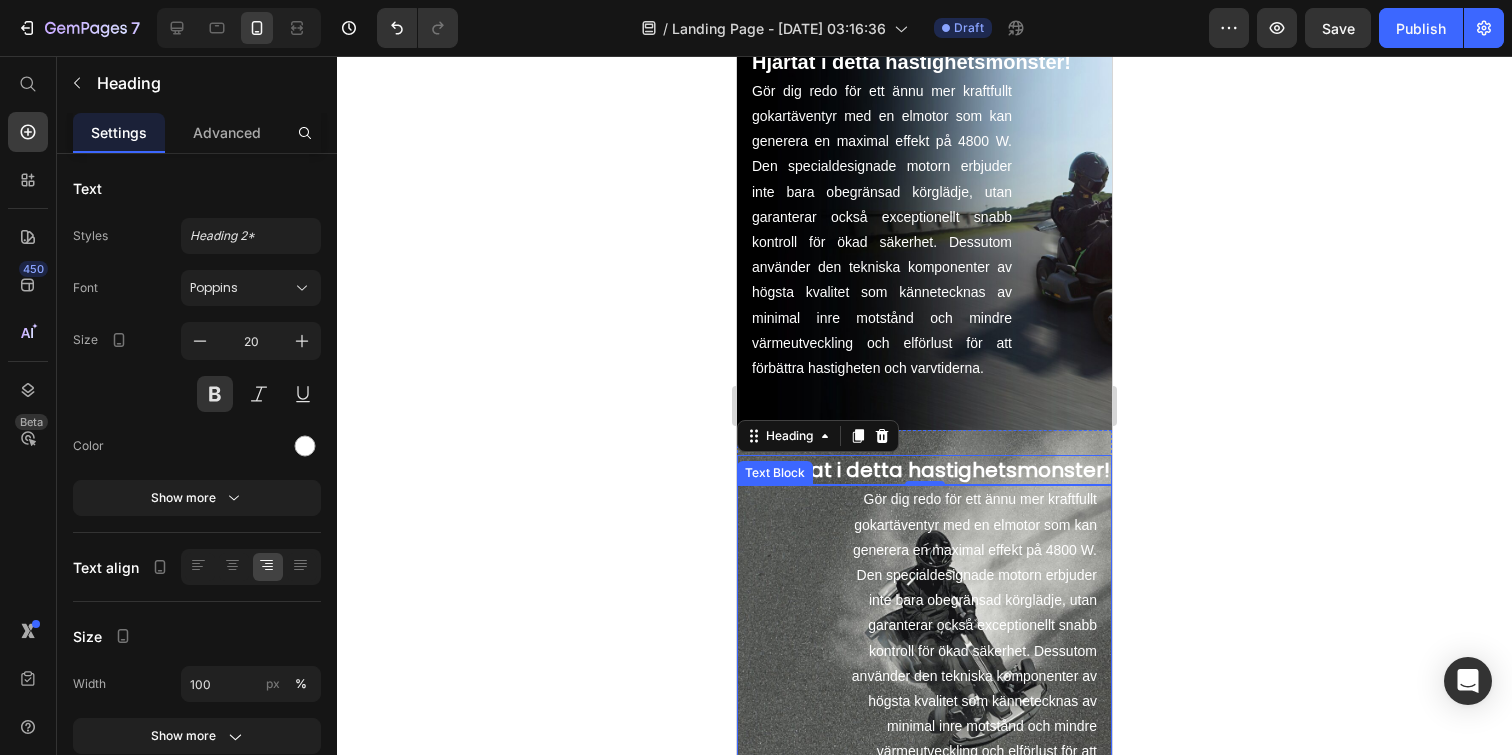 click on "Gör dig redo för ett ännu mer kraftfullt gokartäventyr med en elmotor som kan generera en maximal effekt på 4800 W. Den specialdesignade motorn erbjuder inte bara obegränsad körglädje, utan garanterar också exceptionellt snabb kontroll för ökad säkerhet. Dessutom använder den tekniska komponenter av högsta kvalitet som kännetecknas av minimal inre motstånd och mindre värmeutveckling och elförlust för att förbättra hastigheten och varvtiderna." at bounding box center [967, 638] 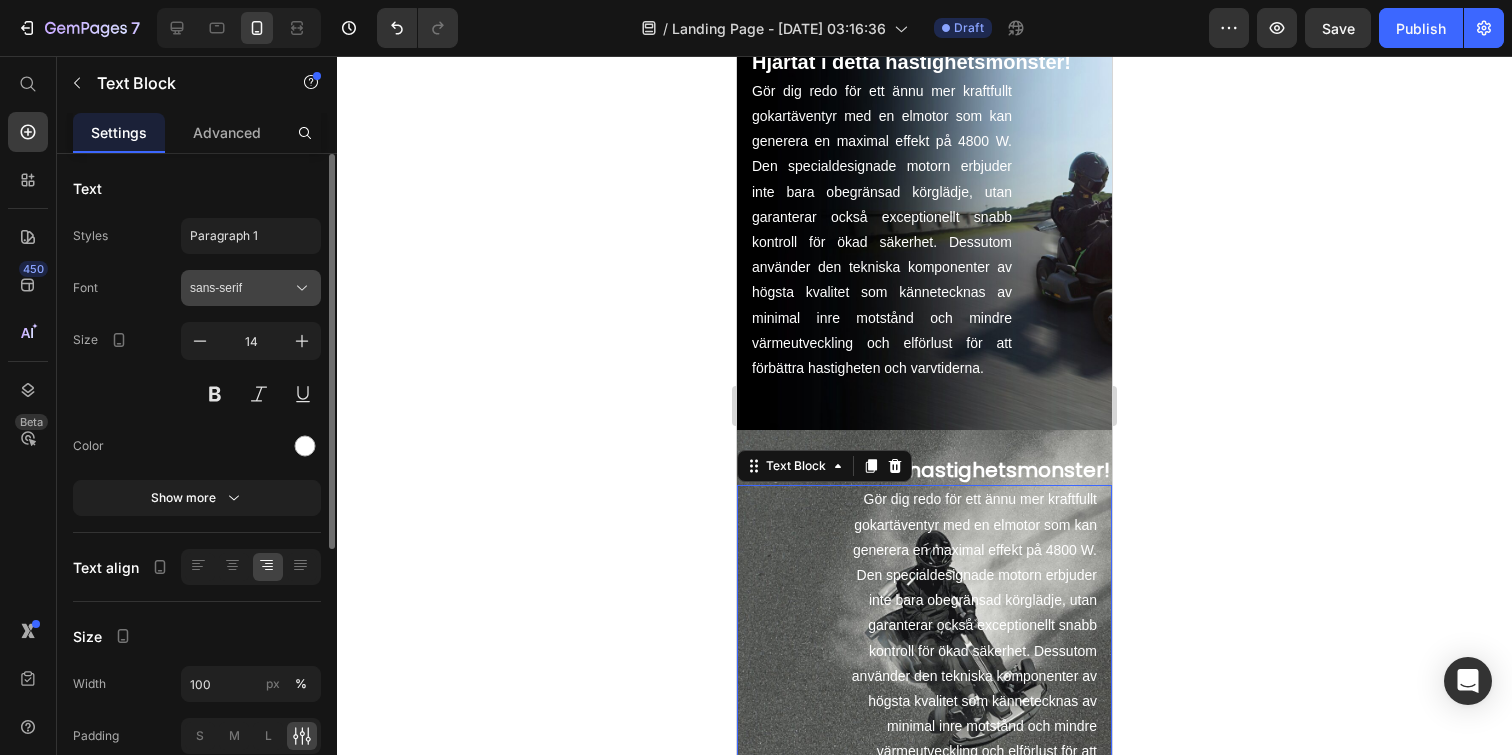 click on "sans-serif" at bounding box center [251, 288] 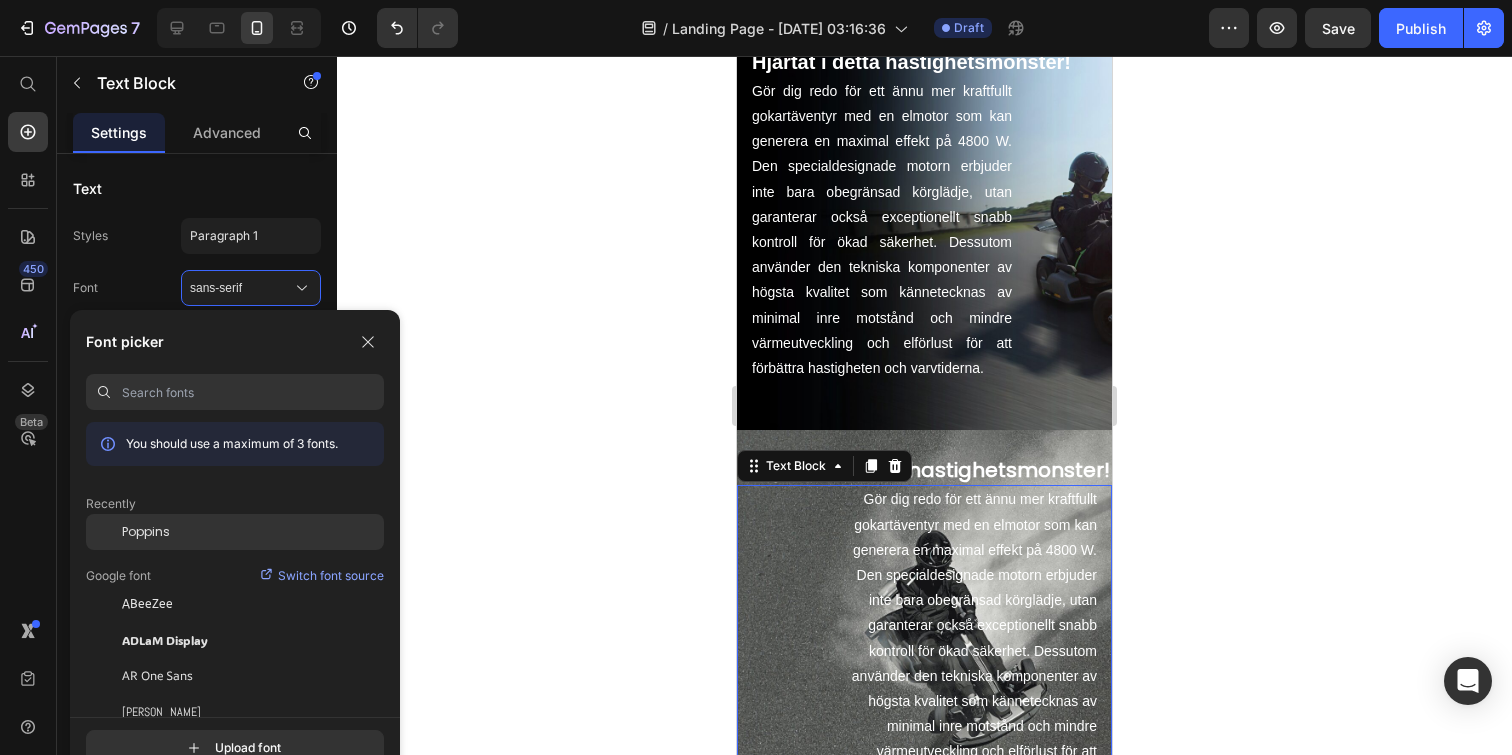 click on "Poppins" 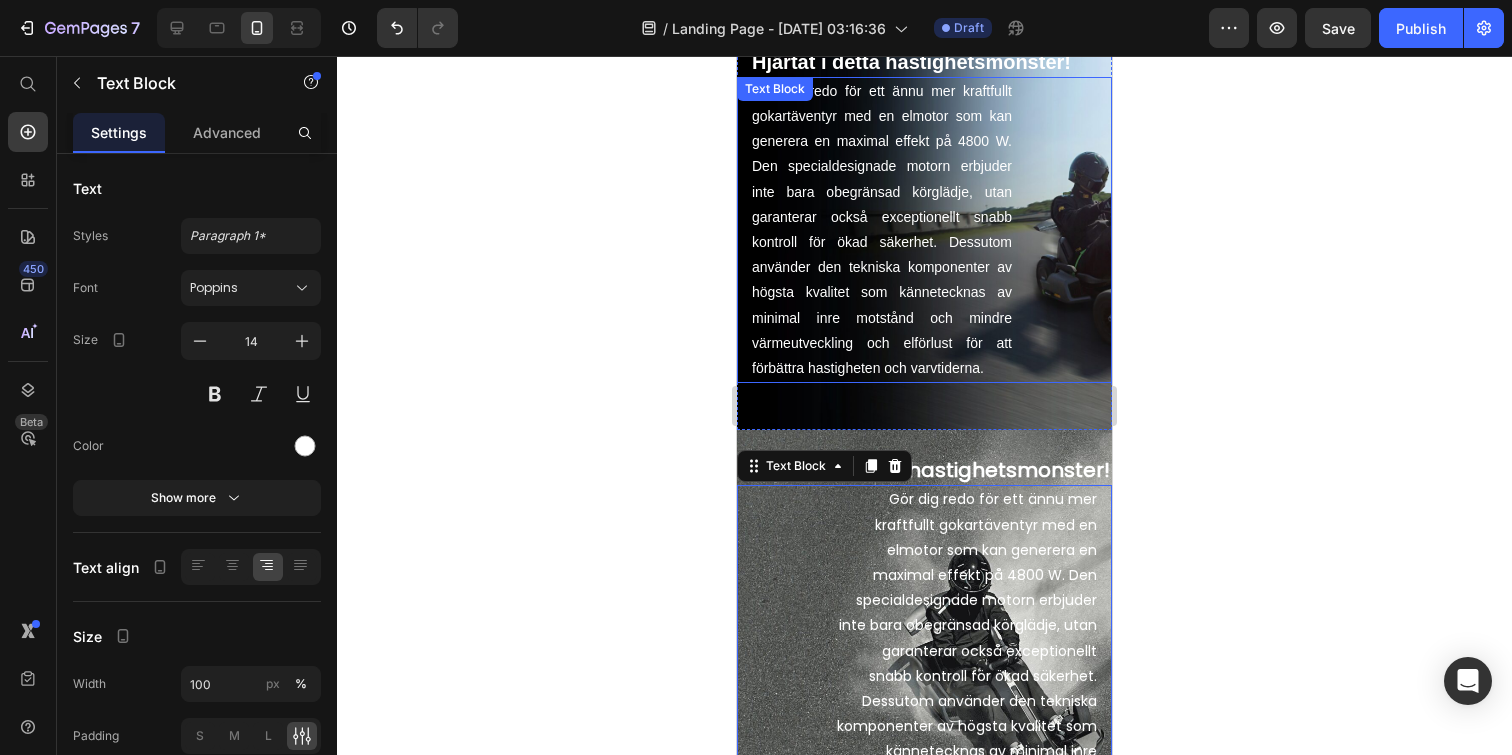 click on "Gör dig redo för ett ännu mer kraftfullt gokartäventyr med en elmotor som kan generera en maximal effekt på 4800 W. Den specialdesignade motorn erbjuder inte bara obegränsad körglädje, utan garanterar också exceptionellt snabb kontroll för ökad säkerhet. Dessutom använder den tekniska komponenter av högsta kvalitet som kännetecknas av minimal inre motstånd och mindre värmeutveckling och elförlust för att förbättra hastigheten och varvtiderna." at bounding box center [882, 230] 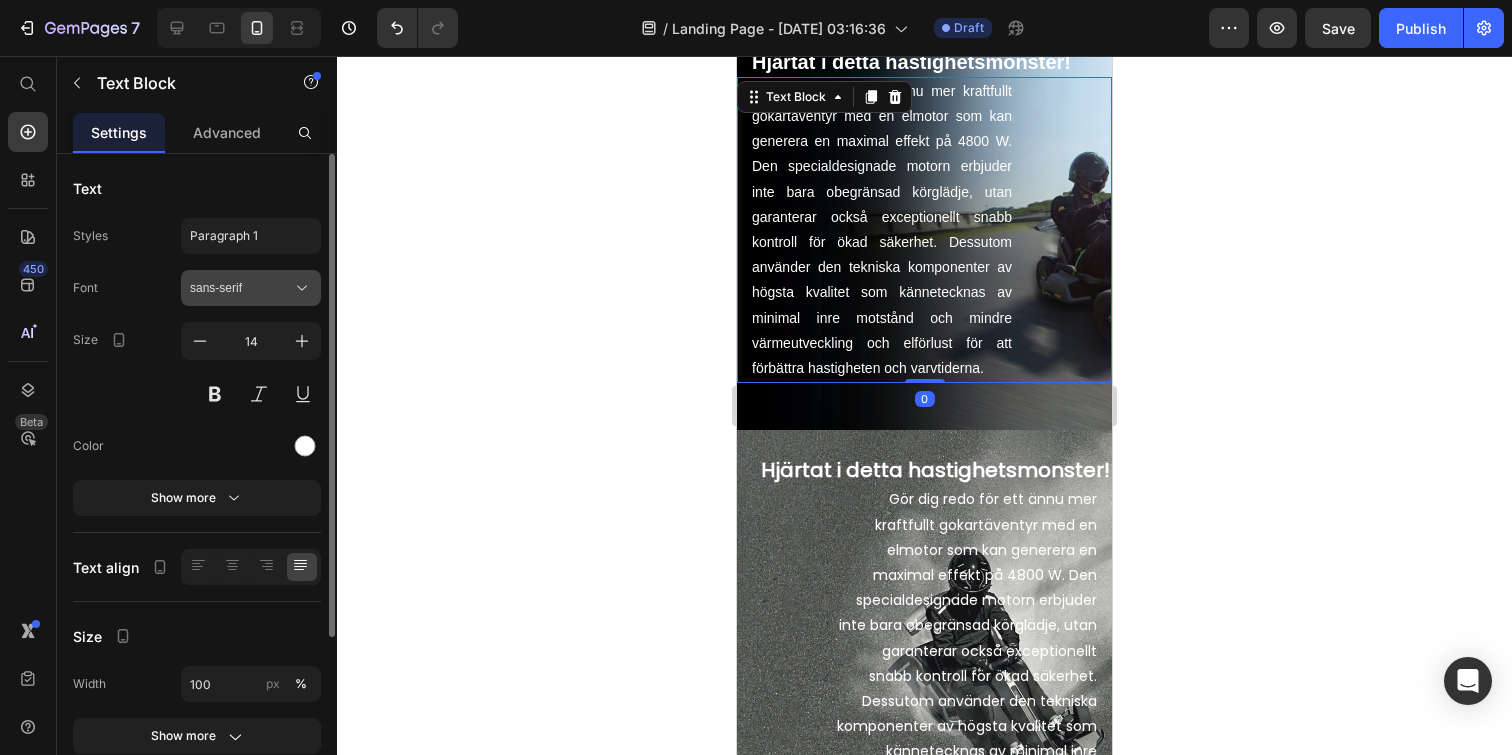 click on "sans-serif" at bounding box center [241, 288] 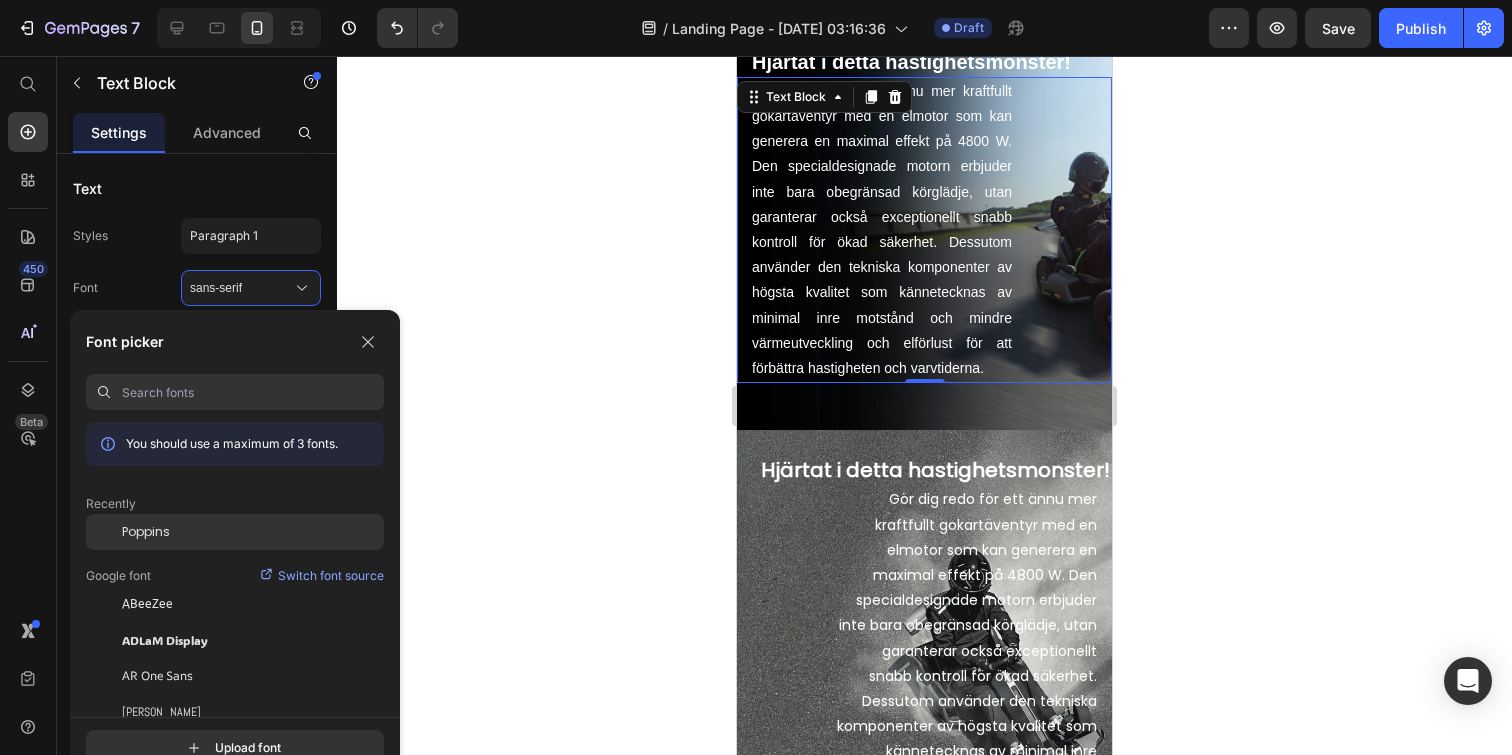 click on "Poppins" 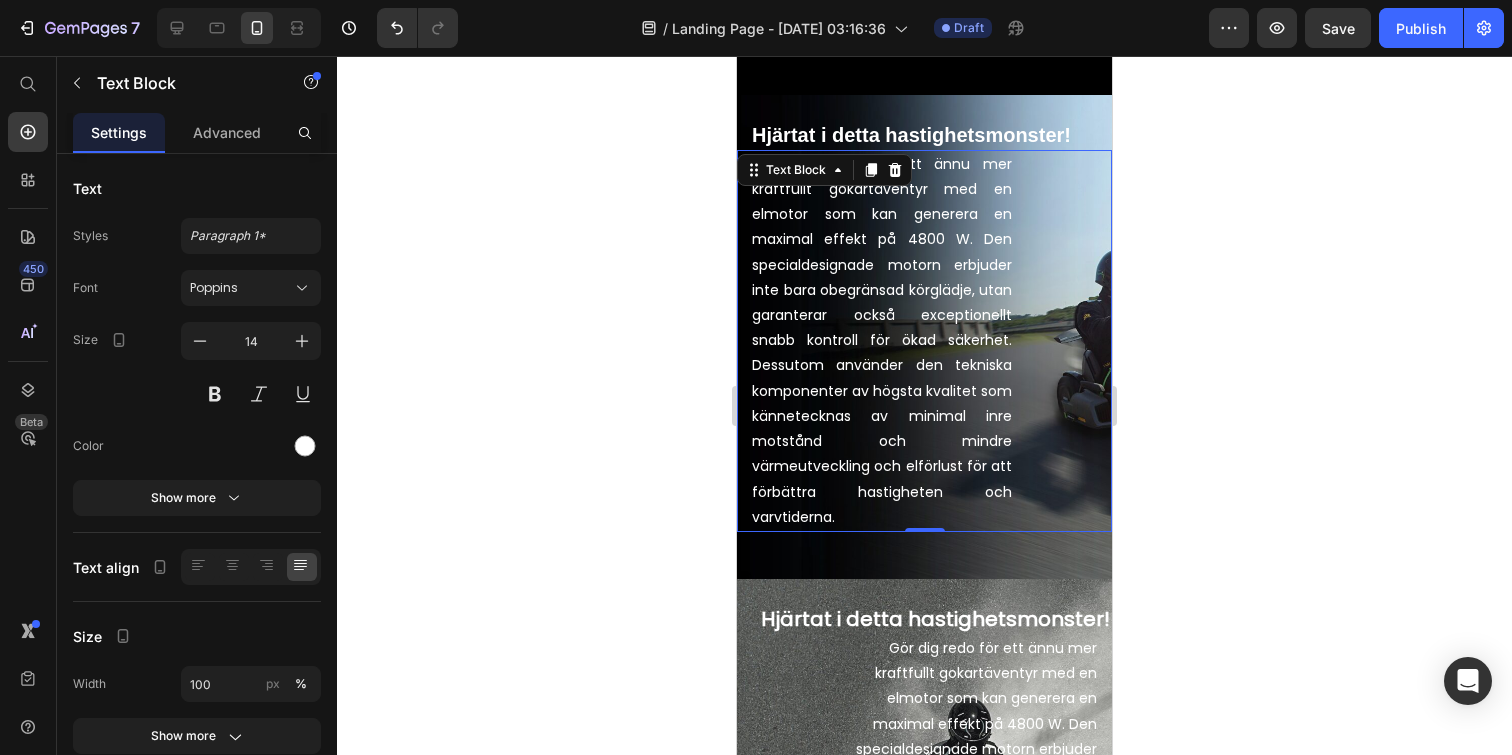 scroll, scrollTop: 726, scrollLeft: 0, axis: vertical 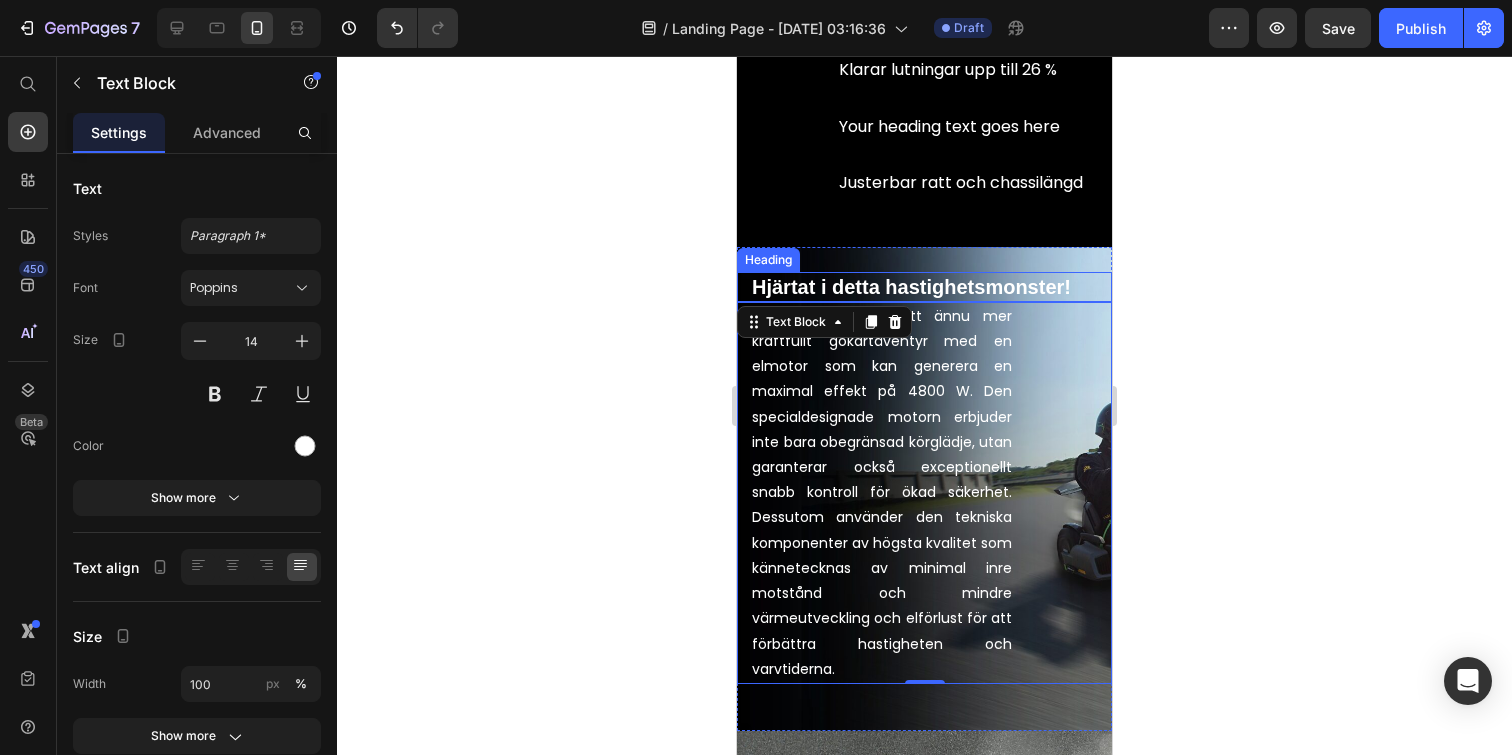 click on "Hjärtat i detta hastighetsmonster!" at bounding box center (931, 287) 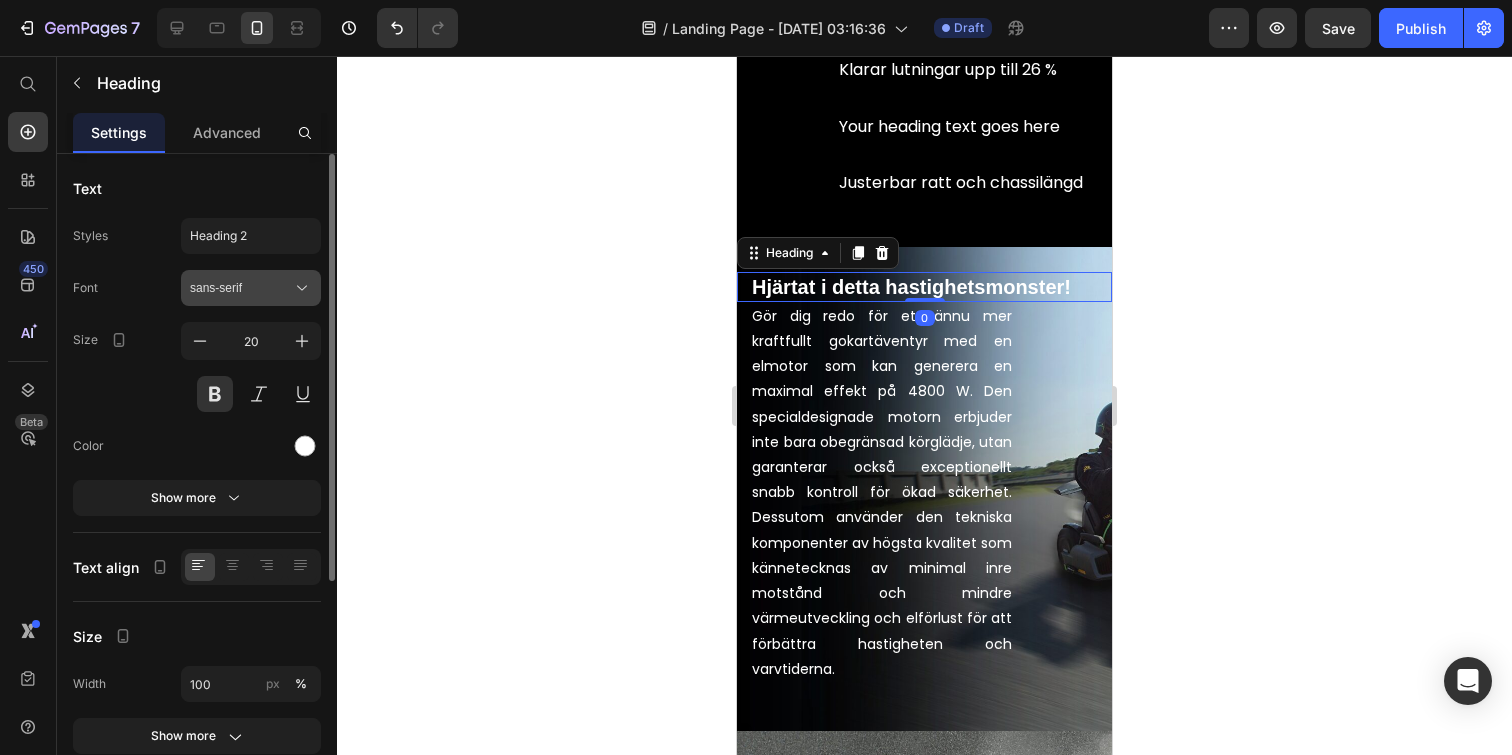 click on "sans-serif" at bounding box center (251, 288) 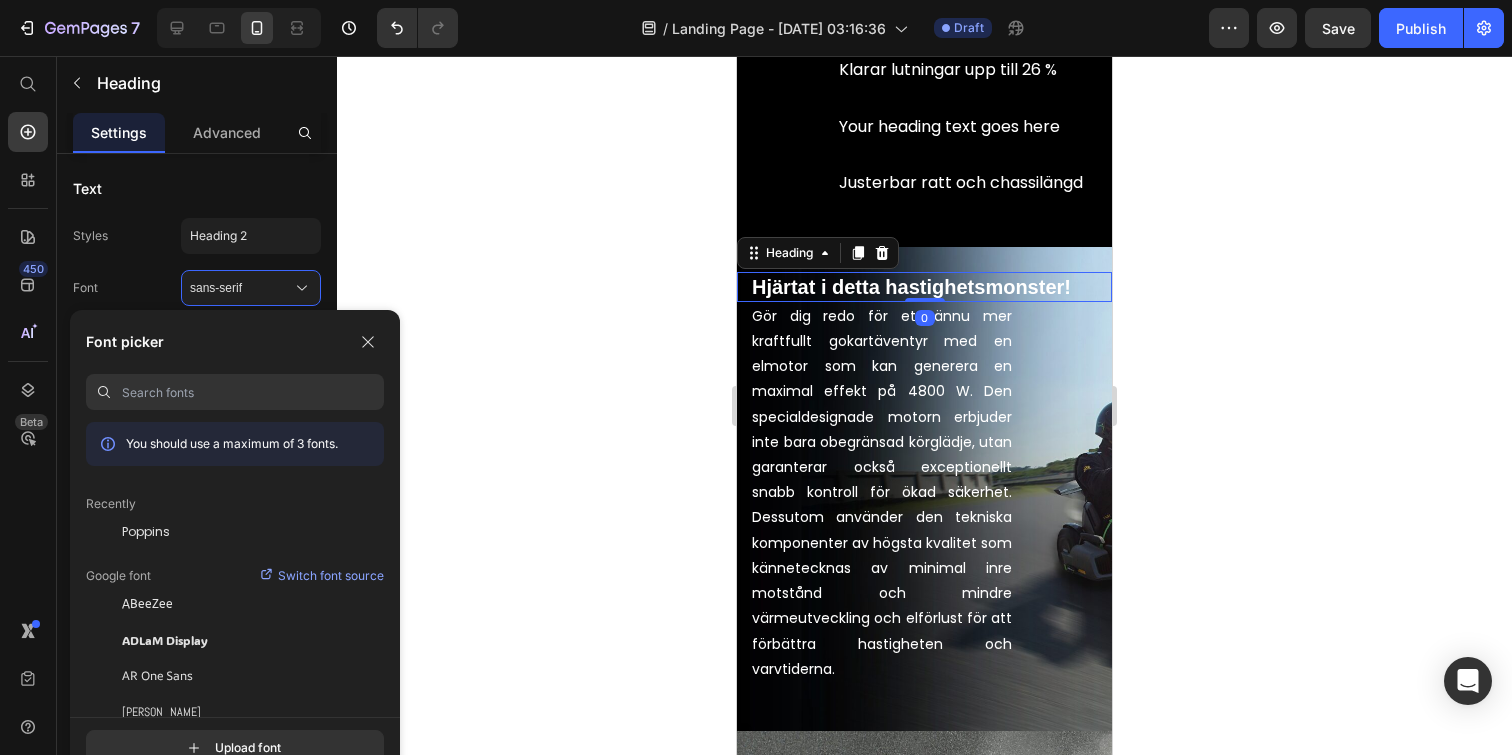 click on "Google font Switch font source" 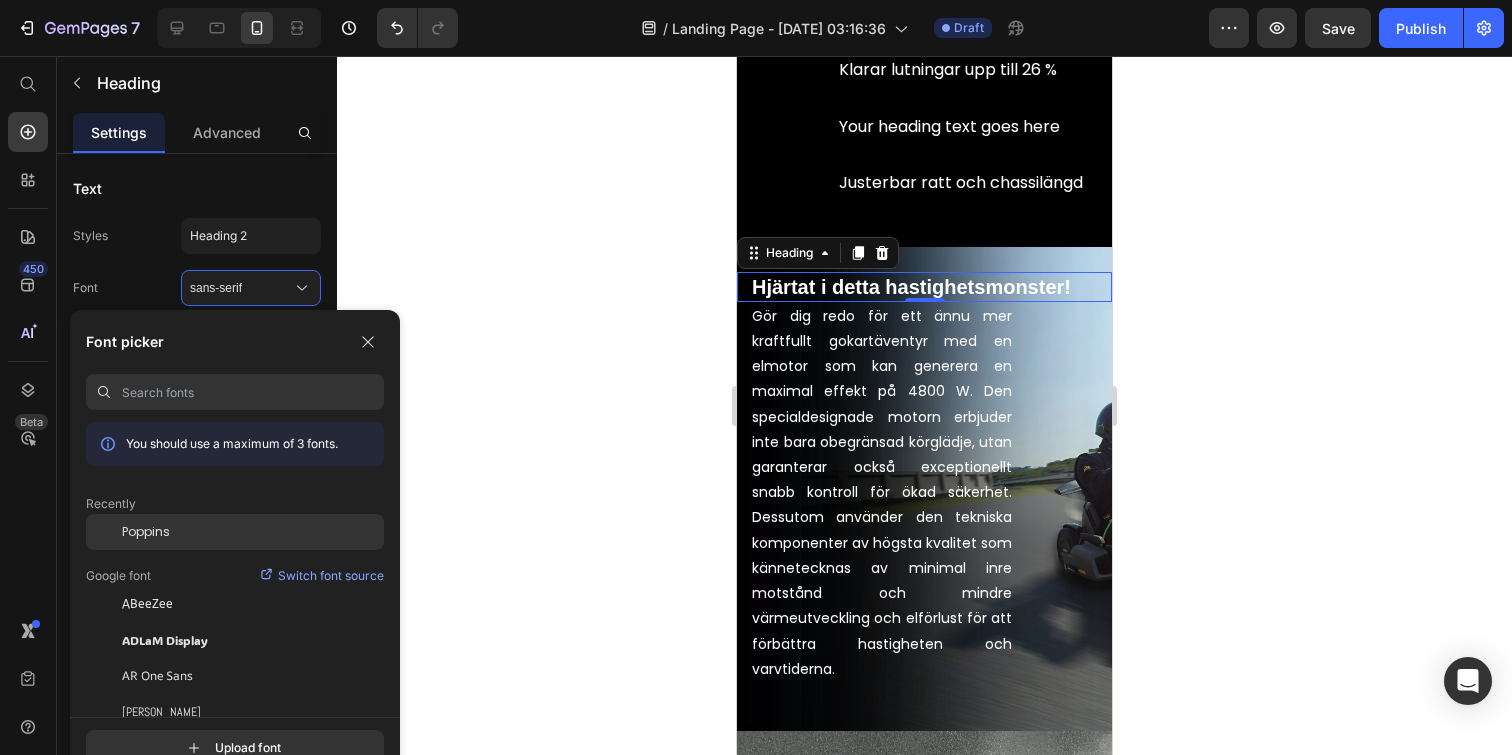 click on "Poppins" 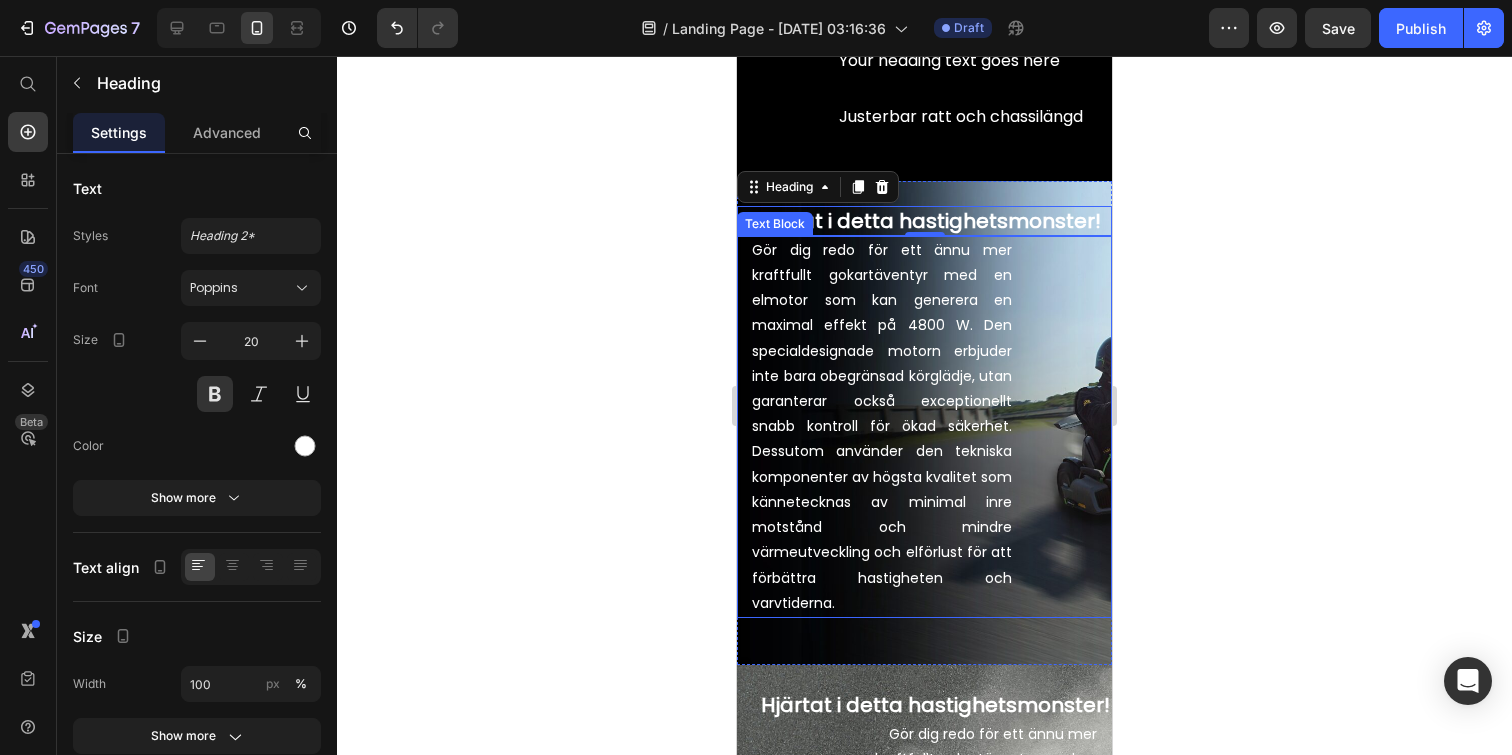 scroll, scrollTop: 753, scrollLeft: 0, axis: vertical 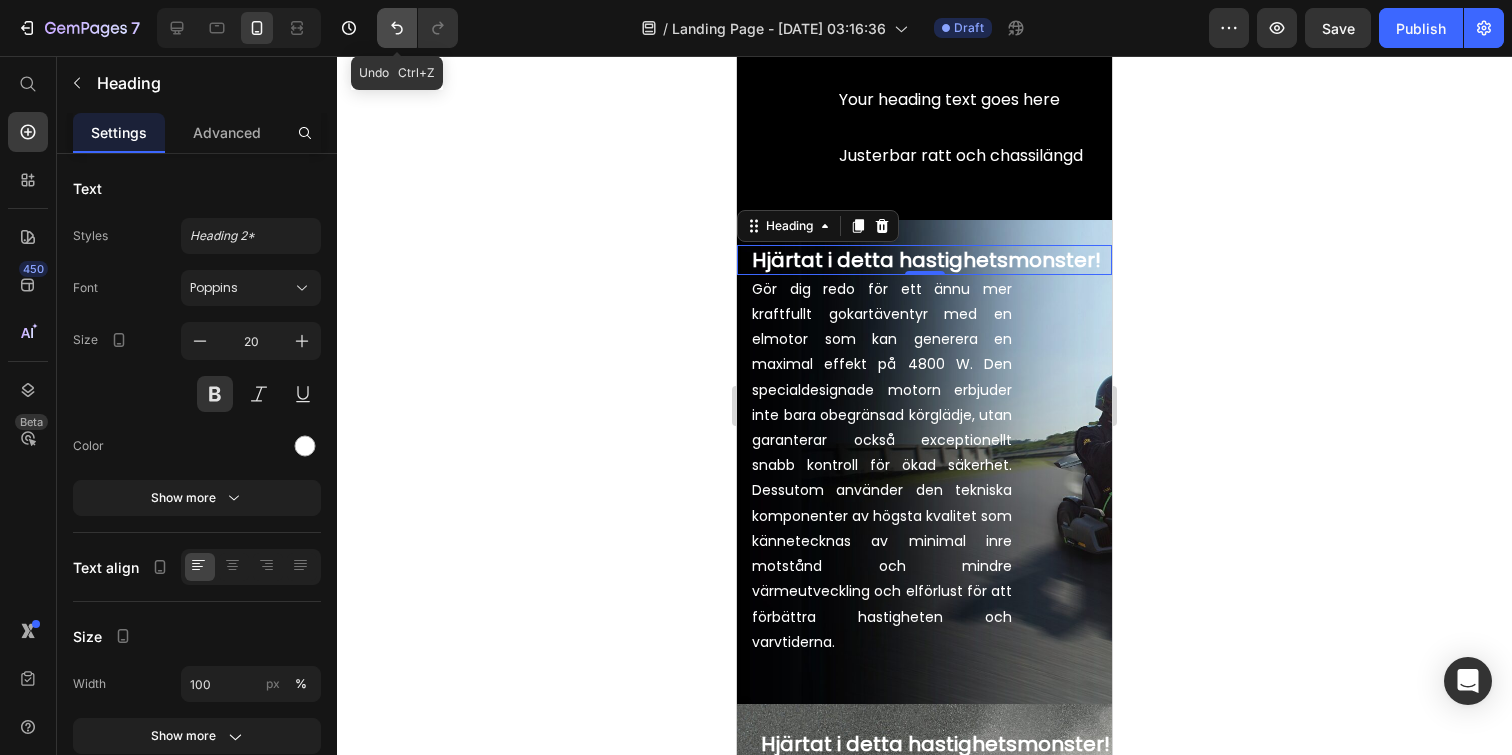 click 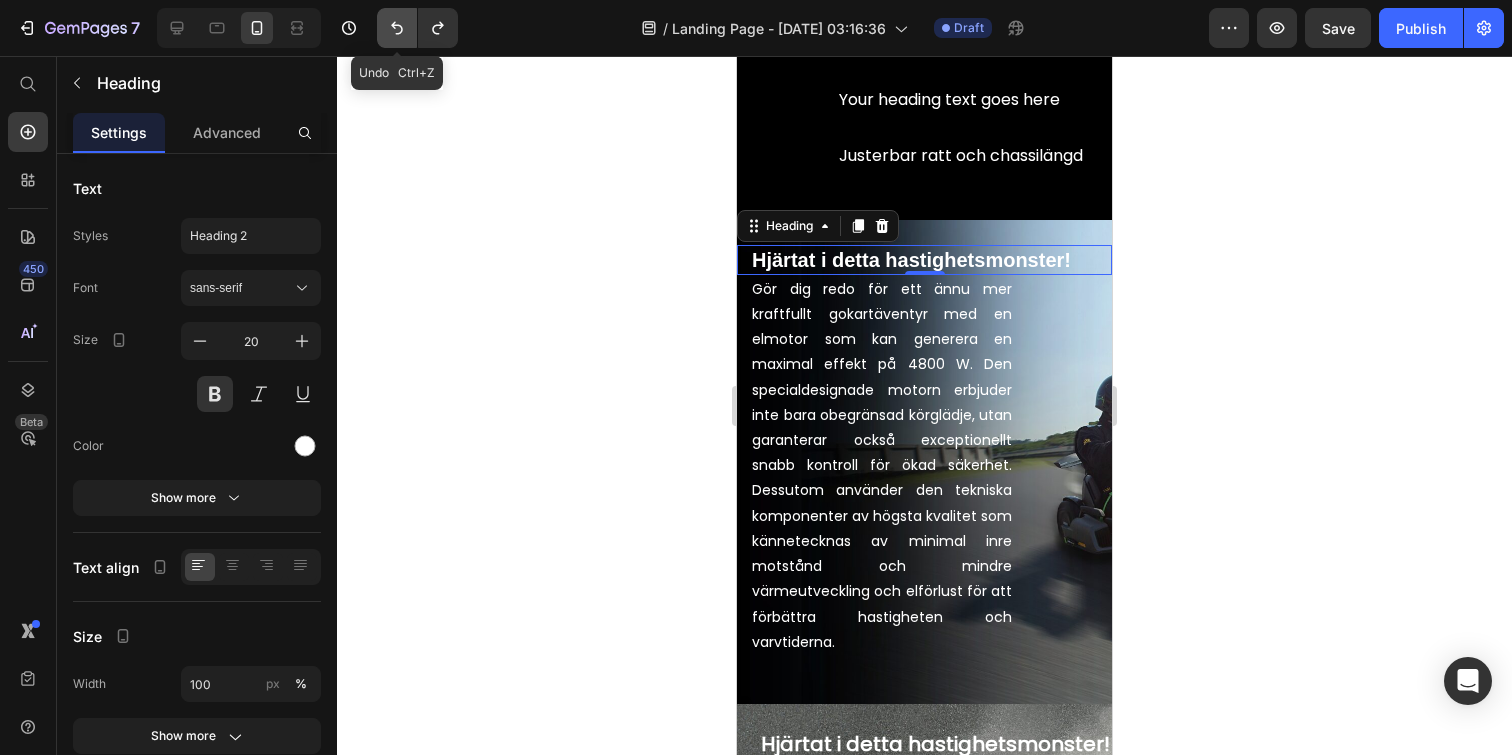click 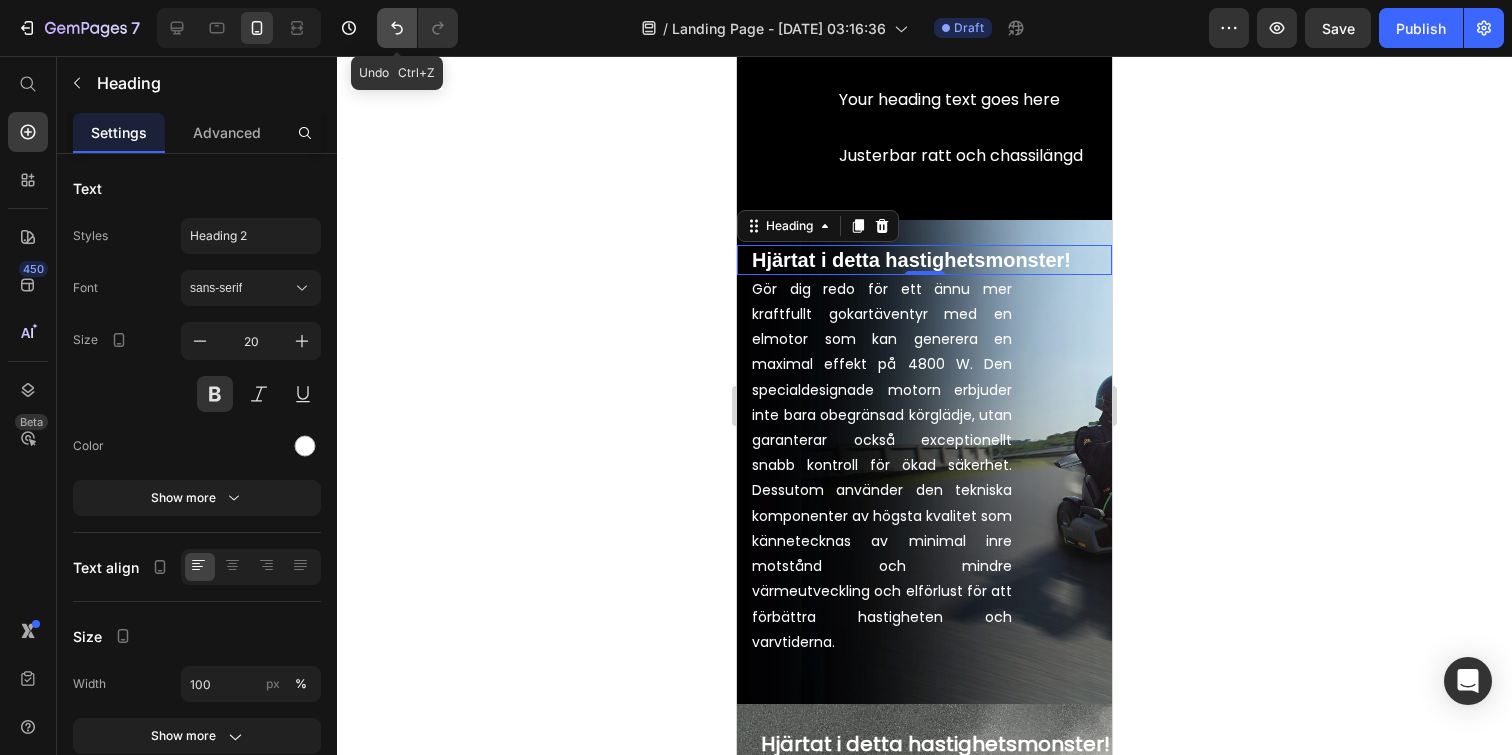 click 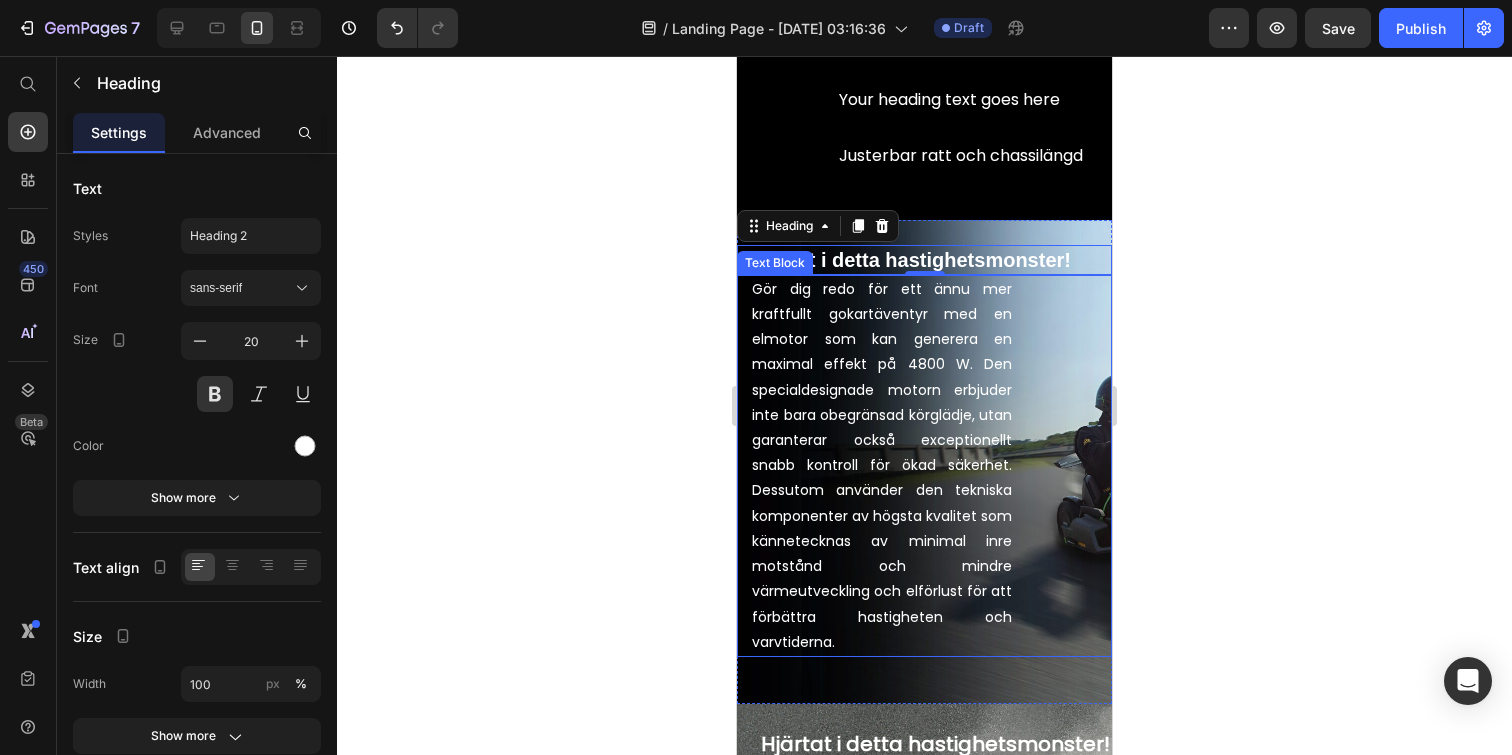click on "Gör dig redo för ett ännu mer kraftfullt gokartäventyr med en elmotor som kan generera en maximal effekt på 4800 W. Den specialdesignade motorn erbjuder inte bara obegränsad körglädje, utan garanterar också exceptionellt snabb kontroll för ökad säkerhet. Dessutom använder den tekniska komponenter av högsta kvalitet som kännetecknas av minimal inre motstånd och mindre värmeutveckling och elförlust för att förbättra hastigheten och varvtiderna." at bounding box center (882, 466) 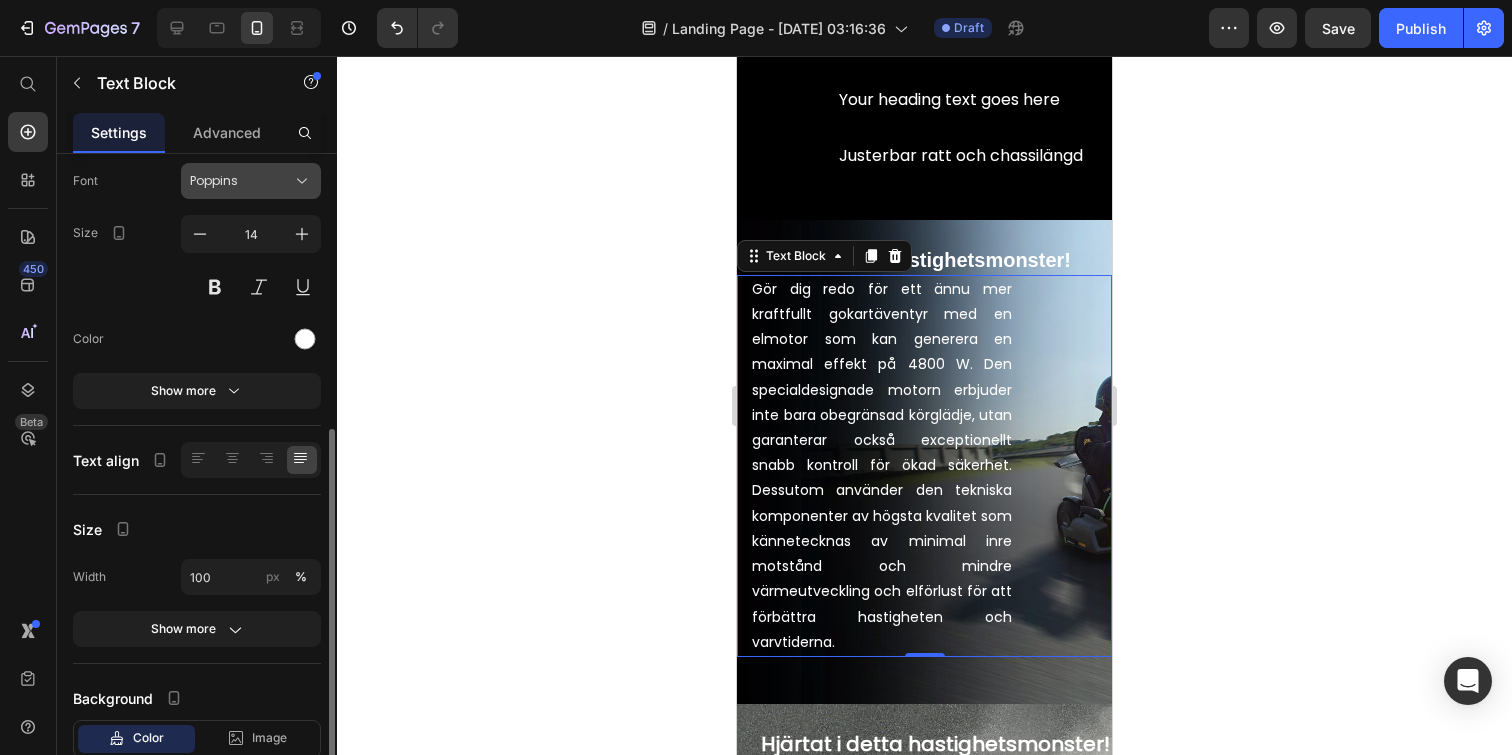 scroll, scrollTop: 237, scrollLeft: 0, axis: vertical 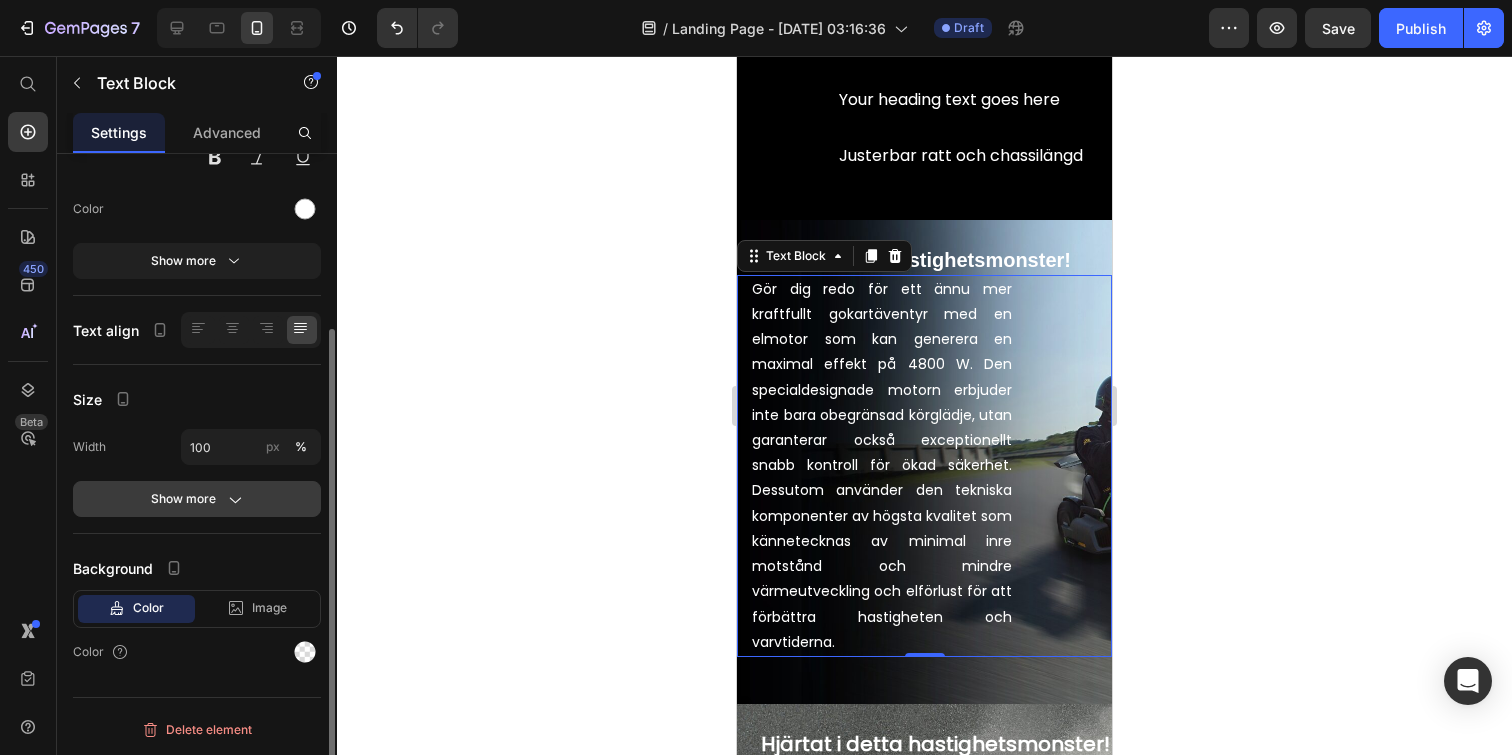 click on "Show more" 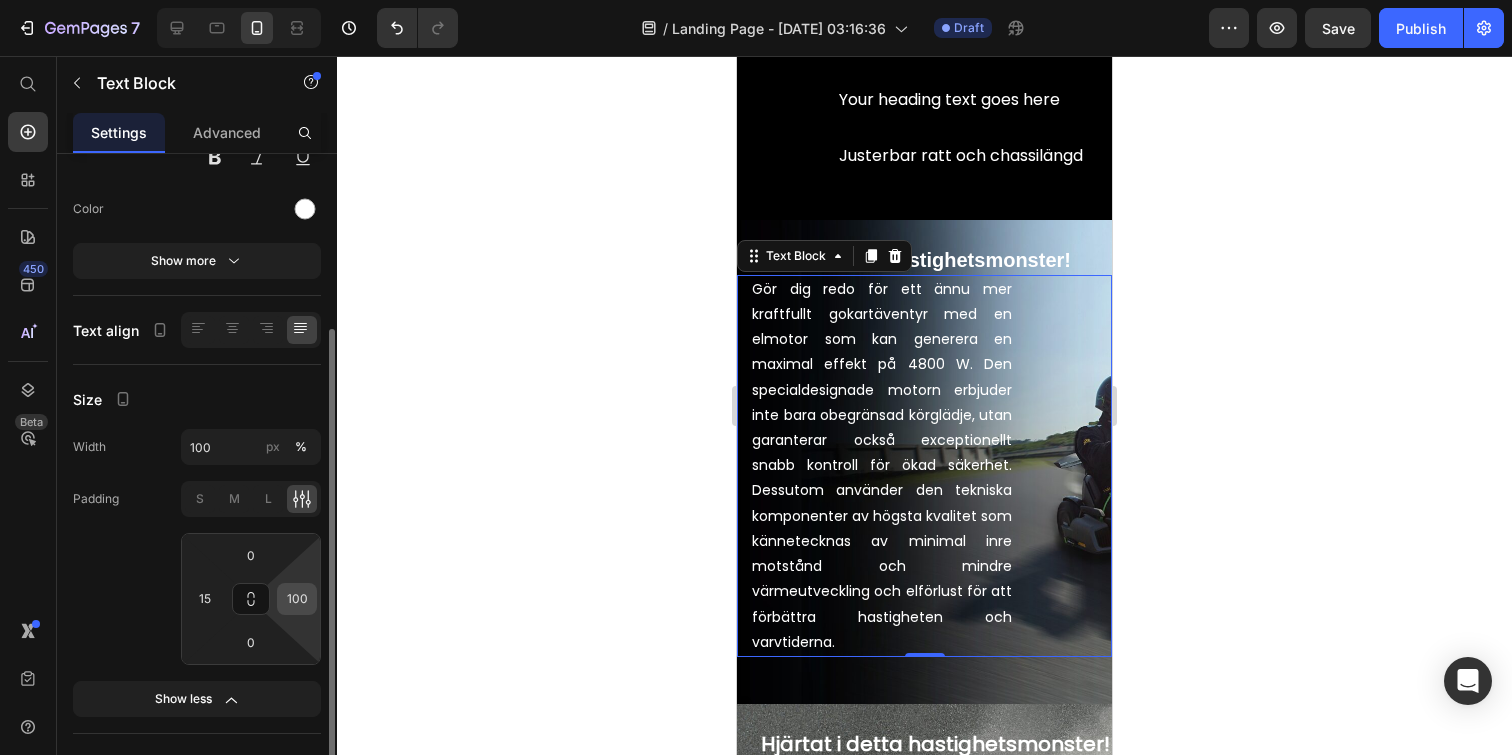 click on "100" at bounding box center (297, 599) 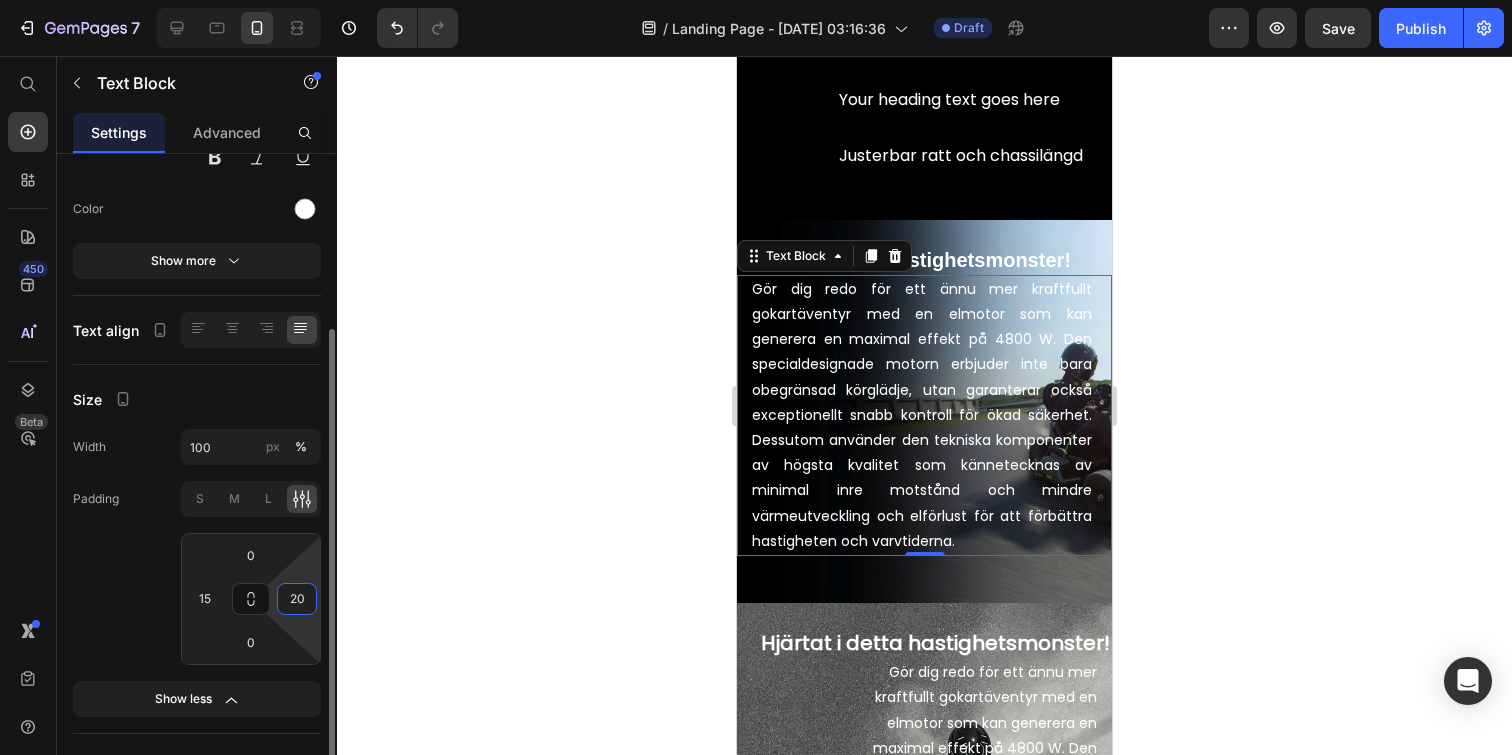 type on "2" 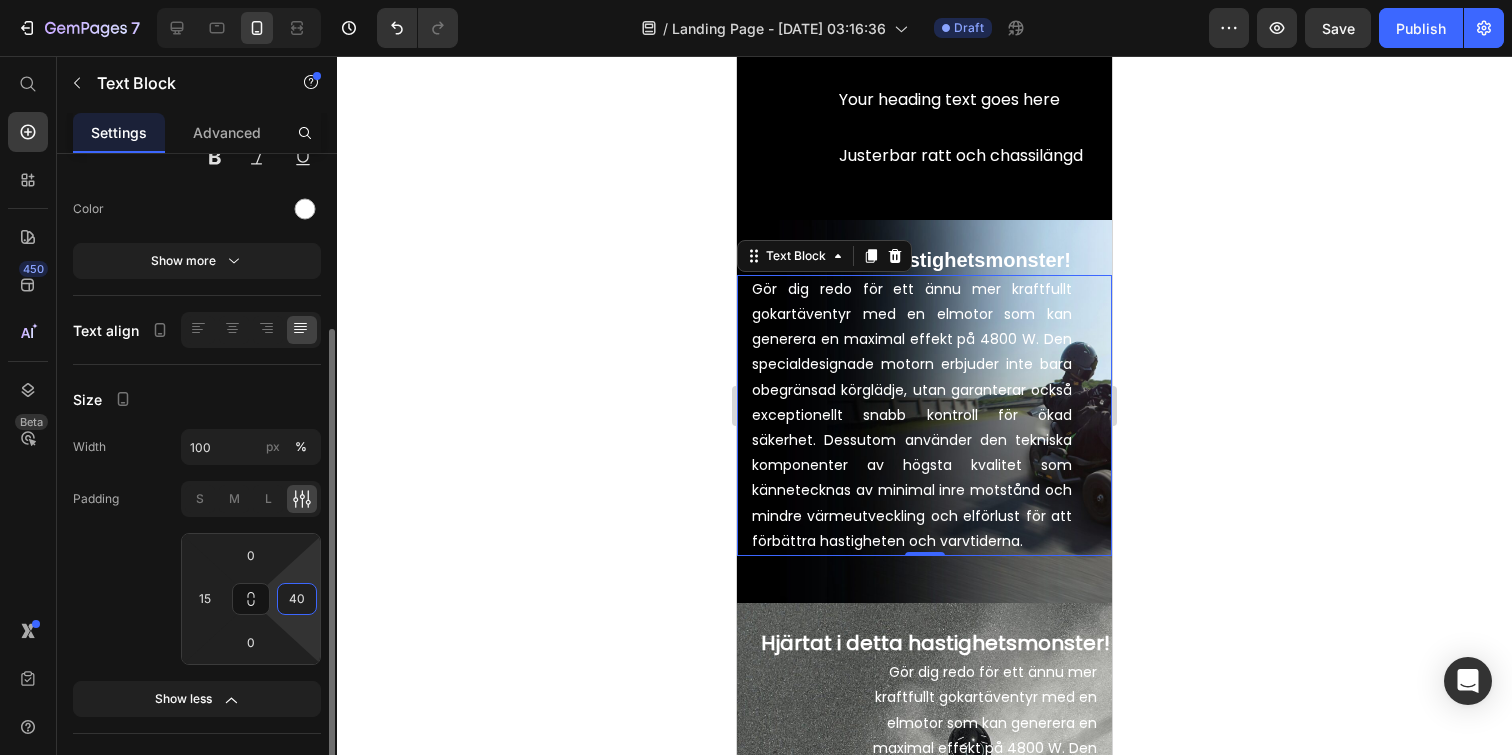 type on "4" 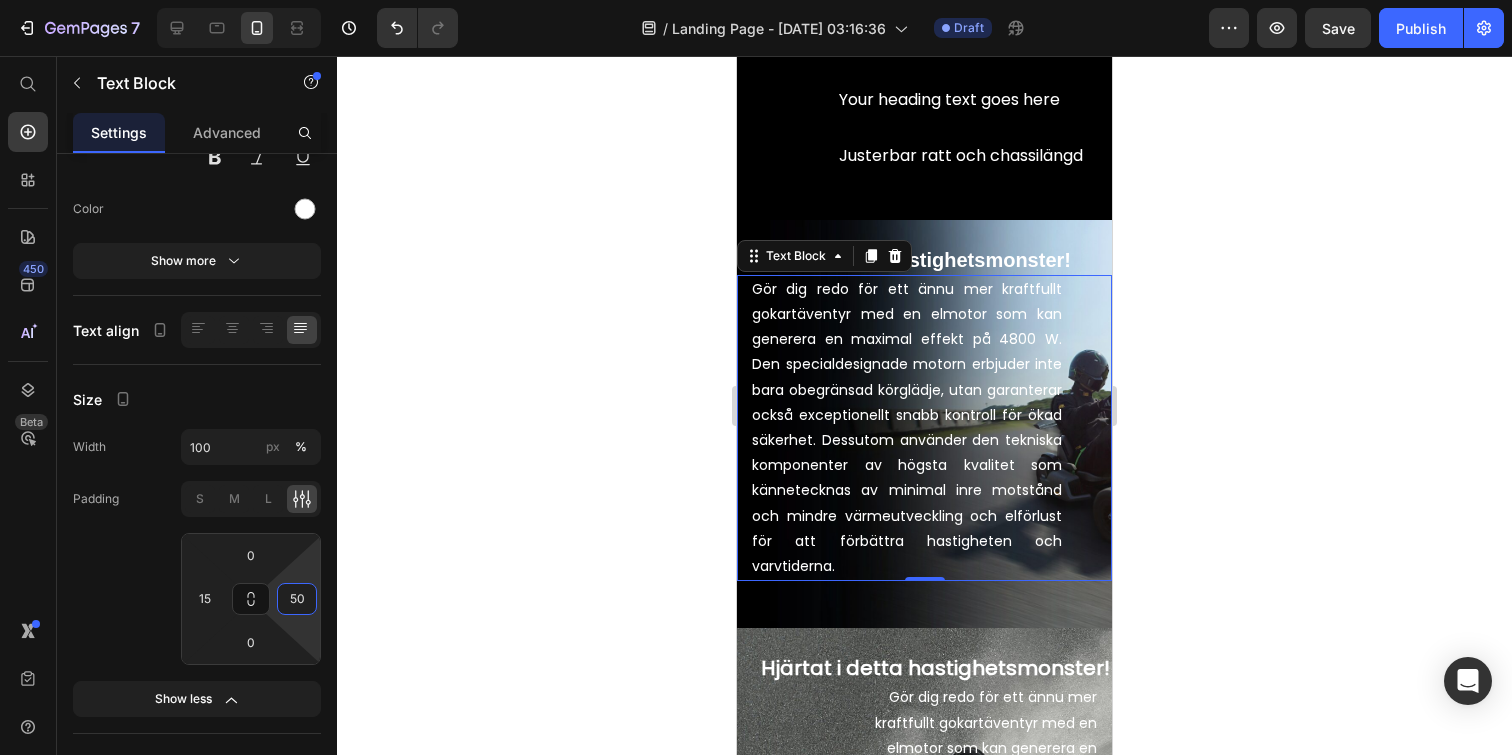 type on "50" 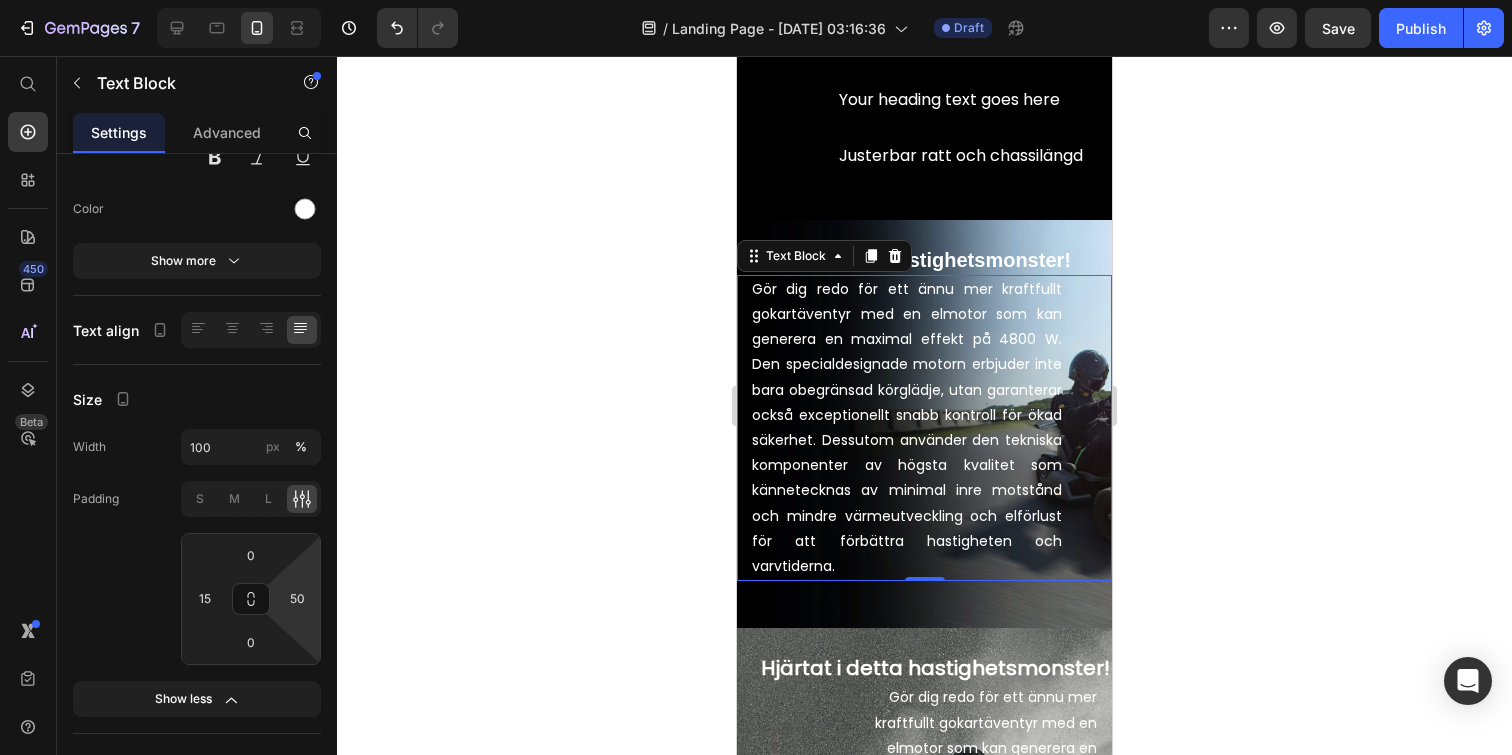 click 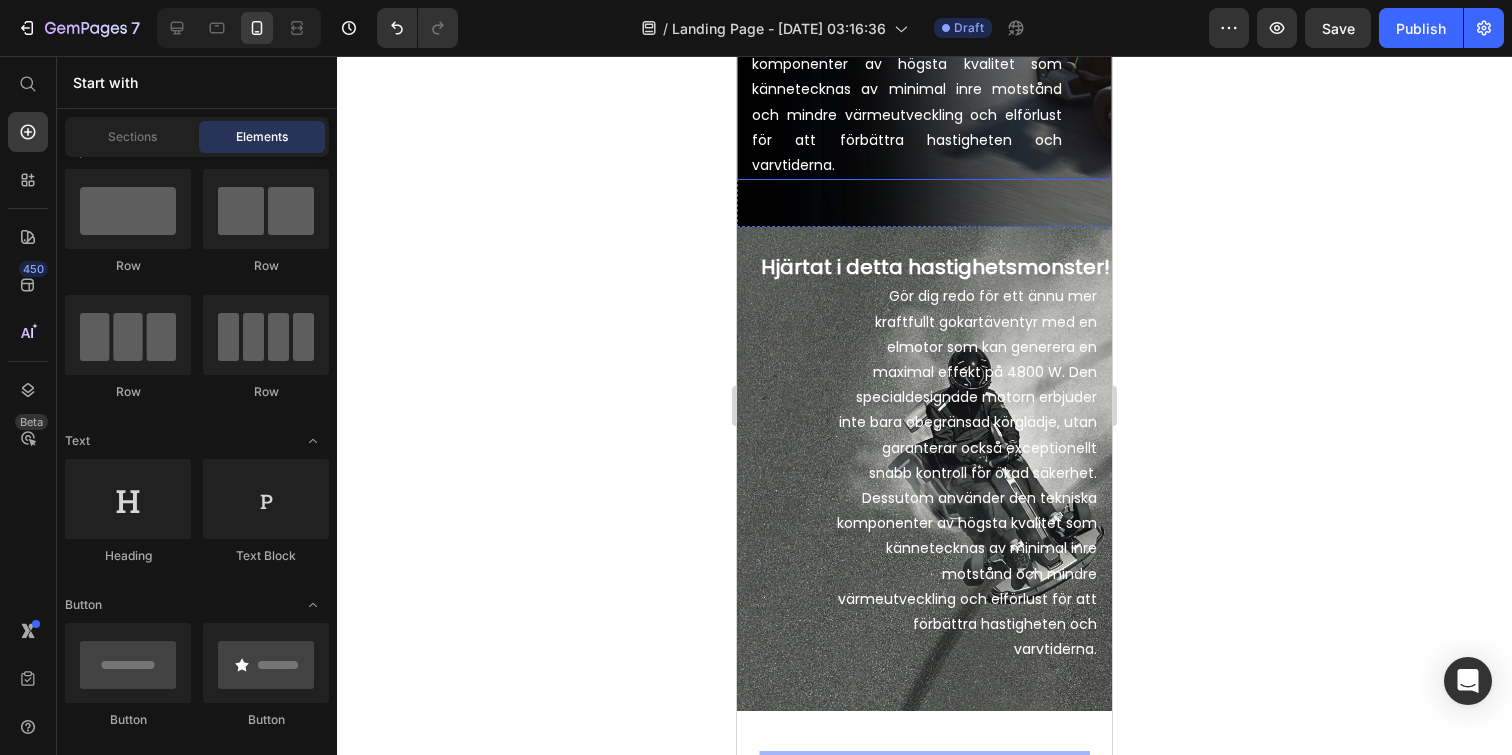 scroll, scrollTop: 1170, scrollLeft: 0, axis: vertical 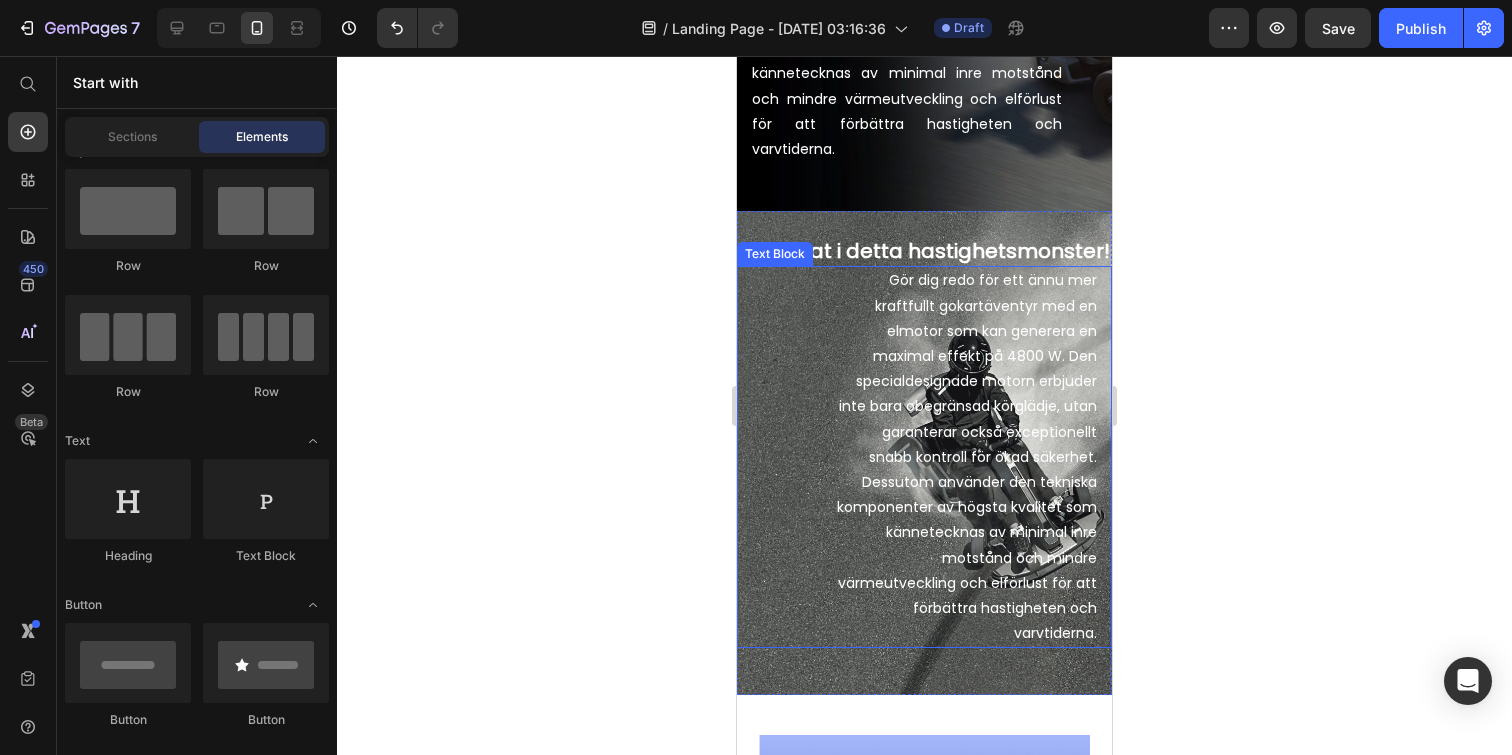 click on "Gör dig redo för ett ännu mer kraftfullt gokartäventyr med en elmotor som kan generera en maximal effekt på 4800 W. Den specialdesignade motorn erbjuder inte bara obegränsad körglädje, utan garanterar också exceptionellt snabb kontroll för ökad säkerhet. Dessutom använder den tekniska komponenter av högsta kvalitet som kännetecknas av minimal inre motstånd och mindre värmeutveckling och elförlust för att förbättra hastigheten och varvtiderna." at bounding box center (967, 457) 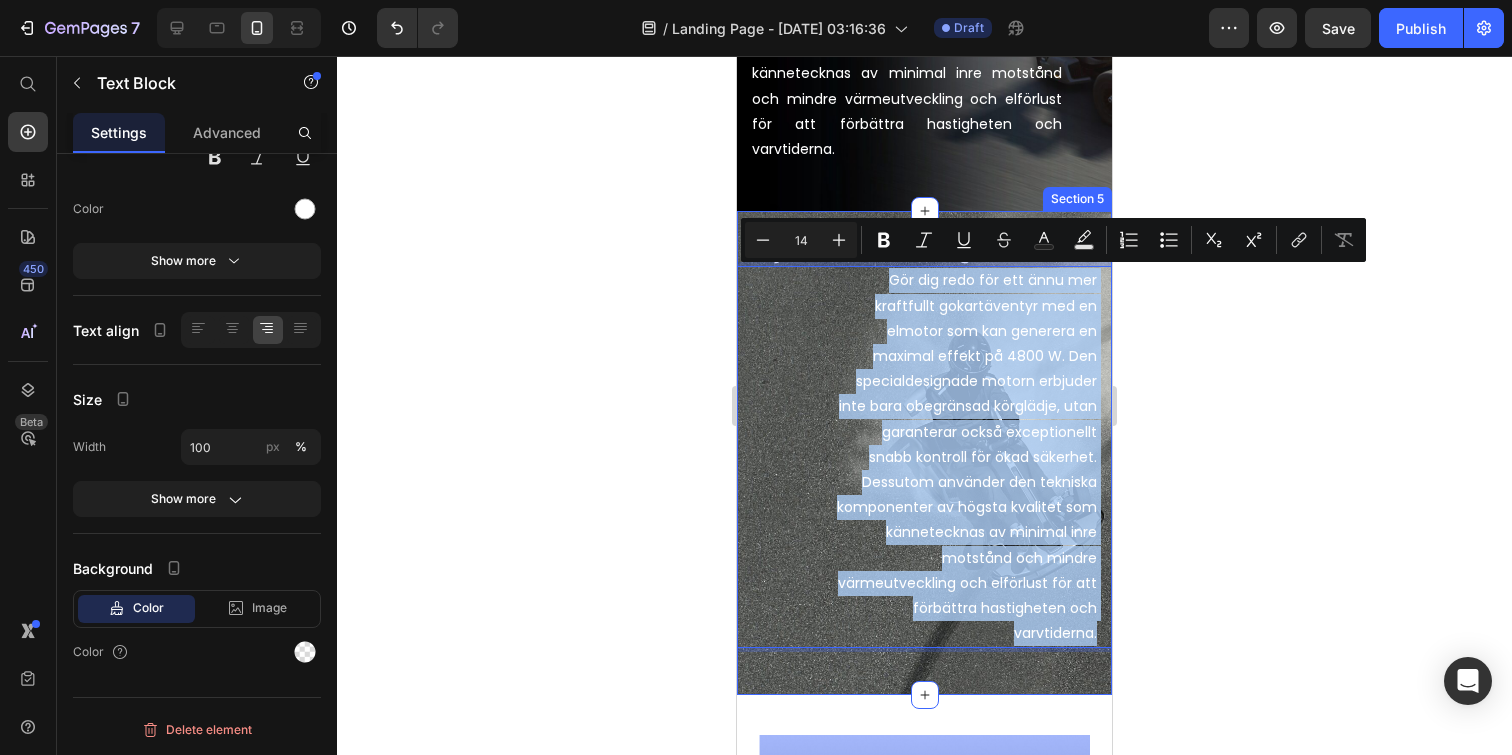 drag, startPoint x: 886, startPoint y: 277, endPoint x: 1108, endPoint y: 653, distance: 436.6463 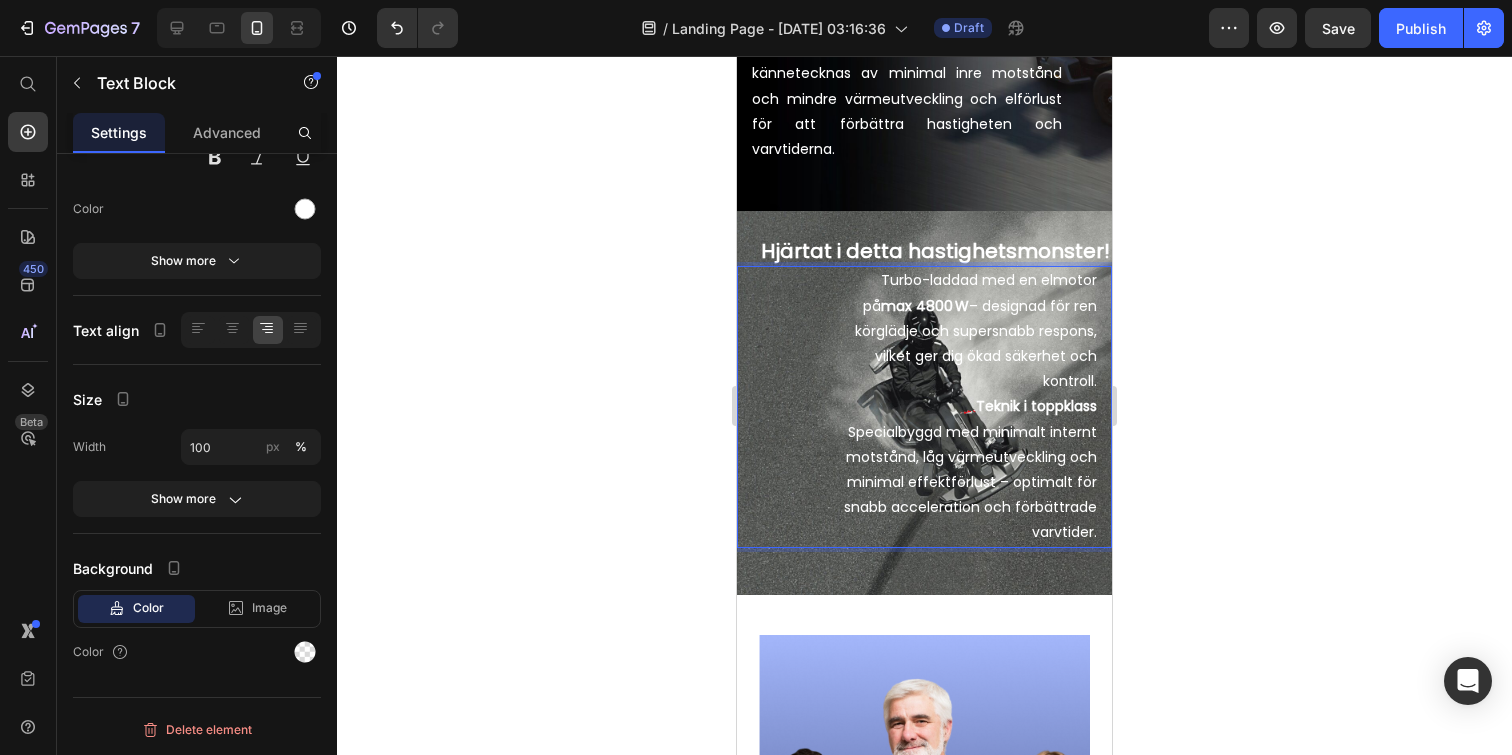 click 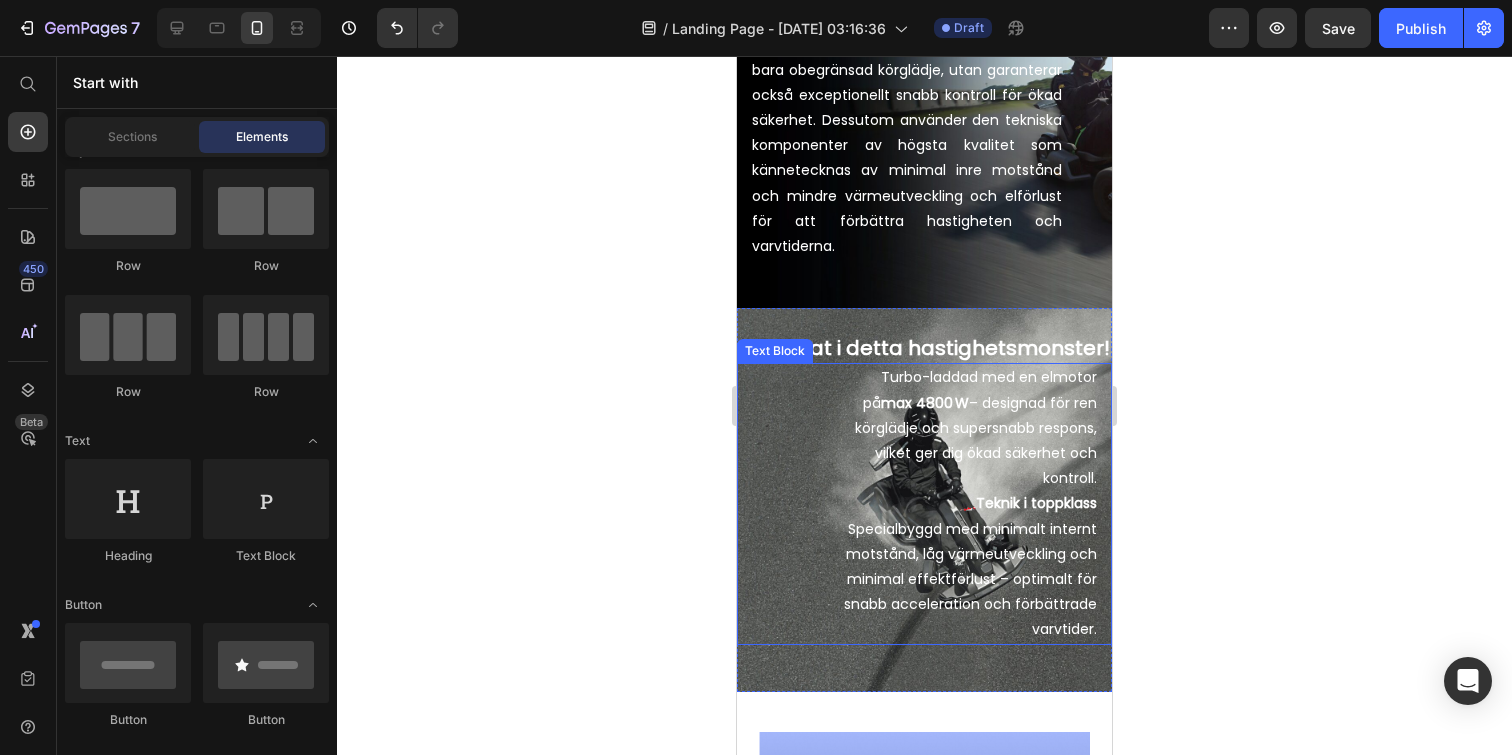 scroll, scrollTop: 817, scrollLeft: 0, axis: vertical 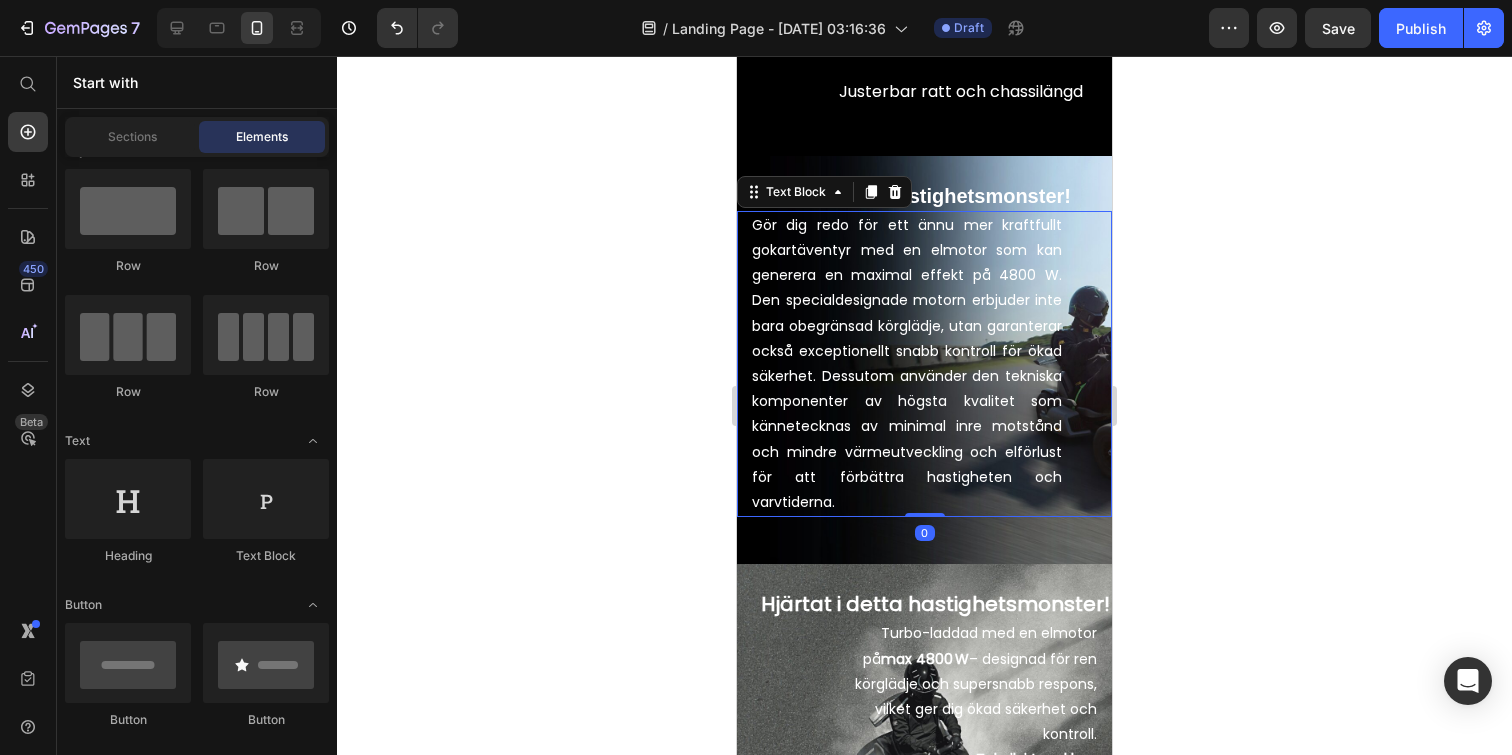 click on "Gör dig redo för ett ännu mer kraftfullt gokartäventyr med en elmotor som kan generera en maximal effekt på 4800 W. Den specialdesignade motorn erbjuder inte bara obegränsad körglädje, utan garanterar också exceptionellt snabb kontroll för ökad säkerhet. Dessutom använder den tekniska komponenter av högsta kvalitet som kännetecknas av minimal inre motstånd och mindre värmeutveckling och elförlust för att förbättra hastigheten och varvtiderna." at bounding box center (907, 364) 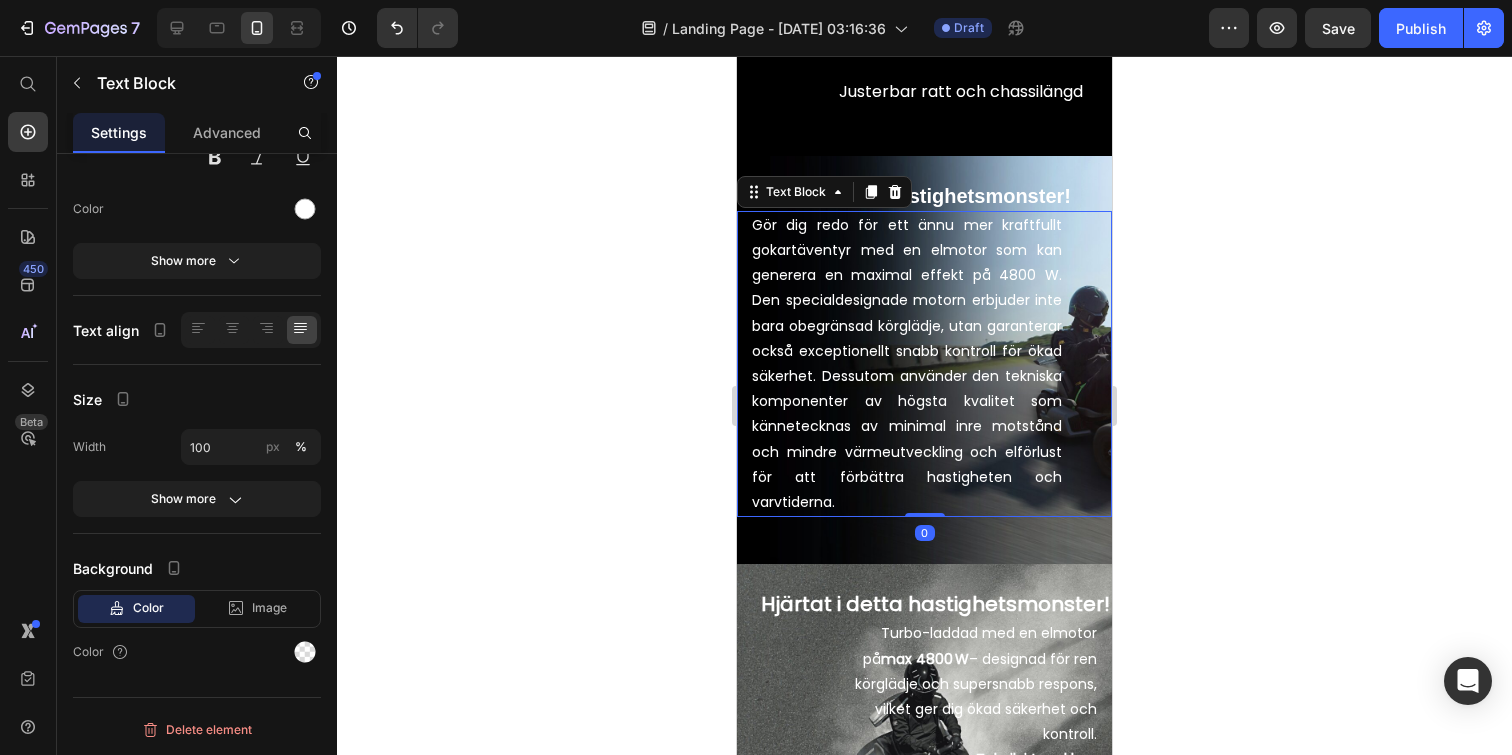 click on "Gör dig redo för ett ännu mer kraftfullt gokartäventyr med en elmotor som kan generera en maximal effekt på 4800 W. Den specialdesignade motorn erbjuder inte bara obegränsad körglädje, utan garanterar också exceptionellt snabb kontroll för ökad säkerhet. Dessutom använder den tekniska komponenter av högsta kvalitet som kännetecknas av minimal inre motstånd och mindre värmeutveckling och elförlust för att förbättra hastigheten och varvtiderna." at bounding box center [907, 364] 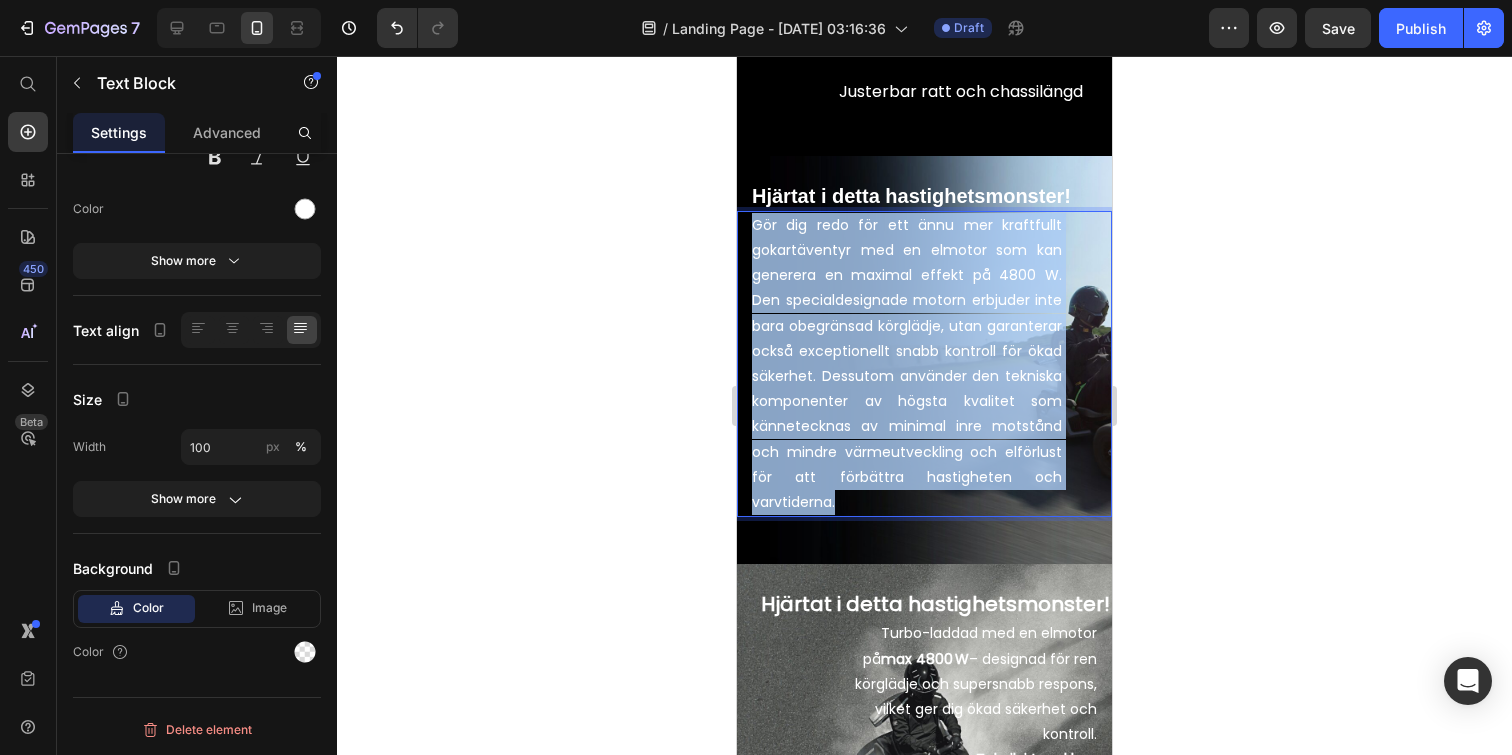 click on "Gör dig redo för ett ännu mer kraftfullt gokartäventyr med en elmotor som kan generera en maximal effekt på 4800 W. Den specialdesignade motorn erbjuder inte bara obegränsad körglädje, utan garanterar också exceptionellt snabb kontroll för ökad säkerhet. Dessutom använder den tekniska komponenter av högsta kvalitet som kännetecknas av minimal inre motstånd och mindre värmeutveckling och elförlust för att förbättra hastigheten och varvtiderna." at bounding box center (907, 364) 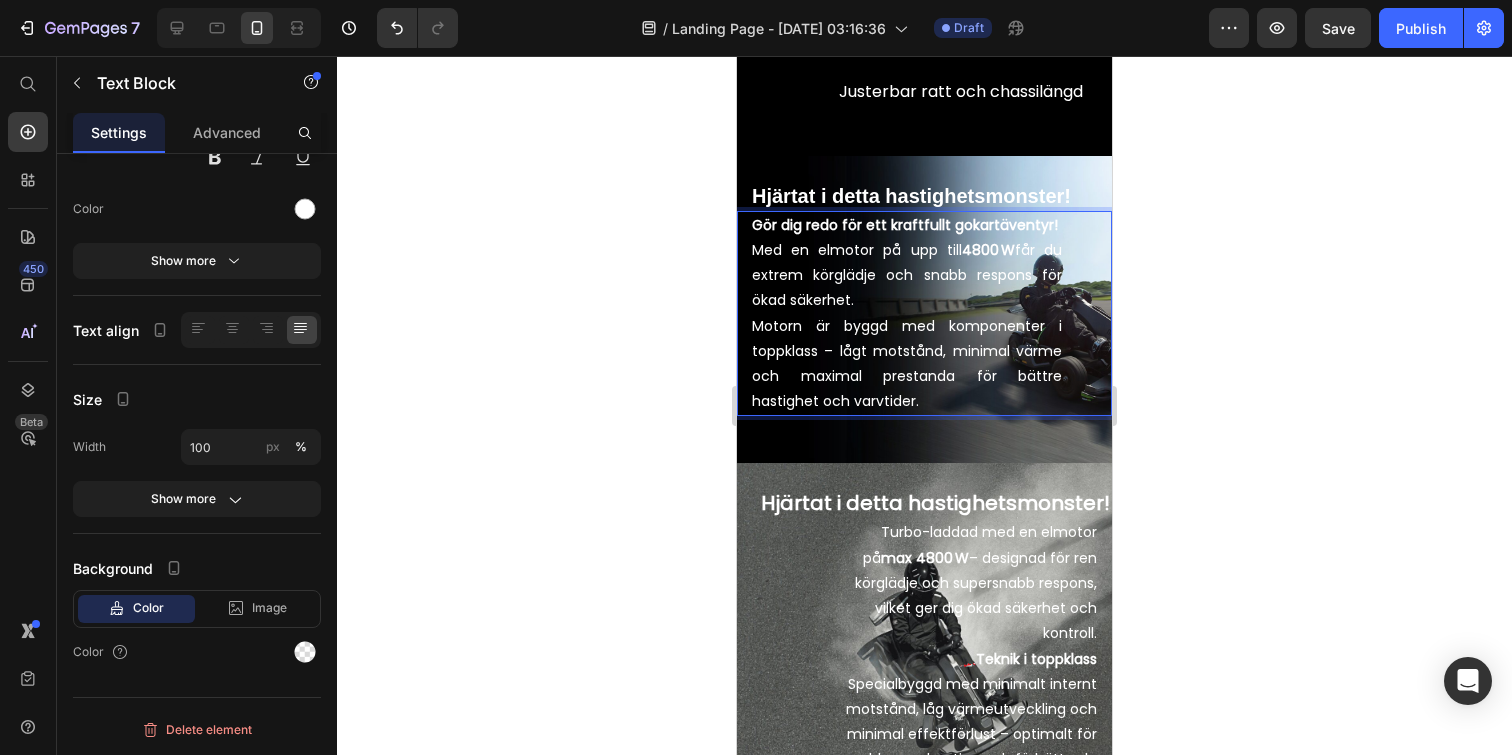 click 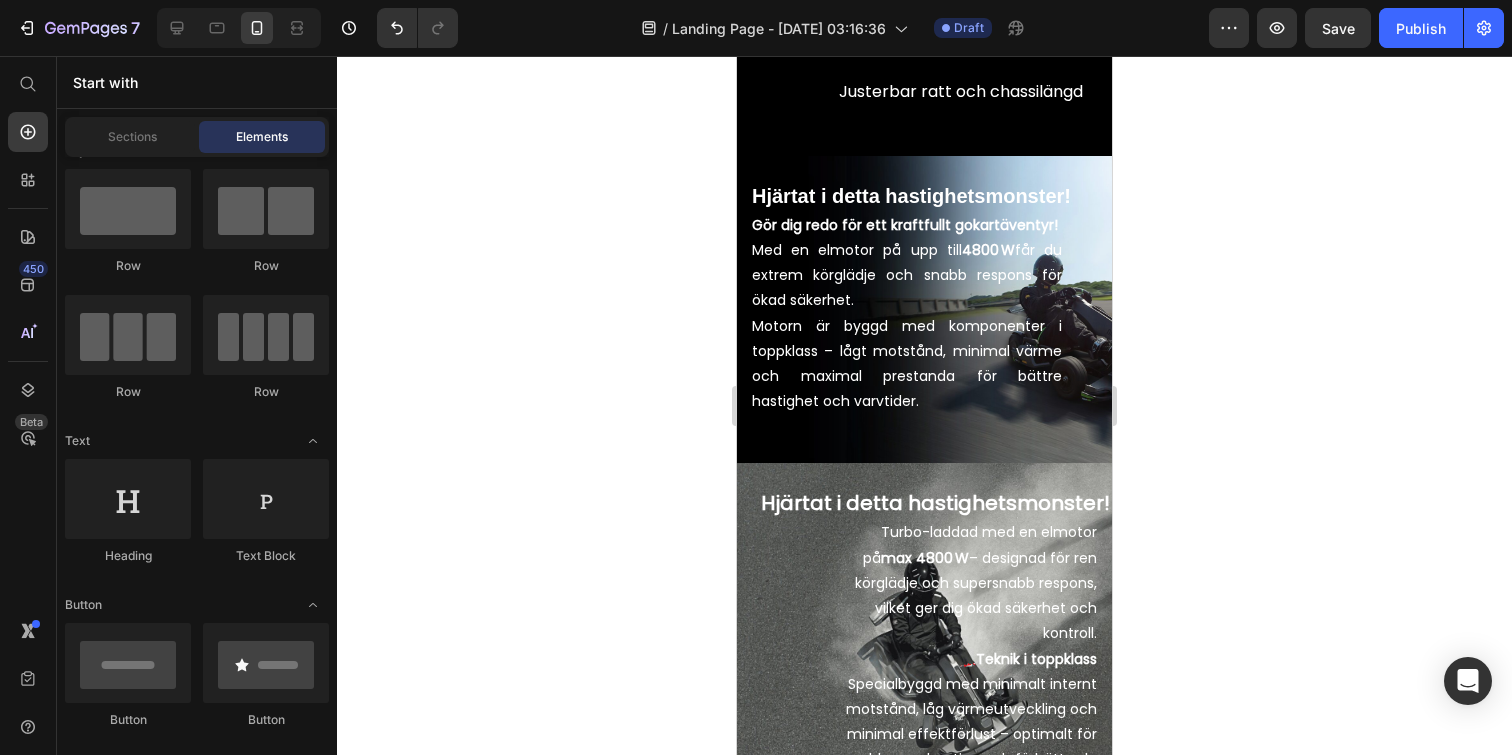 click 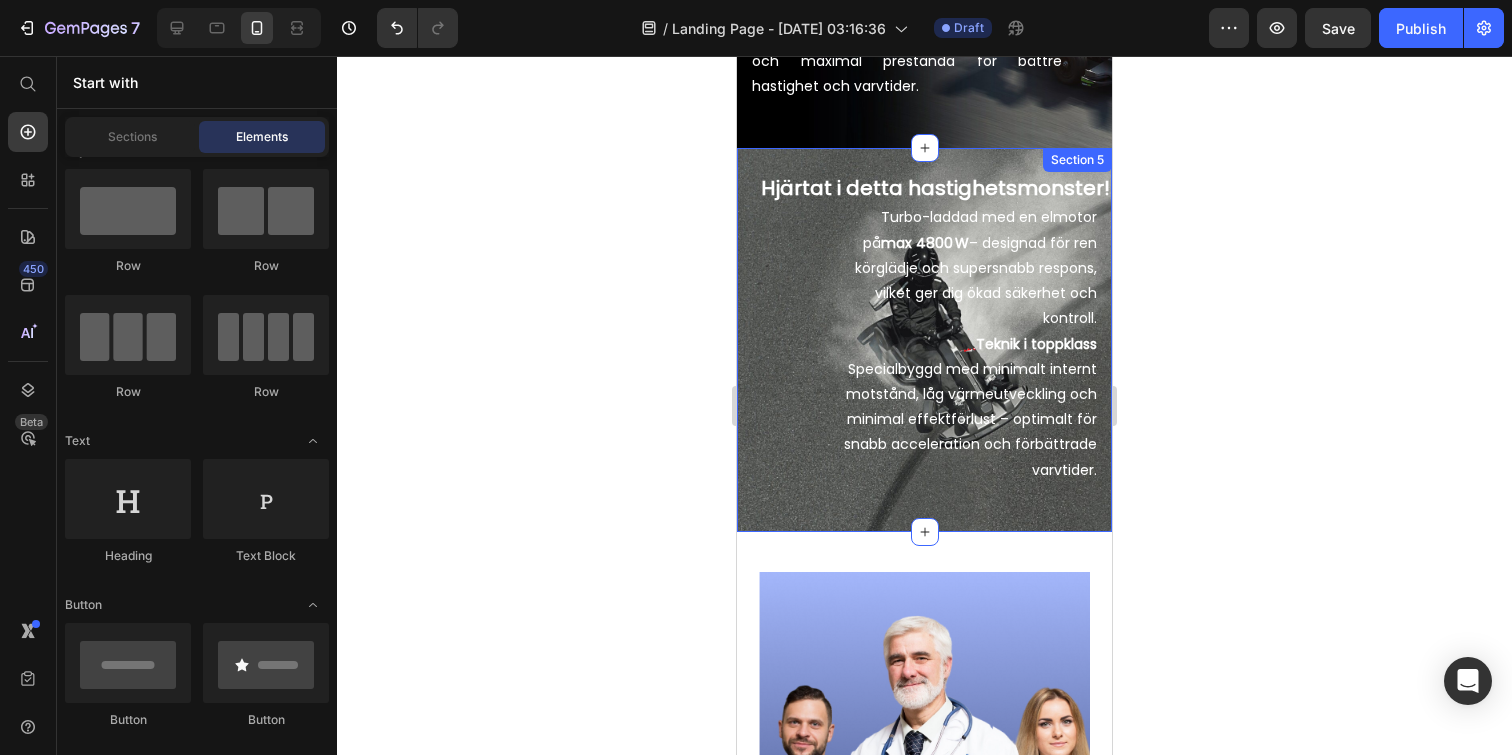 scroll, scrollTop: 1086, scrollLeft: 0, axis: vertical 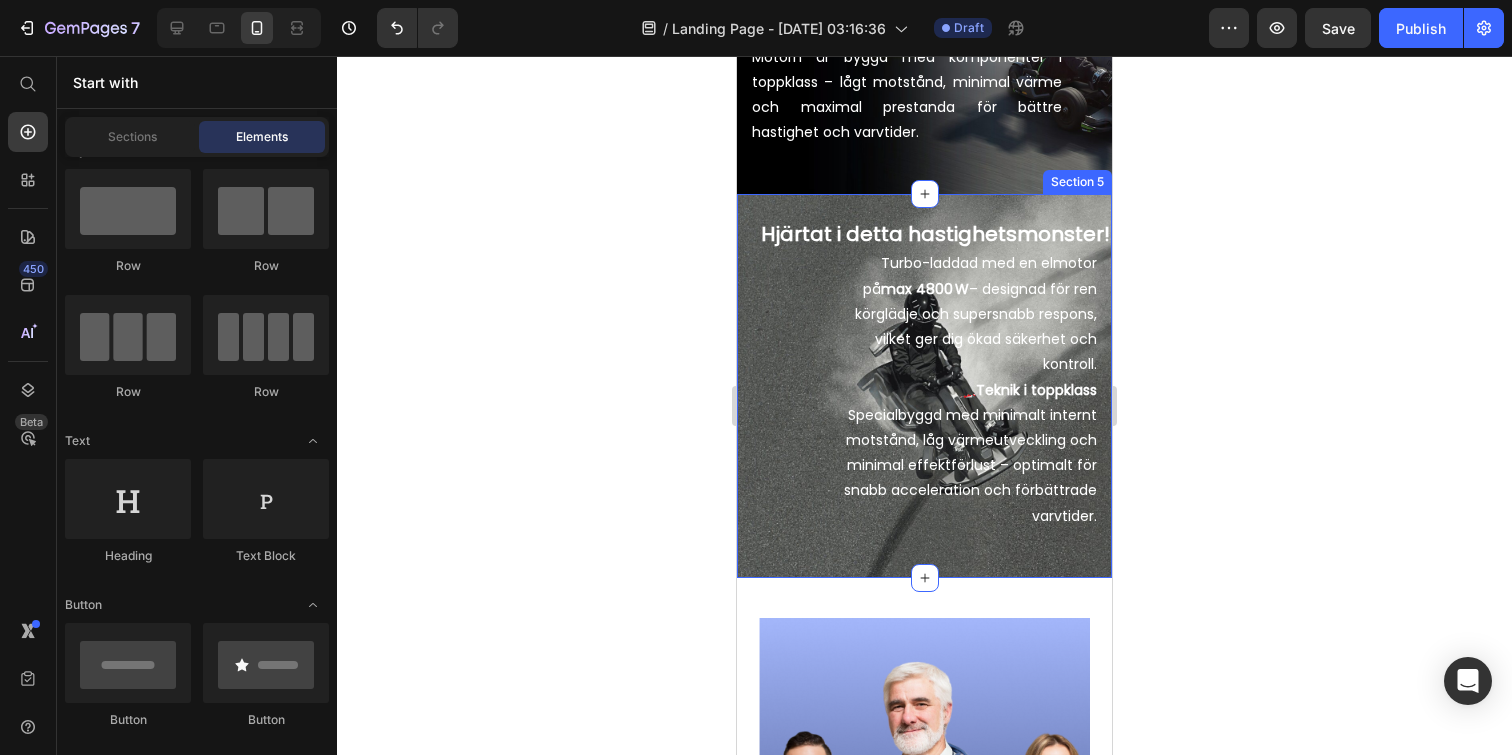 click on "Hjärtat i detta hastighetsmonster! Heading Turbo-laddad med en elmotor på  max 4800 W  – designad för ren körglädje och supersnabb respons, vilket ger dig ökad säkerhet och kontroll. 🏎️  Teknik i toppklass Specialbyggd med minimalt internt motstånd, låg värmeutveckling och minimal effektförlust – optimalt för snabb acceleration och förbättrade varvtider. Text Block Section 5" at bounding box center [924, 385] 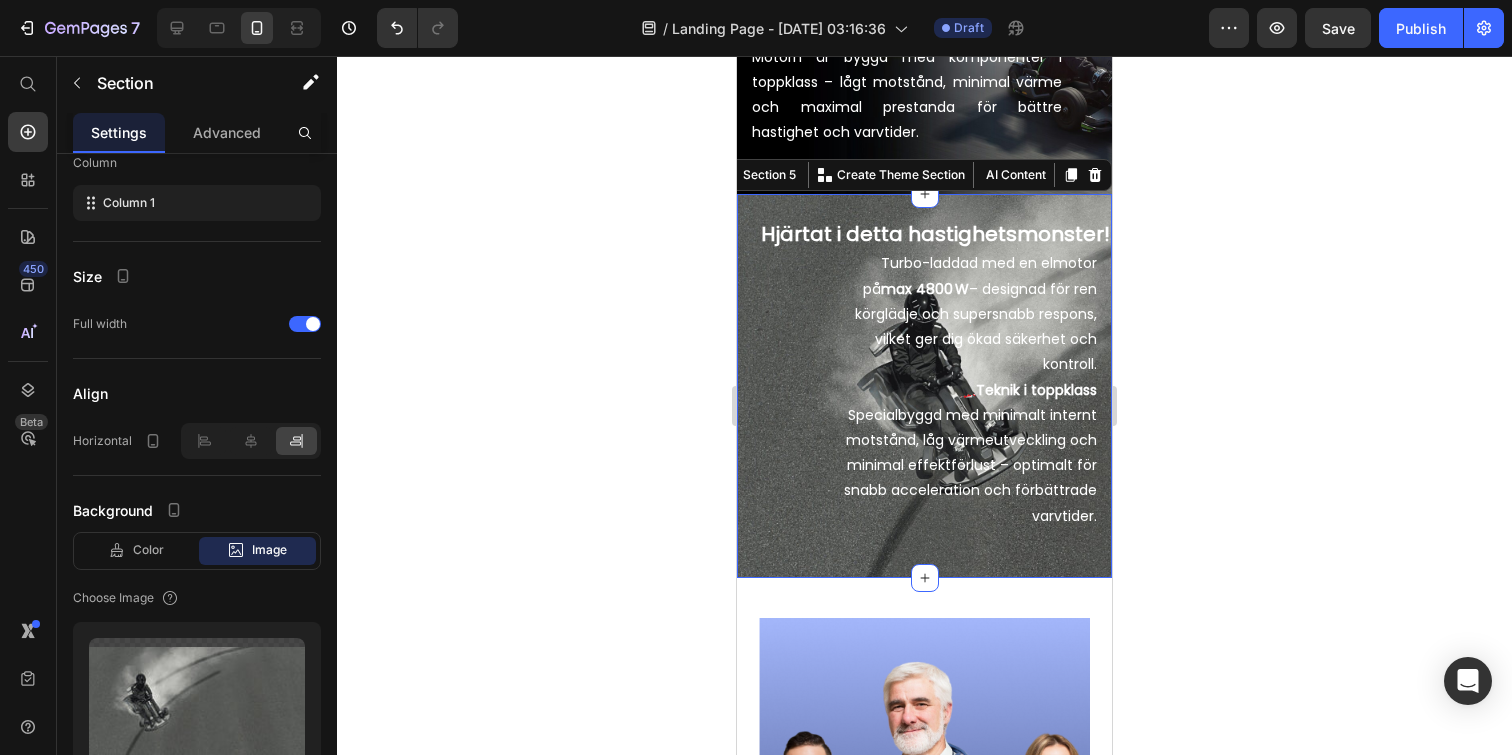scroll, scrollTop: 0, scrollLeft: 0, axis: both 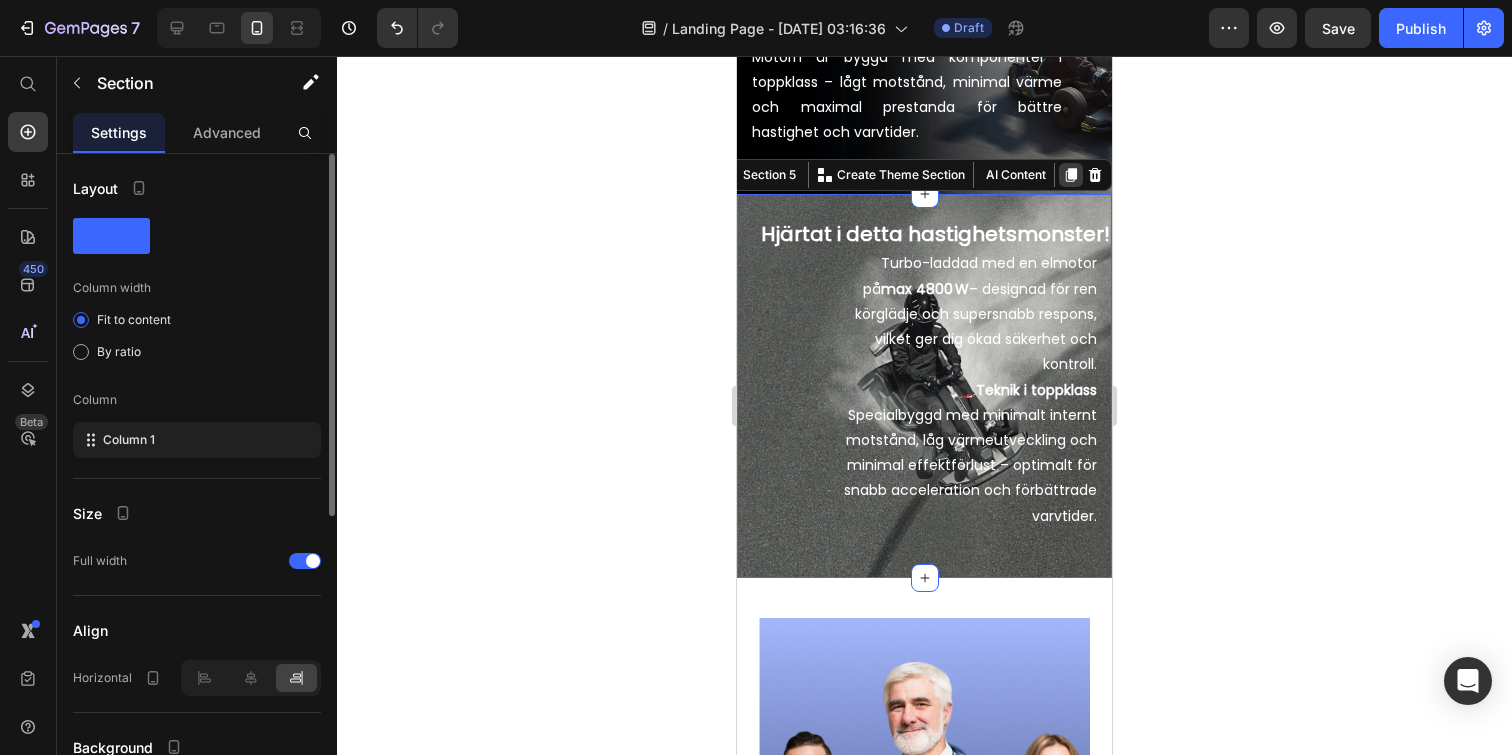 click 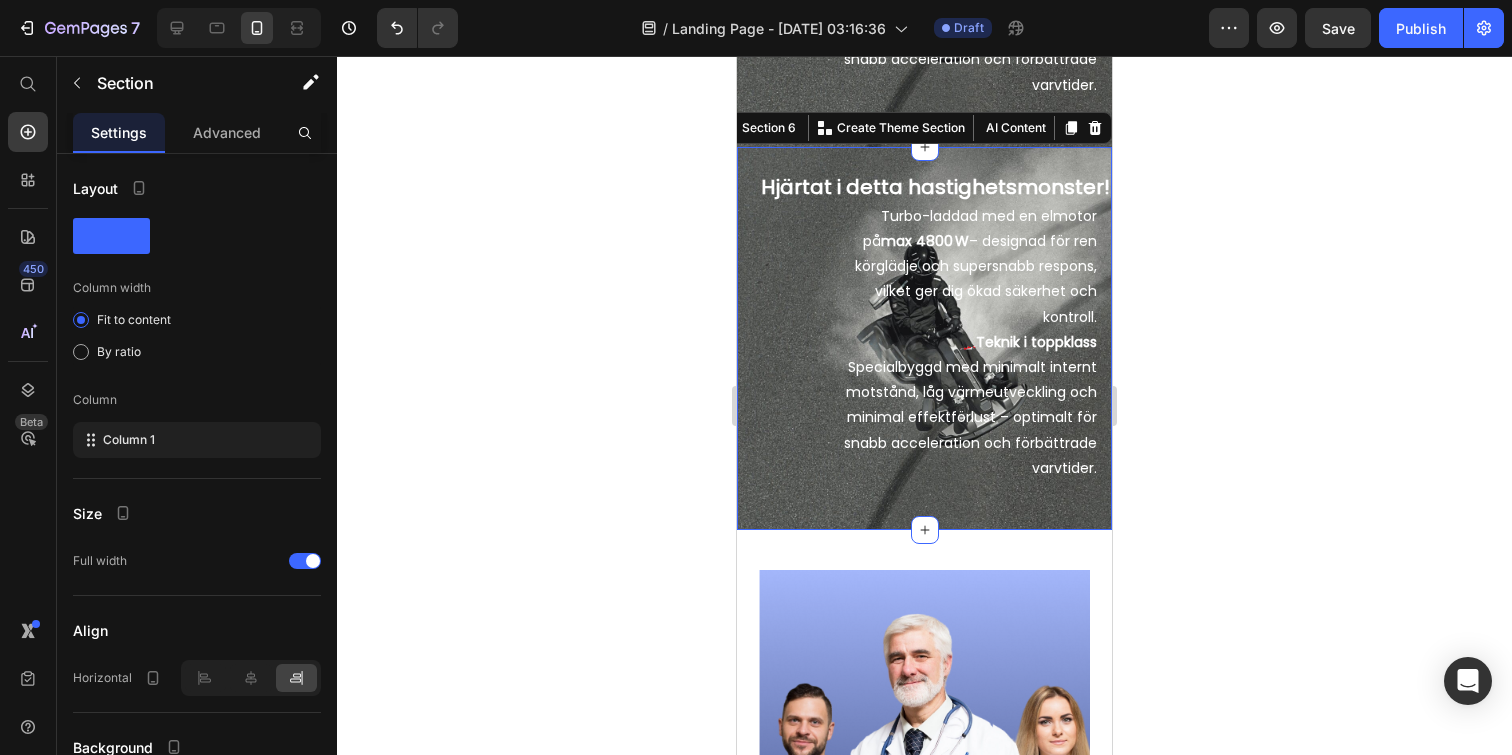 scroll, scrollTop: 1537, scrollLeft: 0, axis: vertical 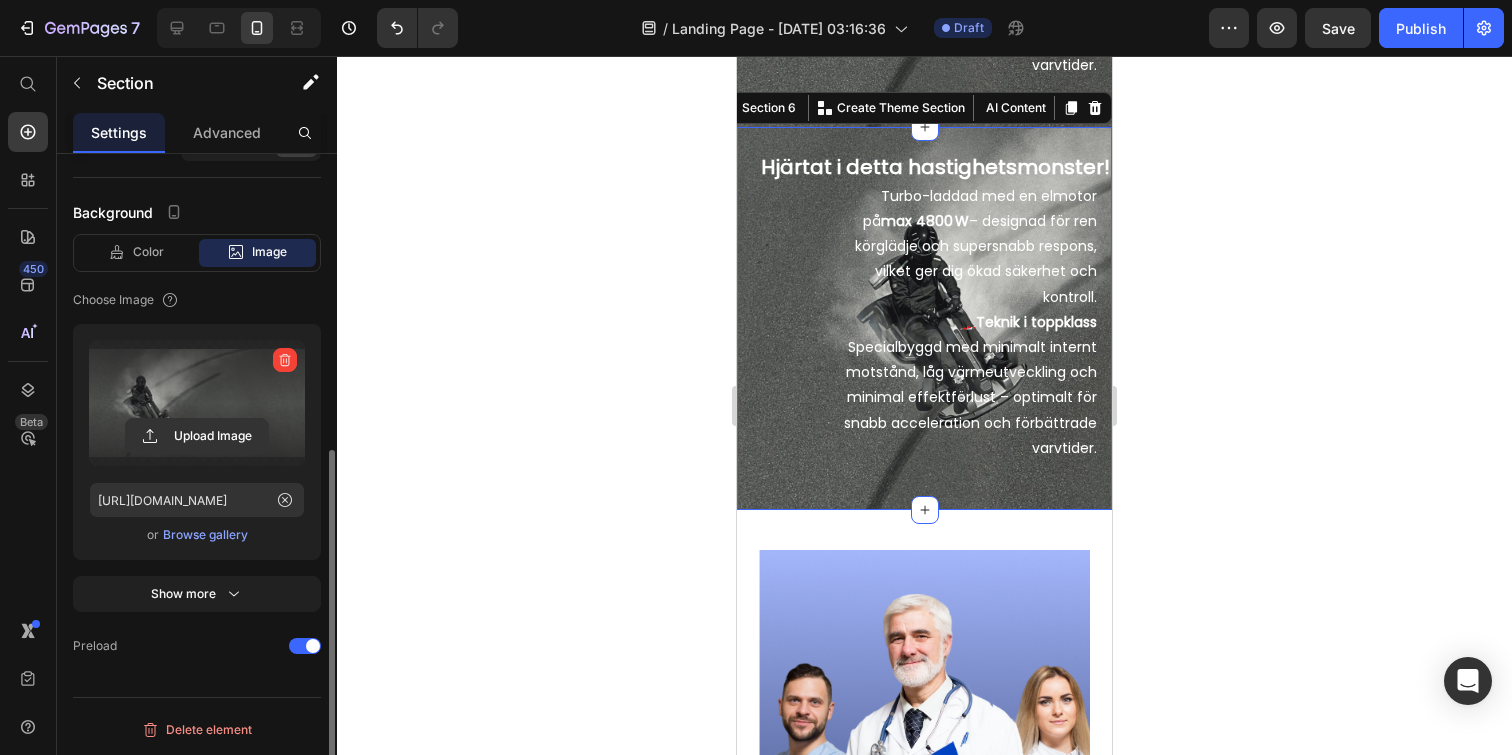 click at bounding box center (197, 403) 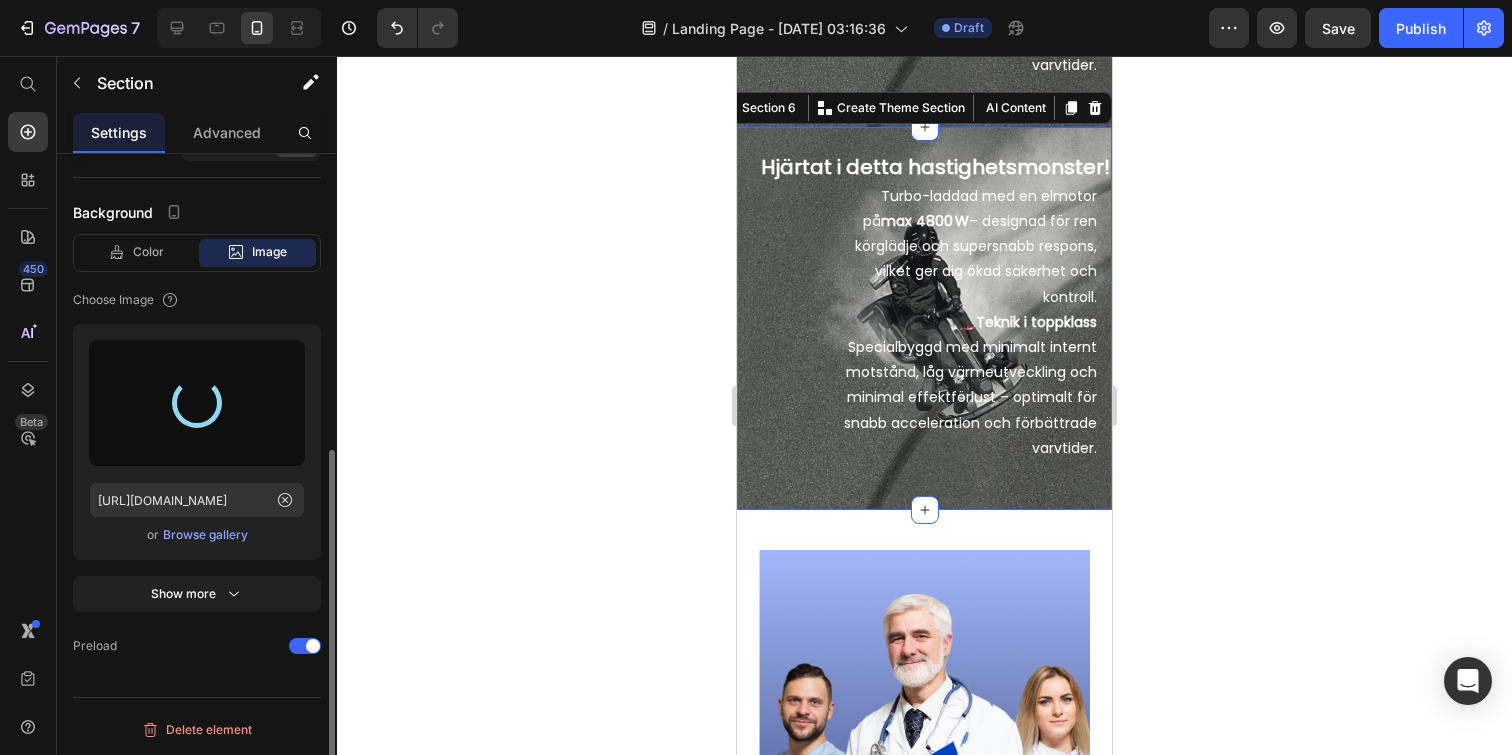 type on "[URL][DOMAIN_NAME]" 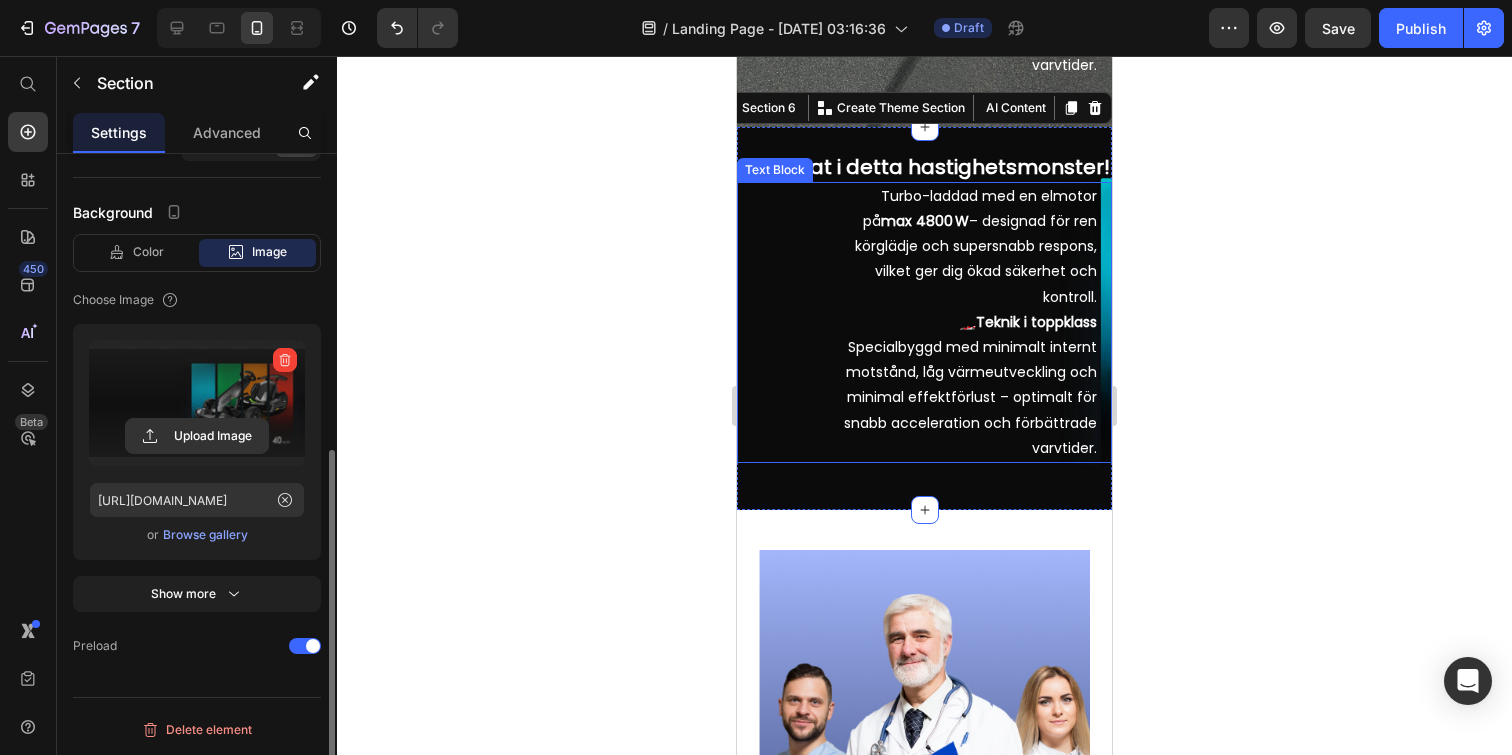 click on "Turbo-laddad med en elmotor på  max 4800 W  – designad för ren körglädje och supersnabb respons, vilket ger dig ökad säkerhet och kontroll." at bounding box center (967, 247) 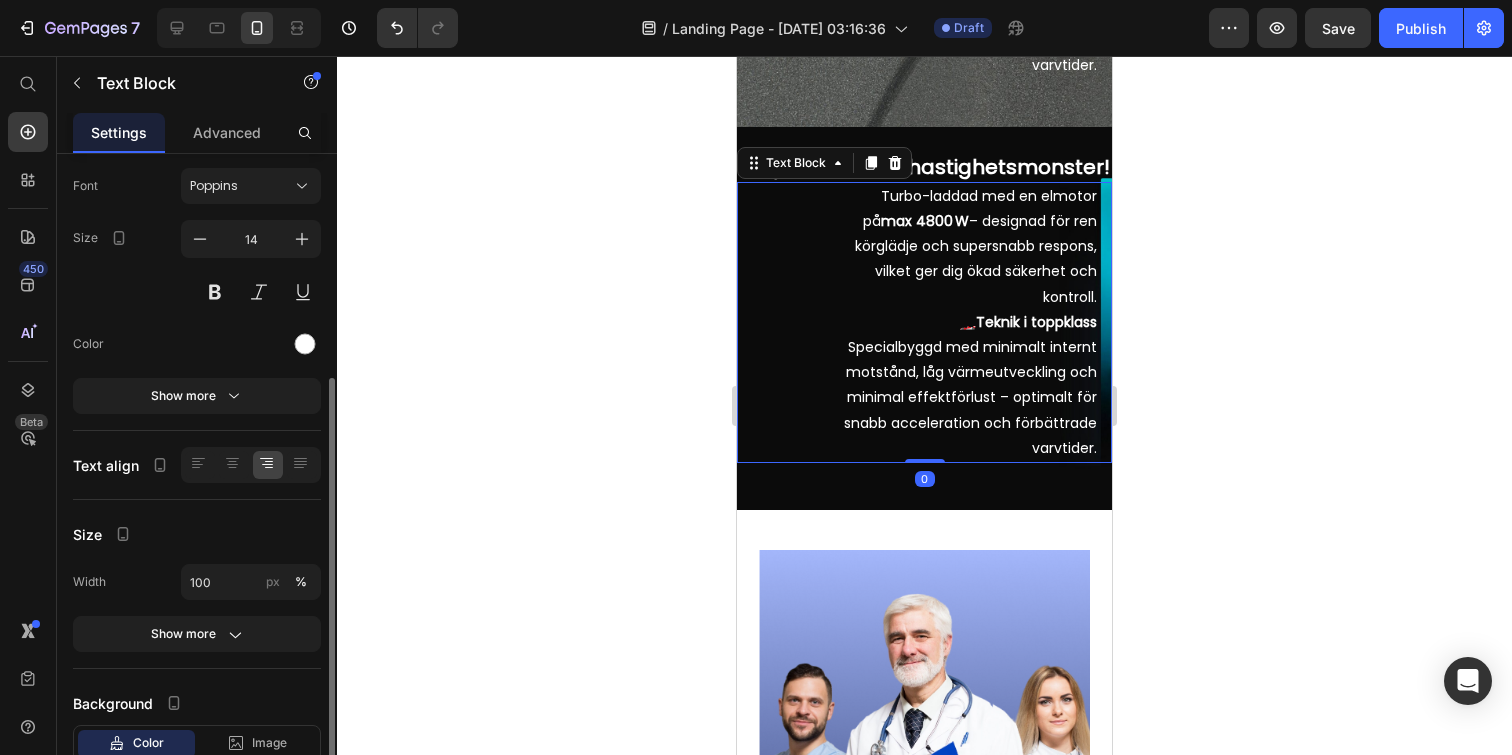 scroll, scrollTop: 237, scrollLeft: 0, axis: vertical 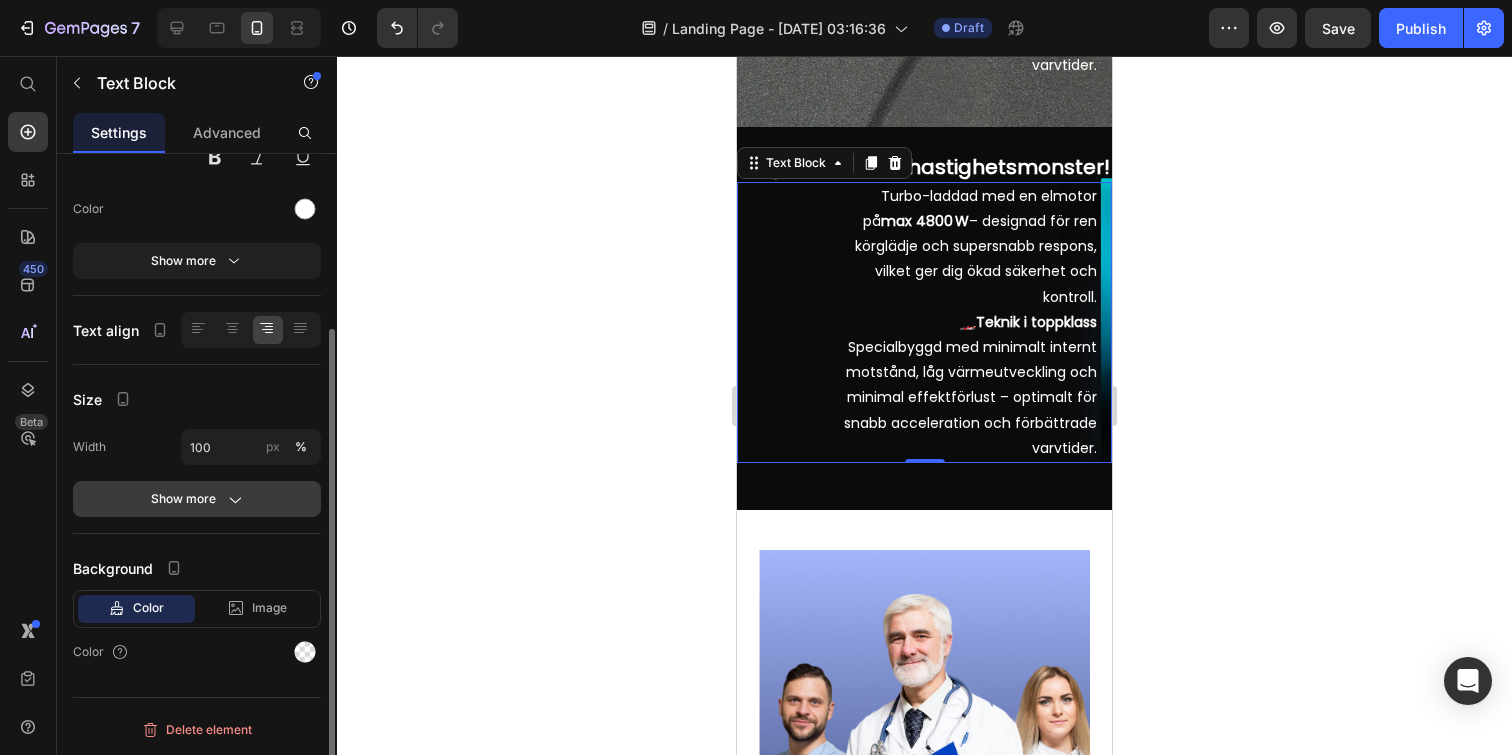 click on "Show more" at bounding box center (197, 499) 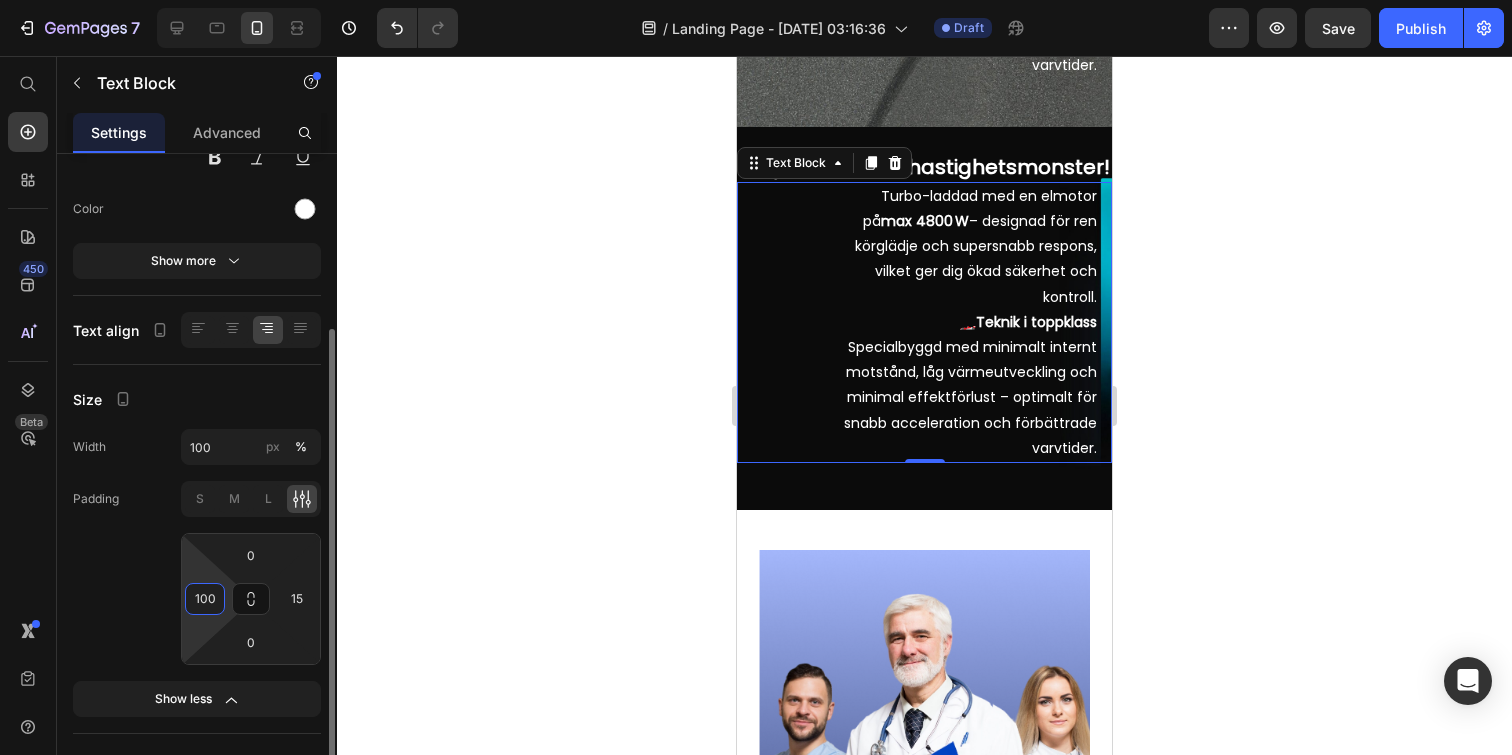 click on "100" at bounding box center [205, 599] 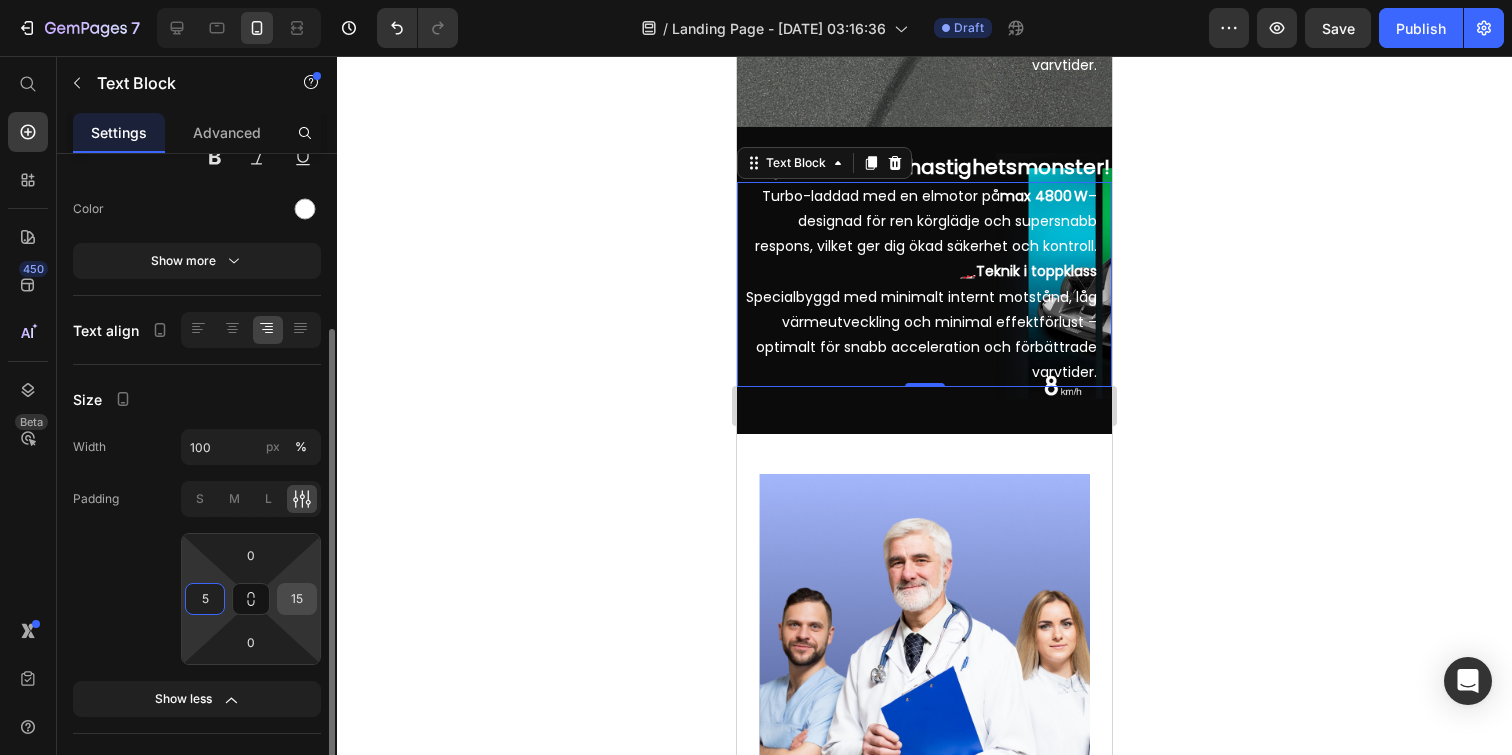type on "5" 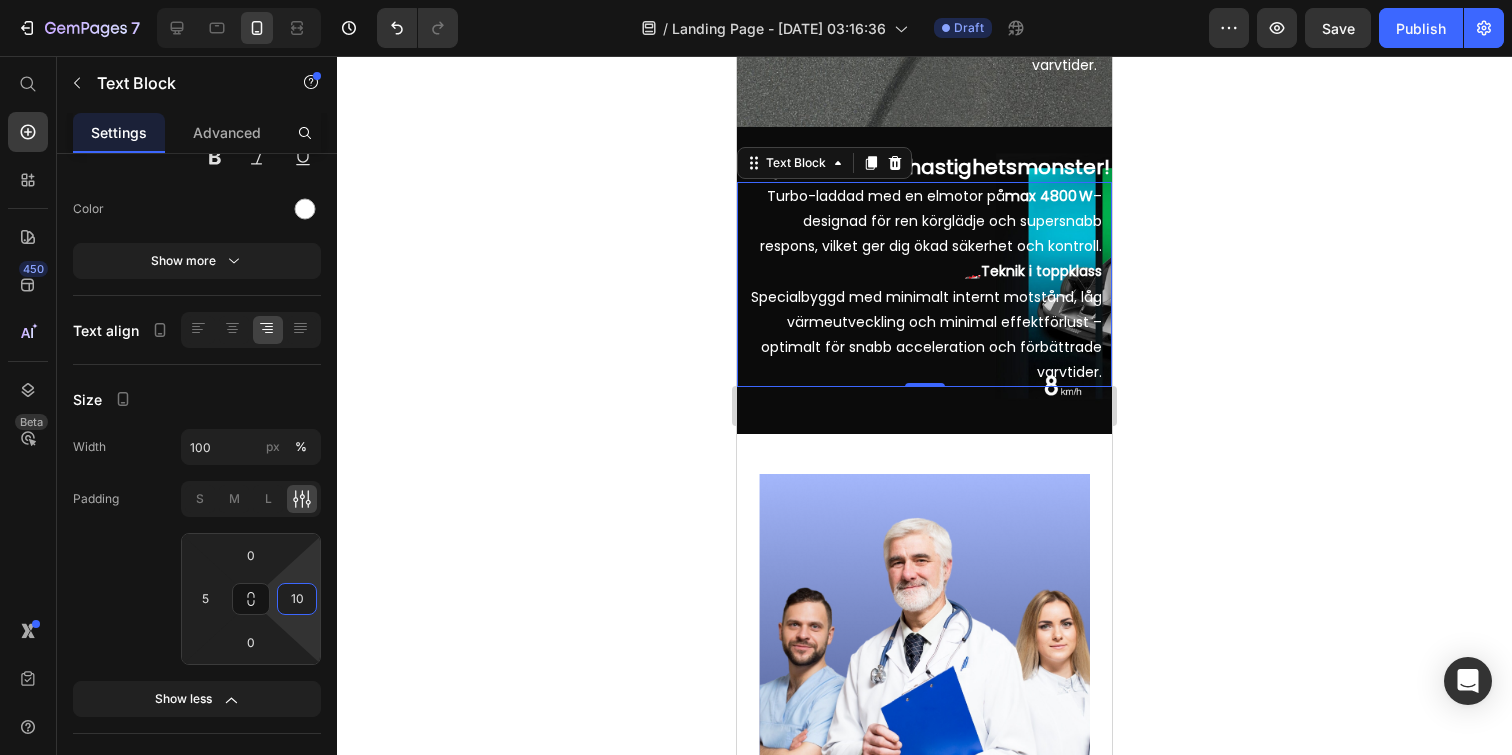 type on "1" 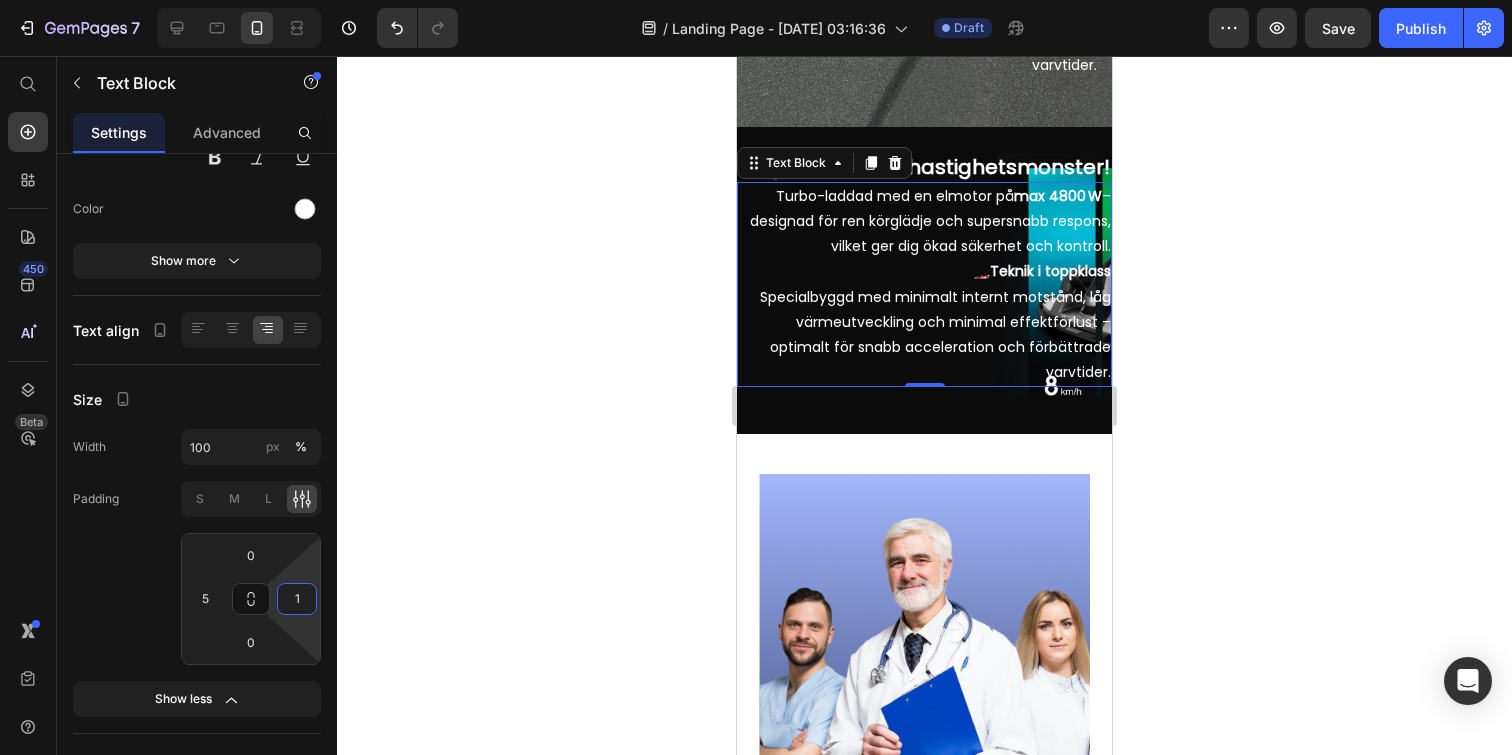 type 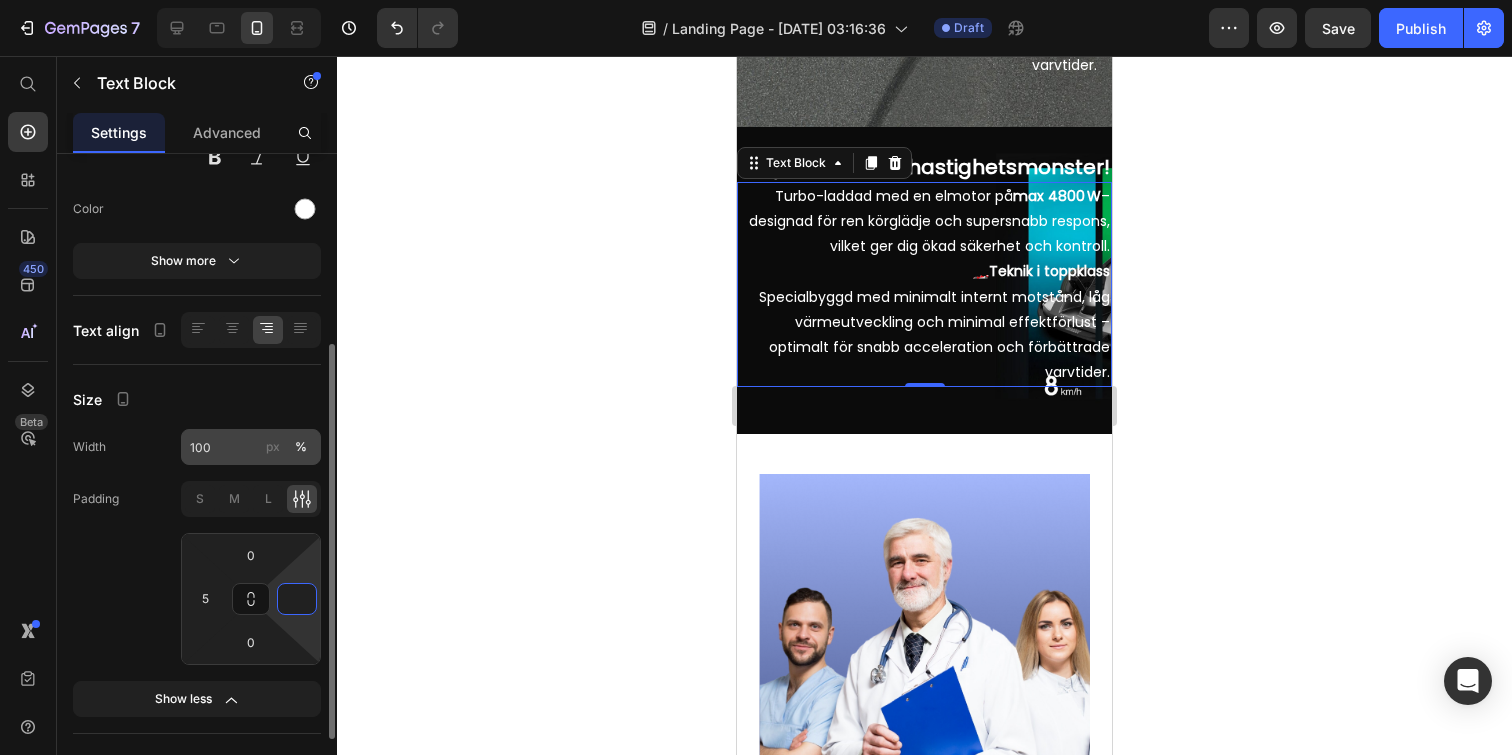 scroll, scrollTop: 437, scrollLeft: 0, axis: vertical 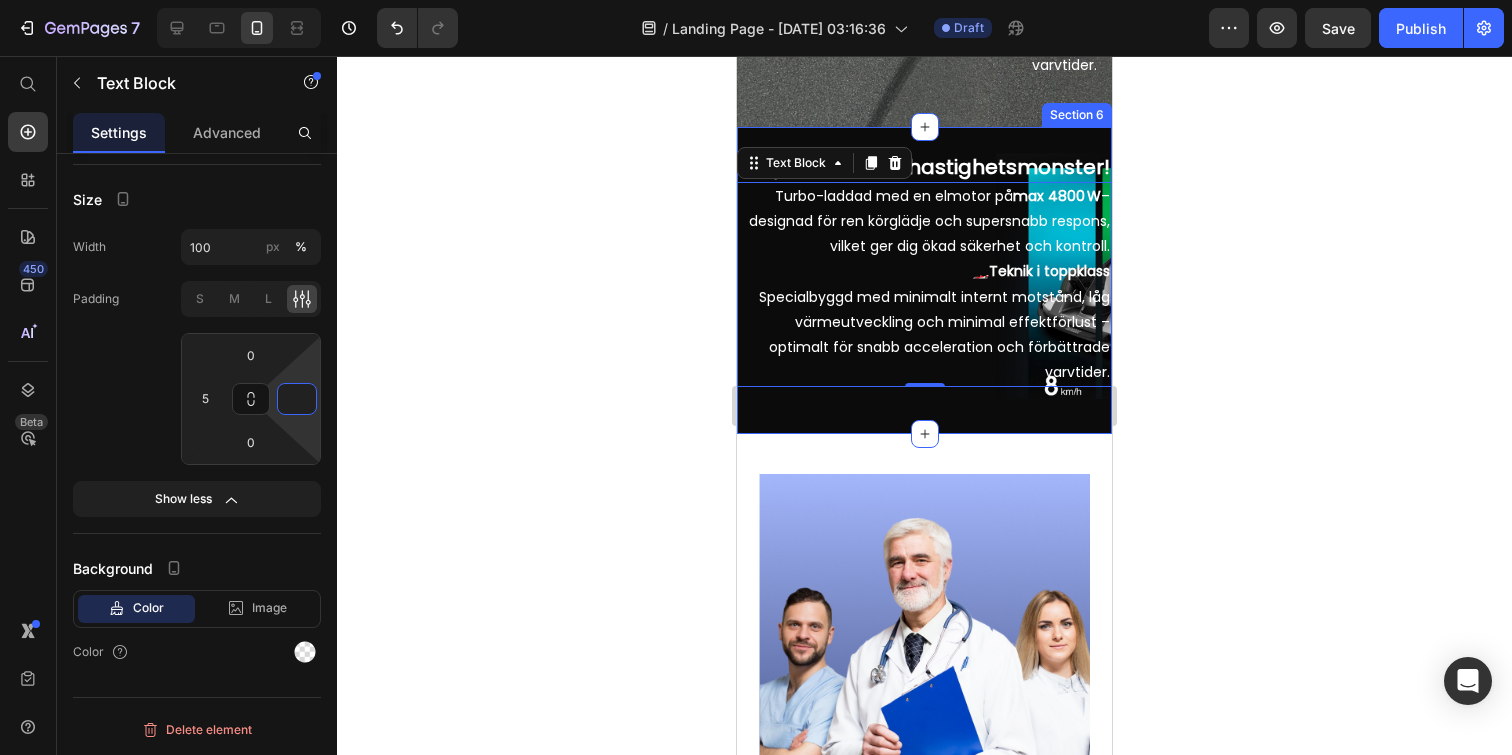click on "Hjärtat i detta hastighetsmonster! Heading Turbo-laddad med en elmotor på  max 4800 W  – designad för ren körglädje och supersnabb respons, vilket ger dig ökad säkerhet och kontroll. 🏎️  Teknik i toppklass Specialbyggd med minimalt internt motstånd, låg värmeutveckling och minimal effektförlust – optimalt för snabb acceleration och förbättrade varvtider. Text Block   0 Section 6" at bounding box center [924, 281] 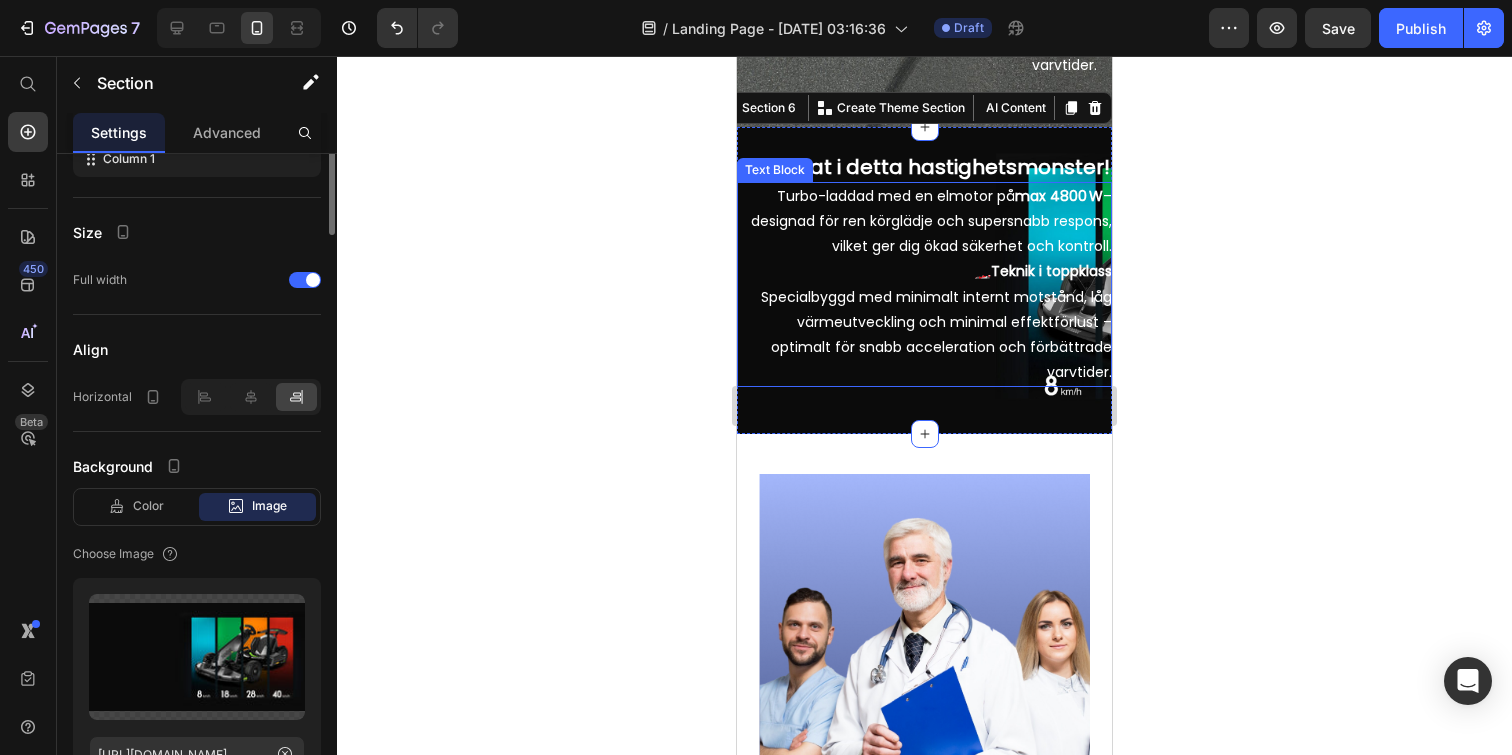 scroll, scrollTop: 535, scrollLeft: 0, axis: vertical 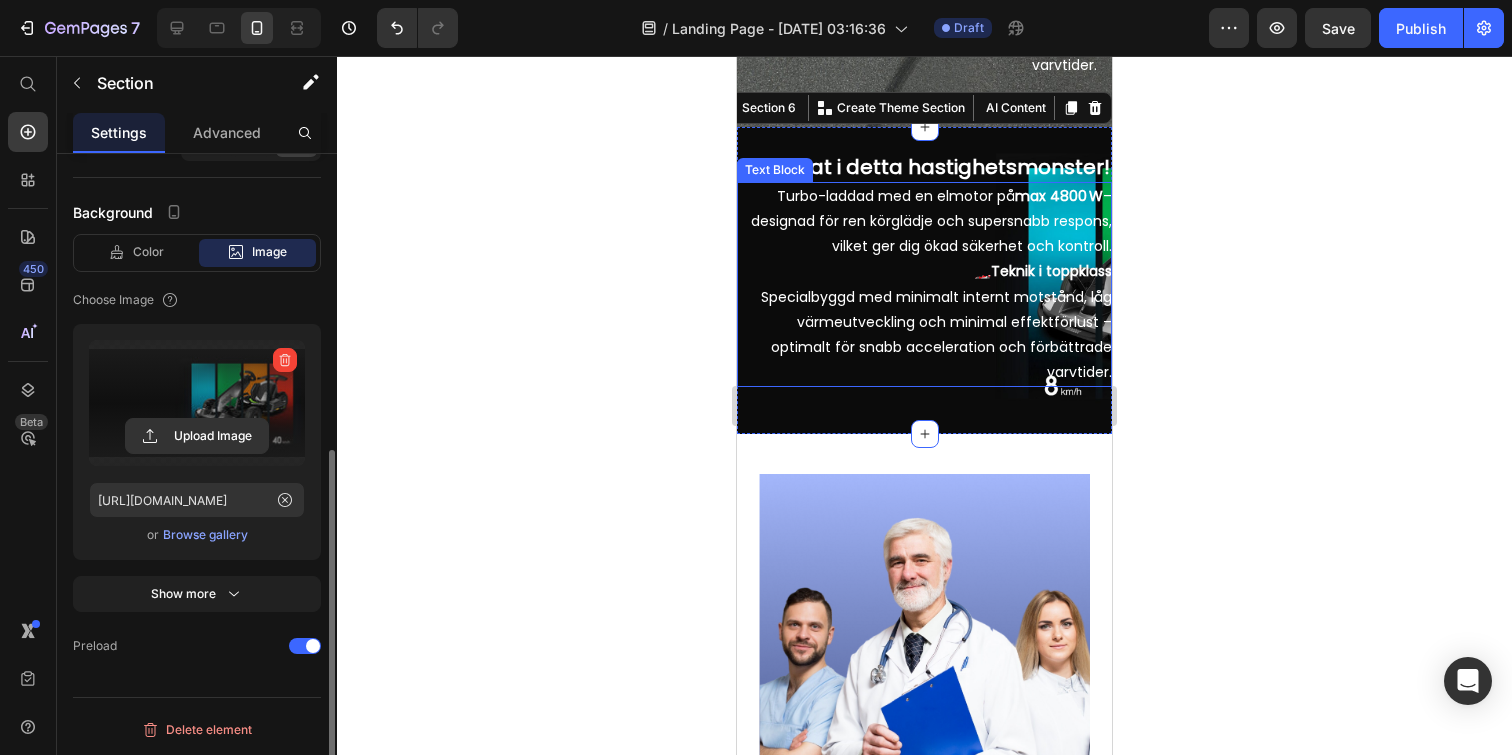 click at bounding box center (197, 403) 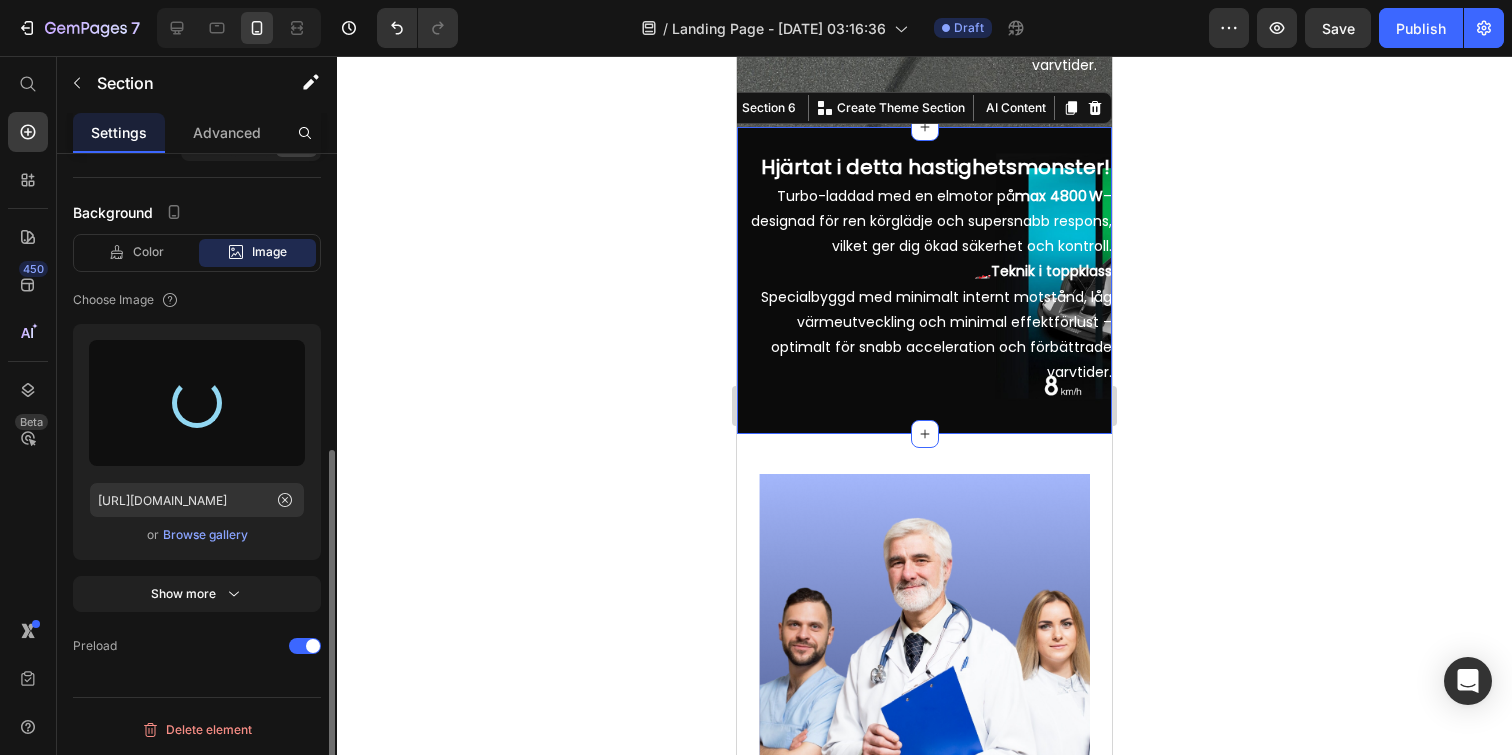 type on "[URL][DOMAIN_NAME]" 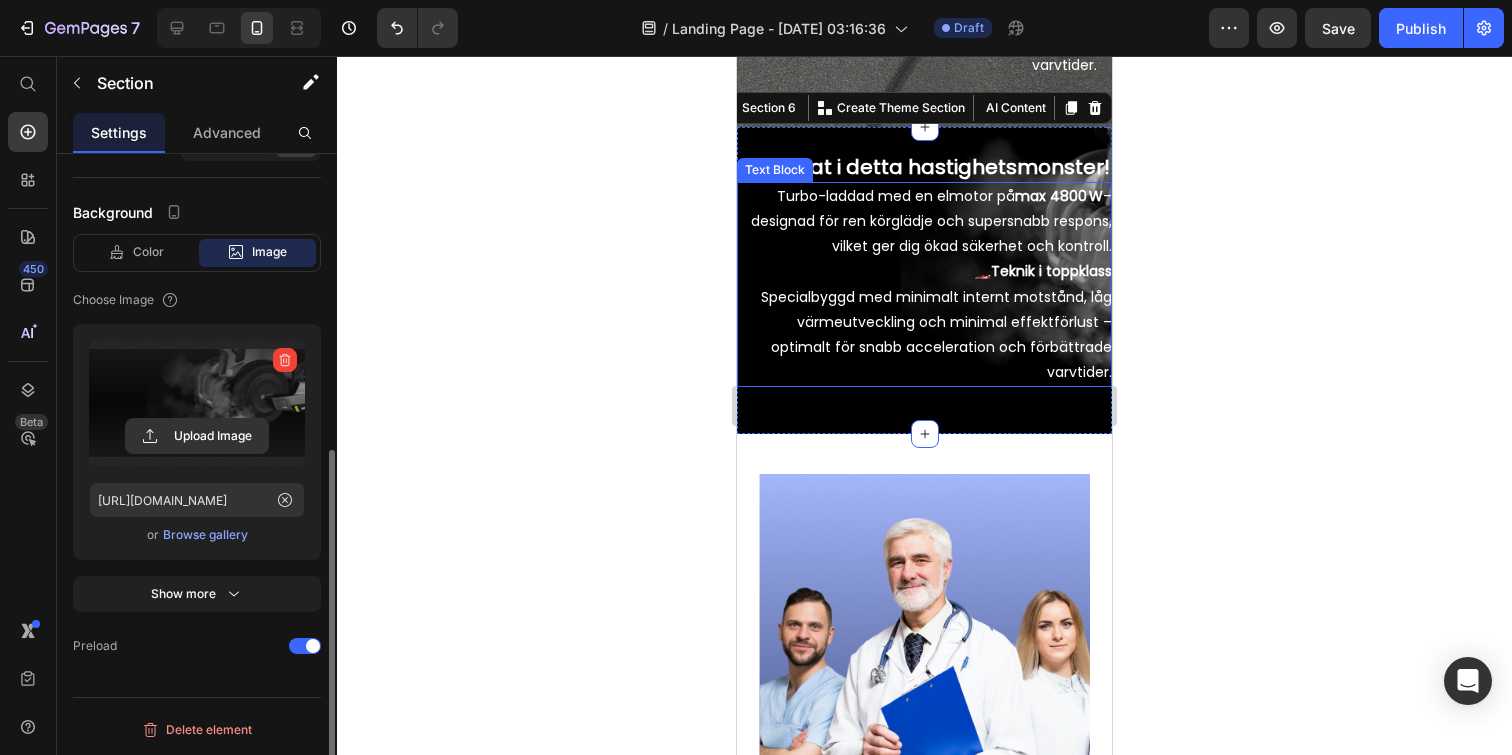 click on "🏎️  Teknik i toppklass Specialbyggd med minimalt internt motstånd, låg värmeutveckling och minimal effektförlust – optimalt för snabb acceleration och förbättrade varvtider." at bounding box center (927, 322) 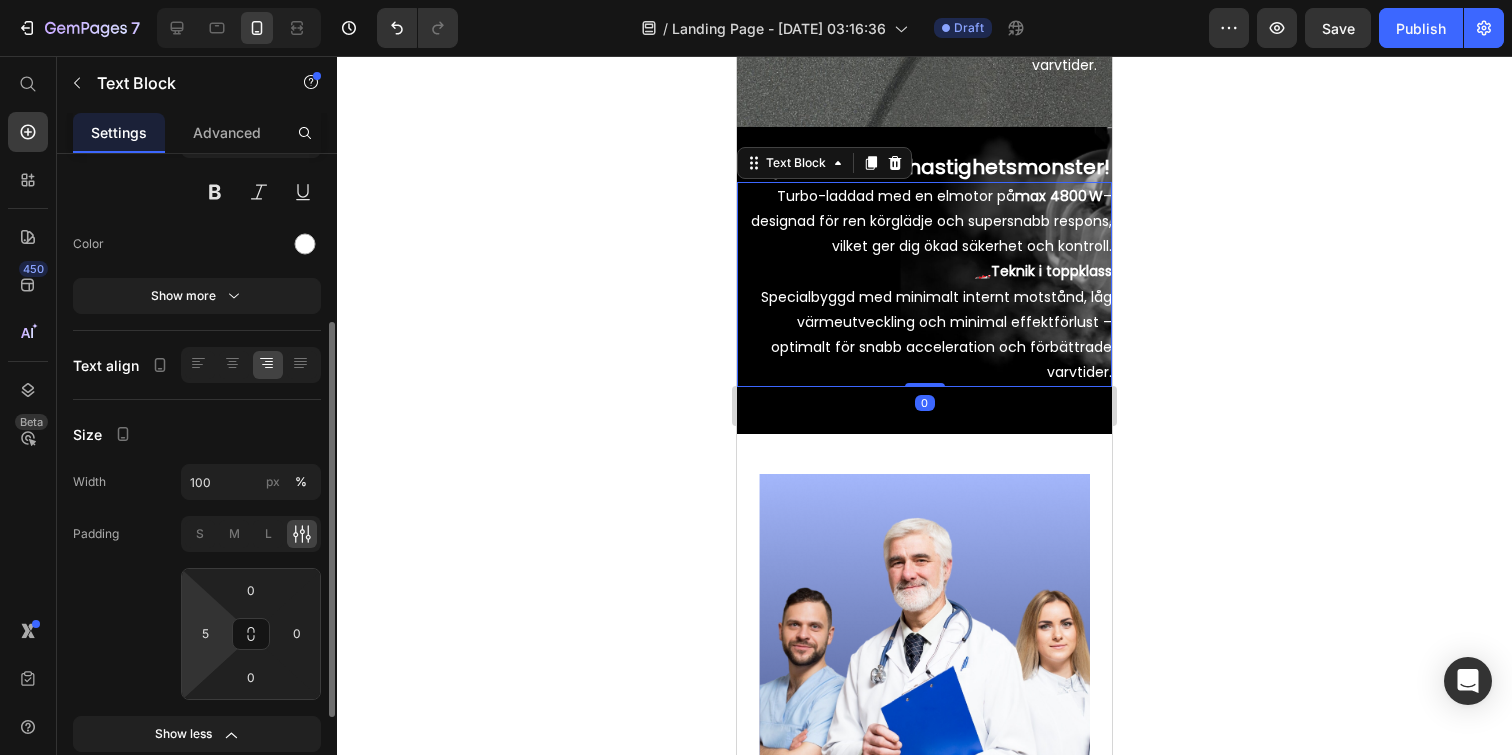 scroll, scrollTop: 231, scrollLeft: 0, axis: vertical 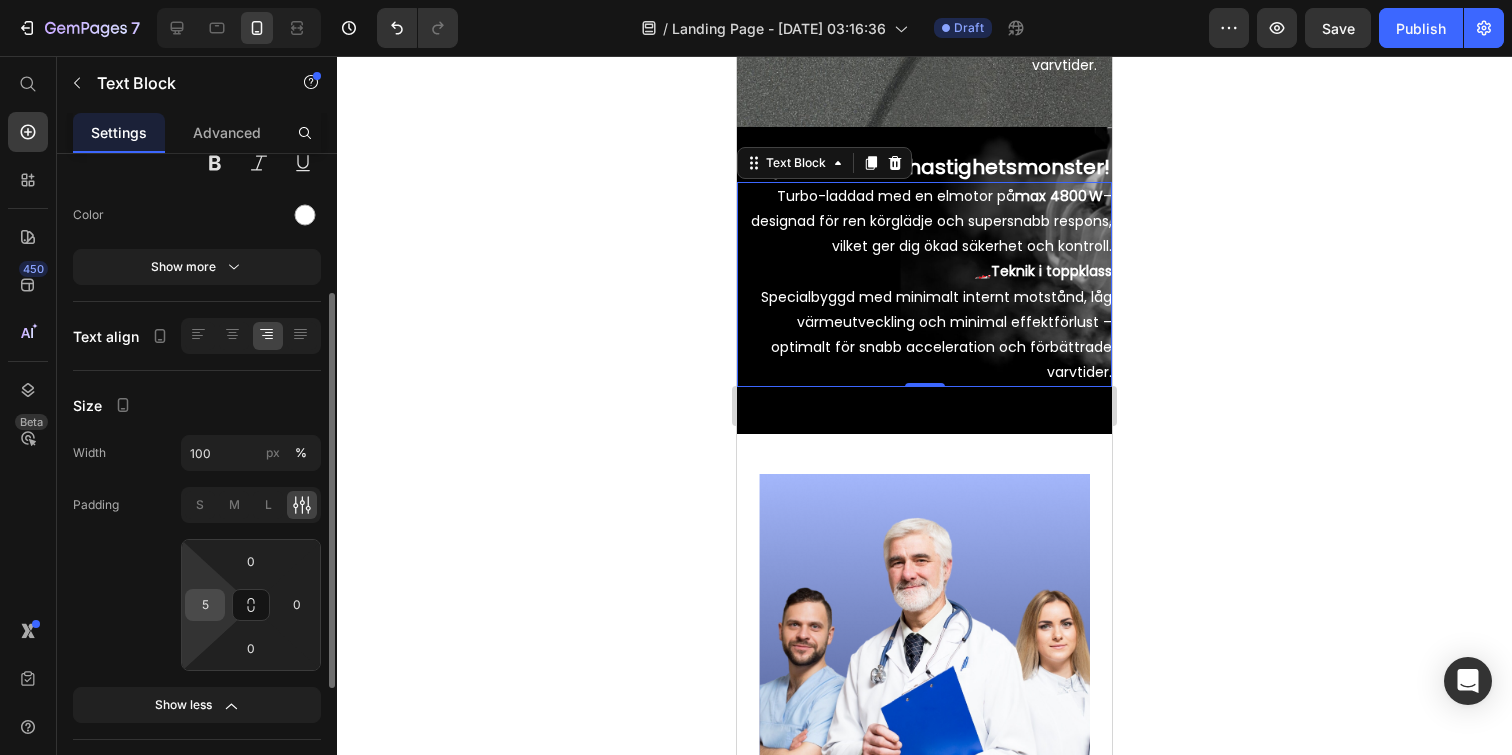 click on "5" at bounding box center [205, 605] 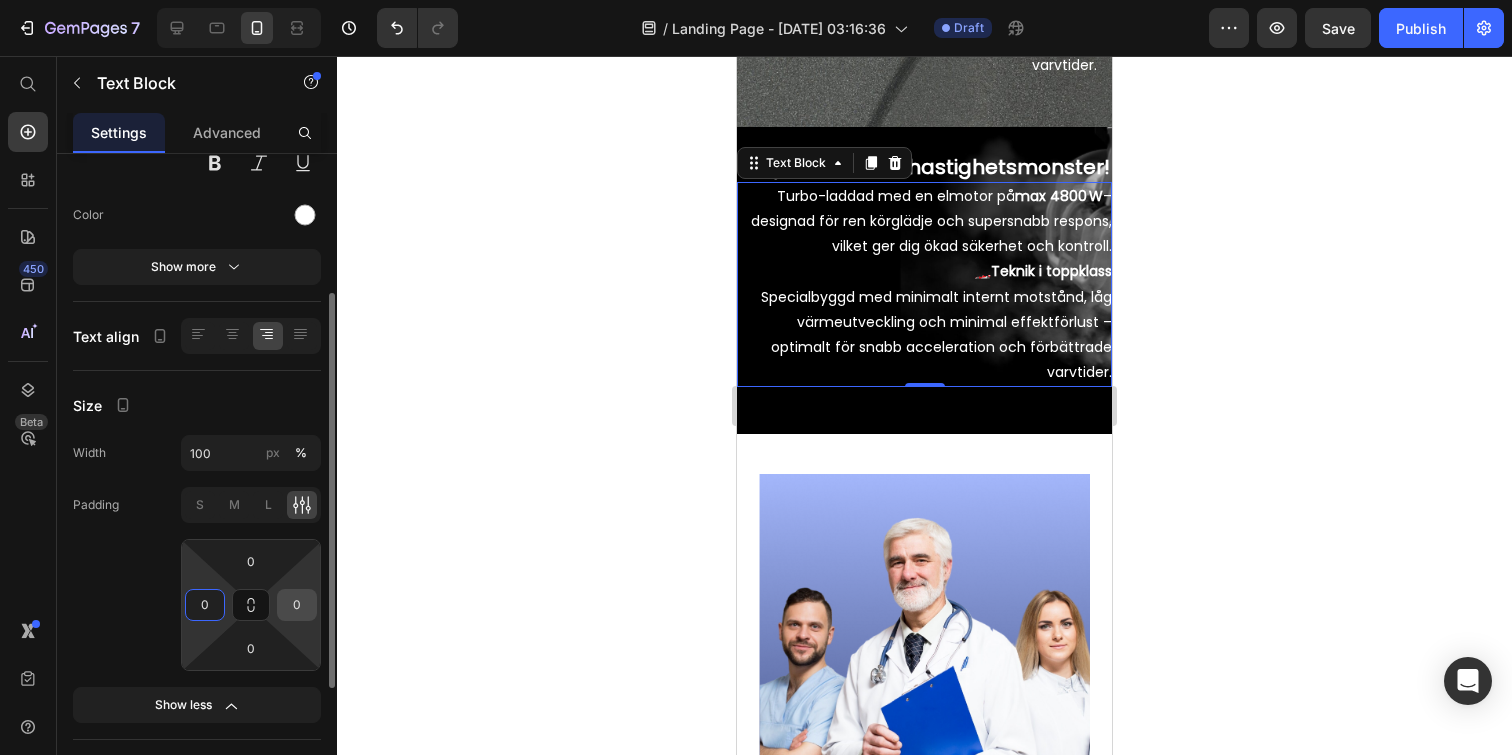 type on "0" 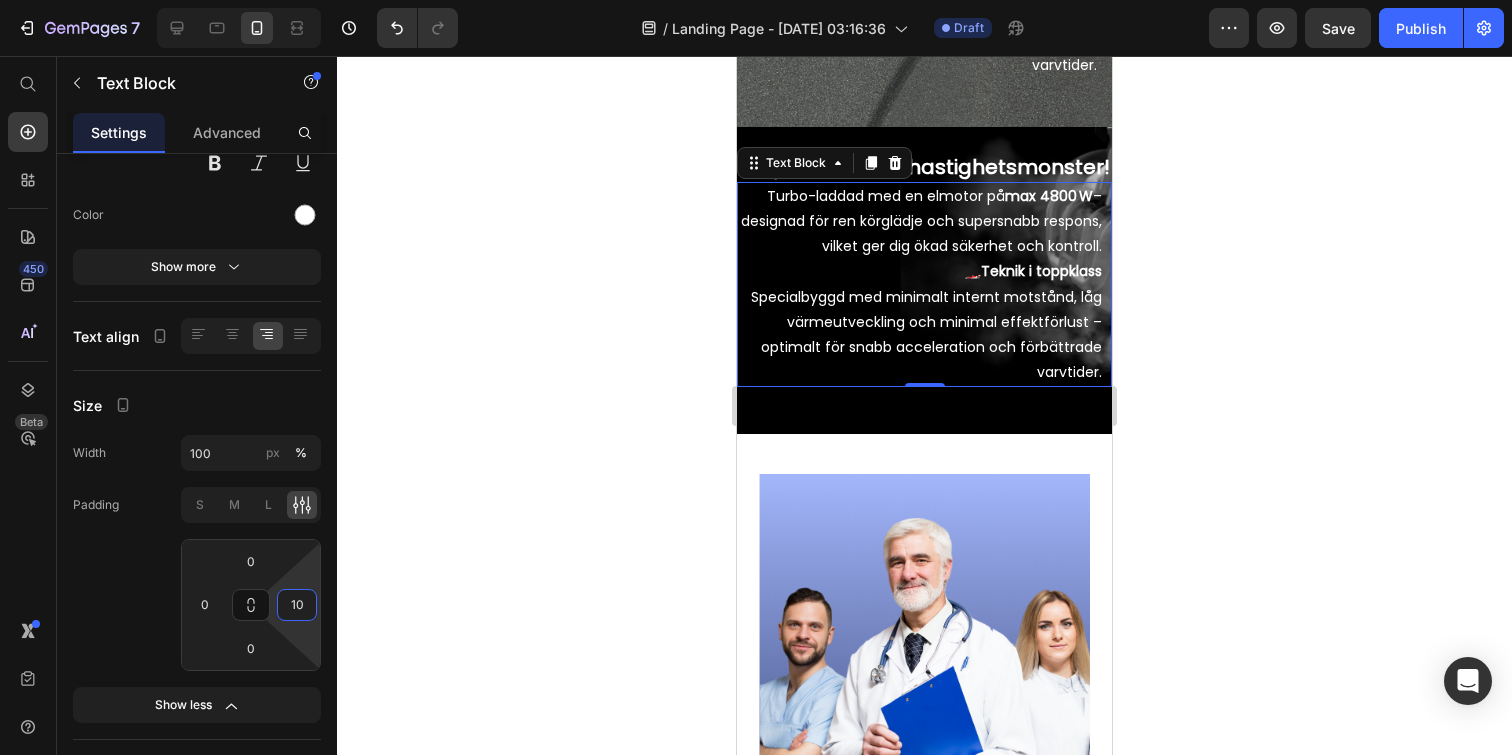 type on "100" 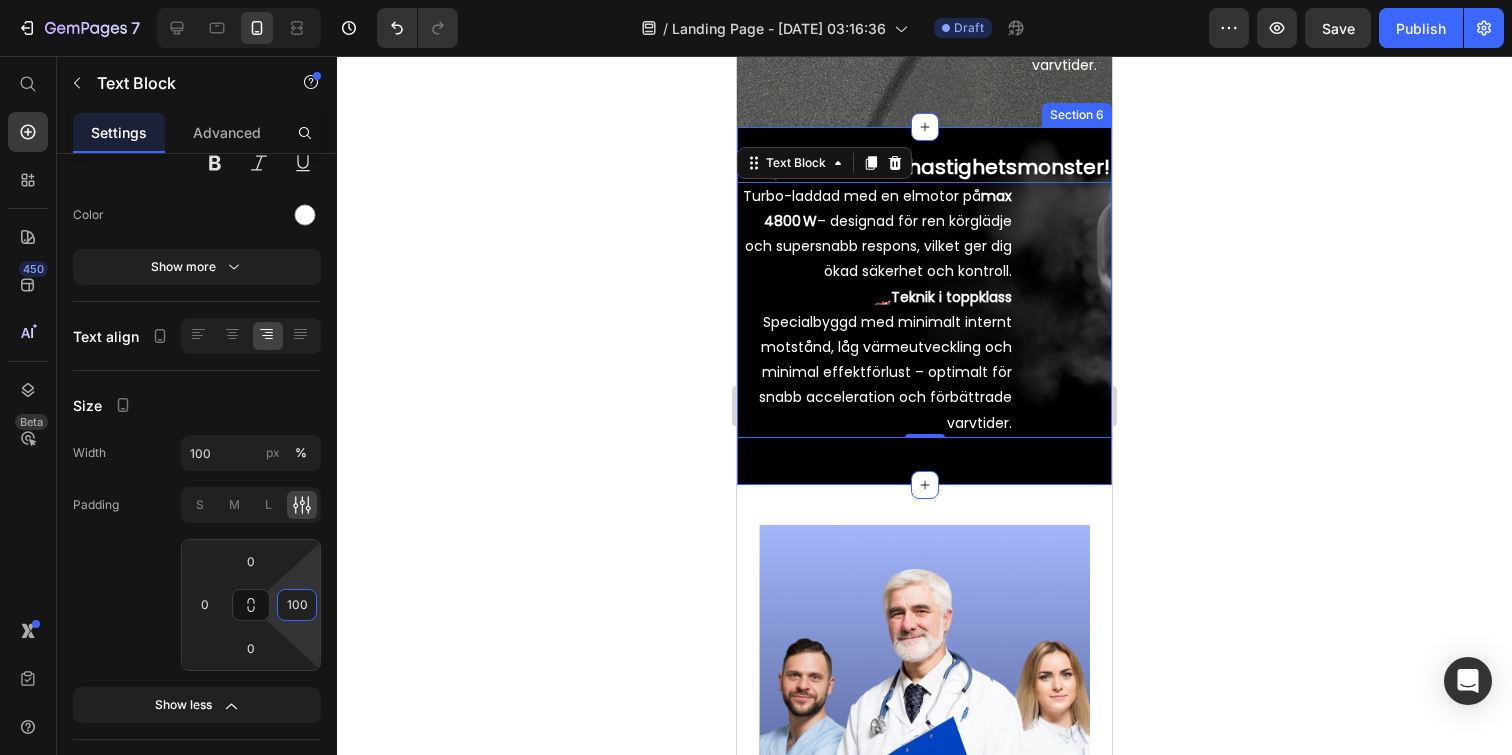 click on "Hjärtat i detta hastighetsmonster! Heading Turbo-laddad med en elmotor på  max 4800 W  – designad för ren körglädje och supersnabb respons, vilket ger dig ökad säkerhet och kontroll. 🏎️  Teknik i toppklass Specialbyggd med minimalt internt motstånd, låg värmeutveckling och minimal effektförlust – optimalt för snabb acceleration och förbättrade varvtider. Text Block   0 Section 6" at bounding box center (924, 306) 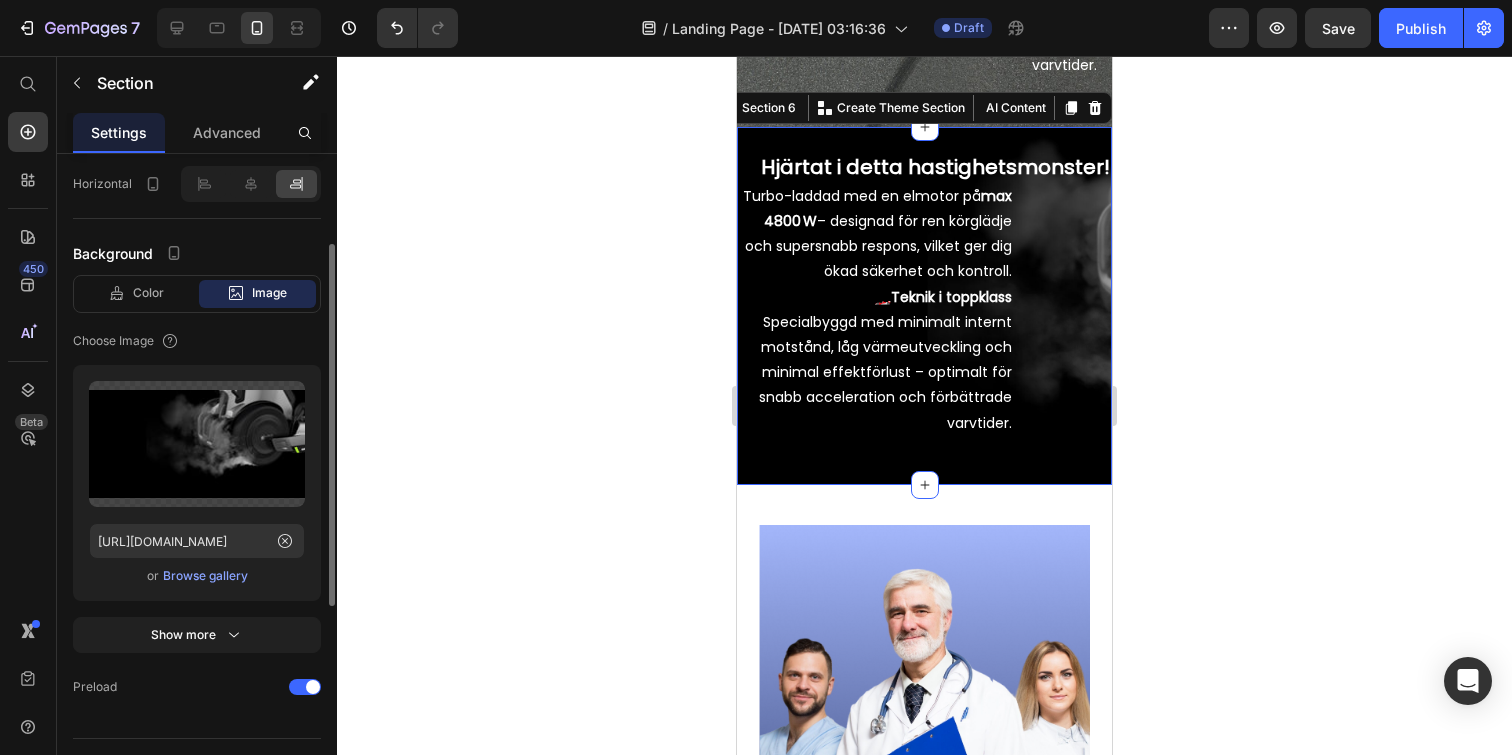 scroll, scrollTop: 535, scrollLeft: 0, axis: vertical 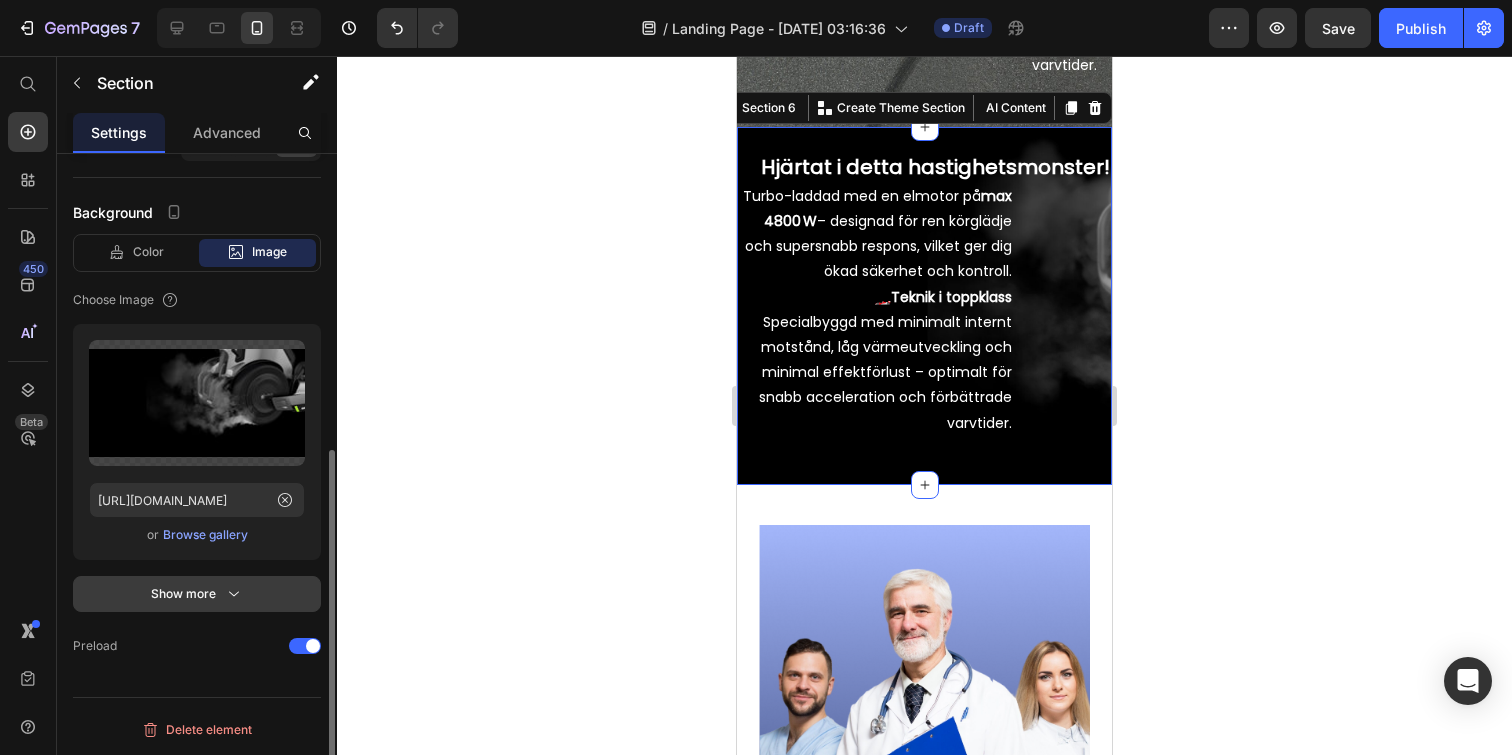 click 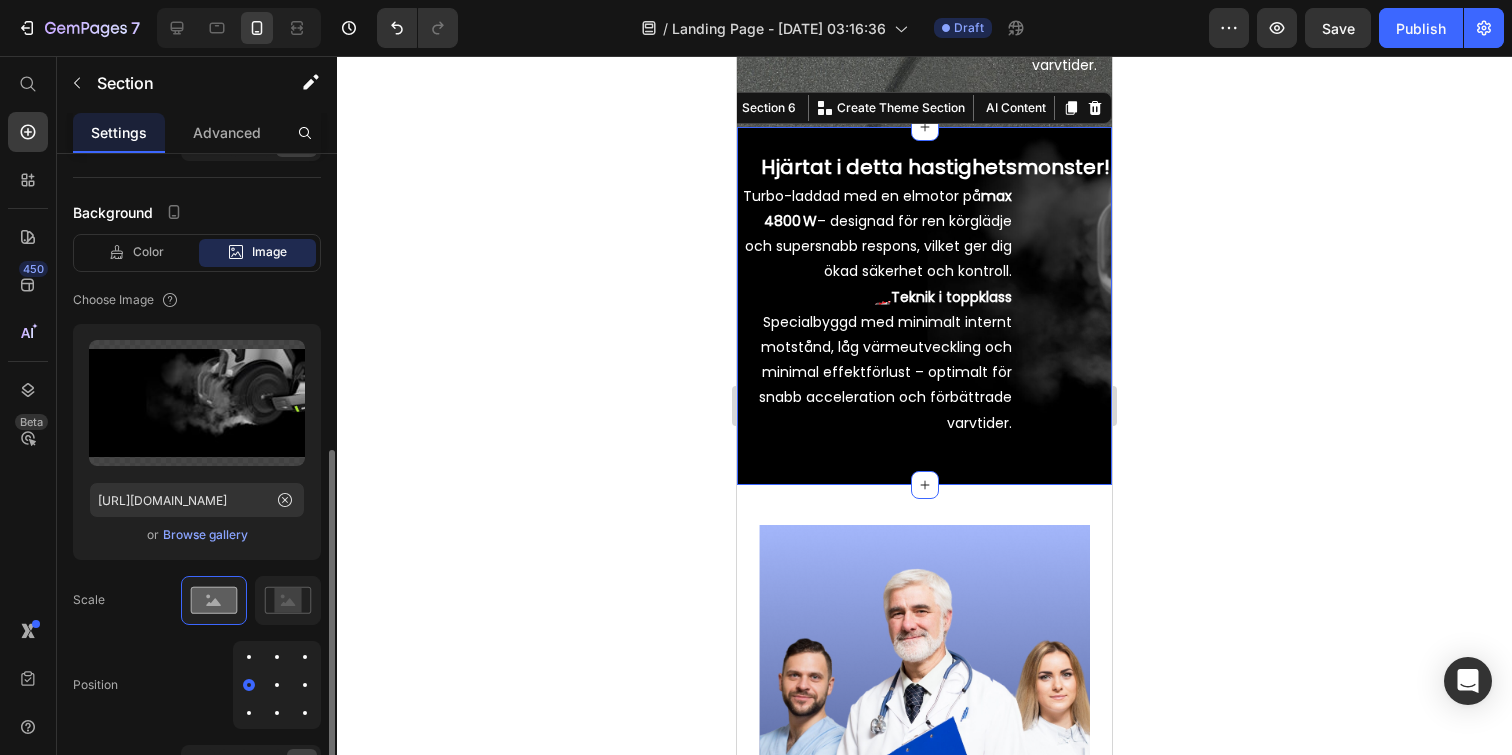 click at bounding box center (305, 685) 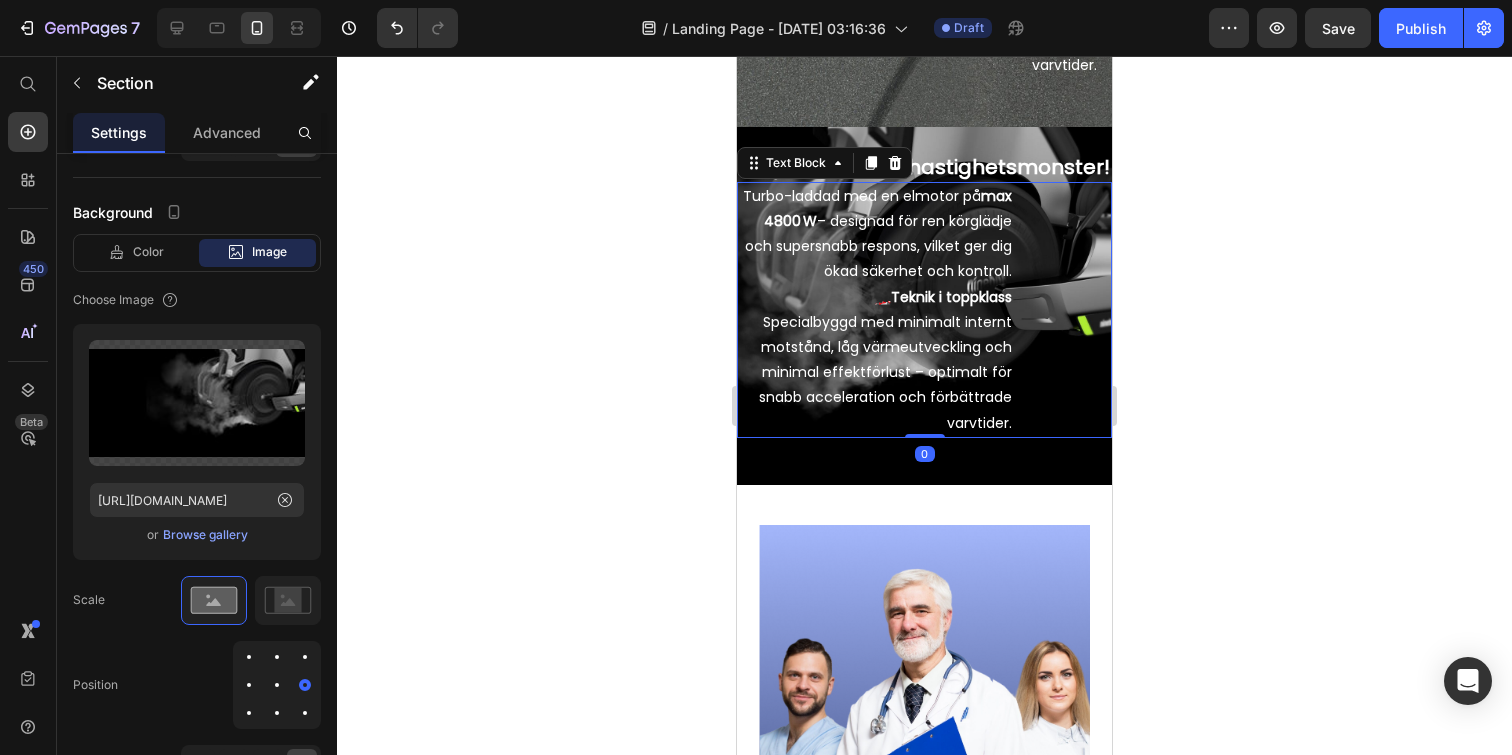 click on "Turbo-laddad med en elmotor på  max 4800 W  – designad för ren körglädje och supersnabb respons, vilket ger dig ökad säkerhet och kontroll." at bounding box center [874, 234] 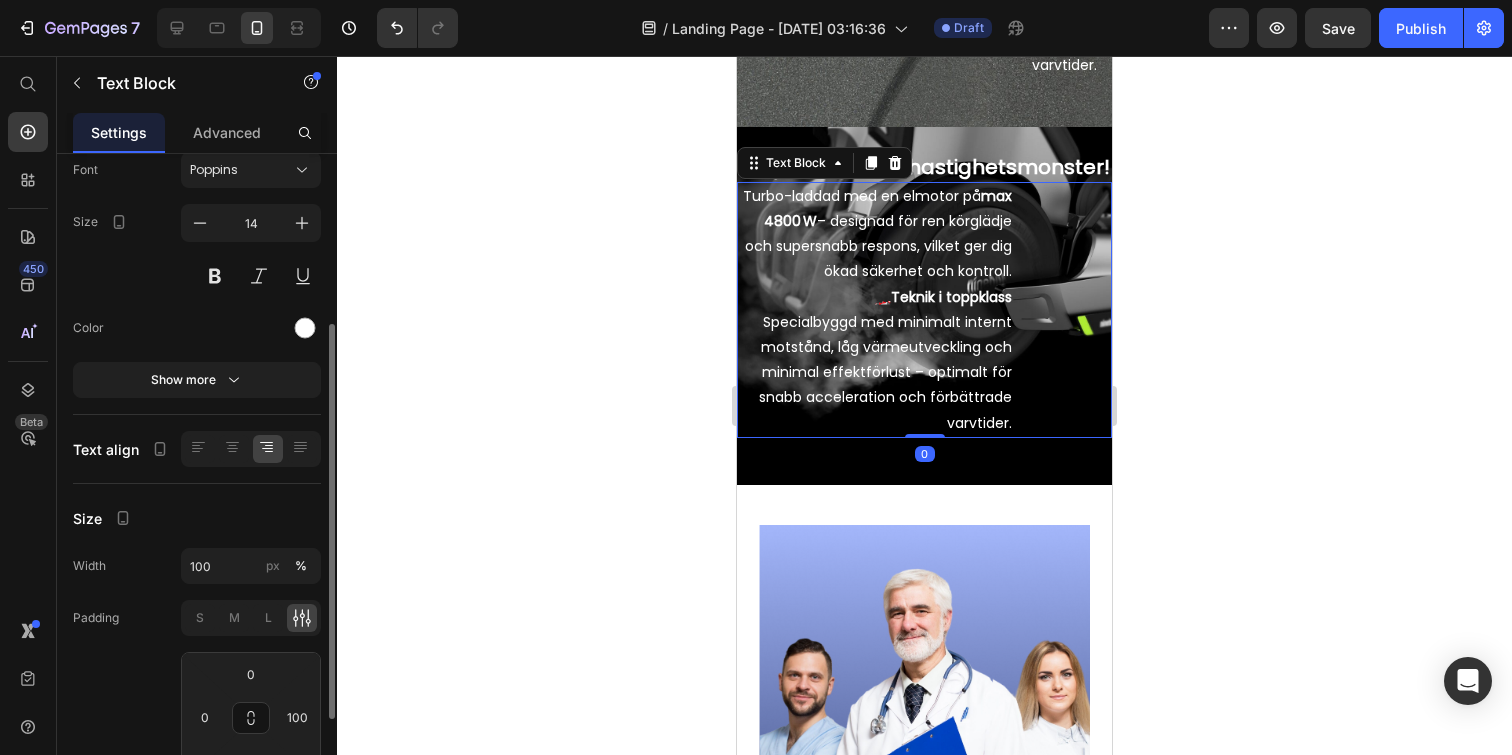 scroll, scrollTop: 196, scrollLeft: 0, axis: vertical 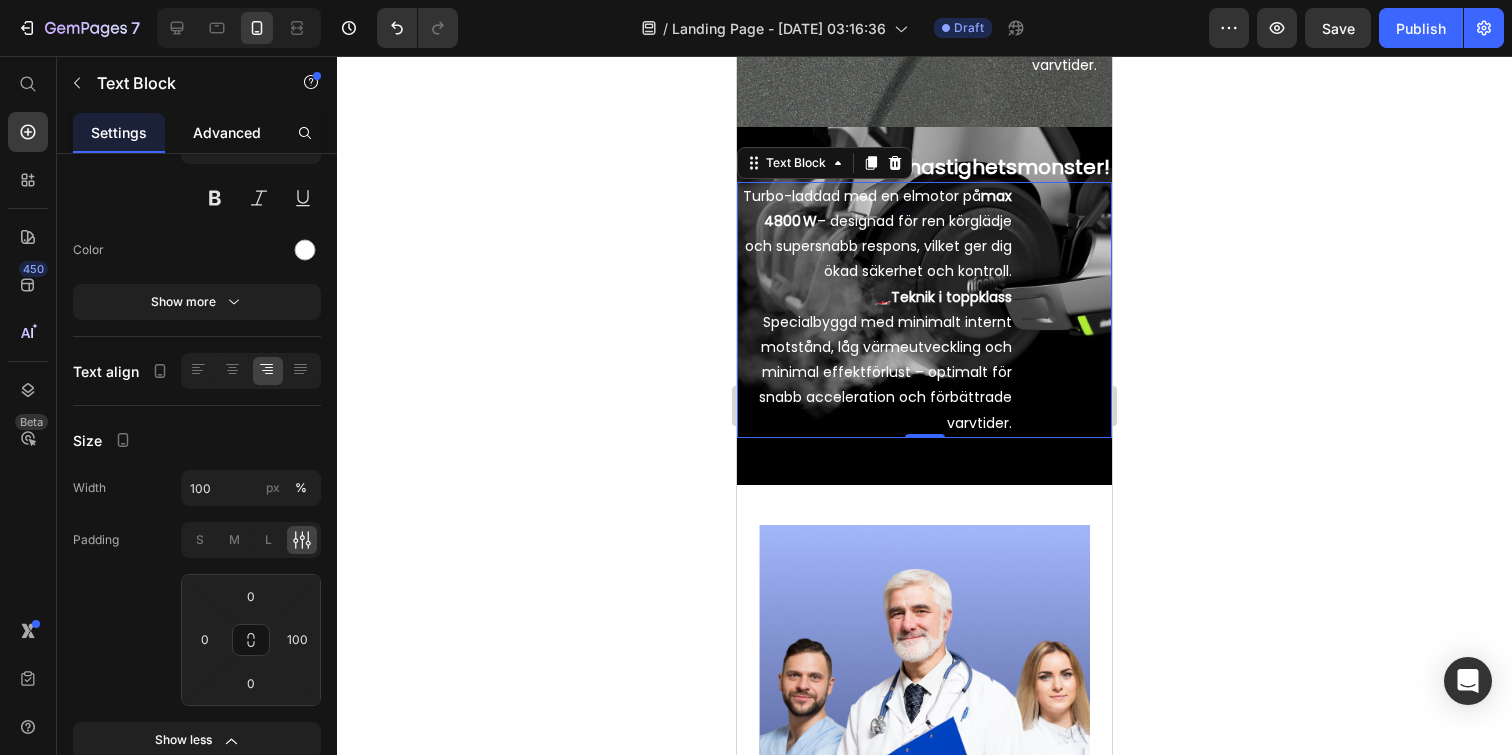 click on "Advanced" at bounding box center [227, 132] 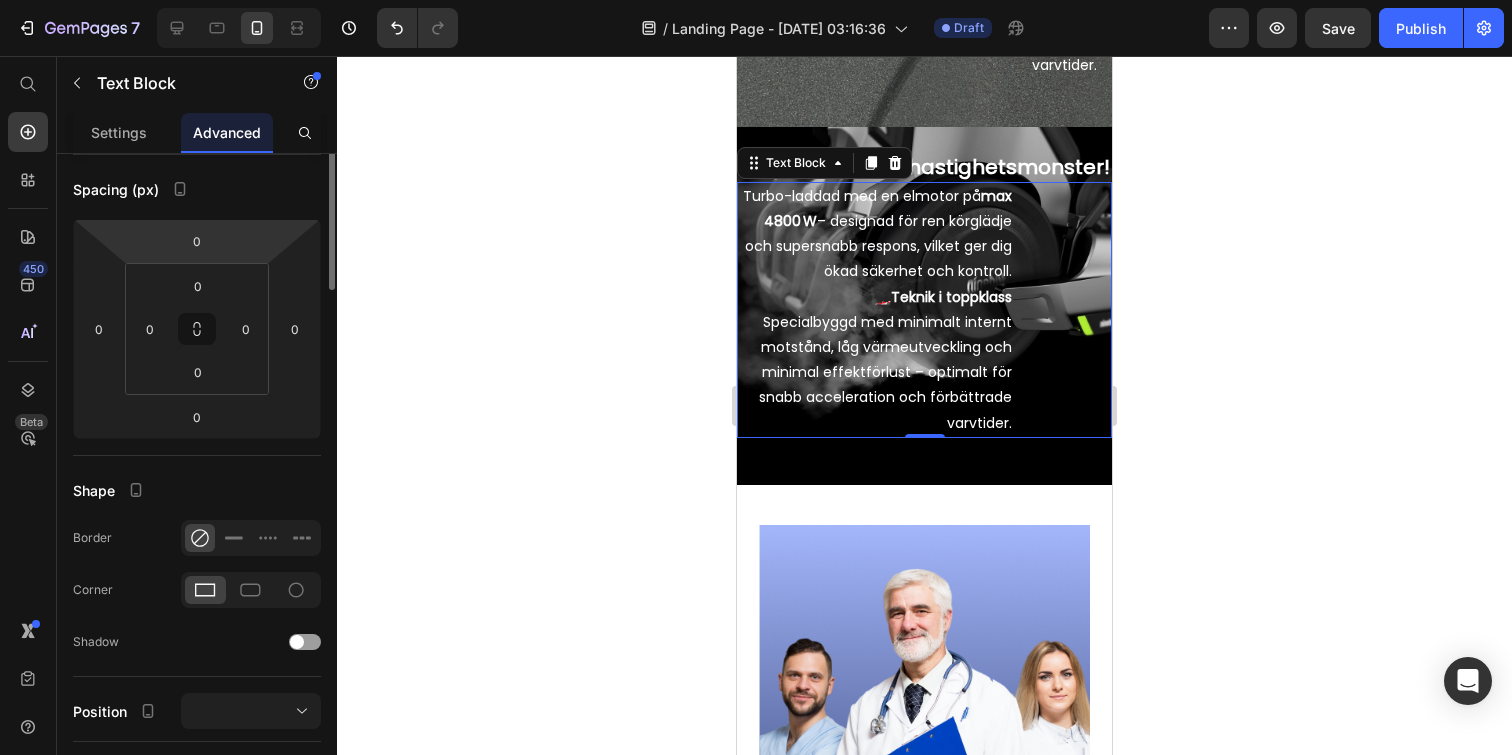 scroll, scrollTop: 0, scrollLeft: 0, axis: both 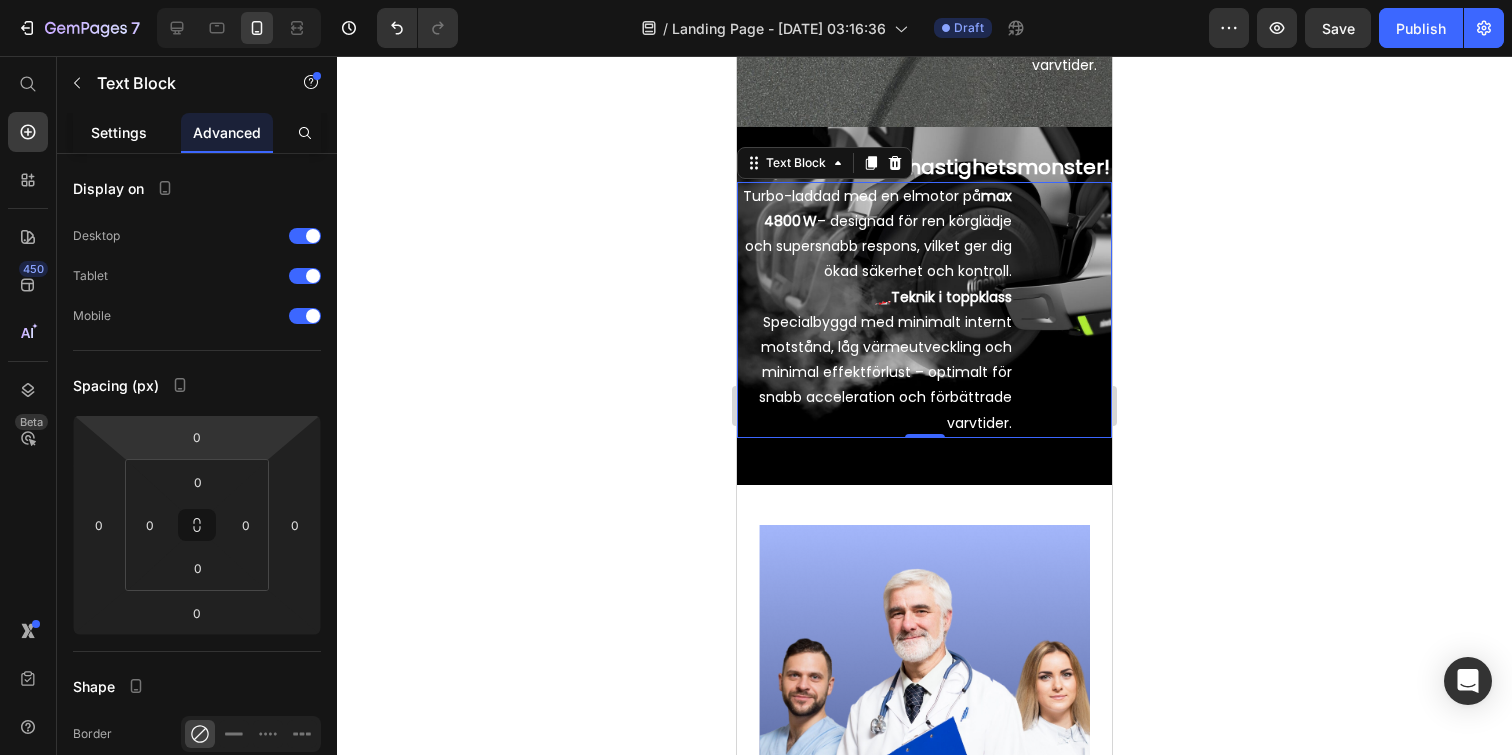 click on "Settings" at bounding box center [119, 132] 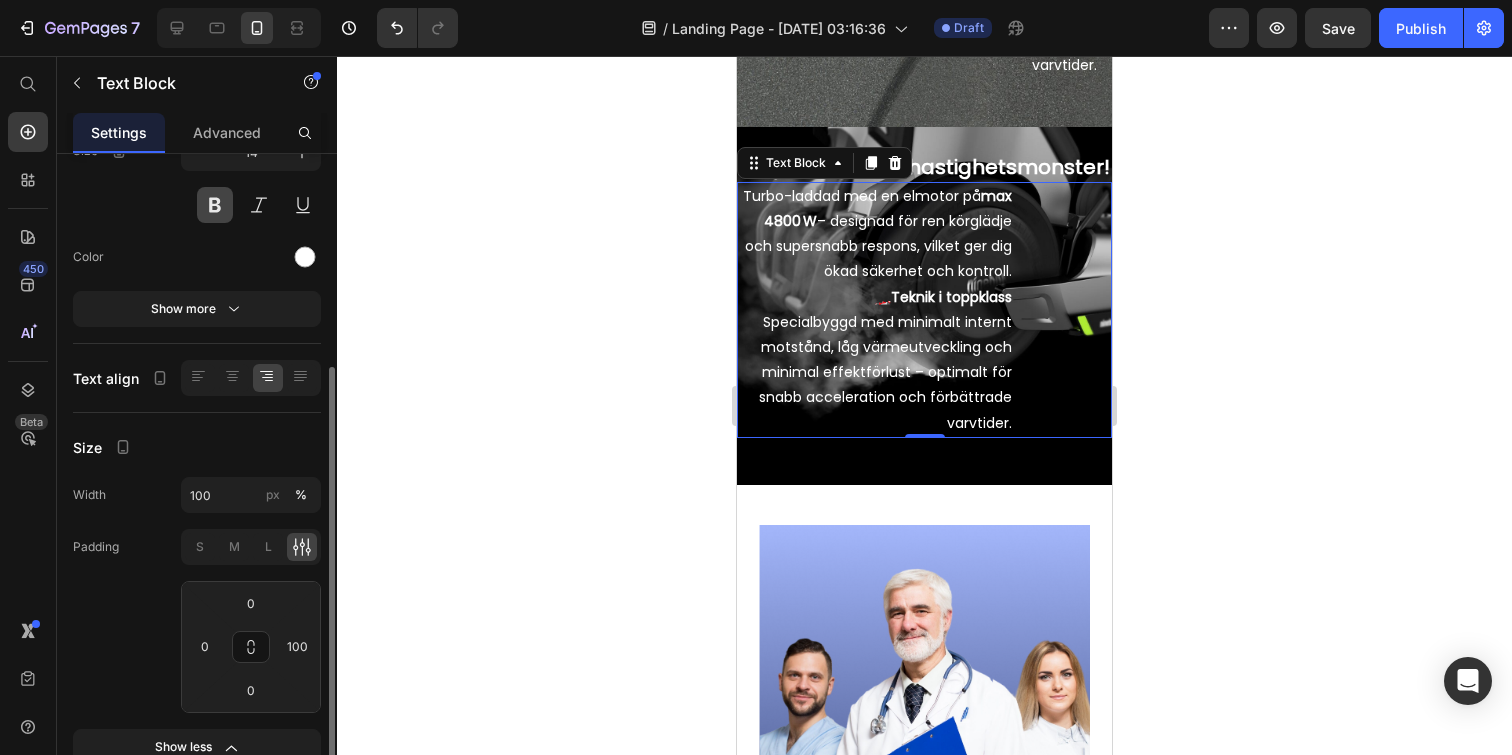 scroll, scrollTop: 304, scrollLeft: 0, axis: vertical 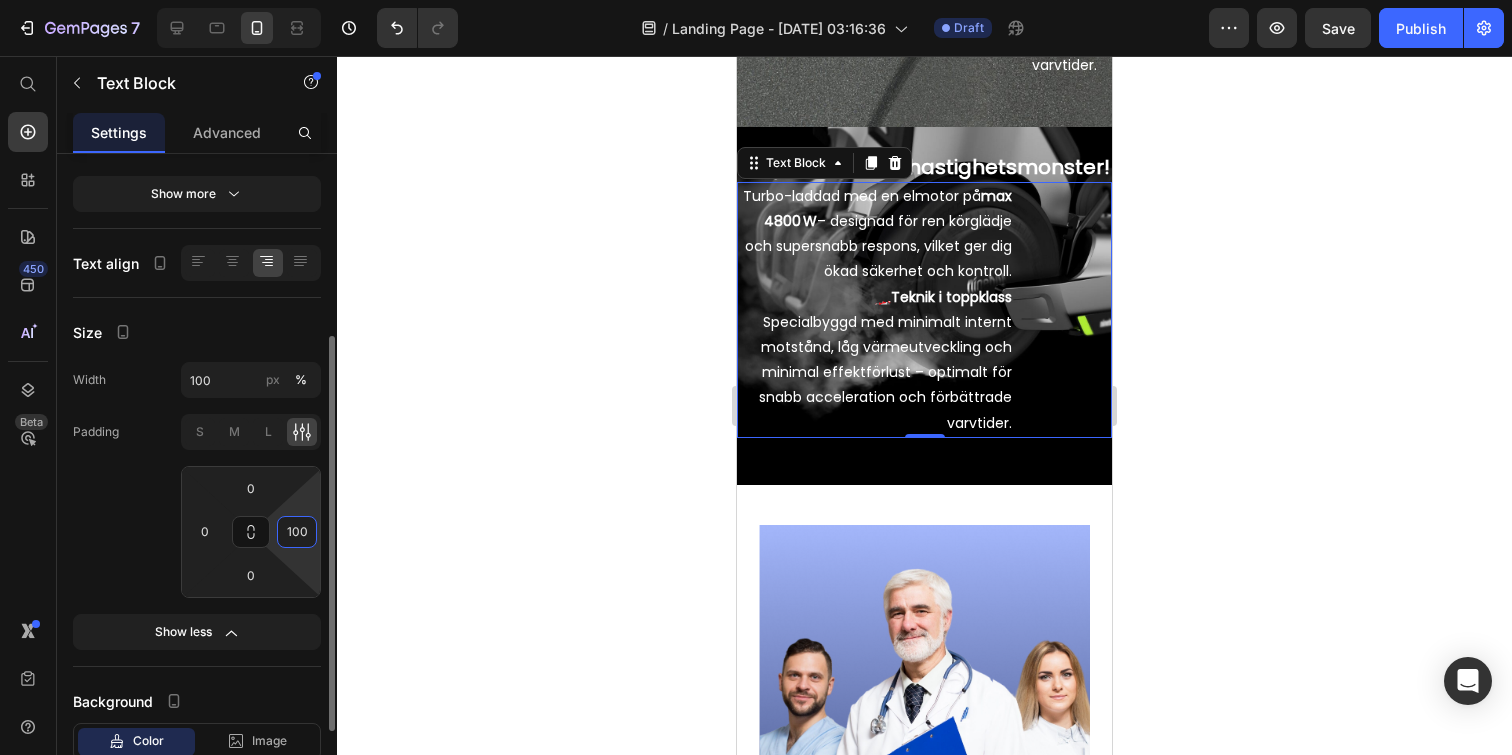 click on "100" at bounding box center (297, 532) 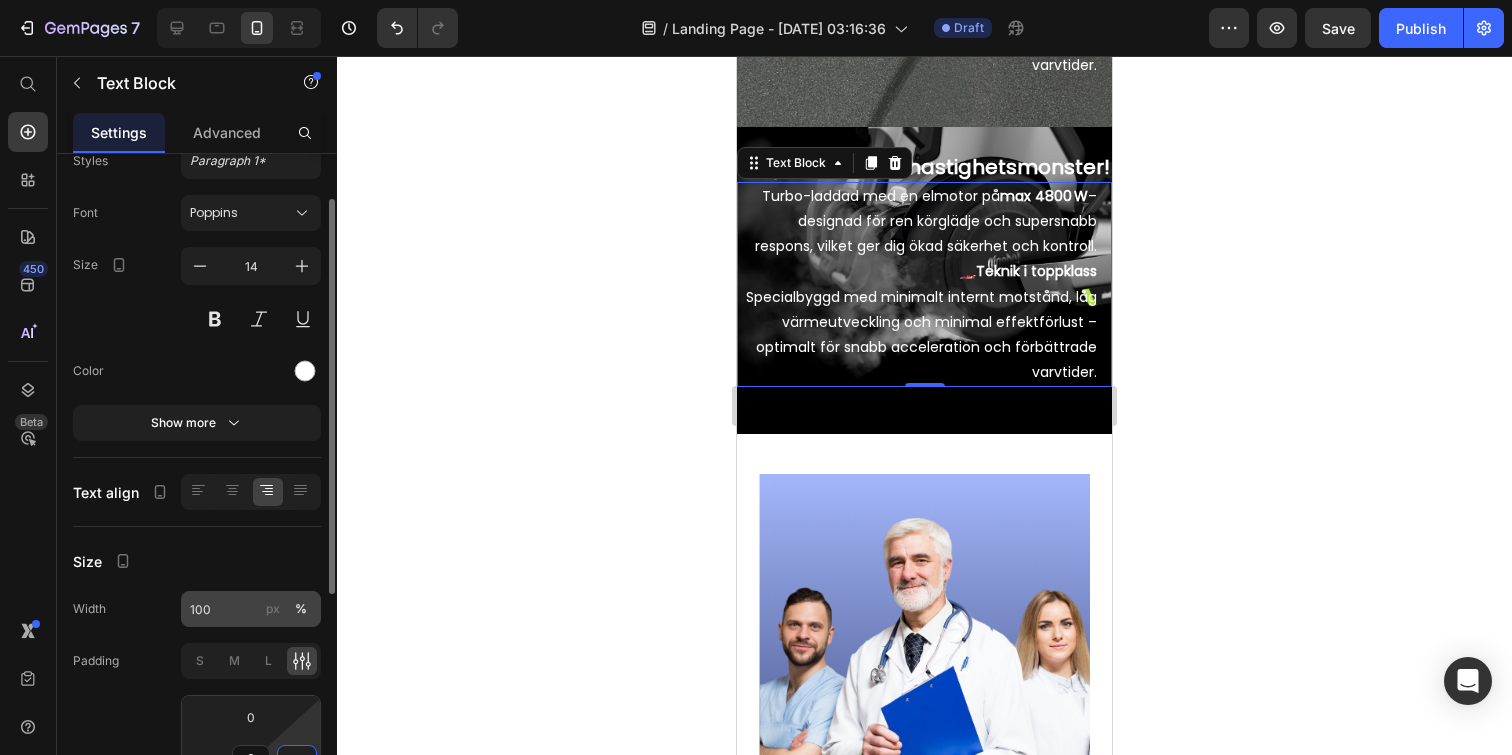 scroll, scrollTop: 34, scrollLeft: 0, axis: vertical 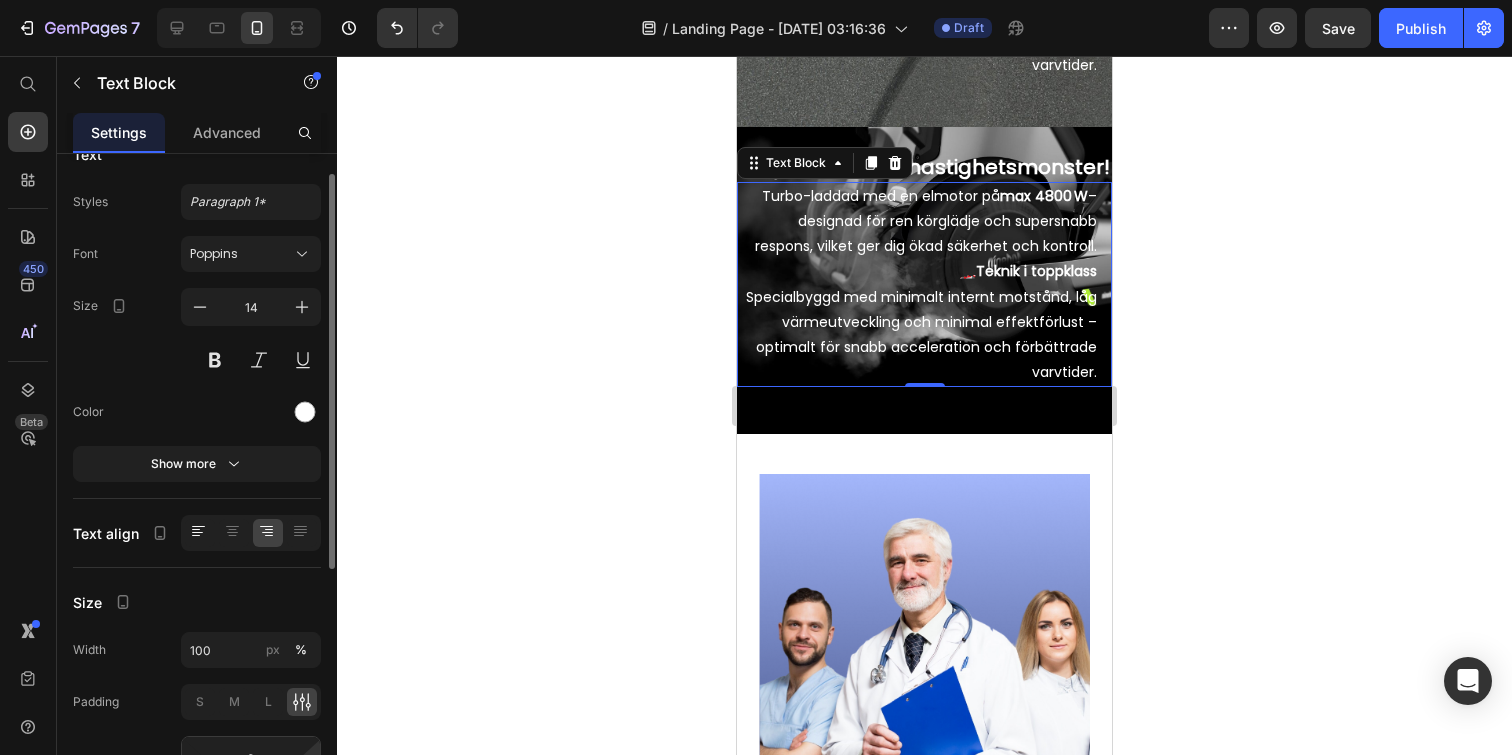 type on "15" 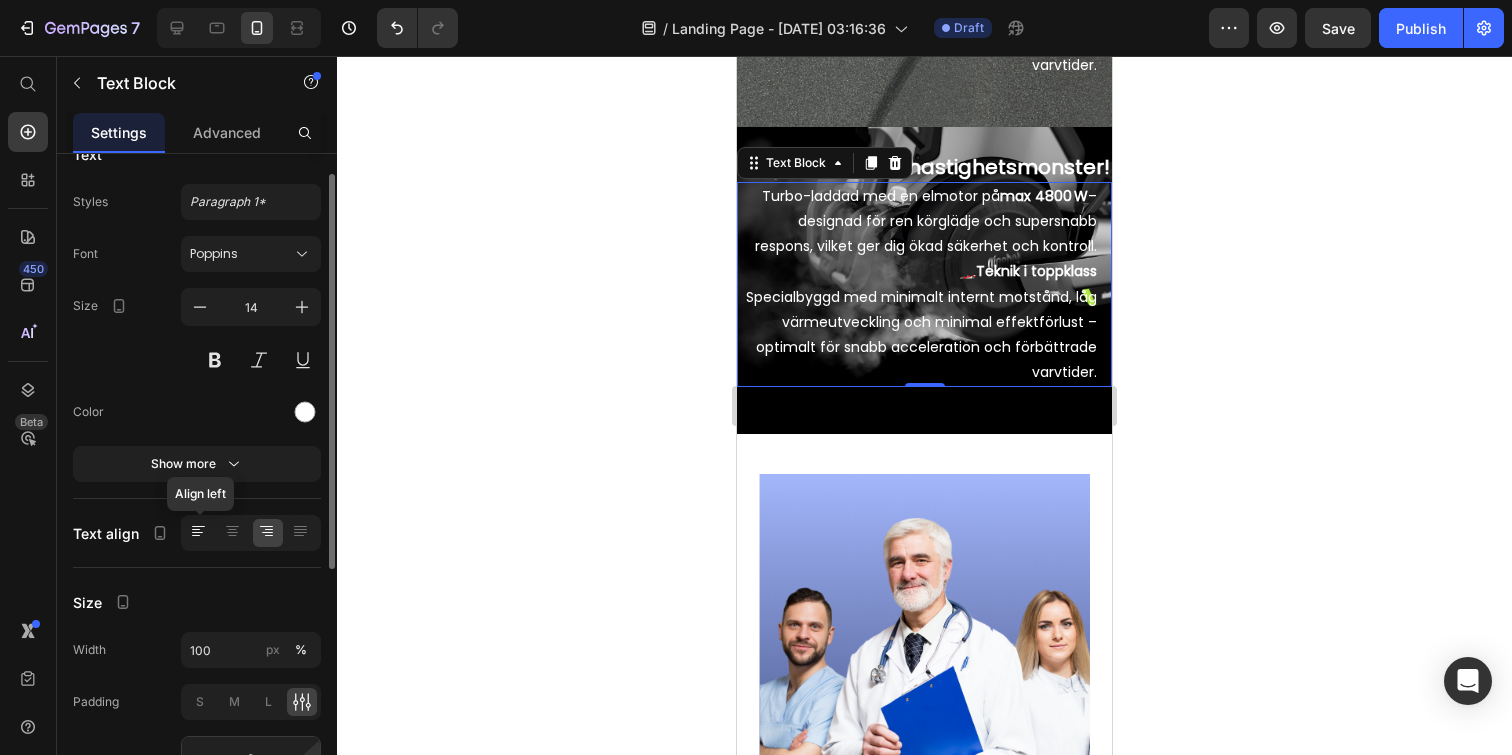 click 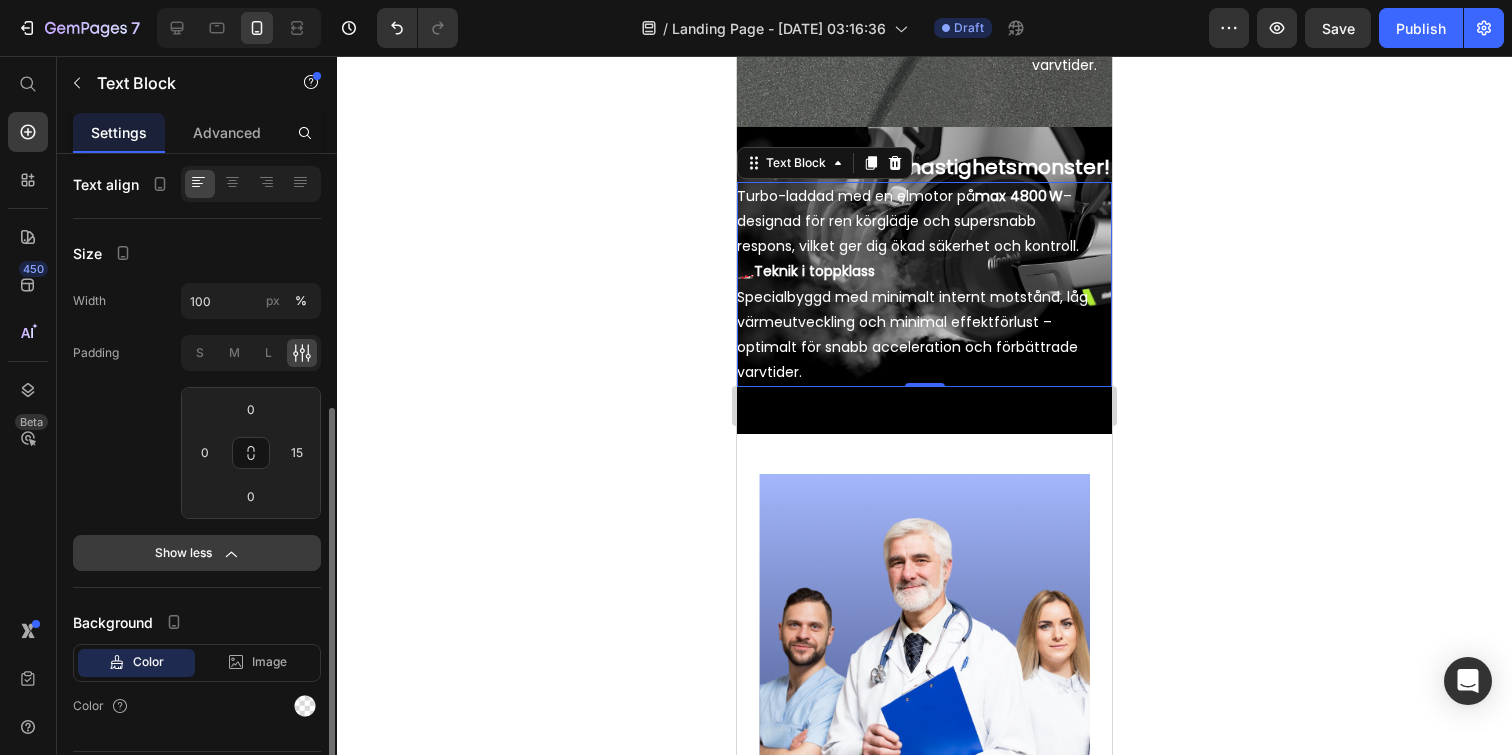 scroll, scrollTop: 398, scrollLeft: 0, axis: vertical 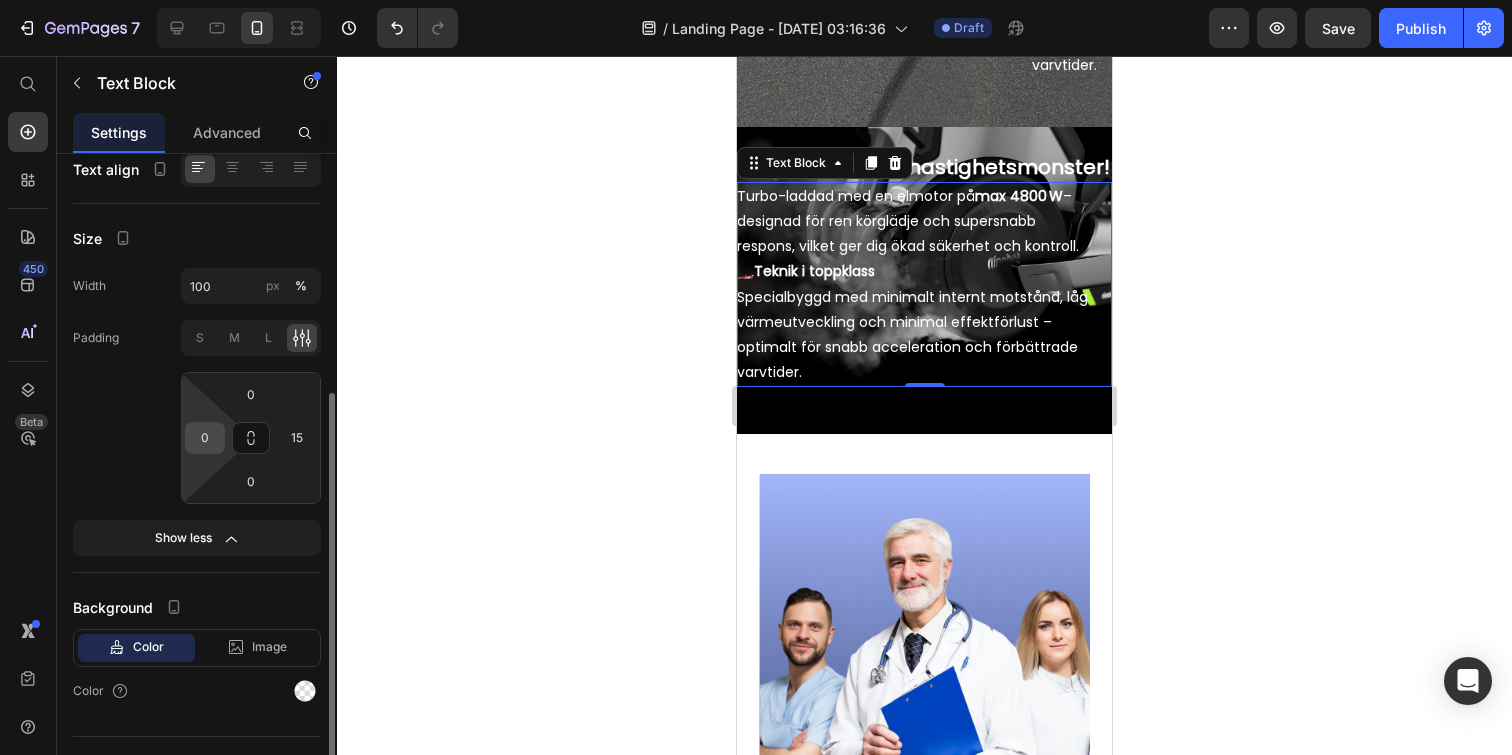 click on "0" at bounding box center [205, 438] 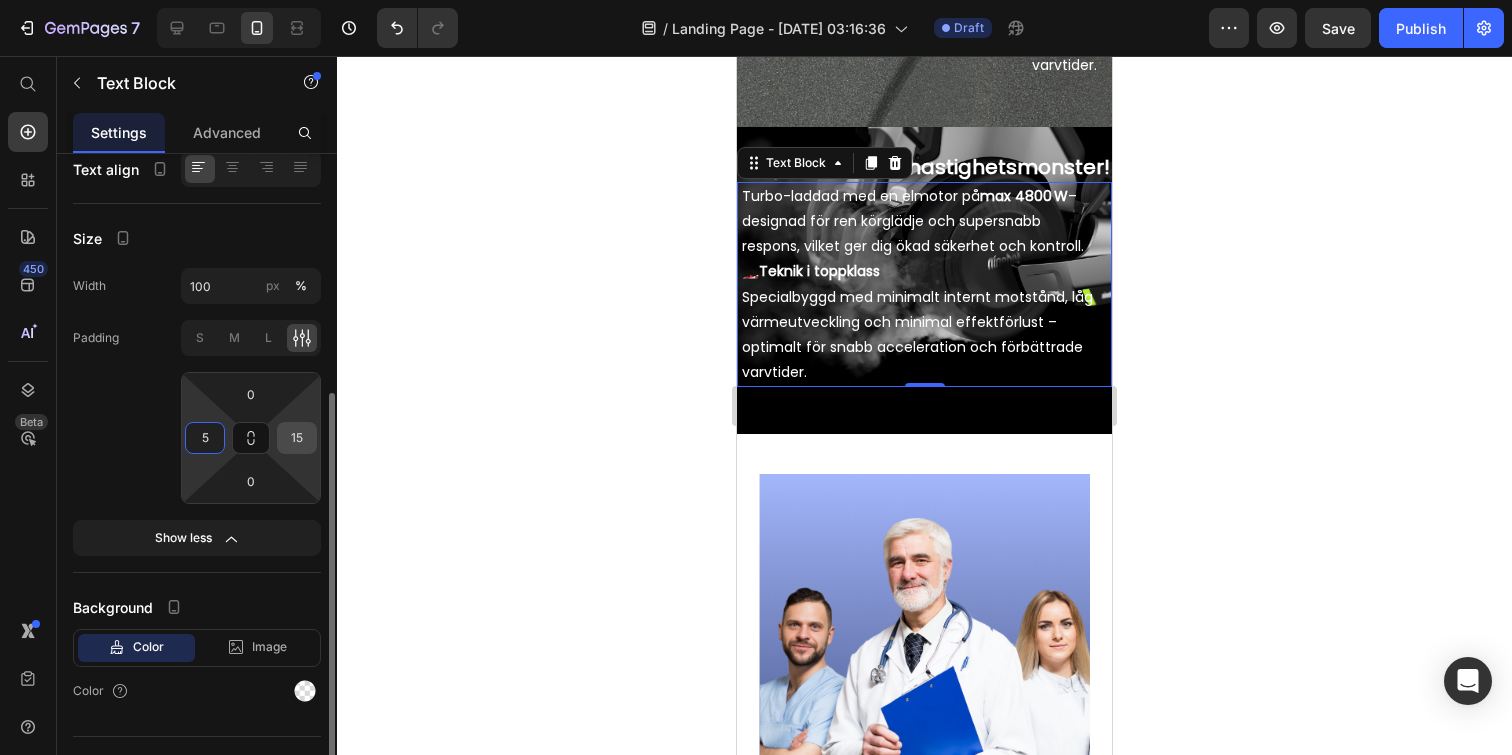 type on "5" 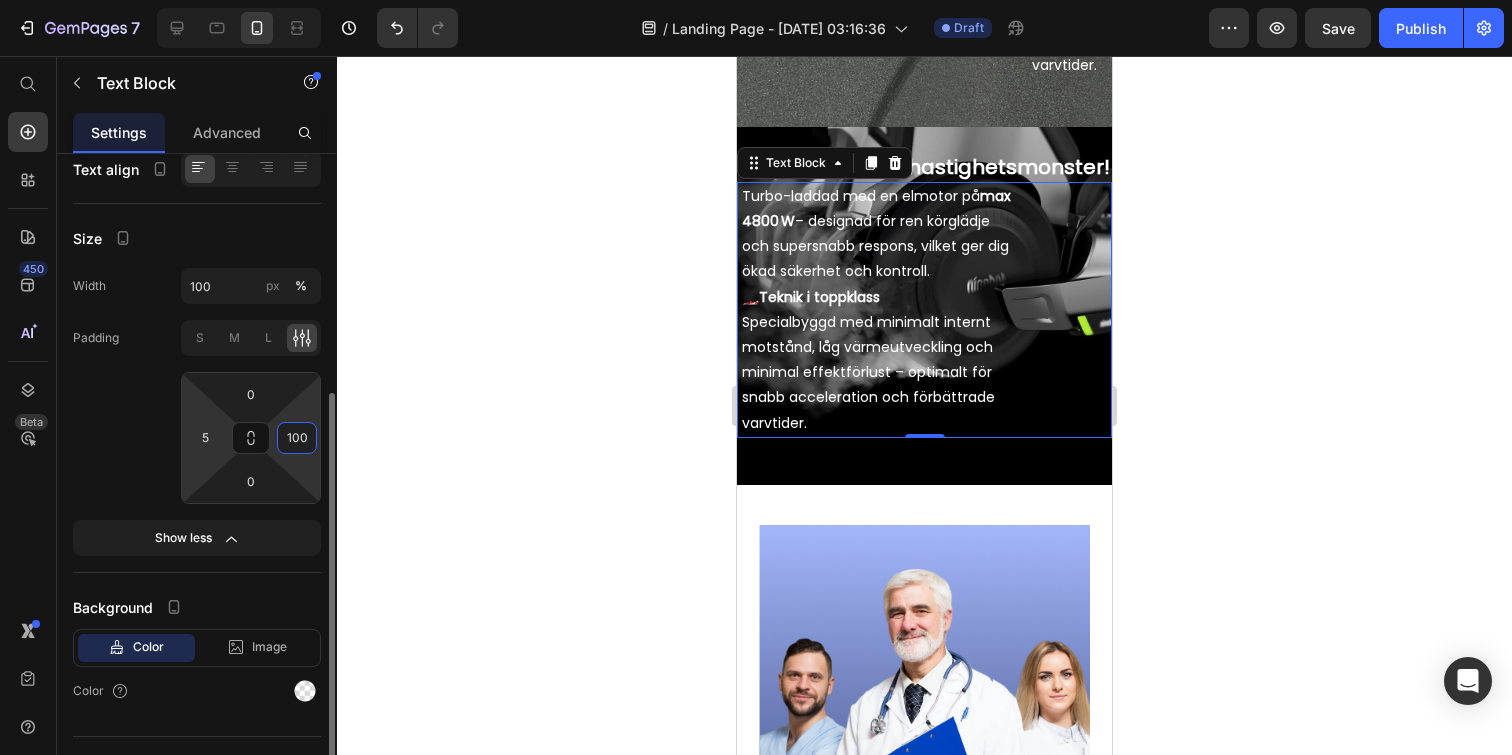 type on "100" 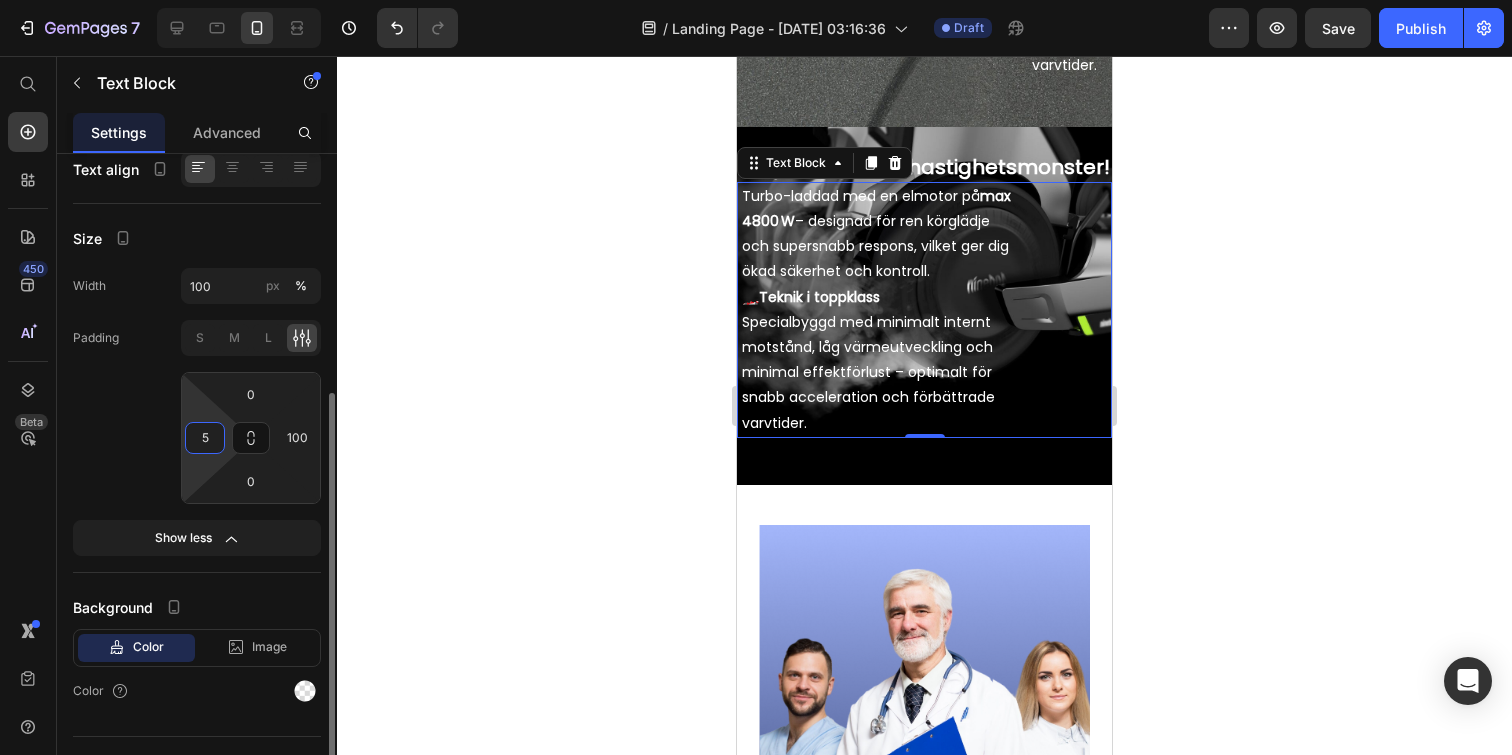 click on "7   /  Landing Page - [DATE] 03:16:36 Draft Preview  Save   Publish  450 Beta Start with Sections Elements Hero Section Product Detail Brands Trusted Badges Guarantee Product Breakdown How to use Testimonials Compare Bundle FAQs Social Proof Brand Story Product List Collection Blog List Contact Sticky Add to Cart Custom Footer Browse Library 450 Layout
Row
Row
Row
Row Text
Heading
Text Block Button
Button
Button
Sticky Back to top Media
Image" at bounding box center [756, 0] 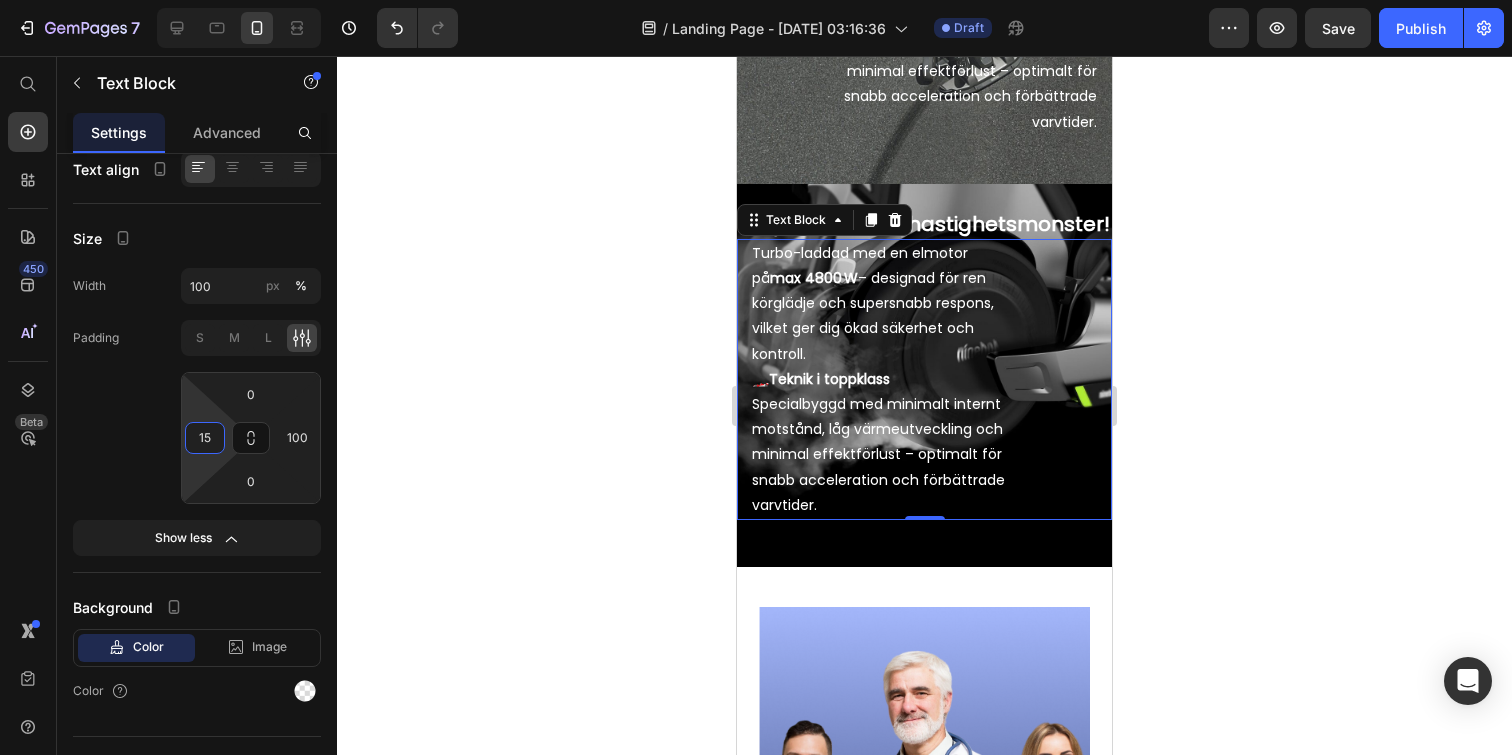 scroll, scrollTop: 1356, scrollLeft: 0, axis: vertical 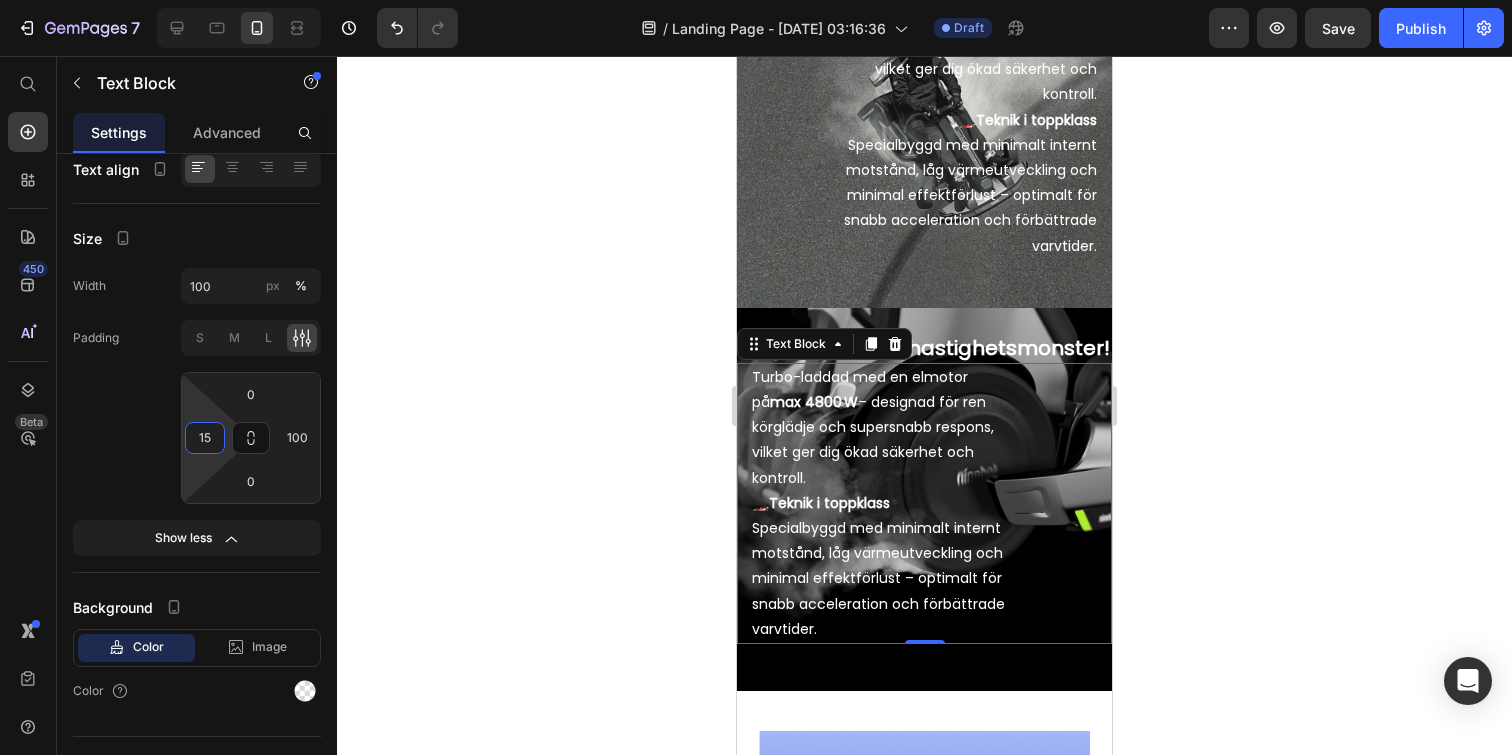 type on "15" 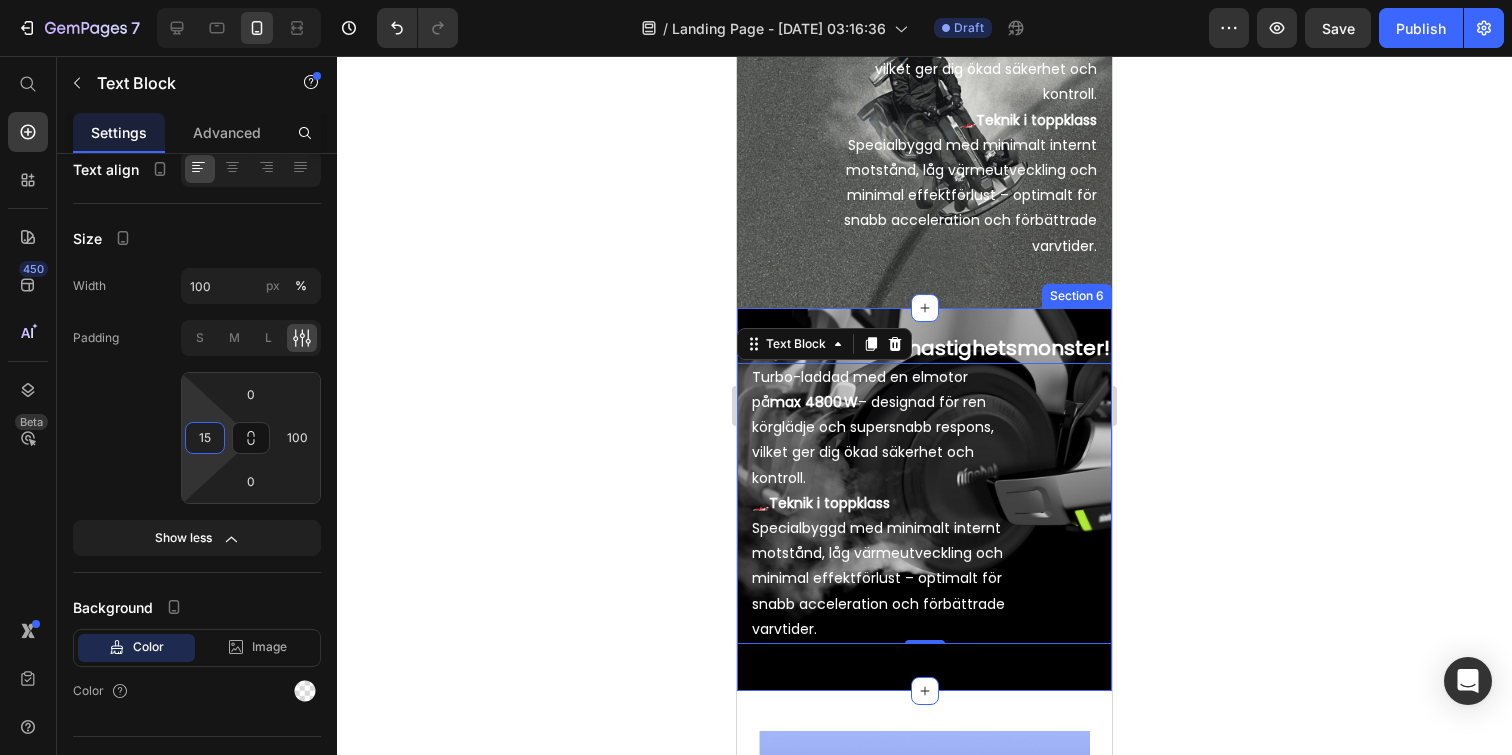 click on "Hjärtat i detta hastighetsmonster! Heading Turbo-laddad med en elmotor på  max 4800 W  – designad för ren körglädje och supersnabb respons, vilket ger dig ökad säkerhet och kontroll. 🏎️  Teknik i toppklass Specialbyggd med minimalt internt motstånd, låg värmeutveckling och minimal effektförlust – optimalt för snabb acceleration och förbättrade varvtider. Text Block   0 Section 6" at bounding box center [924, 499] 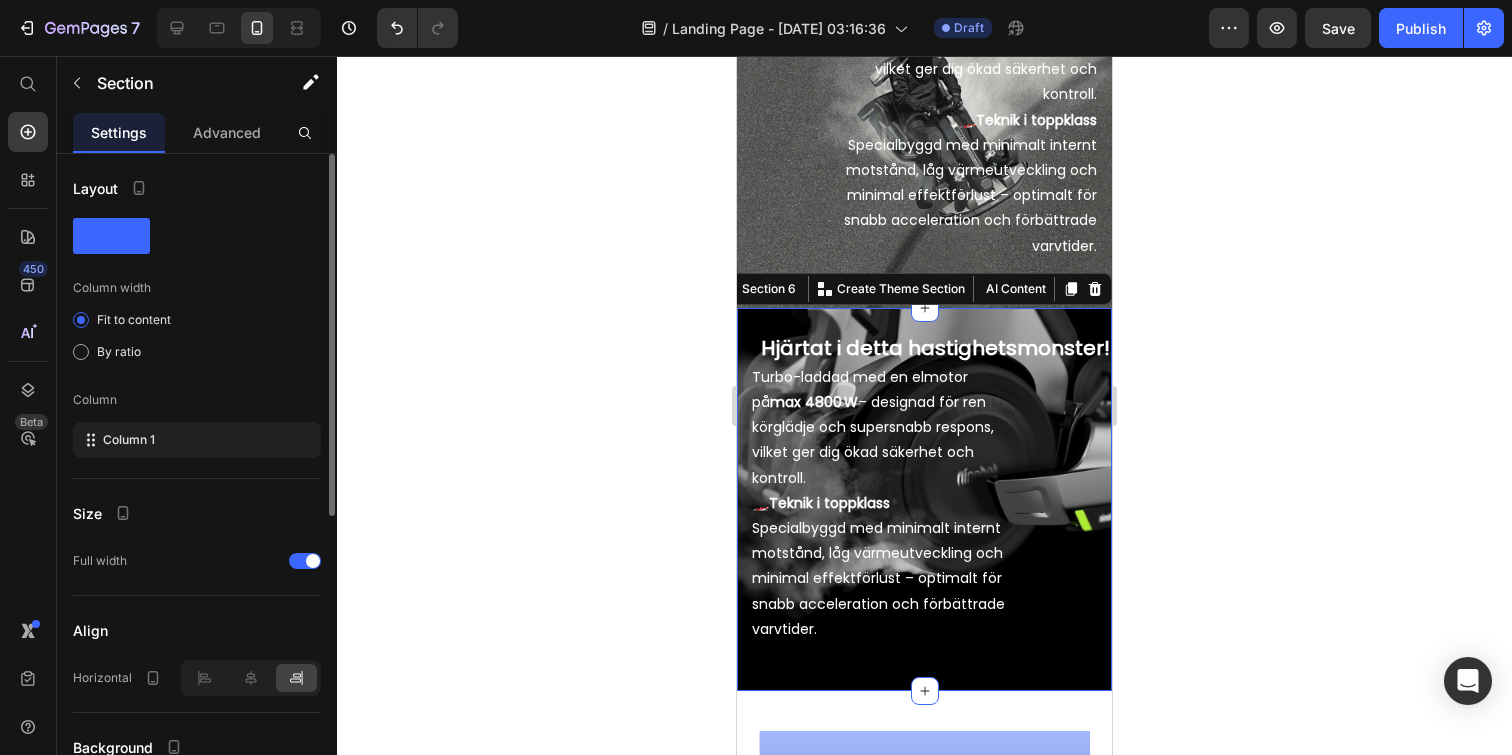 scroll, scrollTop: 535, scrollLeft: 0, axis: vertical 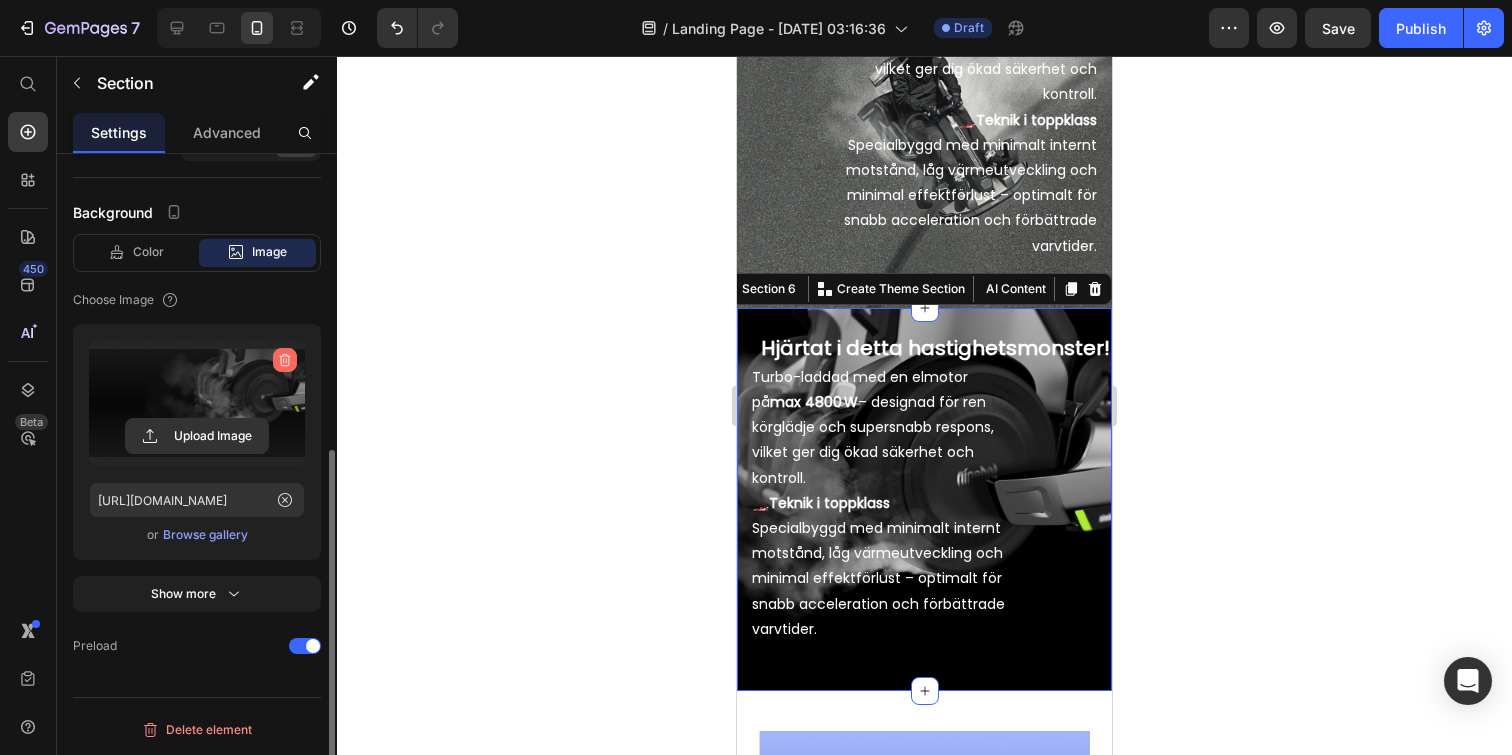 click 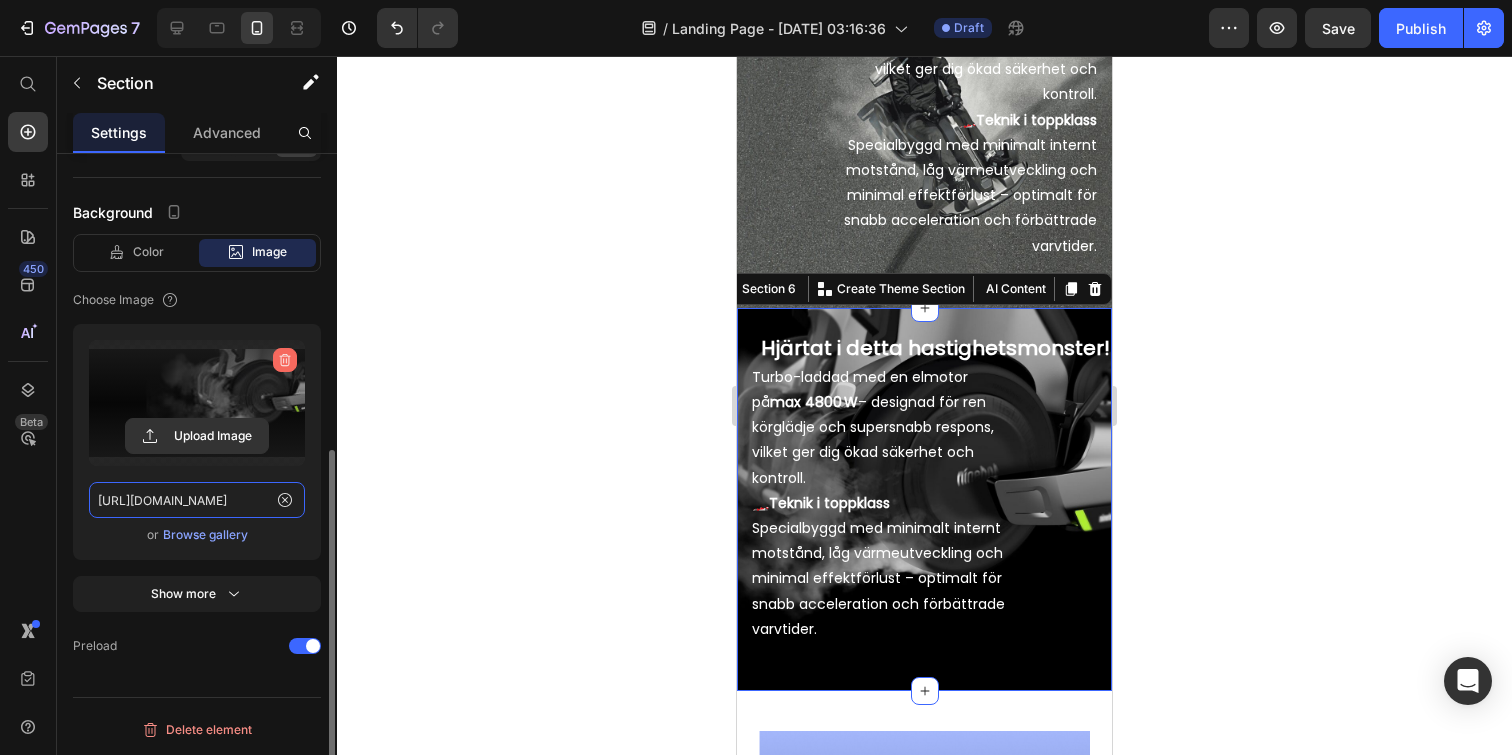 type 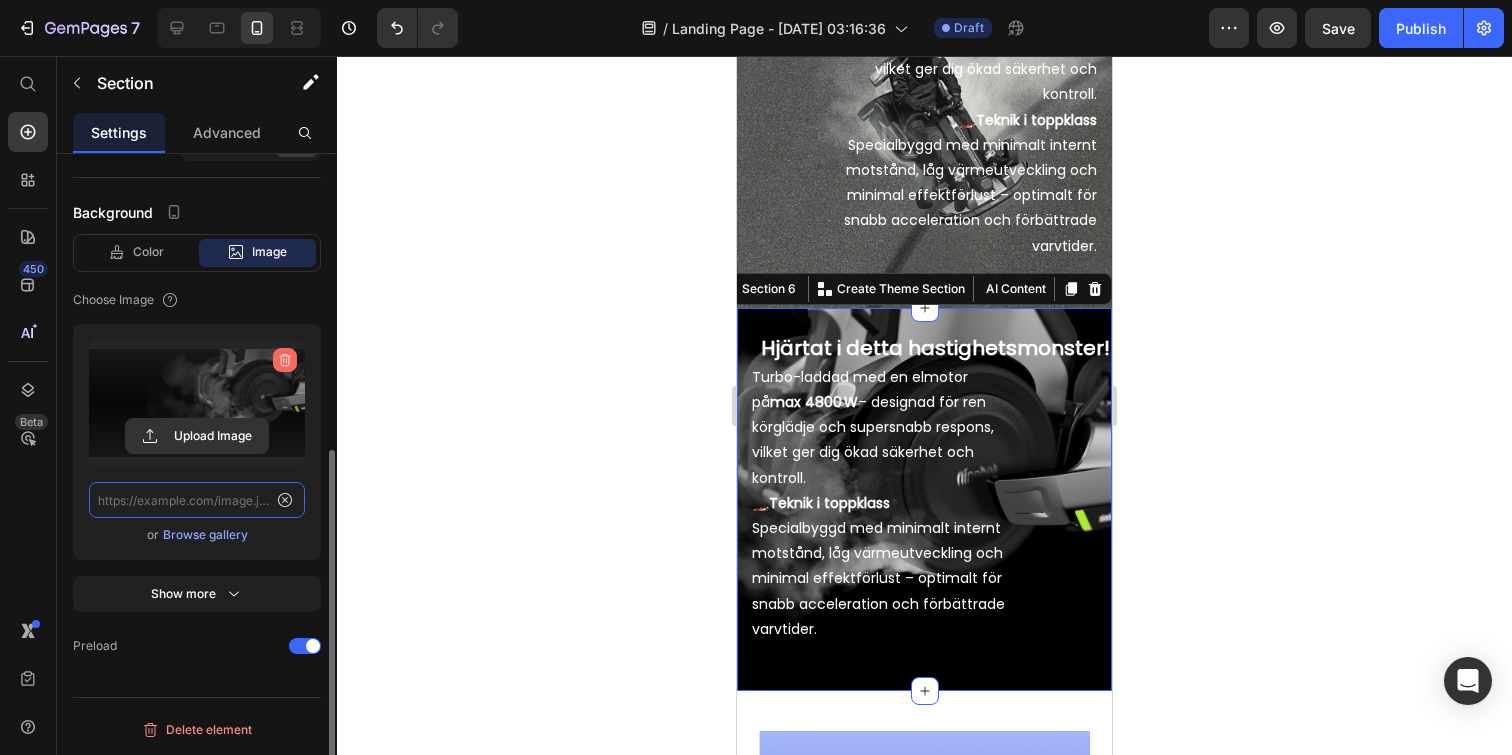 scroll, scrollTop: 0, scrollLeft: 0, axis: both 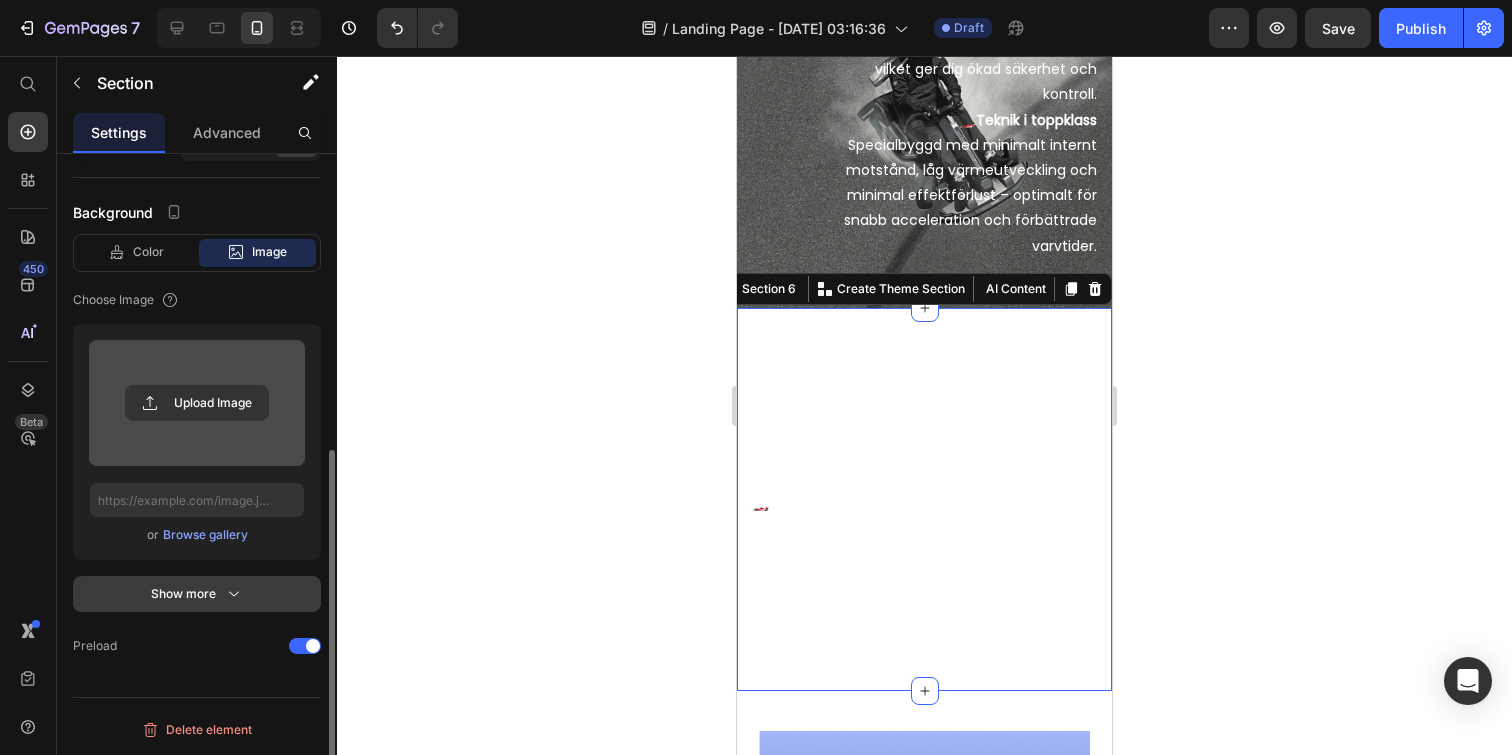 click 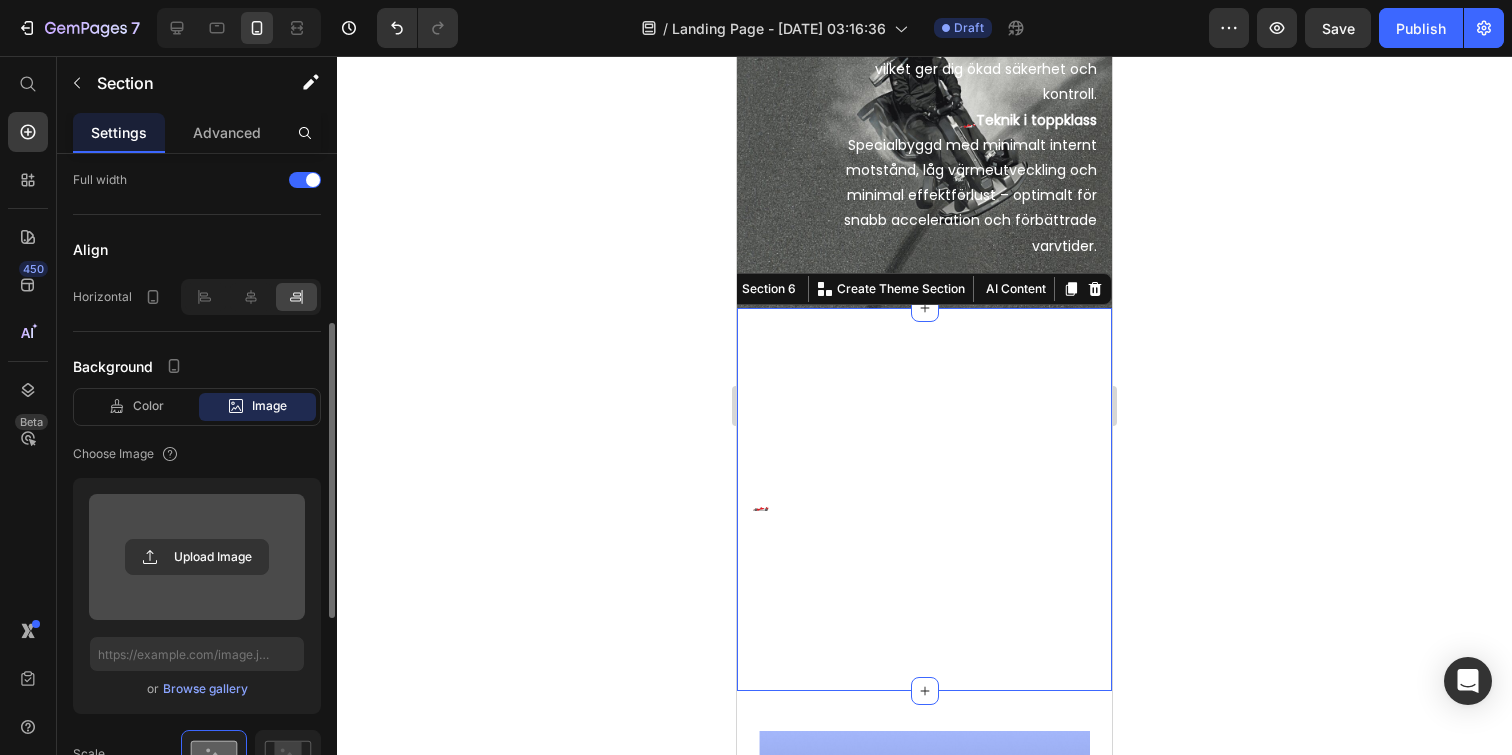 scroll, scrollTop: 345, scrollLeft: 0, axis: vertical 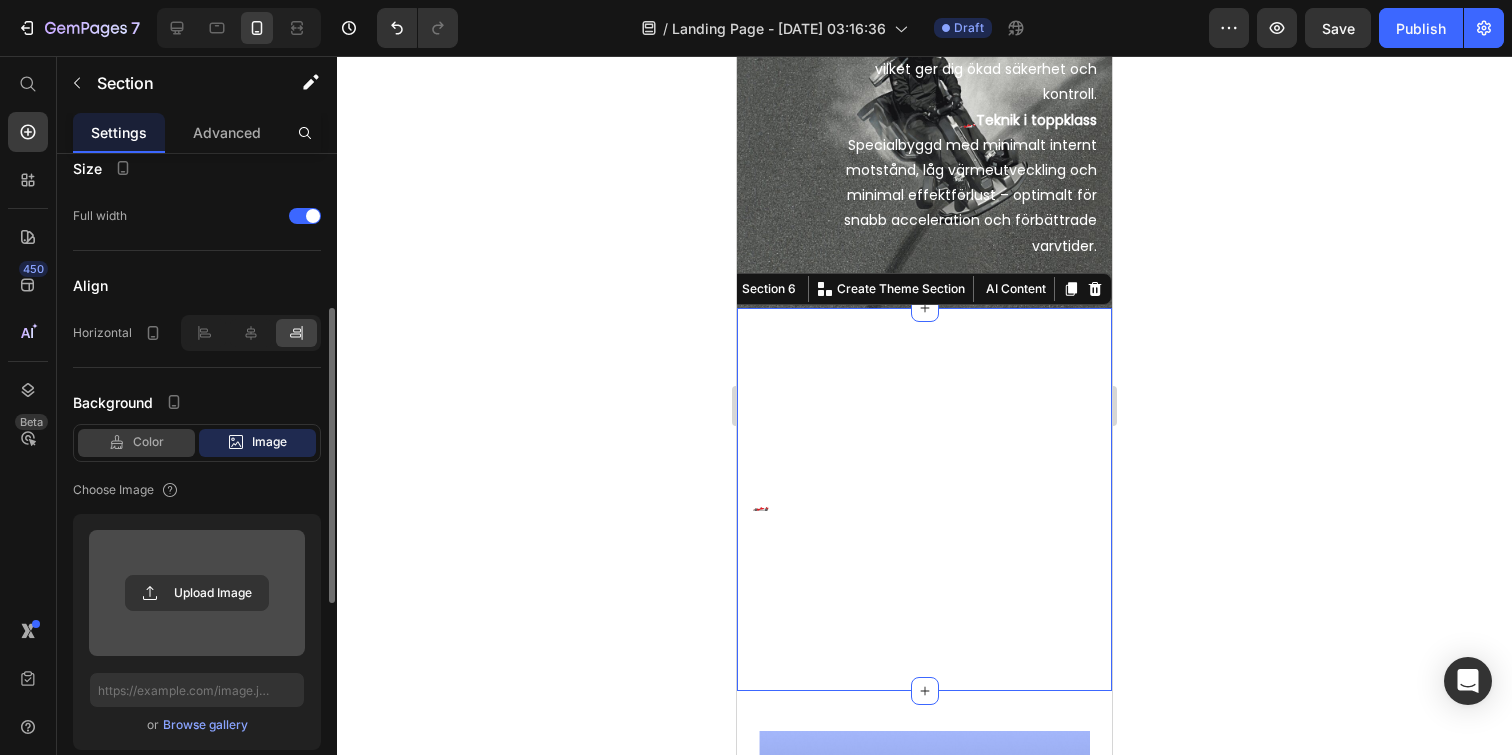 click on "Color" 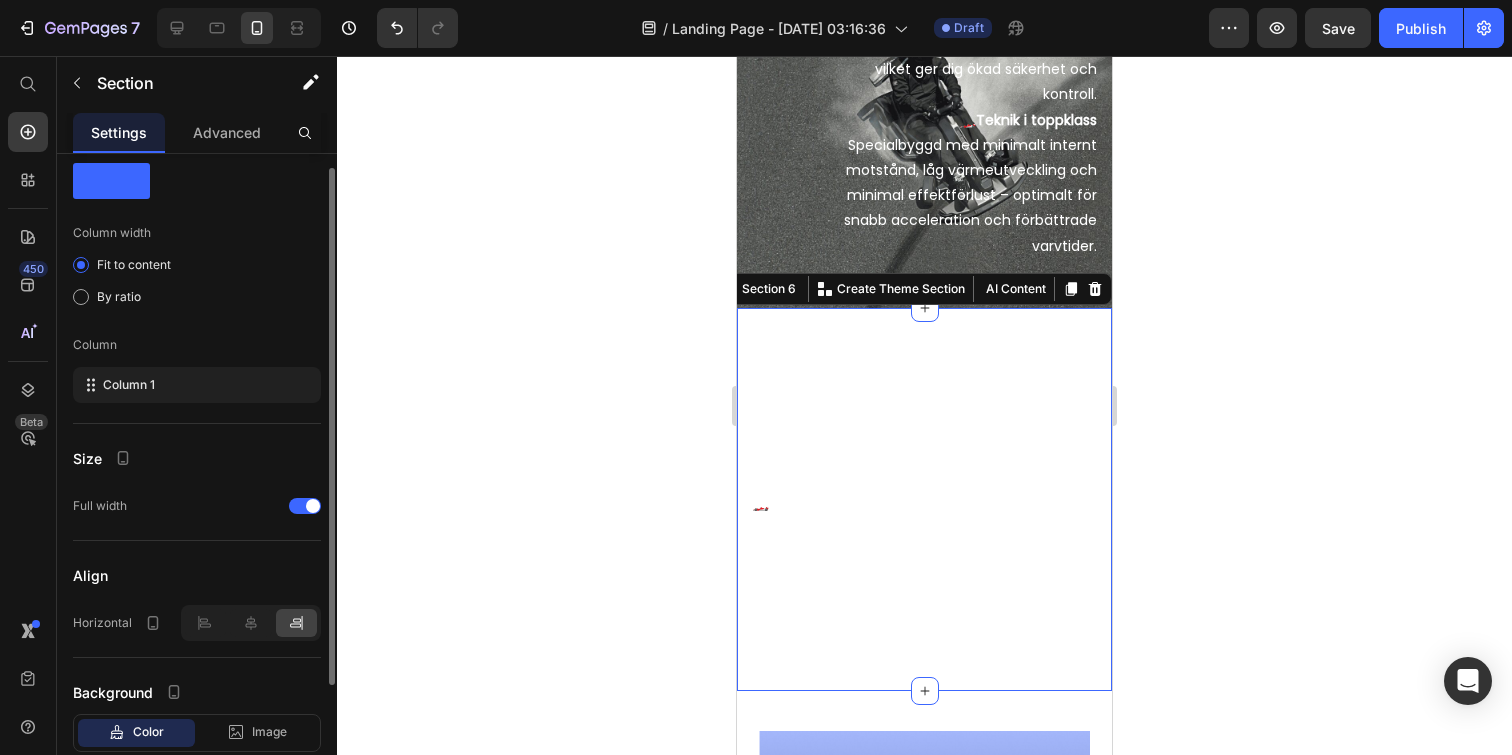 scroll, scrollTop: 39, scrollLeft: 0, axis: vertical 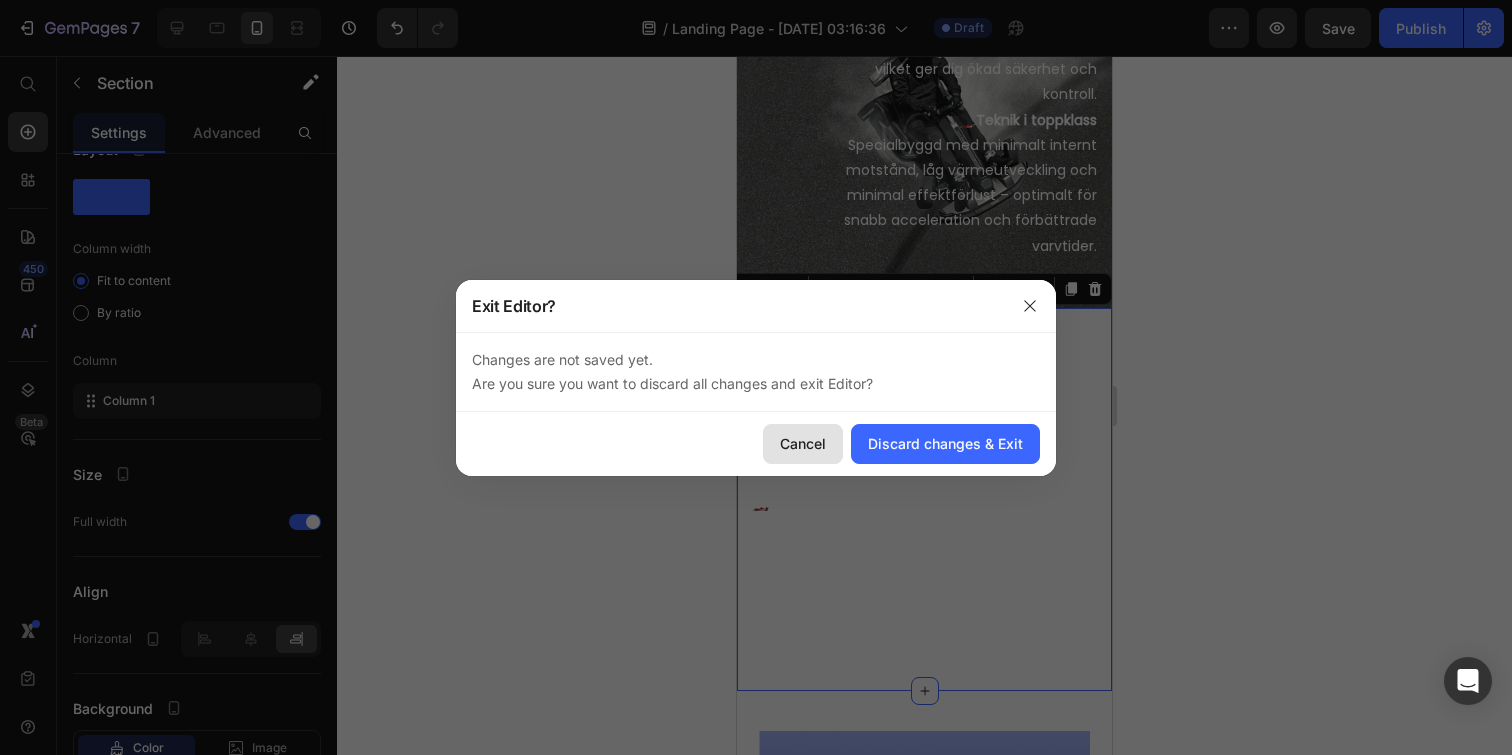 click on "Cancel" at bounding box center (803, 443) 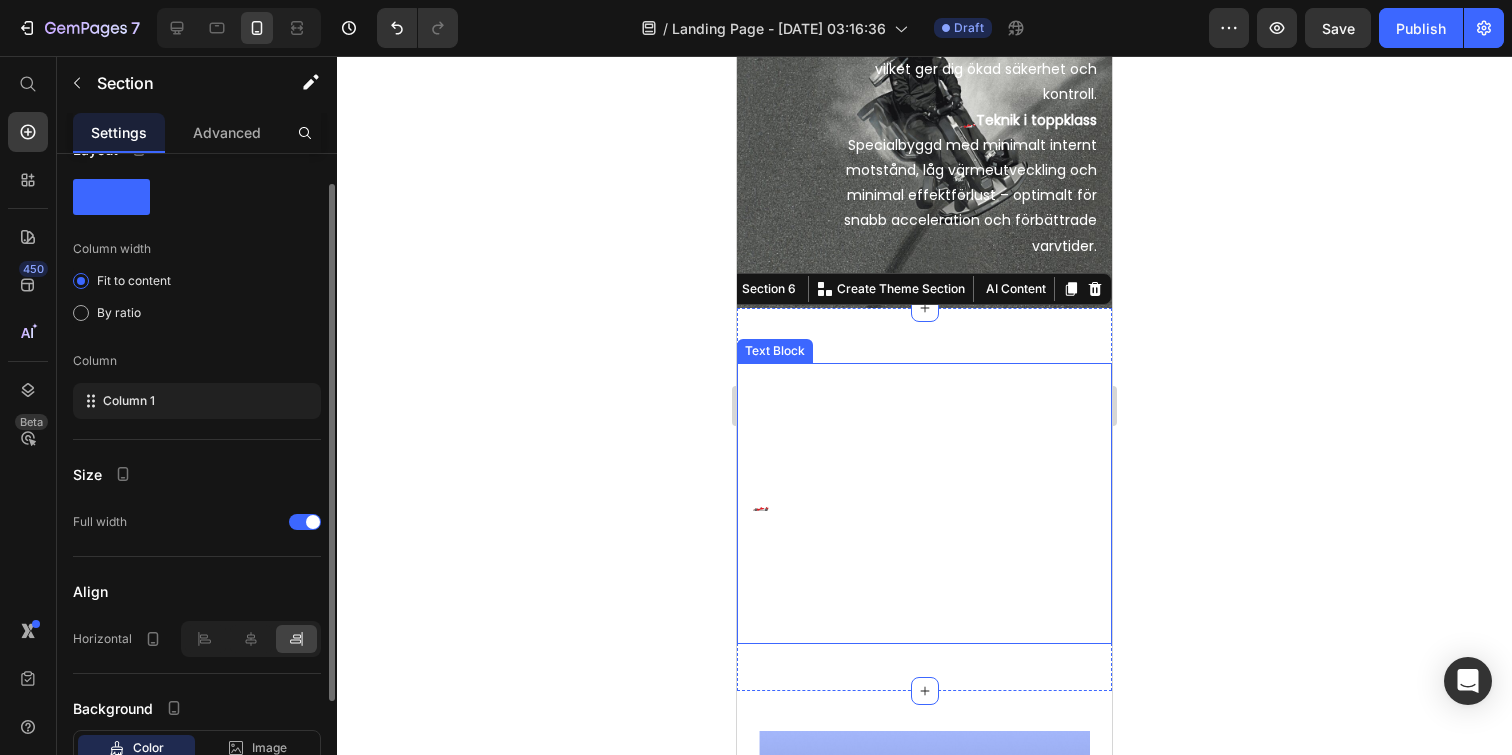 scroll, scrollTop: 179, scrollLeft: 0, axis: vertical 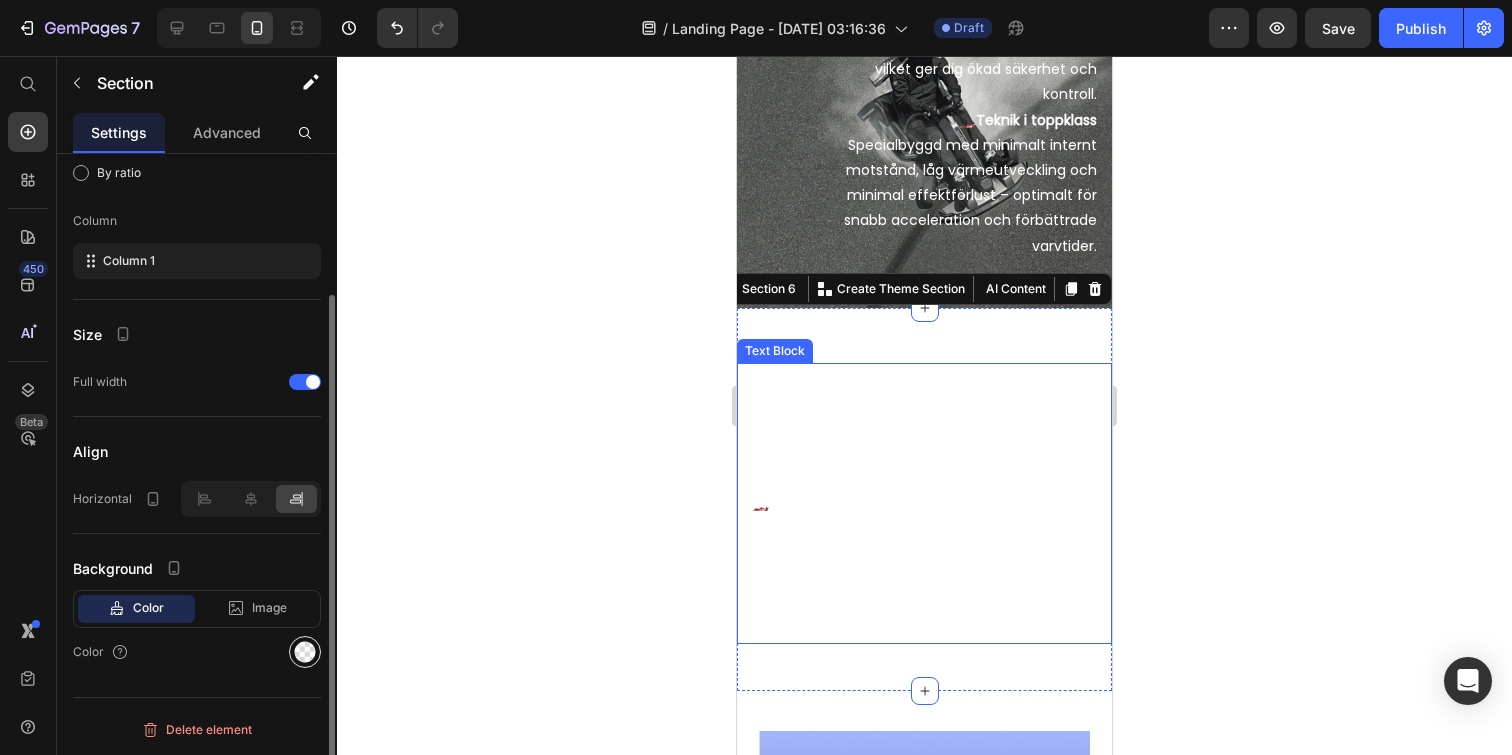 click at bounding box center [305, 652] 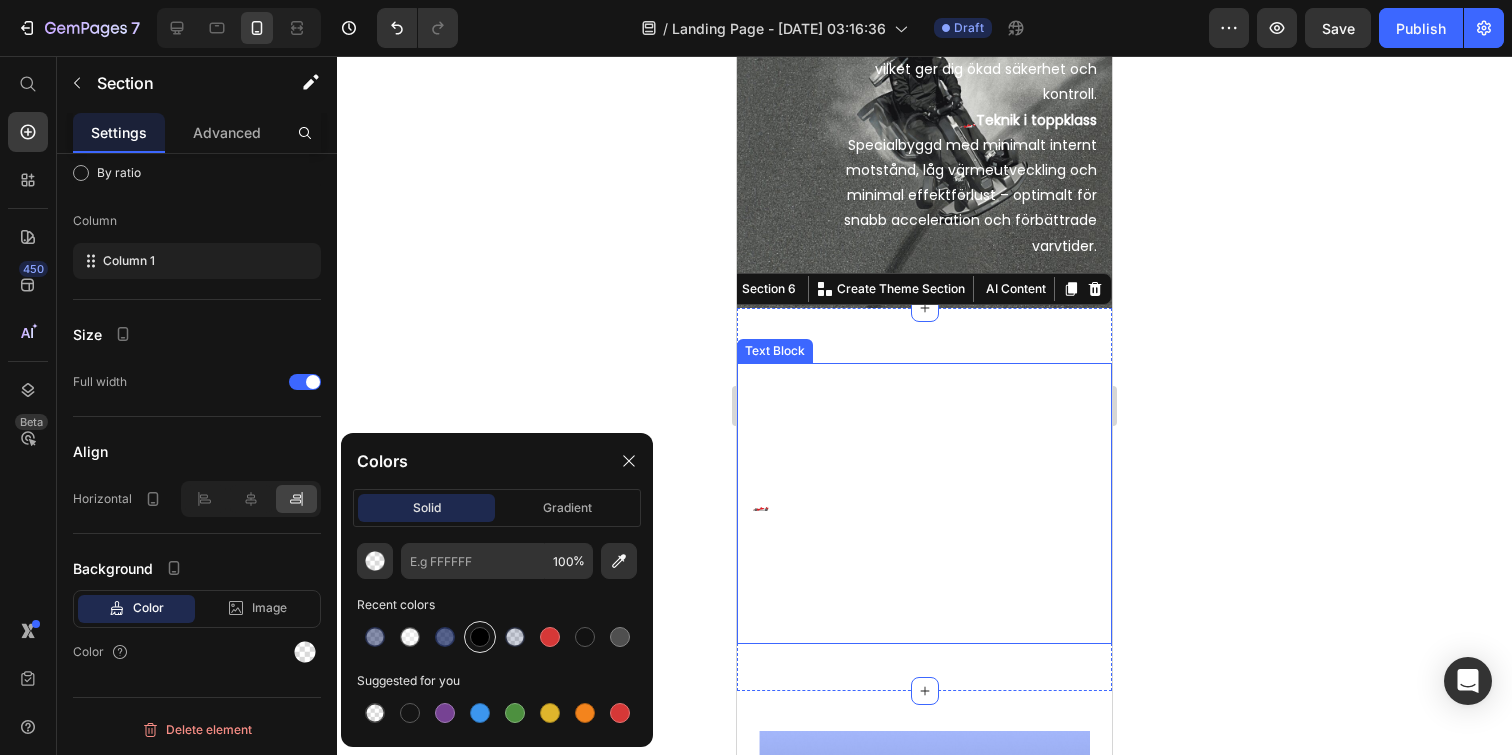click at bounding box center [480, 637] 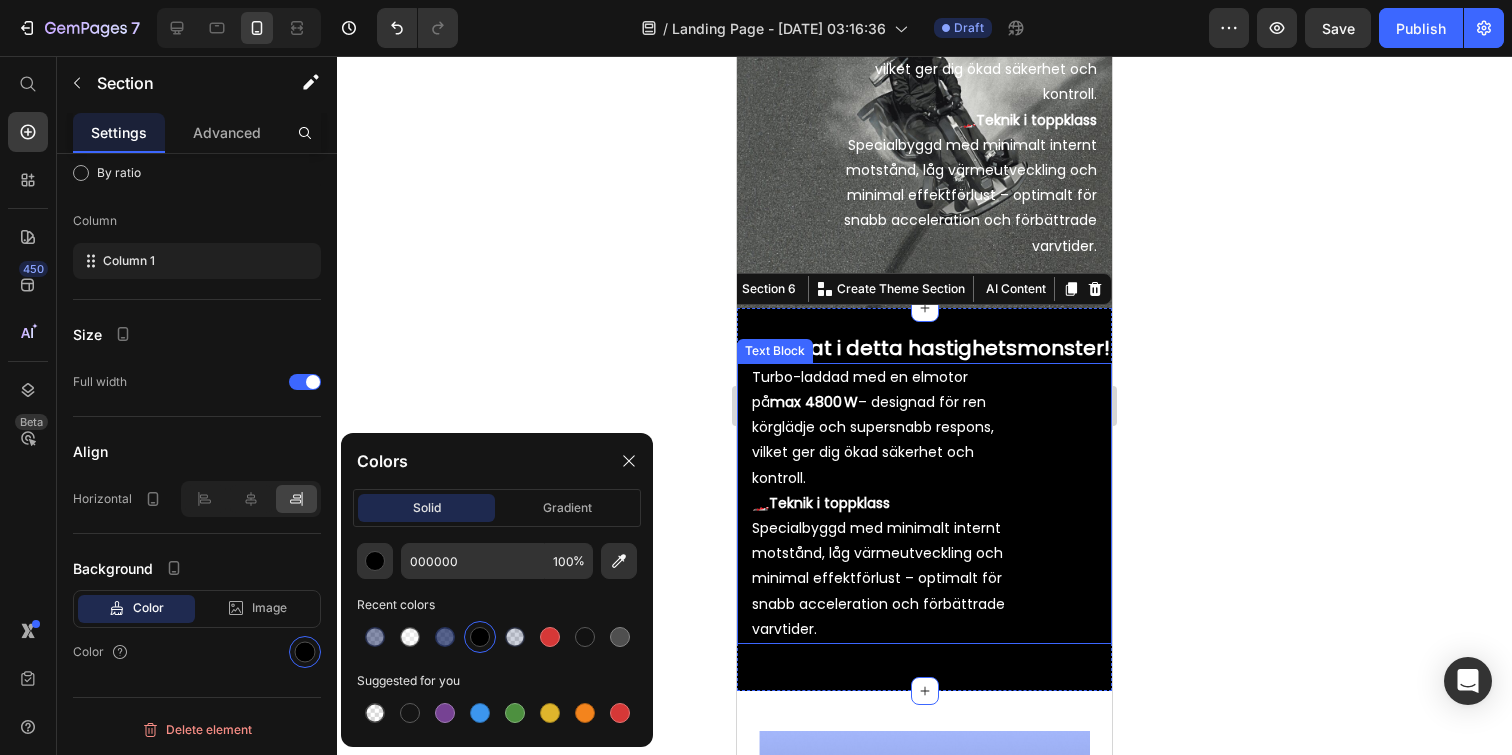 click 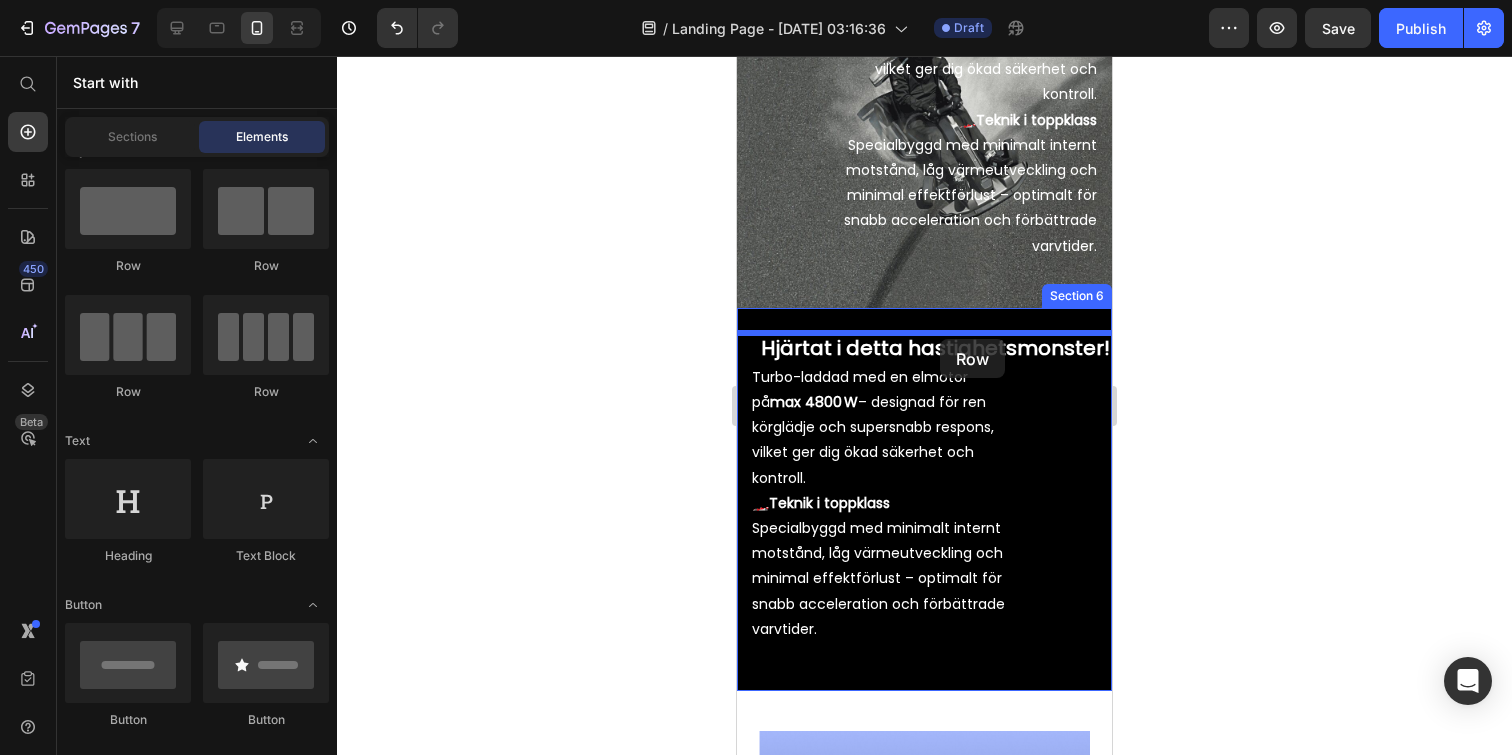 drag, startPoint x: 968, startPoint y: 293, endPoint x: 940, endPoint y: 339, distance: 53.851646 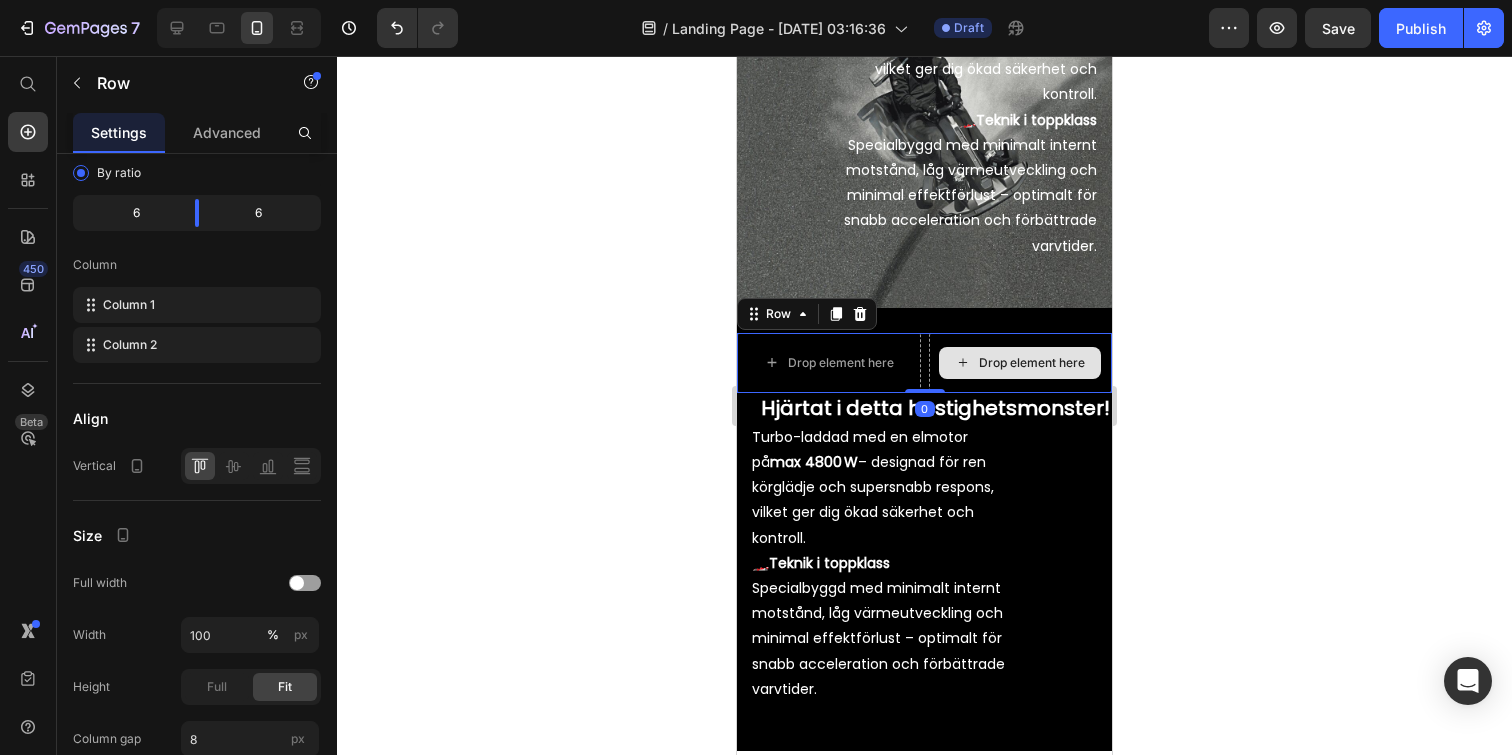 scroll, scrollTop: 0, scrollLeft: 0, axis: both 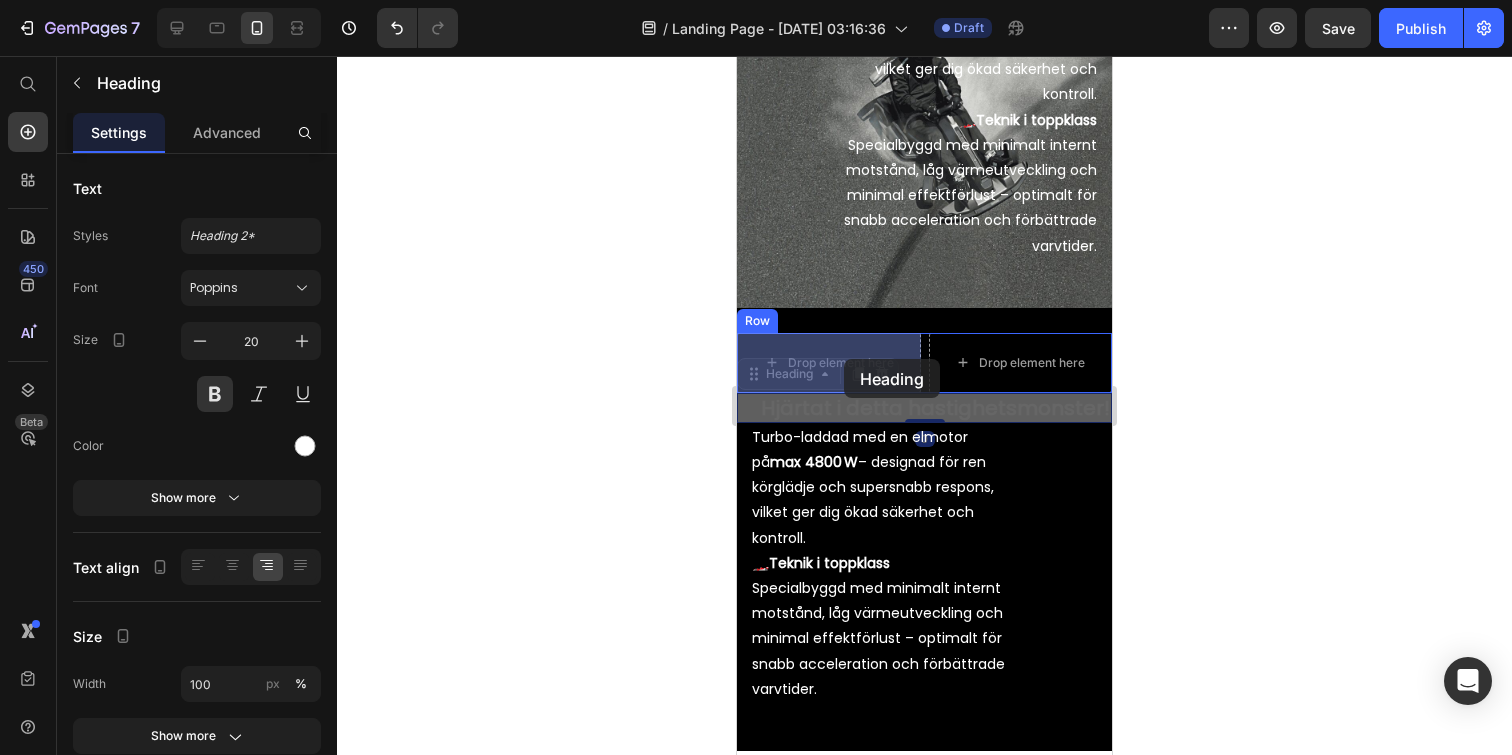 drag, startPoint x: 876, startPoint y: 403, endPoint x: 844, endPoint y: 359, distance: 54.405884 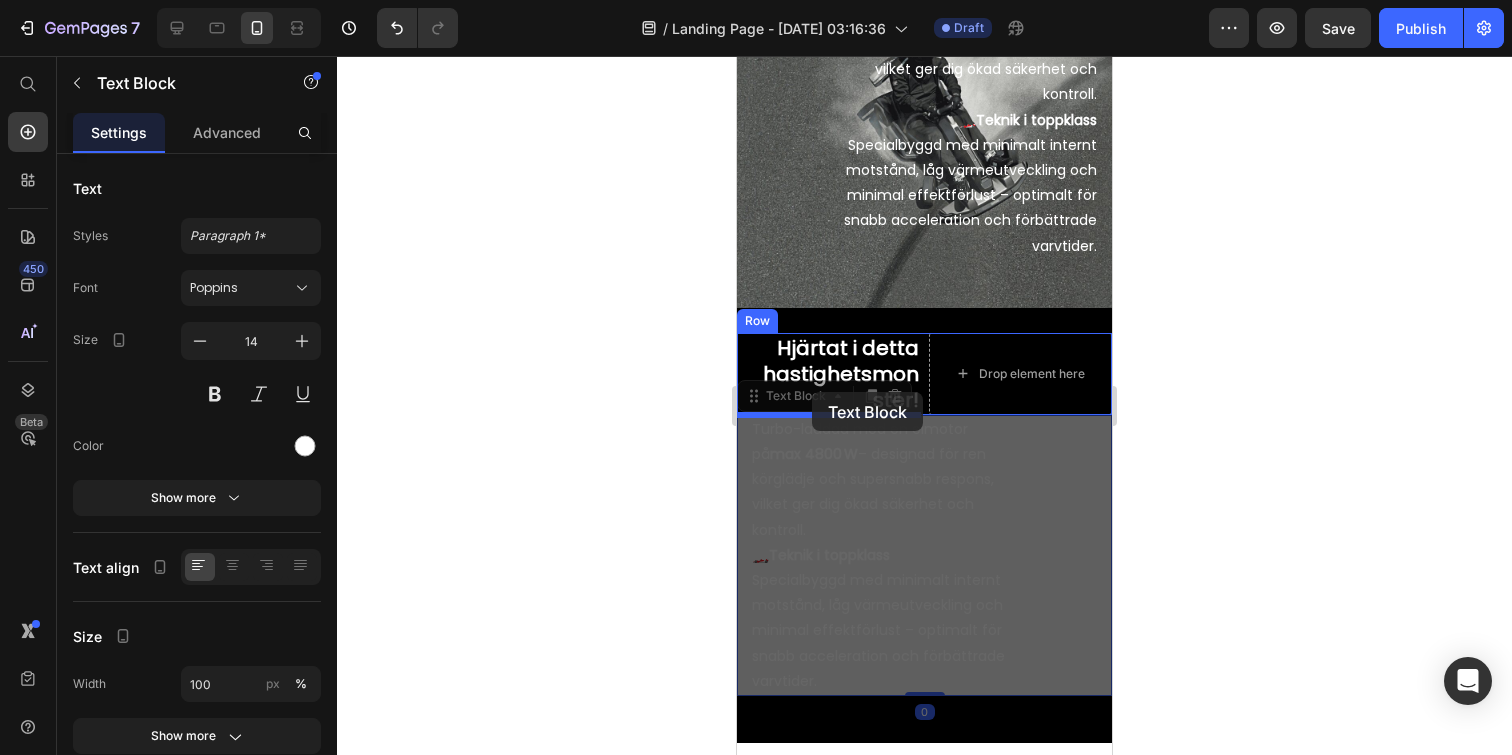 drag, startPoint x: 835, startPoint y: 518, endPoint x: 811, endPoint y: 392, distance: 128.26535 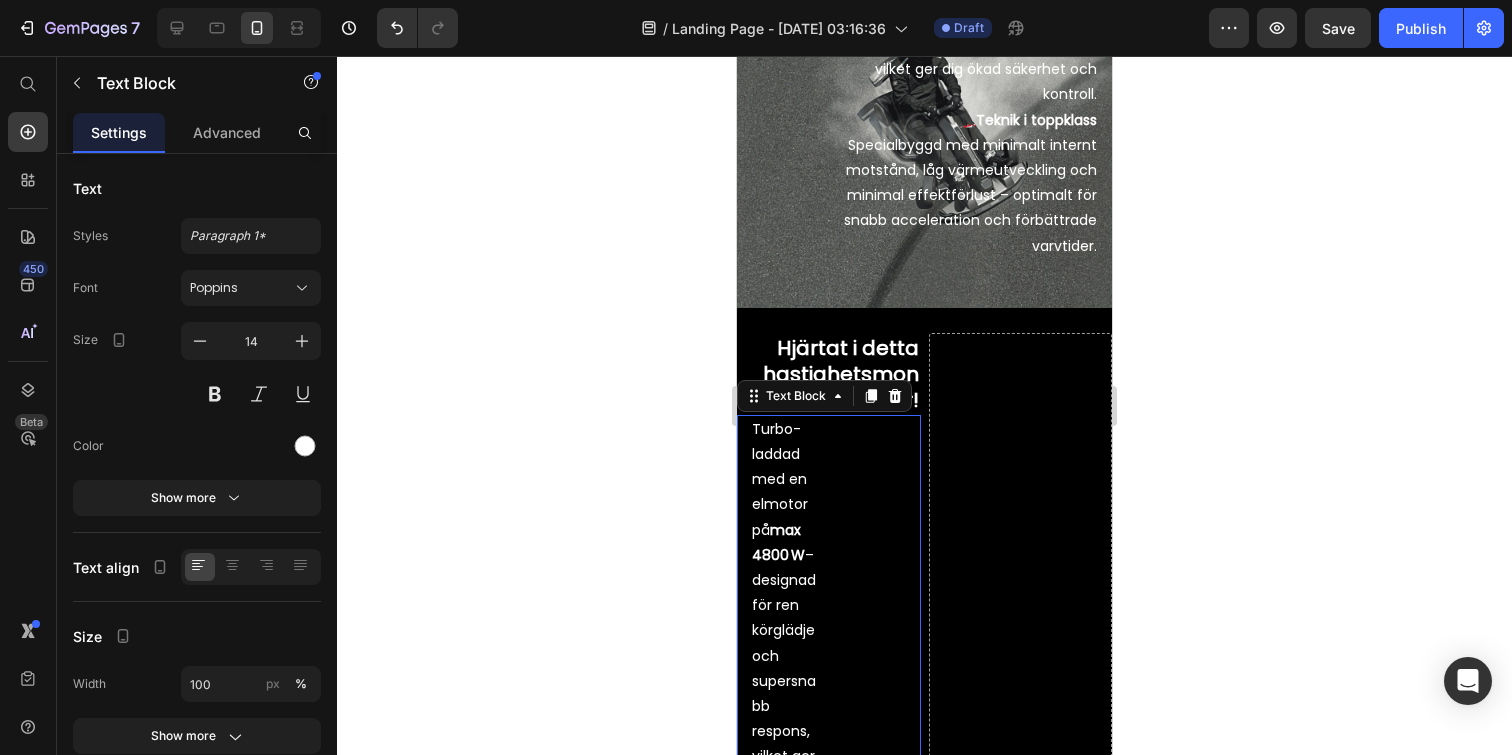 click on "Turbo-laddad med en elmotor på  max 4800 W  – designad för ren körglädje och supersnabb respons, vilket ger dig ökad säkerhet och kontroll. 🏎️  Teknik i toppklass Specialbyggd med minimalt internt motstånd, låg värmeutveckling och minimal effektförlust – optimalt för snabb acceleration och förbättrade varvtider." at bounding box center [829, 908] 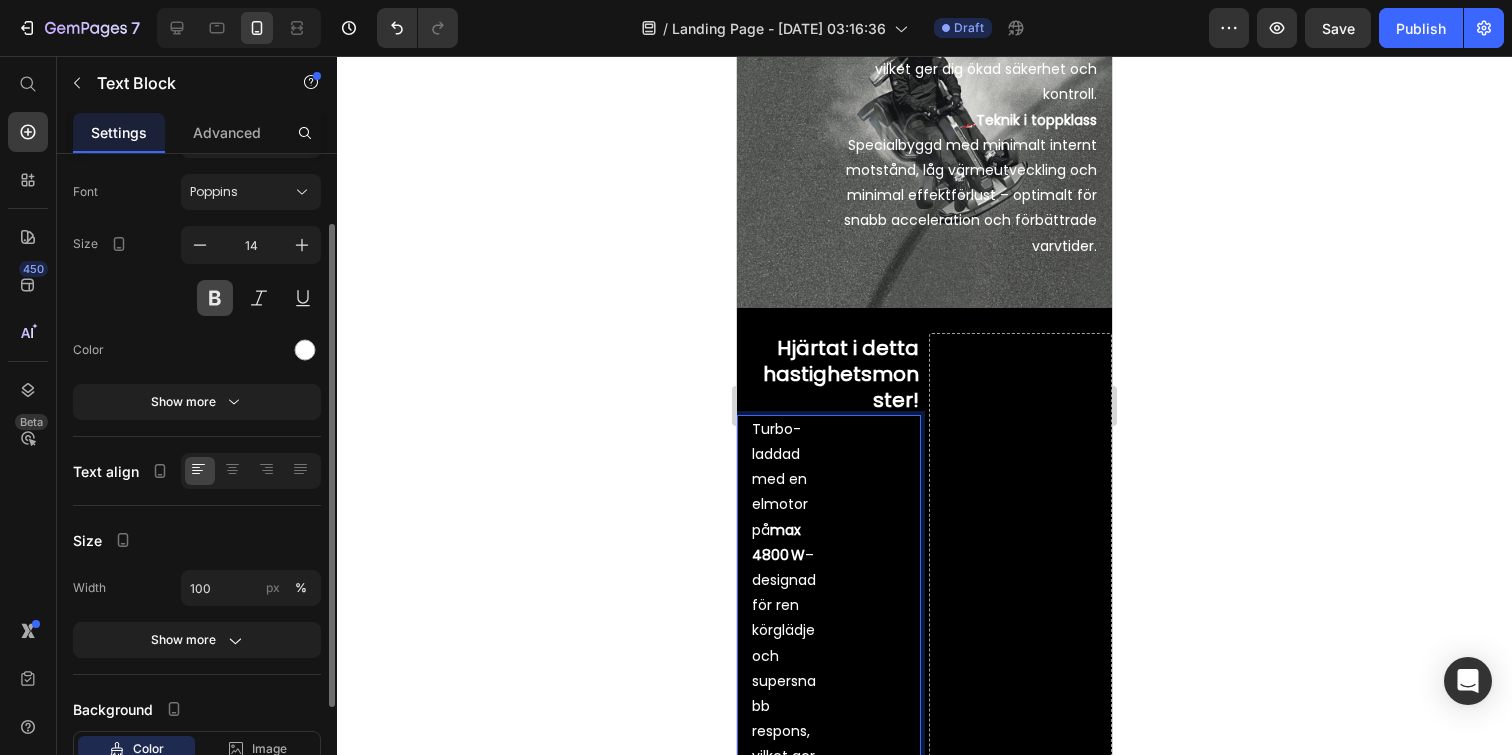scroll, scrollTop: 237, scrollLeft: 0, axis: vertical 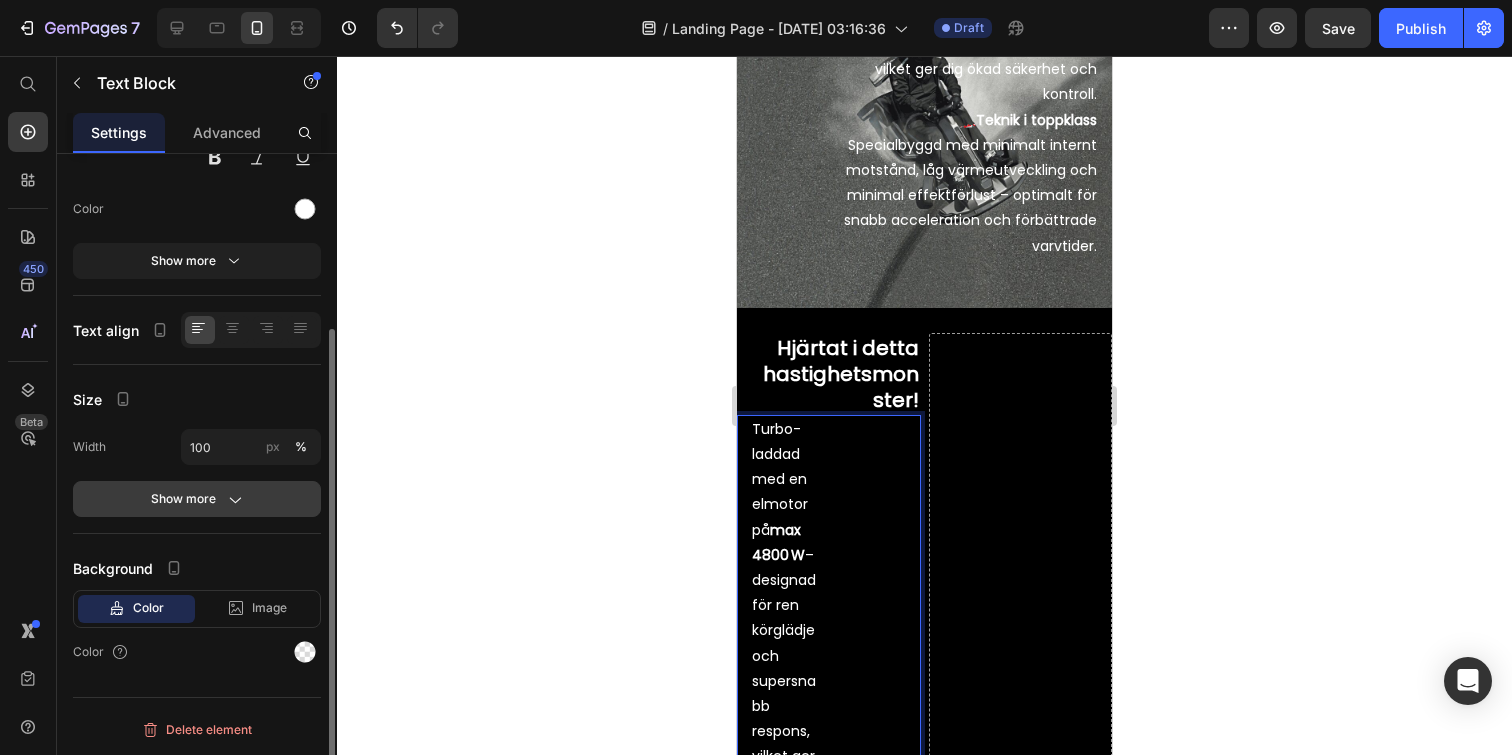 click on "Show more" 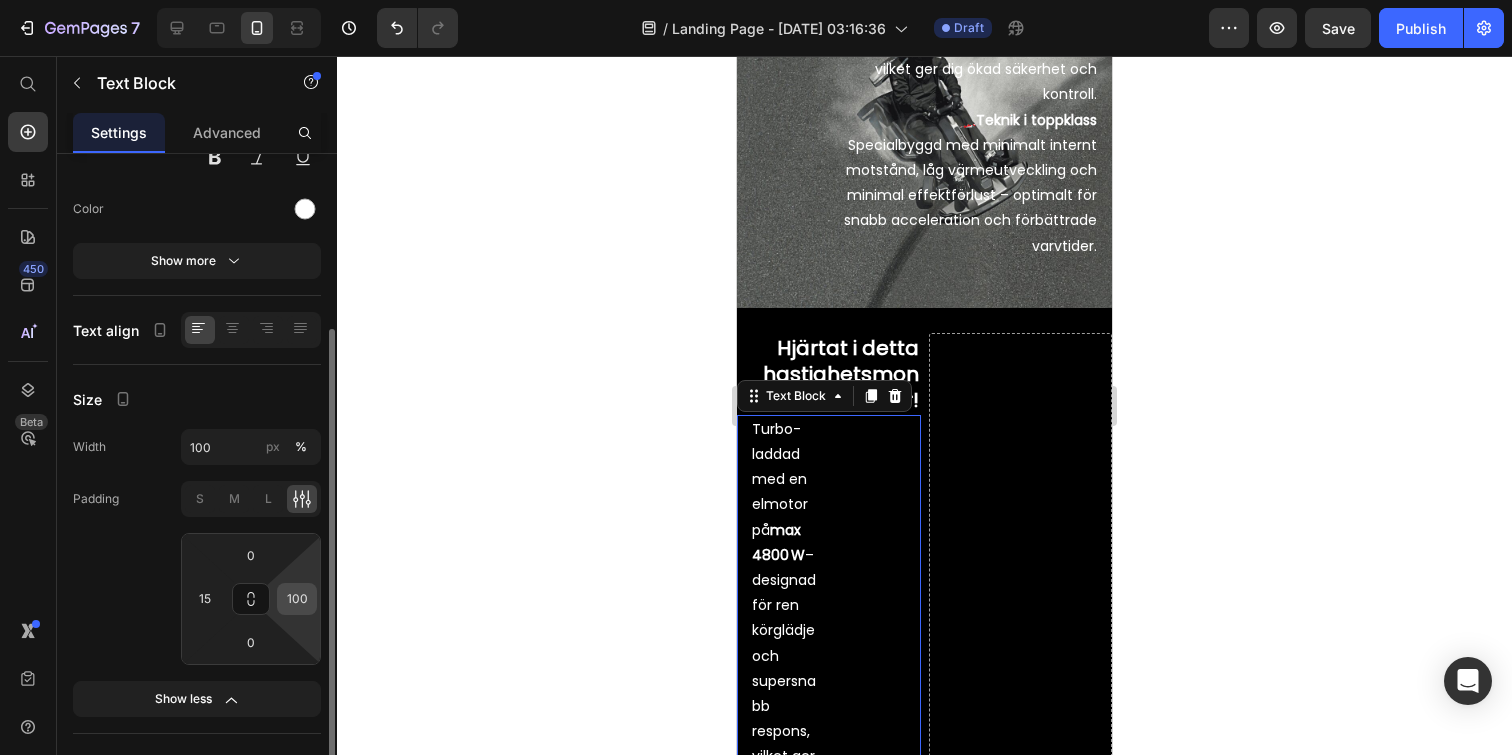 click on "100" at bounding box center (297, 599) 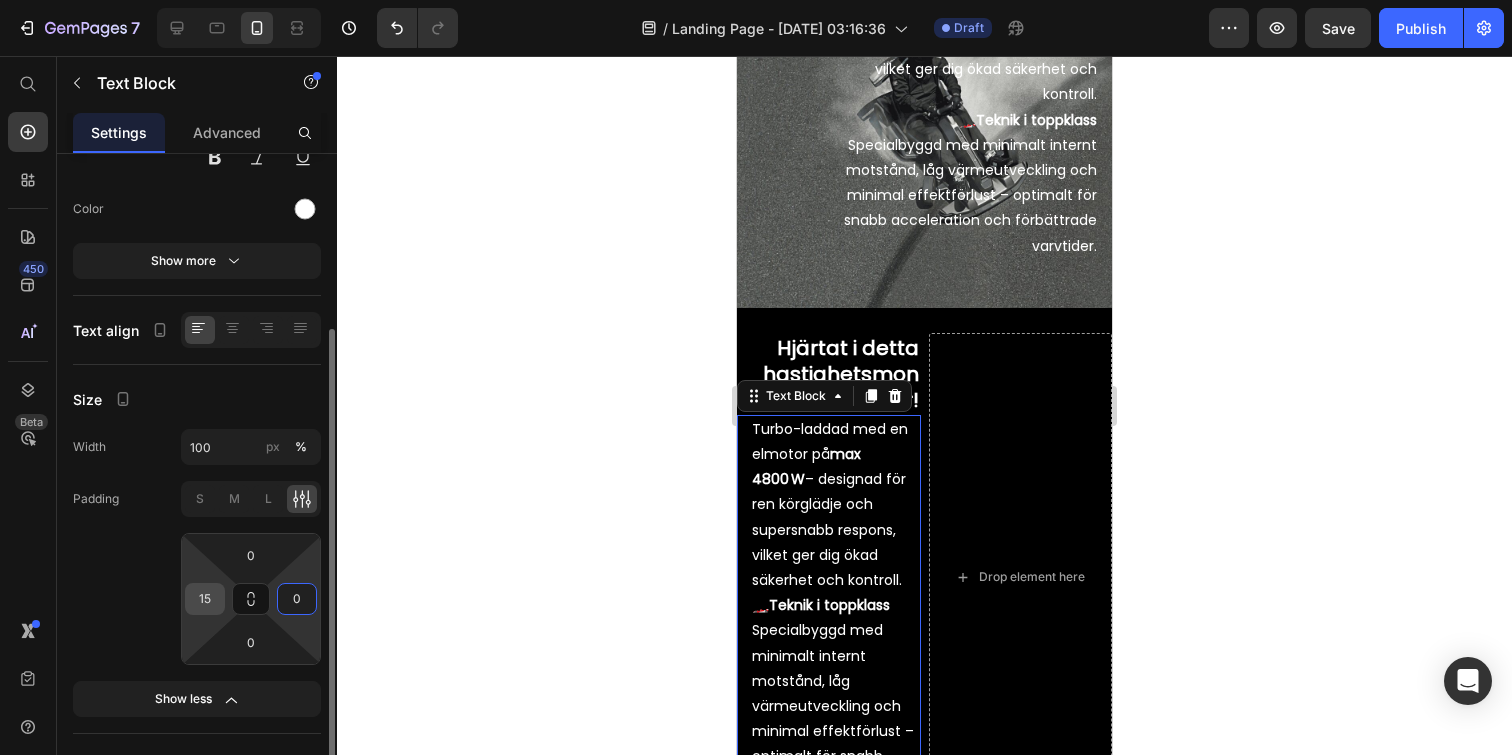 type on "0" 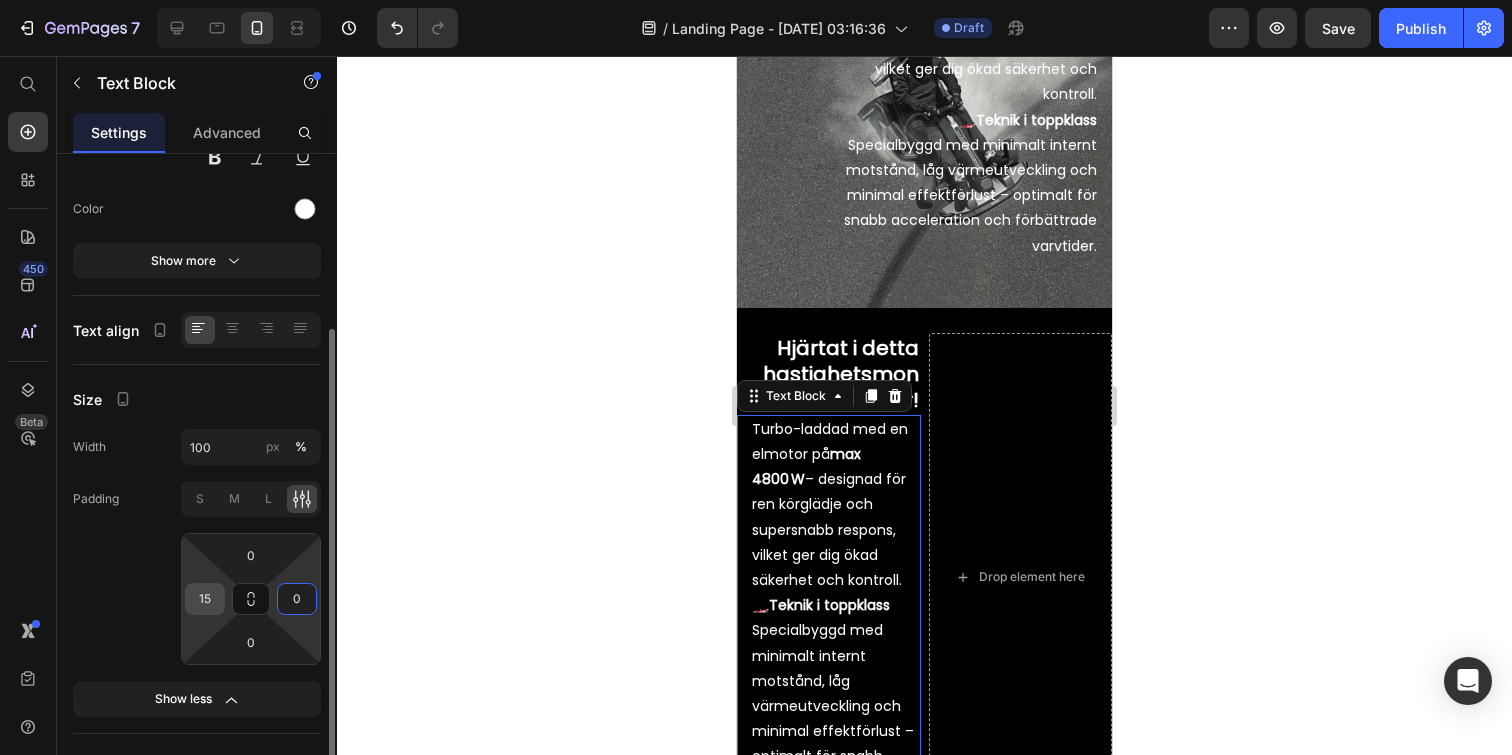 click on "15" at bounding box center [205, 599] 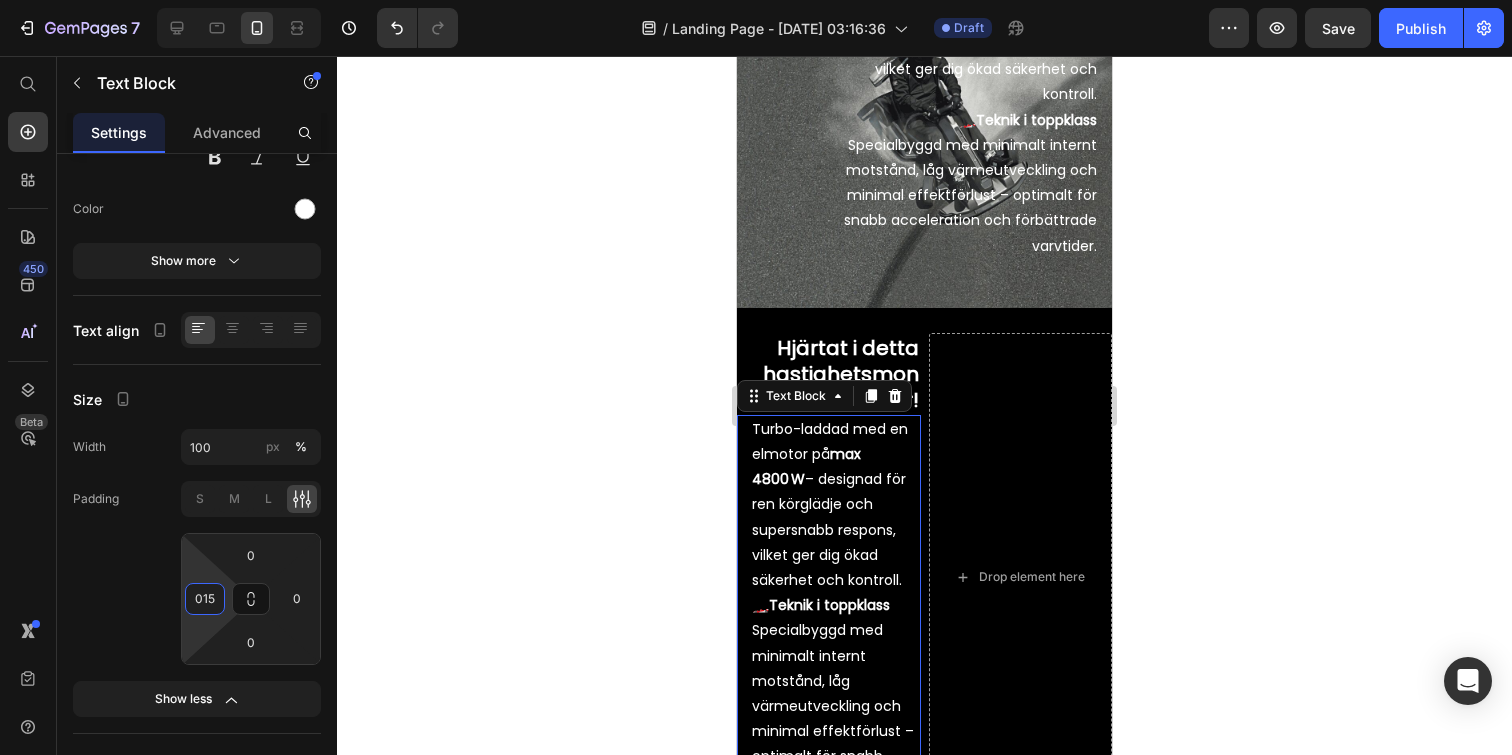 type on "15" 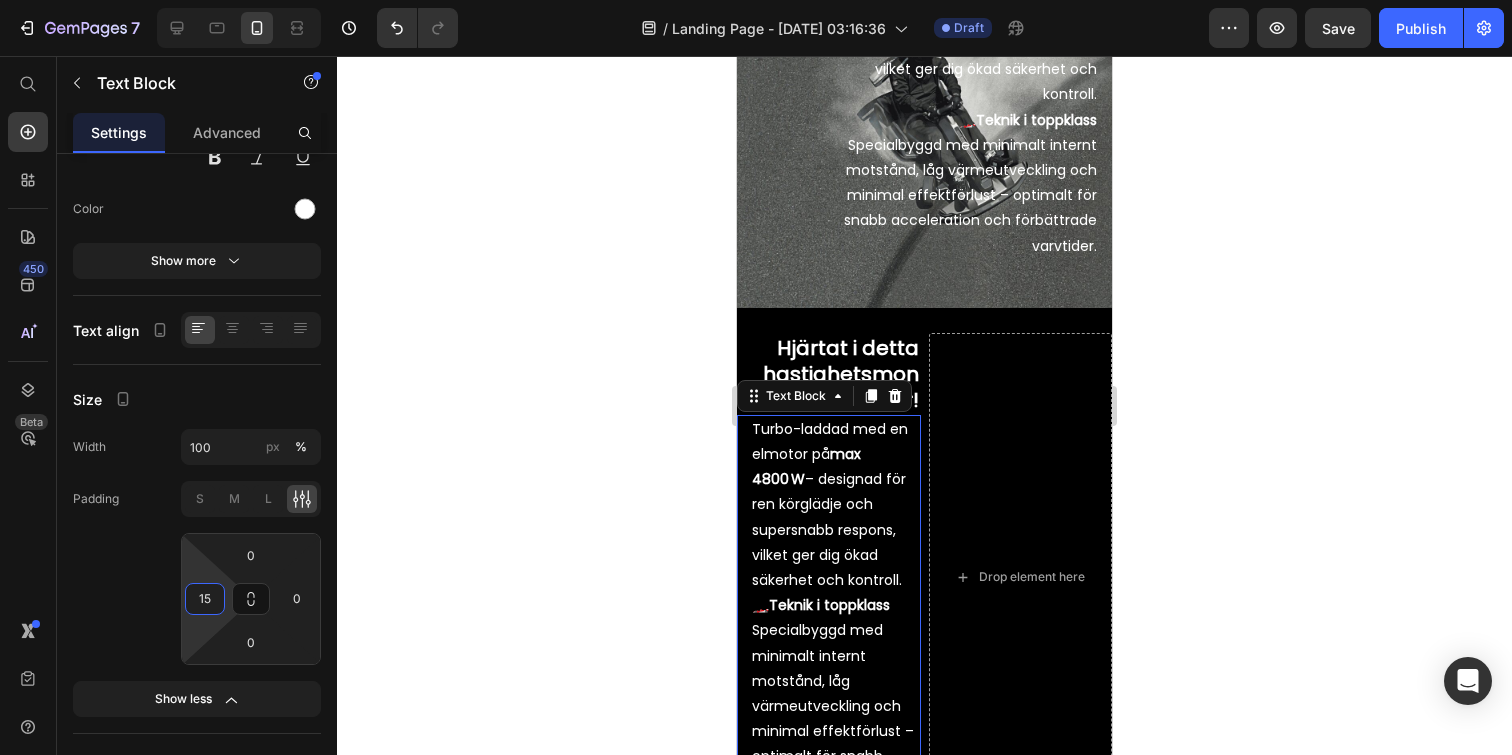 click 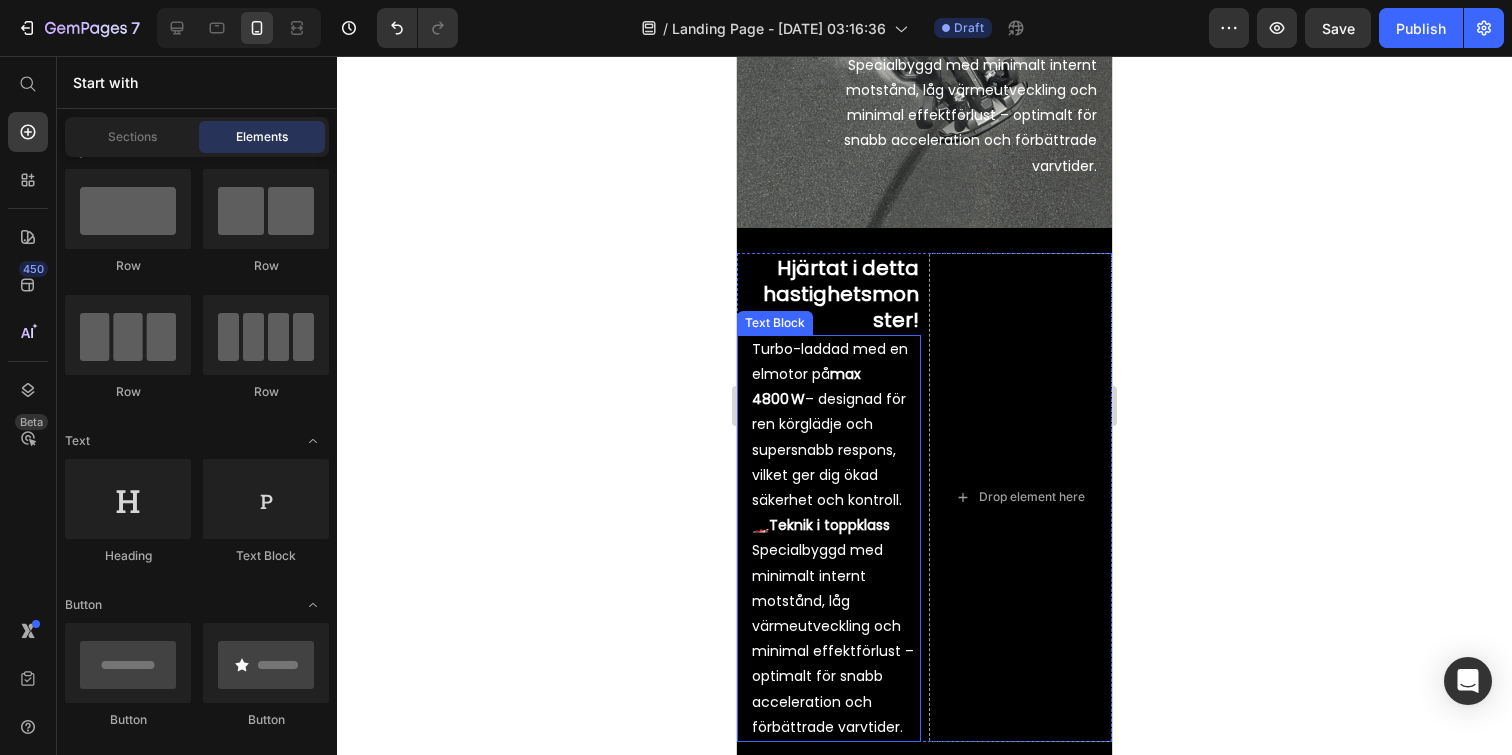 scroll, scrollTop: 1429, scrollLeft: 0, axis: vertical 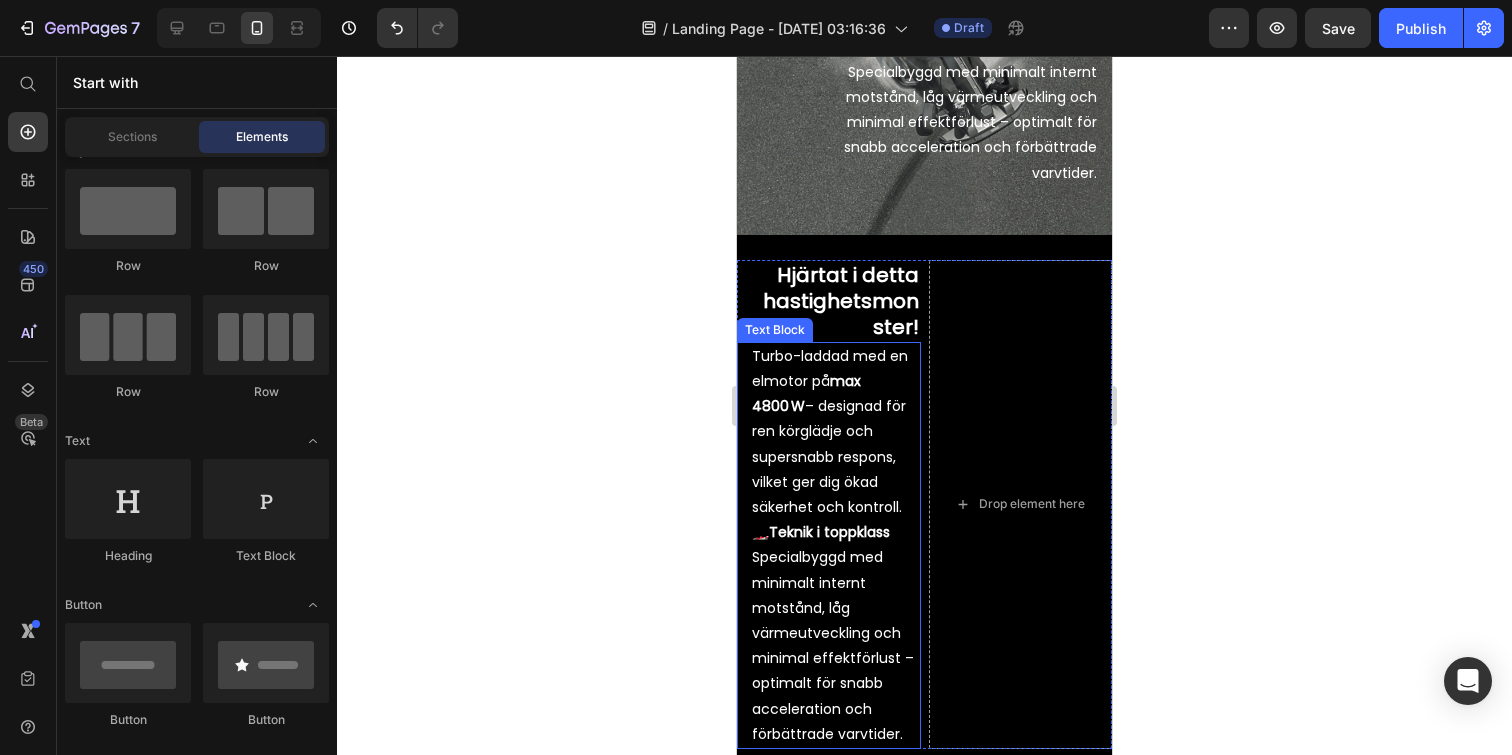 click on "Turbo-laddad med en elmotor på  max 4800 W  – designad för ren körglädje och supersnabb respons, vilket ger dig ökad säkerhet och kontroll." at bounding box center (836, 432) 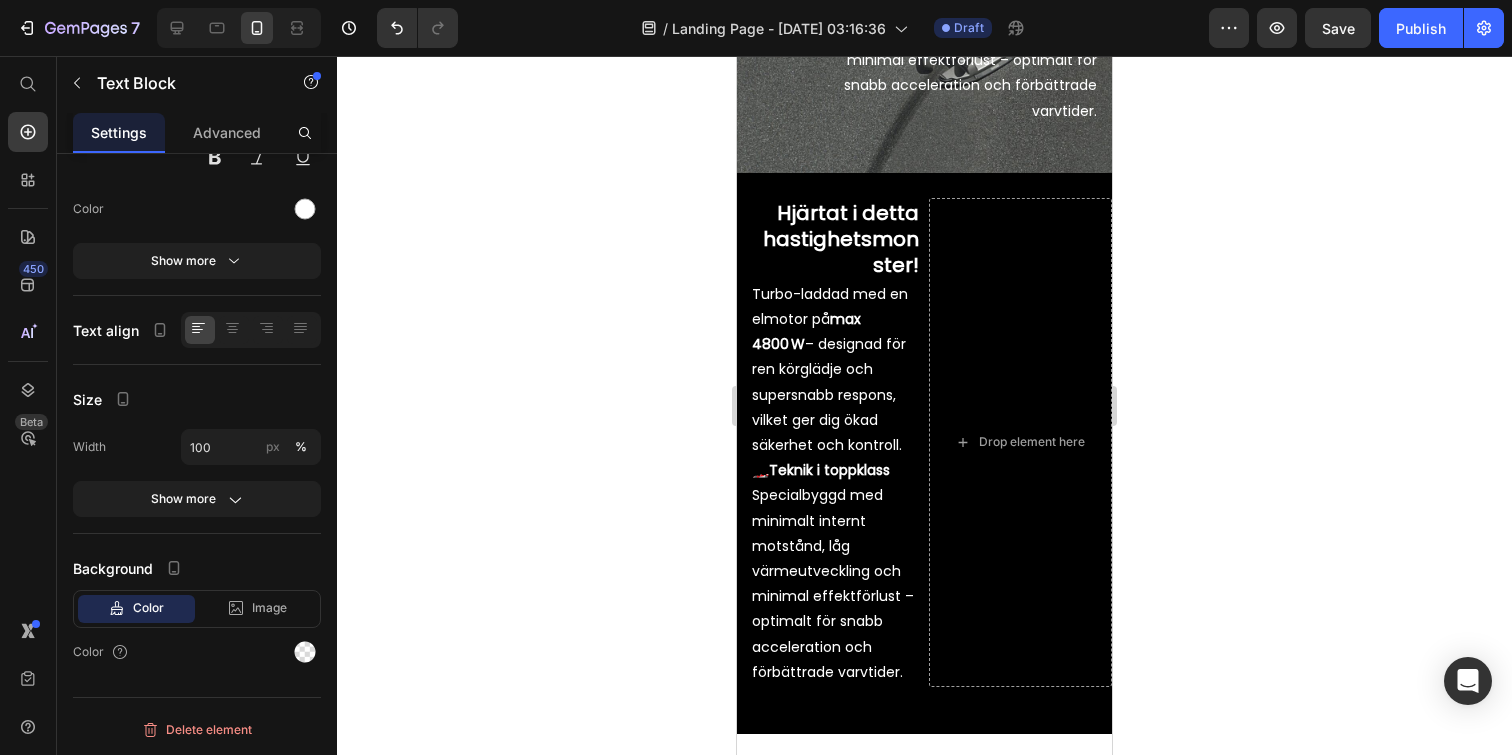 scroll, scrollTop: 1509, scrollLeft: 0, axis: vertical 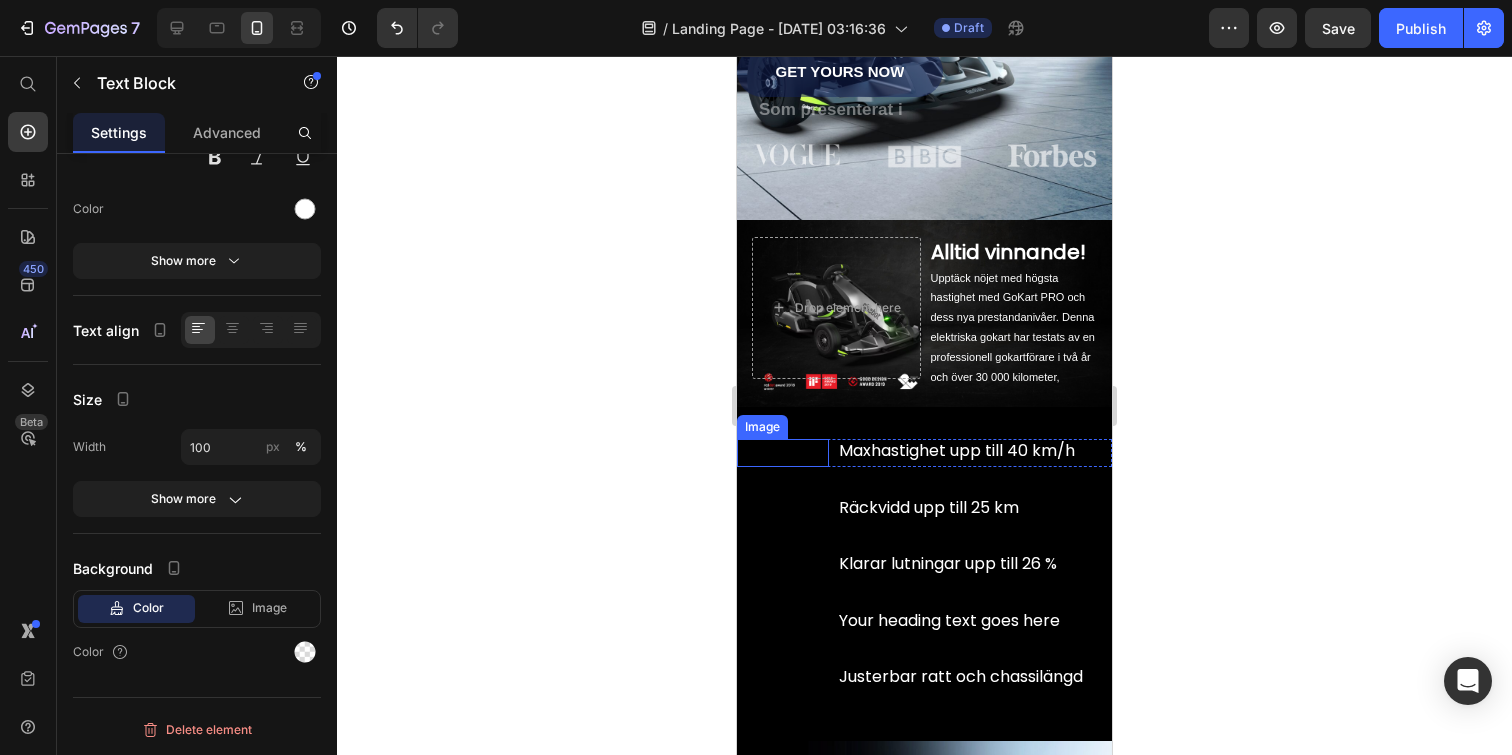 click at bounding box center (783, 453) 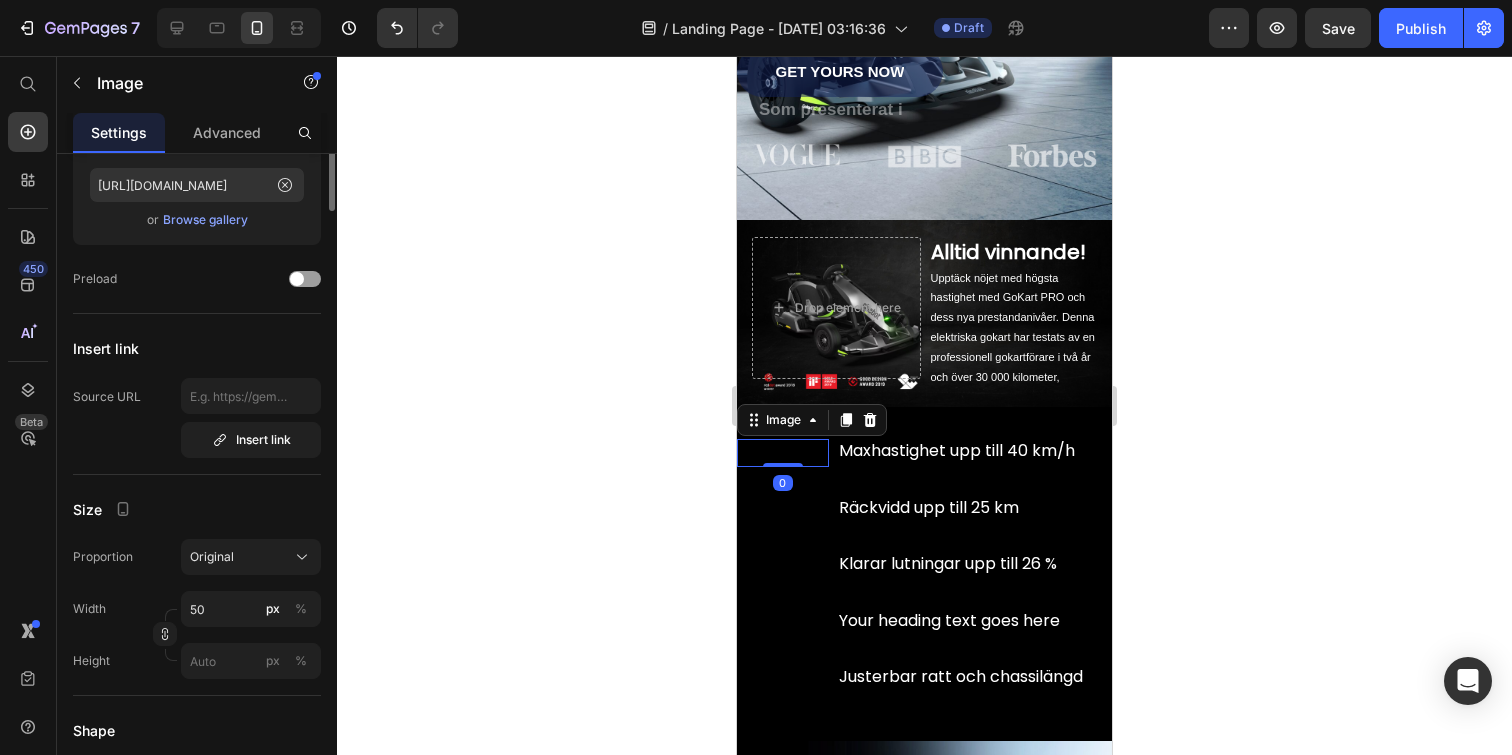 scroll, scrollTop: 0, scrollLeft: 0, axis: both 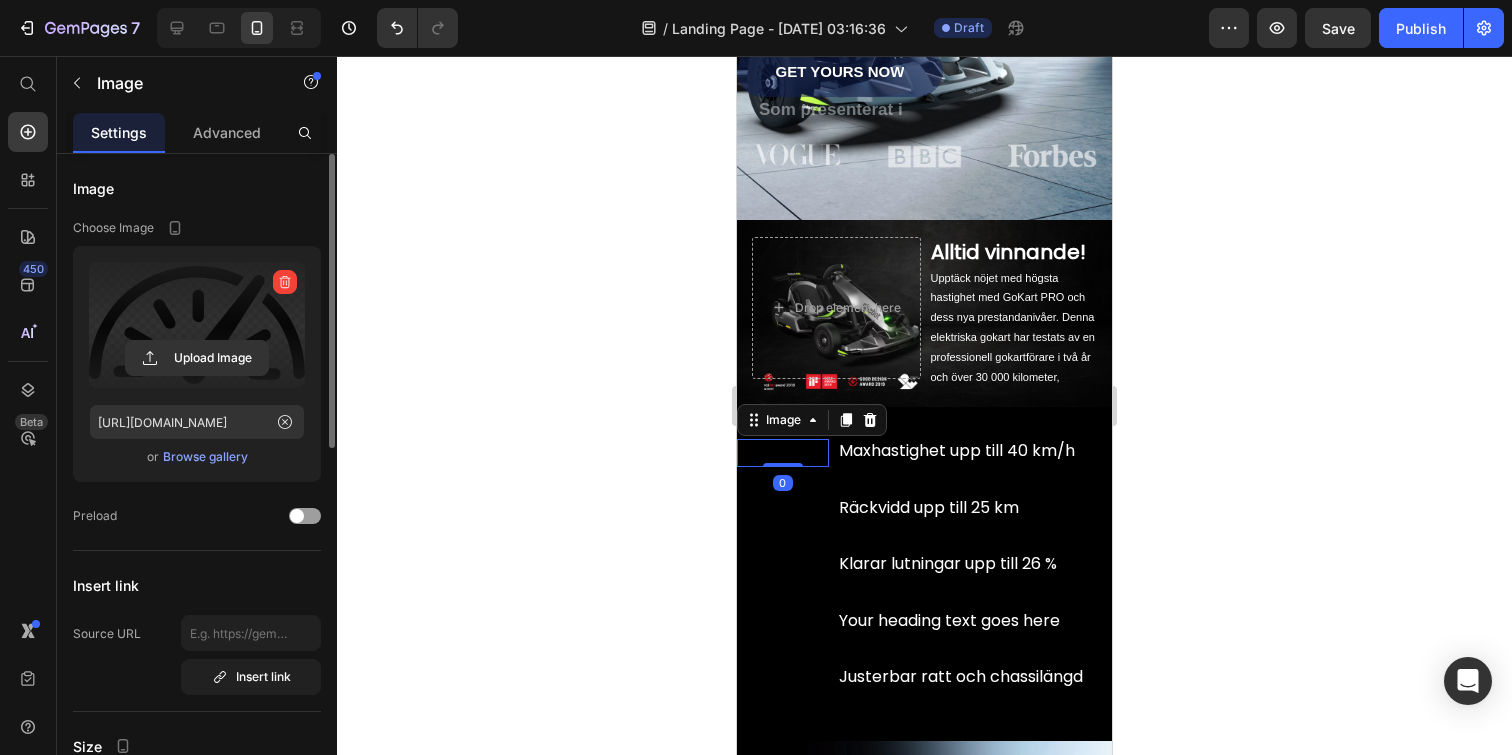 click at bounding box center [197, 325] 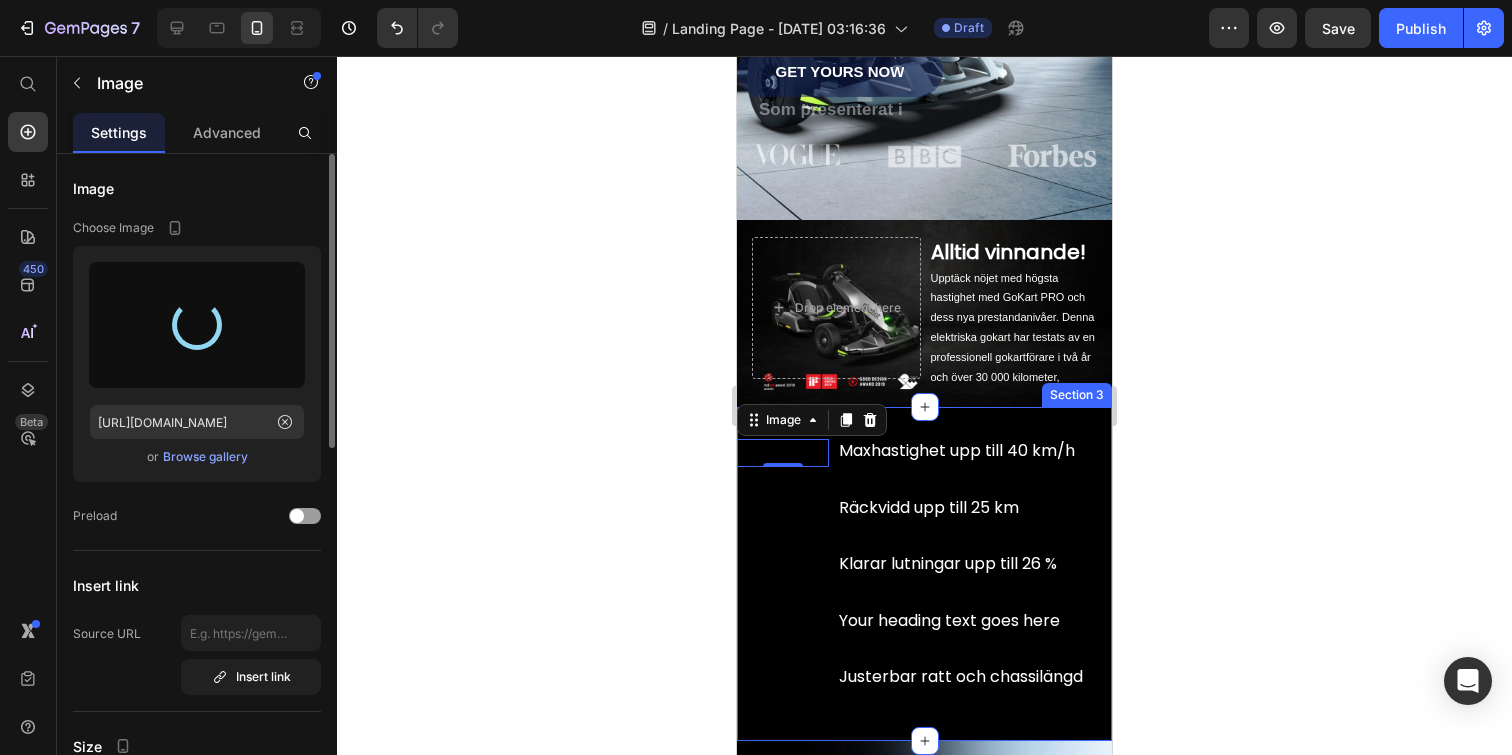 type on "https://cdn.shopify.com/s/files/1/0969/4897/8013/files/gempages_577007627351884326-6f1d604b-6d42-4571-a0b9-77b131c7b3b0.png" 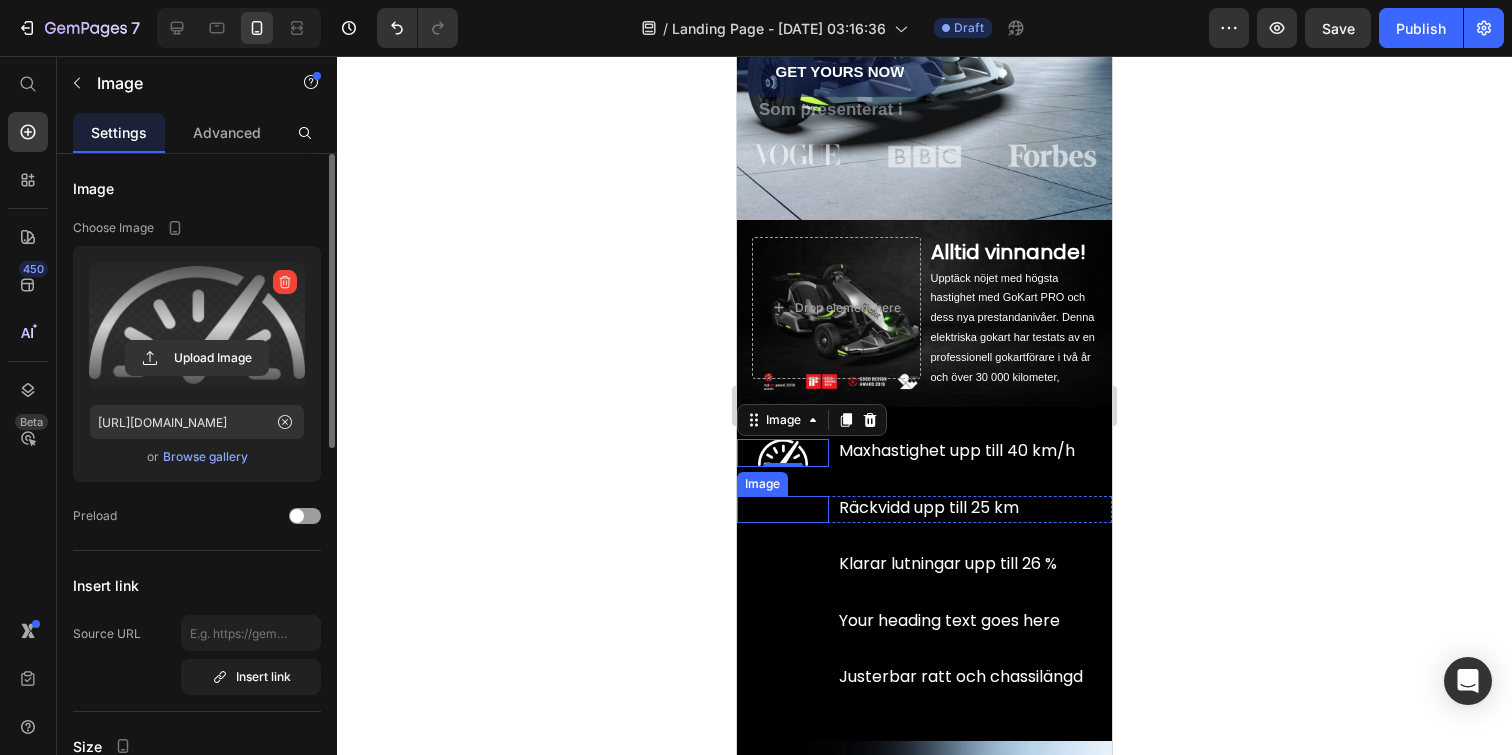 click at bounding box center (783, 510) 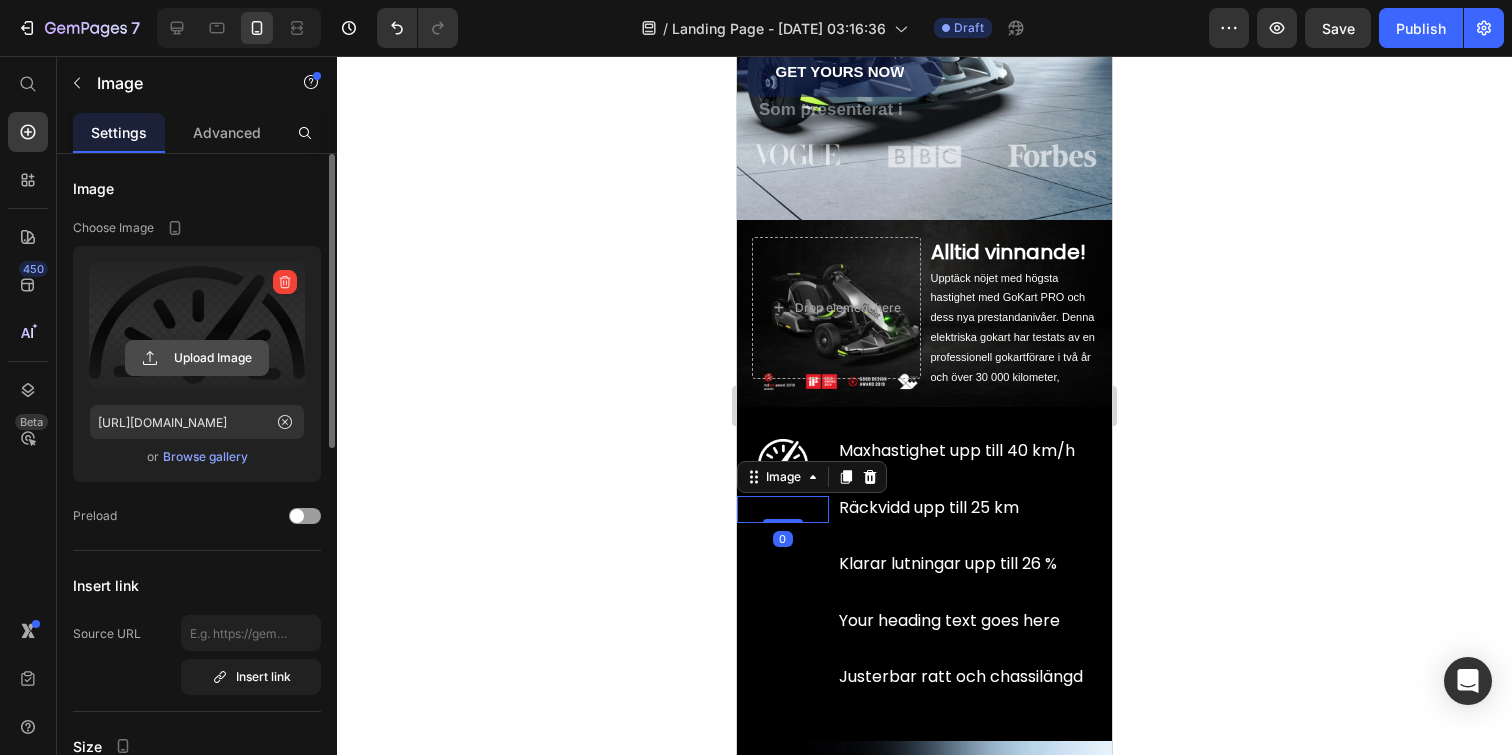 click 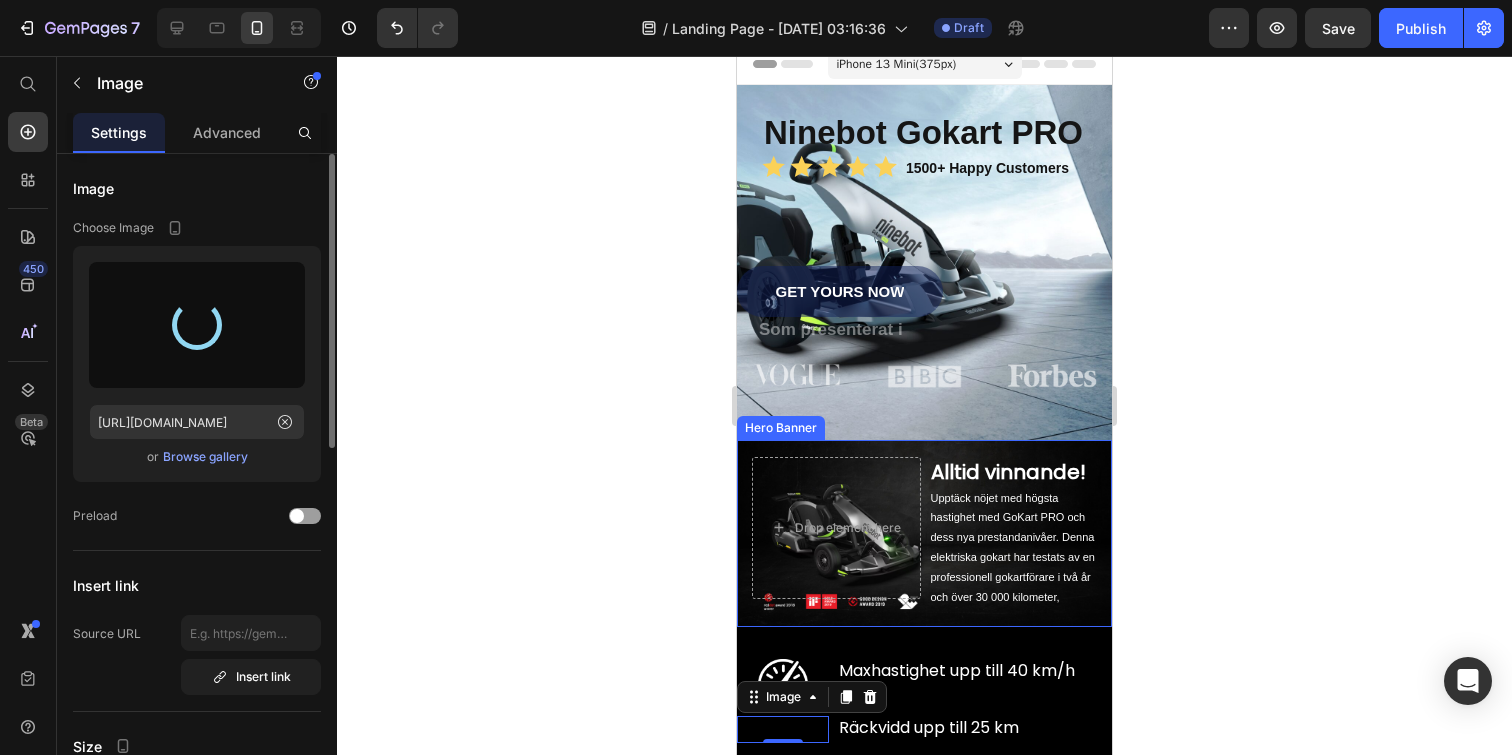 scroll, scrollTop: 0, scrollLeft: 0, axis: both 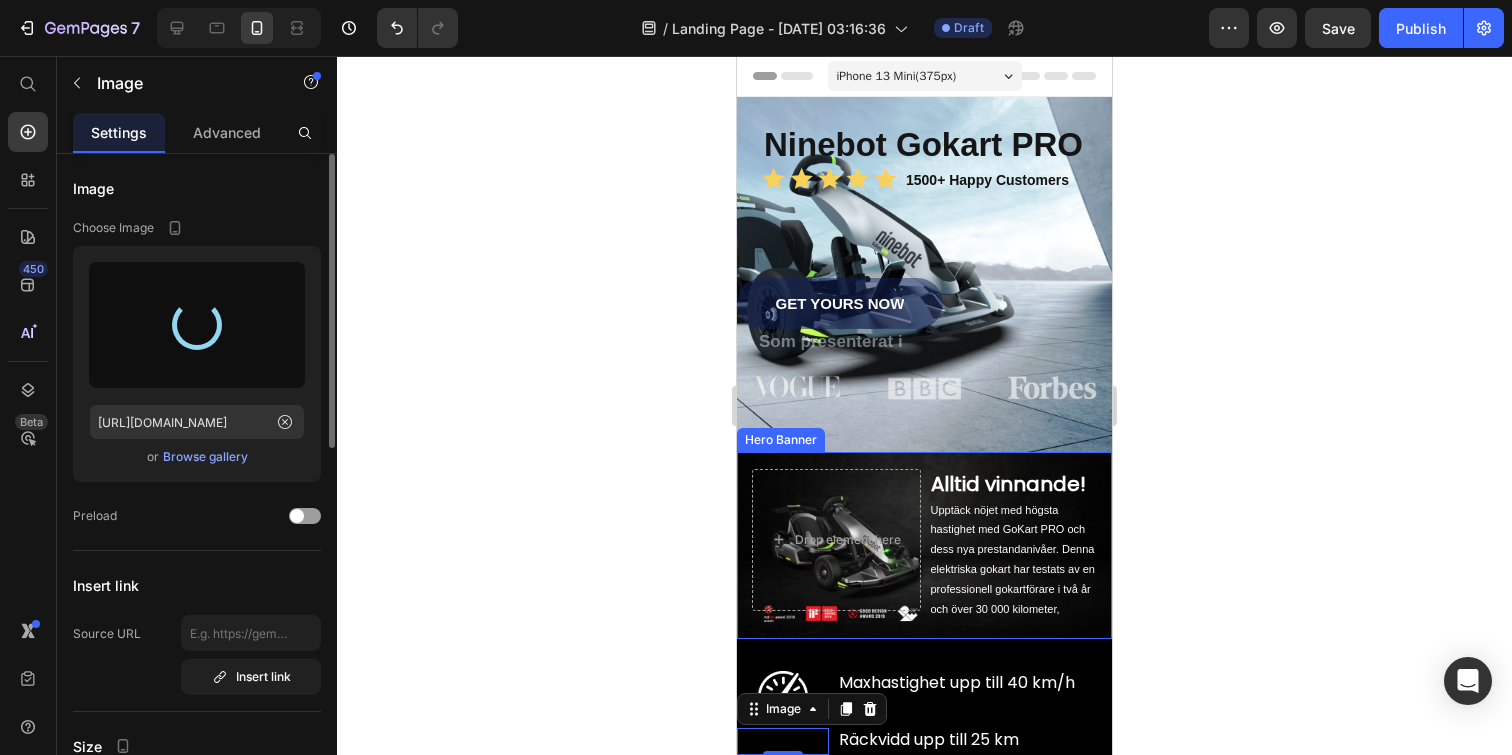 type on "https://cdn.shopify.com/s/files/1/0969/4897/8013/files/gempages_577007627351884326-141e8d59-a172-4134-a6ff-ba8b0aea640d.png" 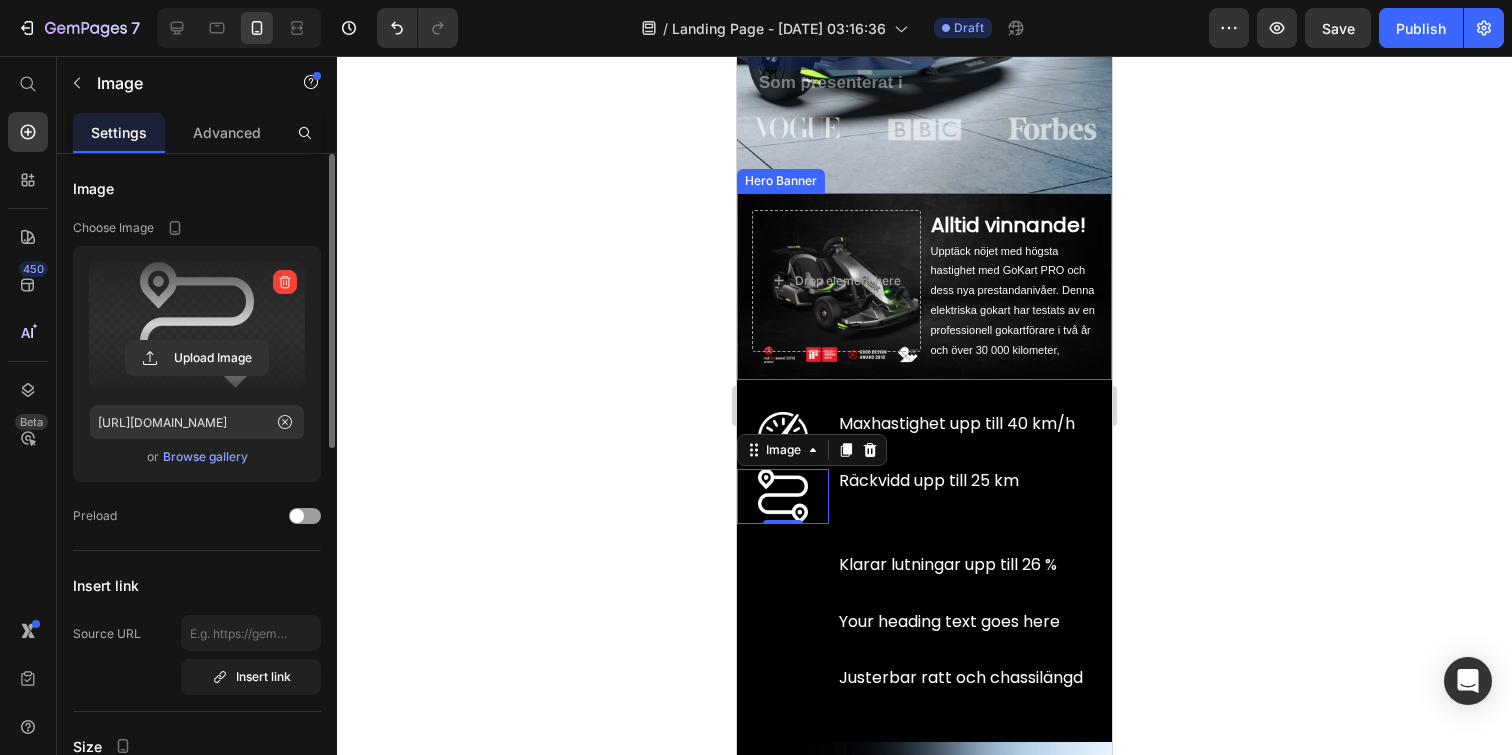 scroll, scrollTop: 286, scrollLeft: 0, axis: vertical 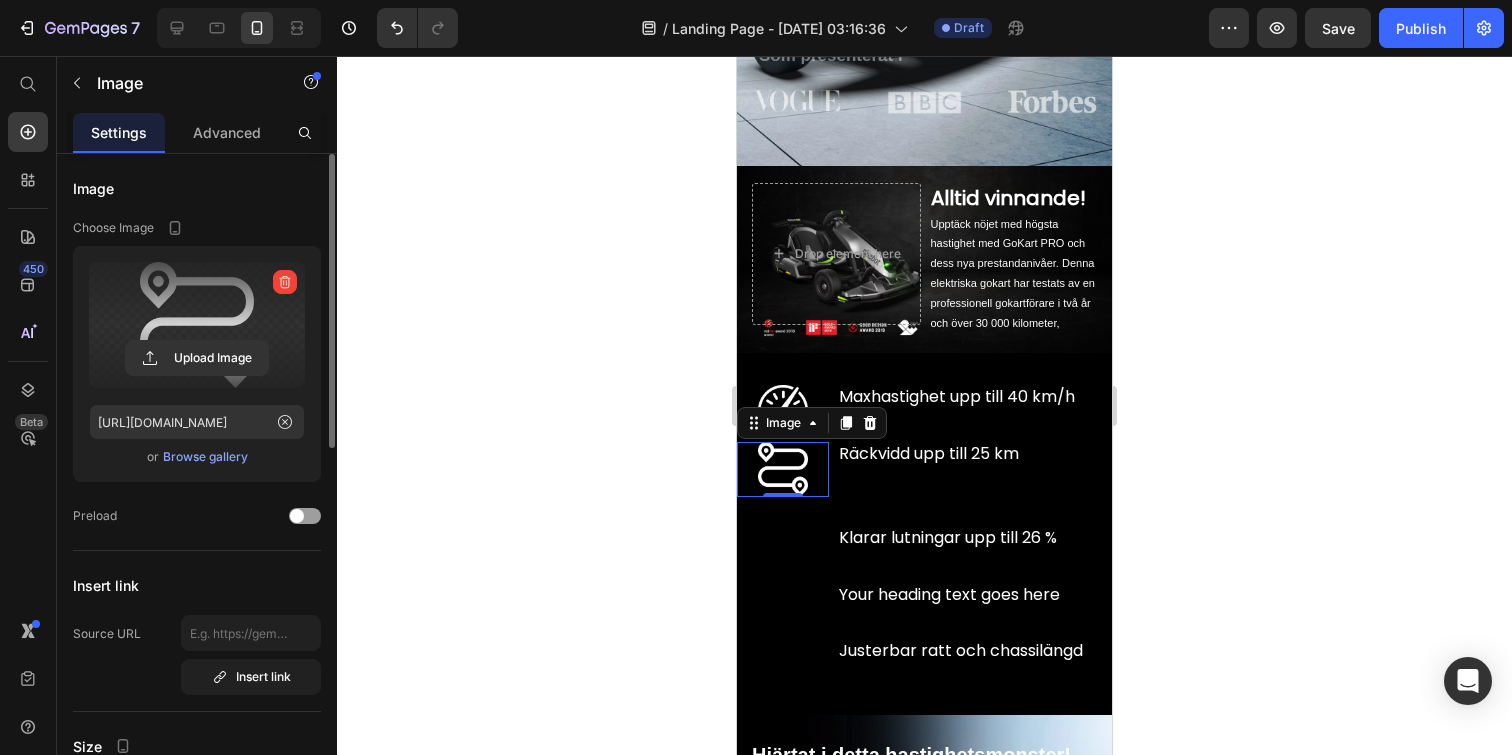 click 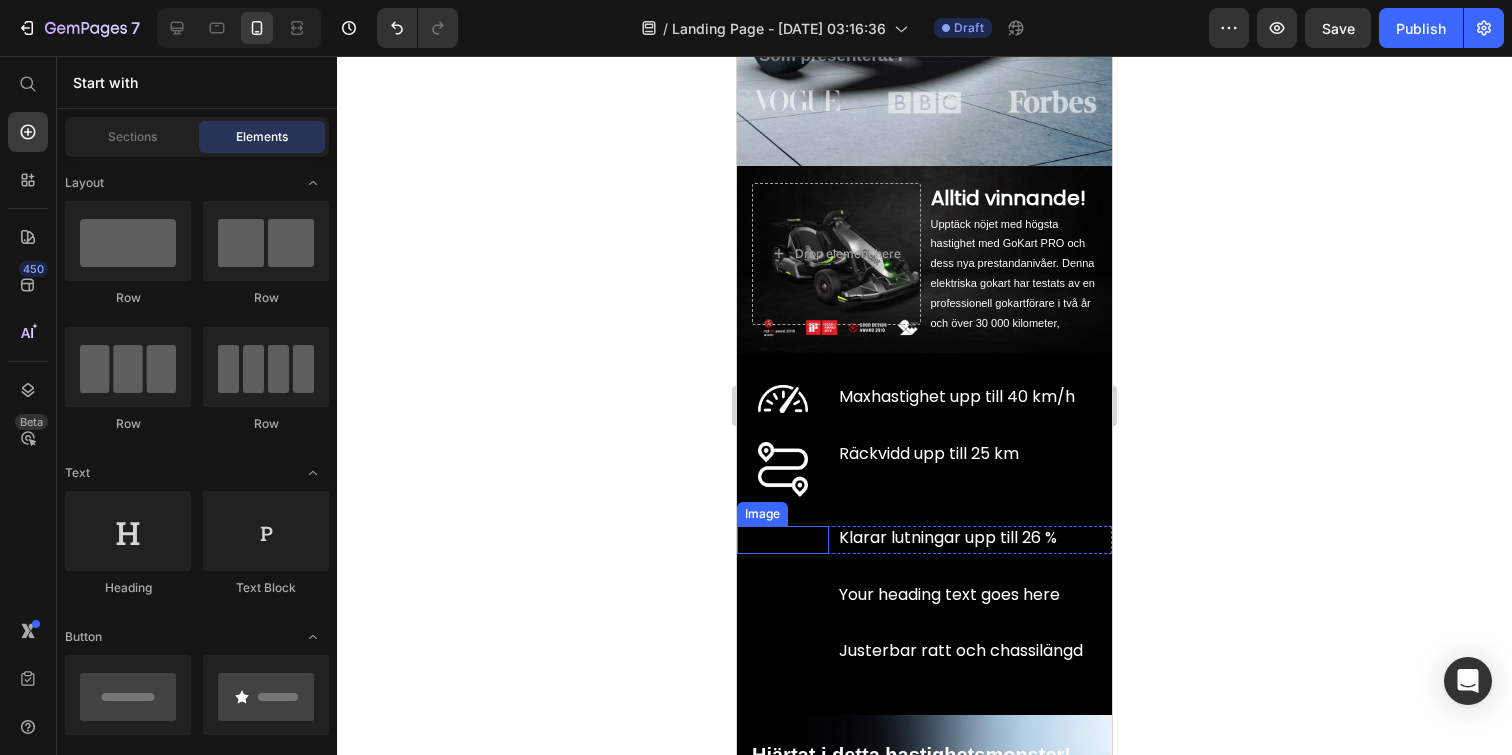 click at bounding box center [783, 540] 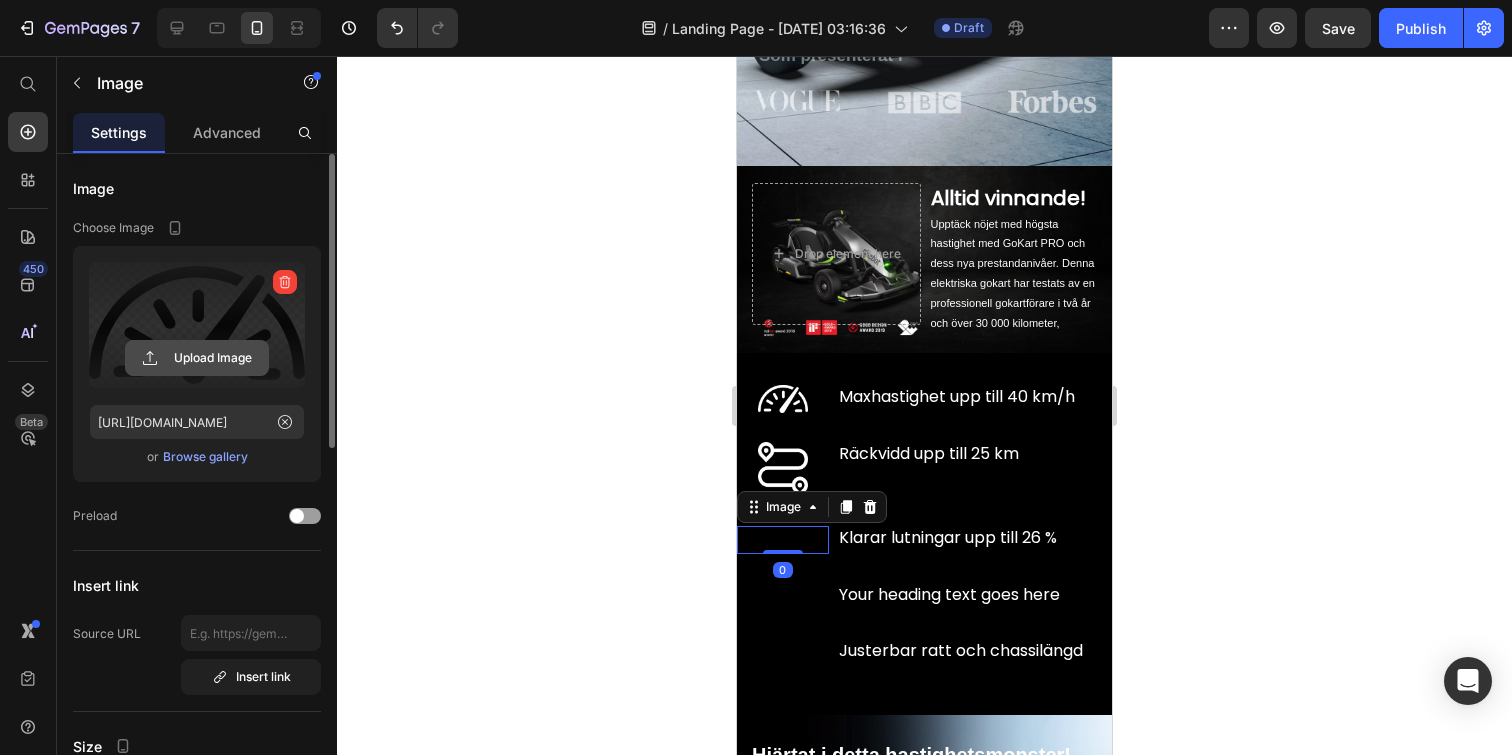 click 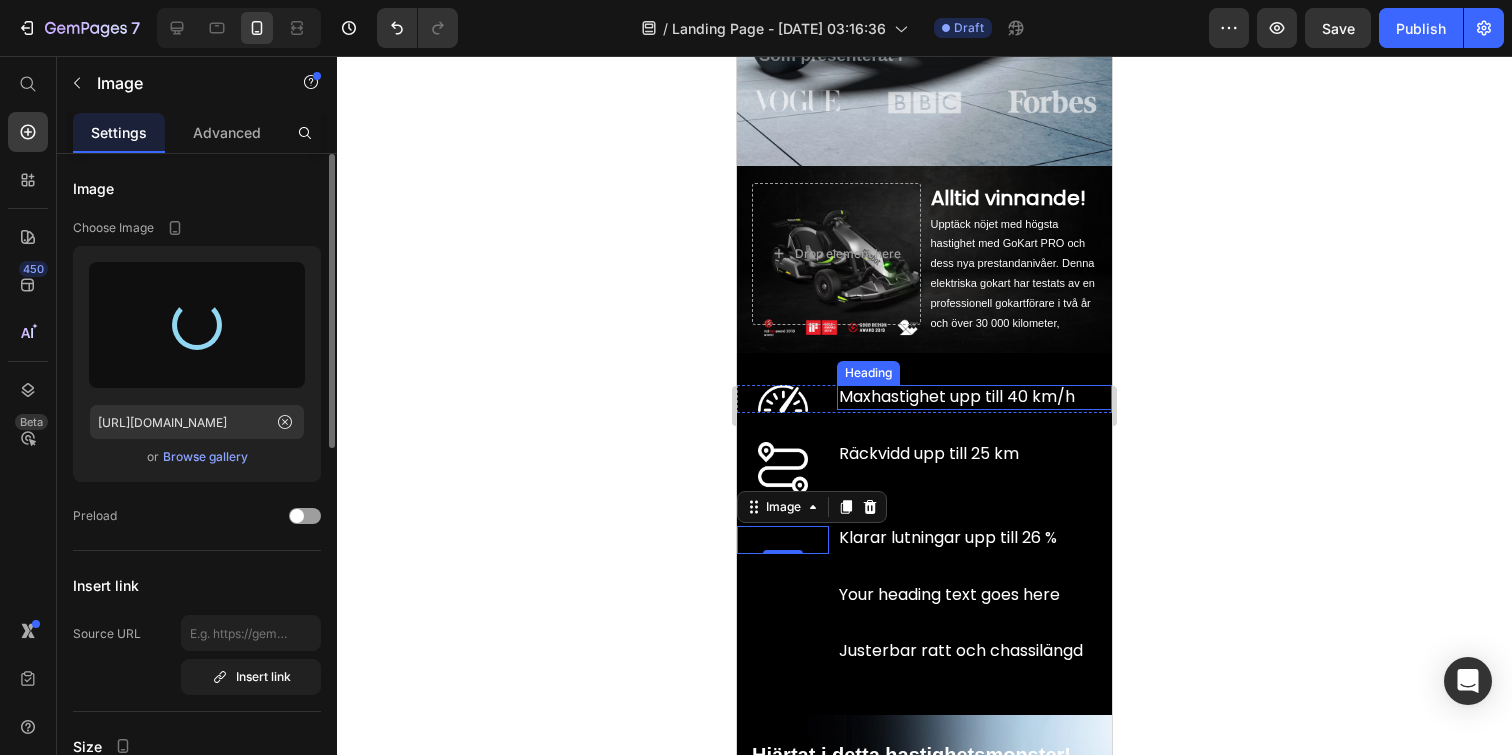 type on "https://cdn.shopify.com/s/files/1/0969/4897/8013/files/gempages_577007627351884326-4aac3078-e2e3-473c-aad3-45142adc7465.svg" 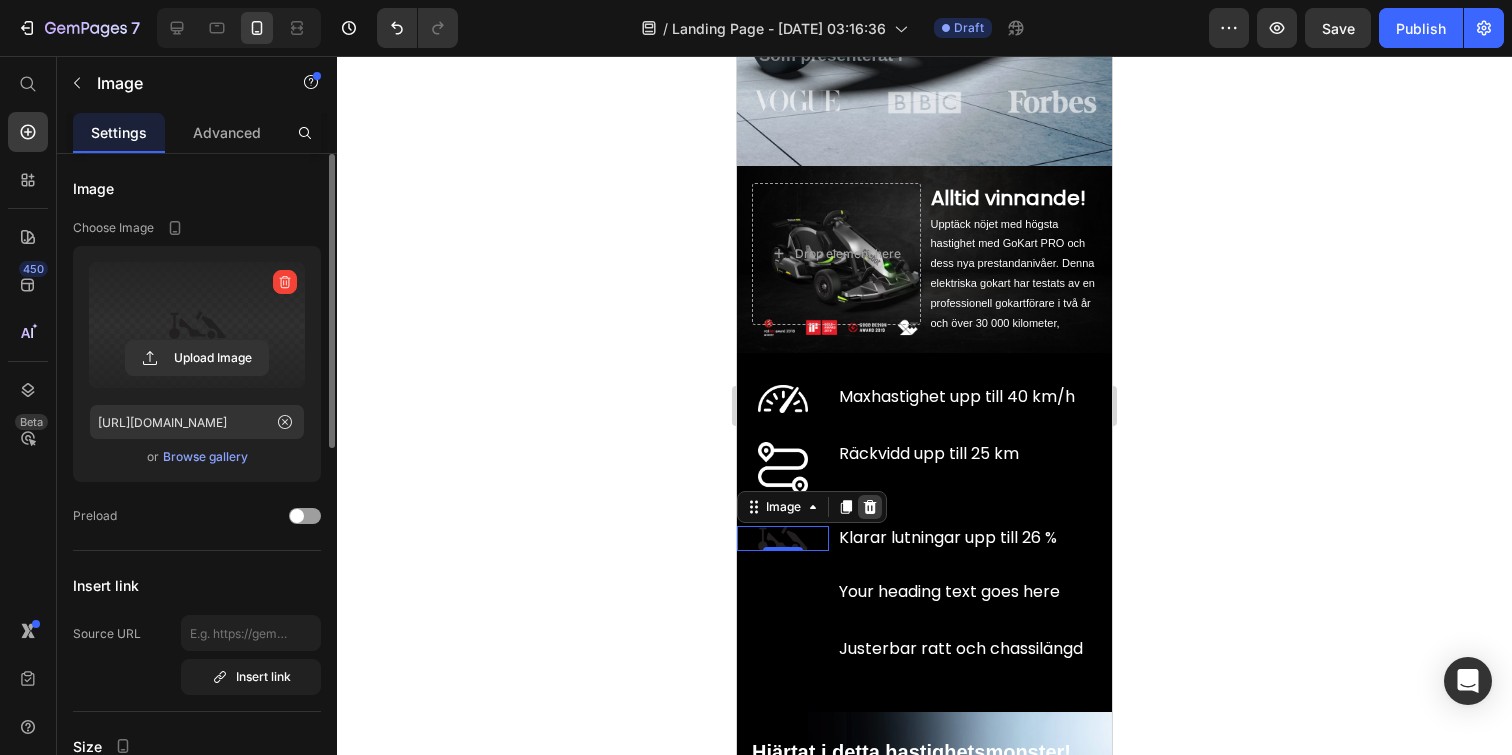 click 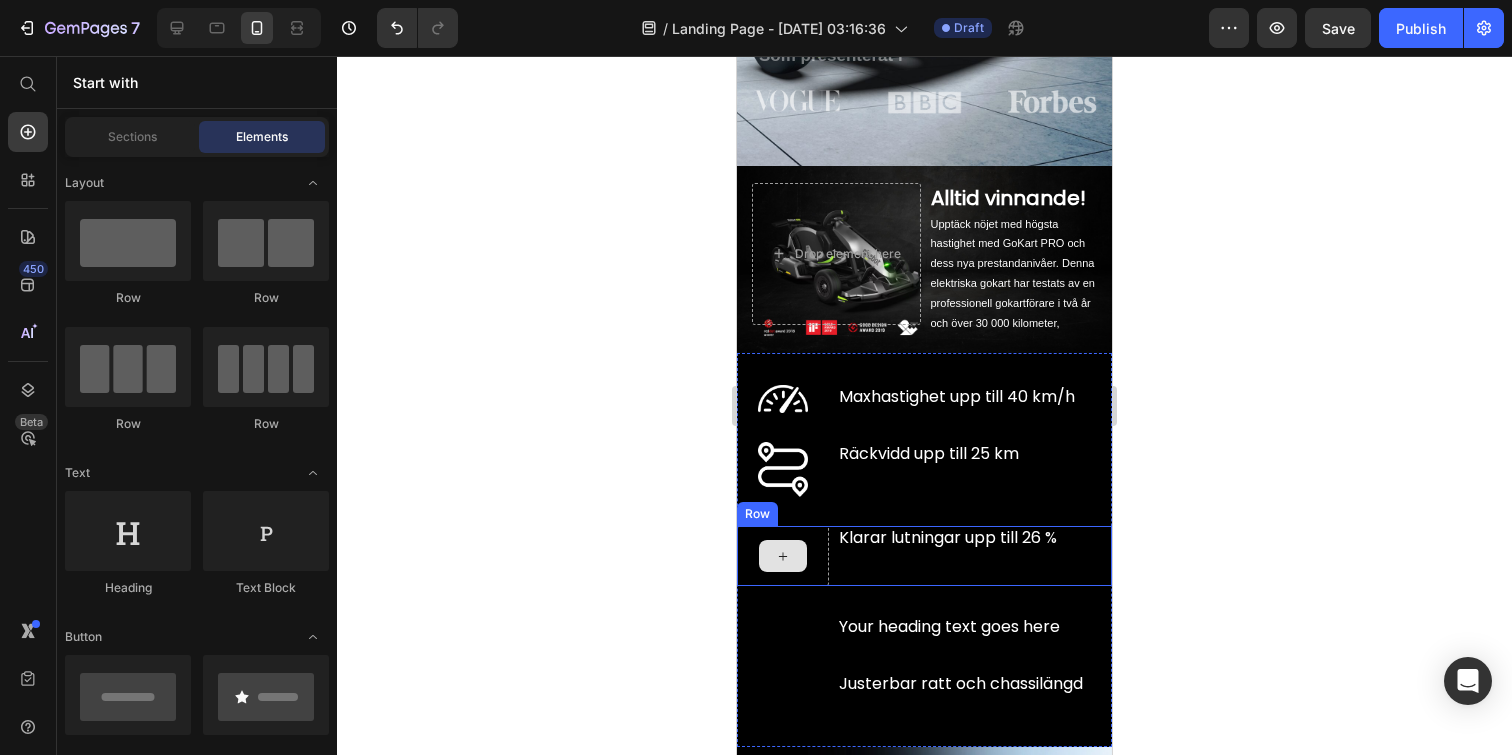 click at bounding box center (783, 556) 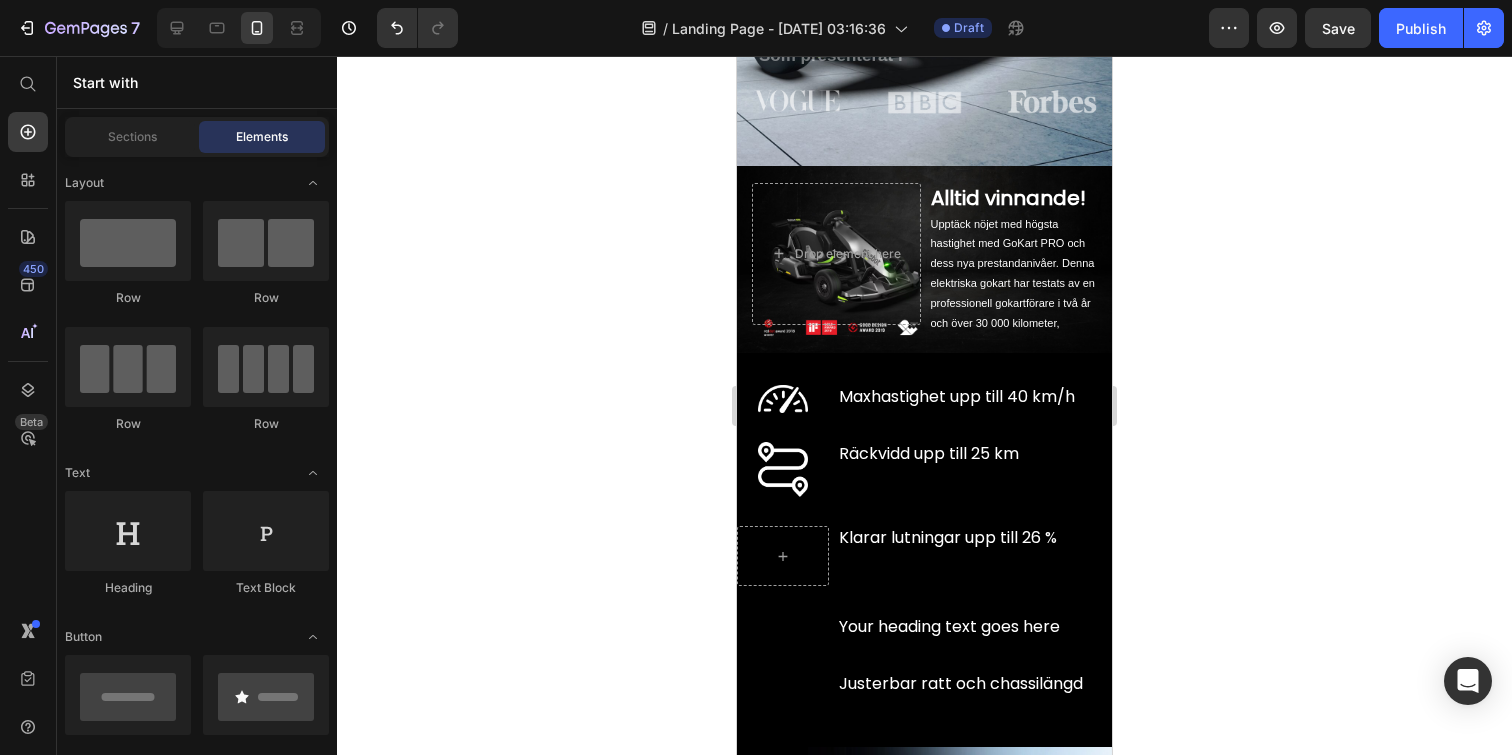 click at bounding box center [413, 28] 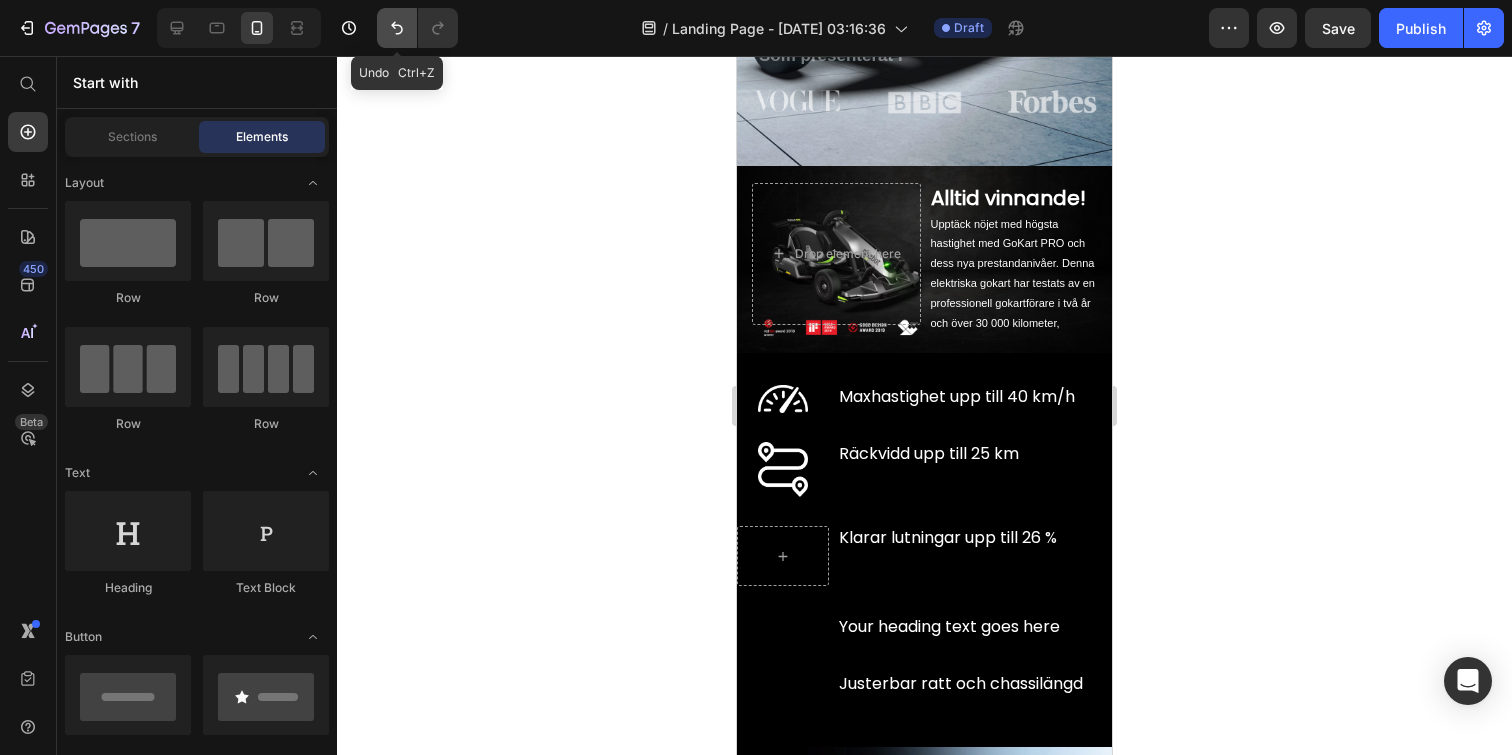 click 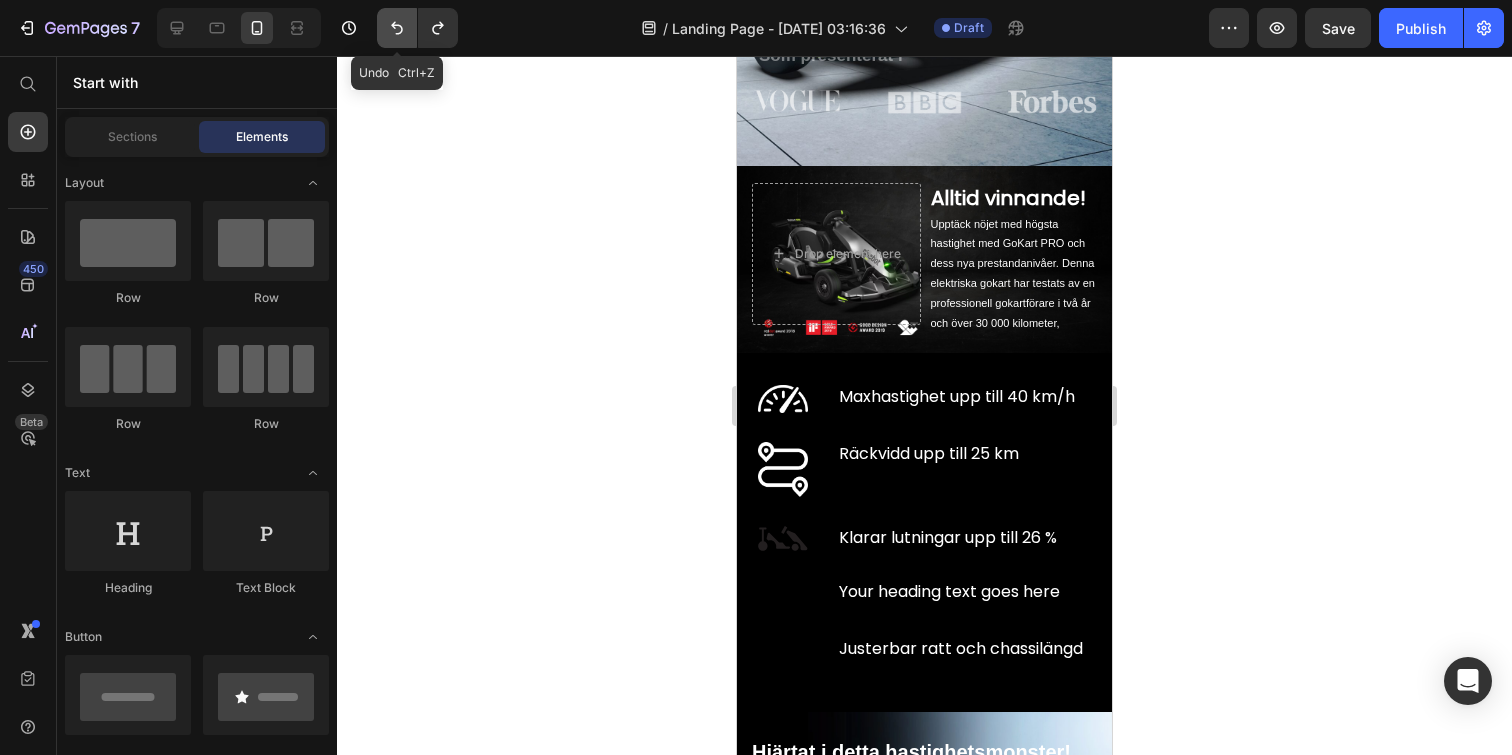click 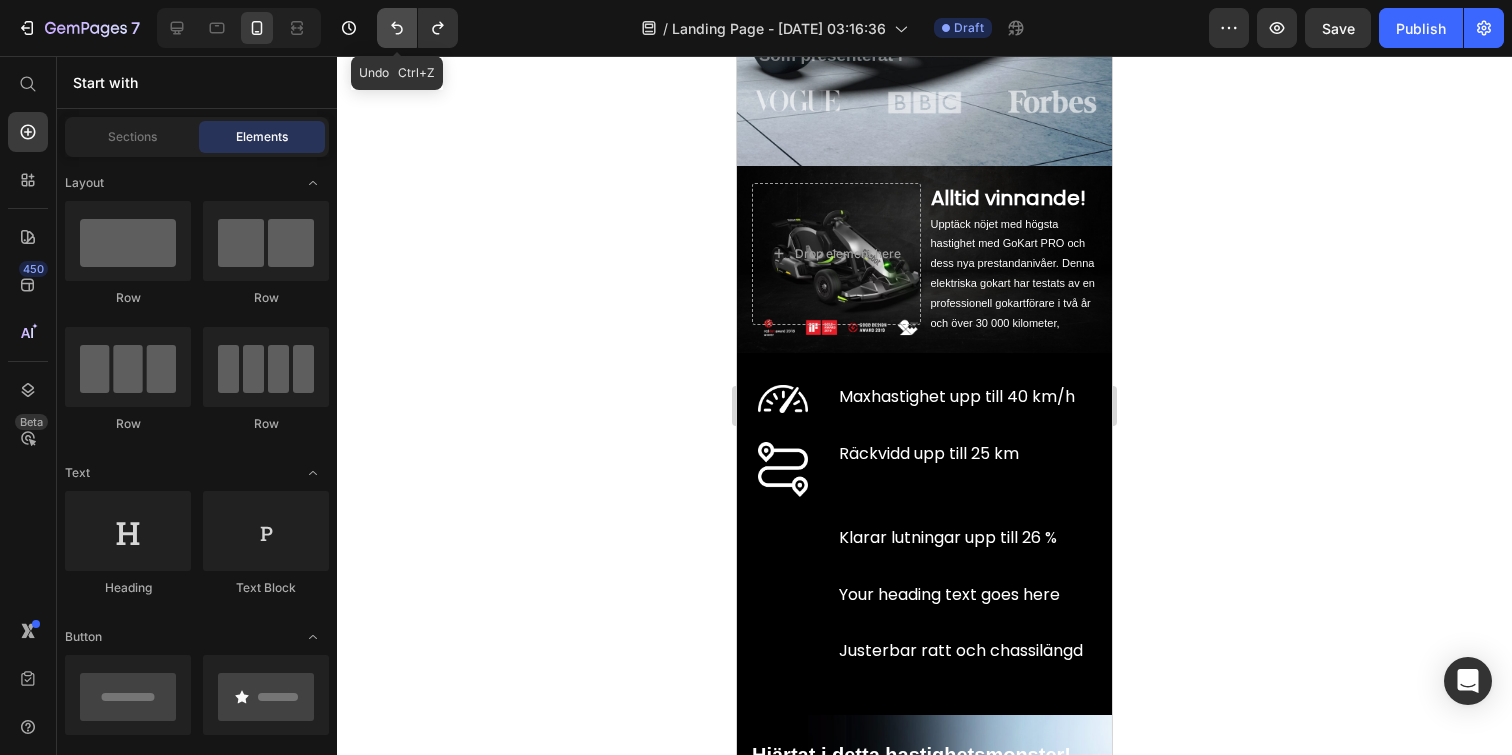 click 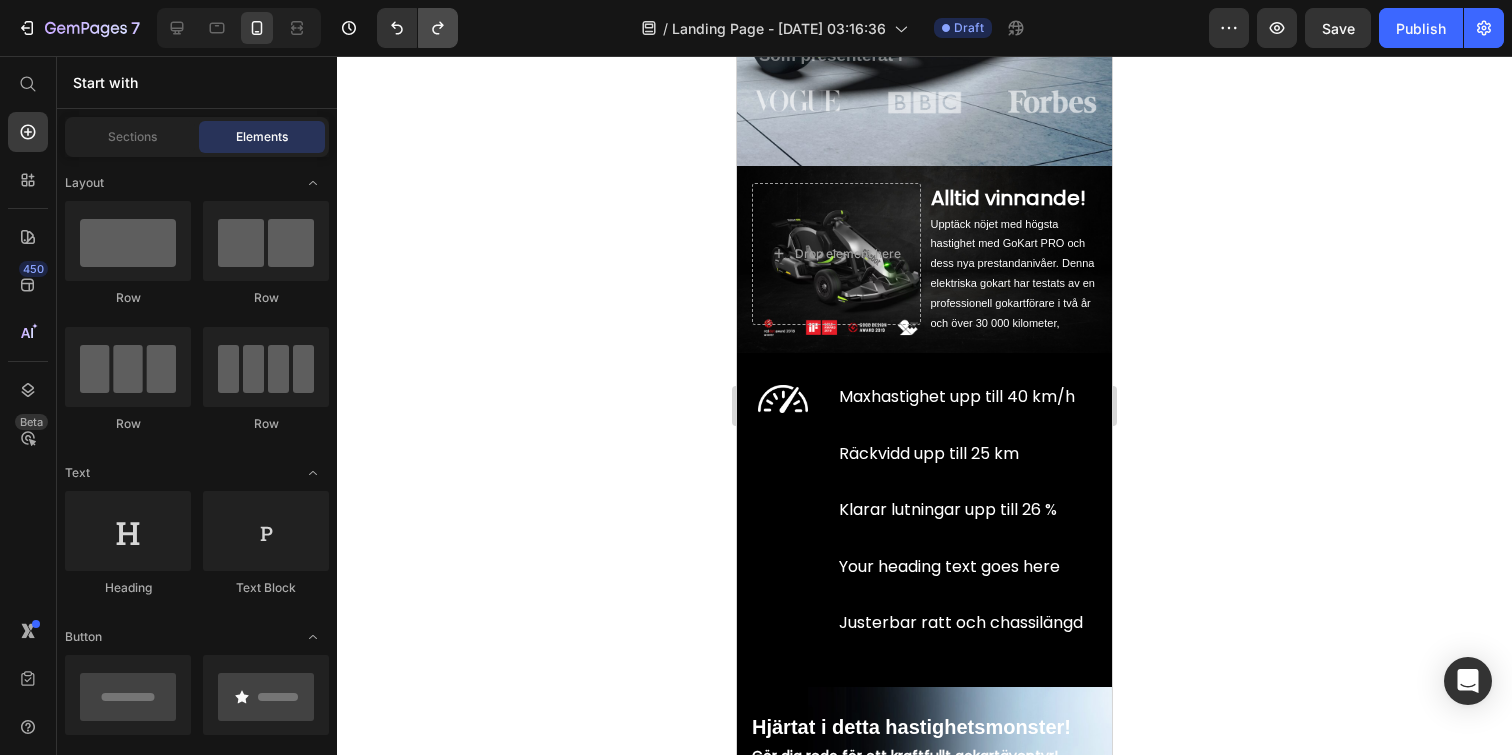 click 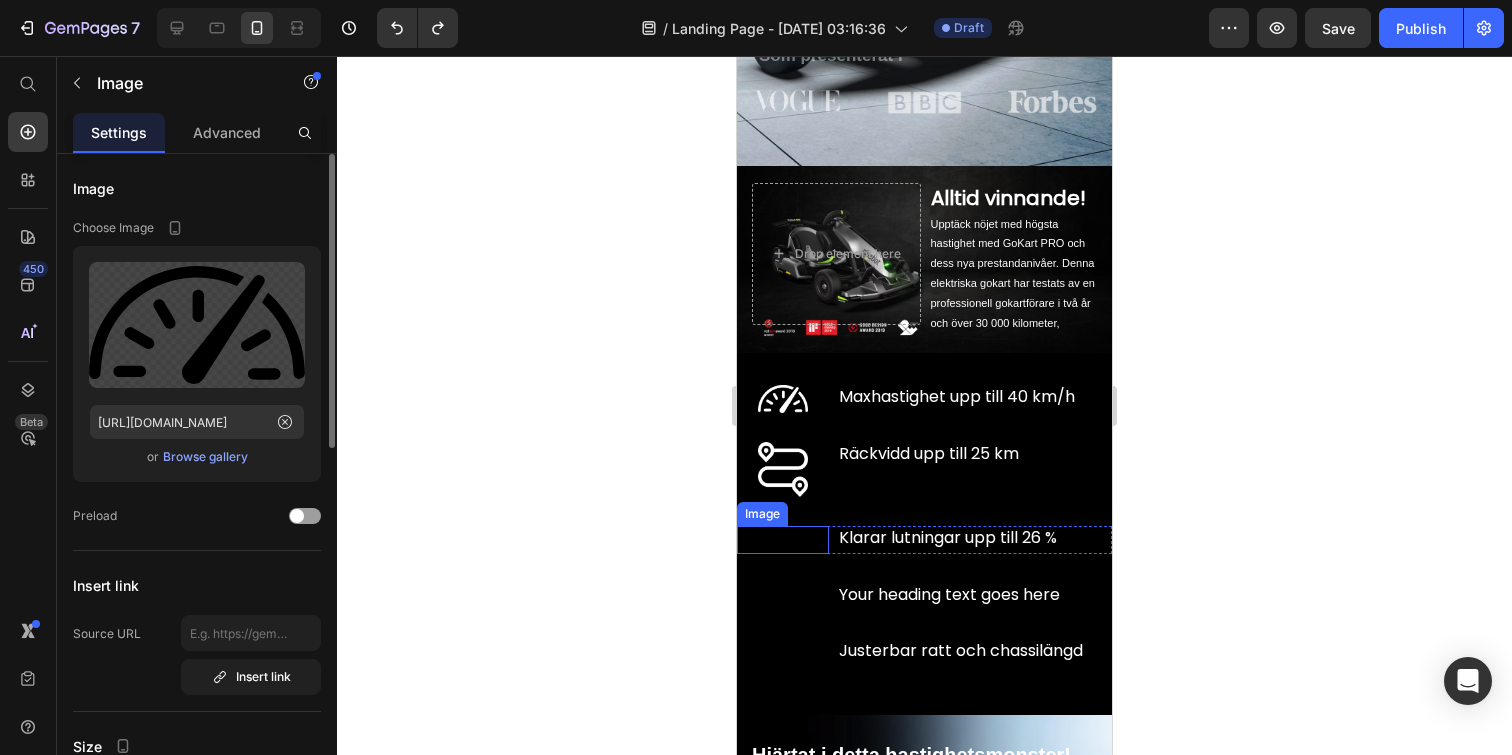 click at bounding box center [783, 540] 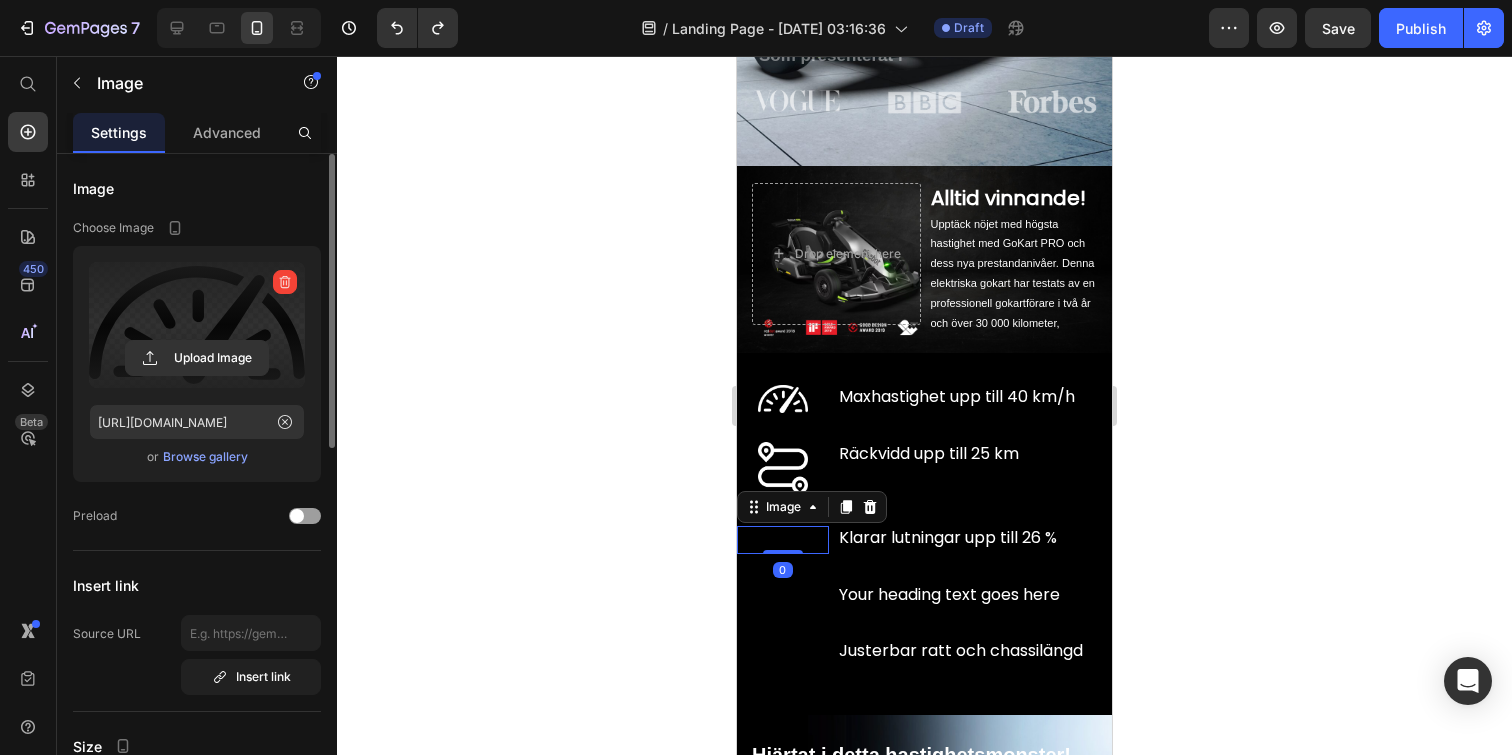 click at bounding box center [197, 325] 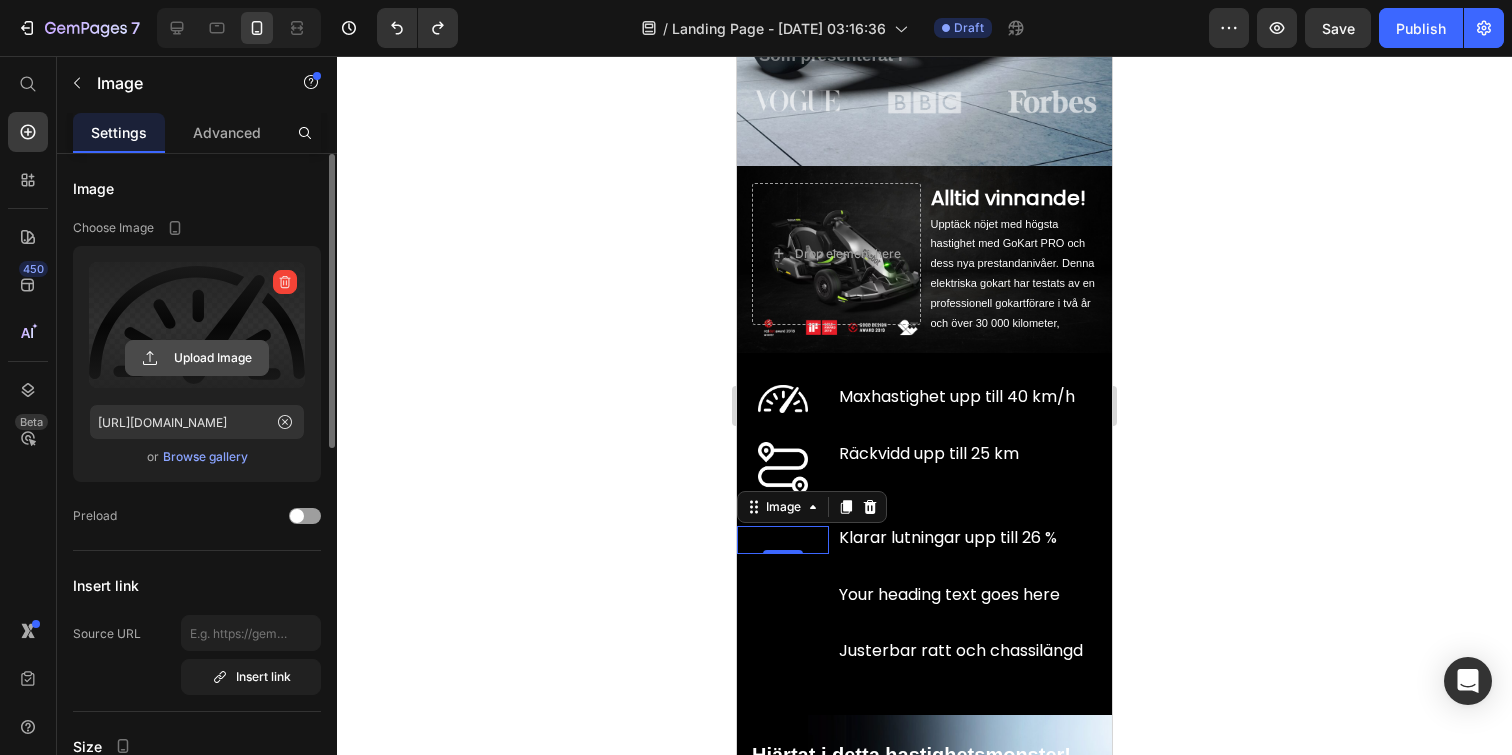 click 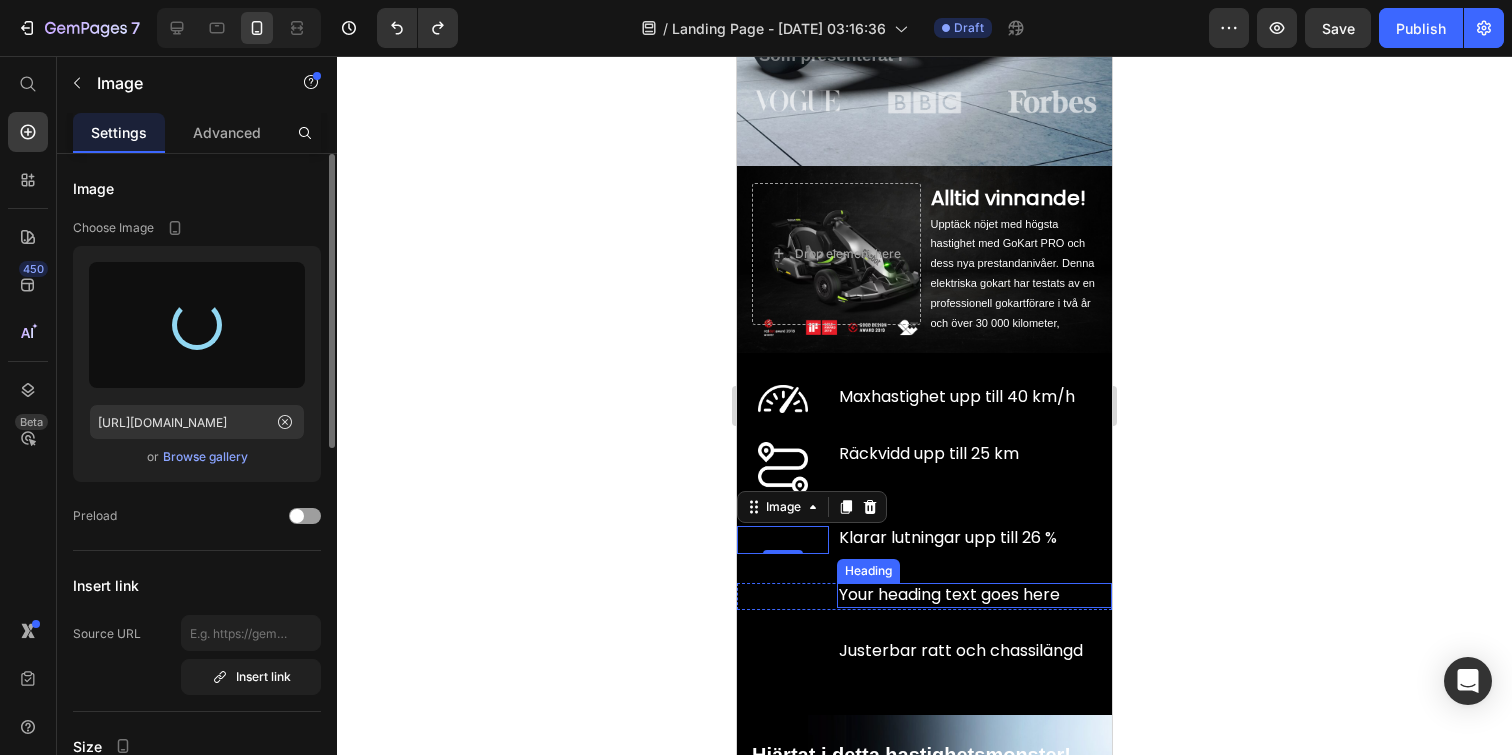 click on "Your heading text goes here" at bounding box center (974, 595) 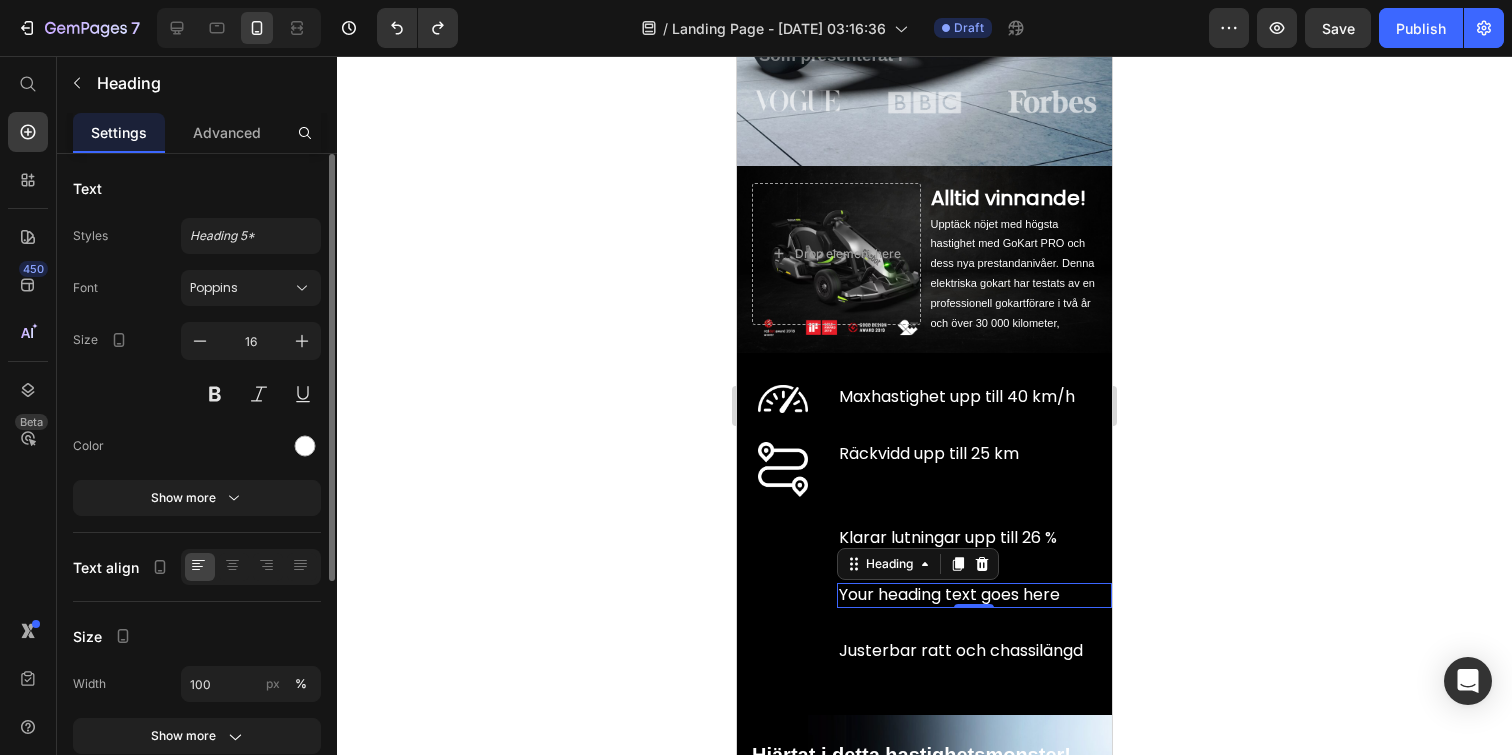 click on "Your heading text goes here" at bounding box center (974, 595) 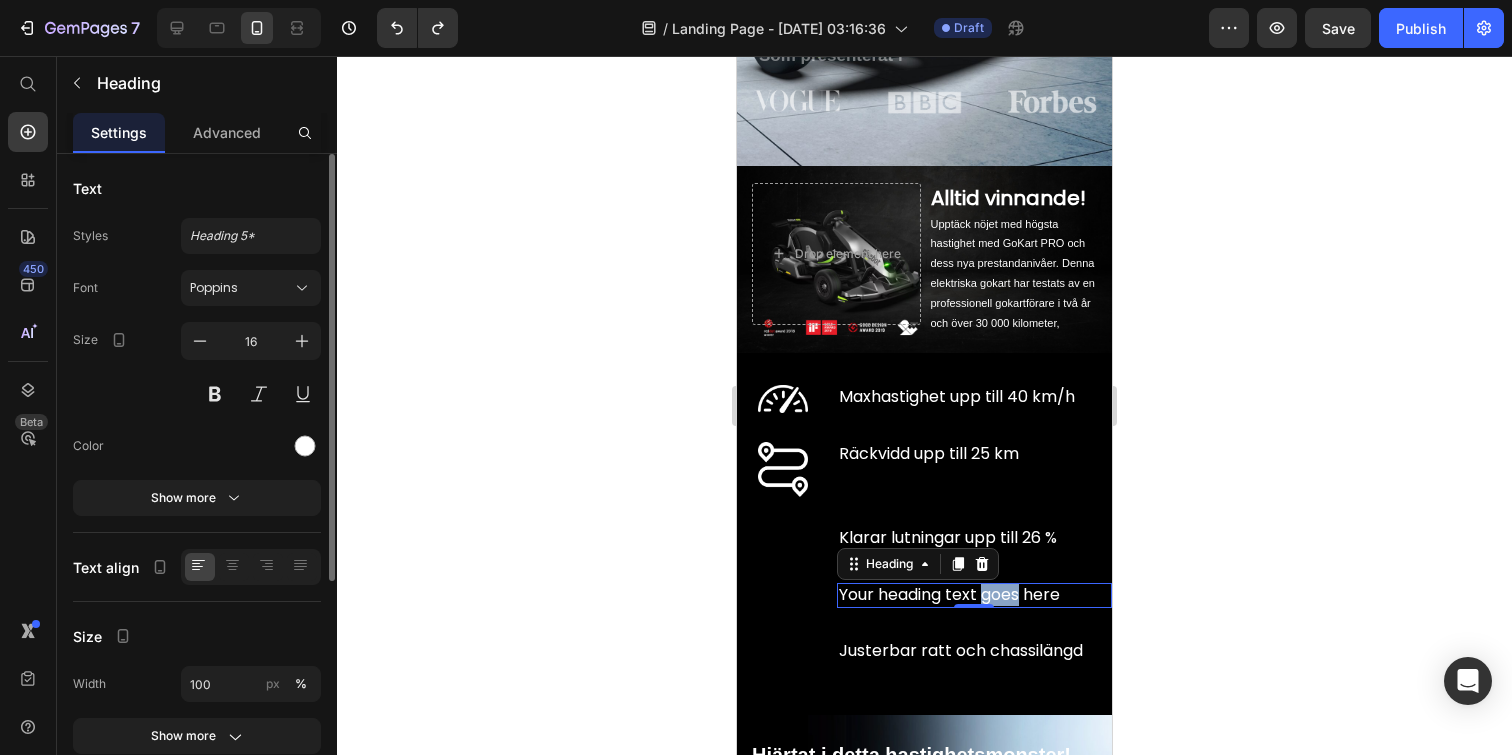 click on "Your heading text goes here" at bounding box center [974, 595] 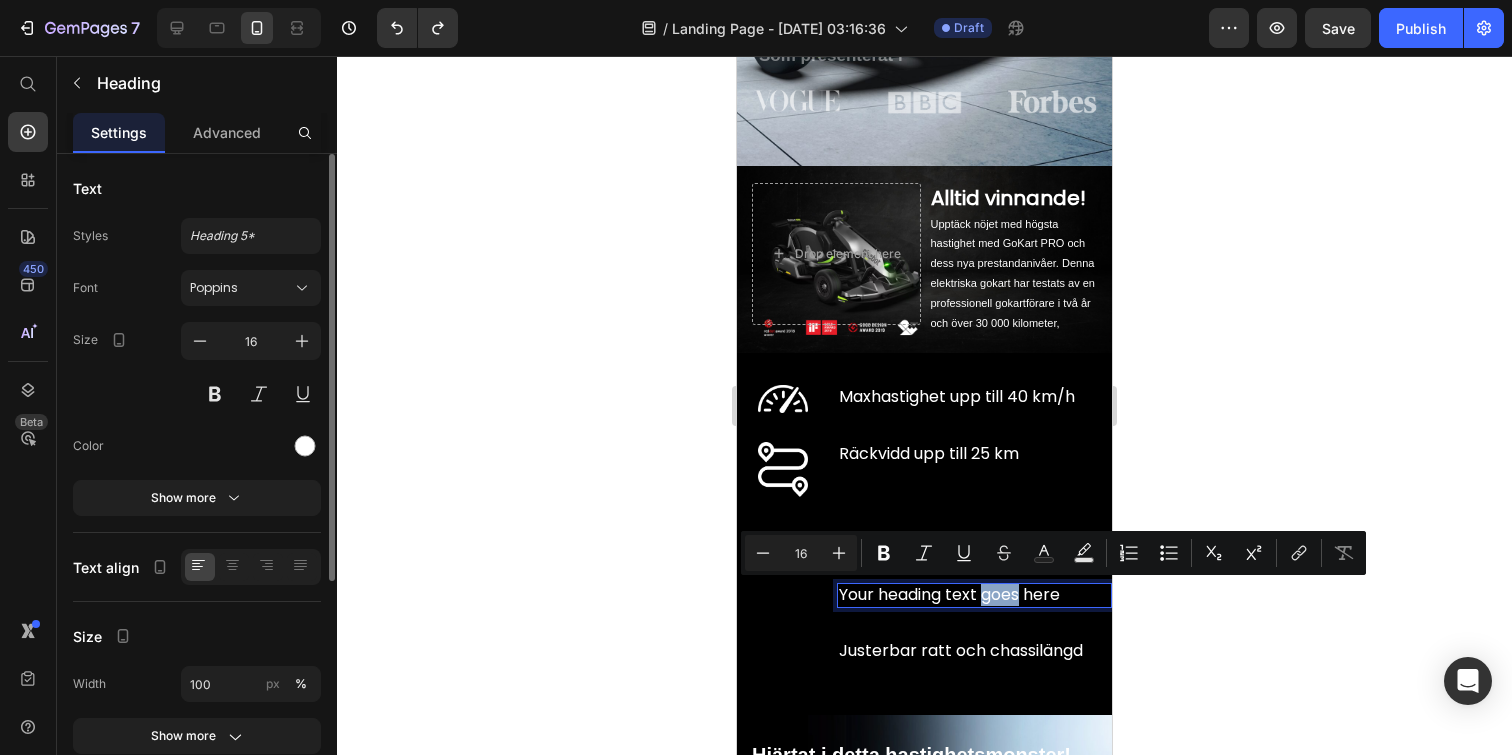 click on "Your heading text goes here" at bounding box center (974, 595) 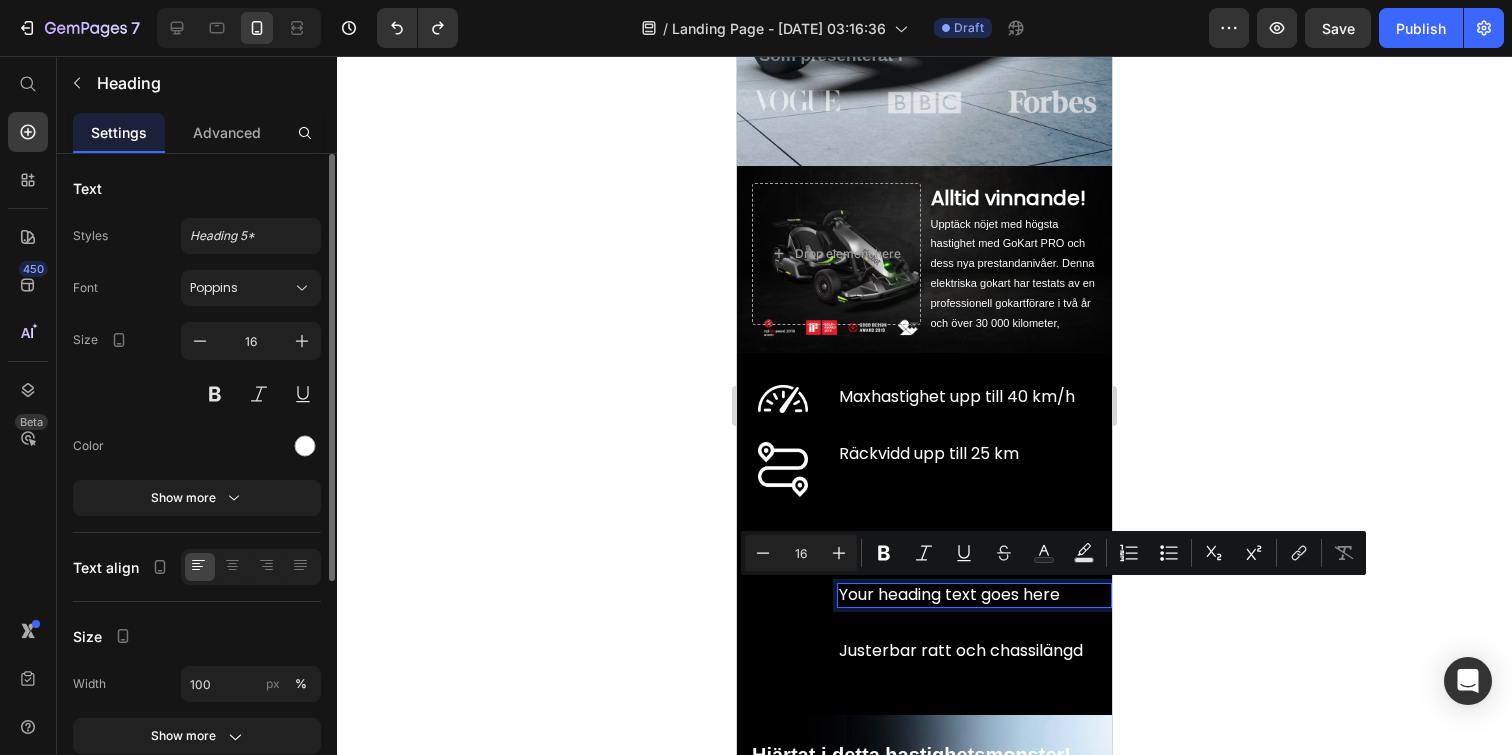 click on "Your heading text goes here" at bounding box center [974, 595] 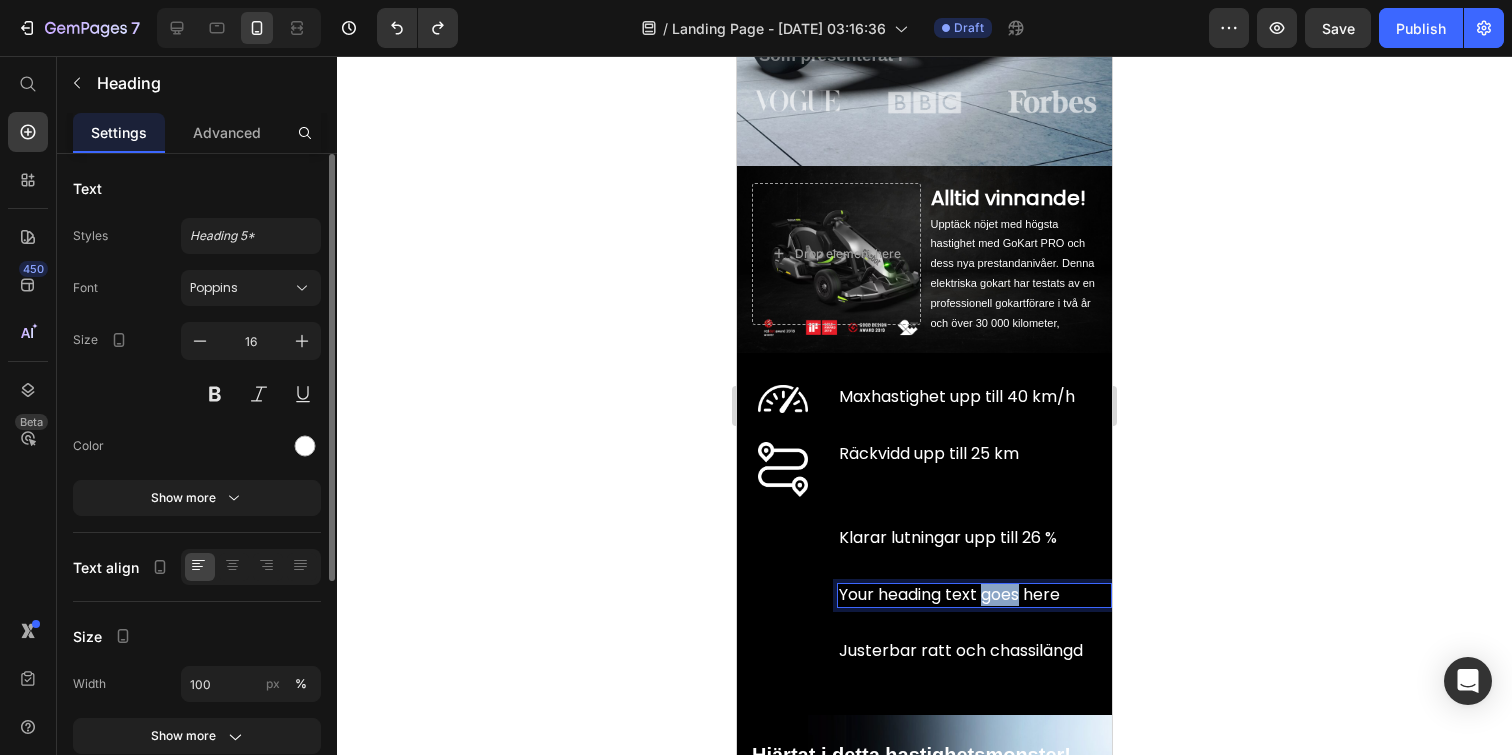 click on "Your heading text goes here" at bounding box center (974, 595) 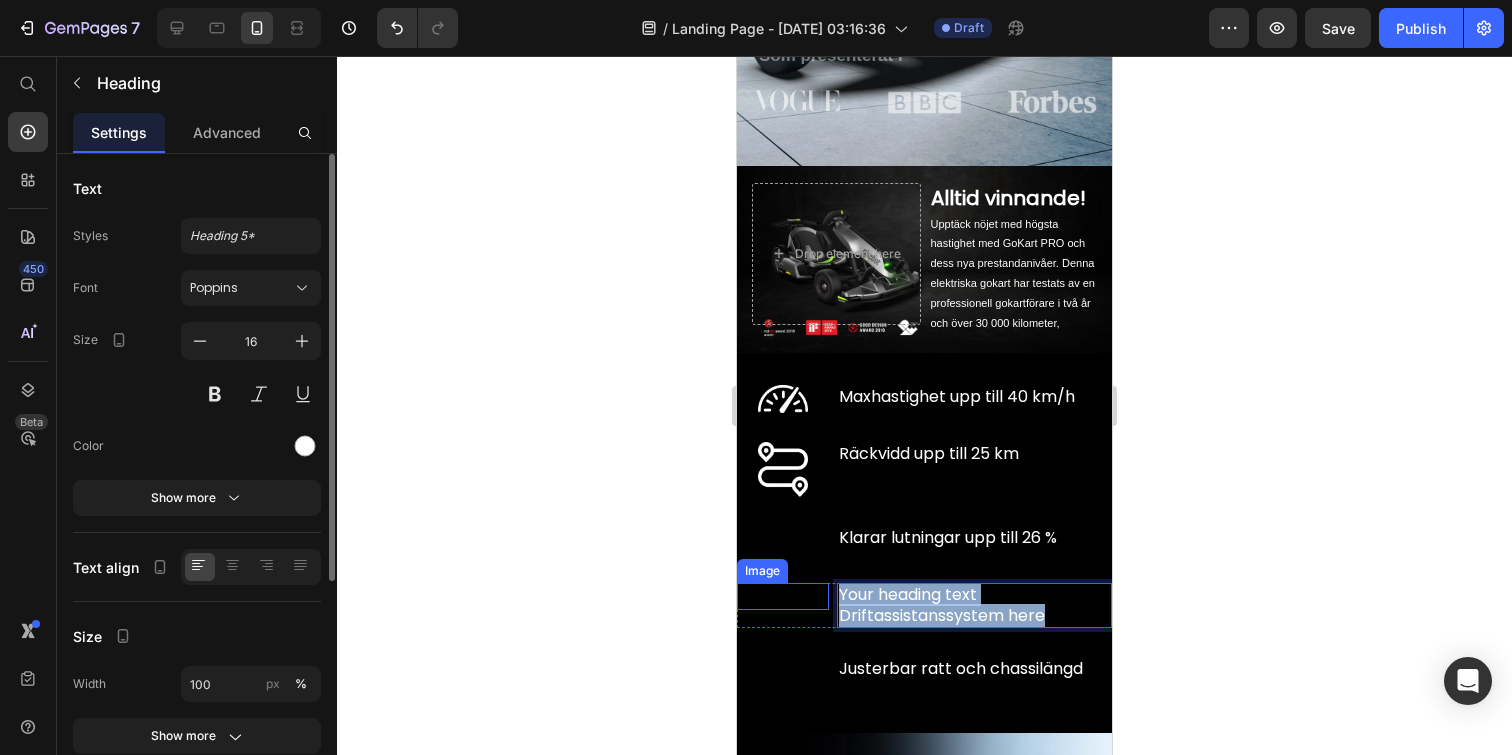 drag, startPoint x: 1056, startPoint y: 614, endPoint x: 754, endPoint y: 582, distance: 303.69064 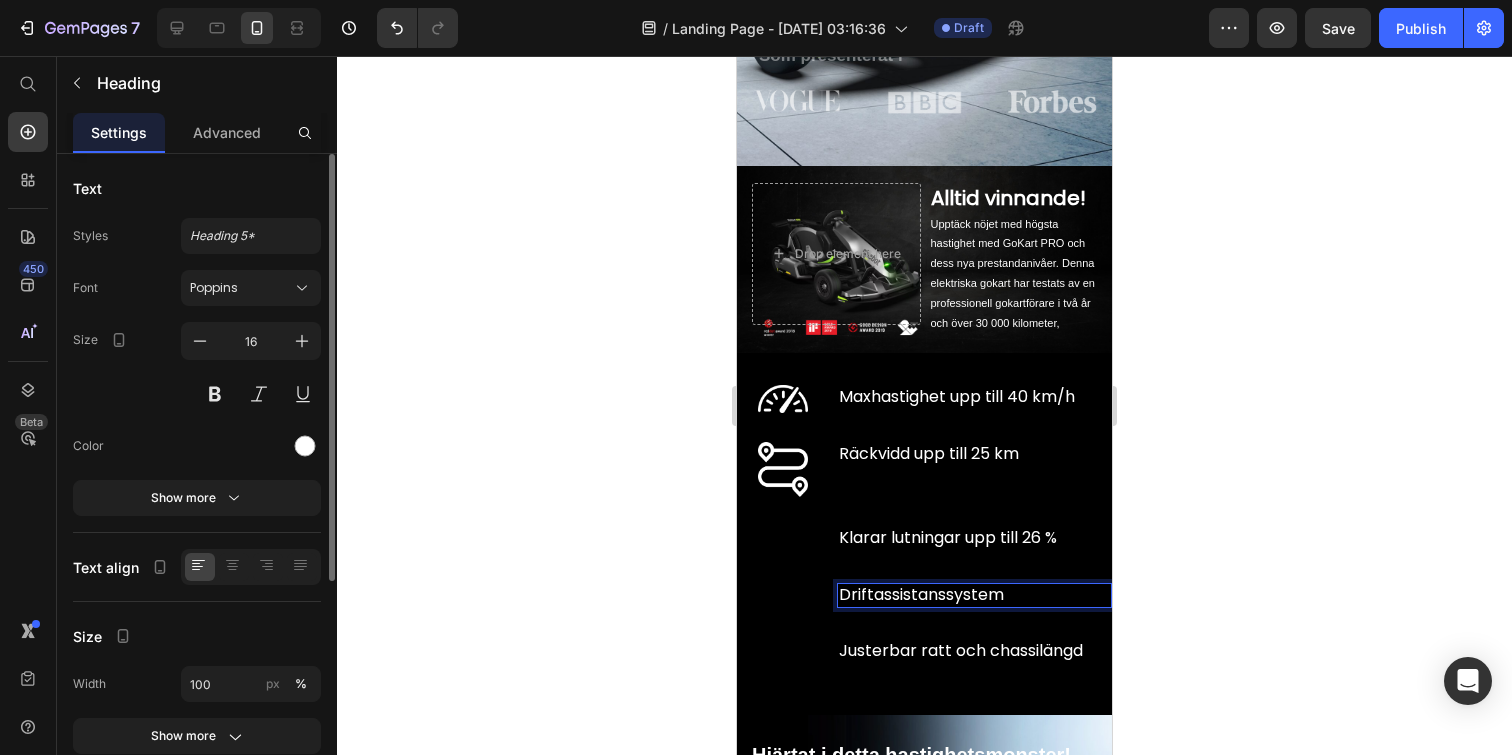 click 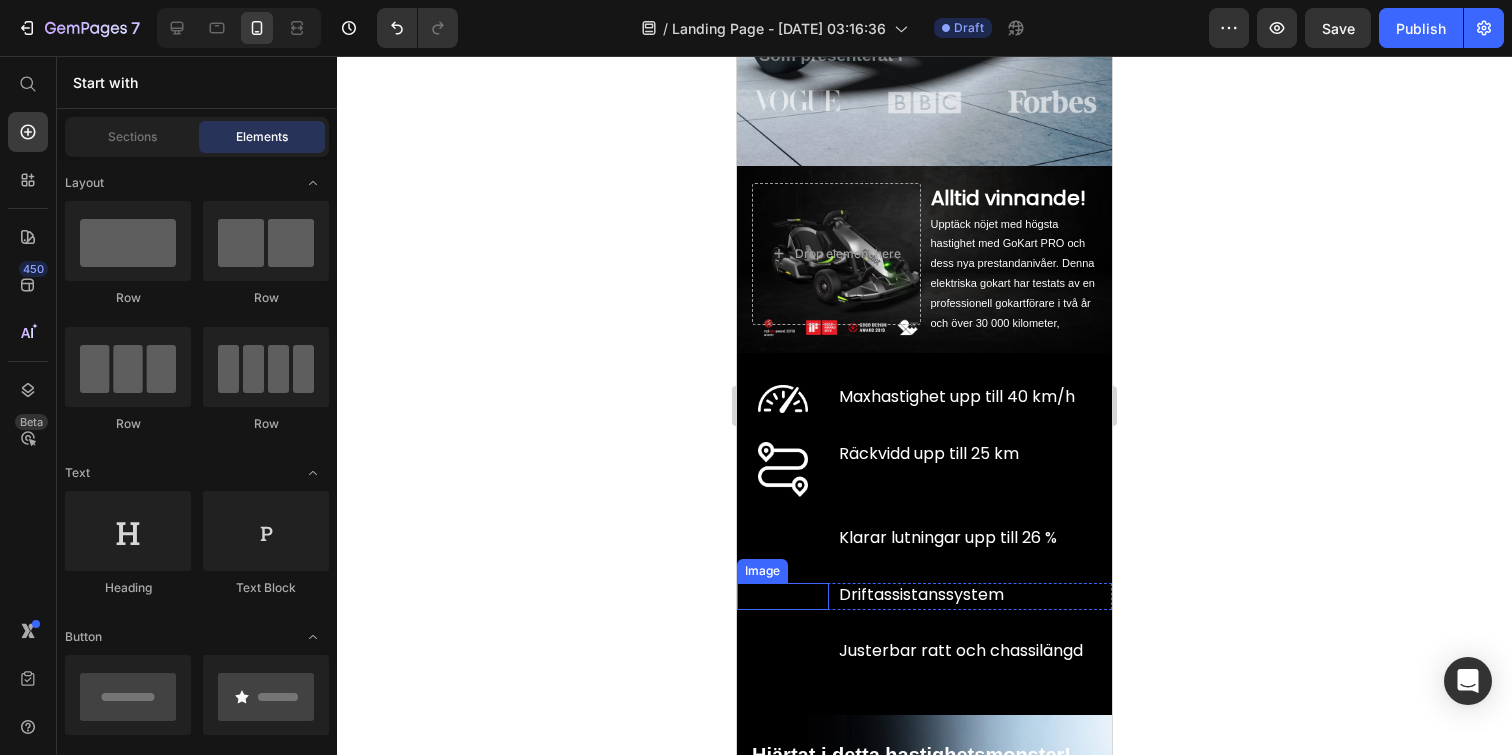 click at bounding box center [783, 597] 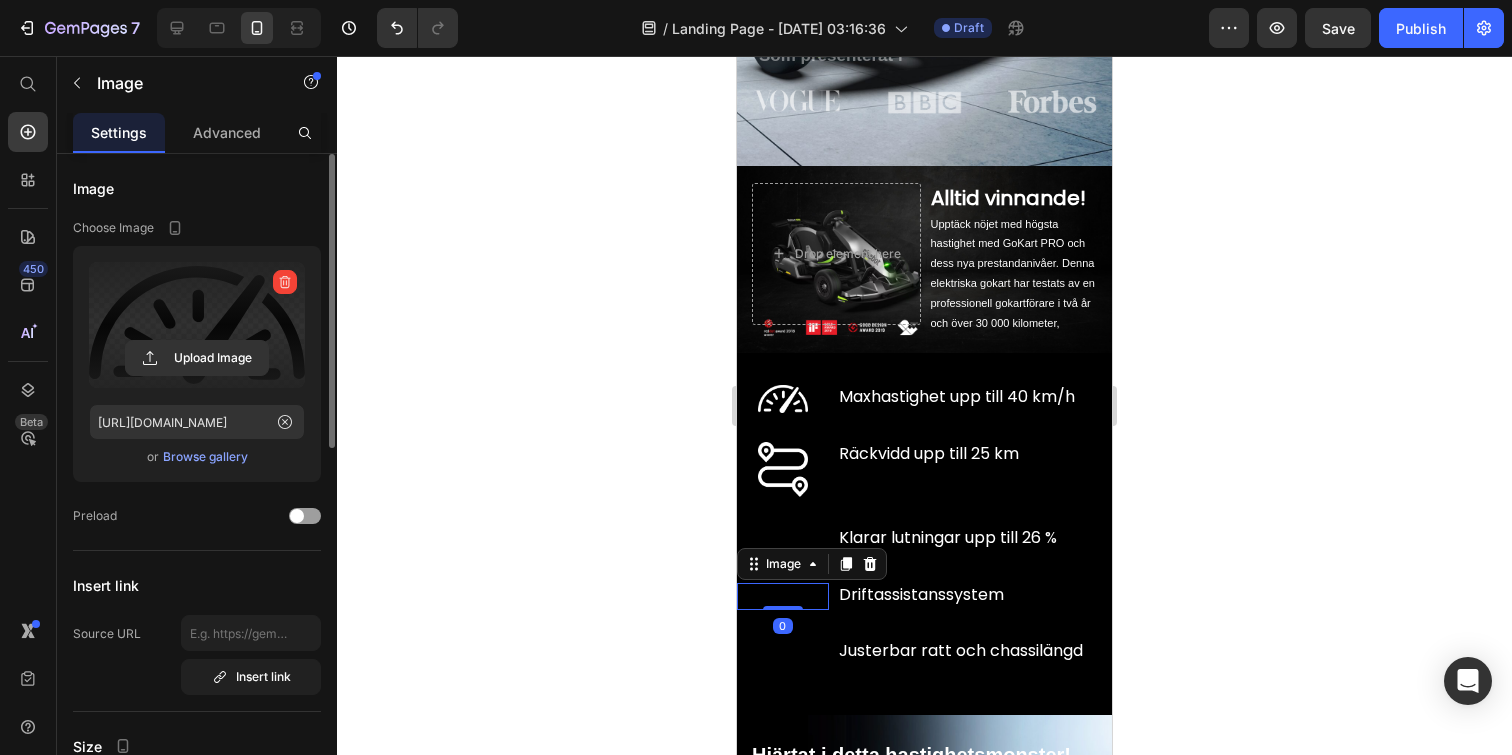 click at bounding box center (197, 325) 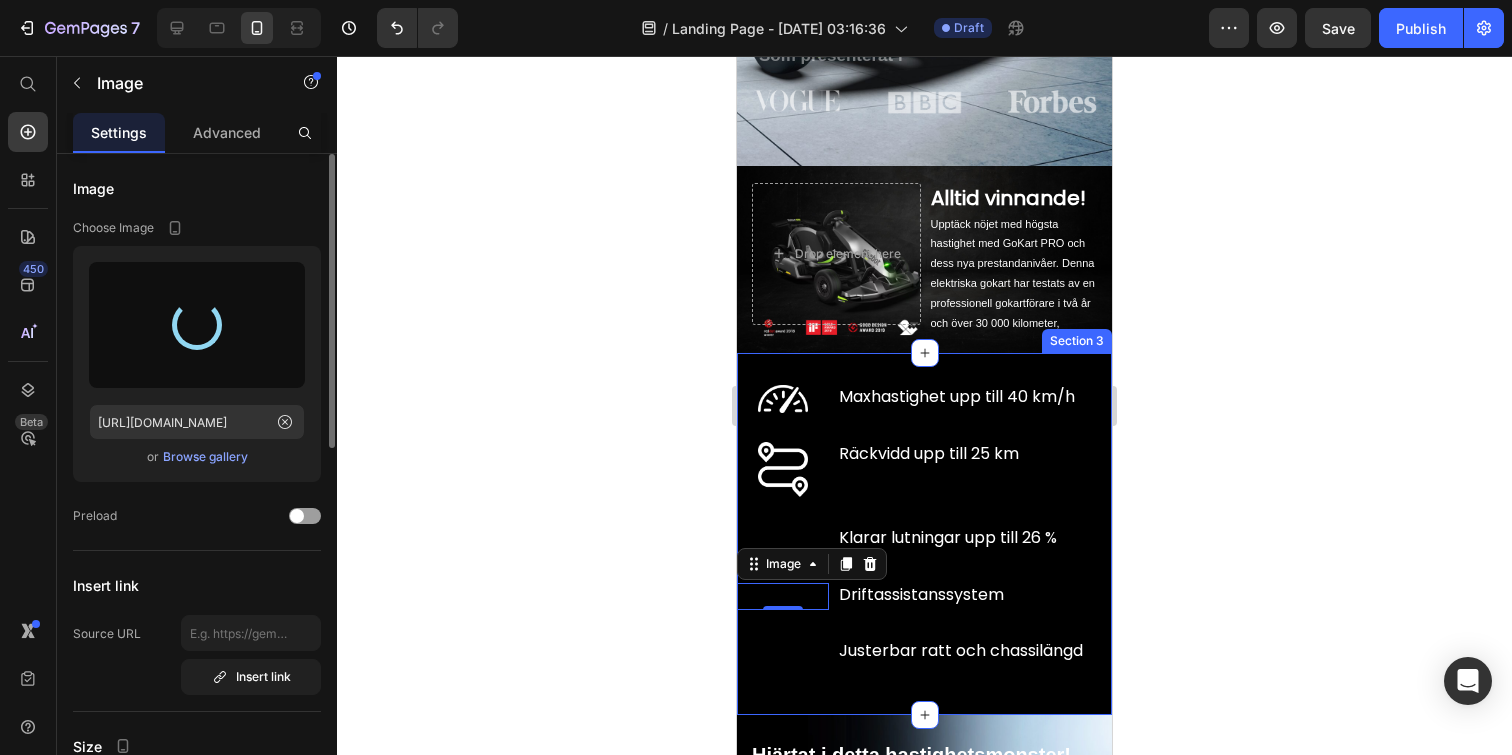type on "https://cdn.shopify.com/s/files/1/0969/4897/8013/files/gempages_577007627351884326-f44ea709-9fd1-47fd-96fa-6c72b1426941.png" 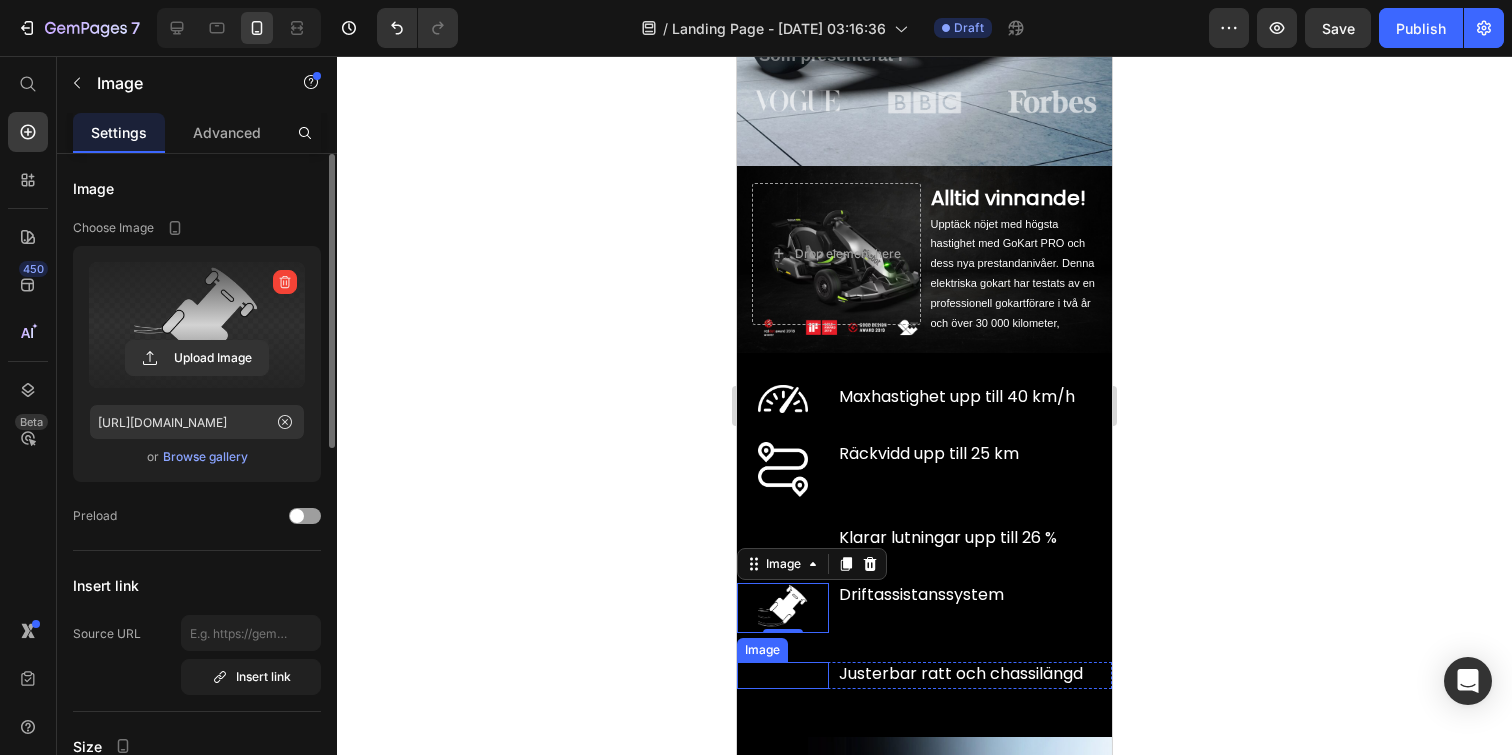 click at bounding box center (783, 676) 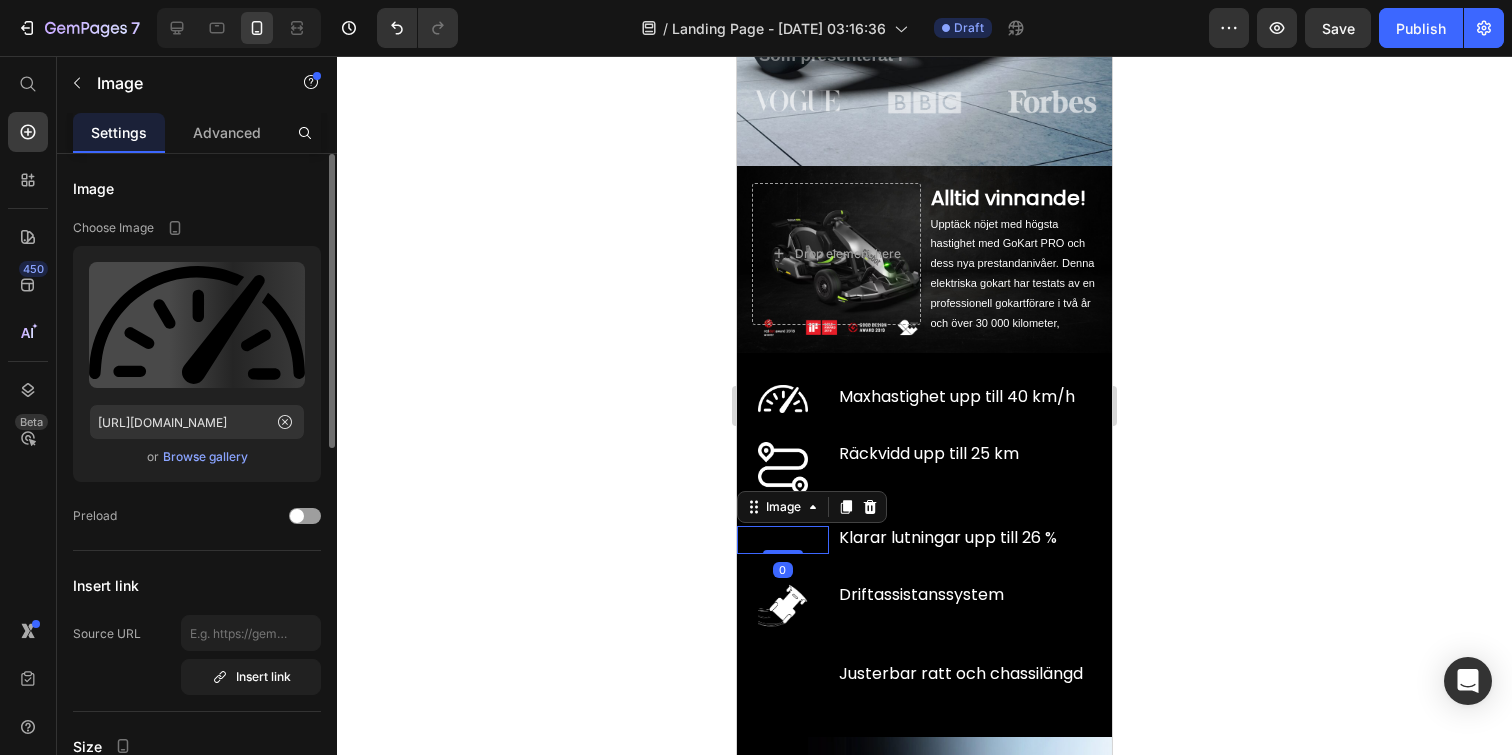 click at bounding box center (783, 540) 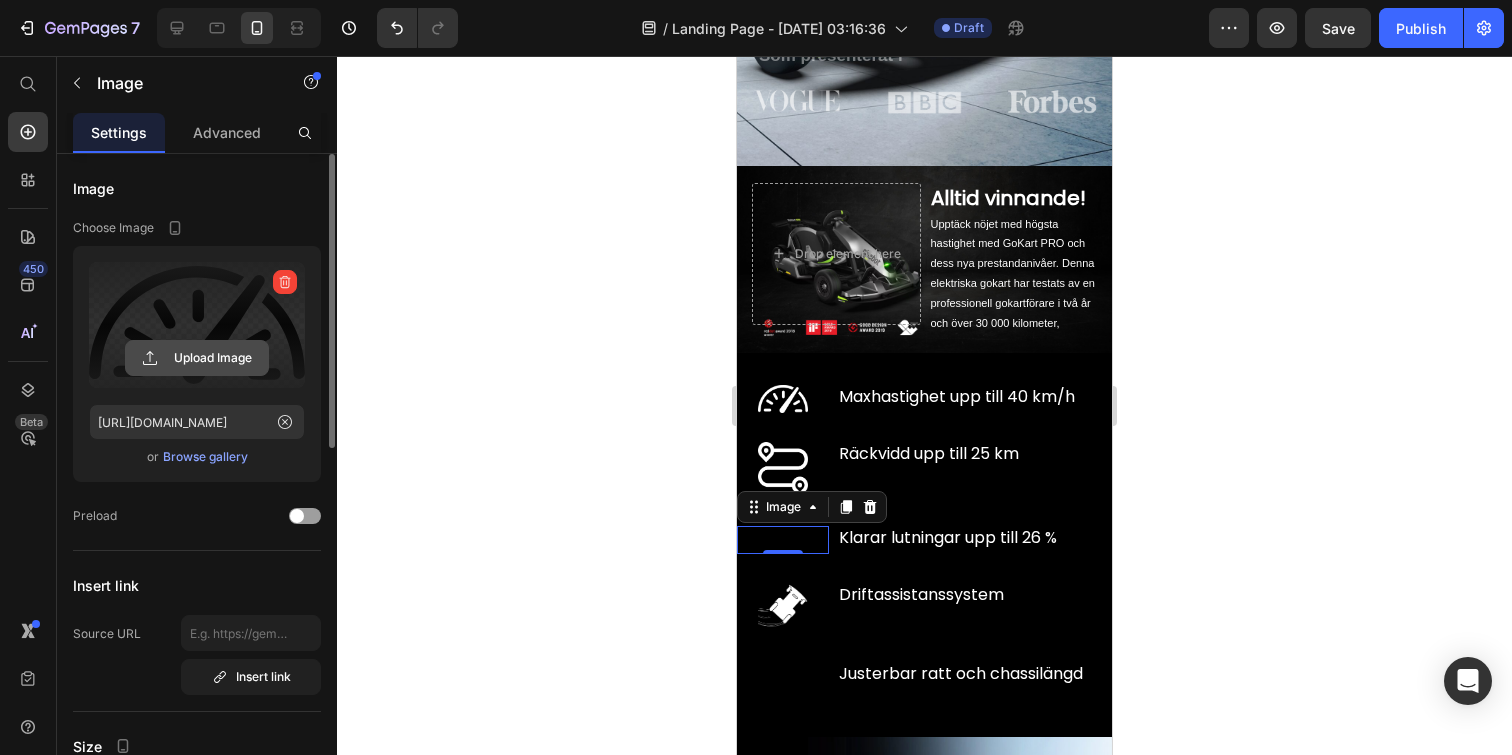 click 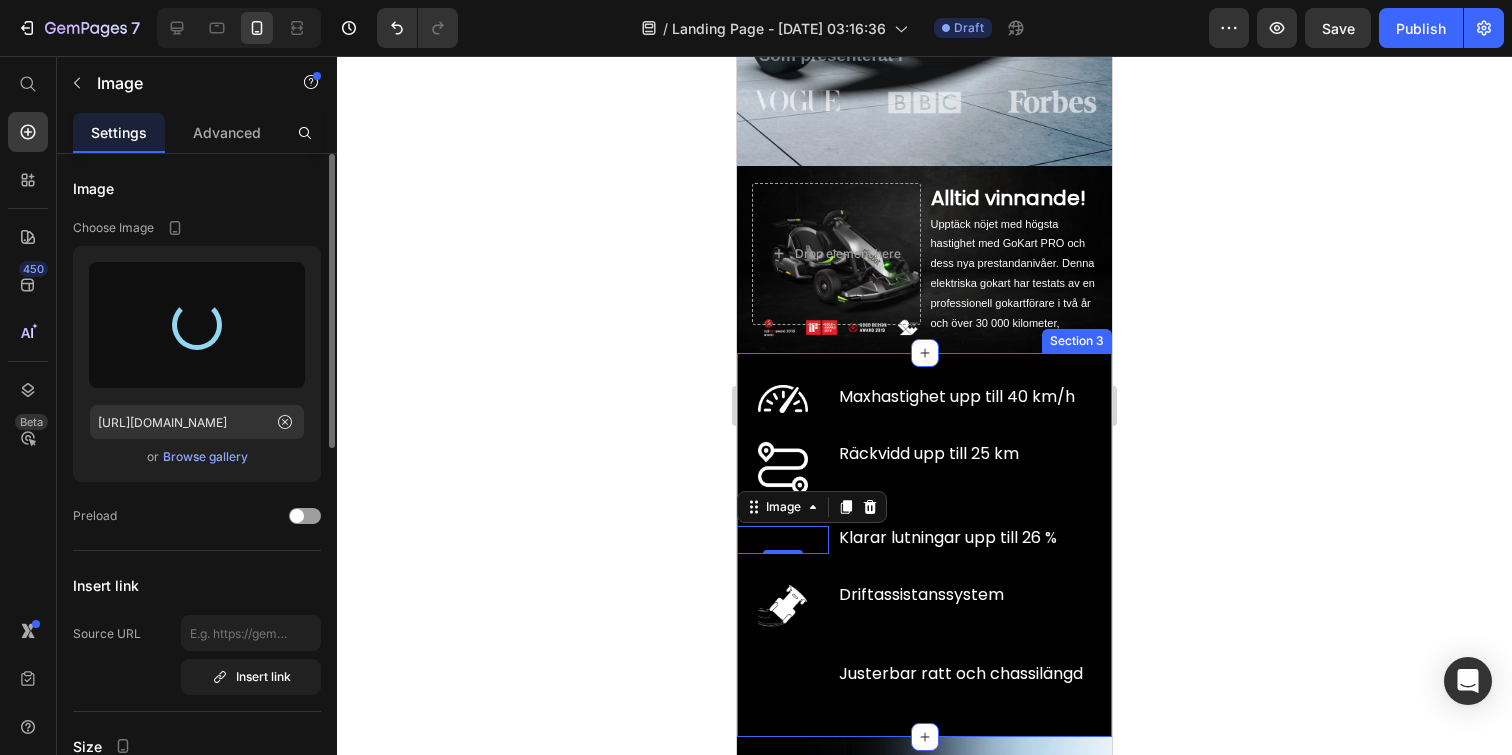 type on "https://cdn.shopify.com/s/files/1/0969/4897/8013/files/gempages_577007627351884326-e75281d0-d60c-489d-8cde-9aaf412a6f8d.png" 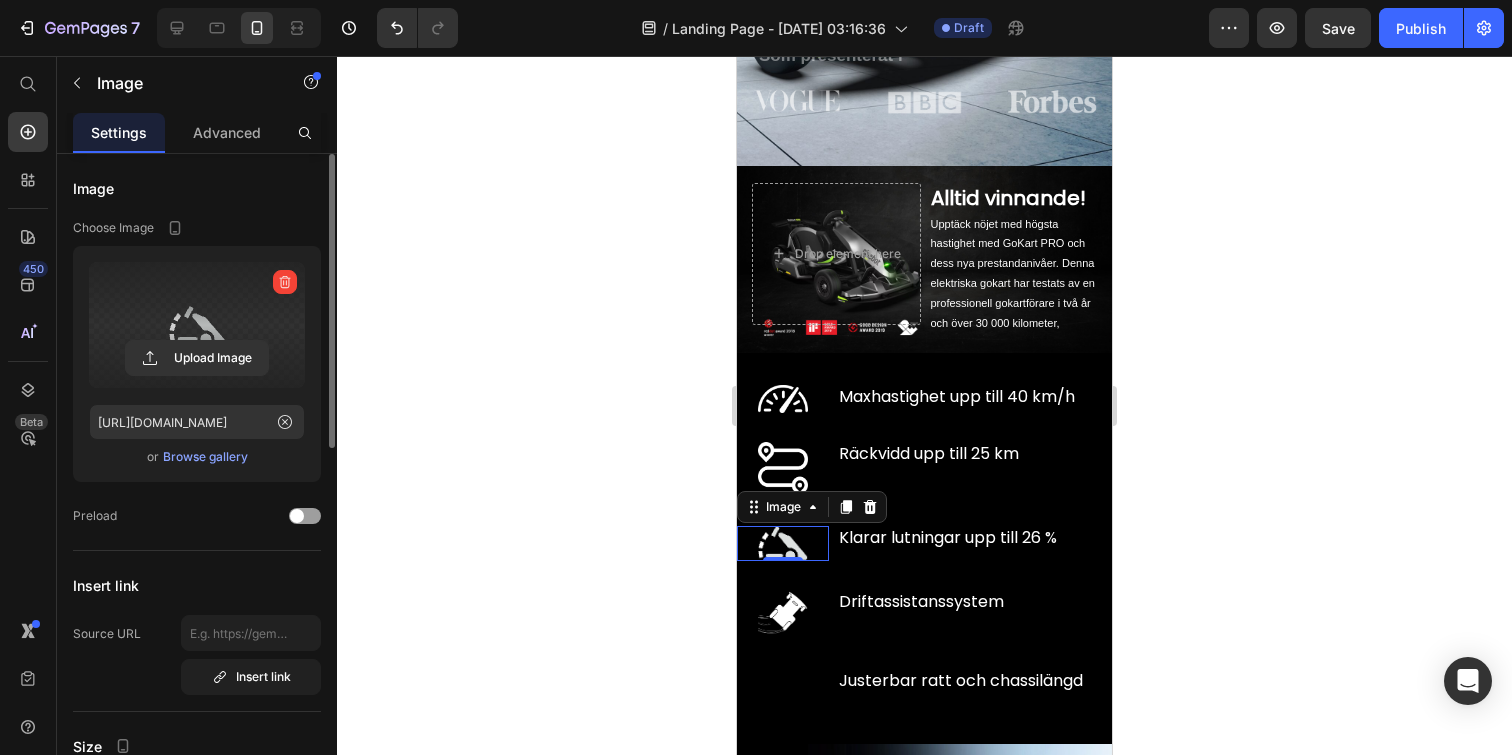 click 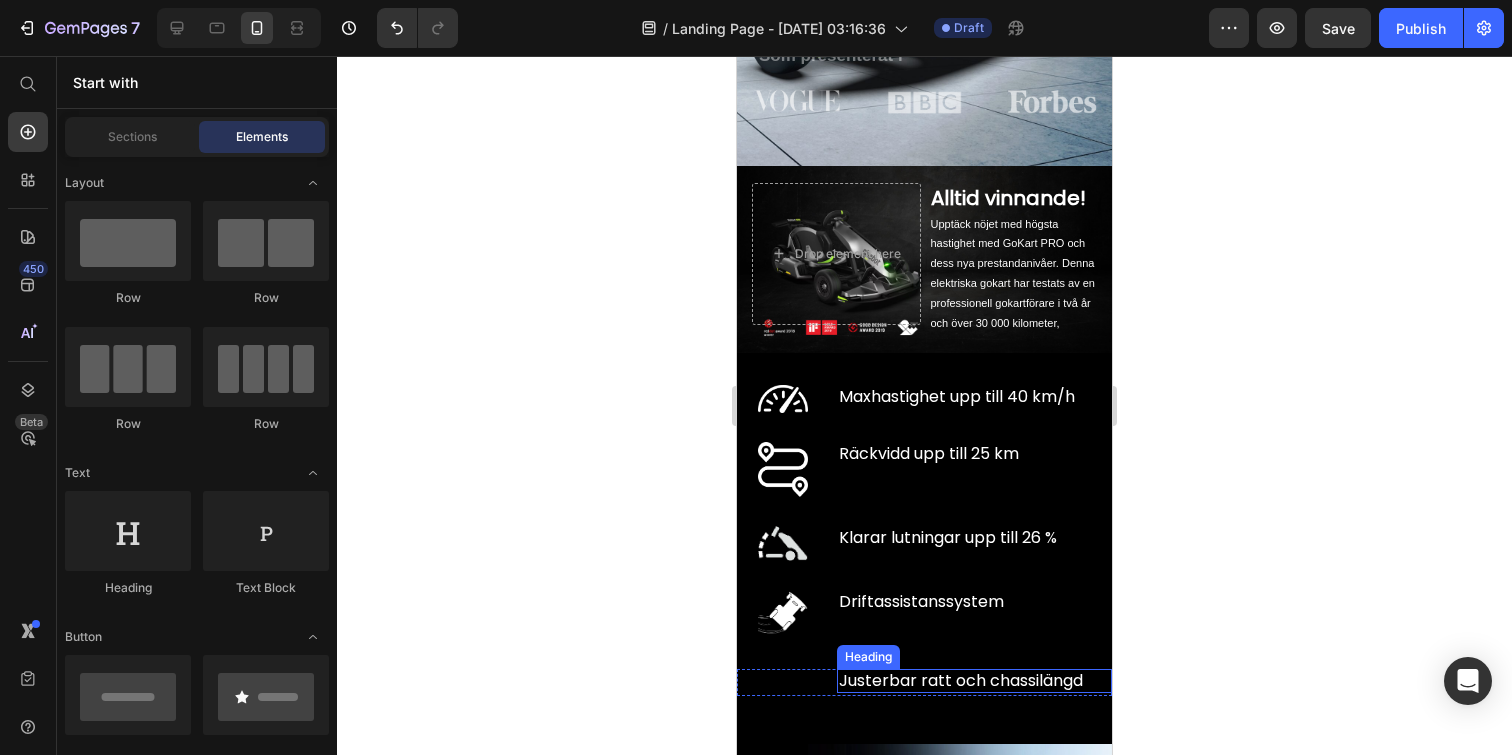 click on "Justerbar ratt och chassilängd" at bounding box center (974, 681) 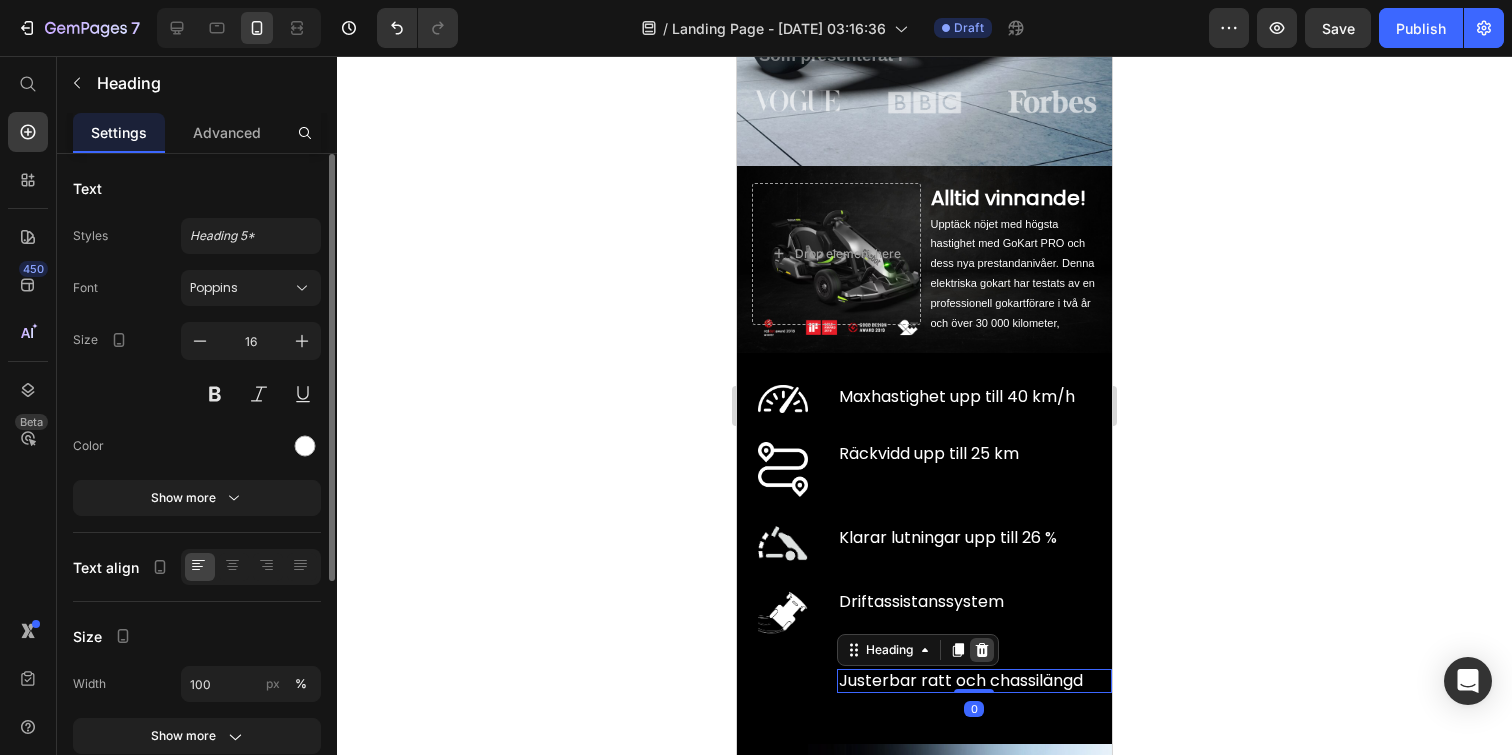click 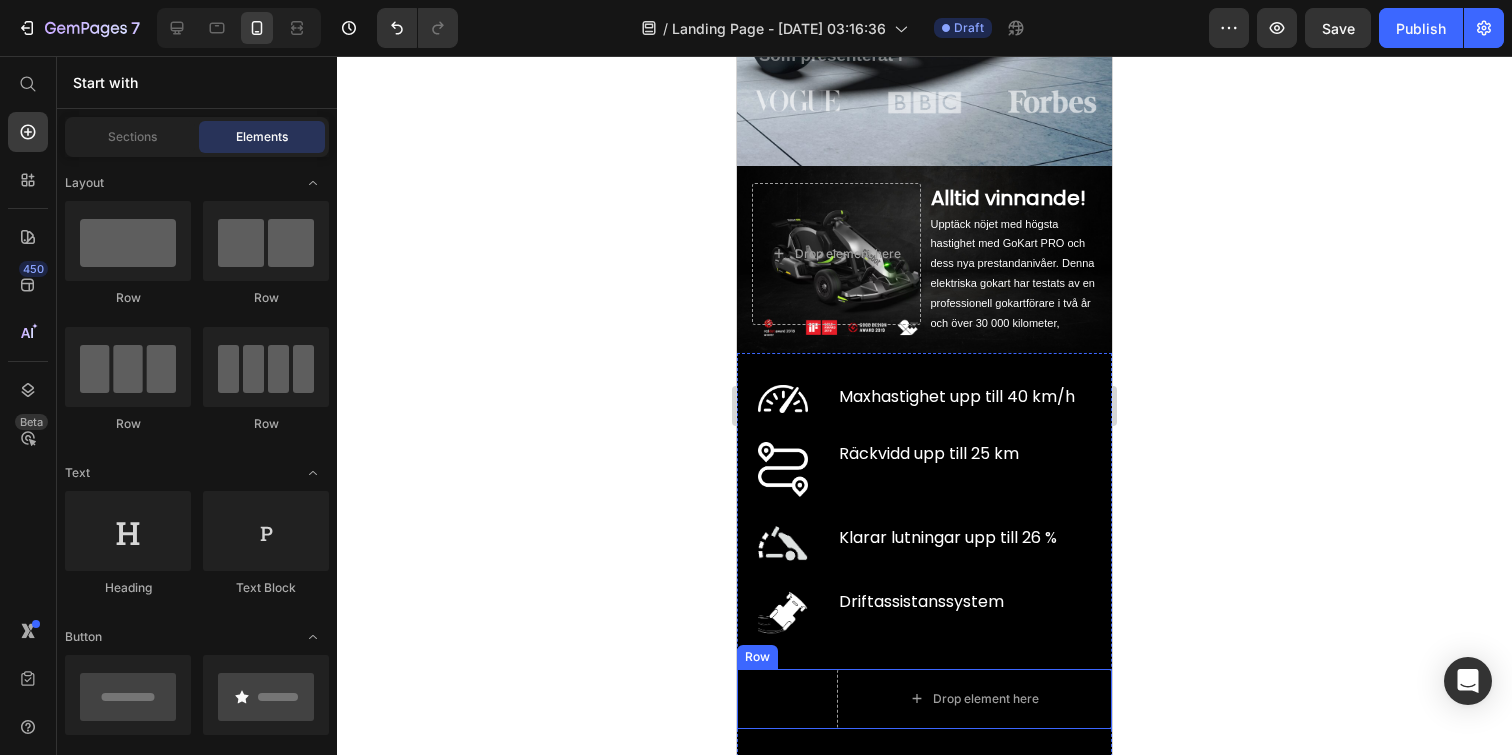 click on "Image
Drop element here Row" at bounding box center (924, 699) 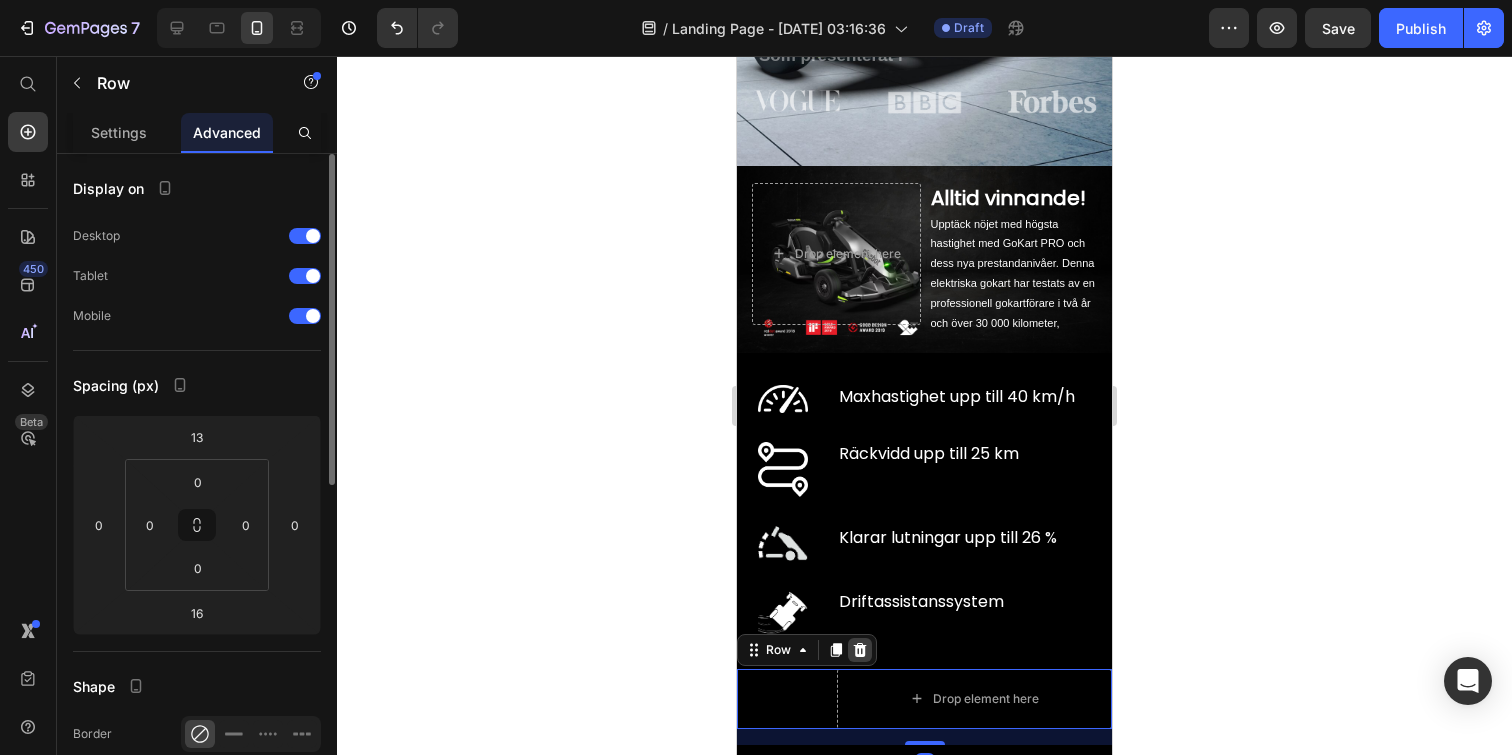 click at bounding box center (860, 650) 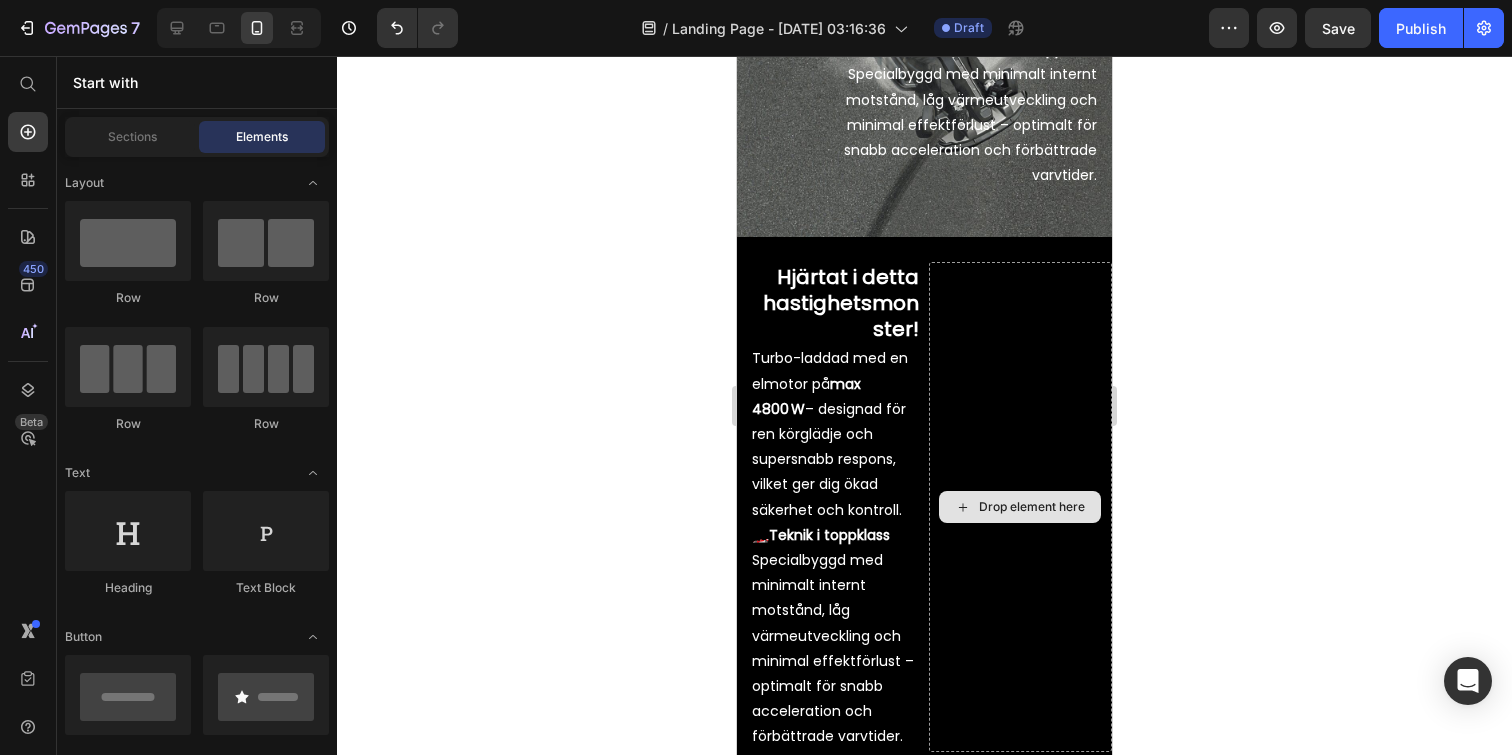 scroll, scrollTop: 1428, scrollLeft: 0, axis: vertical 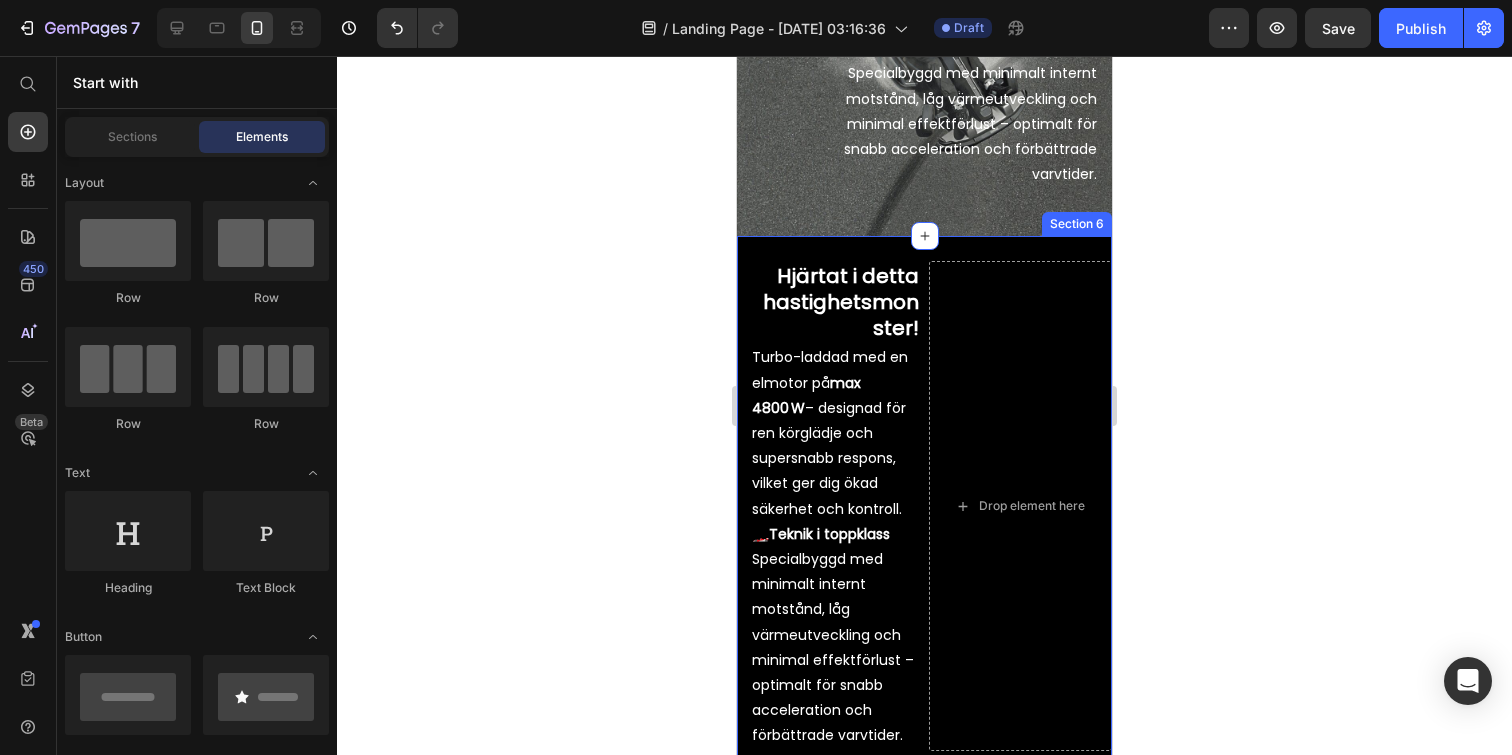 click on "Hjärtat i detta hastighetsmonster! Heading Turbo-laddad med en elmotor på  max 4800 W  – designad för ren körglädje och supersnabb respons, vilket ger dig ökad säkerhet och kontroll. 🏎️  Teknik i toppklass Specialbyggd med minimalt internt motstånd, låg värmeutveckling och minimal effektförlust – optimalt för snabb acceleration och förbättrade varvtider. Text Block
Drop element here Row Section 6" at bounding box center [924, 516] 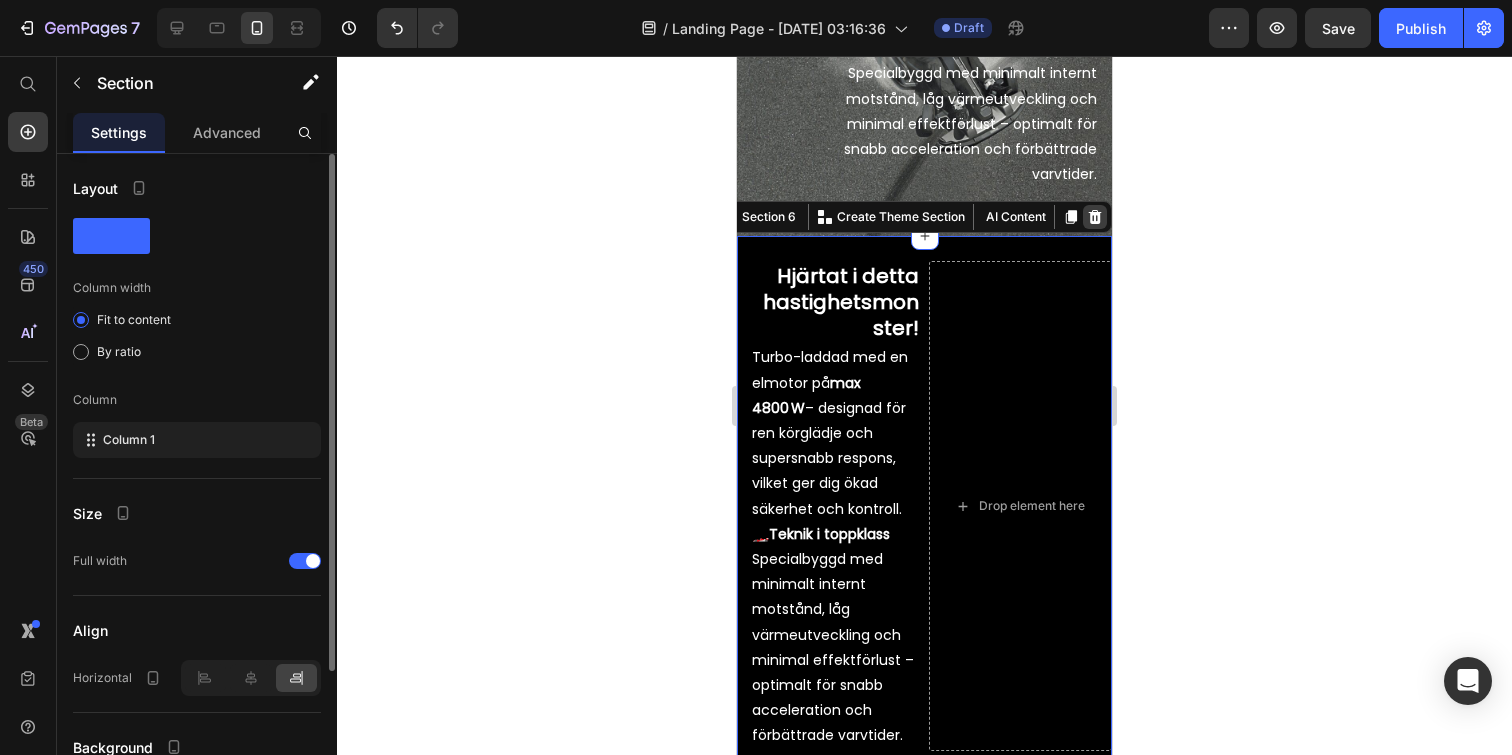 click 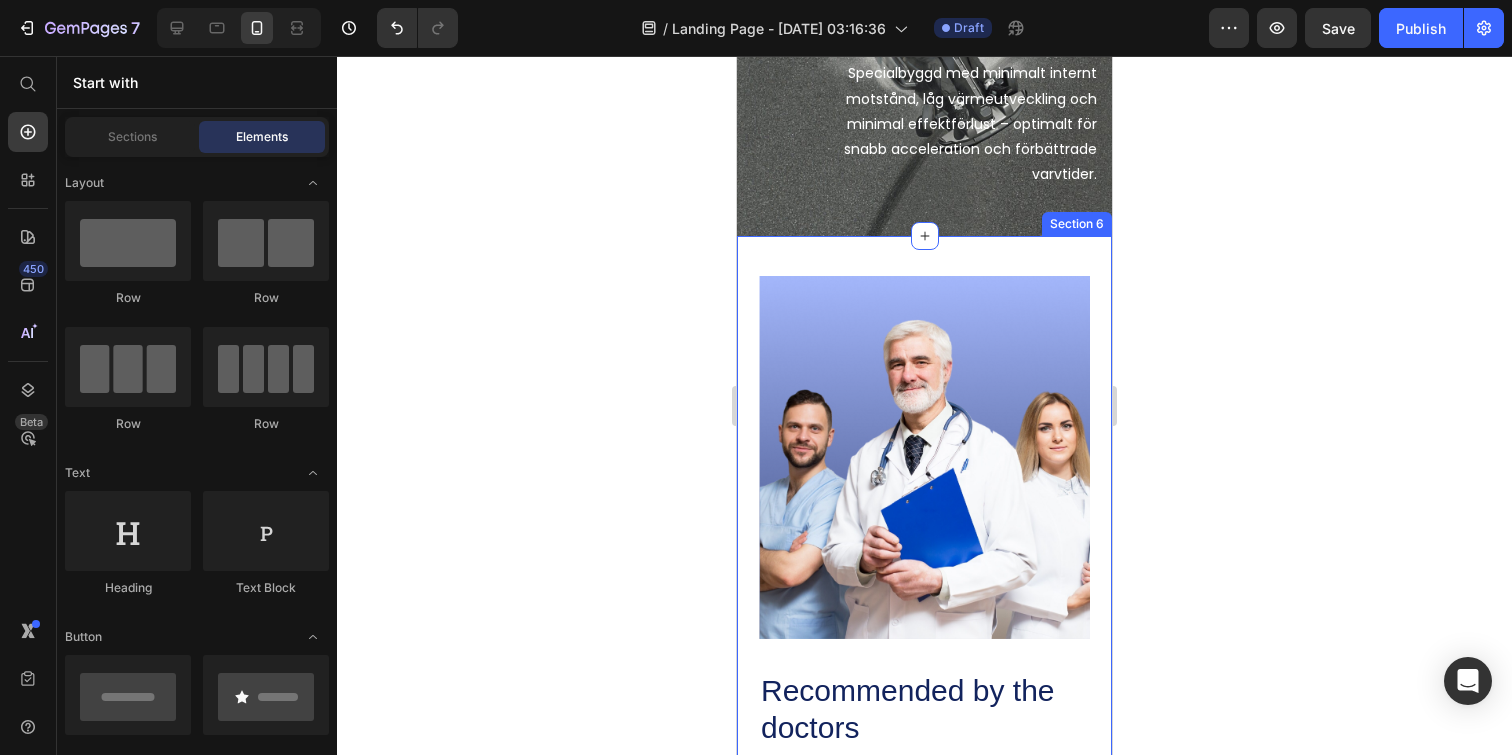 scroll, scrollTop: 1063, scrollLeft: 0, axis: vertical 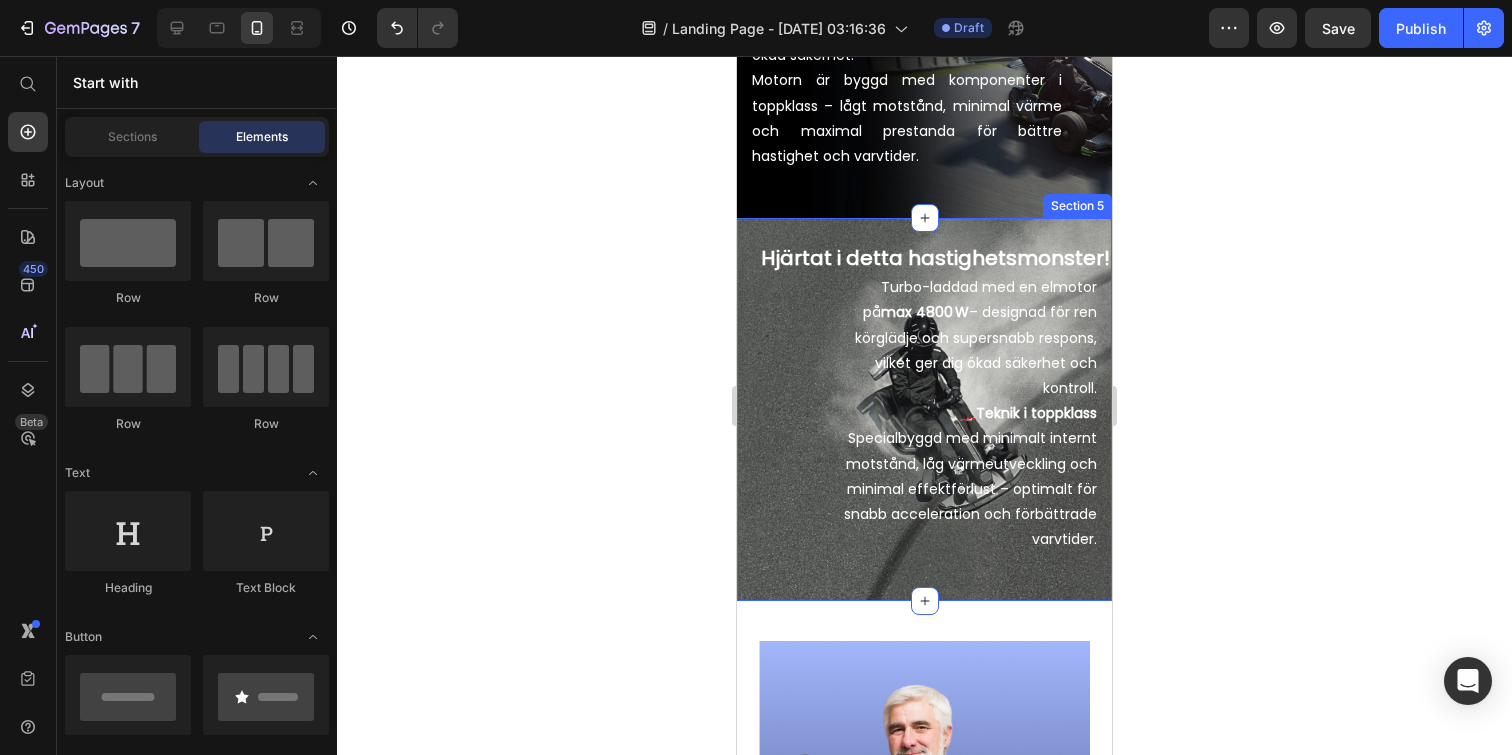 click on "Hjärtat i detta hastighetsmonster! Heading Turbo-laddad med en elmotor på  max 4800 W  – designad för ren körglädje och supersnabb respons, vilket ger dig ökad säkerhet och kontroll. 🏎️  Teknik i toppklass Specialbyggd med minimalt internt motstånd, låg värmeutveckling och minimal effektförlust – optimalt för snabb acceleration och förbättrade varvtider. Text Block Section 5" at bounding box center [924, 409] 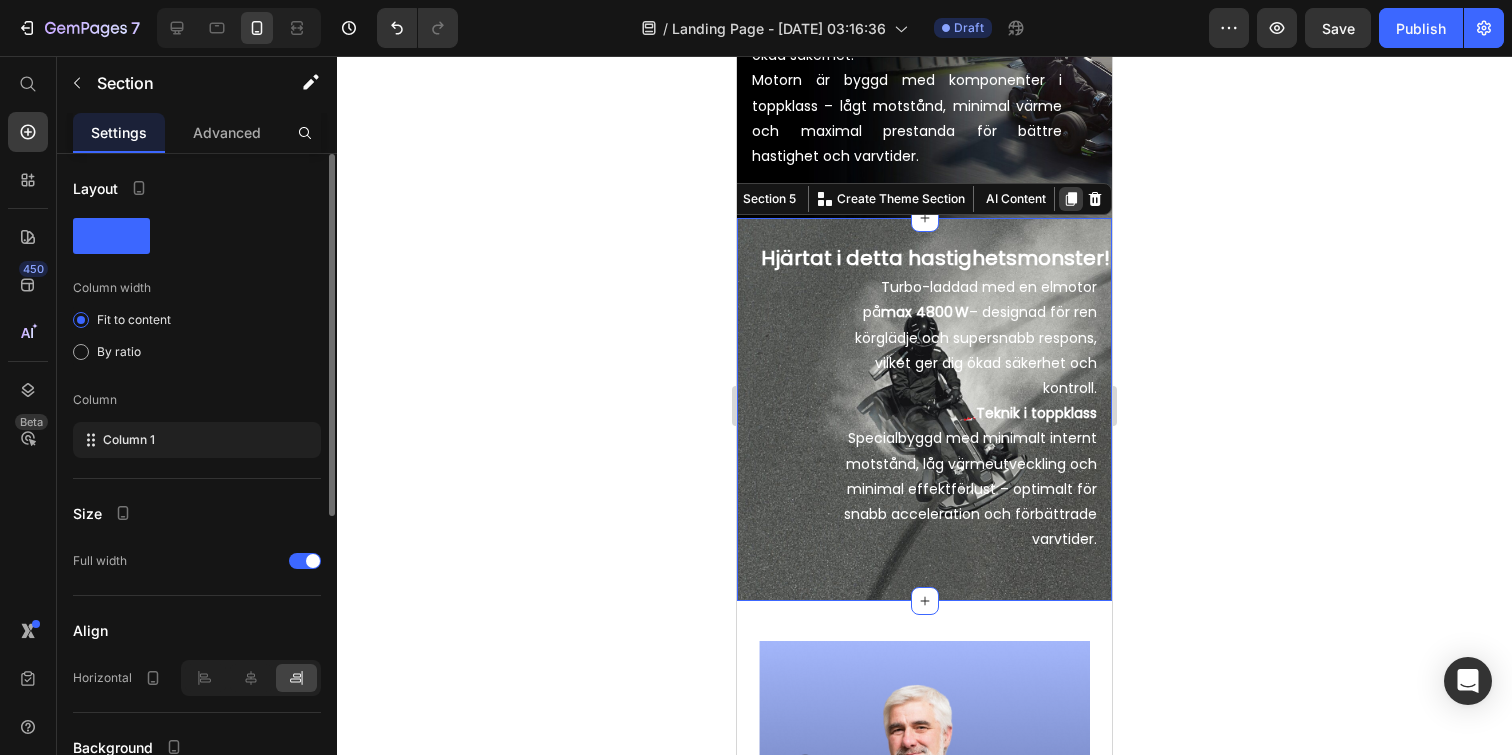 click 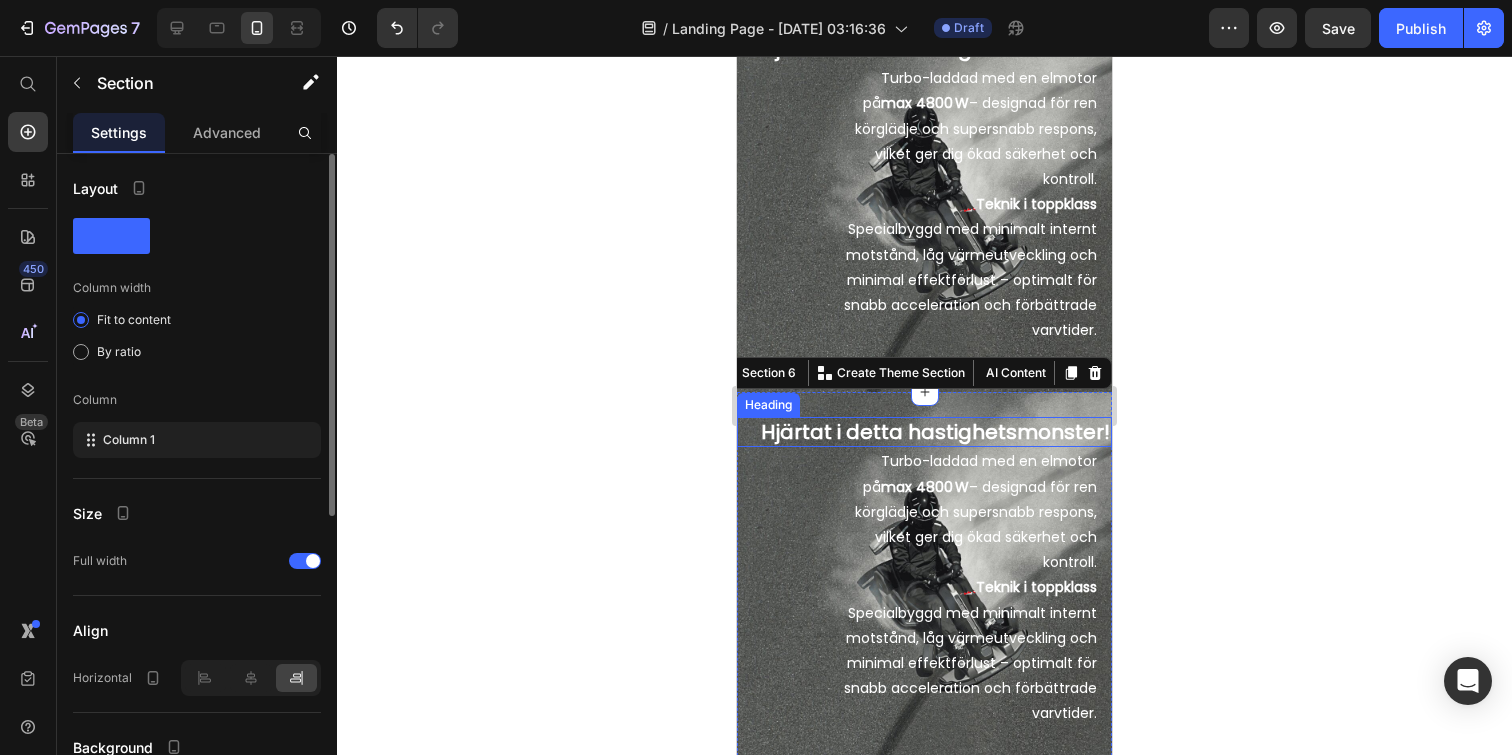 scroll, scrollTop: 1401, scrollLeft: 0, axis: vertical 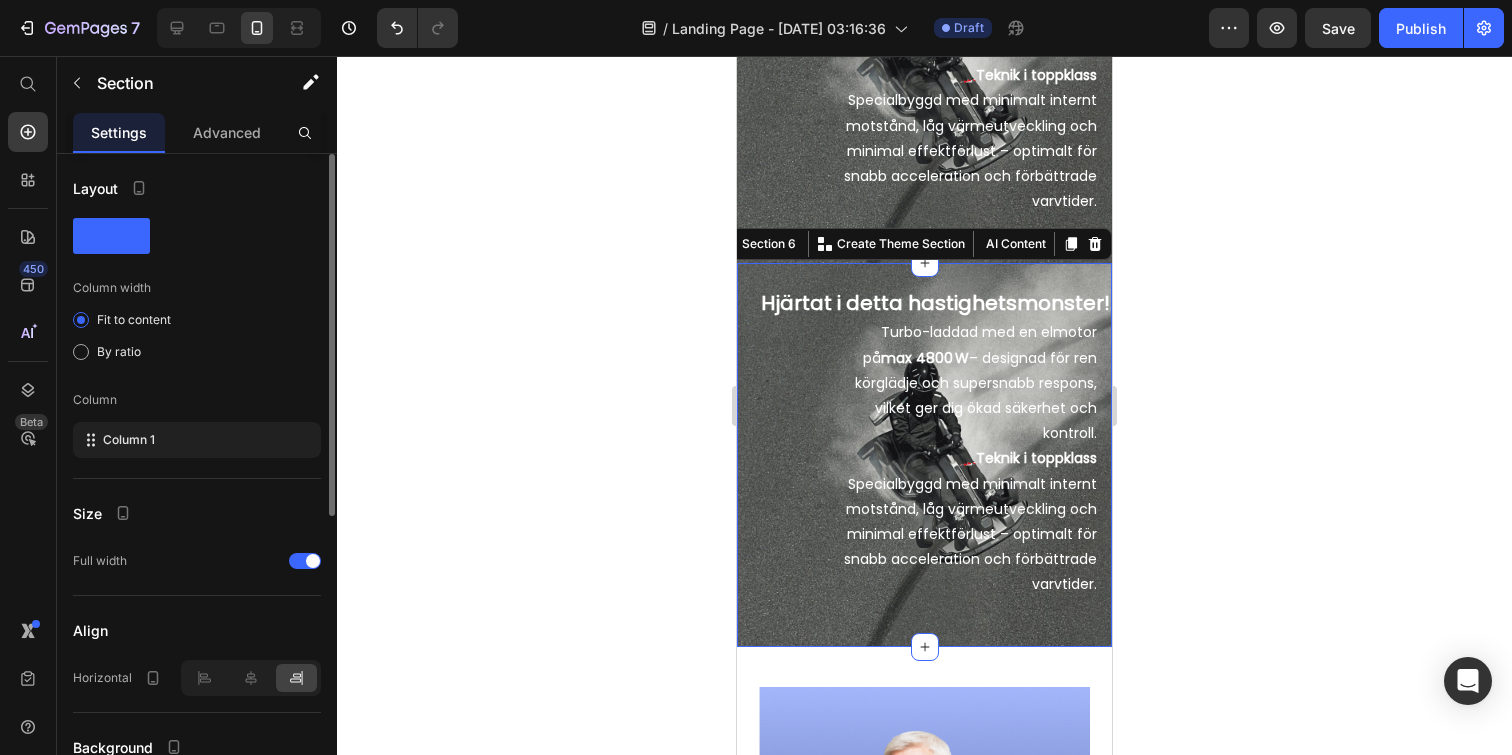 click on "Hjärtat i detta hastighetsmonster! Heading Turbo-laddad med en elmotor på  max 4800 W  – designad för ren körglädje och supersnabb respons, vilket ger dig ökad säkerhet och kontroll. 🏎️  Teknik i toppklass Specialbyggd med minimalt internt motstånd, låg värmeutveckling och minimal effektförlust – optimalt för snabb acceleration och förbättrade varvtider. Text Block Section 6   You can create reusable sections Create Theme Section AI Content Write with GemAI What would you like to describe here? Tone and Voice Persuasive Product ENGWE M20 Show more Generate" at bounding box center [924, 454] 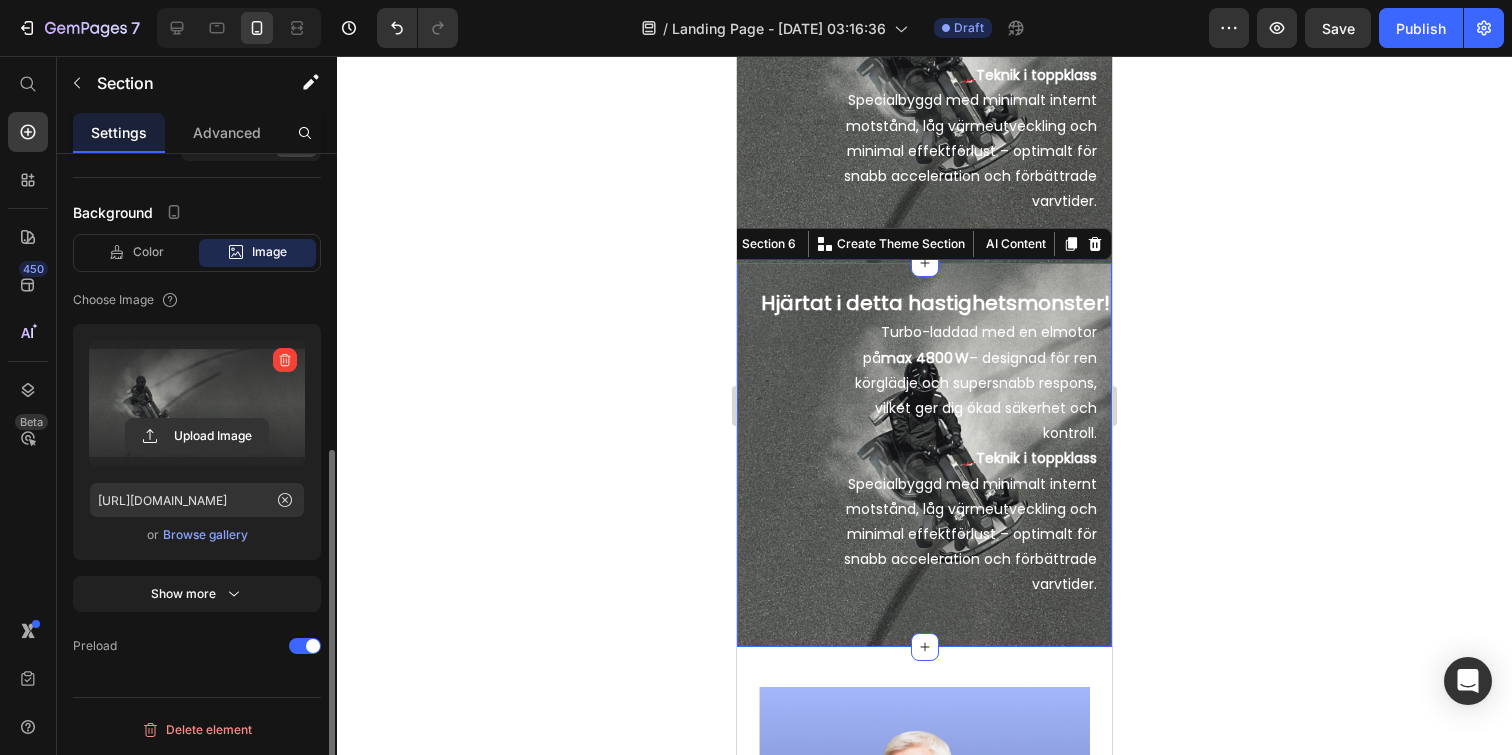 click at bounding box center (197, 403) 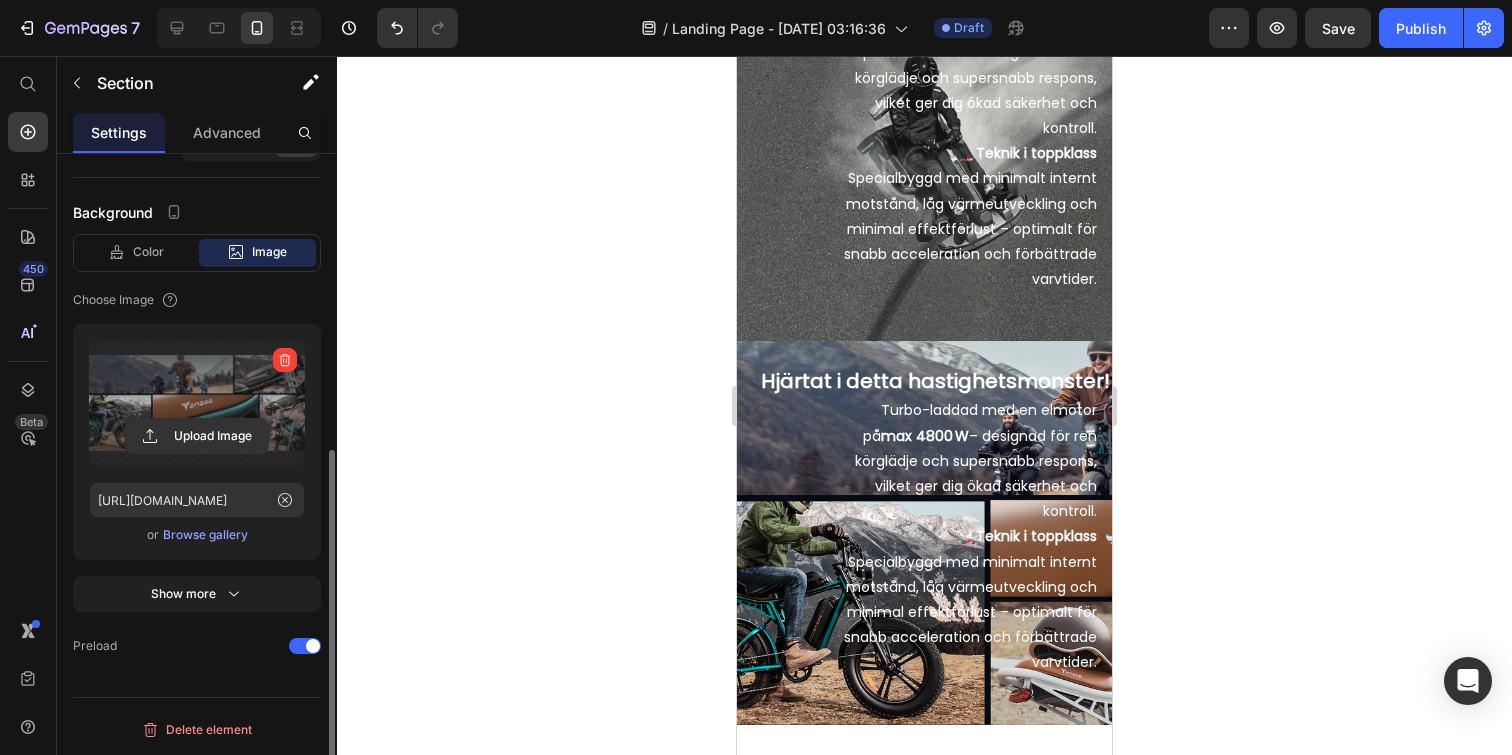 scroll, scrollTop: 1370, scrollLeft: 0, axis: vertical 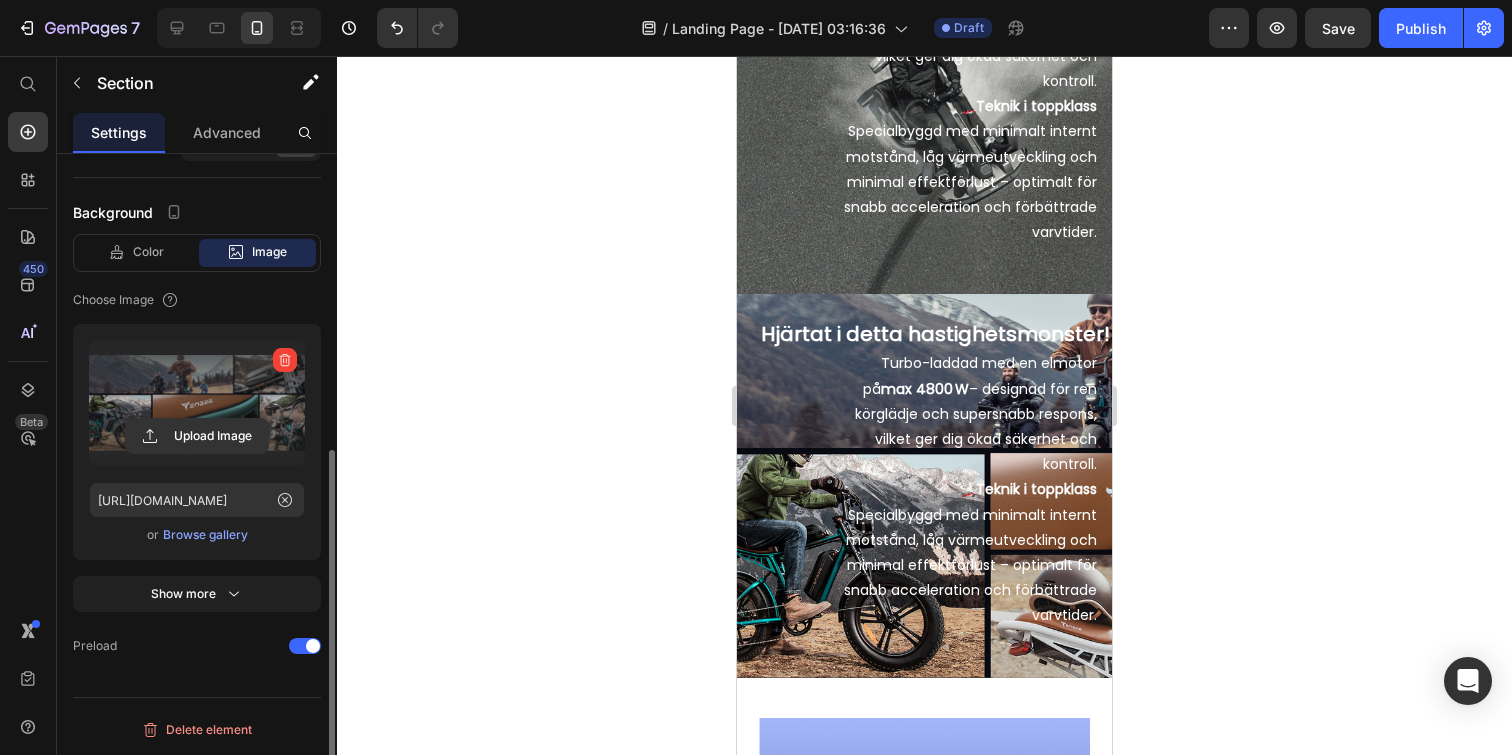 click on "Hjärtat i detta hastighetsmonster! Heading Turbo-laddad med en elmotor på  max 4800 W  – designad för ren körglädje och supersnabb respons, vilket ger dig ökad säkerhet och kontroll. 🏎️  Teknik i toppklass Specialbyggd med minimalt internt motstånd, låg värmeutveckling och minimal effektförlust – optimalt för snabb acceleration och förbättrade varvtider. Text Block Section 6" at bounding box center [924, 485] 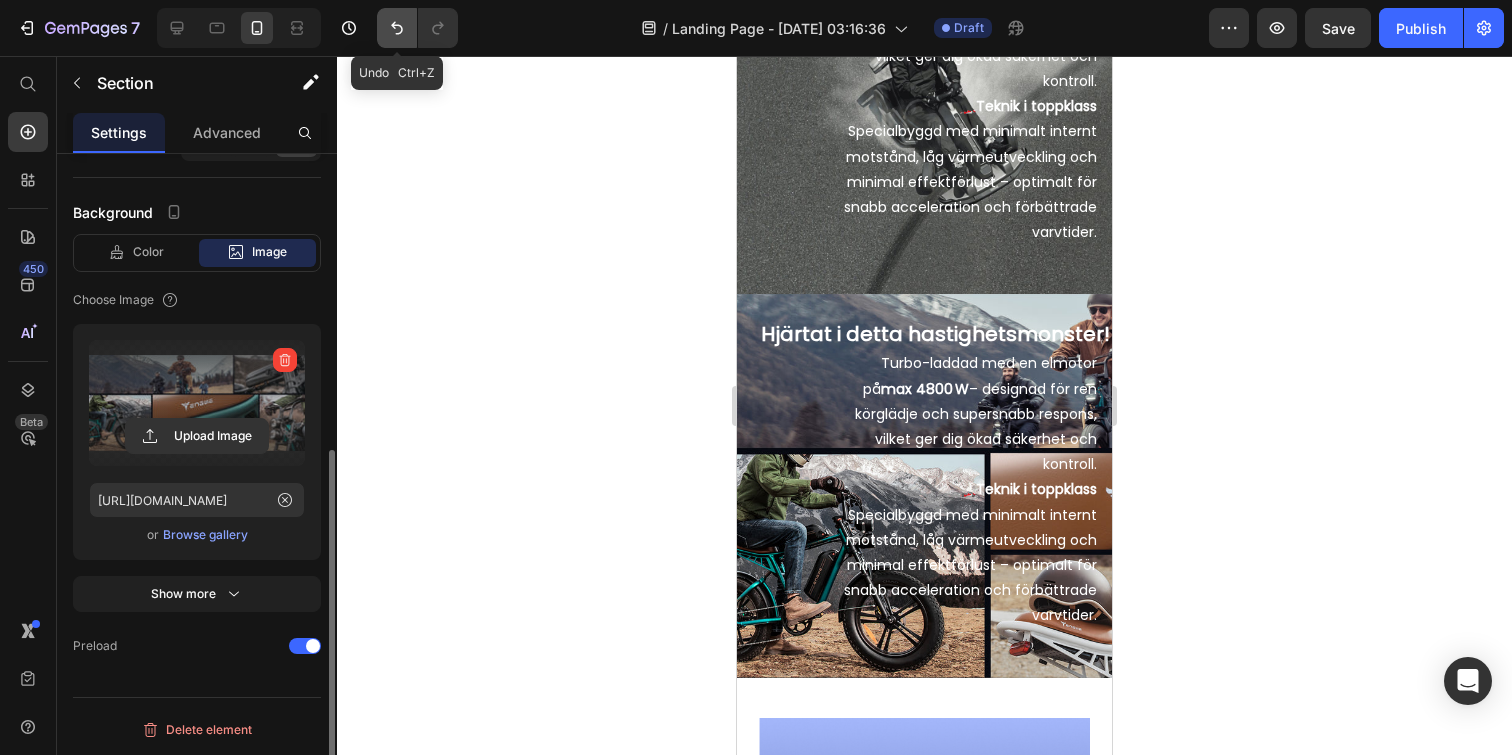 click 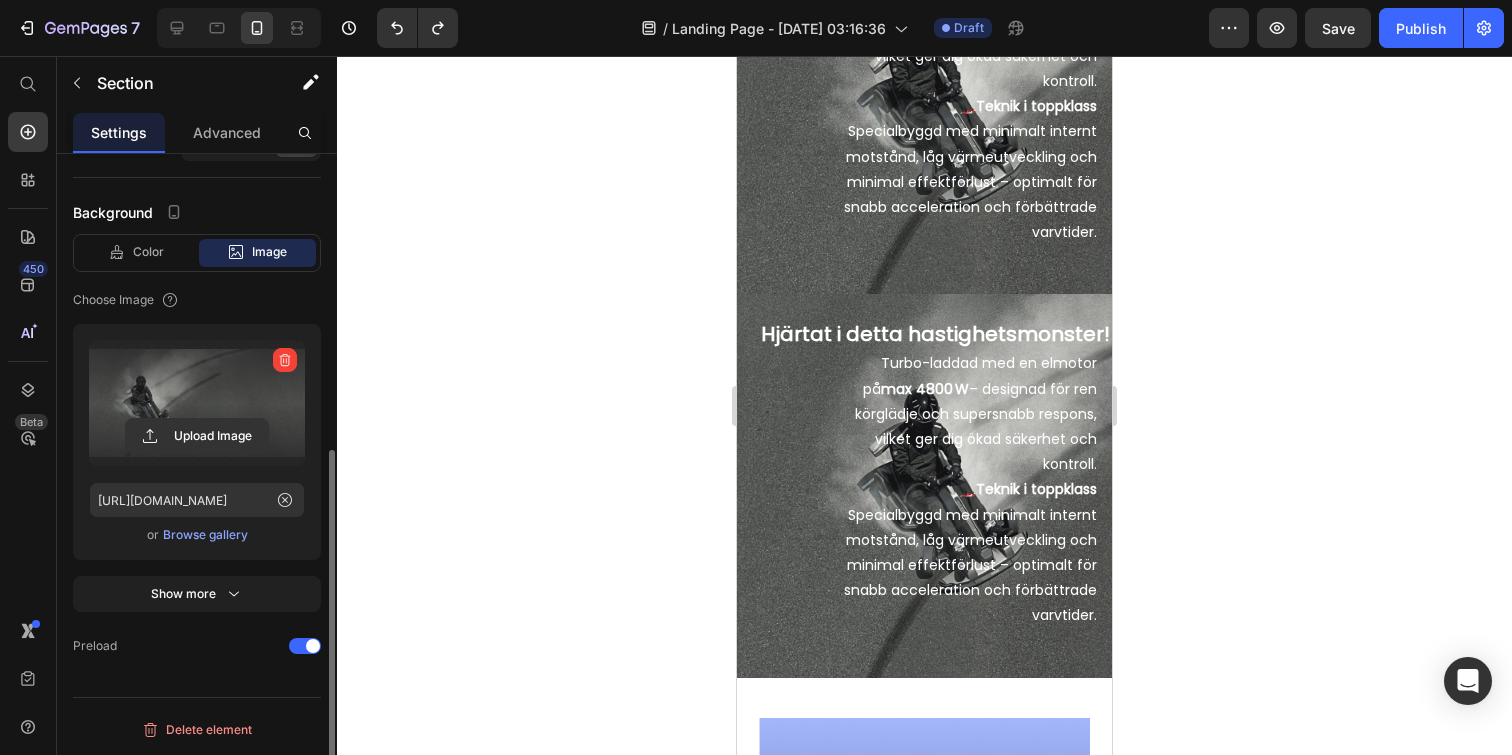 click on "Hjärtat i detta hastighetsmonster! Heading Turbo-laddad med en elmotor på  max 4800 W  – designad för ren körglädje och supersnabb respons, vilket ger dig ökad säkerhet och kontroll. 🏎️  Teknik i toppklass Specialbyggd med minimalt internt motstånd, låg värmeutveckling och minimal effektförlust – optimalt för snabb acceleration och förbättrade varvtider. Text Block Section 6" at bounding box center (924, 485) 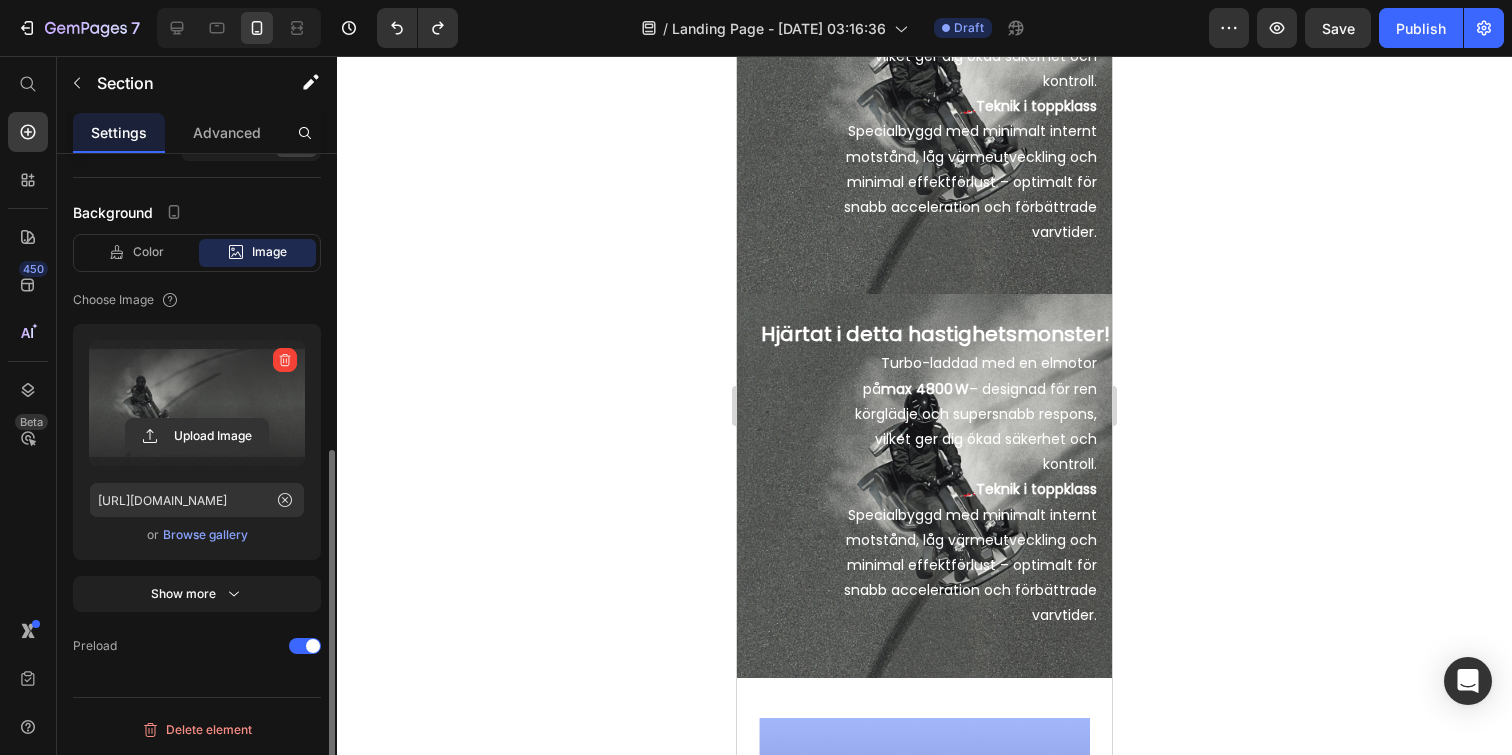 click on "Hjärtat i detta hastighetsmonster! Heading Turbo-laddad med en elmotor på  max 4800 W  – designad för ren körglädje och supersnabb respons, vilket ger dig ökad säkerhet och kontroll. 🏎️  Teknik i toppklass Specialbyggd med minimalt internt motstånd, låg värmeutveckling och minimal effektförlust – optimalt för snabb acceleration och förbättrade varvtider. Text Block Section 6" at bounding box center [924, 485] 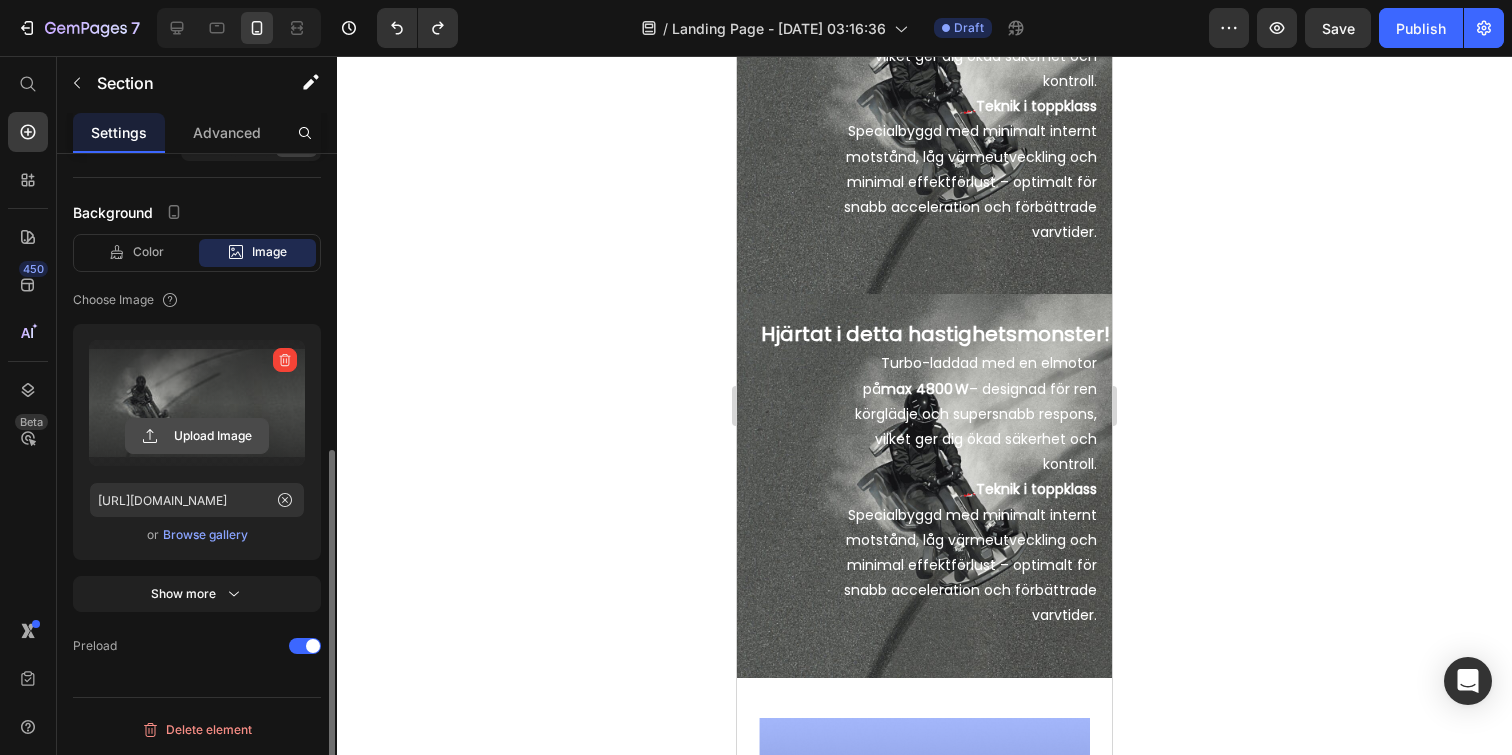 click 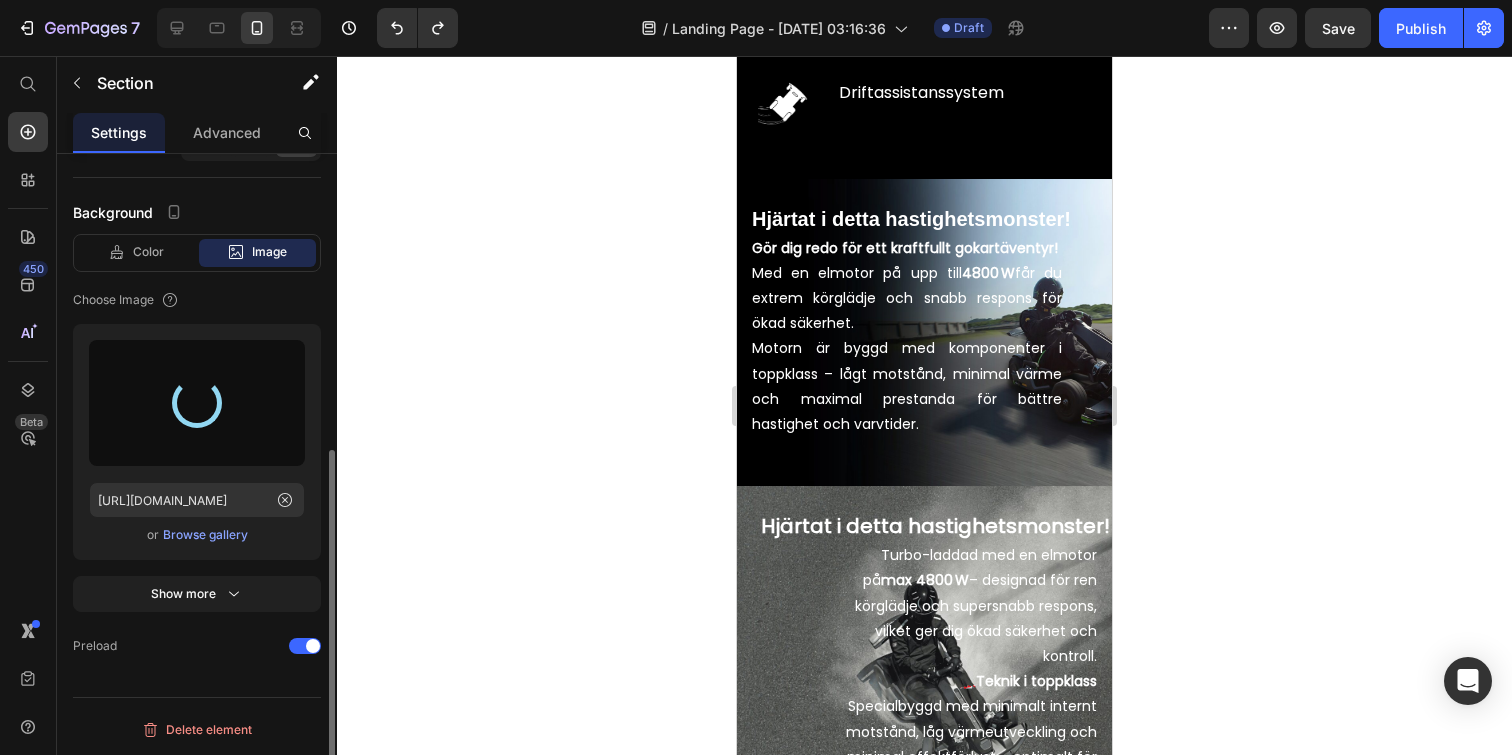 scroll, scrollTop: 1097, scrollLeft: 0, axis: vertical 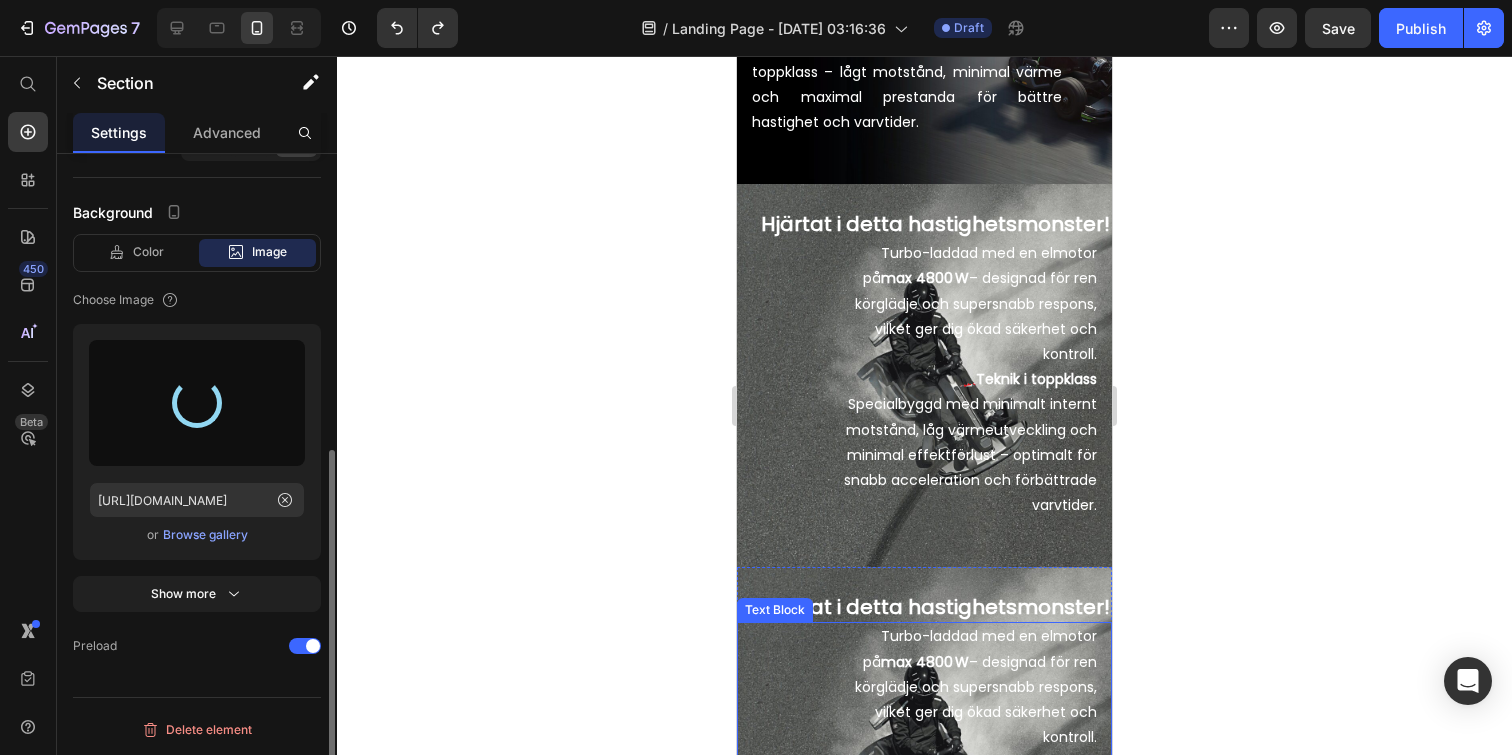 type on "https://cdn.shopify.com/s/files/1/0969/4897/8013/files/gempages_577007627351884326-2ac9e181-3188-4bba-b5d2-831e6dbe20ec.jpg" 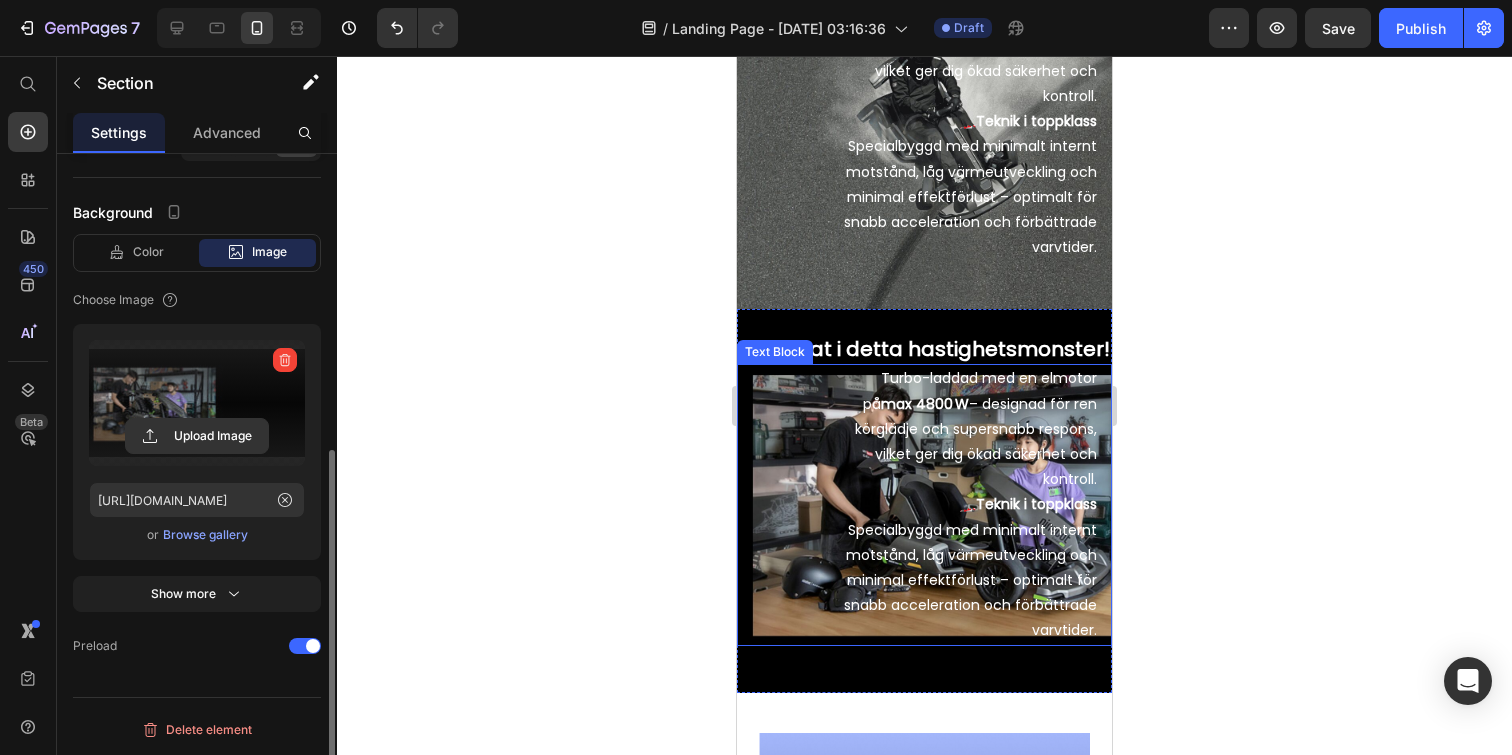 scroll, scrollTop: 1392, scrollLeft: 0, axis: vertical 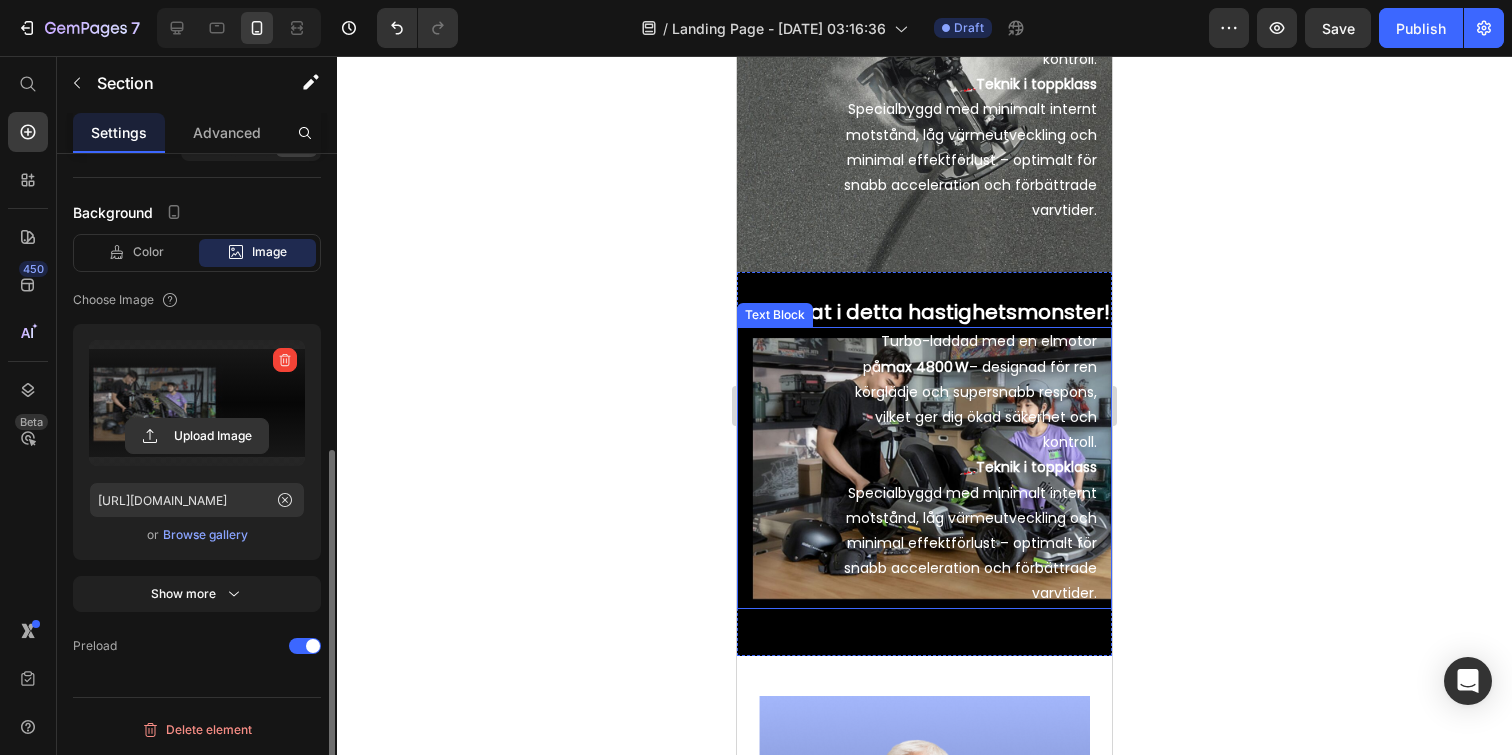 click on "🏎️  Teknik i toppklass Specialbyggd med minimalt internt motstånd, låg värmeutveckling och minimal effektförlust – optimalt för snabb acceleration och förbättrade varvtider." at bounding box center (967, 530) 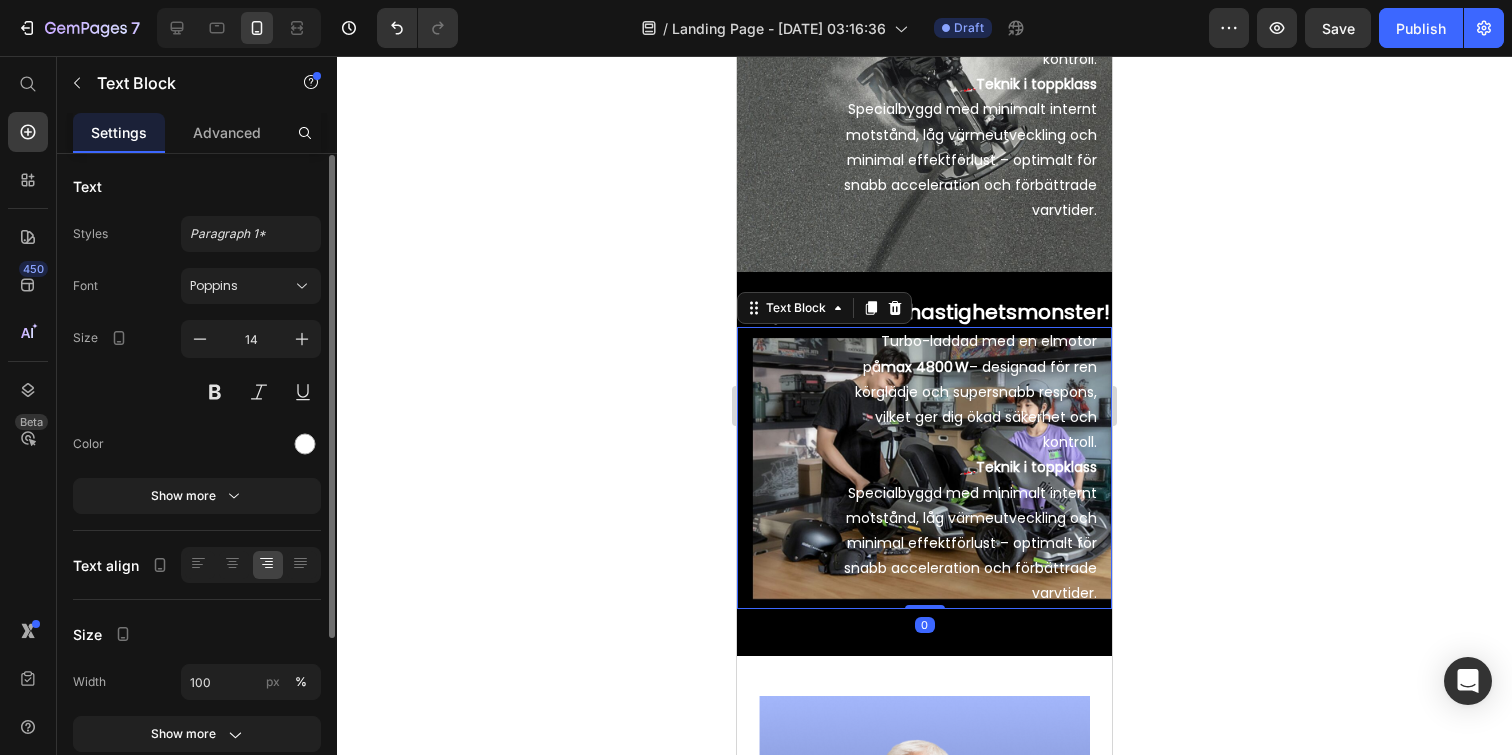 scroll, scrollTop: 237, scrollLeft: 0, axis: vertical 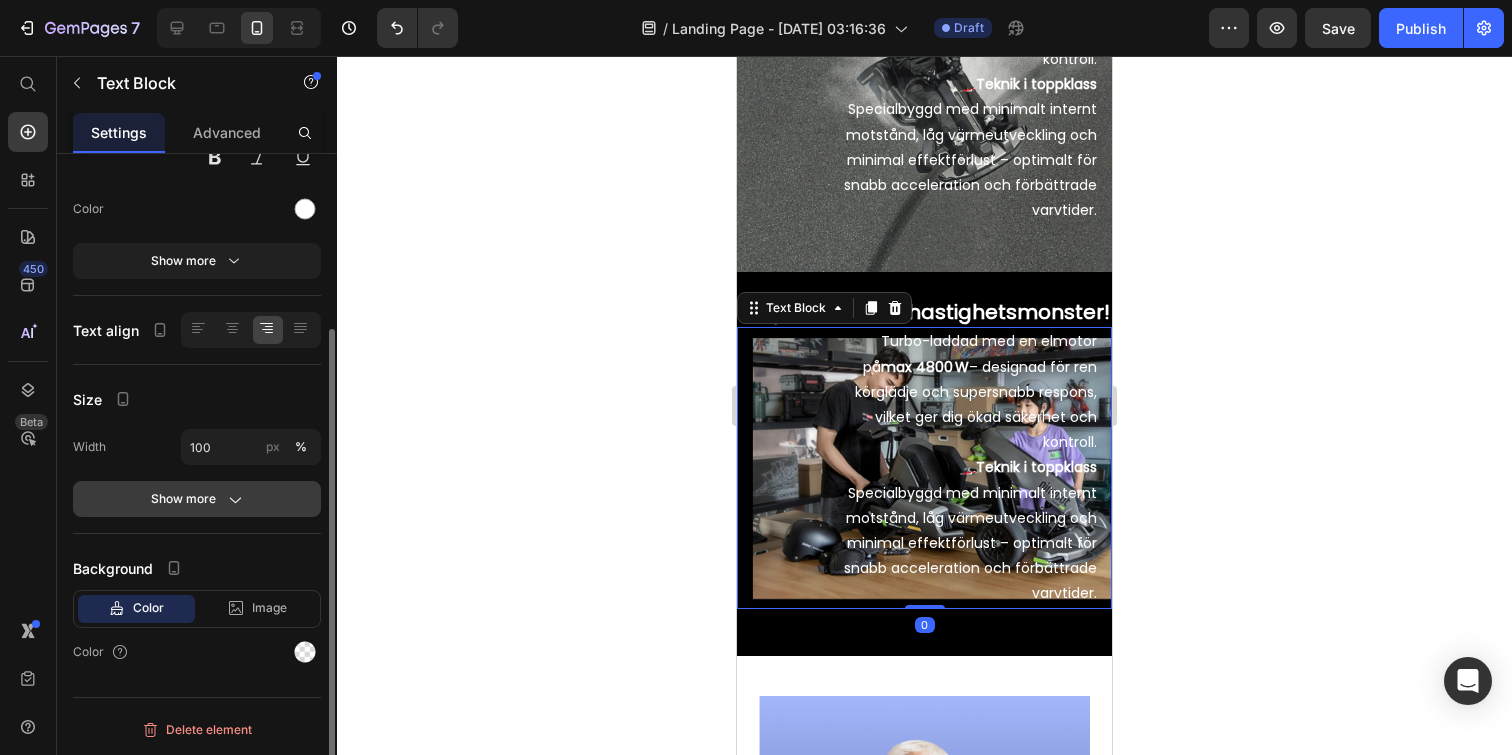 click on "Show more" at bounding box center (197, 499) 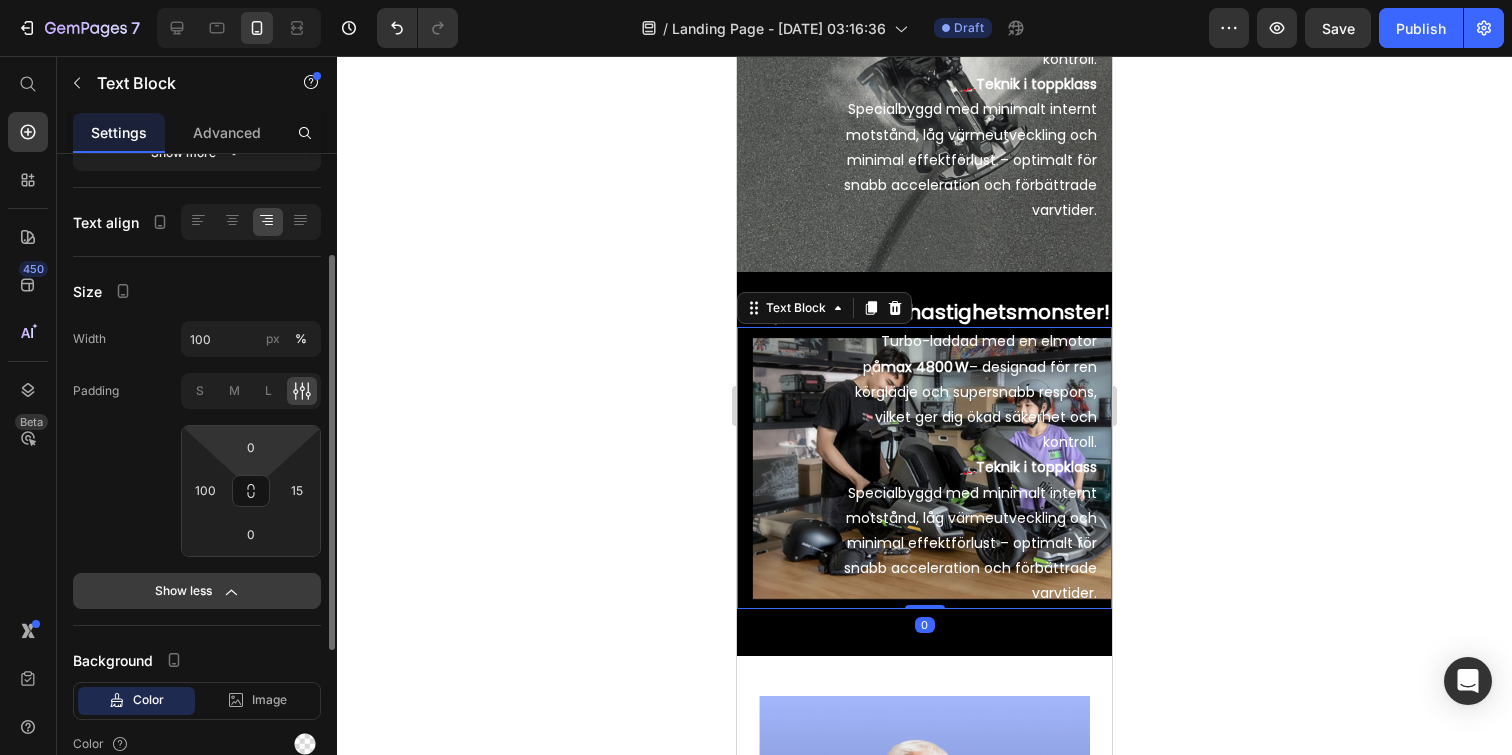 scroll, scrollTop: 427, scrollLeft: 0, axis: vertical 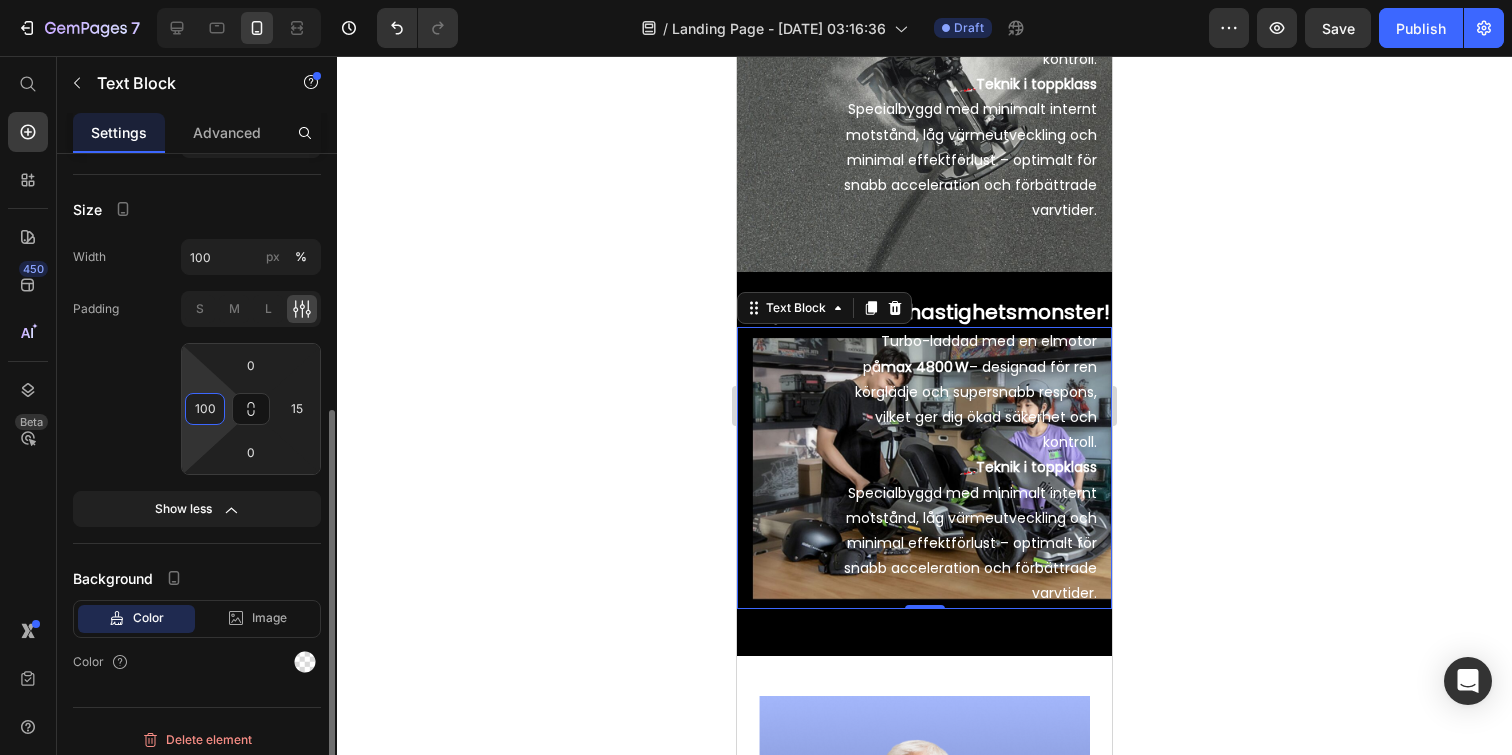 click on "100" at bounding box center (205, 409) 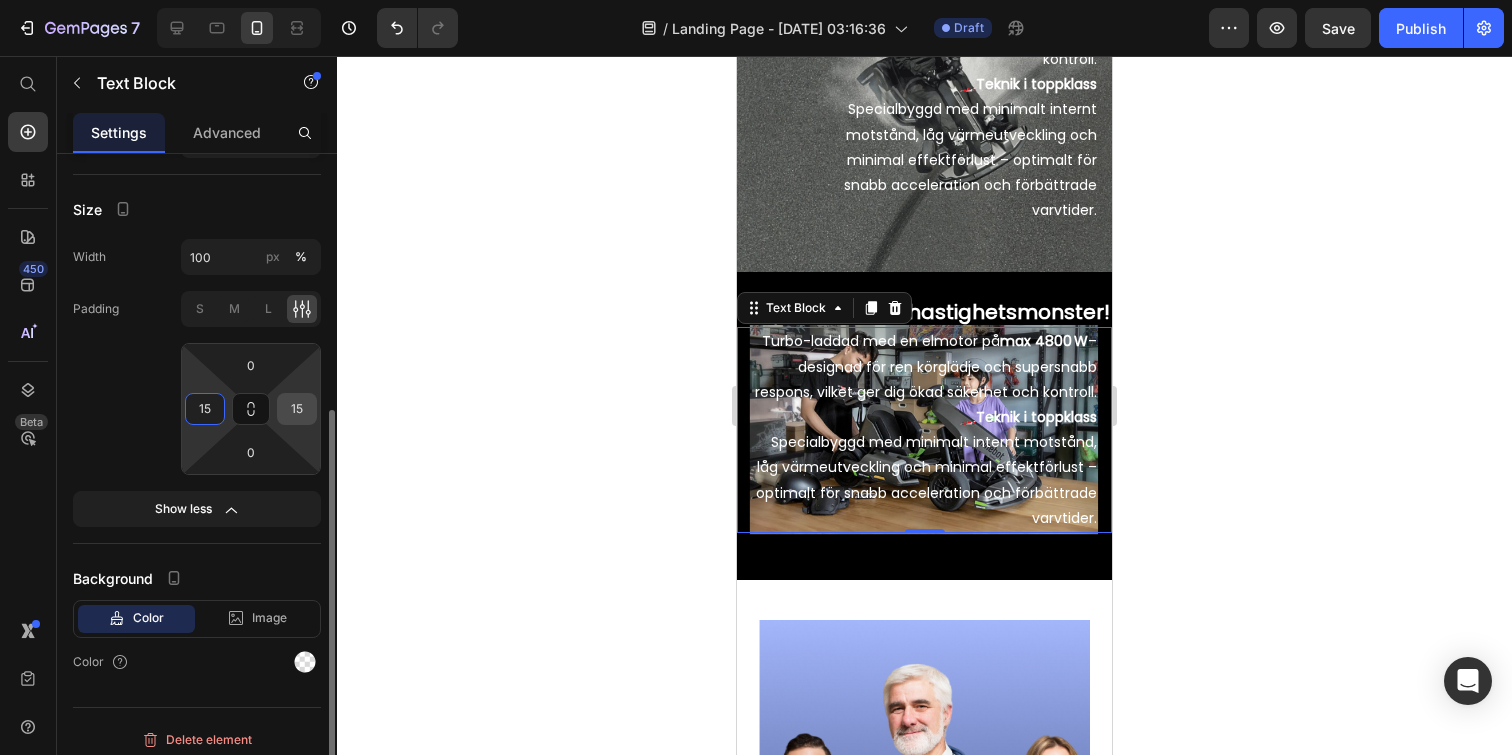 type on "15" 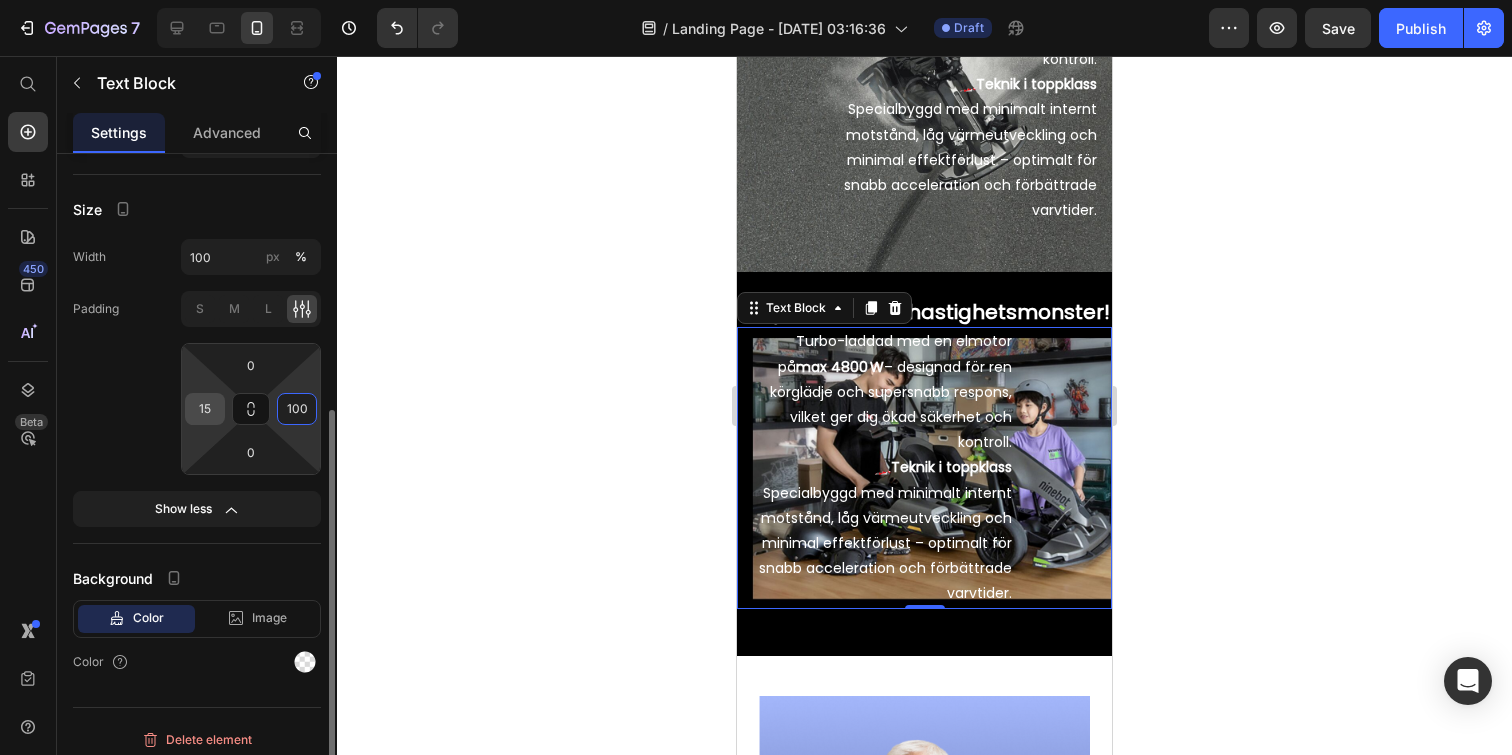 type on "100" 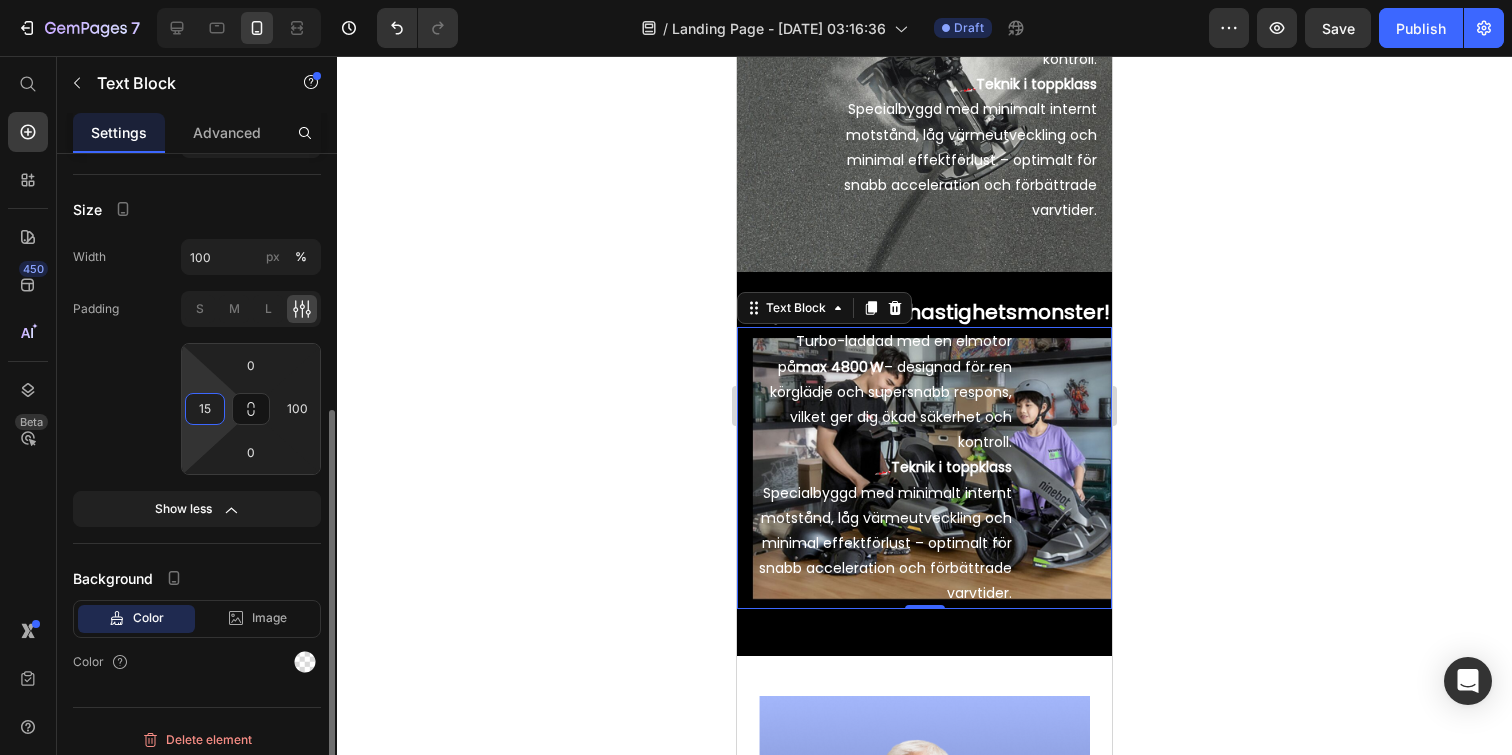 click on "15" at bounding box center [205, 409] 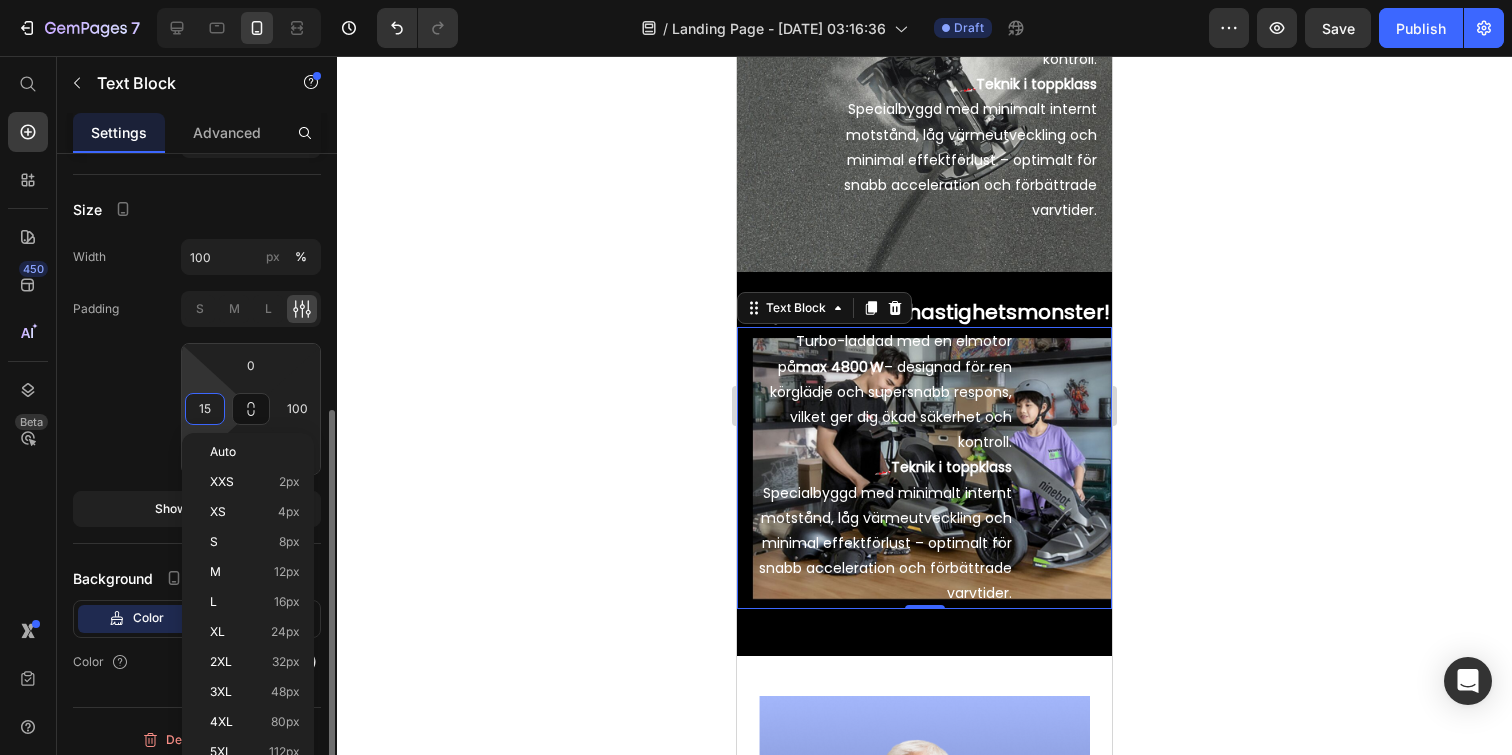 type on "5" 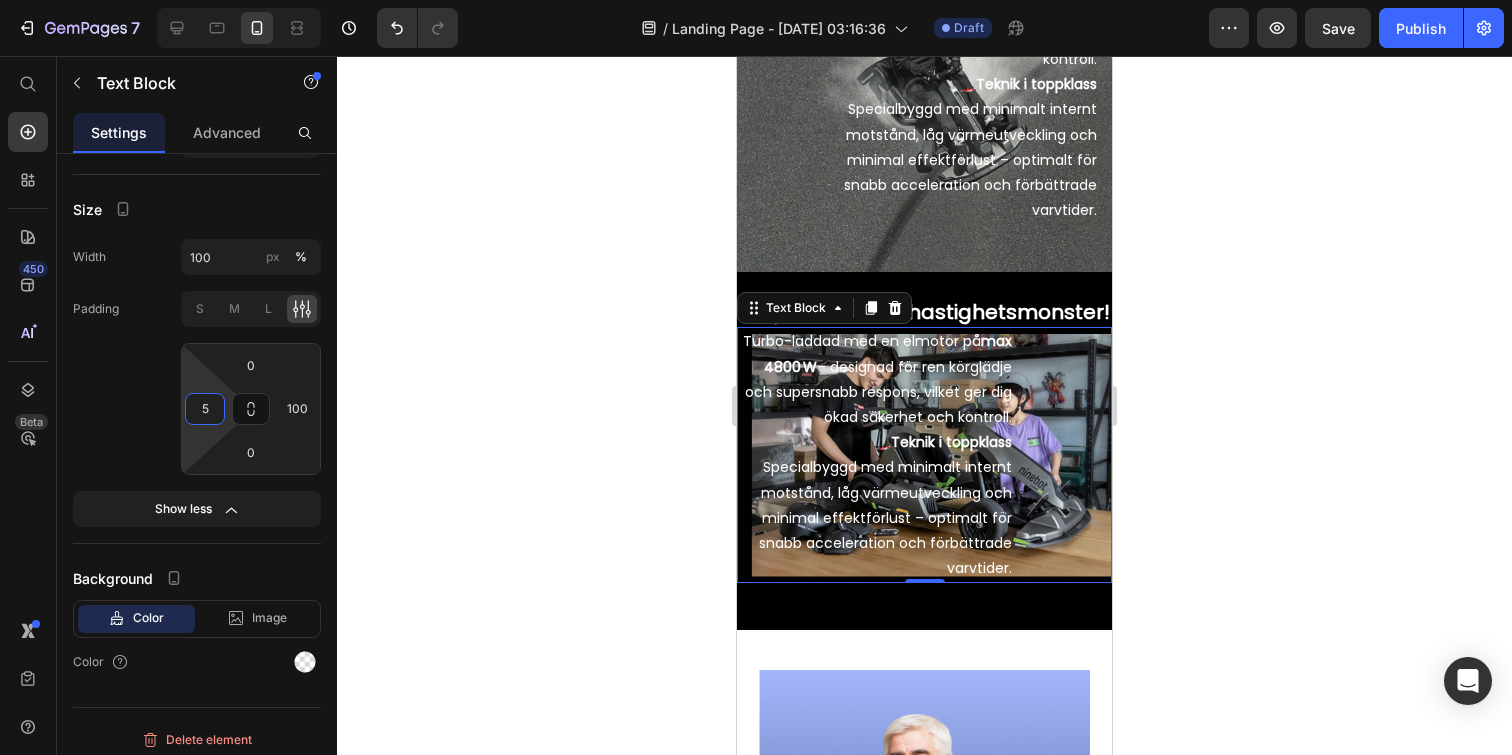 click 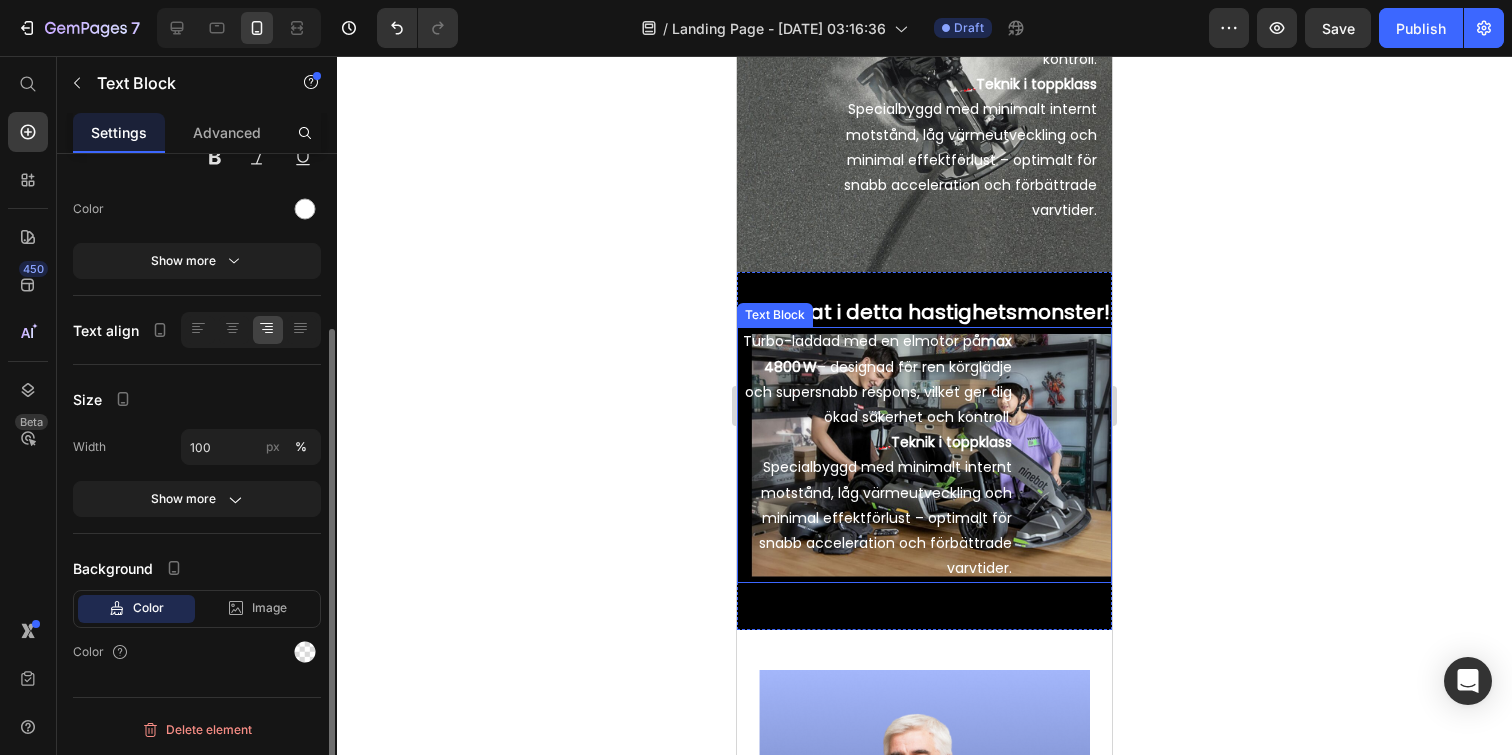 click on "Turbo-laddad med en elmotor på  max 4800 W  – designad för ren körglädje och supersnabb respons, vilket ger dig ökad säkerhet och kontroll." at bounding box center [877, 379] 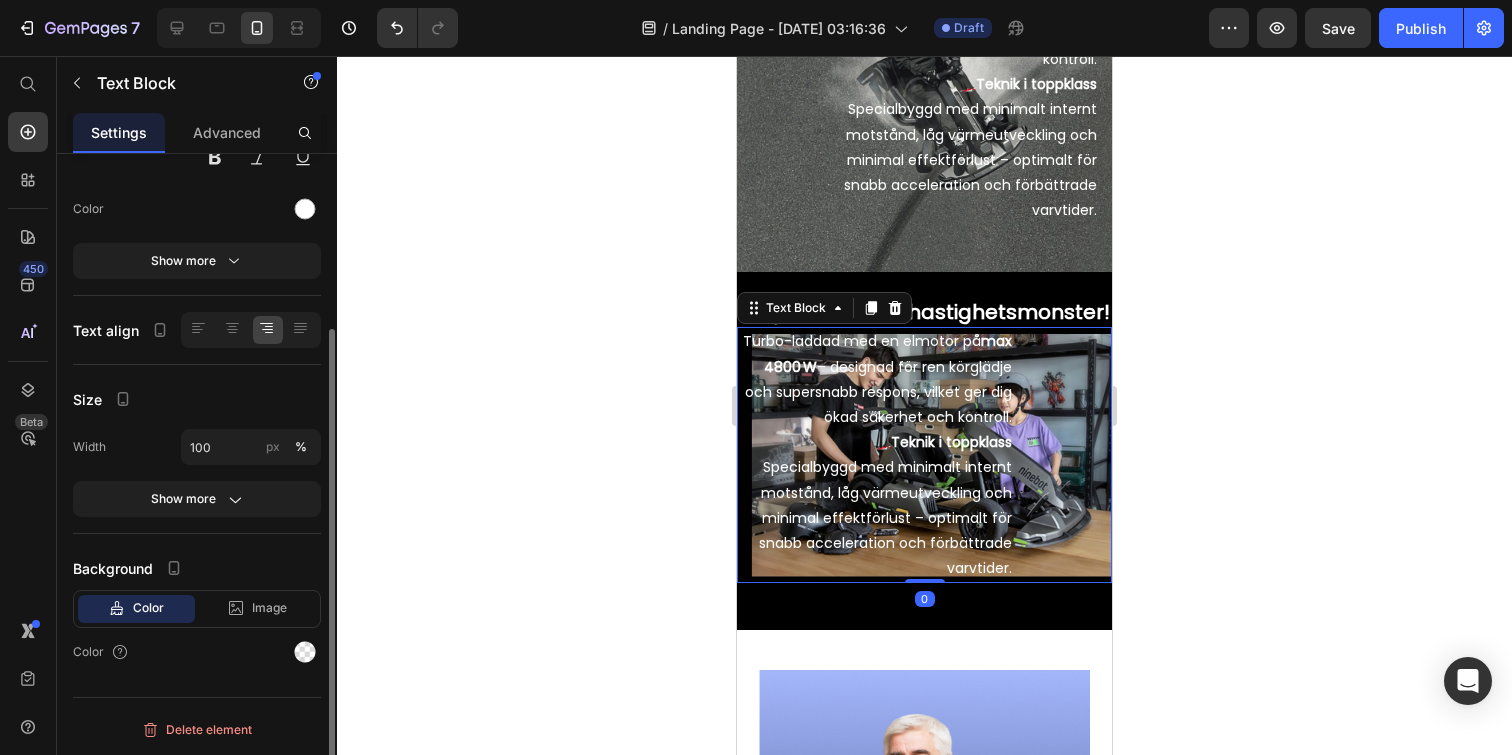 scroll, scrollTop: 237, scrollLeft: 0, axis: vertical 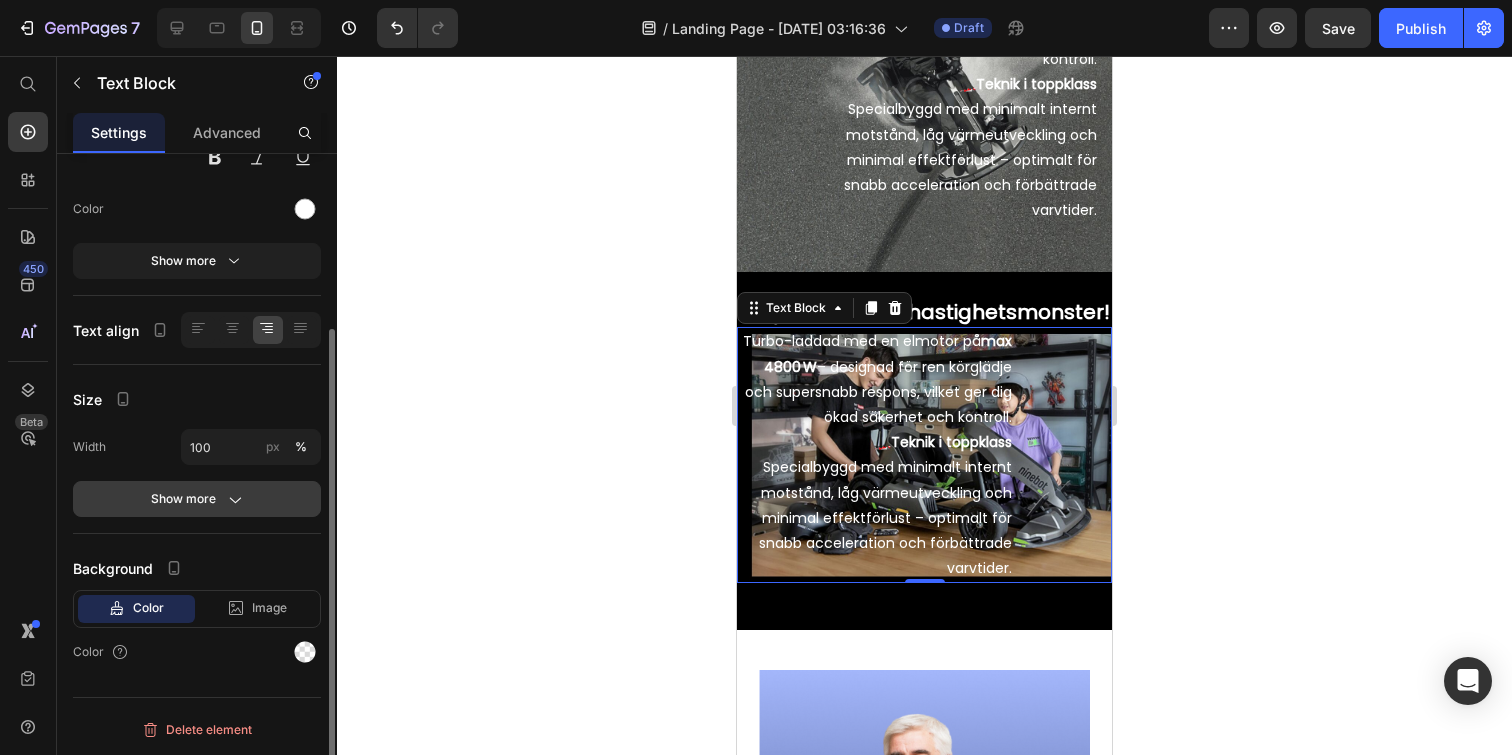 click 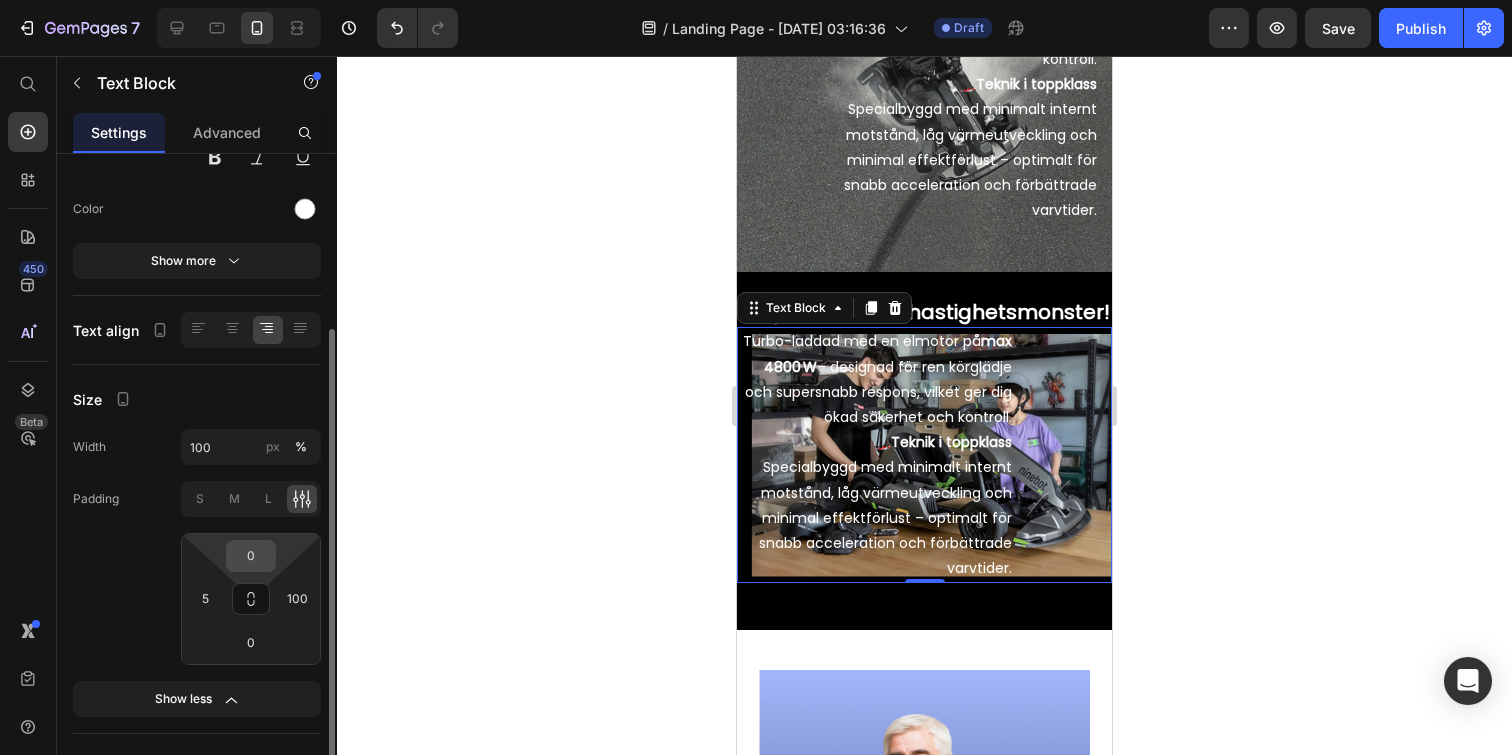 scroll, scrollTop: 252, scrollLeft: 0, axis: vertical 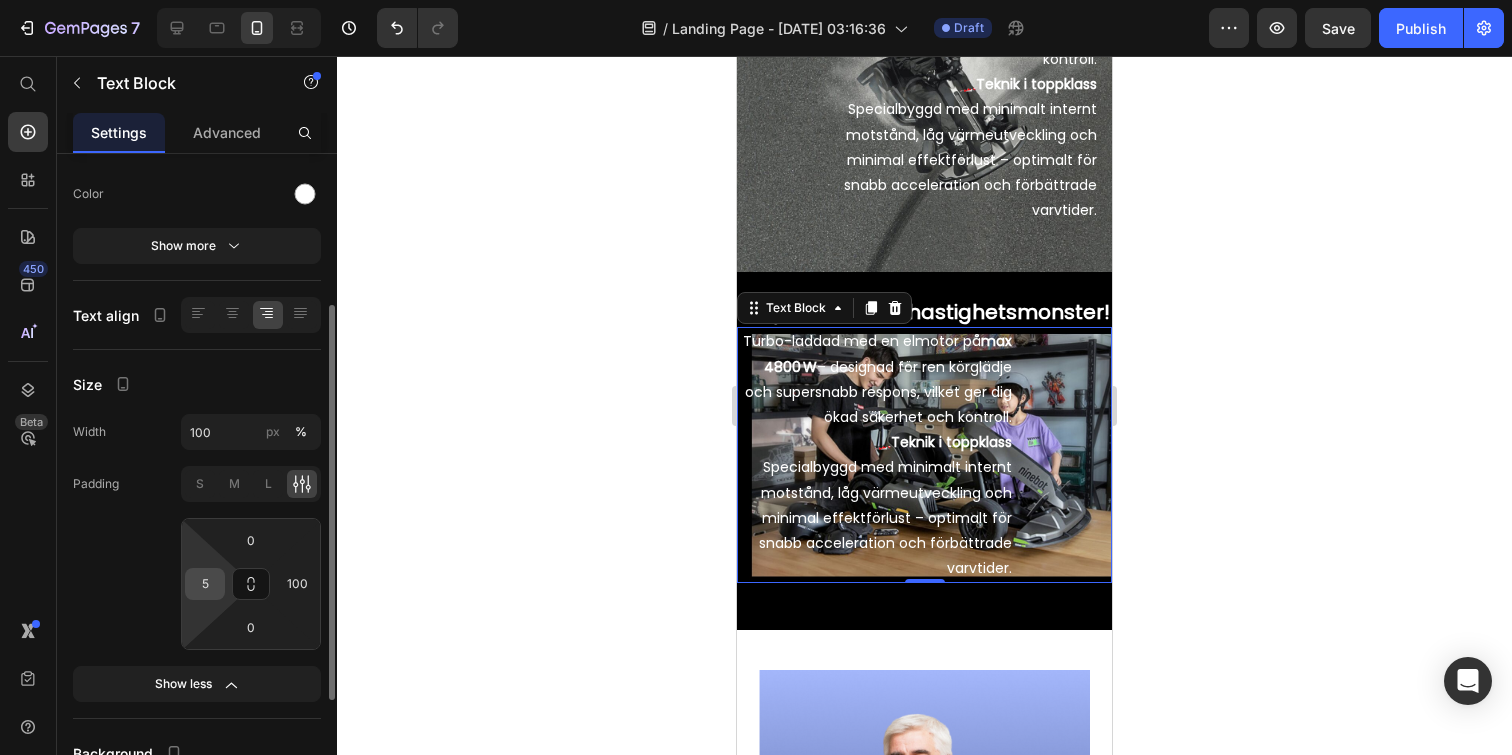 click on "5" at bounding box center [205, 584] 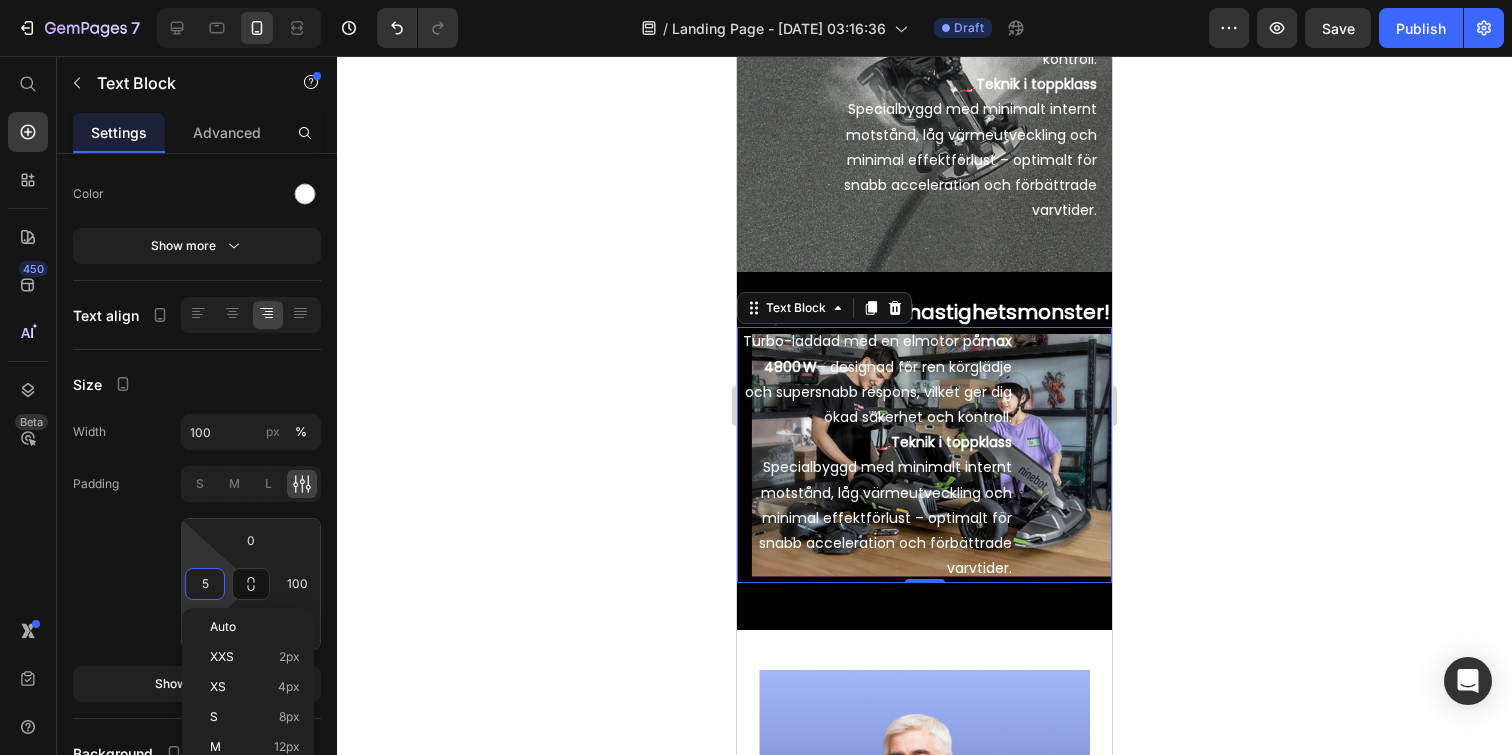 click on "Turbo-laddad med en elmotor på  max 4800 W  – designad för ren körglädje och supersnabb respons, vilket ger dig ökad säkerhet och kontroll." at bounding box center [877, 379] 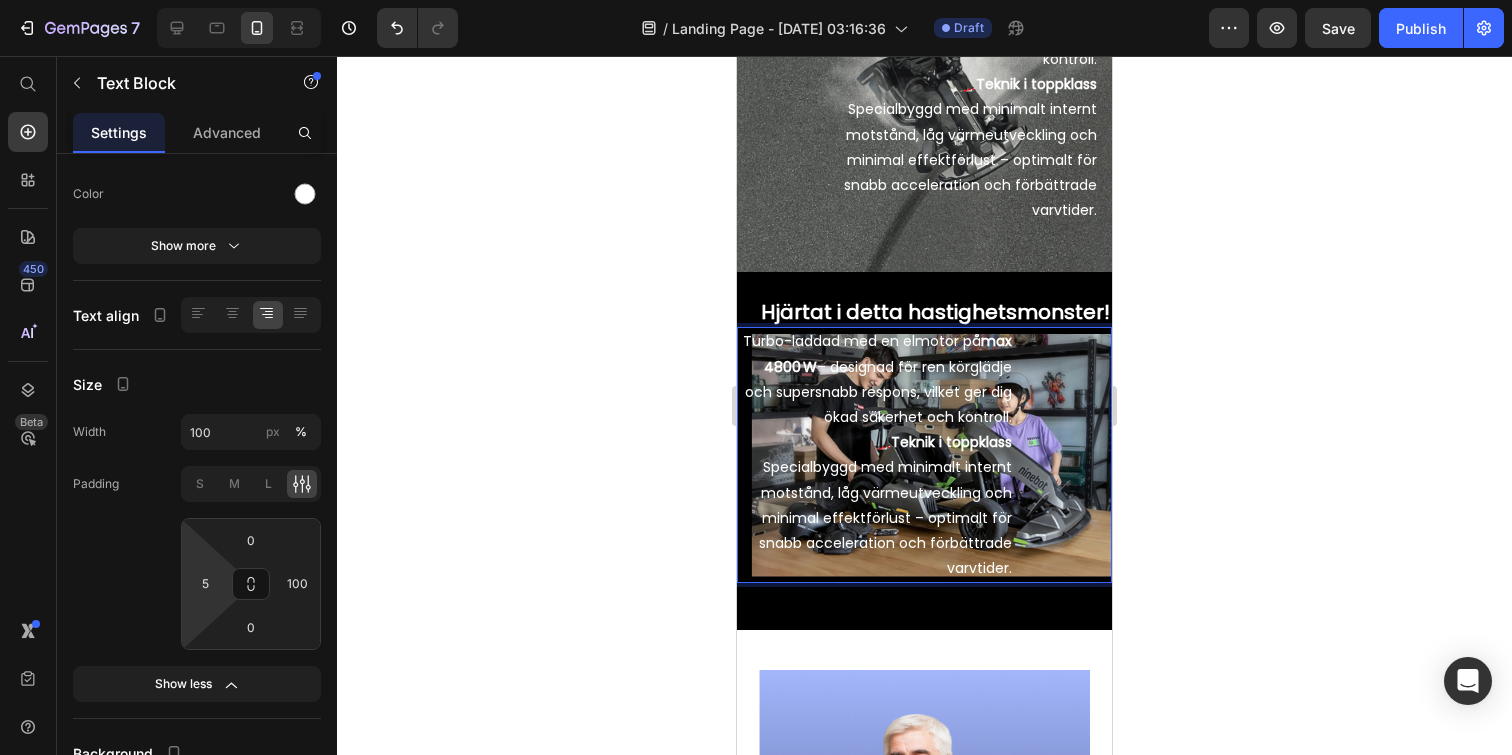 click on "Turbo-laddad med en elmotor på  max 4800 W  – designad för ren körglädje och supersnabb respons, vilket ger dig ökad säkerhet och kontroll." at bounding box center [877, 379] 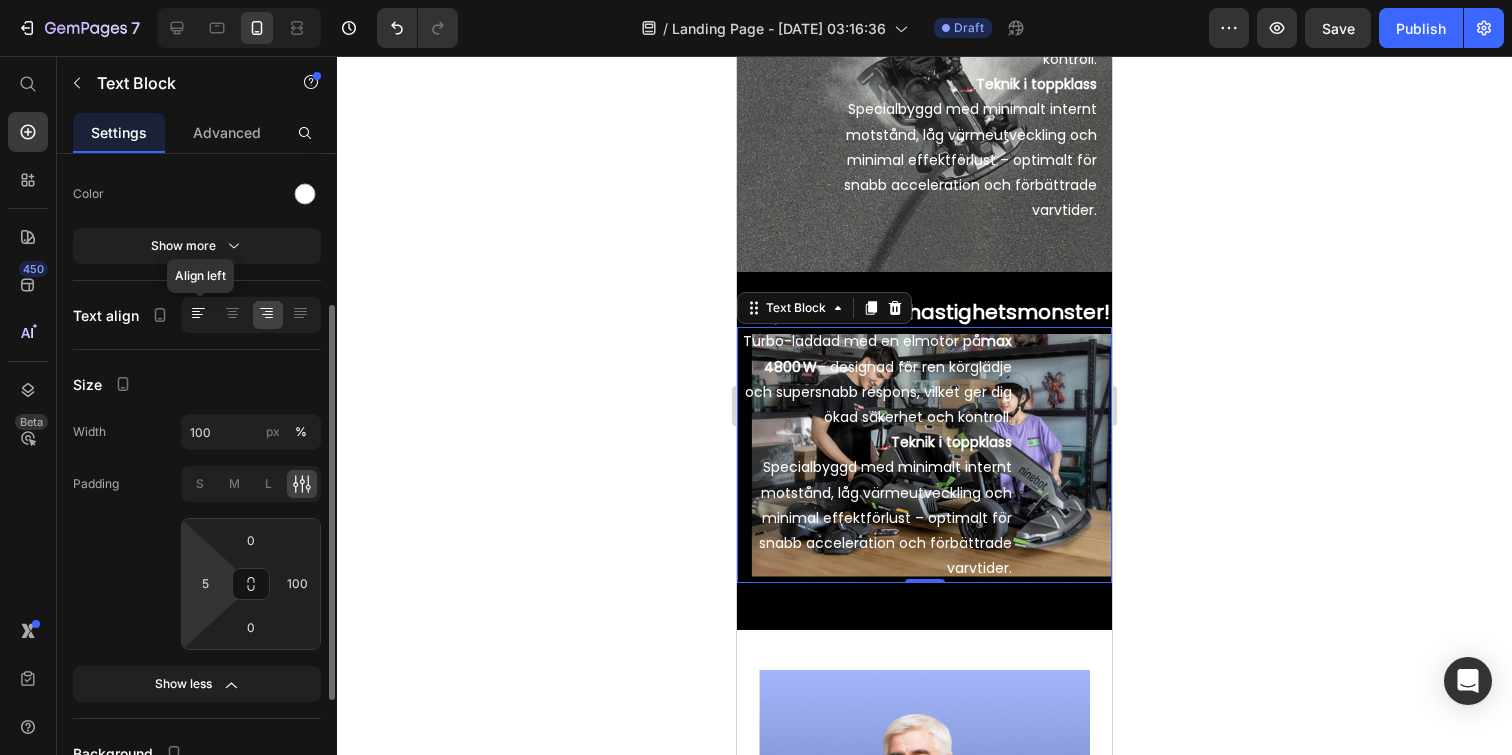 click 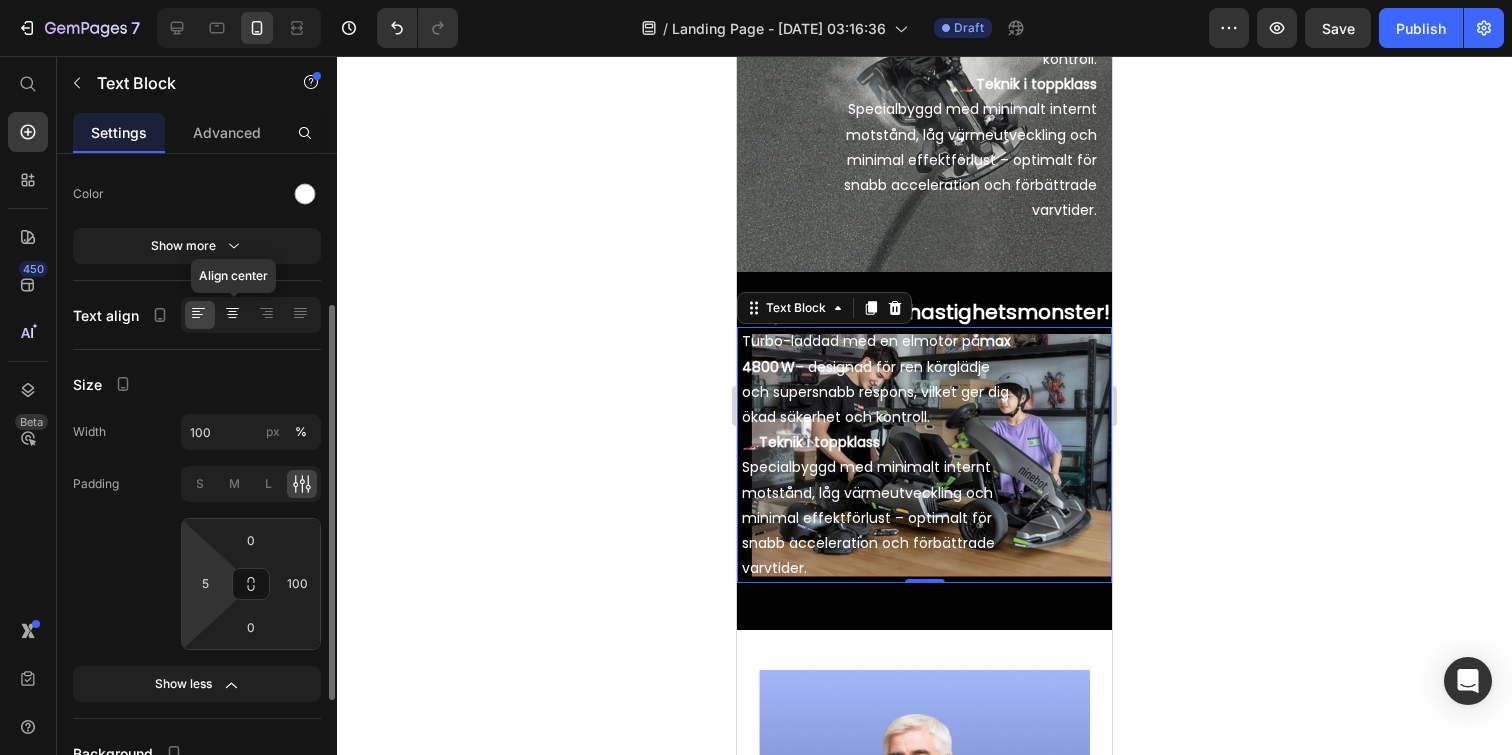 click 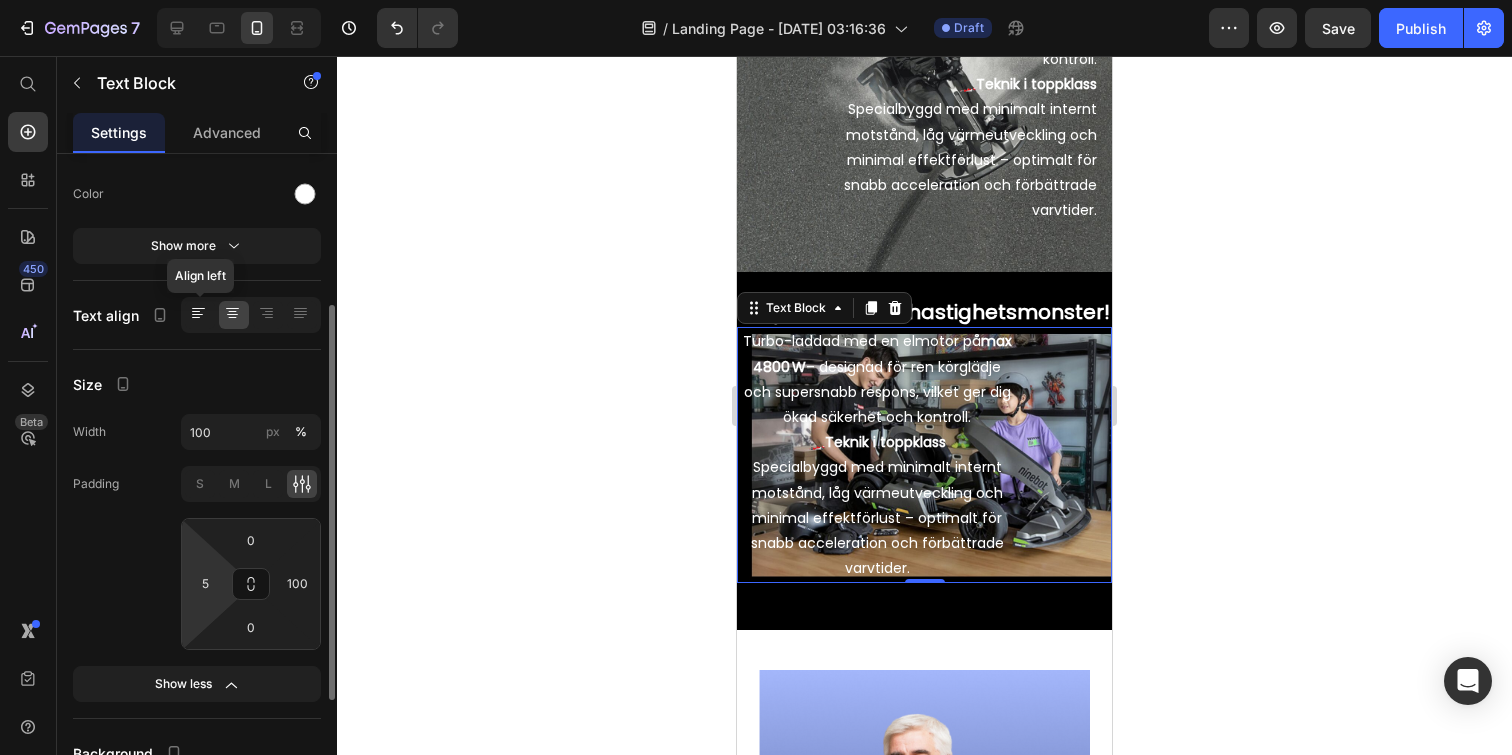 click 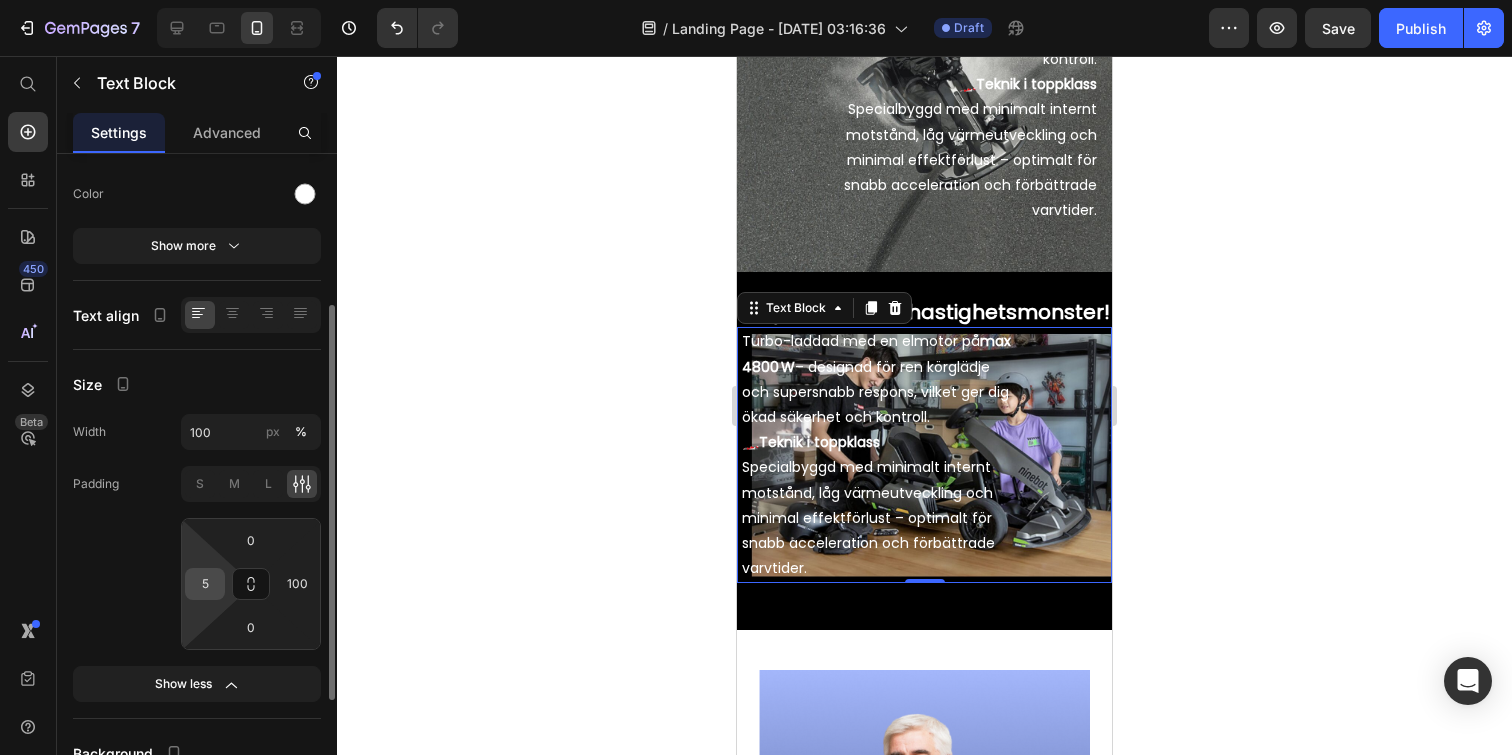 click on "5" at bounding box center [205, 584] 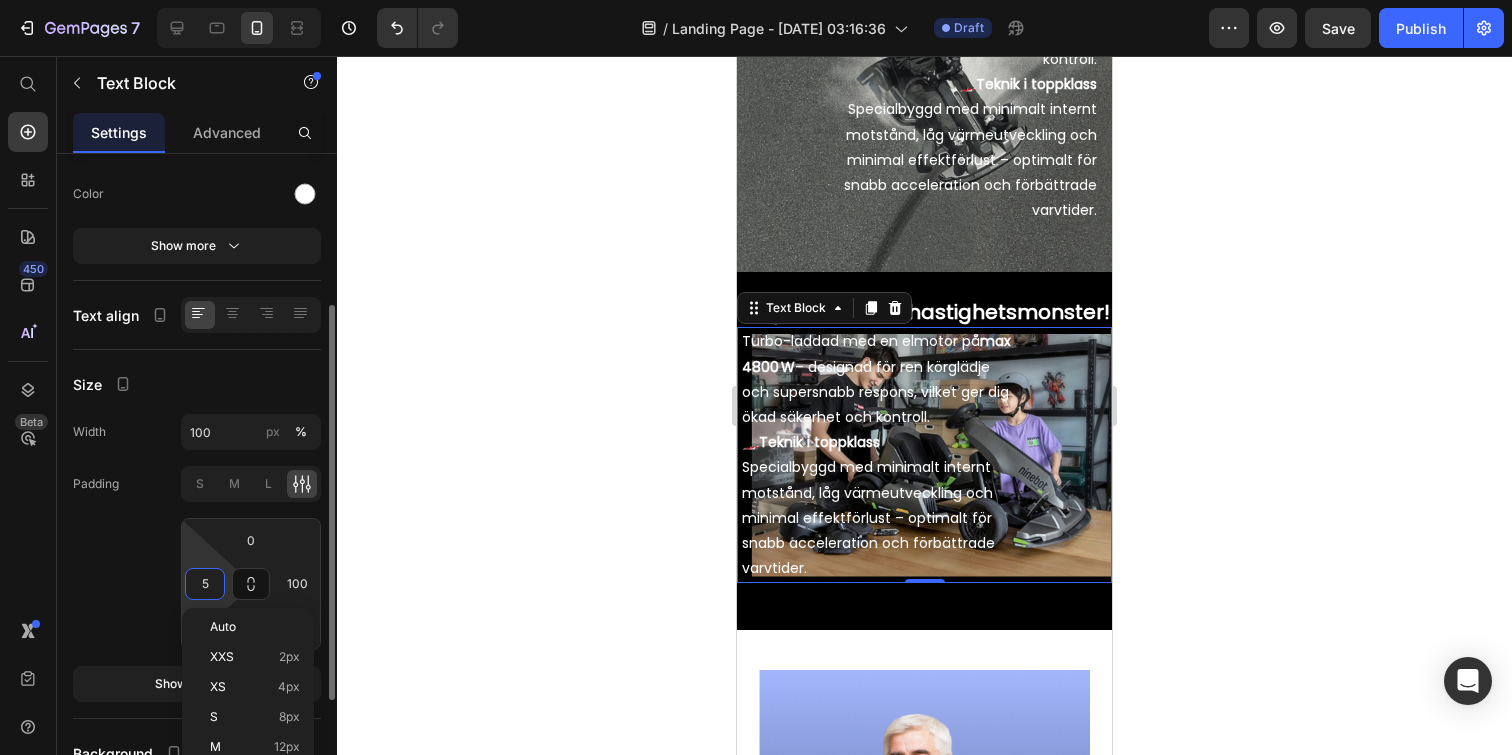 click on "5" at bounding box center [205, 584] 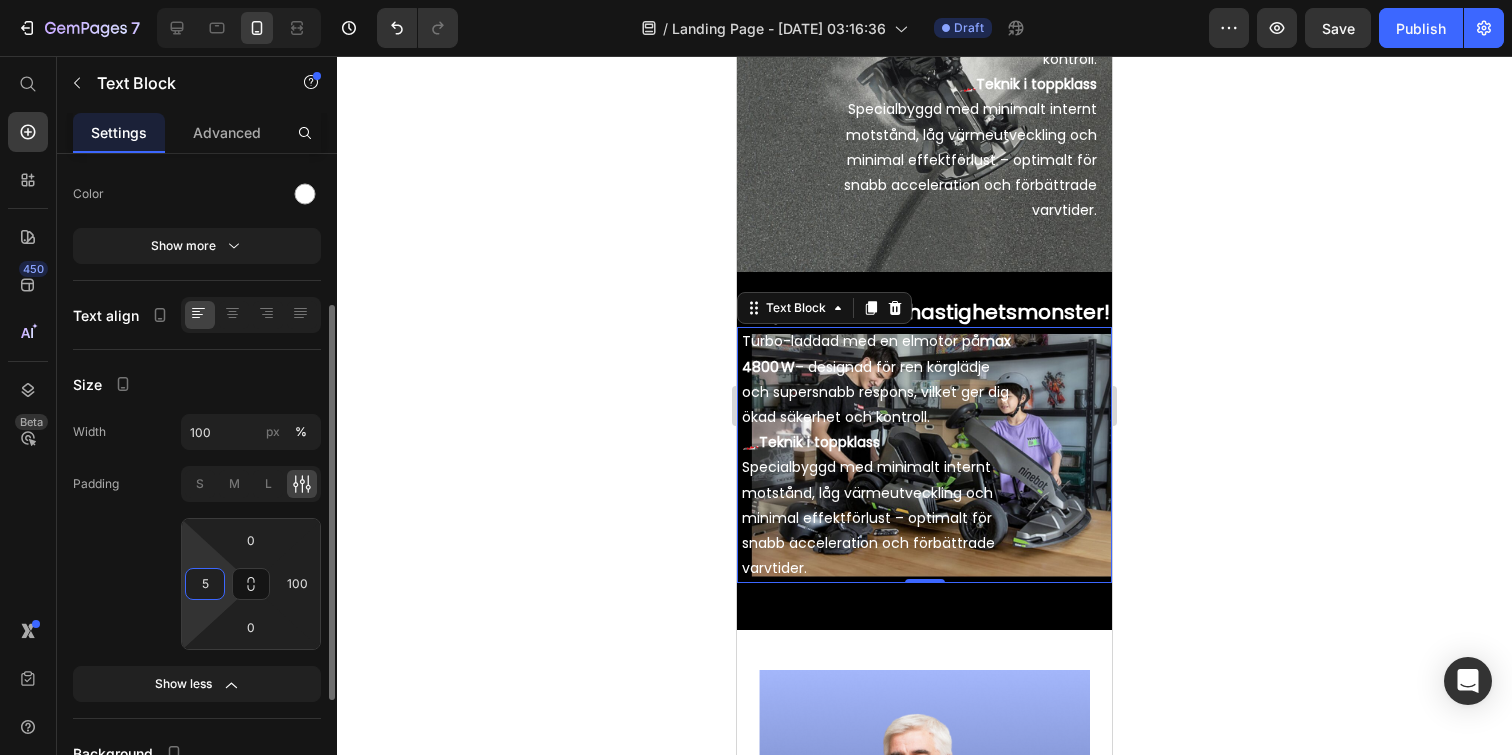 click on "5" at bounding box center (205, 584) 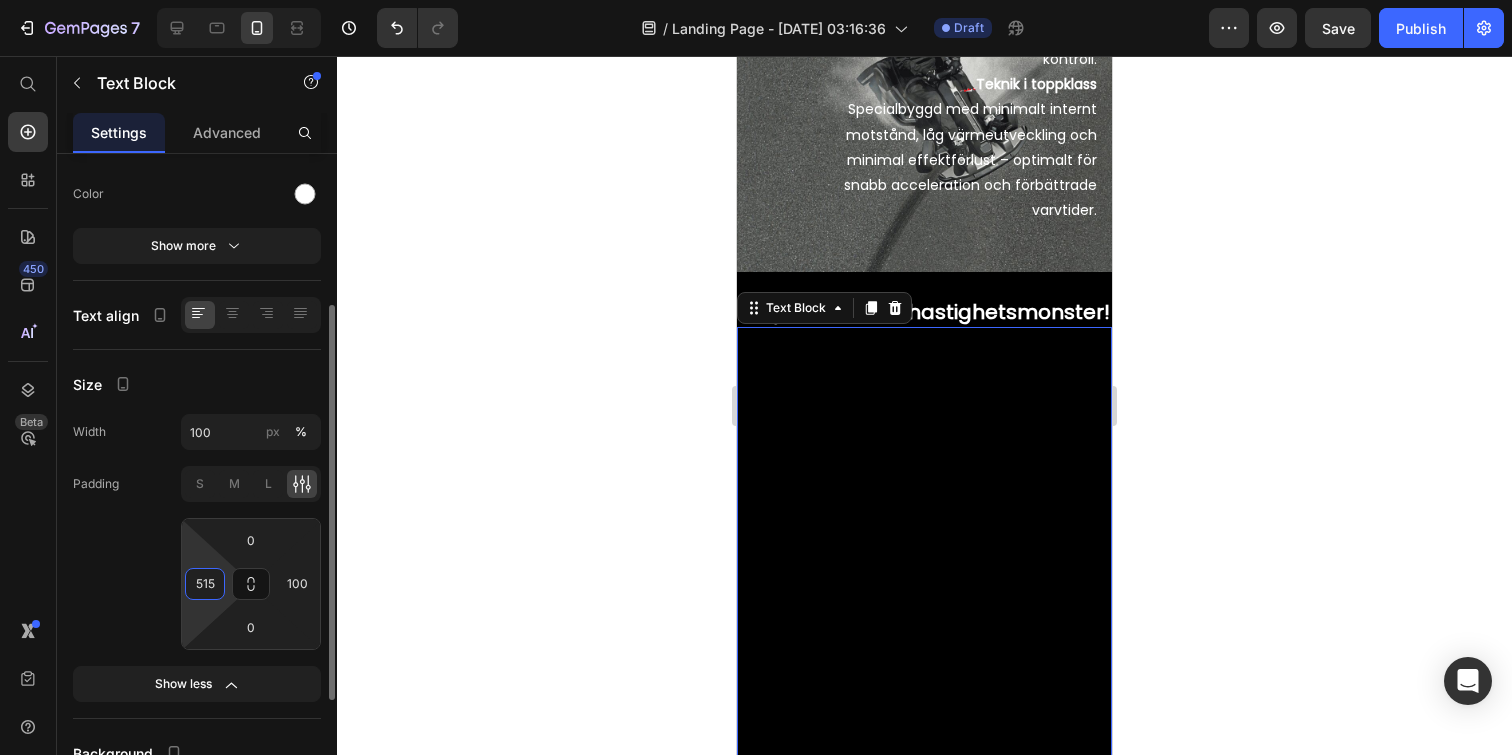 click on "515" at bounding box center (205, 584) 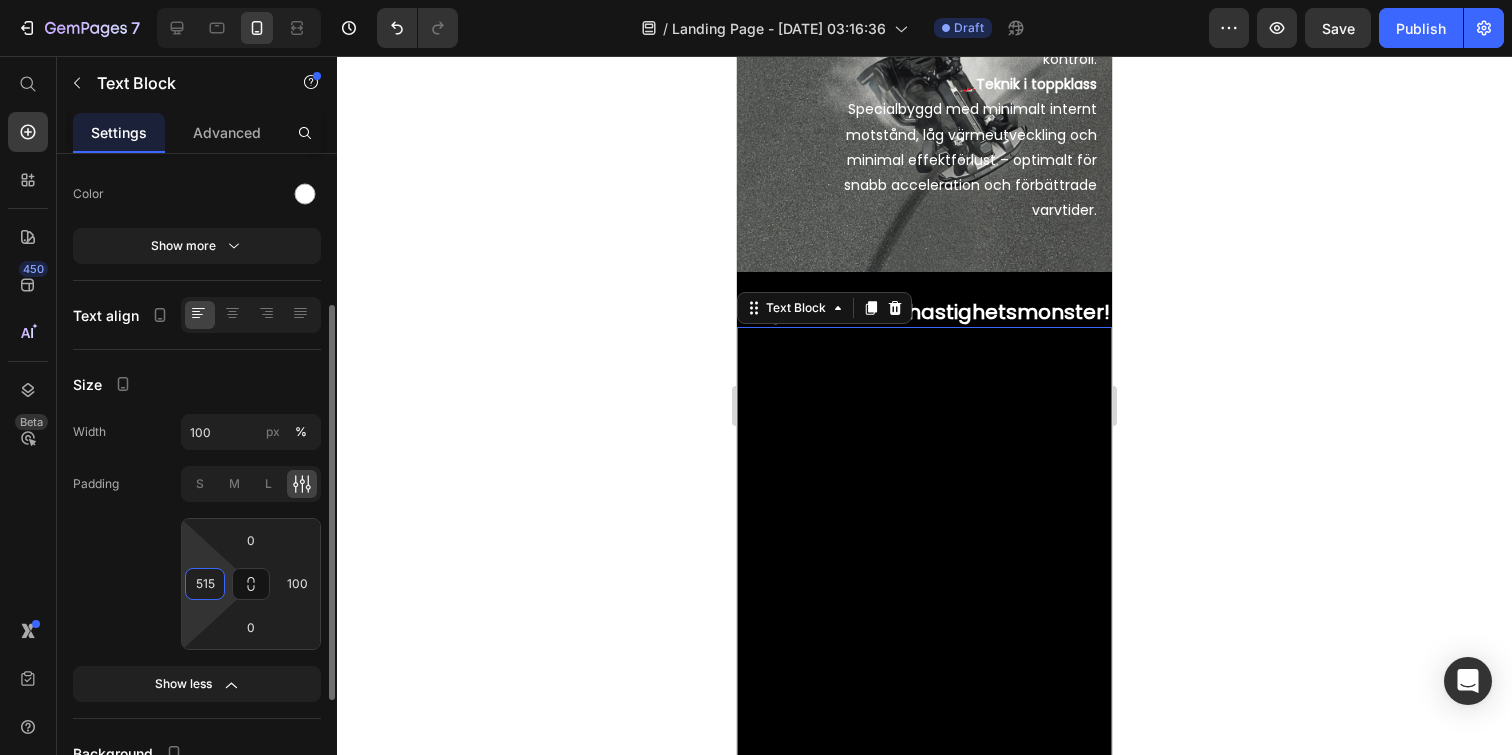 click on "515" at bounding box center [205, 584] 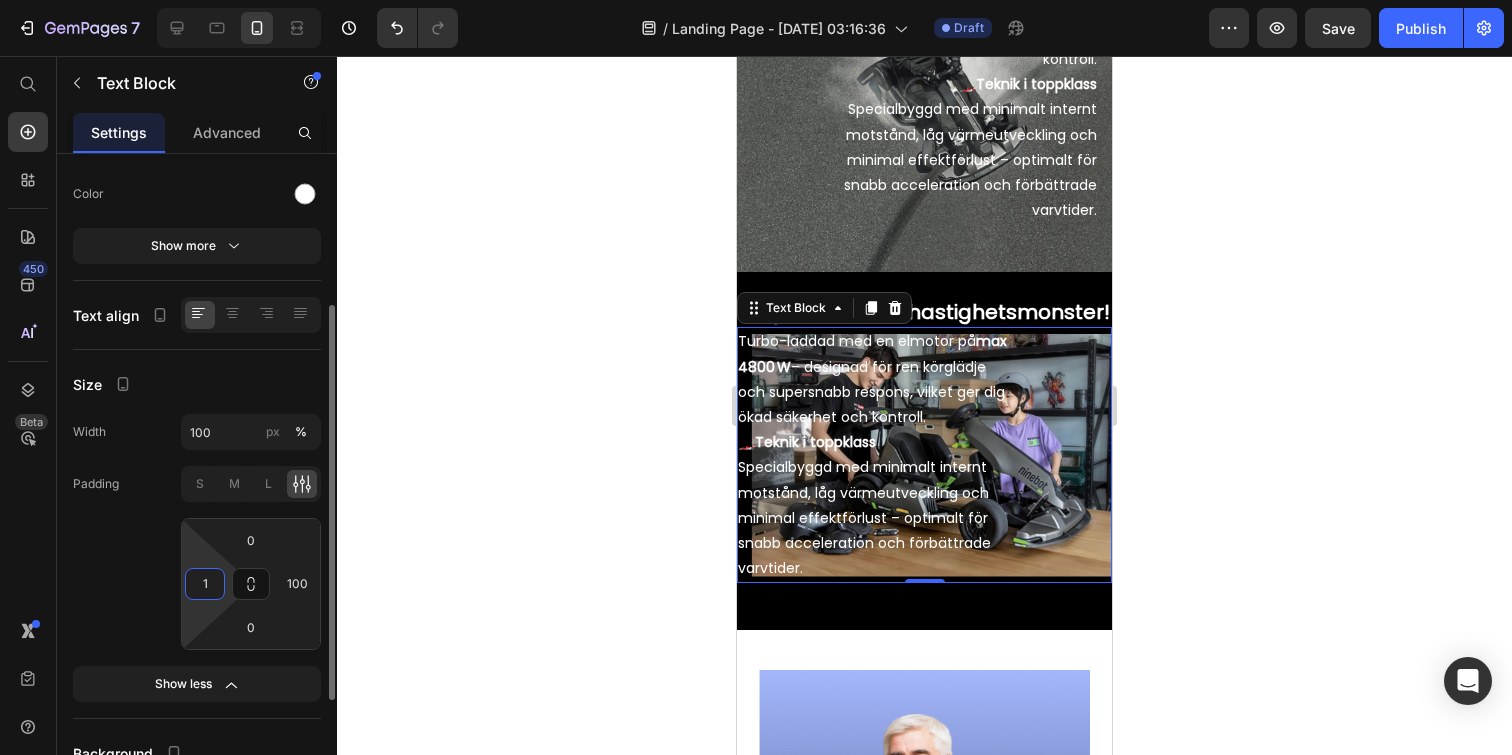 type on "15" 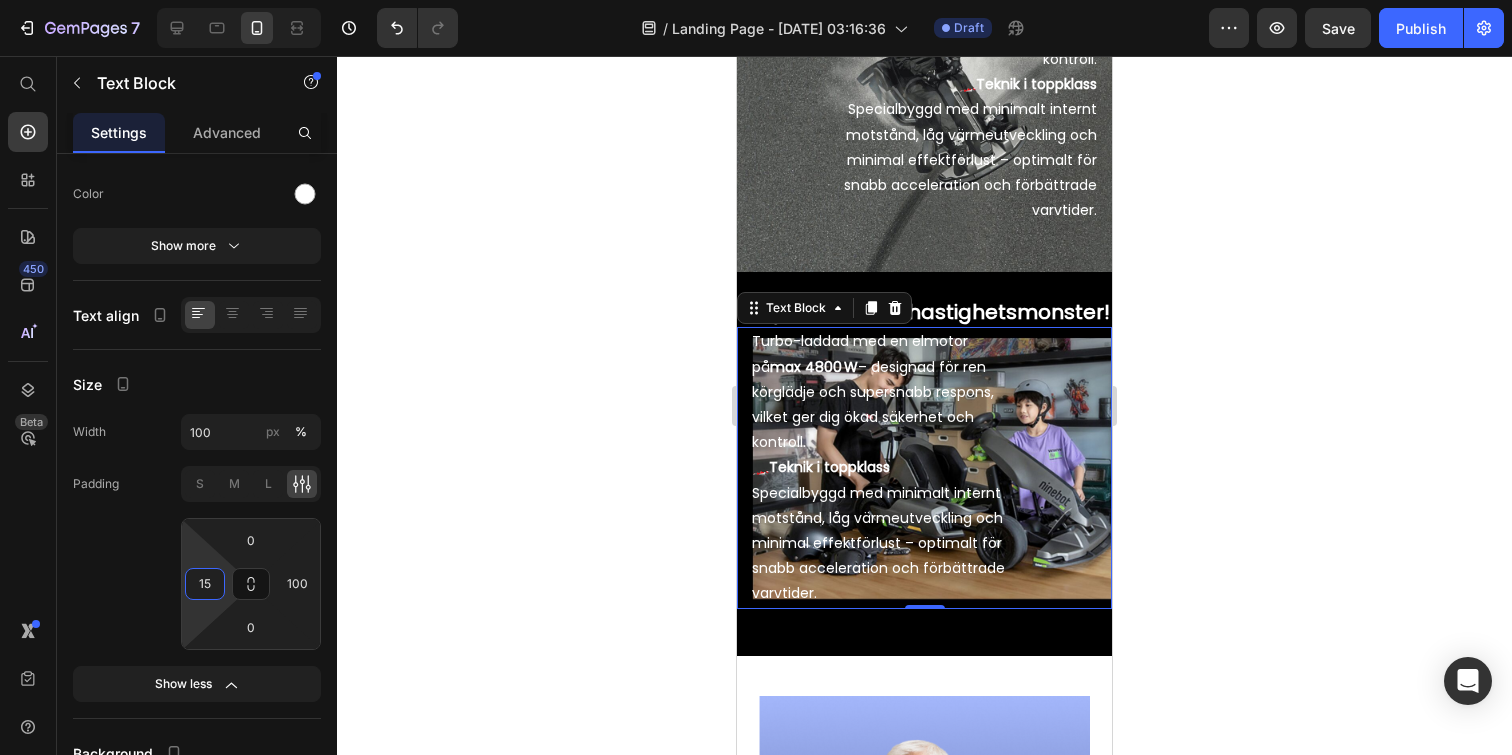 click 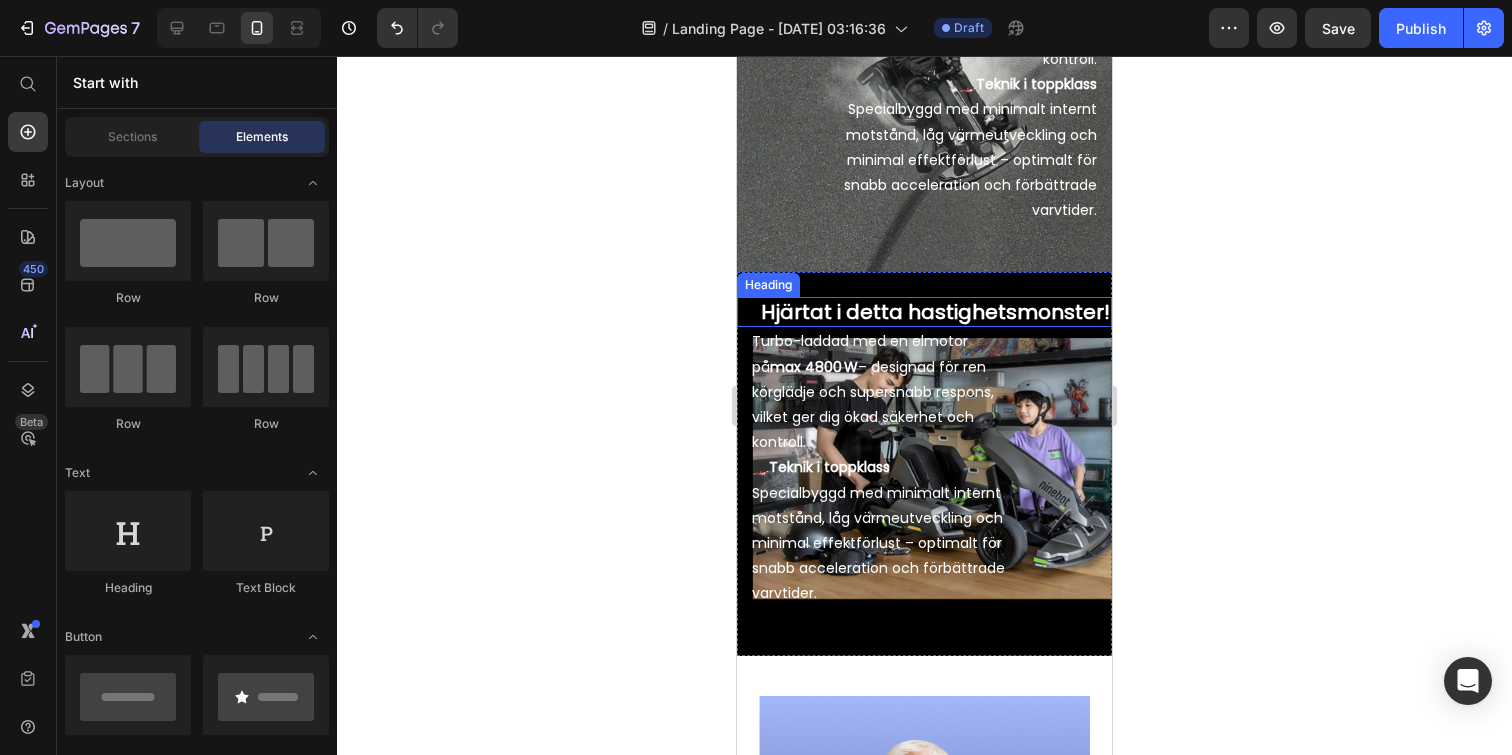 click on "Hjärtat i detta hastighetsmonster!" at bounding box center [924, 312] 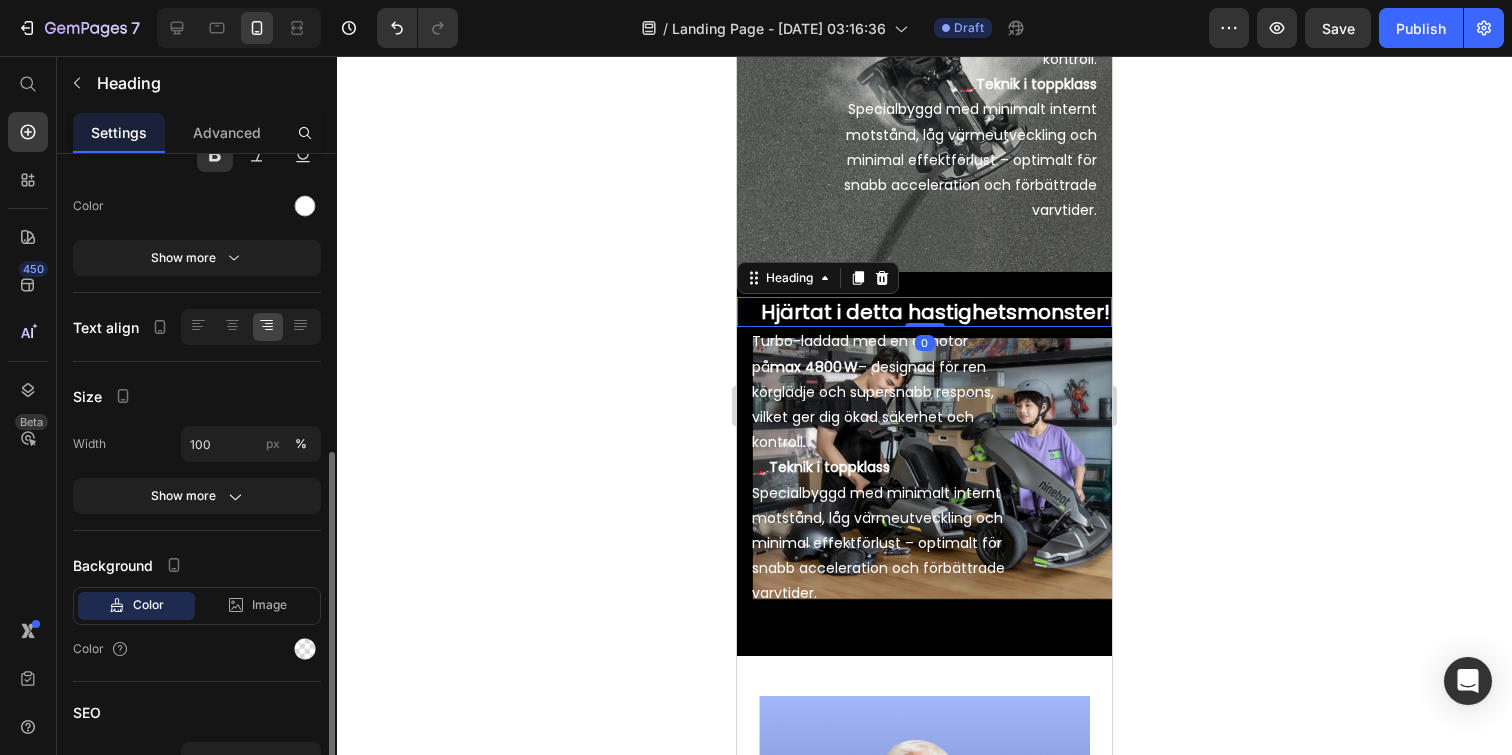 scroll, scrollTop: 177, scrollLeft: 0, axis: vertical 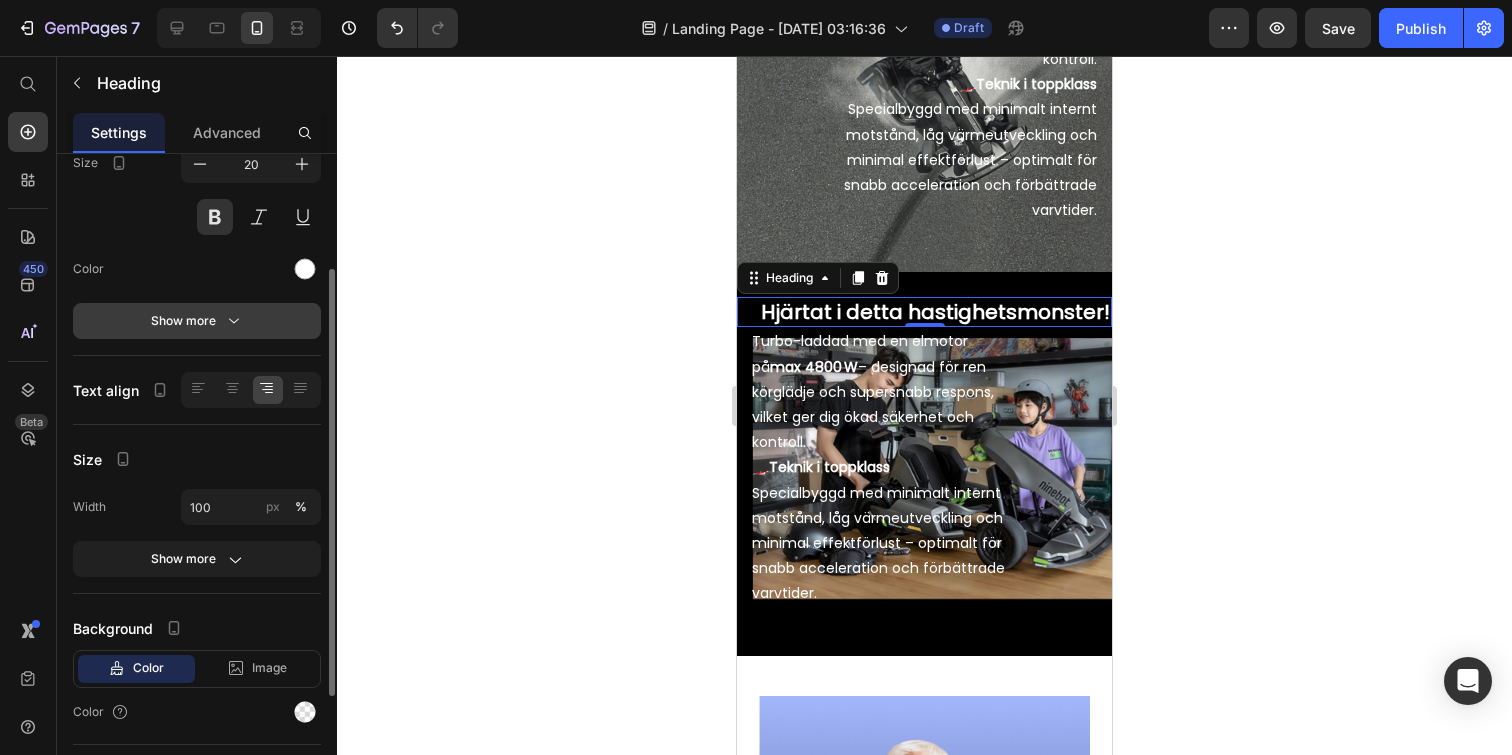 click on "Show more" at bounding box center [197, 321] 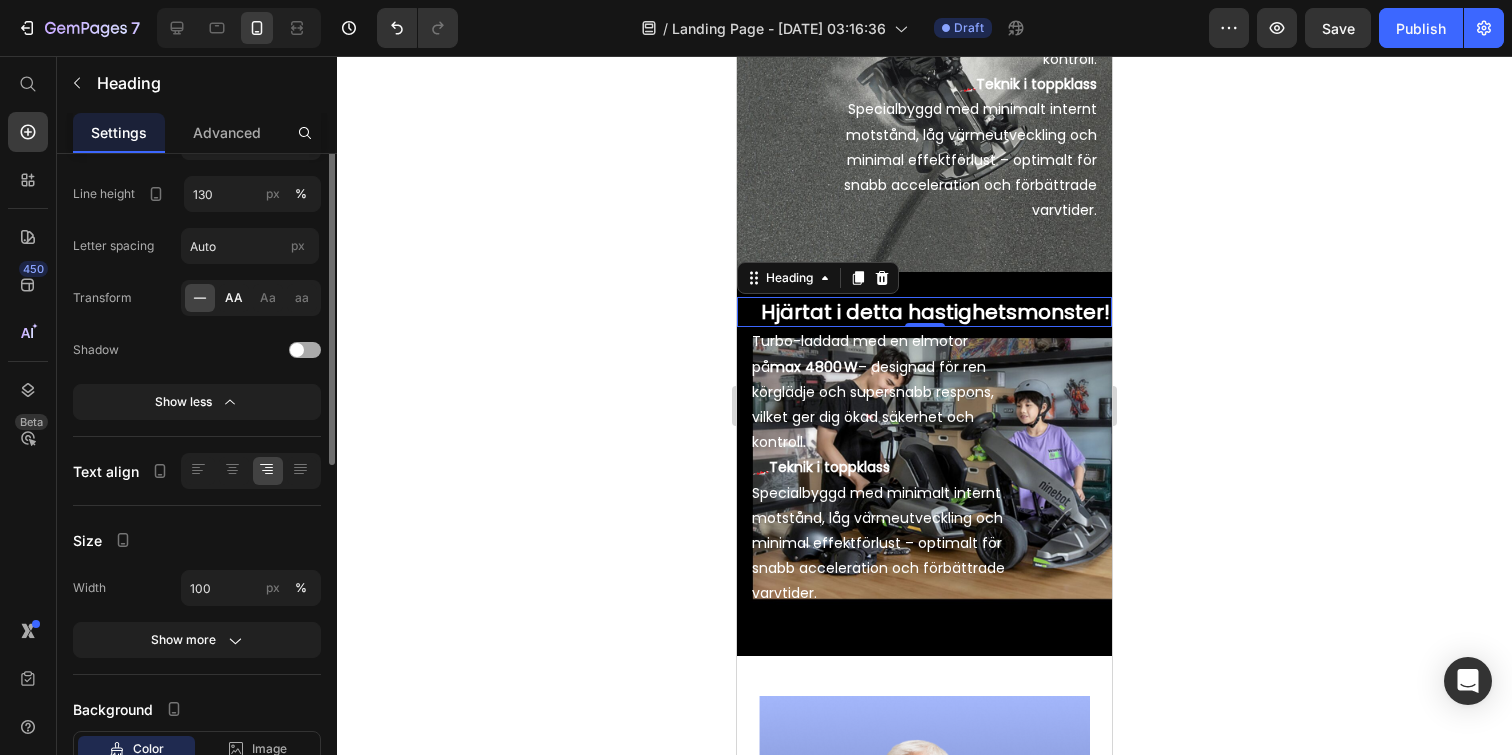 scroll, scrollTop: 575, scrollLeft: 0, axis: vertical 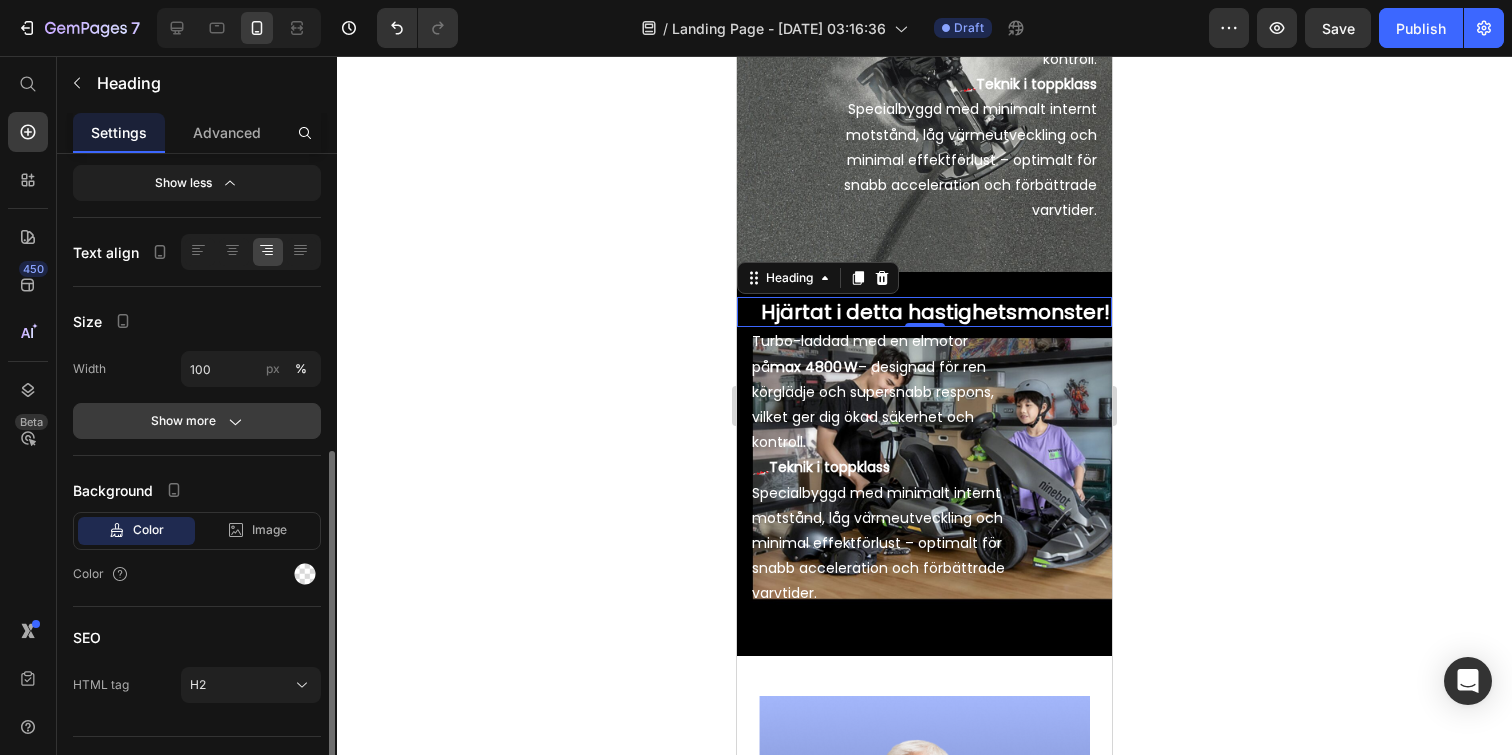 click on "Show more" at bounding box center (197, 421) 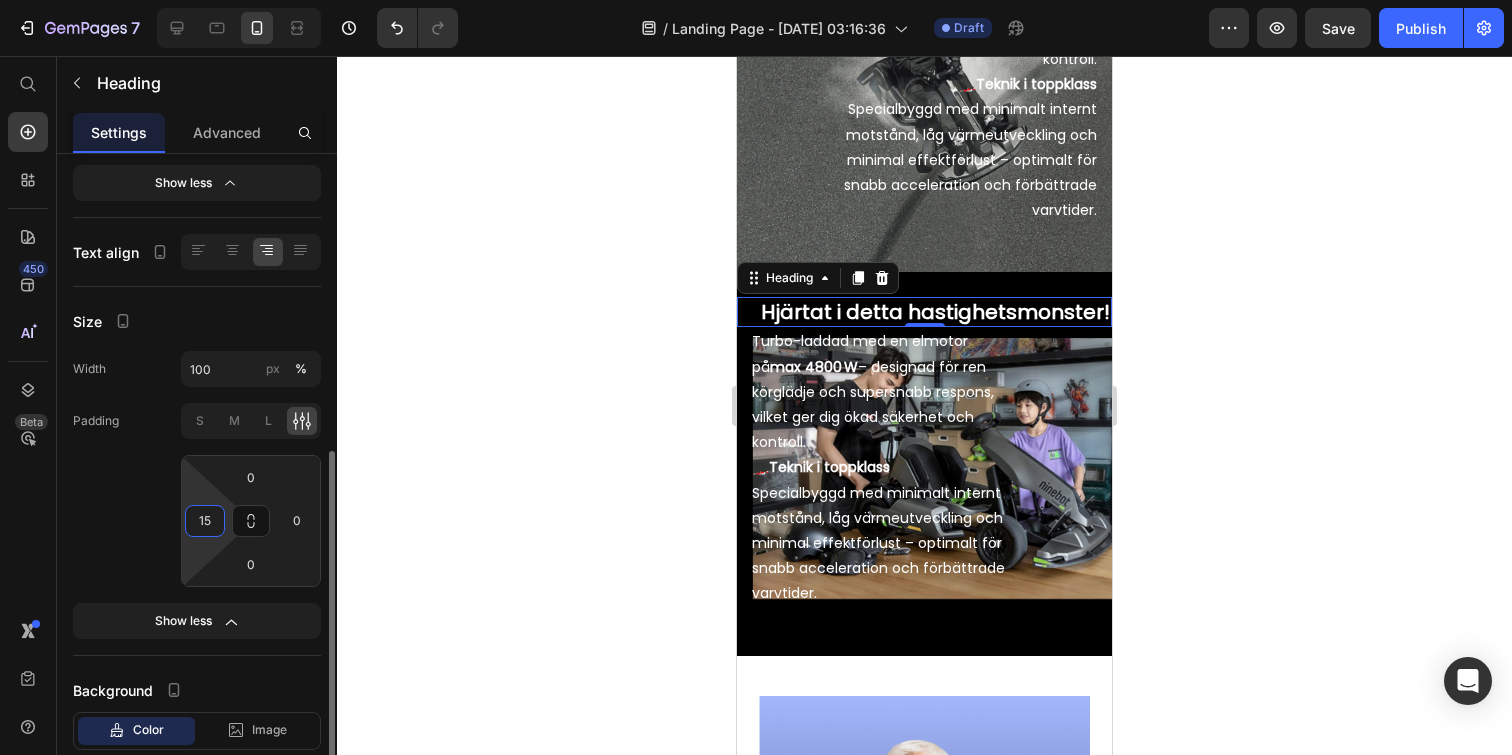 click on "15" at bounding box center [205, 521] 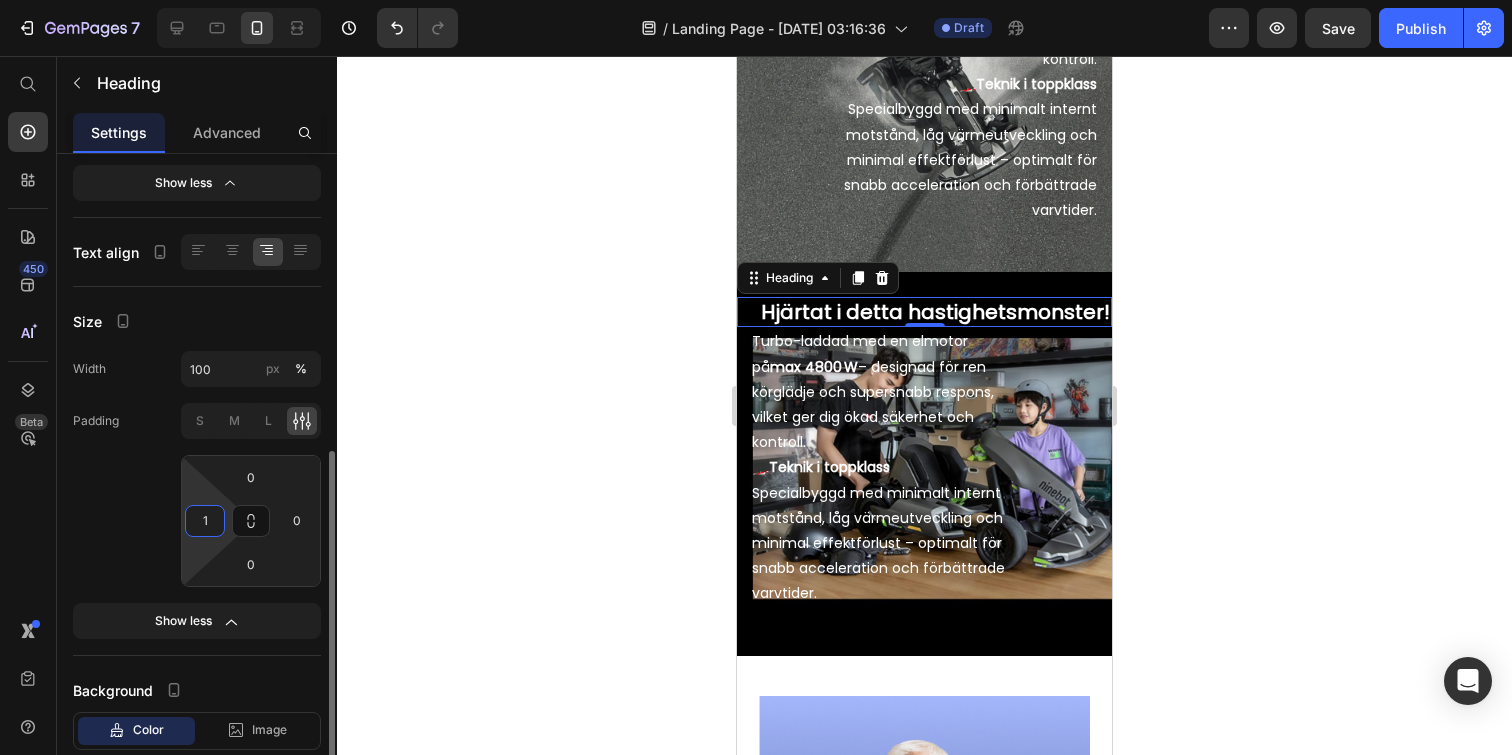 type on "15" 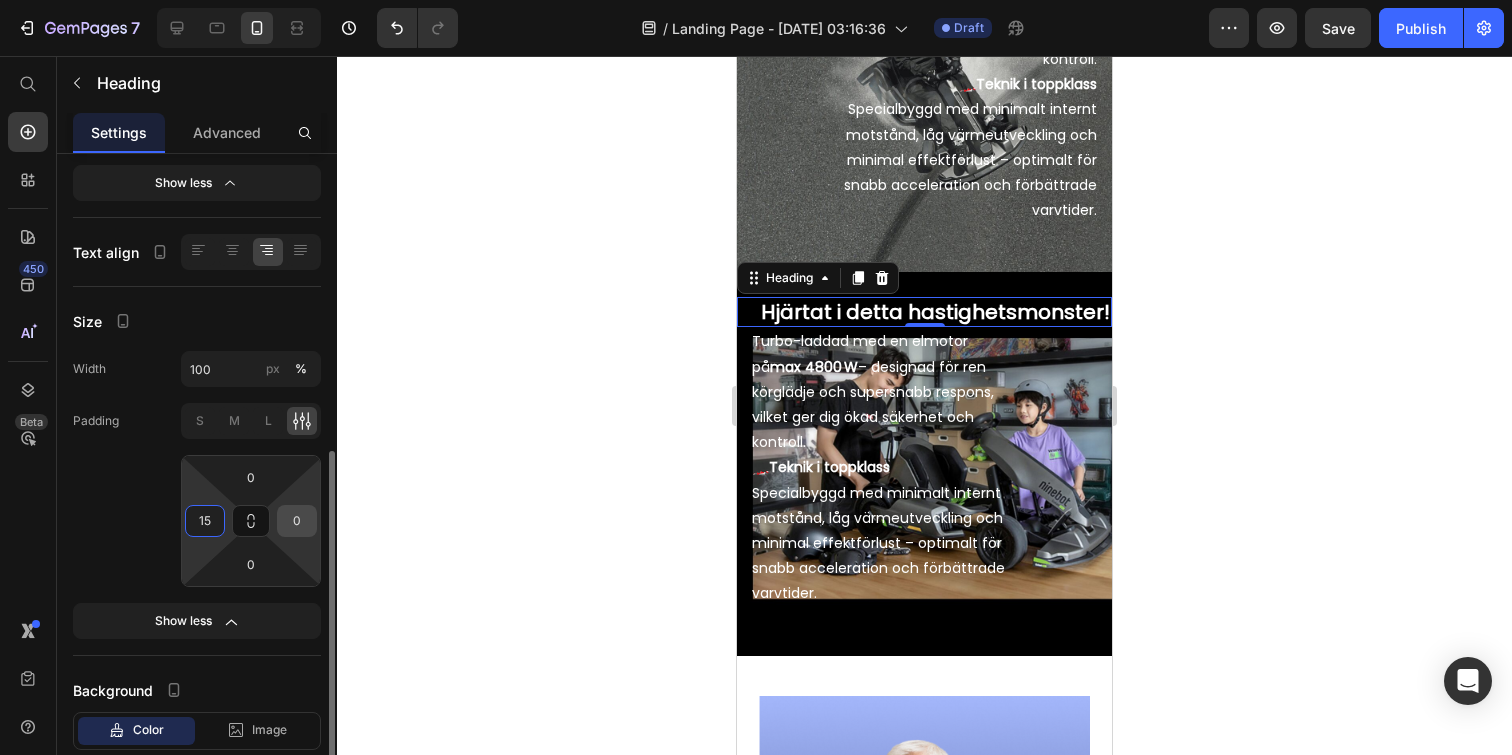 click on "0" at bounding box center [297, 521] 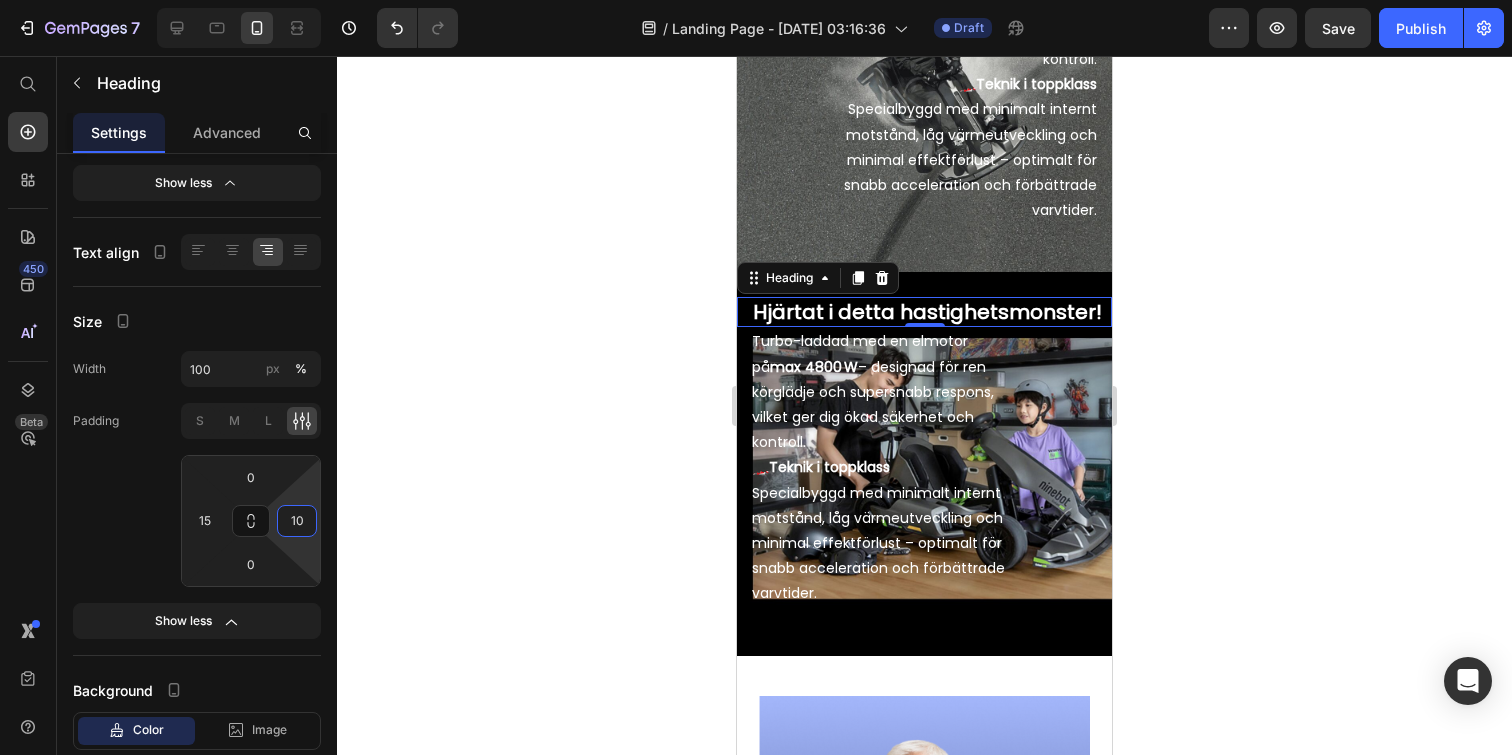 type on "1" 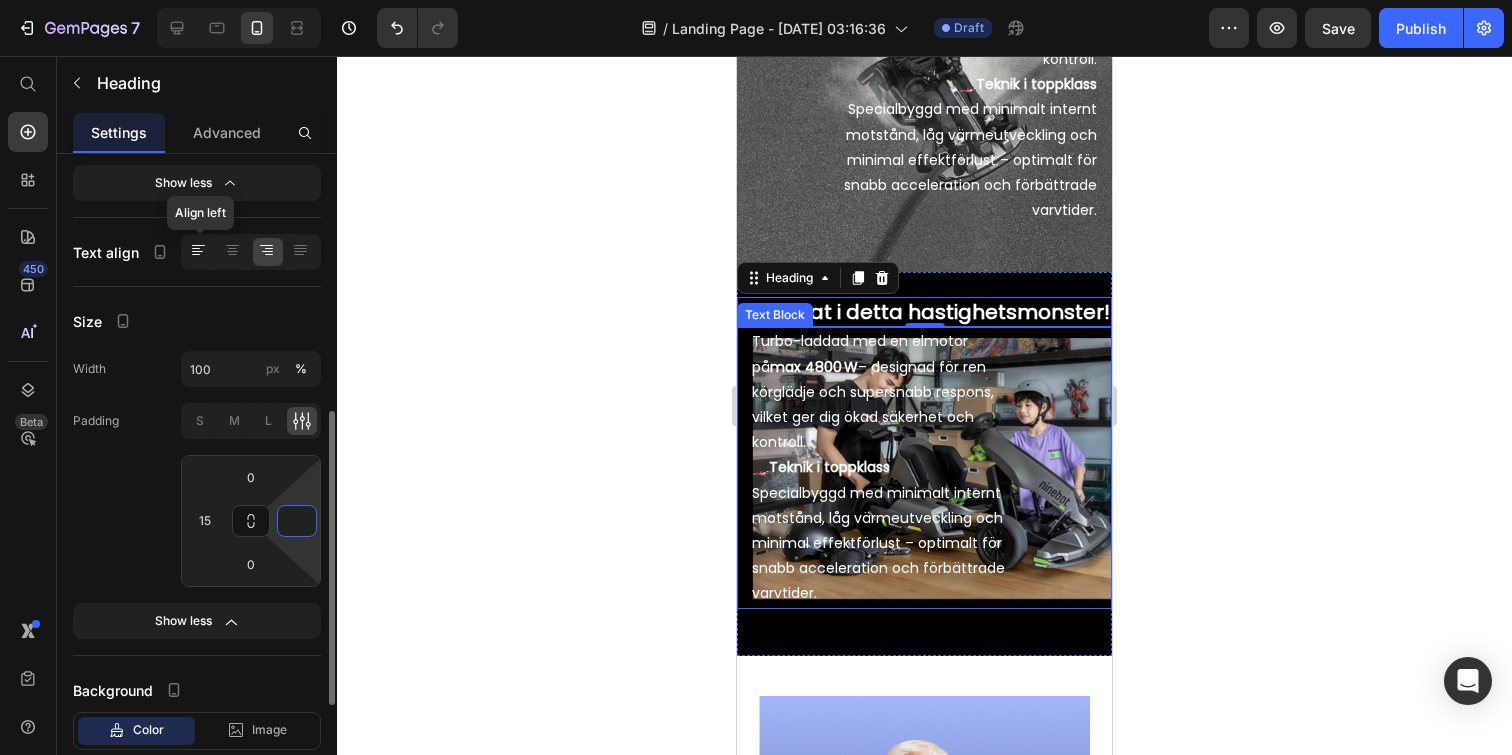 type on "0" 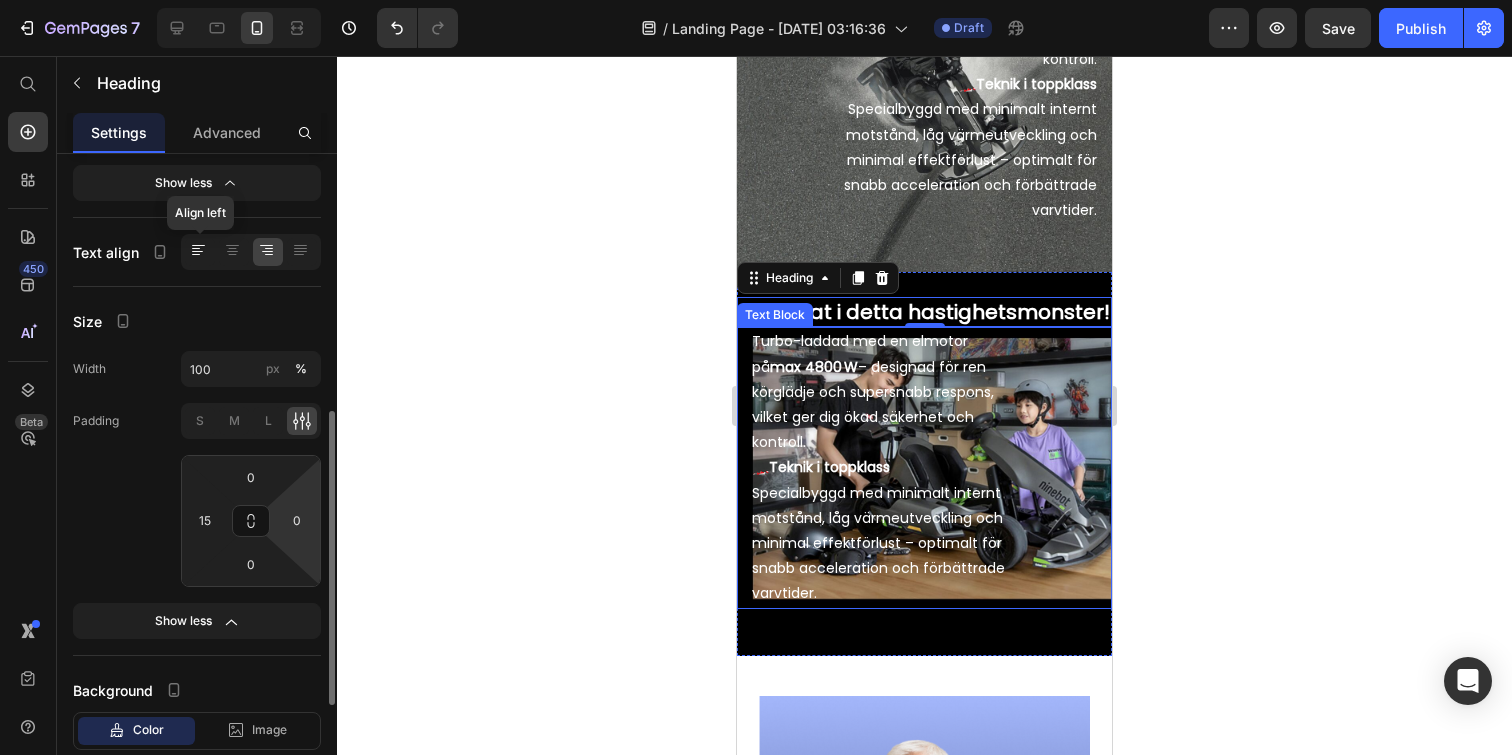click 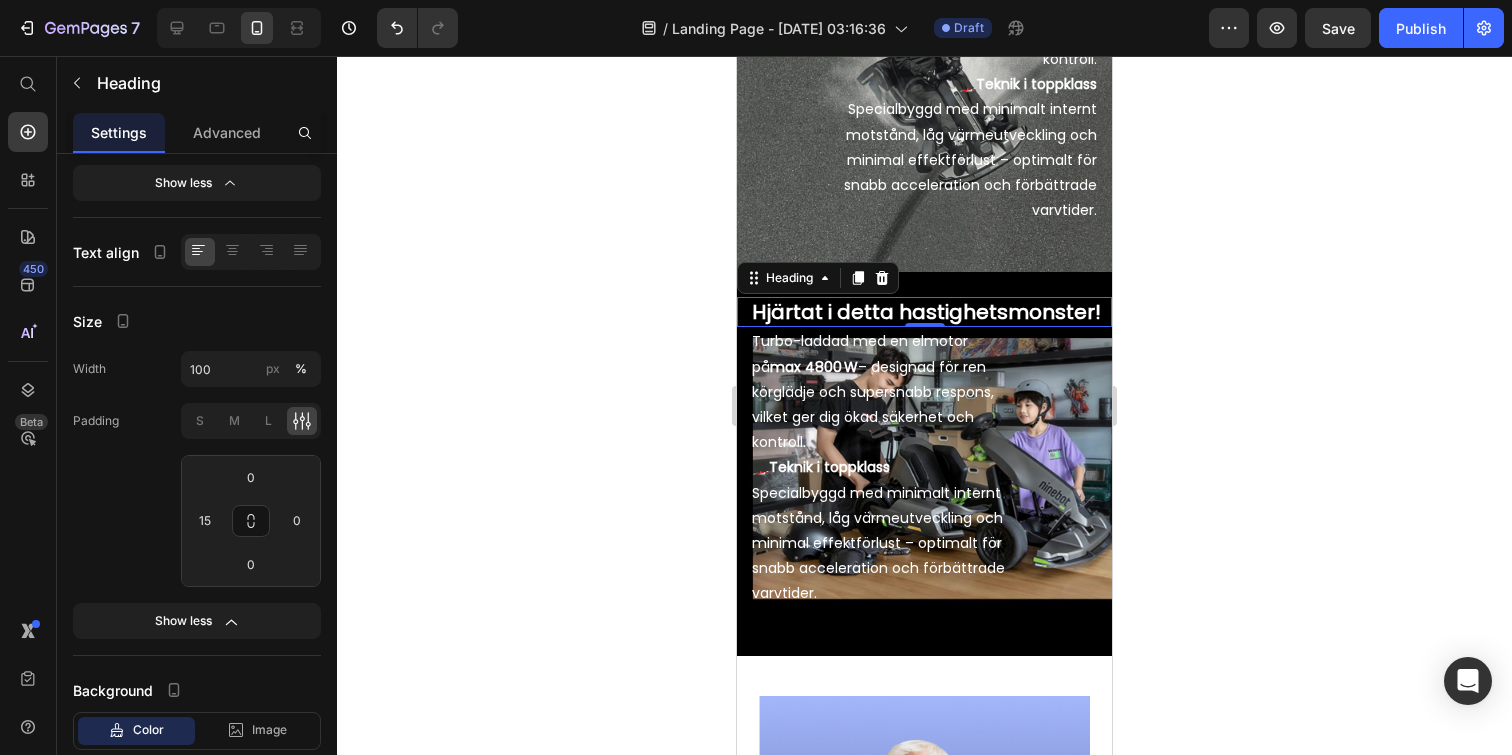 click 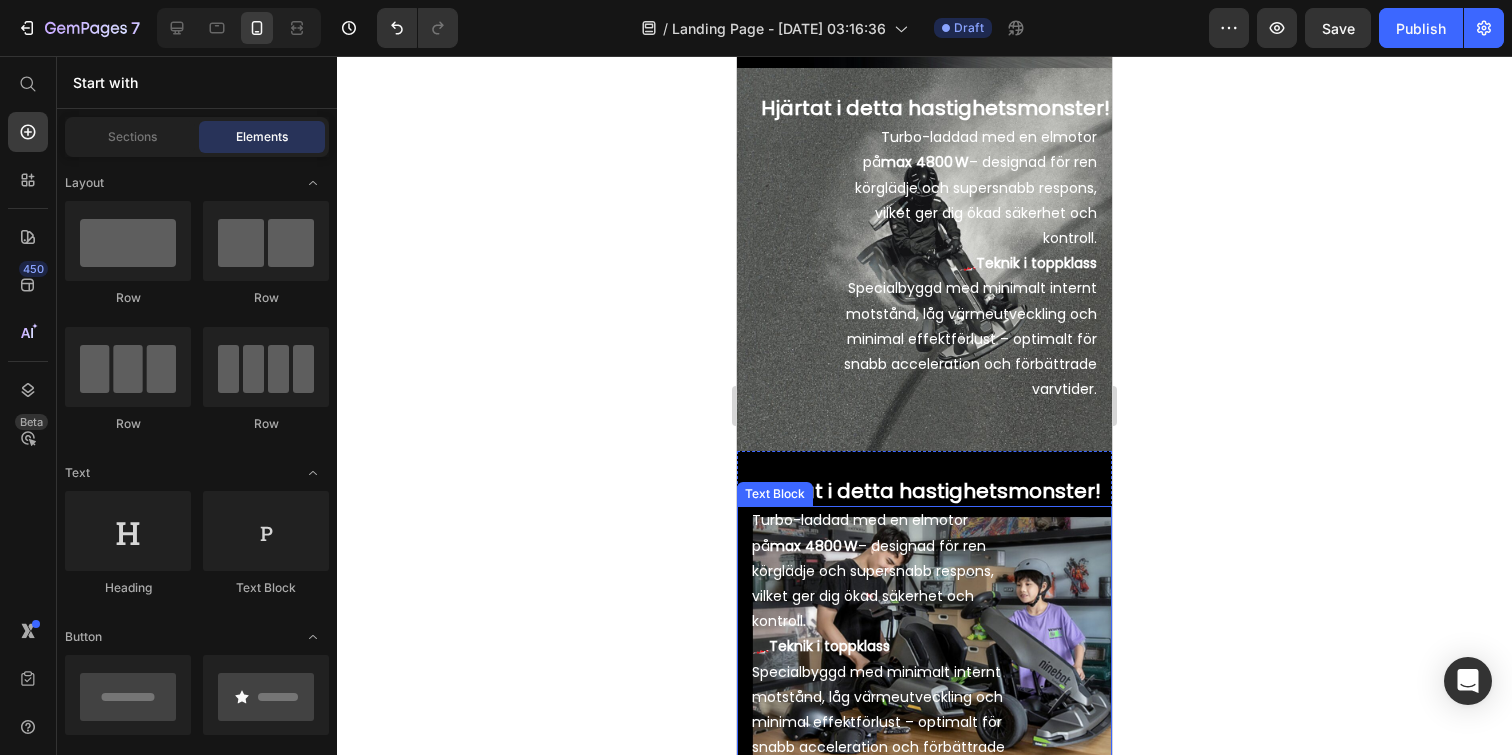 scroll, scrollTop: 1289, scrollLeft: 0, axis: vertical 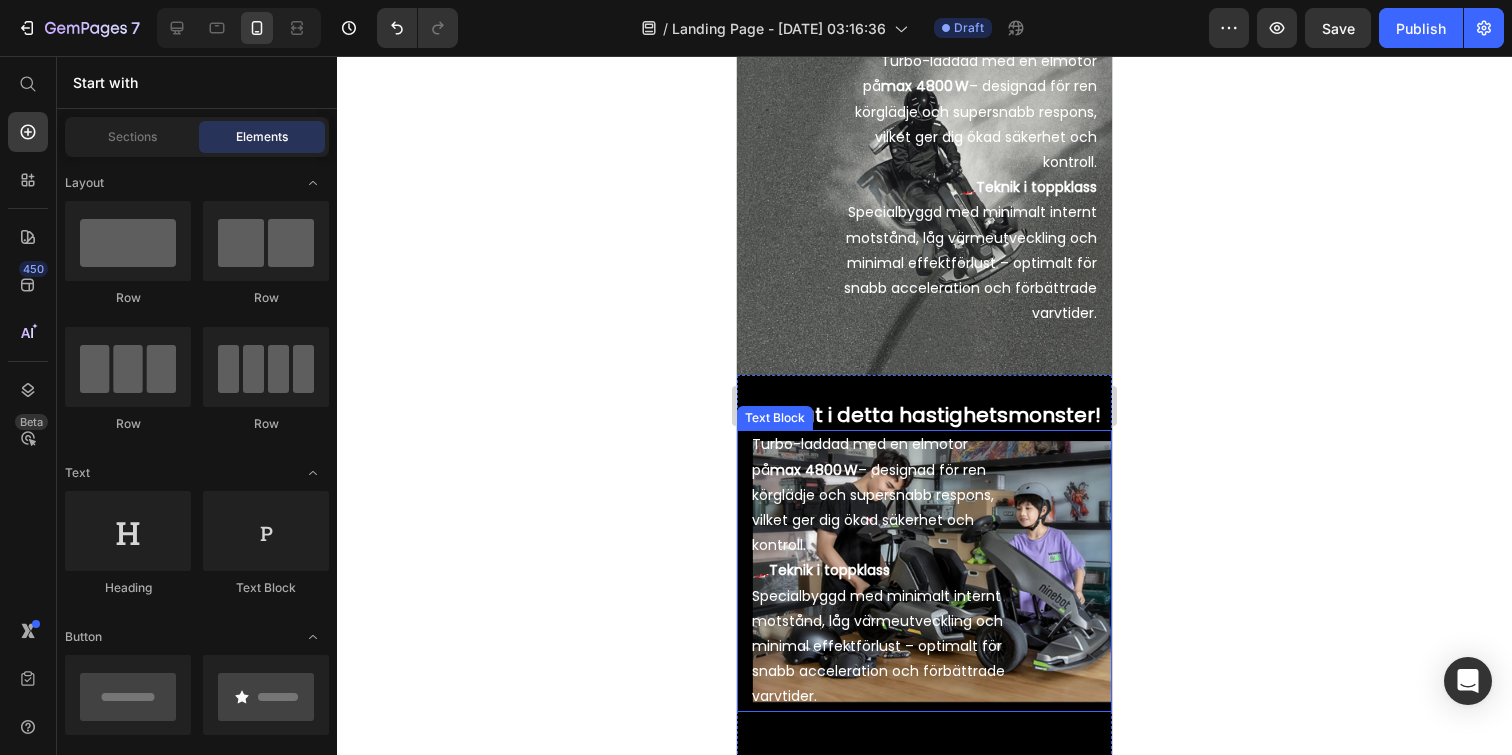 click on "Teknik i toppklass" at bounding box center [829, 570] 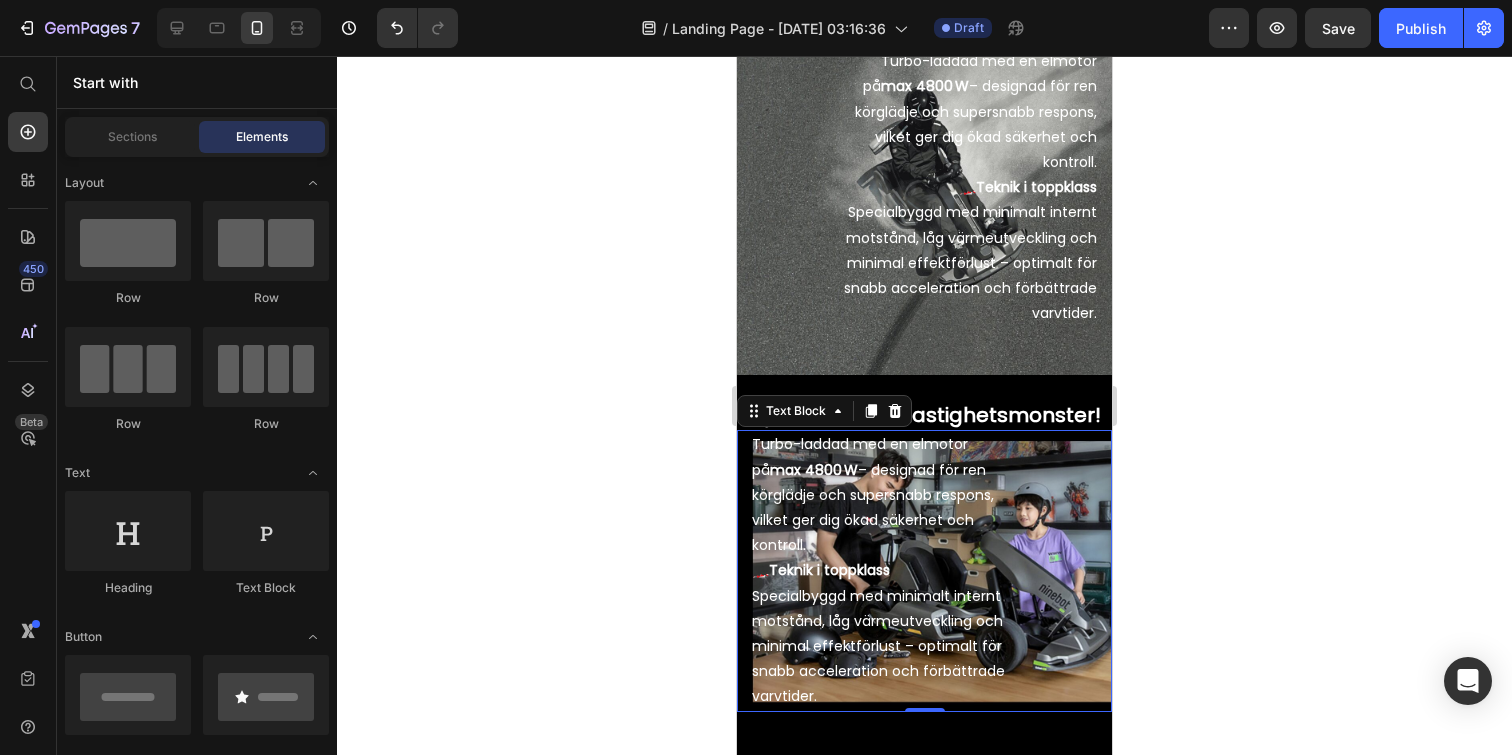 scroll, scrollTop: 0, scrollLeft: 0, axis: both 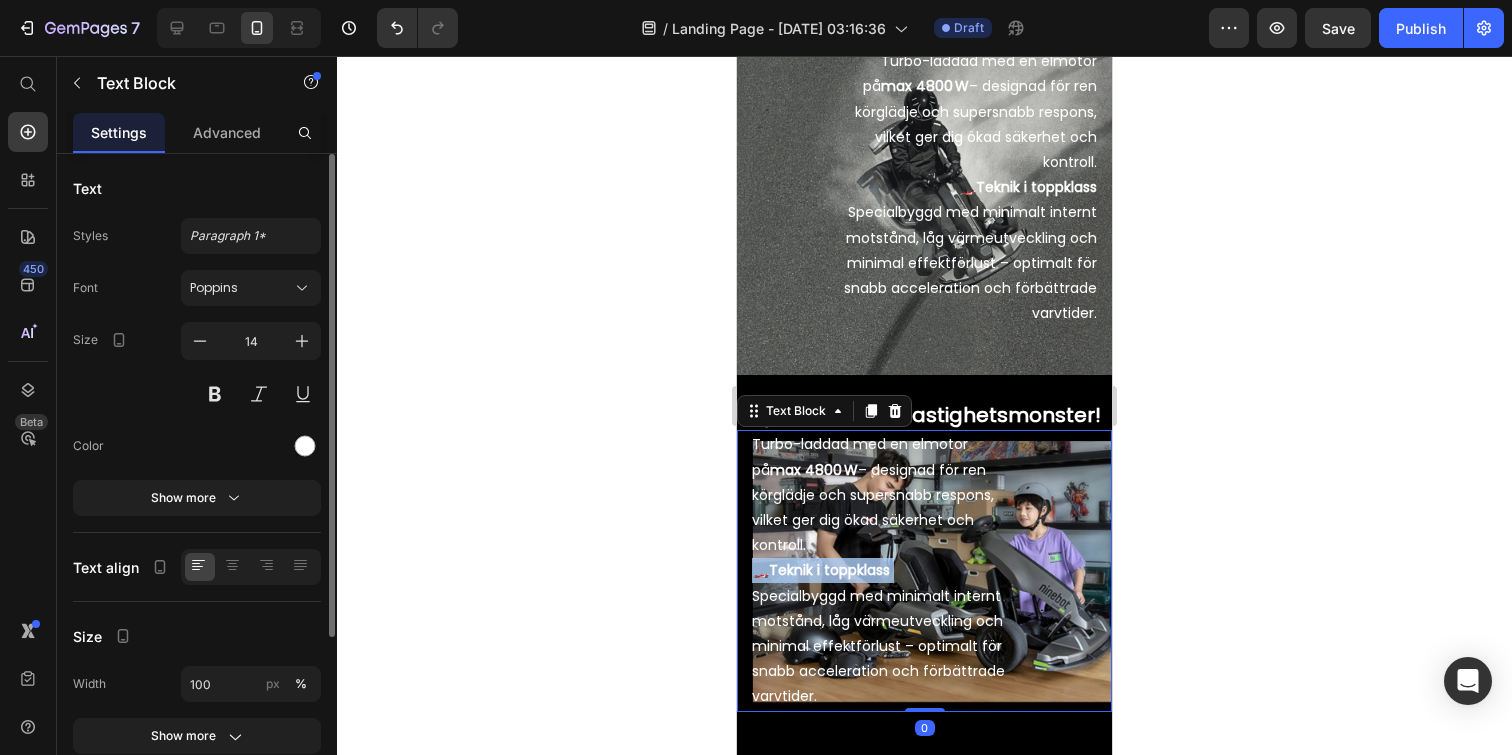 click on "Teknik i toppklass" at bounding box center (829, 570) 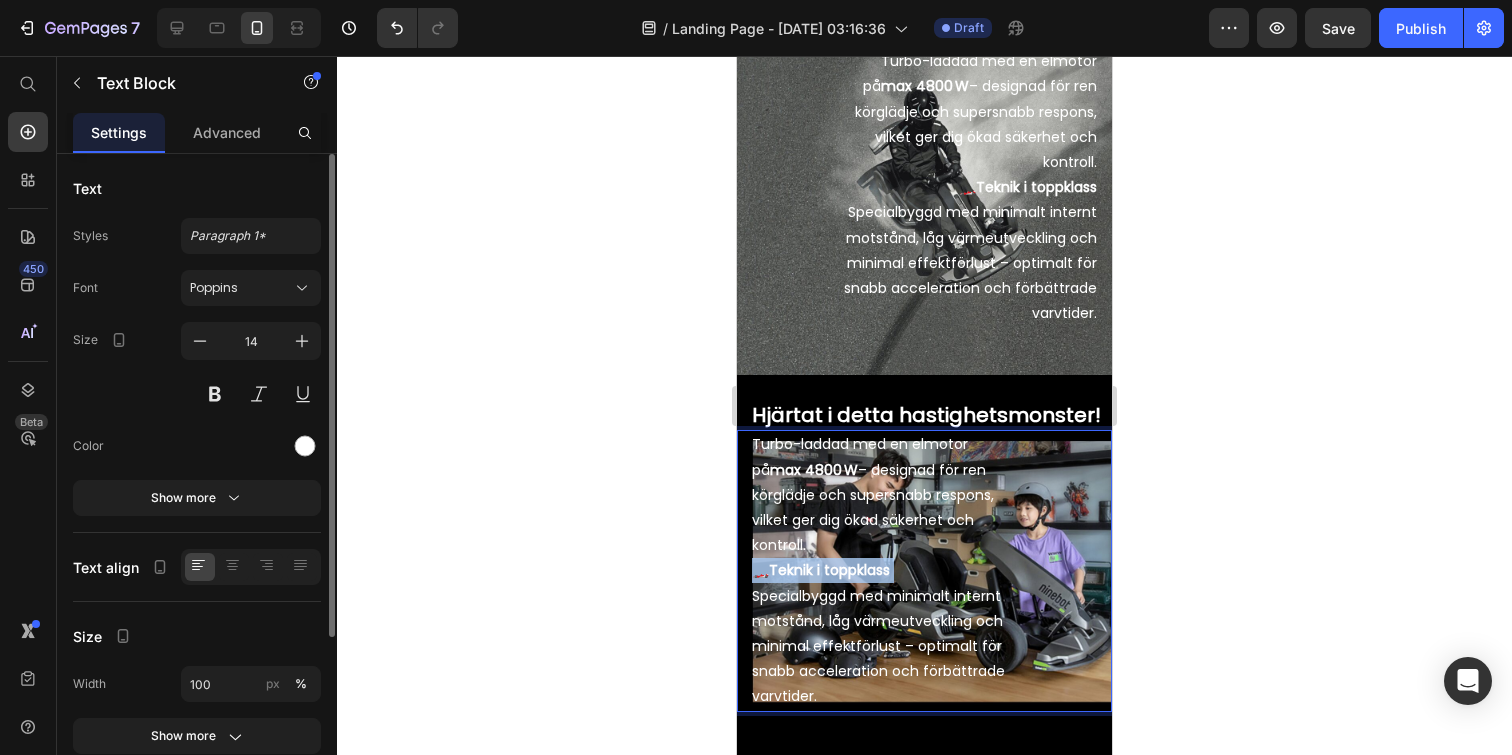click on "Teknik i toppklass" at bounding box center [829, 570] 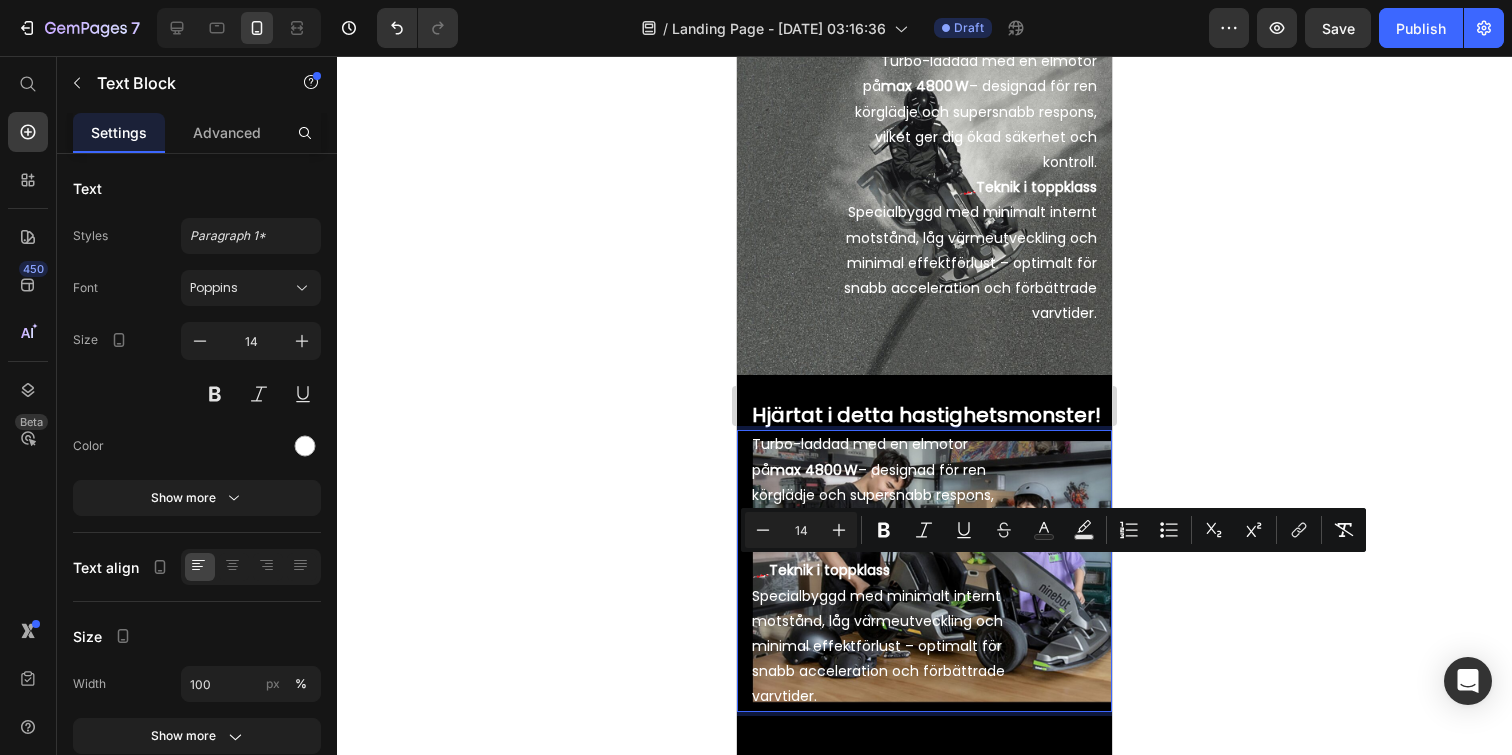 click on "🏎️  Teknik i toppklass Specialbyggd med minimalt internt motstånd, låg värmeutveckling och minimal effektförlust – optimalt för snabb acceleration och förbättrade varvtider." at bounding box center (882, 633) 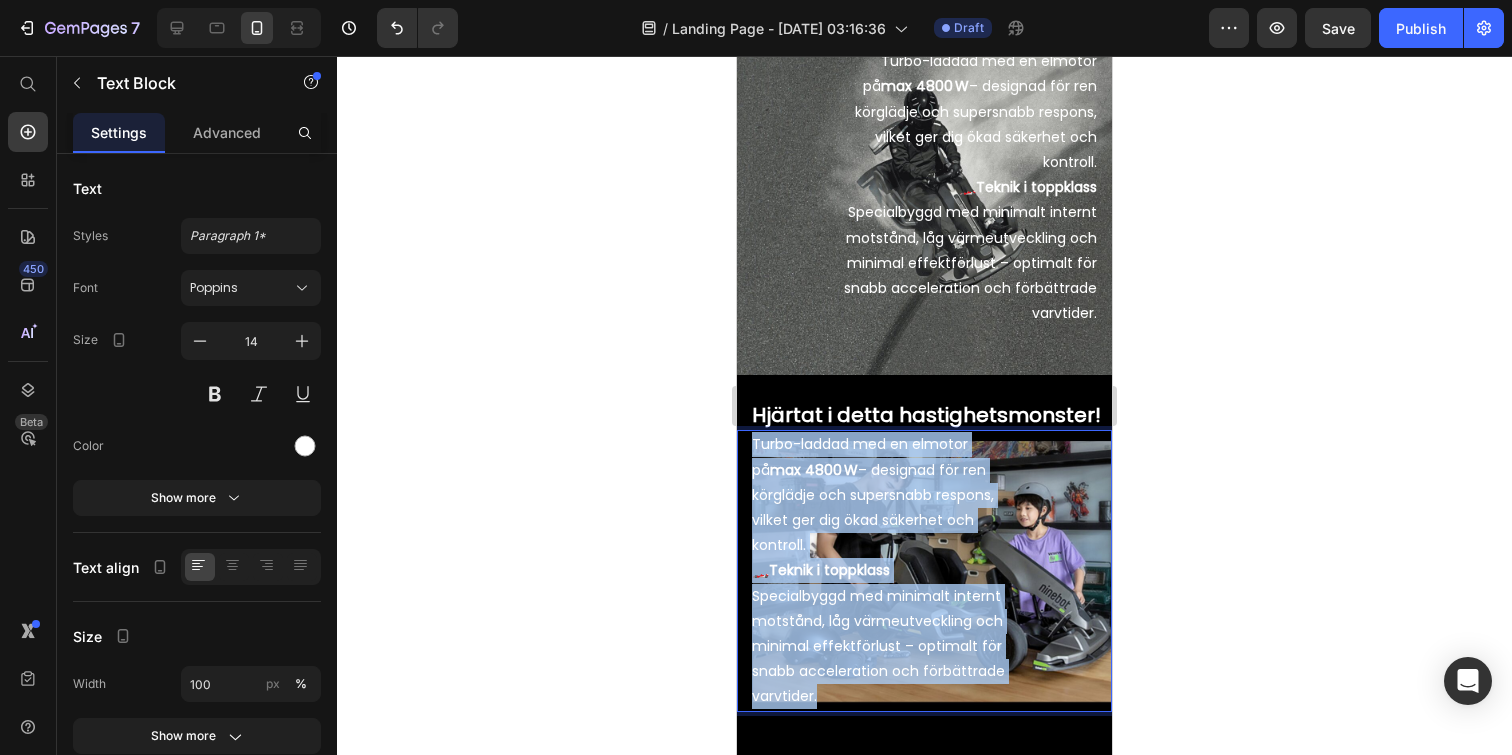 drag, startPoint x: 845, startPoint y: 689, endPoint x: 734, endPoint y: 389, distance: 319.87653 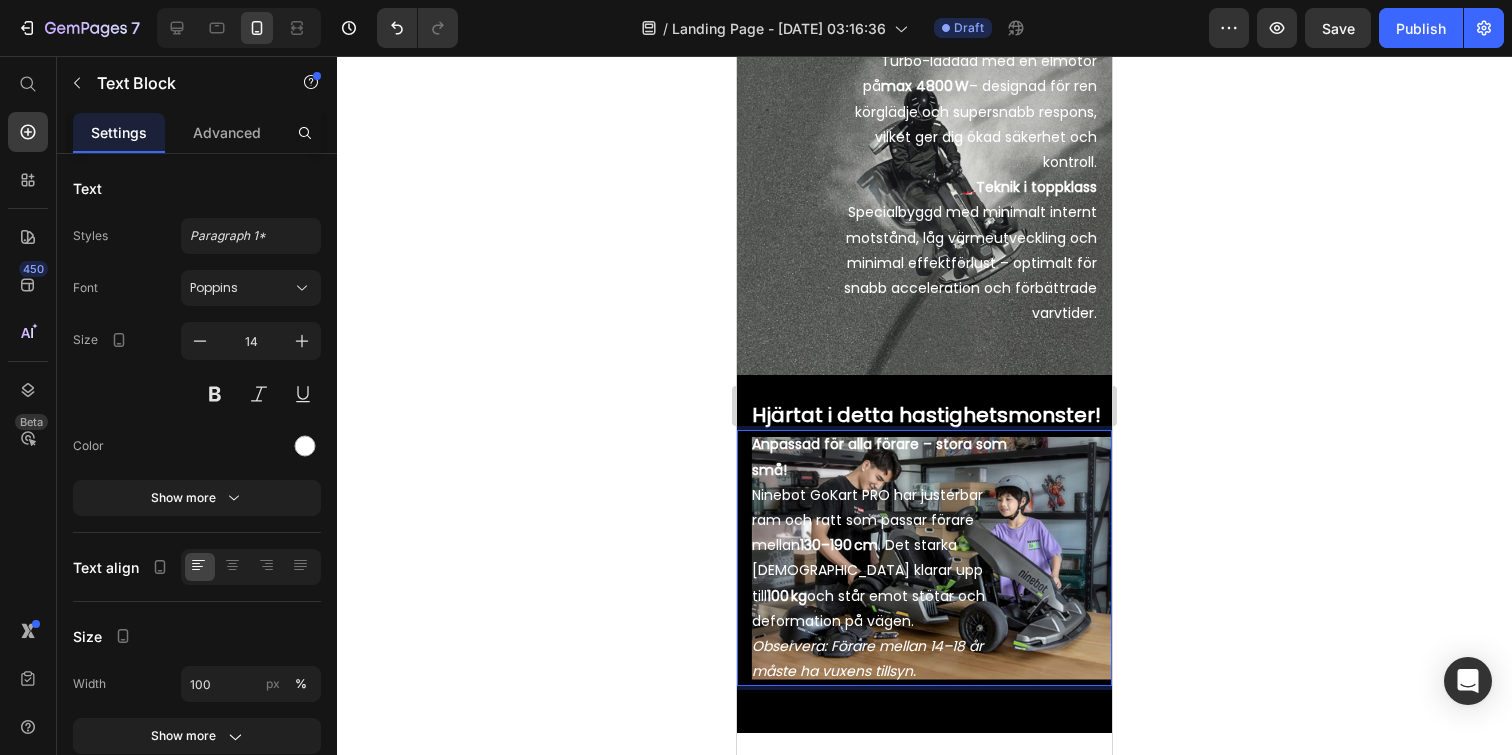 click 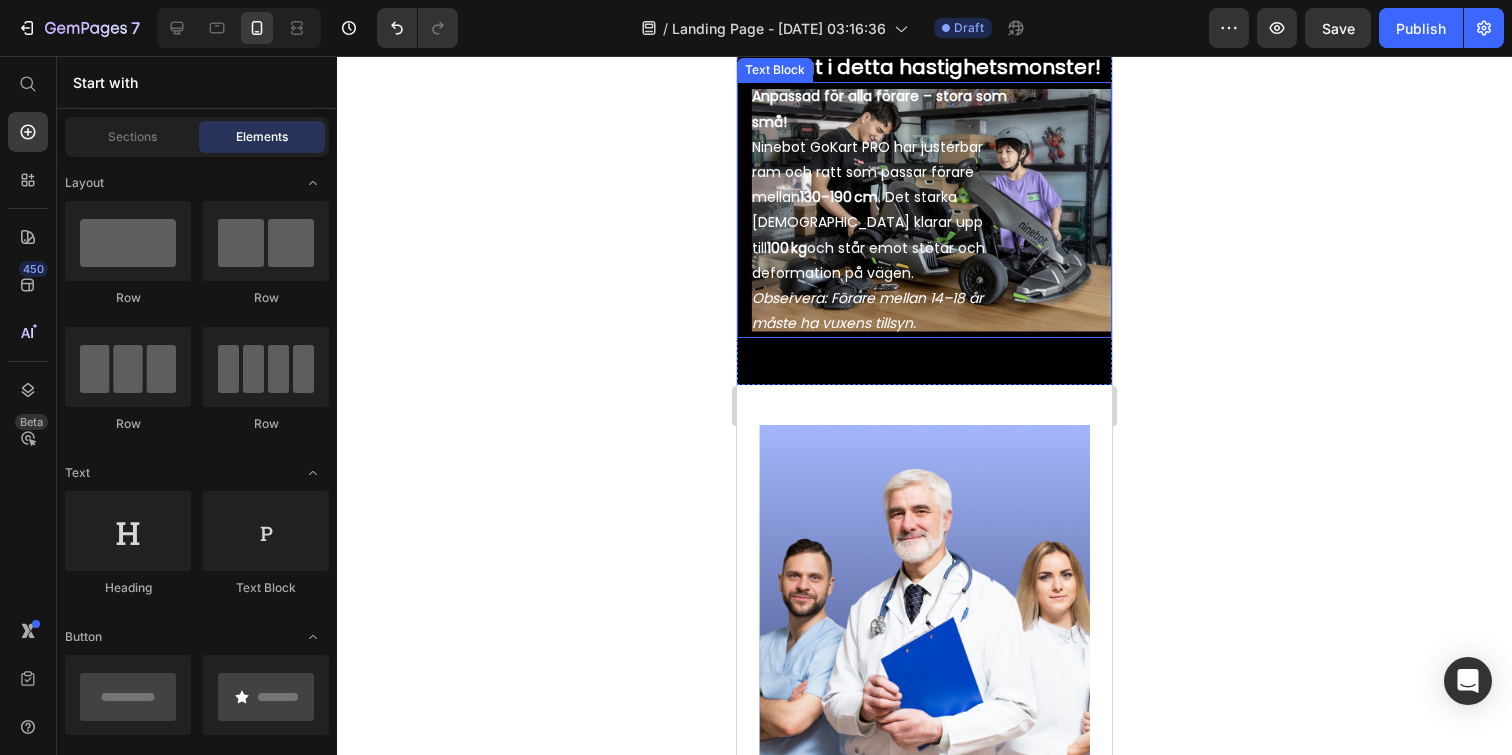 scroll, scrollTop: 1641, scrollLeft: 0, axis: vertical 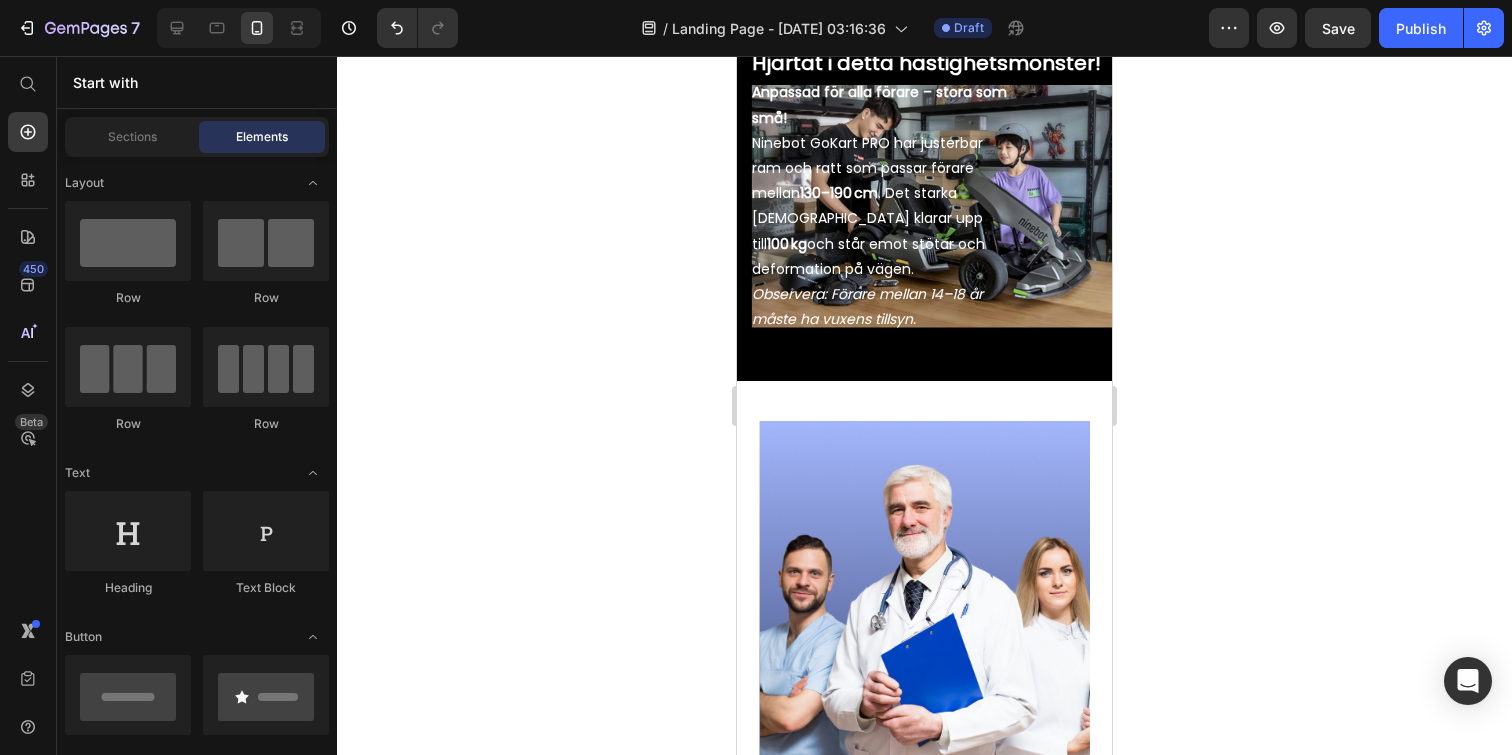 click on "Start with" at bounding box center (197, 82) 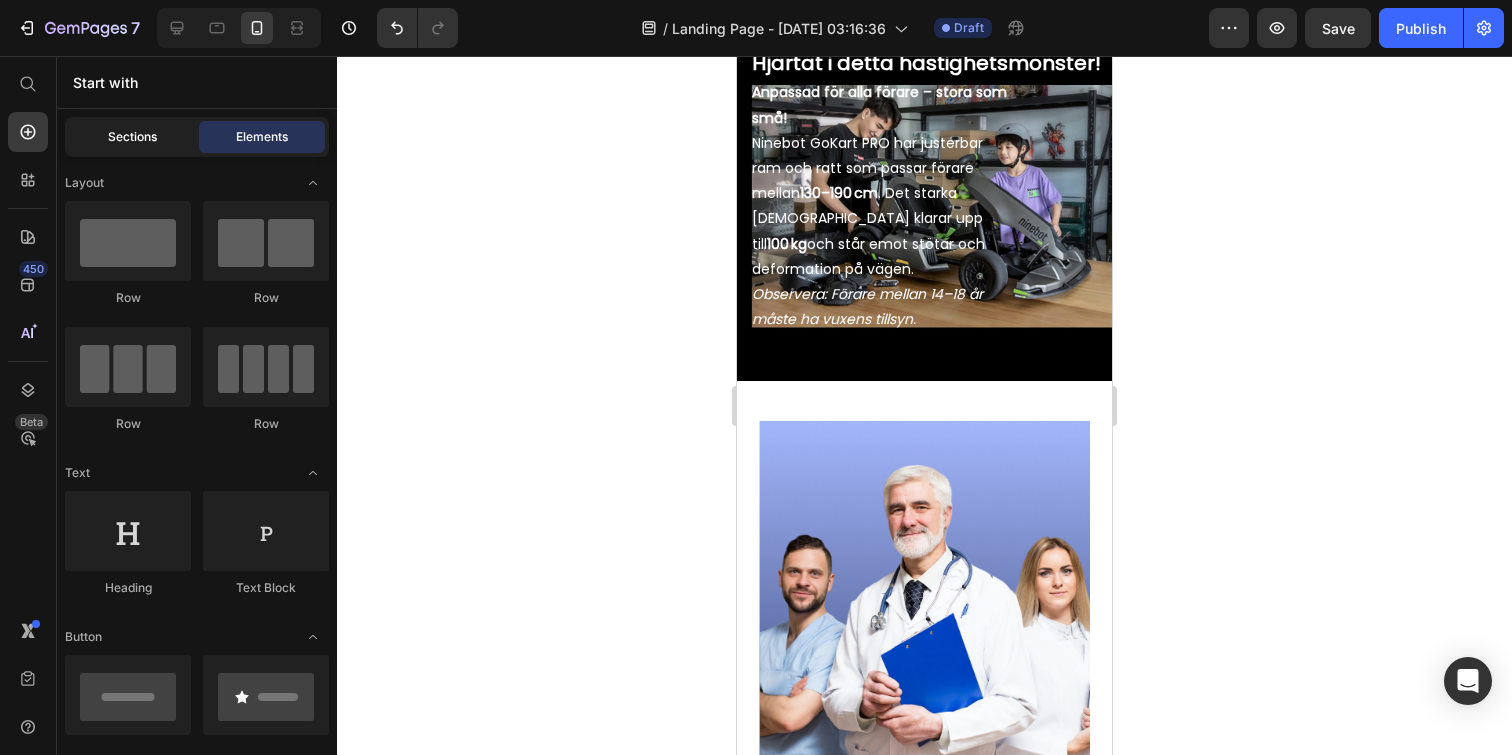 click on "Sections" at bounding box center (132, 137) 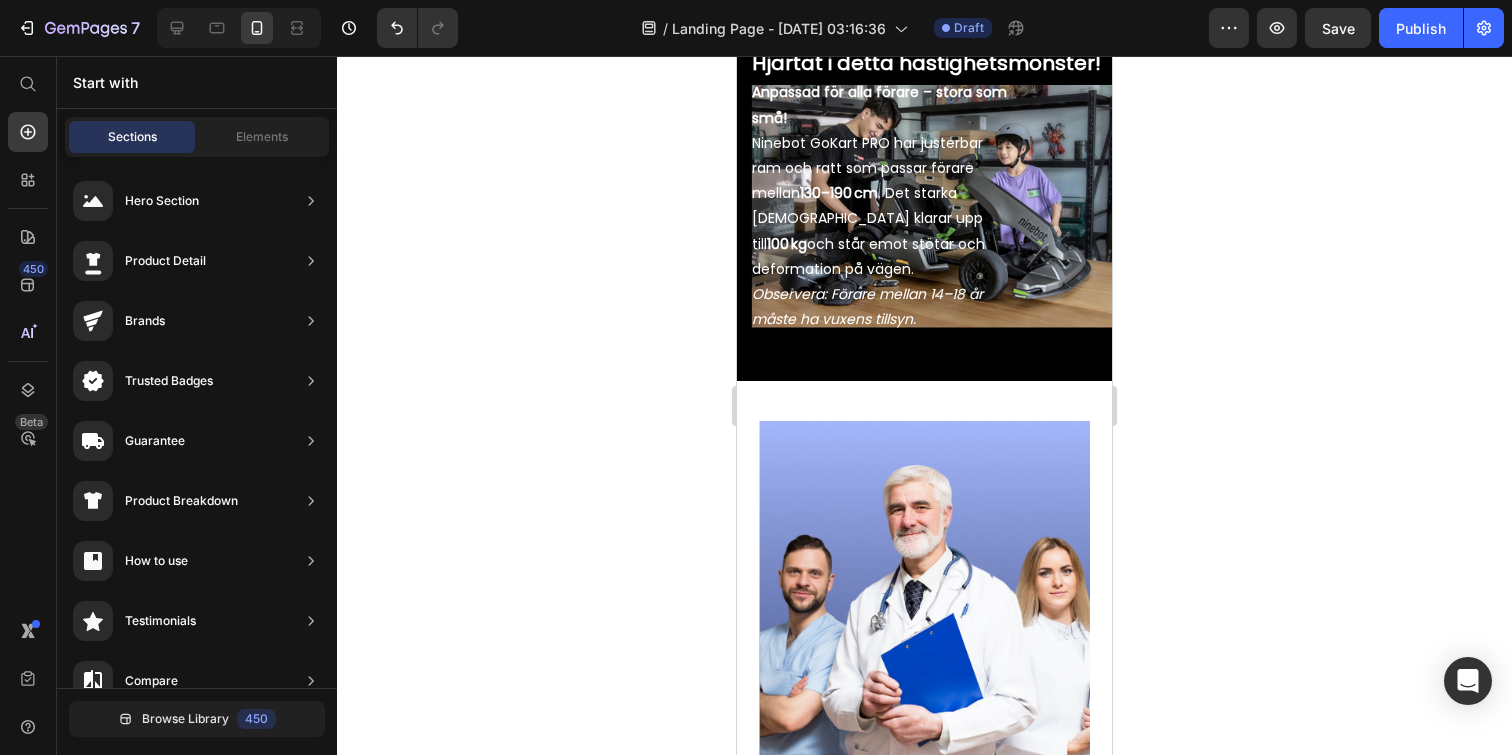 click on "Start with" at bounding box center (197, 82) 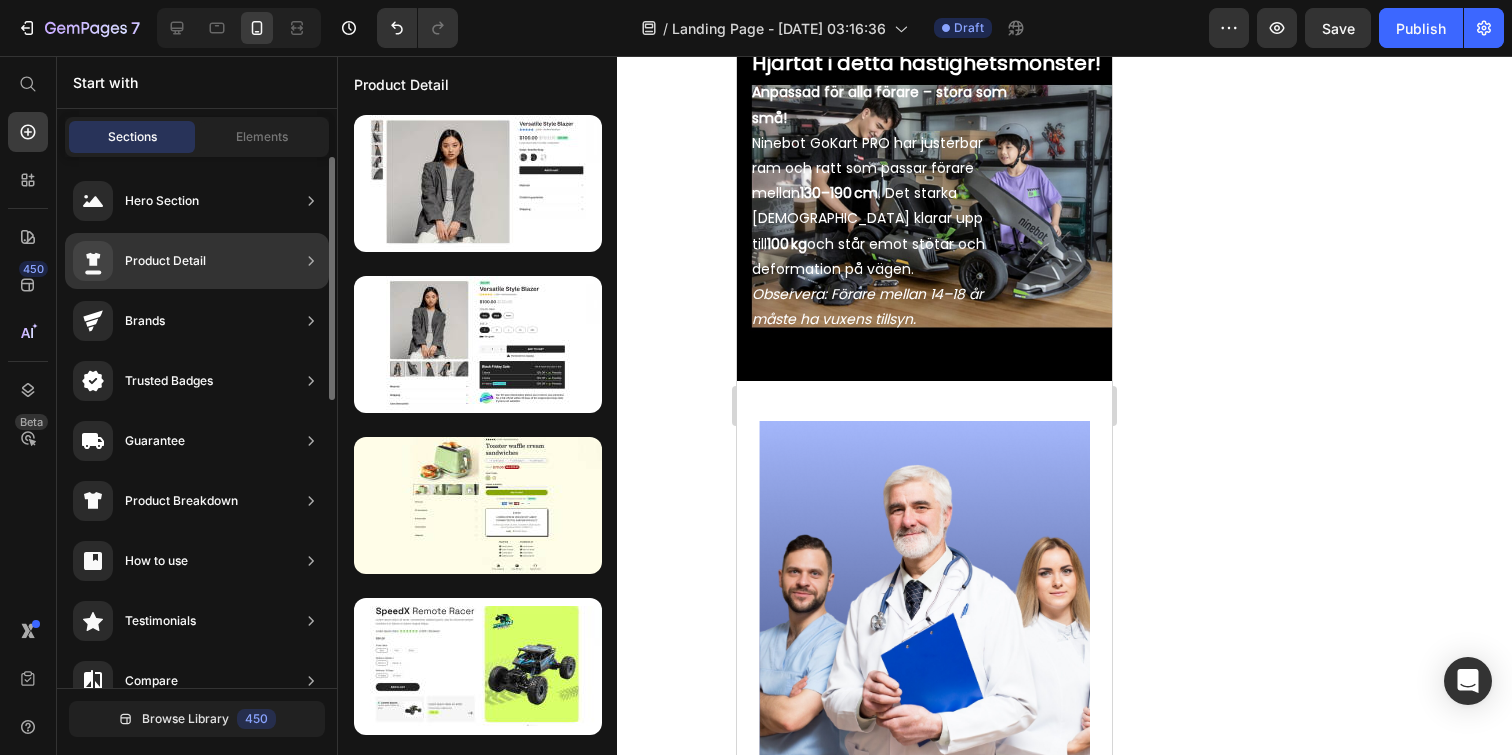 click on "Product Detail" at bounding box center [139, 261] 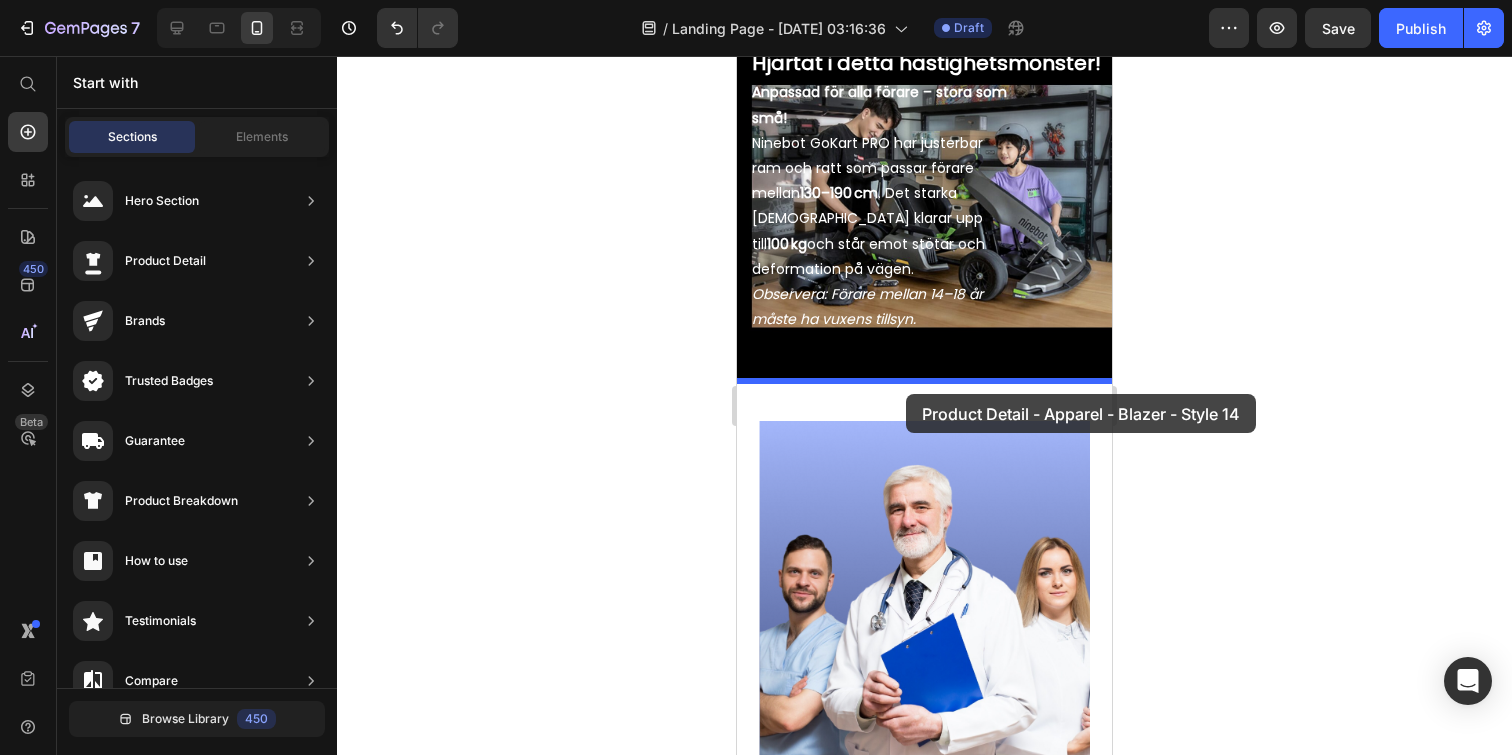 drag, startPoint x: 1207, startPoint y: 255, endPoint x: 906, endPoint y: 393, distance: 331.12686 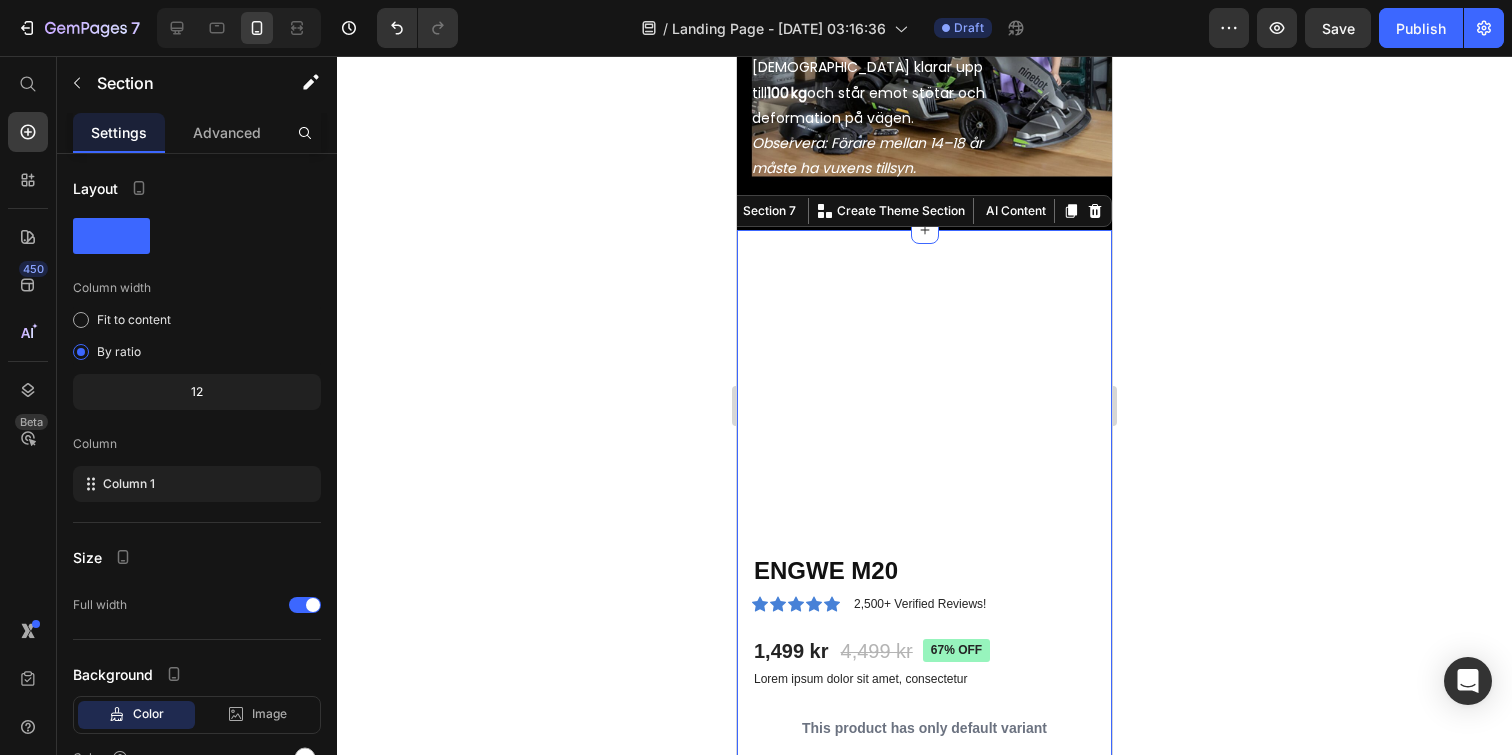 scroll, scrollTop: 1896, scrollLeft: 0, axis: vertical 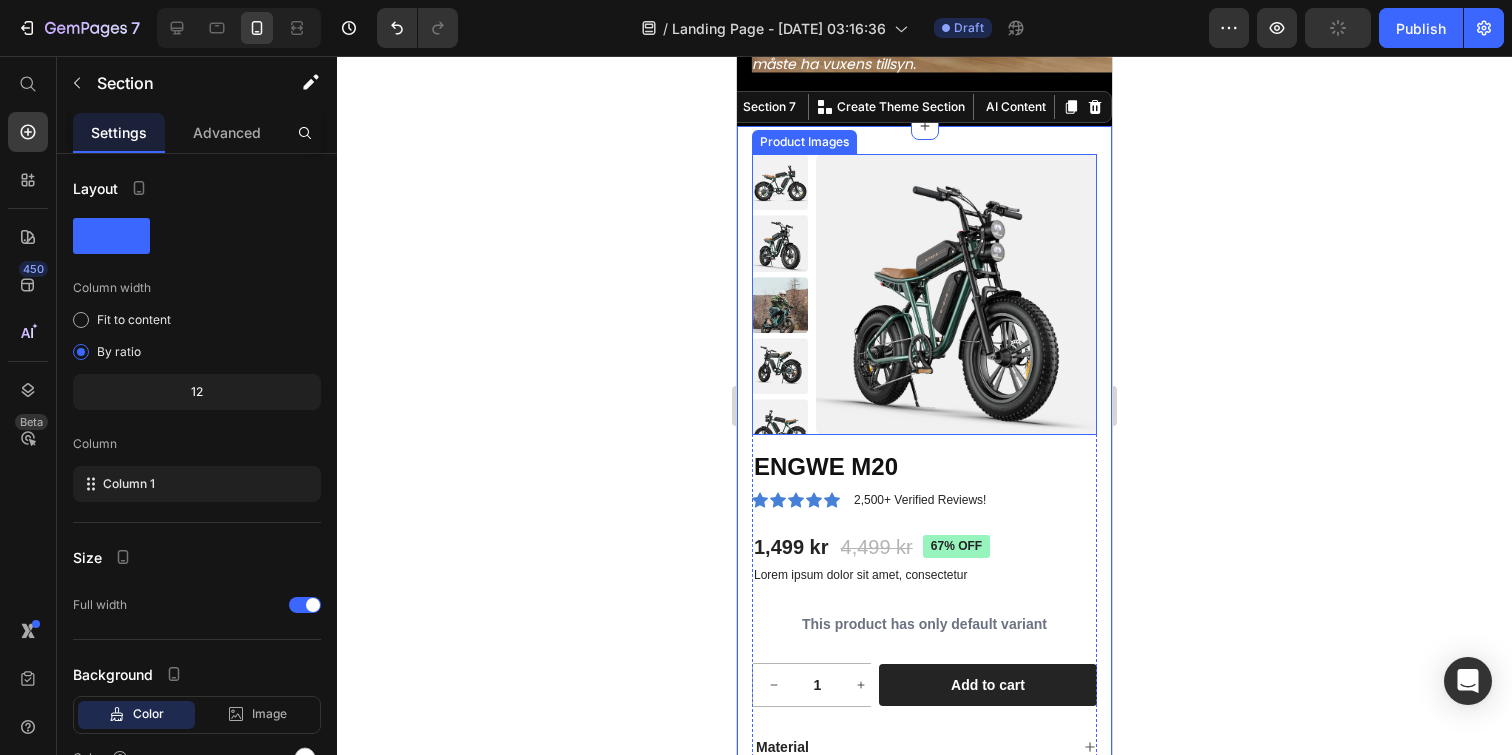 click at bounding box center (956, 294) 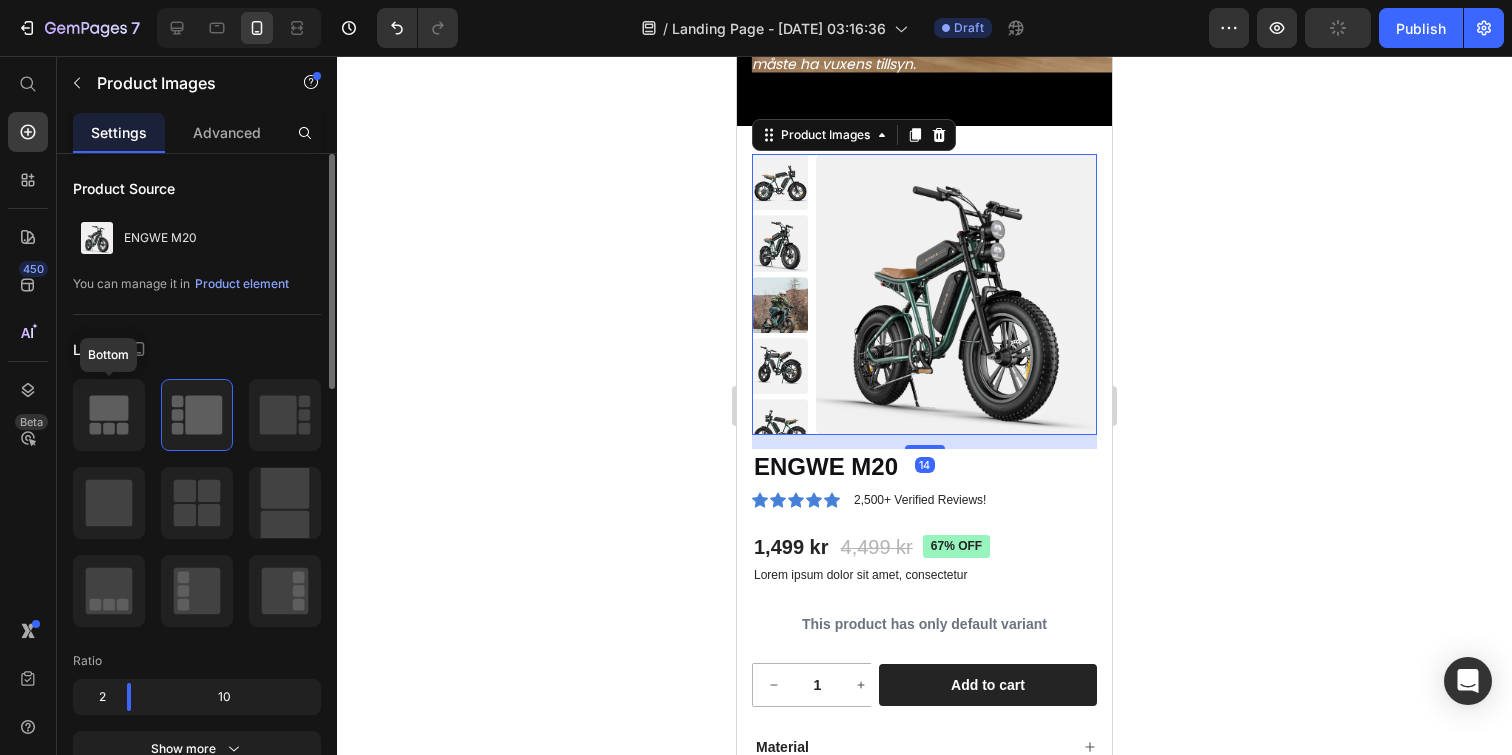 click 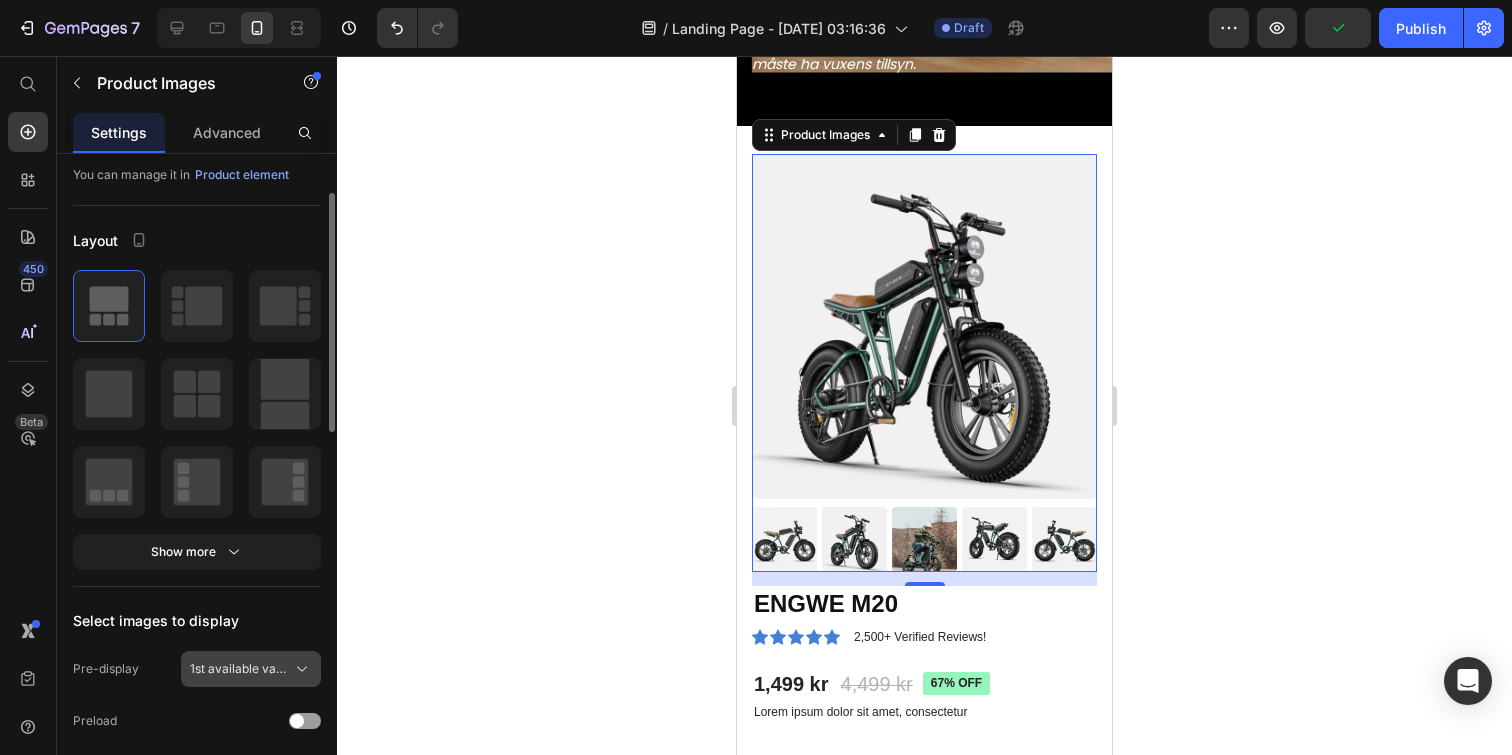 scroll, scrollTop: 77, scrollLeft: 0, axis: vertical 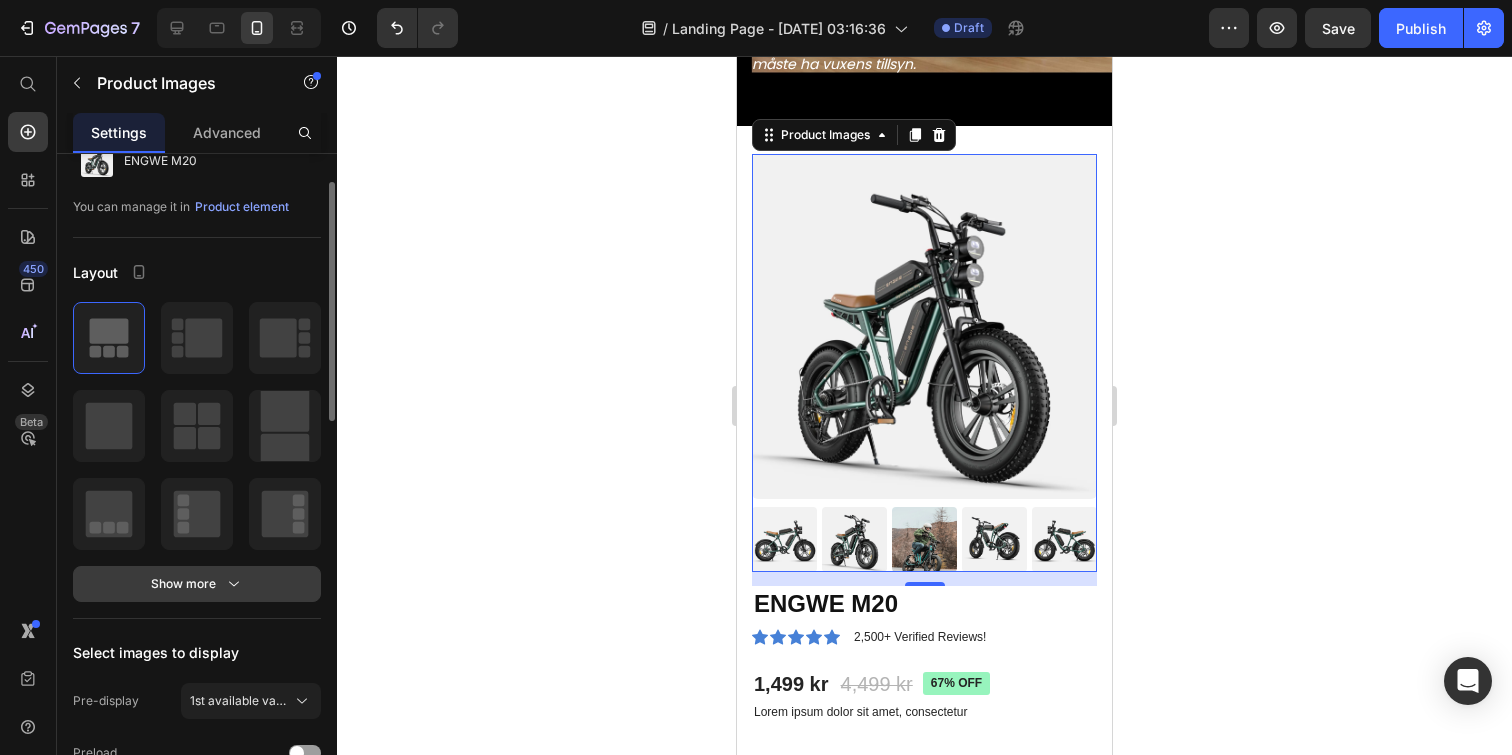 click 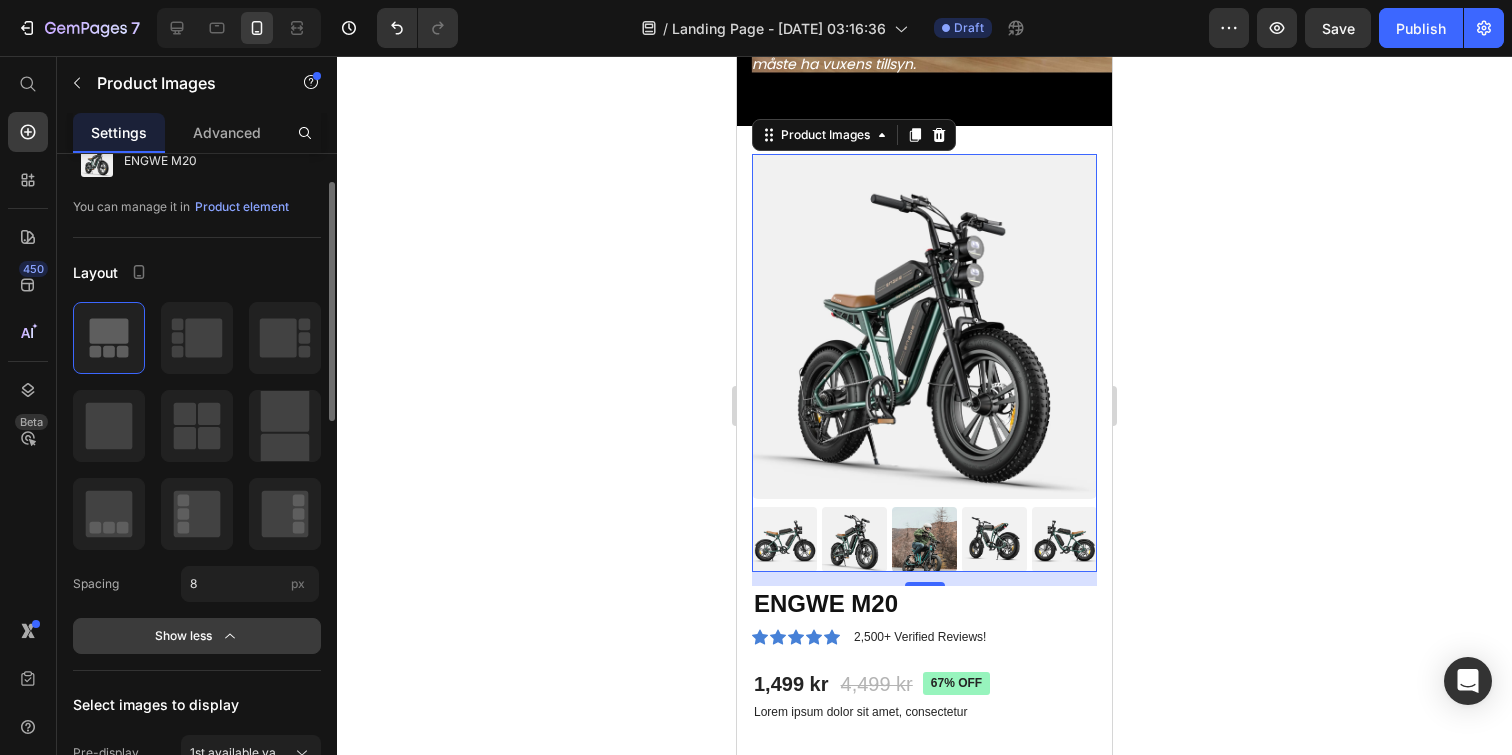 scroll, scrollTop: 96, scrollLeft: 0, axis: vertical 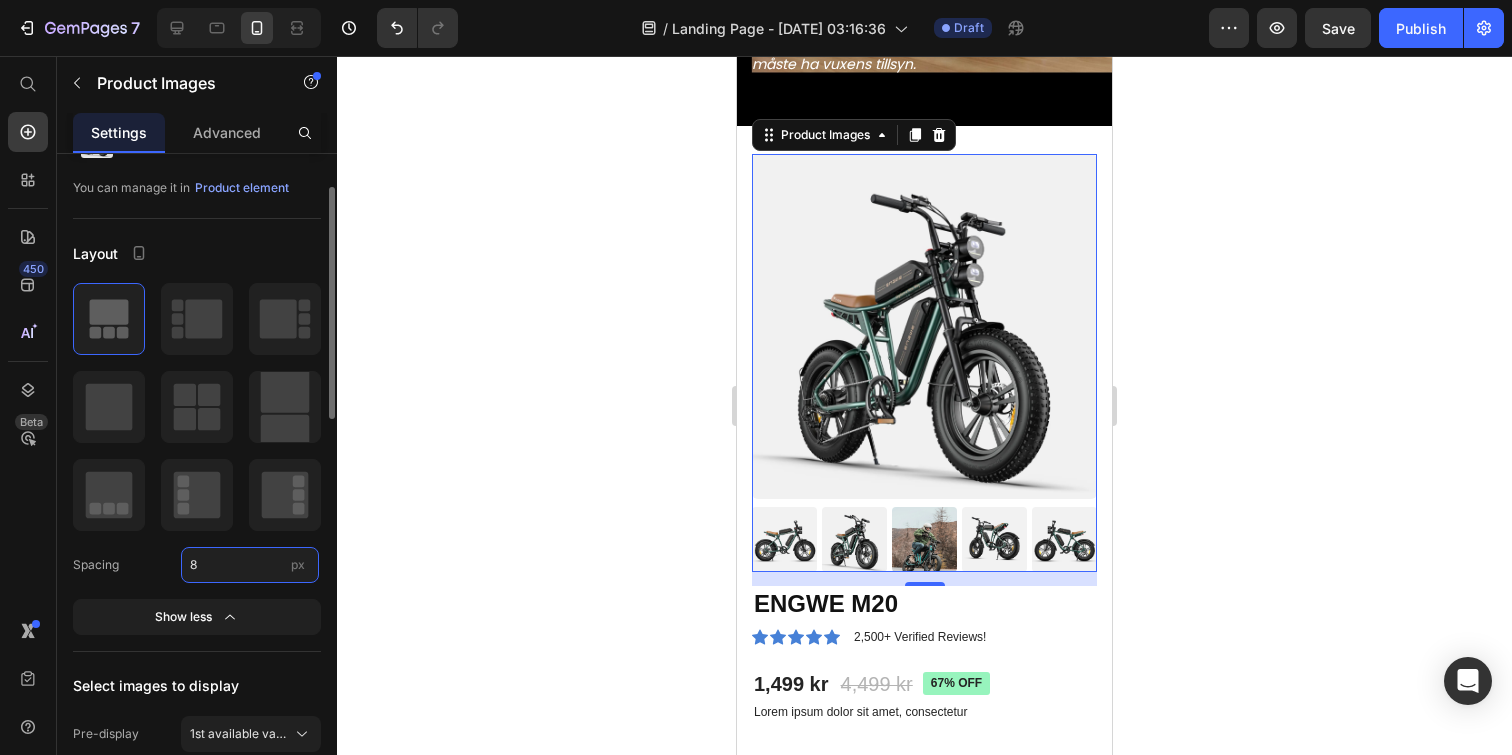 click on "8" at bounding box center [250, 565] 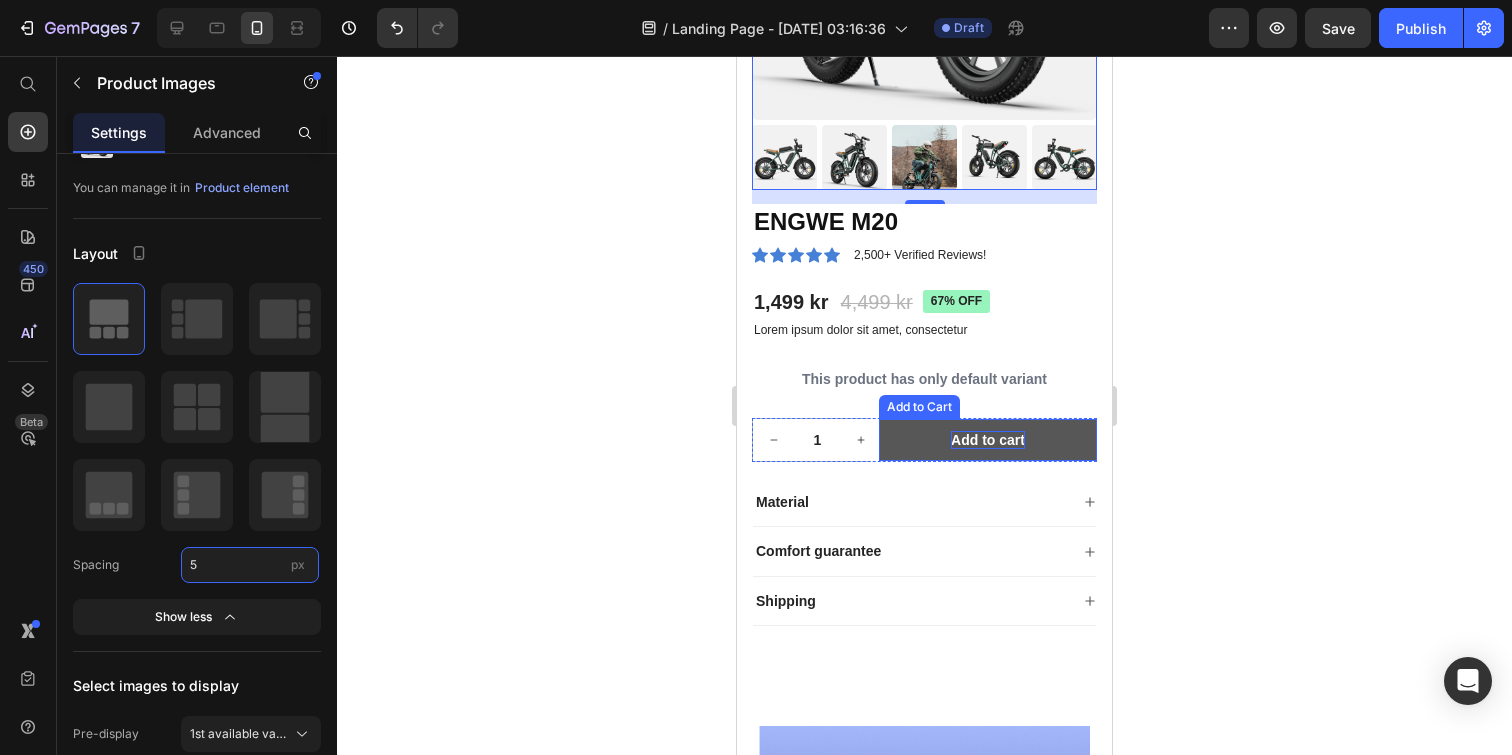 scroll, scrollTop: 2252, scrollLeft: 0, axis: vertical 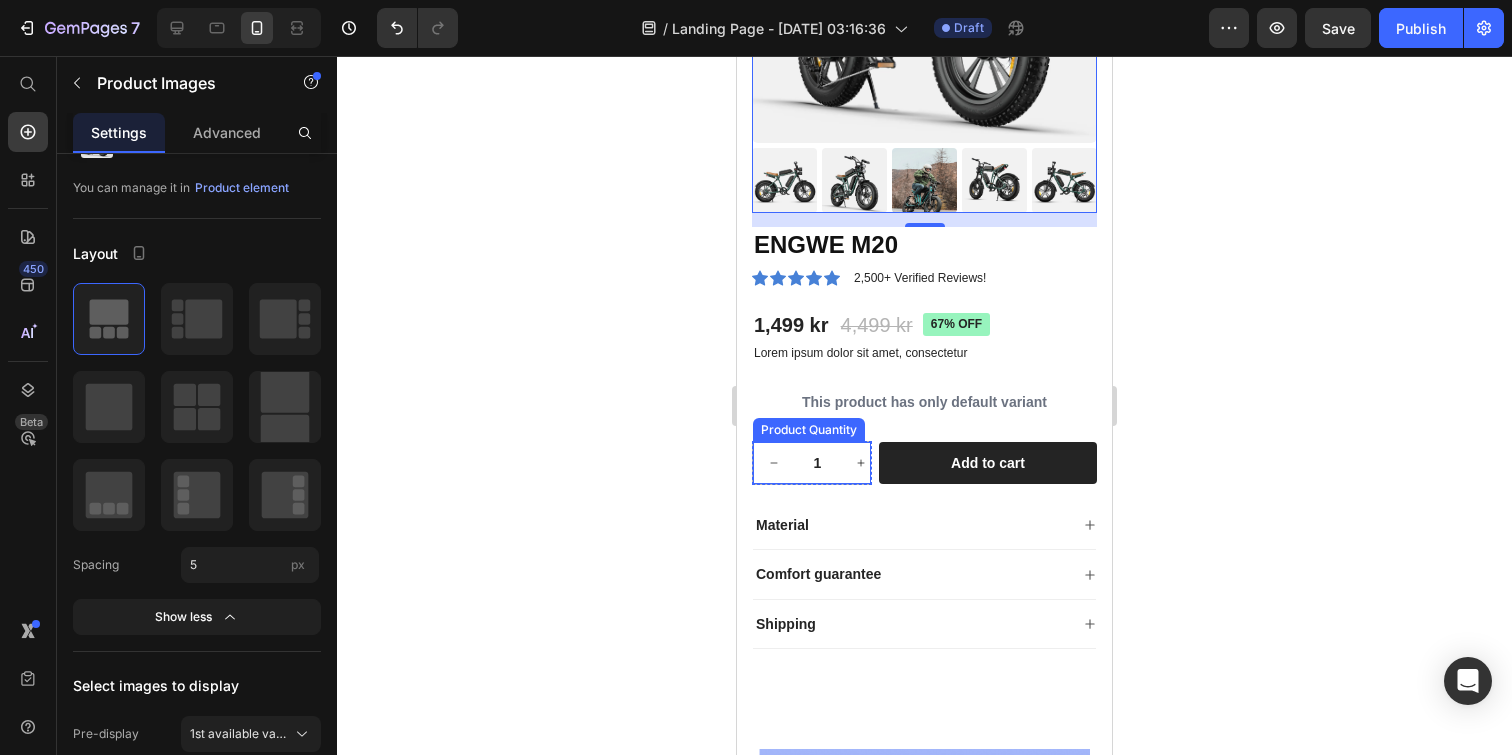 click at bounding box center [861, 463] 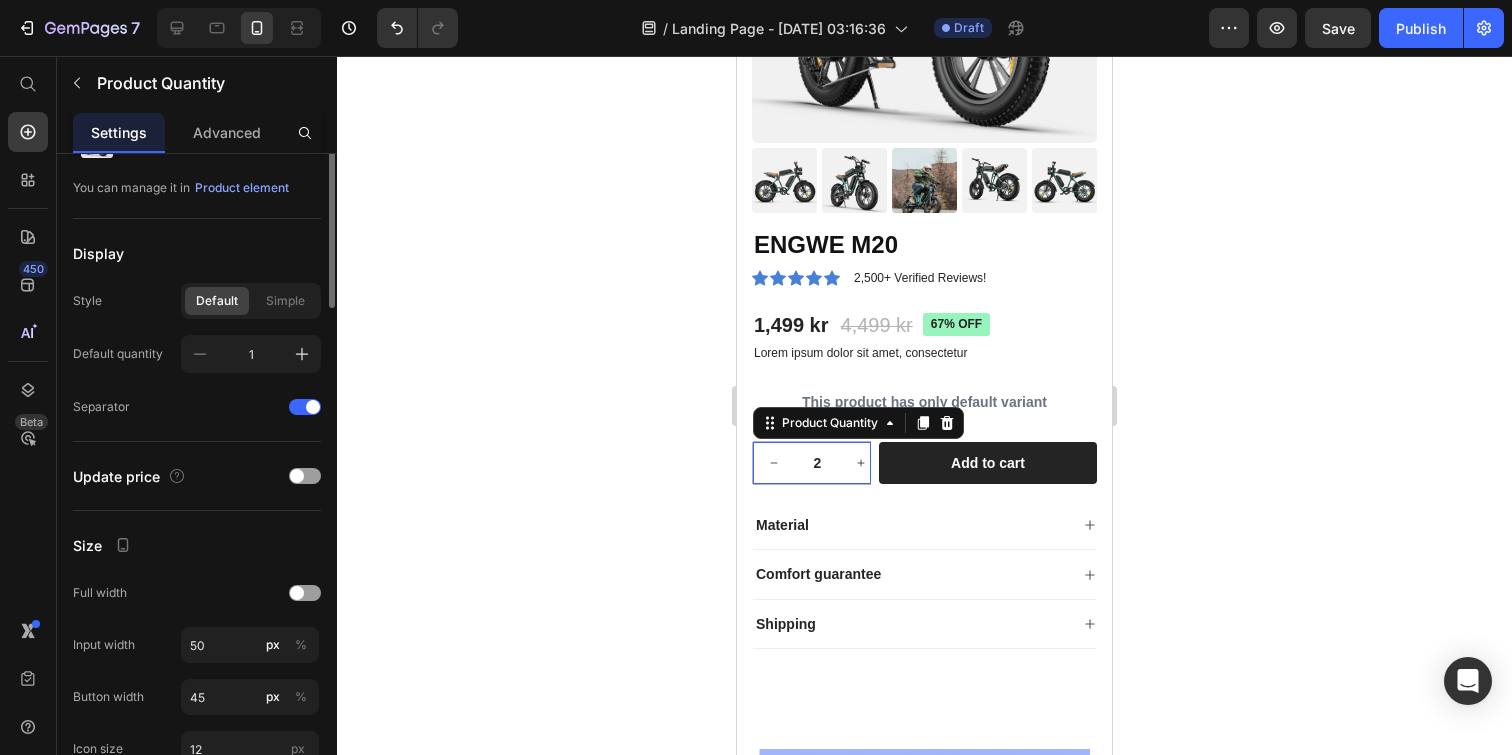 scroll, scrollTop: 0, scrollLeft: 0, axis: both 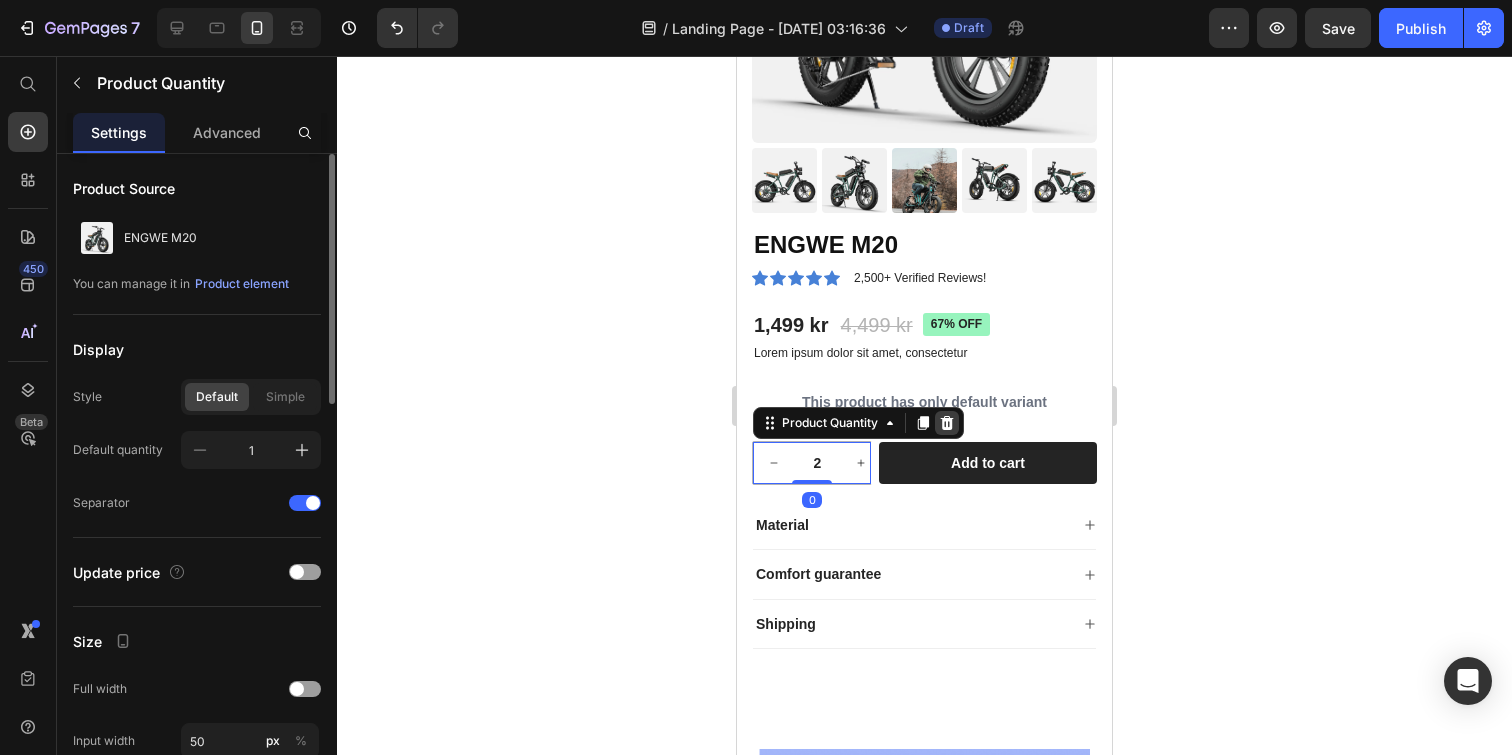 click 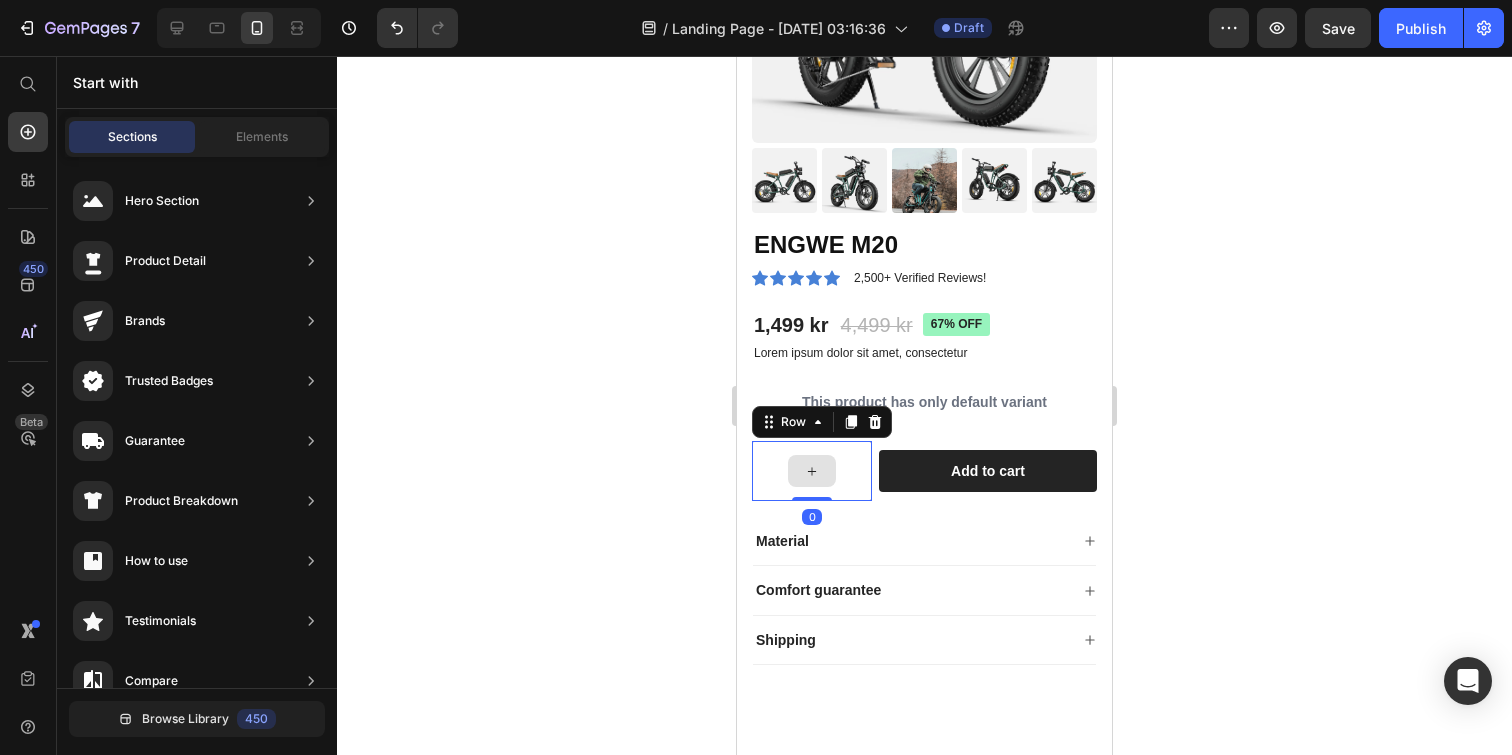 click at bounding box center (812, 471) 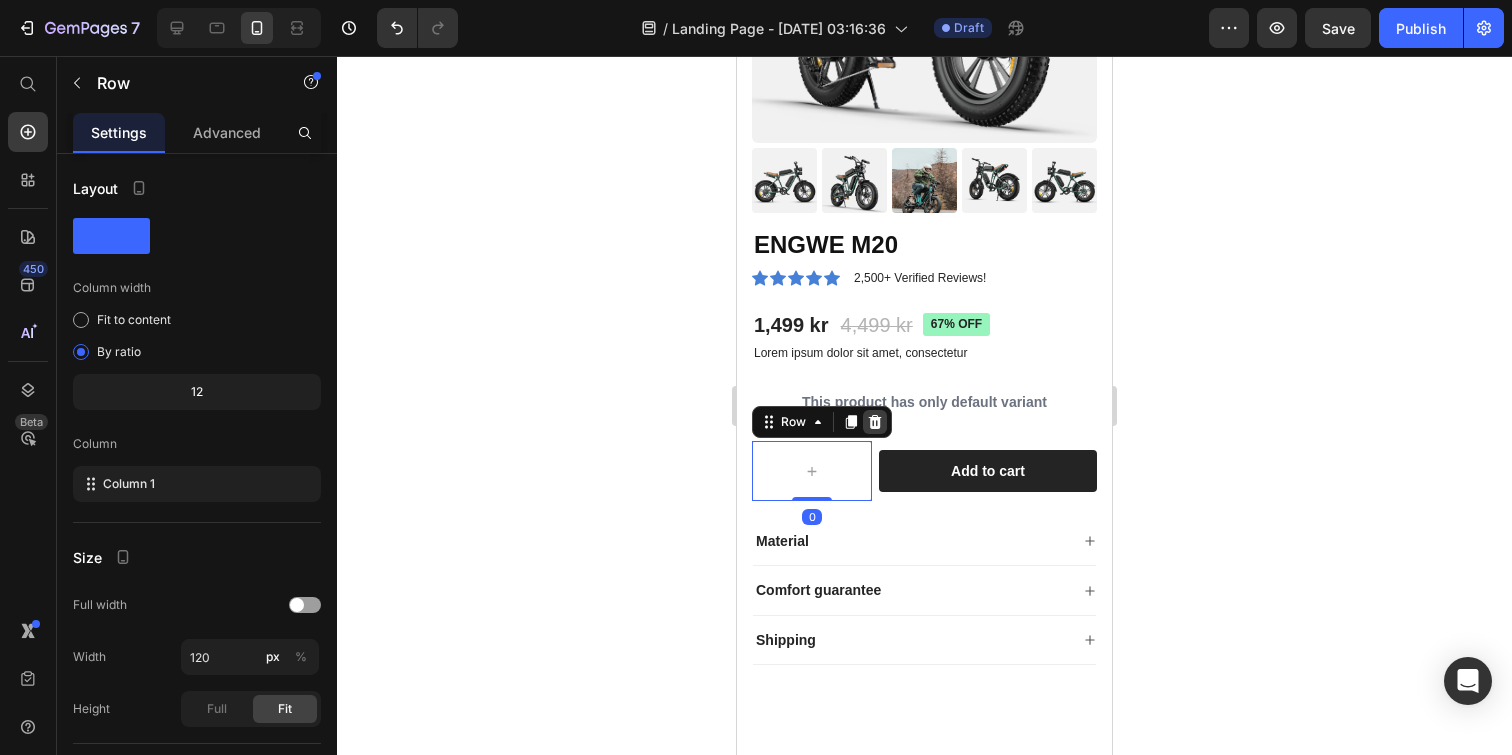 click 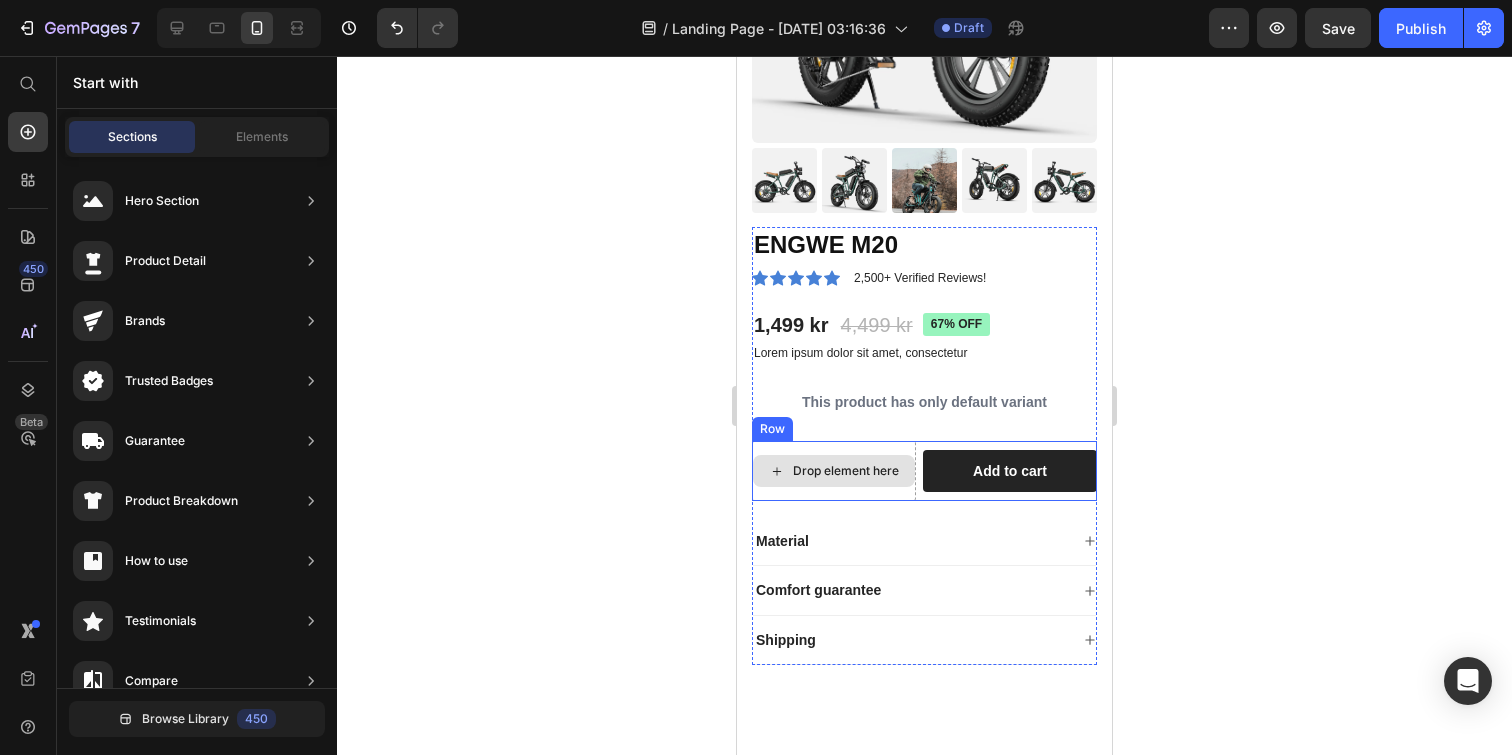 click on "Drop element here" at bounding box center [846, 471] 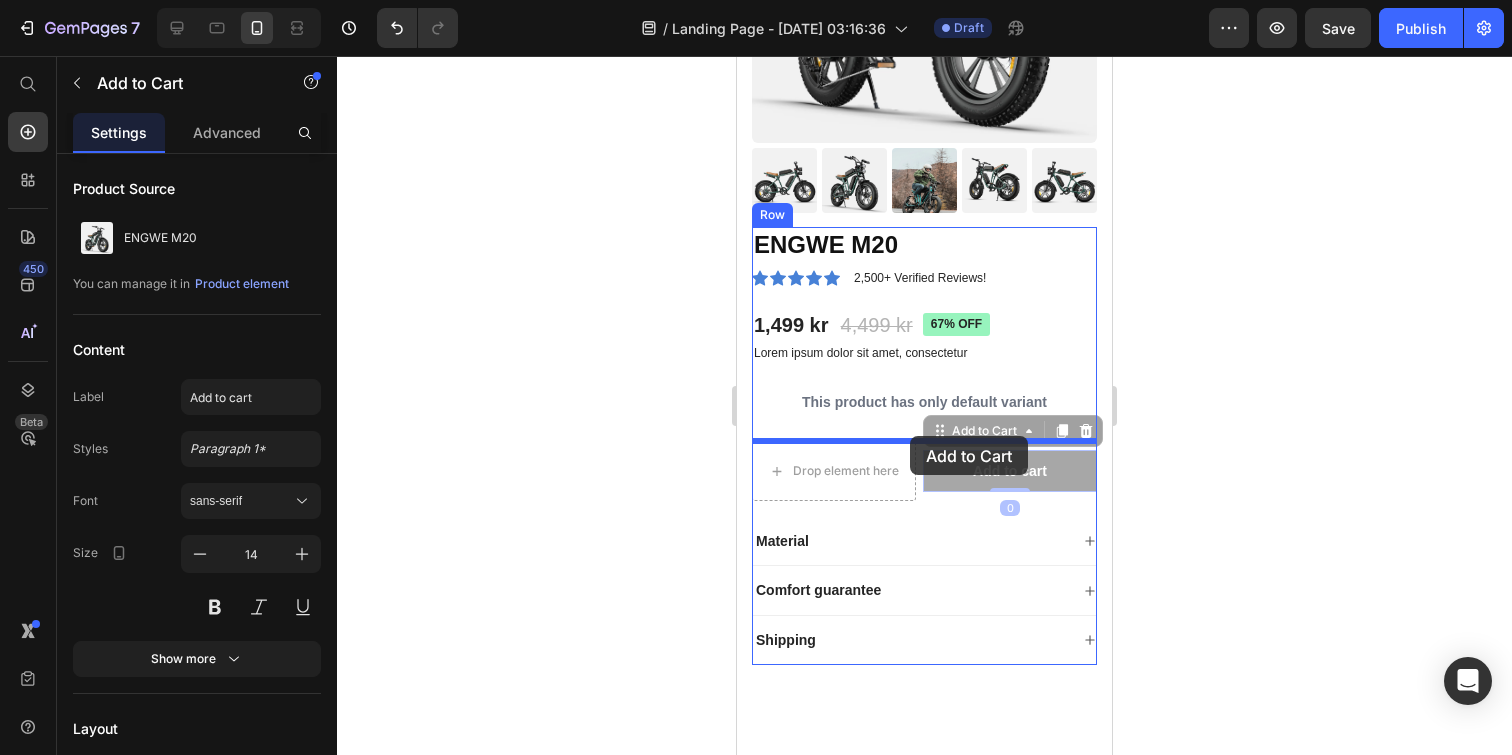 drag, startPoint x: 1003, startPoint y: 473, endPoint x: 910, endPoint y: 436, distance: 100.08996 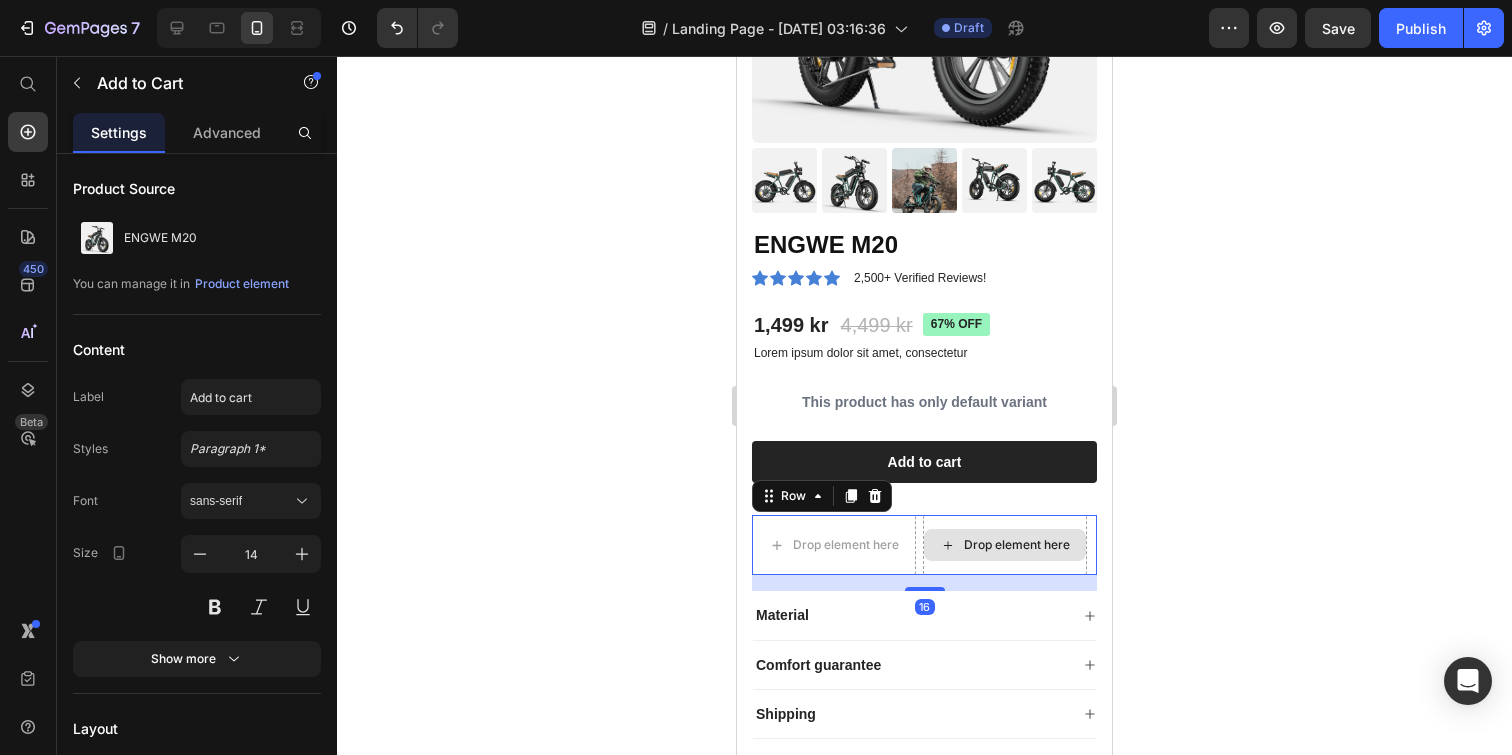 click on "Drop element here" at bounding box center [1005, 545] 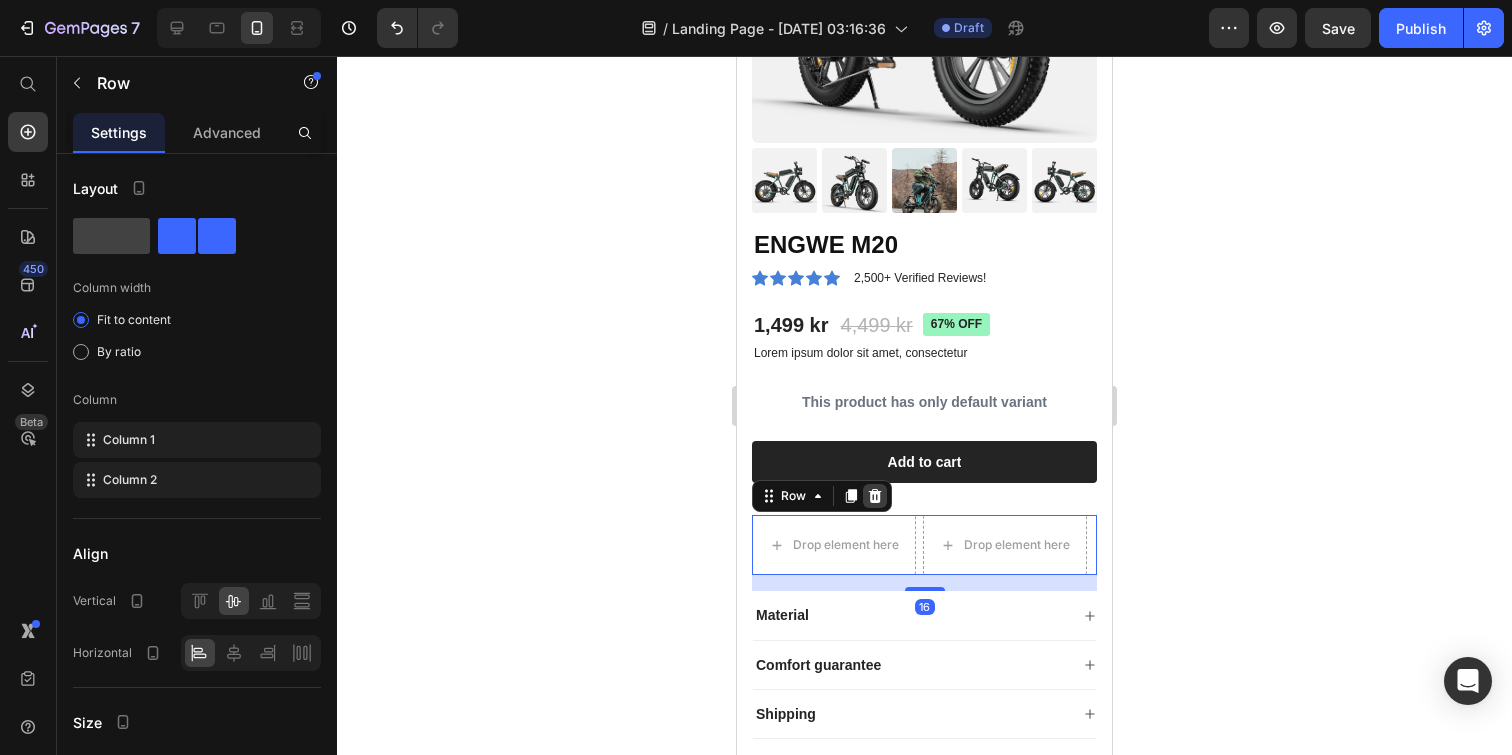 click 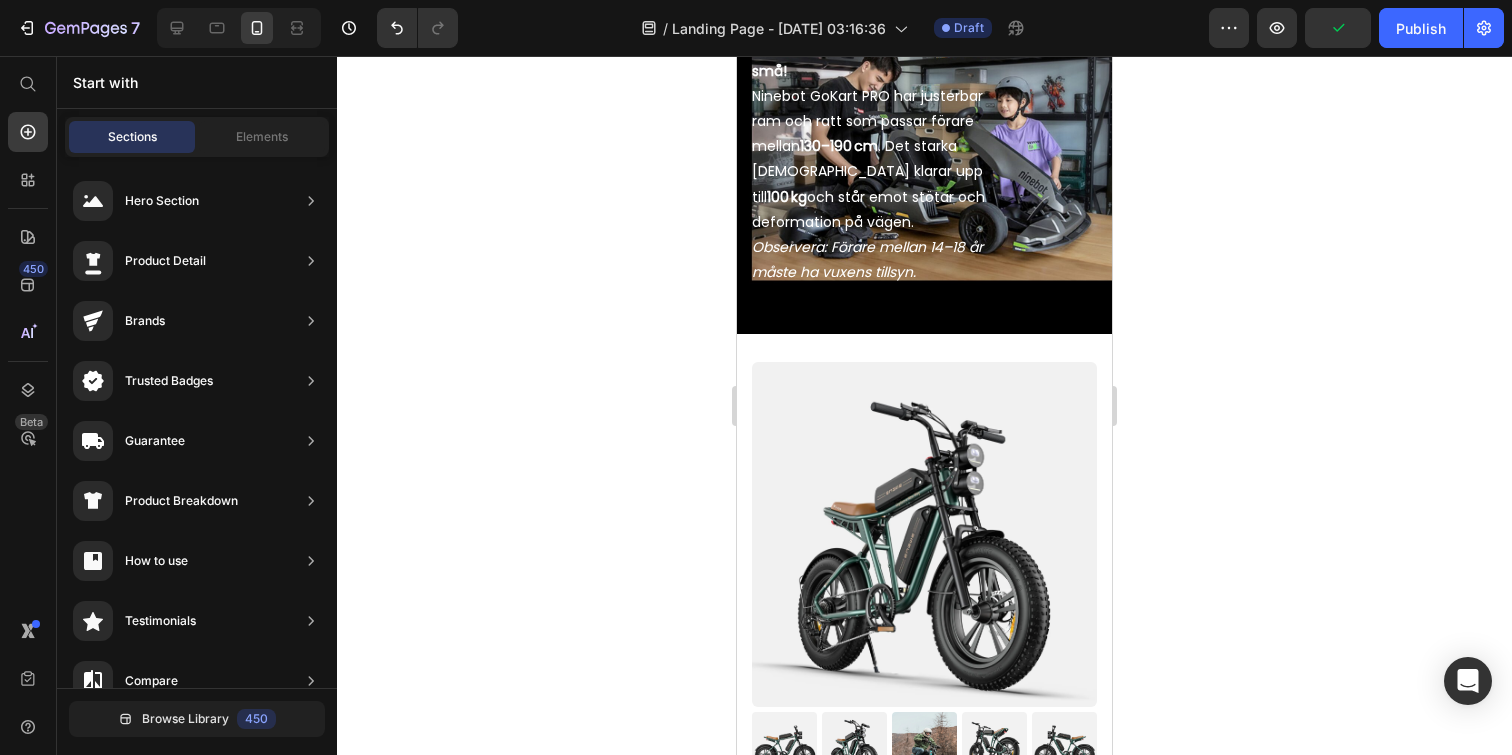scroll, scrollTop: 1714, scrollLeft: 0, axis: vertical 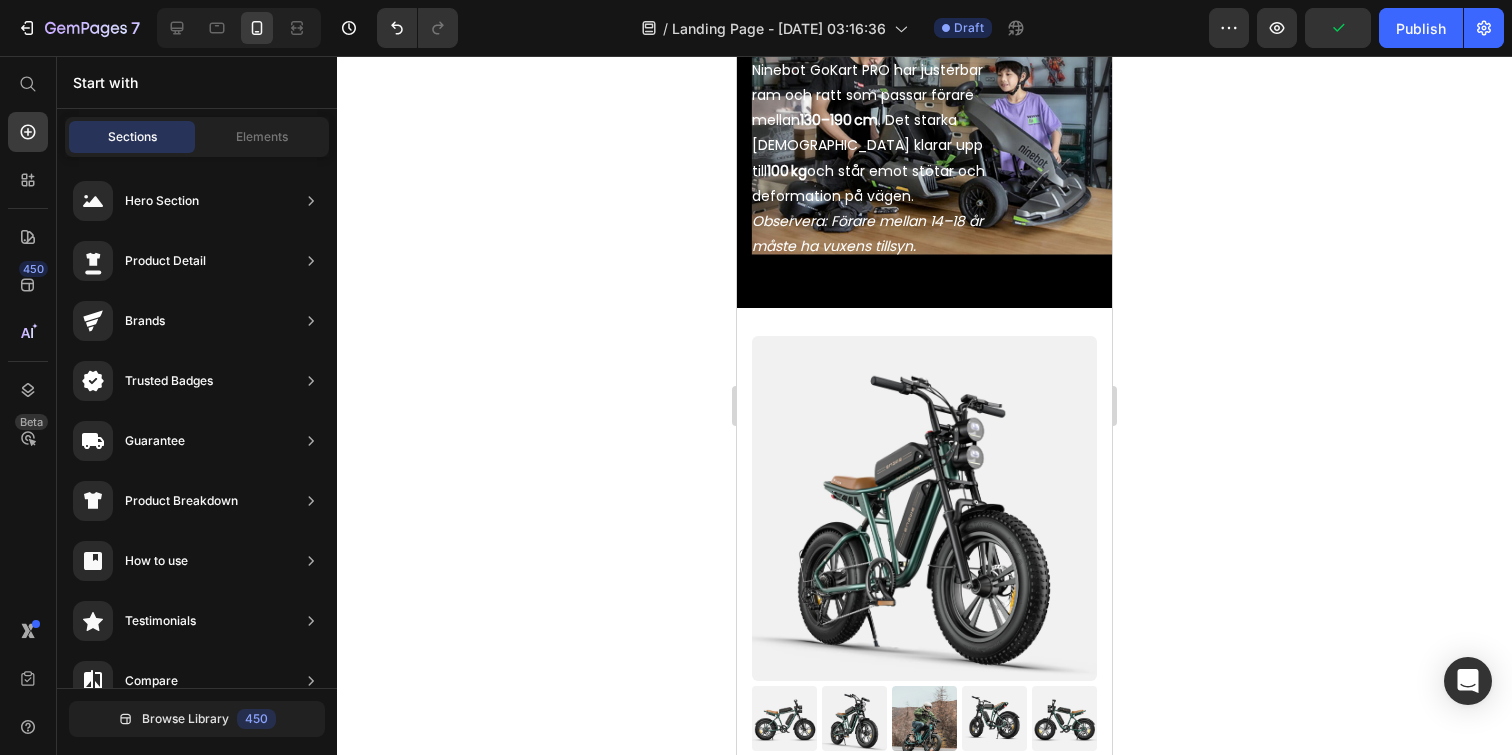 click at bounding box center (924, 508) 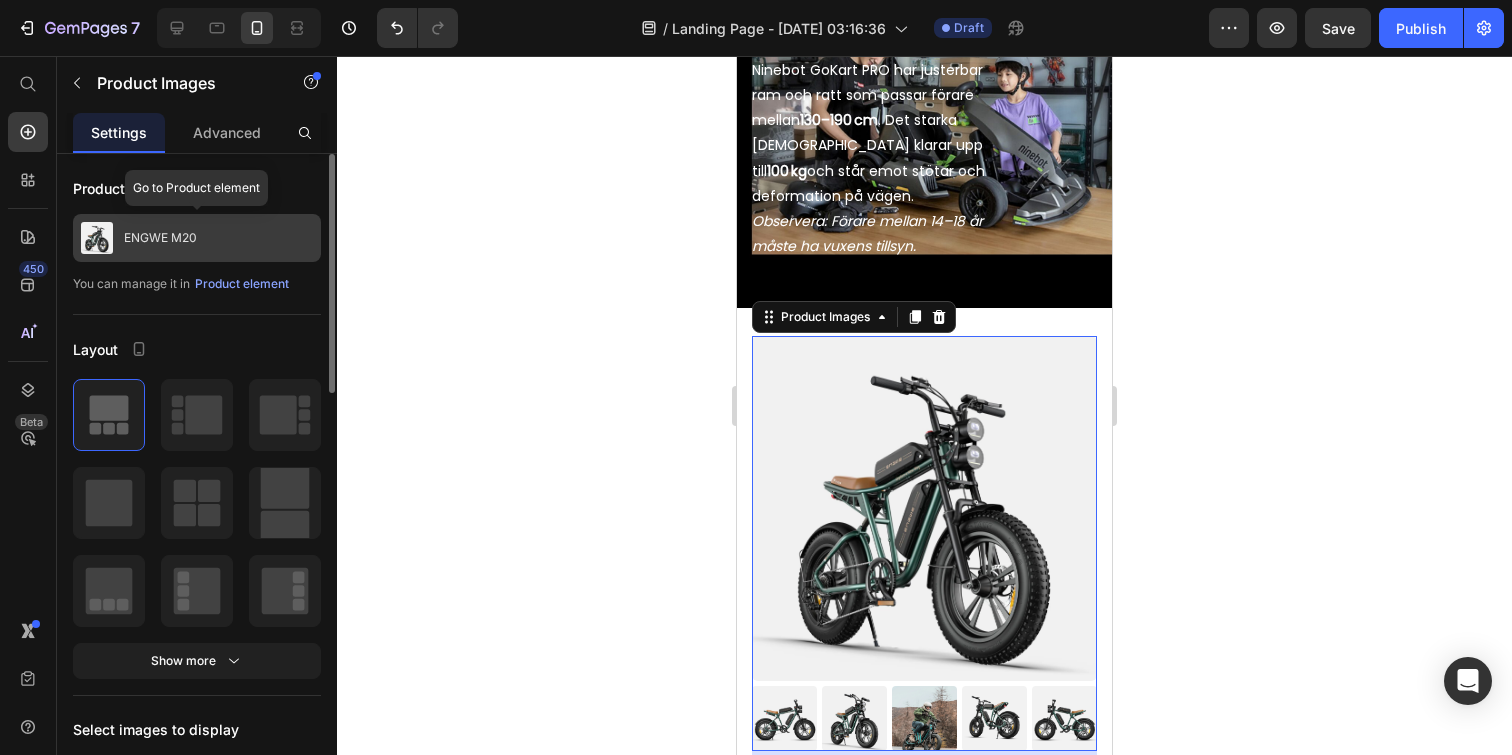 click on "ENGWE M20" at bounding box center [197, 238] 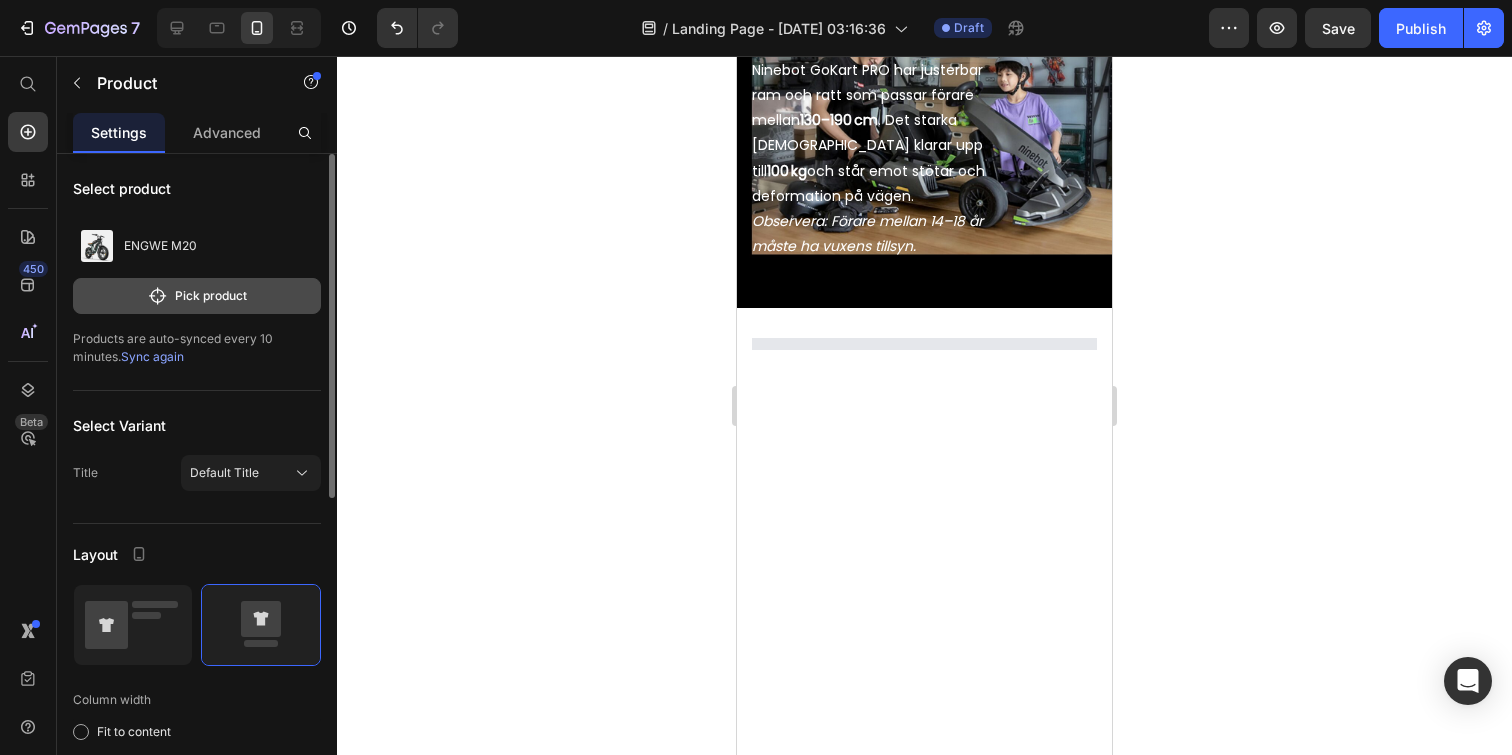 click on "Pick product" at bounding box center [197, 296] 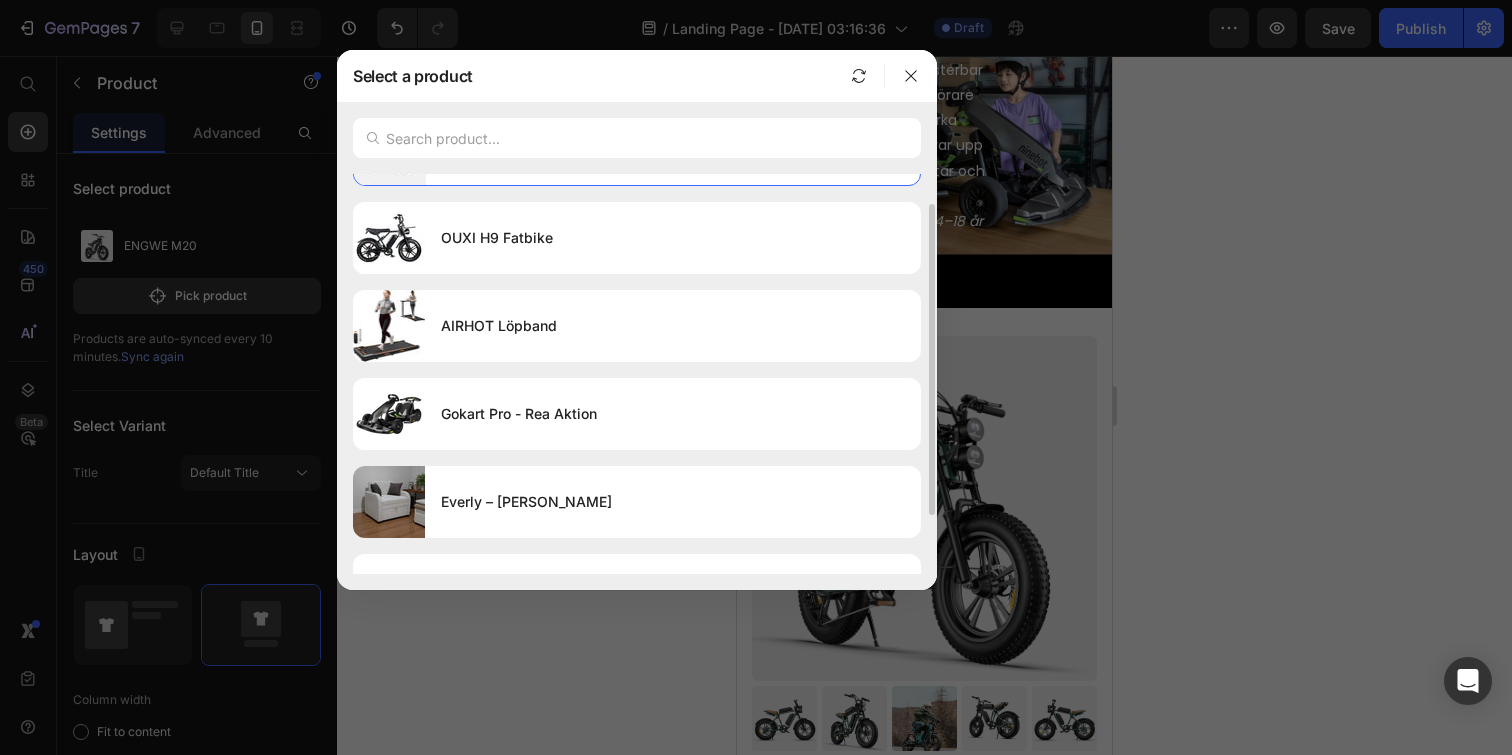 scroll, scrollTop: 114, scrollLeft: 0, axis: vertical 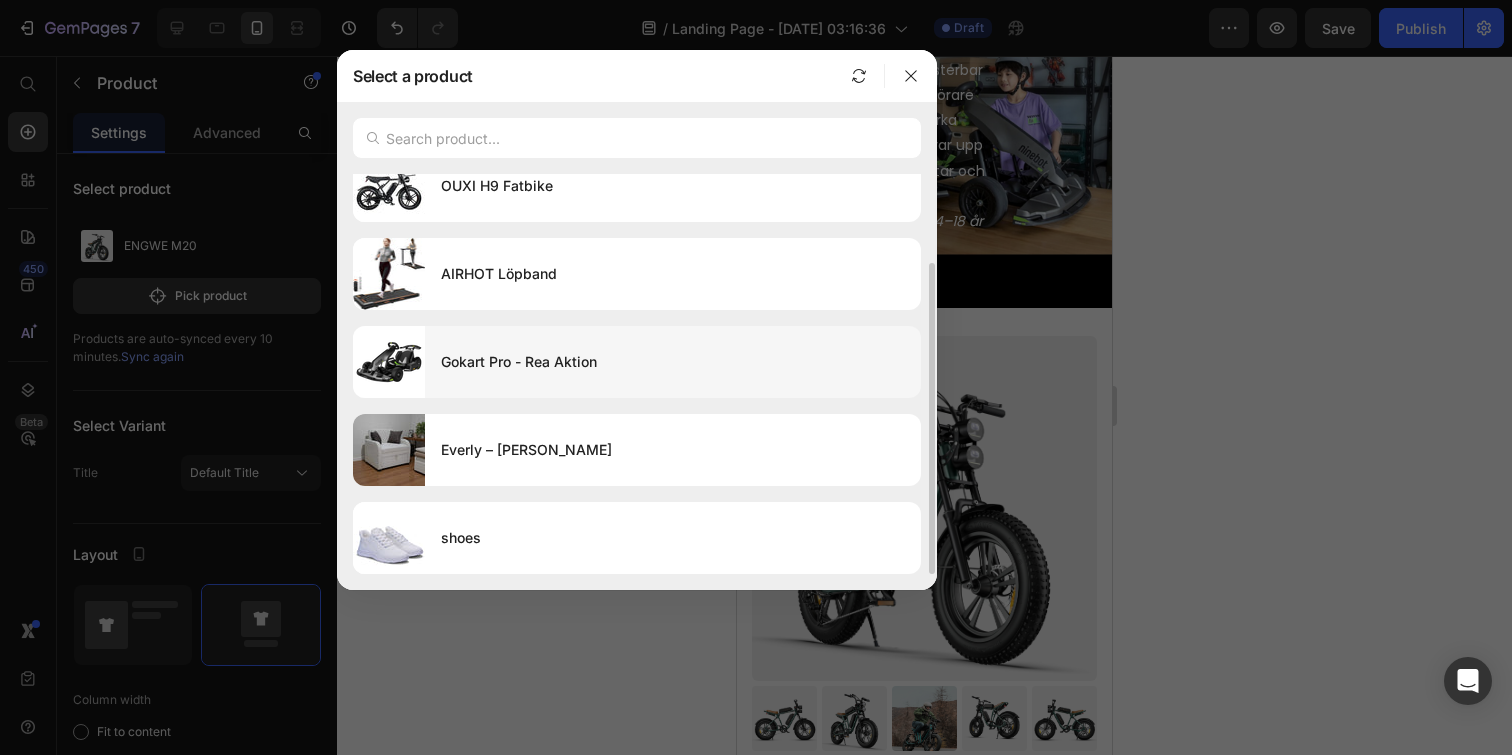 click at bounding box center [389, 362] 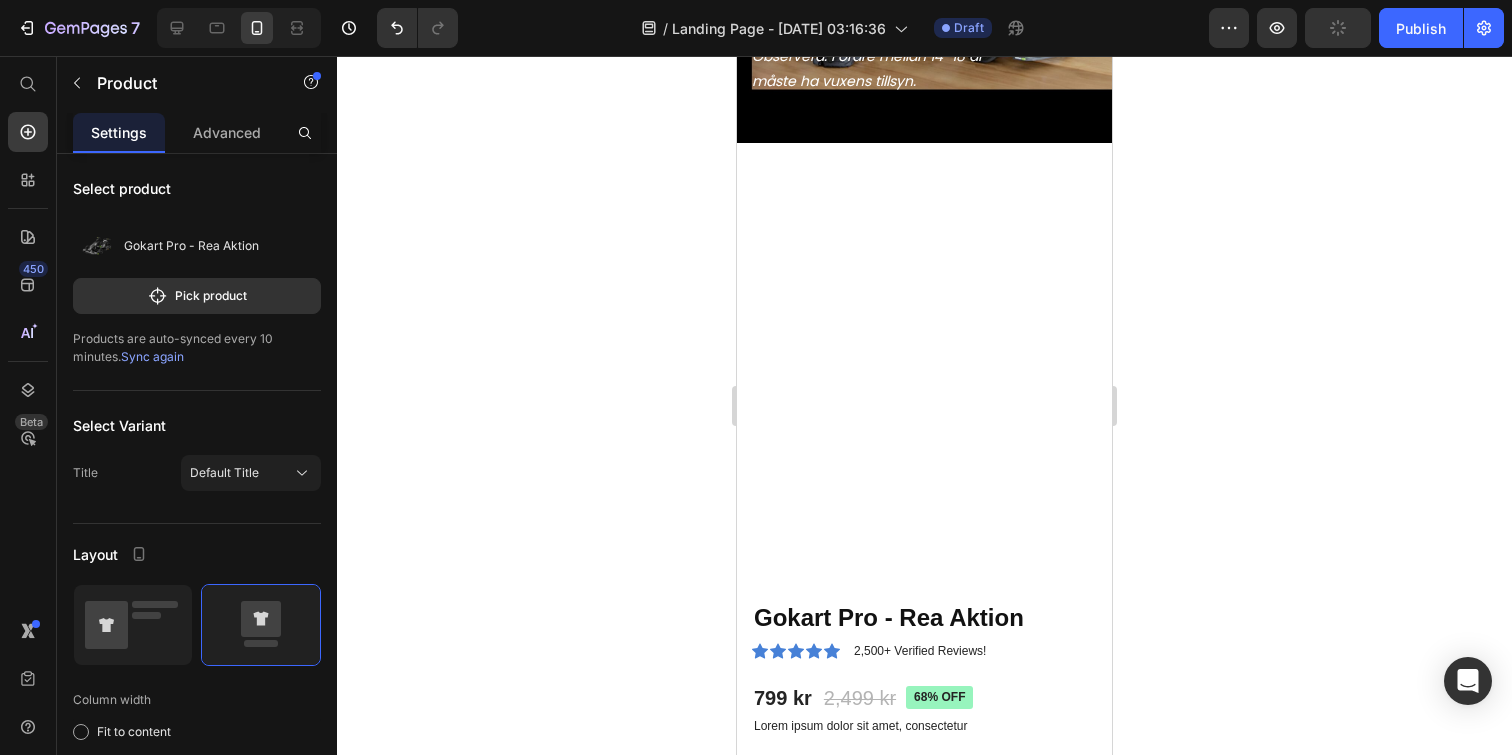scroll, scrollTop: 1917, scrollLeft: 0, axis: vertical 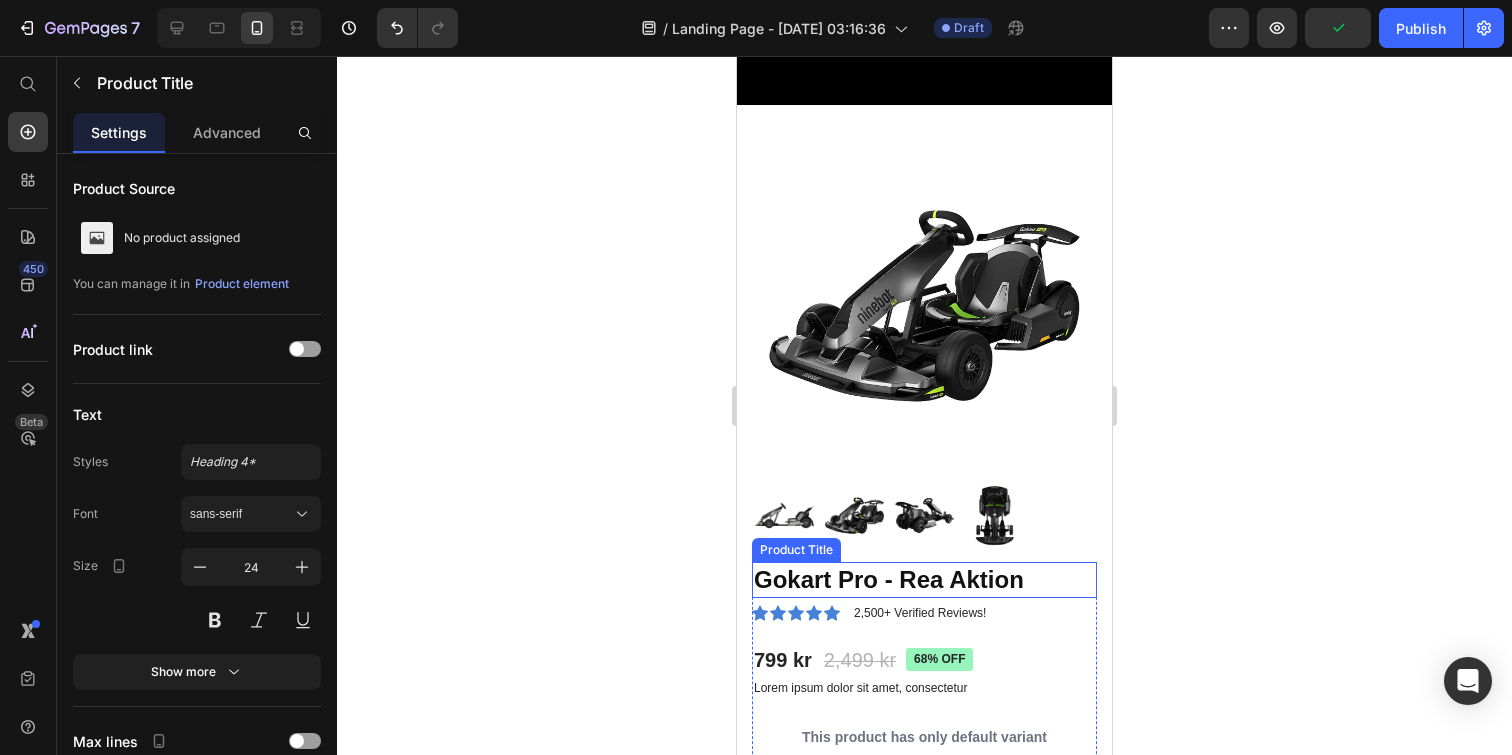 click on "Gokart Pro - Rea Aktion" at bounding box center [924, 579] 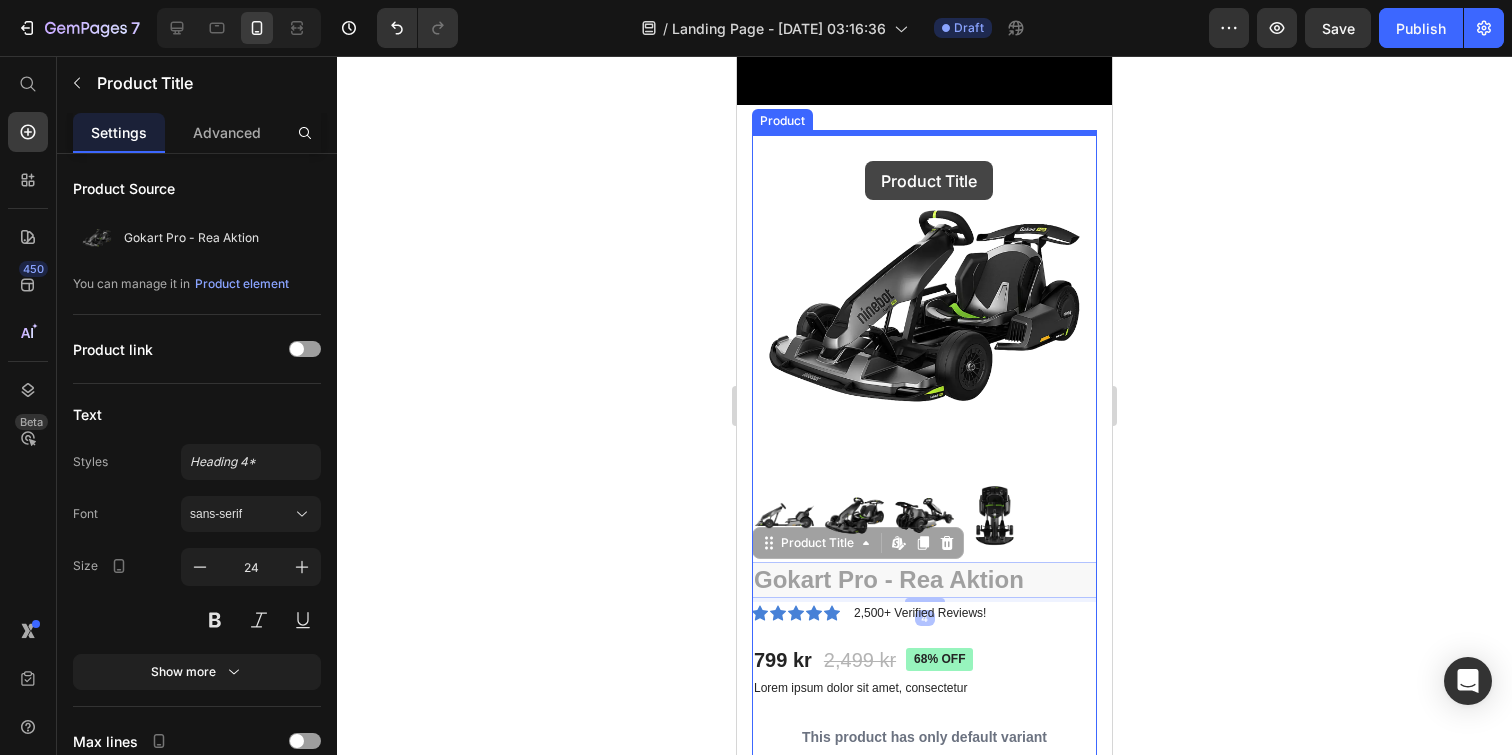 drag, startPoint x: 781, startPoint y: 552, endPoint x: 865, endPoint y: 160, distance: 400.899 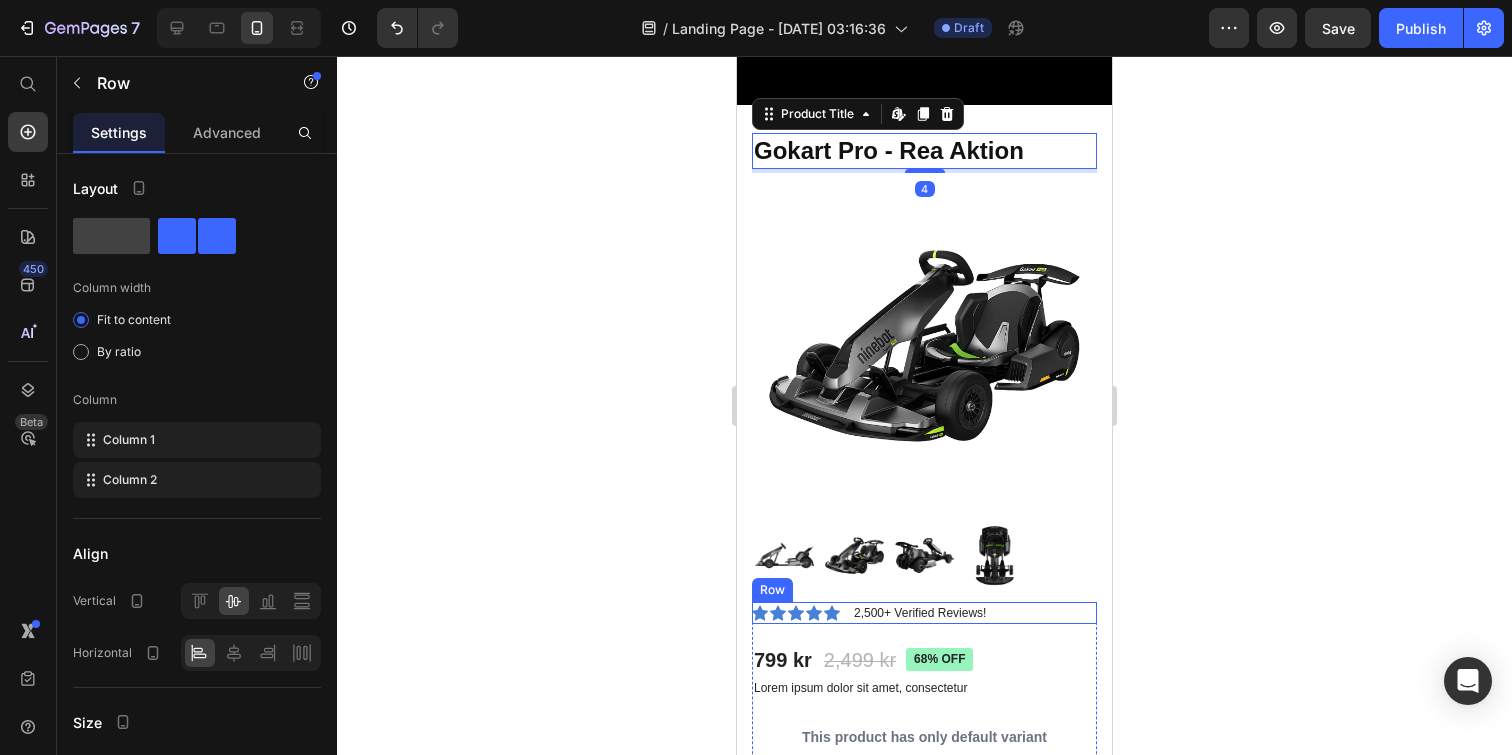 click on "Icon Icon Icon Icon Icon Icon List 2,500+ Verified Reviews! Text Block Row" at bounding box center [924, 613] 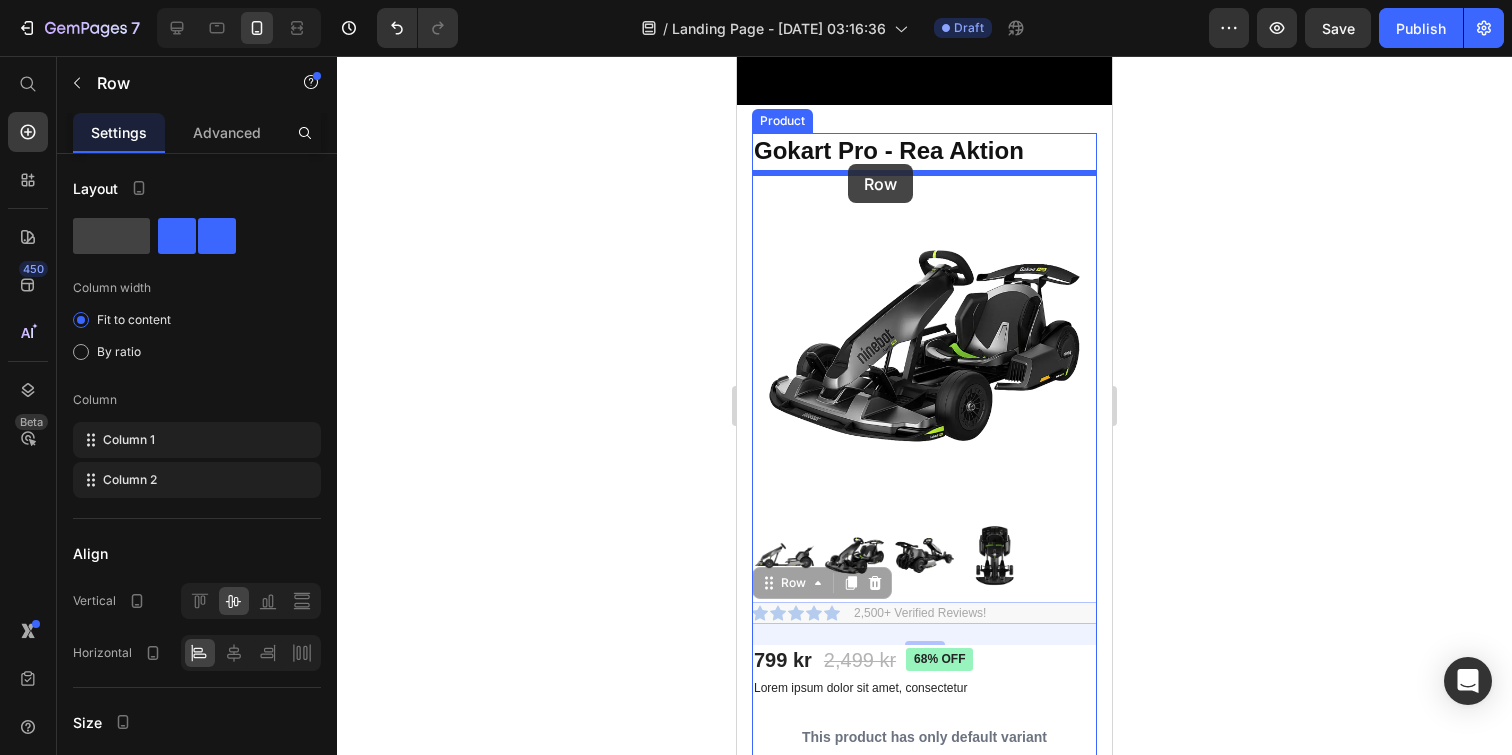 drag, startPoint x: 774, startPoint y: 587, endPoint x: 848, endPoint y: 164, distance: 429.42404 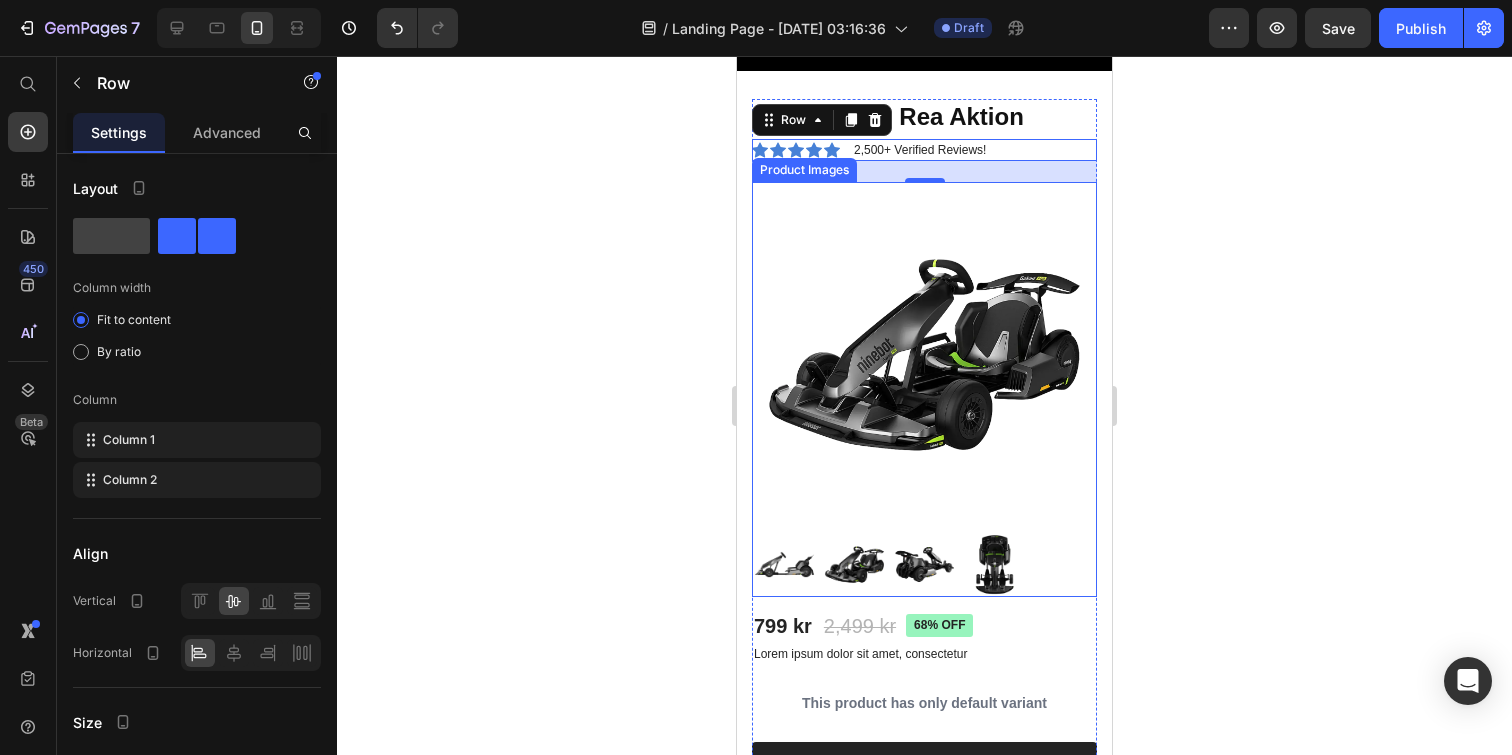 scroll, scrollTop: 1780, scrollLeft: 0, axis: vertical 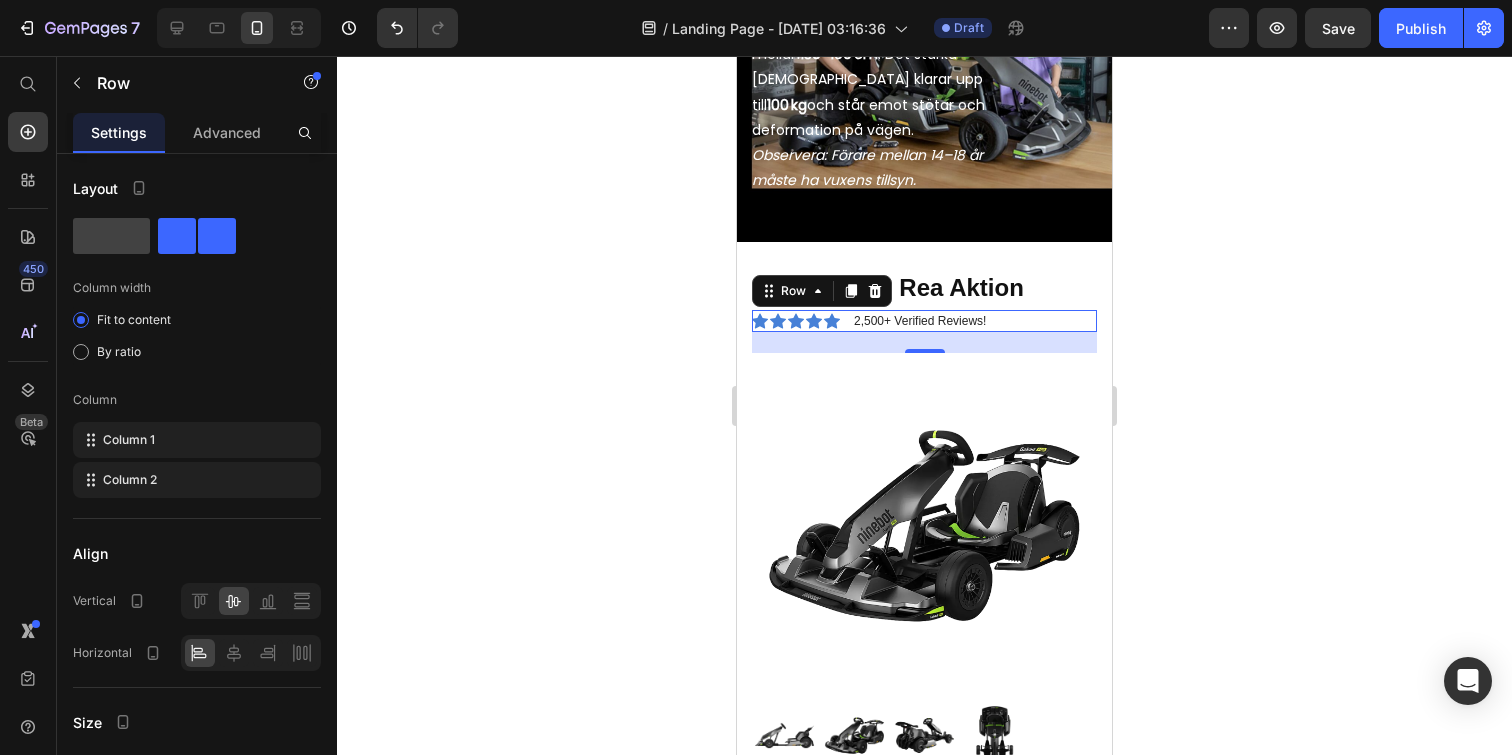click 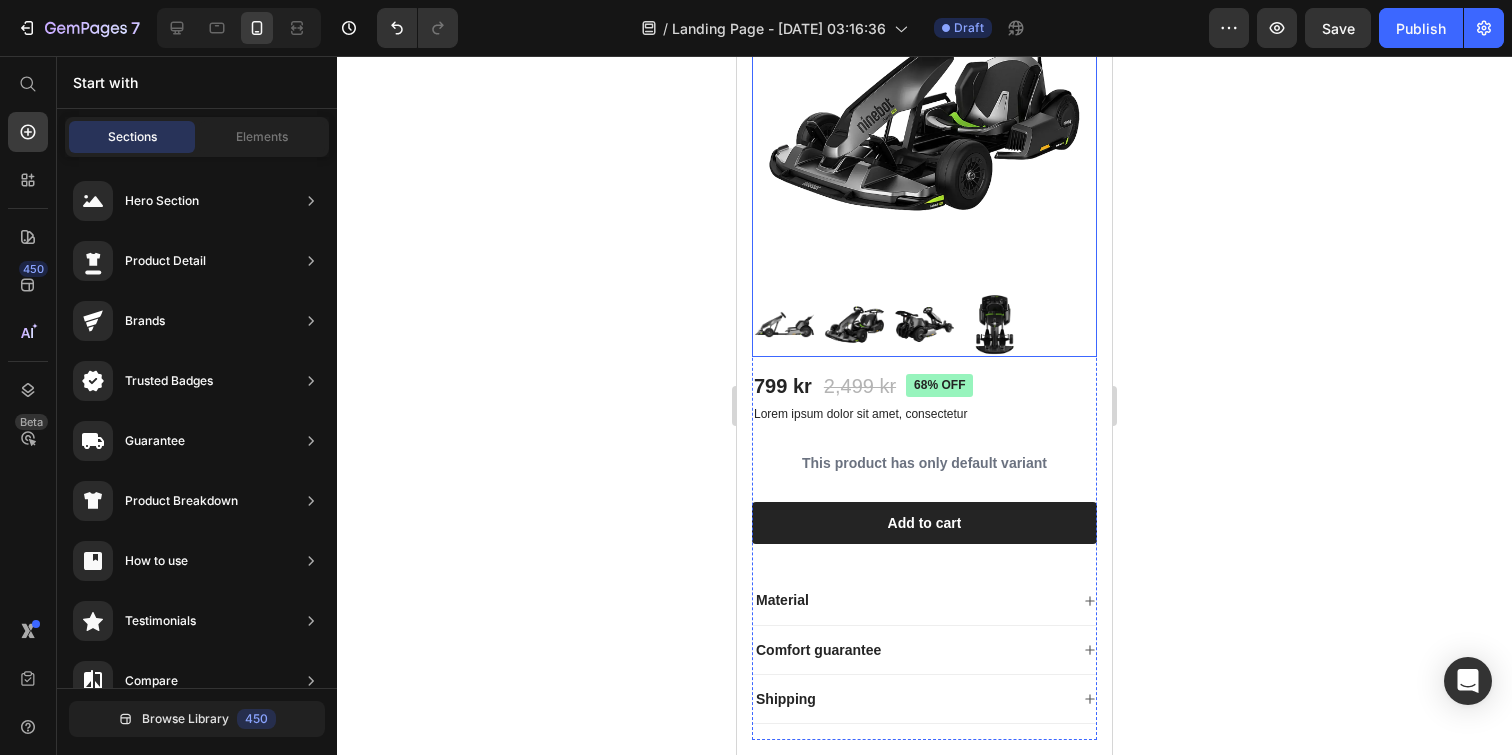 scroll, scrollTop: 2193, scrollLeft: 0, axis: vertical 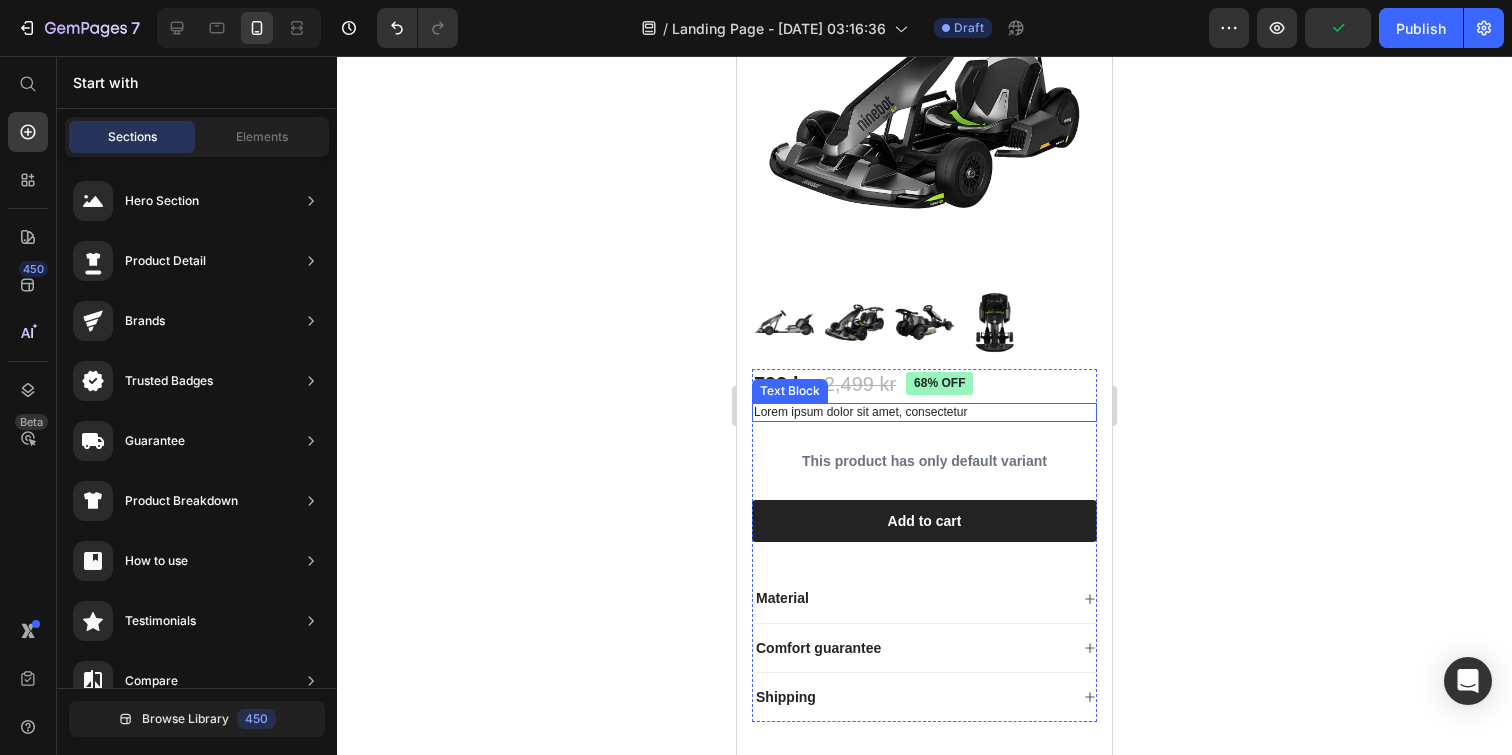 click on "Lorem ipsum dolor sit amet, consectetur" at bounding box center [924, 413] 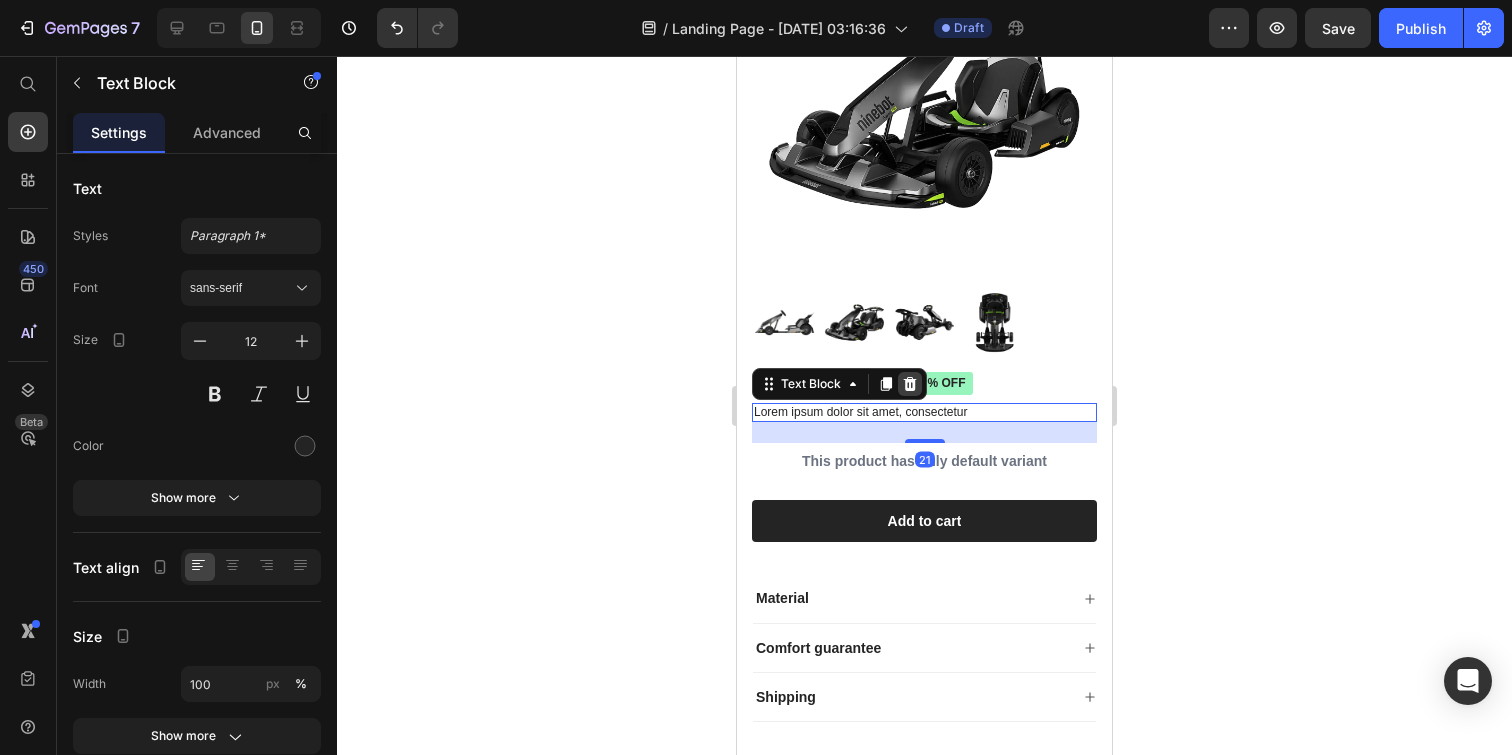 click 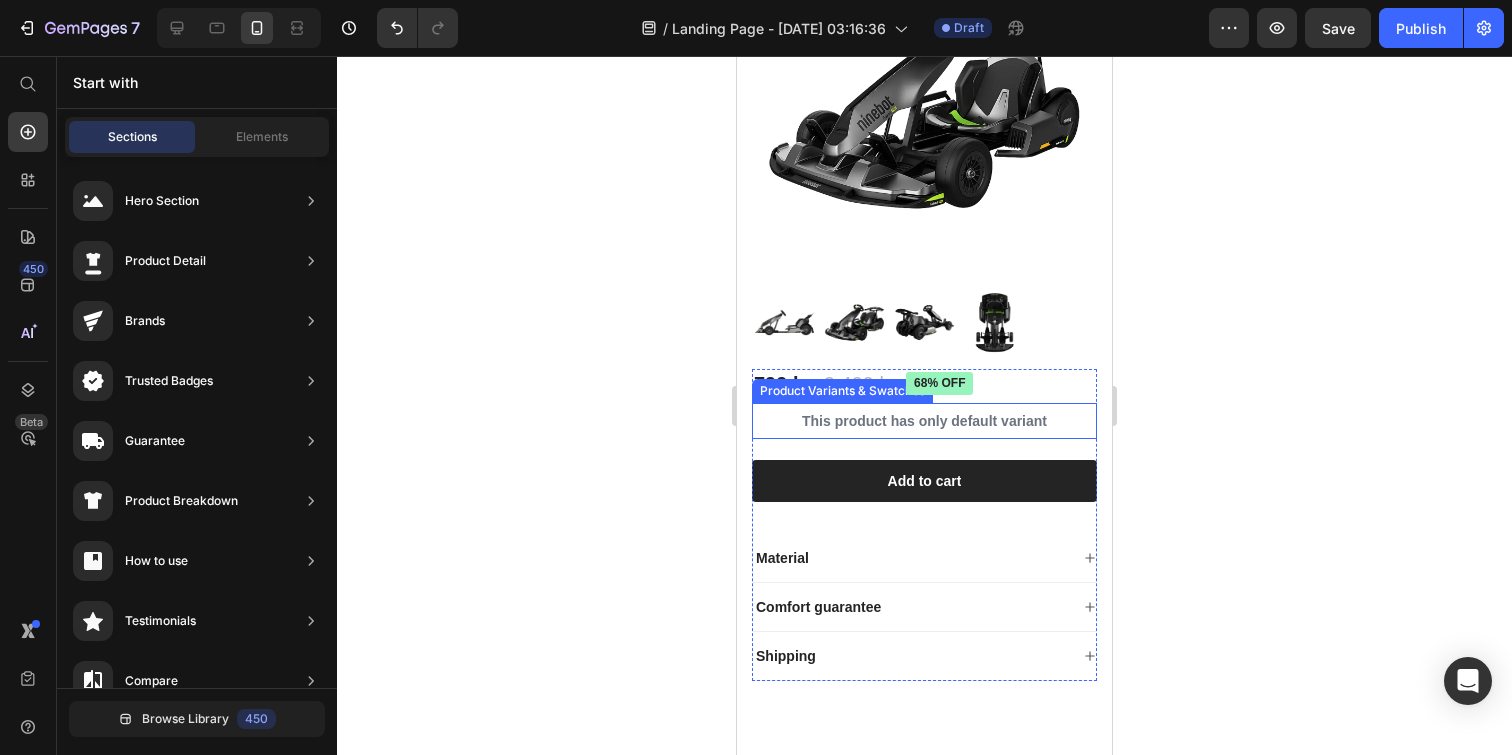click on "This product has only default variant" at bounding box center [924, 421] 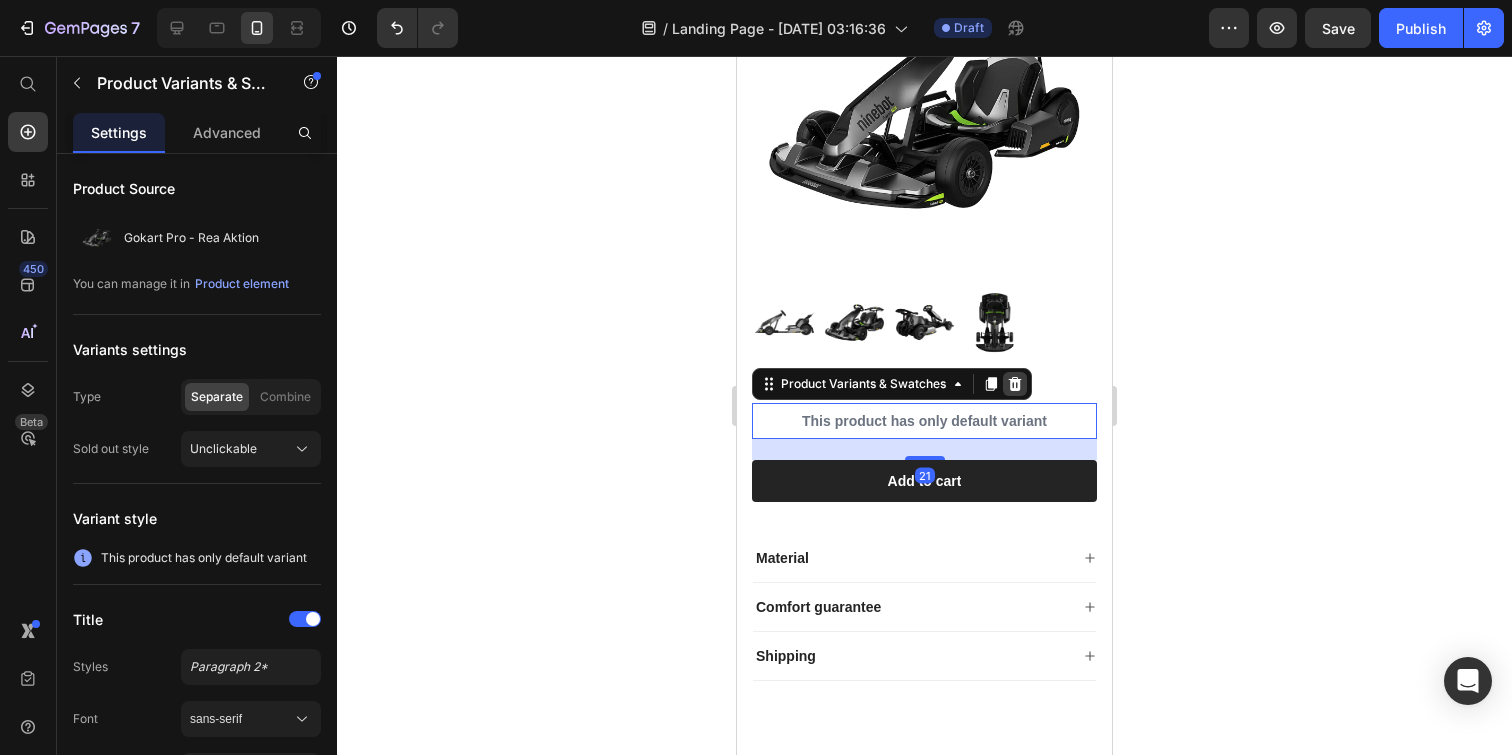 click 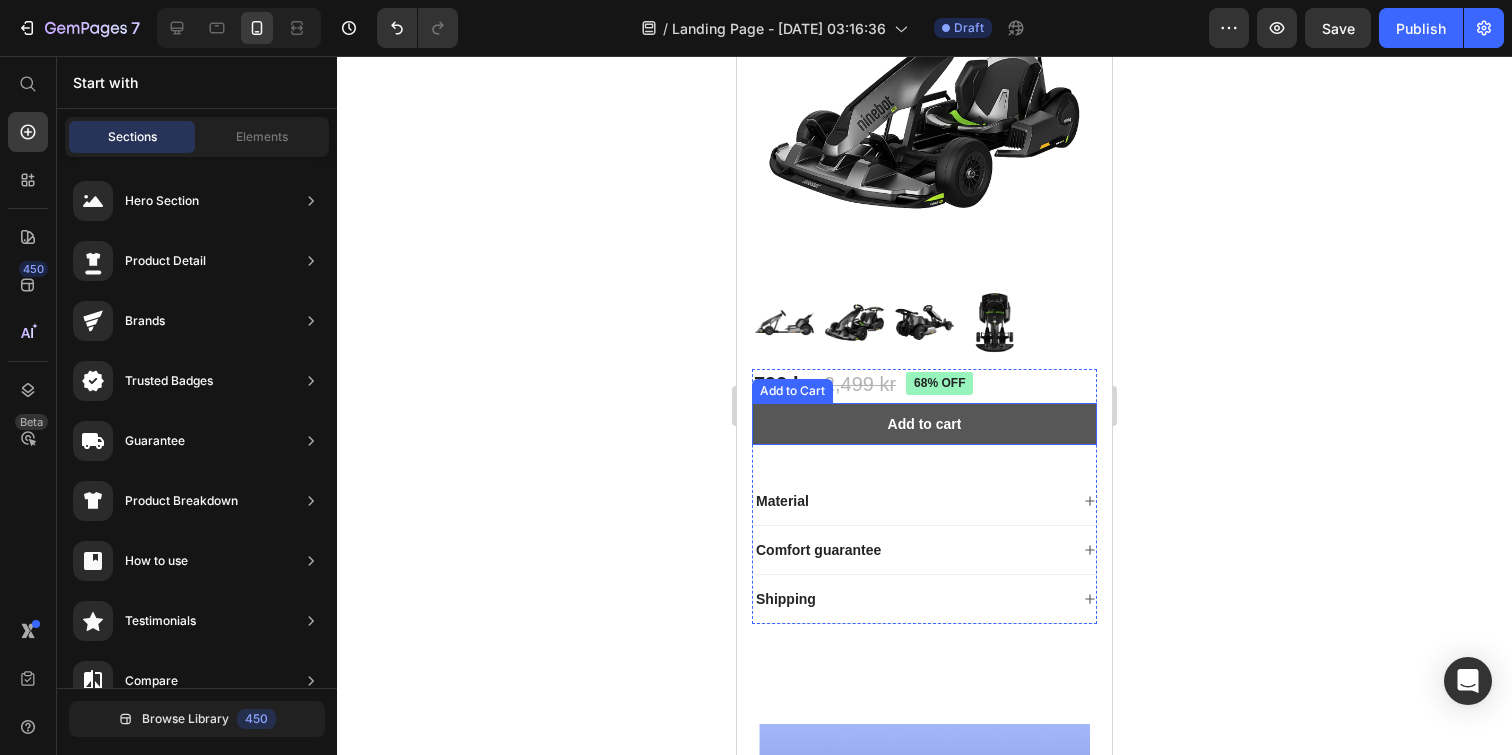 click on "Add to cart" at bounding box center [924, 424] 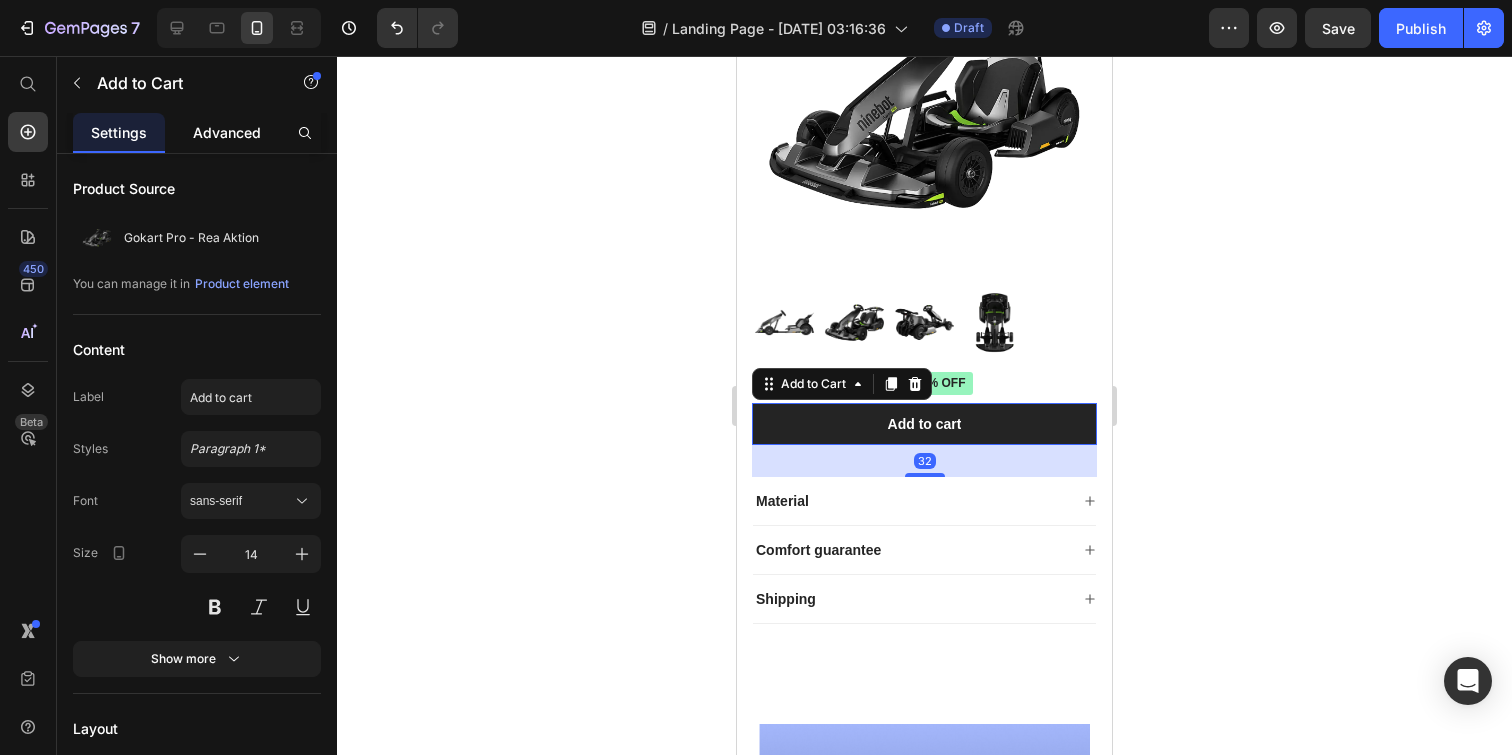 click on "Advanced" at bounding box center [227, 132] 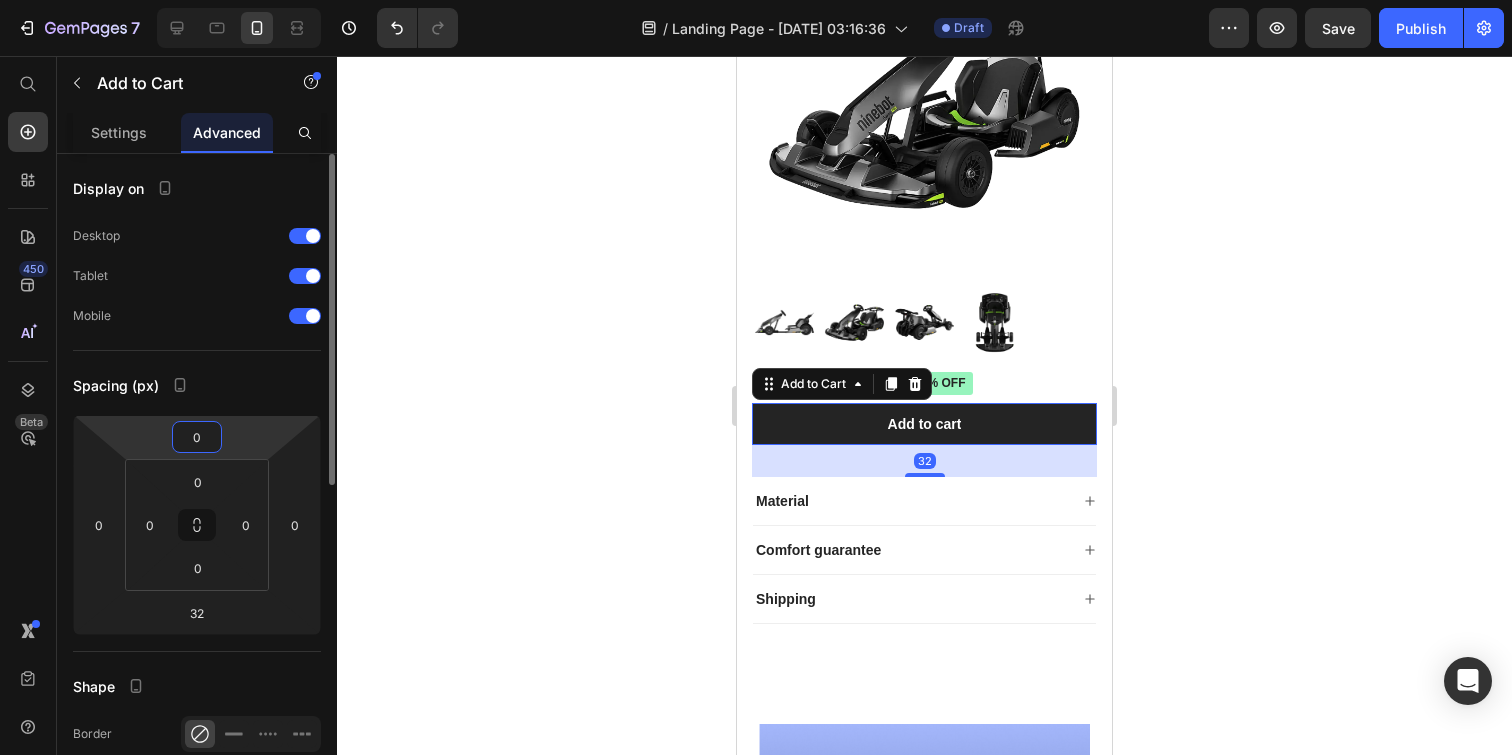 click on "0" at bounding box center [197, 437] 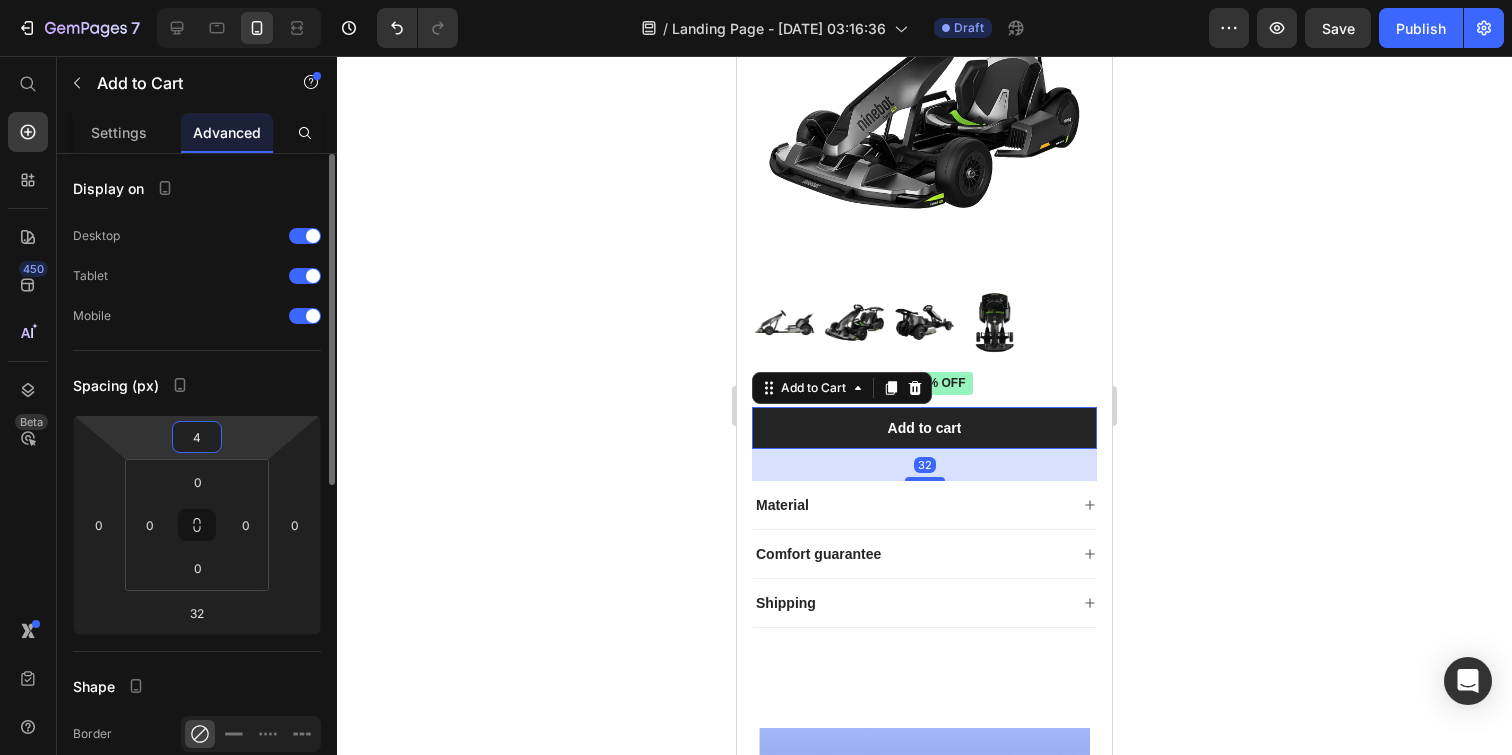 type on "40" 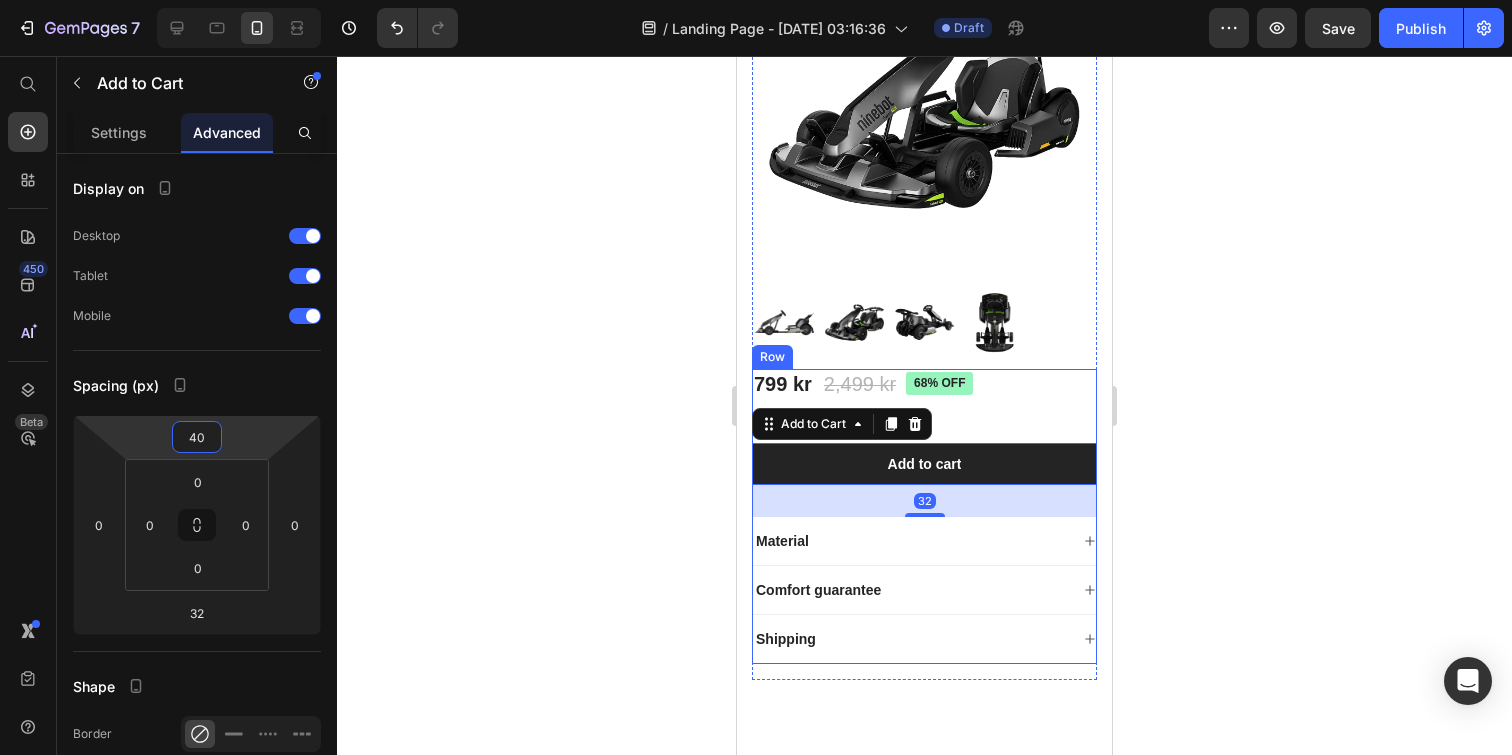 click 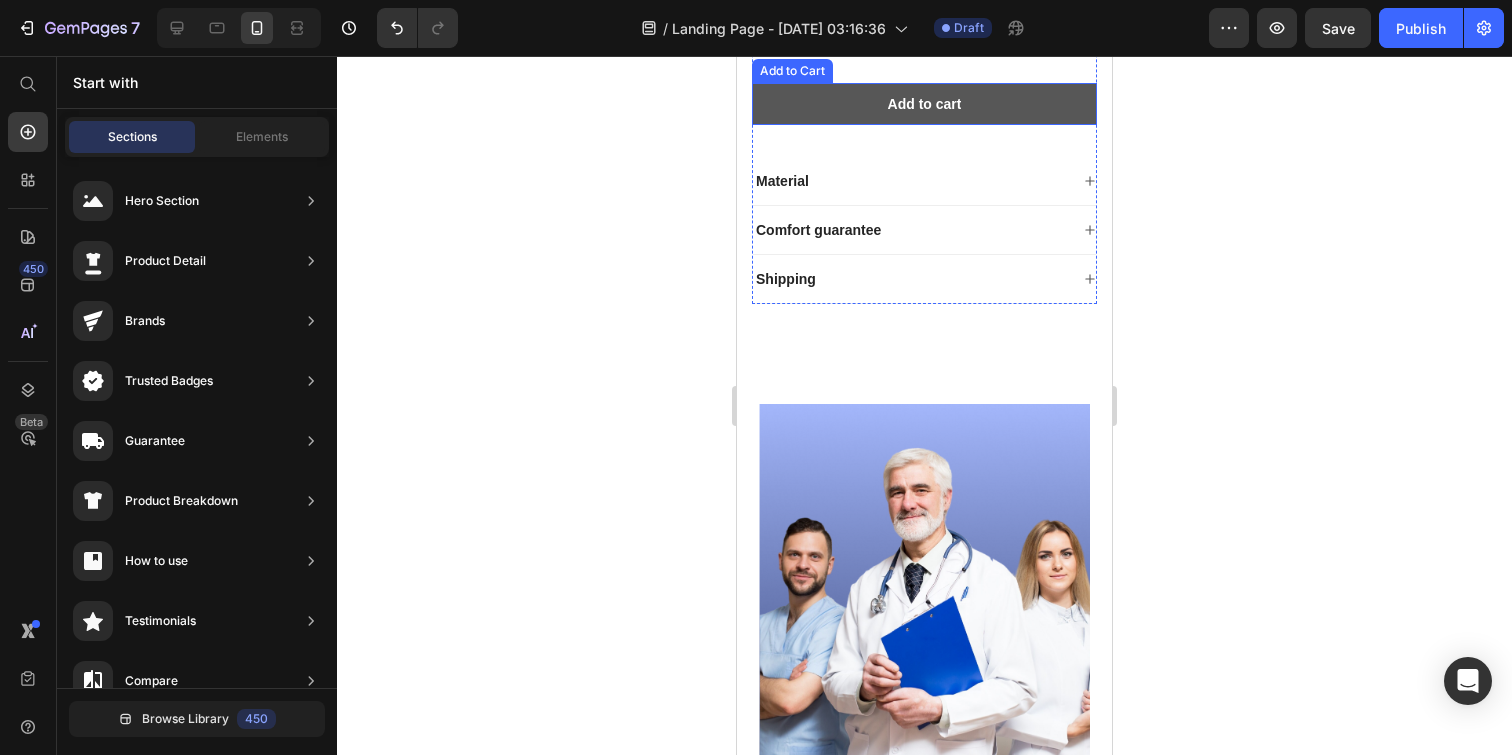 scroll, scrollTop: 2582, scrollLeft: 0, axis: vertical 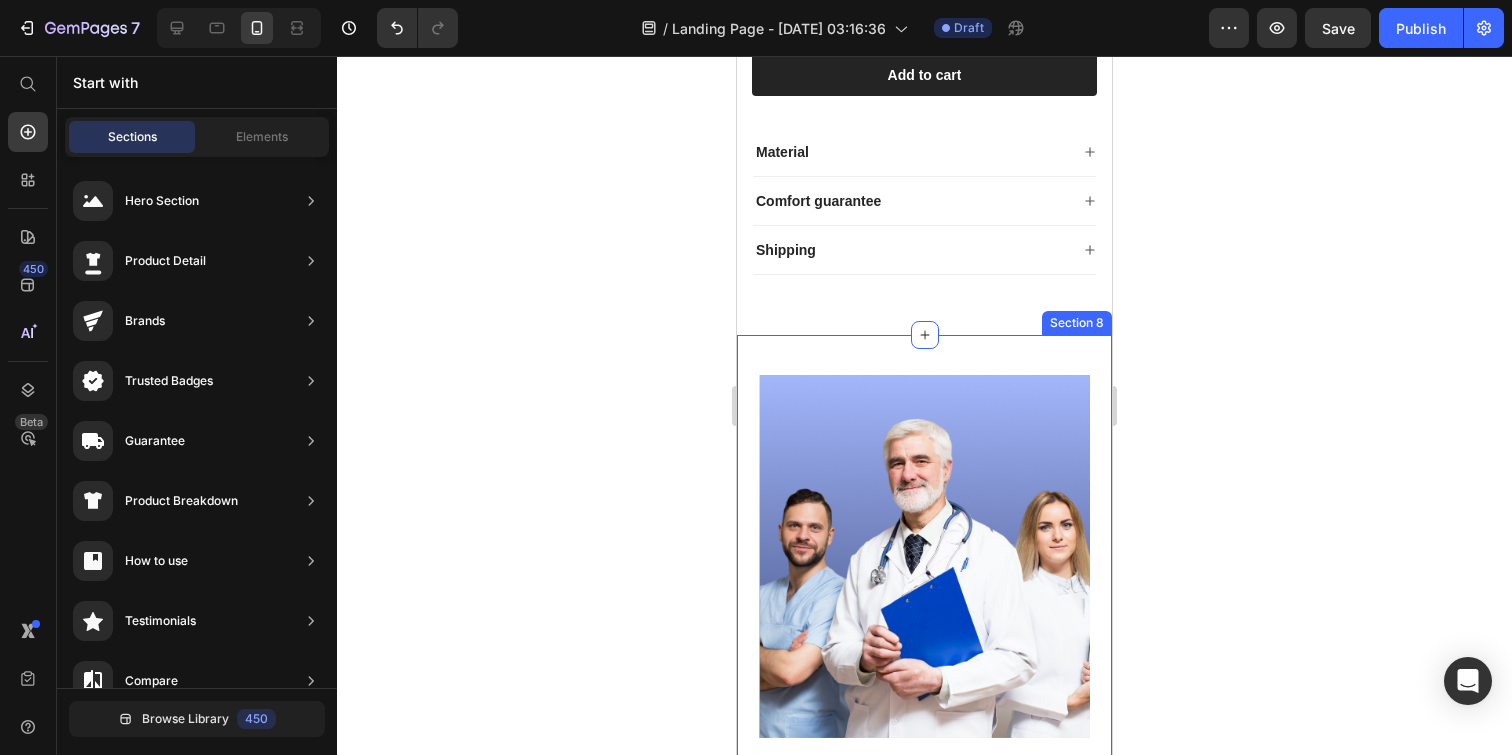 click on "Image Recommended by the doctors Heading Image Memory Foam Text Block Contours to your neck and head for personalized support Text Block Row Image Hypoallergenic Cover Text Block Resists dust mites and allergens Text Block Row Image Adjustable Height Text Block Customize pillow loft to your preference Text Block Row Row Row GET YOURS NOW Button Row Section 8" at bounding box center (924, 820) 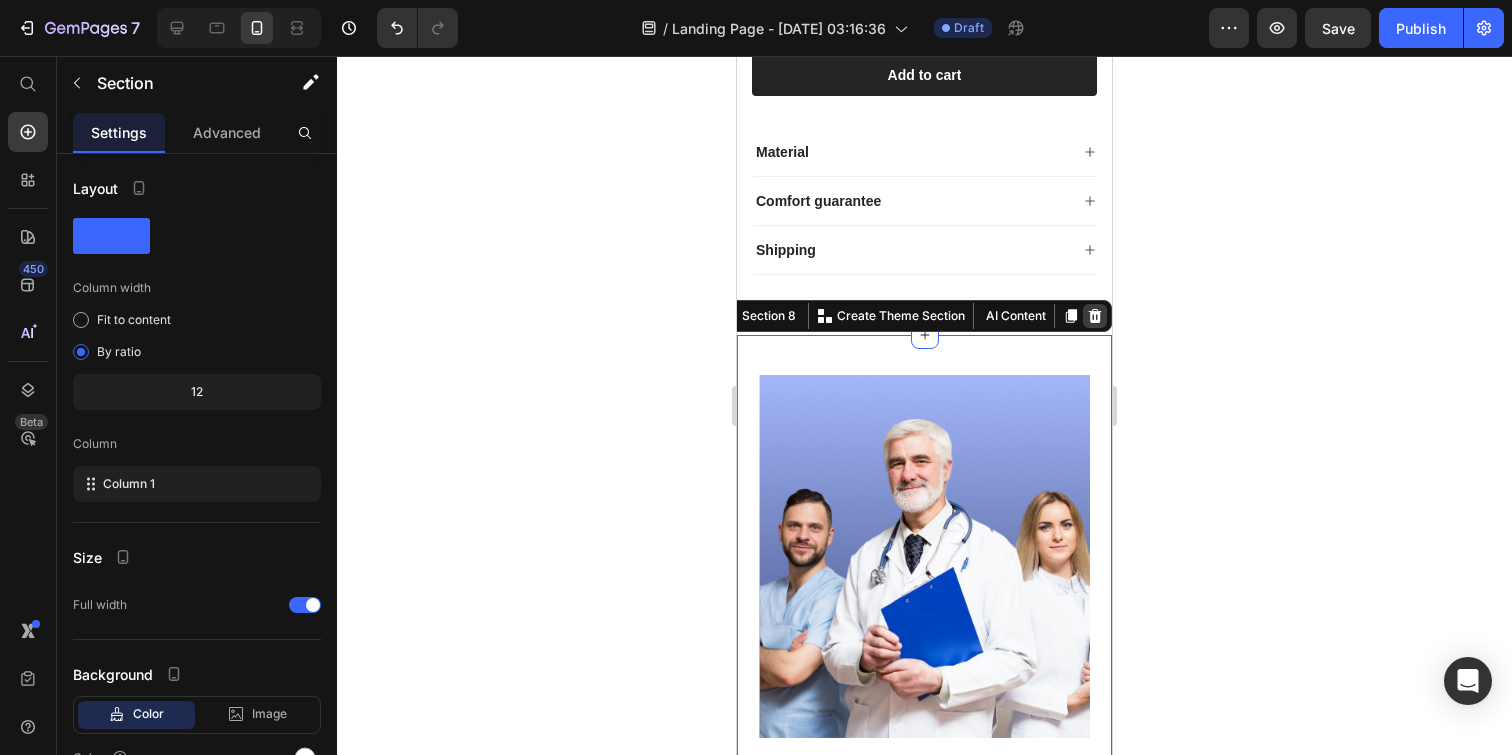 click 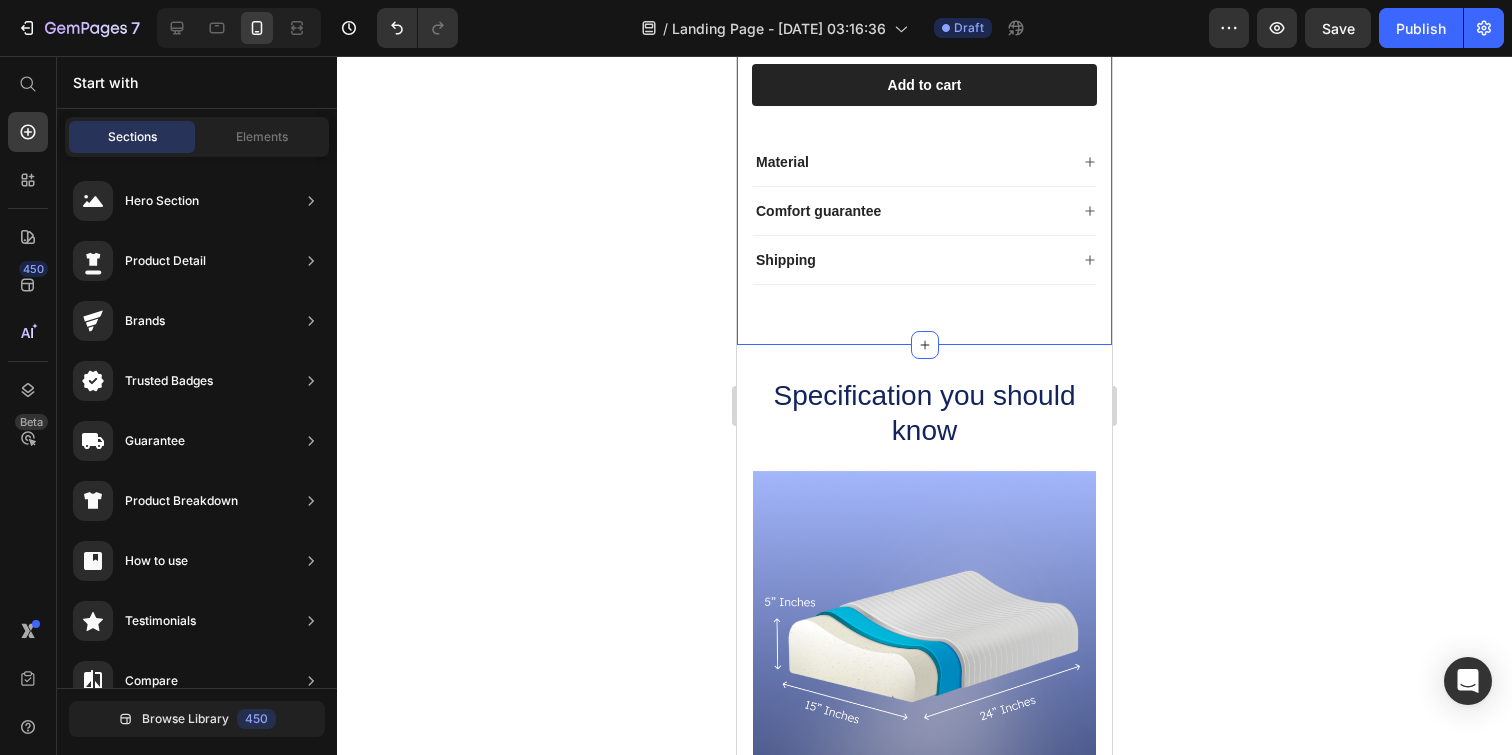 scroll, scrollTop: 2683, scrollLeft: 0, axis: vertical 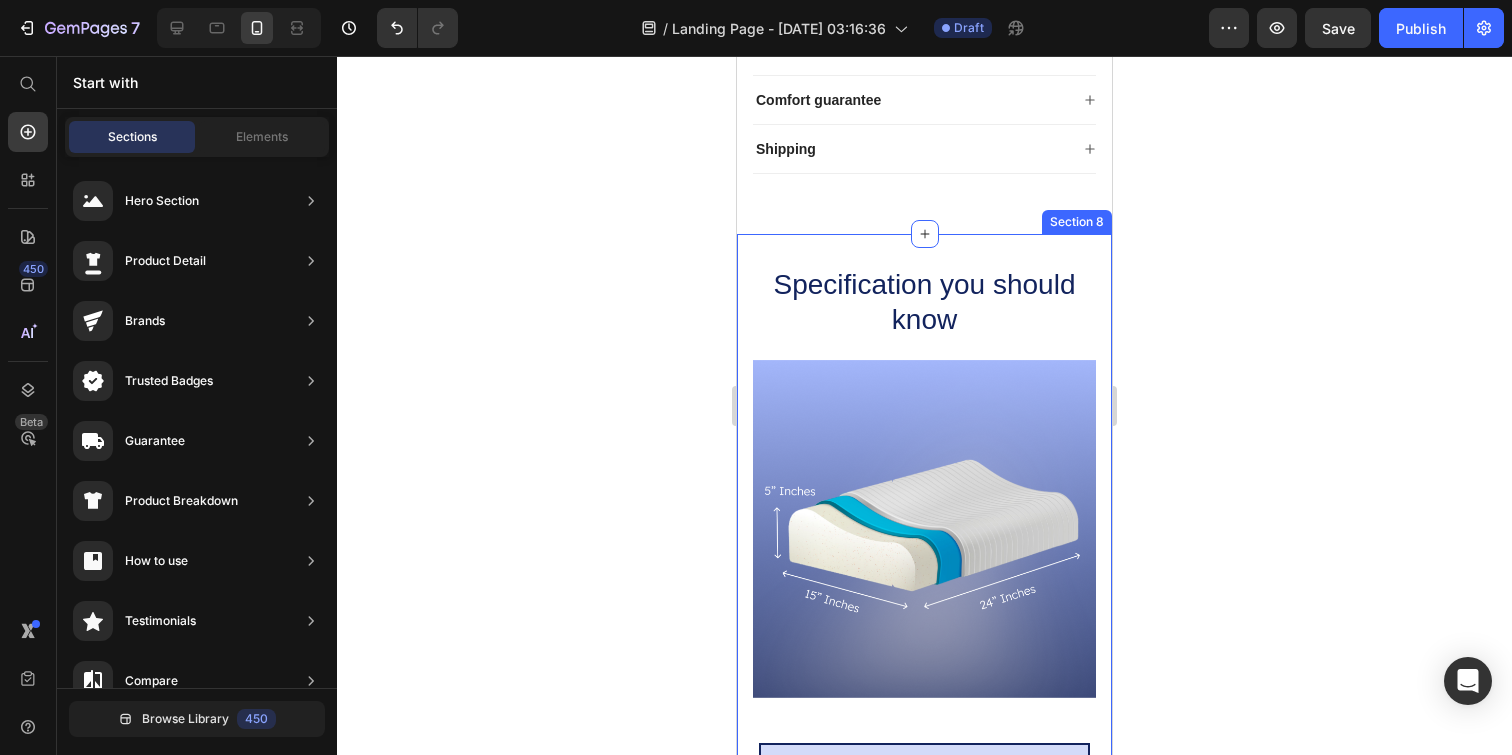 click on "Specification you should know Heading Image
Dimensions 24 inches Width, 15 inches Length, 5 Inches Height Text Block Ensure that the pillow's size and shape match your body frame and sleep style. A contoured pillow, for instance, is excellent for side sleepers, while a cervical neck pillow is perfect for those with neck pain. Text Block Row
Material
Care Instructions Accordion Row Row Section 8" at bounding box center (924, 703) 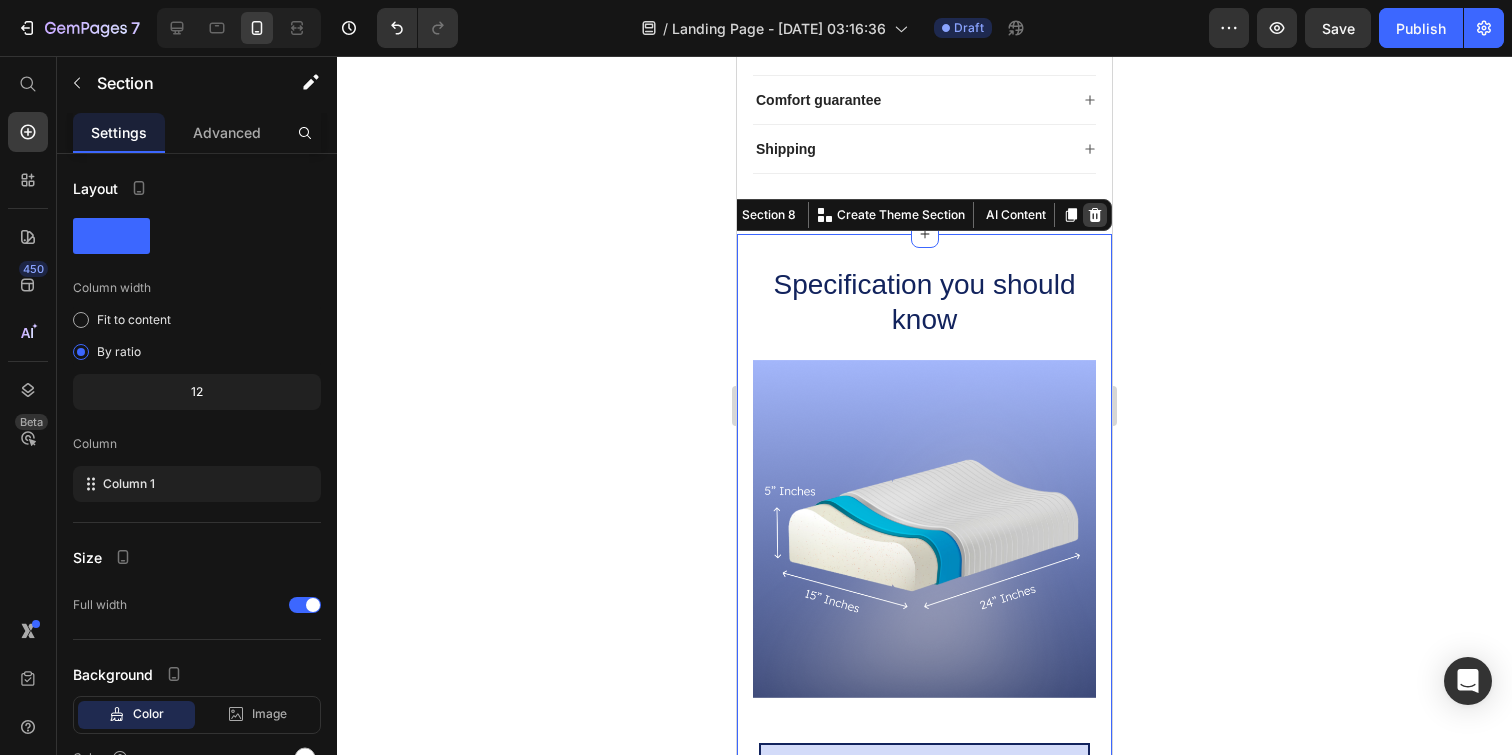 click 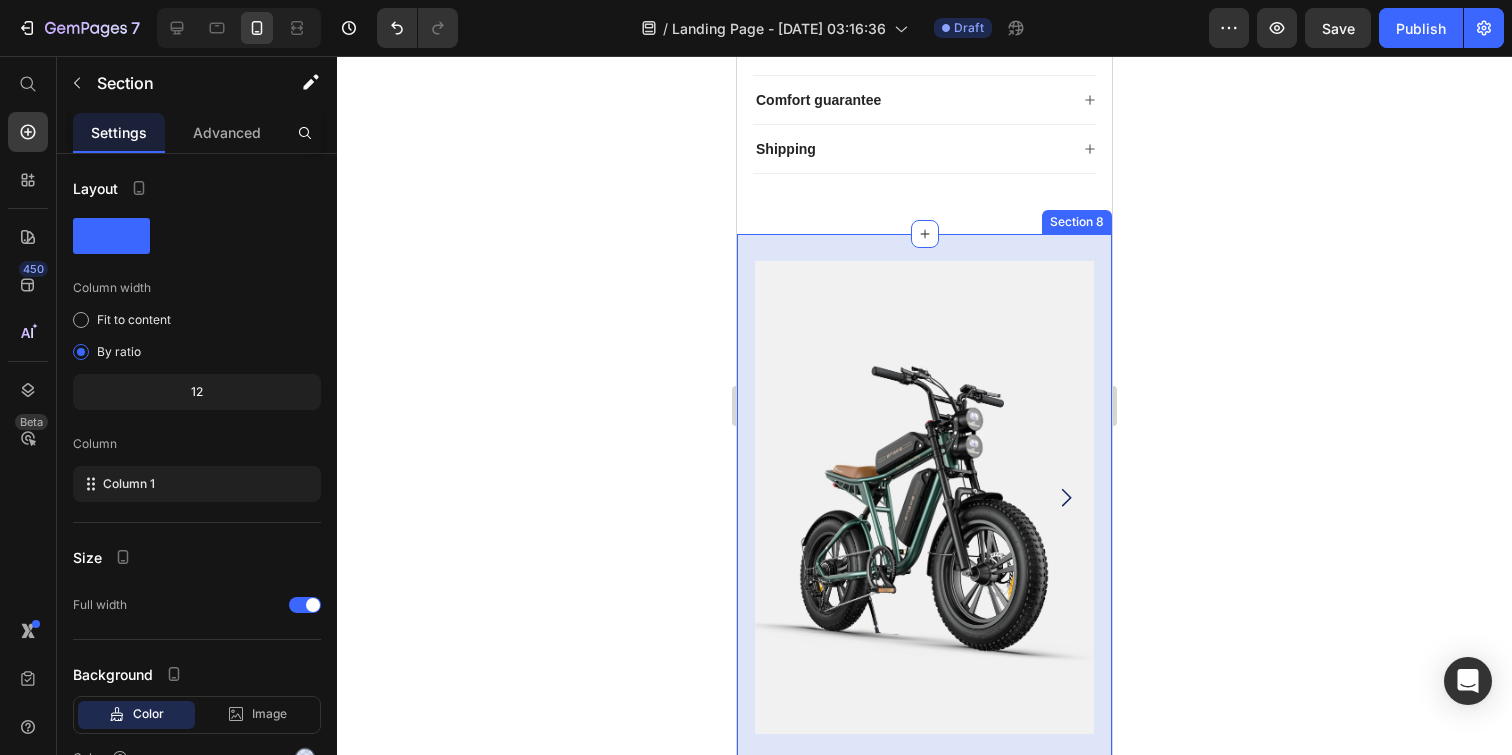 click on "Product Images
Icon
Icon
Icon
Icon
Icon Icon List ENGWE M20 Product Title Expert-engineered Pillow for Orthopedic Support Text Block 1,499 kr Product Price Quantity Text Block 1 Product Quantity buy now Add to Cart Row
Ingen räckviddsångest
Upplev förbättrad batterikapacitet som håller dig strömförande för längre resor
Motor
Borstlös motor
Hastighet
25 km/h
Material
6061 aluminiumlegering
Vridmoment
55 Nm
Däck
20 x 4.0 Fat Tires
13Ah batteriversion
48V13Ah litiumjonbatteri *1
26Ah batteriversion
48V 13Ah litiumjonbatteri *2
Max körsträcka
75 km i PAS-läge 1
Laddningstid
Cirka 5 timmar
Maximal klättringsgrad
10°
Broms
160 mm skivbroms fram och bak
Transmissionssystem
Shimano 7 växlar
Visa
LCD-skärm
Cykelvikt
76,72 pund (34,8 kg)
13Ah batteriversion Bruttovikt
94,13 pund (42,7 kg)
26Ah batteriversion Bruttovikt
45,9 kg" at bounding box center (924, 872) 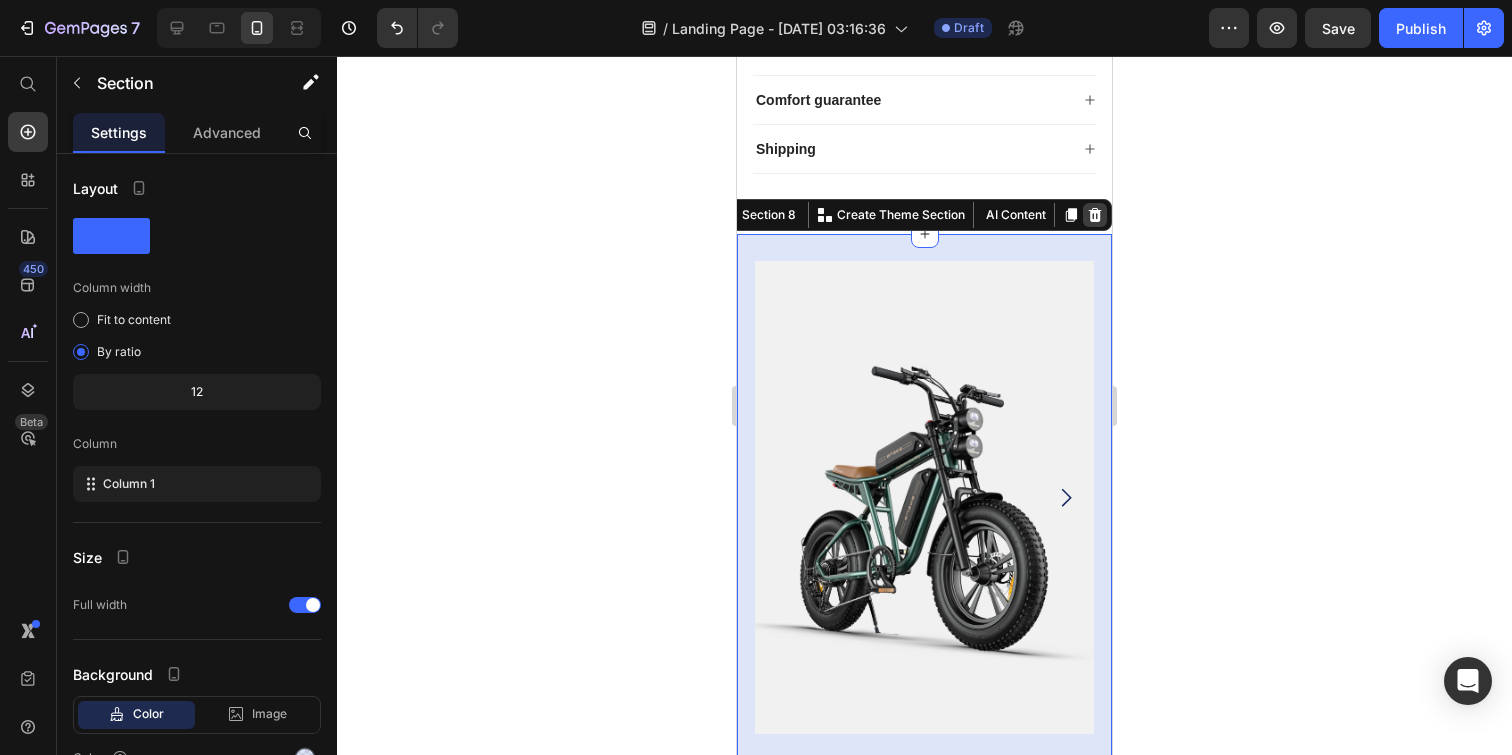 click 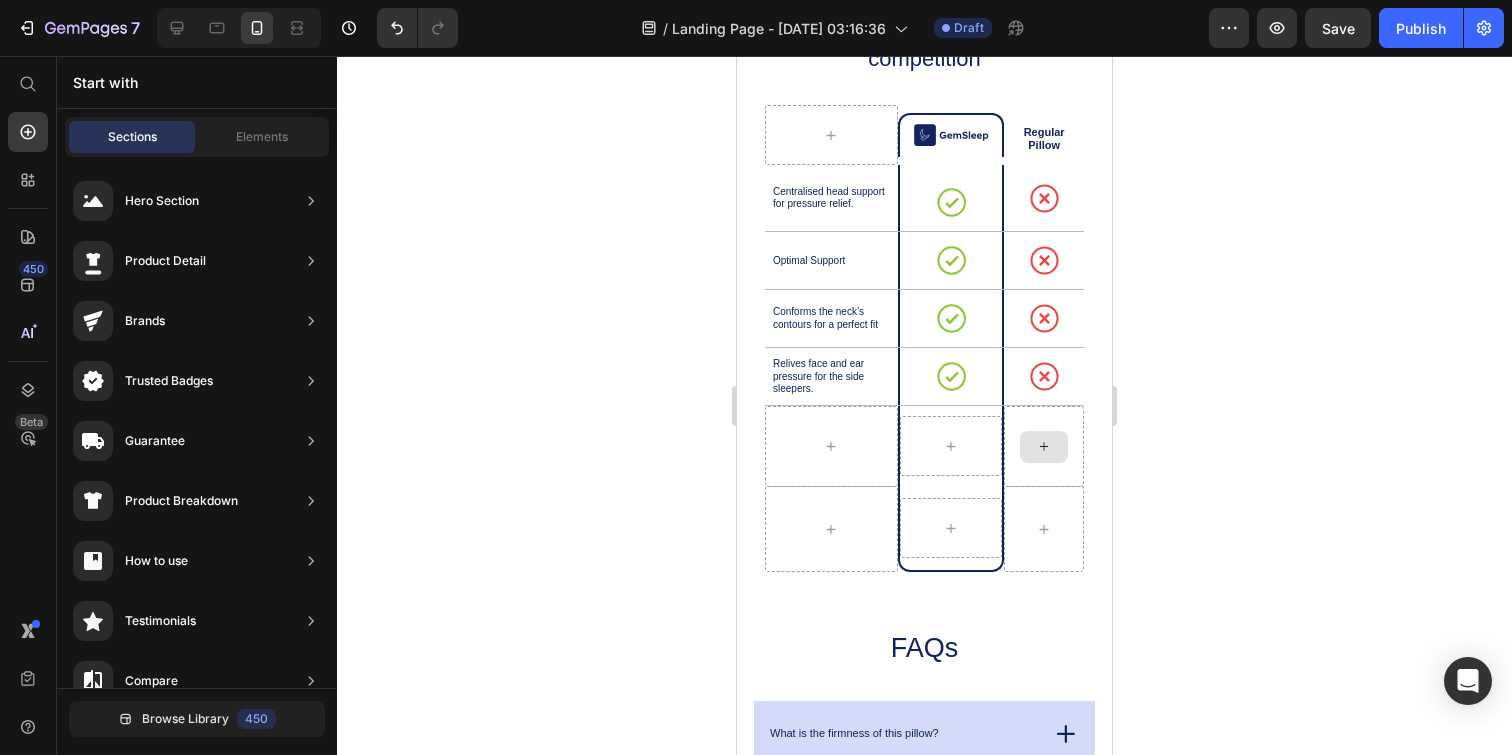 scroll, scrollTop: 2730, scrollLeft: 0, axis: vertical 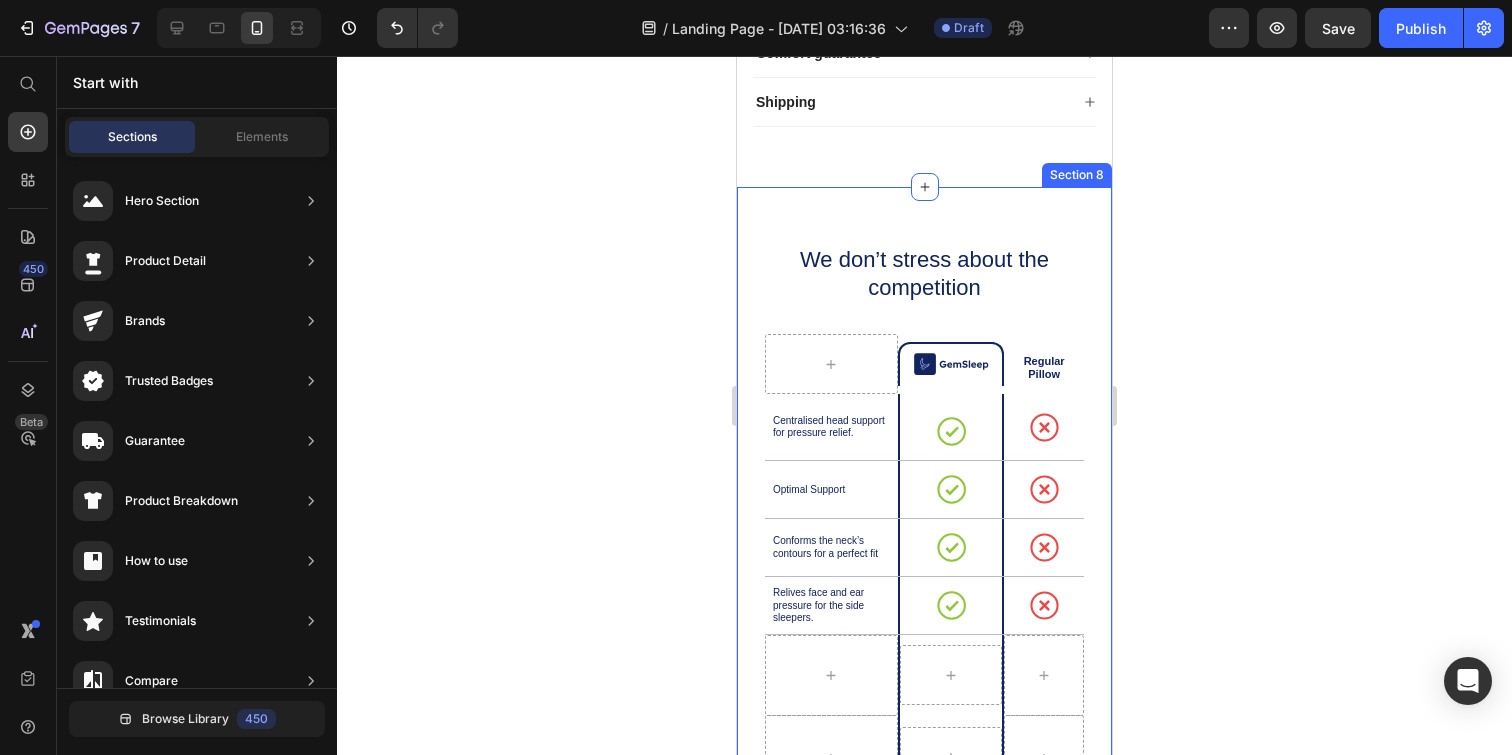 click on "We don’t stress about the competition Heading
Image Row Regular Pillow Text Block Row Centralised head support for pressure relief. Text Block
Icon Row
Icon Row Row Optimal Support Text Block
Icon Row
Icon Row Row Conforms the neck’s contours for a perfect fit Text Block
Icon Row
Icon Row Row Relives face and ear pressure for the side sleepers. Text Block
Icon Row
Icon Row Row
Row
Row Row Row
Row
Row Row Section 8" at bounding box center (924, 508) 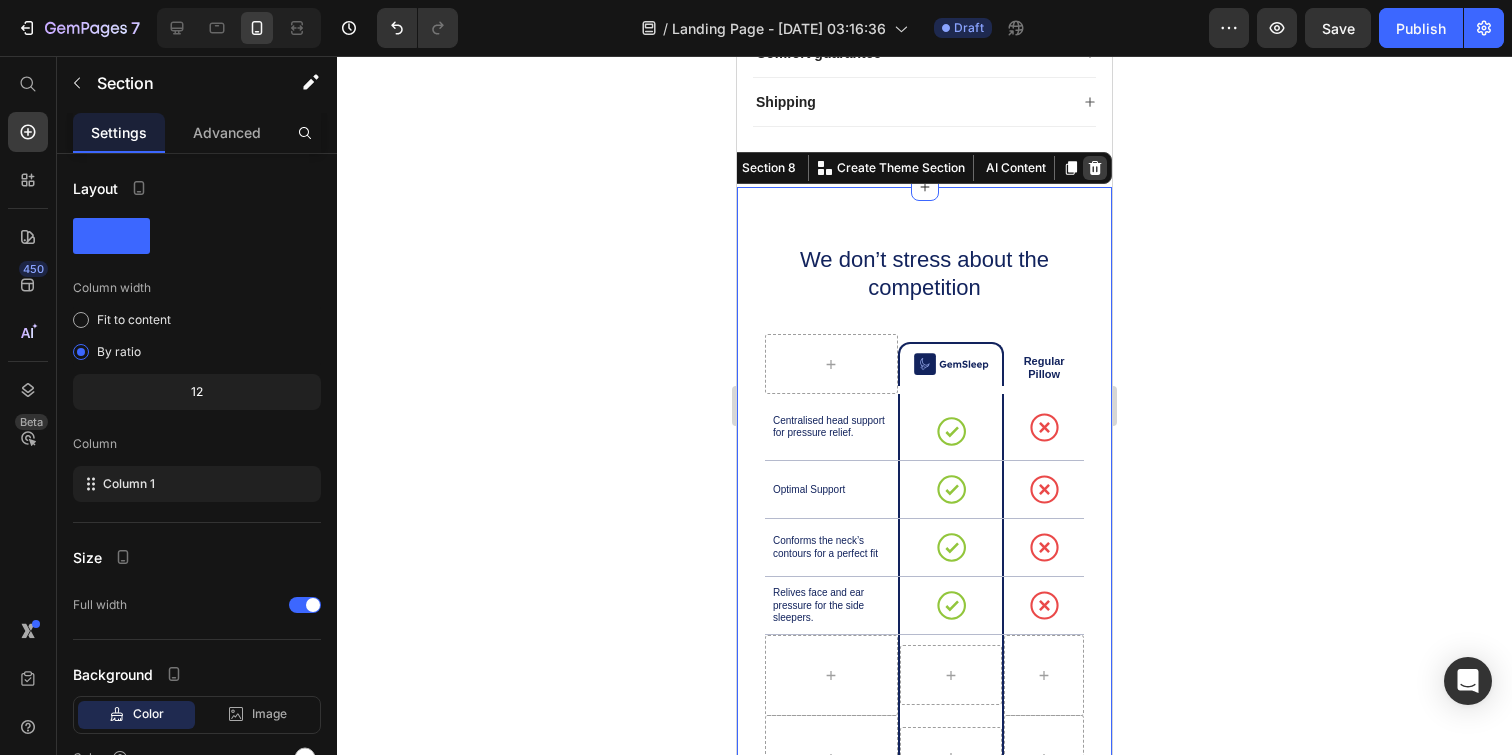 click at bounding box center [1095, 168] 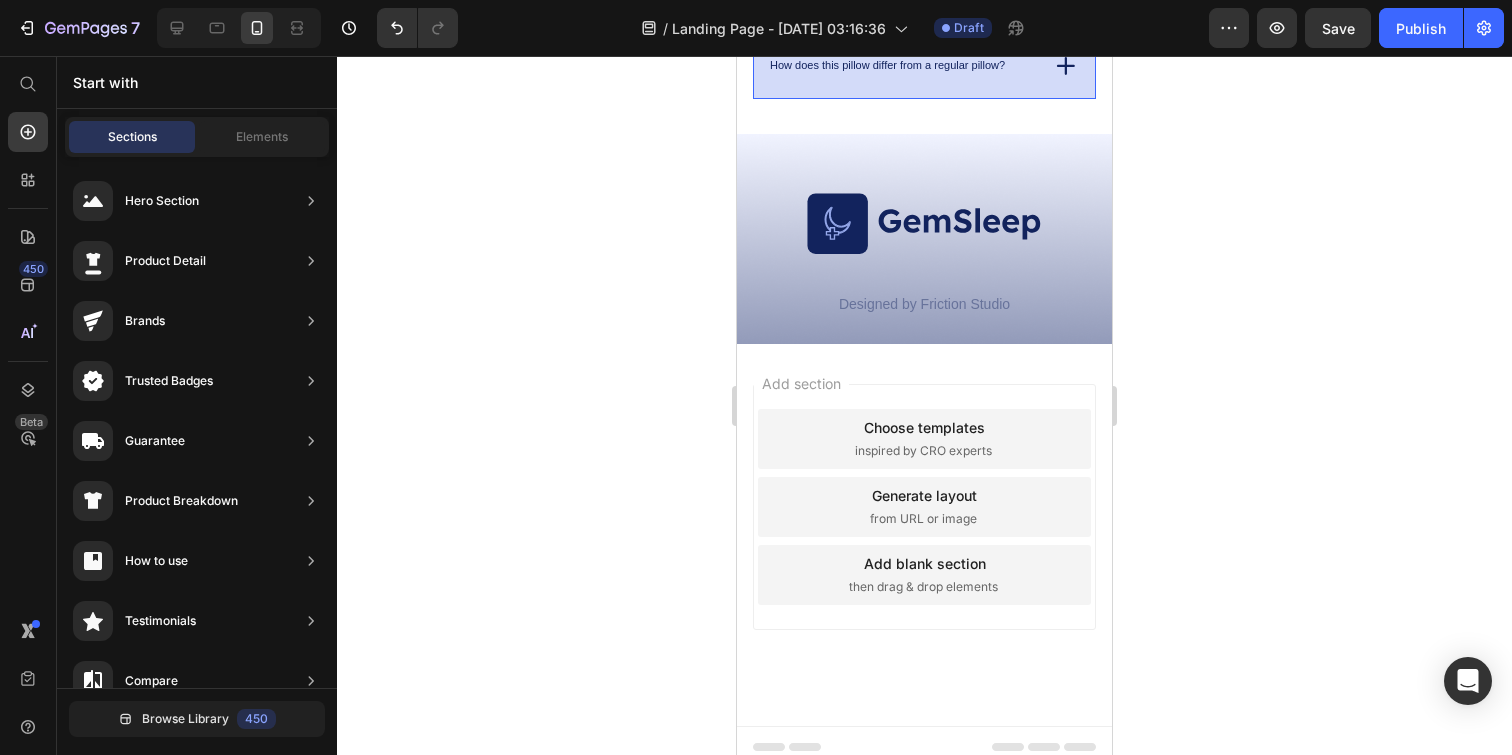 scroll, scrollTop: 3280, scrollLeft: 0, axis: vertical 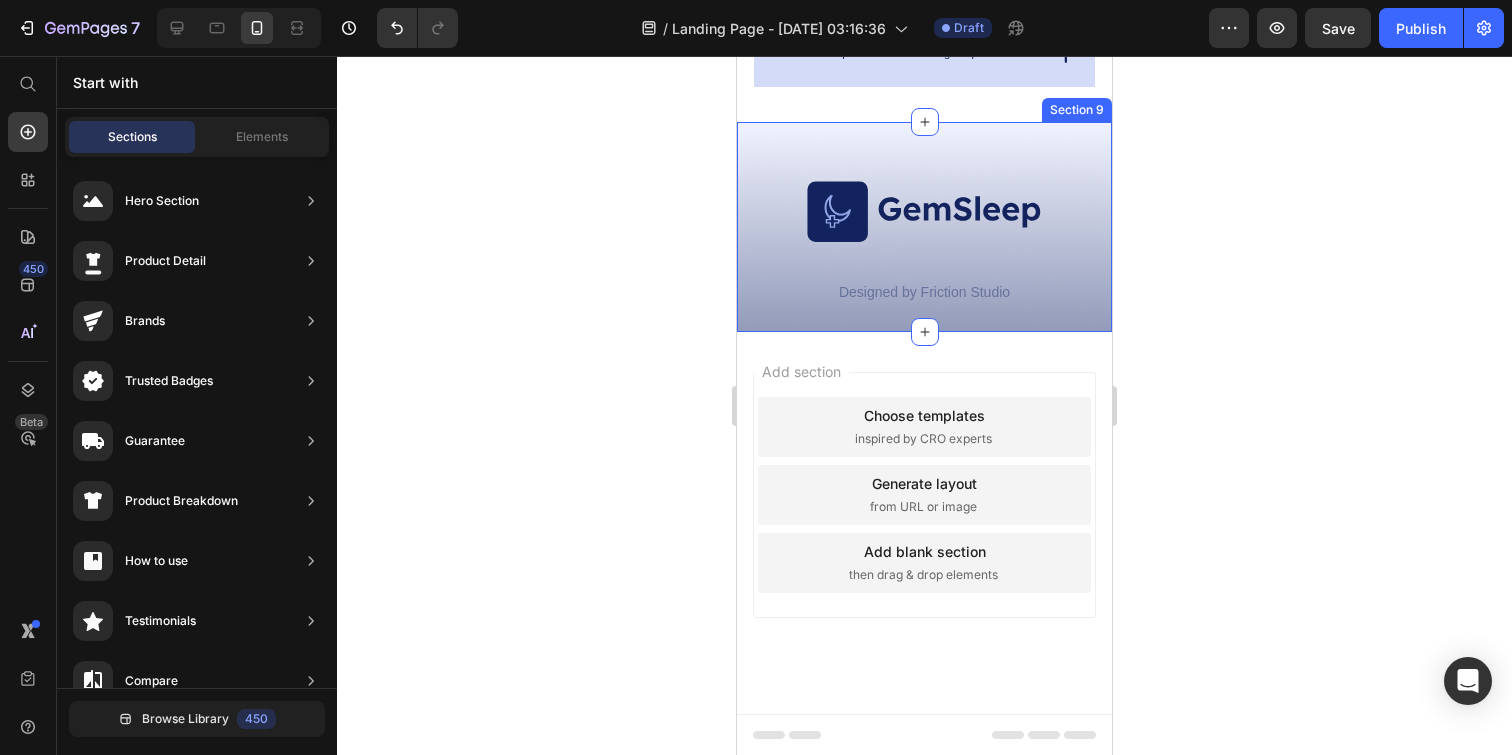 click on "Image Designed by Friction Studio Text Block Row Section 9" at bounding box center [924, 226] 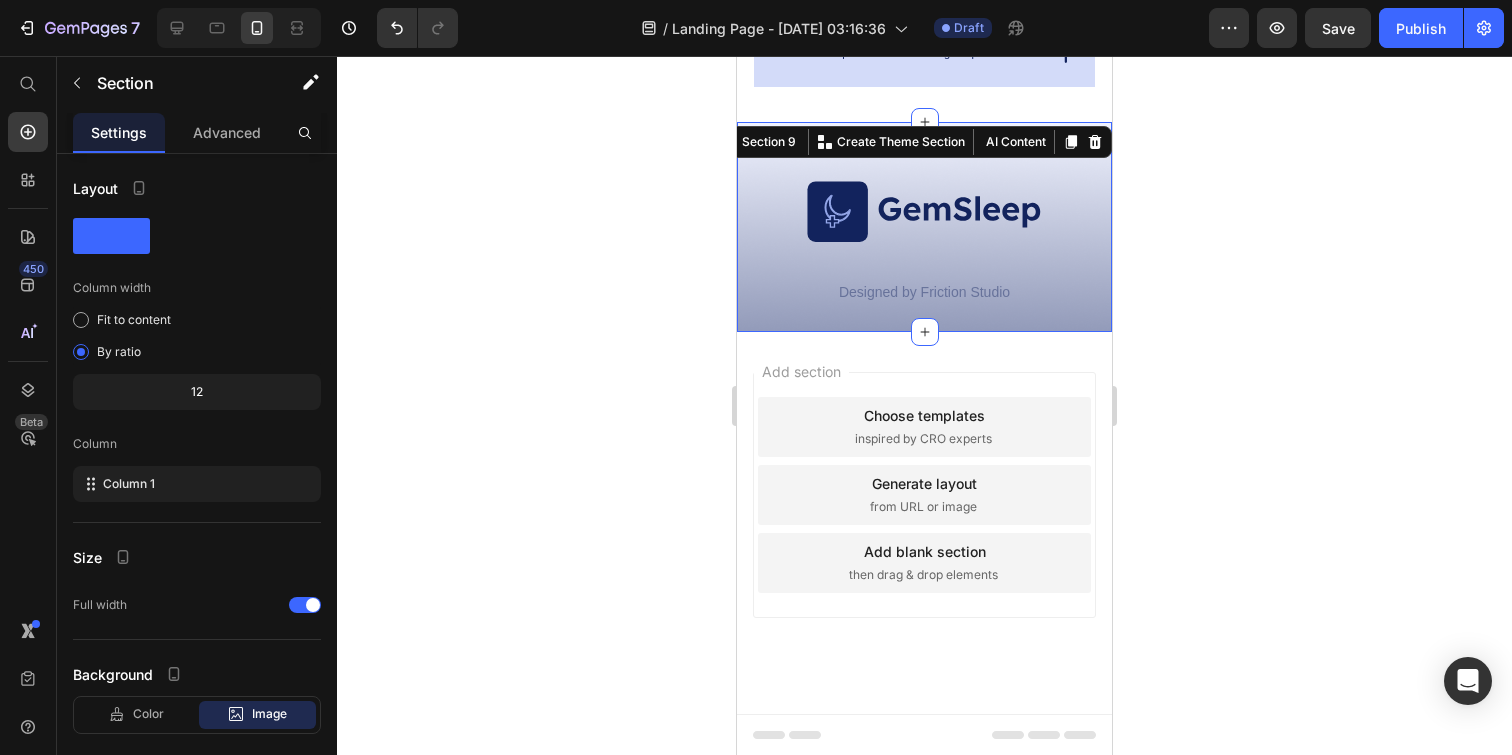 click 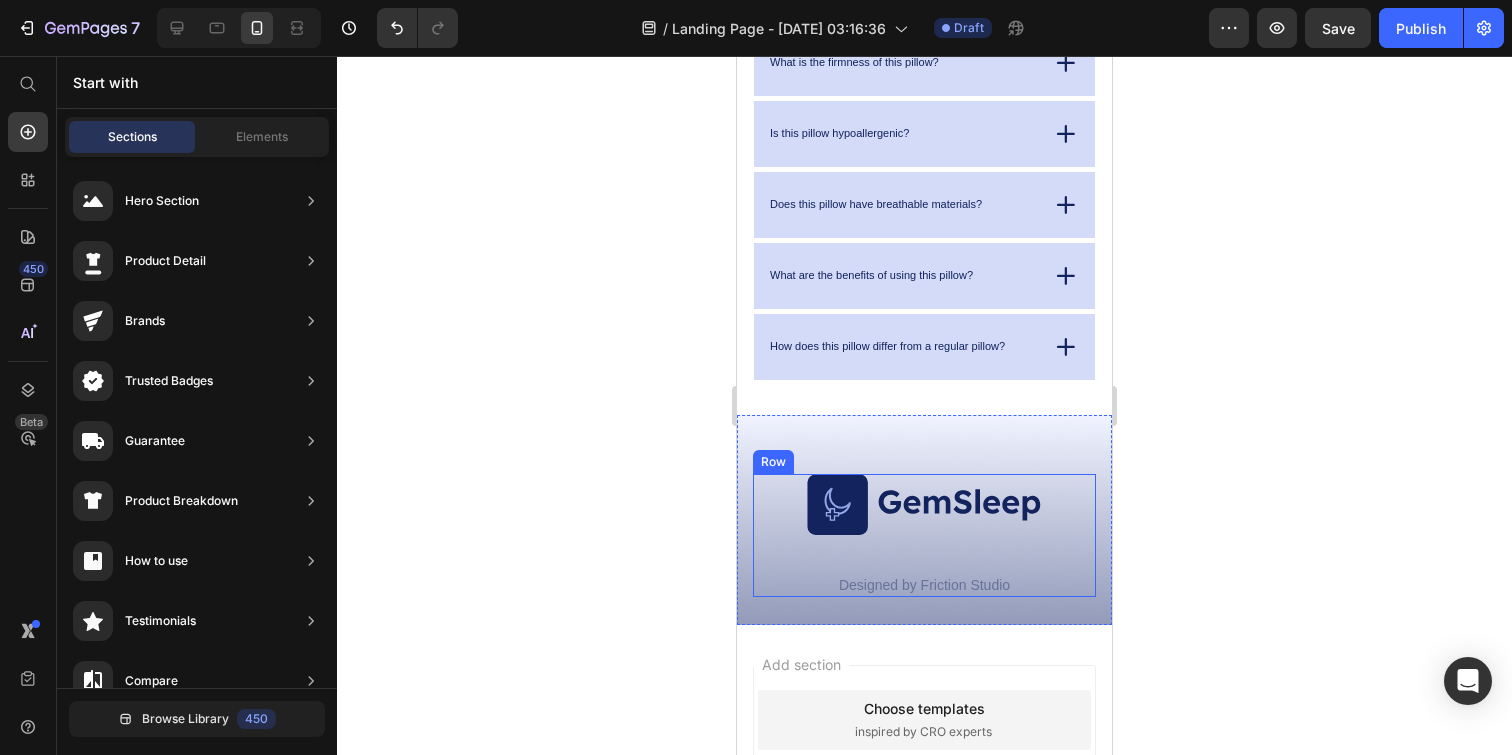 scroll, scrollTop: 3013, scrollLeft: 0, axis: vertical 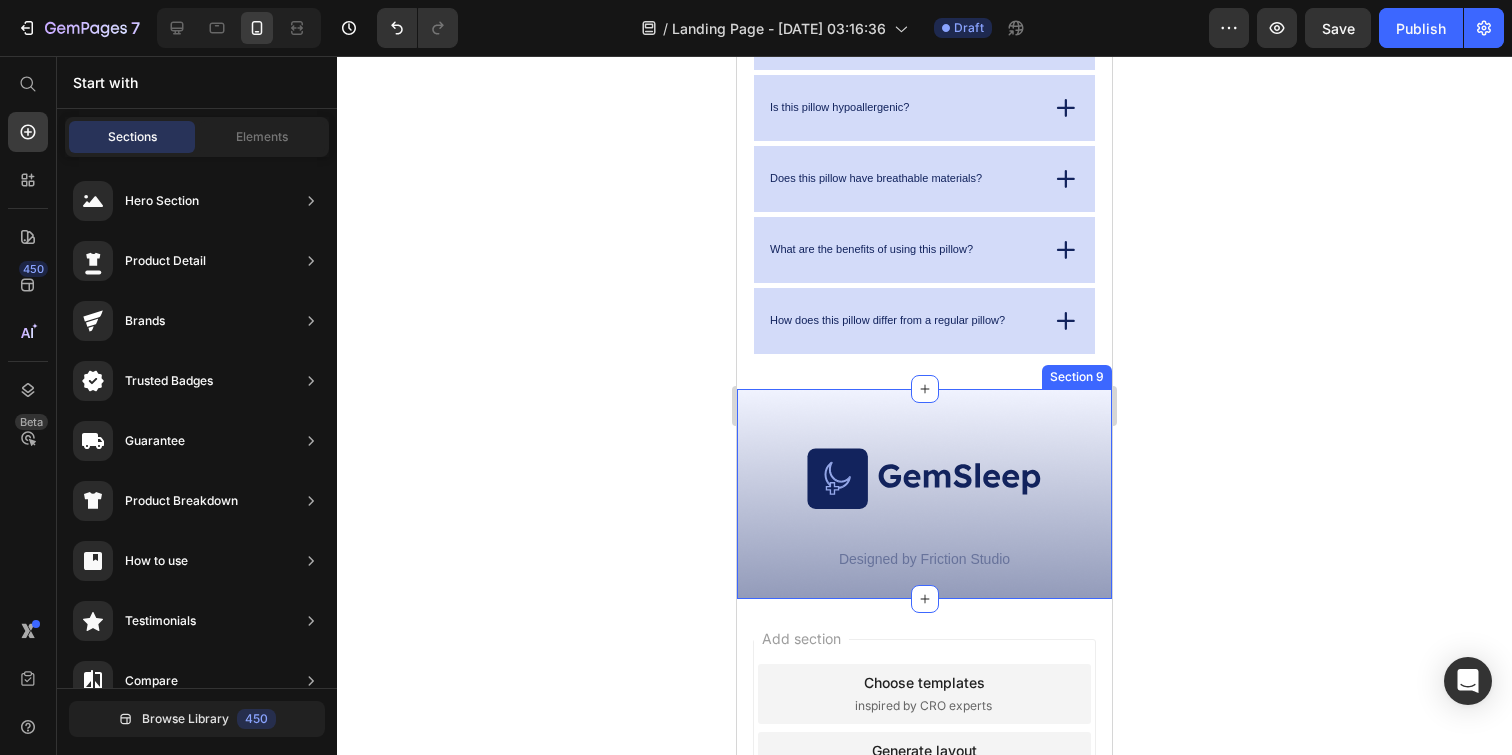 click on "Image Designed by Friction Studio Text Block Row Section 9" at bounding box center [924, 493] 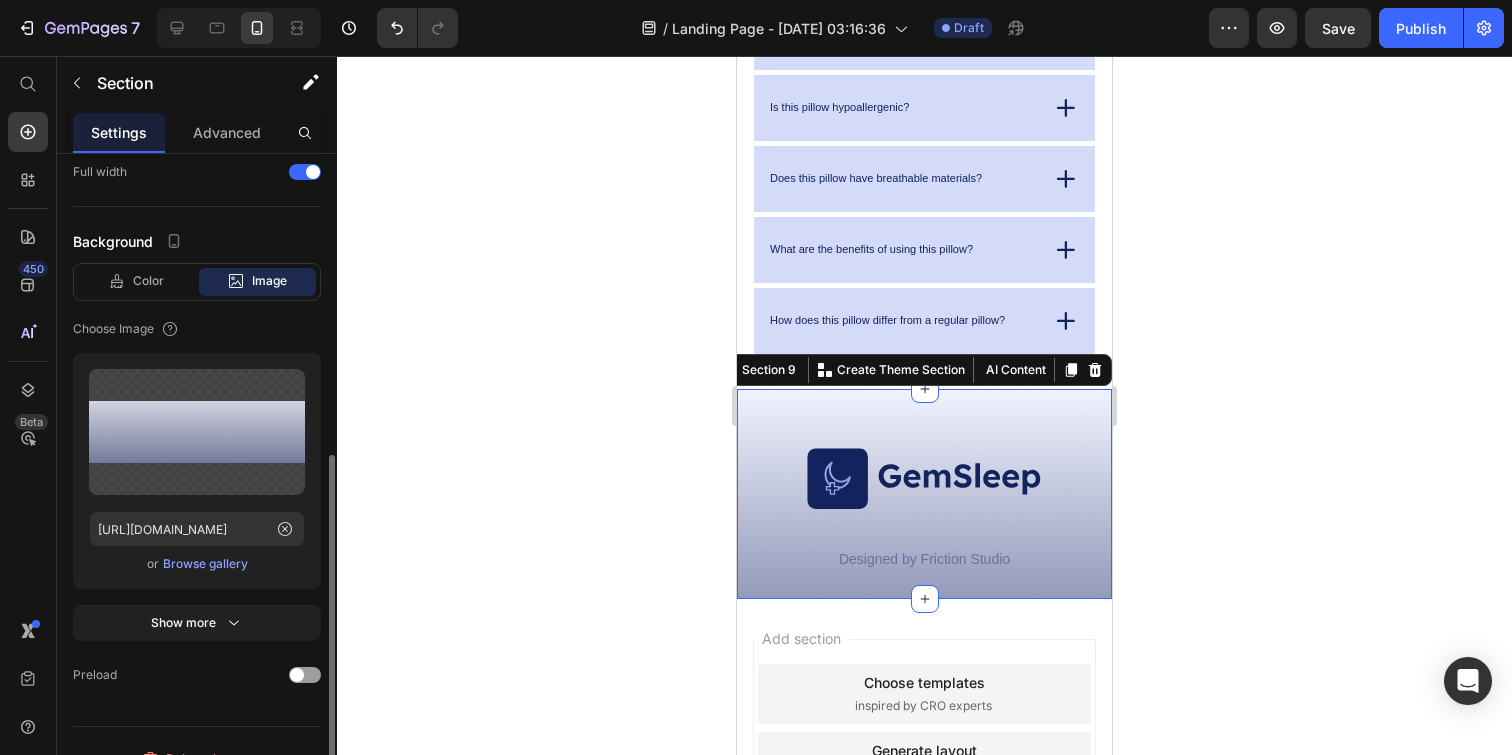 scroll, scrollTop: 462, scrollLeft: 0, axis: vertical 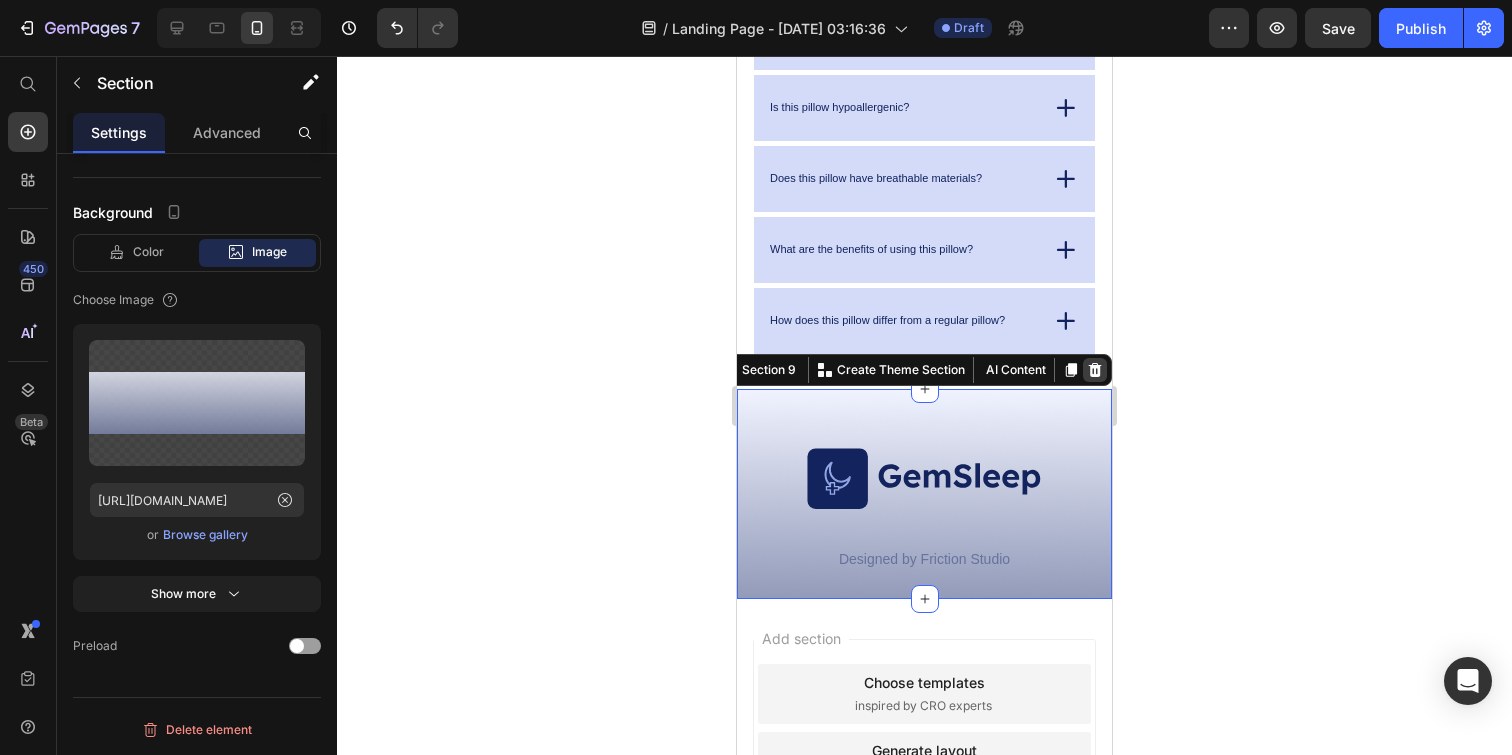 click 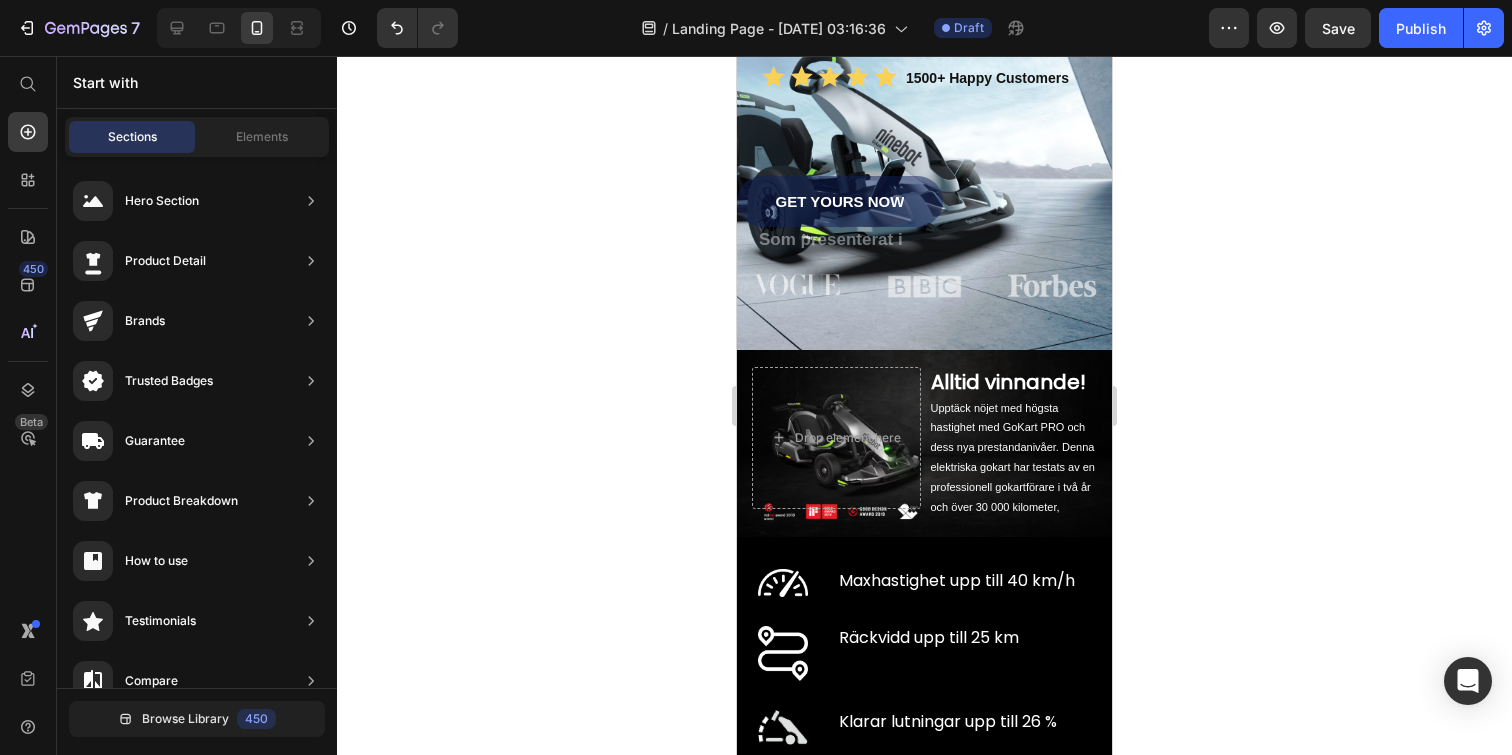 scroll, scrollTop: 0, scrollLeft: 0, axis: both 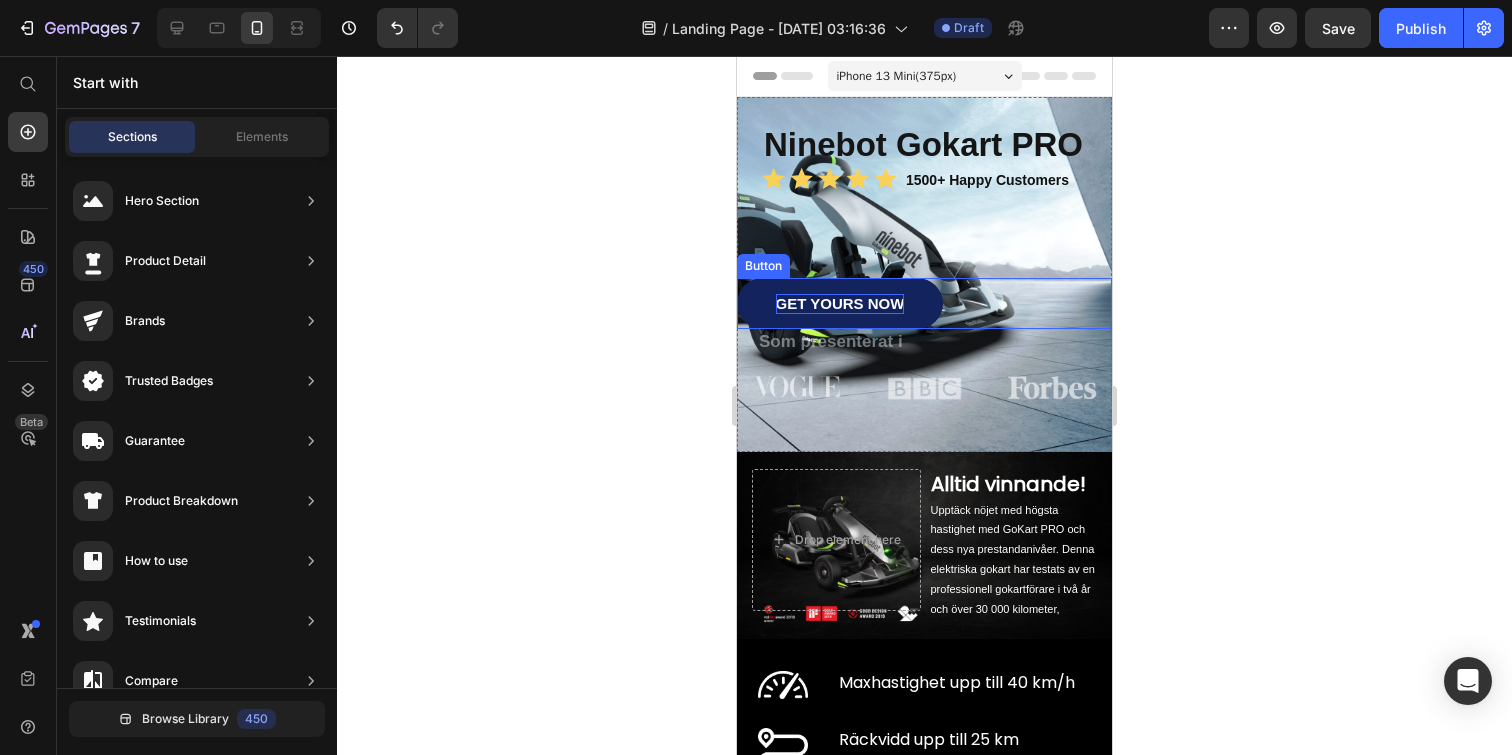 click on "GET YOURS NOW" at bounding box center (840, 304) 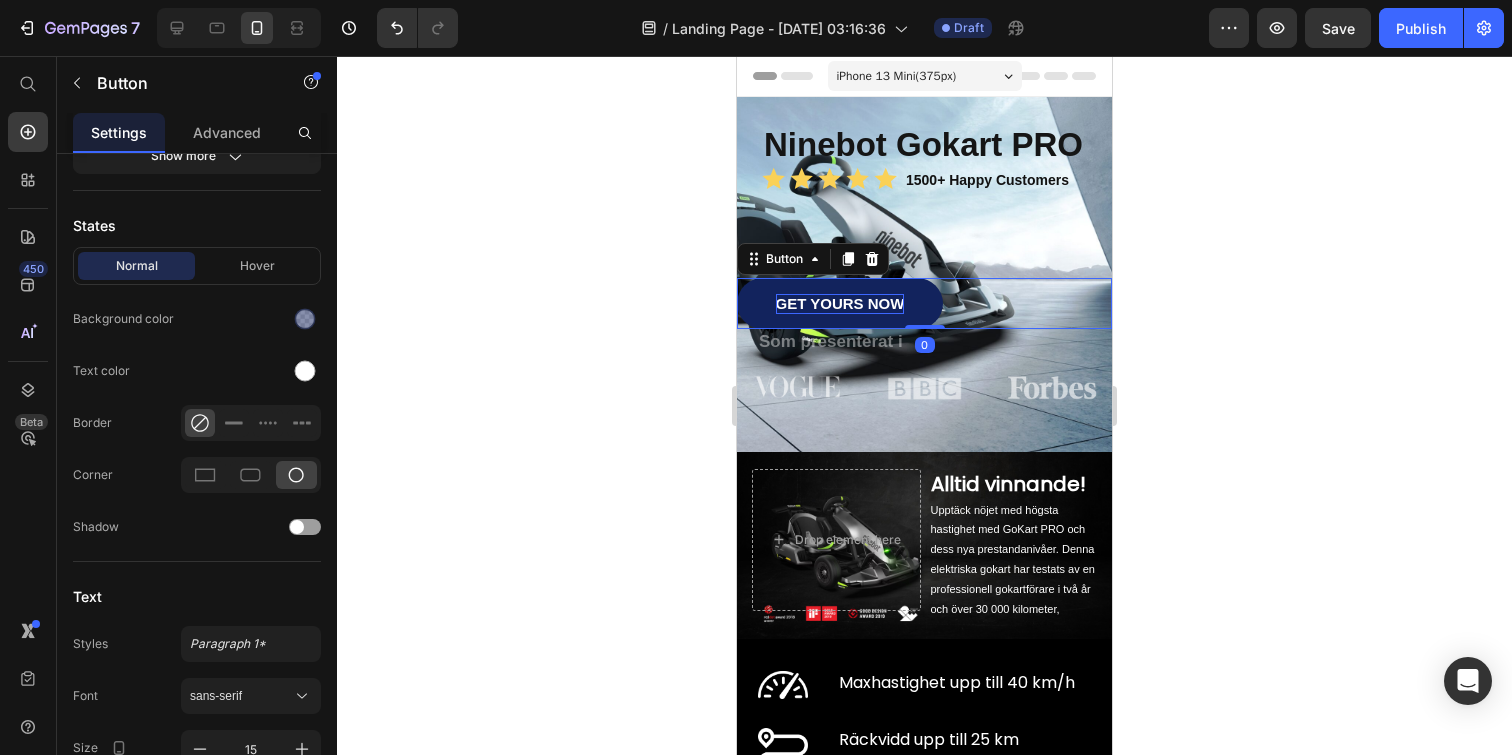 scroll, scrollTop: 0, scrollLeft: 0, axis: both 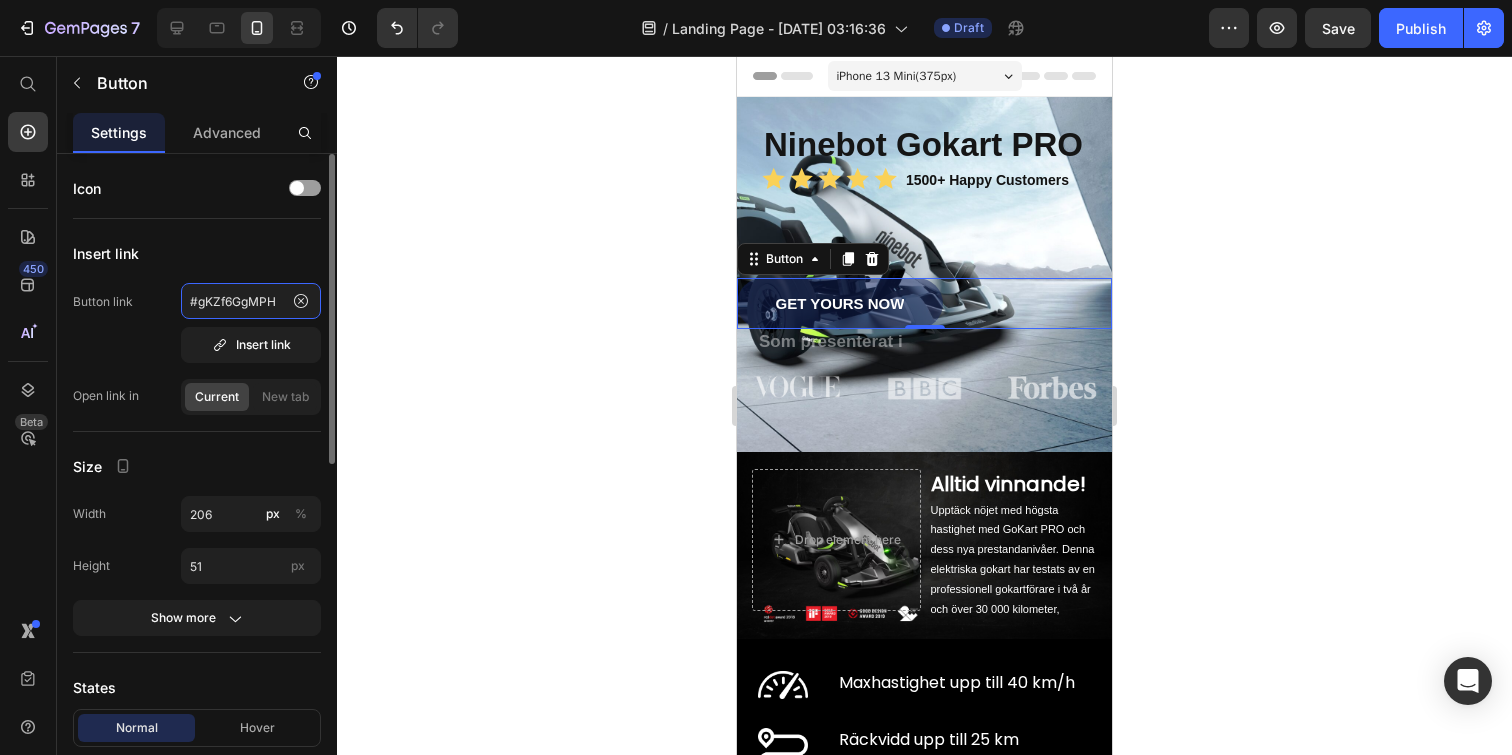 click on "#gKZf6GgMPH" 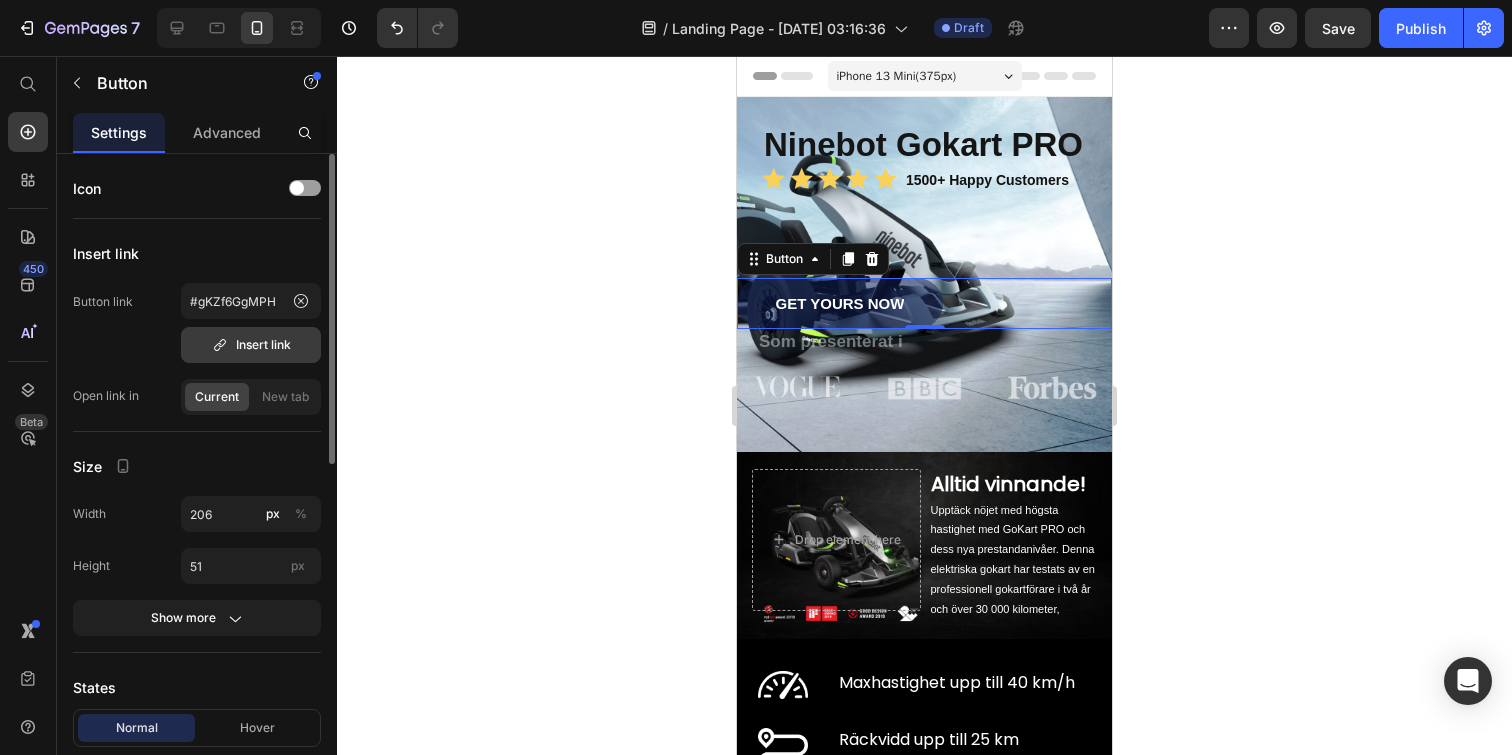 click on "Insert link" at bounding box center [251, 345] 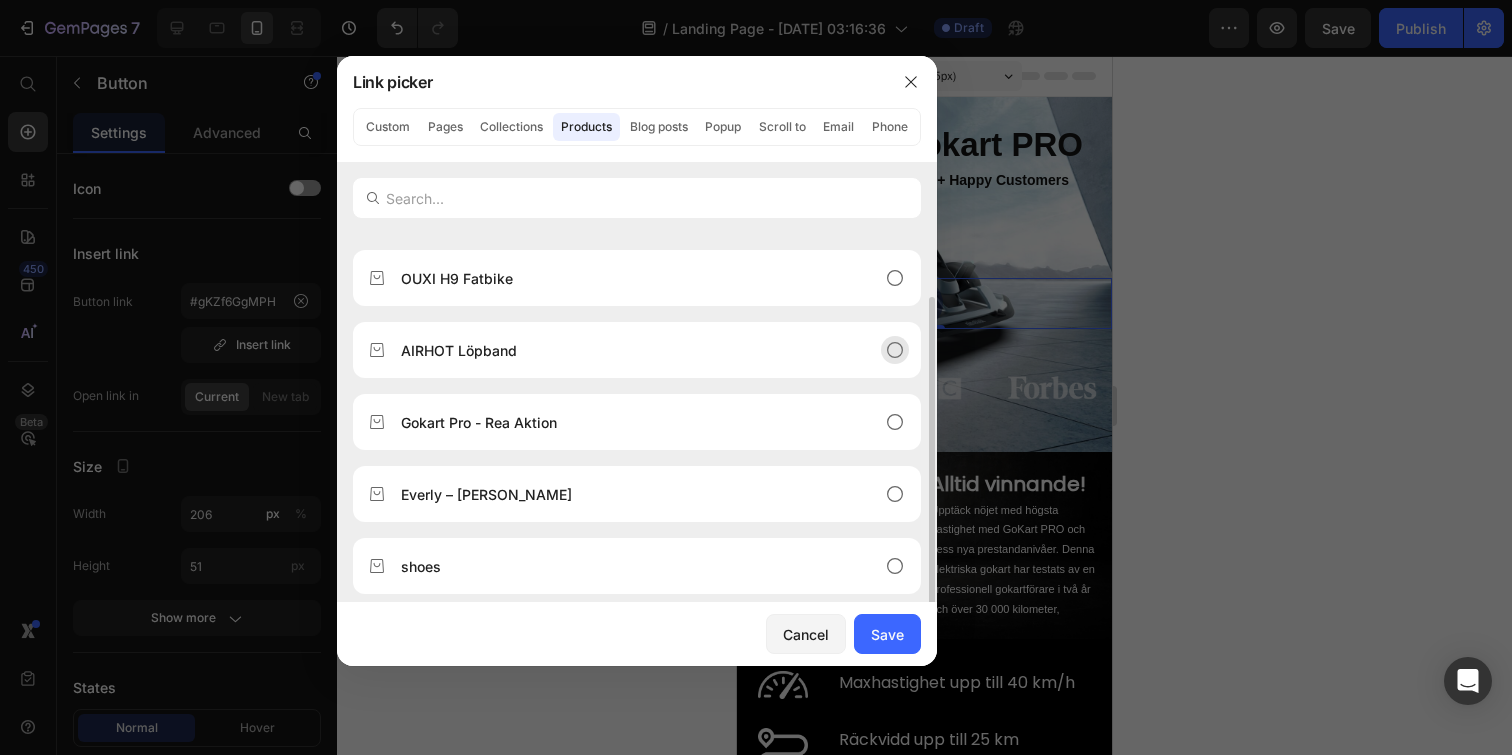 scroll, scrollTop: 64, scrollLeft: 0, axis: vertical 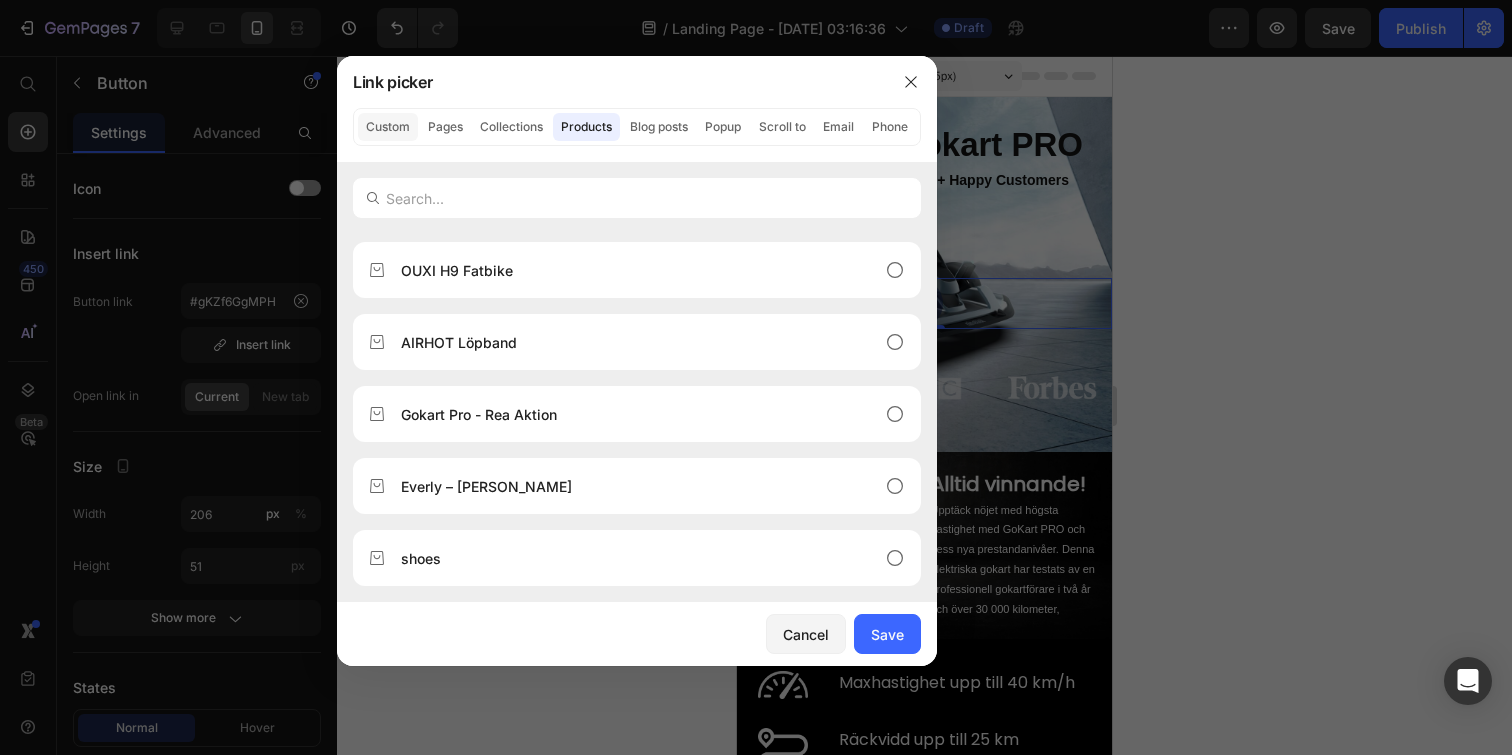 click on "Custom" 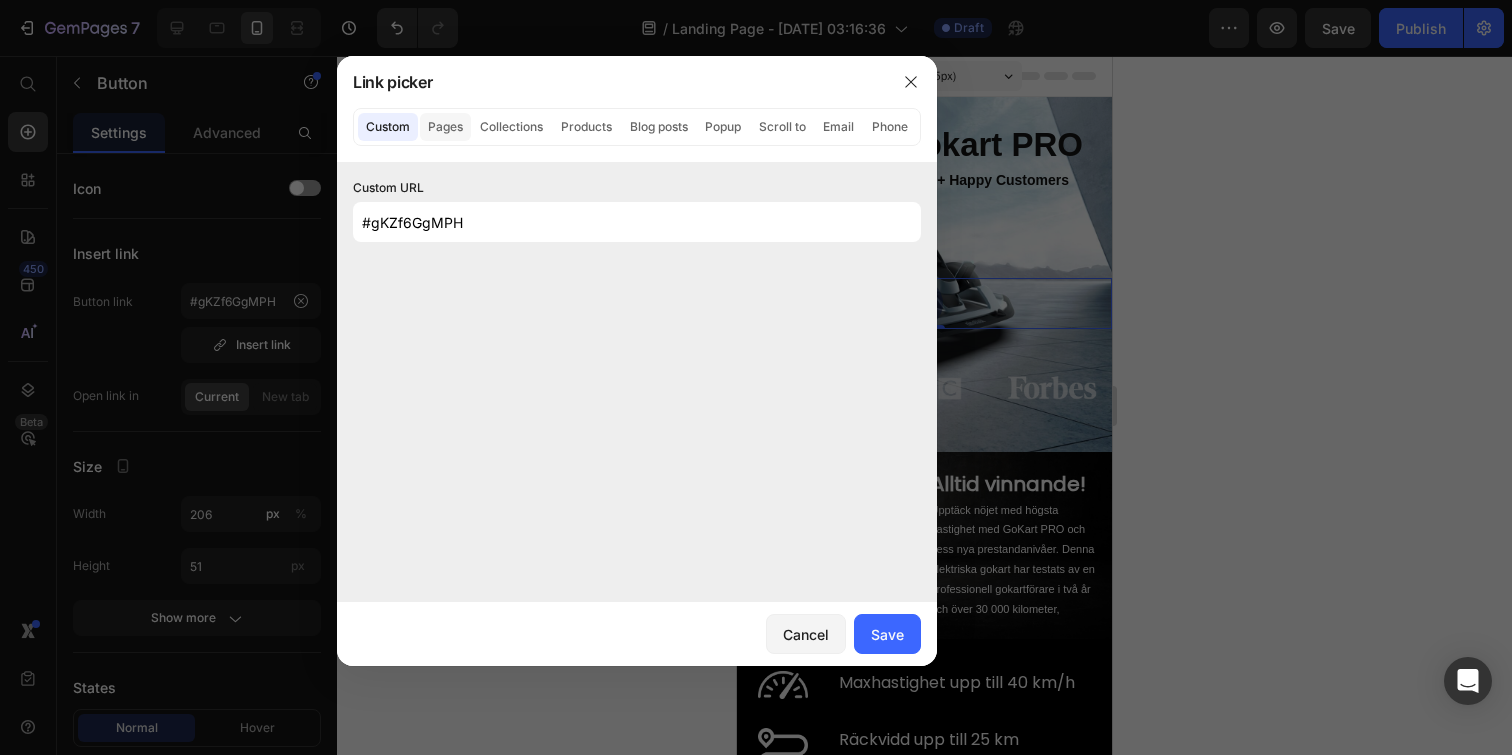 click on "Pages" 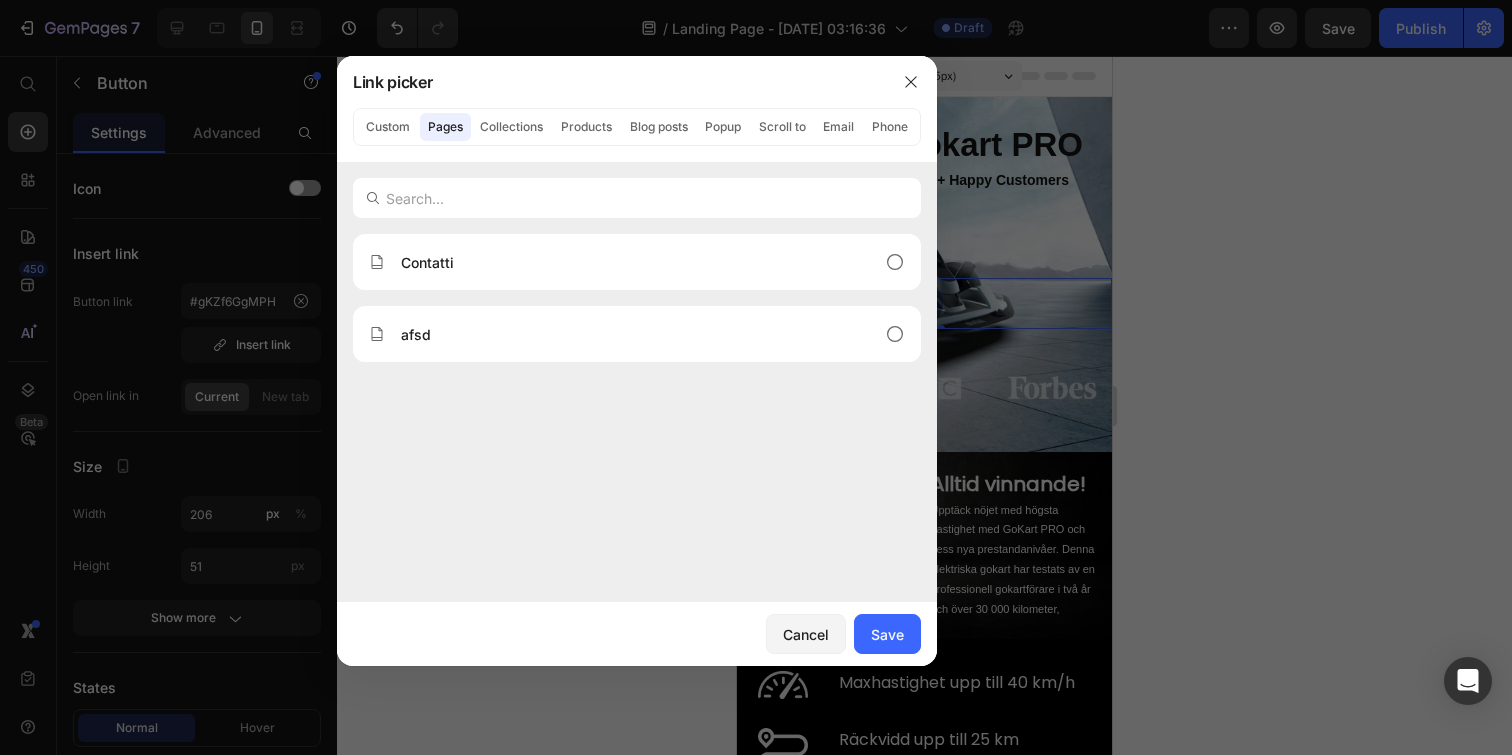 click on "Custom Pages Collections Products Blog posts Popup Scroll to Email Phone" 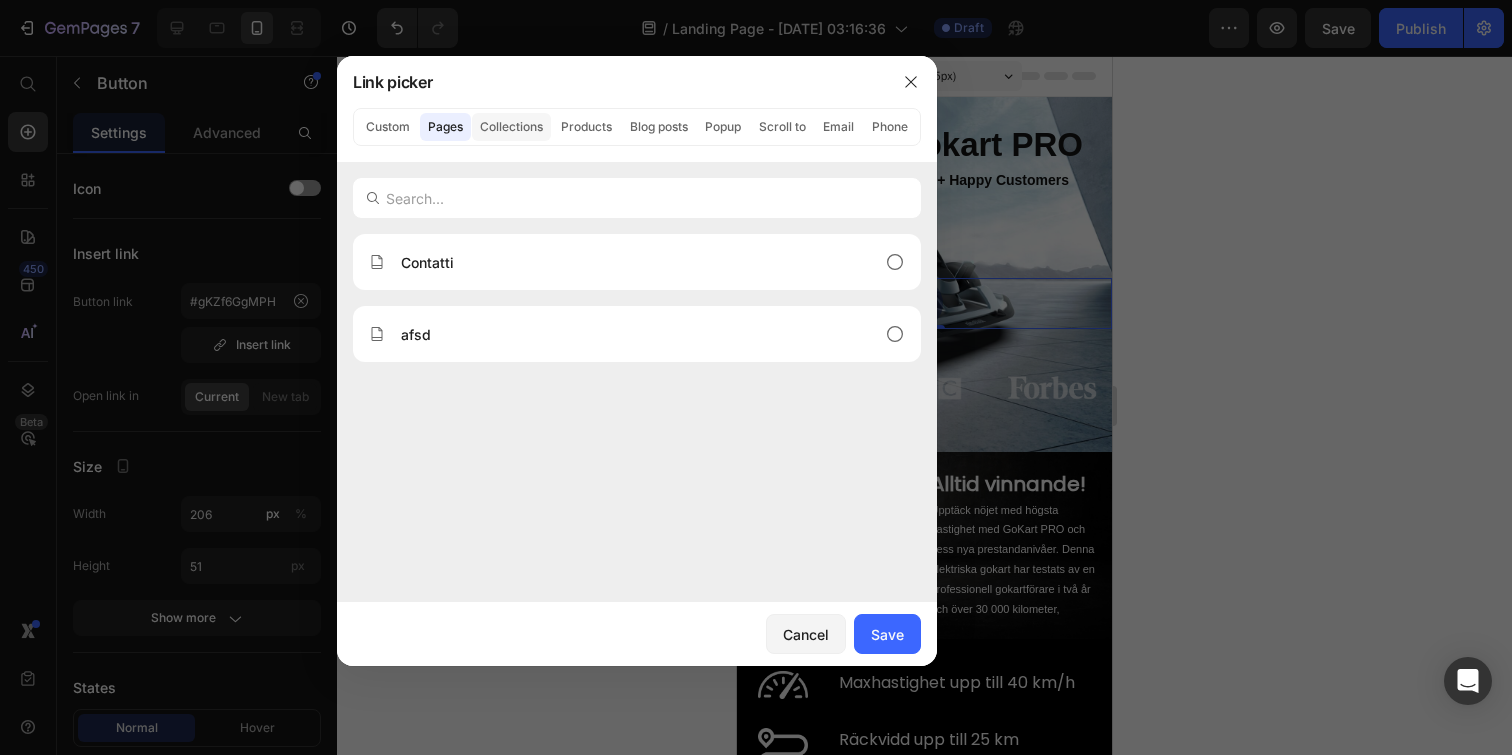 click on "Collections" 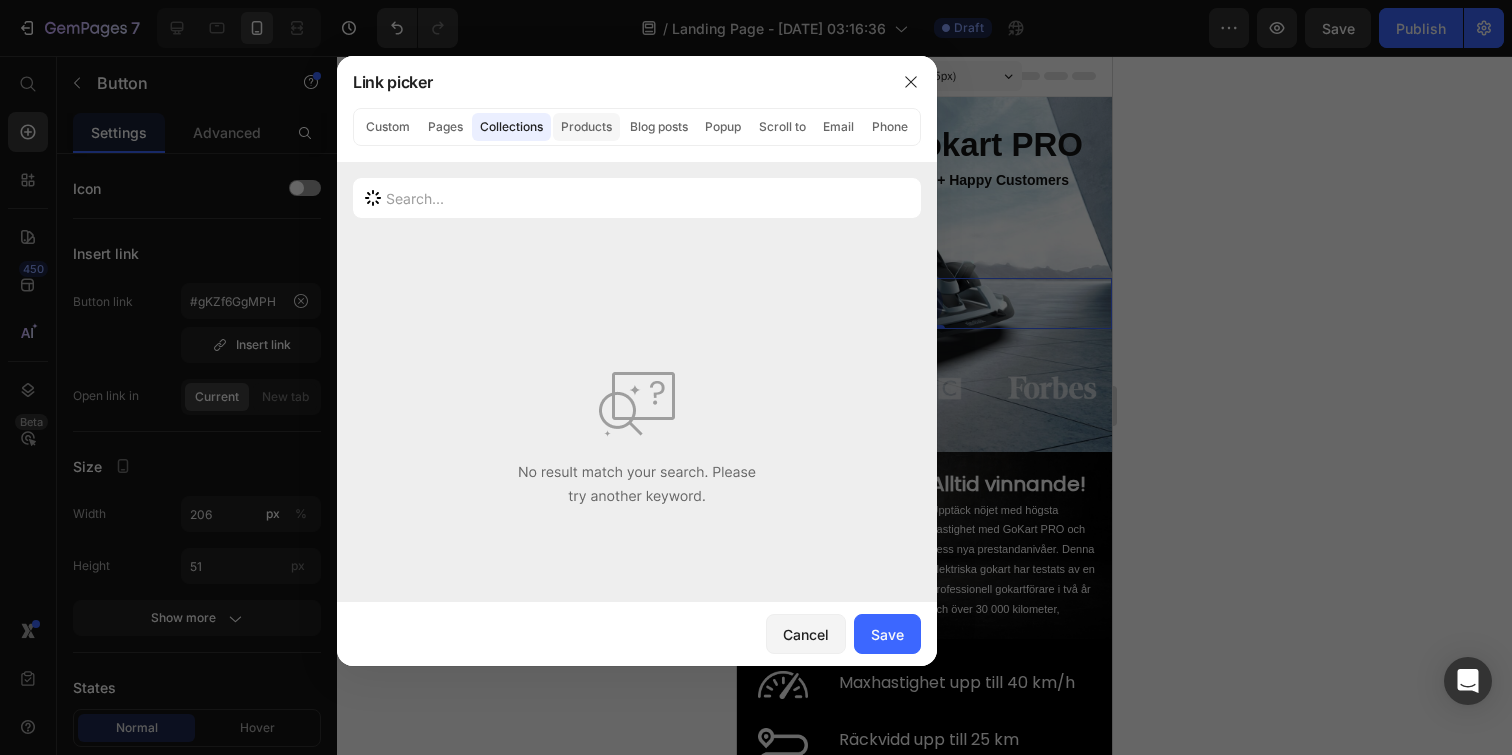click on "Products" 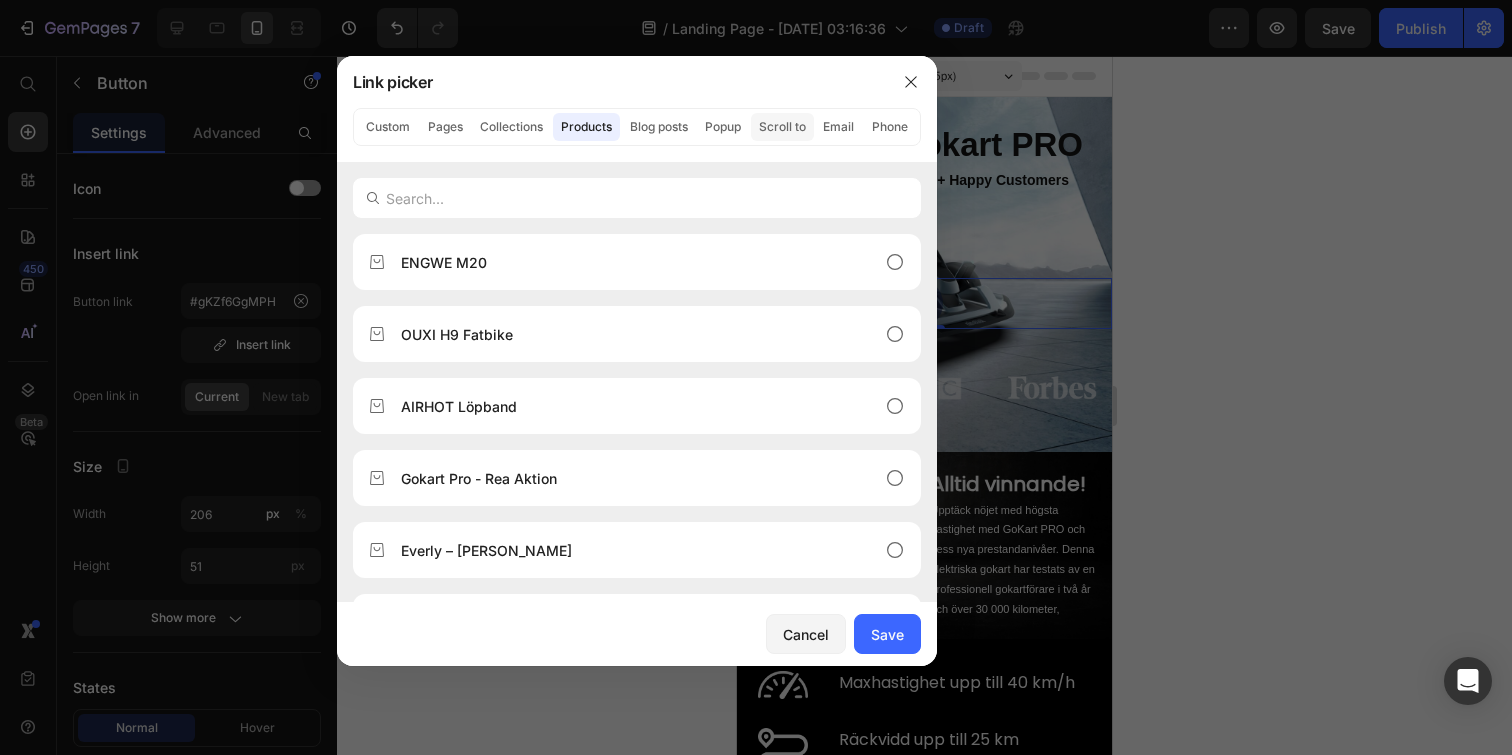 click on "Scroll to" 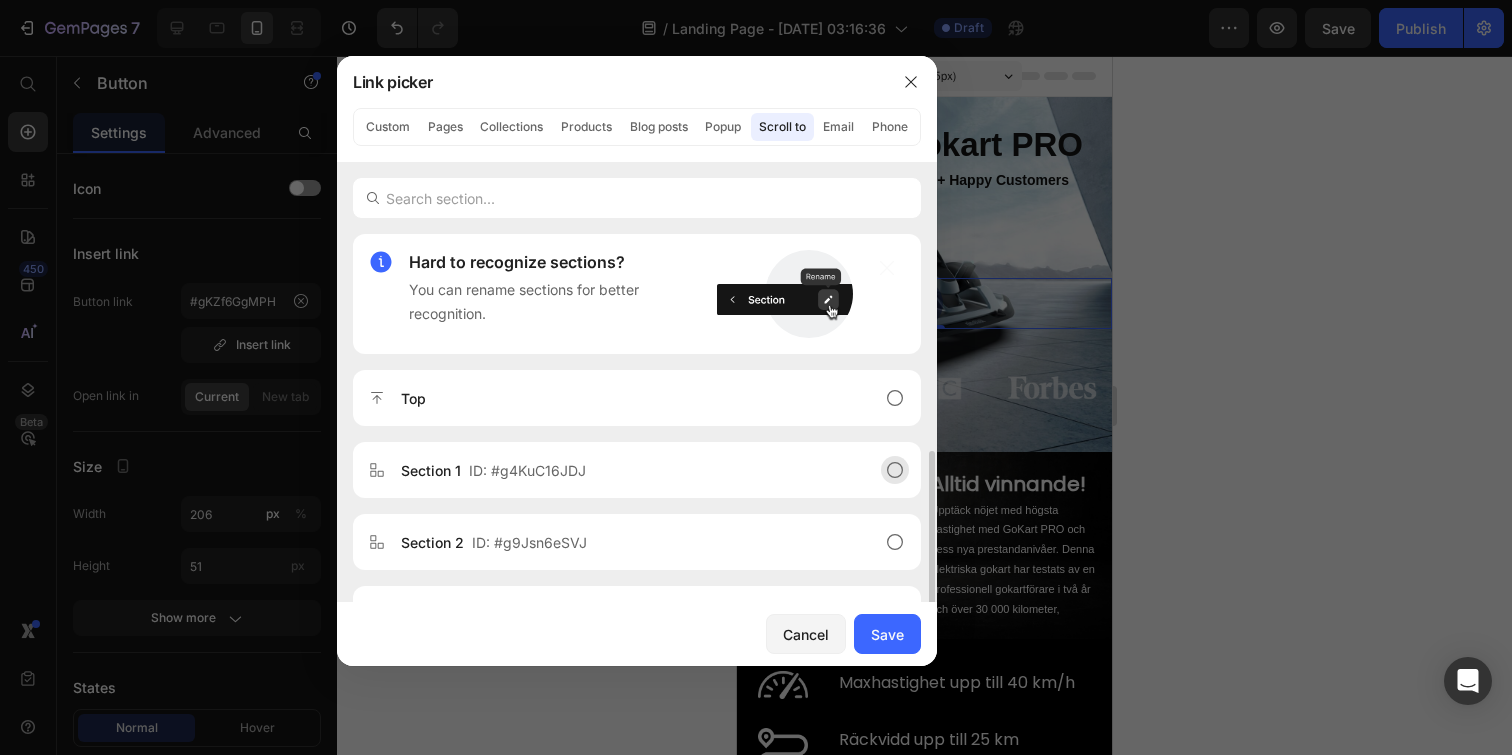 scroll, scrollTop: 416, scrollLeft: 0, axis: vertical 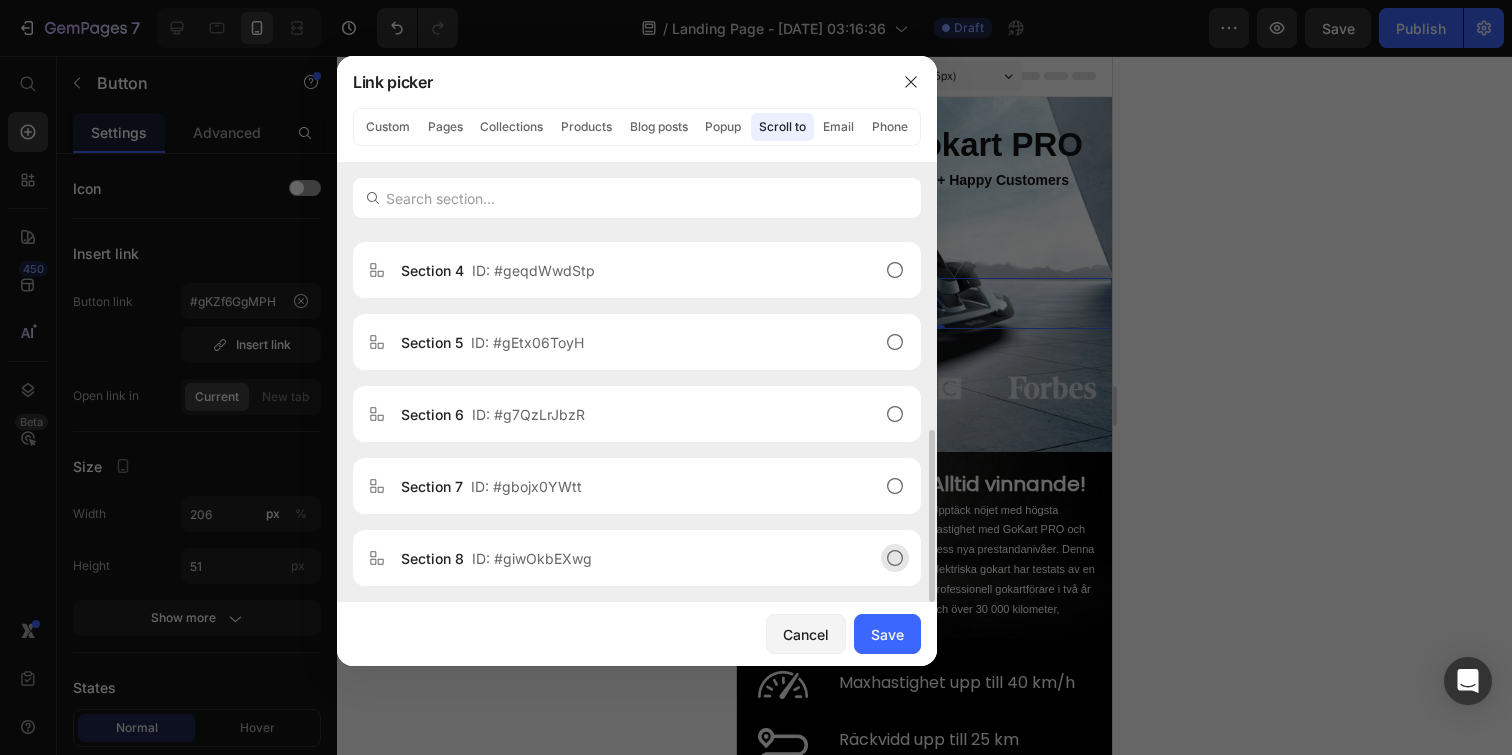 click on "ID: #giwOkbEXwg" at bounding box center (532, 558) 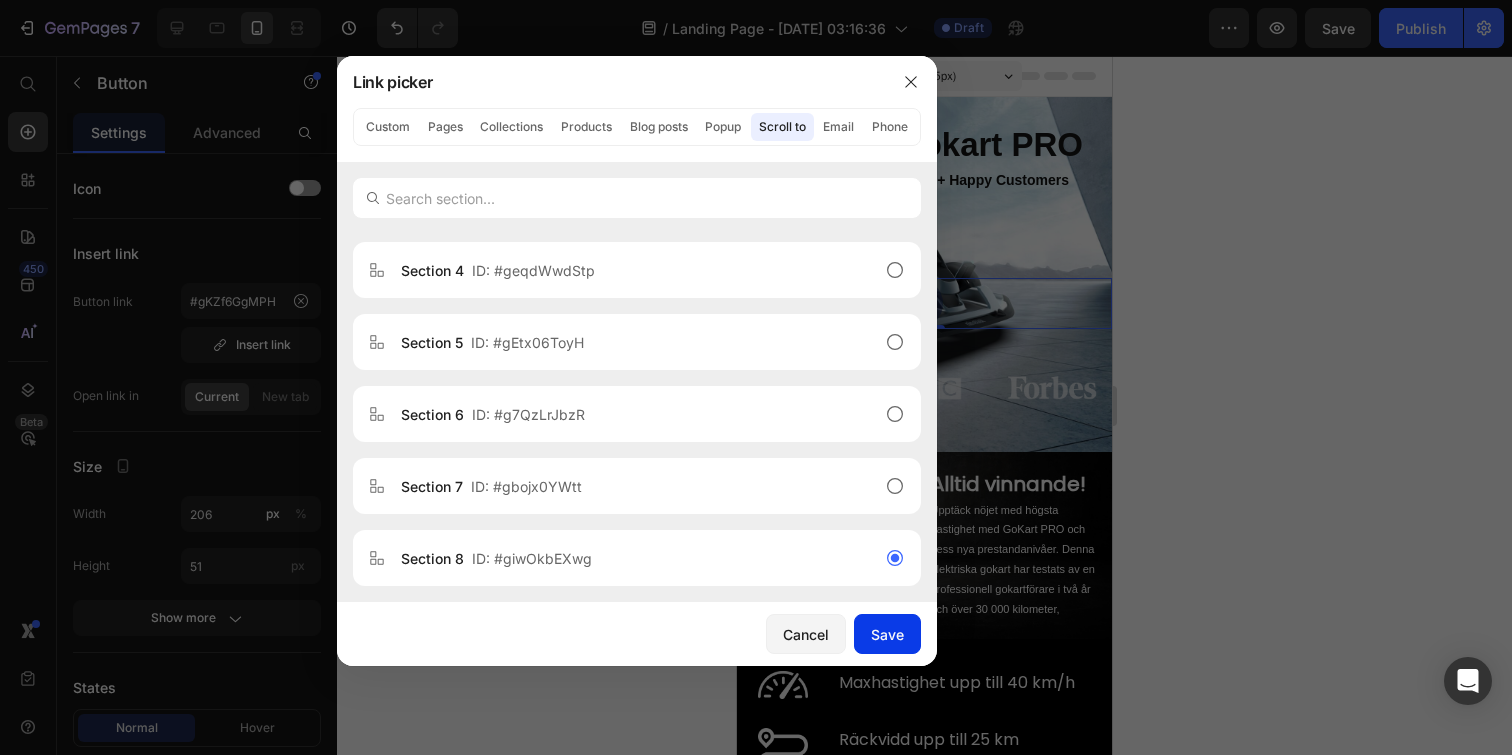click on "Save" at bounding box center (887, 634) 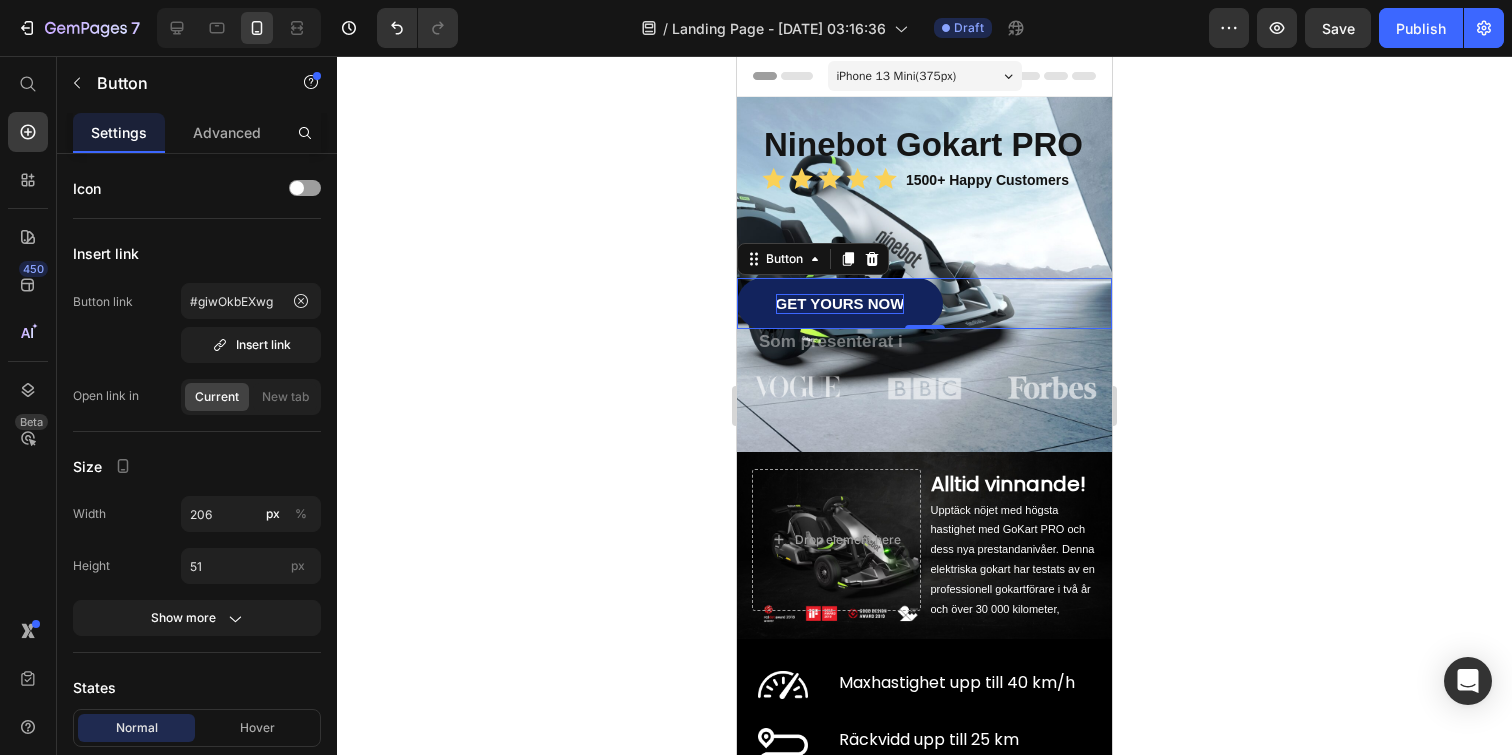 click on "GET YOURS NOW" at bounding box center [840, 304] 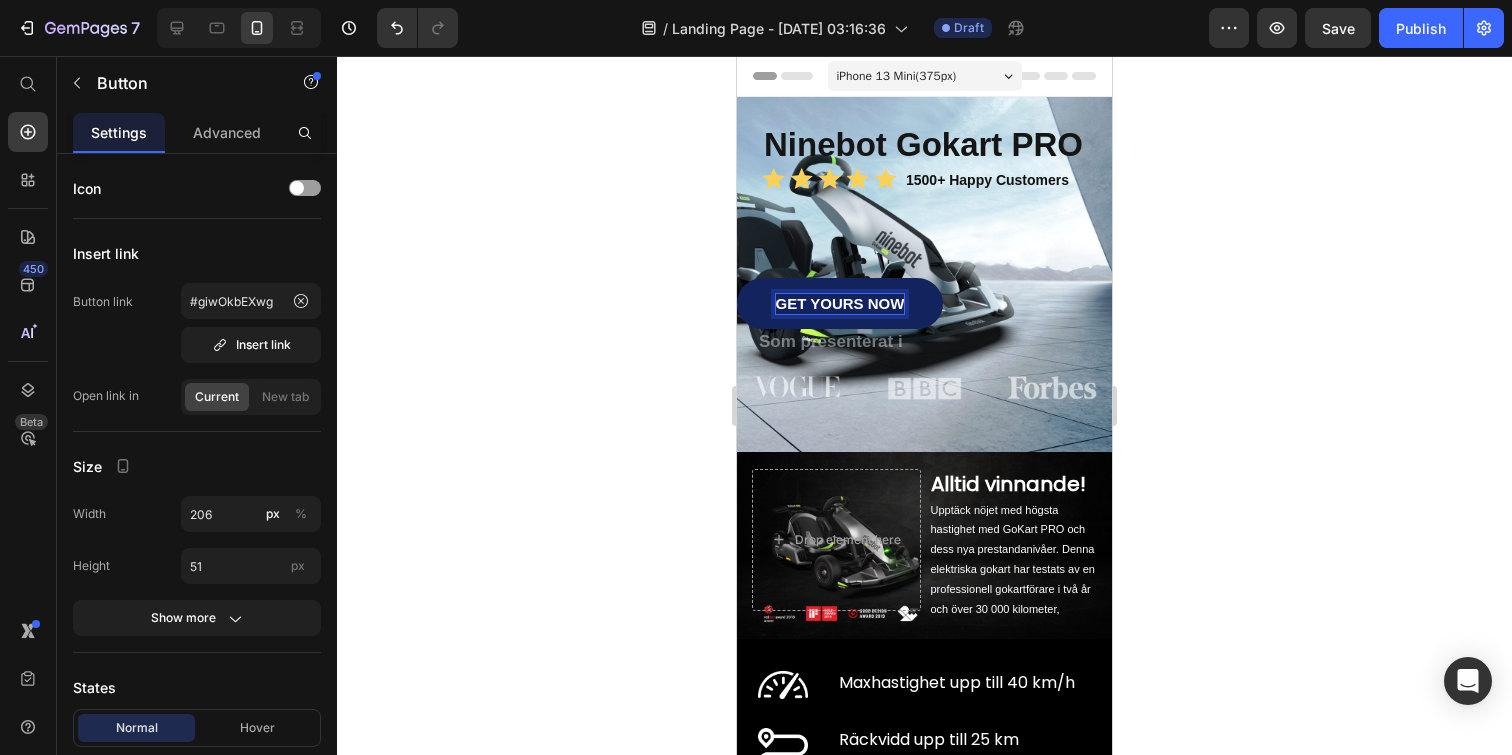 click on "GET YOURS NOW" at bounding box center (840, 303) 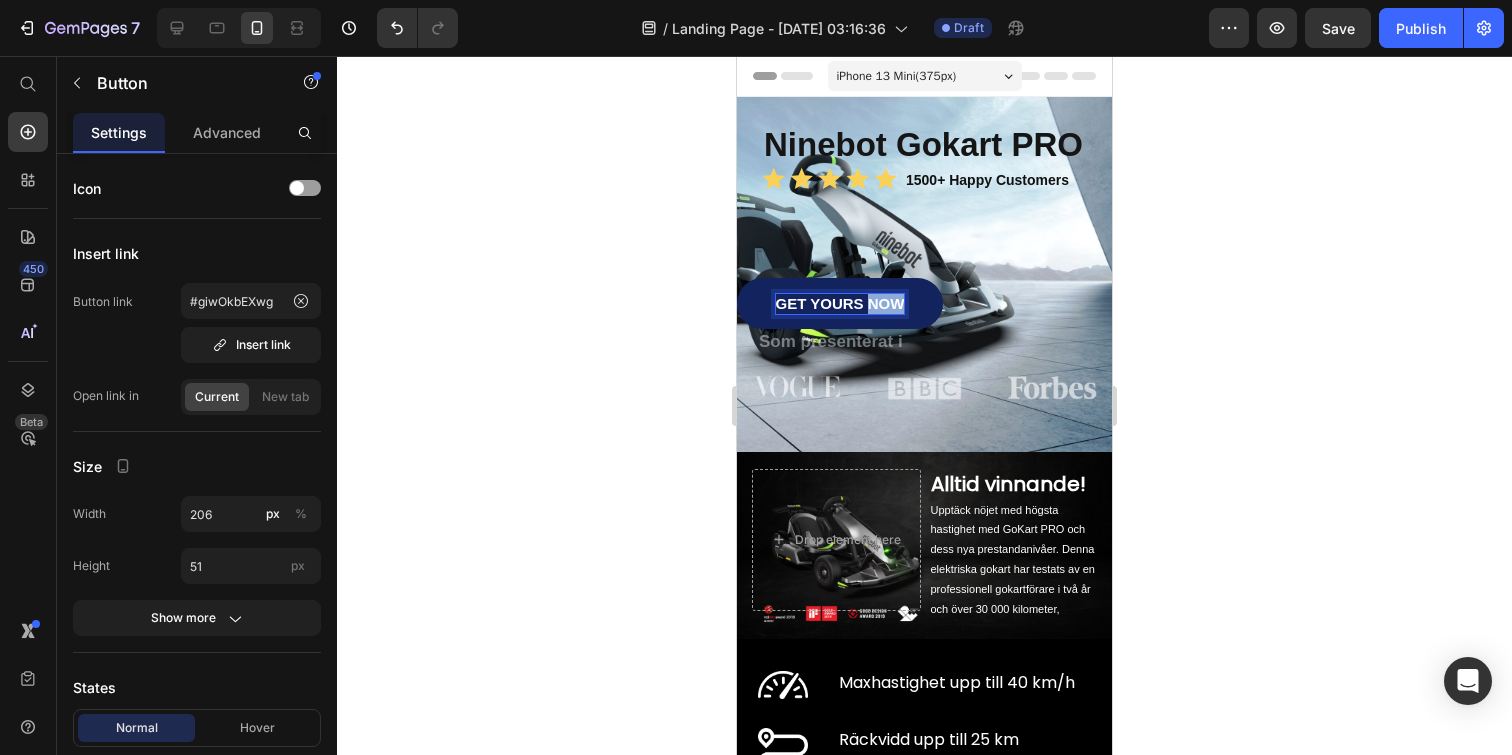 click on "GET YOURS NOW" at bounding box center [840, 304] 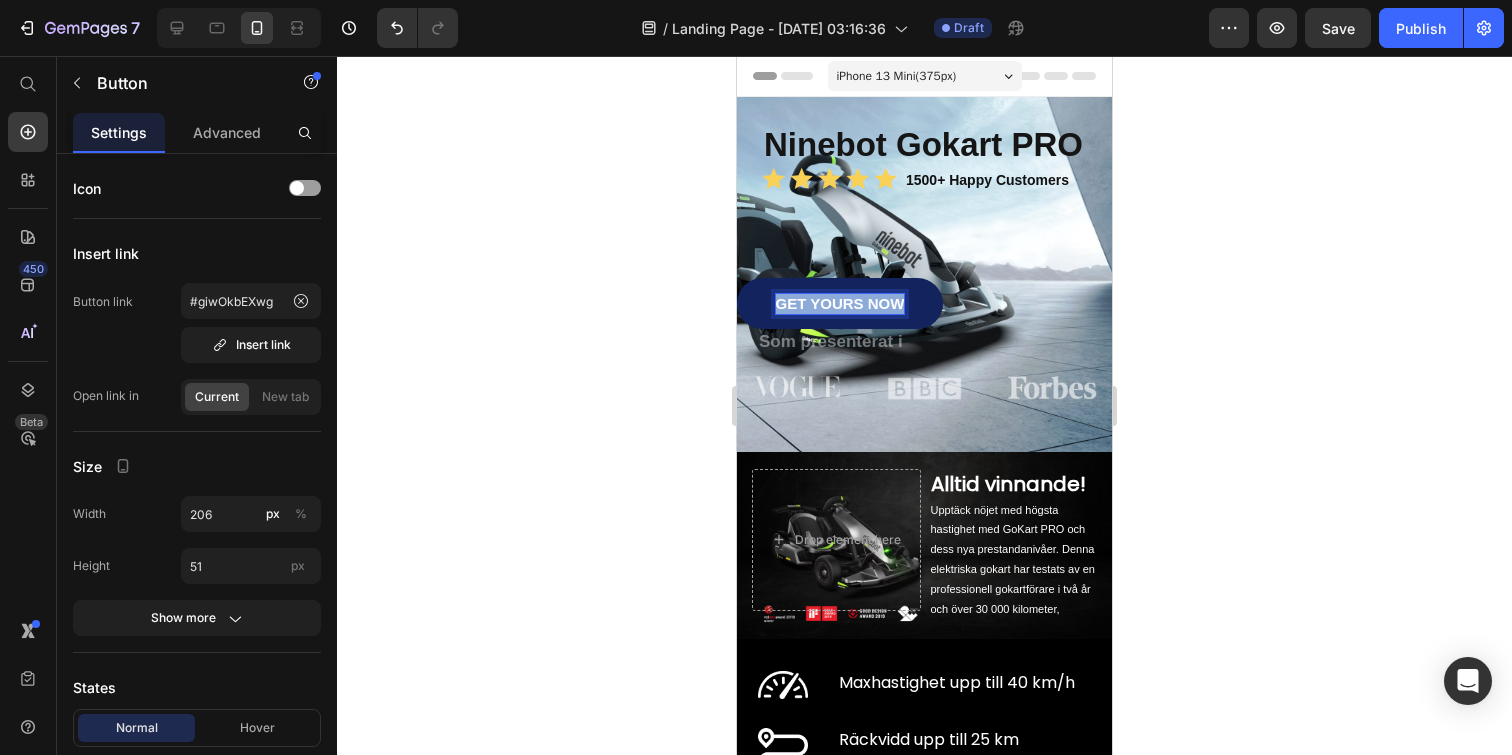 click on "GET YOURS NOW" at bounding box center (840, 304) 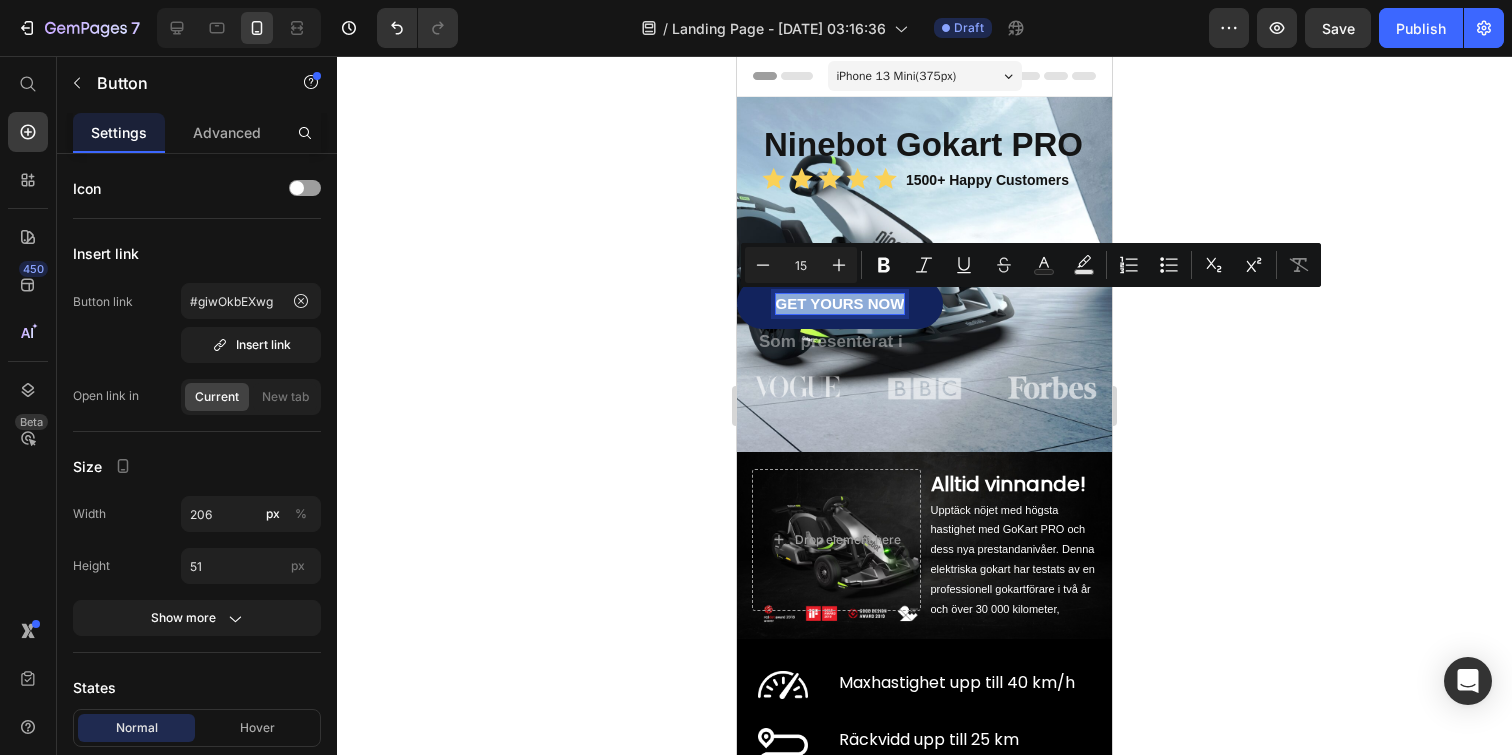 copy on "GET YOURS NOW" 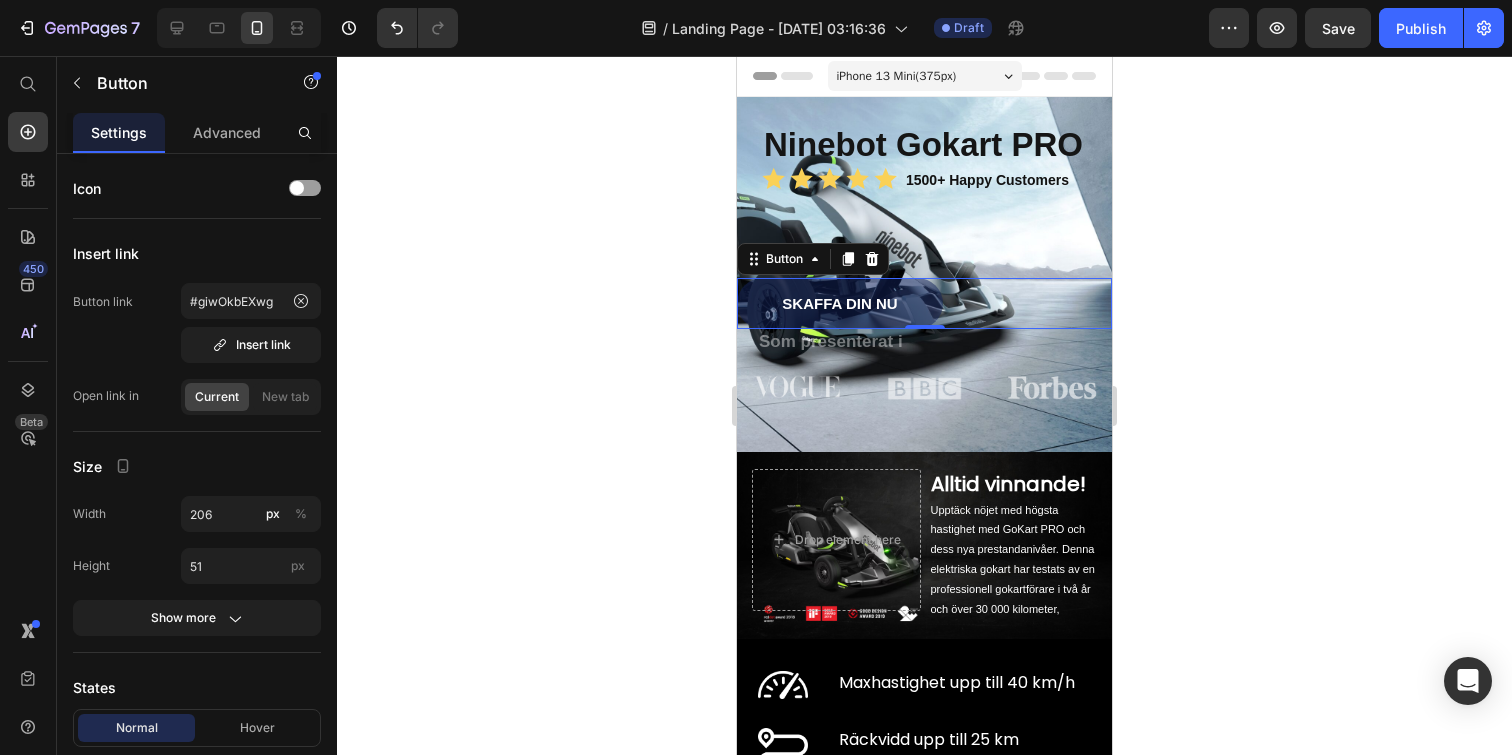 click 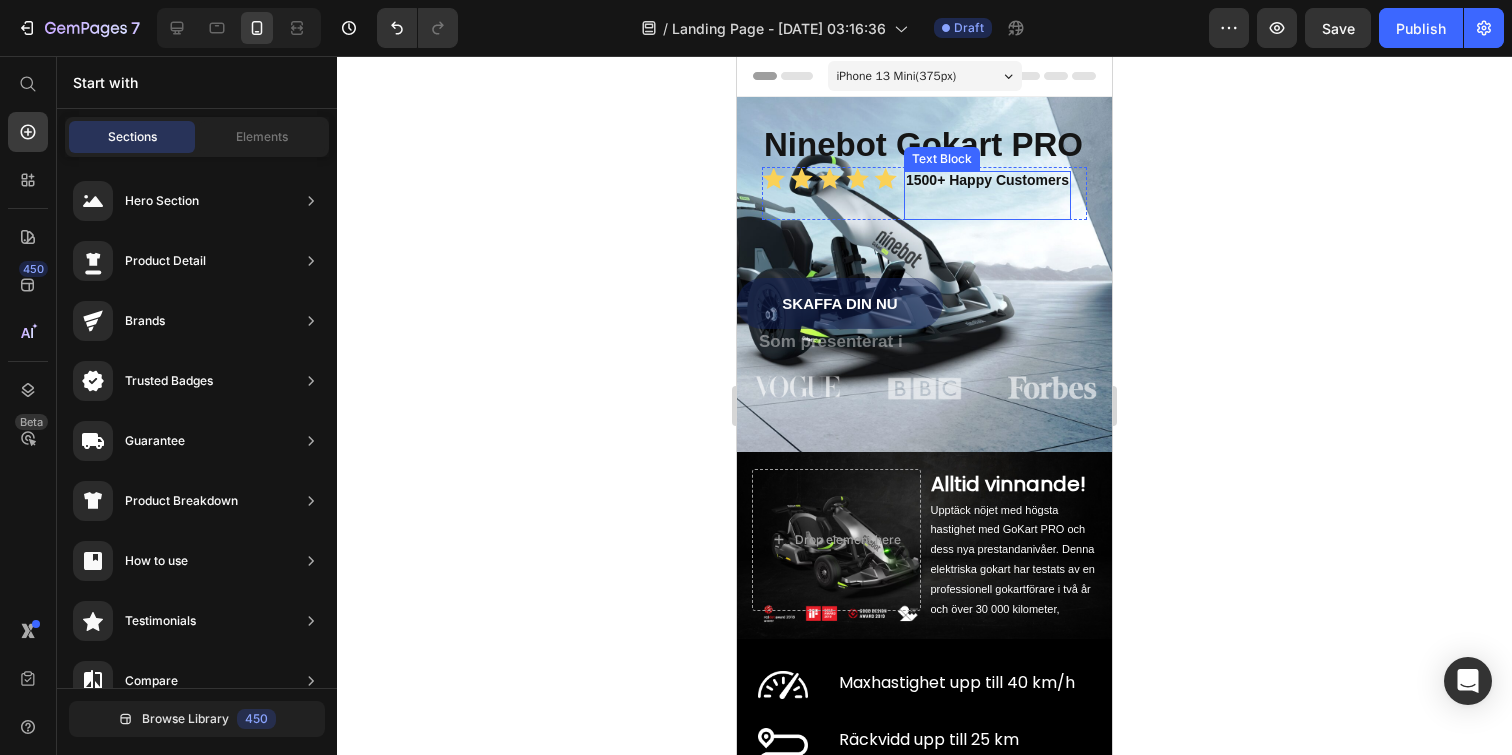 click on "1500+ Happy Customers" at bounding box center [987, 180] 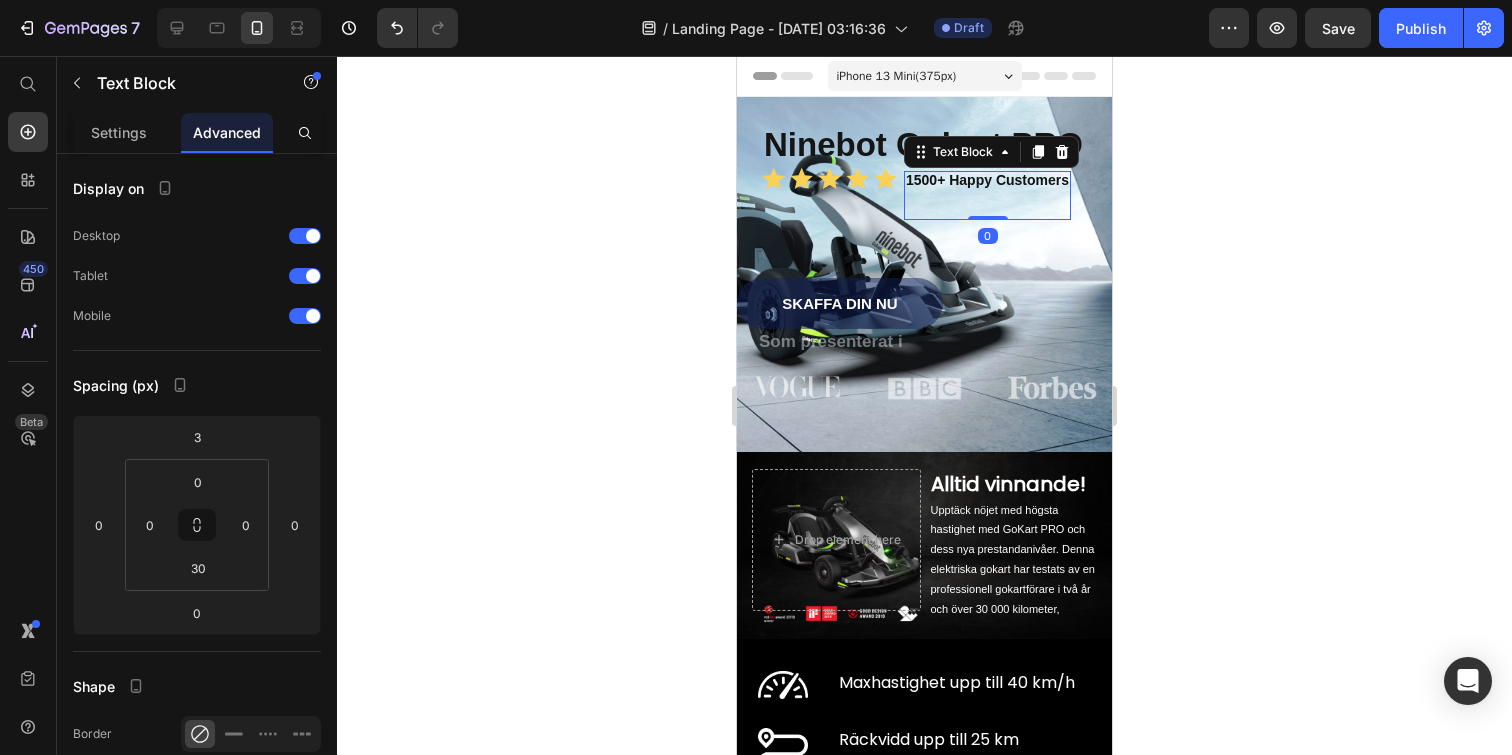 click on "1500+ Happy Customers" at bounding box center [987, 180] 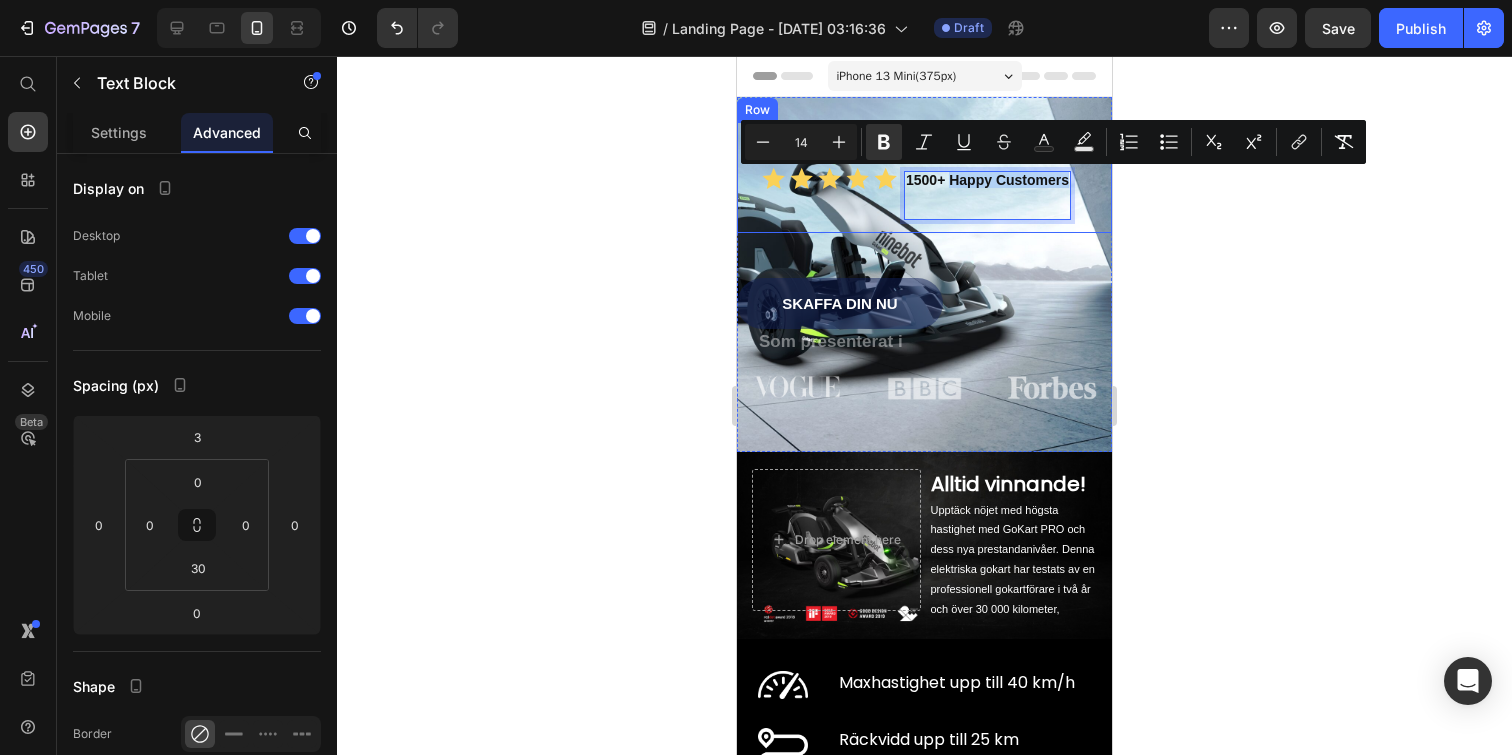 drag, startPoint x: 951, startPoint y: 177, endPoint x: 1100, endPoint y: 195, distance: 150.08331 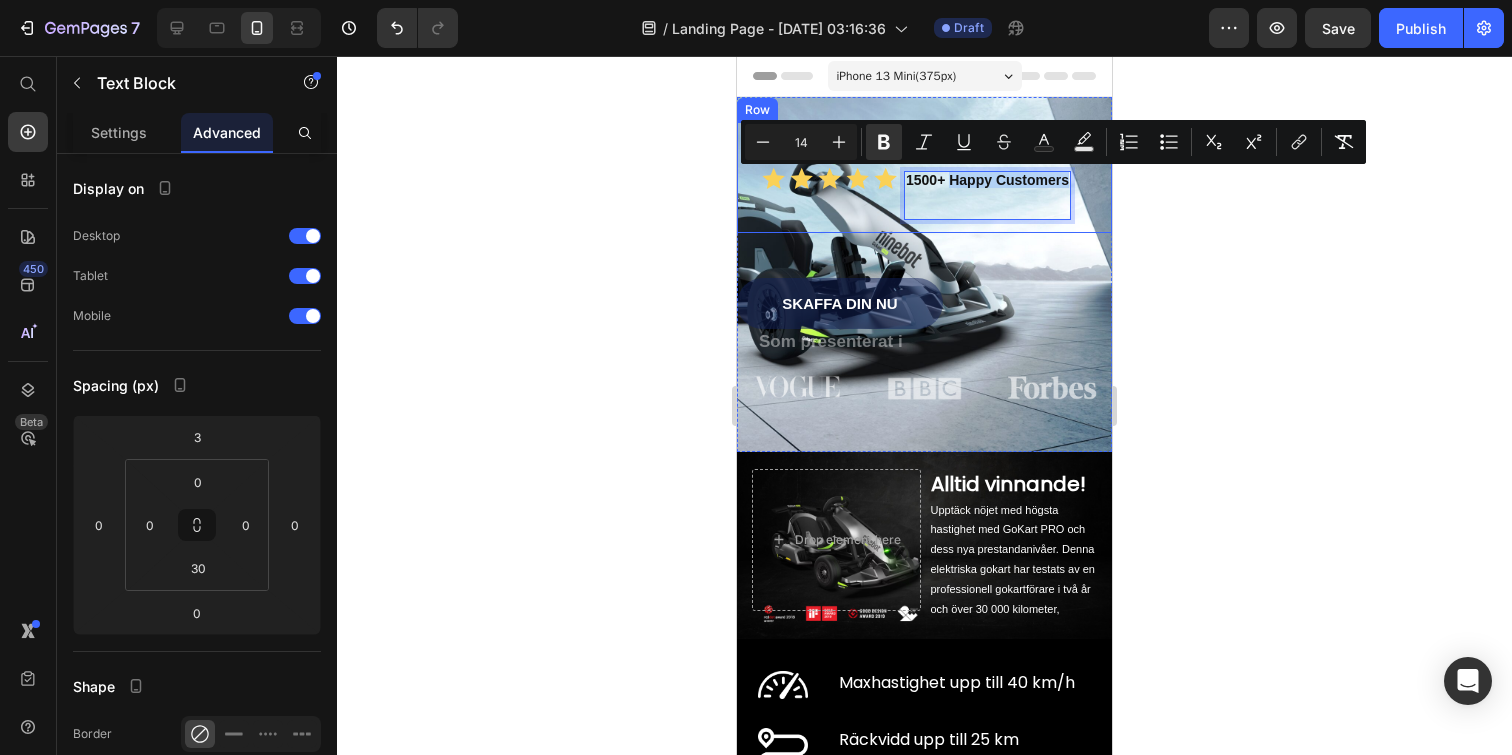 click on "Ninebot Gokart PRO Heading
Icon
Icon
Icon
Icon
Icon Icon List 1500+ Happy Customers Text Block   0 Row Sleepy Text Block Row" at bounding box center [924, 177] 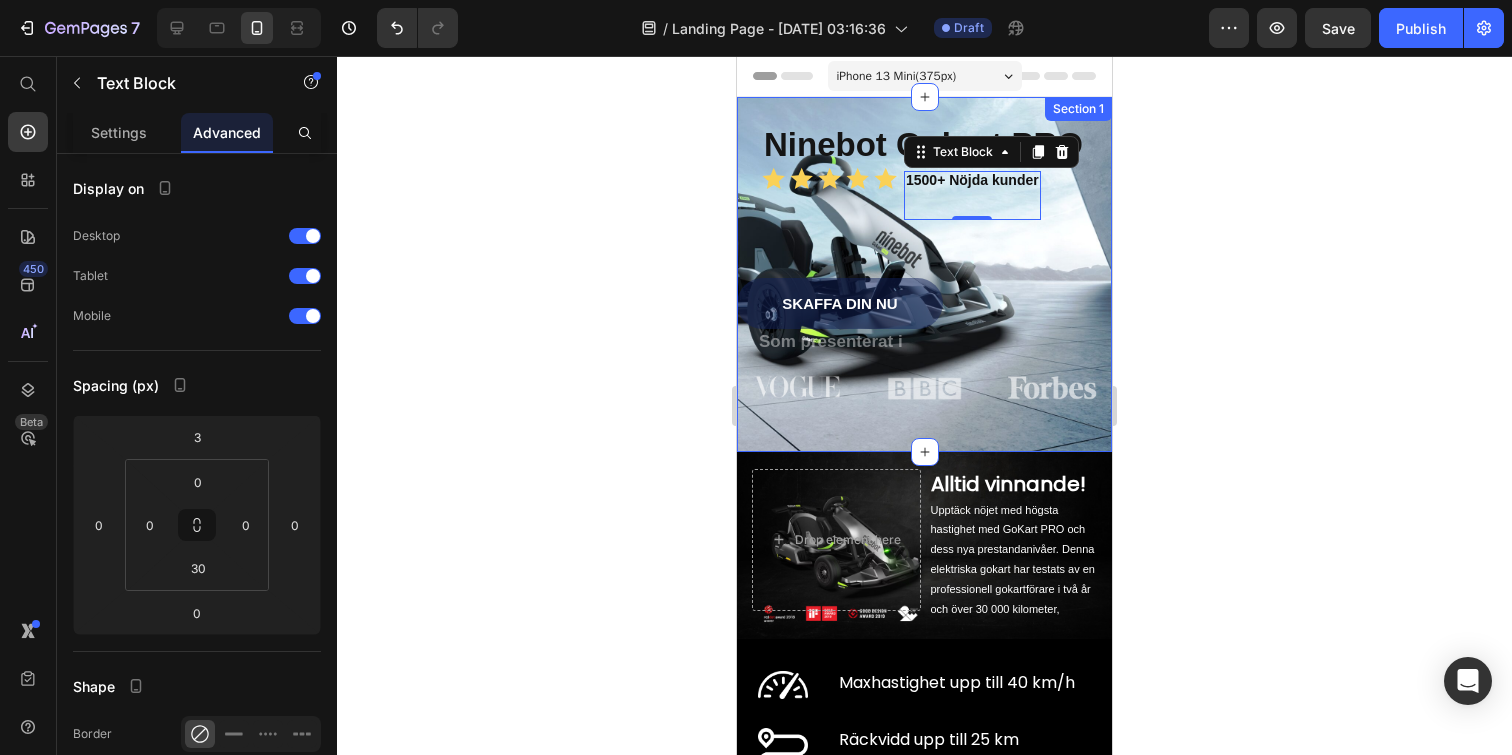 click 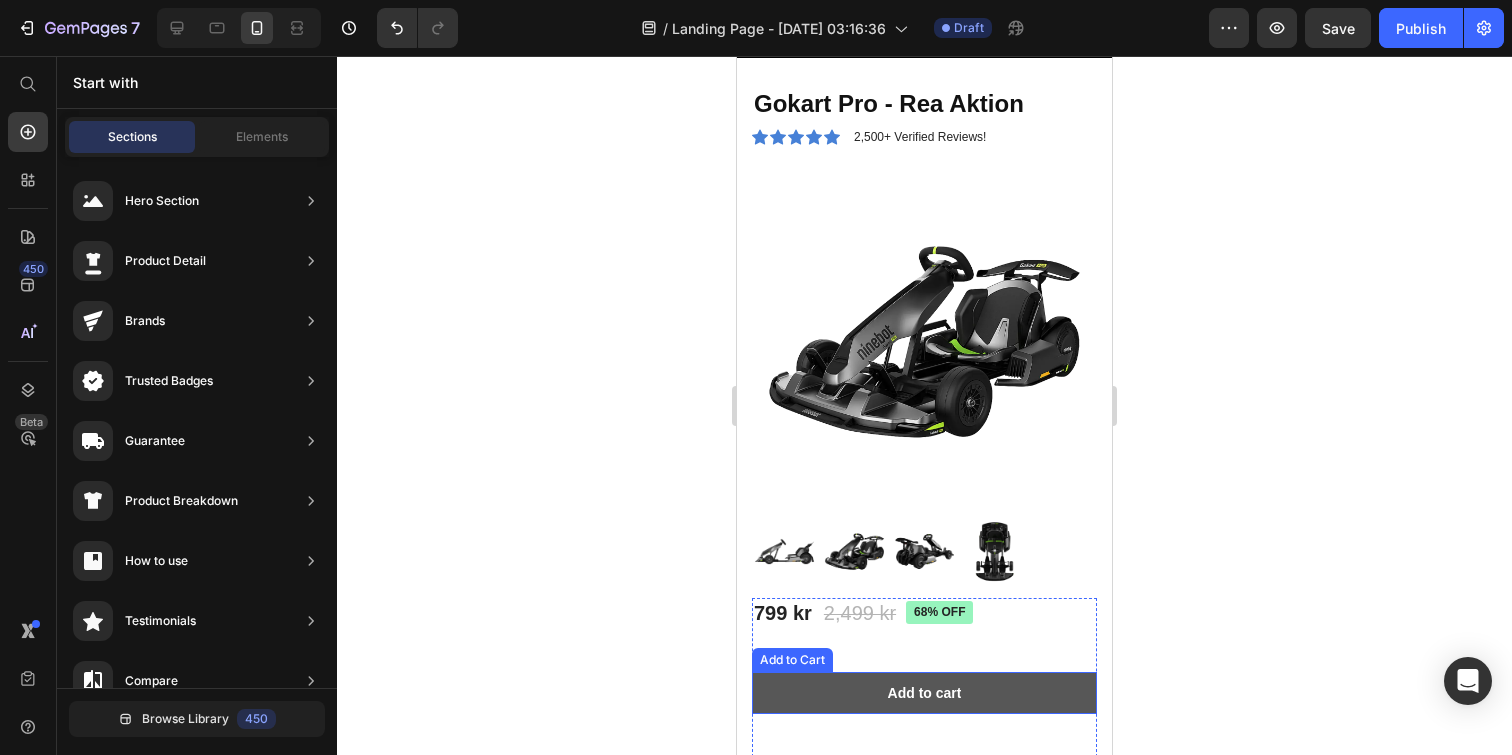 scroll, scrollTop: 1898, scrollLeft: 0, axis: vertical 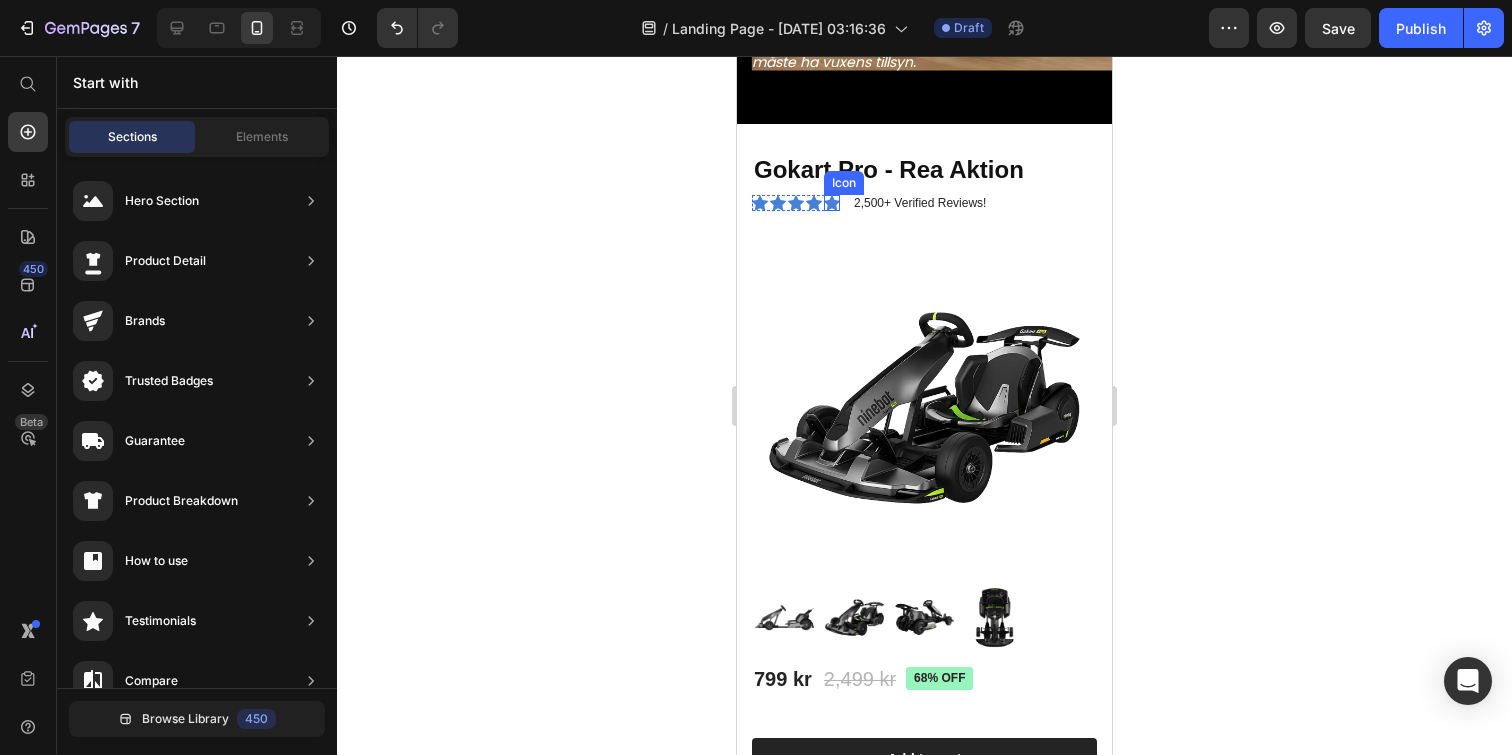 click 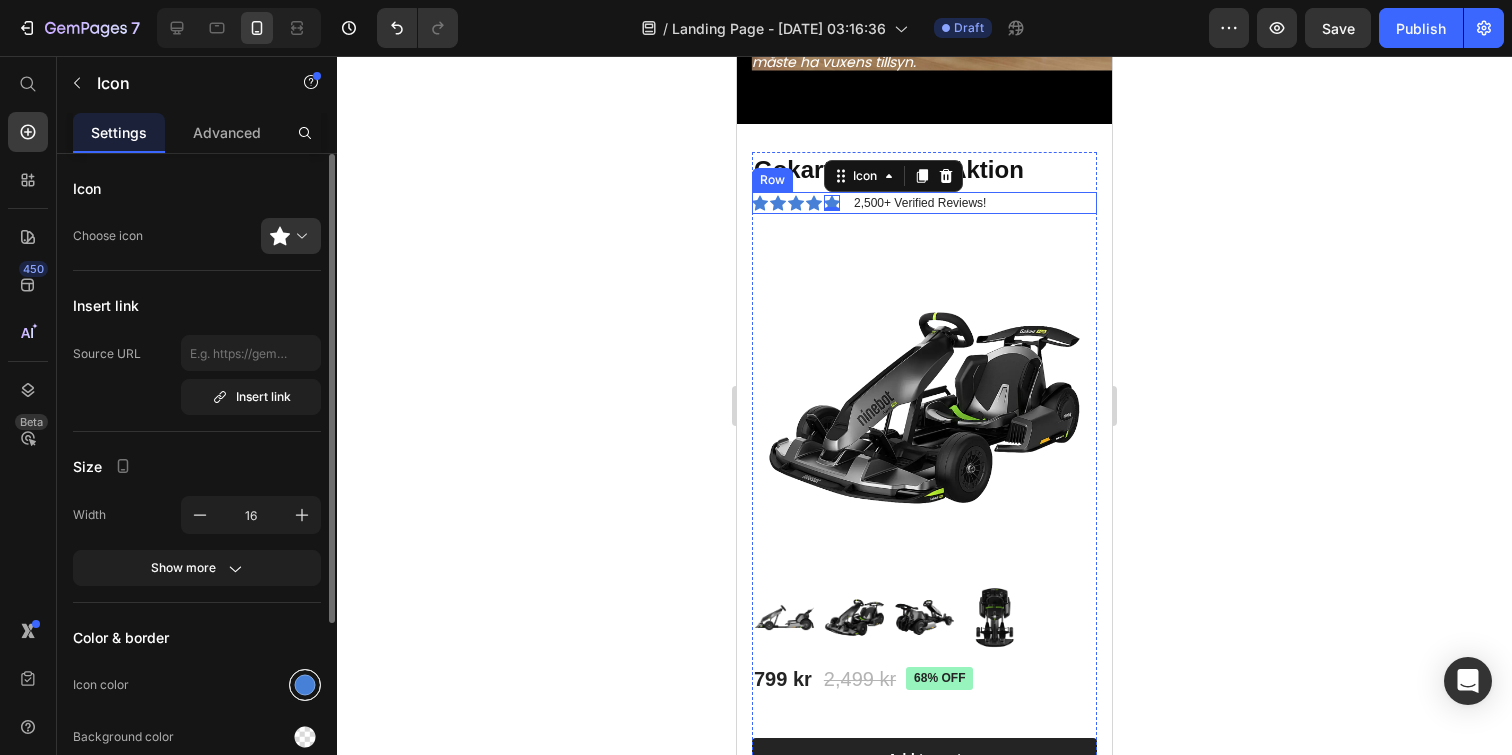 click at bounding box center [305, 685] 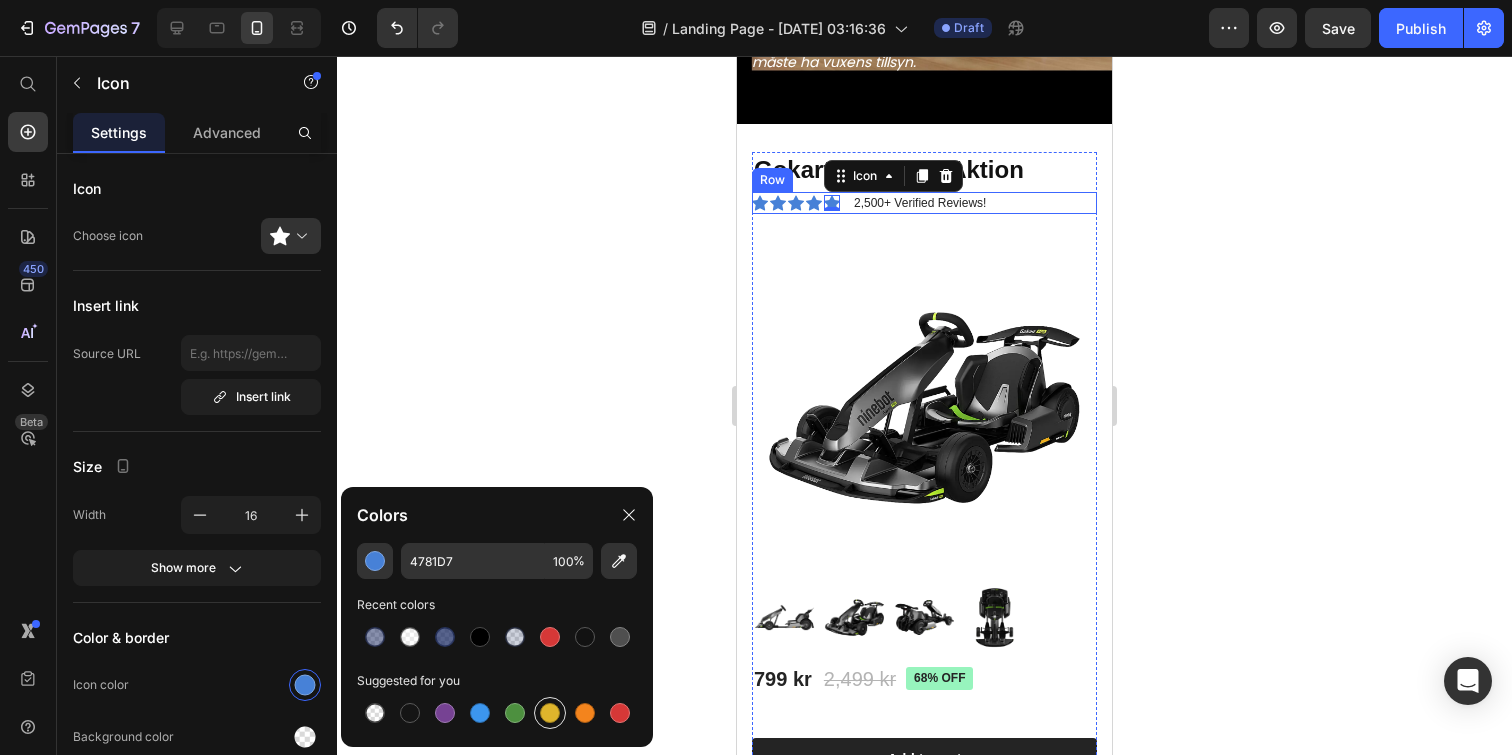 click at bounding box center (550, 713) 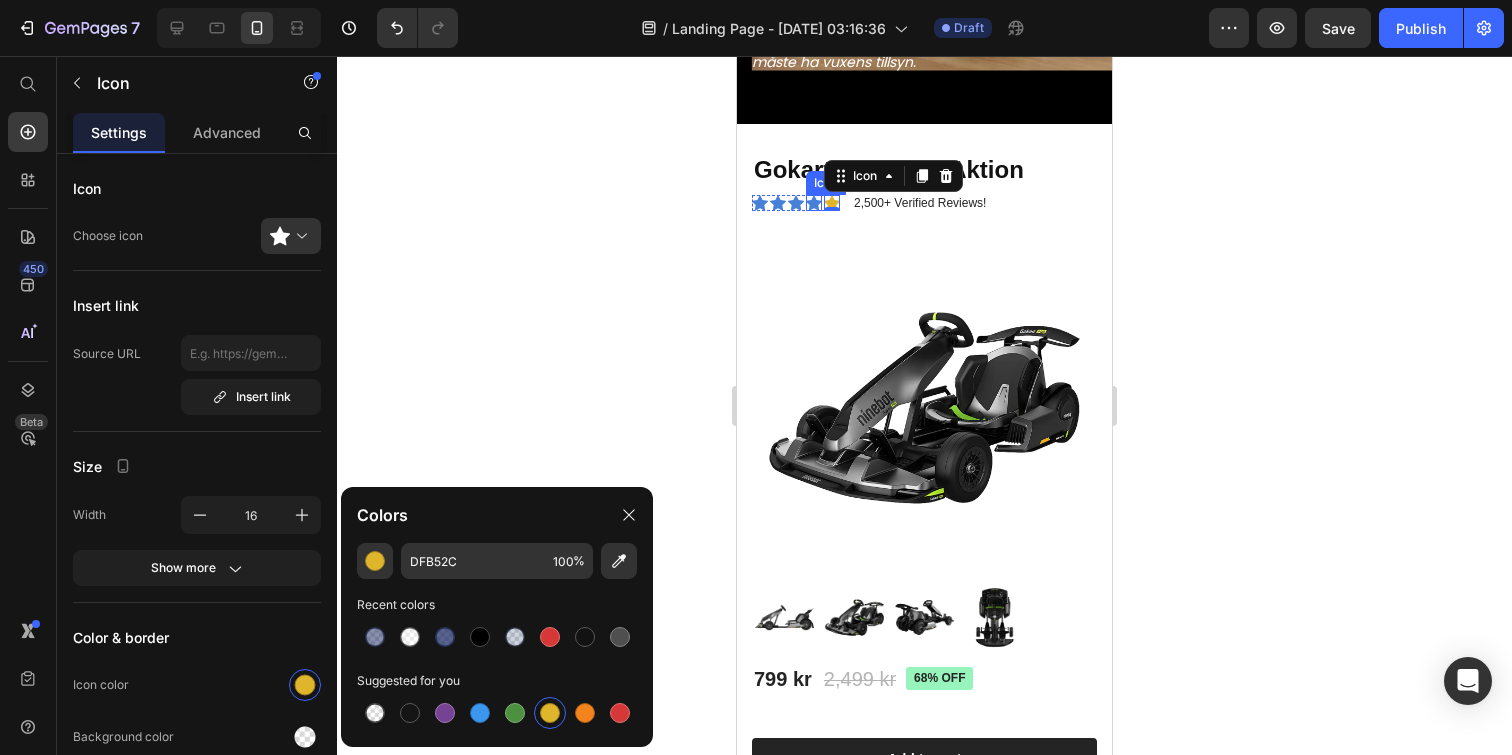 click 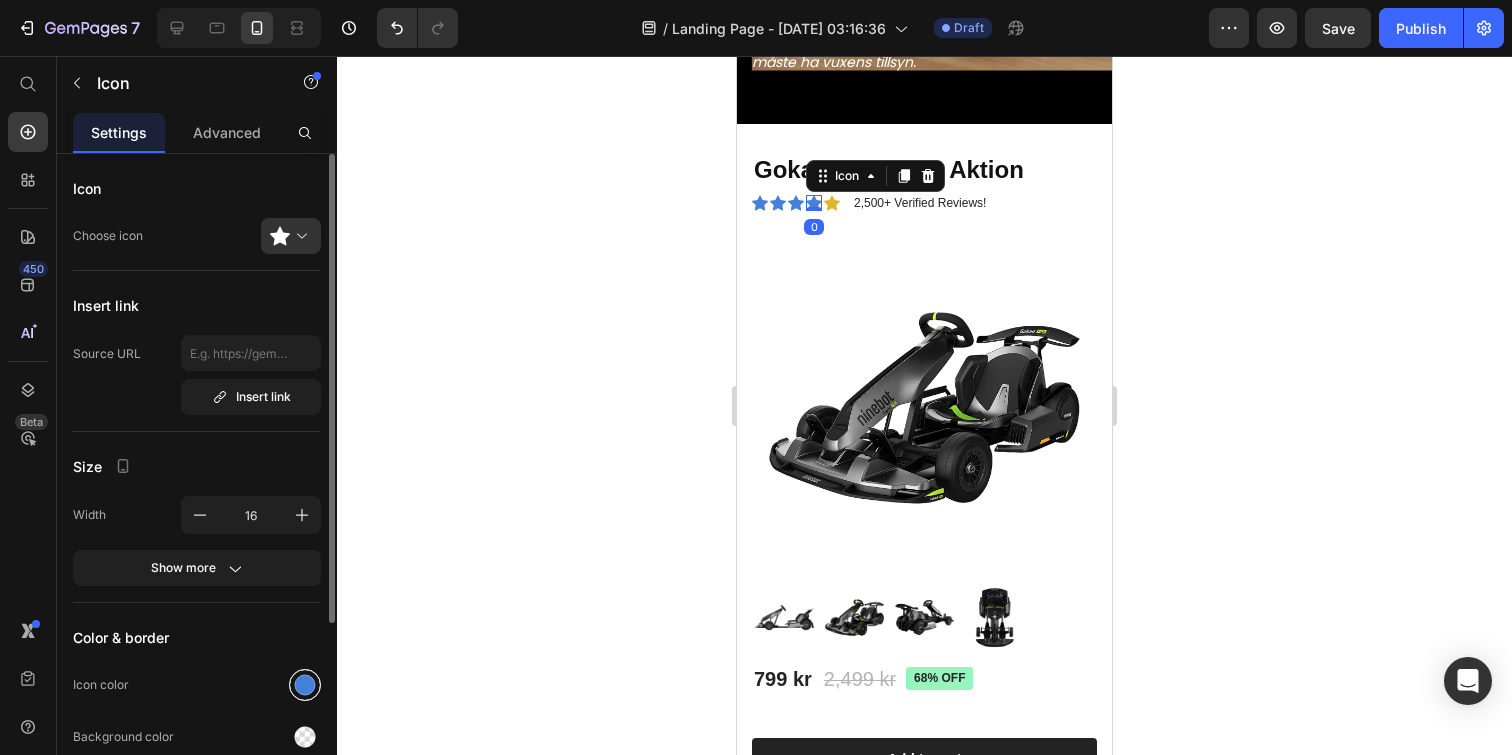click at bounding box center (305, 685) 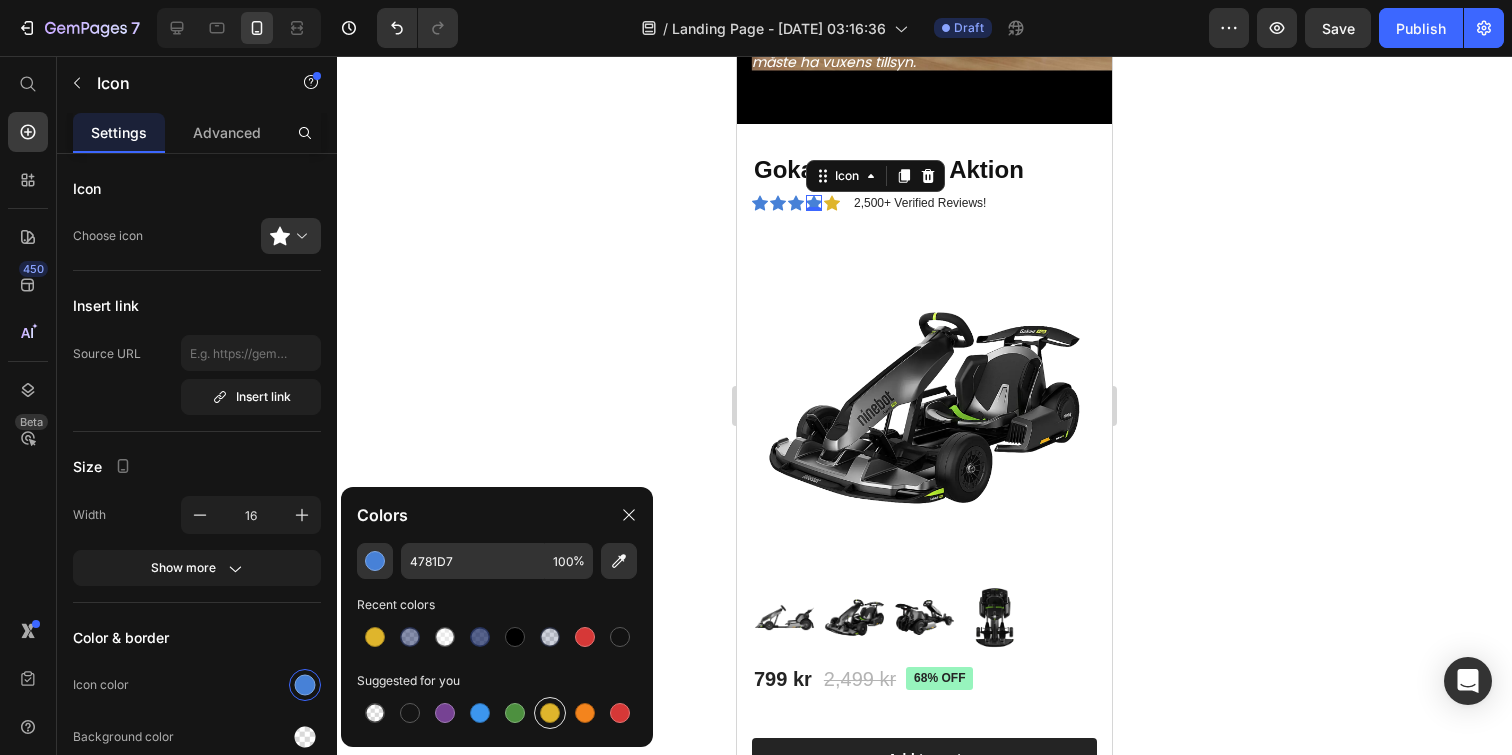 click at bounding box center (550, 713) 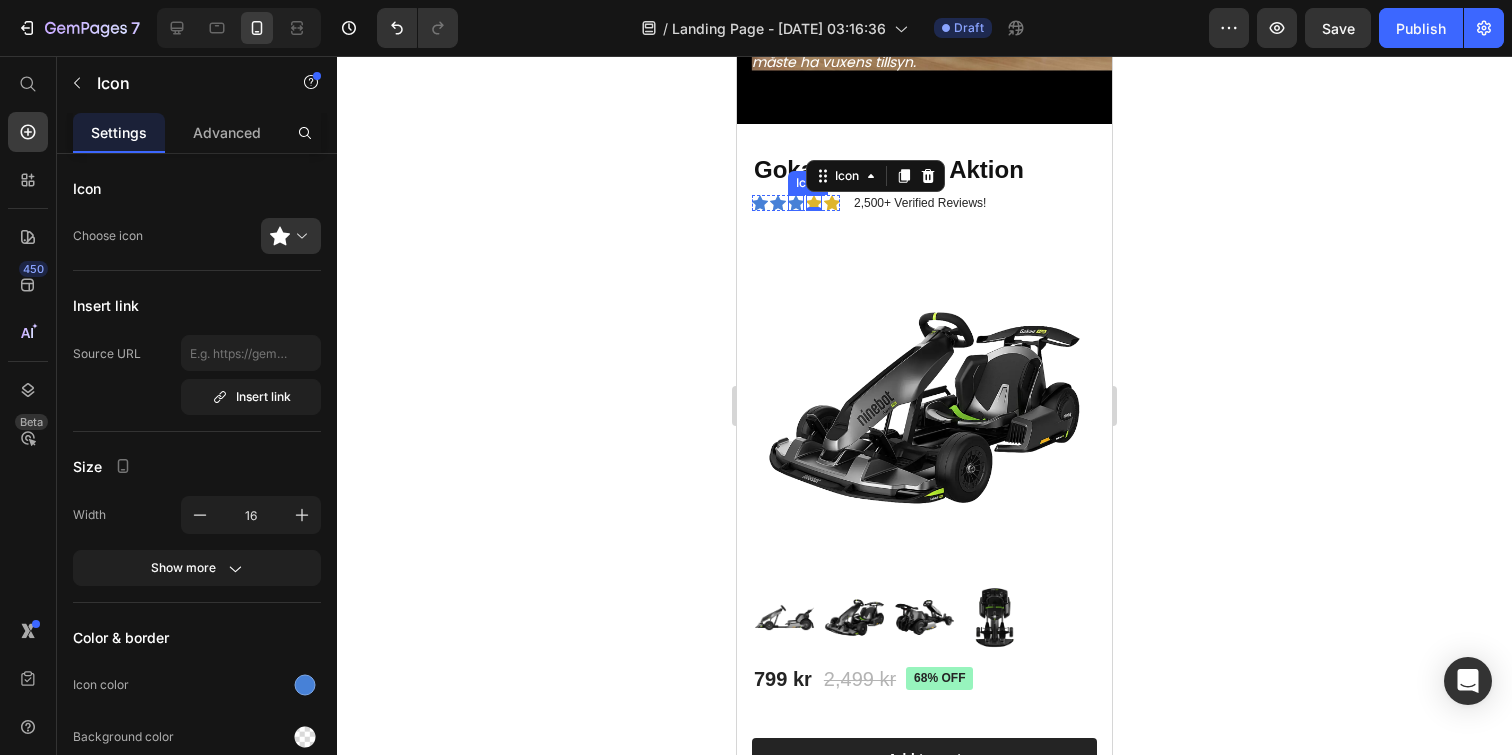 click on "Icon" at bounding box center [796, 203] 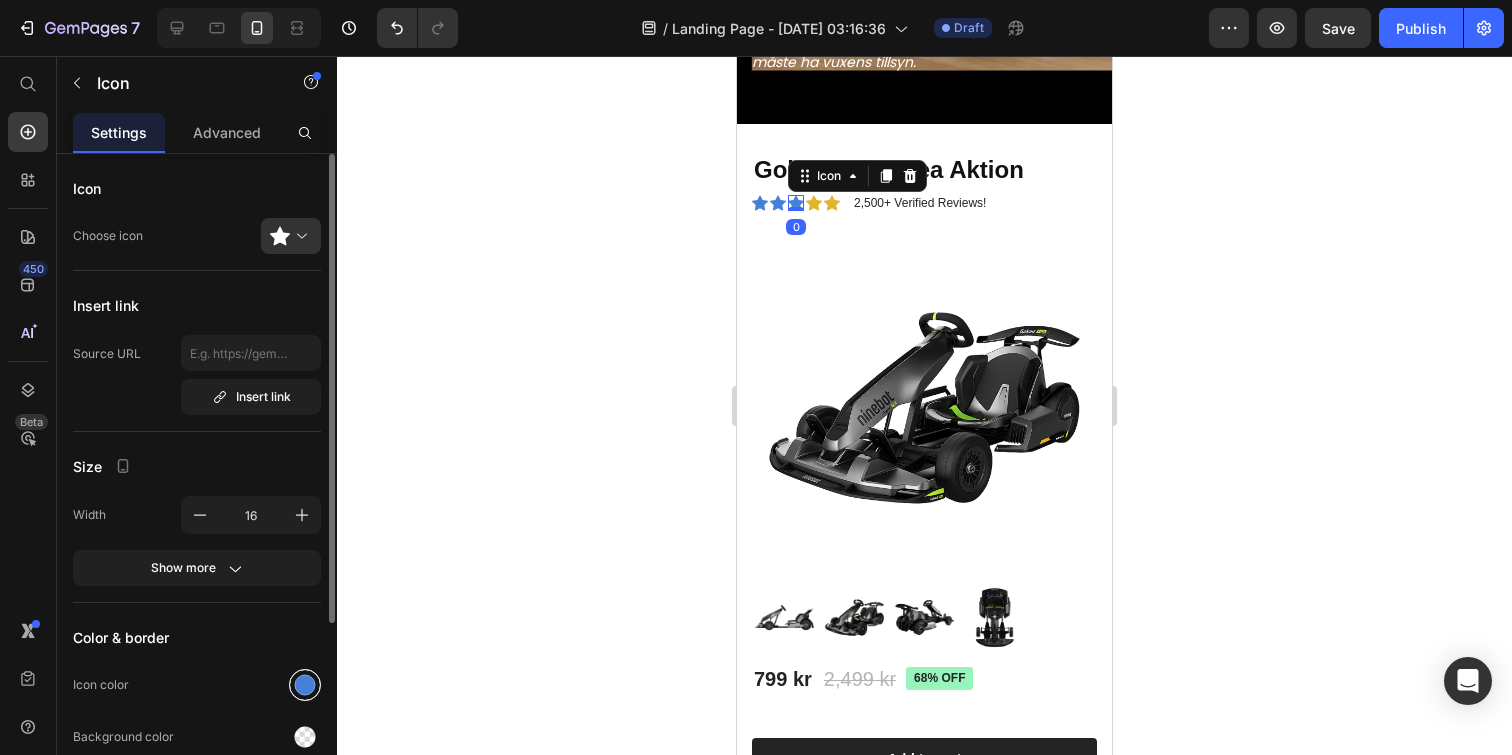 click at bounding box center [305, 685] 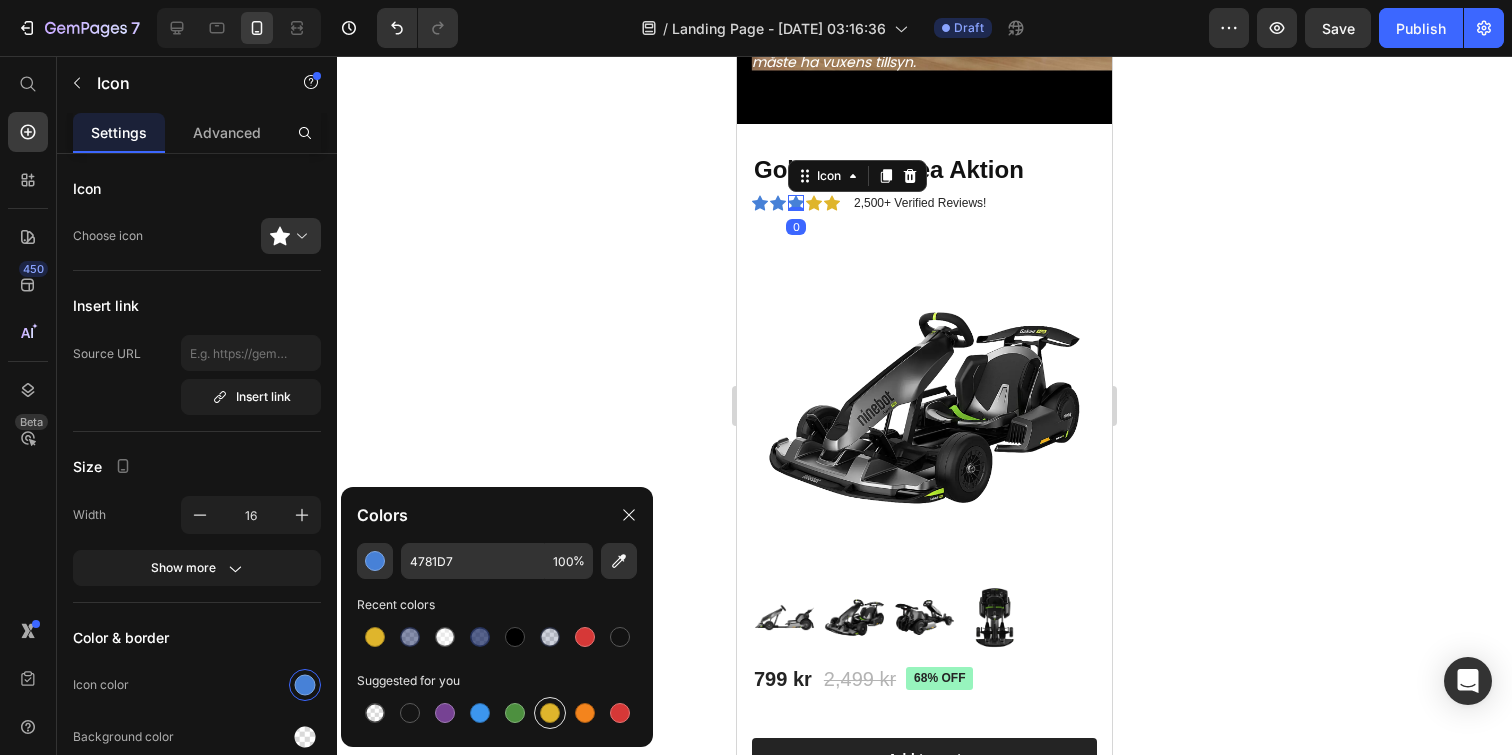 click at bounding box center [550, 713] 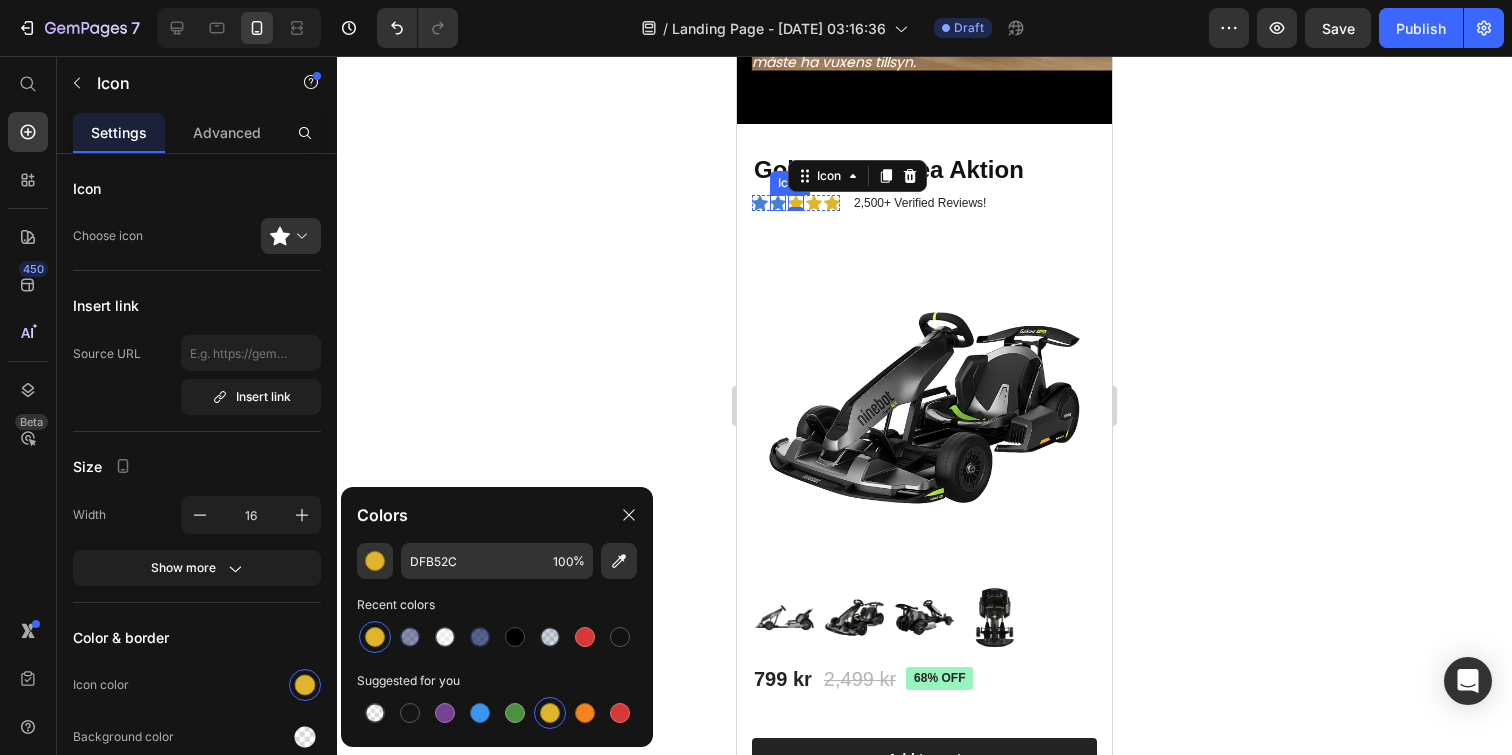 click on "Icon" at bounding box center (778, 203) 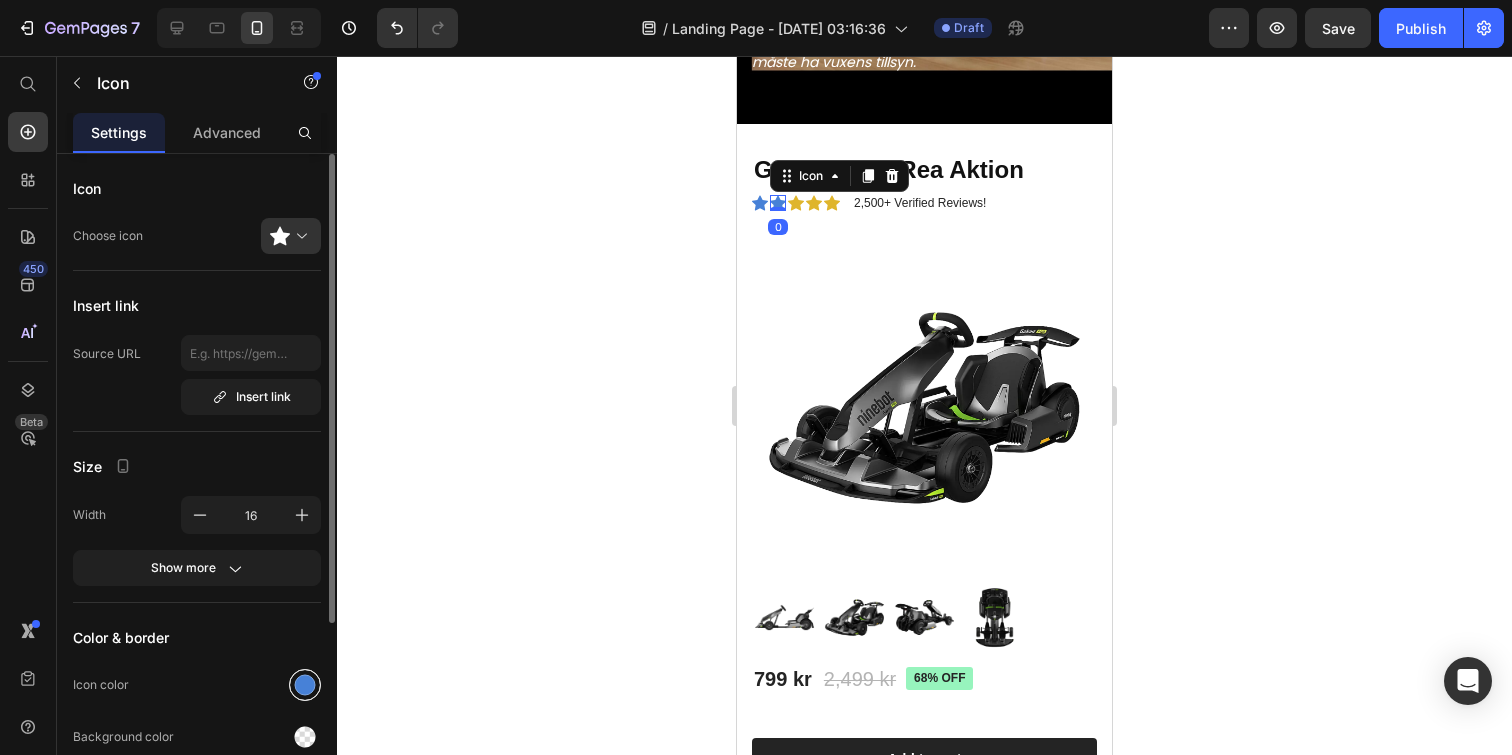 click at bounding box center (305, 685) 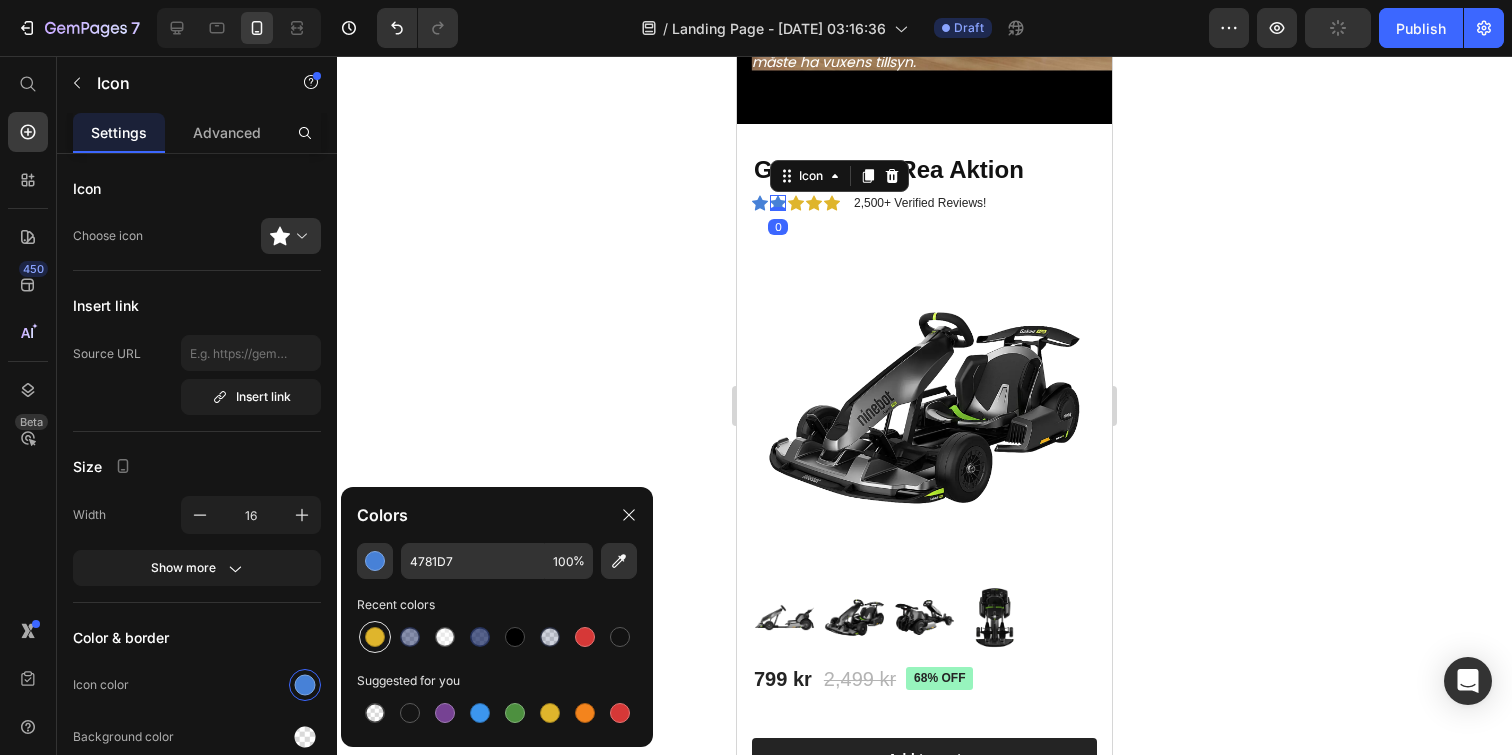 click at bounding box center (375, 637) 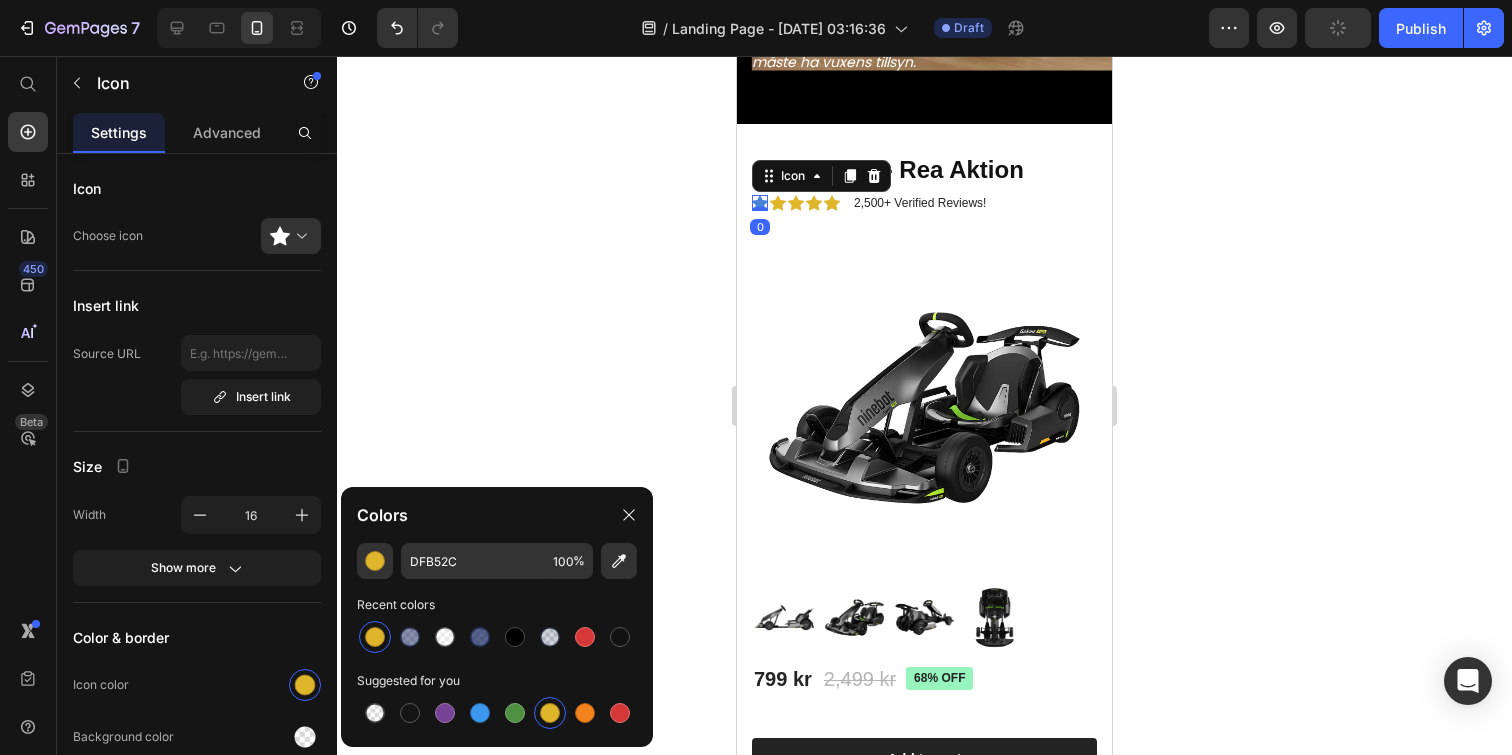 click 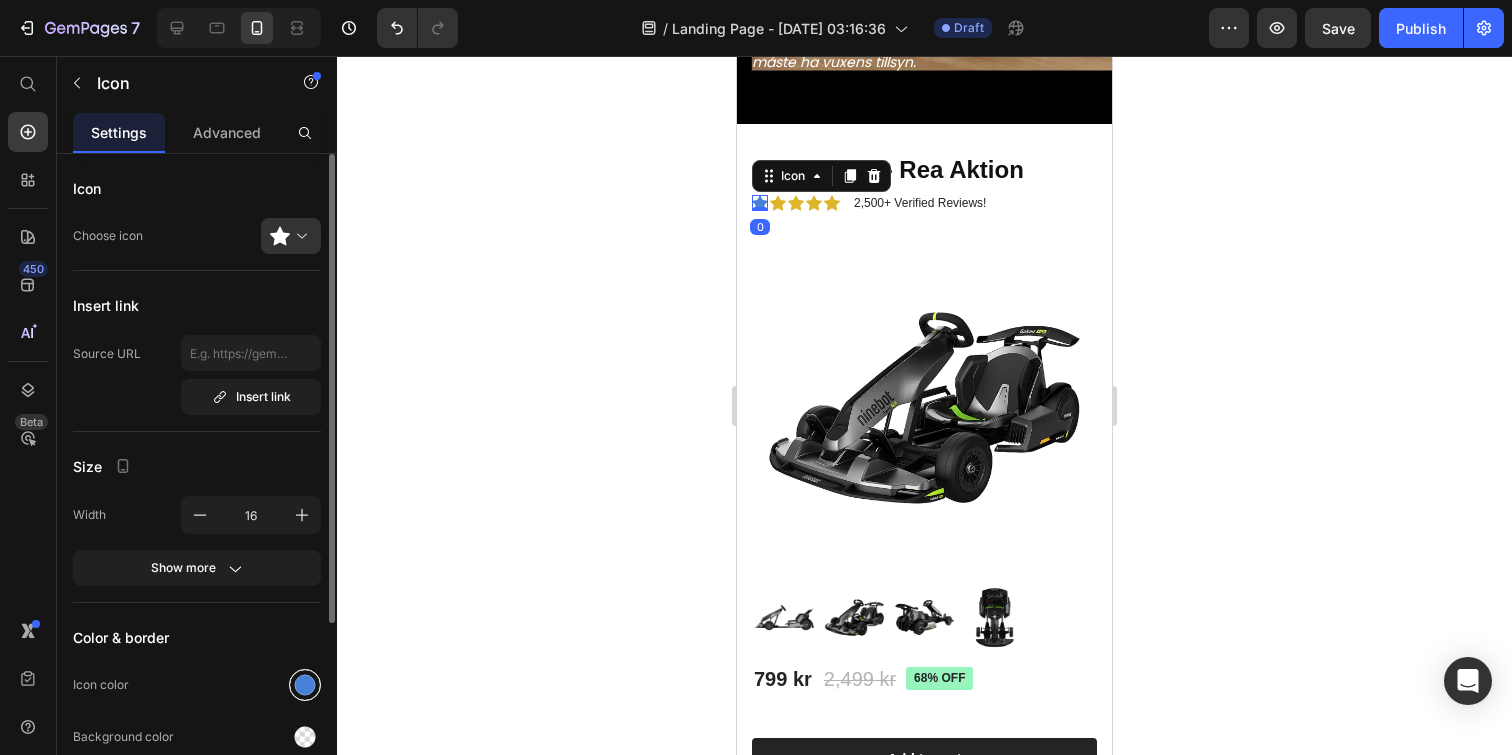 click at bounding box center (305, 685) 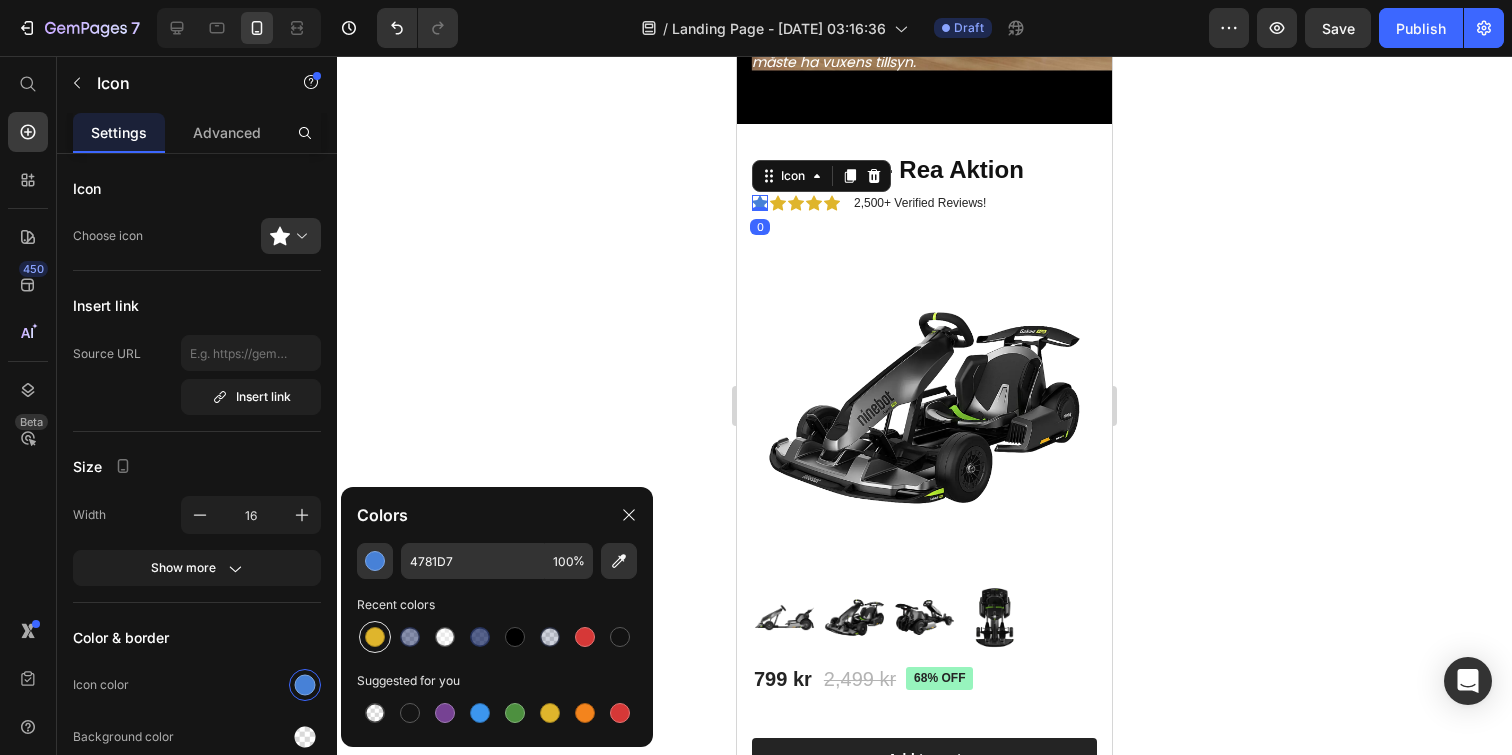 click at bounding box center (375, 637) 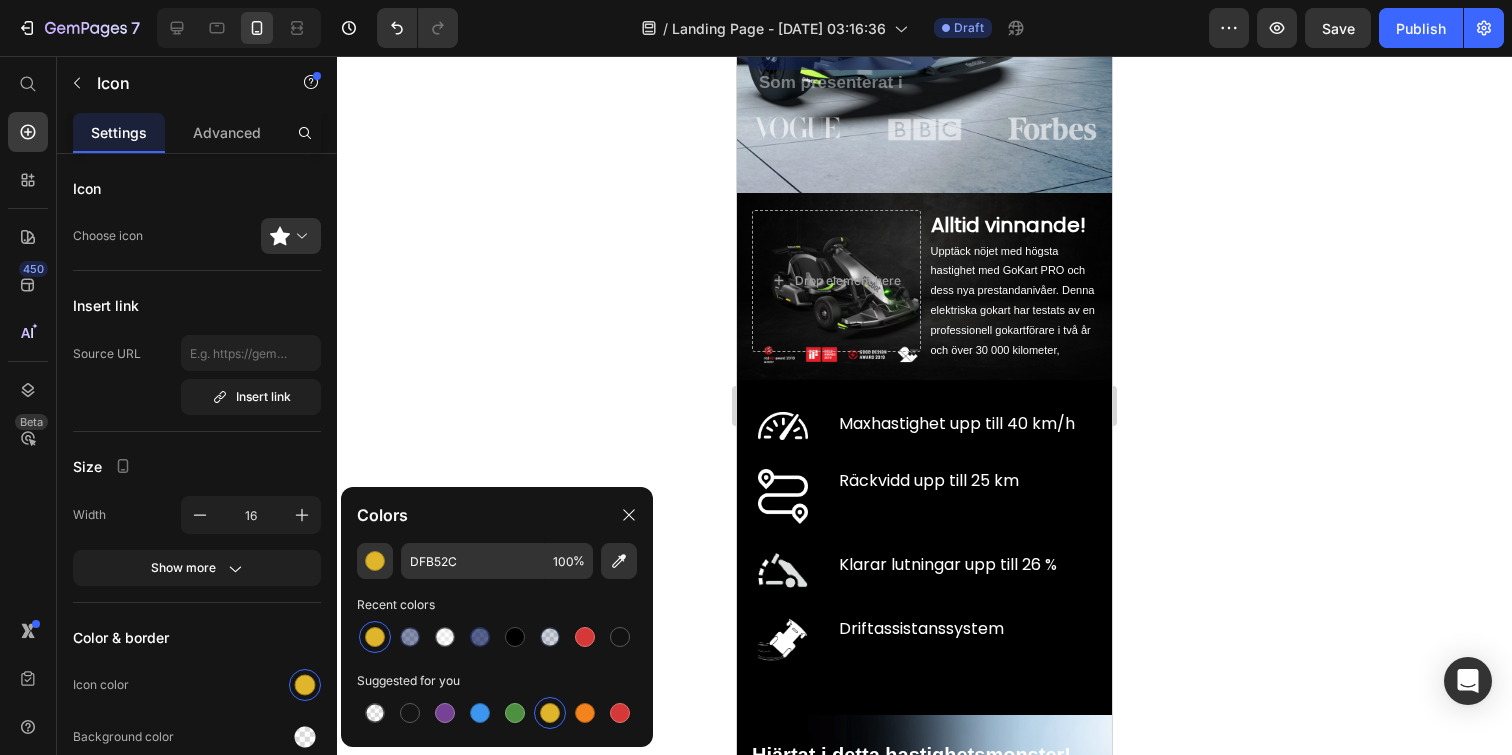 scroll, scrollTop: 0, scrollLeft: 0, axis: both 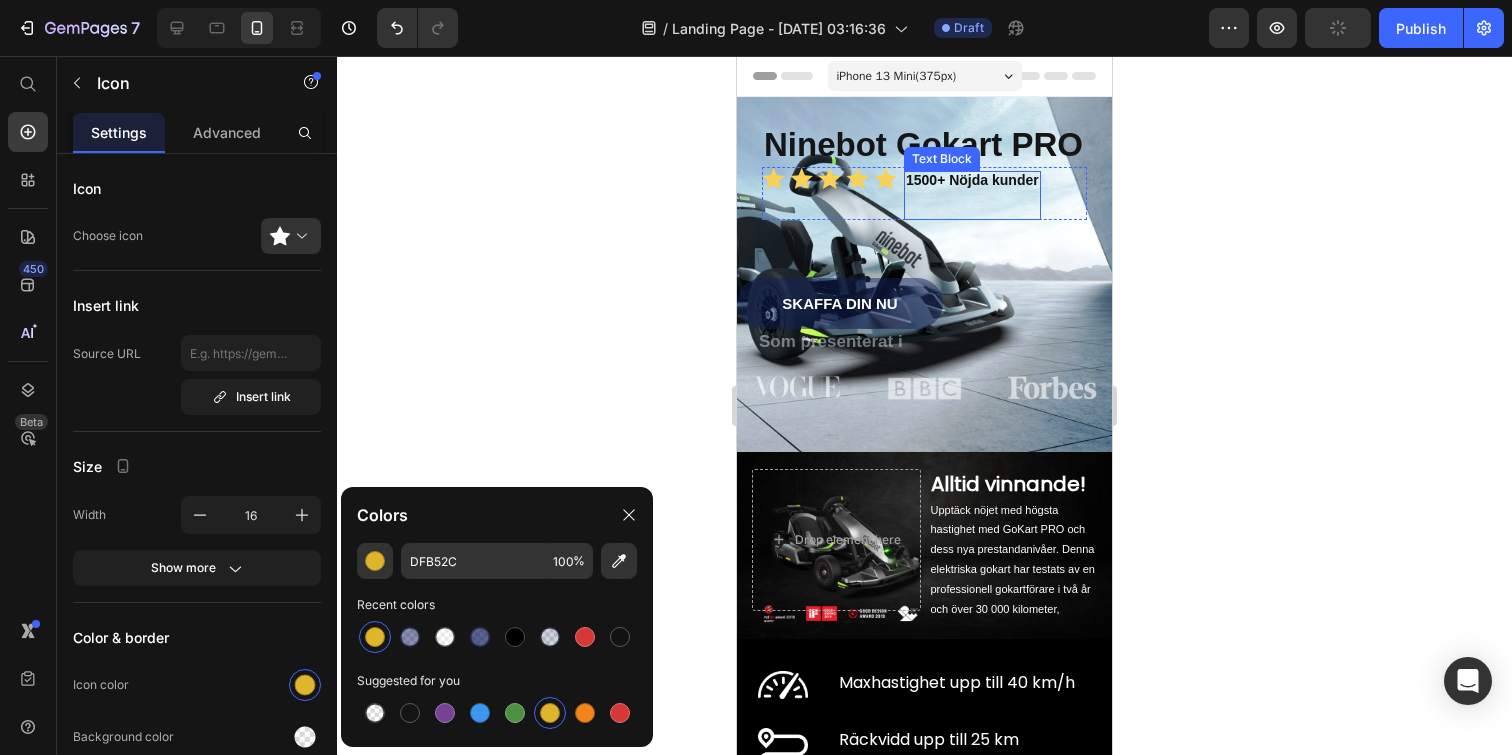 click on "1500+ Nöjda kunder" at bounding box center (972, 180) 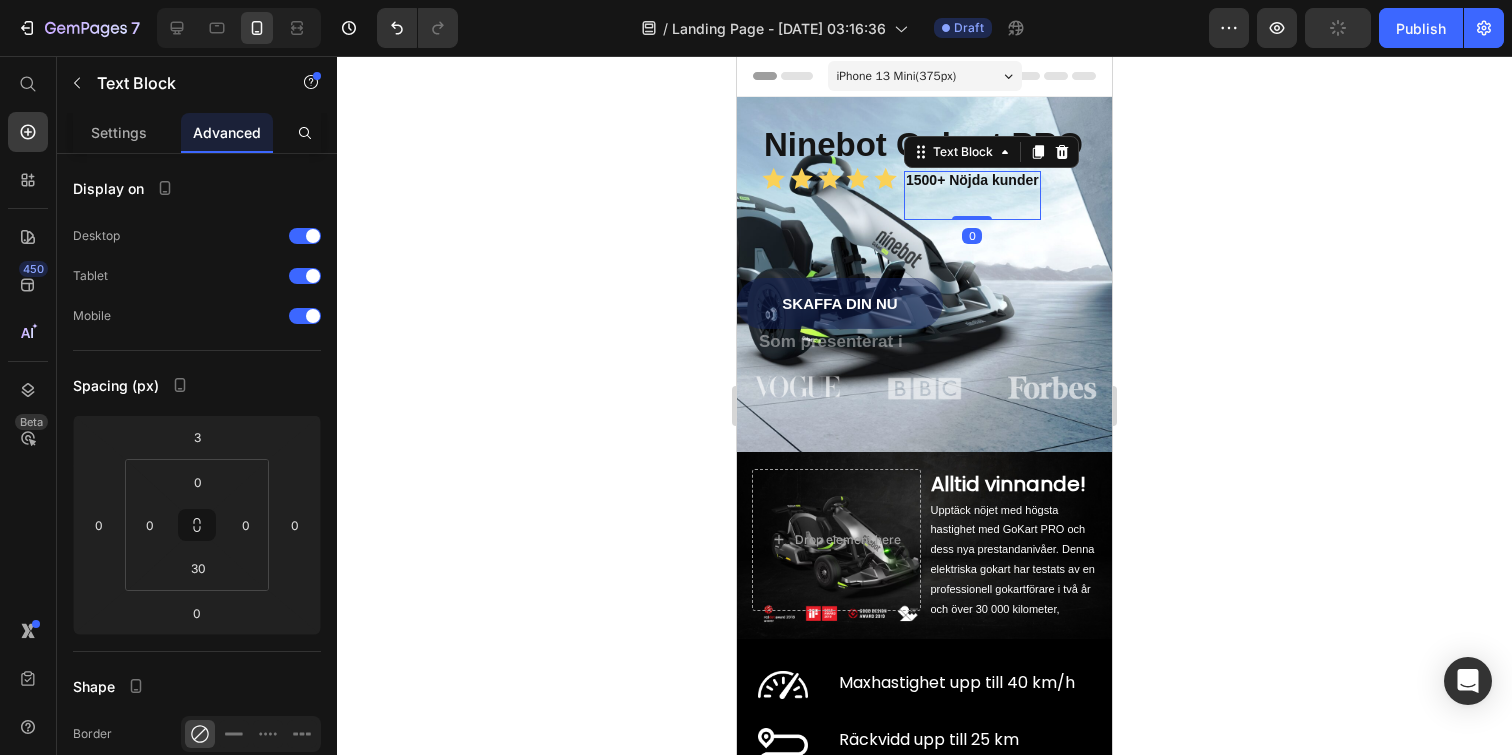 click on "1500+ Nöjda kunder" at bounding box center [972, 180] 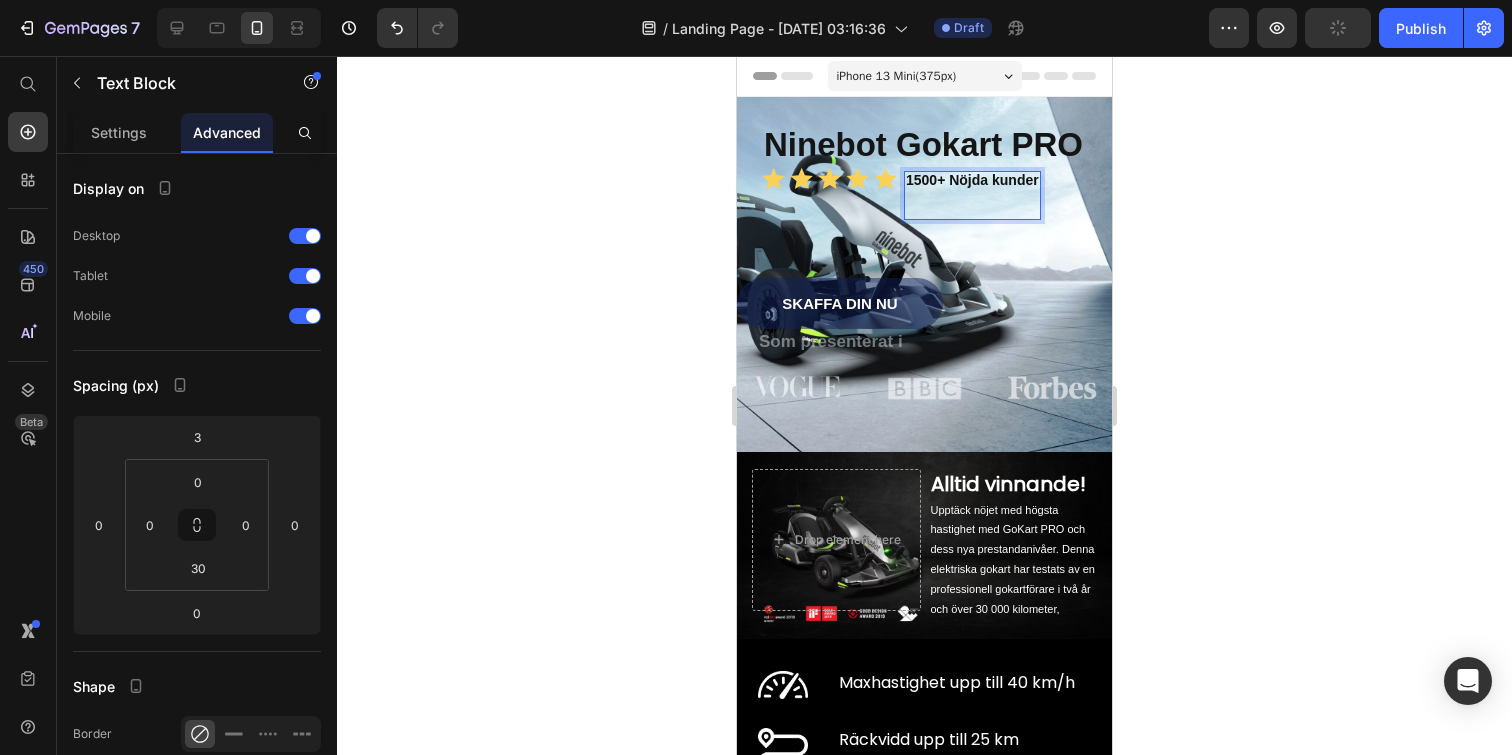 click on "1500+ Nöjda kunder" at bounding box center [972, 180] 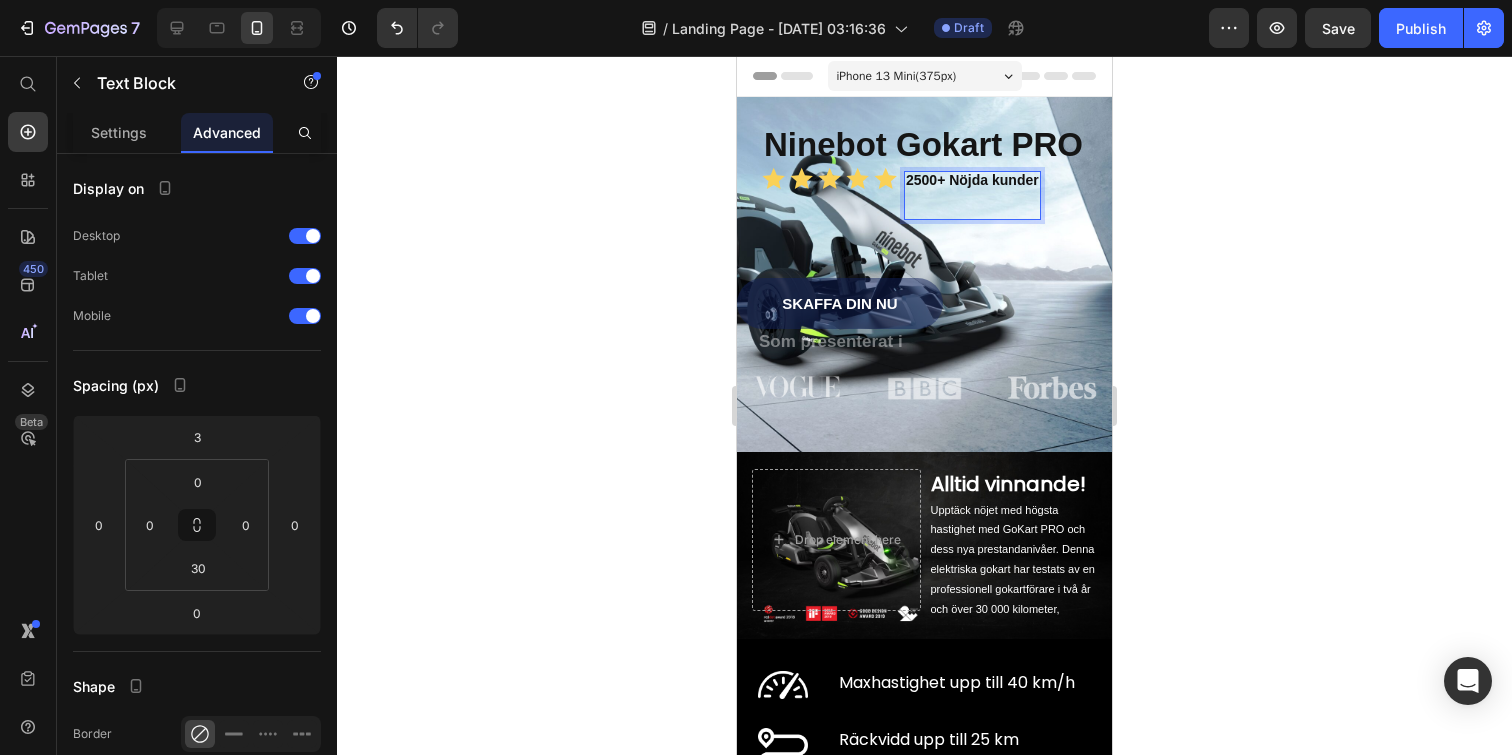 click on "2500+ Nöjda kunder" at bounding box center (972, 180) 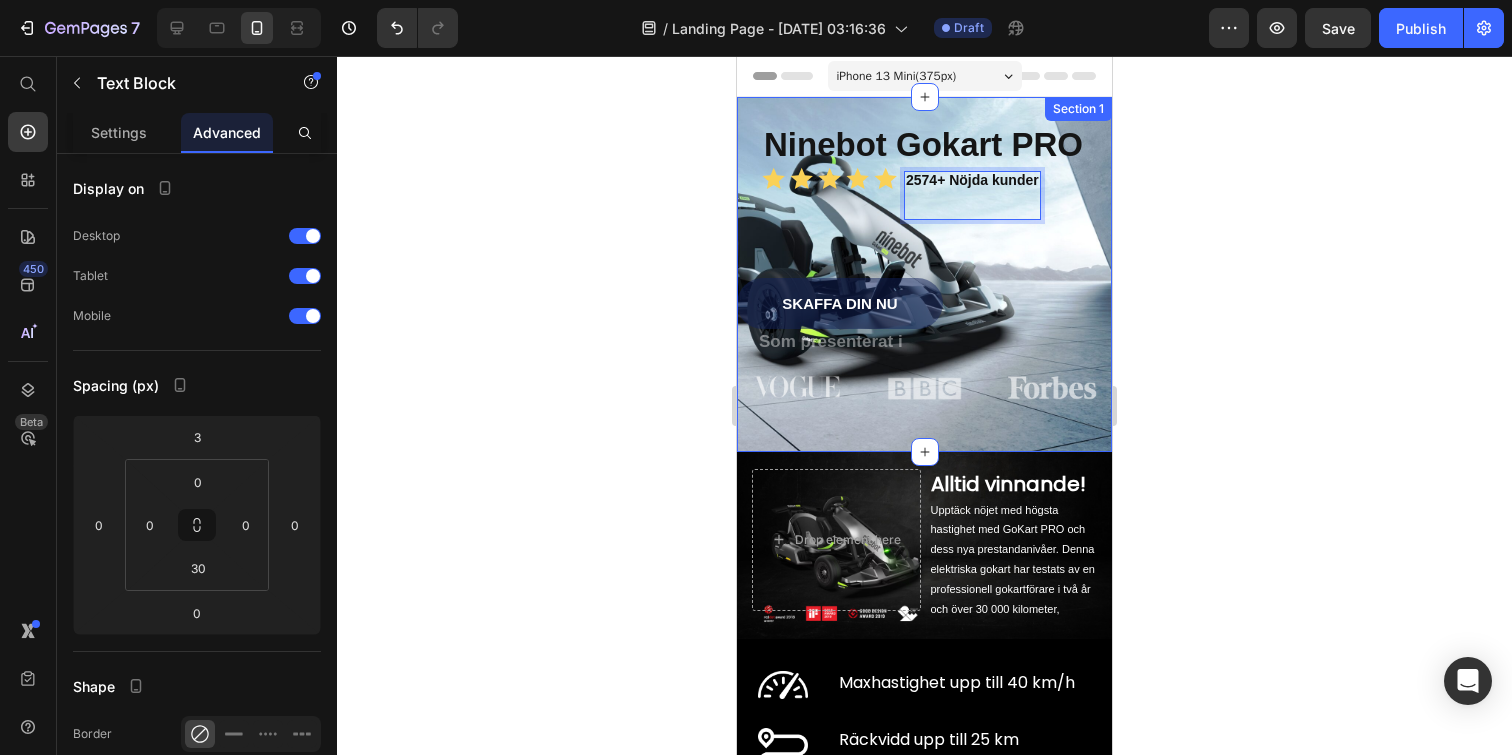 click 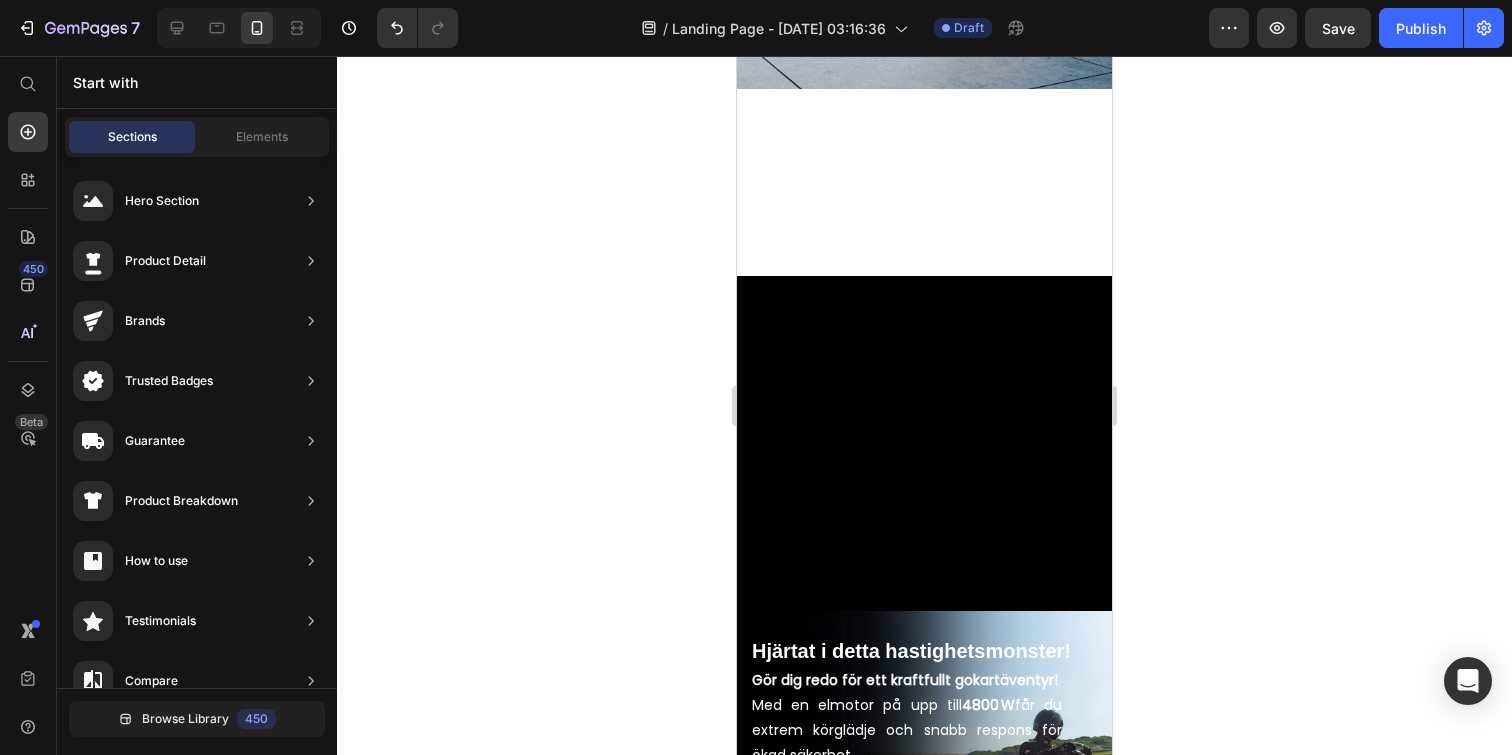 scroll, scrollTop: 1838, scrollLeft: 0, axis: vertical 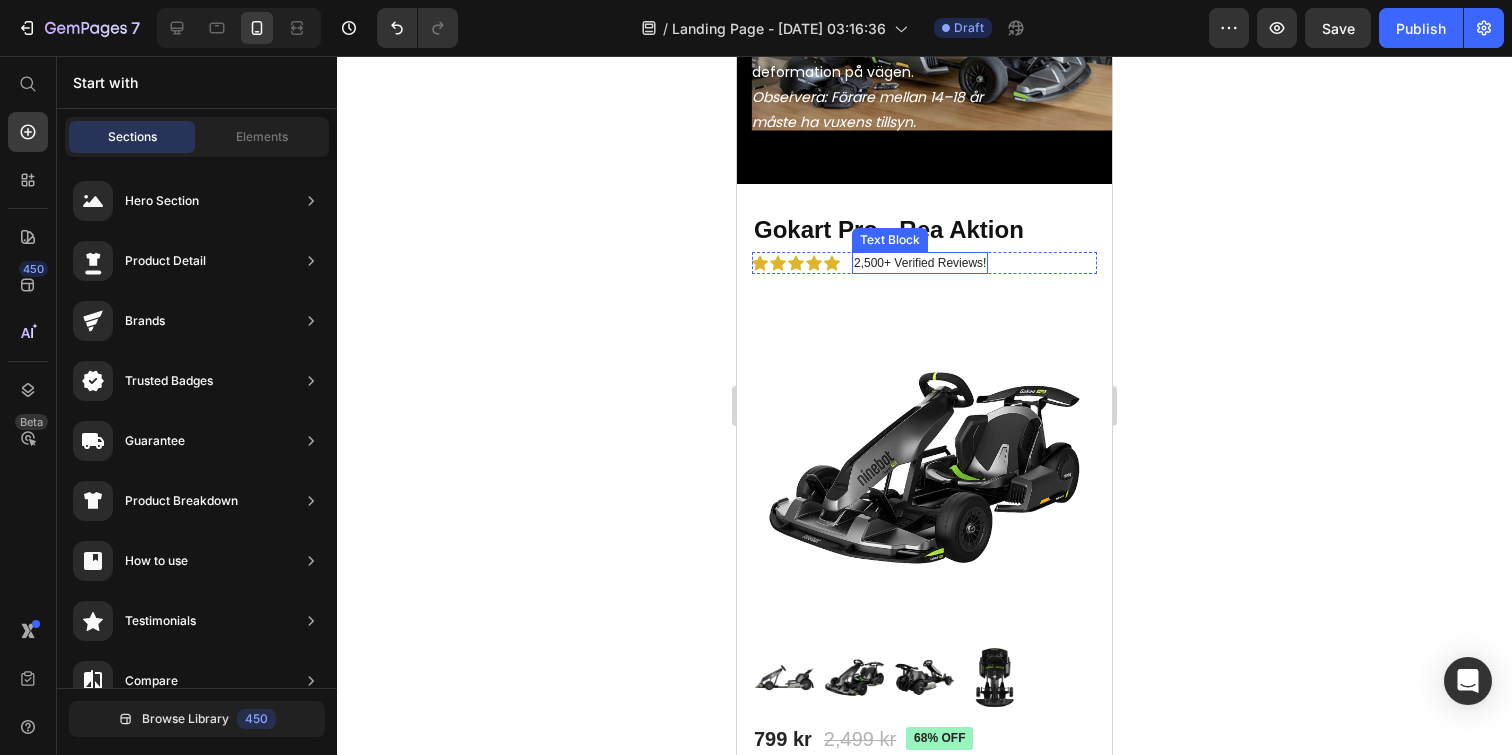 click on "2,500+ Verified Reviews!" at bounding box center (920, 263) 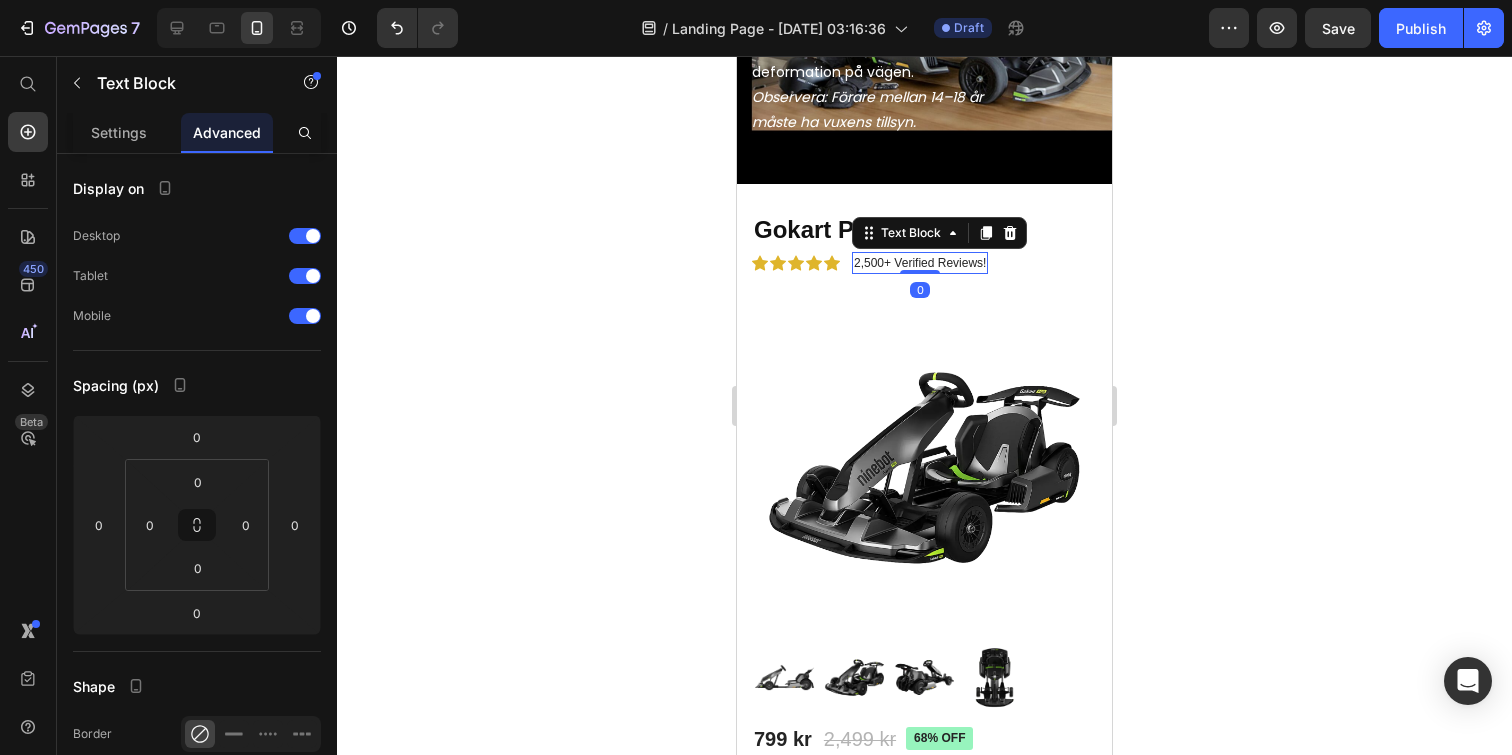 click on "2,500+ Verified Reviews!" at bounding box center [920, 263] 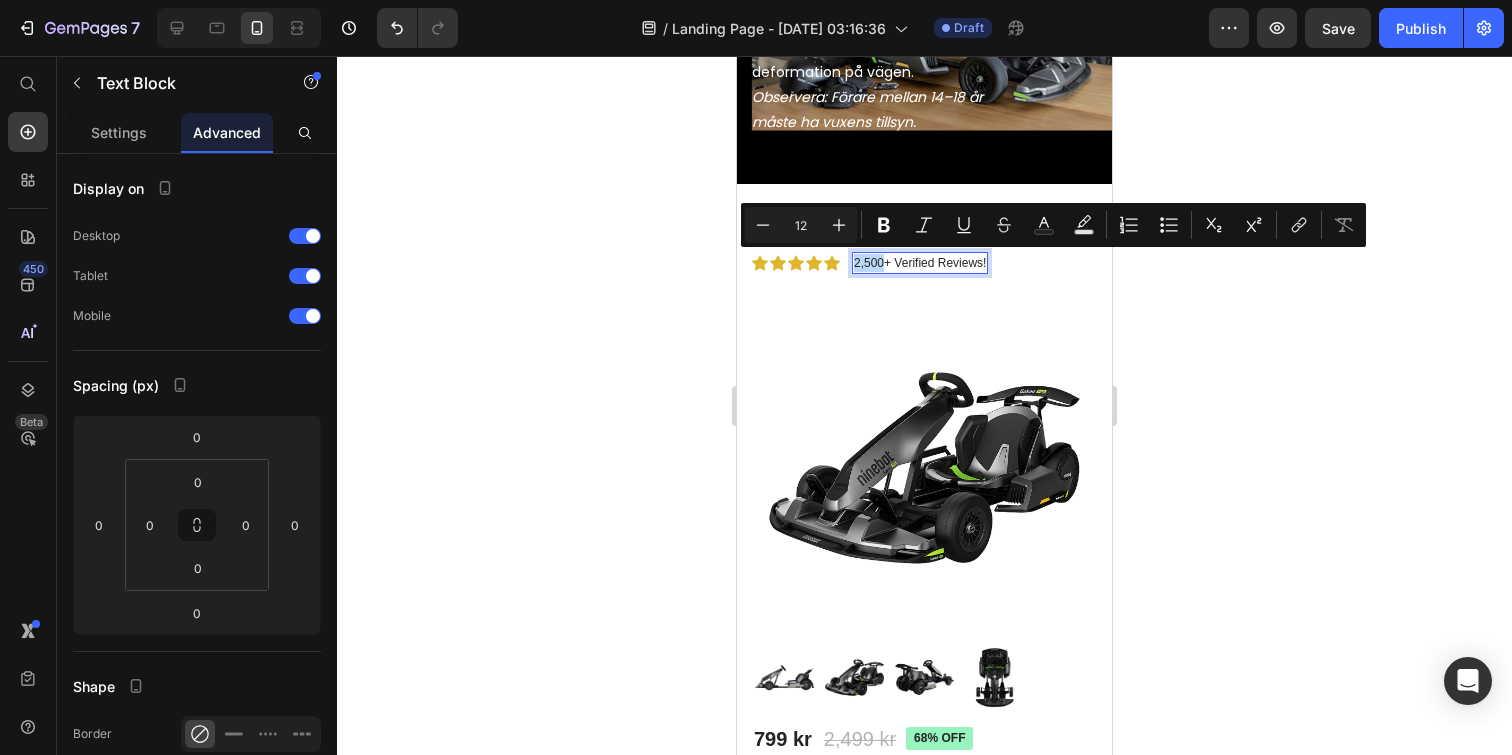click on "2,500+ Verified Reviews!" at bounding box center [920, 263] 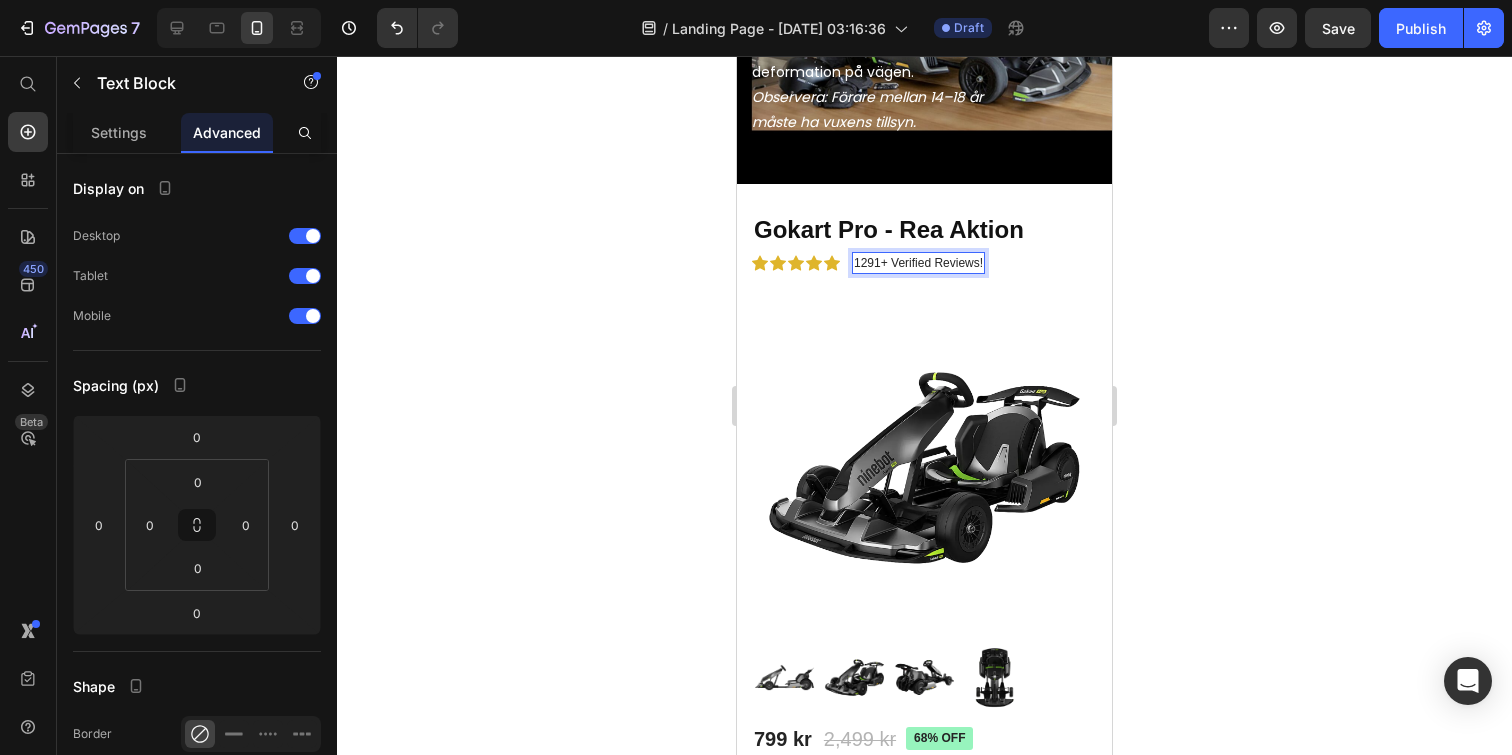 click 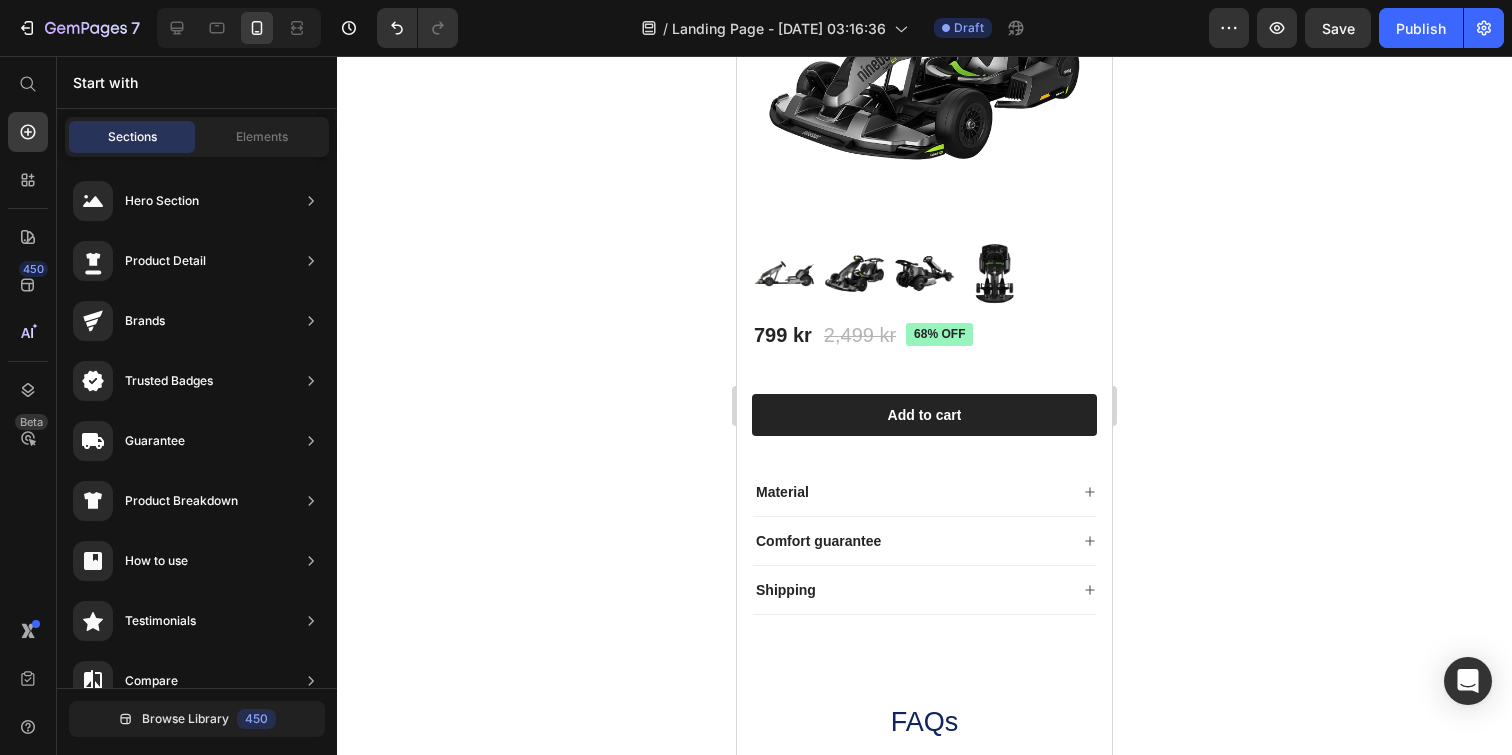 scroll, scrollTop: 2269, scrollLeft: 0, axis: vertical 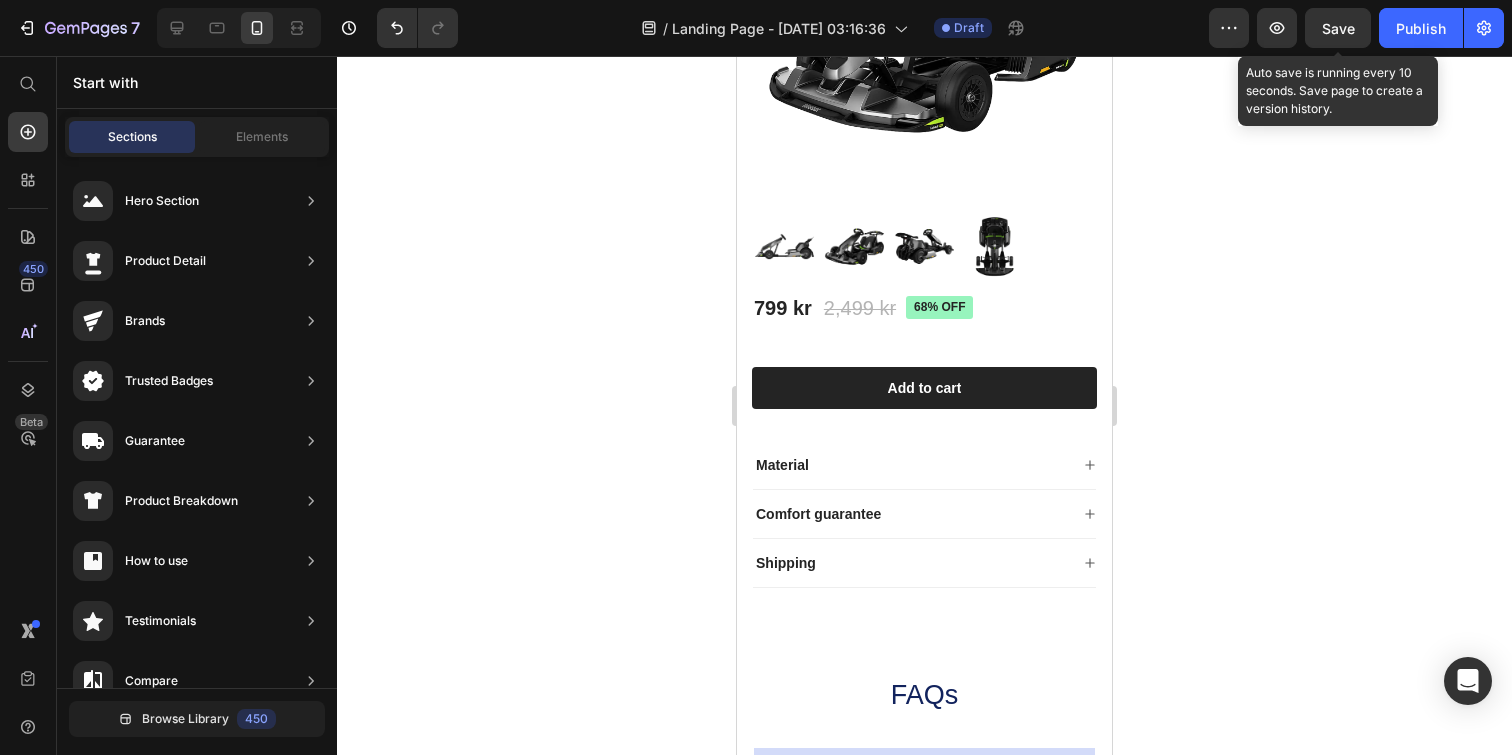 click on "7   /  Landing Page - Jul 26, 03:16:36 Draft Preview  Save  Auto save is running every 10 seconds. Save page to create a version history.  Publish" 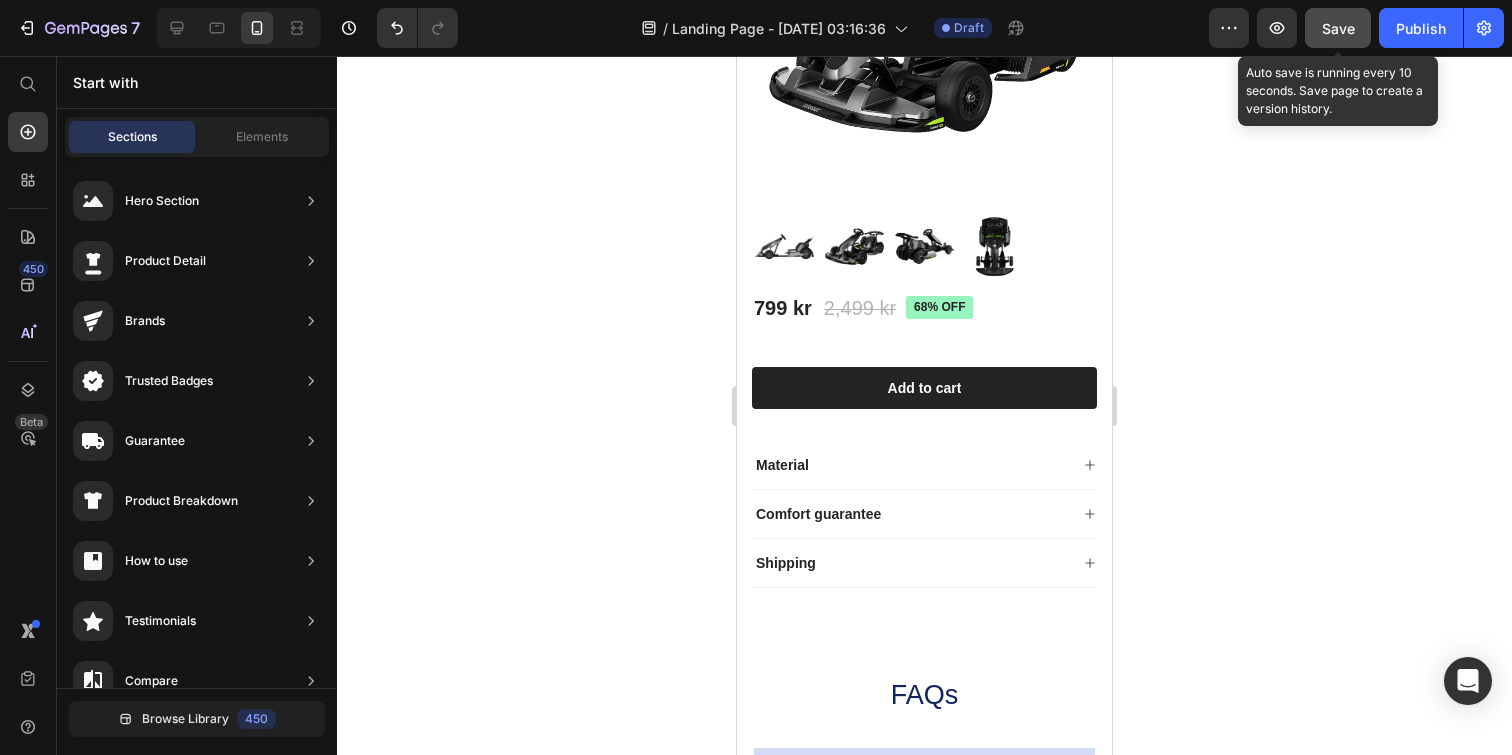 click on "Save" 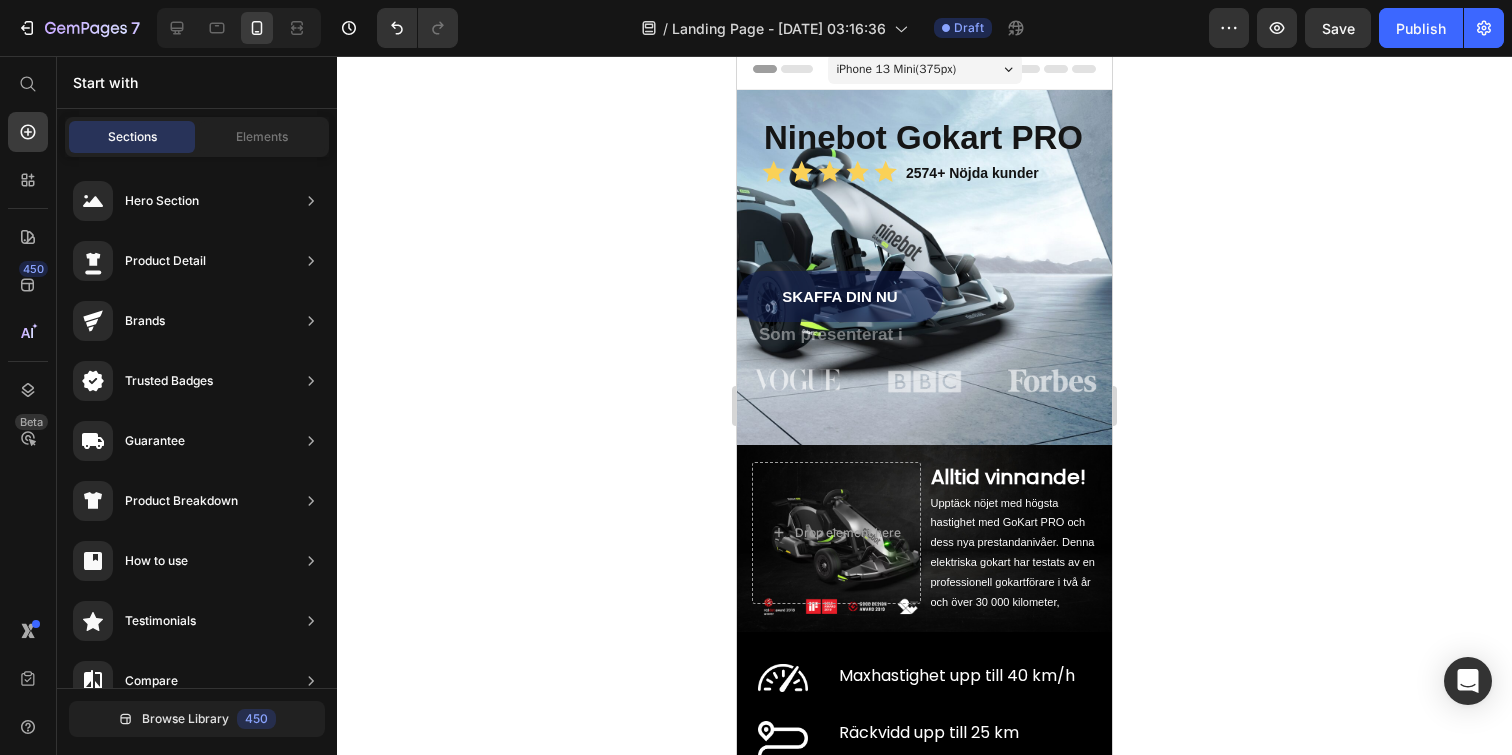scroll, scrollTop: 0, scrollLeft: 0, axis: both 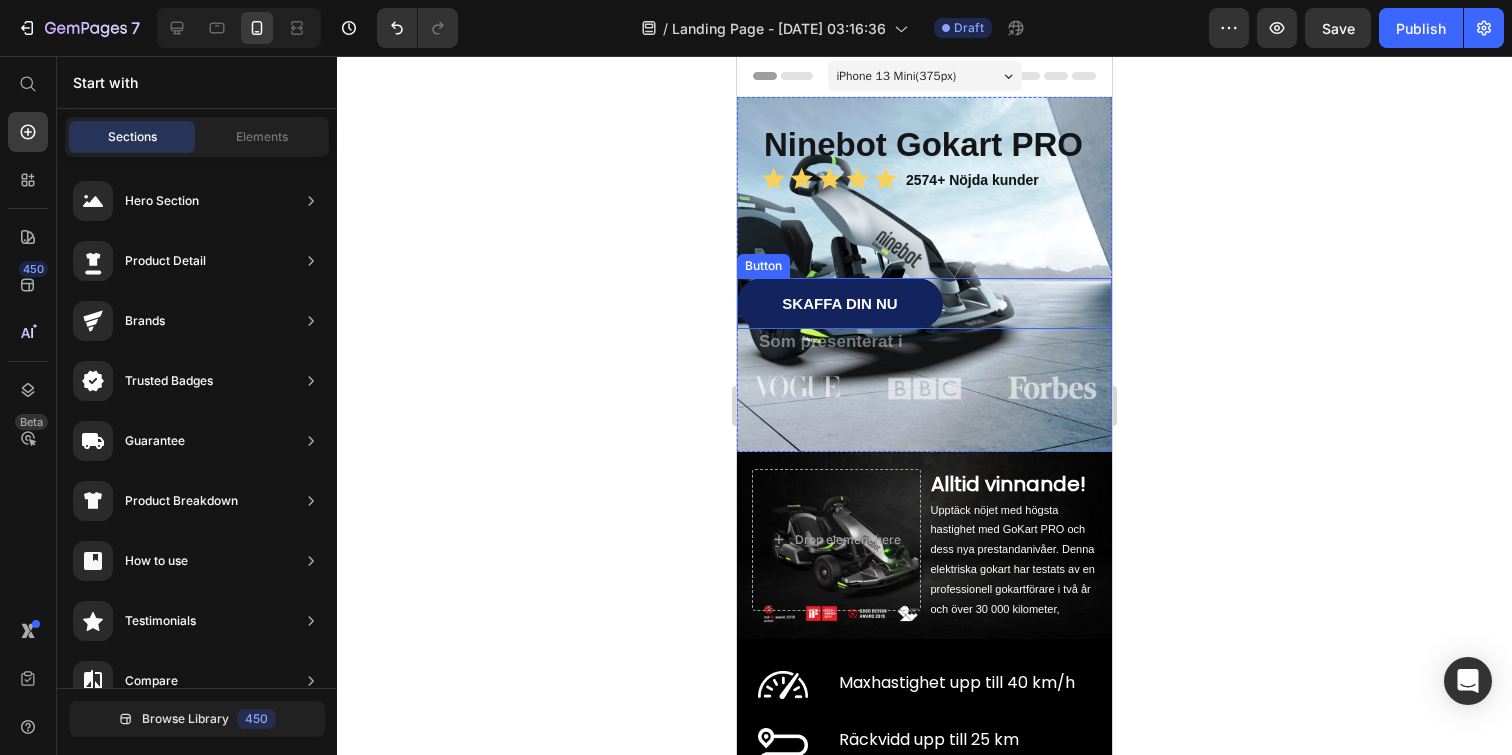 click on "Skaffa din nu" at bounding box center [840, 303] 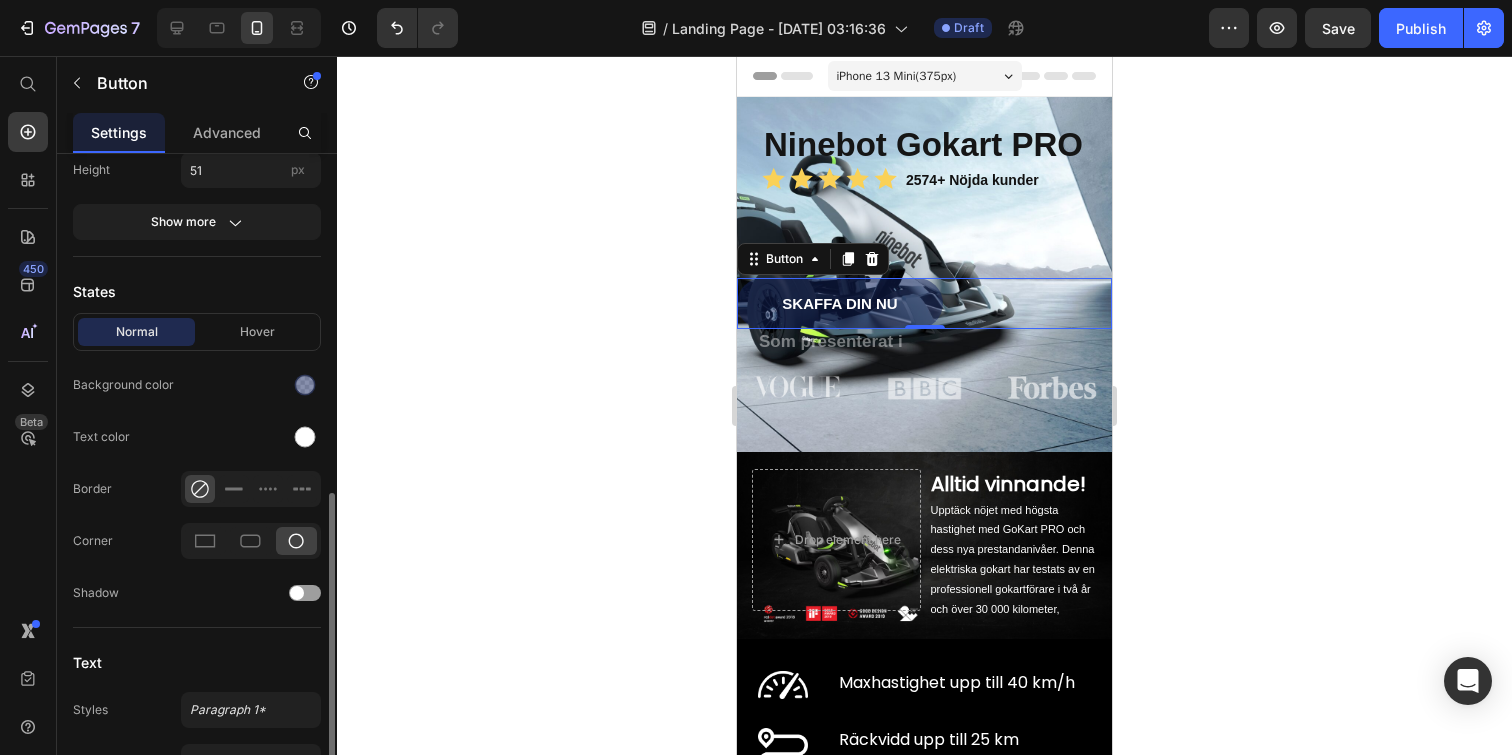 scroll, scrollTop: 323, scrollLeft: 0, axis: vertical 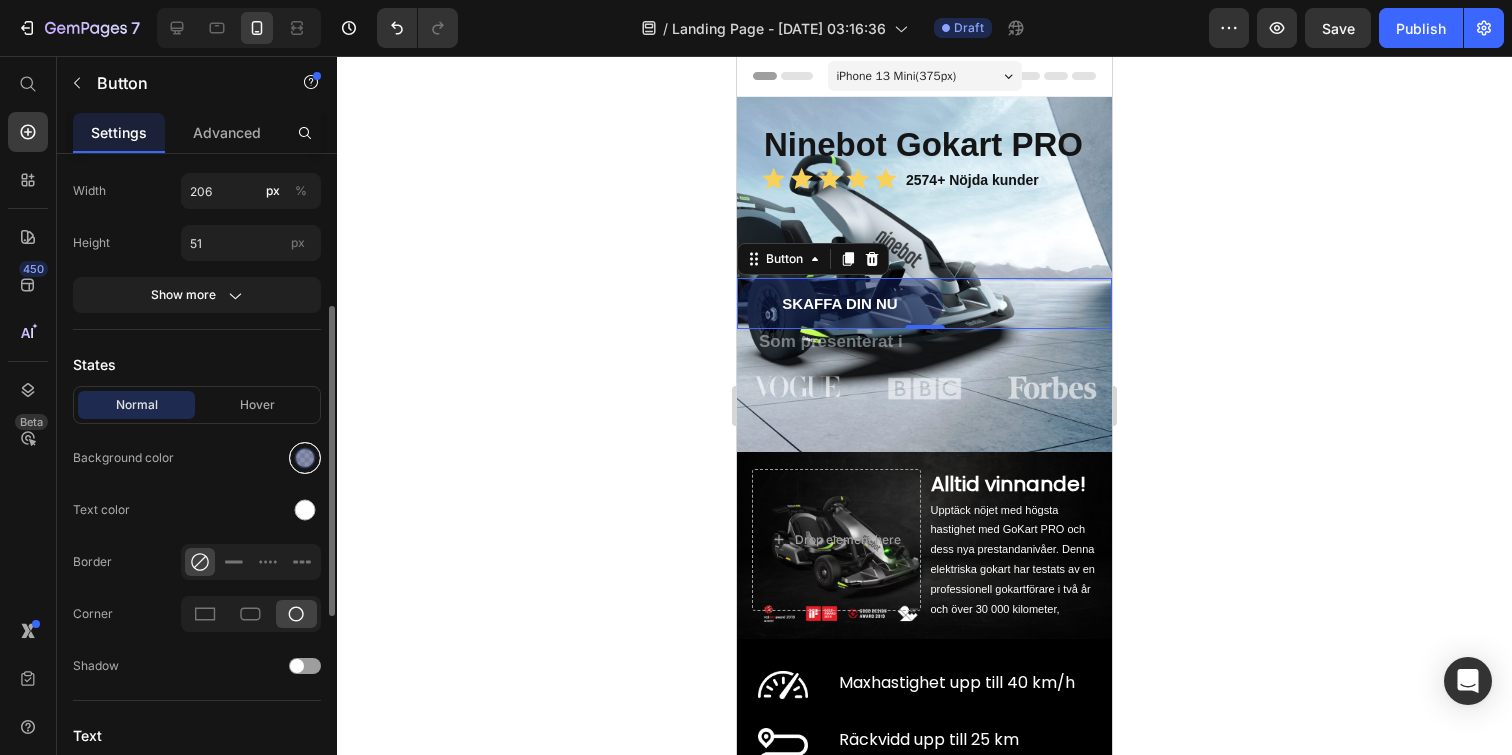 click at bounding box center (305, 458) 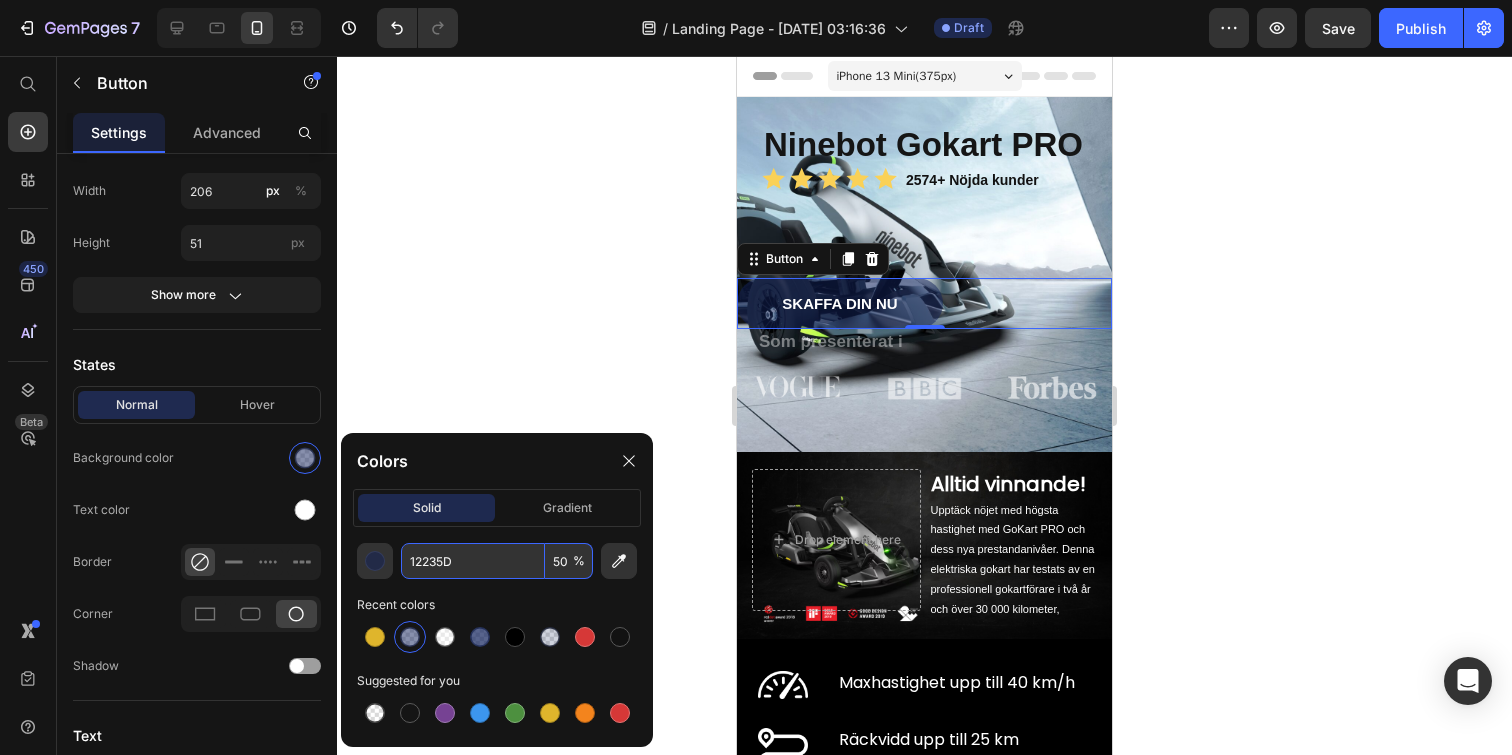 click on "50" at bounding box center (569, 561) 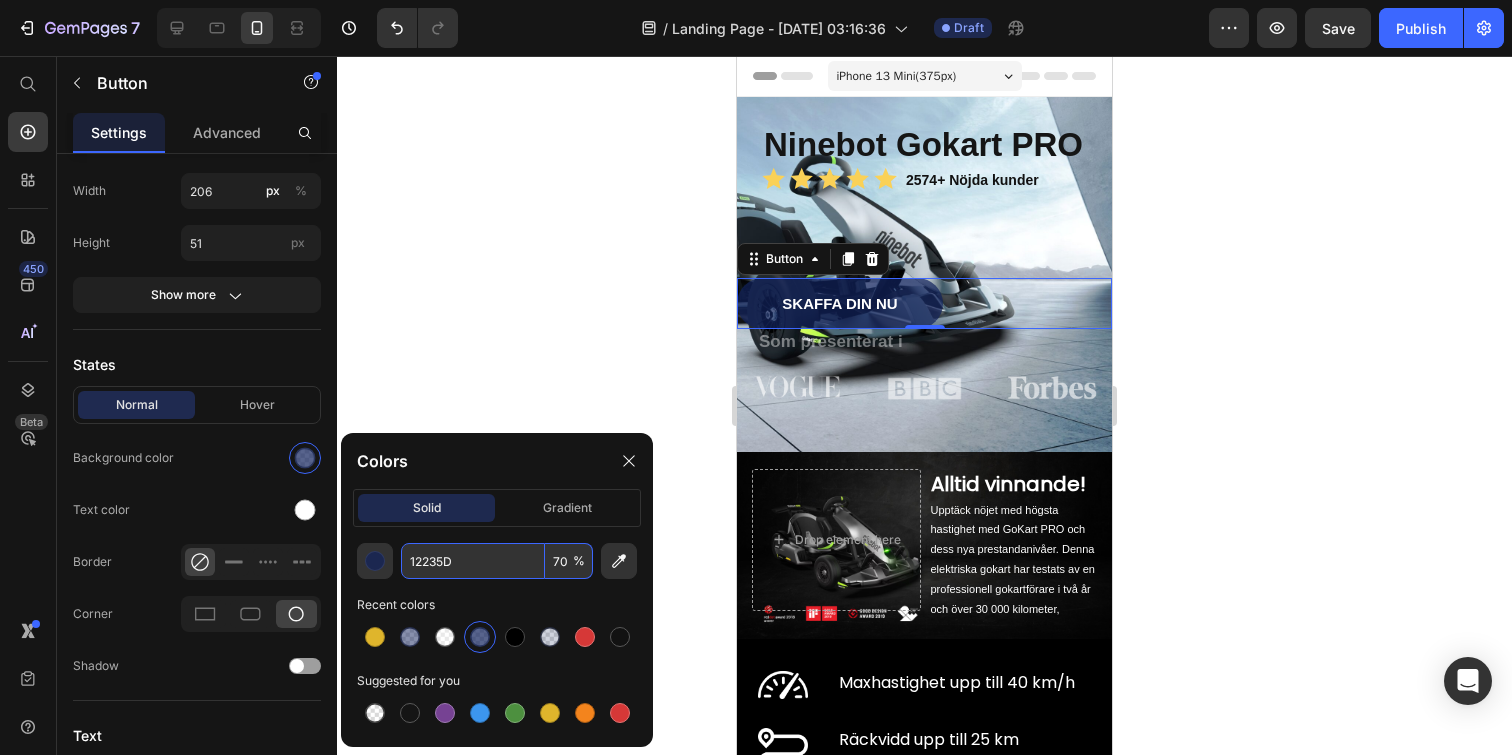 type on "70" 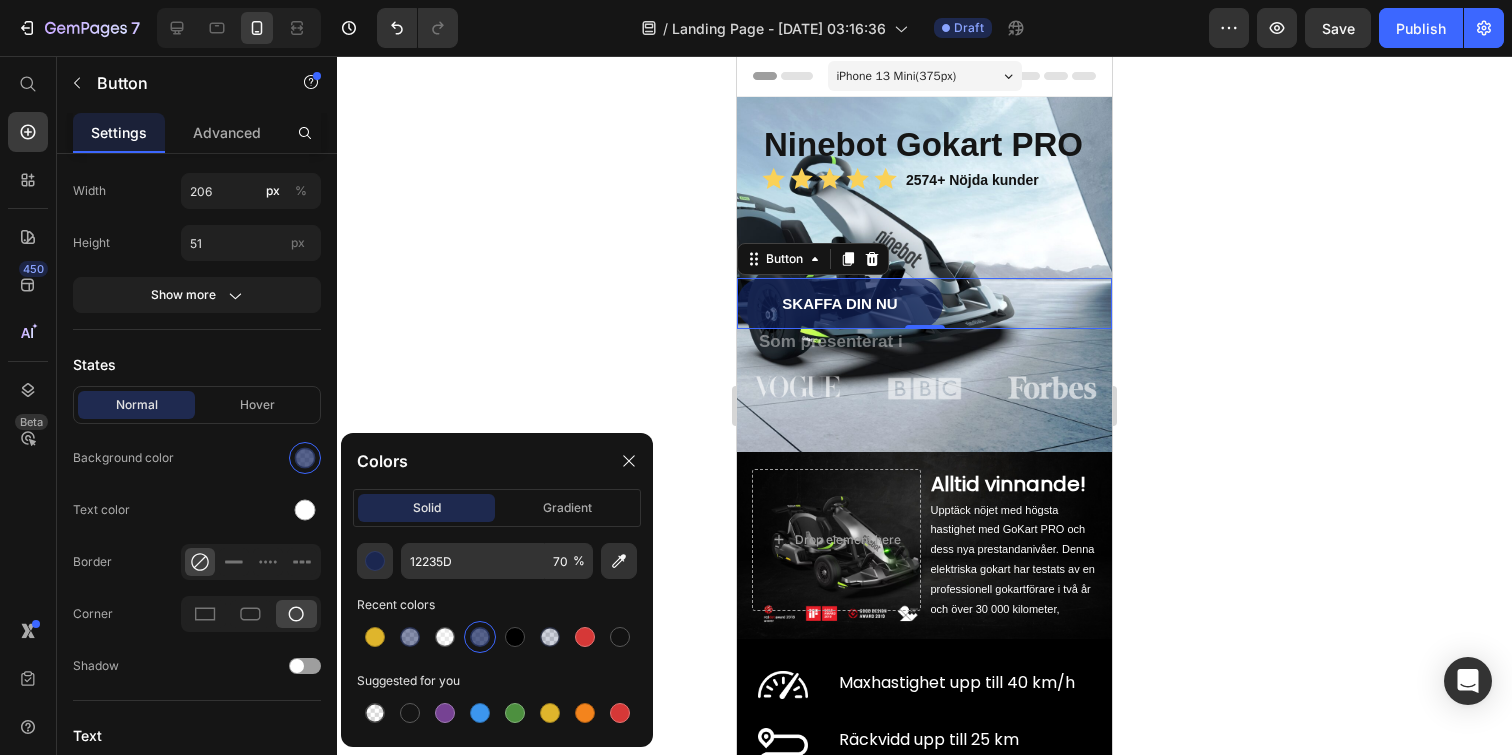 click 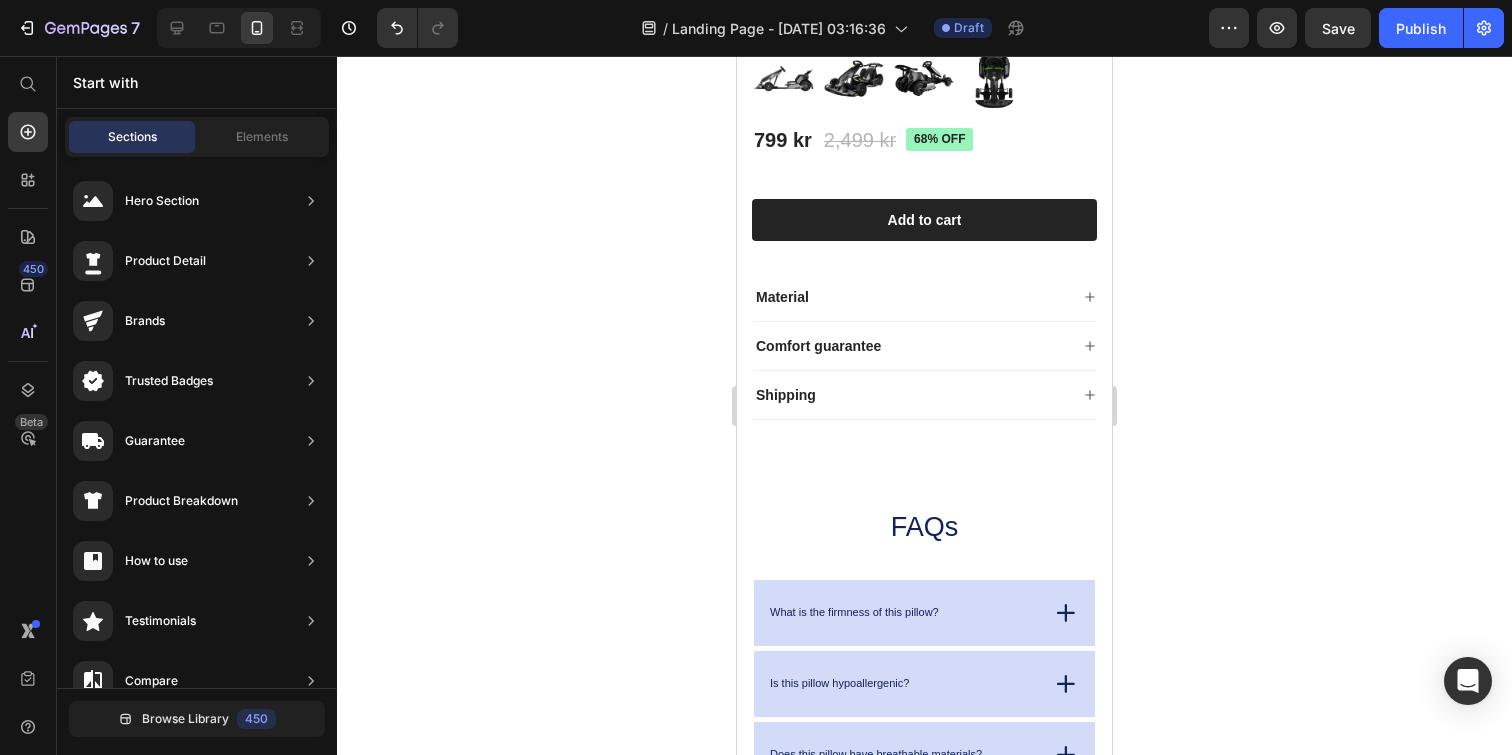 scroll, scrollTop: 2290, scrollLeft: 0, axis: vertical 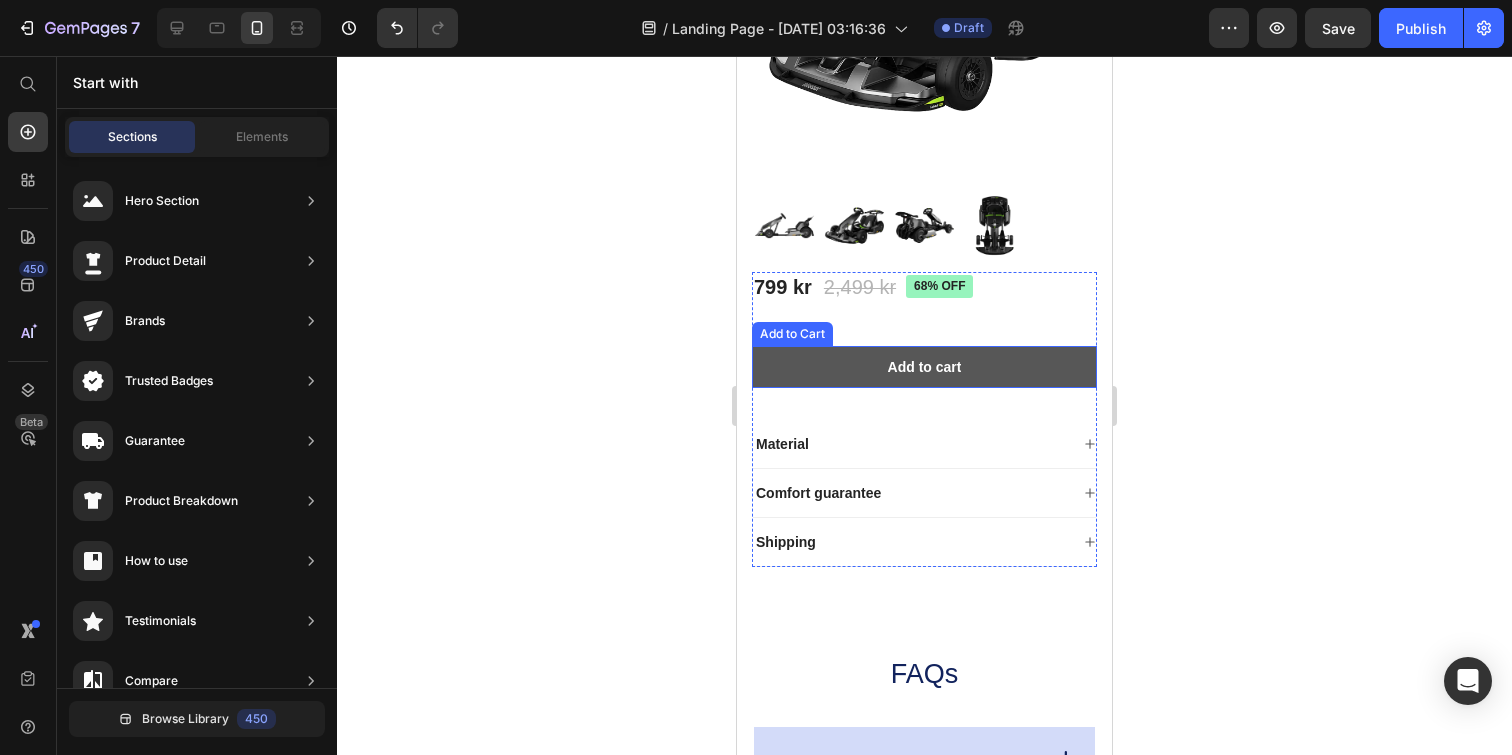 click on "Add to cart" at bounding box center (924, 367) 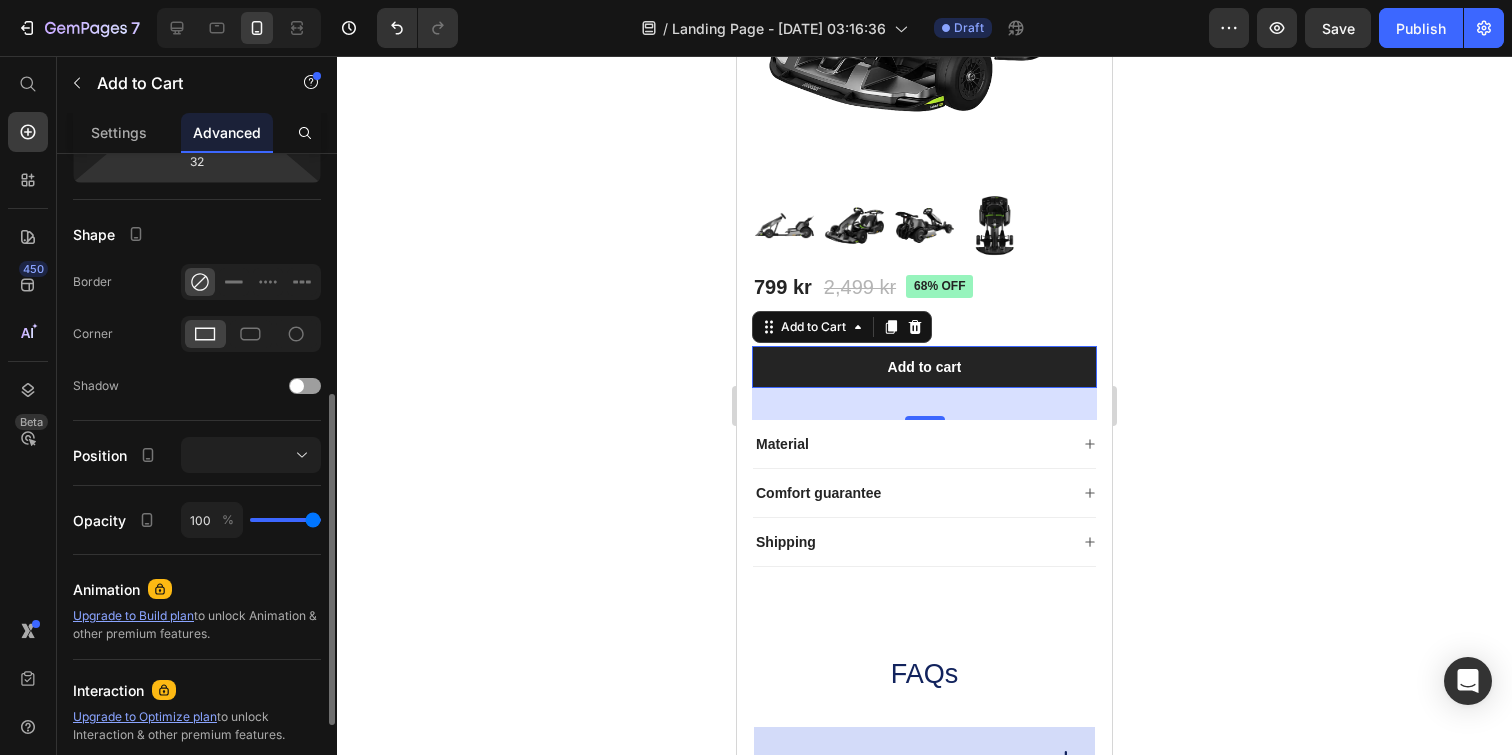 scroll, scrollTop: 557, scrollLeft: 0, axis: vertical 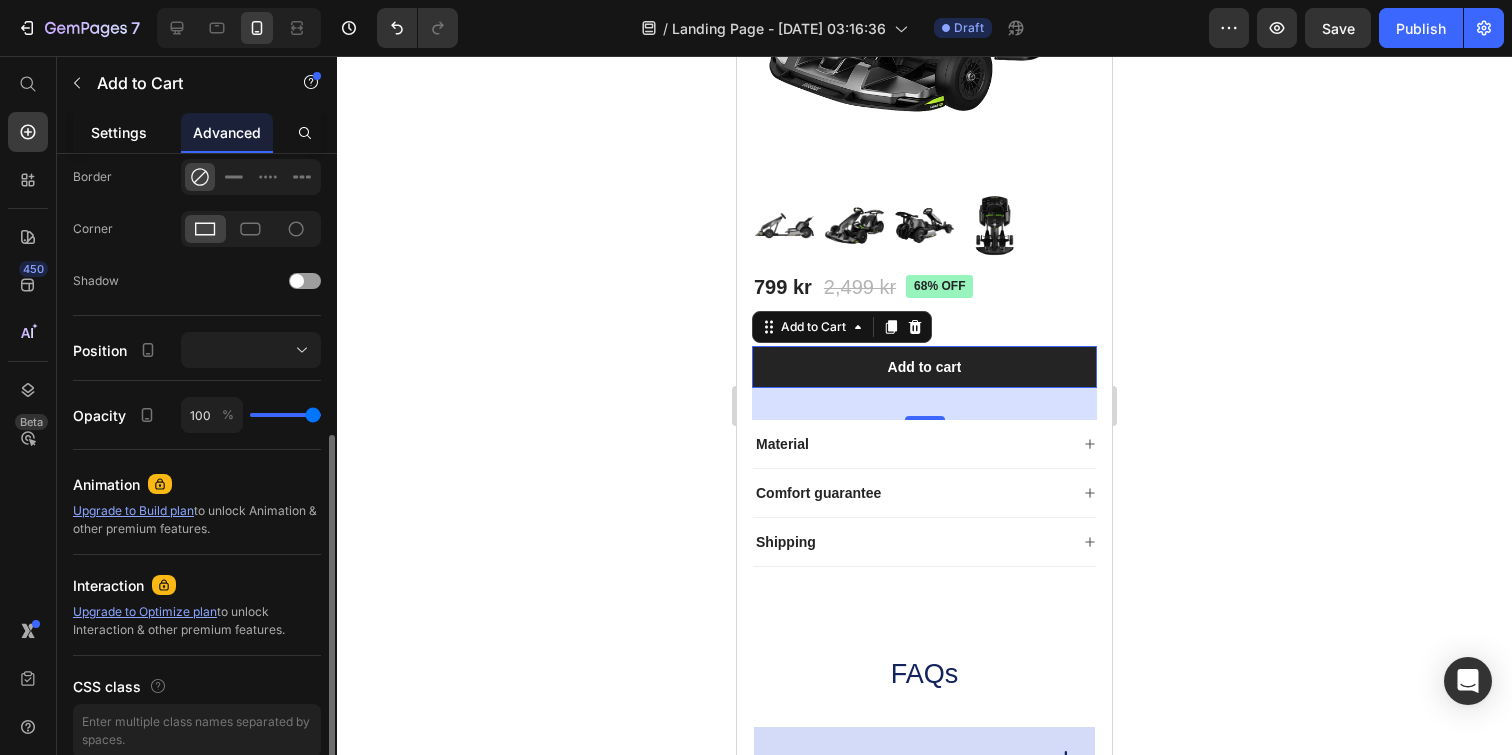 click on "Settings" at bounding box center [119, 132] 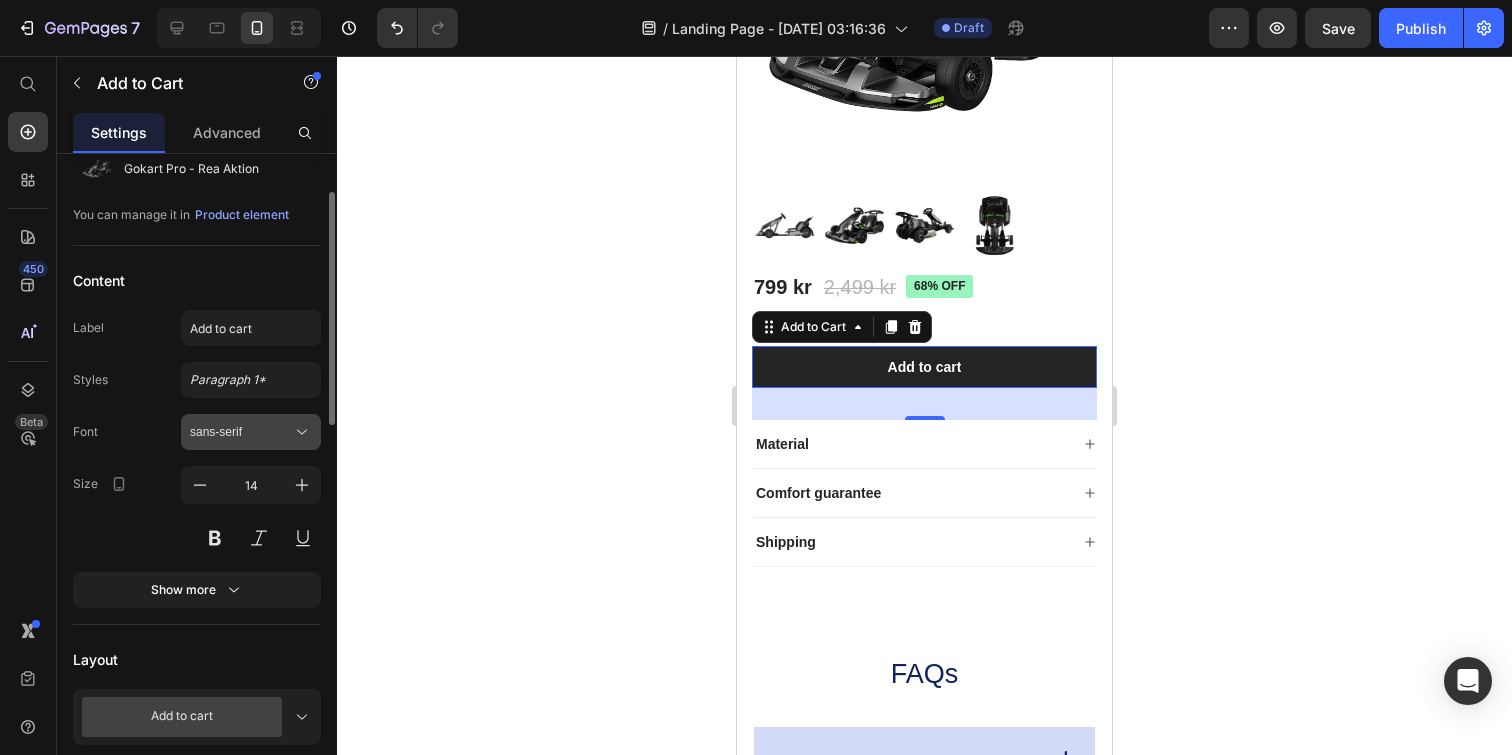 scroll, scrollTop: 79, scrollLeft: 0, axis: vertical 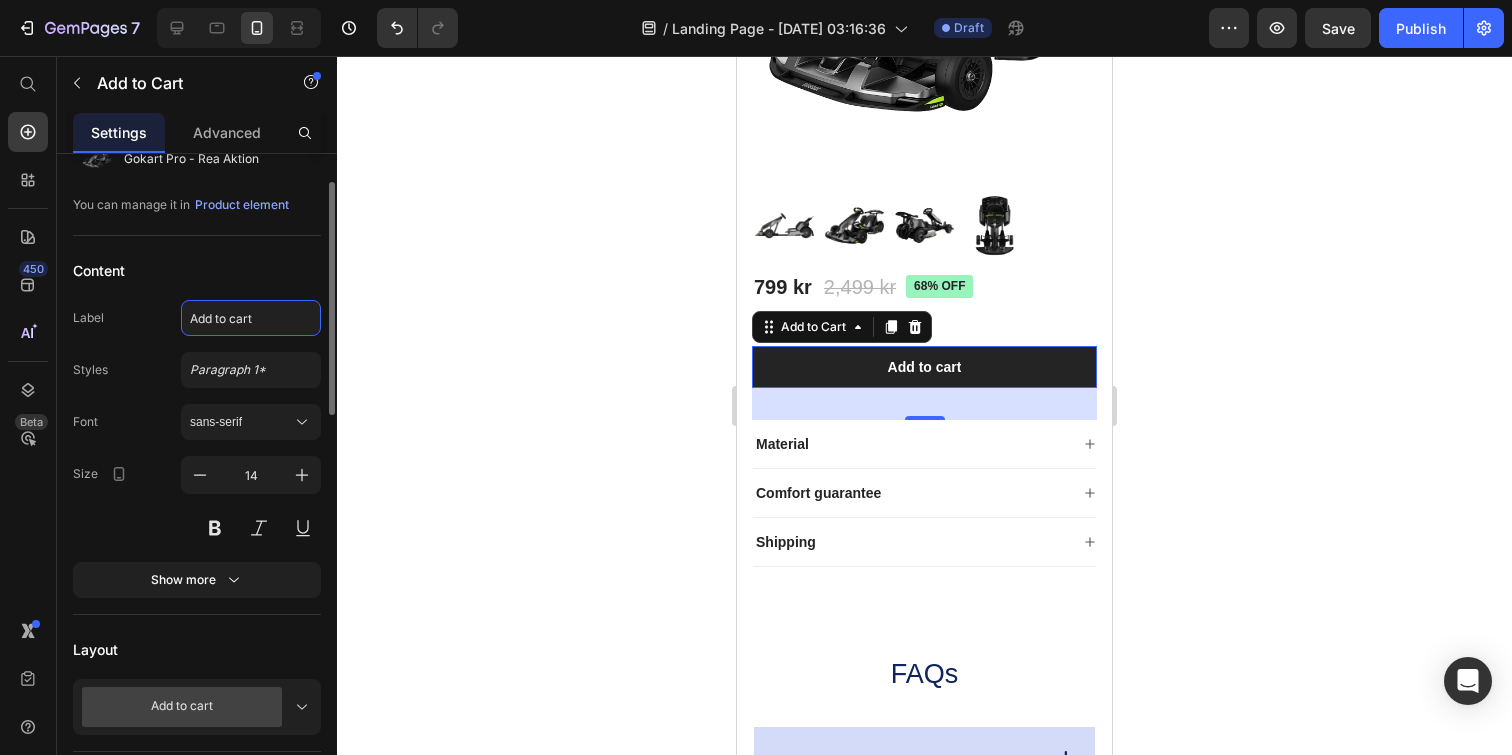click on "Add to cart" 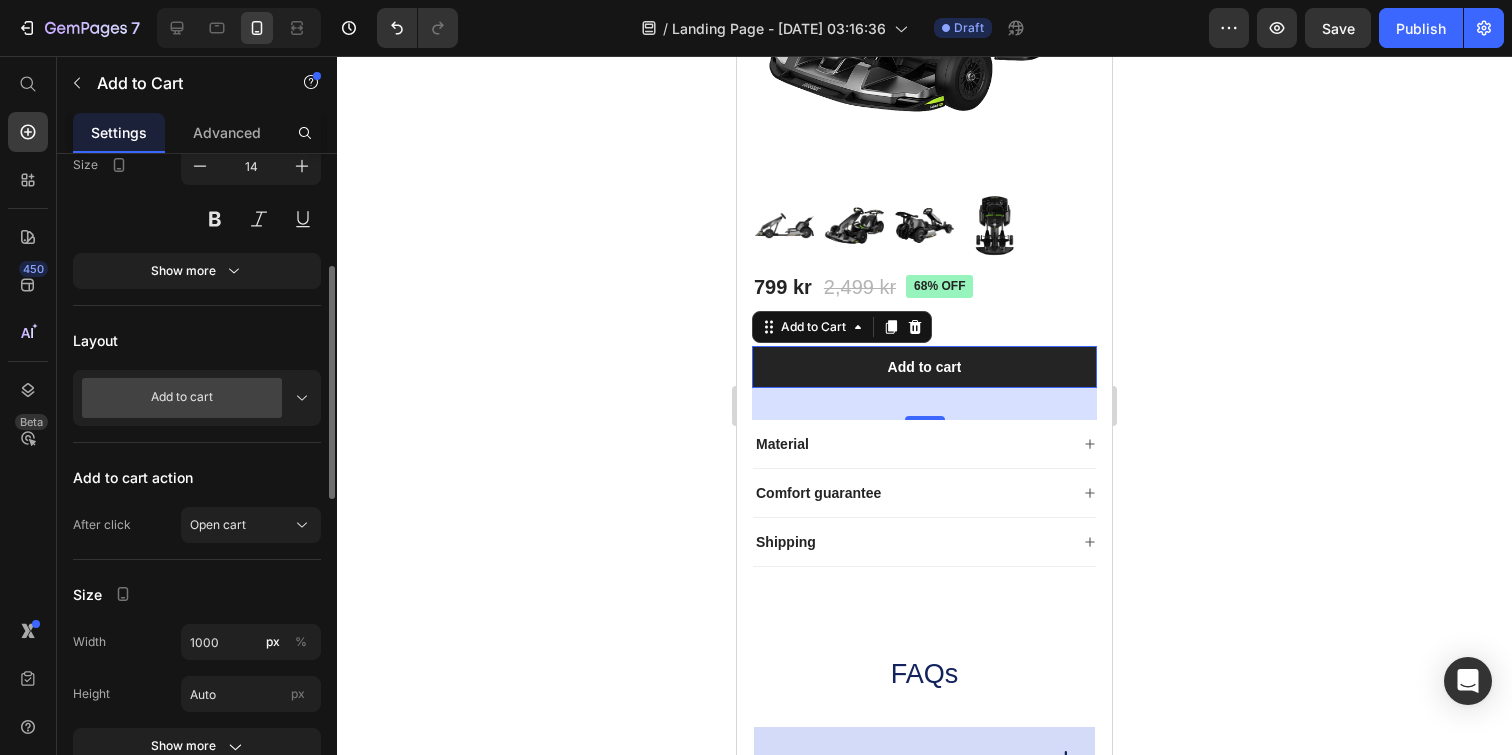 scroll, scrollTop: 438, scrollLeft: 0, axis: vertical 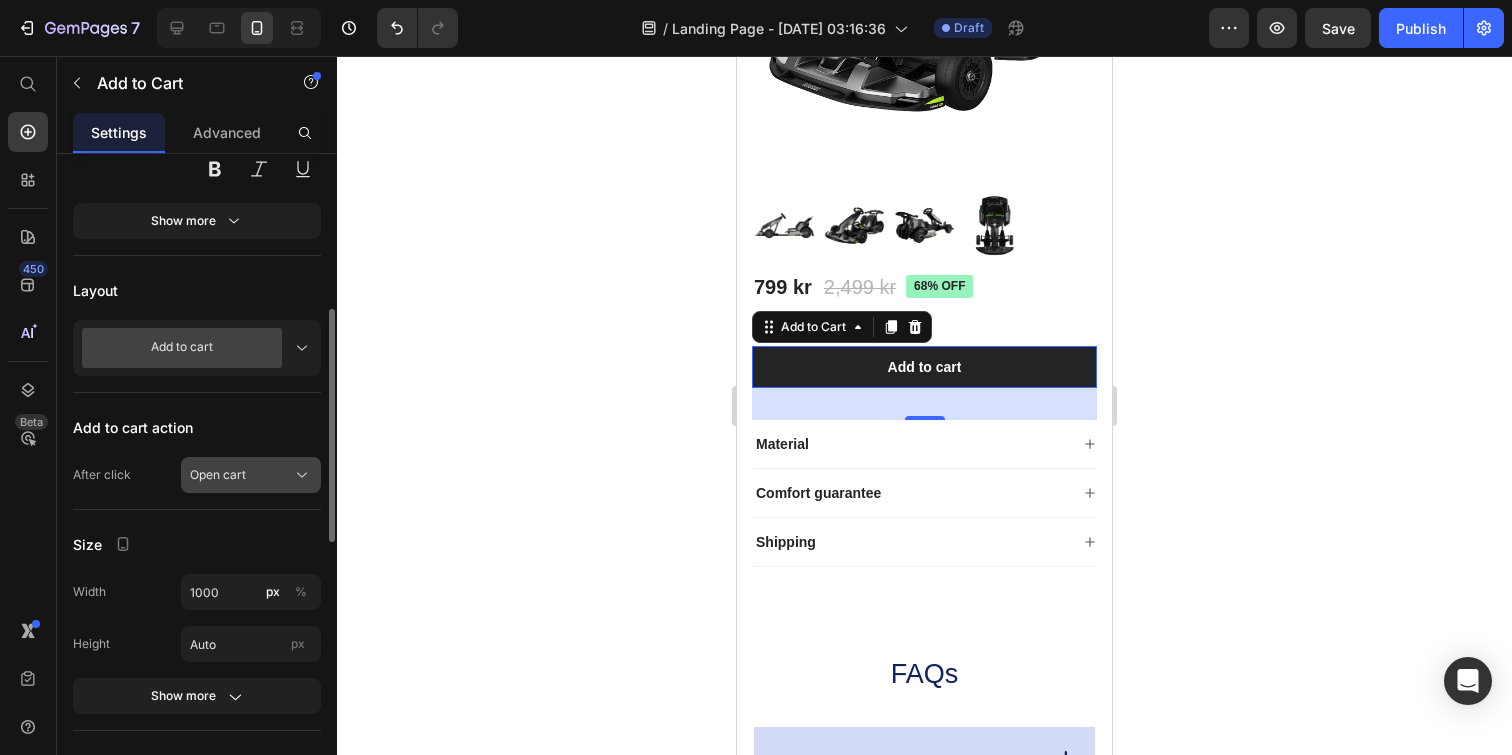 click 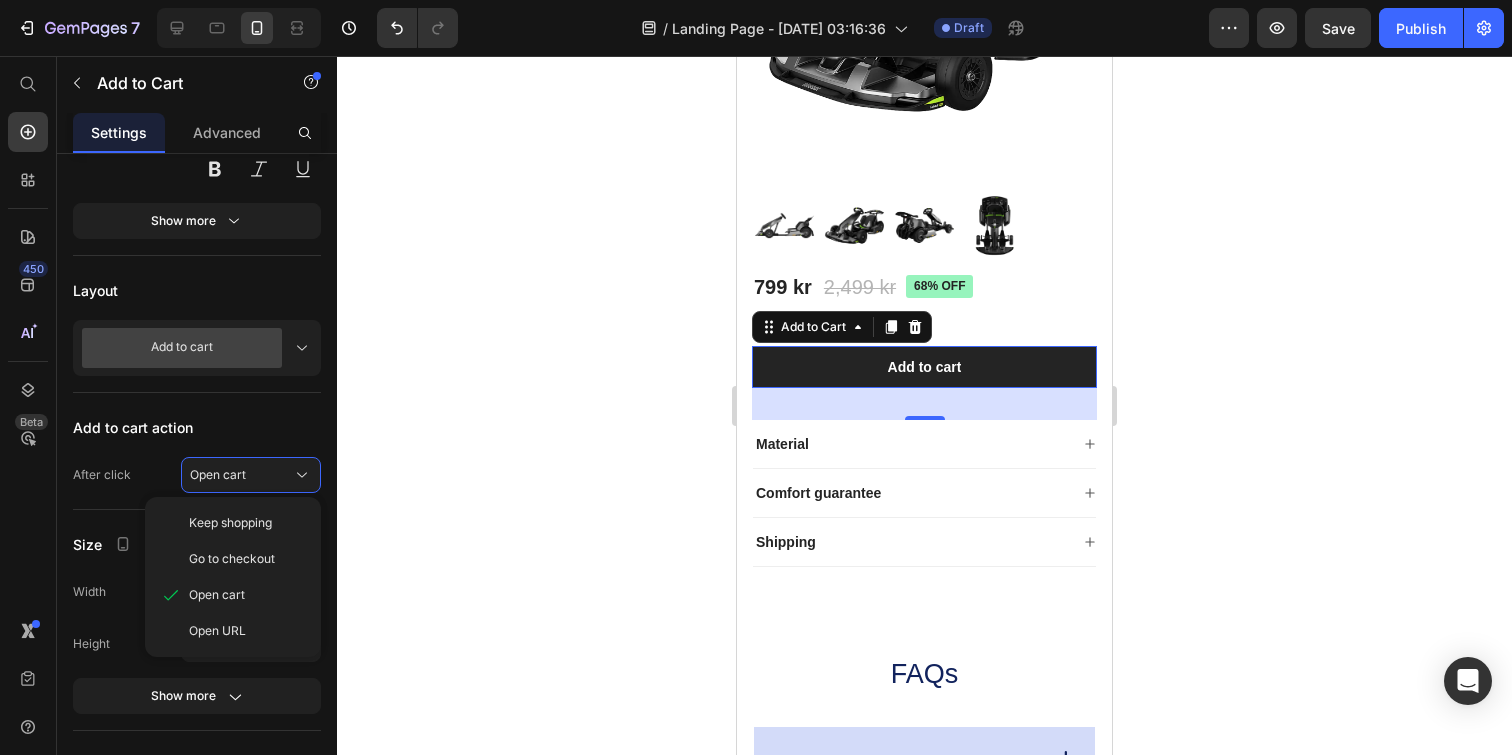click 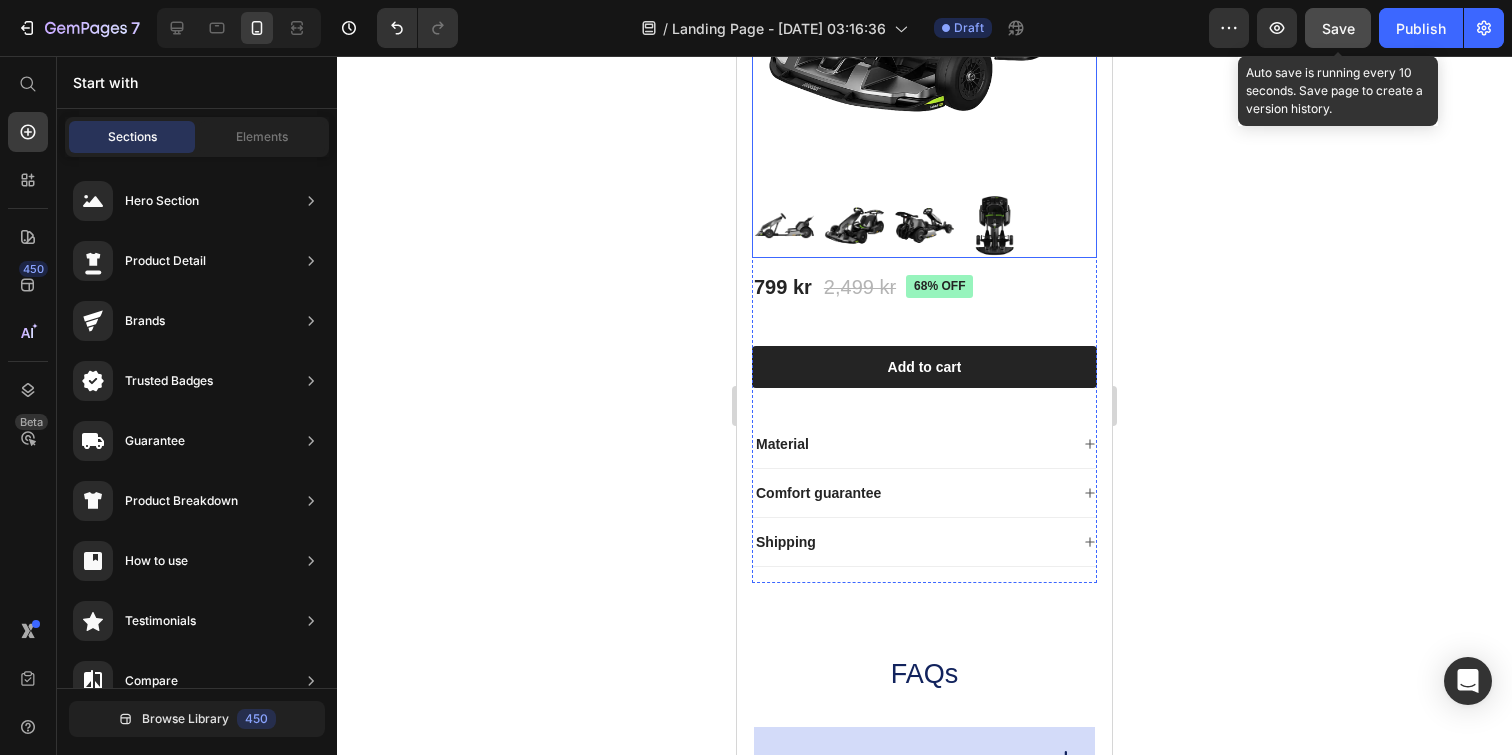 click on "Save" at bounding box center [1338, 28] 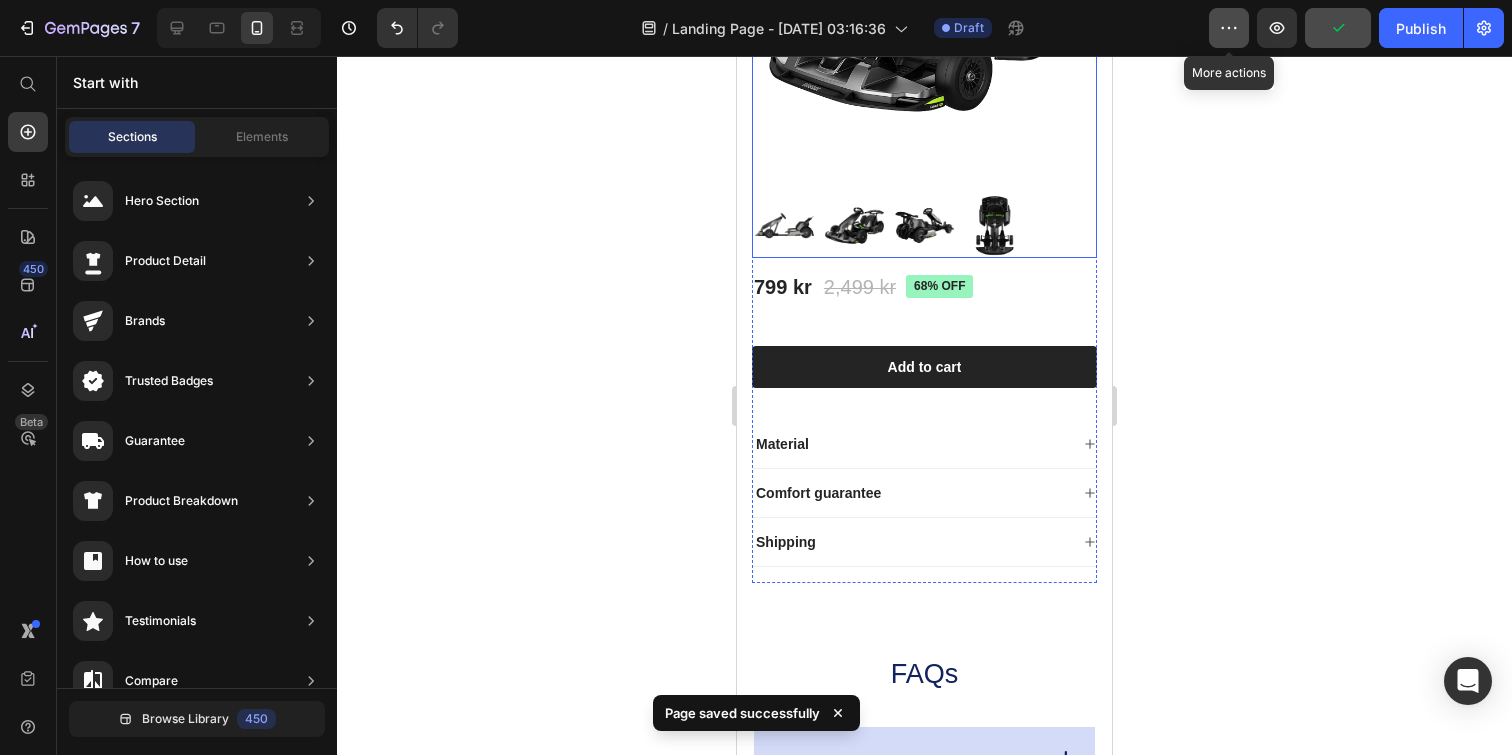 click 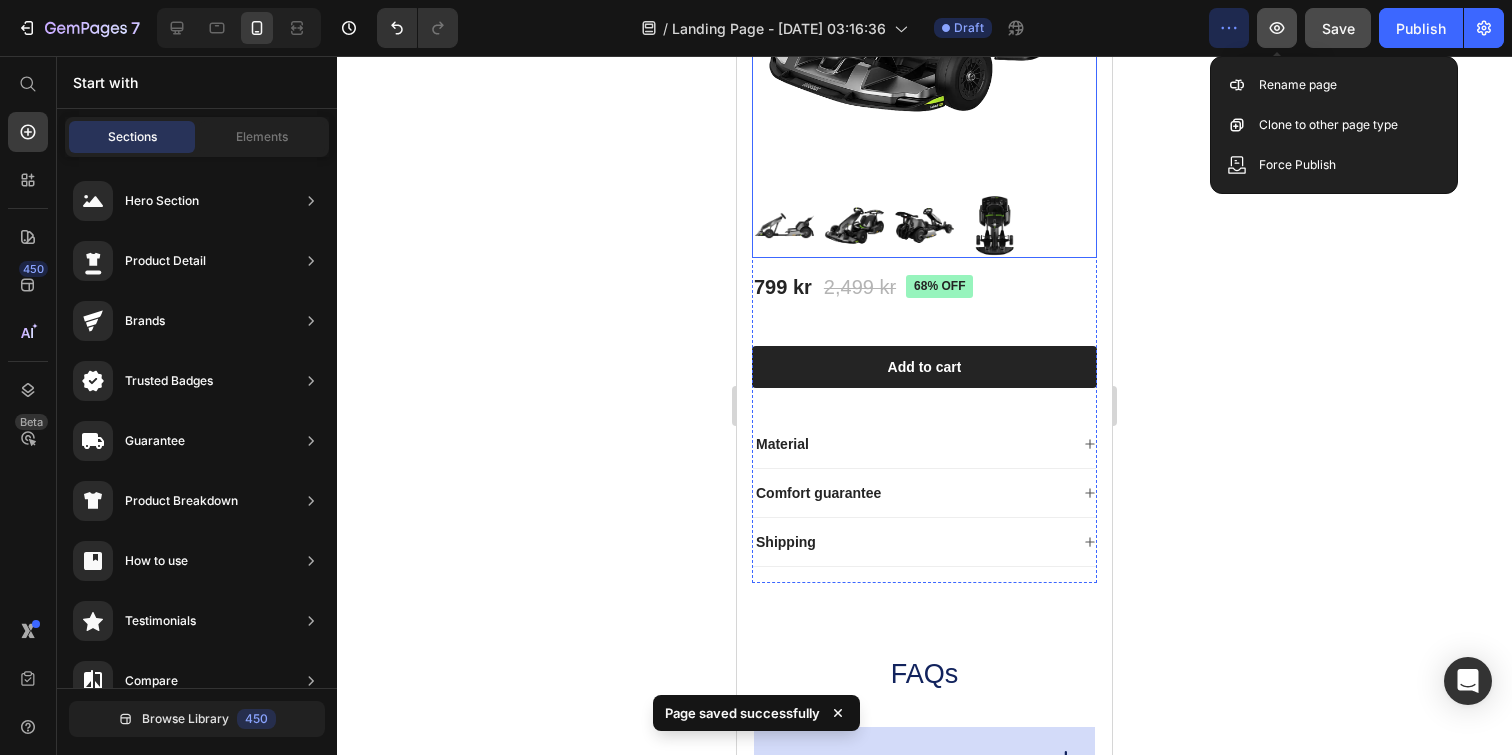 click 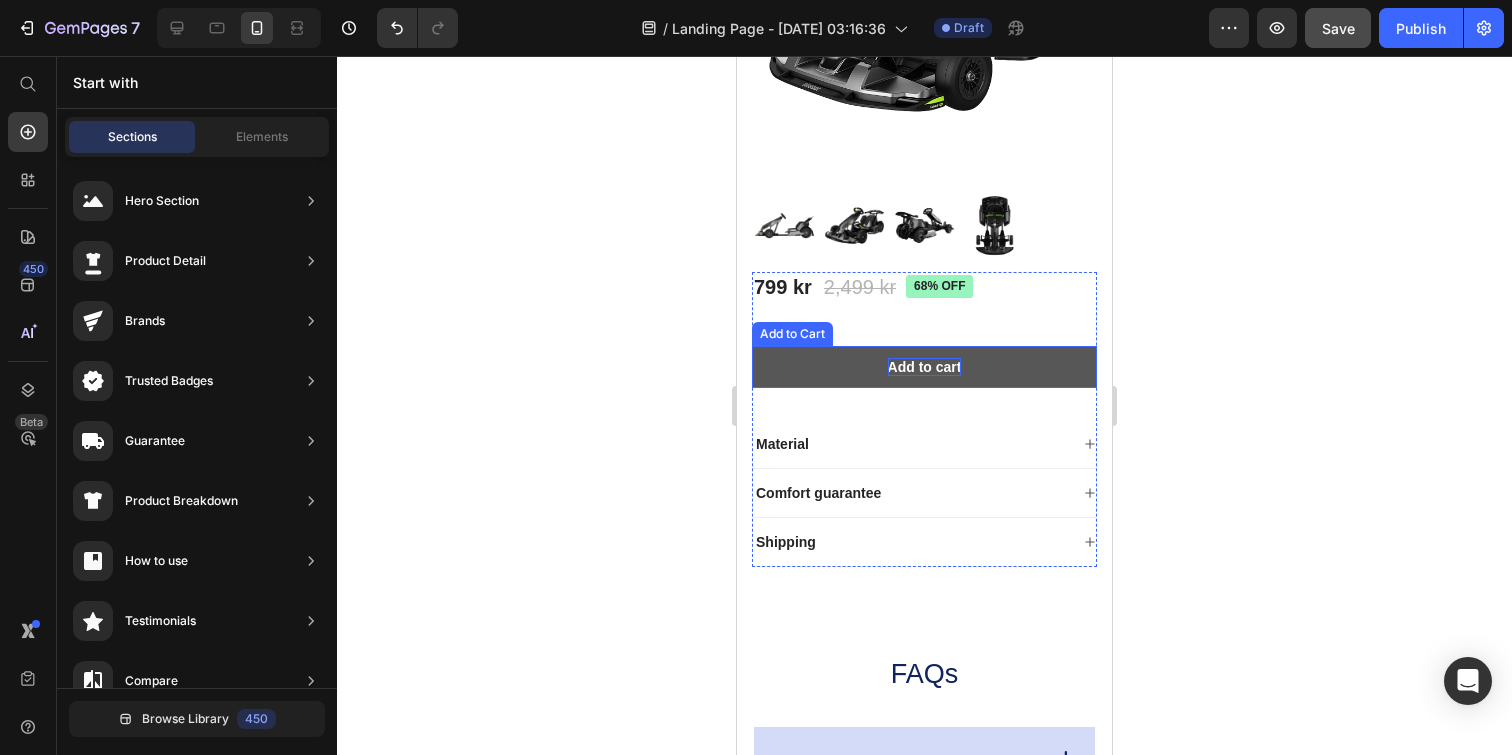 click on "Add to cart" at bounding box center [925, 367] 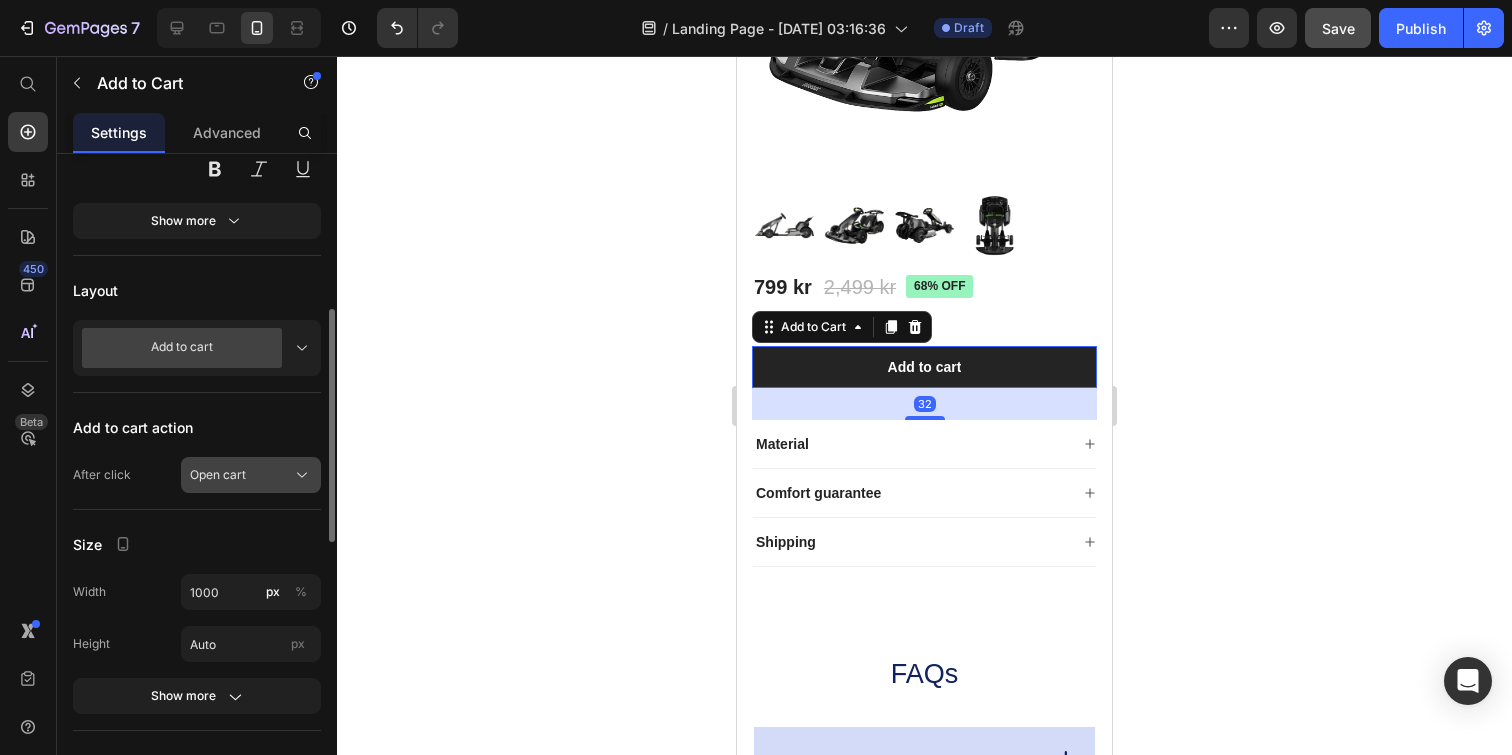 click on "Open cart" at bounding box center [218, 475] 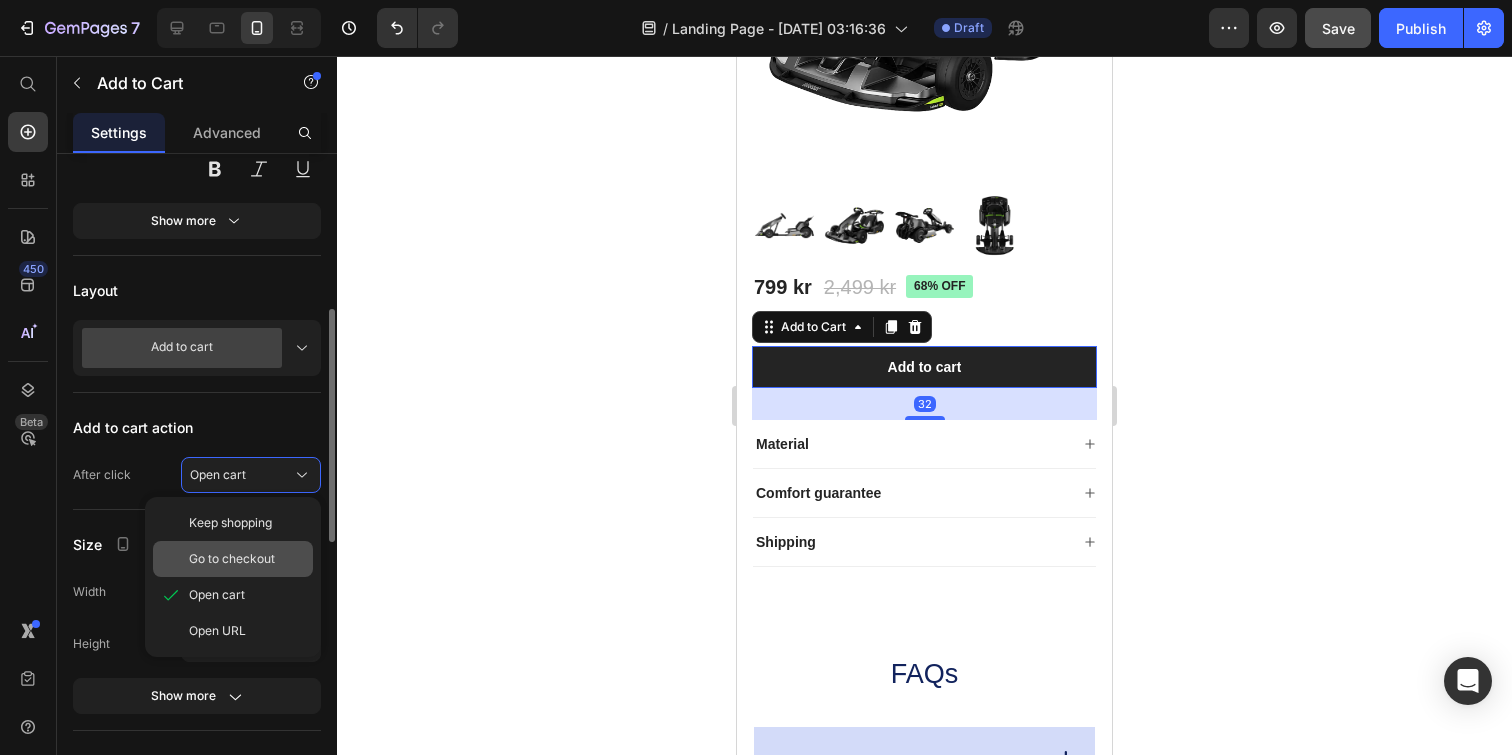 click on "Go to checkout" at bounding box center [247, 559] 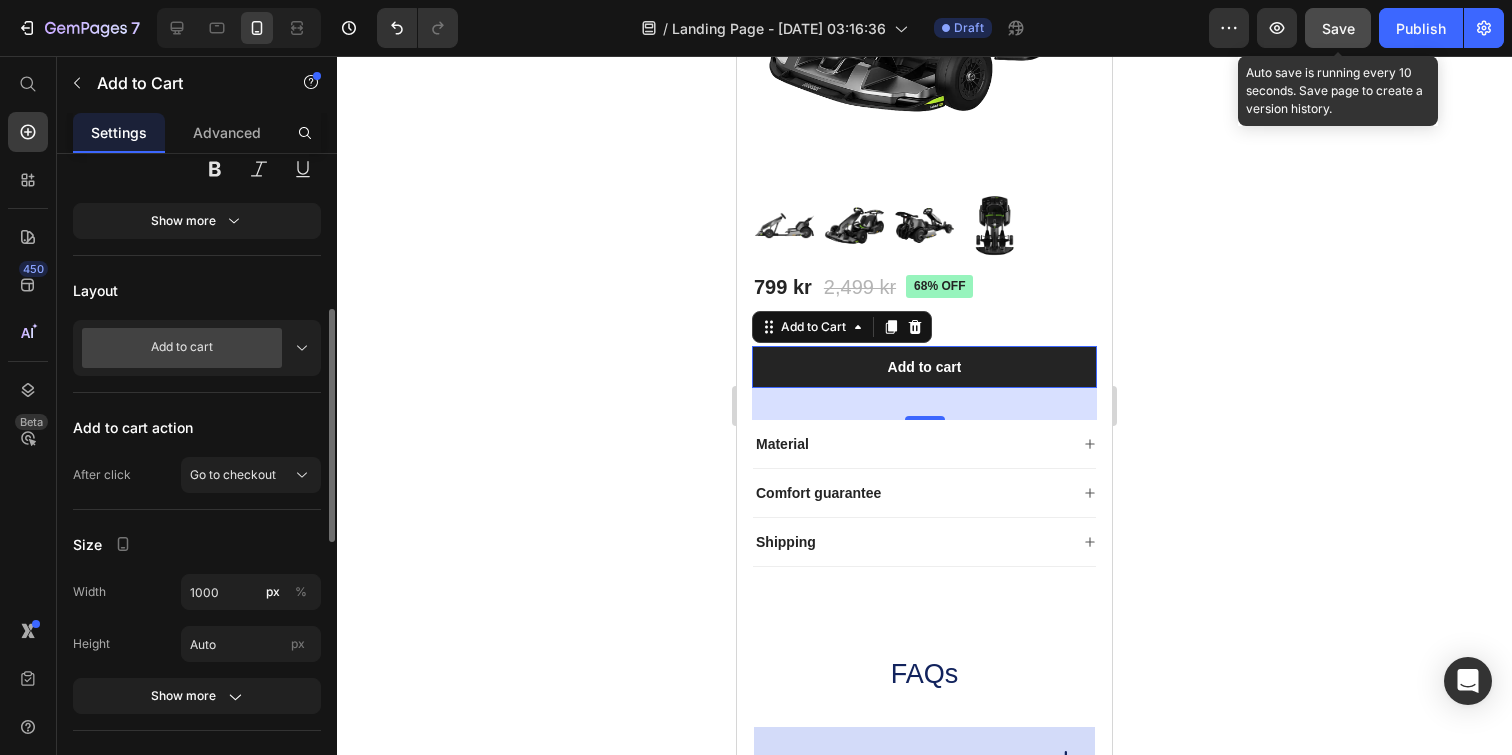 click on "Save" at bounding box center (1338, 28) 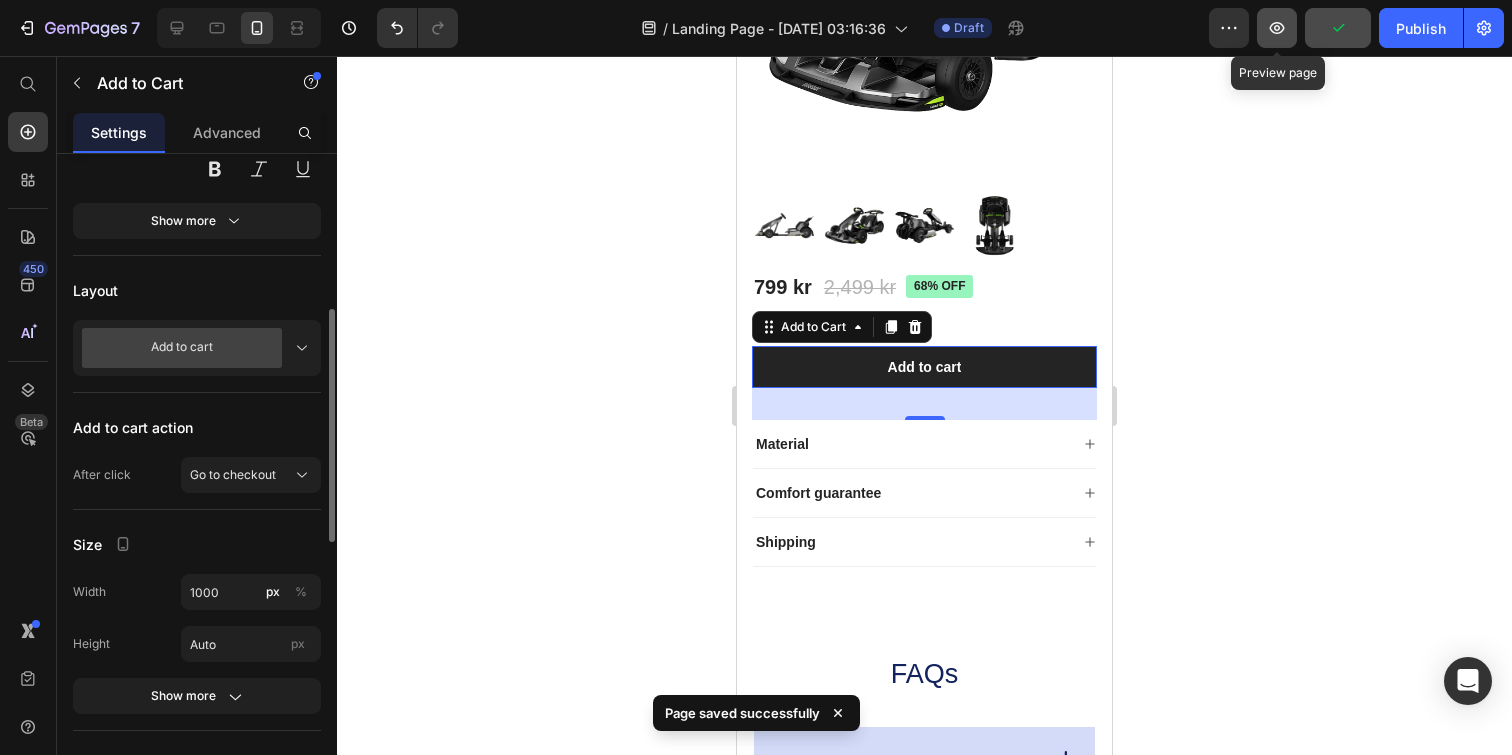 click 